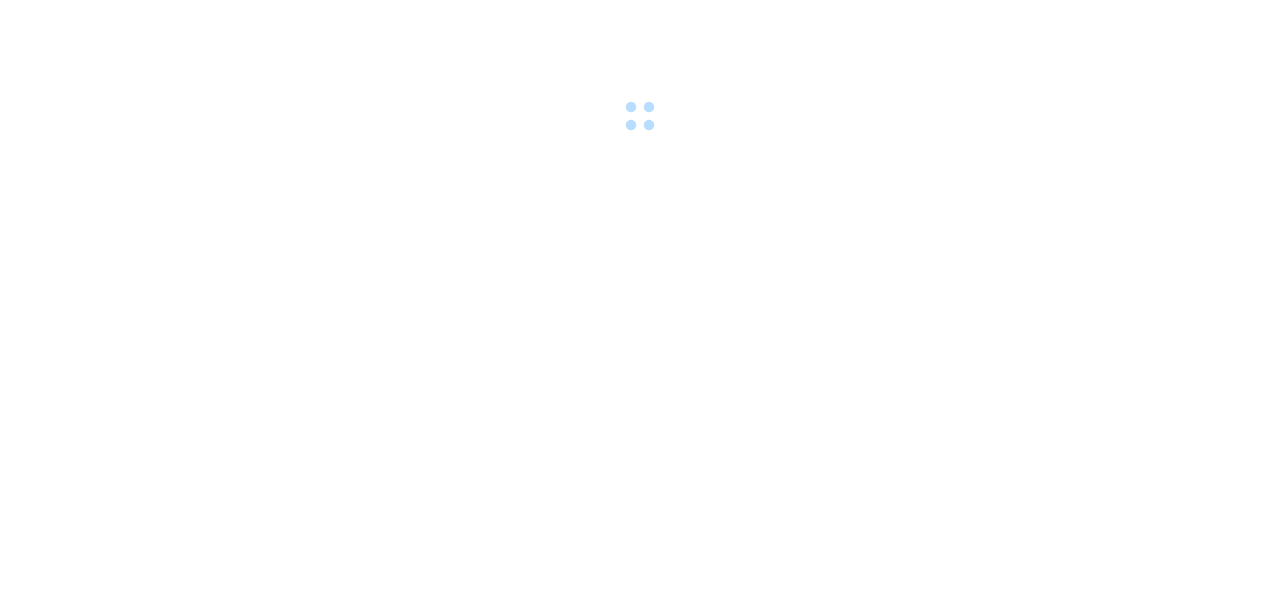 scroll, scrollTop: 0, scrollLeft: 0, axis: both 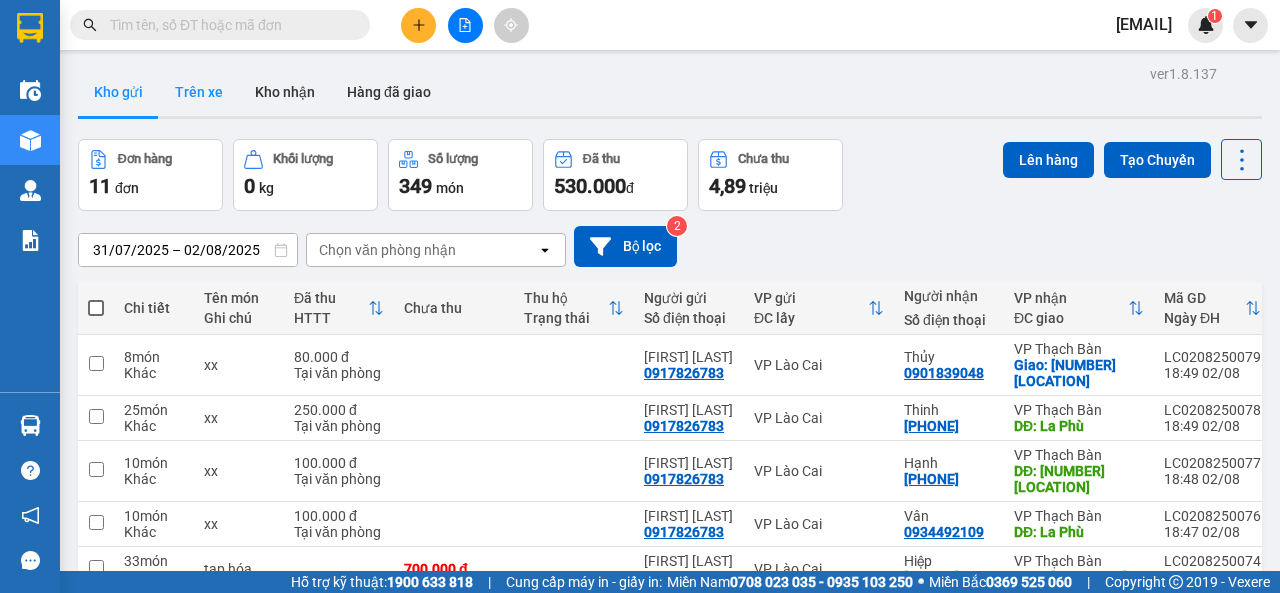 click on "Trên xe" at bounding box center [199, 92] 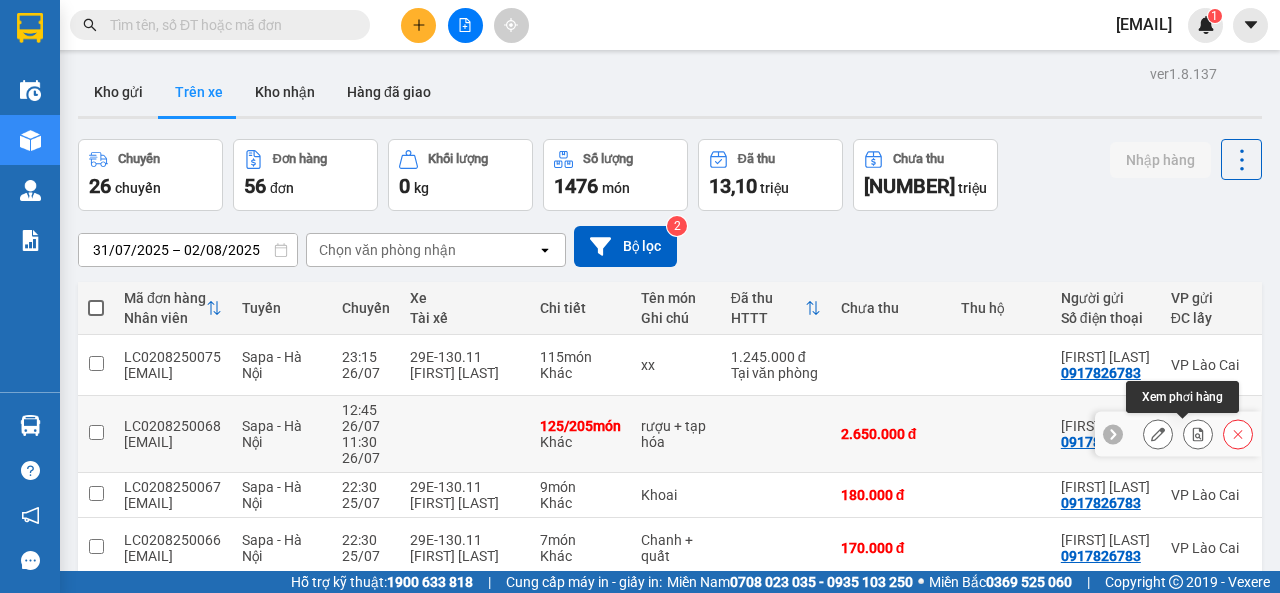 click 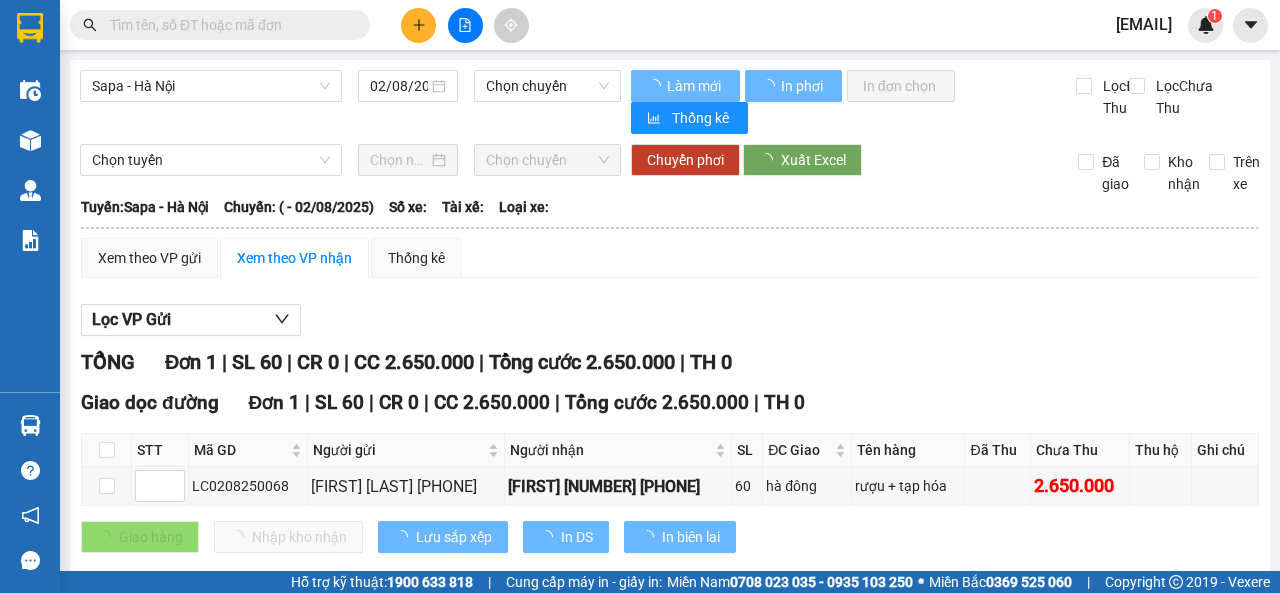 type on "26/07/2025" 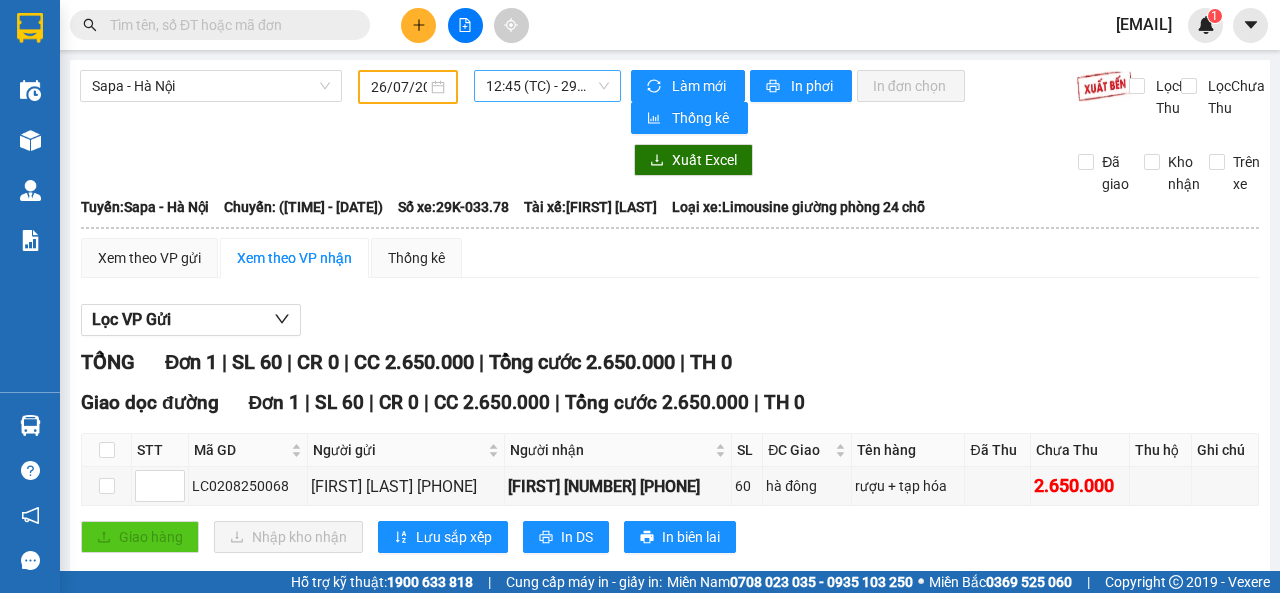 click on "[TIME]   (TC)   - [PLATE]" at bounding box center [547, 86] 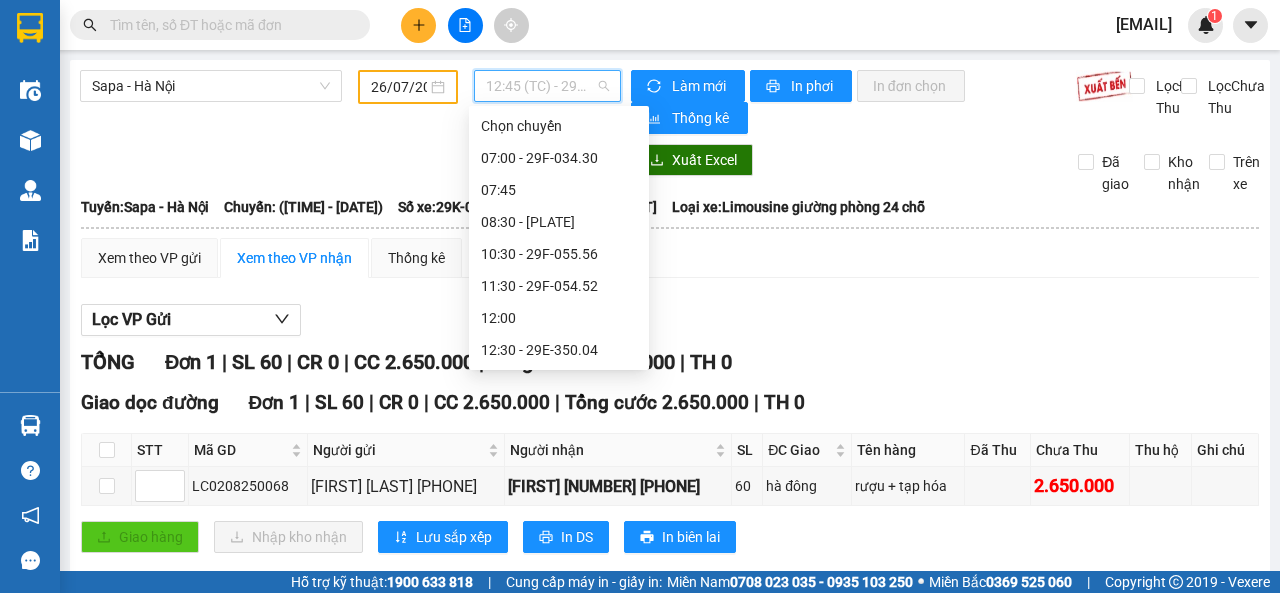 scroll, scrollTop: 32, scrollLeft: 0, axis: vertical 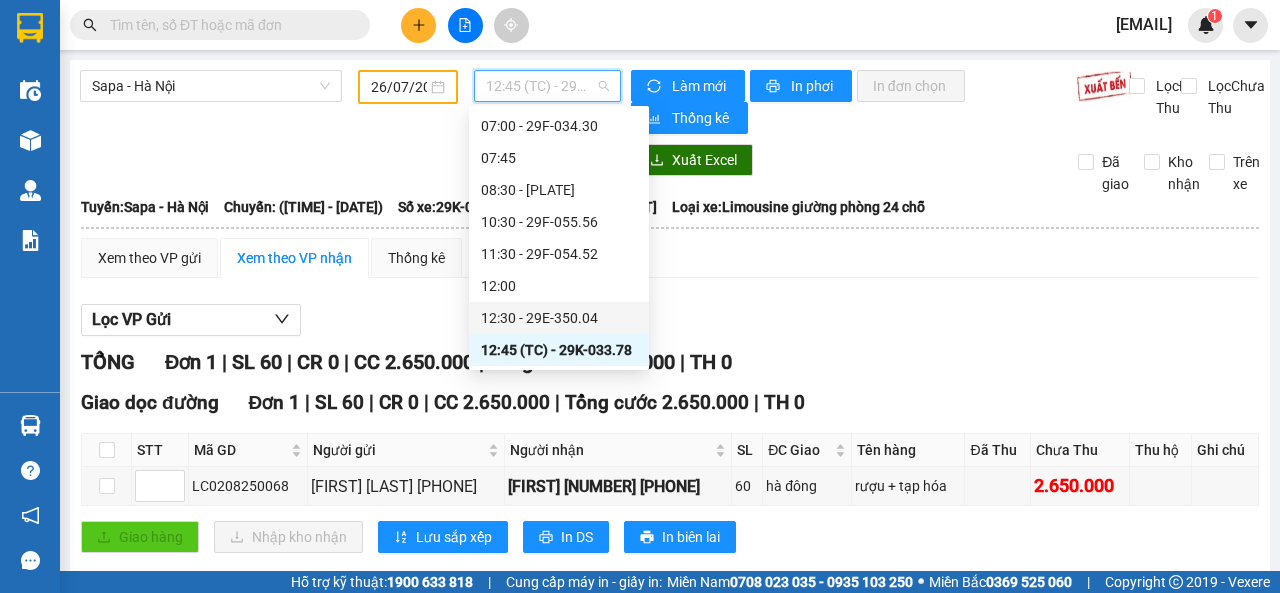 click on "Lọc VP Gửi TỔNG Đơn 1 | SL 60 | CR 0 | CC 2.650.000 | Tổng cước 2.650.000 | TH 0 Giao dọc đường Đơn 1 | SL 60 | CR 0 | CC 2.650.000 | Tổng cước 2.650.000 | TH 0 STT Mã GD Người gửi Người nhận SL ĐC Giao Tên hàng Đã Thu Chưa Thu Thu hộ Ghi chú Ký nhận                           LC0208250068 [FIRST] [LAST] [PHONE] [FIRST] [NUMBER] [PHONE] 60 hà đông rượu + tạp hóa 2.650.000 Giao hàng Nhập kho nhận Lưu sắp xếp In DS In biên lai G8 SAPA OPEN TOUR [PHONE] 63 Nguyễn Văn Huyên VP Lào Cai - [TIME] - [DATE] Tuyến: Sapa - Hà Nội Chuyến: ([TIME] - [DATE]) Tài xế: [FIRST] [LAST] Số xe: [PLATE] Loại xe: Limousine giường phòng 24 chỗ STT Mã GD Người gửi Người nhận SL ĐC Giao Tên hàng Đã Thu Chưa Thu Thu hộ Ghi chú Ký nhận Giao dọc đường Đơn 1 | SL 60 | CR 0 | CC 2.650.000 | Tổng cước 2.650.000 | TH 0 1 LC0208250068 60 1" at bounding box center (670, 436) 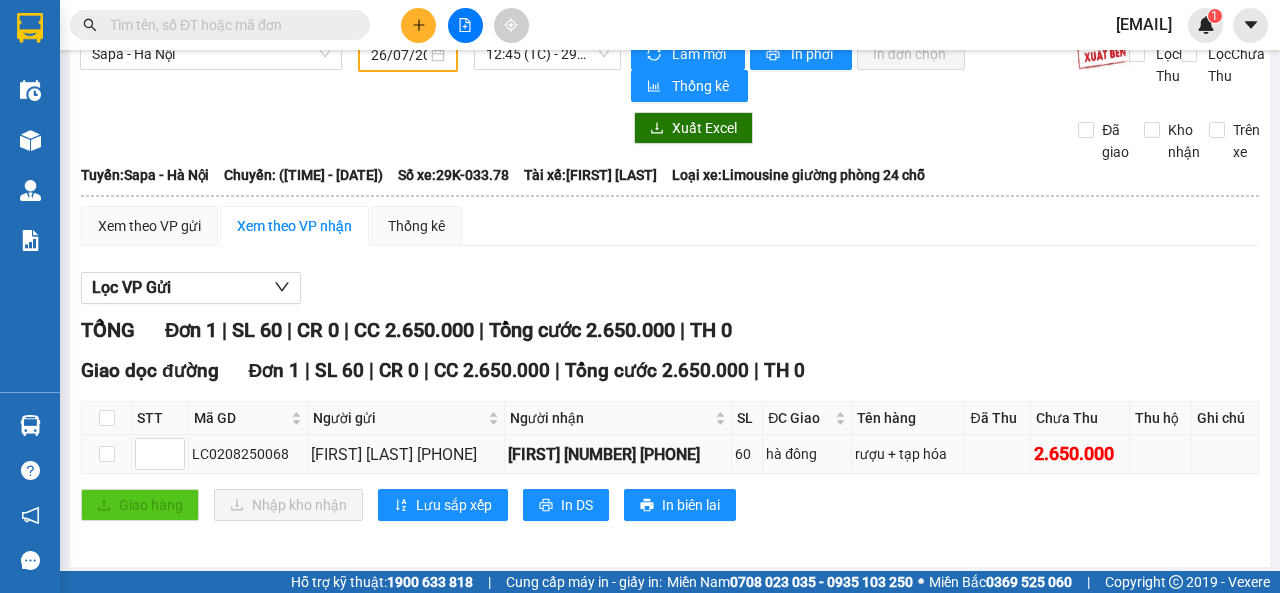 scroll, scrollTop: 42, scrollLeft: 0, axis: vertical 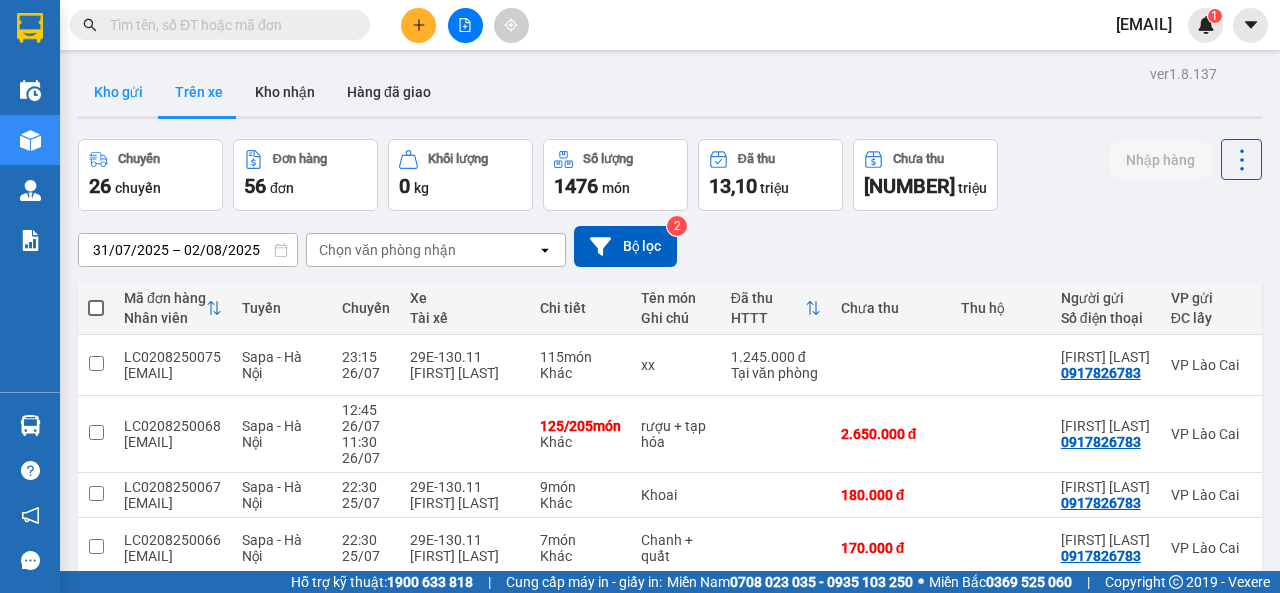 click on "Kho gửi" at bounding box center [118, 92] 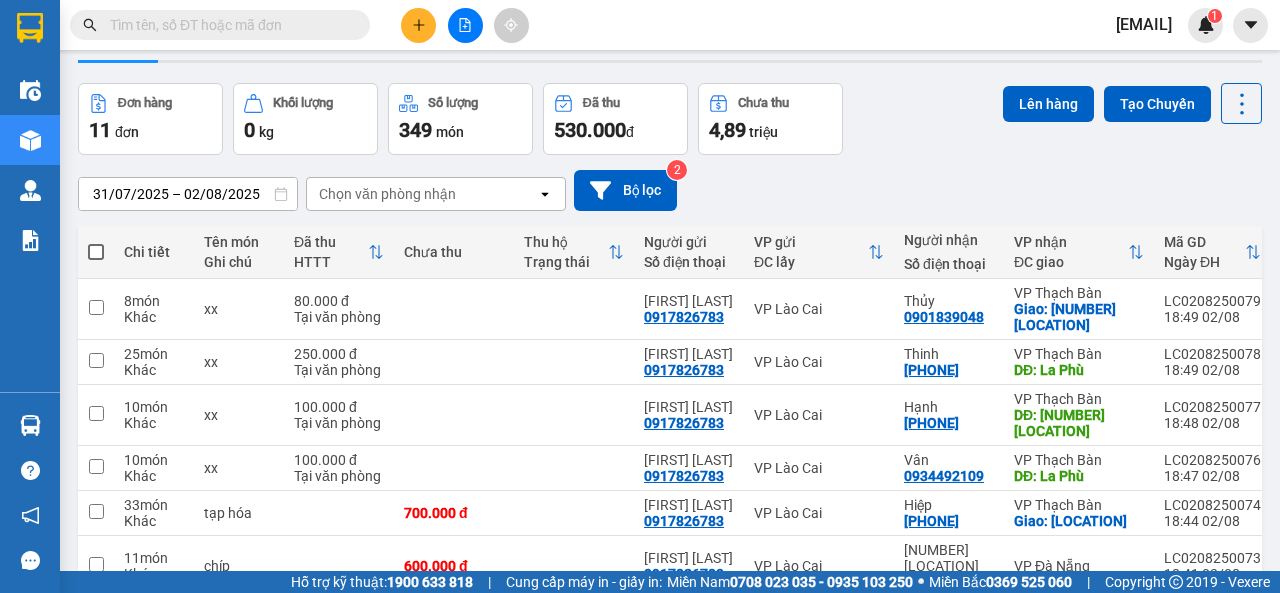 scroll, scrollTop: 354, scrollLeft: 0, axis: vertical 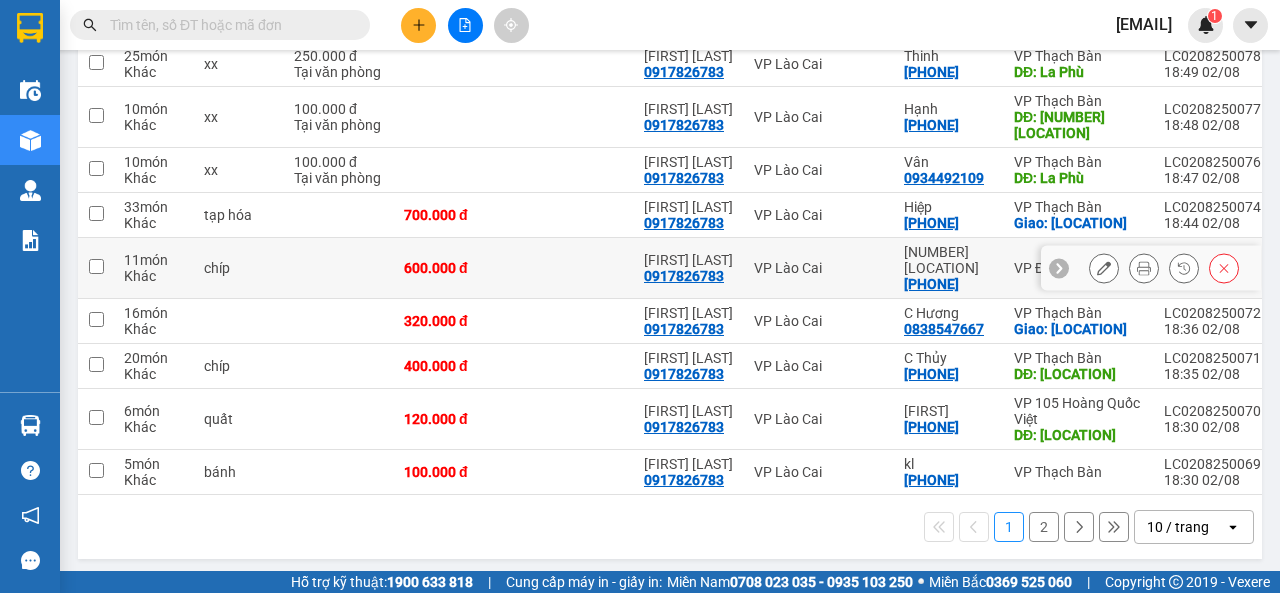 click at bounding box center (96, 268) 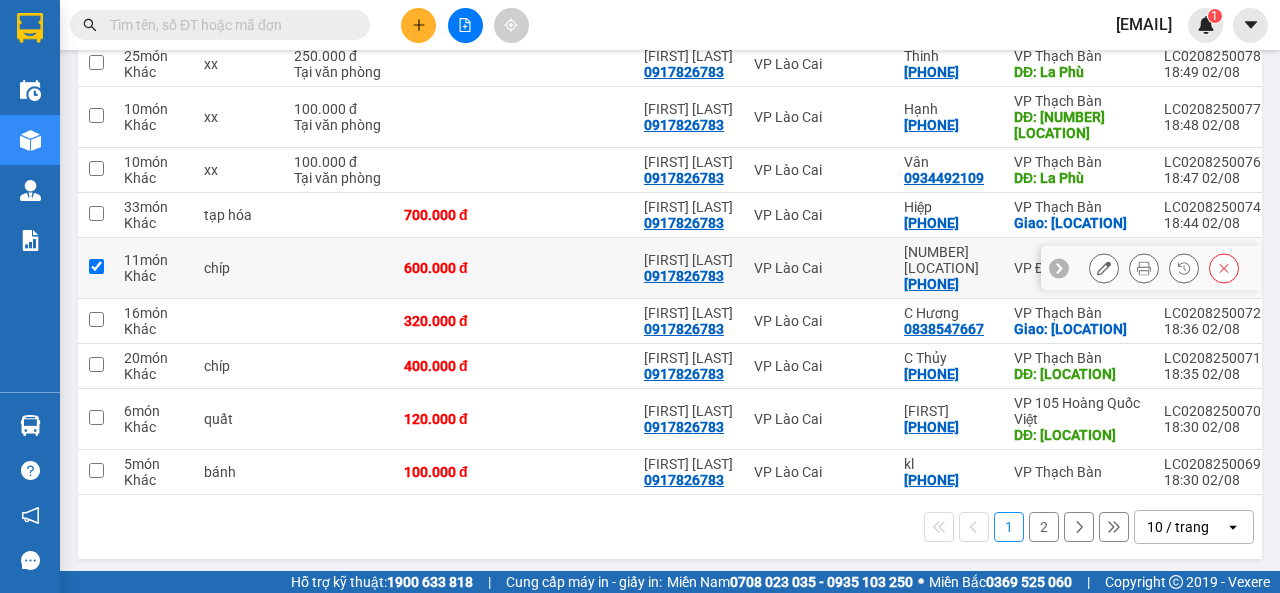 checkbox on "true" 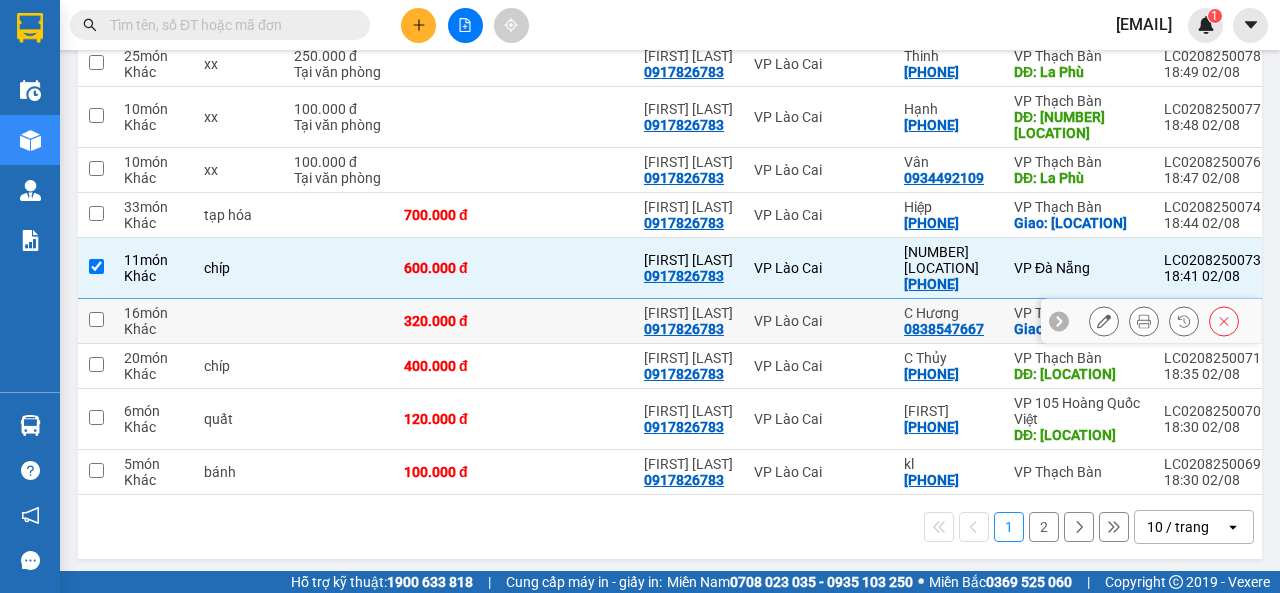 click at bounding box center (96, 319) 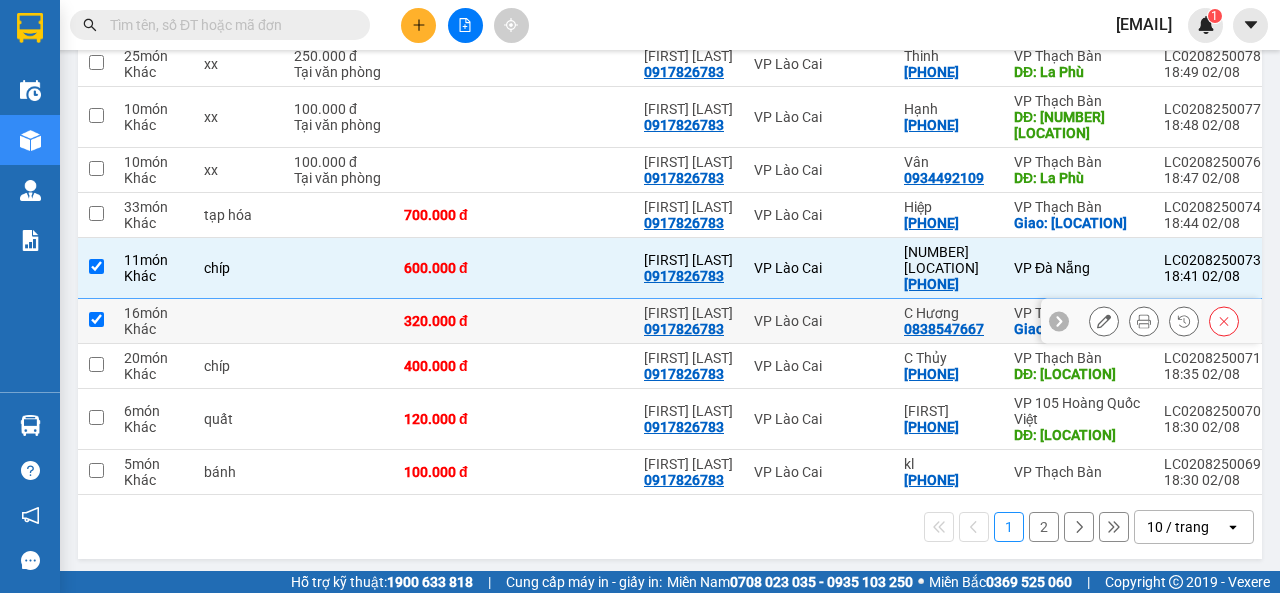 checkbox on "true" 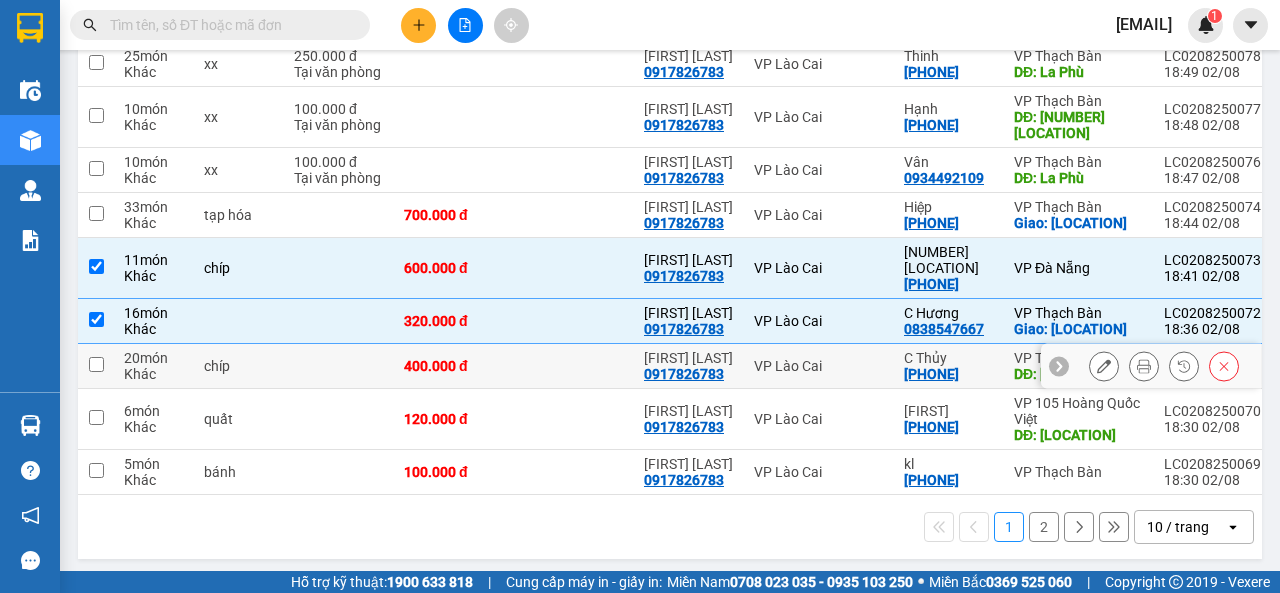 click at bounding box center [96, 364] 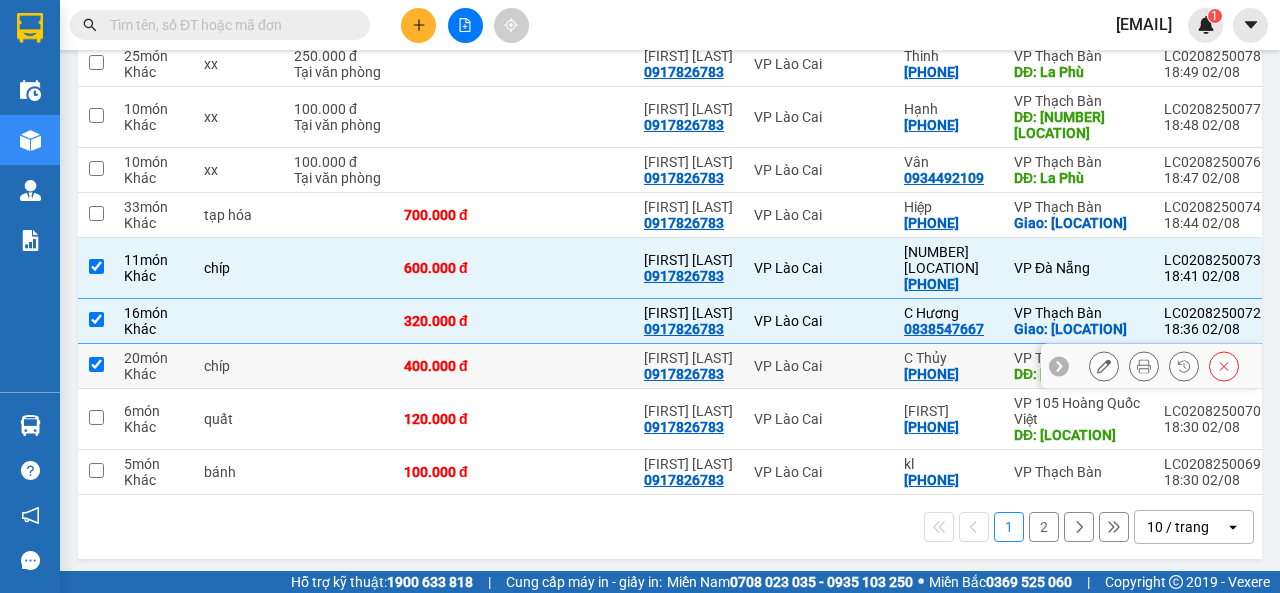 checkbox on "true" 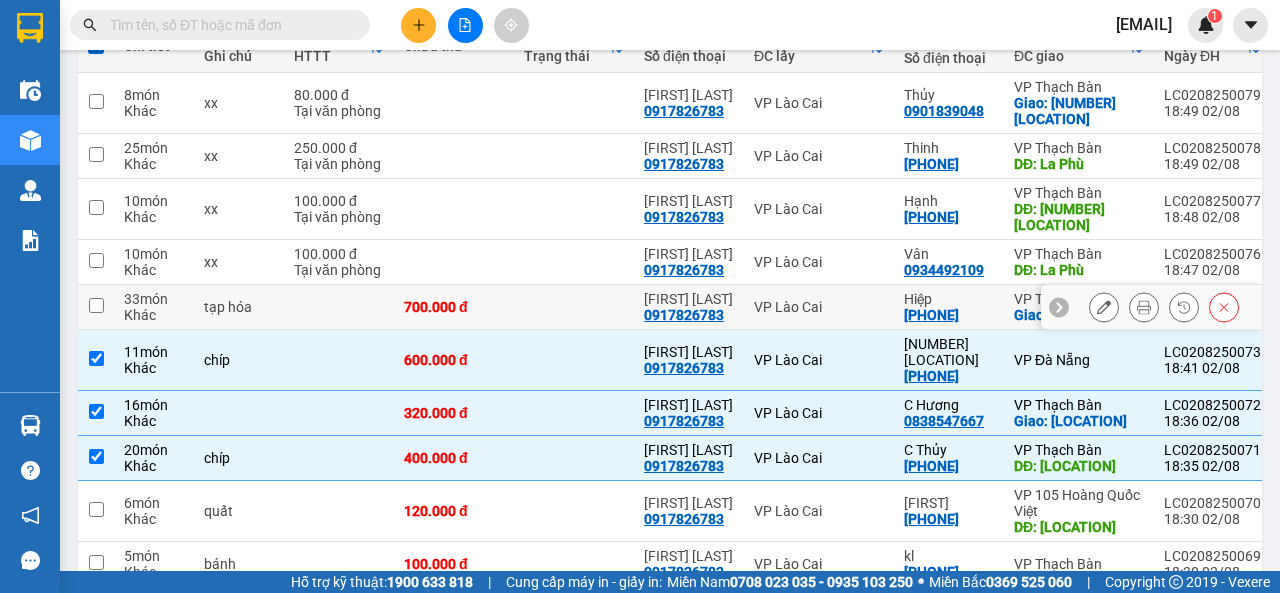 scroll, scrollTop: 254, scrollLeft: 0, axis: vertical 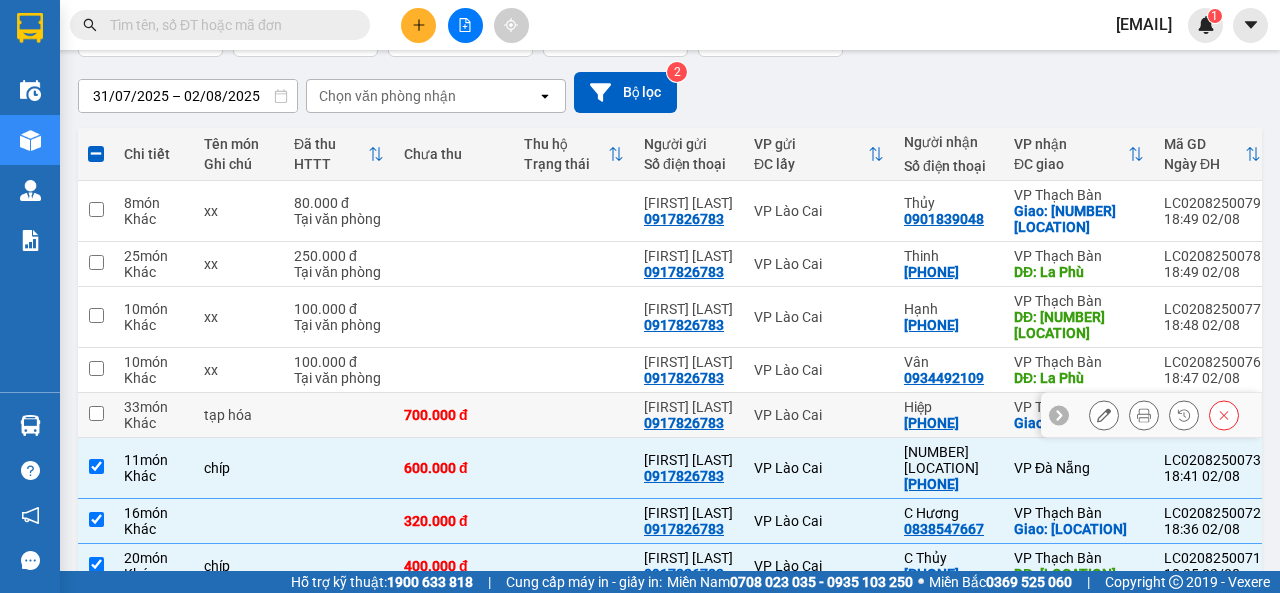 click at bounding box center [96, 413] 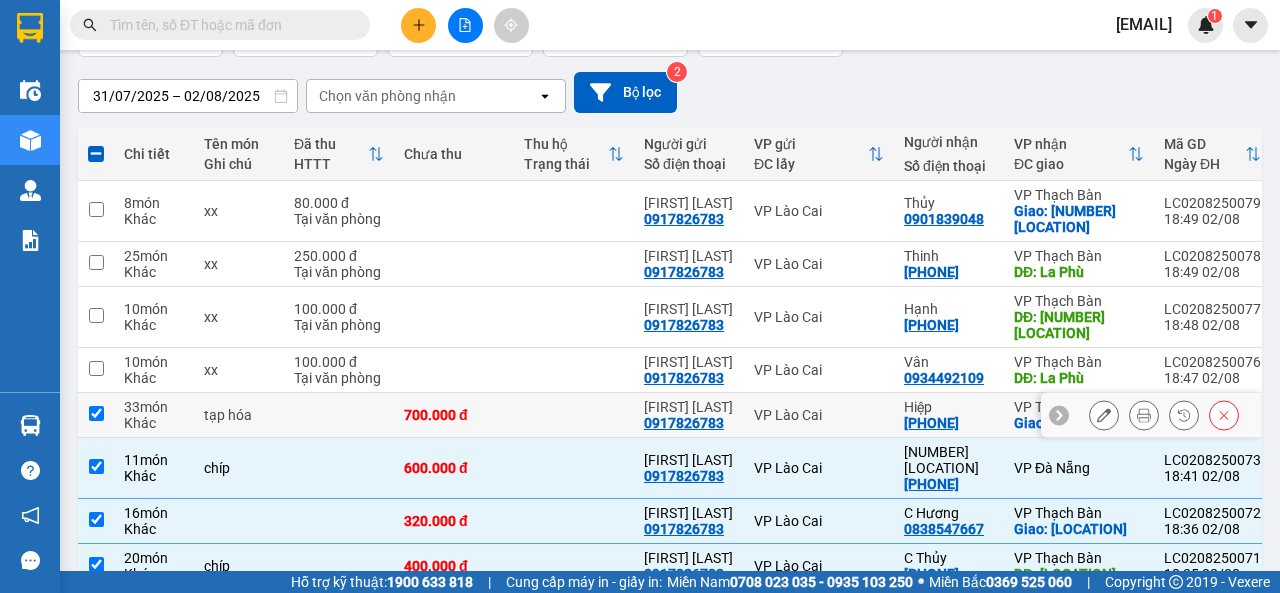 checkbox on "true" 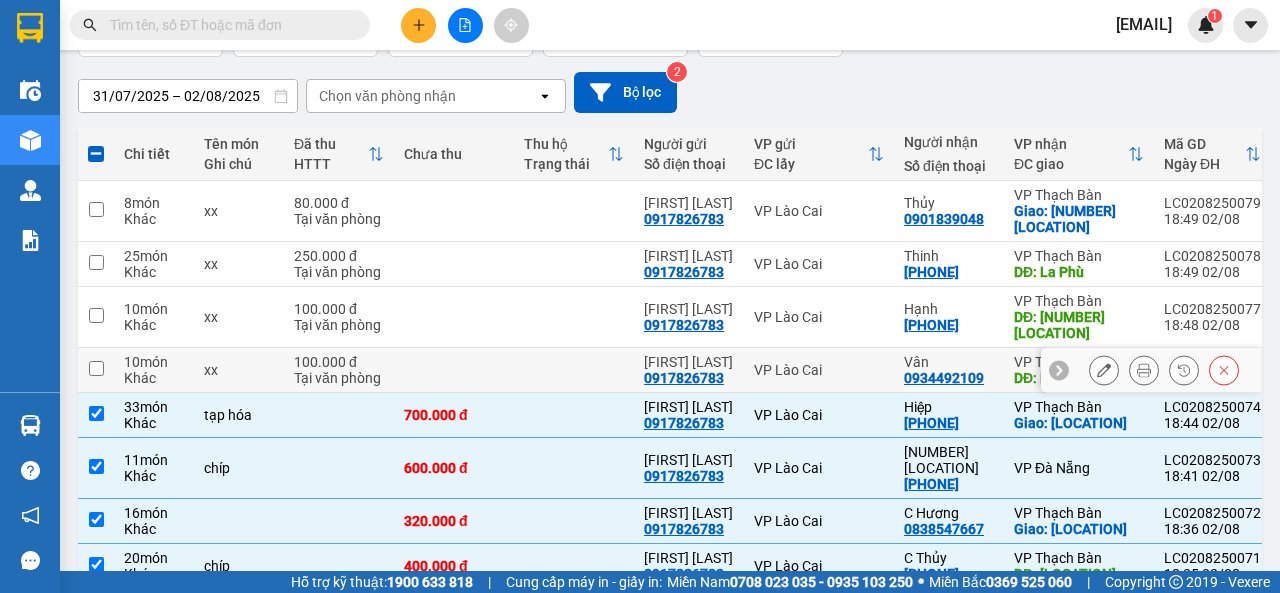 click at bounding box center (96, 368) 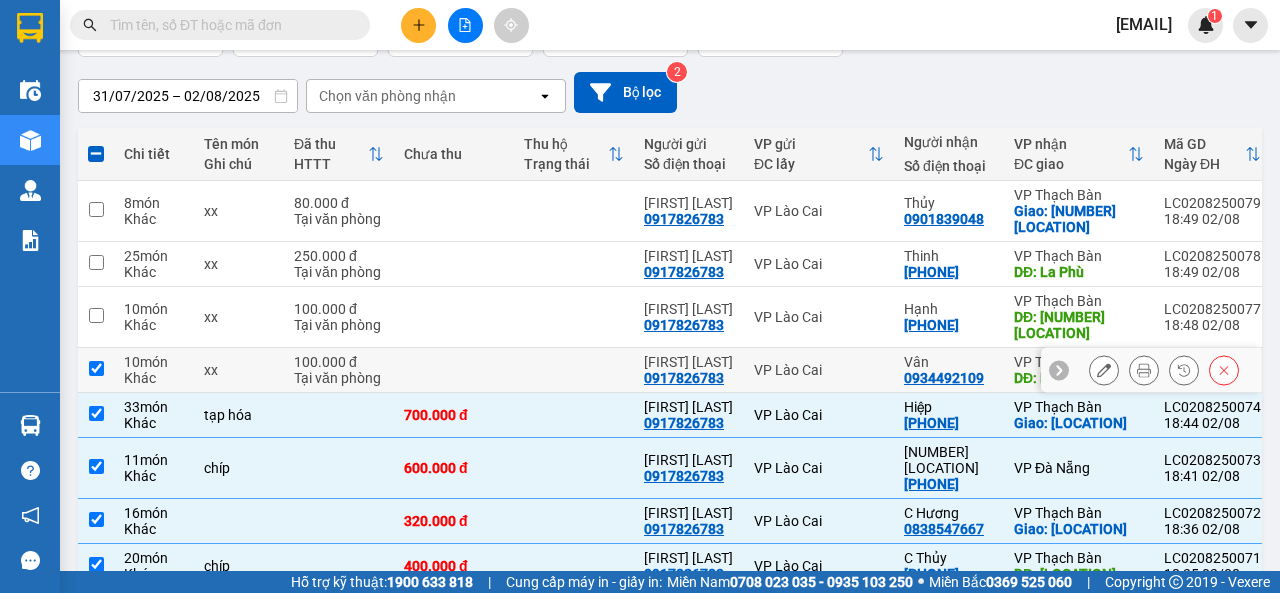 checkbox on "true" 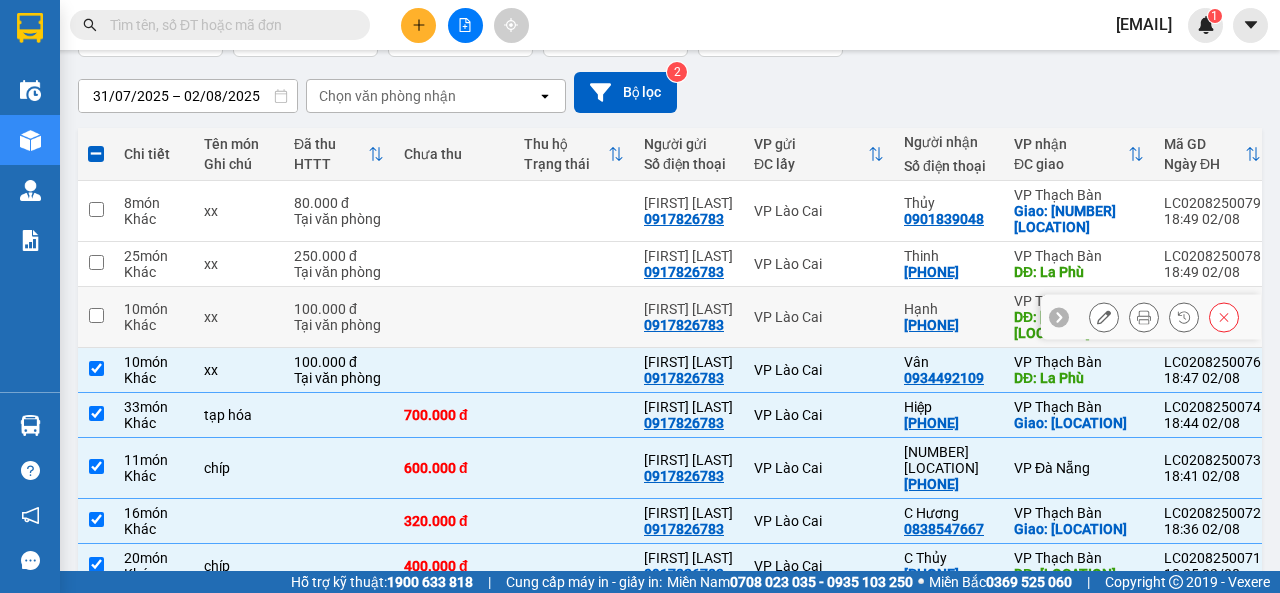 click at bounding box center [96, 317] 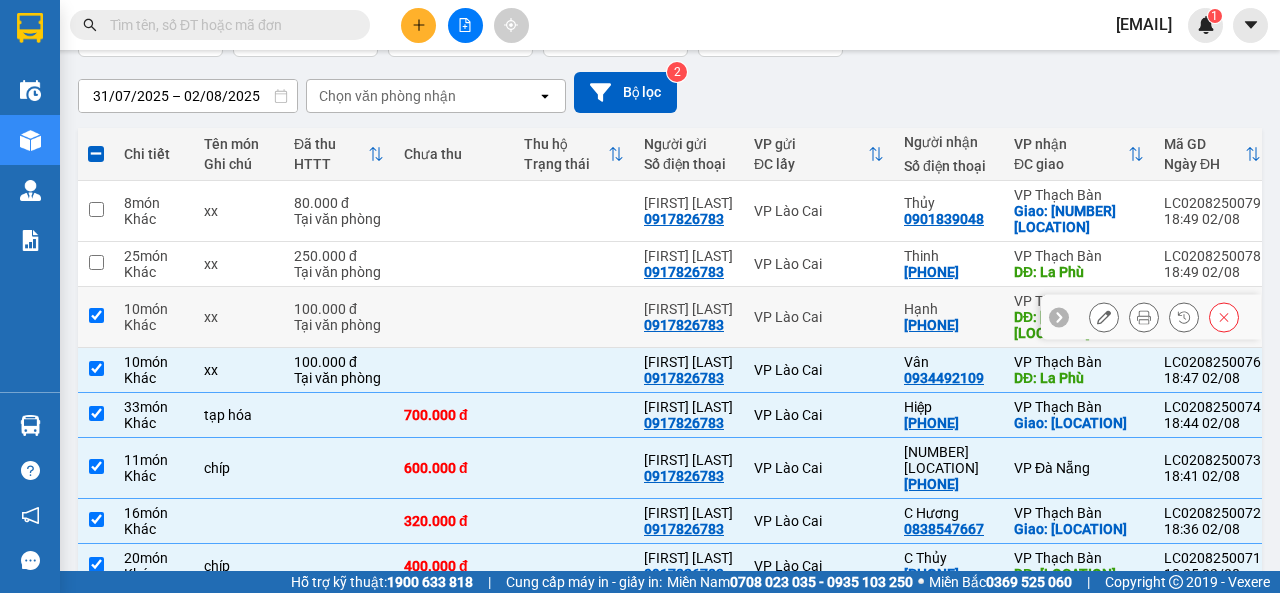 checkbox on "true" 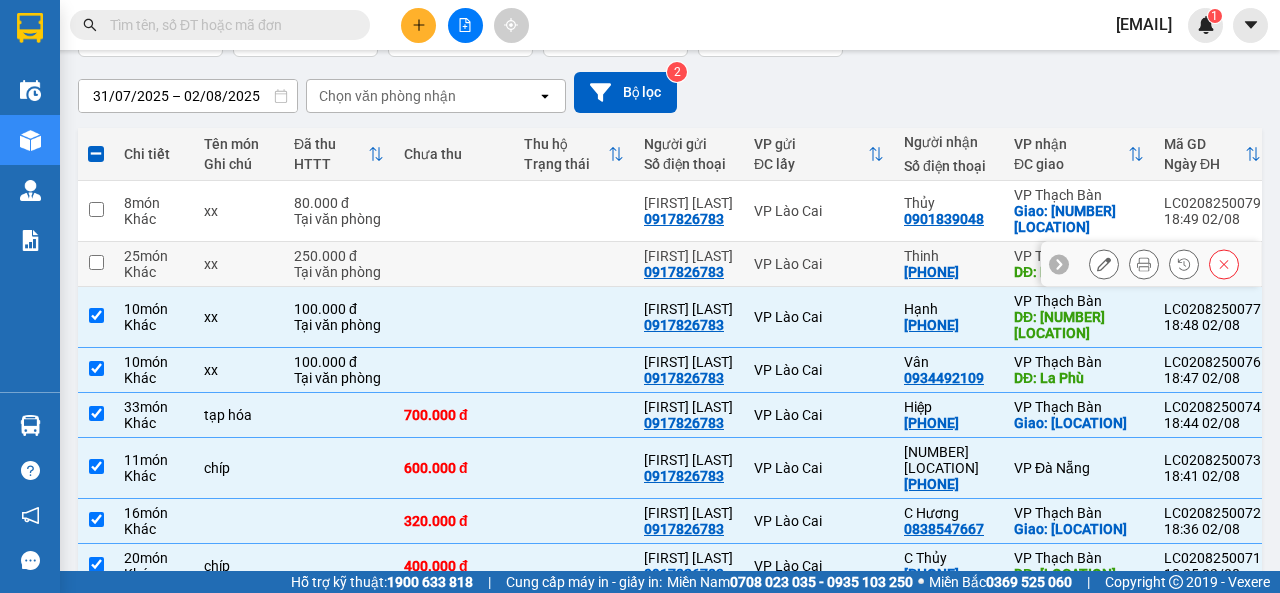 click at bounding box center [96, 262] 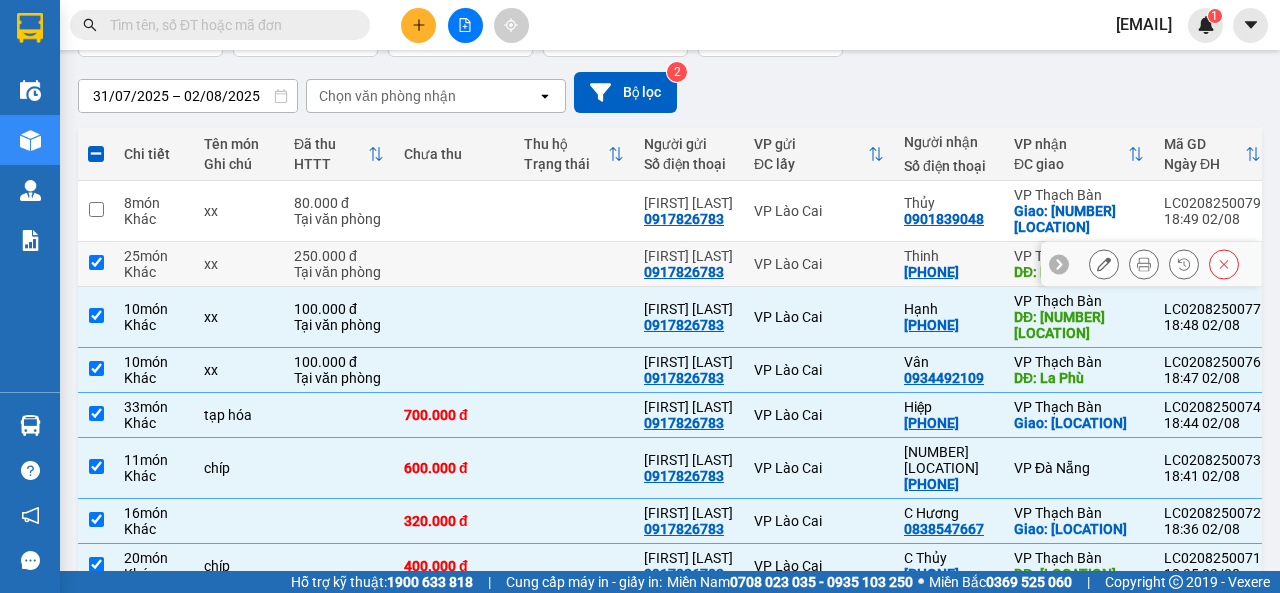 checkbox on "true" 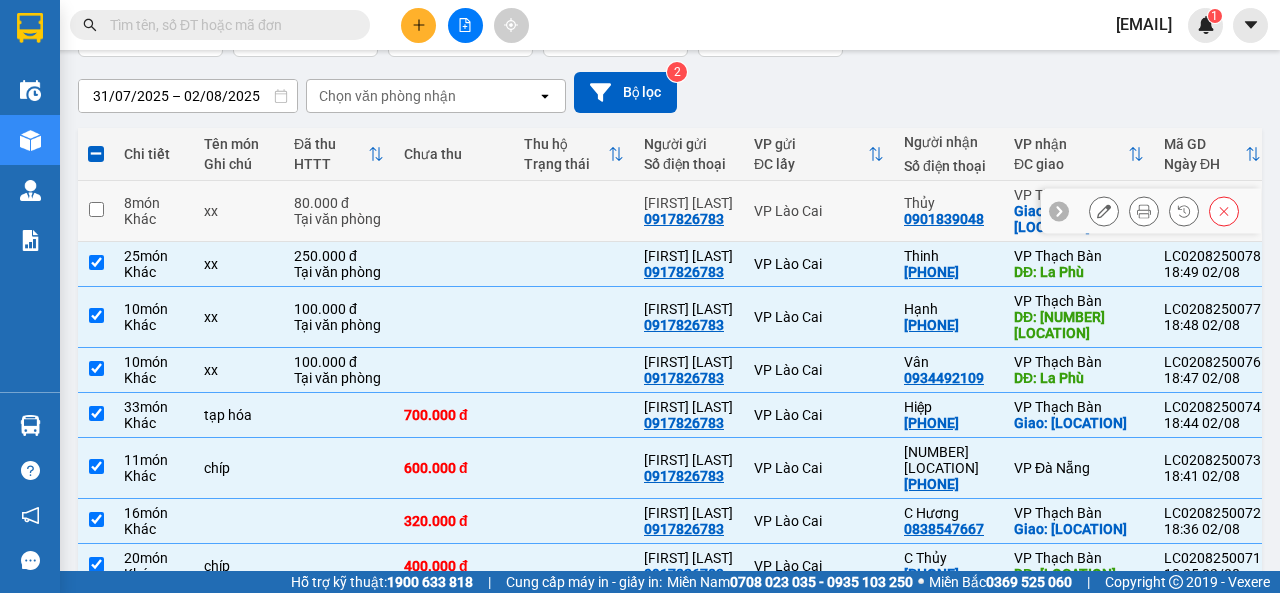 click at bounding box center [96, 211] 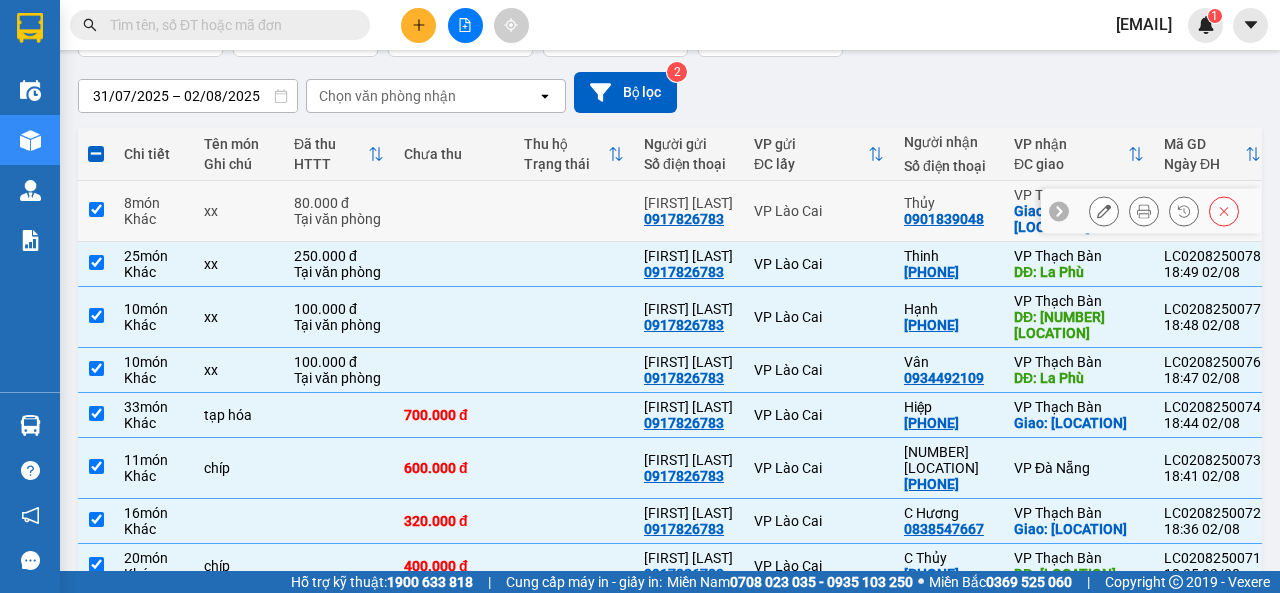 checkbox on "true" 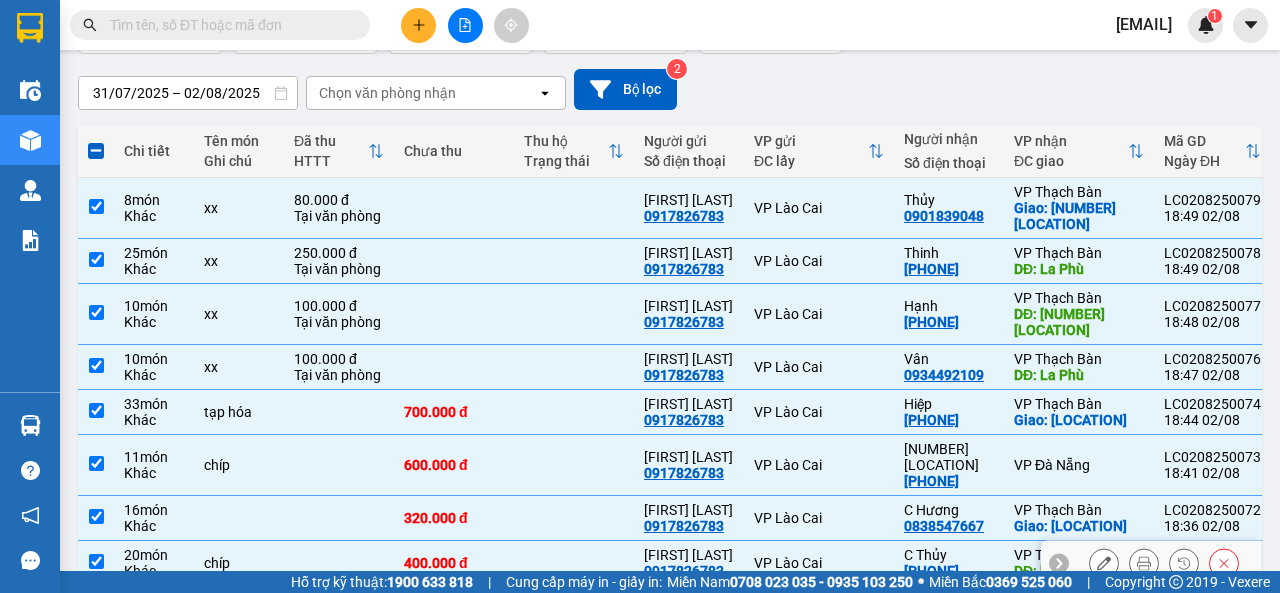 scroll, scrollTop: 54, scrollLeft: 0, axis: vertical 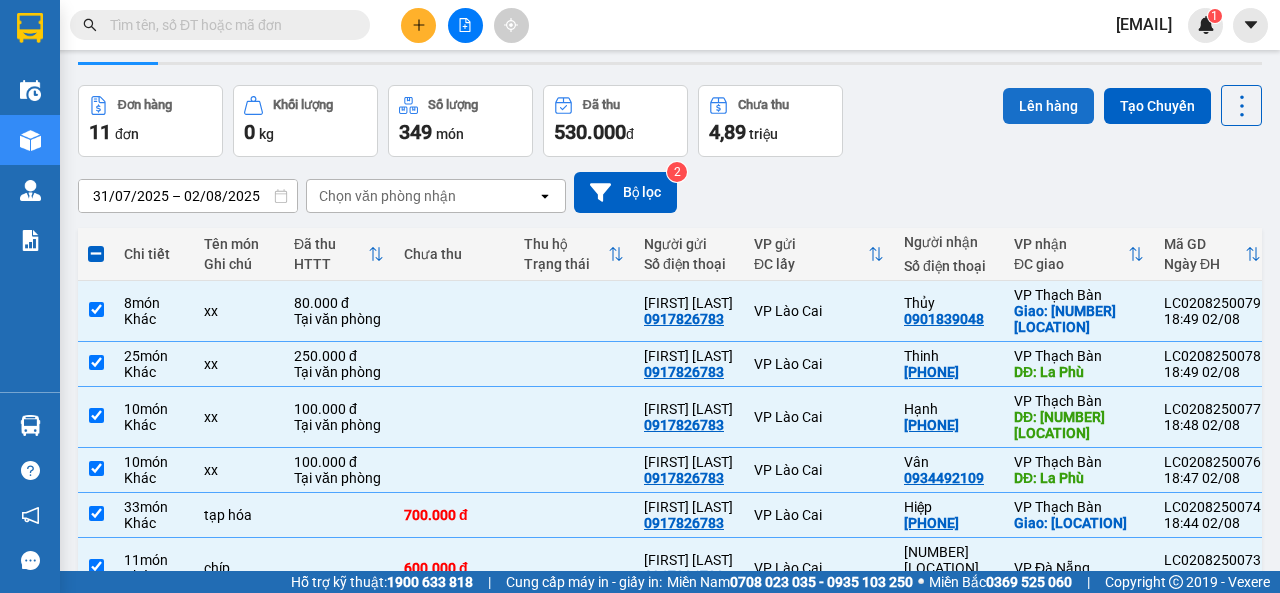 click on "Lên hàng" at bounding box center (1048, 106) 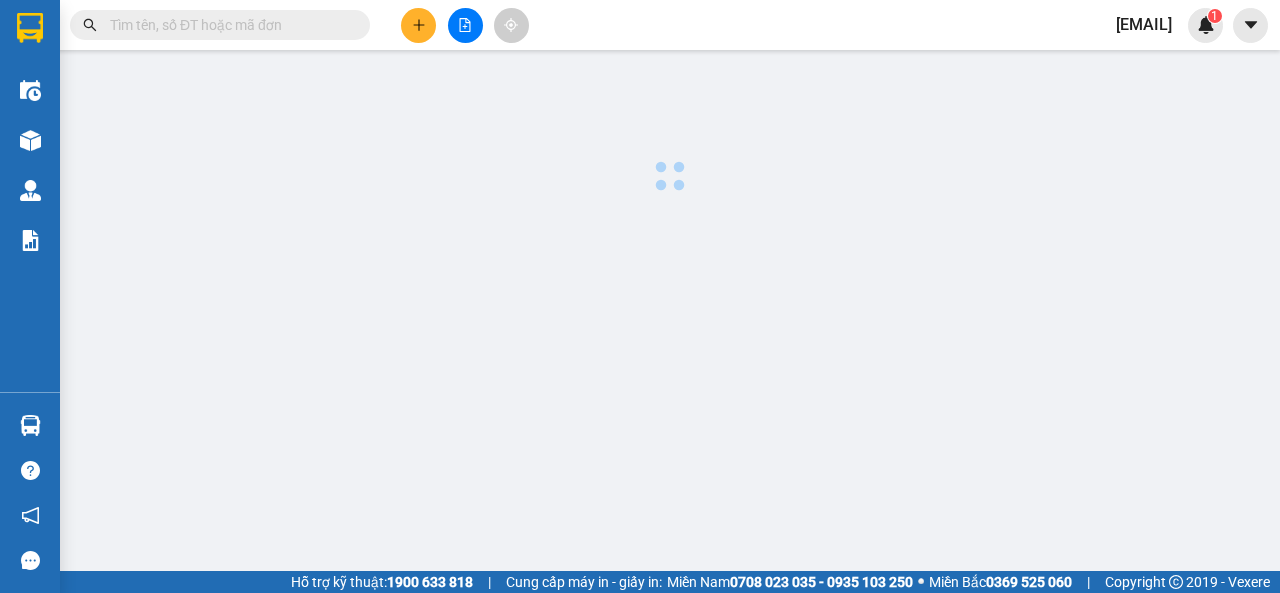 scroll, scrollTop: 0, scrollLeft: 0, axis: both 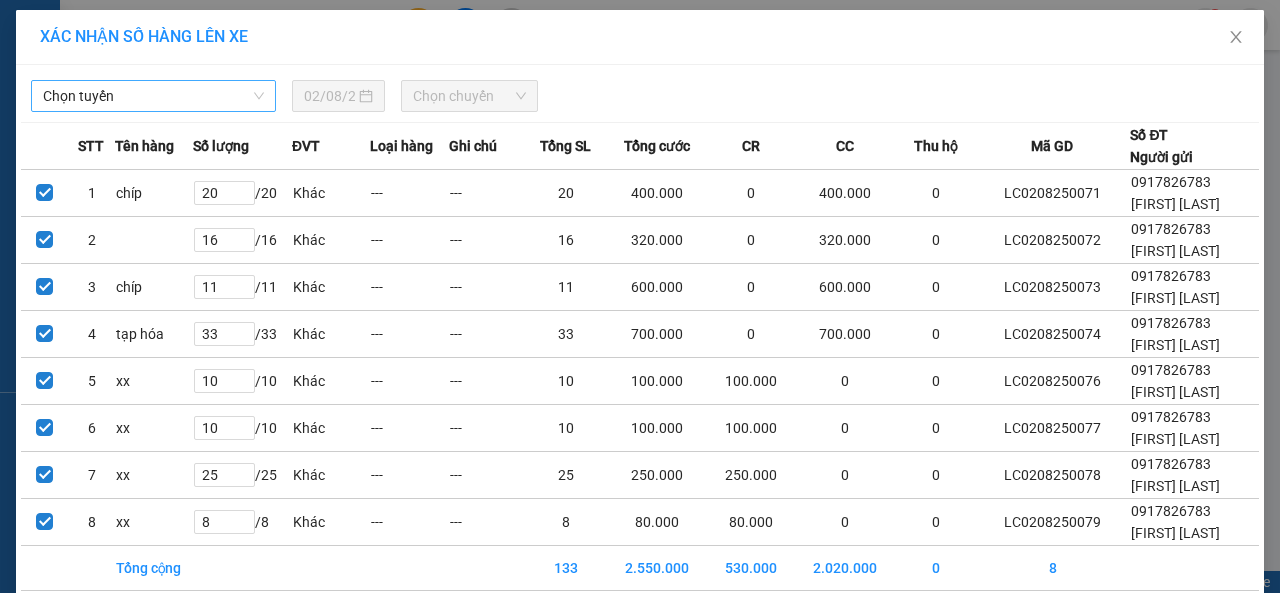 click on "Chọn tuyến" at bounding box center (153, 96) 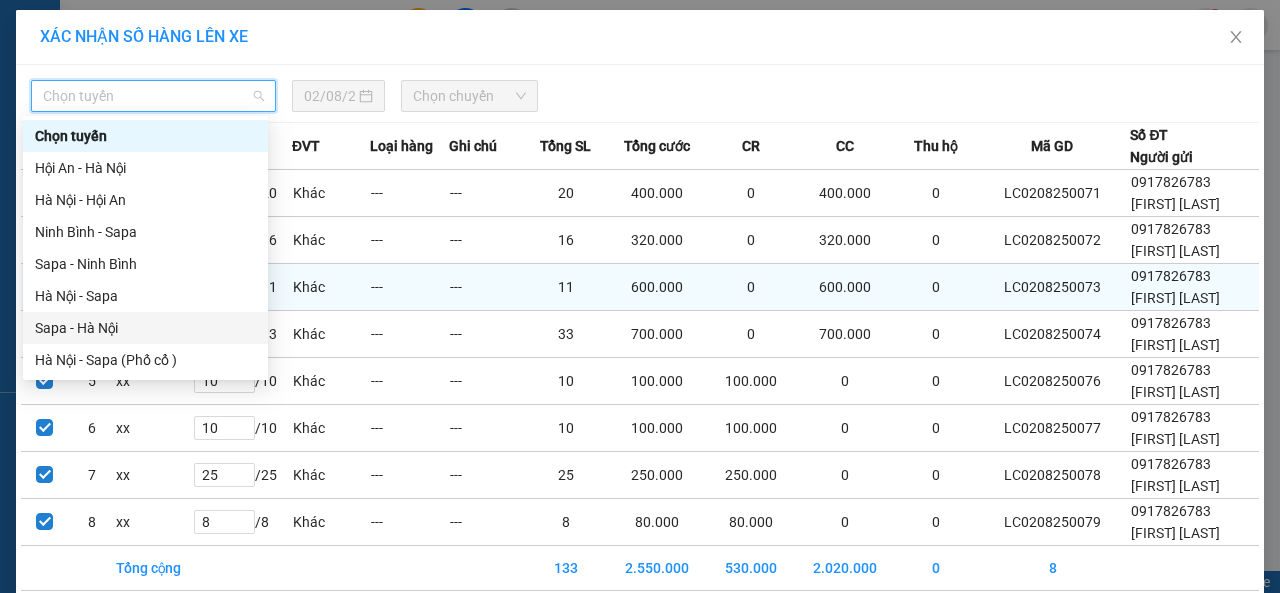 drag, startPoint x: 106, startPoint y: 329, endPoint x: 126, endPoint y: 301, distance: 34.4093 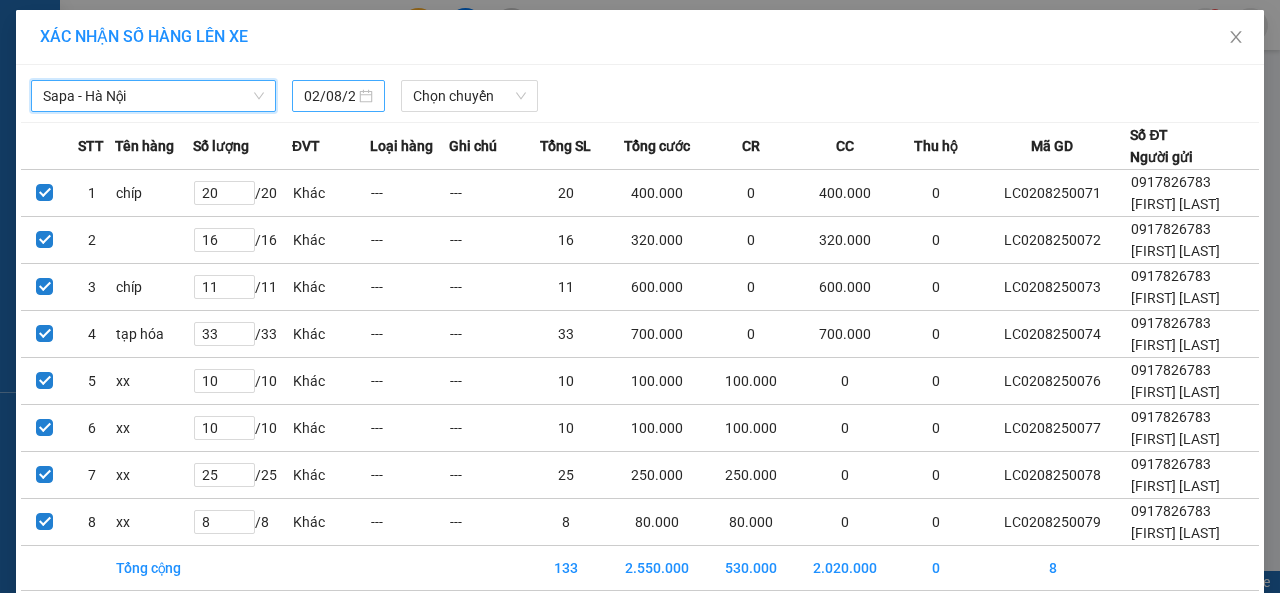 click on "02/08/2025" at bounding box center (329, 96) 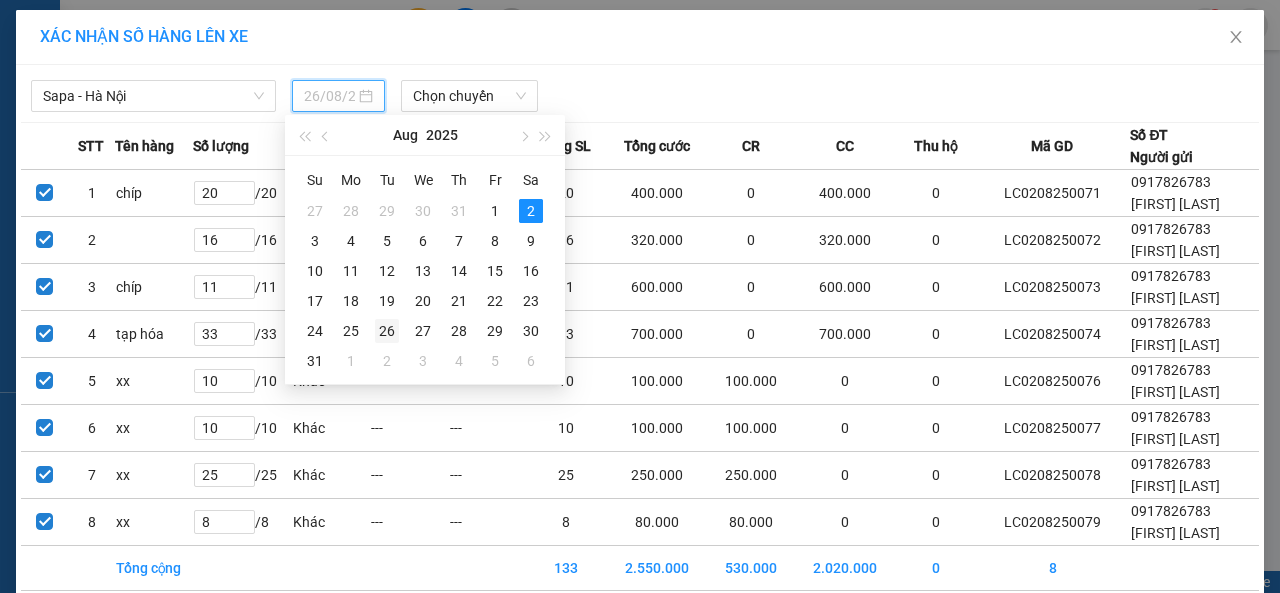 click on "26" at bounding box center (387, 331) 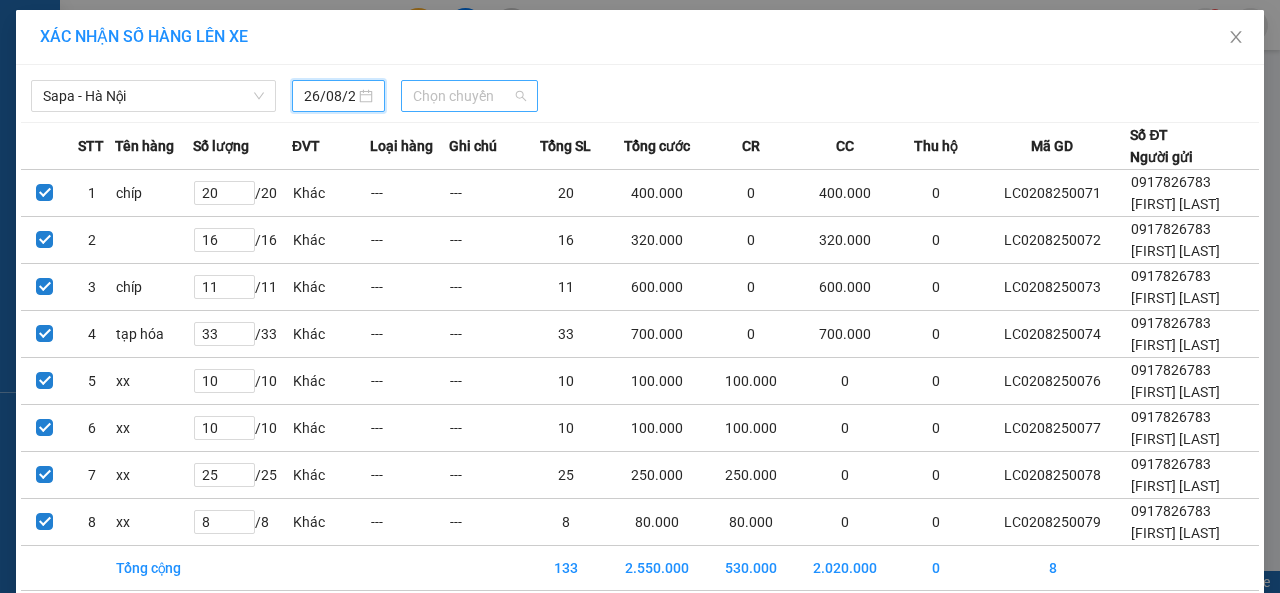 click on "Chọn chuyến" at bounding box center (469, 96) 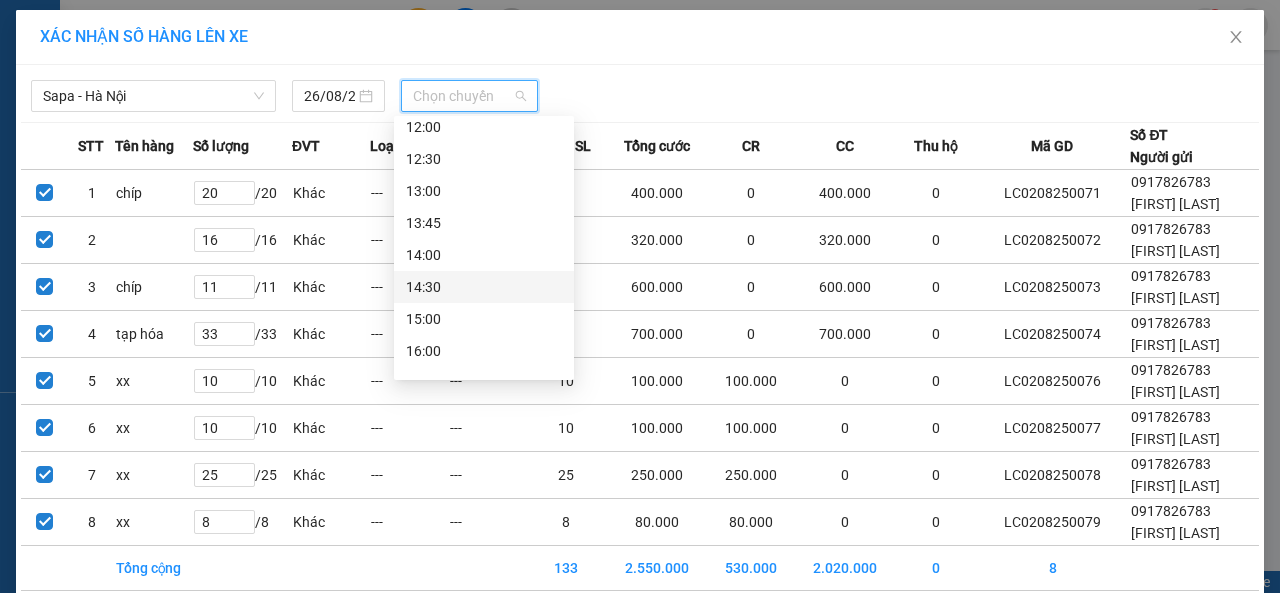 scroll, scrollTop: 0, scrollLeft: 0, axis: both 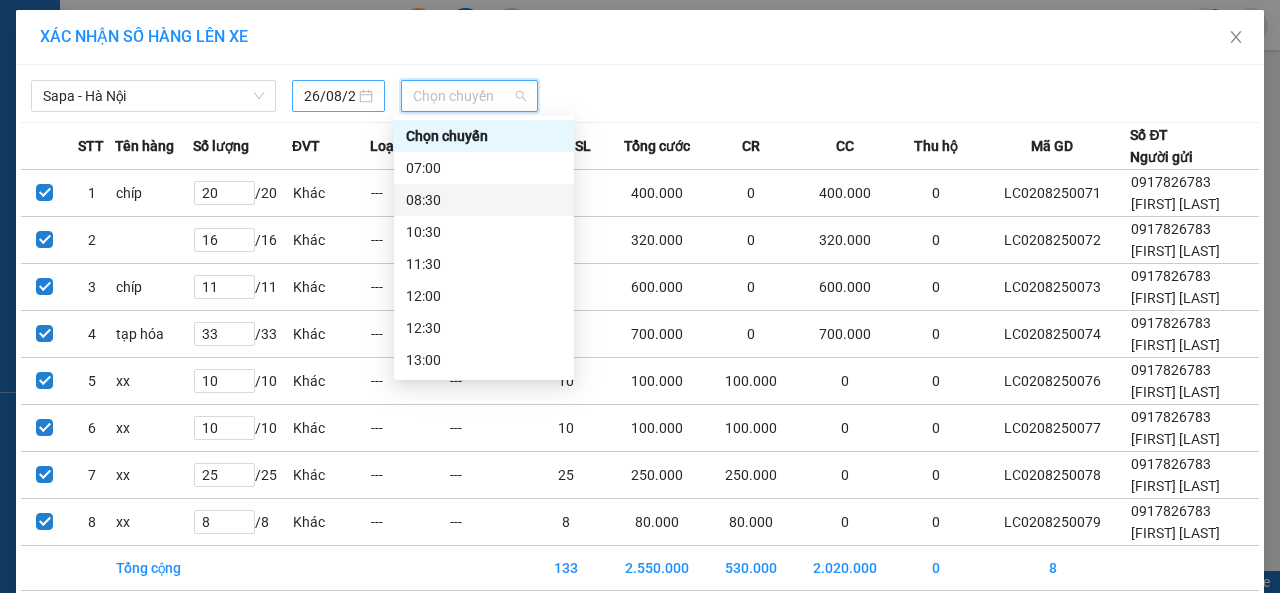 click on "26/08/2025" at bounding box center [329, 96] 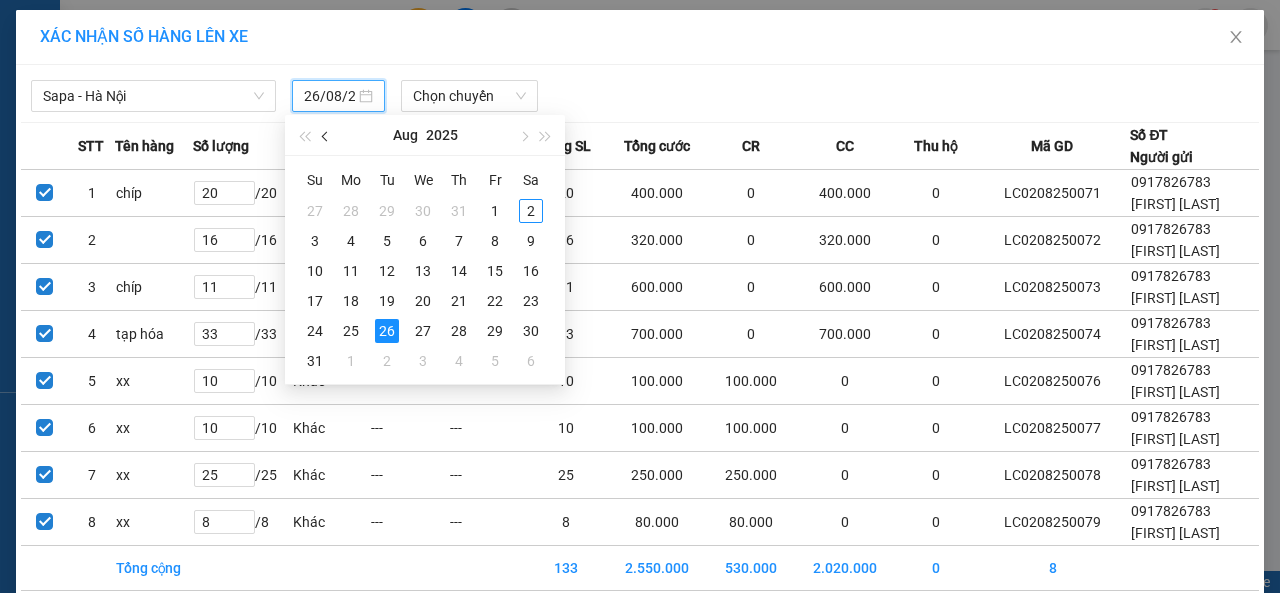 click at bounding box center (327, 137) 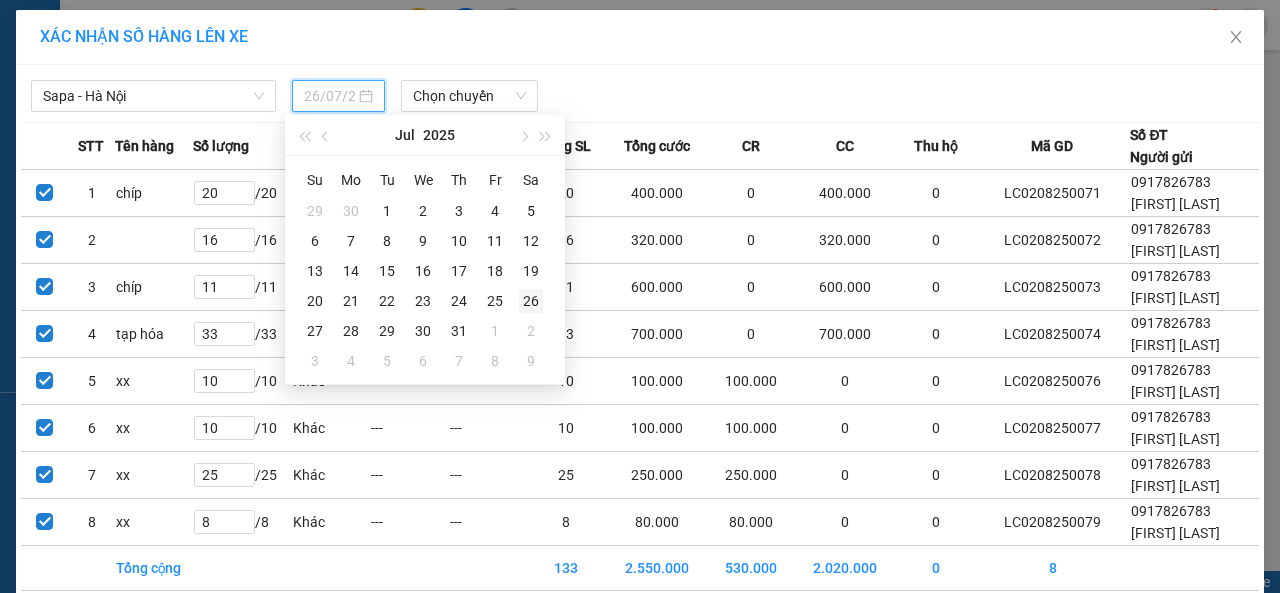 click on "26" at bounding box center [531, 301] 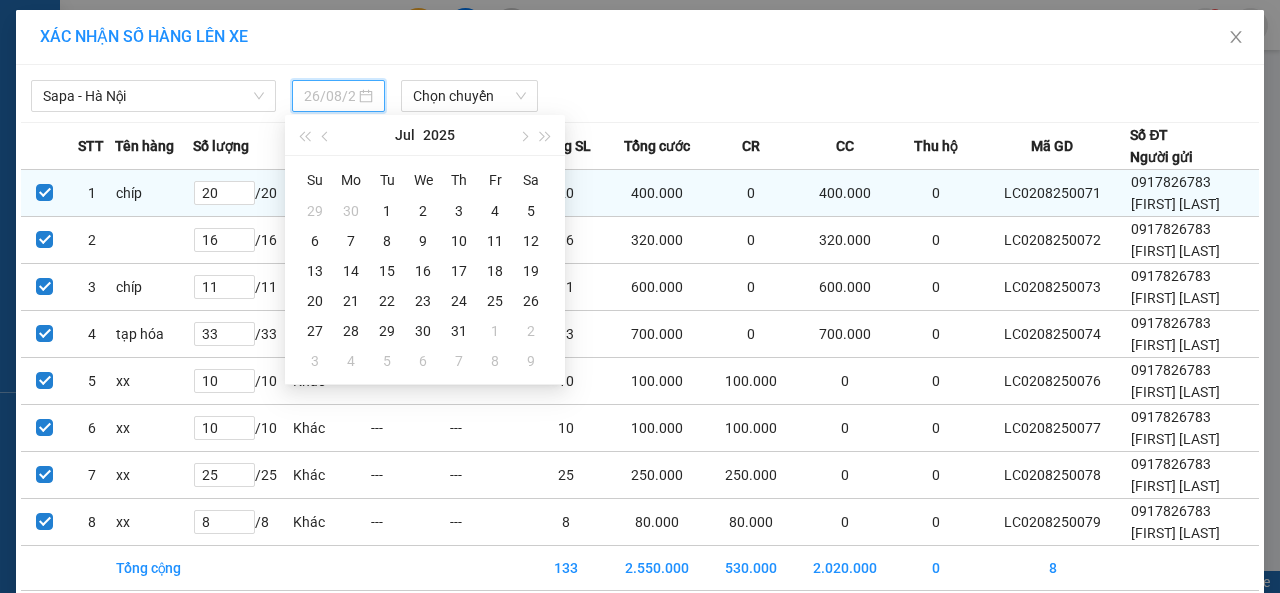 type on "26/07/2025" 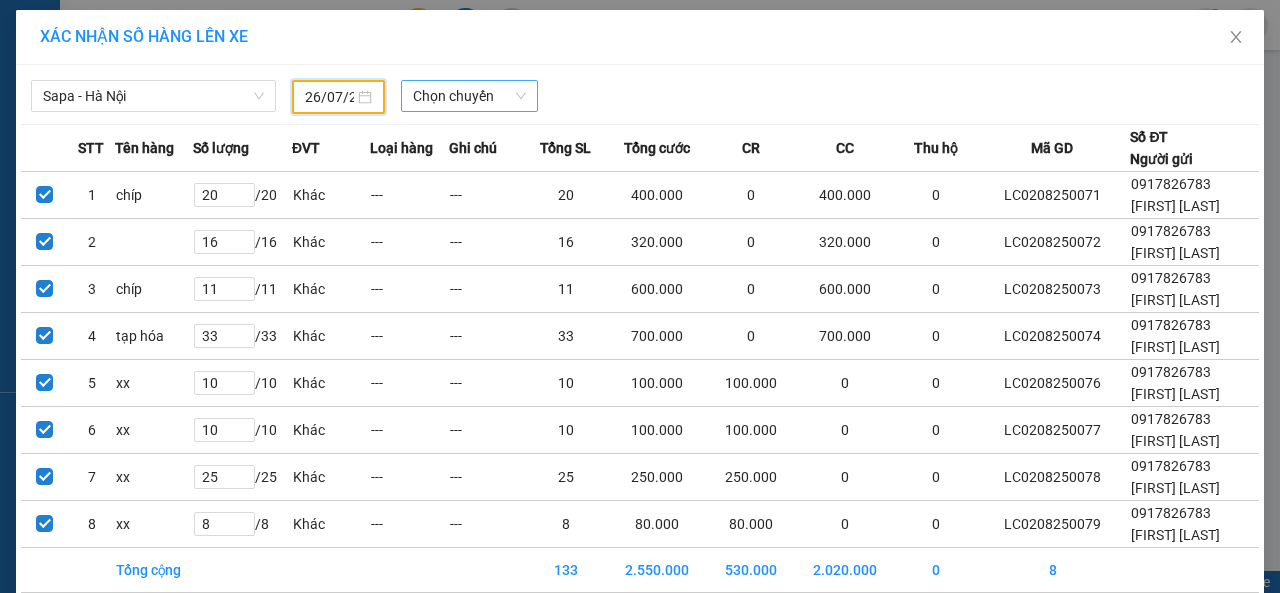 click on "Chọn chuyến" at bounding box center (469, 96) 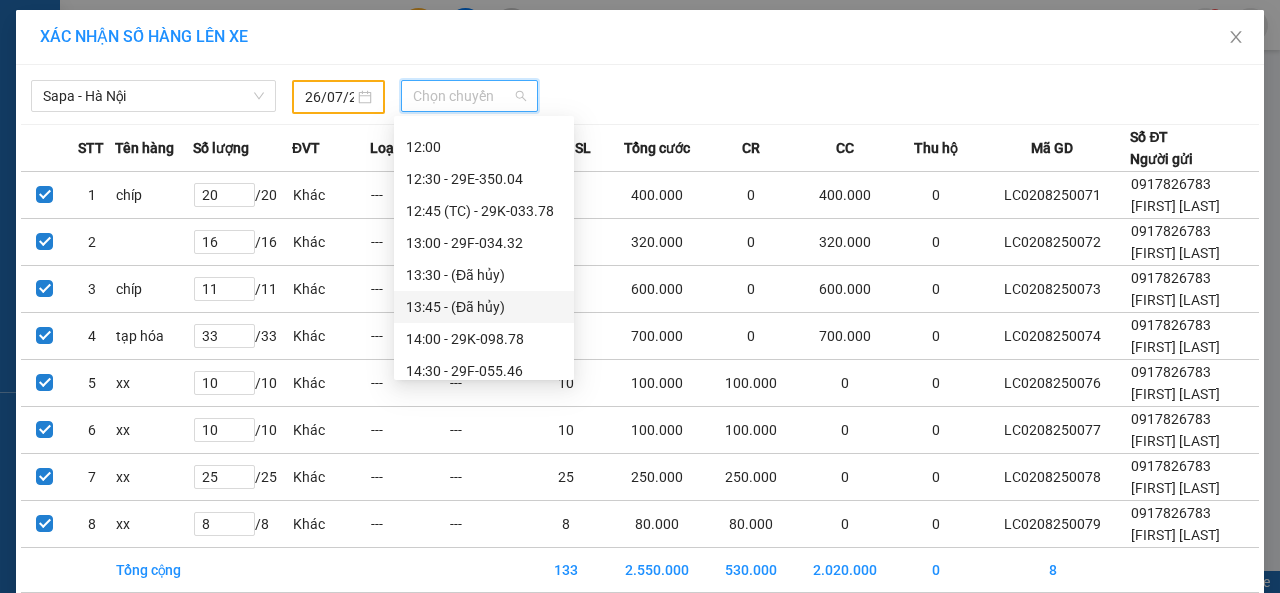 scroll, scrollTop: 480, scrollLeft: 0, axis: vertical 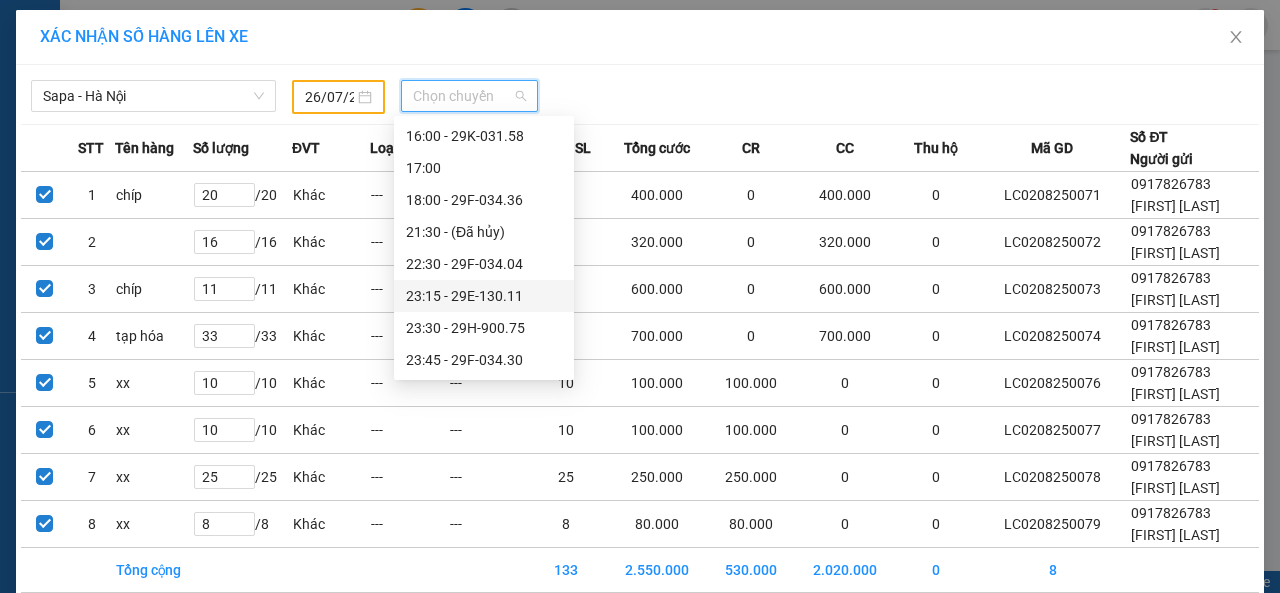 click on "23:15     - 29E-130.11" at bounding box center [484, 296] 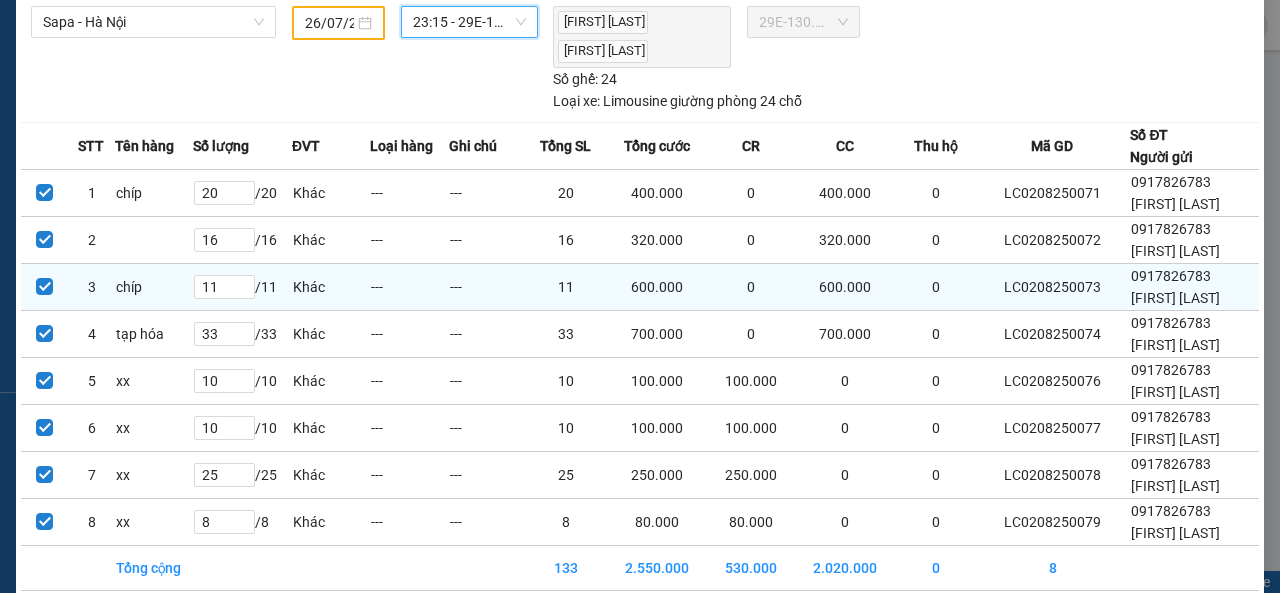 scroll, scrollTop: 156, scrollLeft: 0, axis: vertical 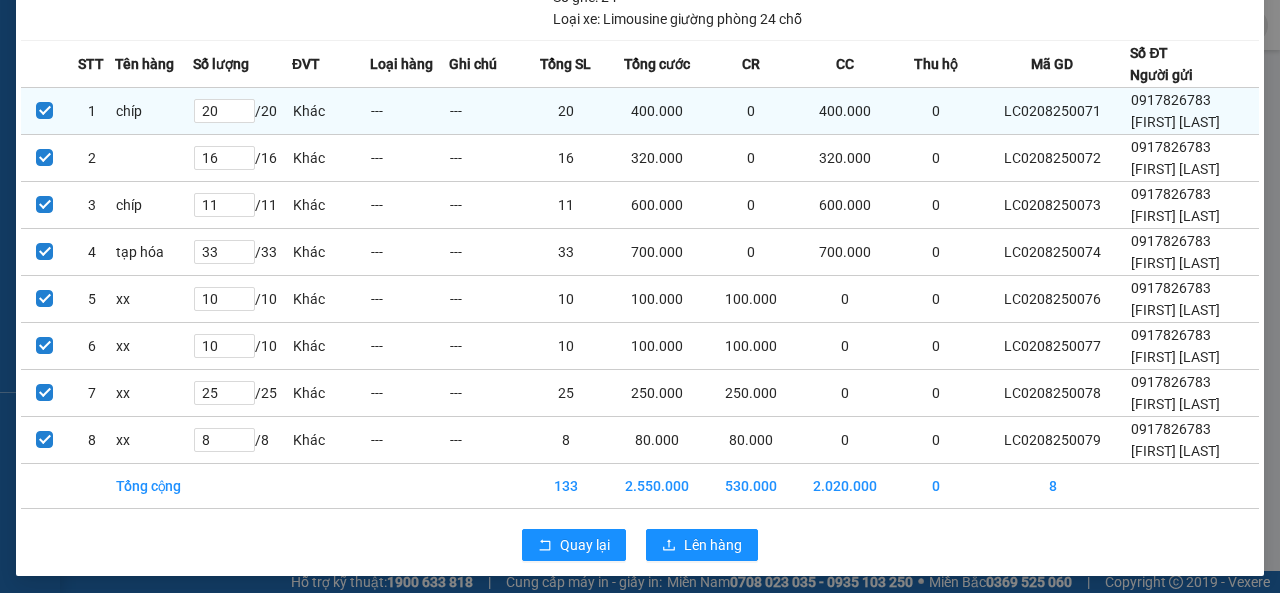 click at bounding box center (44, 110) 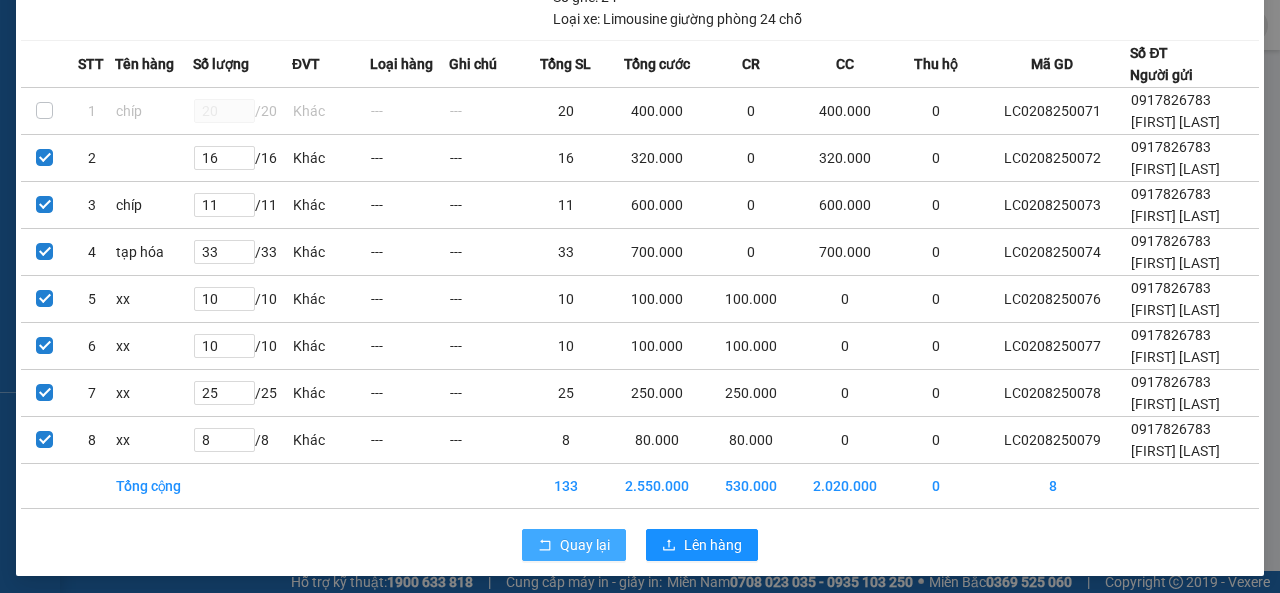 click on "Quay lại" at bounding box center (585, 545) 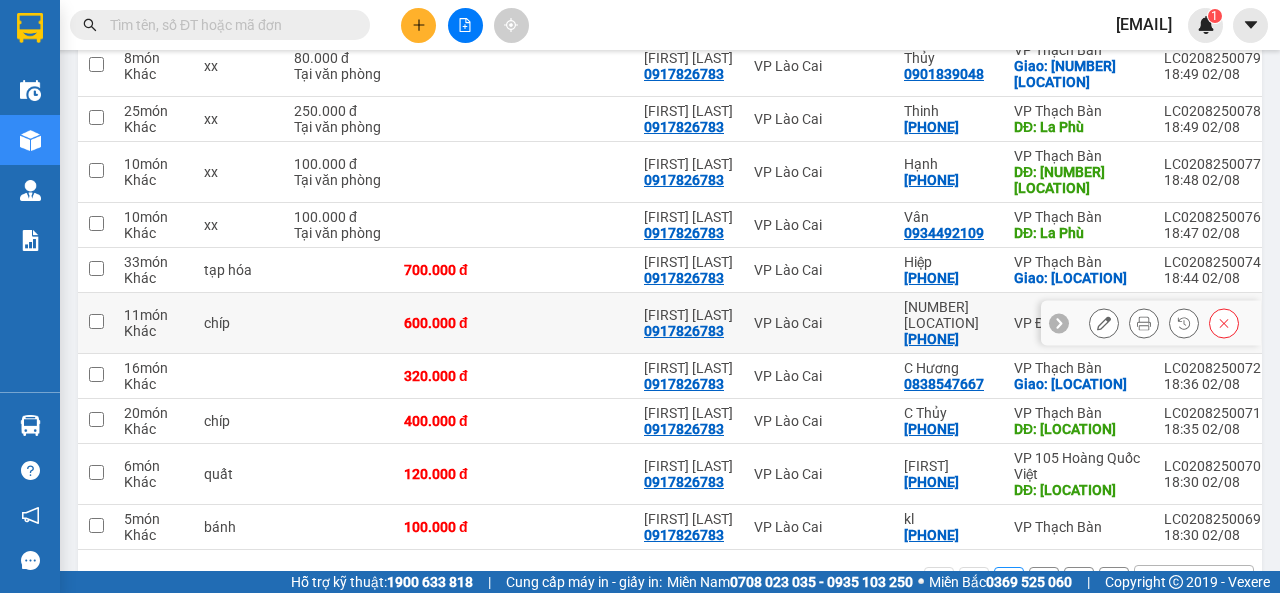 scroll, scrollTop: 254, scrollLeft: 0, axis: vertical 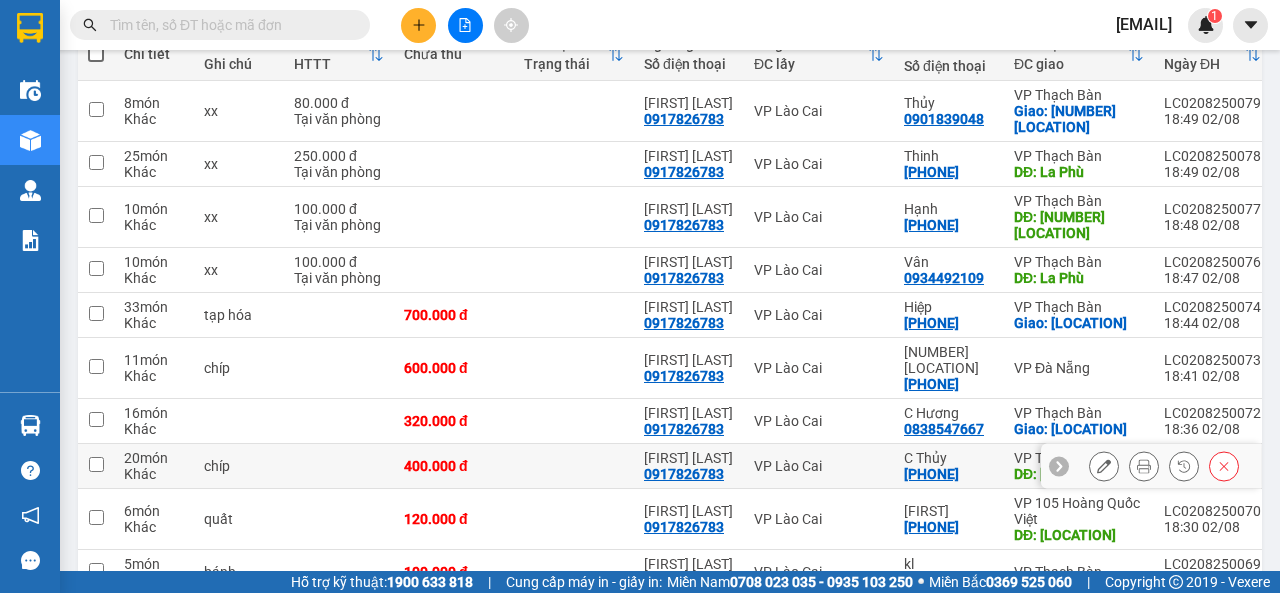 click at bounding box center [96, 464] 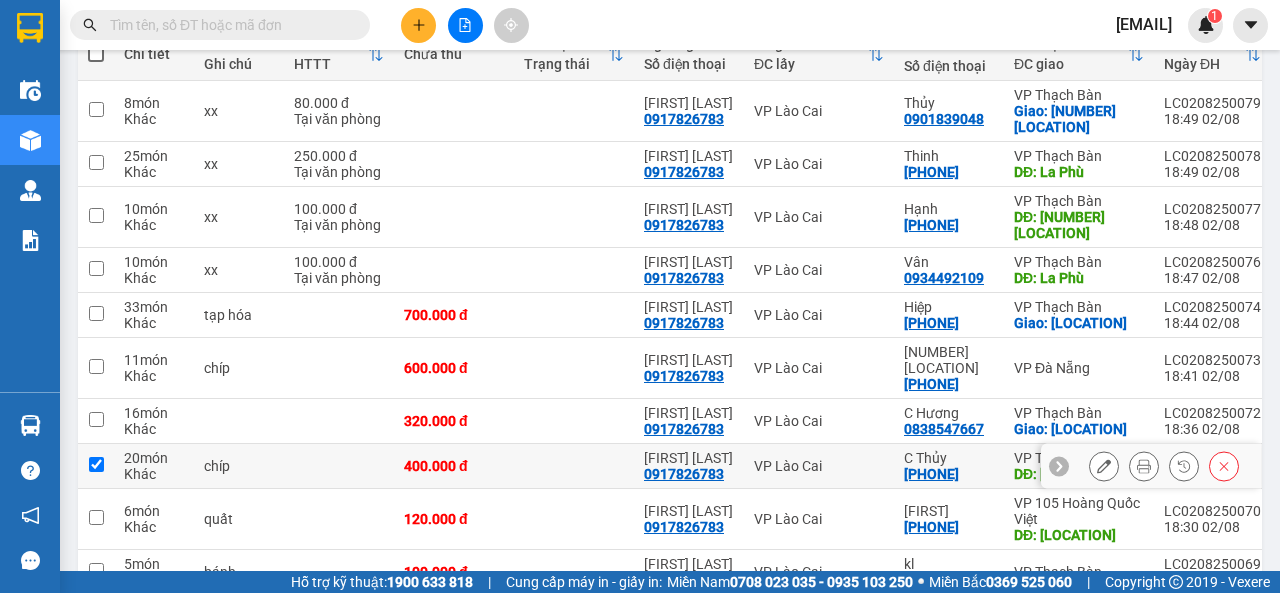 checkbox on "true" 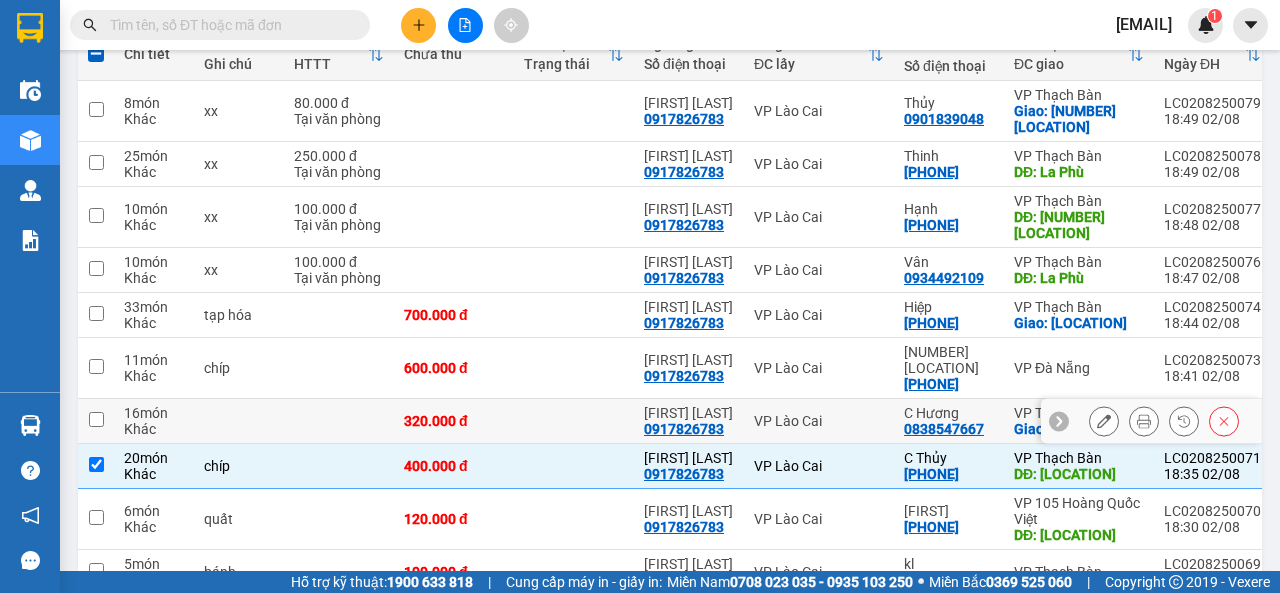 click at bounding box center (96, 421) 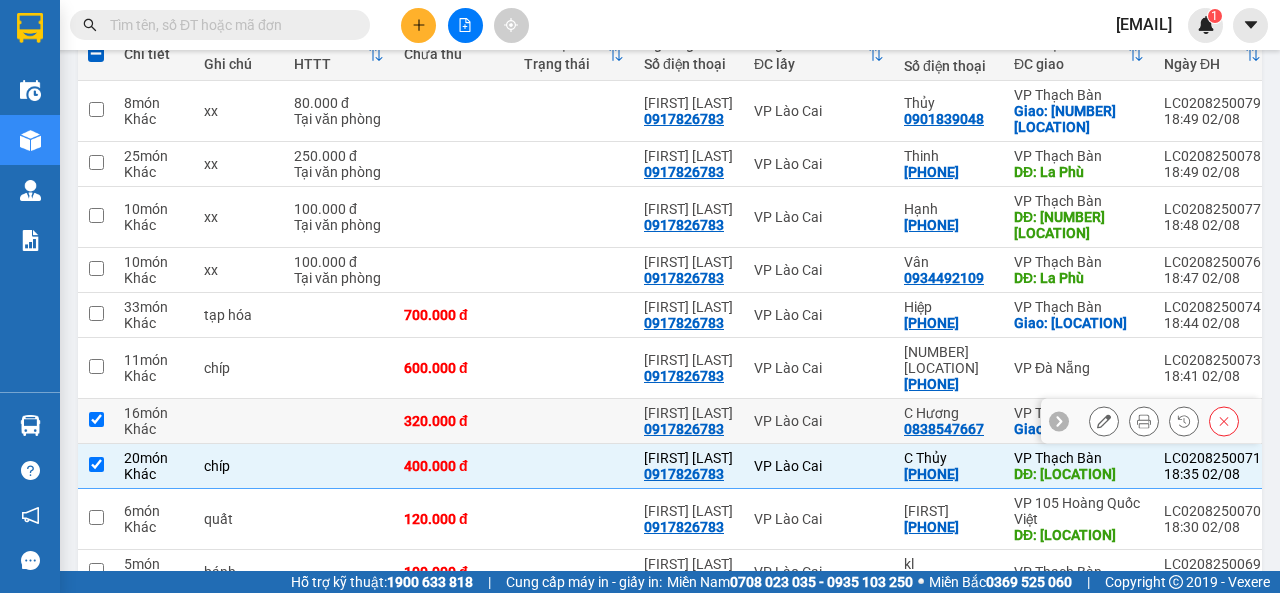 checkbox on "true" 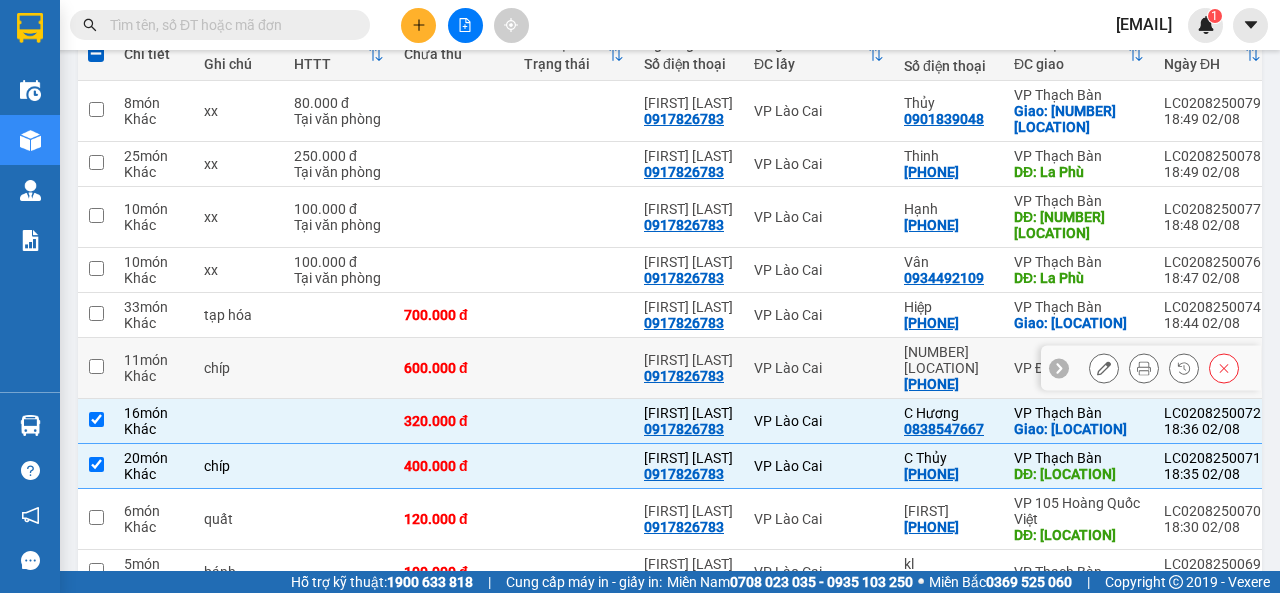click at bounding box center [96, 368] 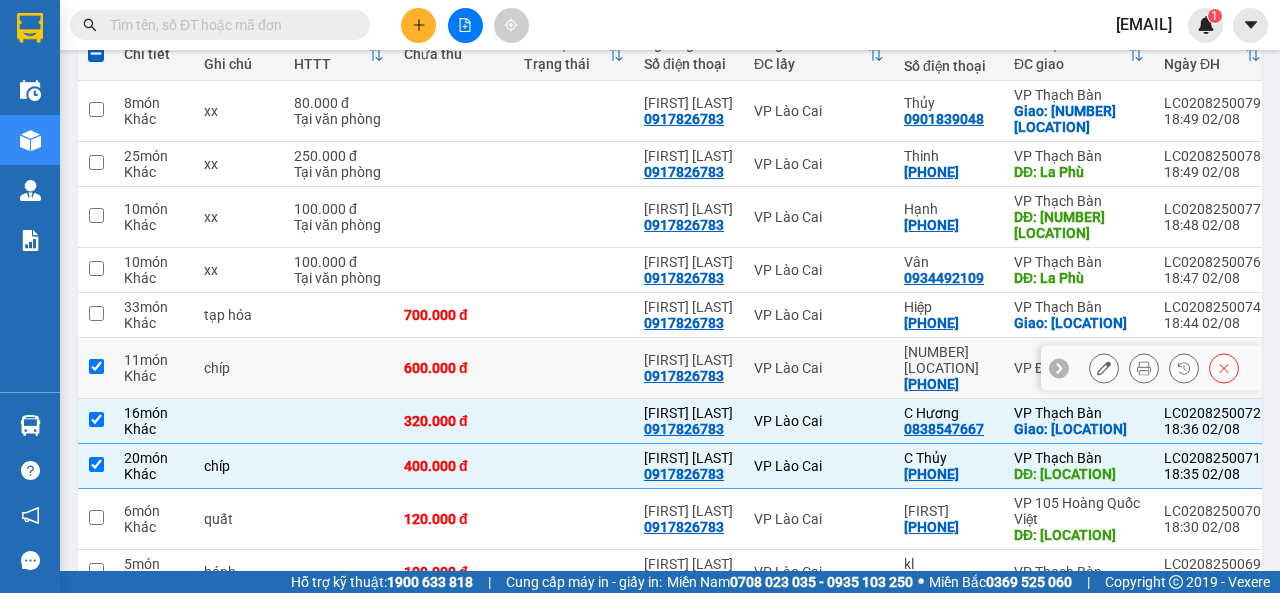 checkbox on "true" 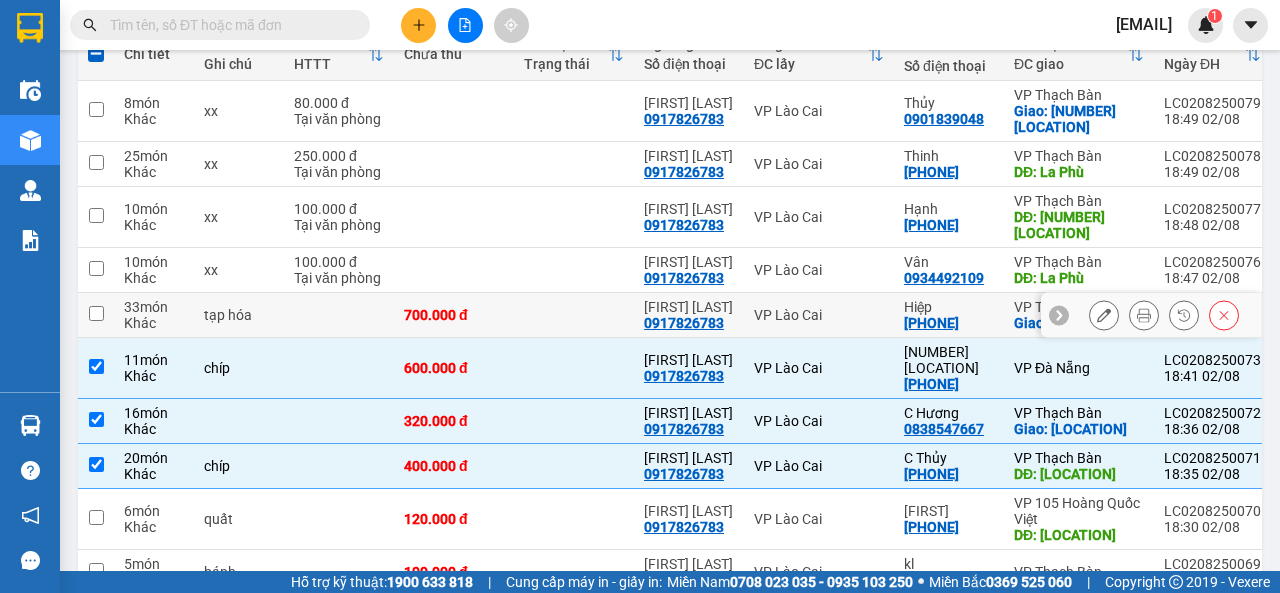 click at bounding box center [96, 313] 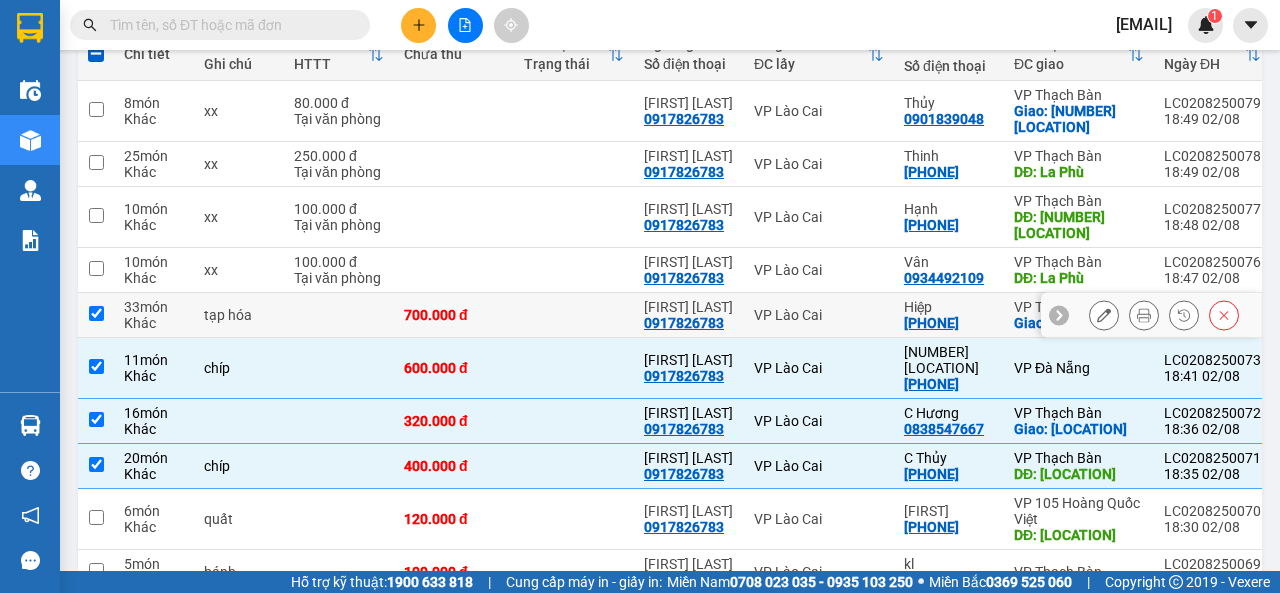checkbox on "true" 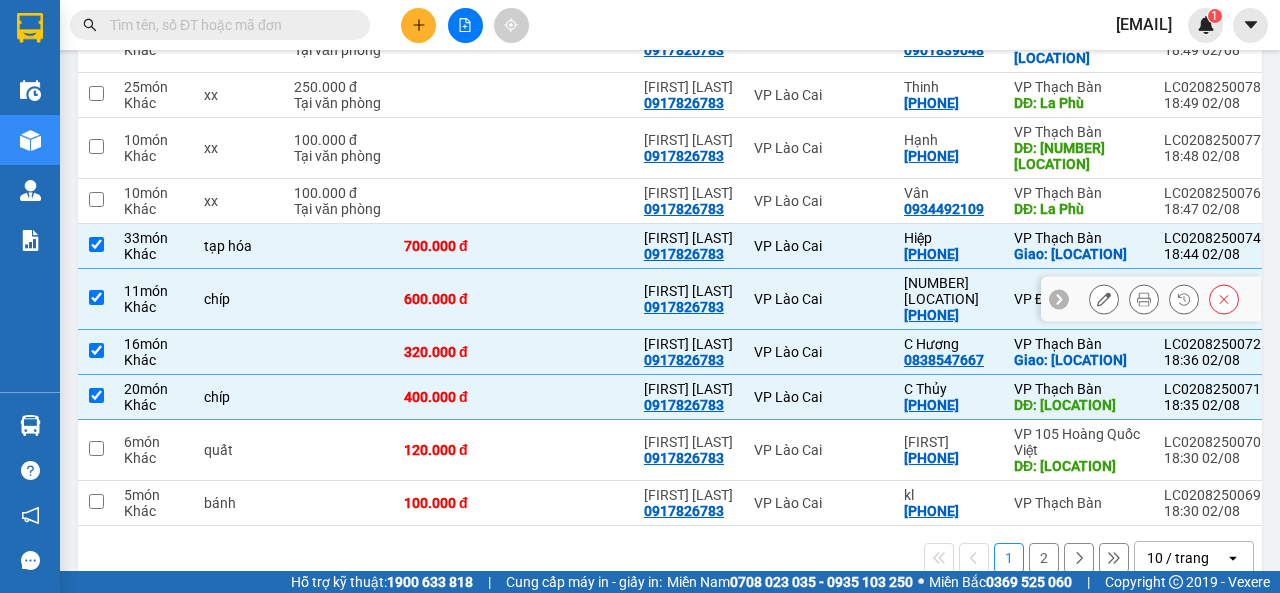 scroll, scrollTop: 354, scrollLeft: 0, axis: vertical 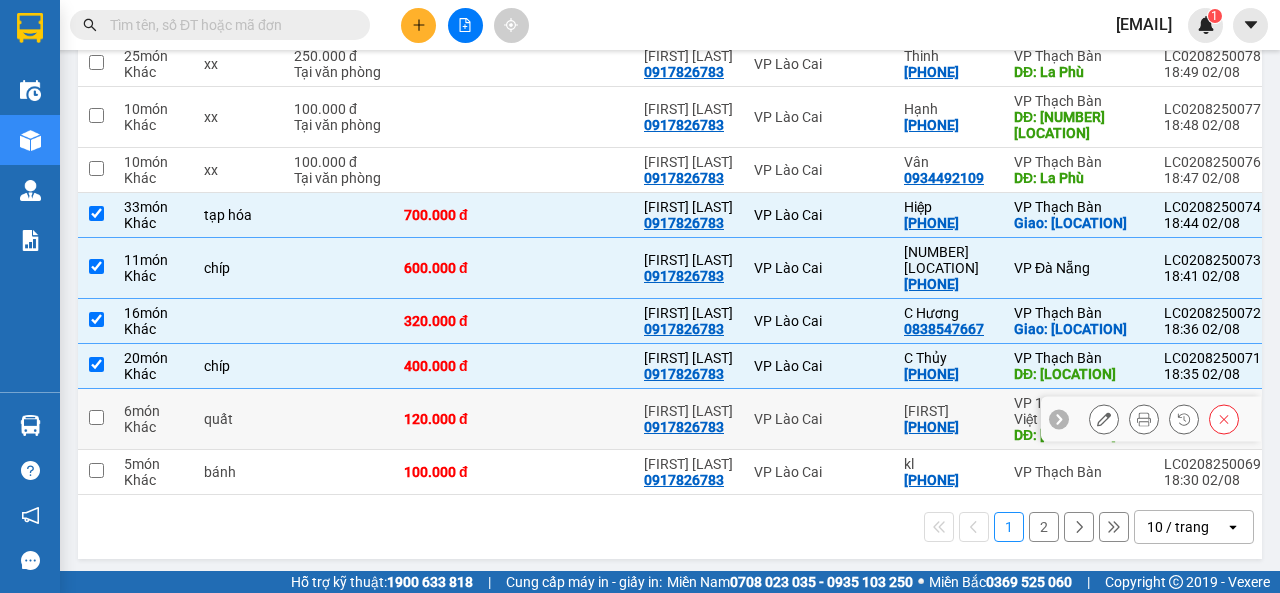 click at bounding box center [96, 417] 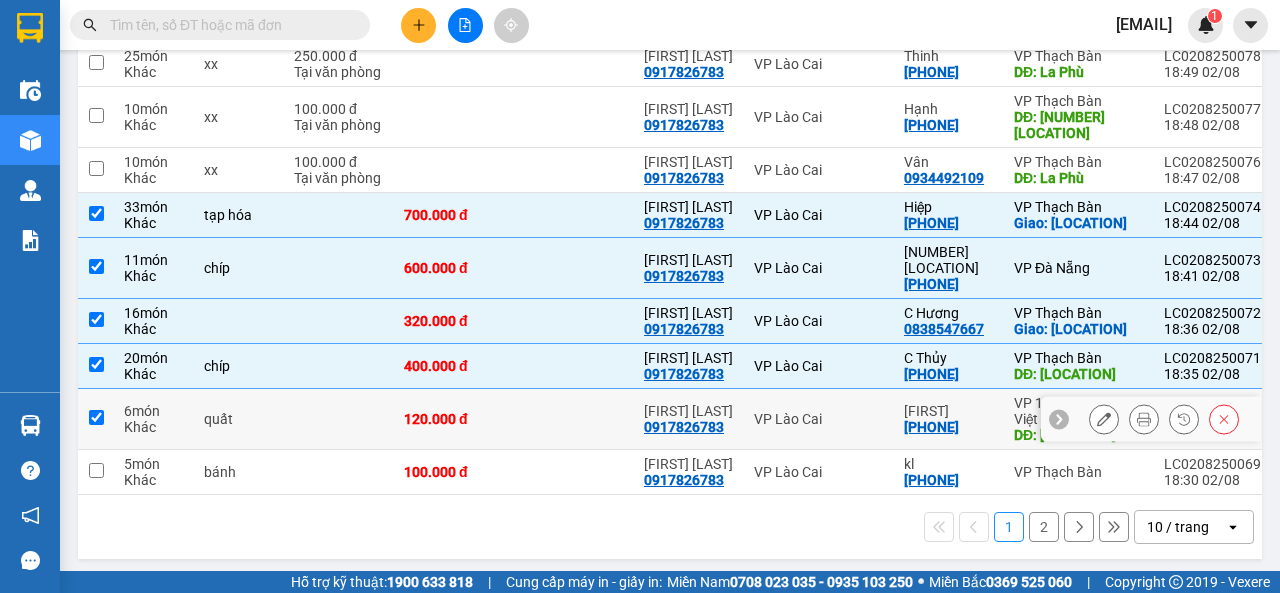 checkbox on "true" 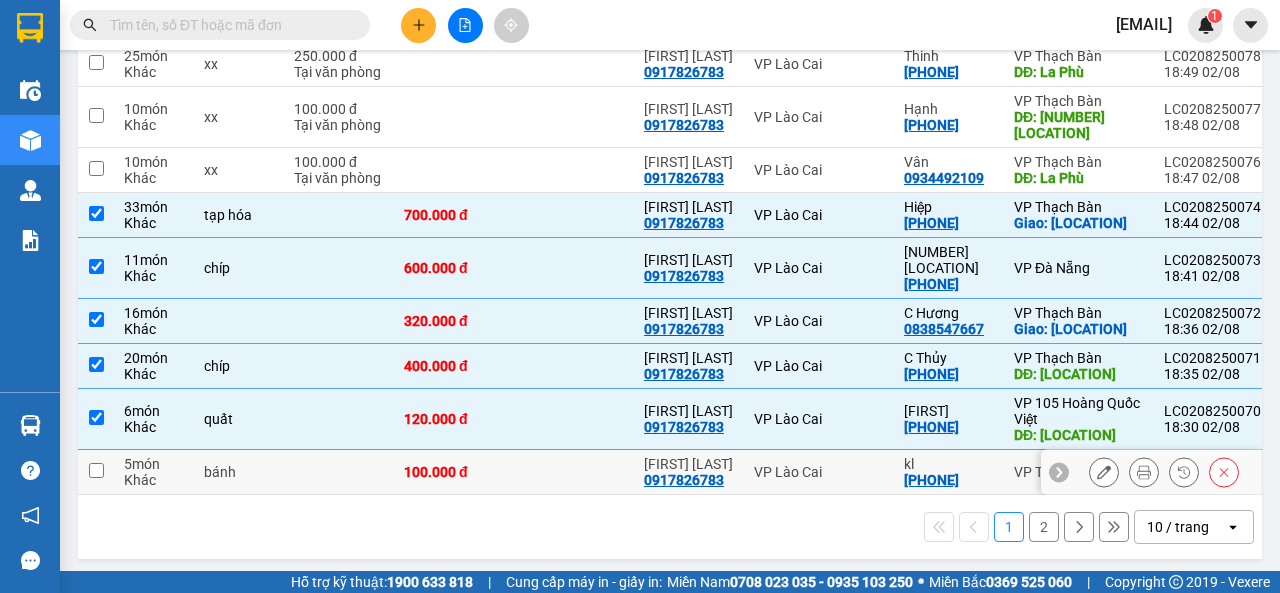 click at bounding box center [96, 470] 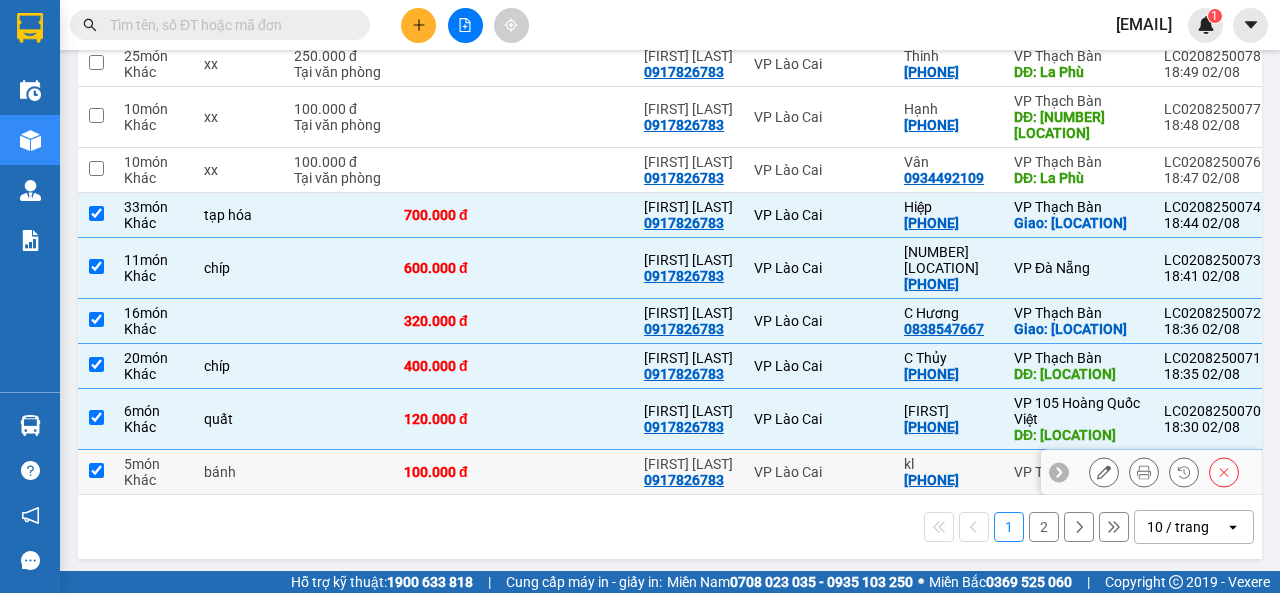 checkbox on "true" 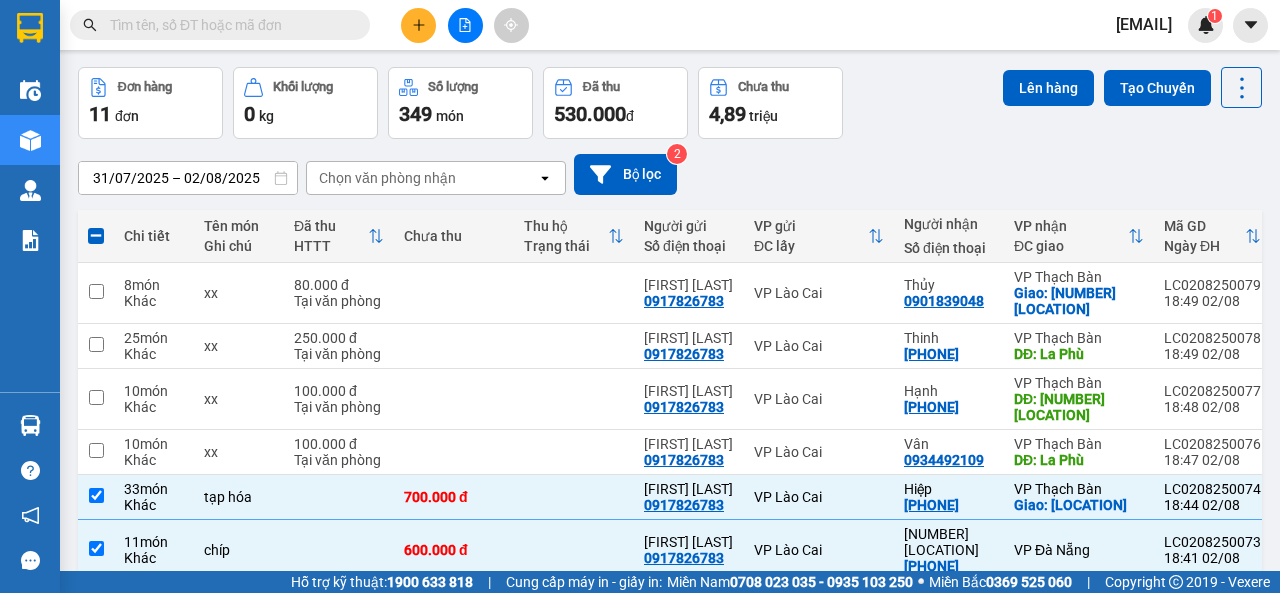 scroll, scrollTop: 0, scrollLeft: 0, axis: both 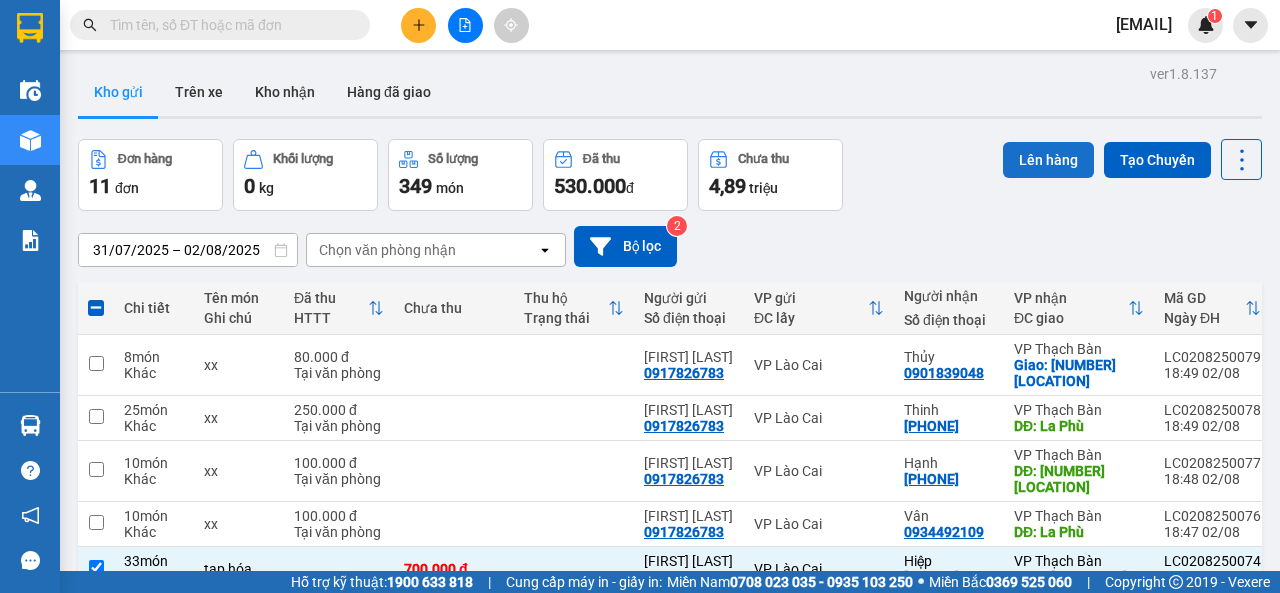 click on "Lên hàng" at bounding box center [1048, 160] 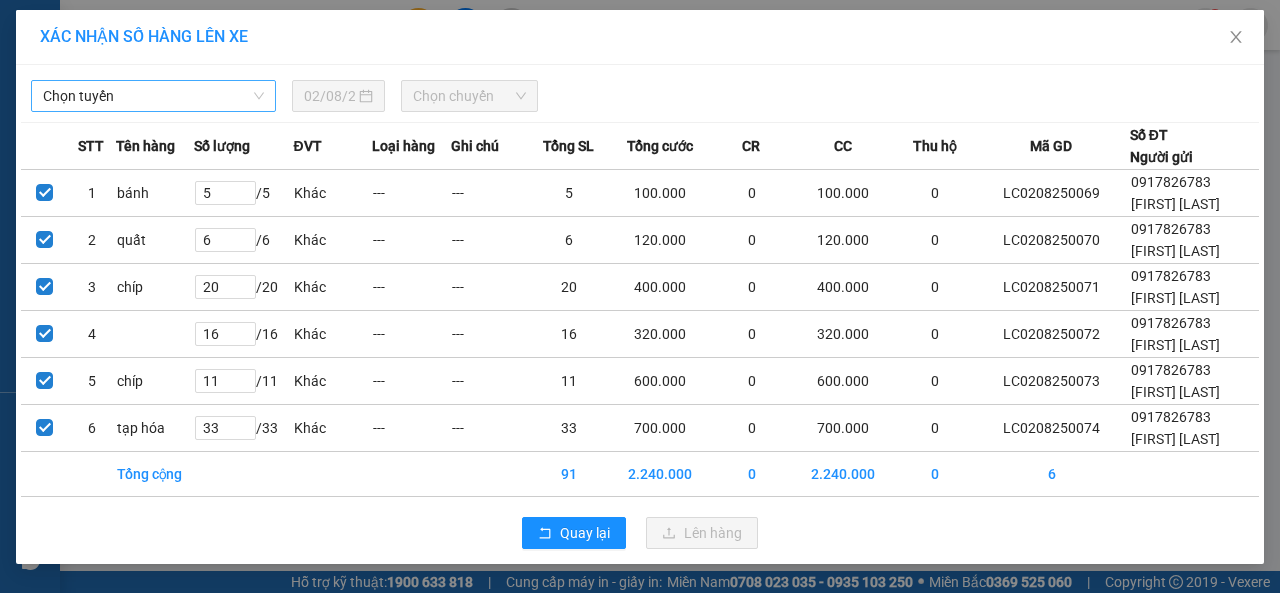 click on "Chọn tuyến" at bounding box center (153, 96) 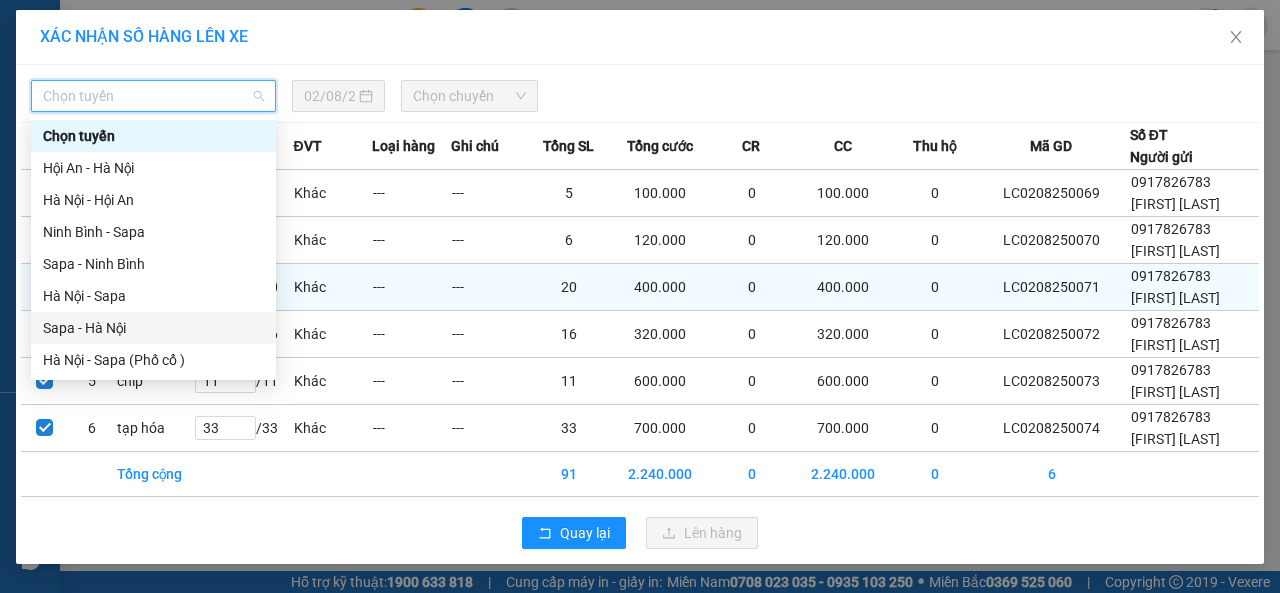 click on "Sapa - Hà Nội" at bounding box center [153, 328] 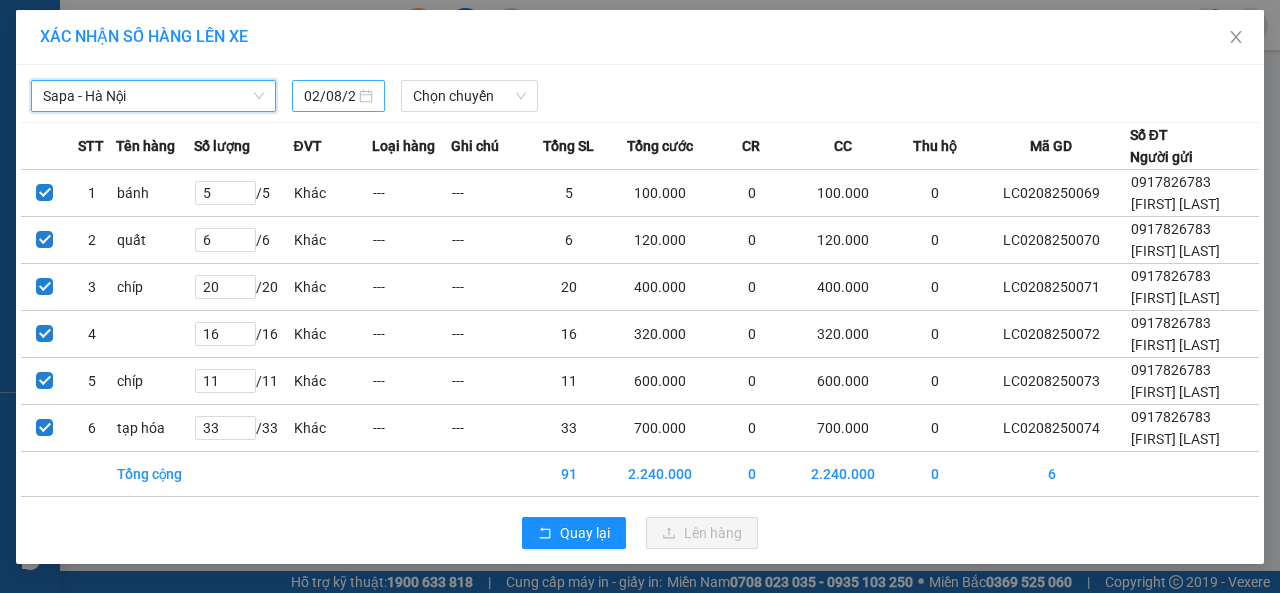 click on "02/08/2025" at bounding box center [338, 96] 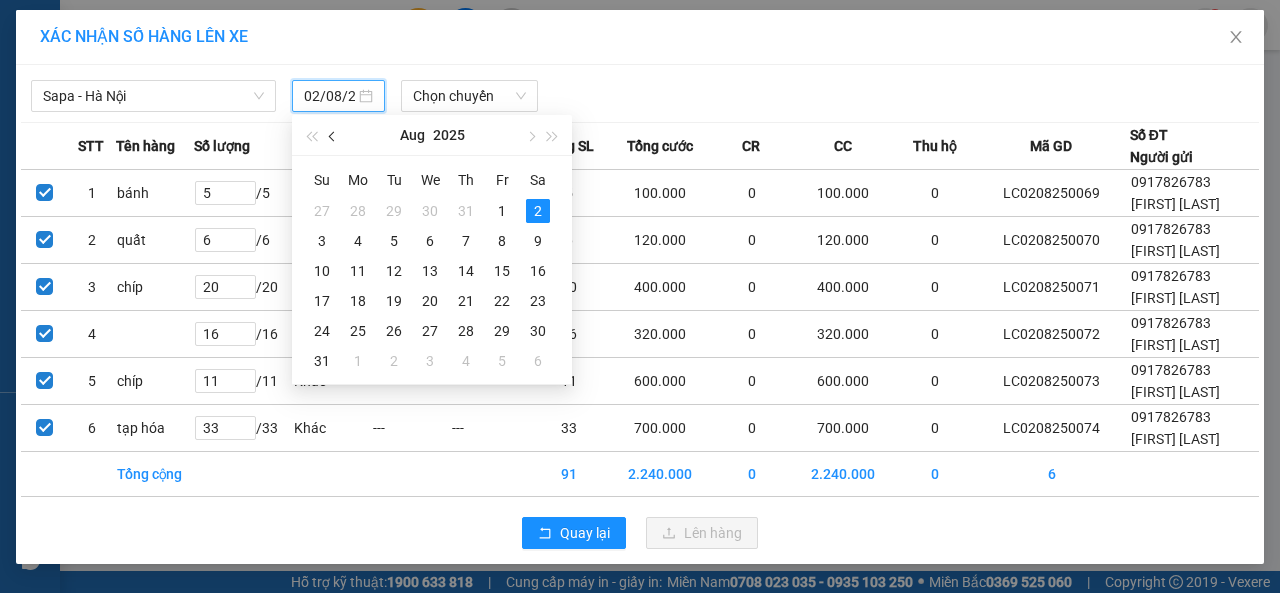 click at bounding box center (333, 135) 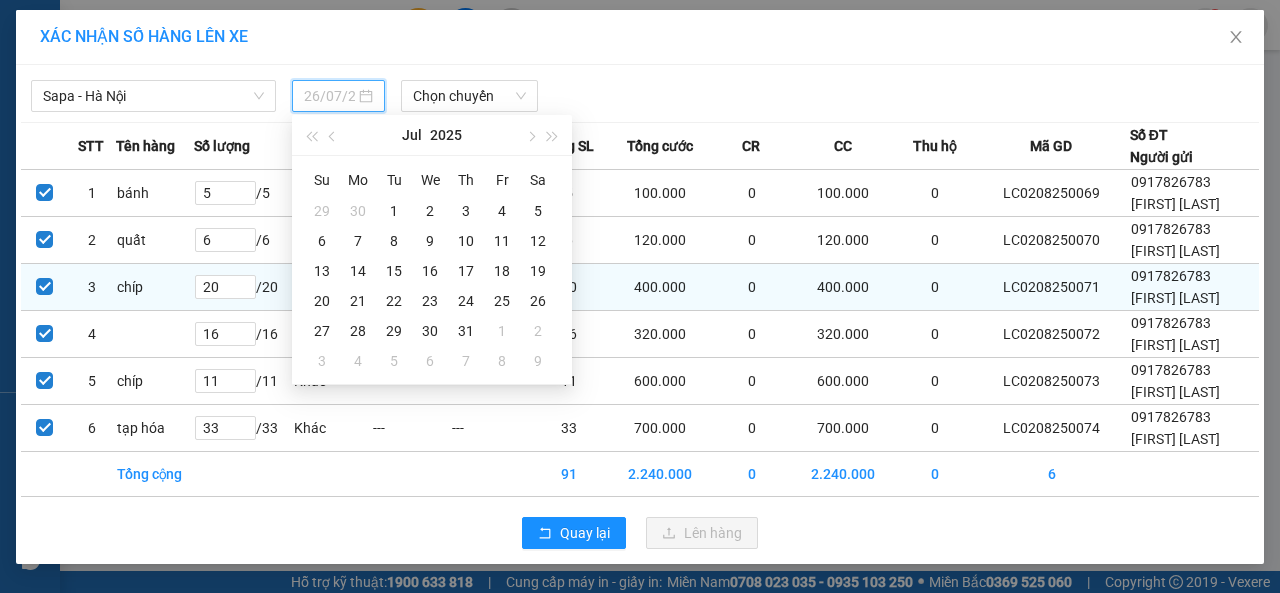 click on "26" at bounding box center (538, 301) 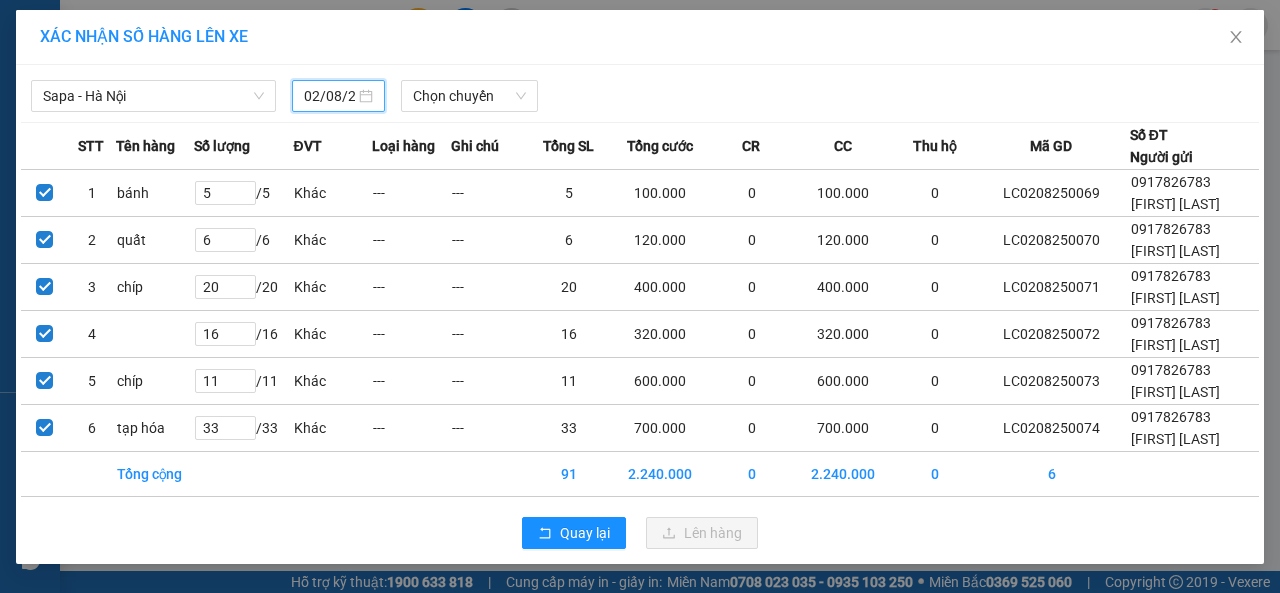 type on "26/07/2025" 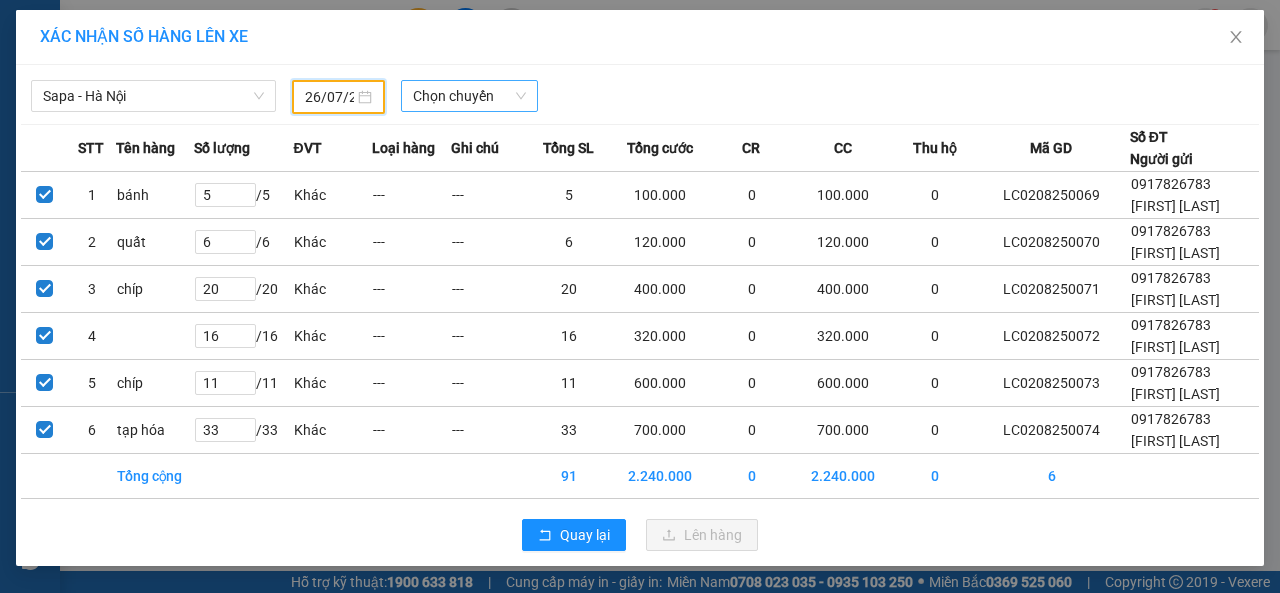 click on "Chọn chuyến" at bounding box center (469, 96) 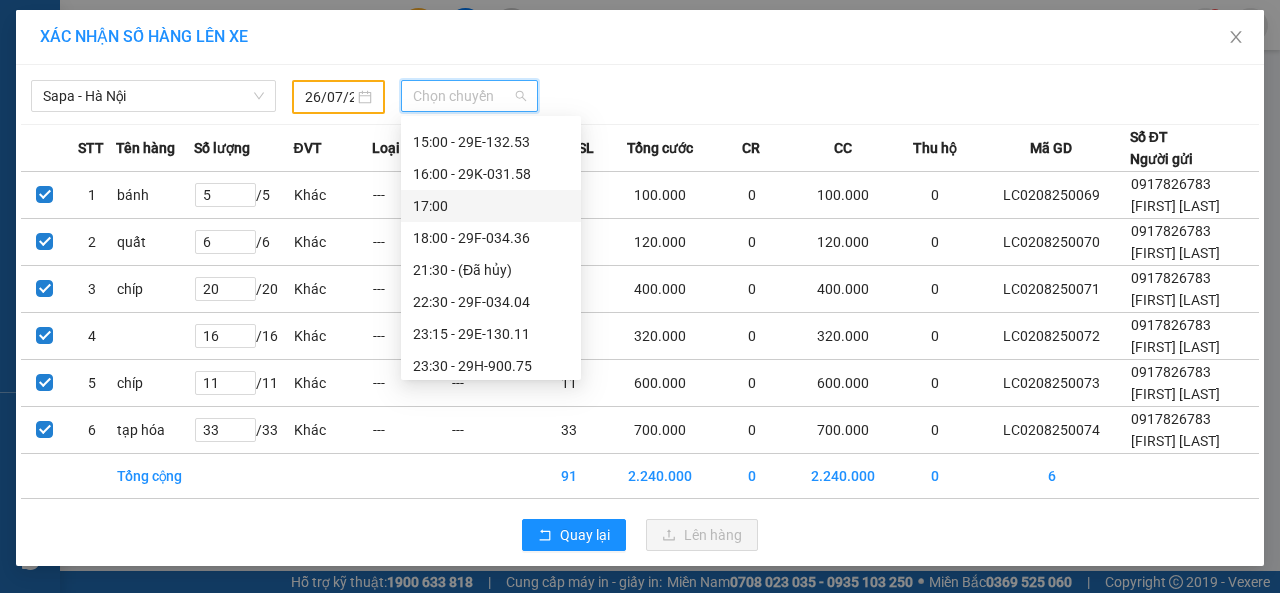 scroll, scrollTop: 480, scrollLeft: 0, axis: vertical 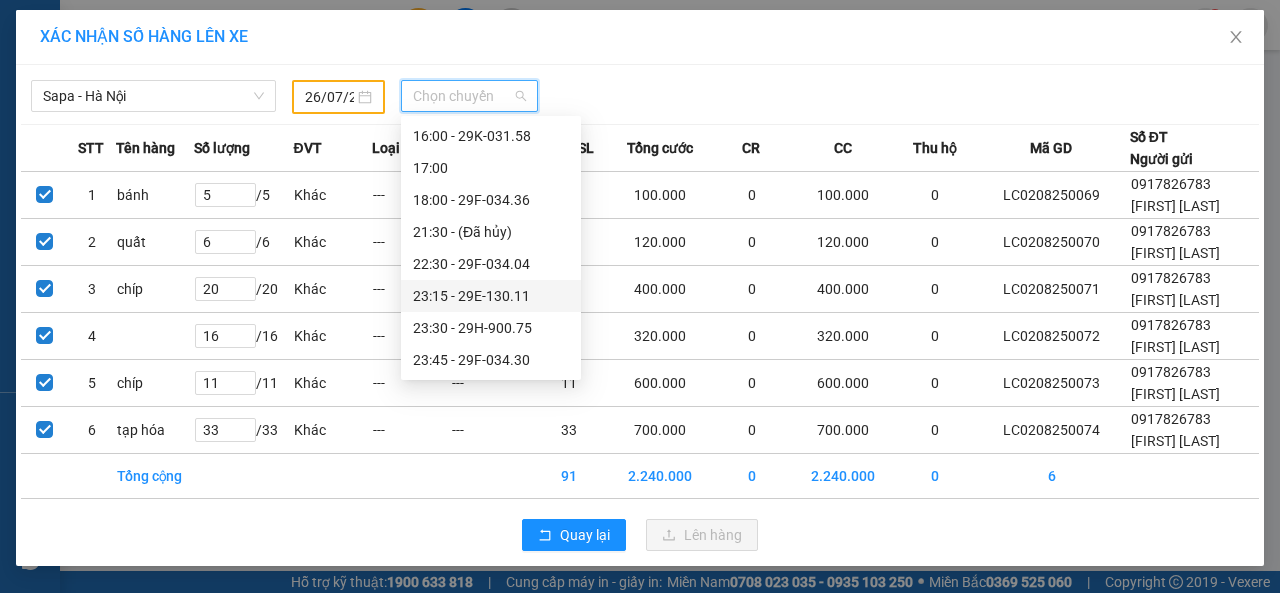 click on "23:15     - 29E-130.11" at bounding box center [491, 296] 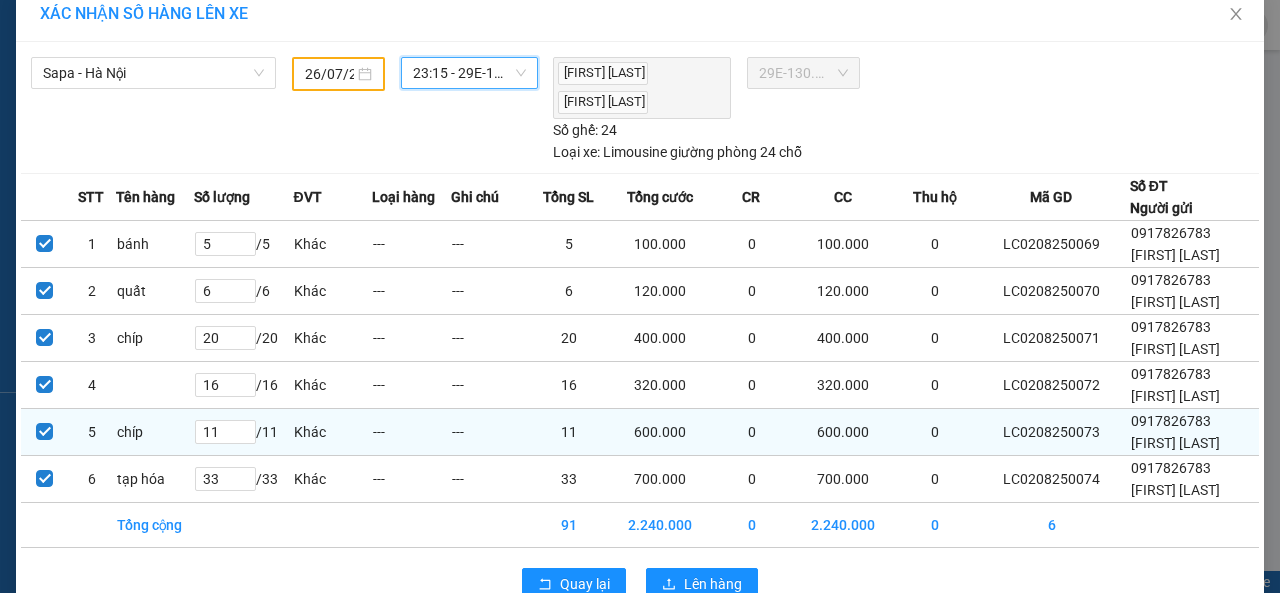scroll, scrollTop: 63, scrollLeft: 0, axis: vertical 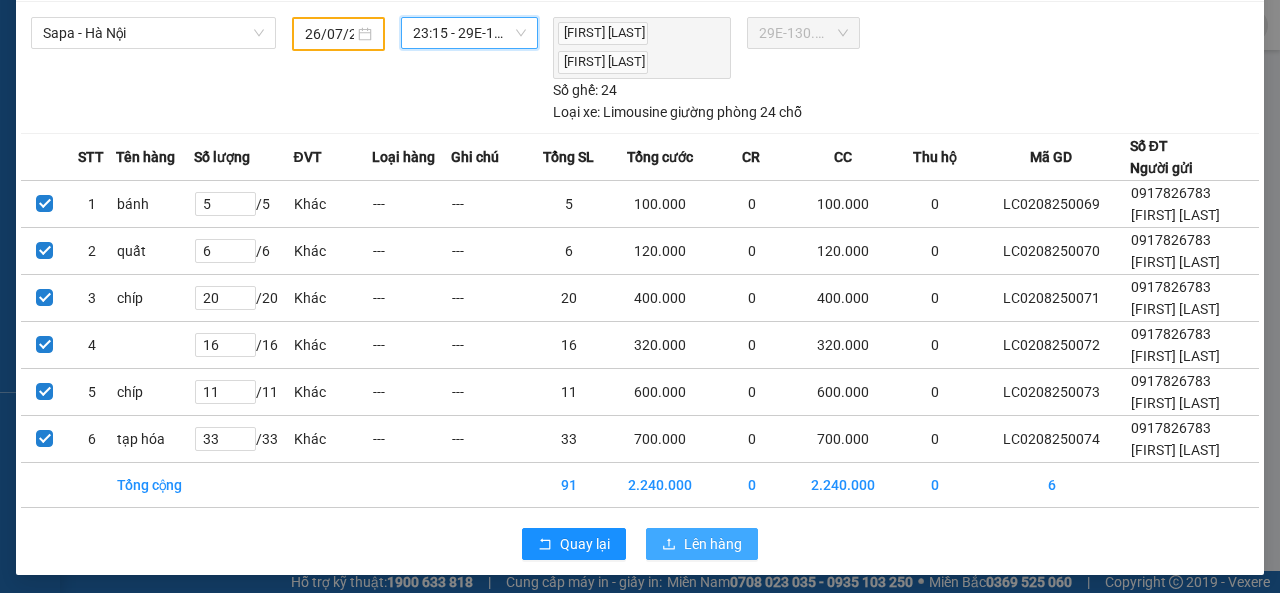 click on "Lên hàng" at bounding box center [713, 544] 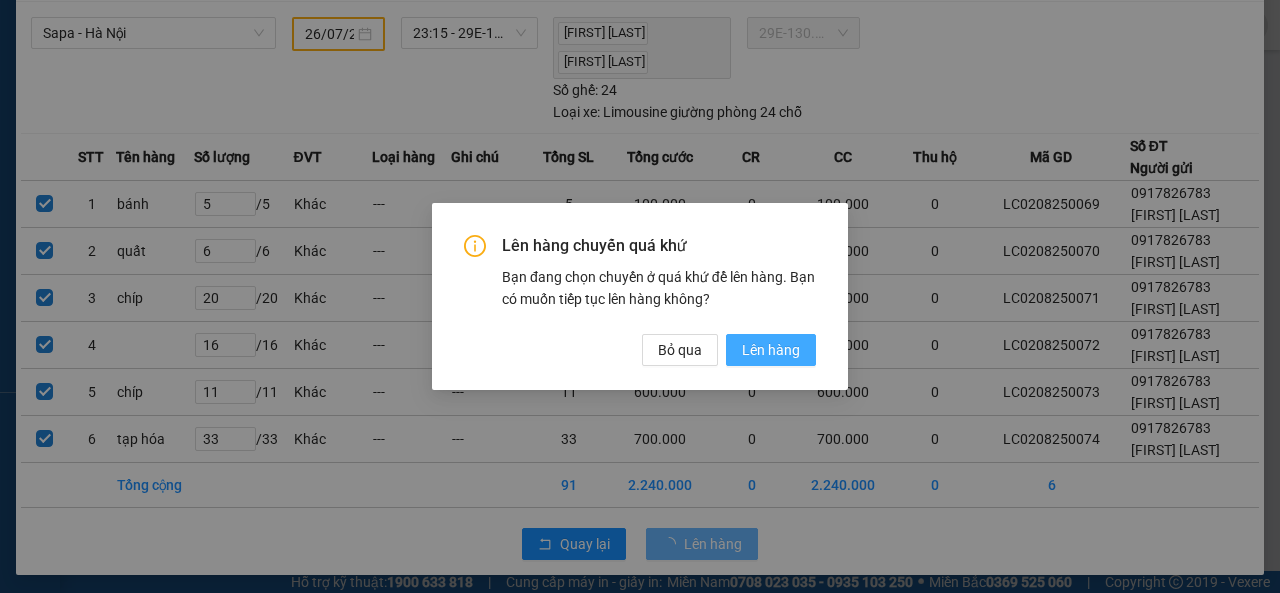 click on "Lên hàng" at bounding box center (771, 350) 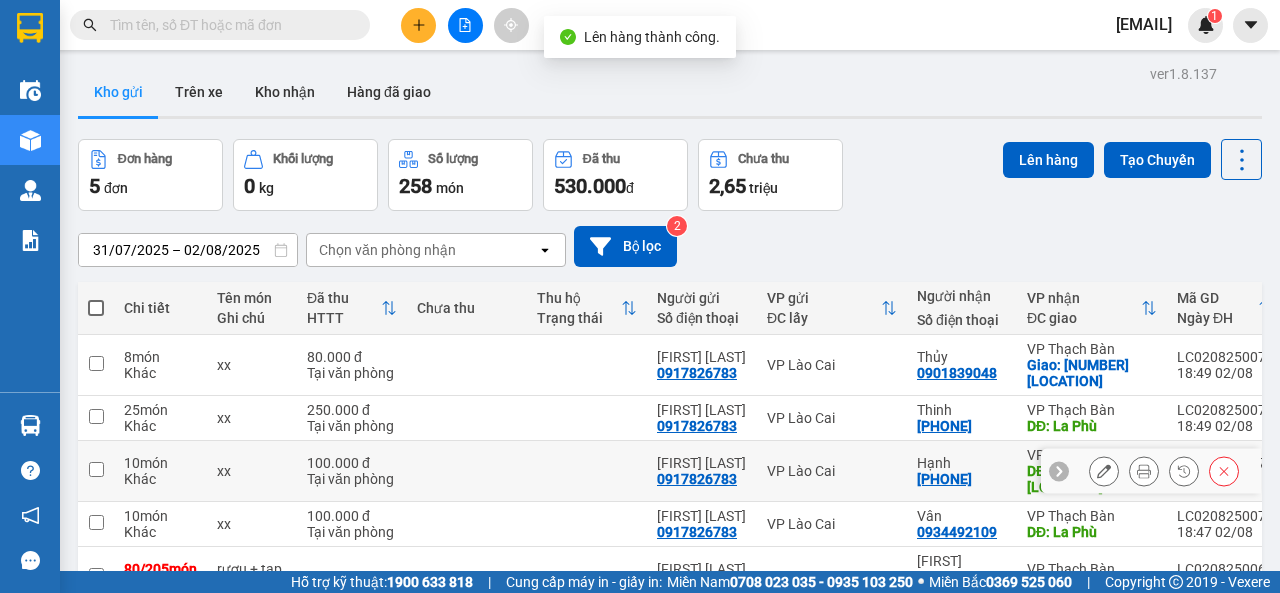 scroll, scrollTop: 95, scrollLeft: 0, axis: vertical 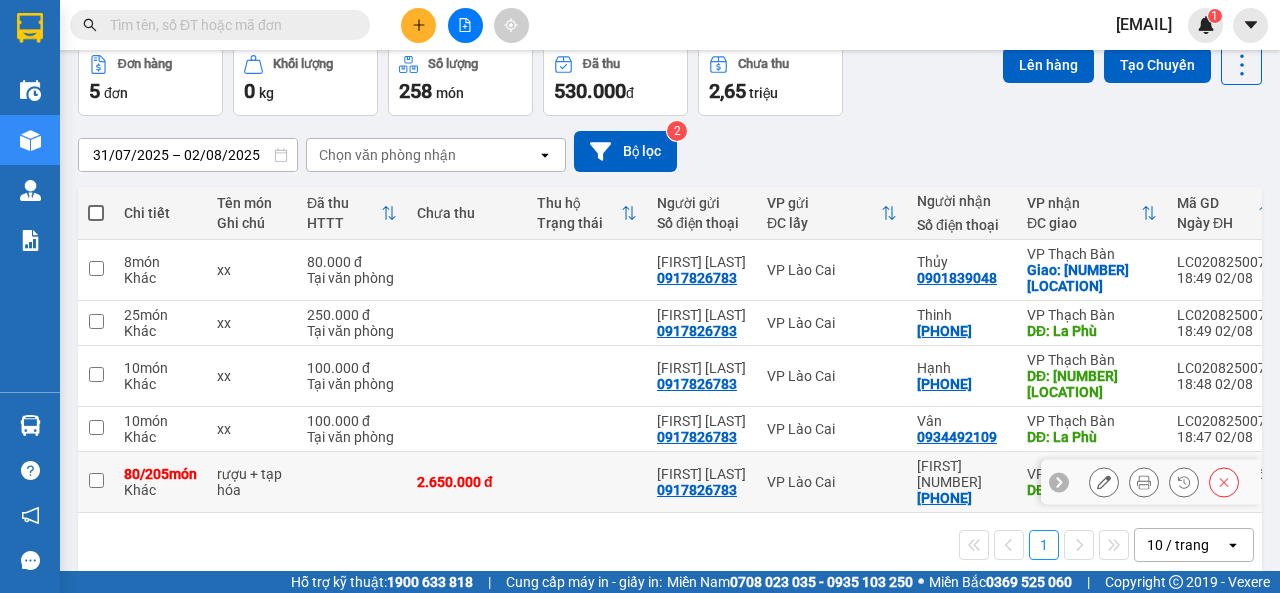 click at bounding box center [96, 480] 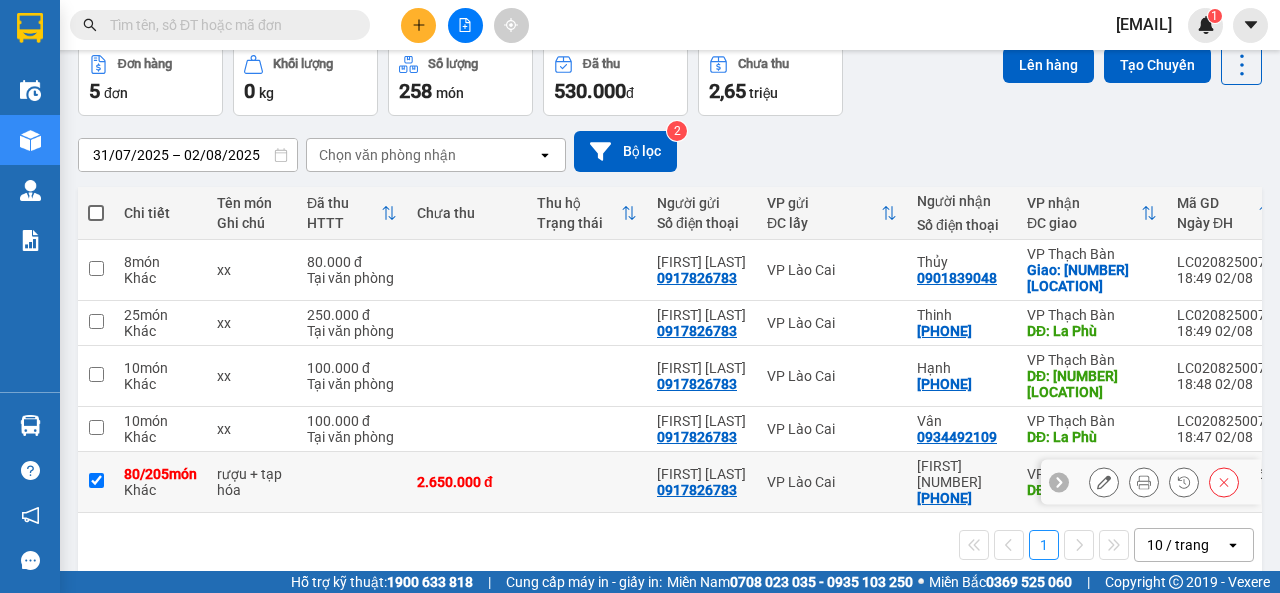 checkbox on "true" 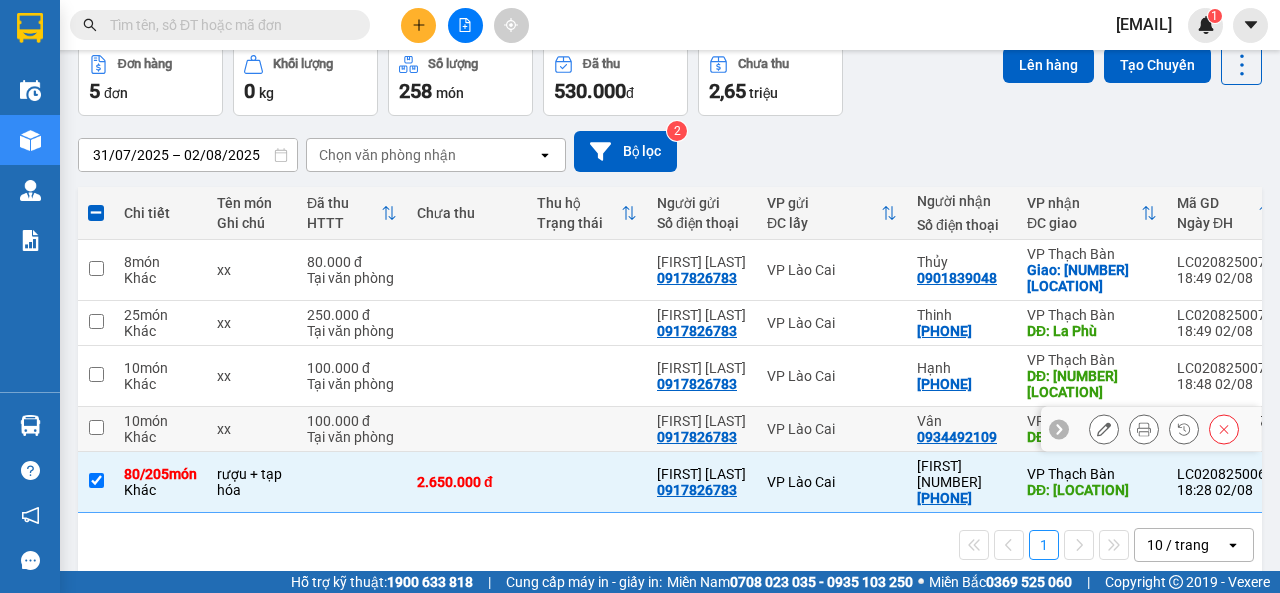 click at bounding box center (96, 427) 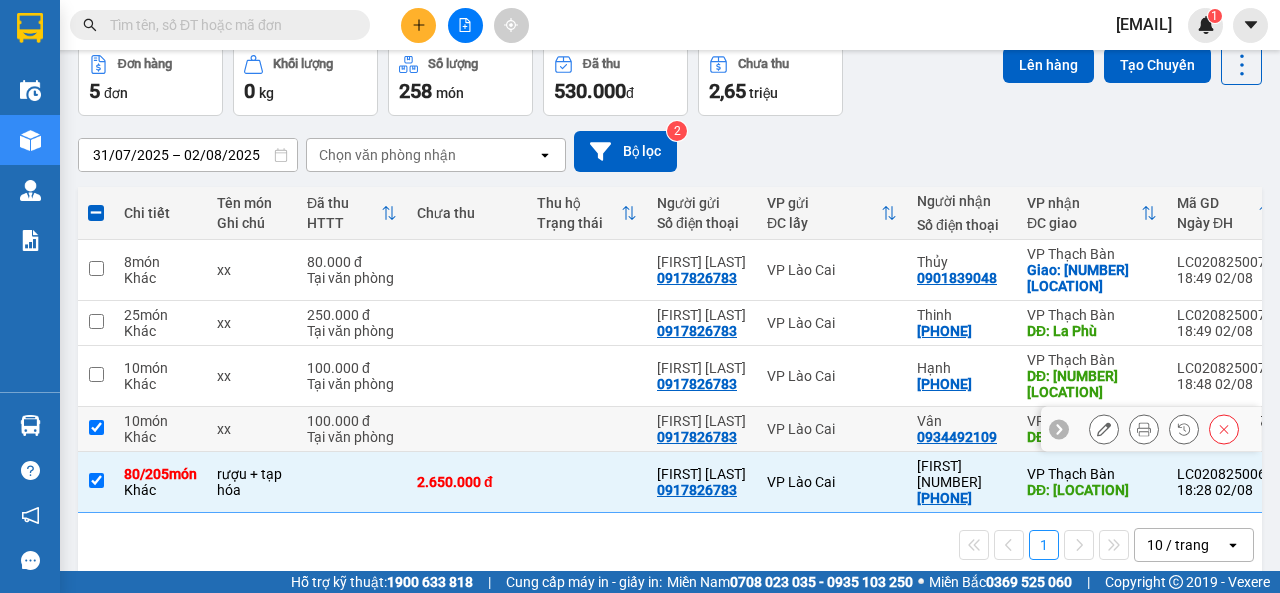 checkbox on "true" 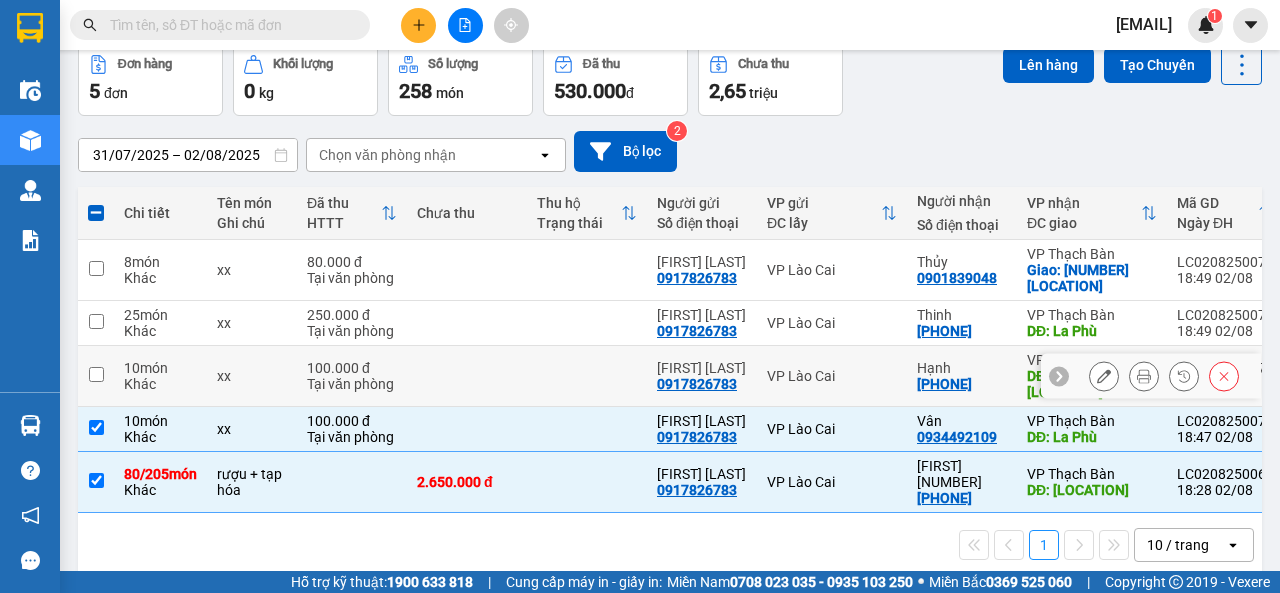 click at bounding box center (96, 374) 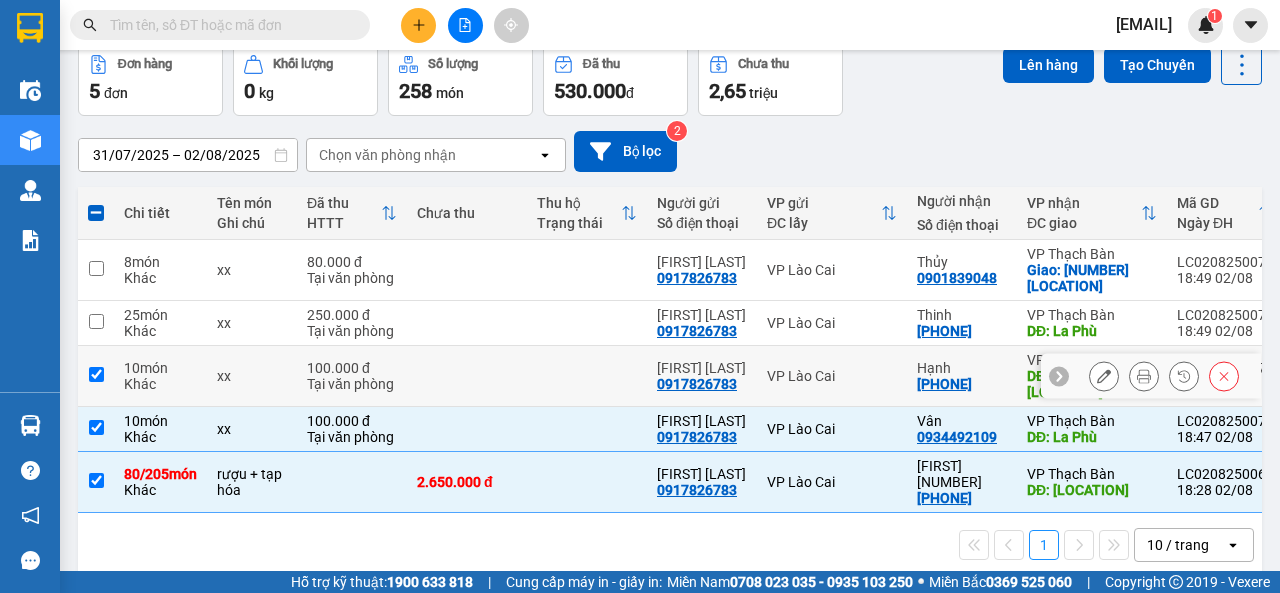 checkbox on "true" 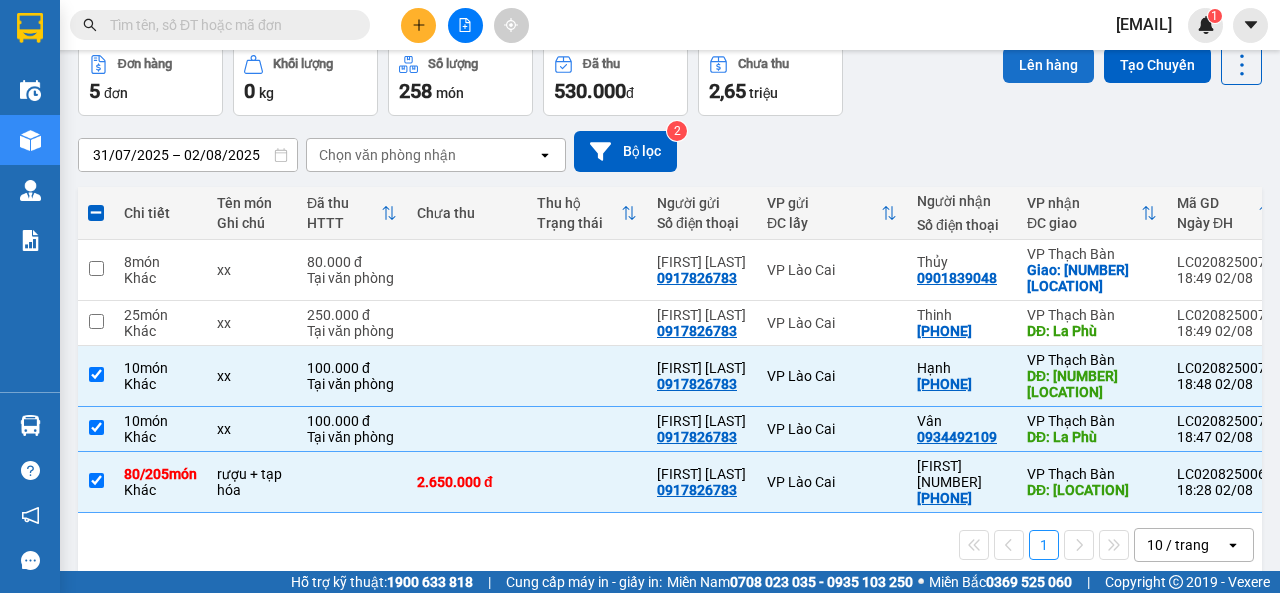 click on "Lên hàng" at bounding box center [1048, 65] 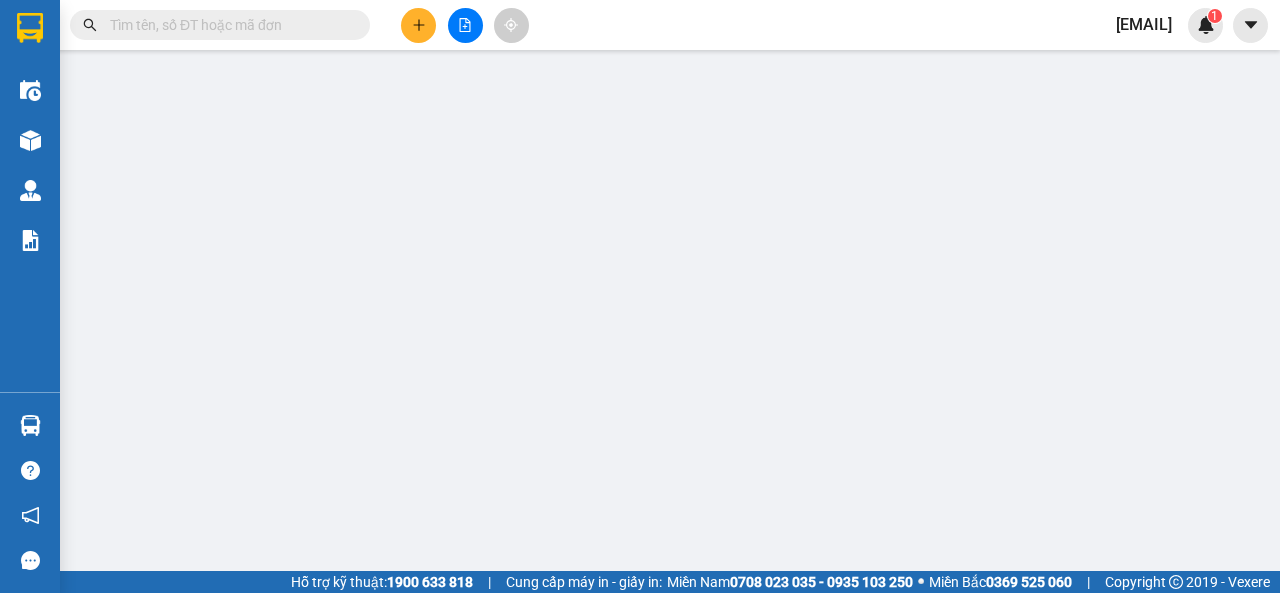 scroll, scrollTop: 0, scrollLeft: 0, axis: both 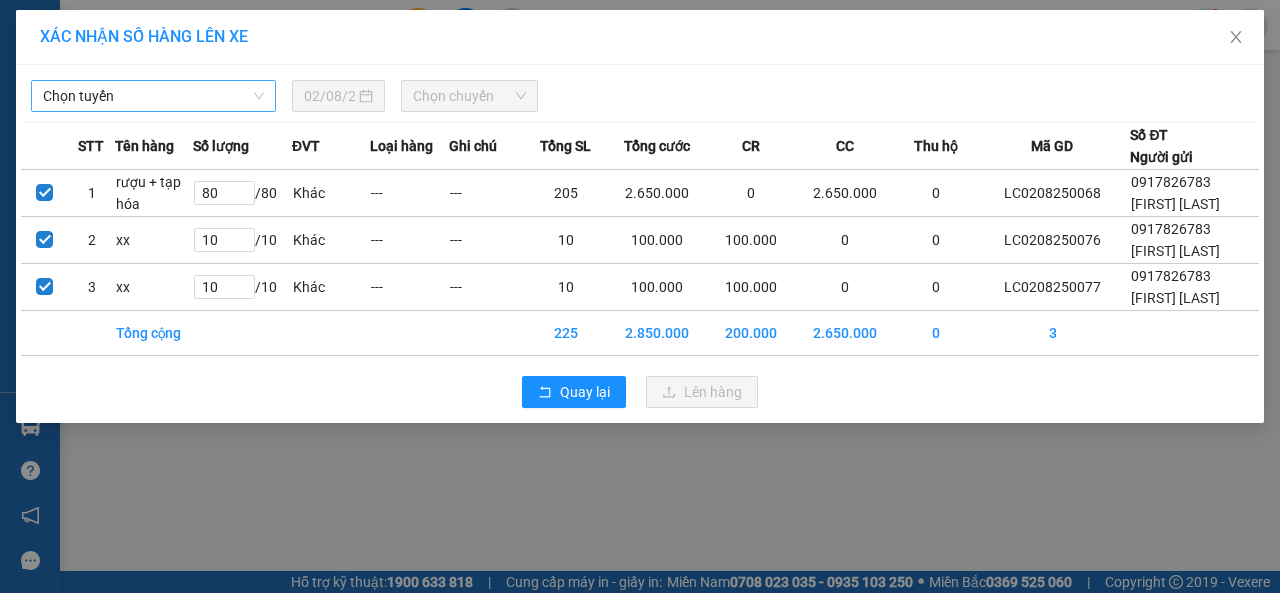 click on "Chọn tuyến" at bounding box center [153, 96] 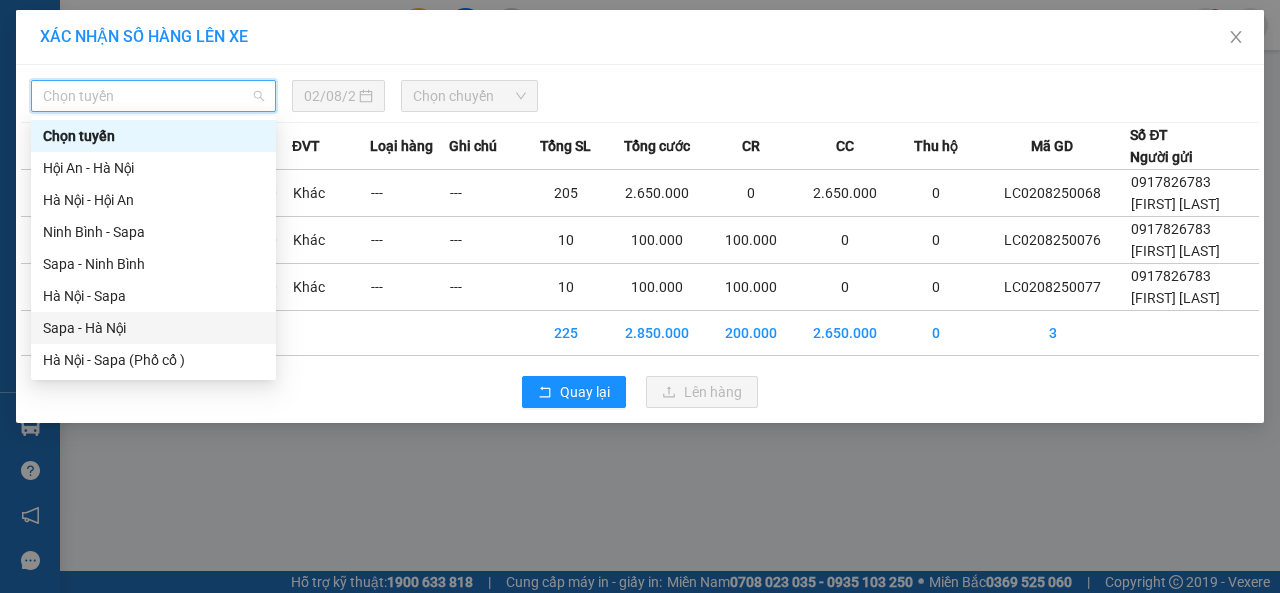 drag, startPoint x: 115, startPoint y: 323, endPoint x: 123, endPoint y: 316, distance: 10.630146 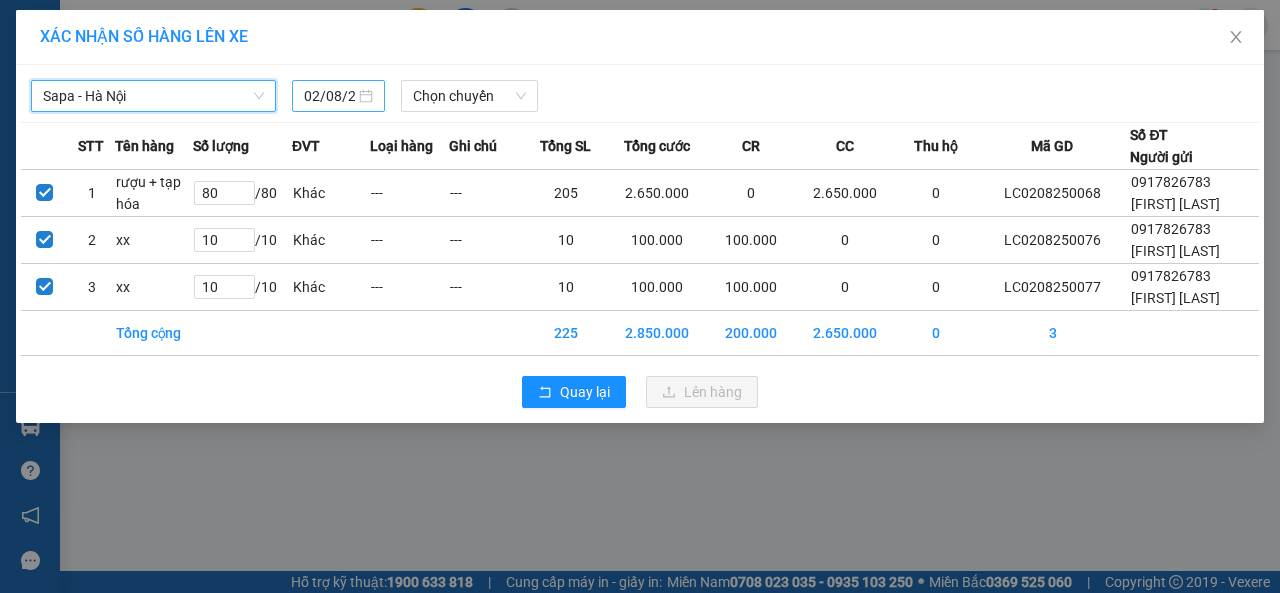 click on "02/08/2025" at bounding box center (329, 96) 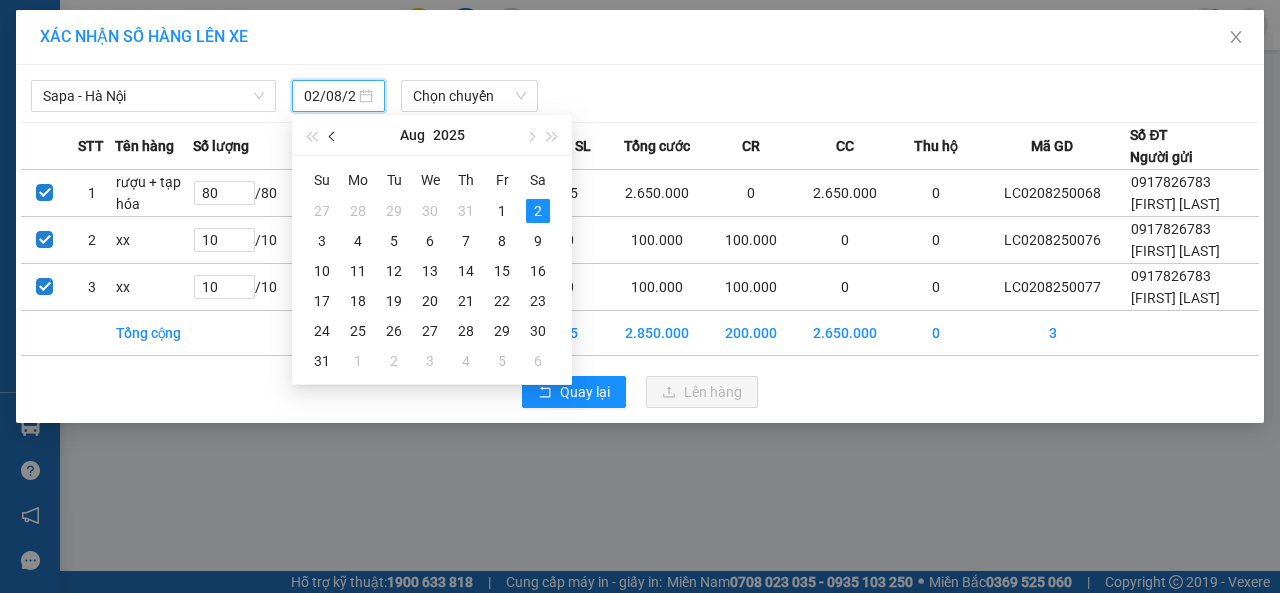 click at bounding box center (334, 137) 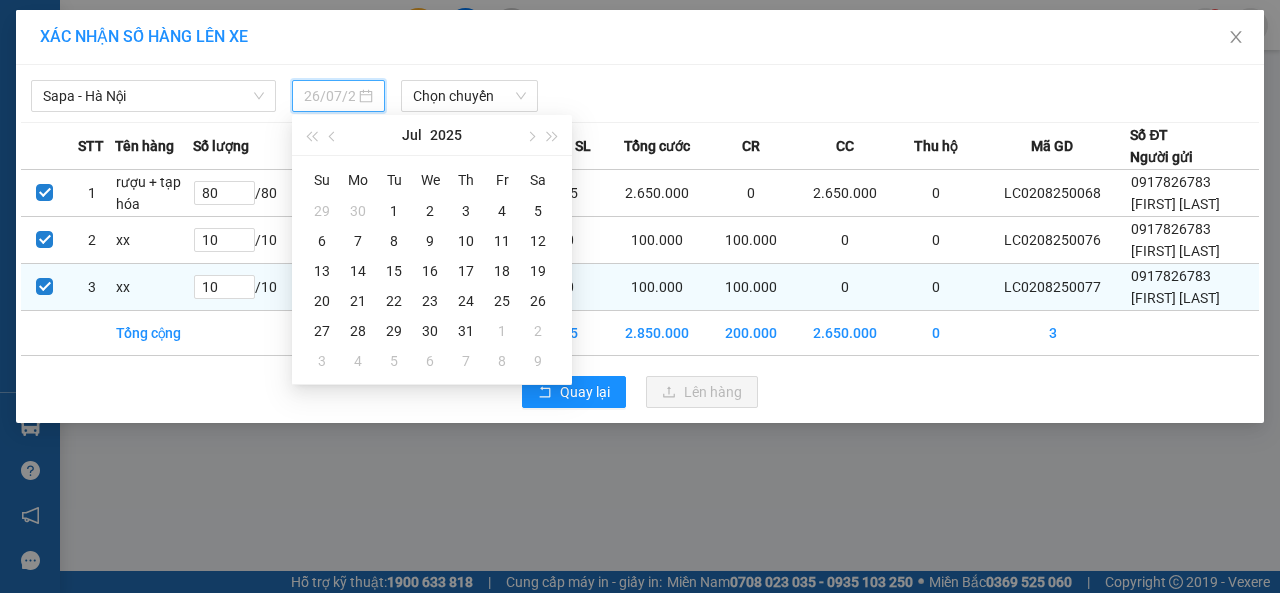 click on "26" at bounding box center (538, 301) 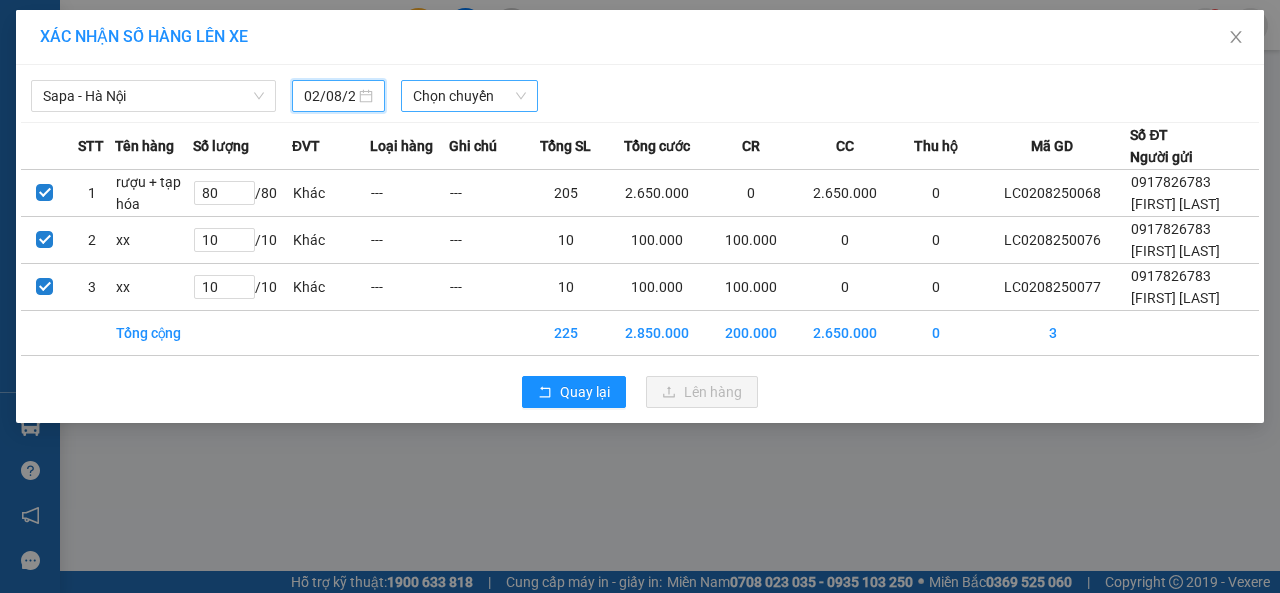 type on "26/07/2025" 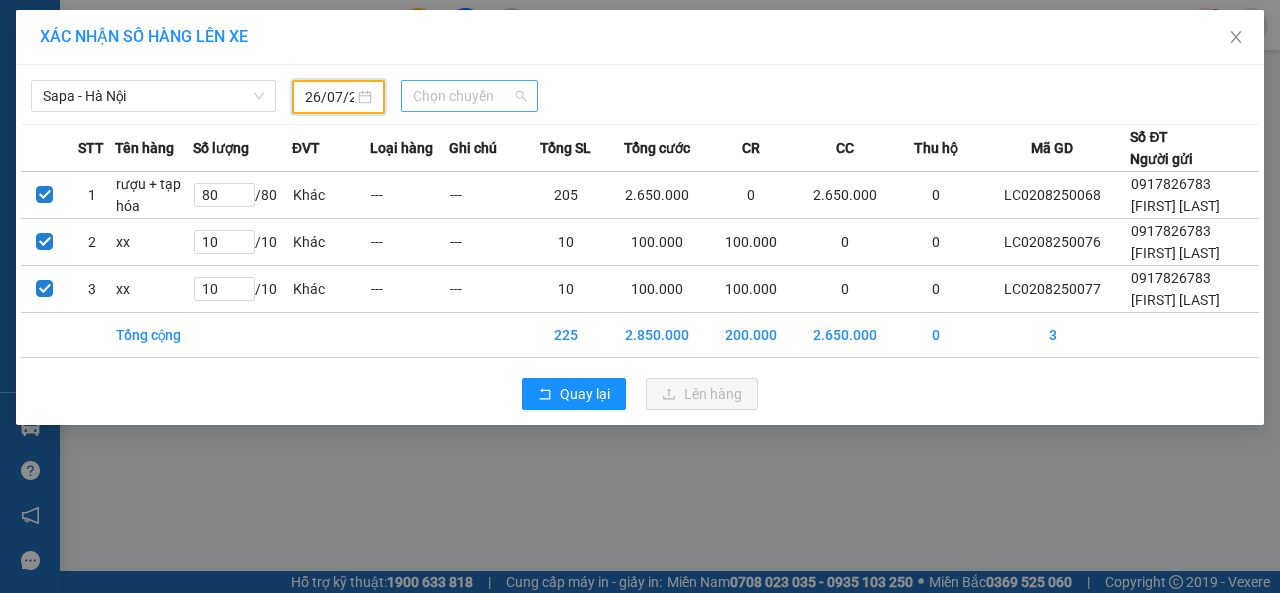 click on "Chọn chuyến" at bounding box center (469, 96) 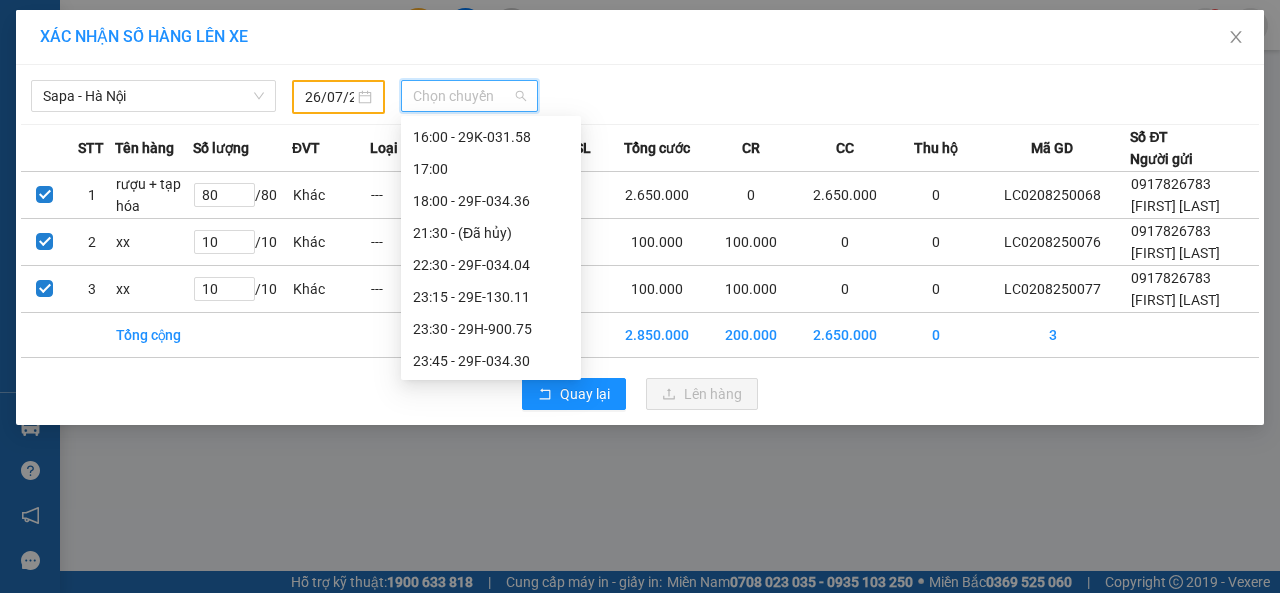 scroll, scrollTop: 480, scrollLeft: 0, axis: vertical 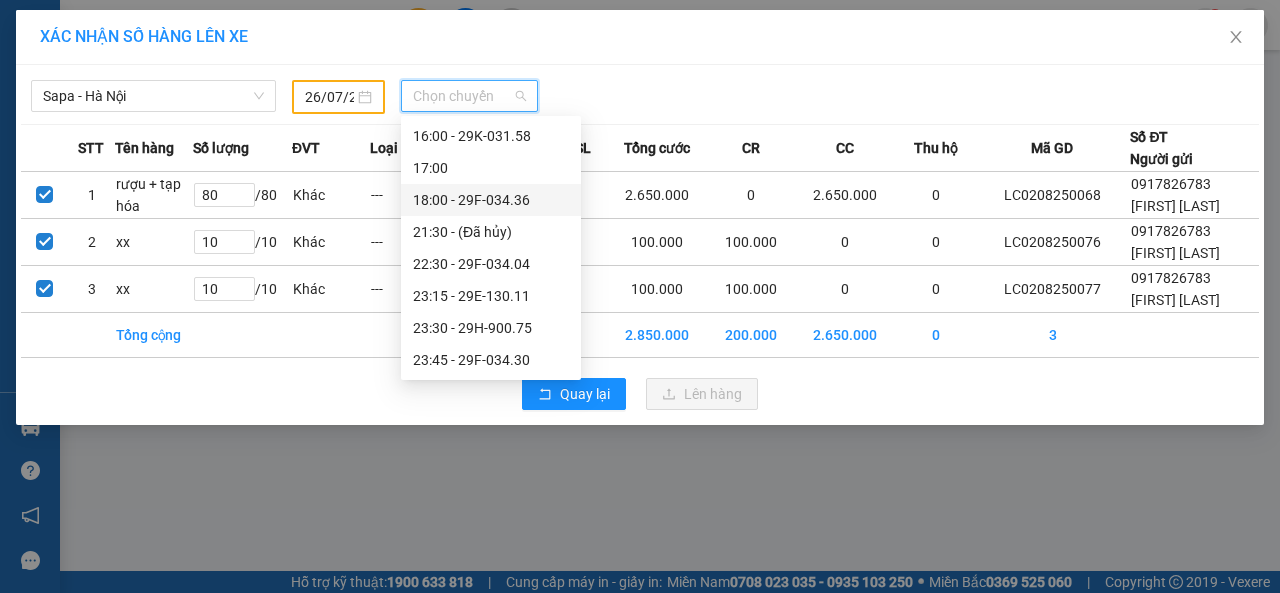 click on "[TIME]     - [PLATE]" at bounding box center [491, 200] 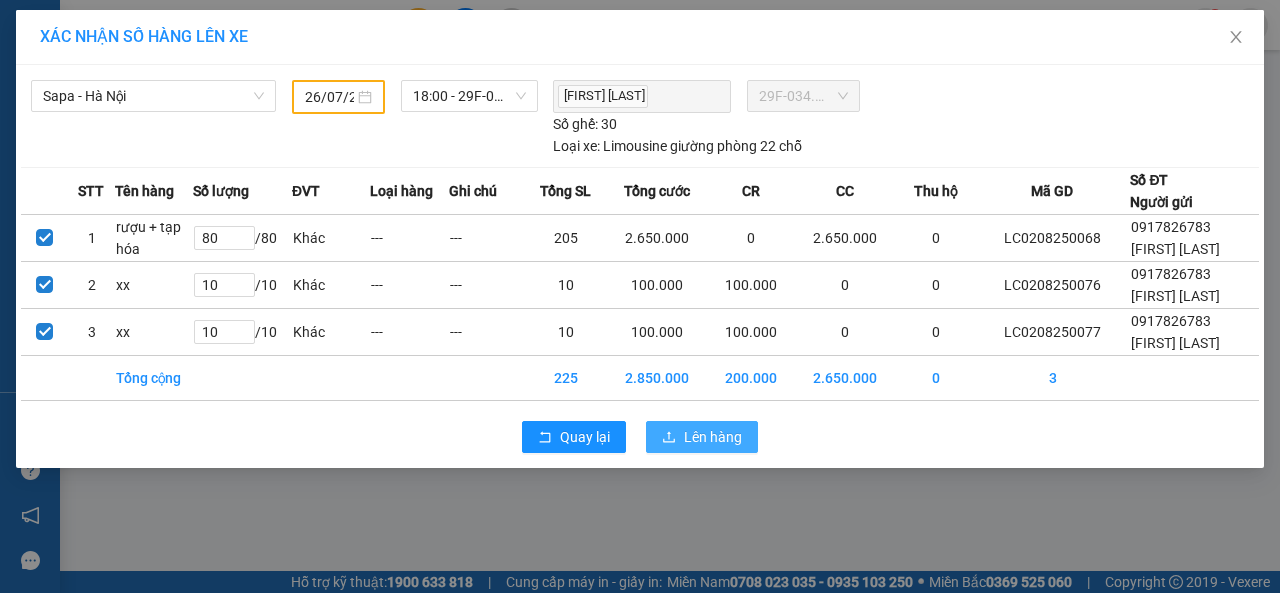 click on "Lên hàng" at bounding box center [713, 437] 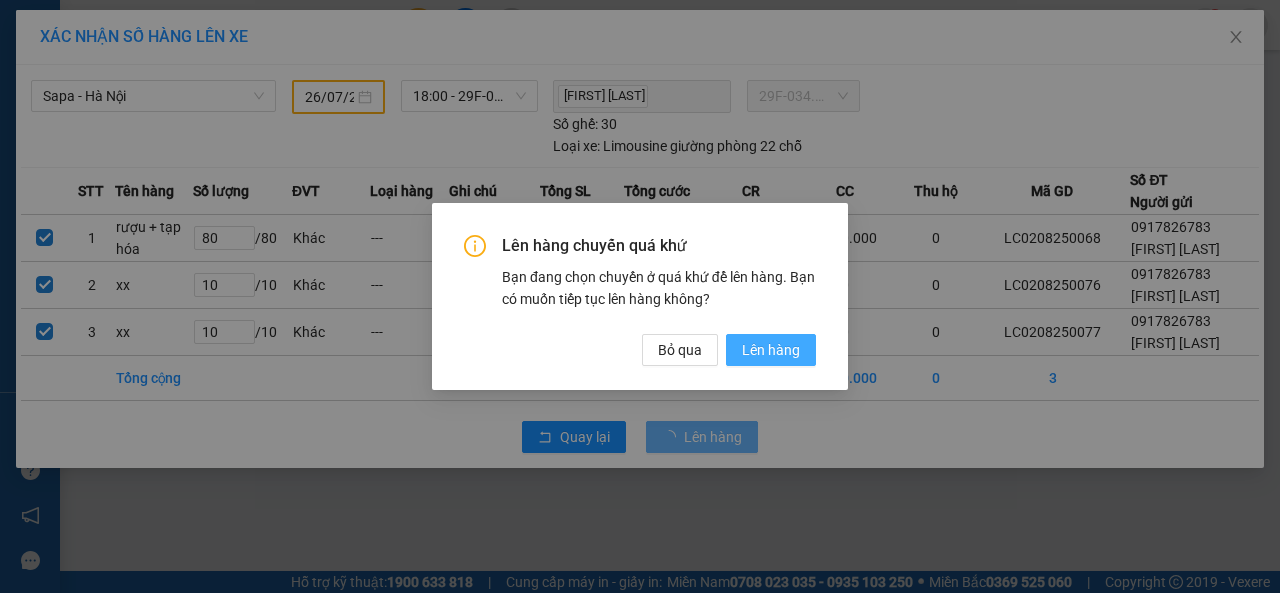 click on "Lên hàng" at bounding box center (771, 350) 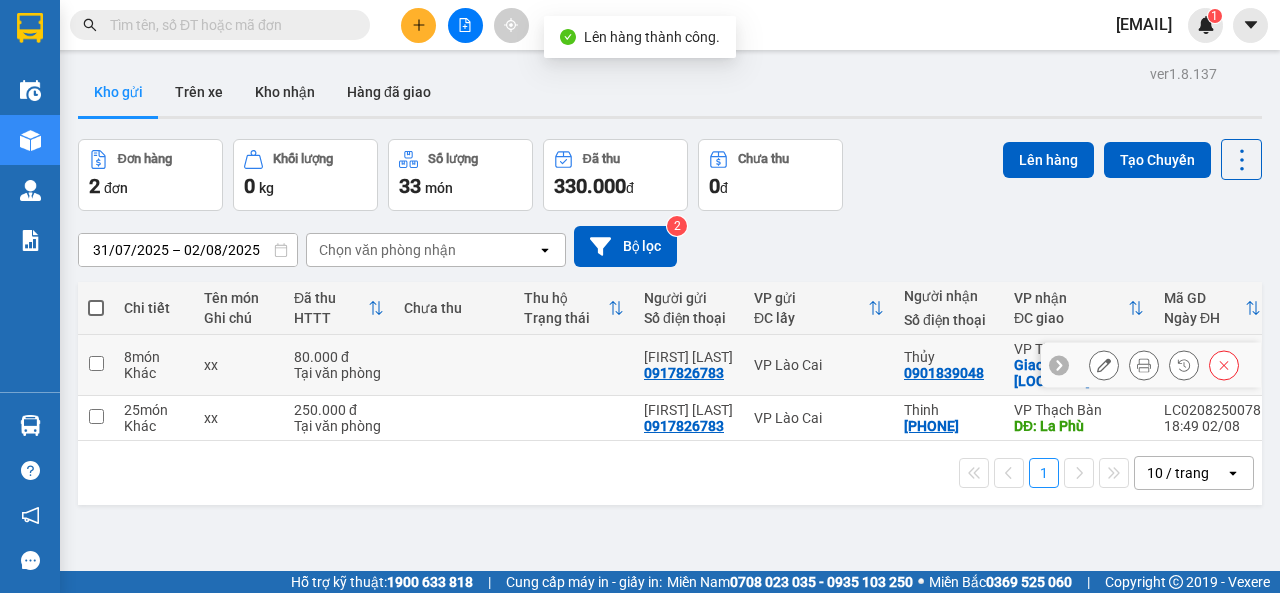 click at bounding box center (96, 363) 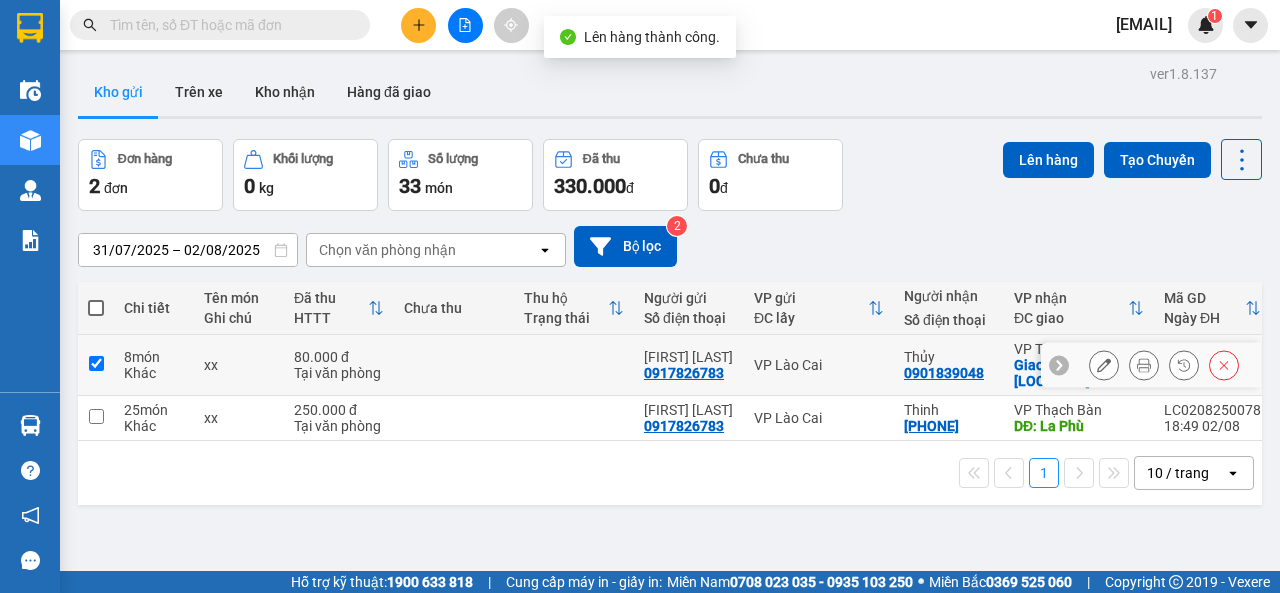 checkbox on "true" 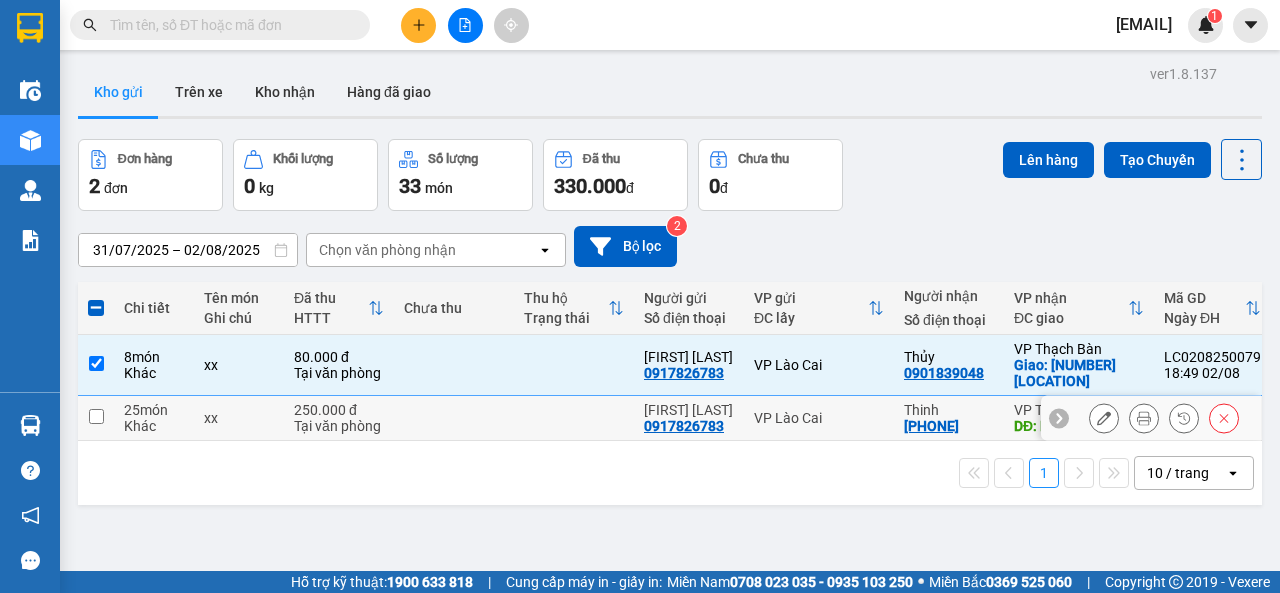 click at bounding box center (96, 416) 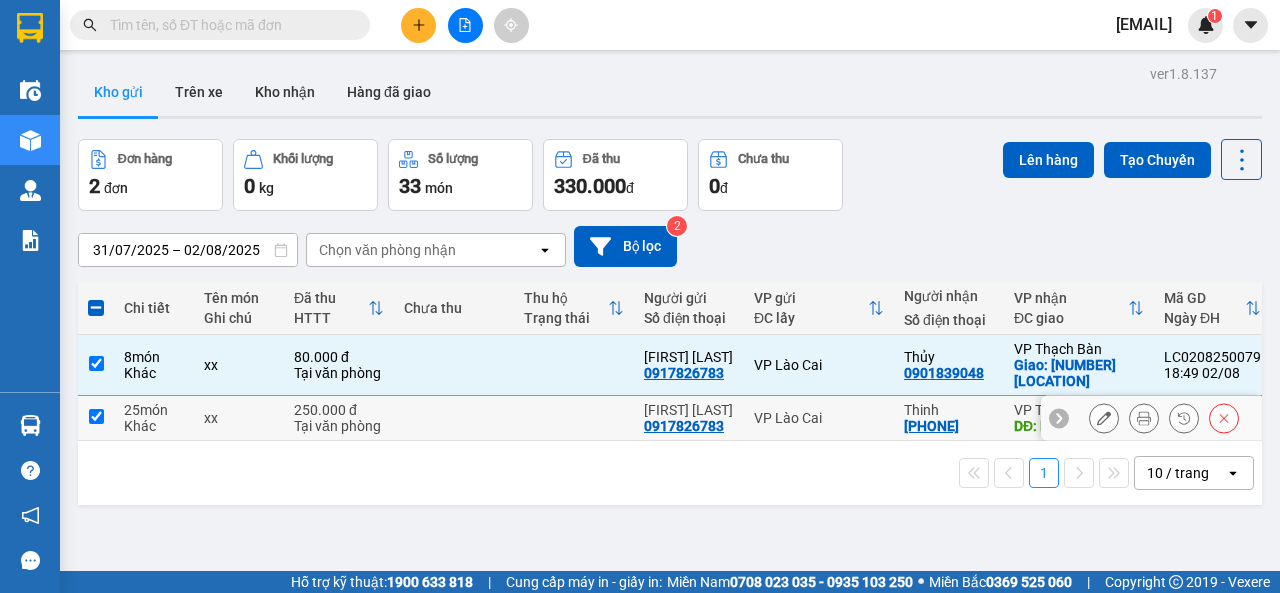 checkbox on "true" 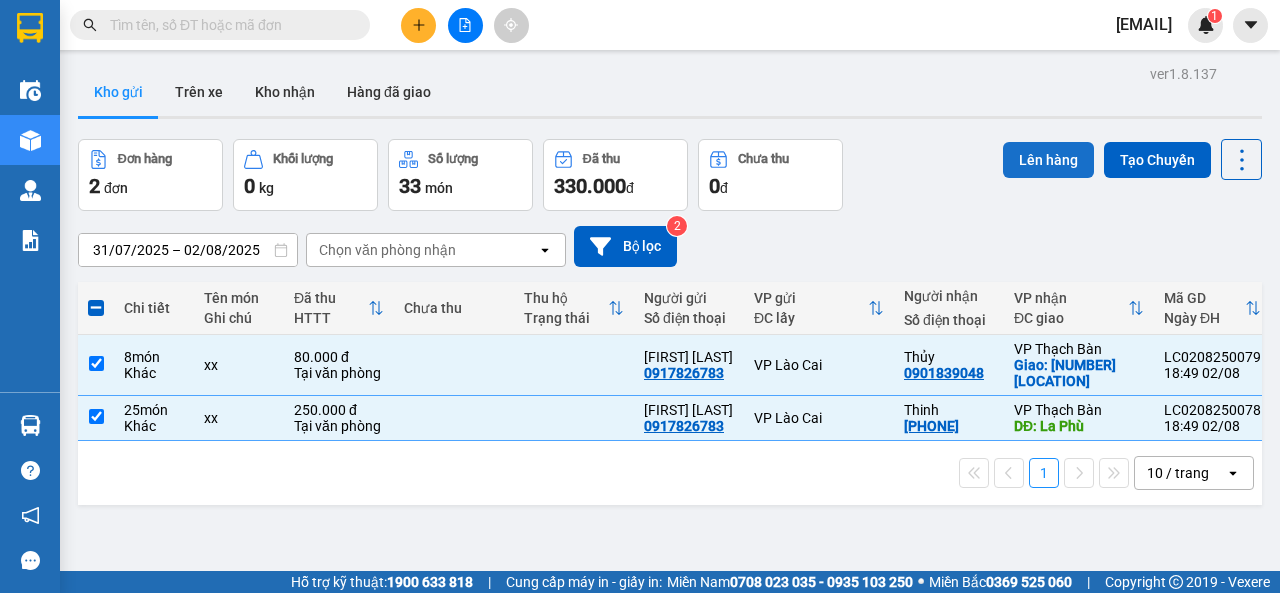 click on "Lên hàng" at bounding box center [1048, 160] 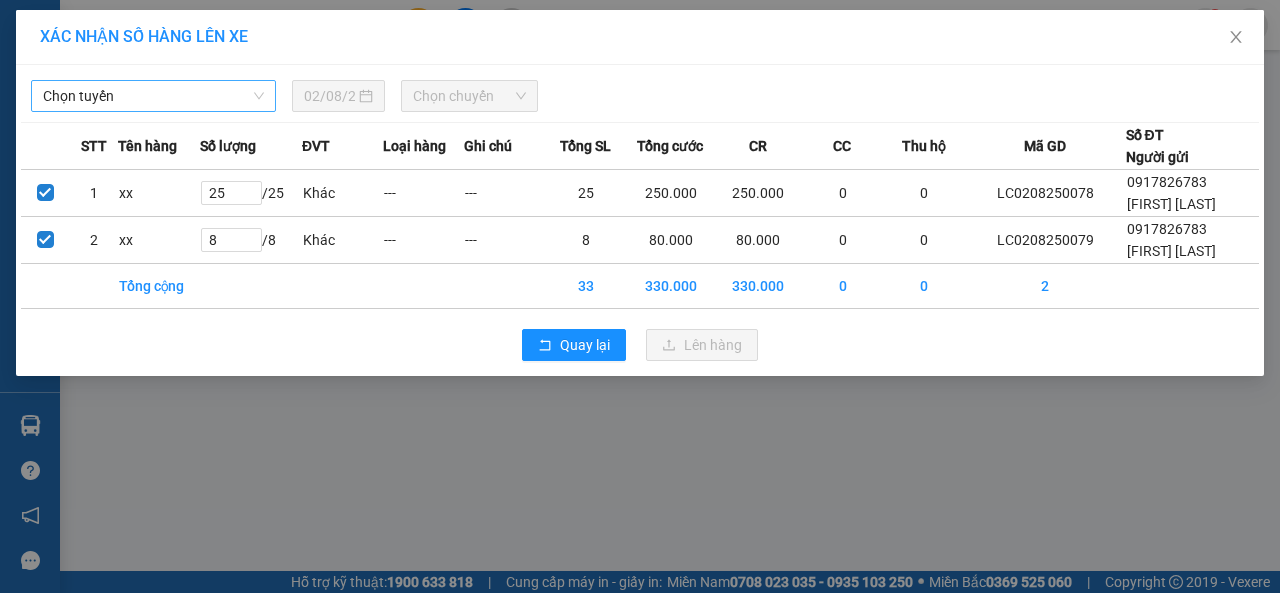 click on "Chọn tuyến" at bounding box center (153, 96) 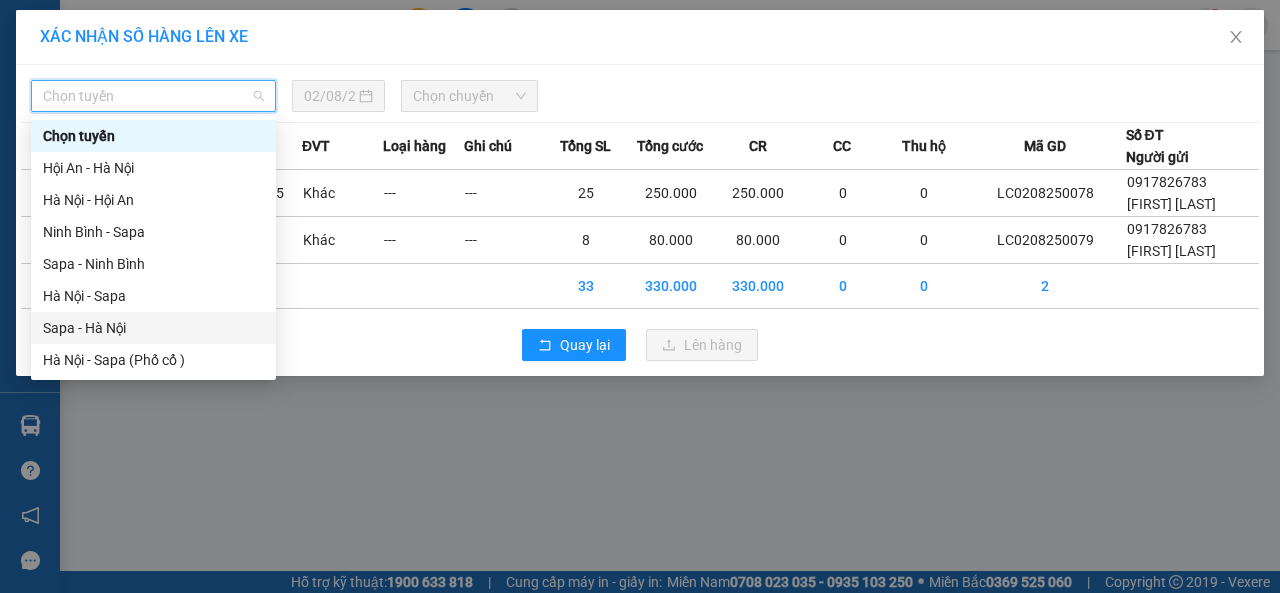 click on "Sapa - Hà Nội" at bounding box center (153, 328) 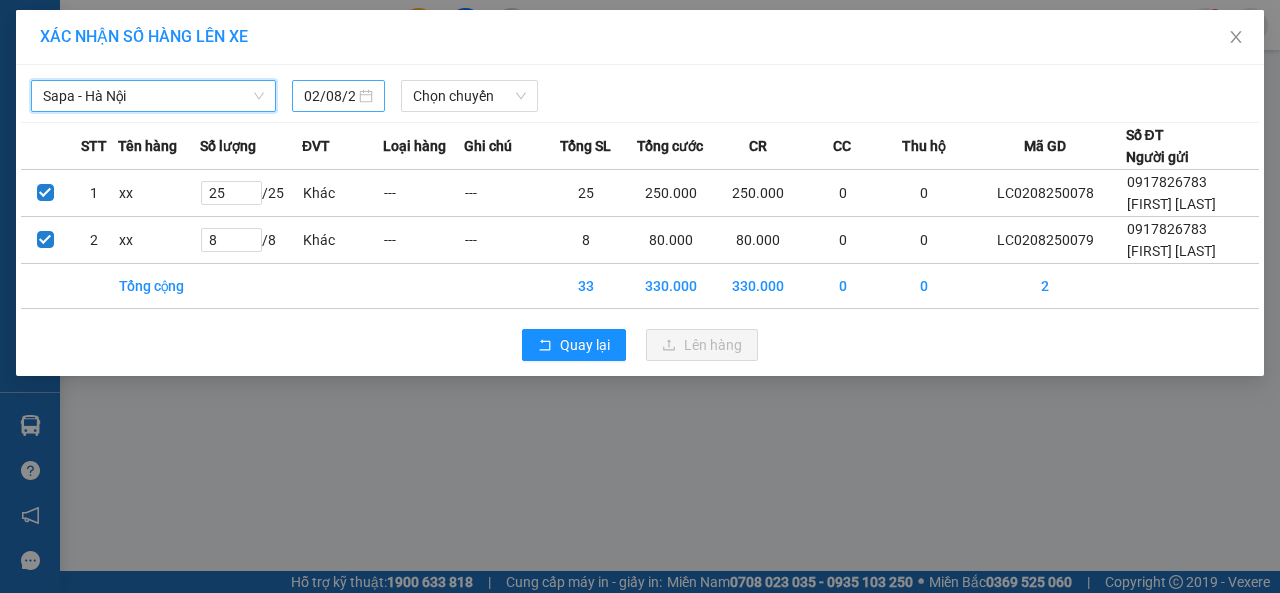 click on "02/08/2025" at bounding box center (329, 96) 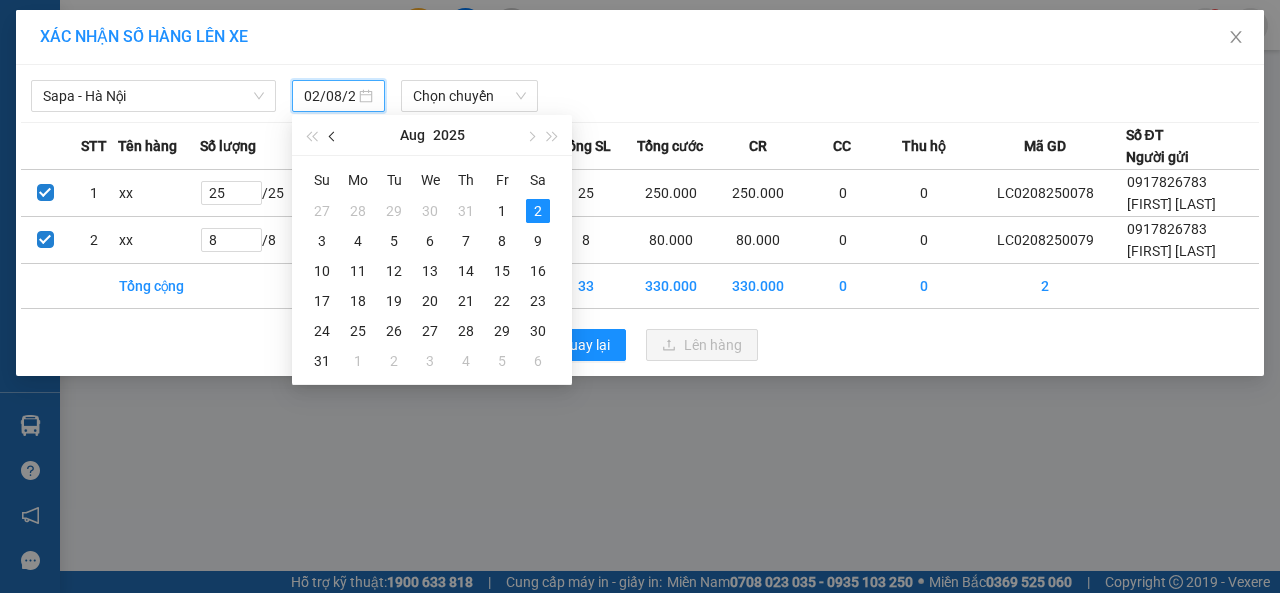 click at bounding box center (334, 137) 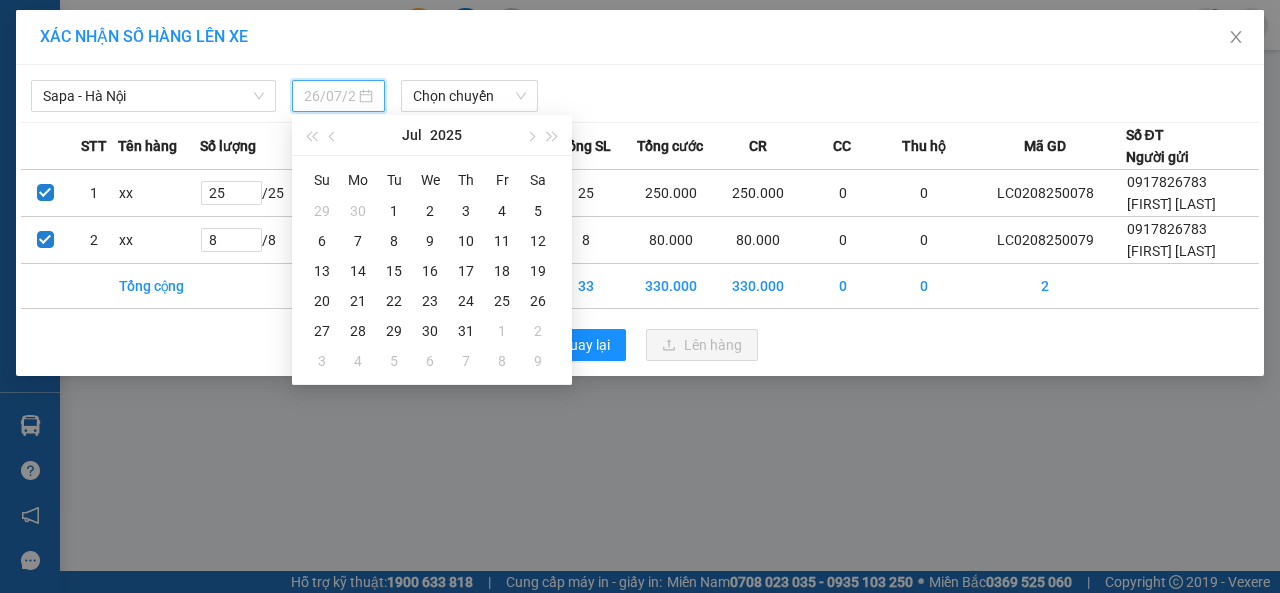 drag, startPoint x: 541, startPoint y: 299, endPoint x: 543, endPoint y: 285, distance: 14.142136 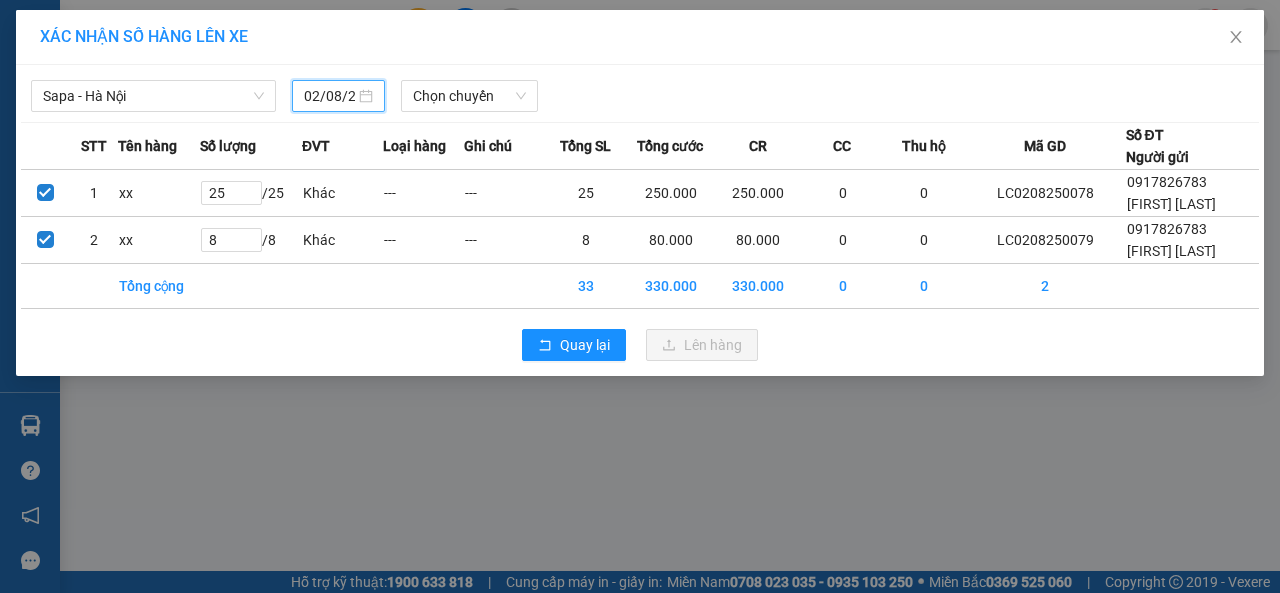 type on "26/07/2025" 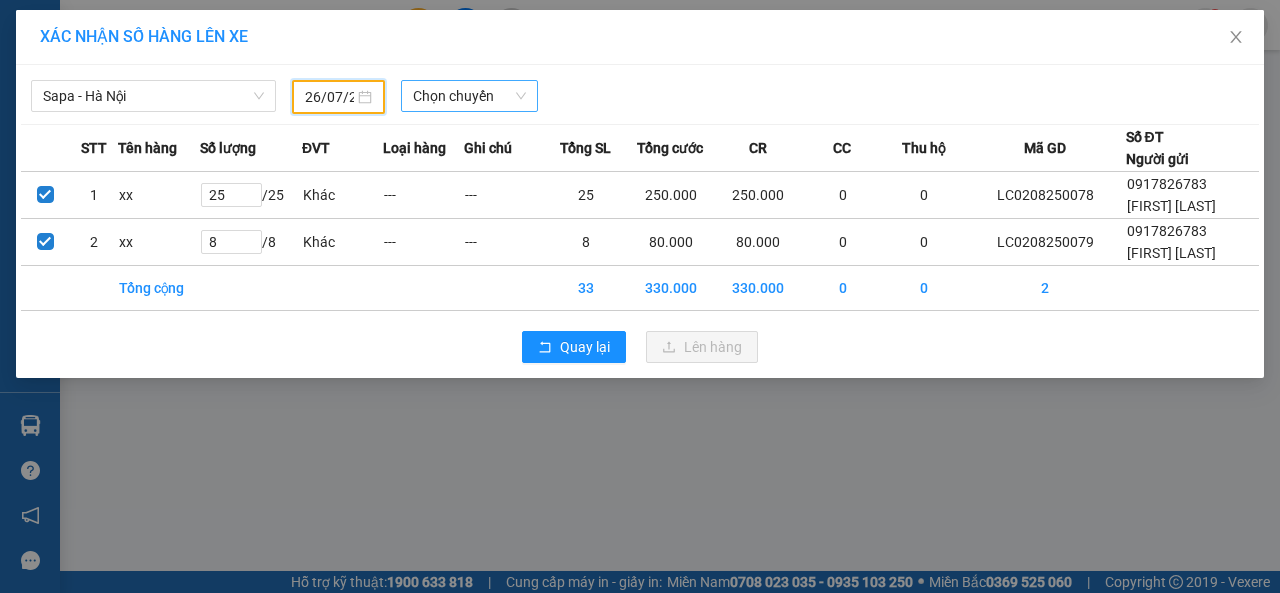 click on "Chọn chuyến" at bounding box center (469, 96) 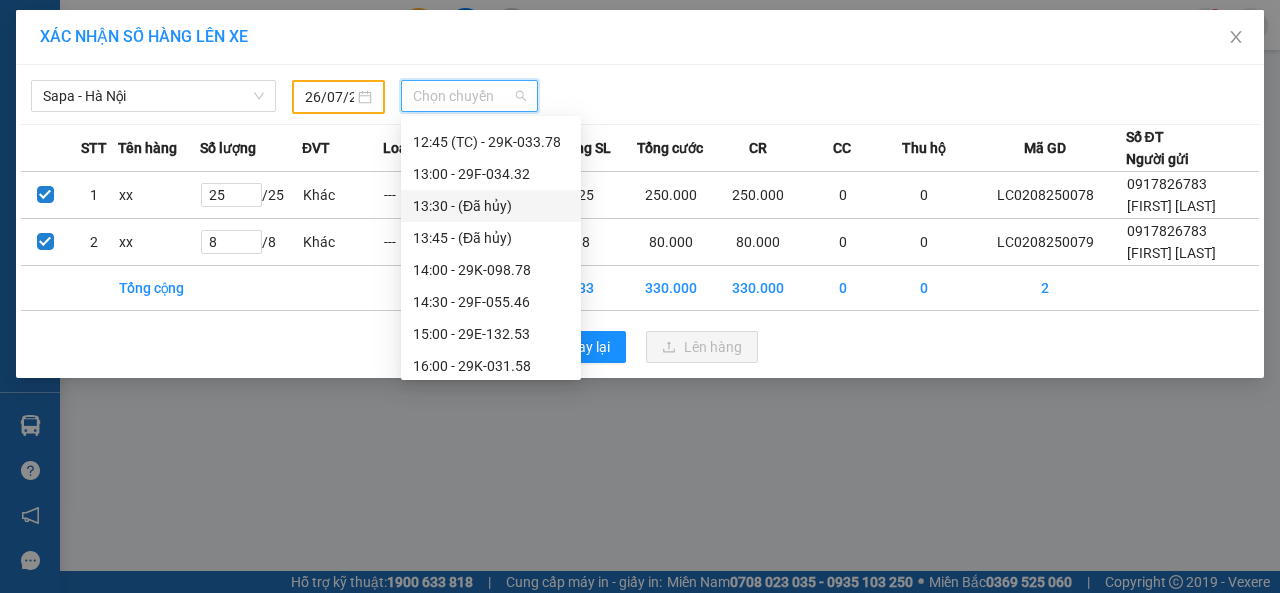 scroll, scrollTop: 280, scrollLeft: 0, axis: vertical 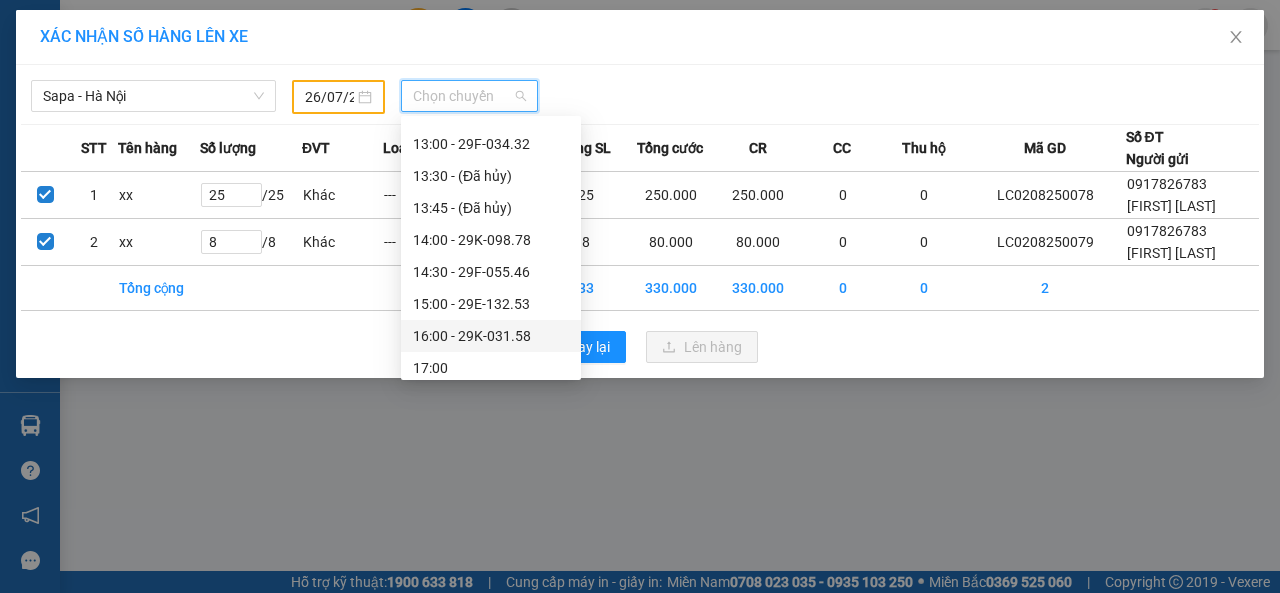 click on "[TIME]     - [PLATE]" at bounding box center [491, 336] 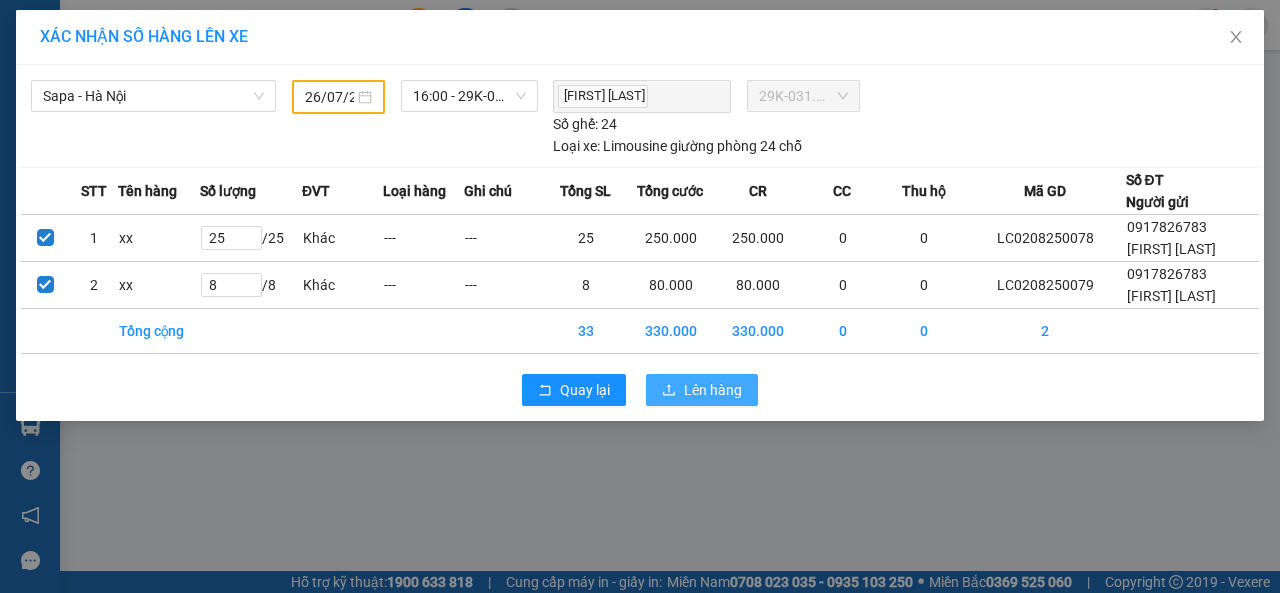 click on "Lên hàng" at bounding box center (713, 390) 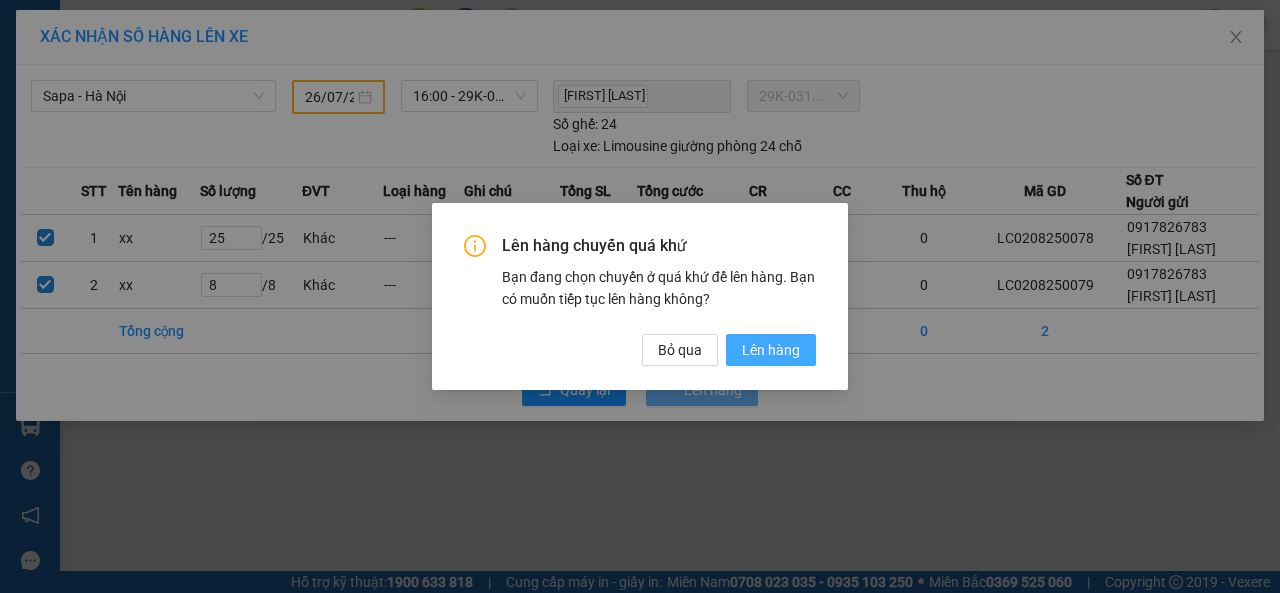 click on "Lên hàng" at bounding box center [771, 350] 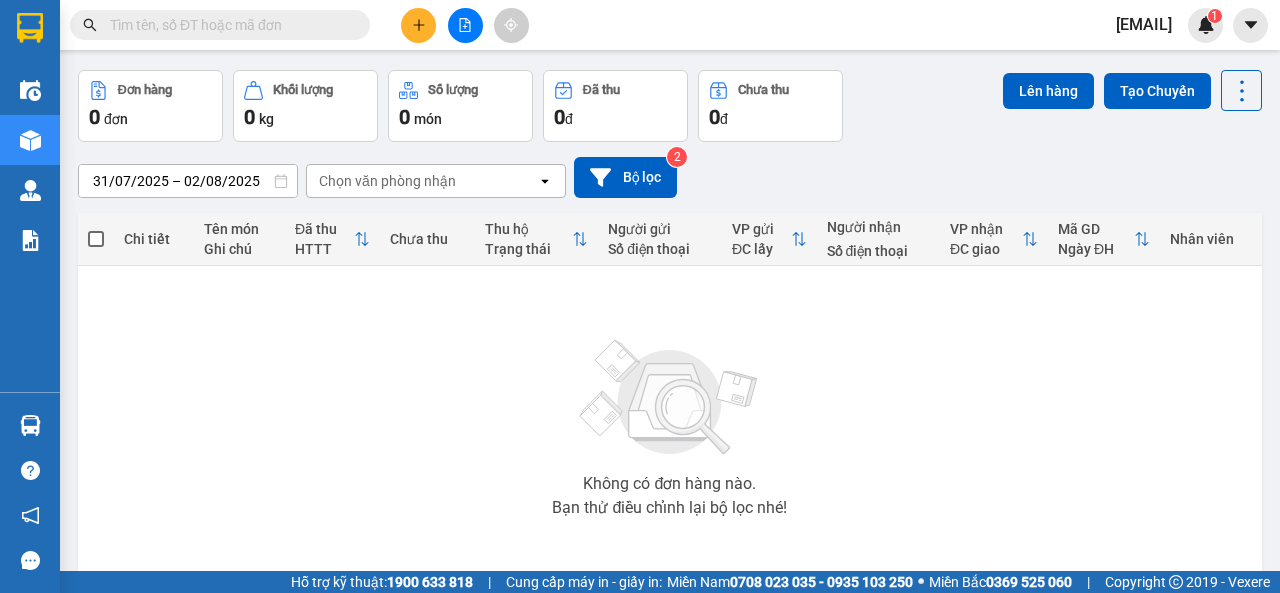 scroll, scrollTop: 100, scrollLeft: 0, axis: vertical 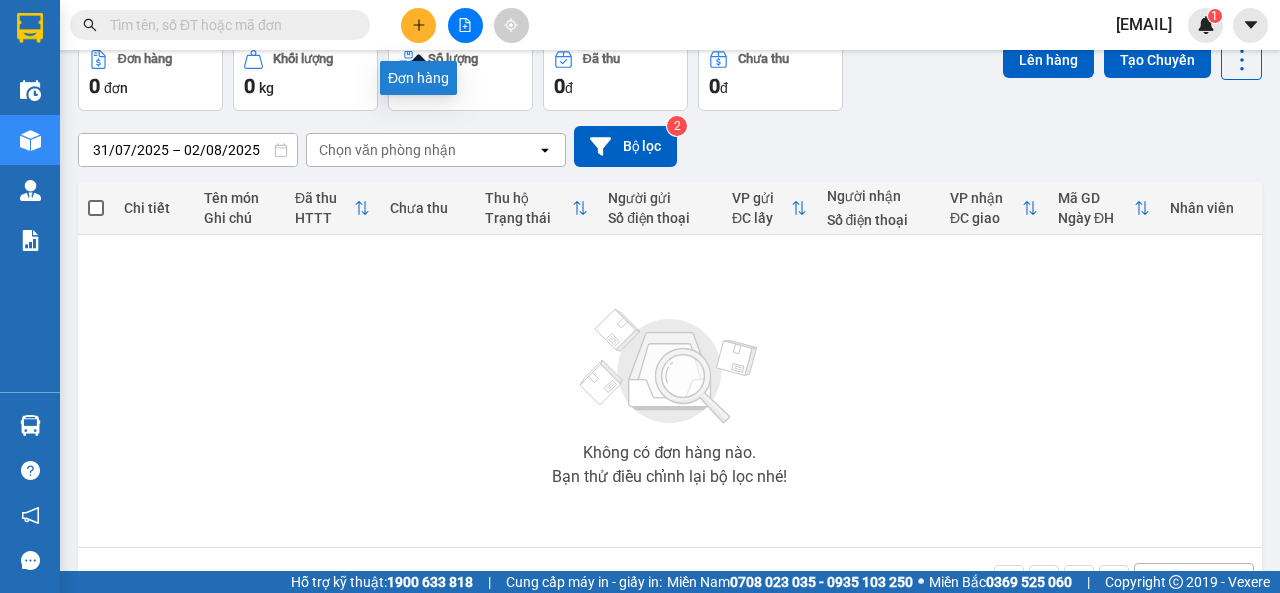 click 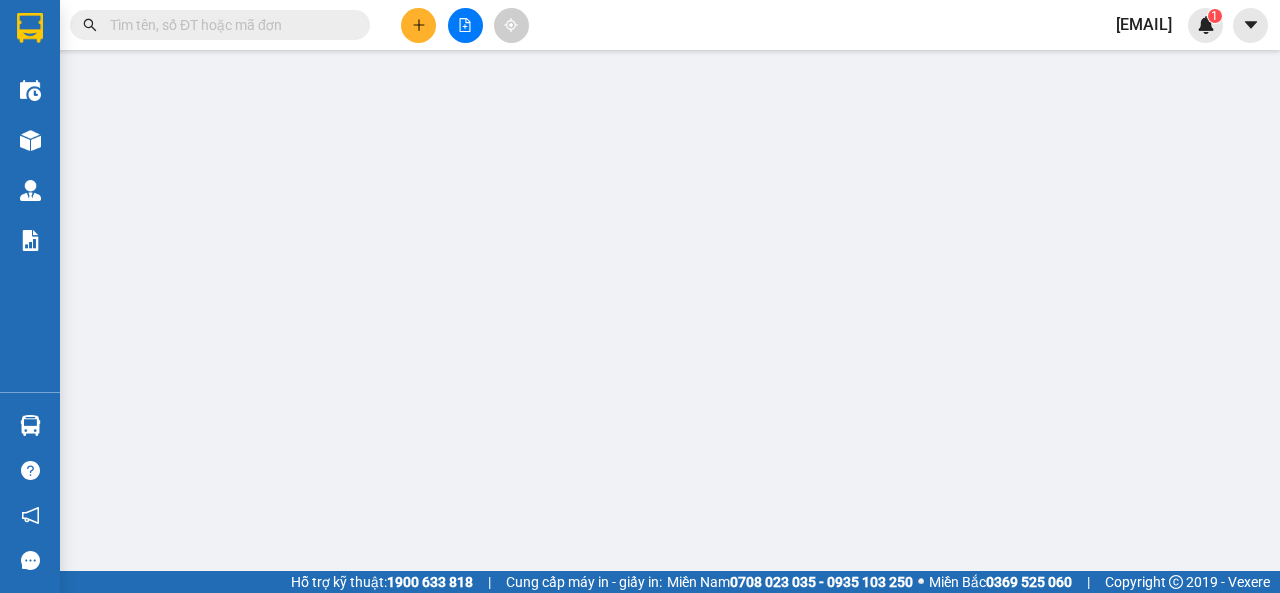 scroll, scrollTop: 0, scrollLeft: 0, axis: both 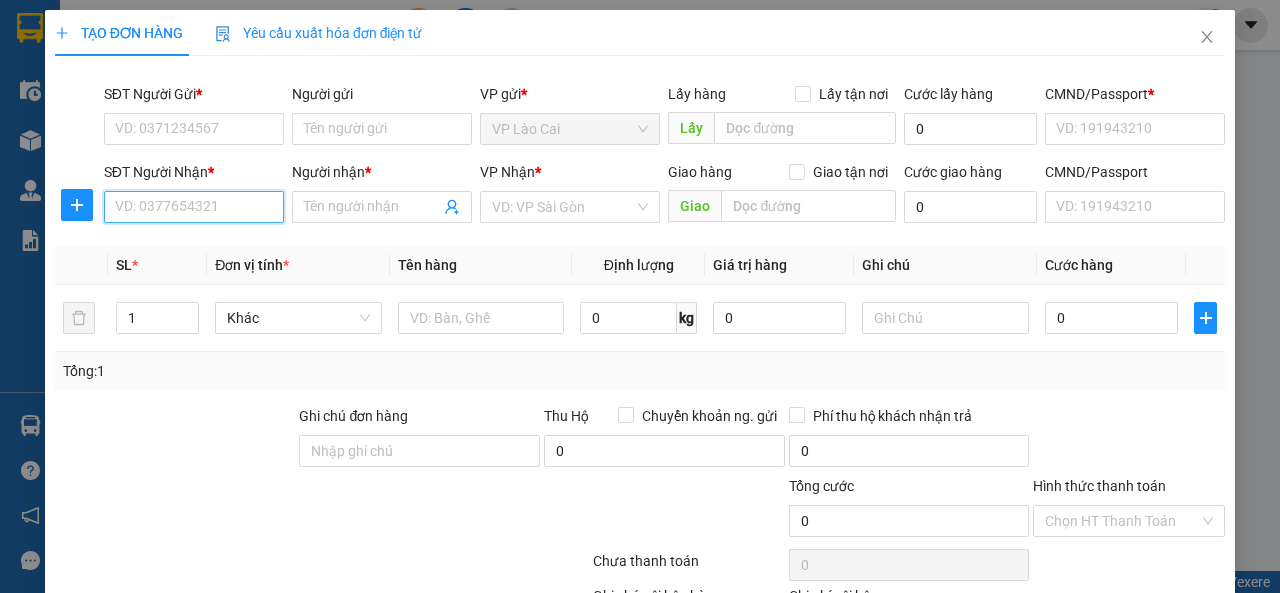 click on "SĐT Người Nhận  *" at bounding box center [194, 207] 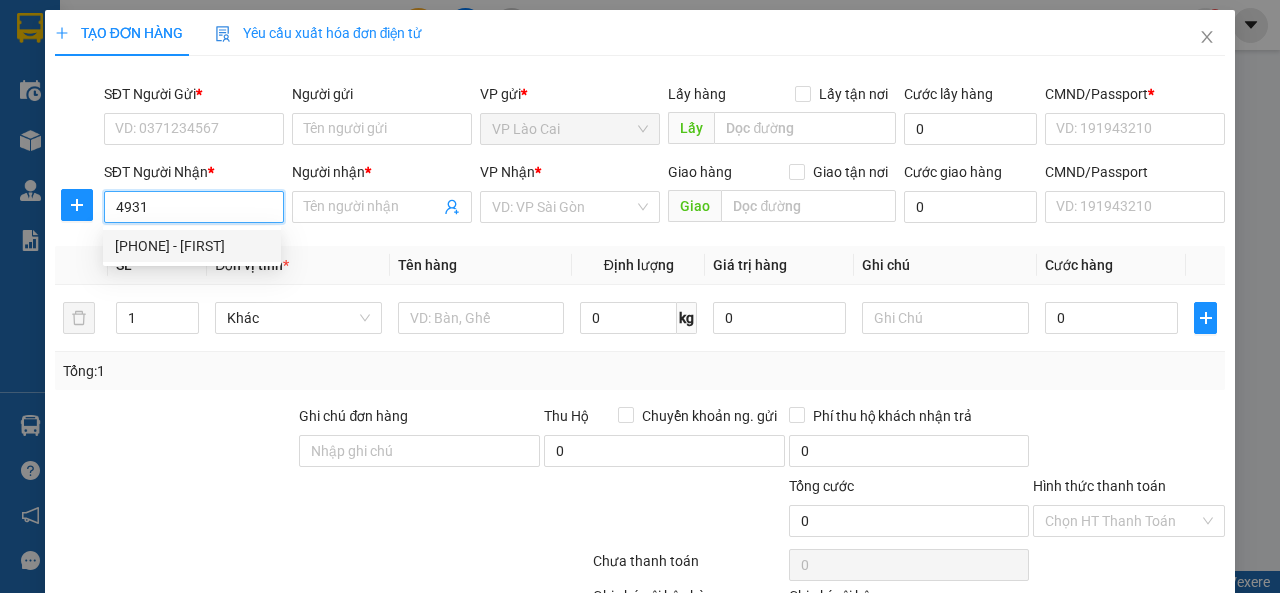 click on "[PHONE] - [FIRST]" at bounding box center [192, 246] 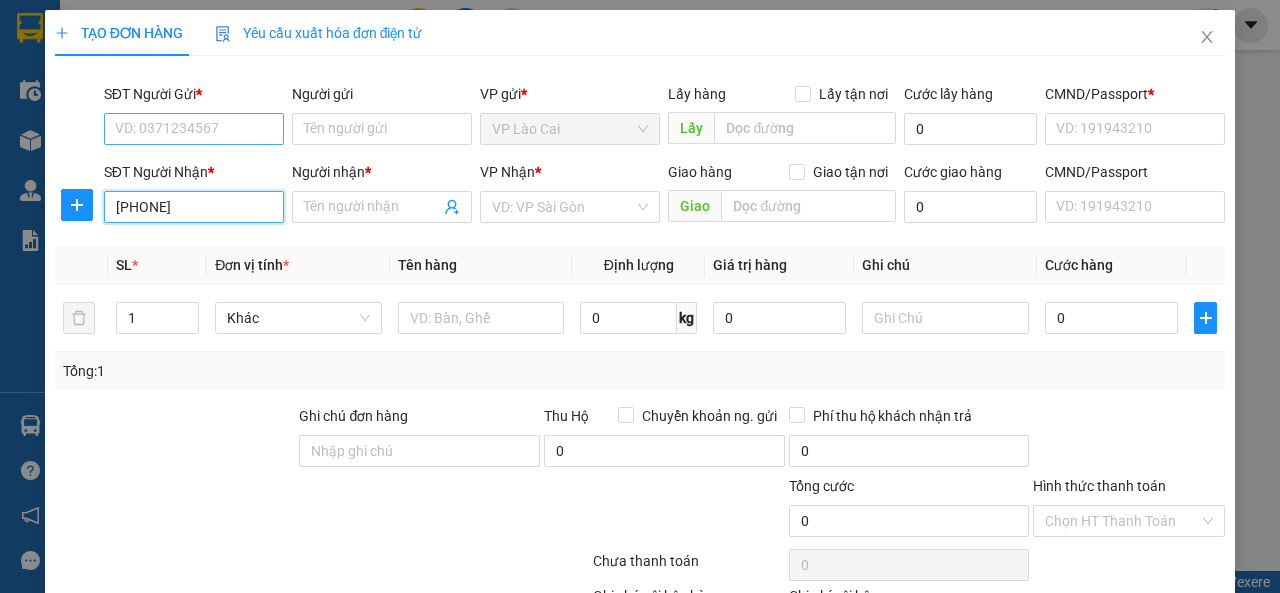 type on "[FIRST]" 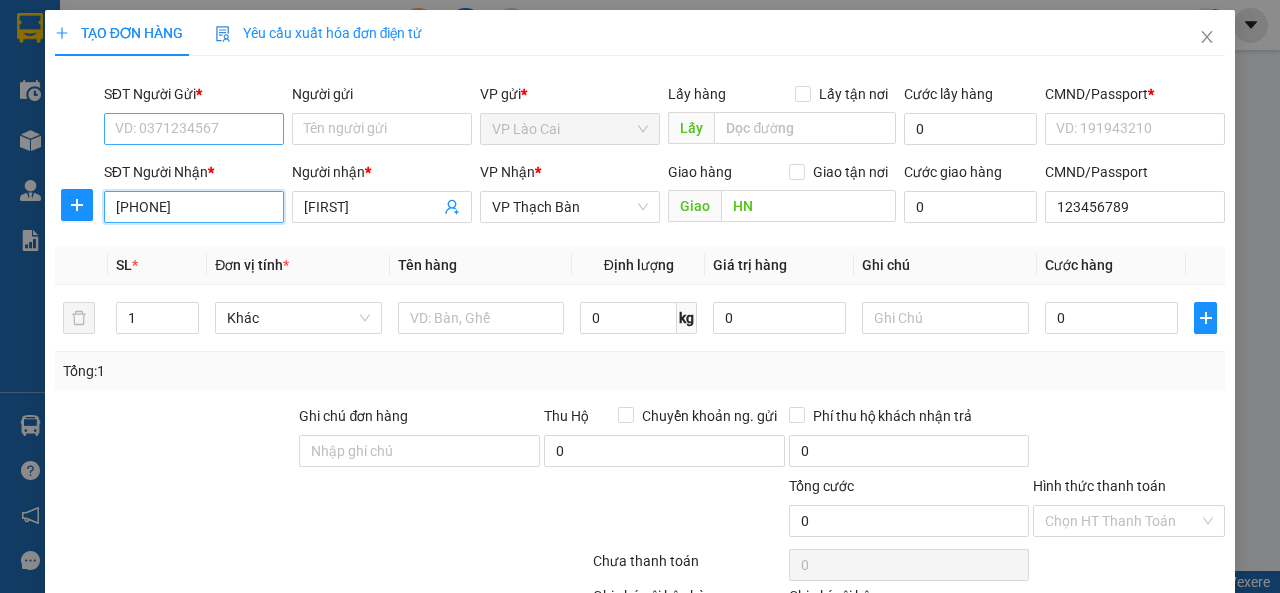 type on "[PHONE]" 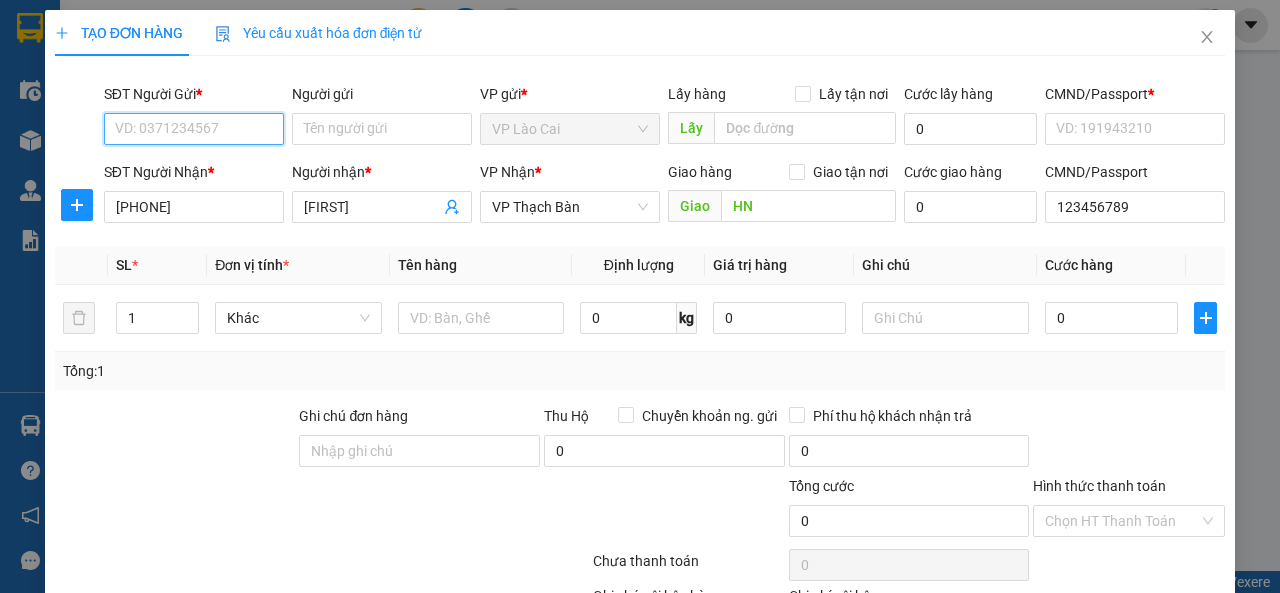 click on "SĐT Người Gửi  *" at bounding box center (194, 129) 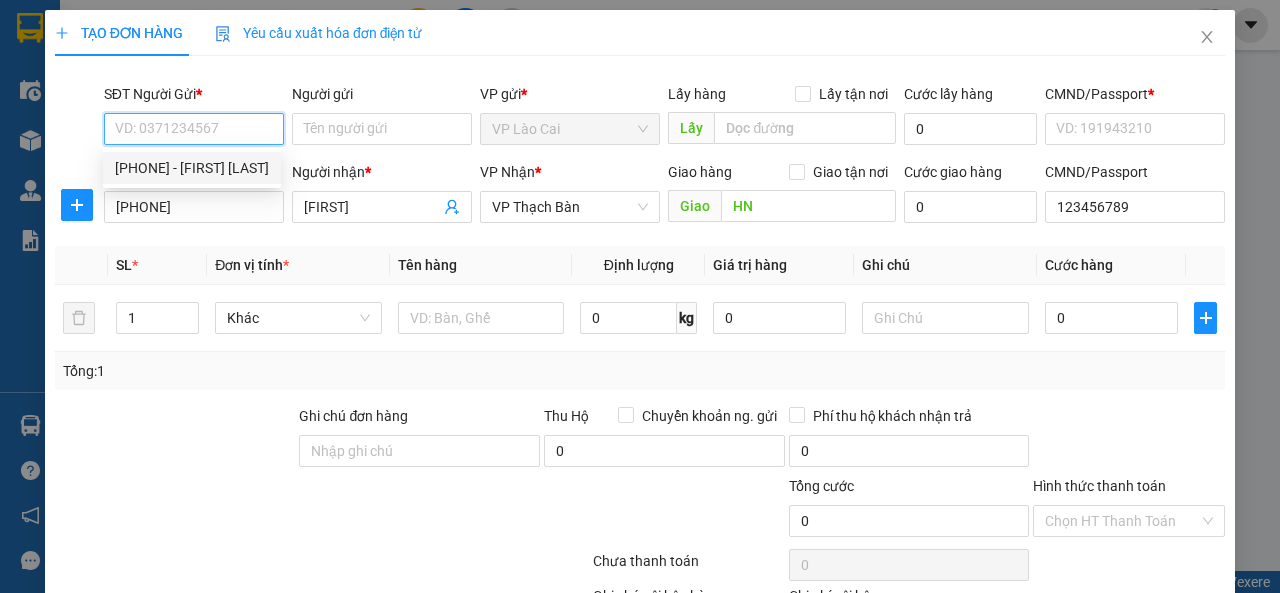 click on "[PHONE] - [FIRST] [LAST]" at bounding box center [192, 168] 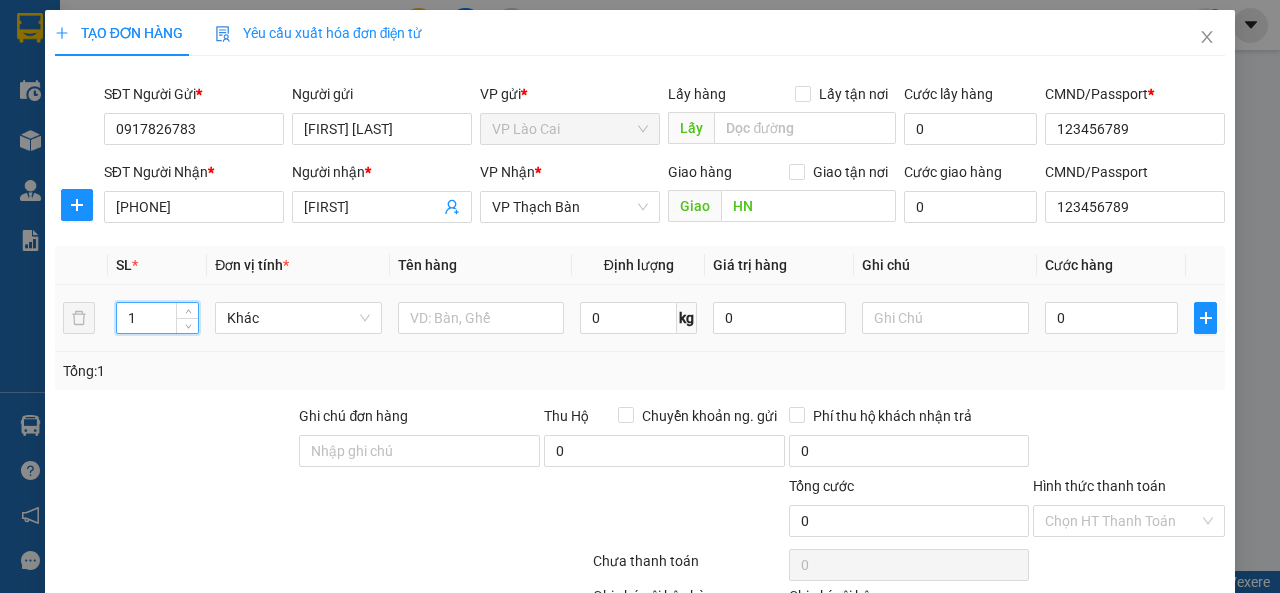 drag, startPoint x: 144, startPoint y: 318, endPoint x: 121, endPoint y: 319, distance: 23.021729 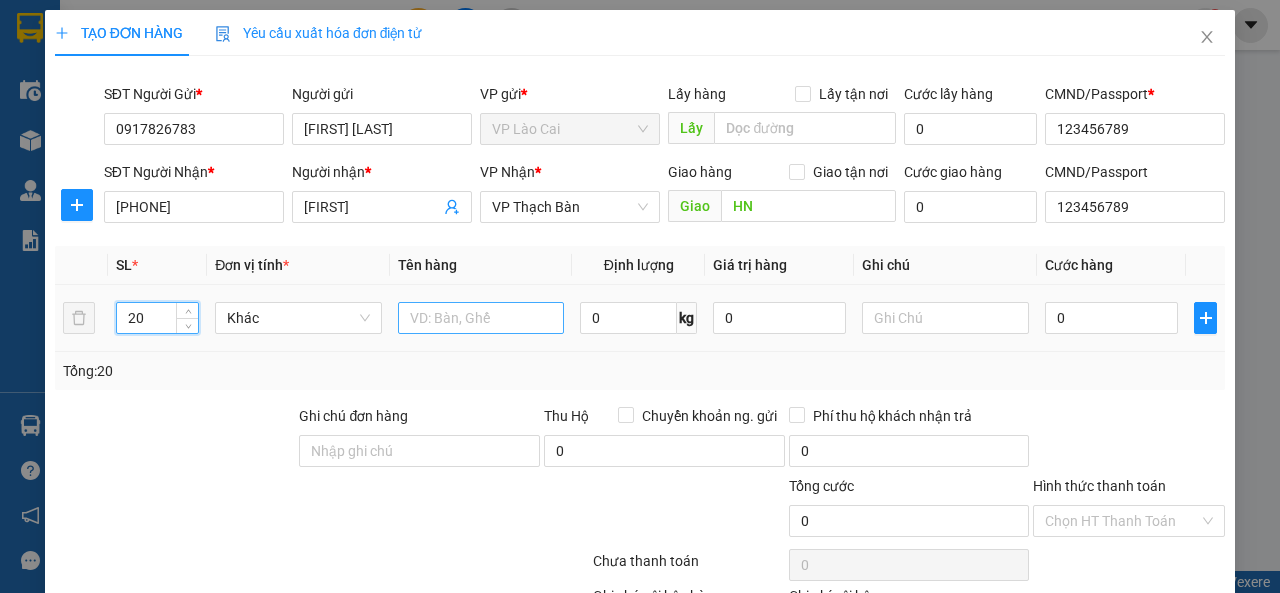type on "20" 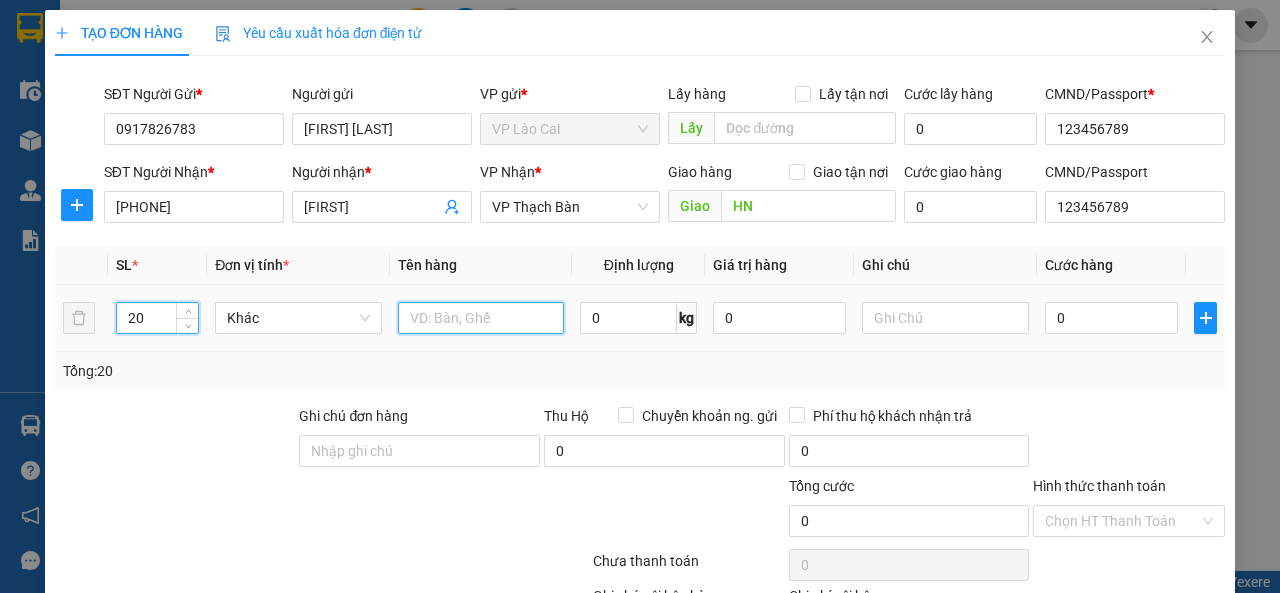 click at bounding box center [481, 318] 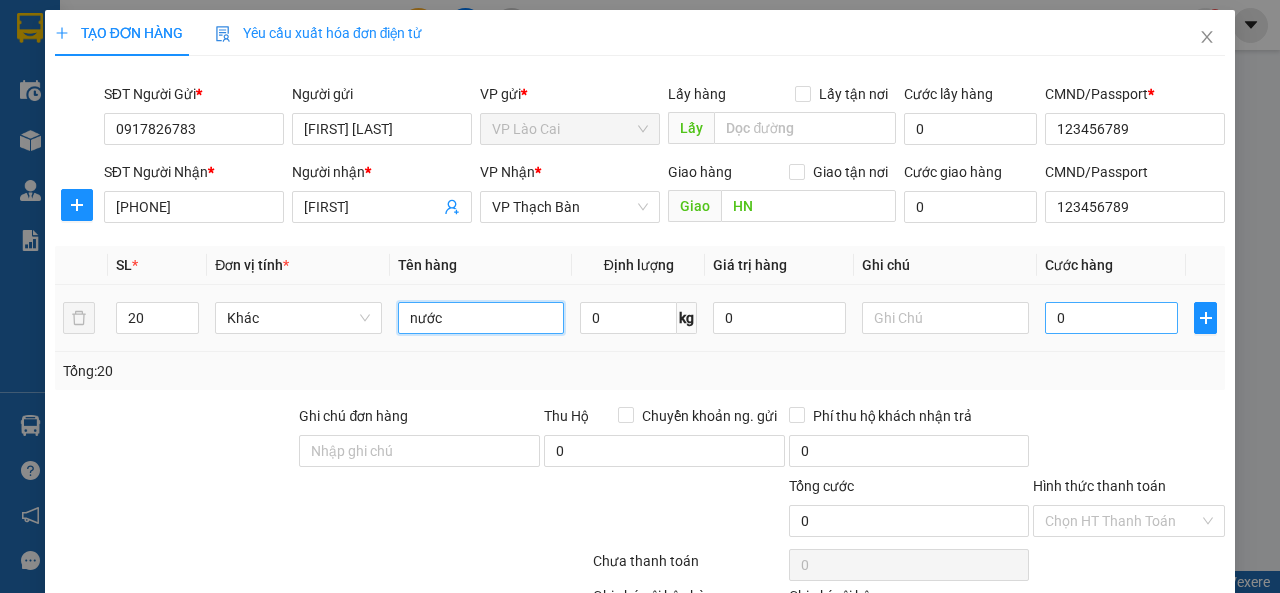 type on "nước" 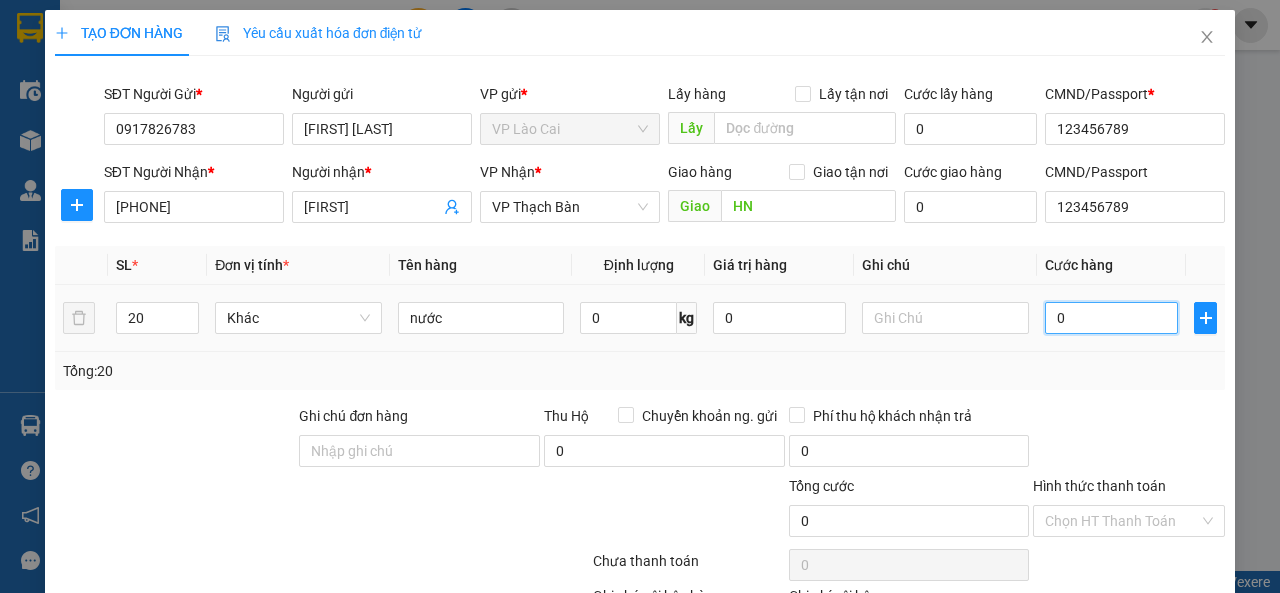 click on "0" at bounding box center [1111, 318] 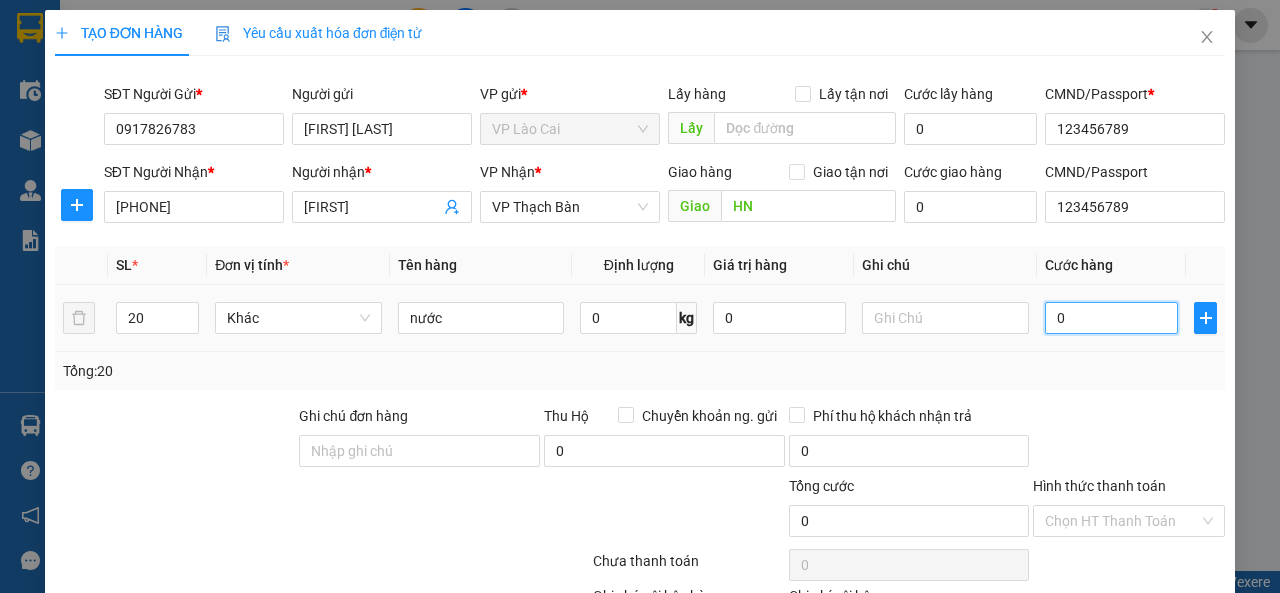 type on "2" 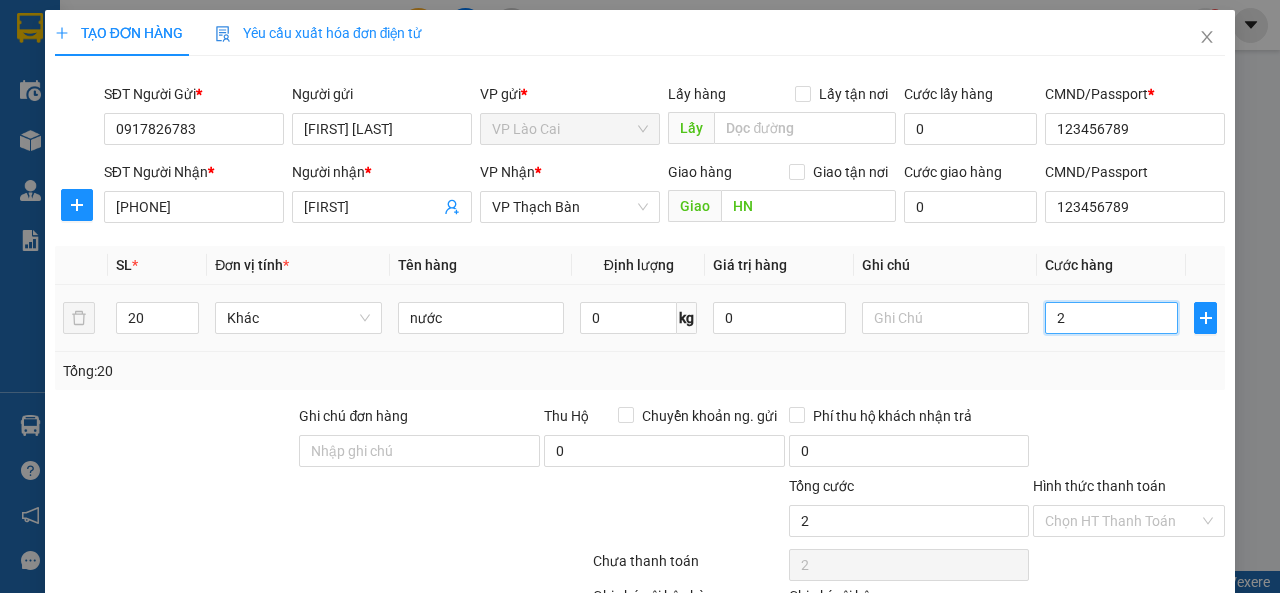 type on "20" 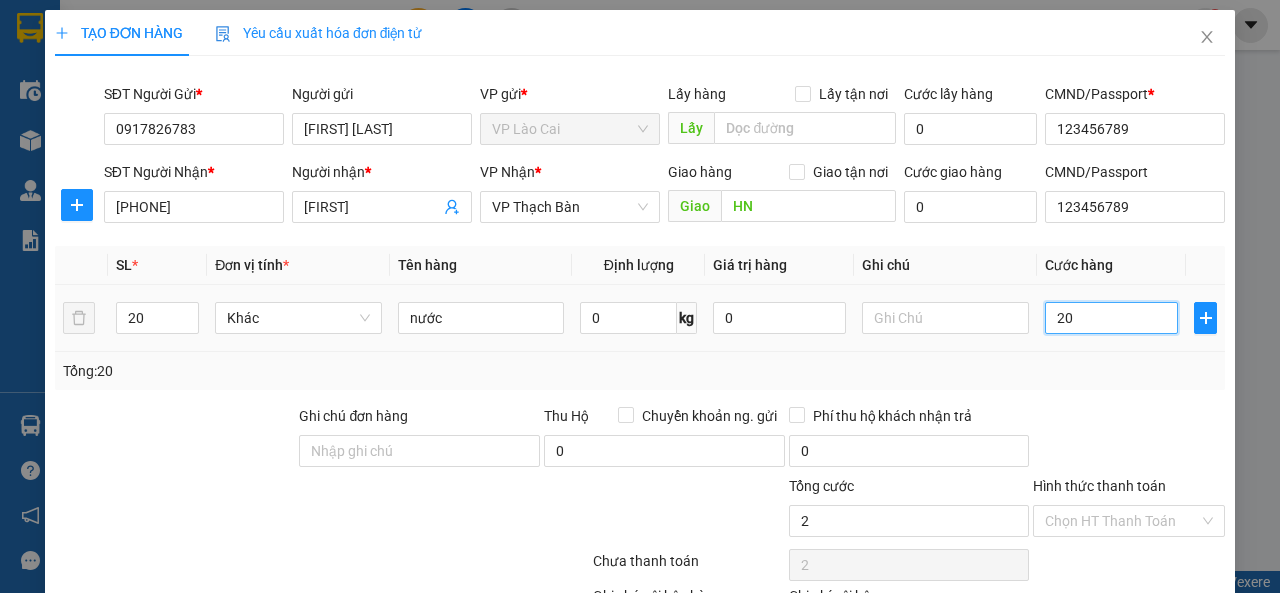 type on "20" 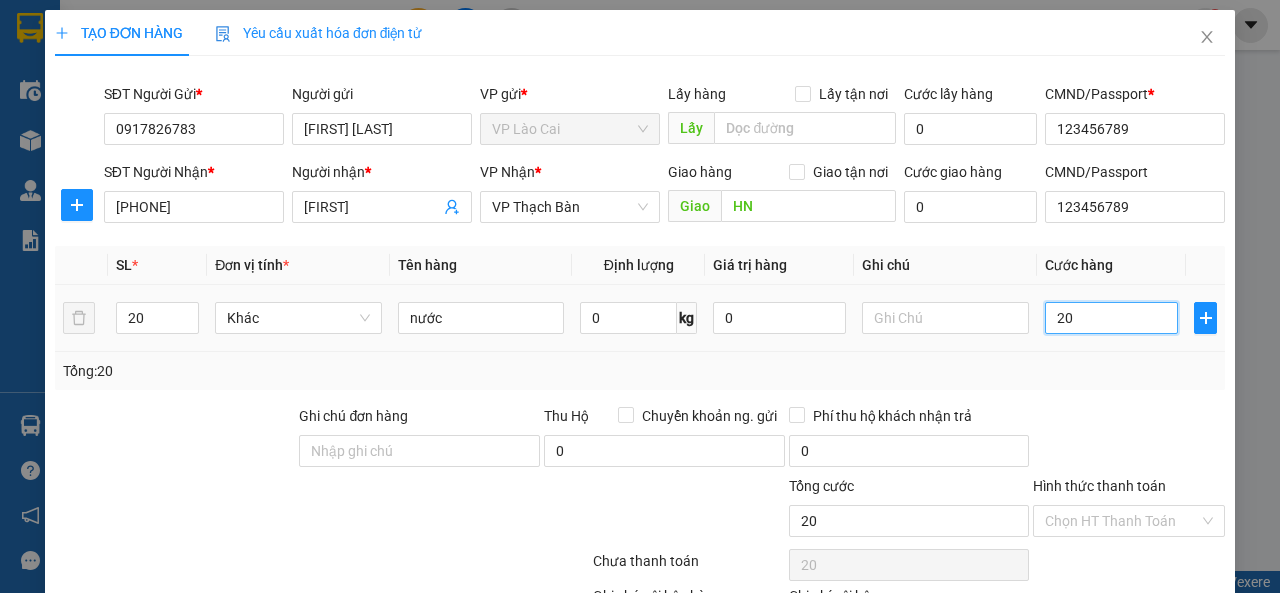 type on "200" 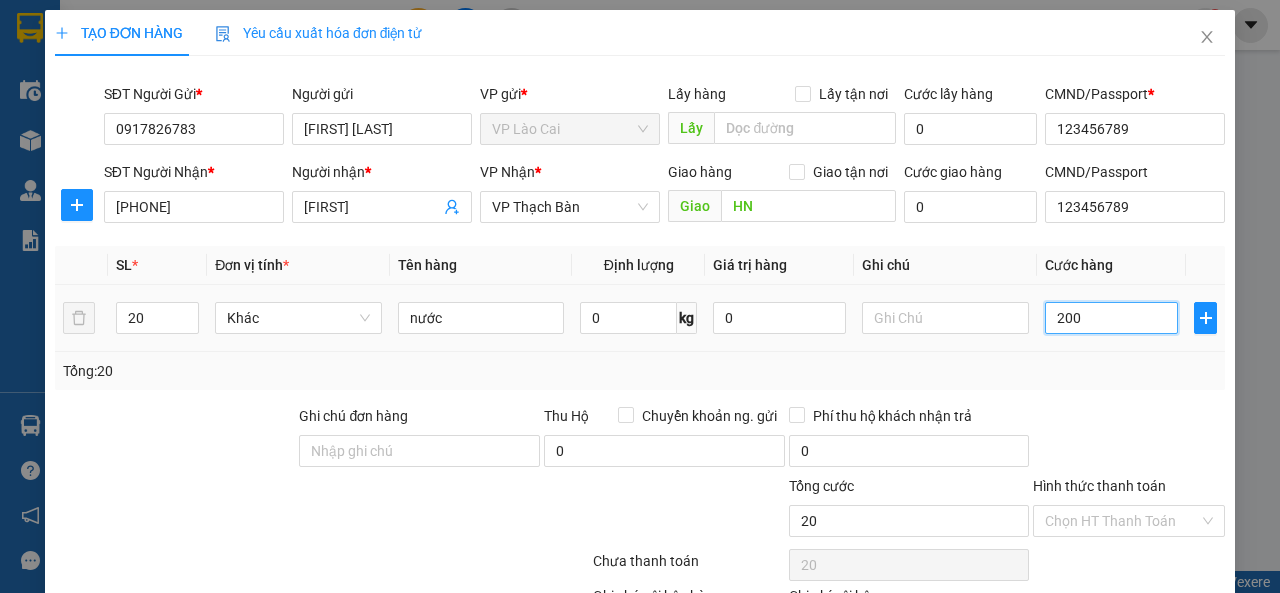 type on "200" 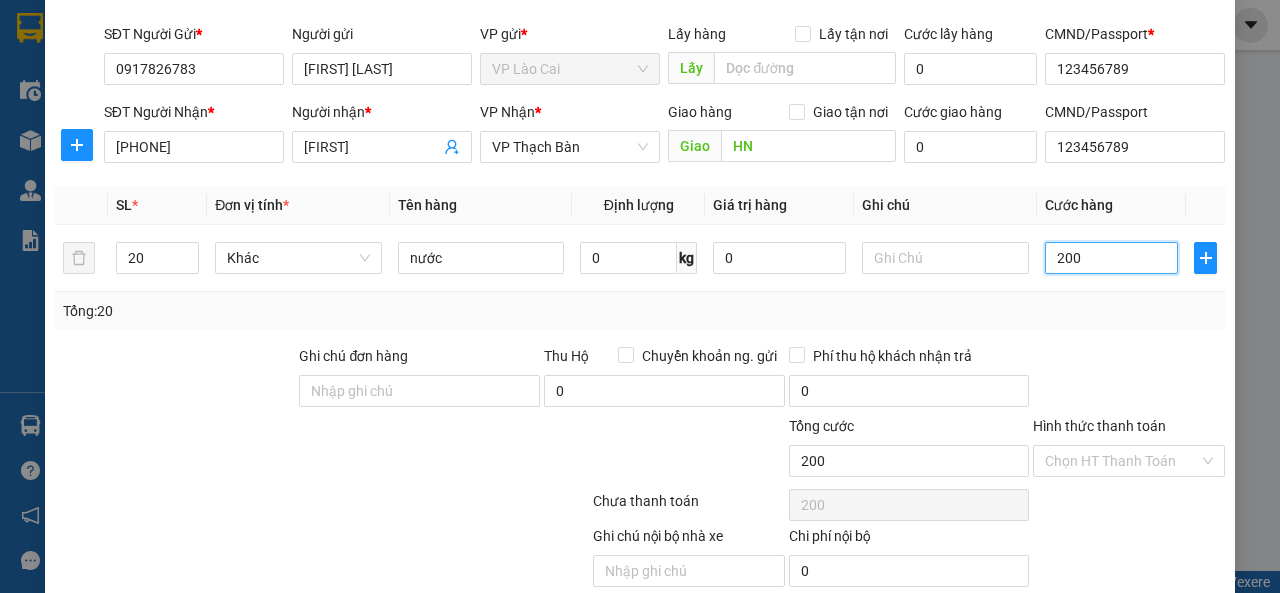 scroll, scrollTop: 100, scrollLeft: 0, axis: vertical 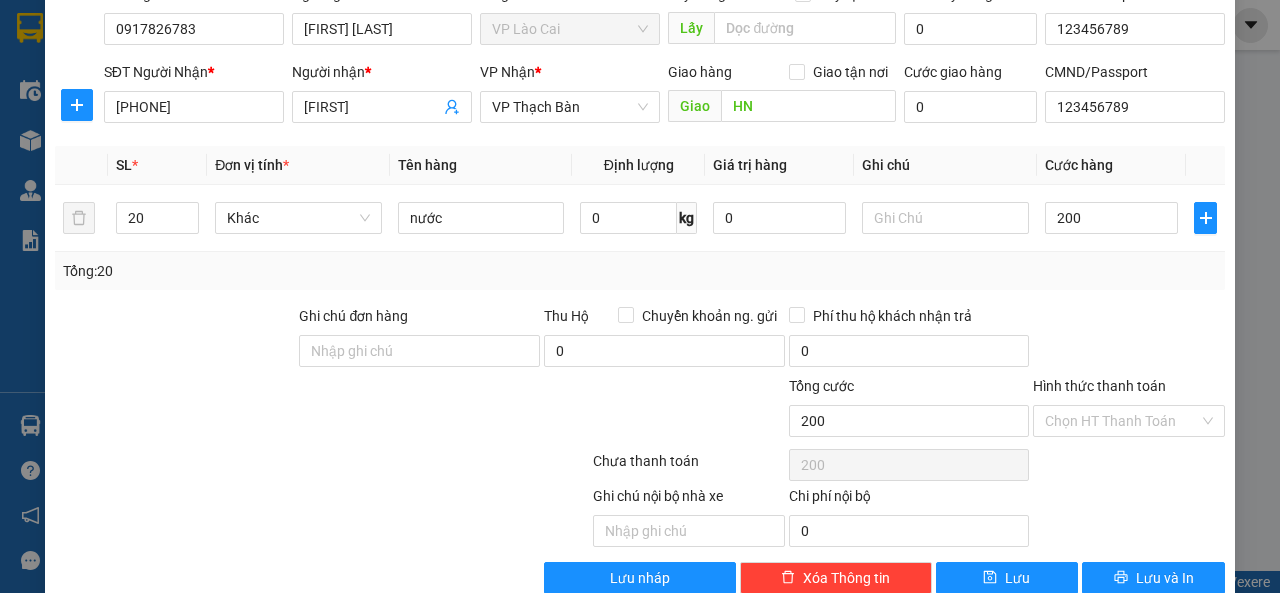 type on "200.000" 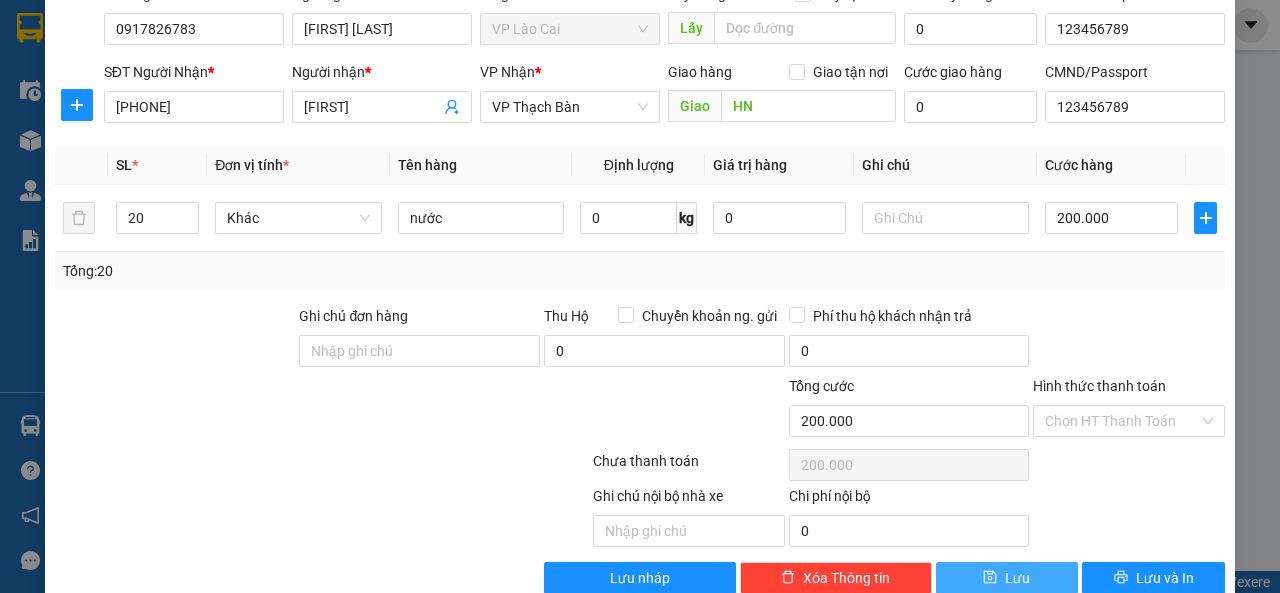 click on "Lưu" at bounding box center (1017, 578) 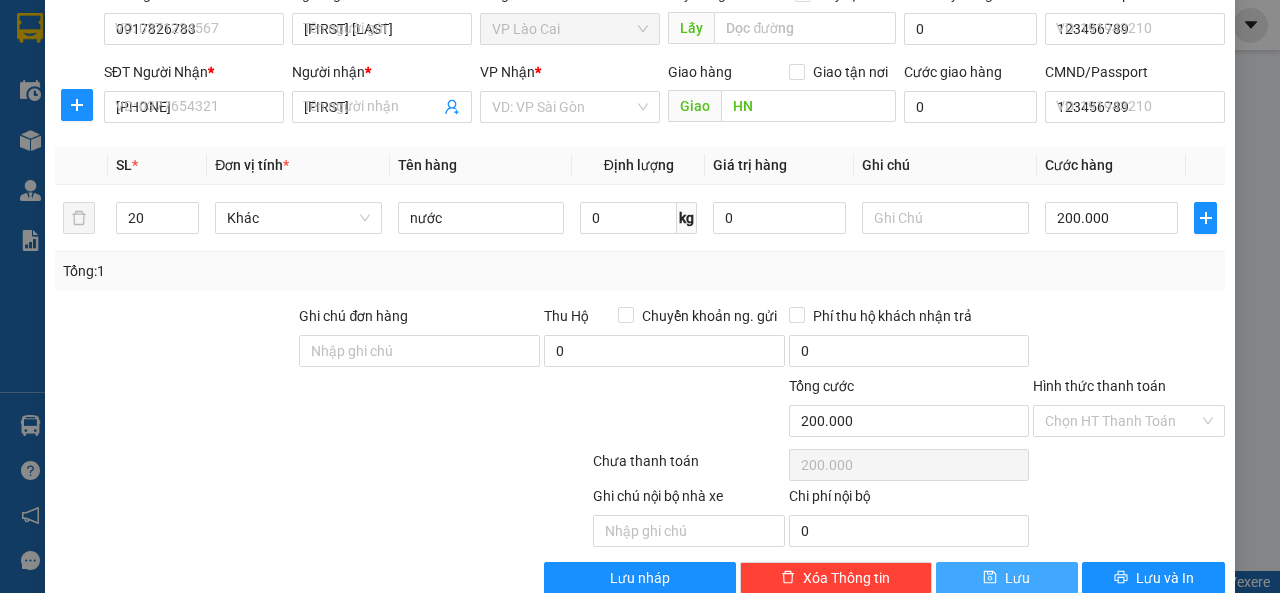 type 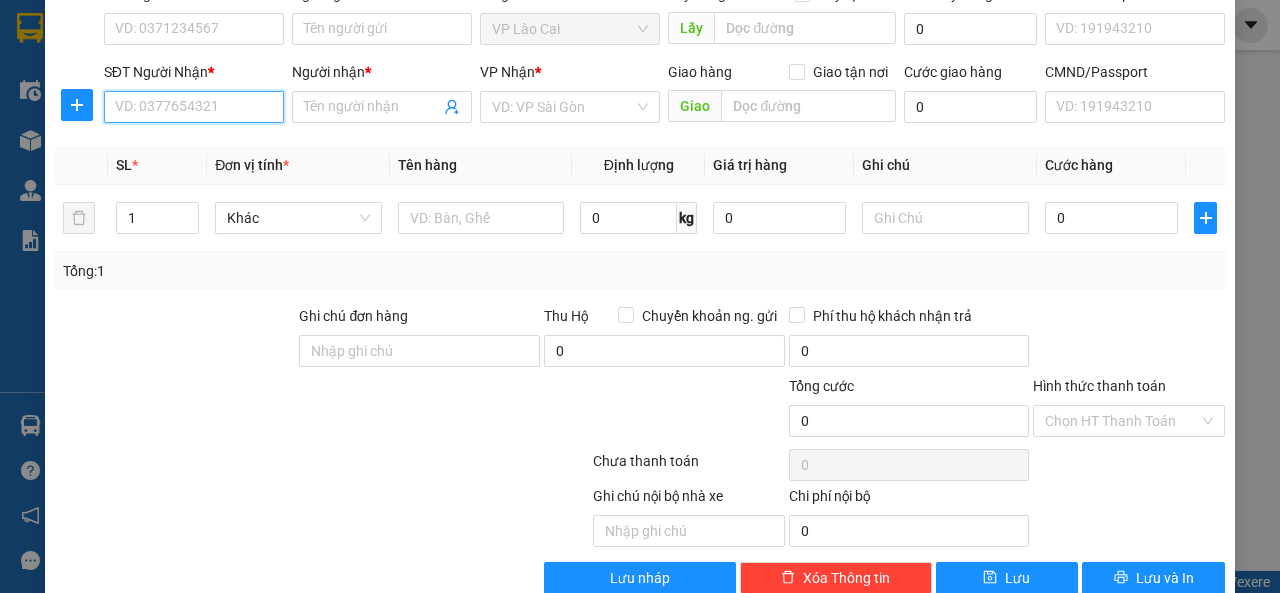 click on "SĐT Người Nhận  *" at bounding box center (194, 107) 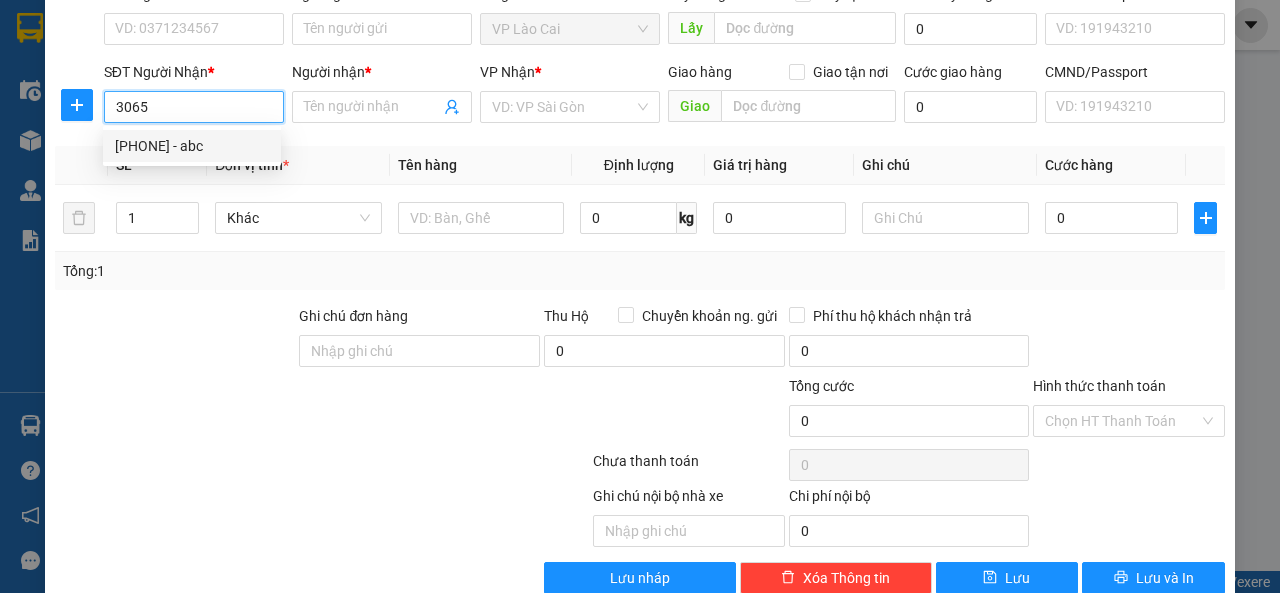 click on "[PHONE] - abc" at bounding box center (192, 146) 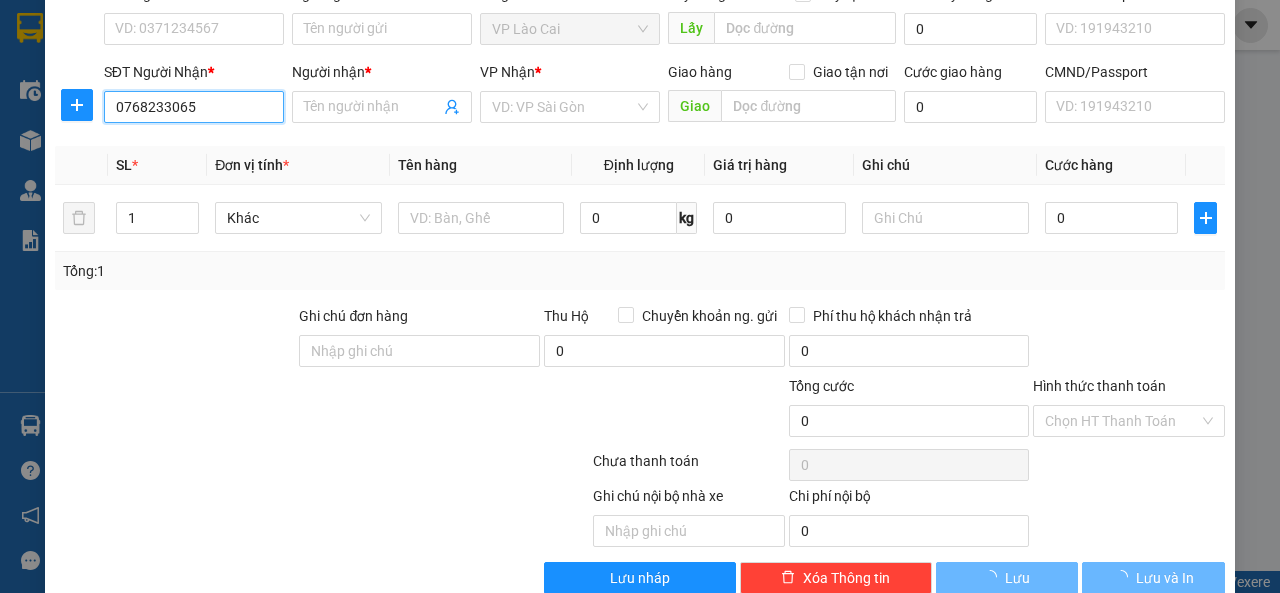 type on "abc" 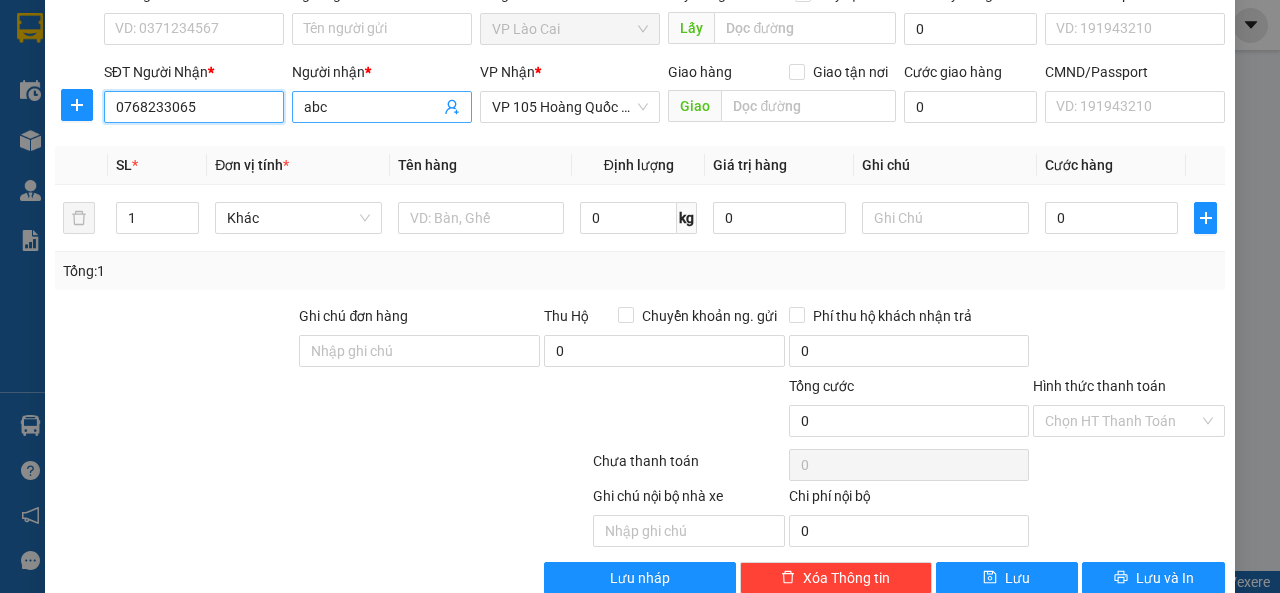 type on "0768233065" 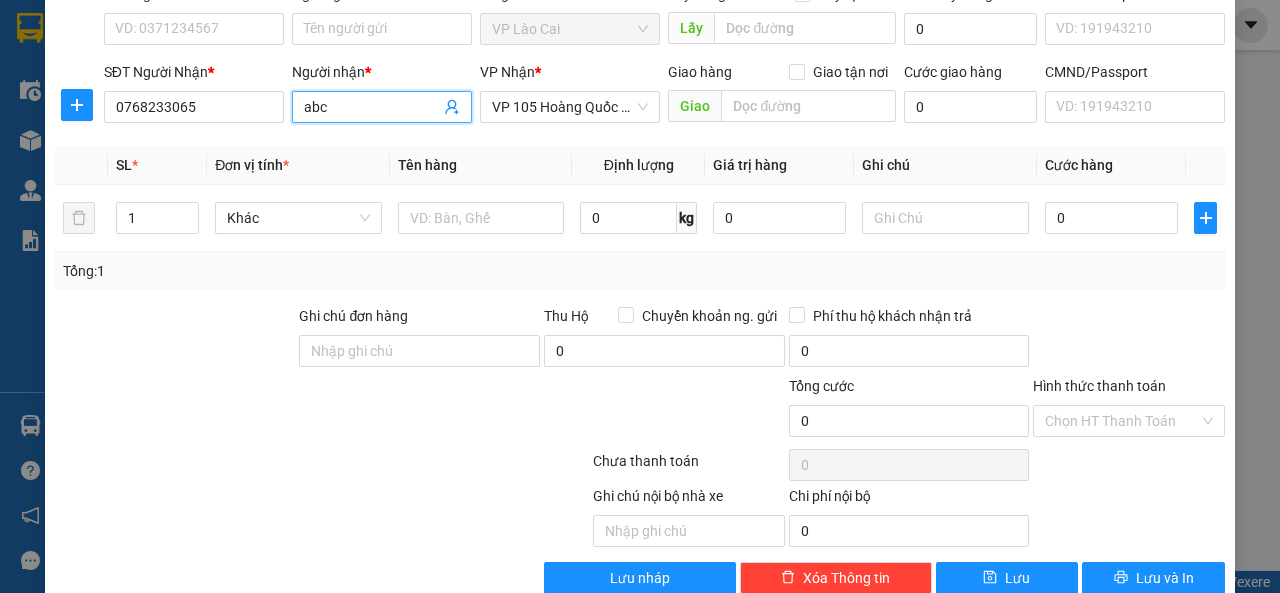 drag, startPoint x: 341, startPoint y: 113, endPoint x: 300, endPoint y: 113, distance: 41 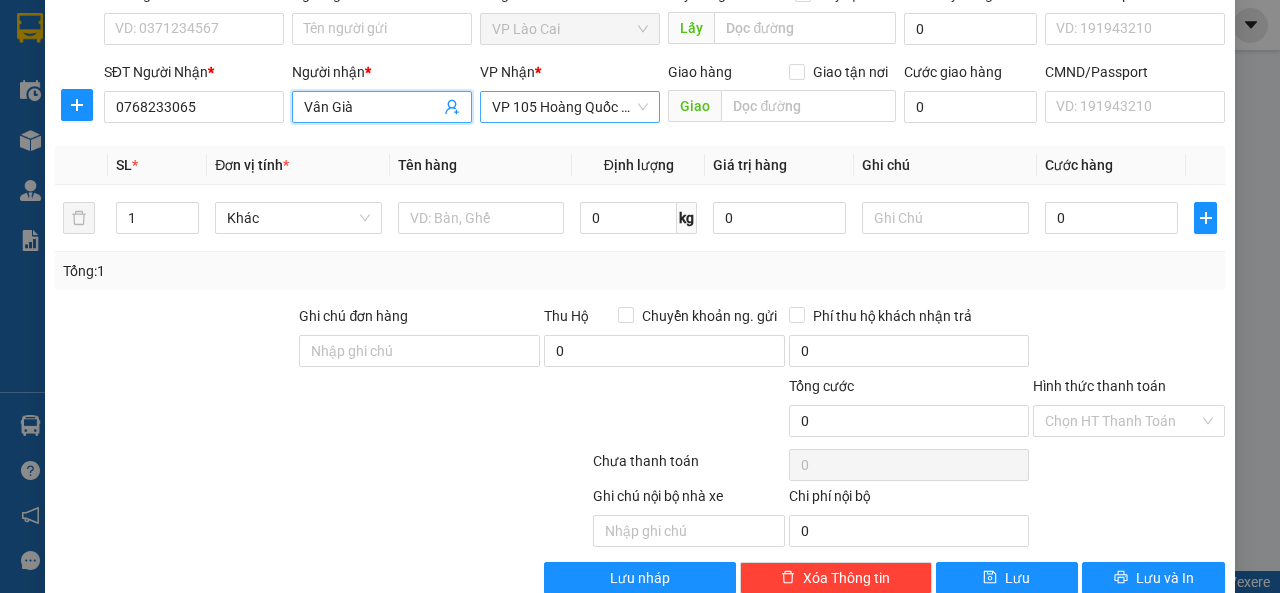 drag, startPoint x: 633, startPoint y: 105, endPoint x: 629, endPoint y: 119, distance: 14.56022 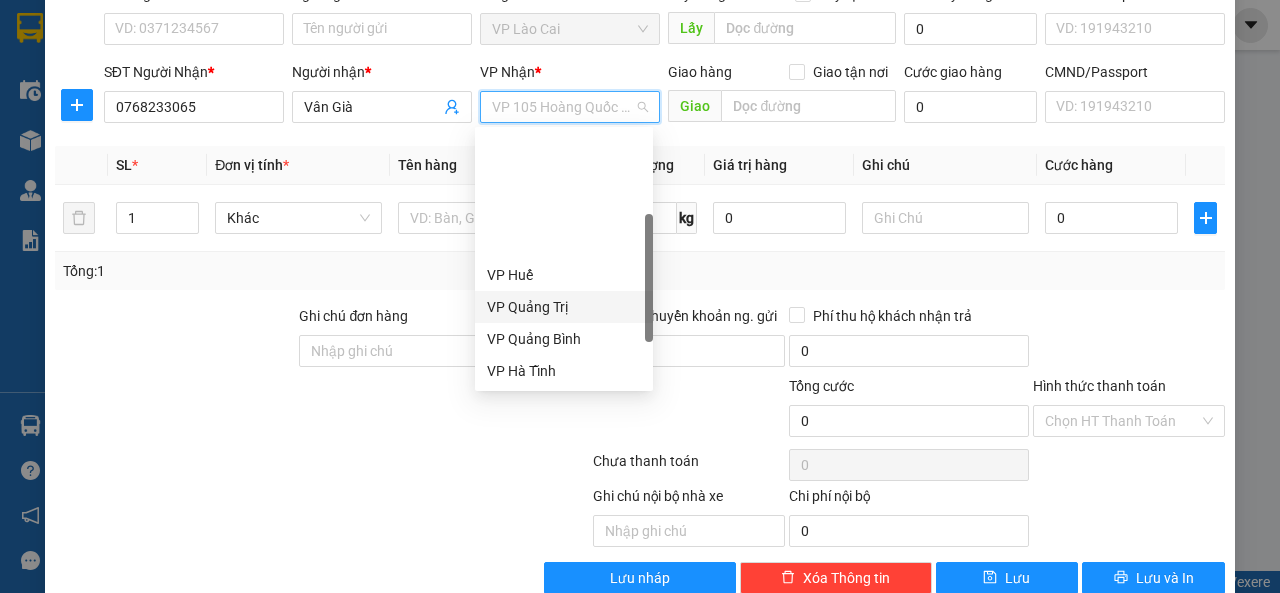scroll, scrollTop: 160, scrollLeft: 0, axis: vertical 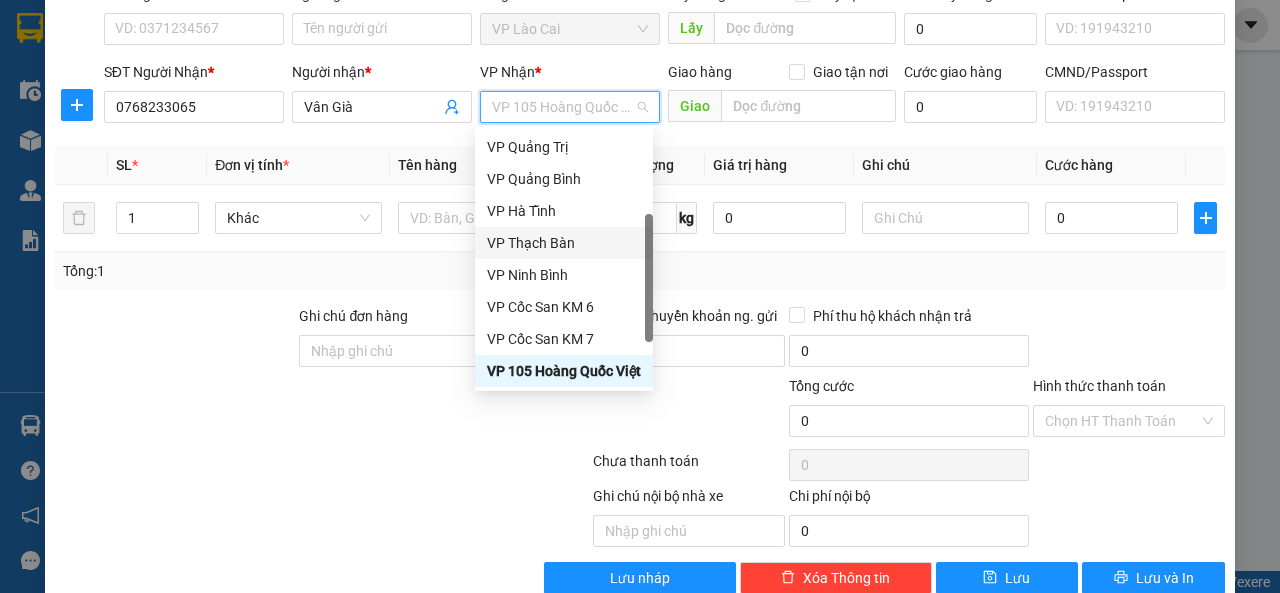 click on "VP Thạch Bàn" at bounding box center [564, 243] 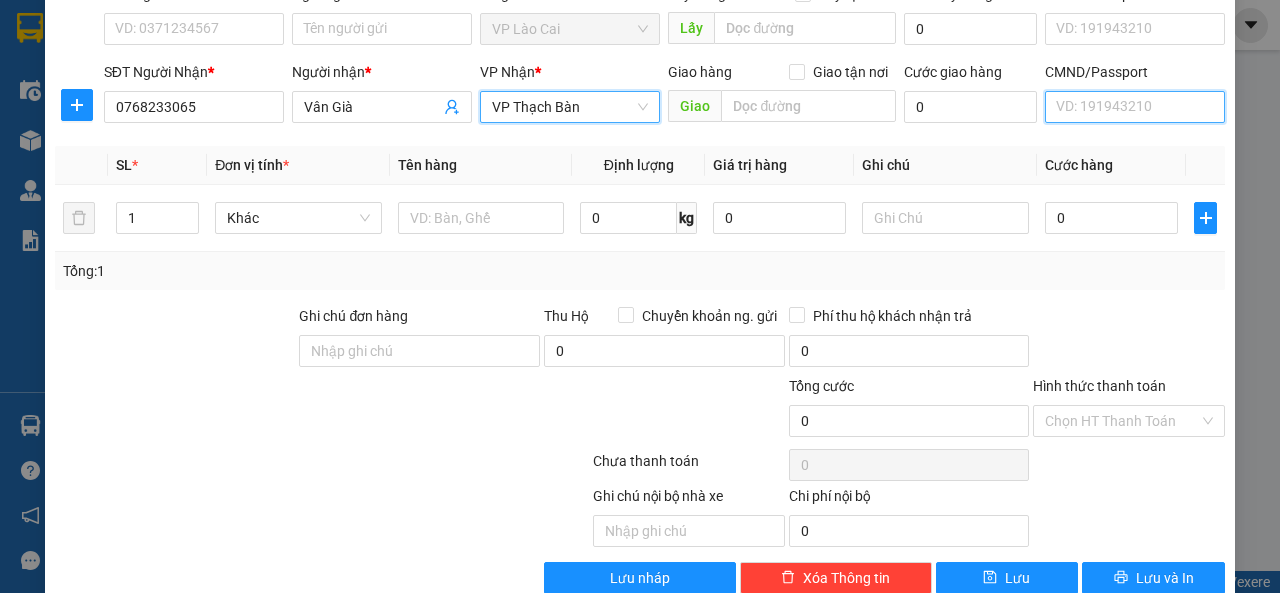 click on "CMND/Passport" at bounding box center [1135, 107] 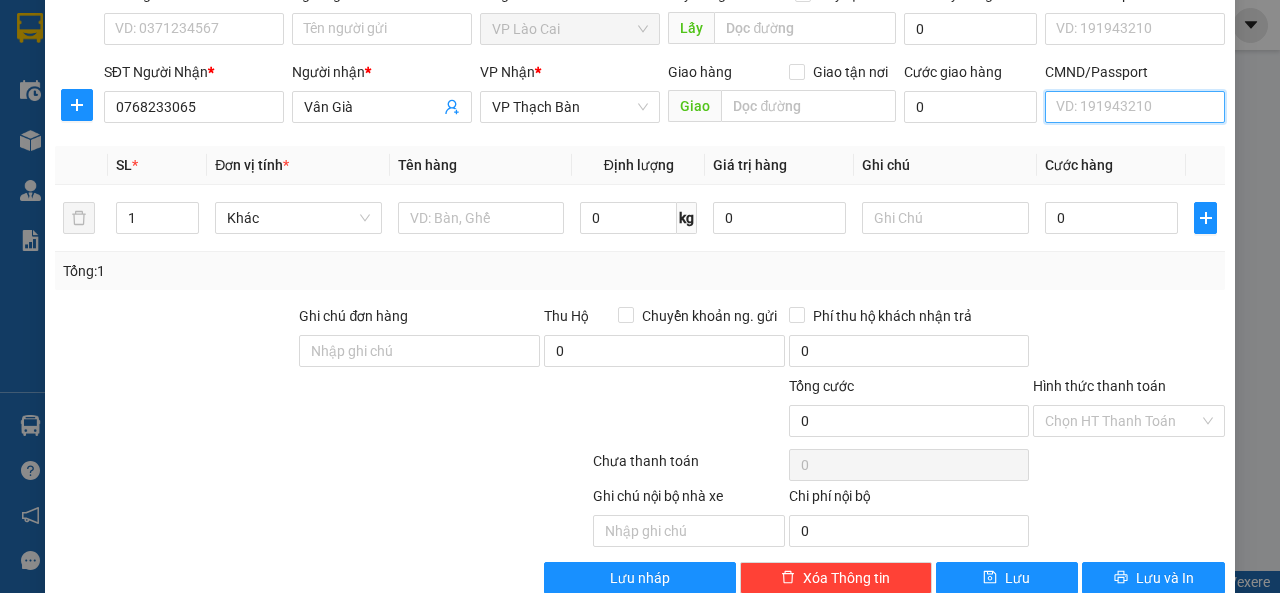 click on "CMND/Passport" at bounding box center [1135, 107] 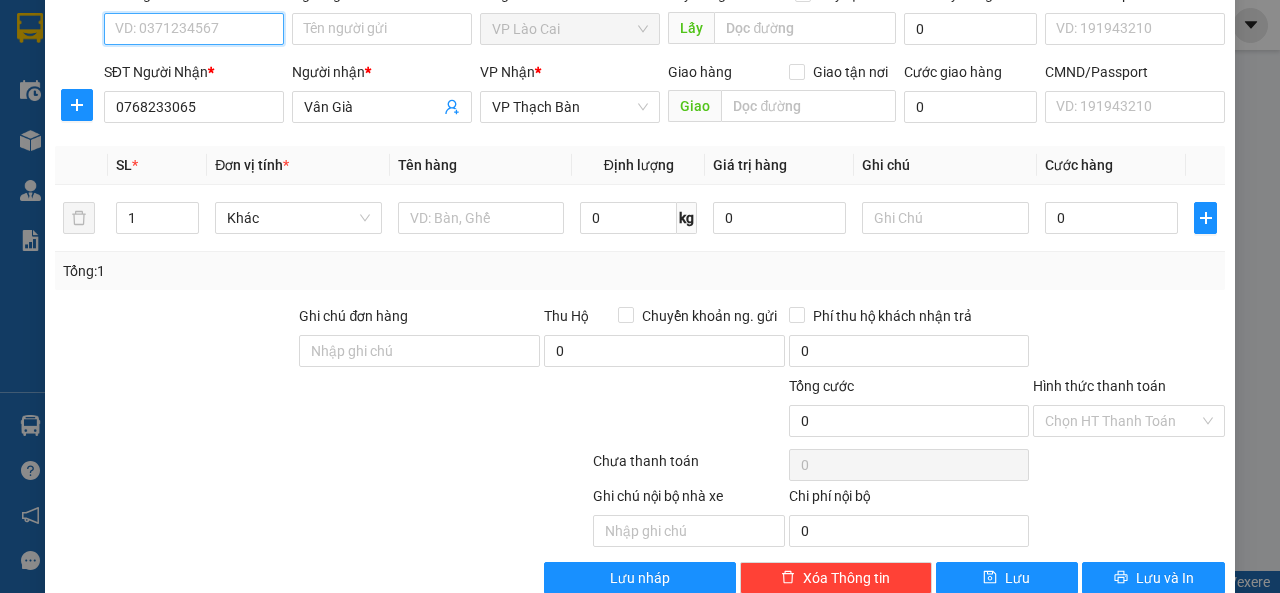 click on "SĐT Người Gửi  *" at bounding box center (194, 29) 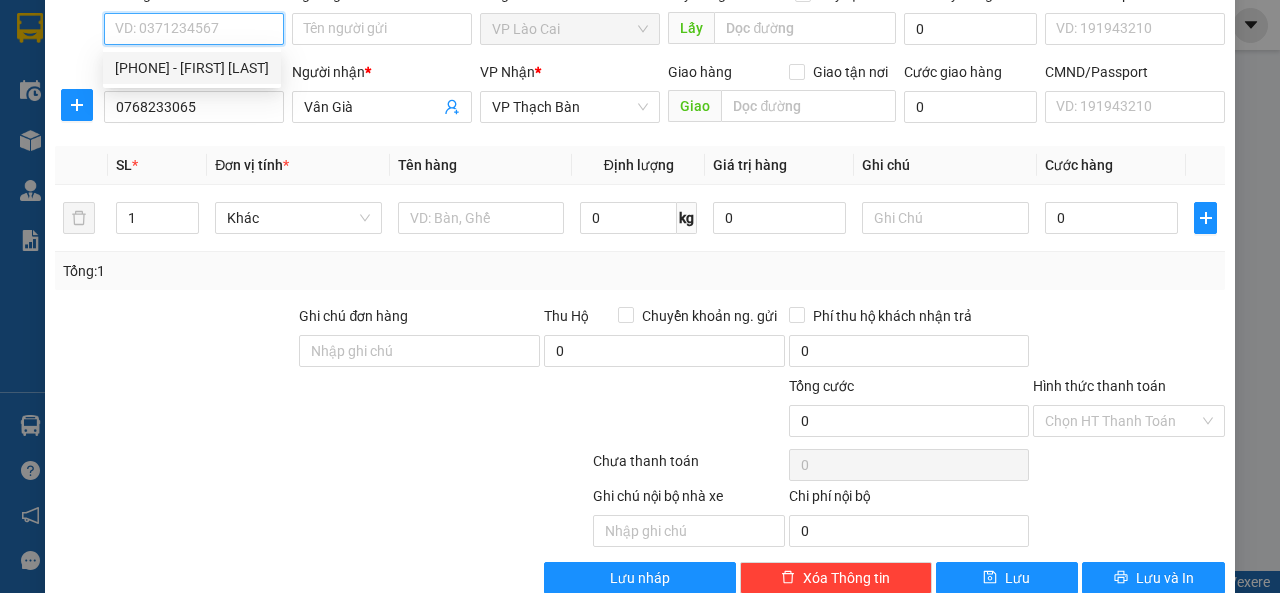 click on "[PHONE] - [FIRST] [LAST]" at bounding box center [192, 68] 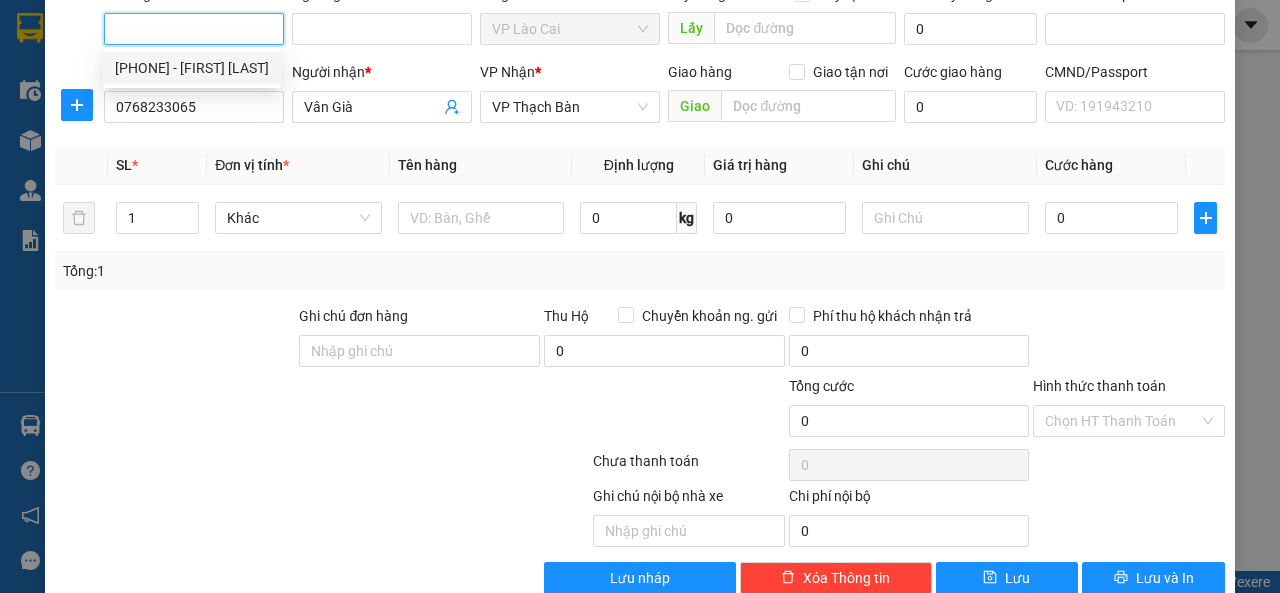 type on "0917826783" 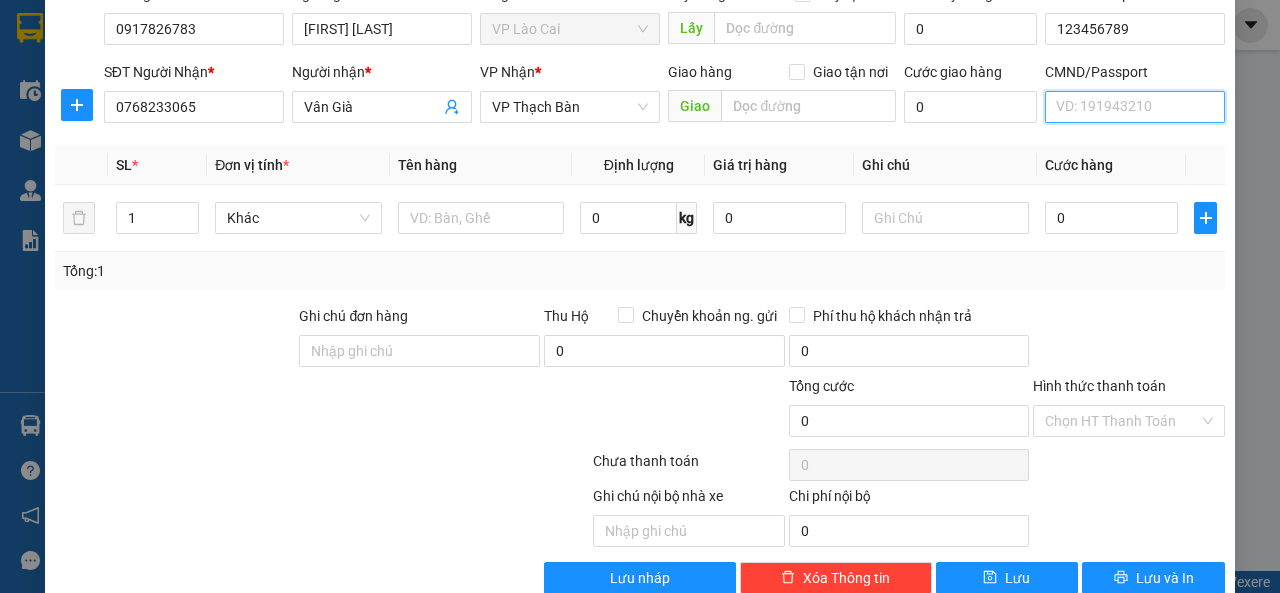 click on "CMND/Passport" at bounding box center (1135, 107) 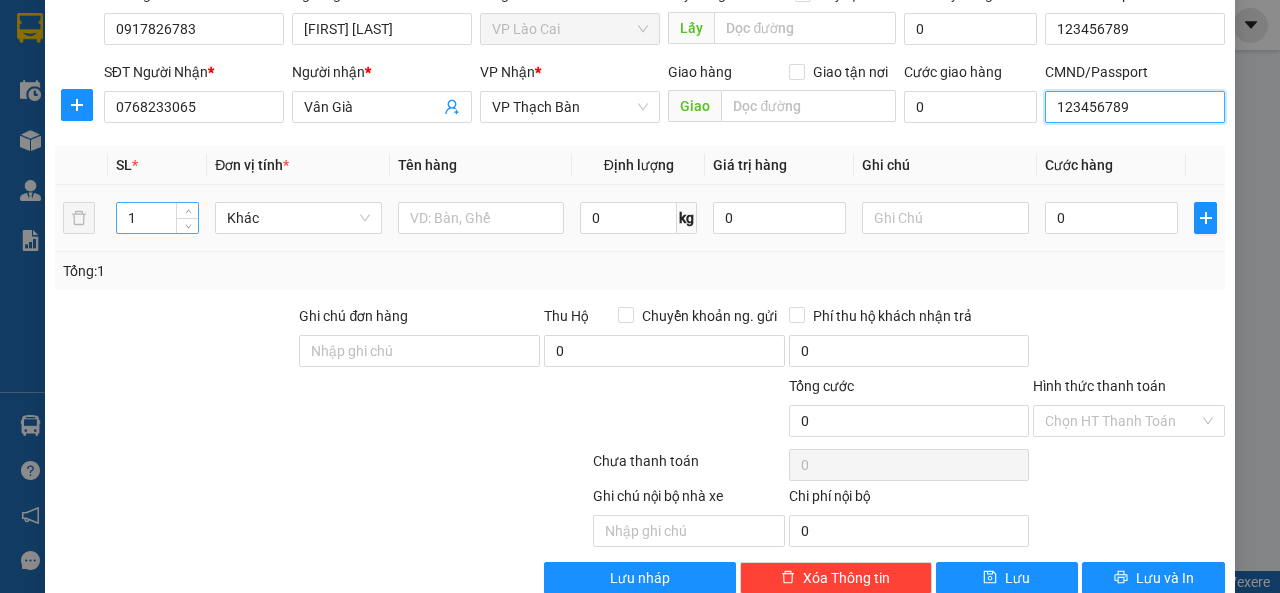 type on "123456789" 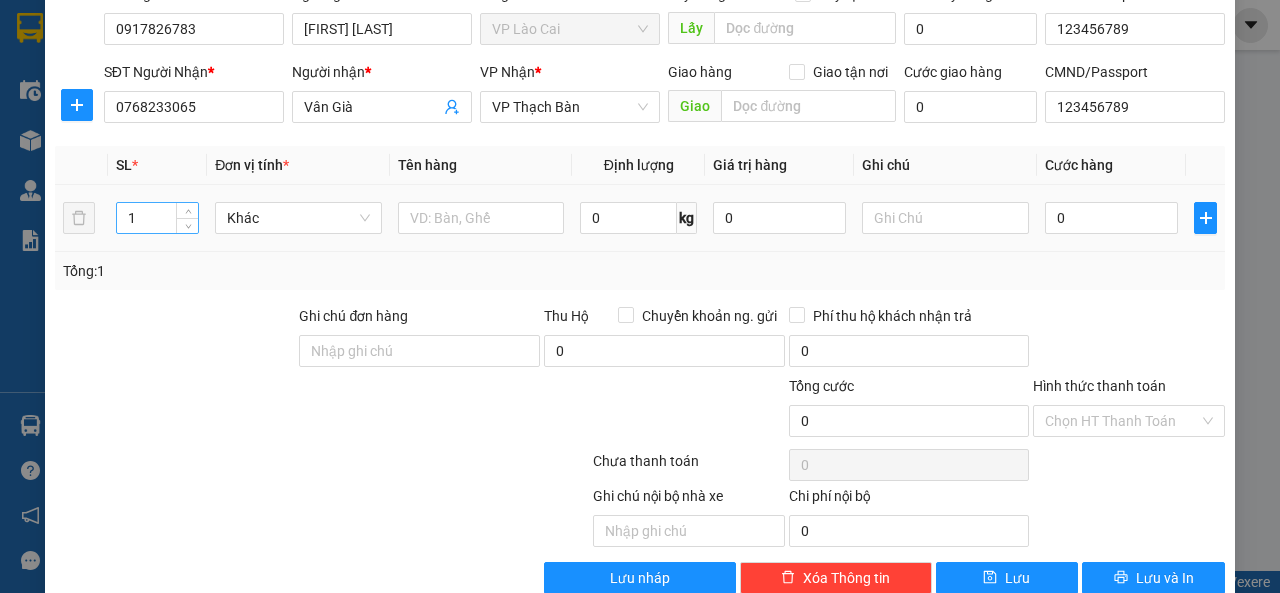 click on "1" at bounding box center [158, 218] 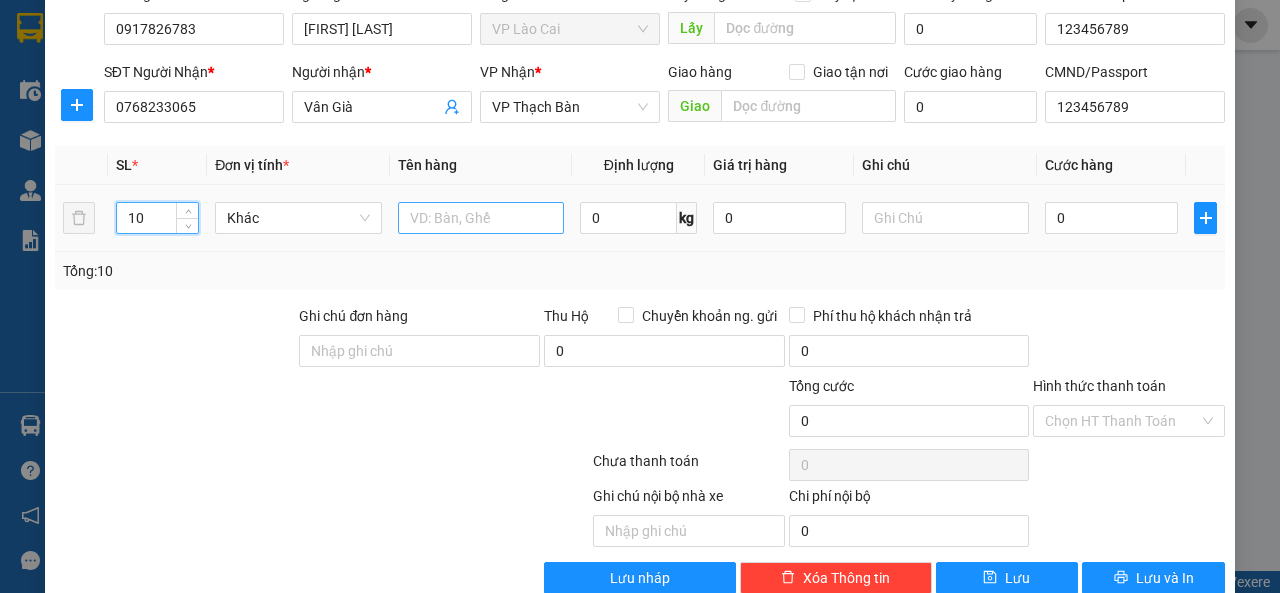 type on "10" 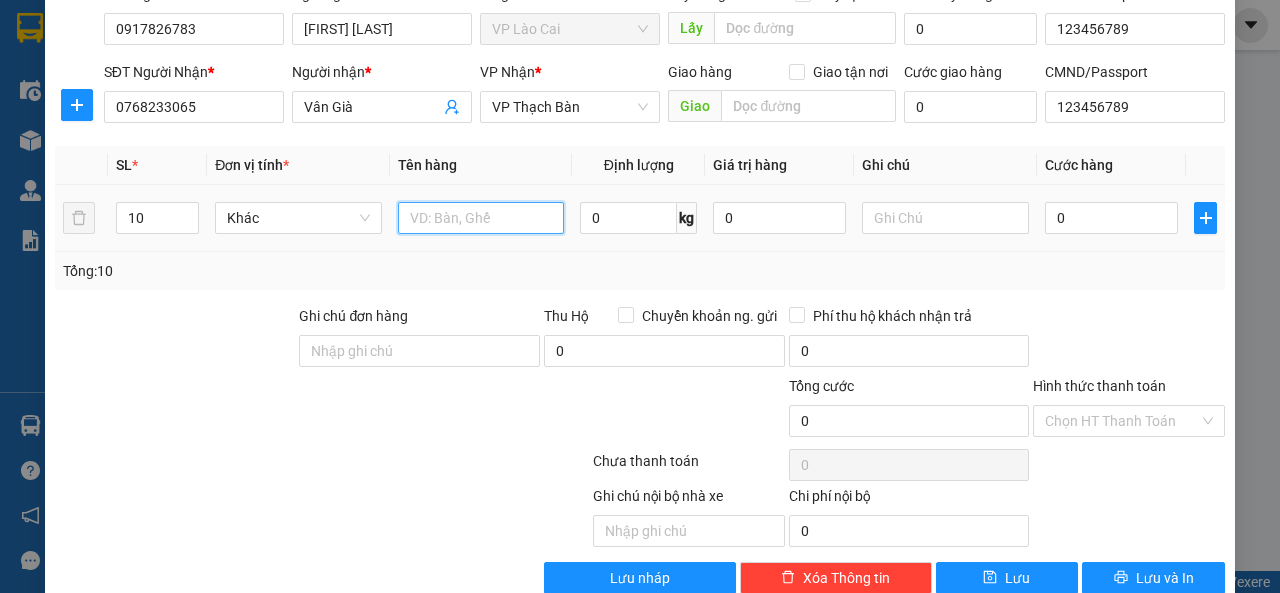 click at bounding box center [481, 218] 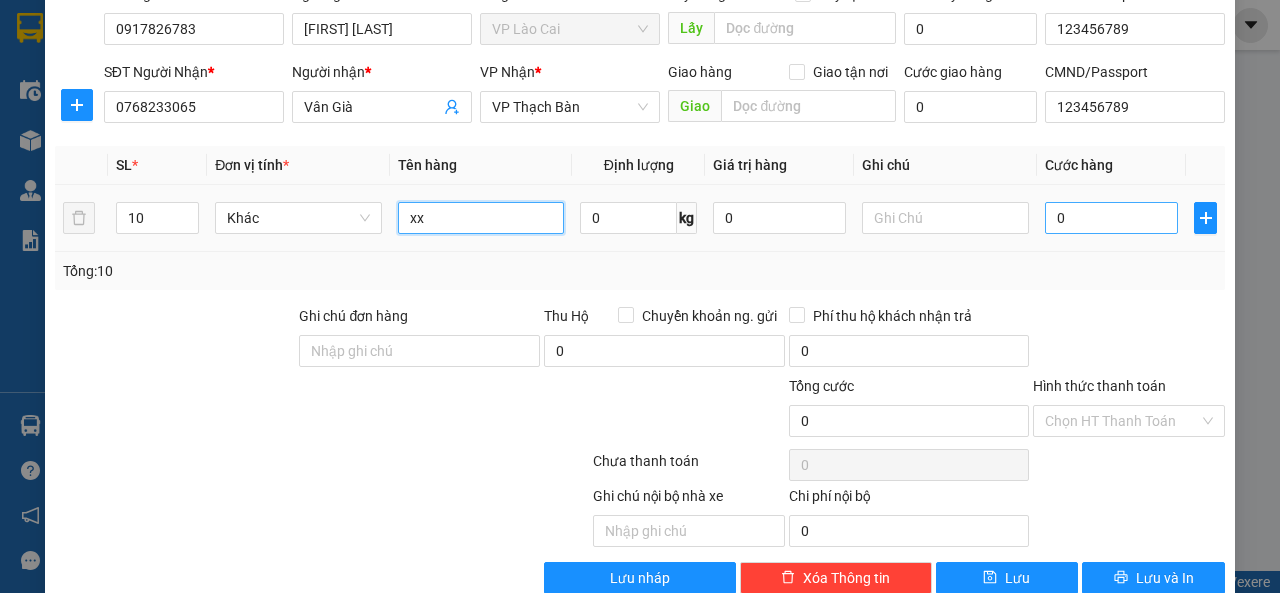 type on "xx" 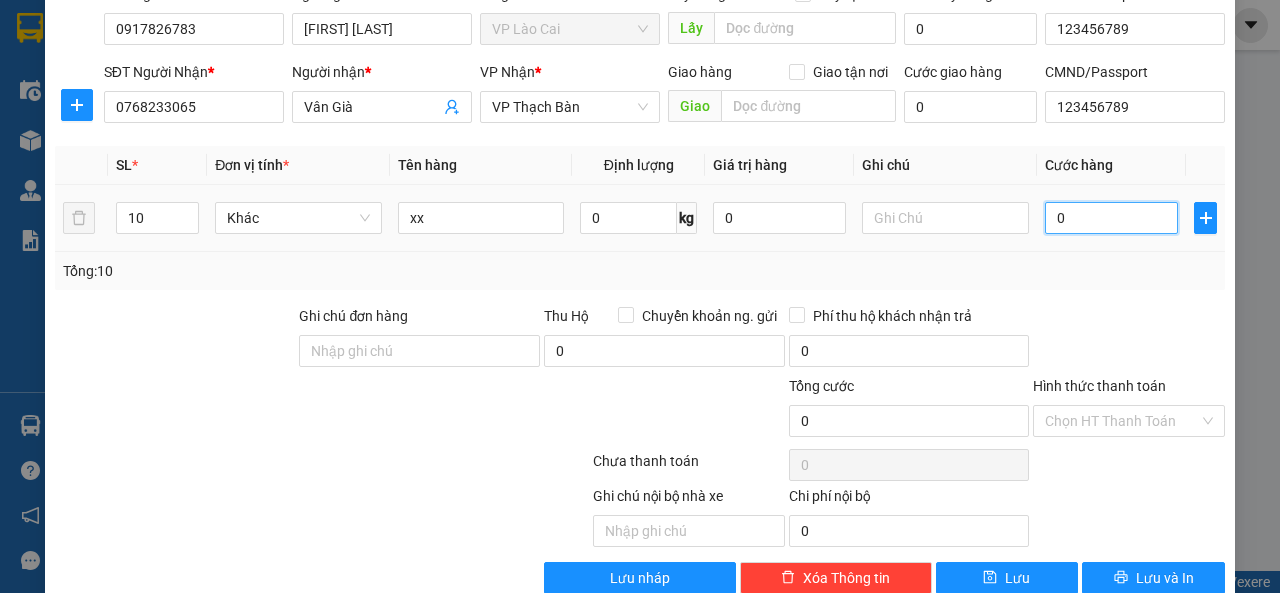 click on "0" at bounding box center [1111, 218] 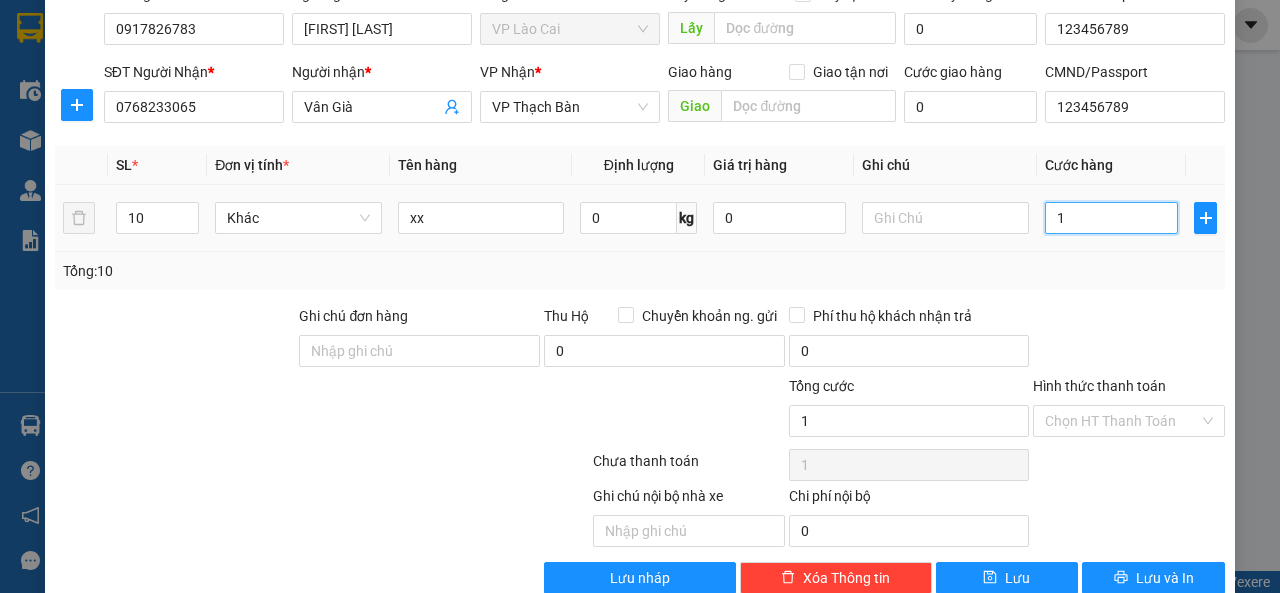 type on "10" 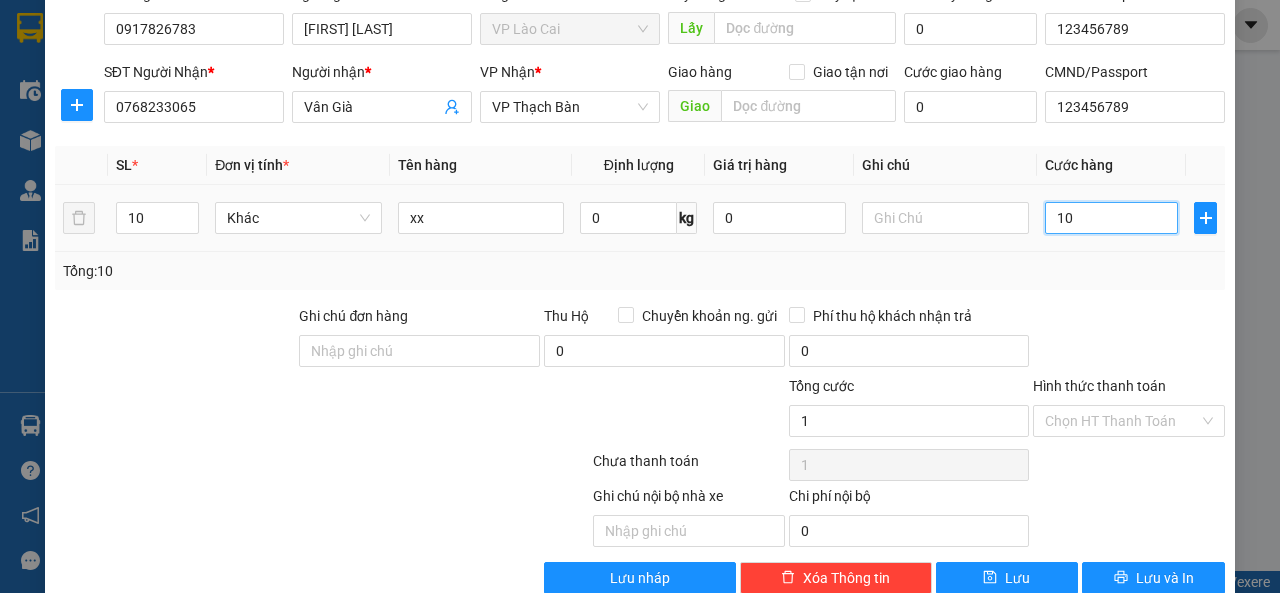 type on "10" 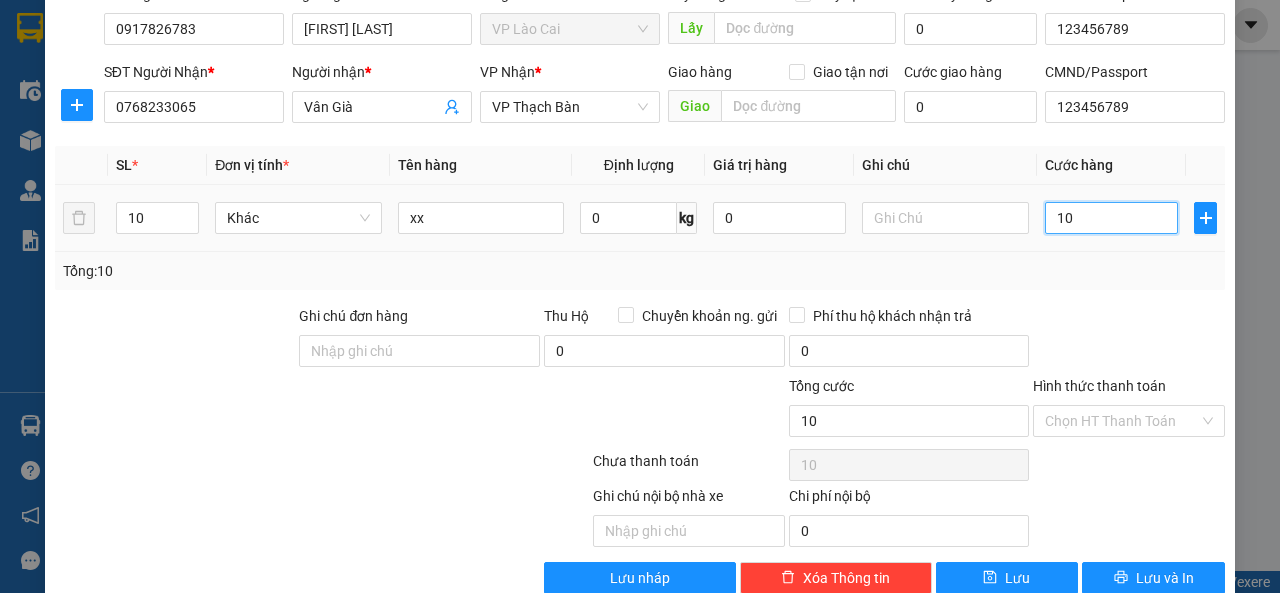 type on "100" 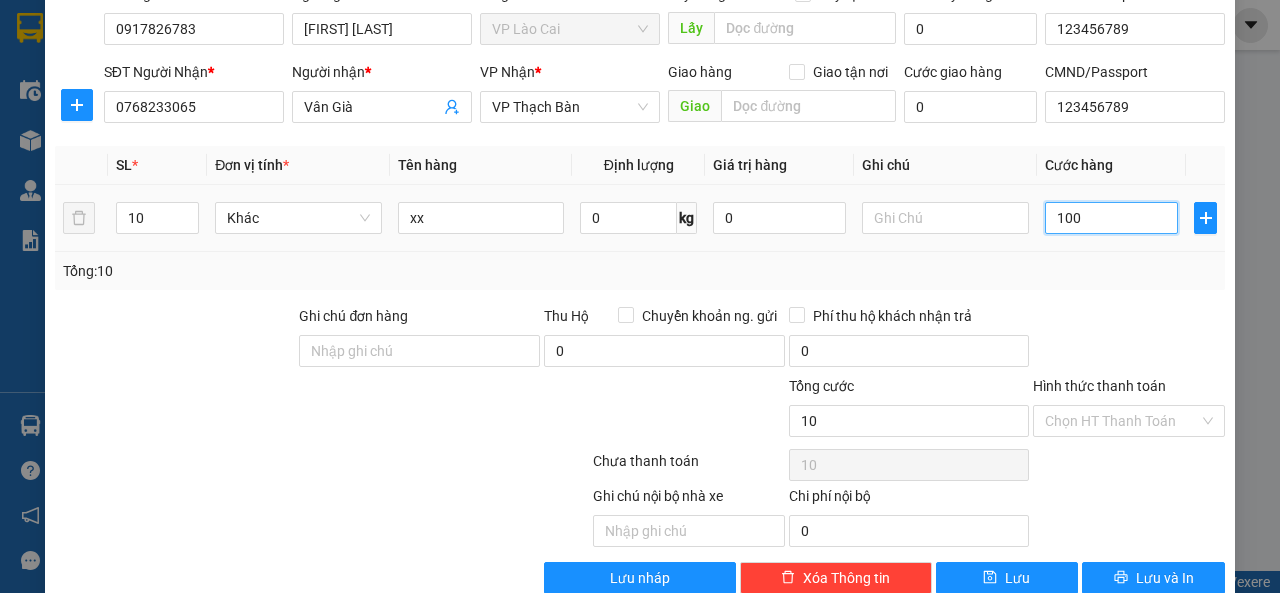 type on "100" 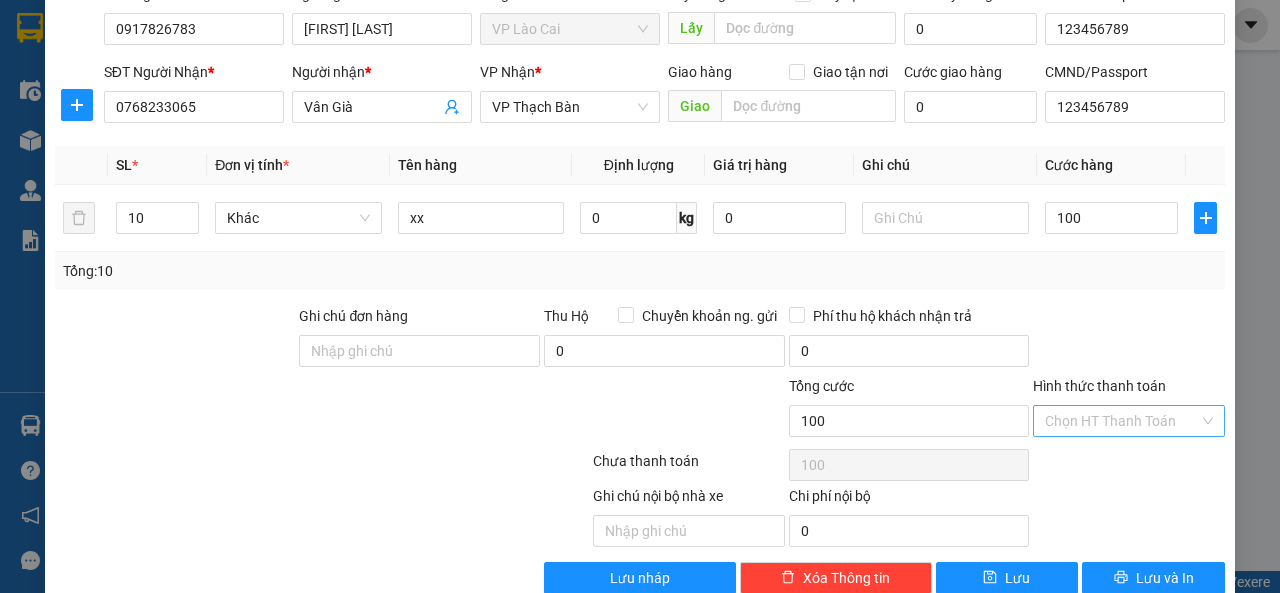 click on "Hình thức thanh toán" at bounding box center [1122, 421] 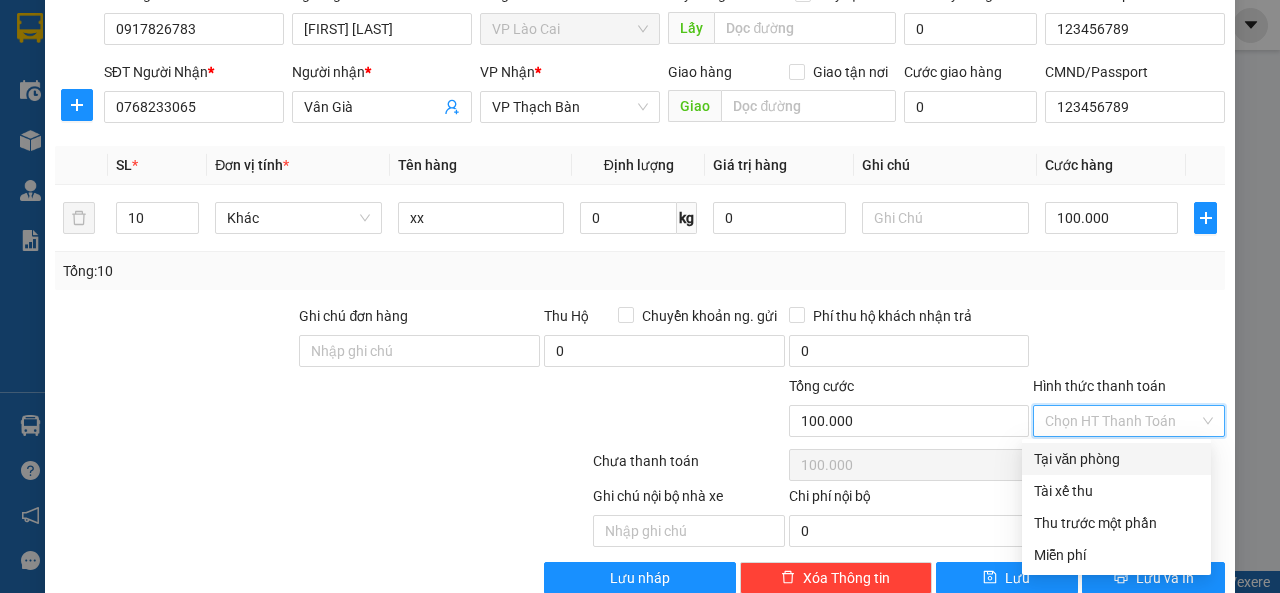 click on "Tại văn phòng" at bounding box center (1116, 459) 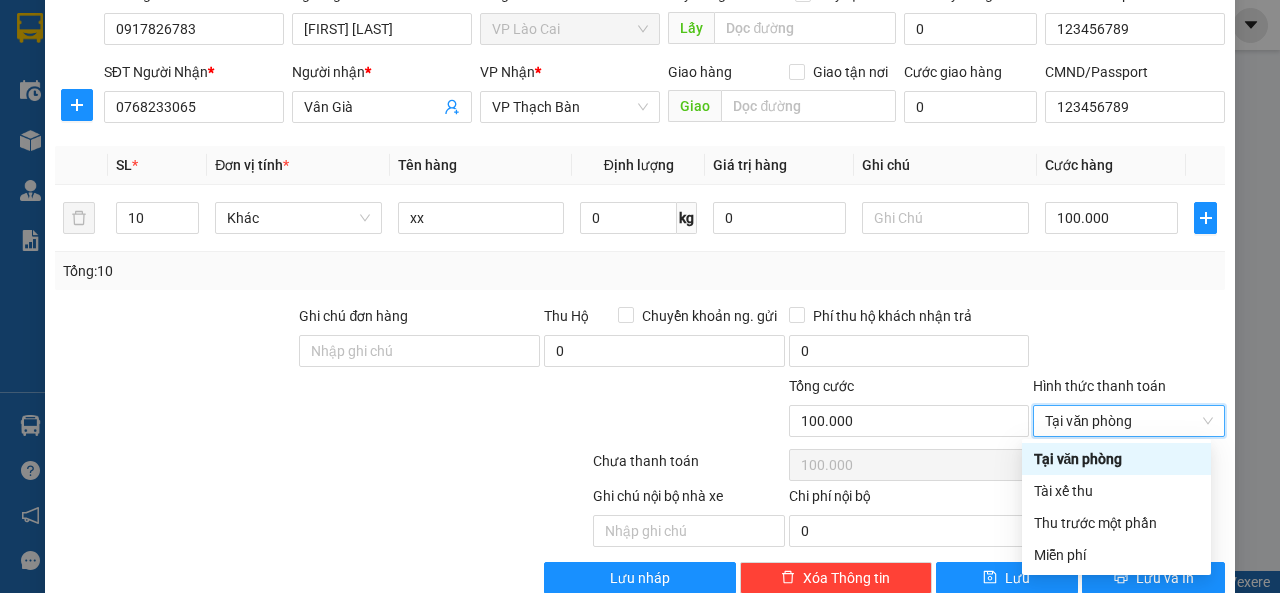 type on "0" 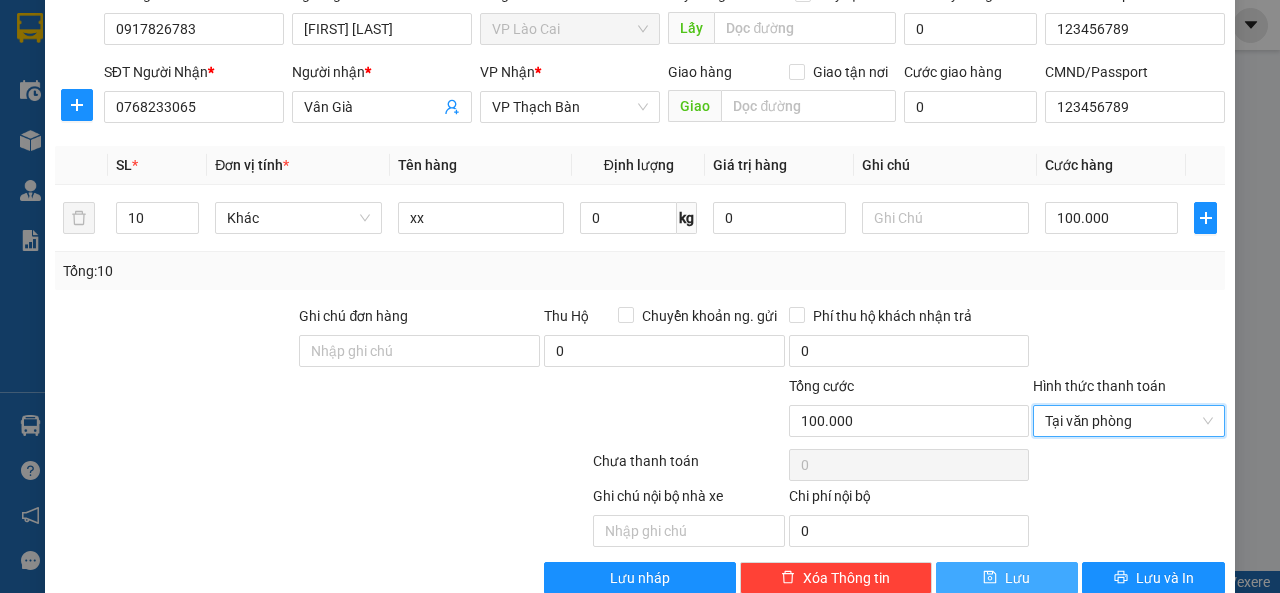 drag, startPoint x: 1010, startPoint y: 574, endPoint x: 992, endPoint y: 571, distance: 18.248287 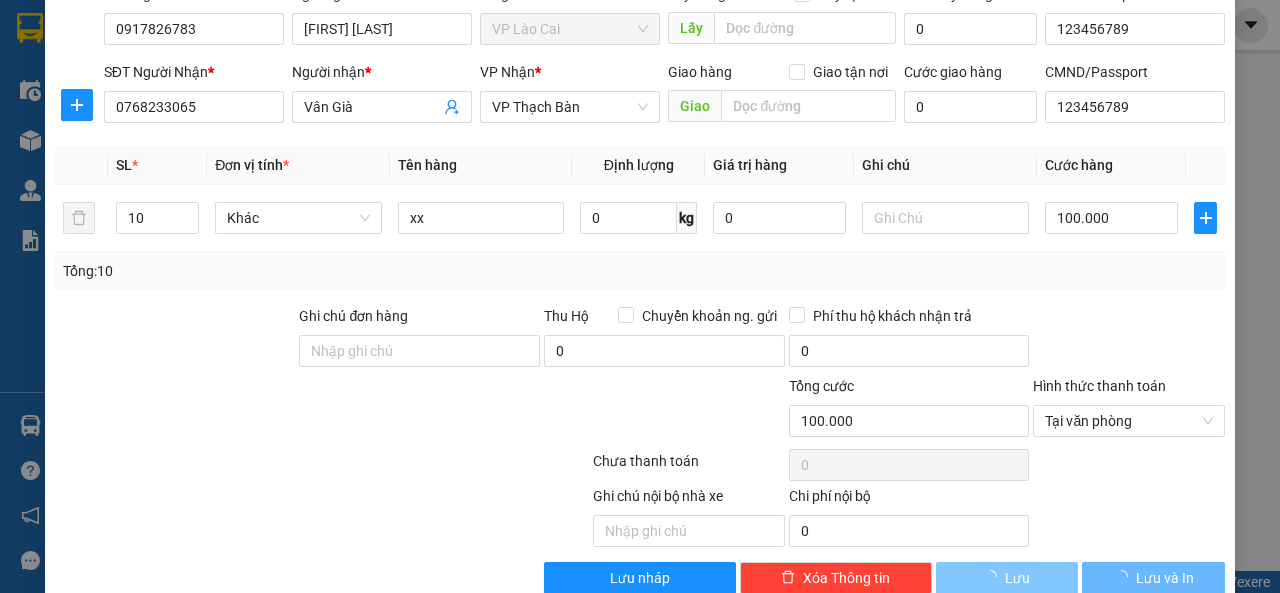 type 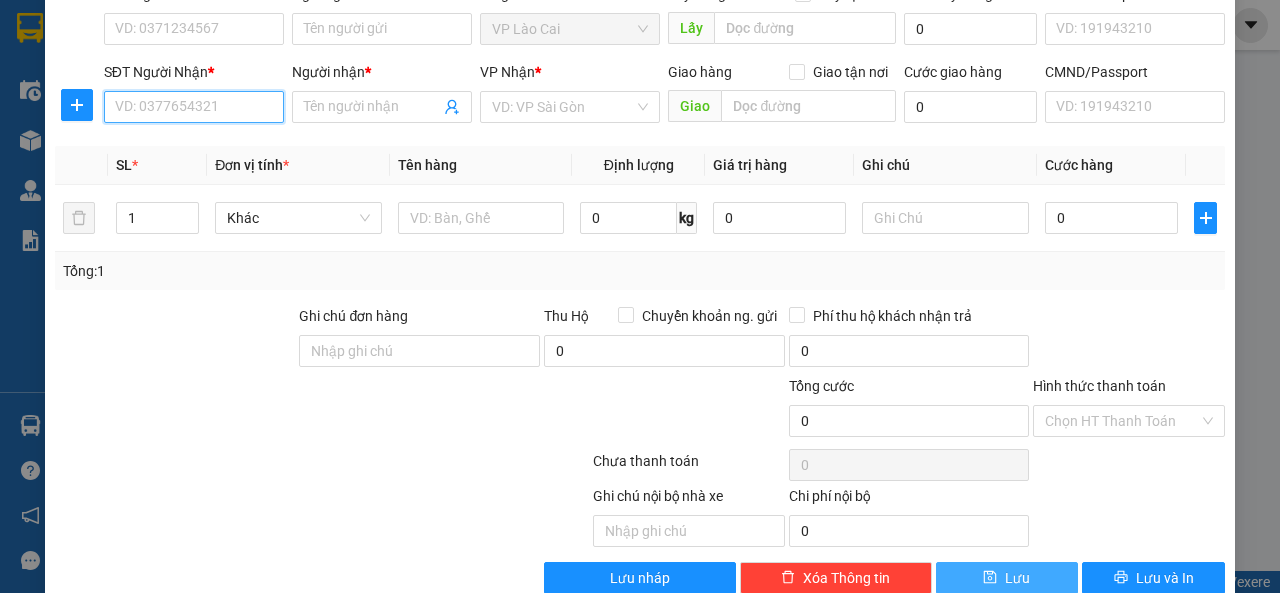 click on "SĐT Người Nhận  *" at bounding box center (194, 107) 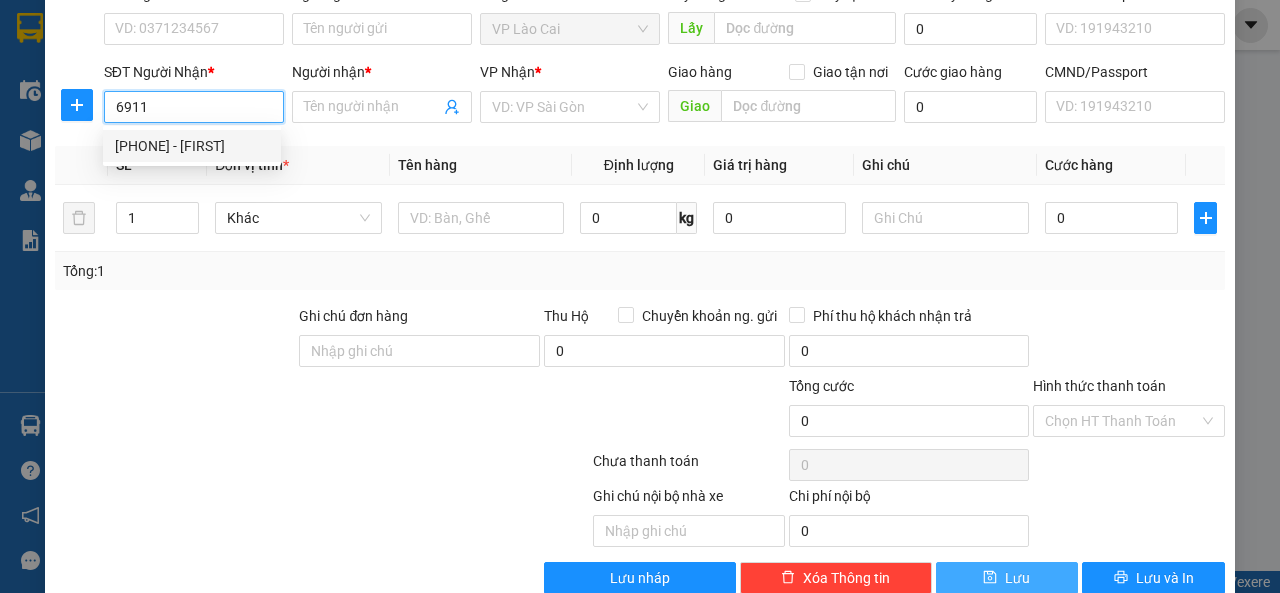 click on "[PHONE] - [FIRST]" at bounding box center (192, 146) 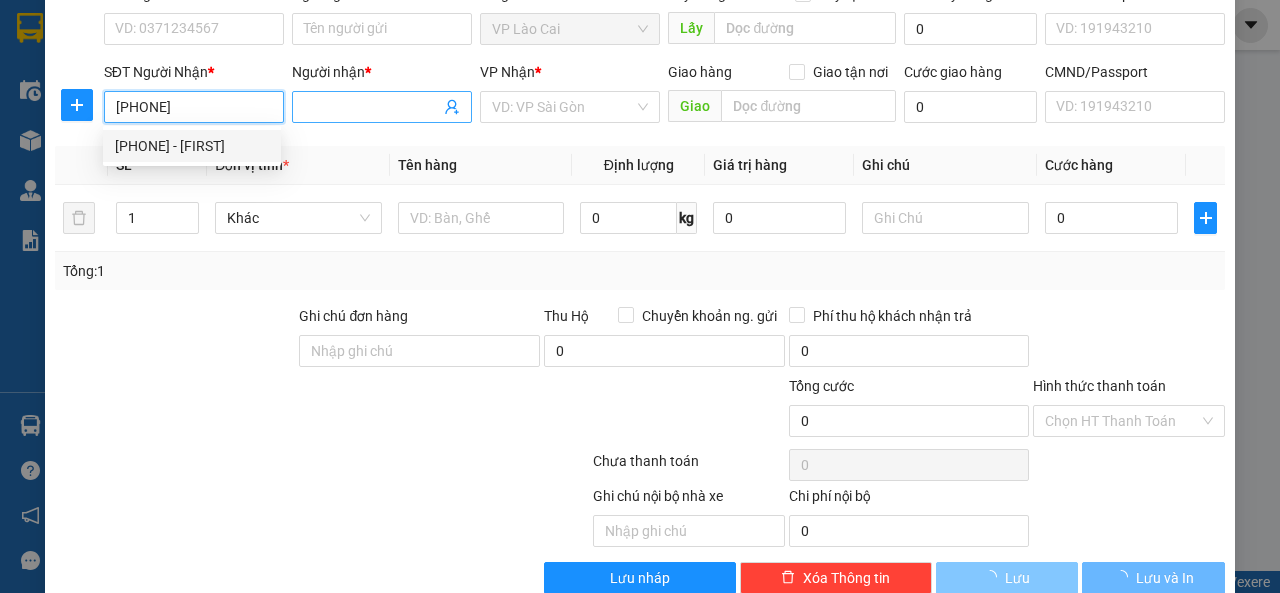 type on "vũ" 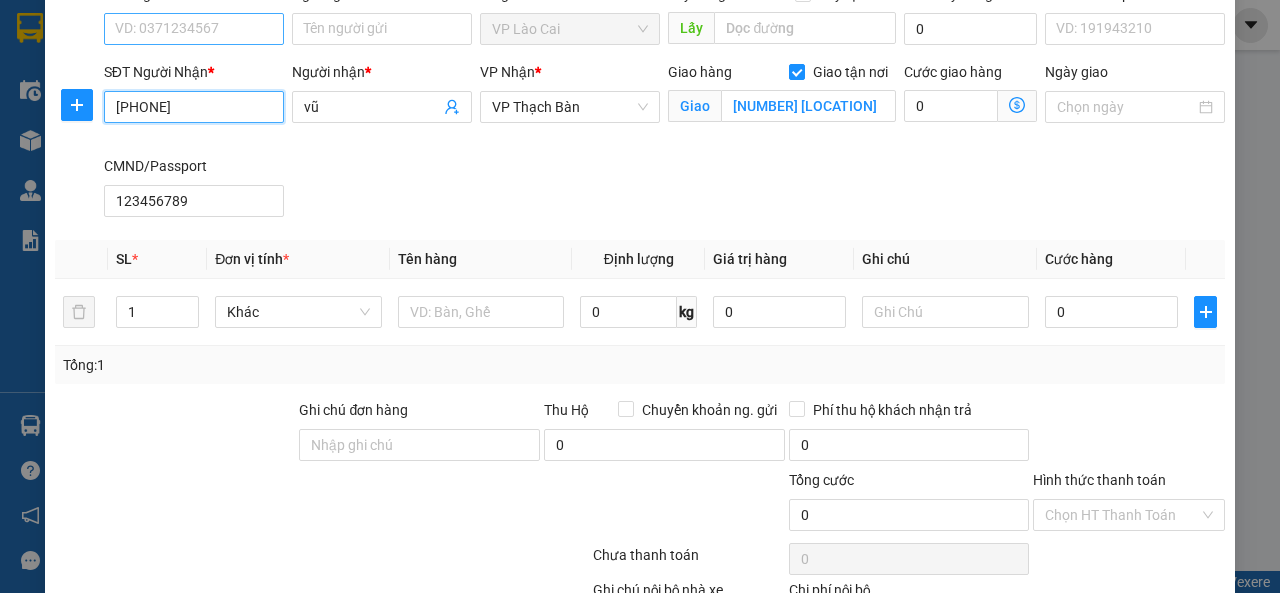 type on "[PHONE]" 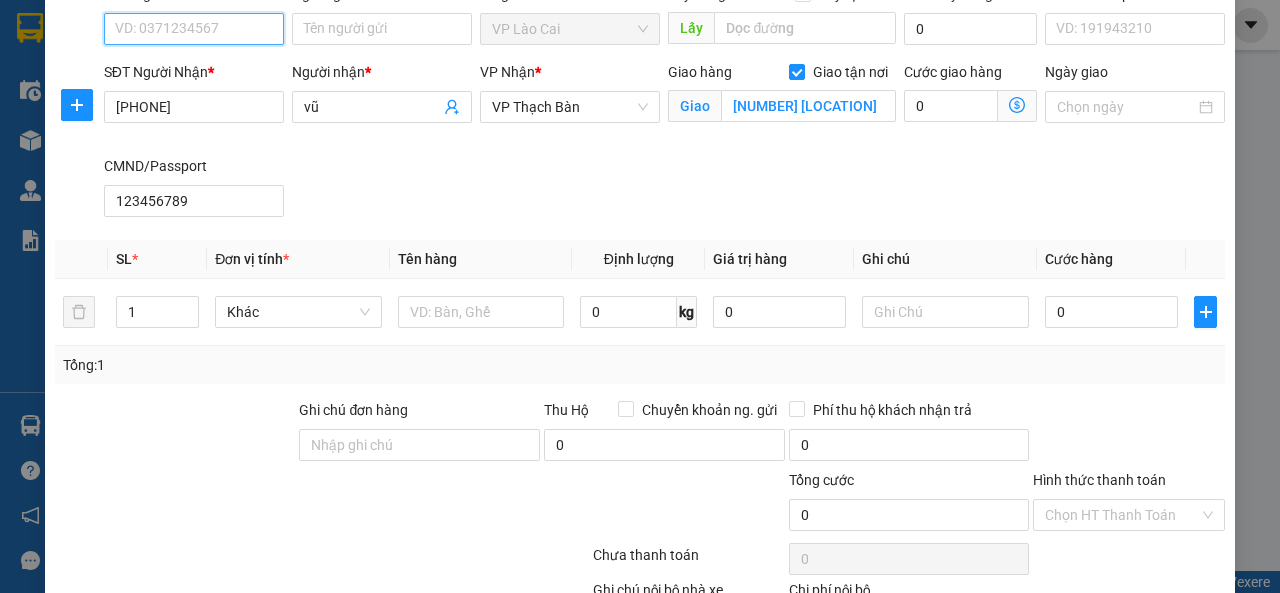 click on "SĐT Người Gửi  *" at bounding box center [194, 29] 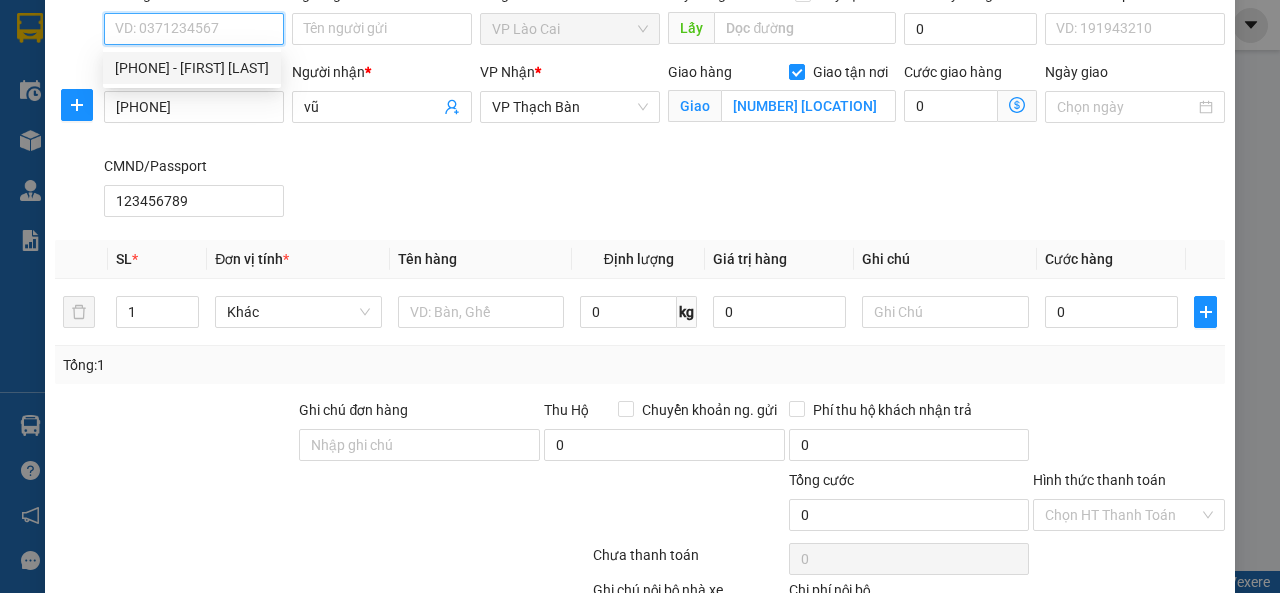 click on "[PHONE] - [FIRST] [LAST]" at bounding box center [192, 68] 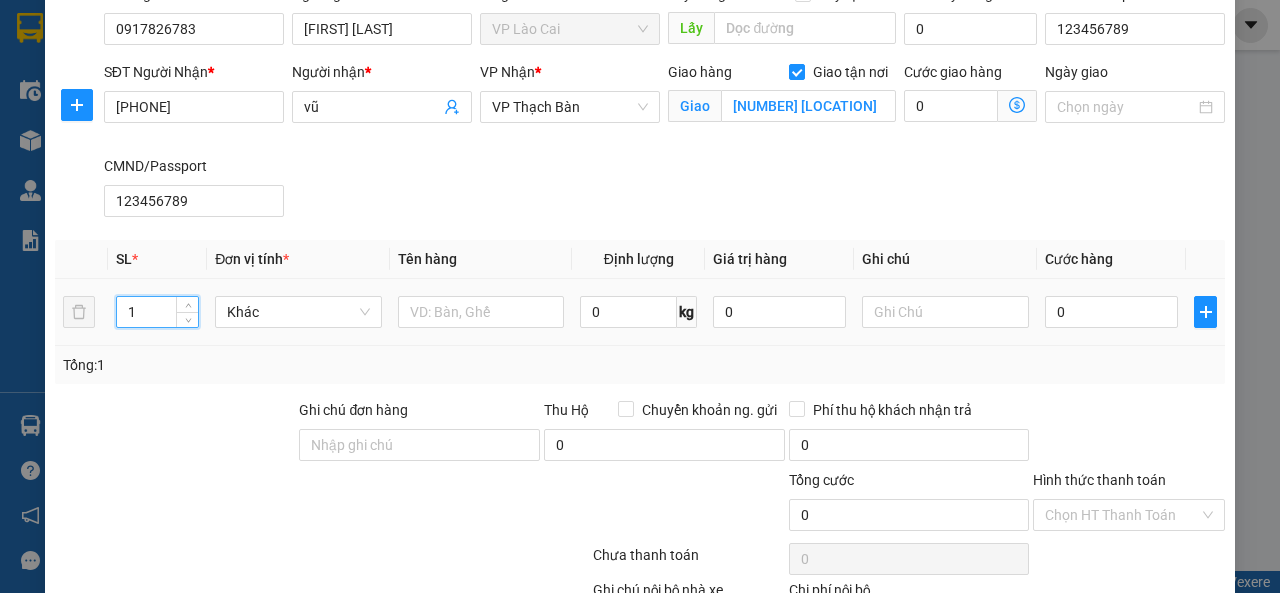 drag, startPoint x: 138, startPoint y: 307, endPoint x: 126, endPoint y: 309, distance: 12.165525 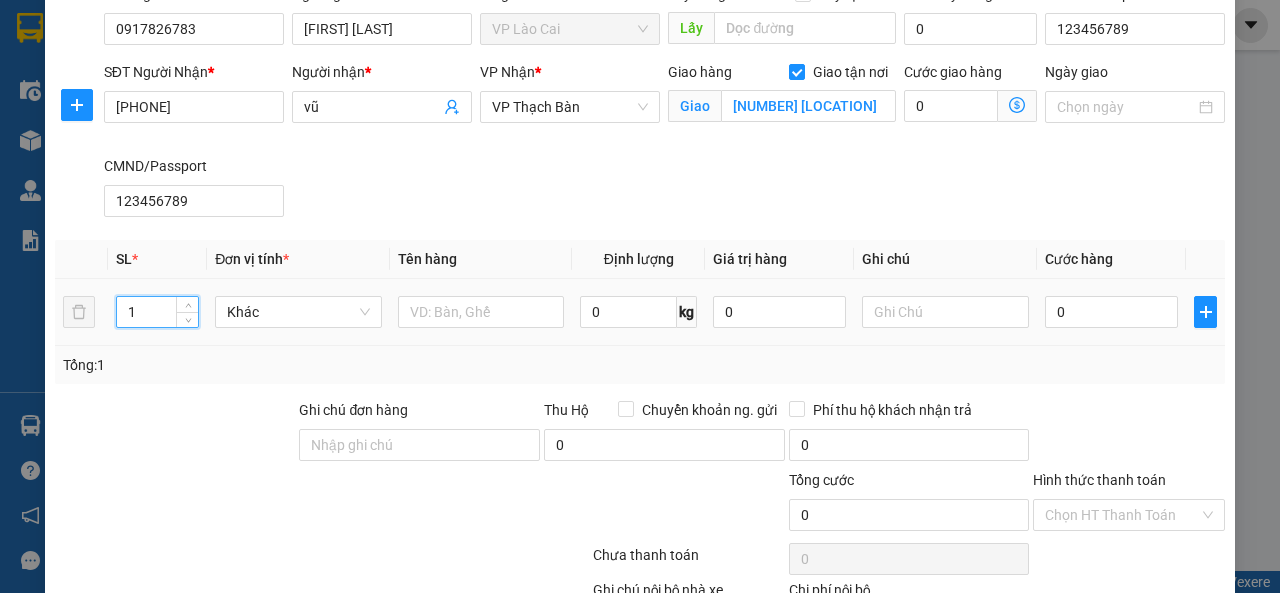 click on "1" at bounding box center [158, 312] 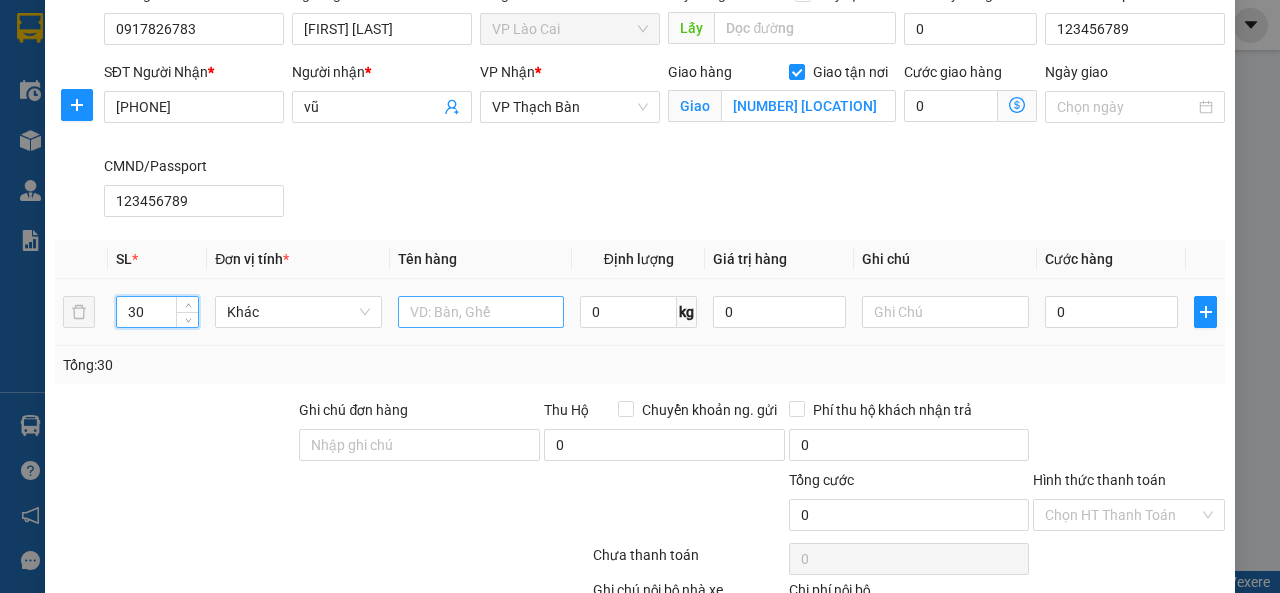 type on "30" 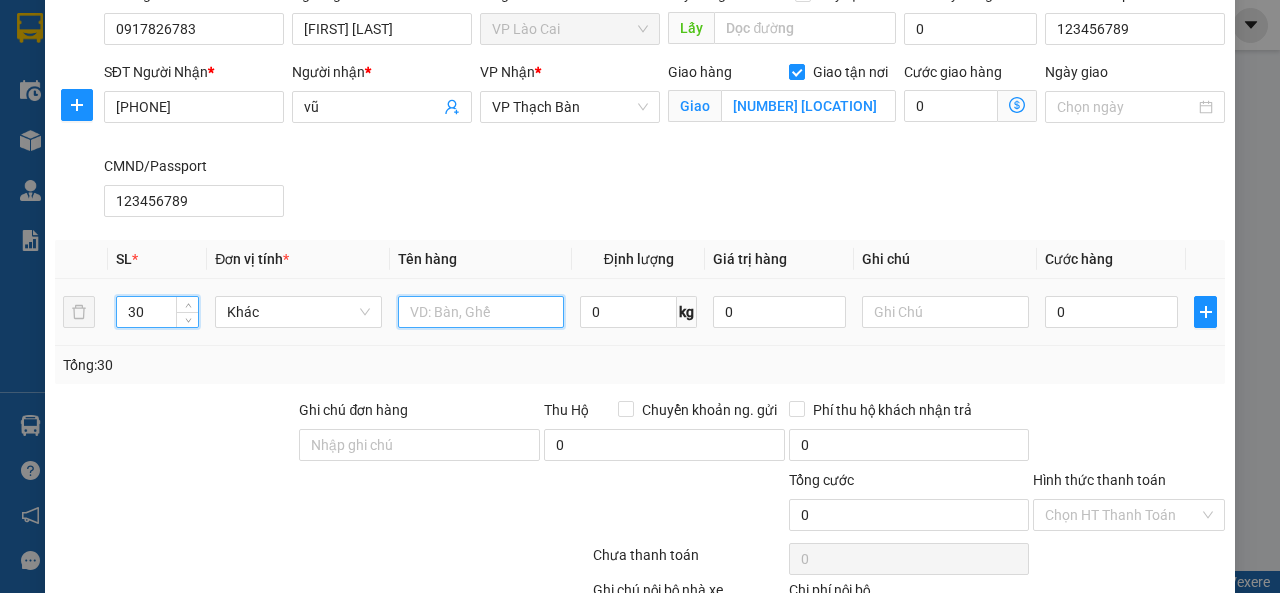 click at bounding box center [481, 312] 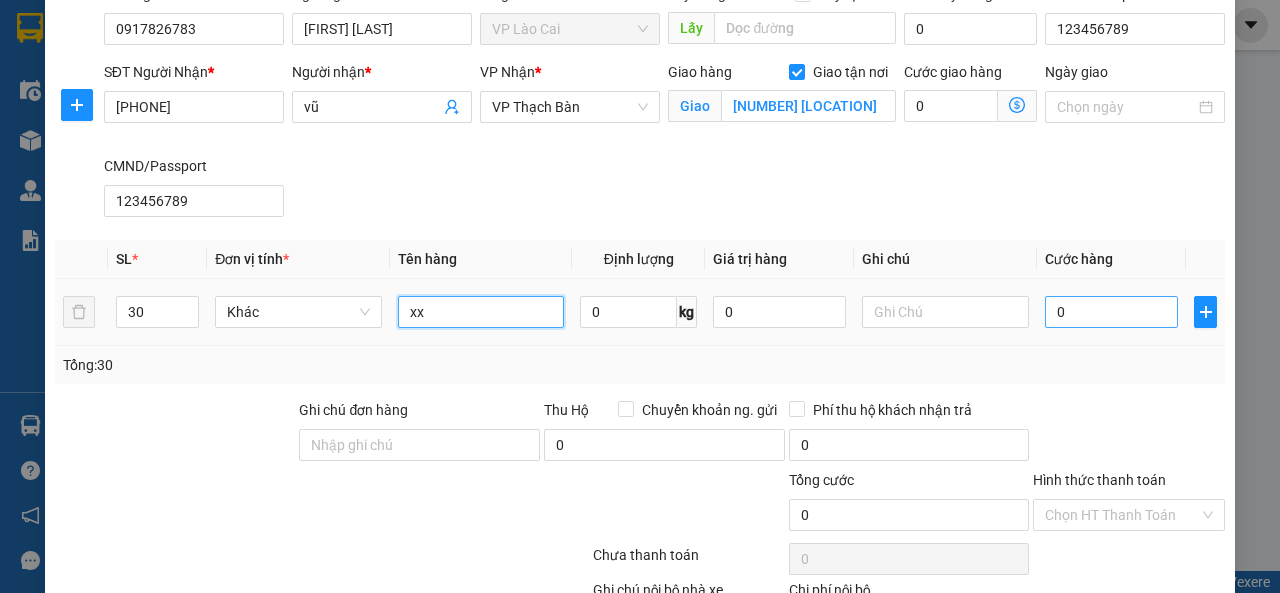 type on "xx" 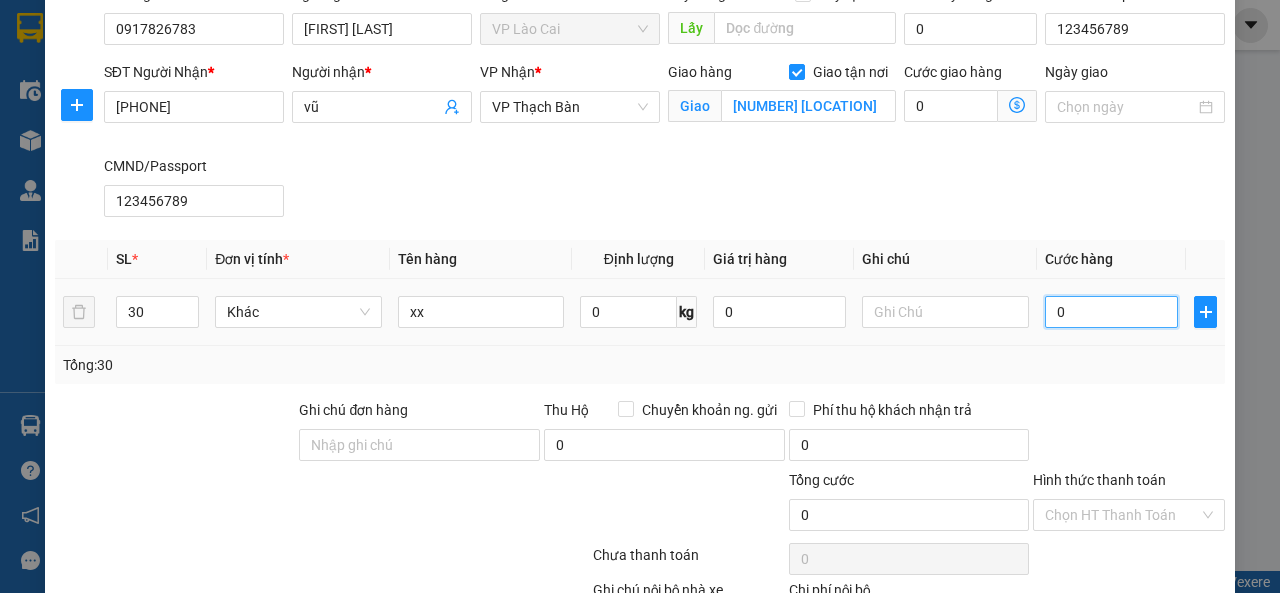 click on "0" at bounding box center (1111, 312) 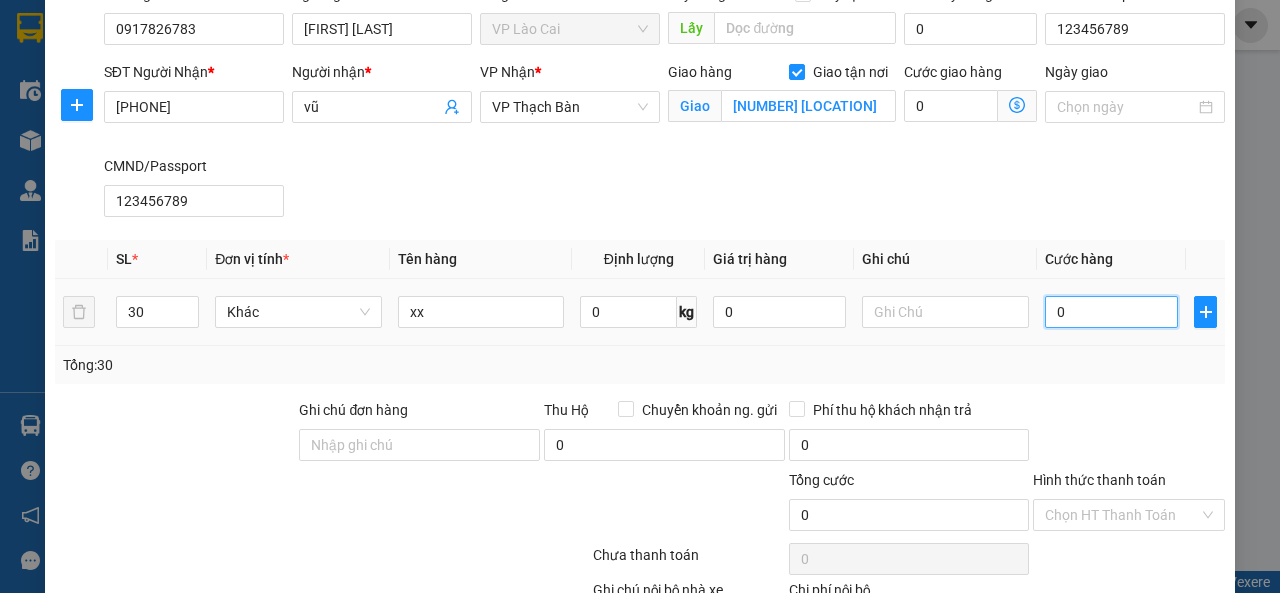 type on "3" 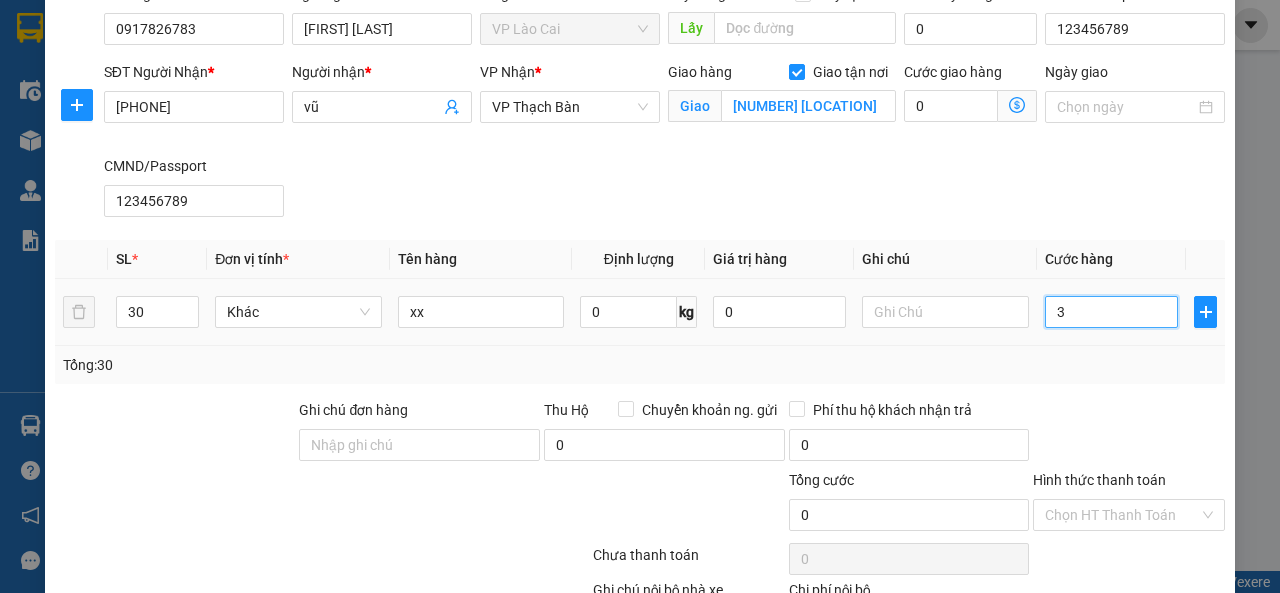 type on "3" 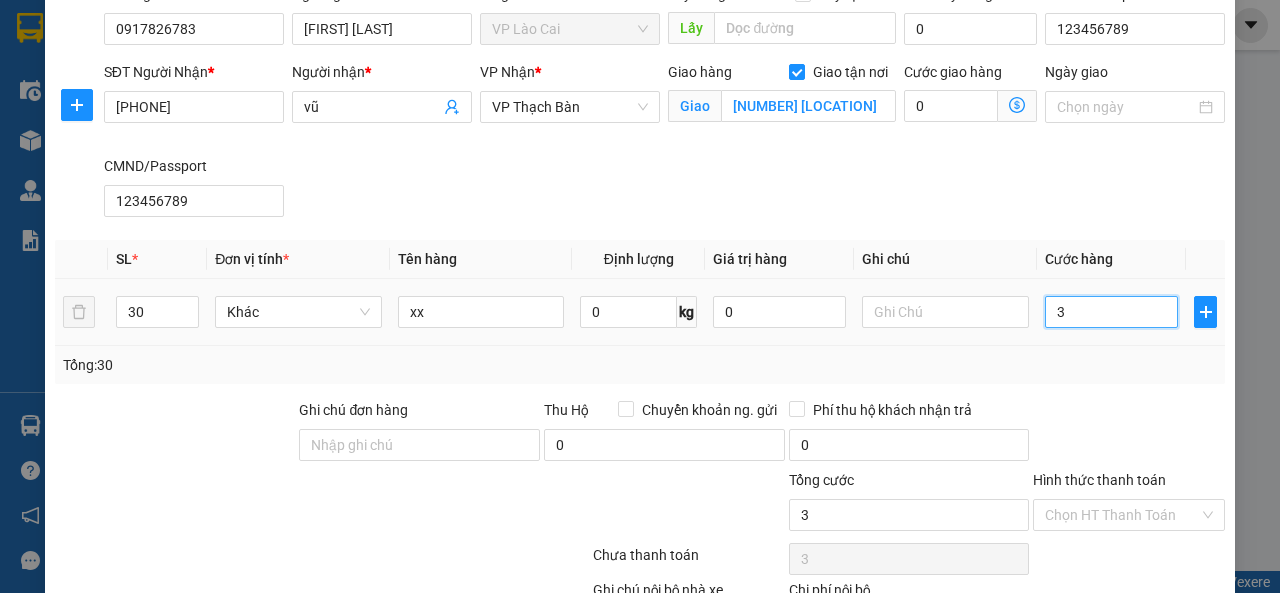 type on "30" 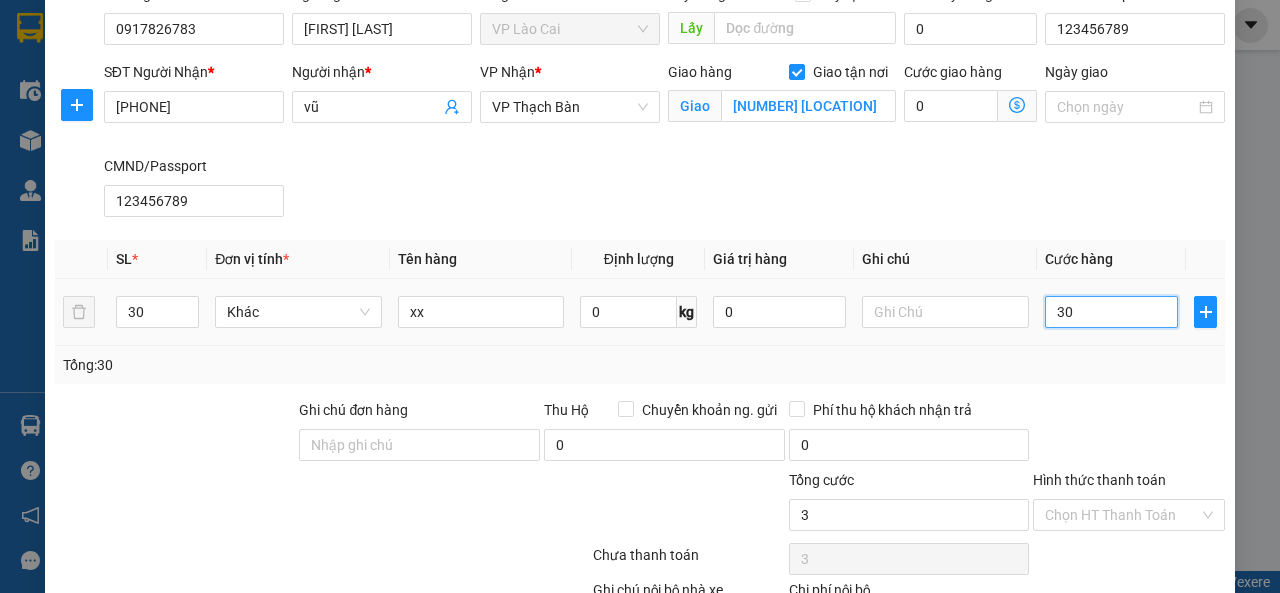 type on "30" 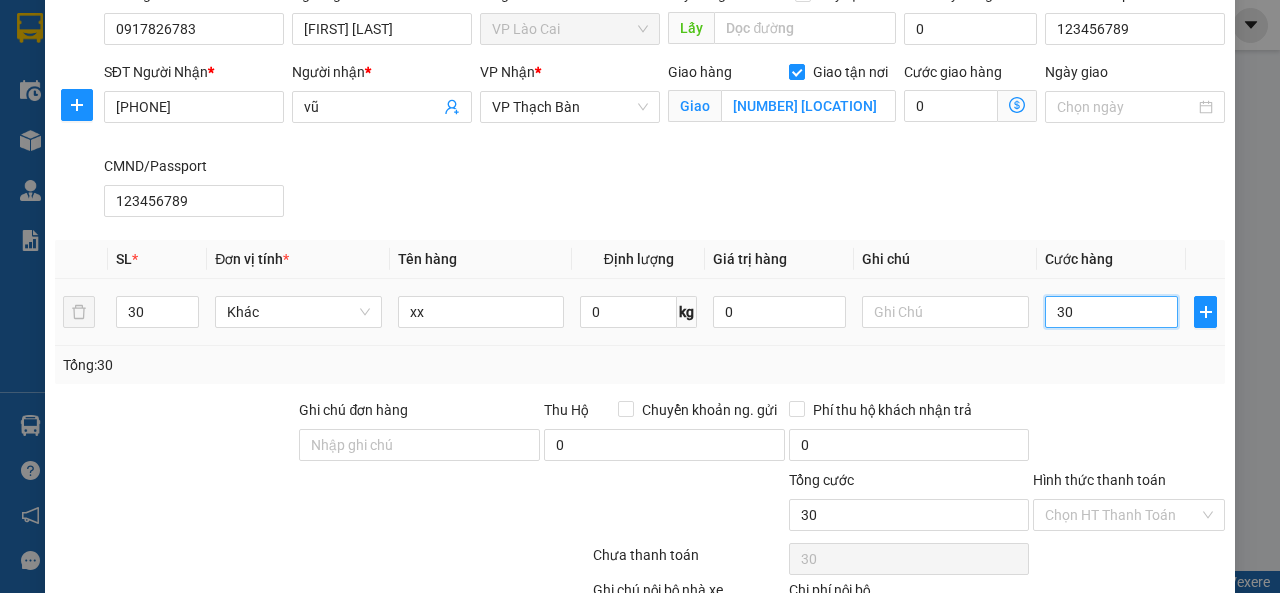 type on "300" 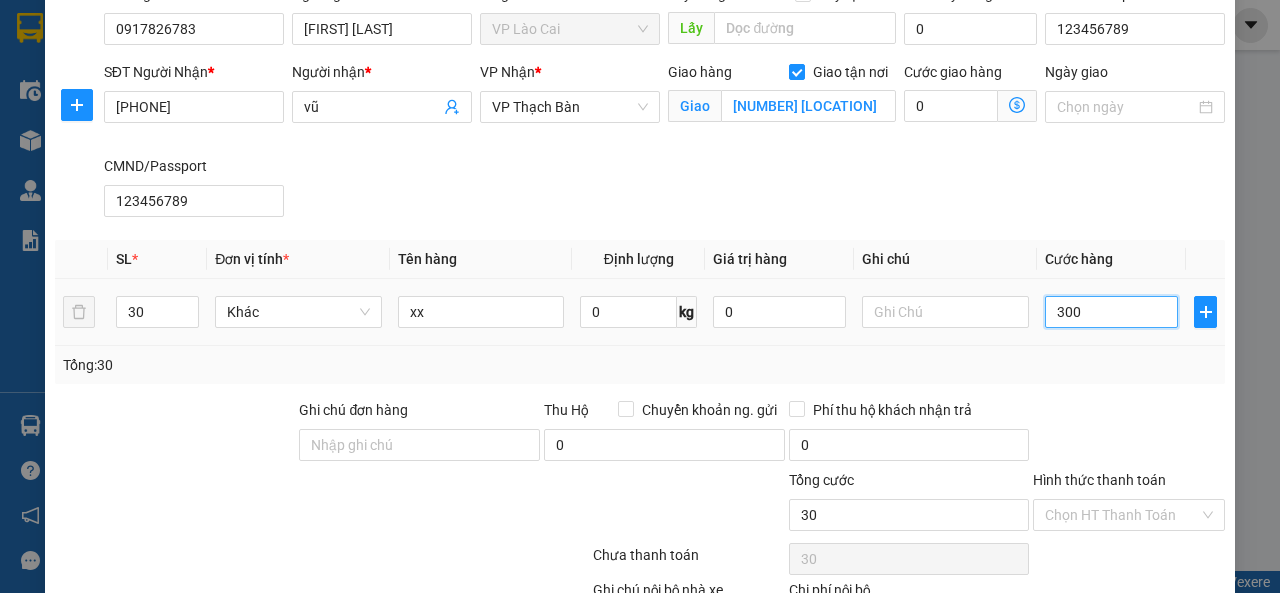type on "300" 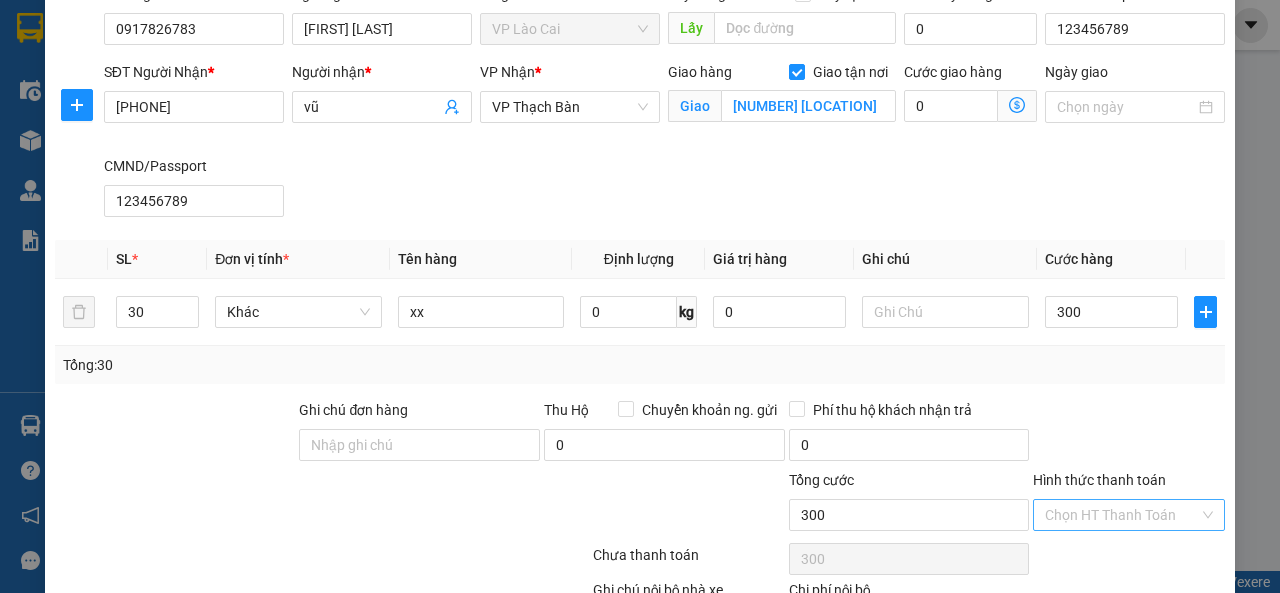 type on "300.000" 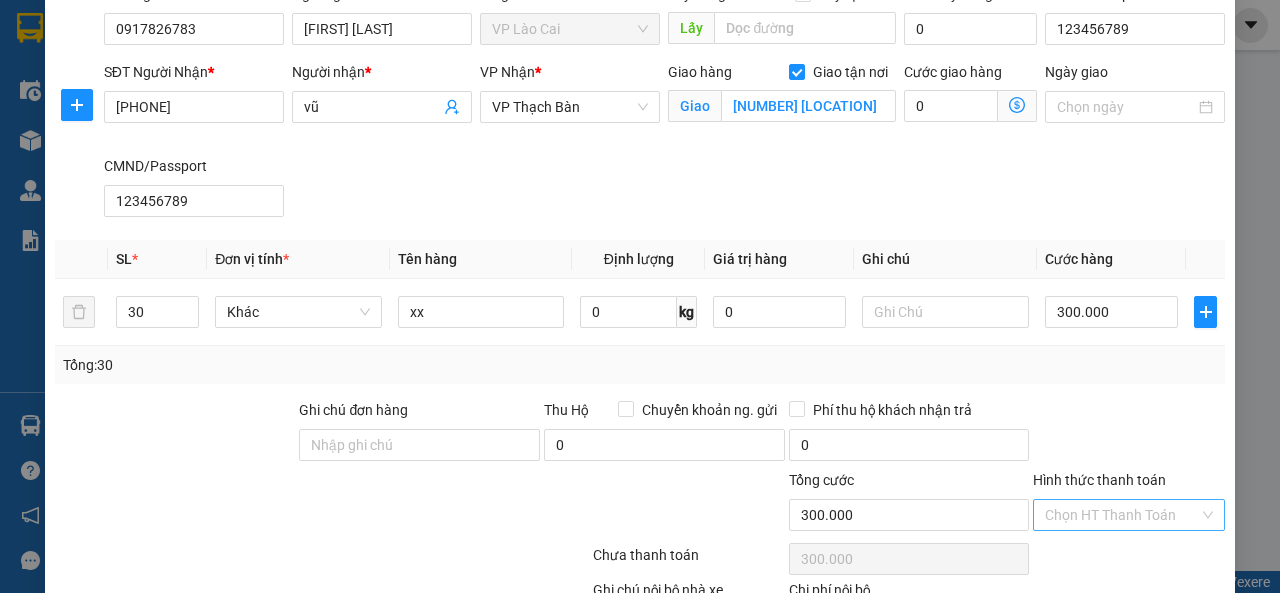click on "Hình thức thanh toán" at bounding box center [1122, 515] 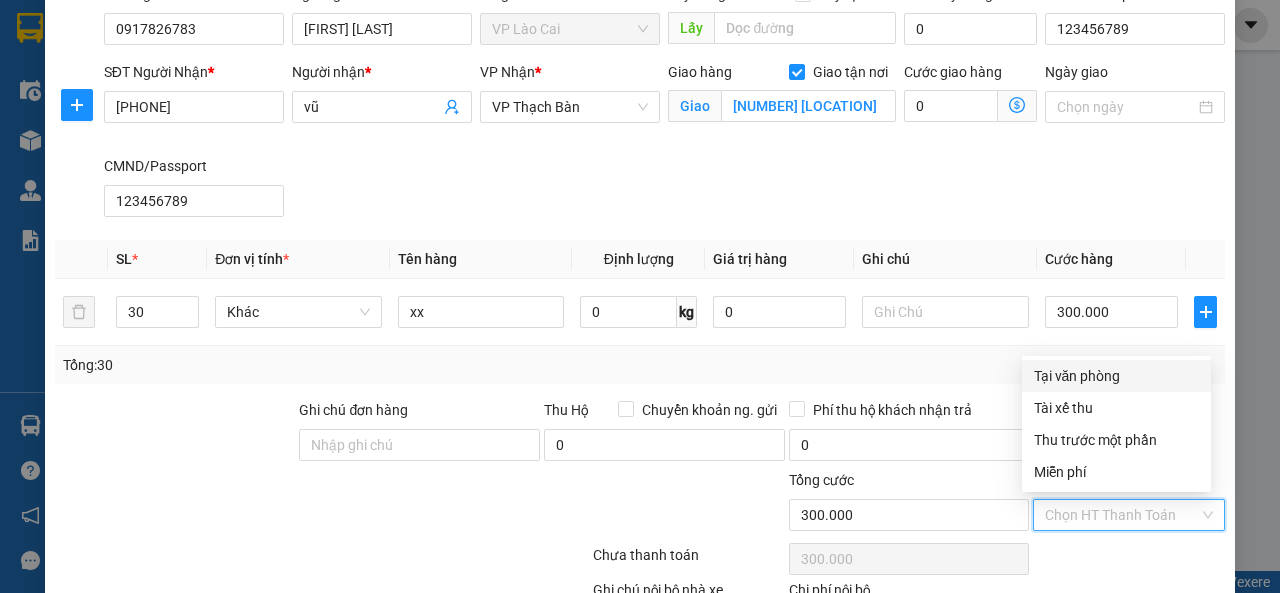 click on "Tại văn phòng" at bounding box center [1116, 376] 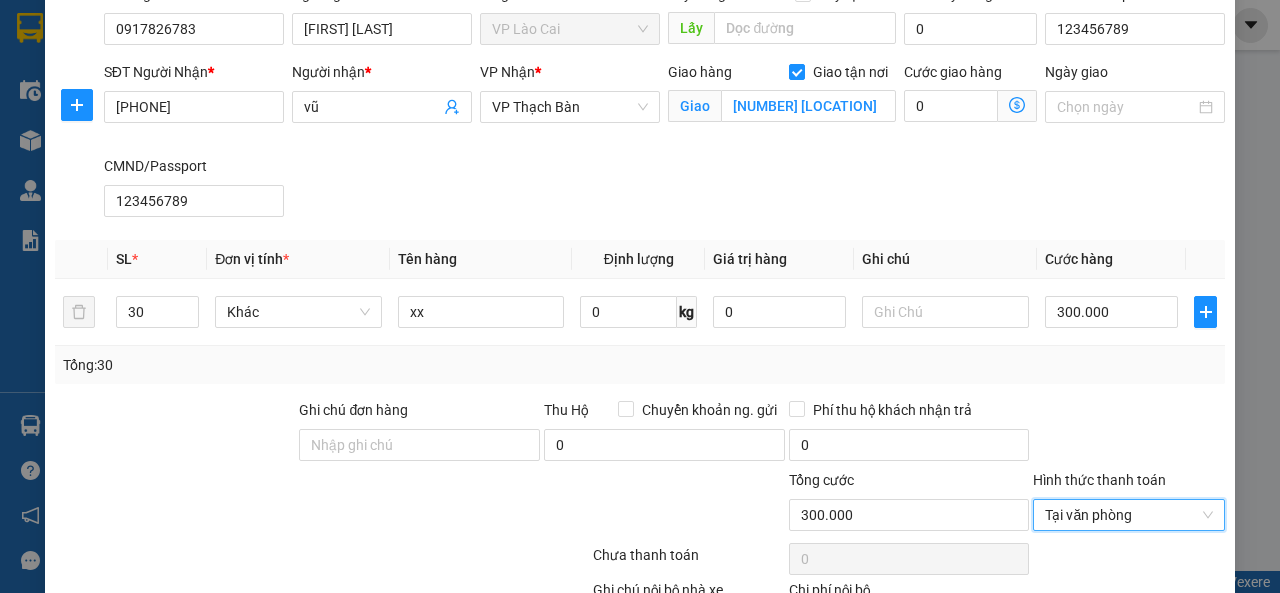scroll, scrollTop: 230, scrollLeft: 0, axis: vertical 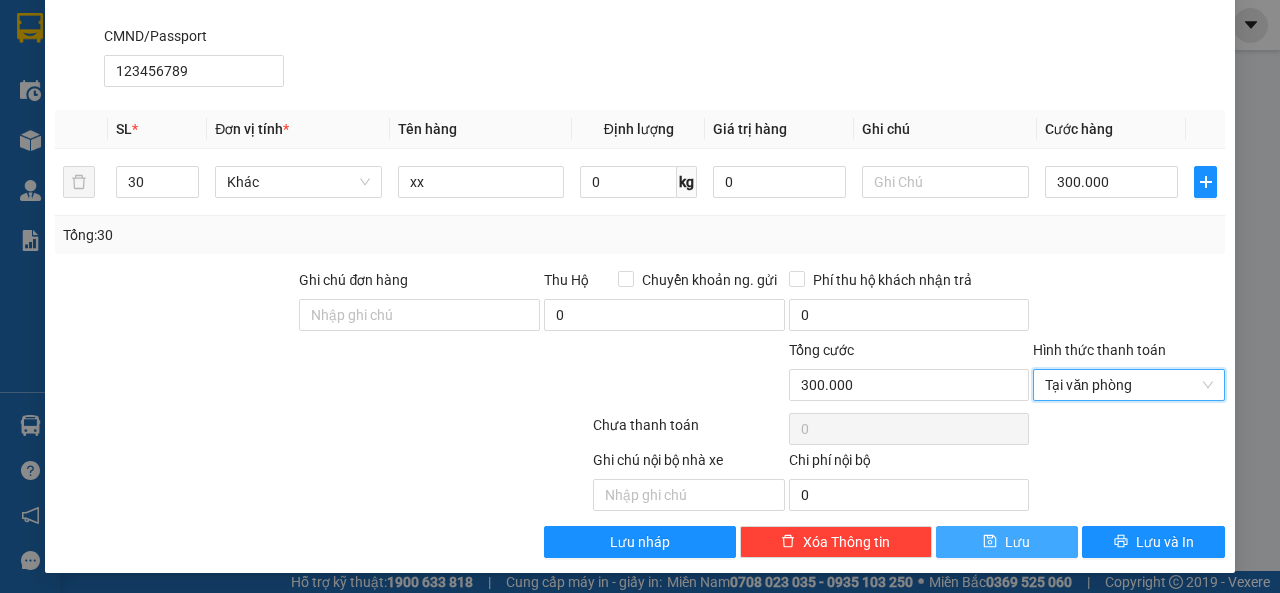 click 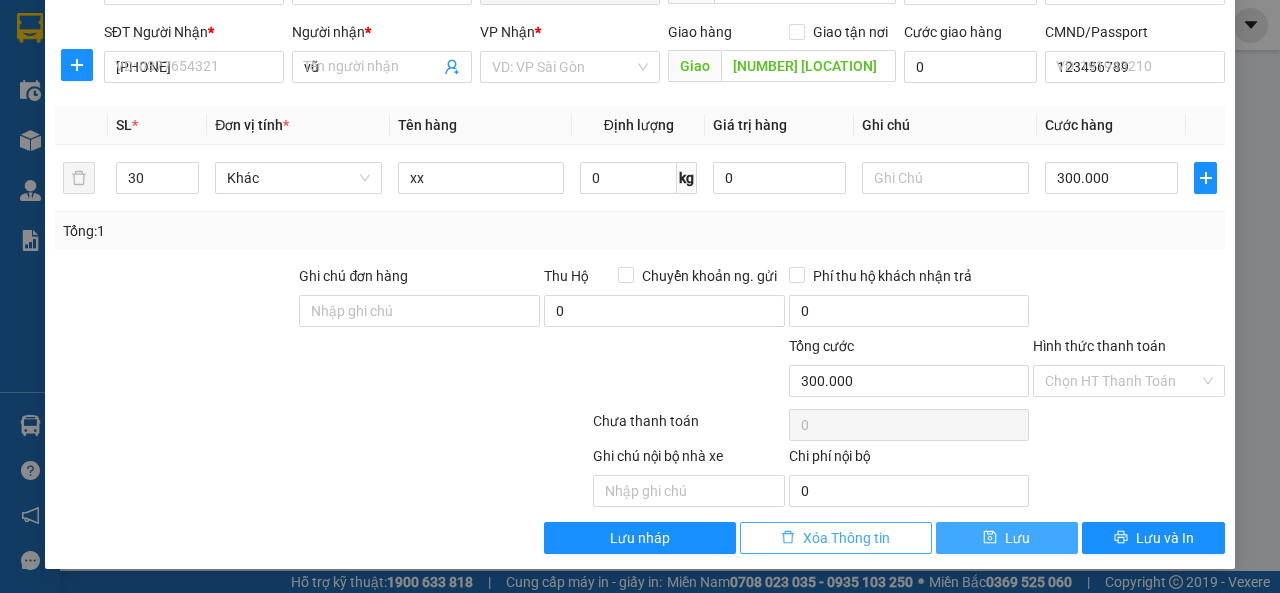 type 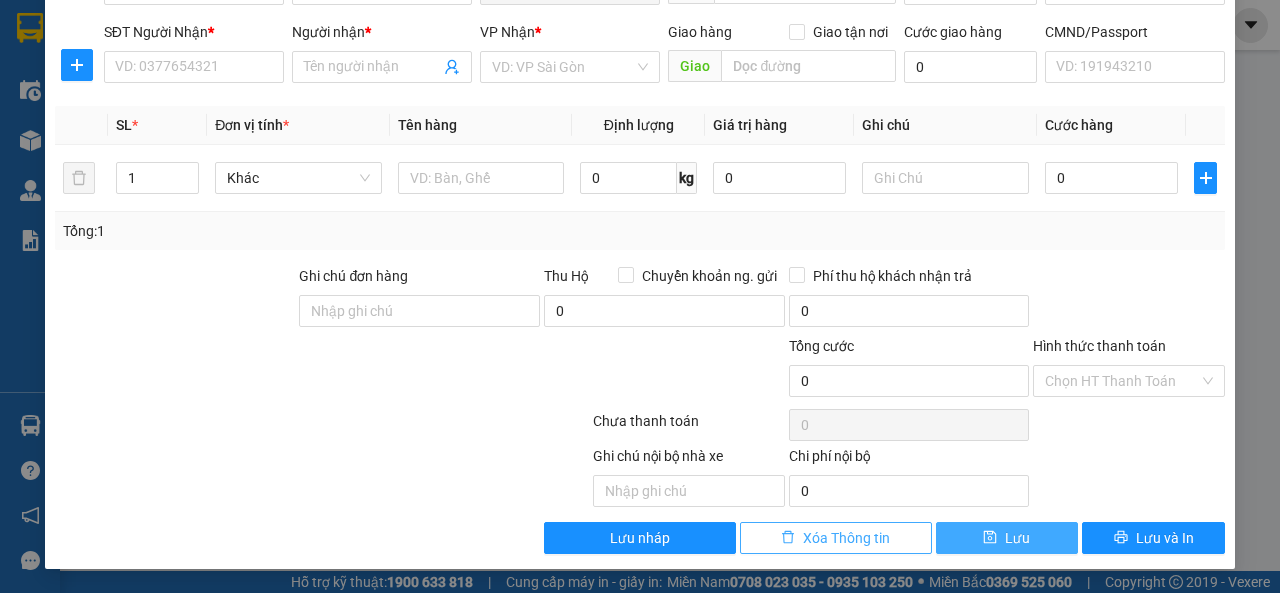 scroll, scrollTop: 137, scrollLeft: 0, axis: vertical 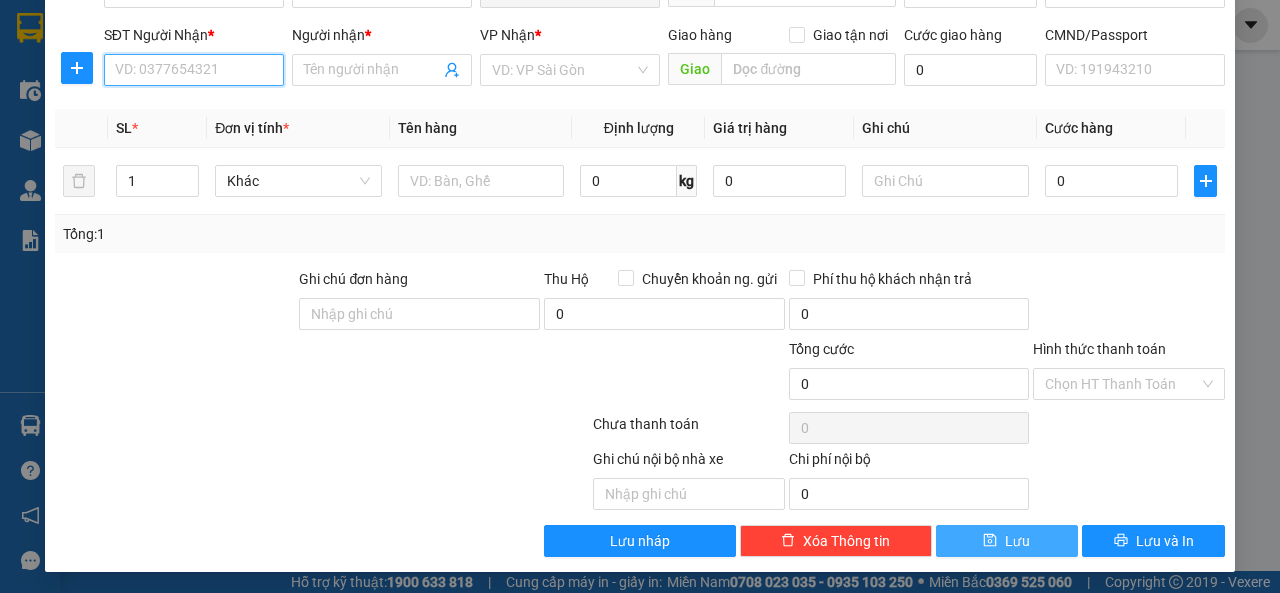 click on "SĐT Người Nhận  *" at bounding box center [194, 70] 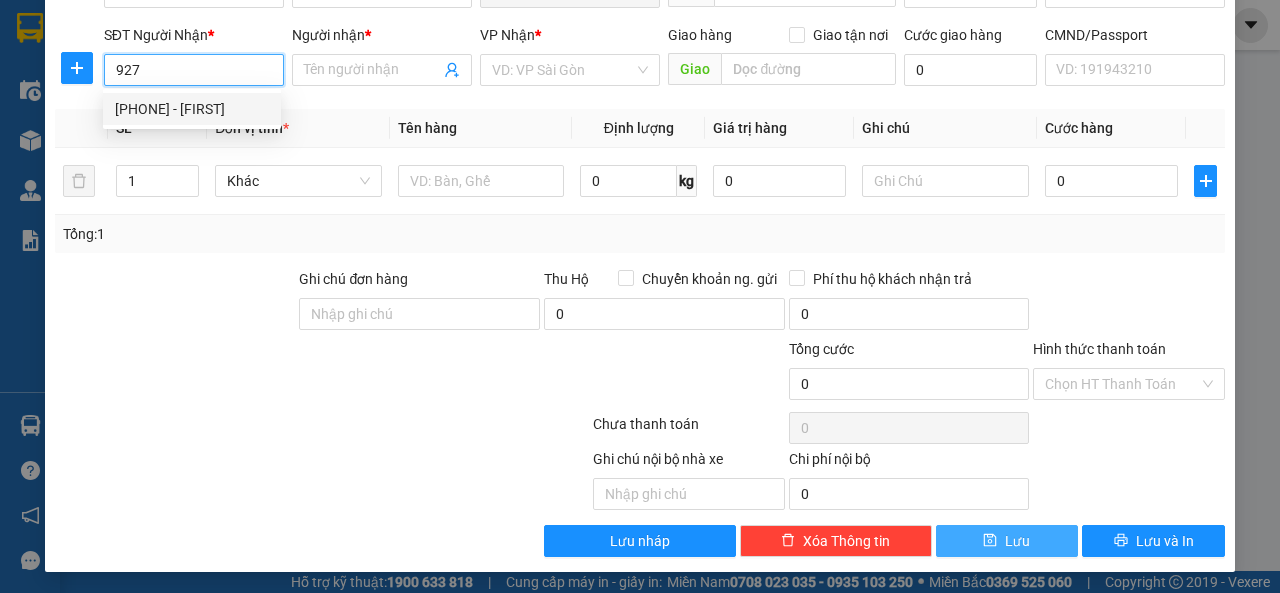 click on "[PHONE] - [FIRST]" at bounding box center [192, 109] 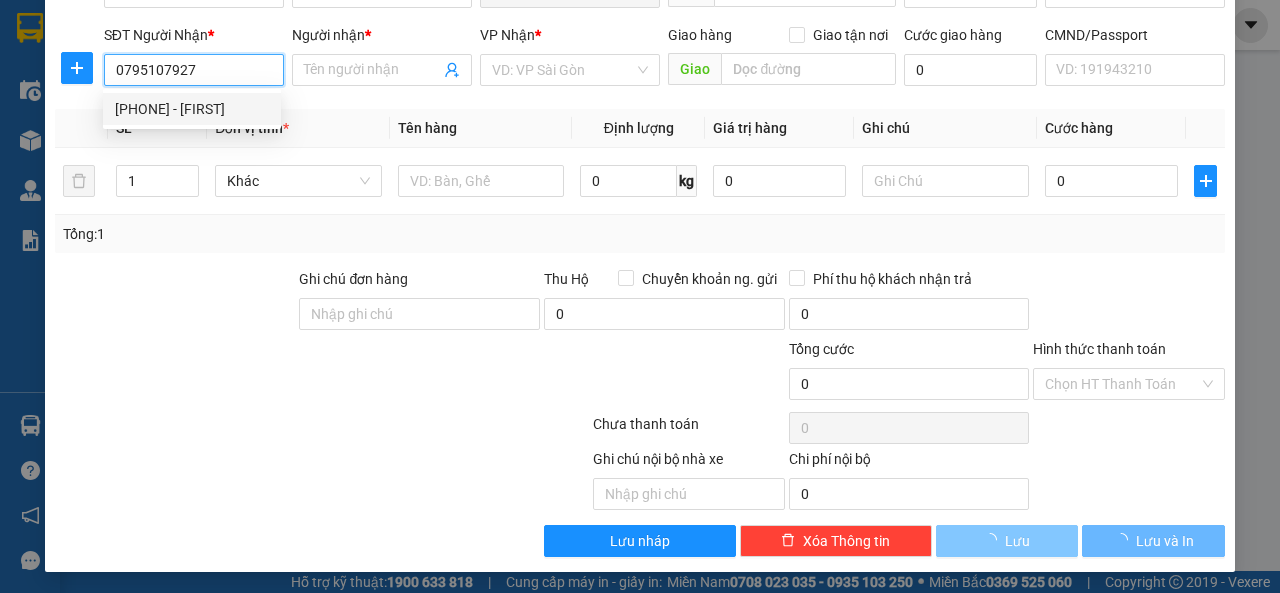 type on "Tùng" 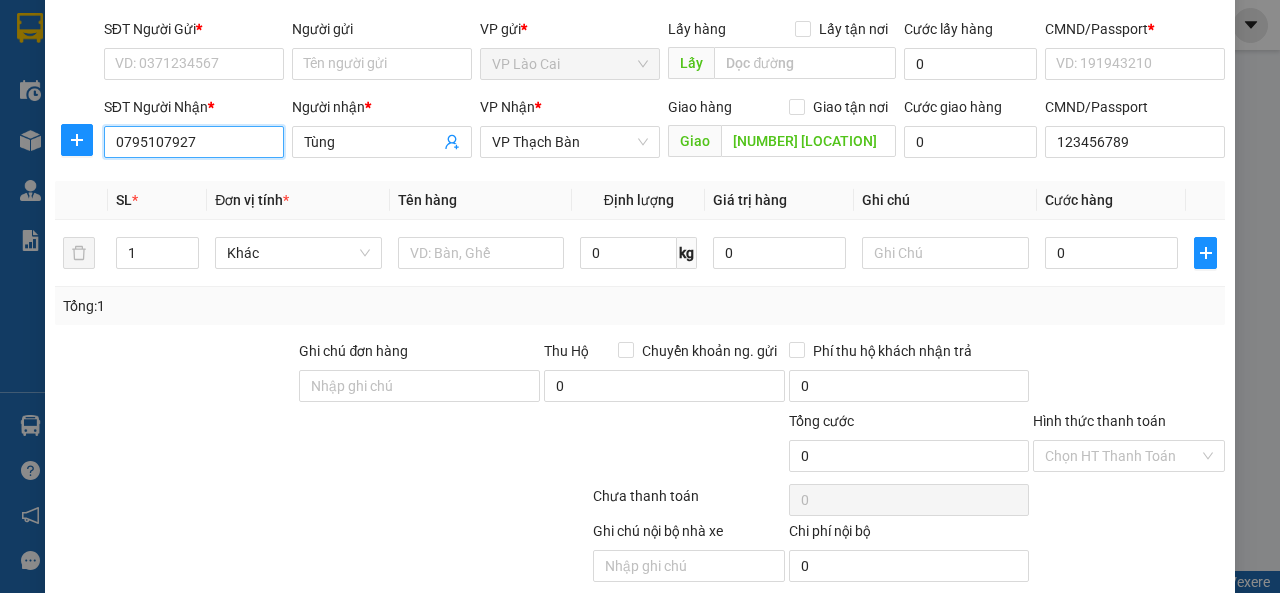 scroll, scrollTop: 37, scrollLeft: 0, axis: vertical 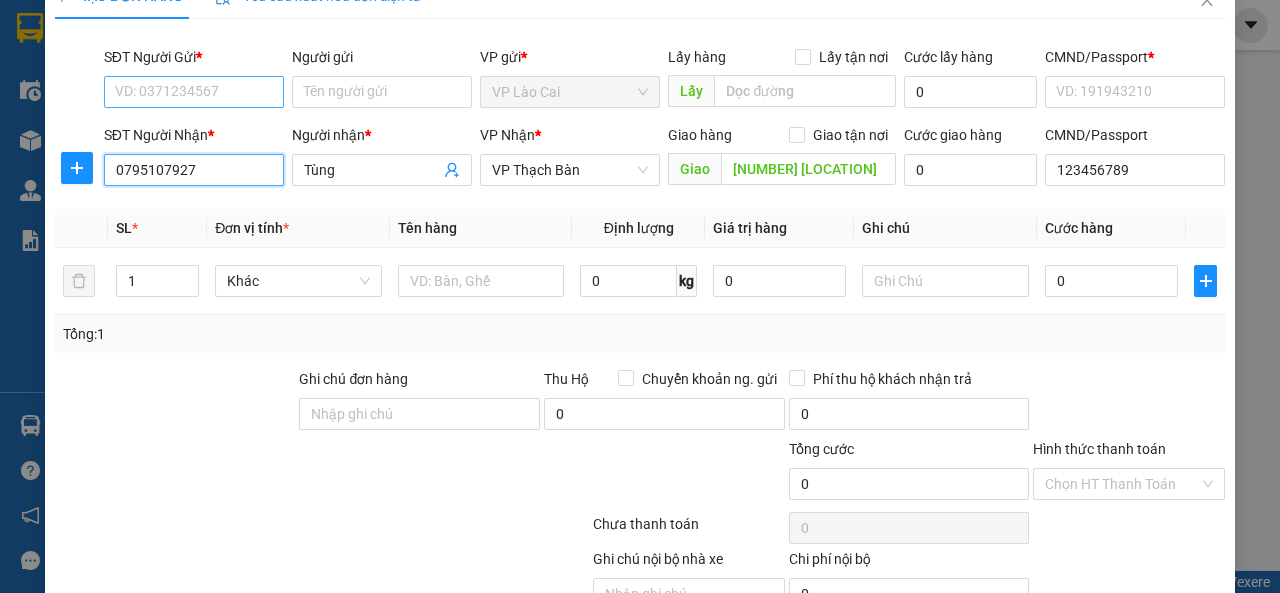 type on "0795107927" 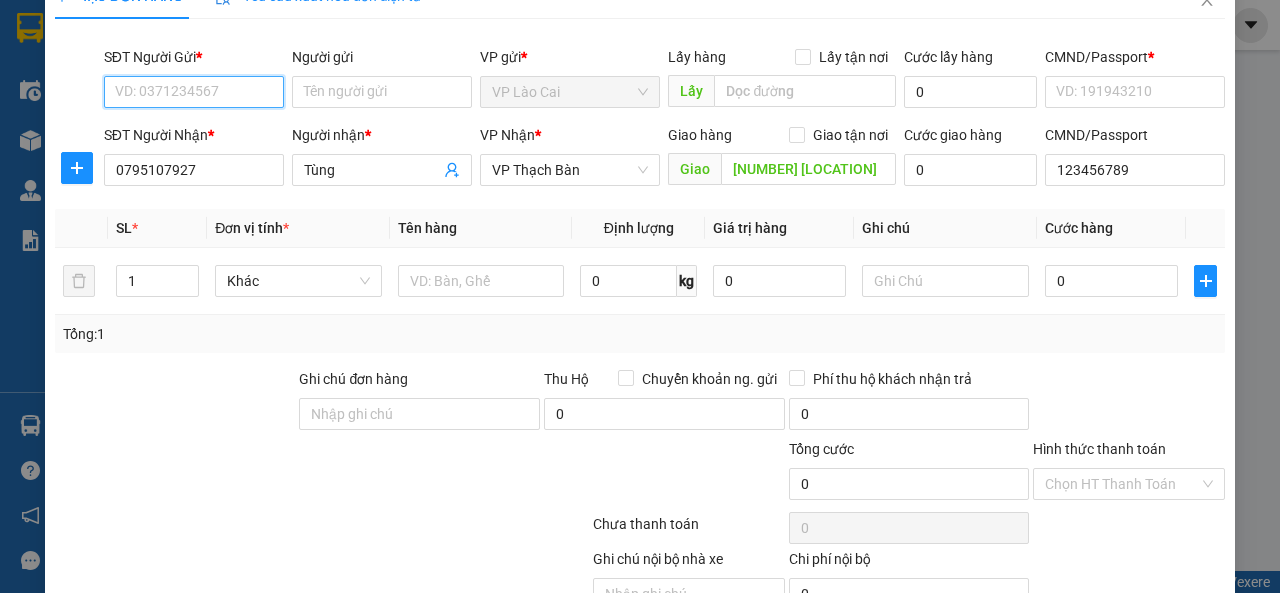 click on "SĐT Người Gửi  *" at bounding box center [194, 92] 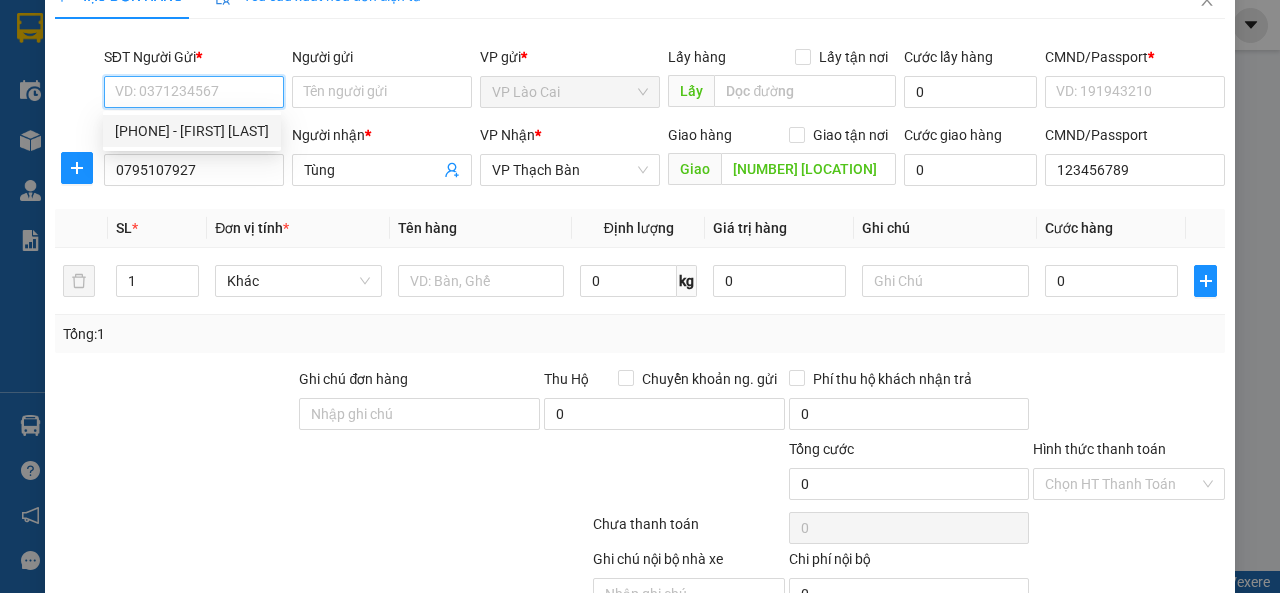 click on "[PHONE] - [FIRST] [LAST]" at bounding box center (192, 131) 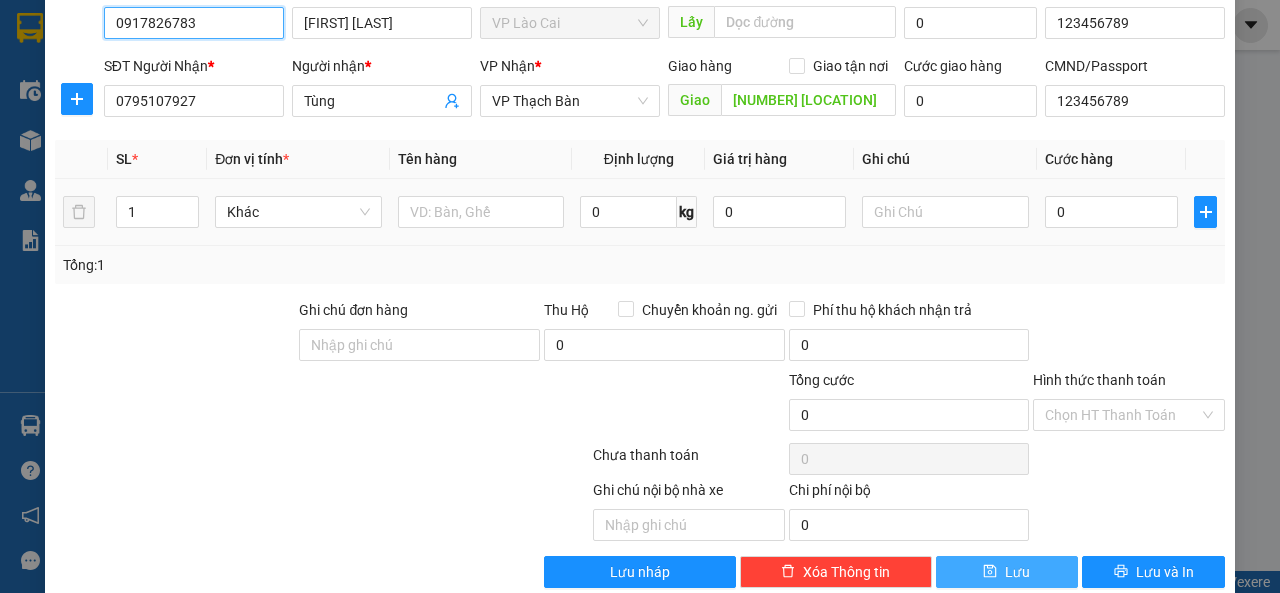 scroll, scrollTop: 137, scrollLeft: 0, axis: vertical 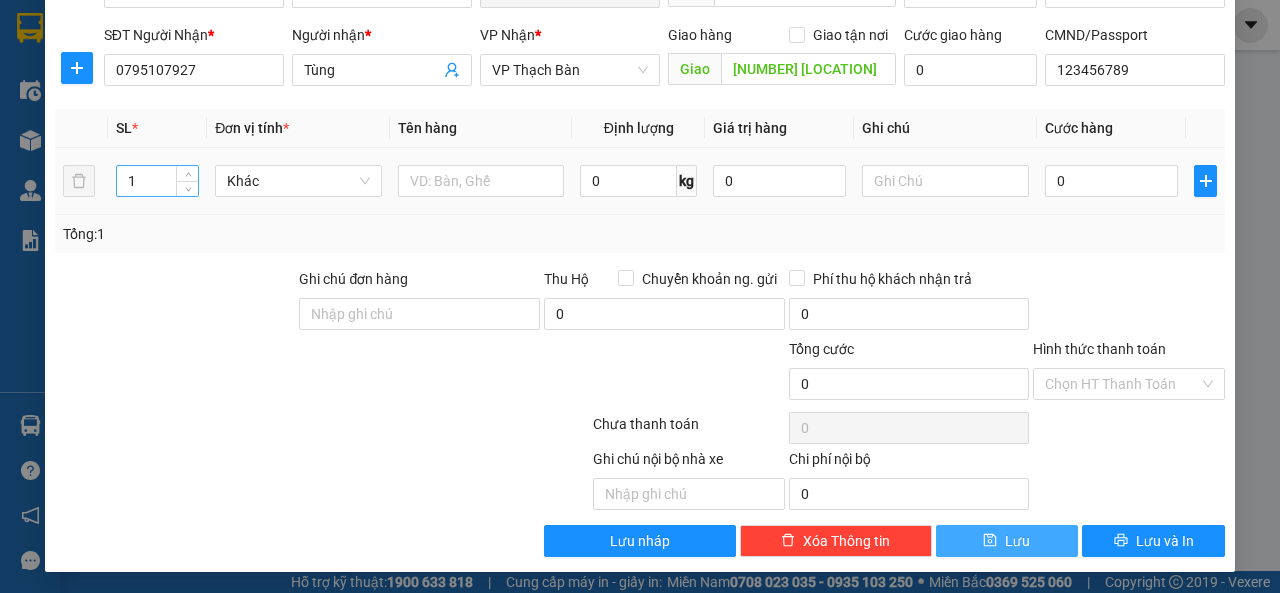click on "1" at bounding box center [158, 181] 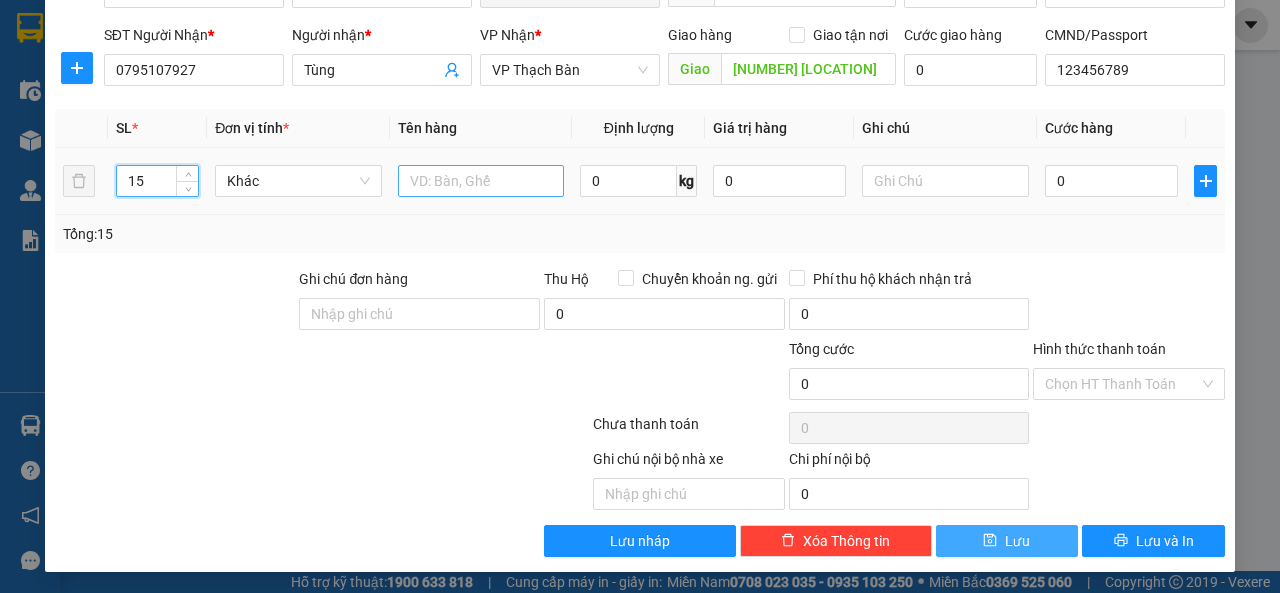 type on "15" 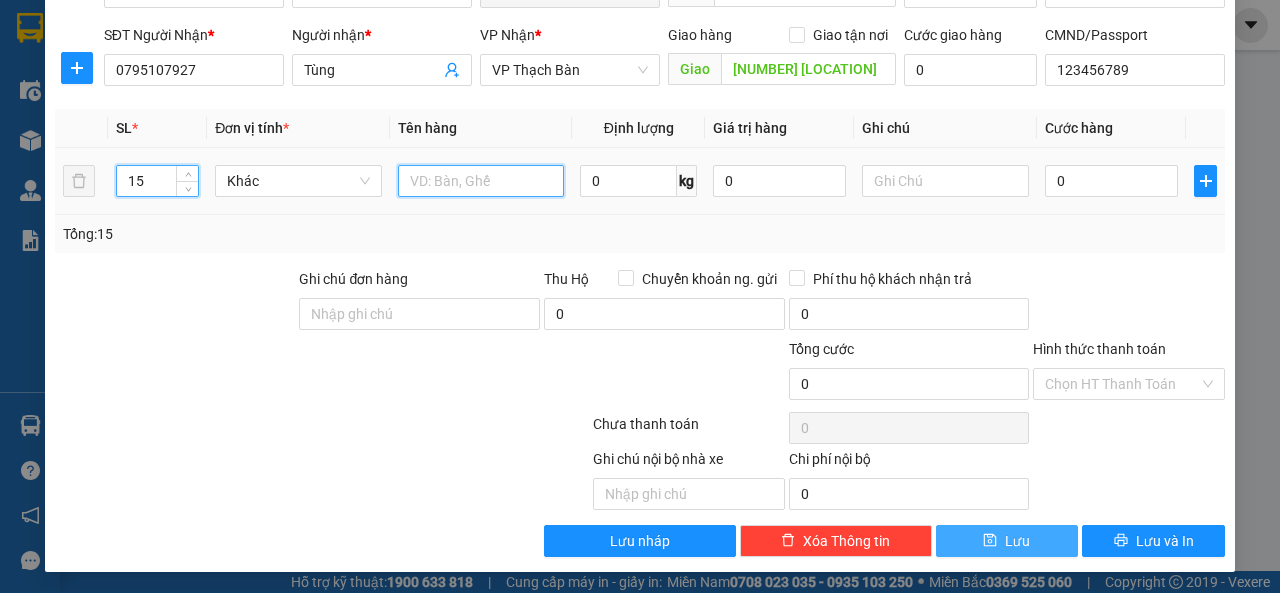 click at bounding box center (481, 181) 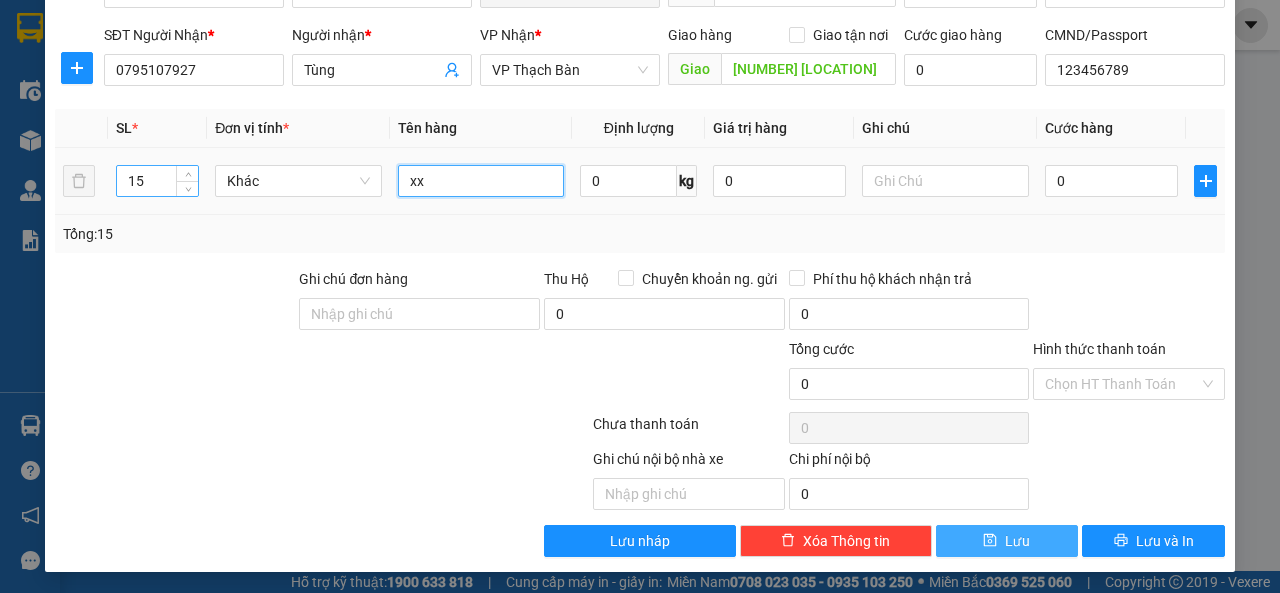 type on "xx" 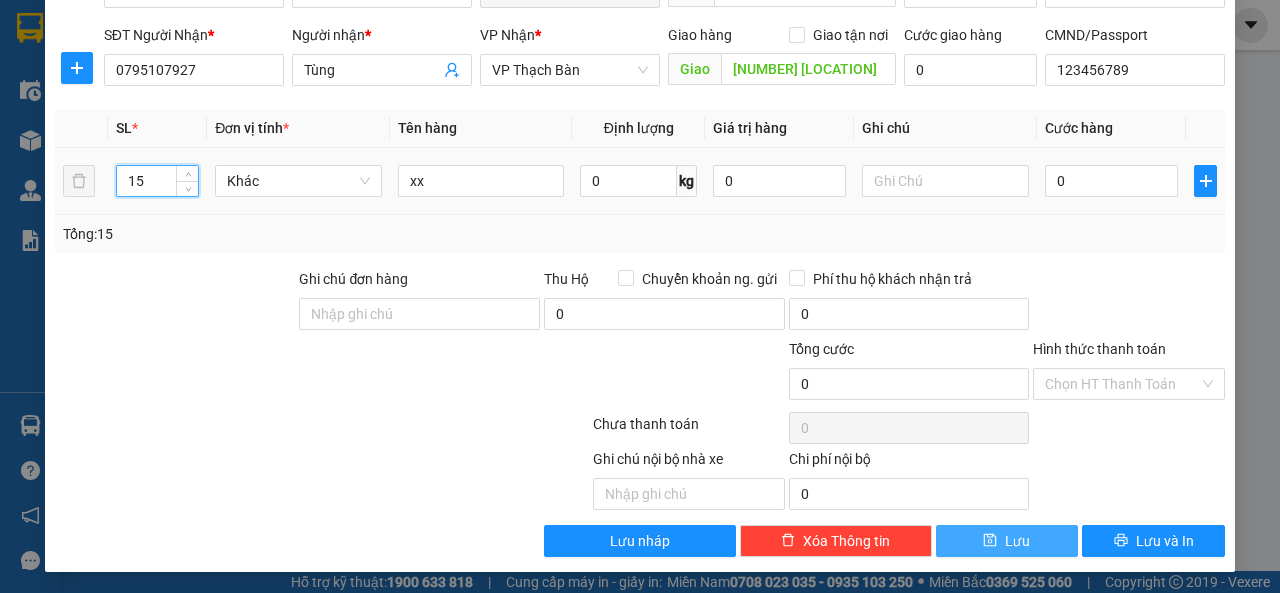 drag, startPoint x: 148, startPoint y: 184, endPoint x: 128, endPoint y: 181, distance: 20.22375 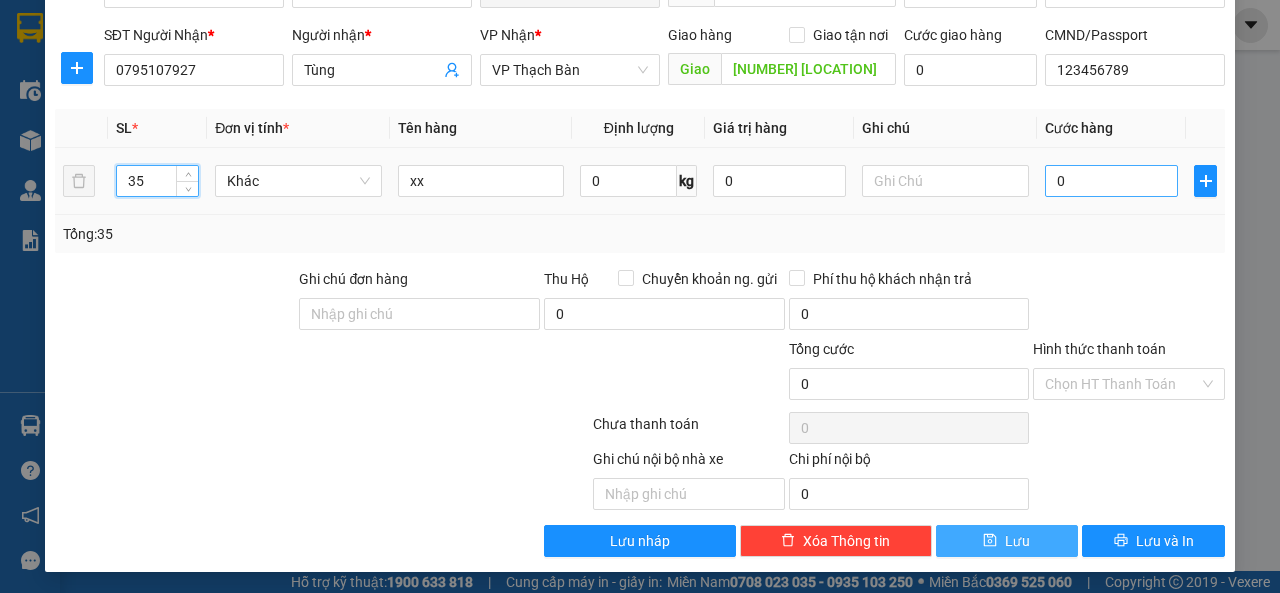 type on "35" 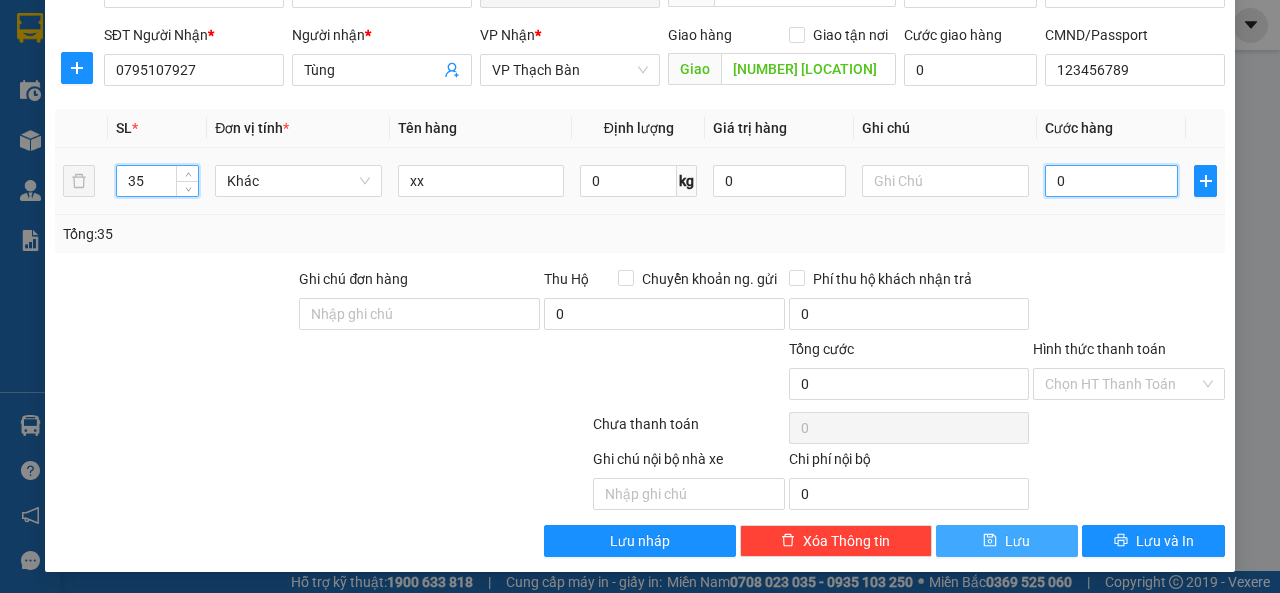 click on "0" at bounding box center [1111, 181] 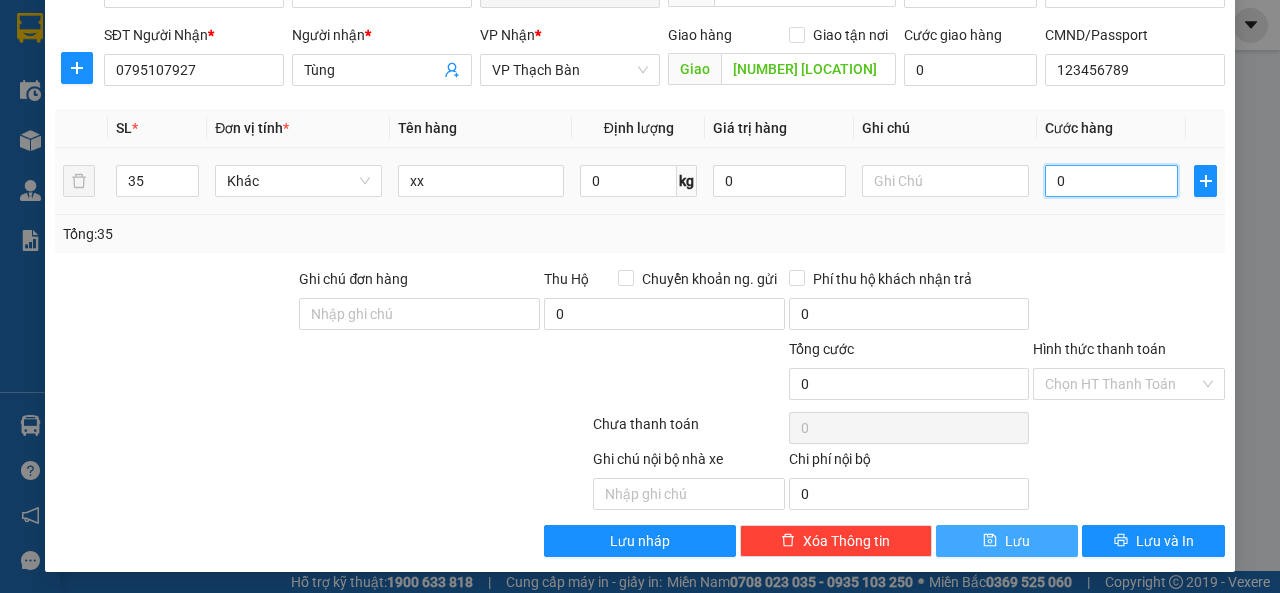 type on "5" 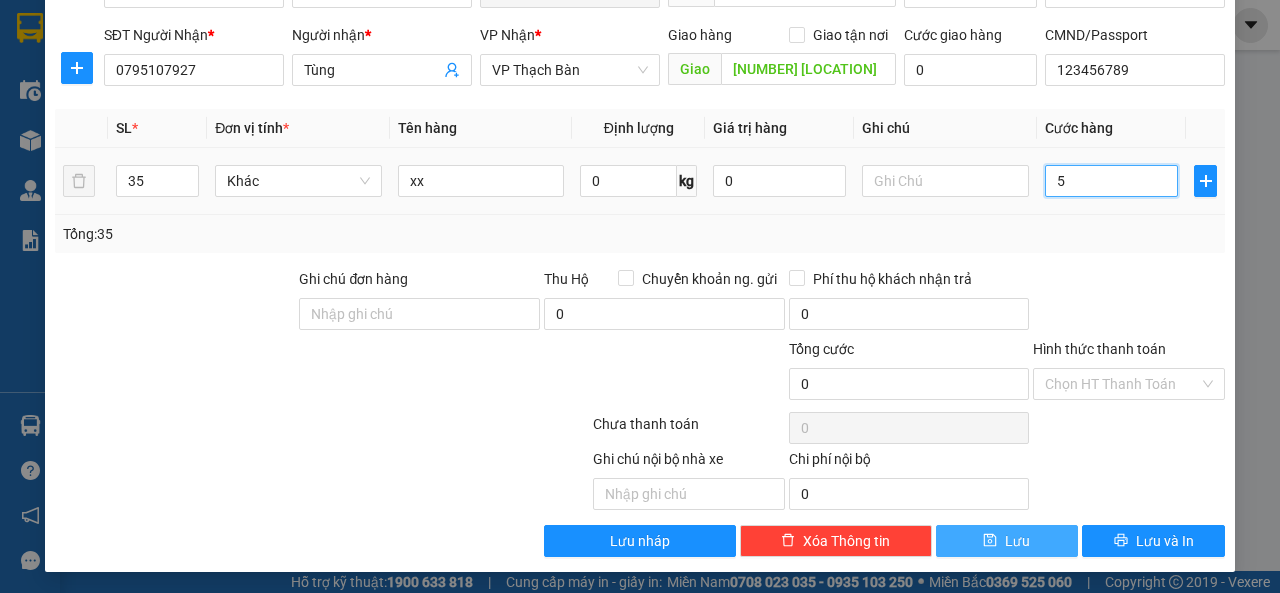 type on "5" 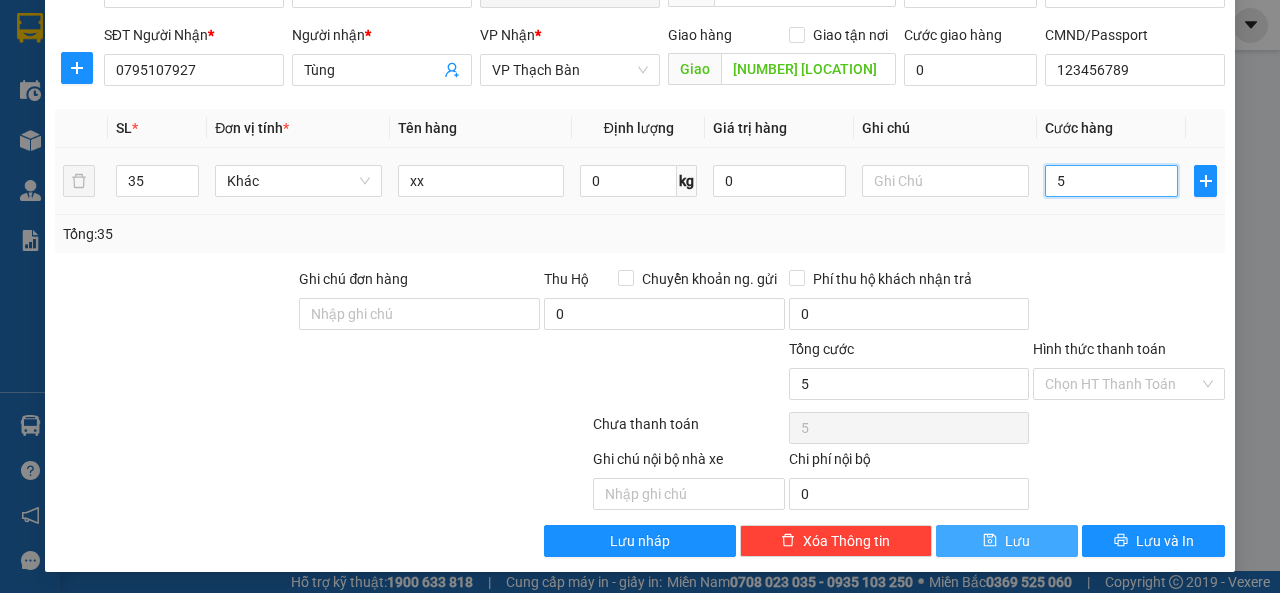type on "52" 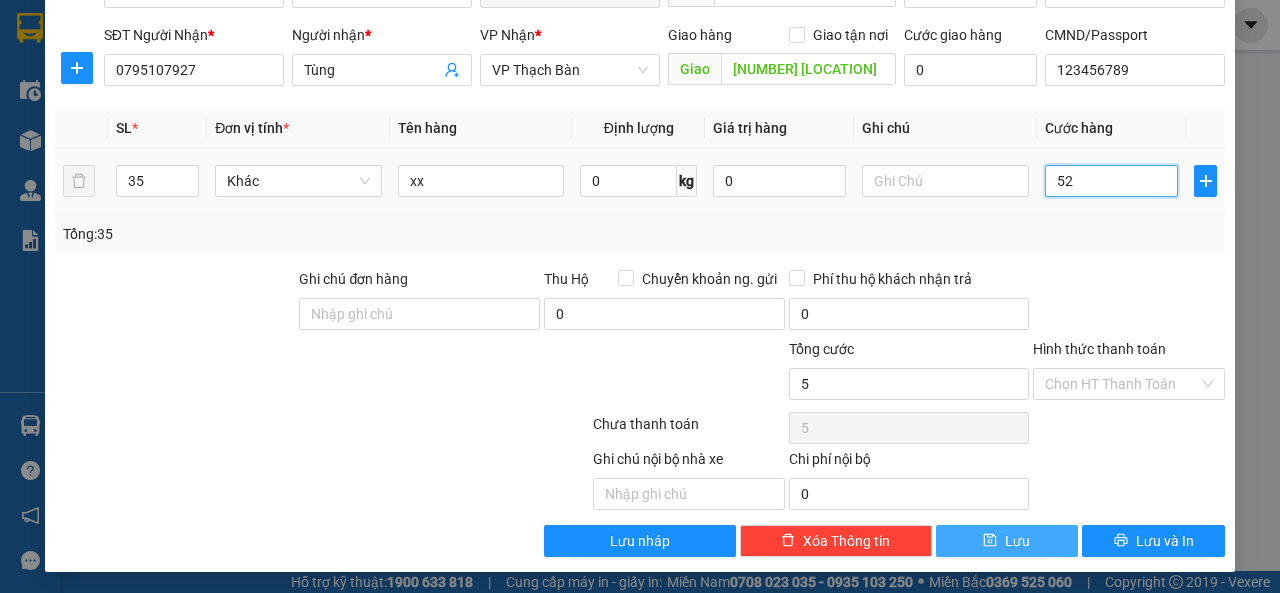 type on "52" 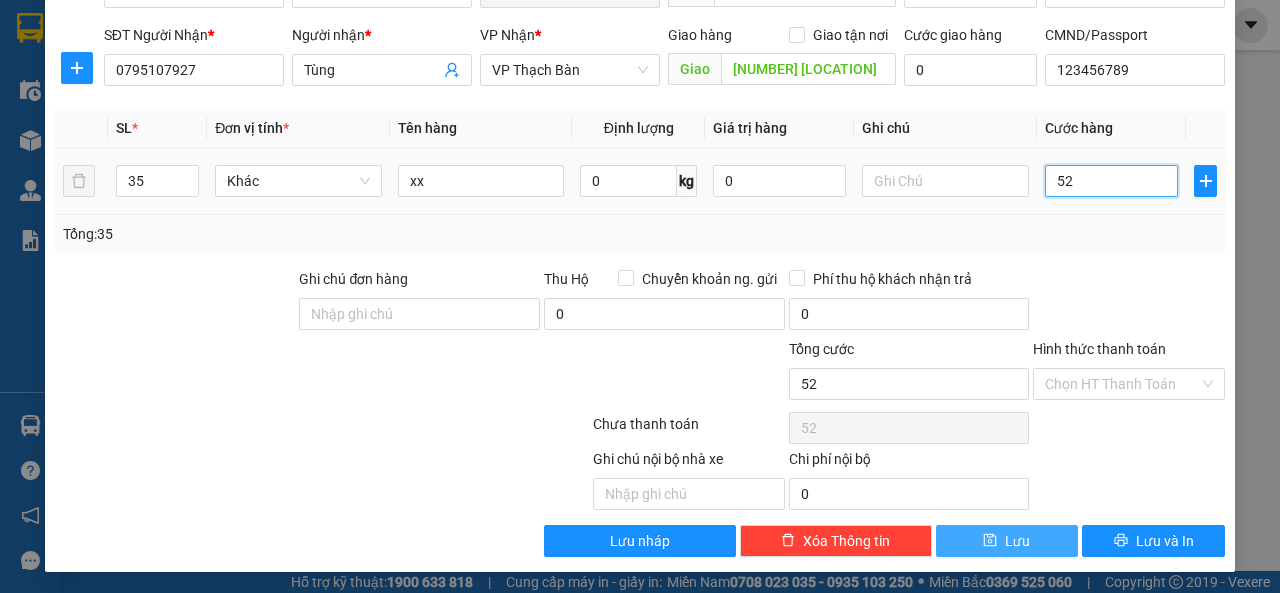 type on "525" 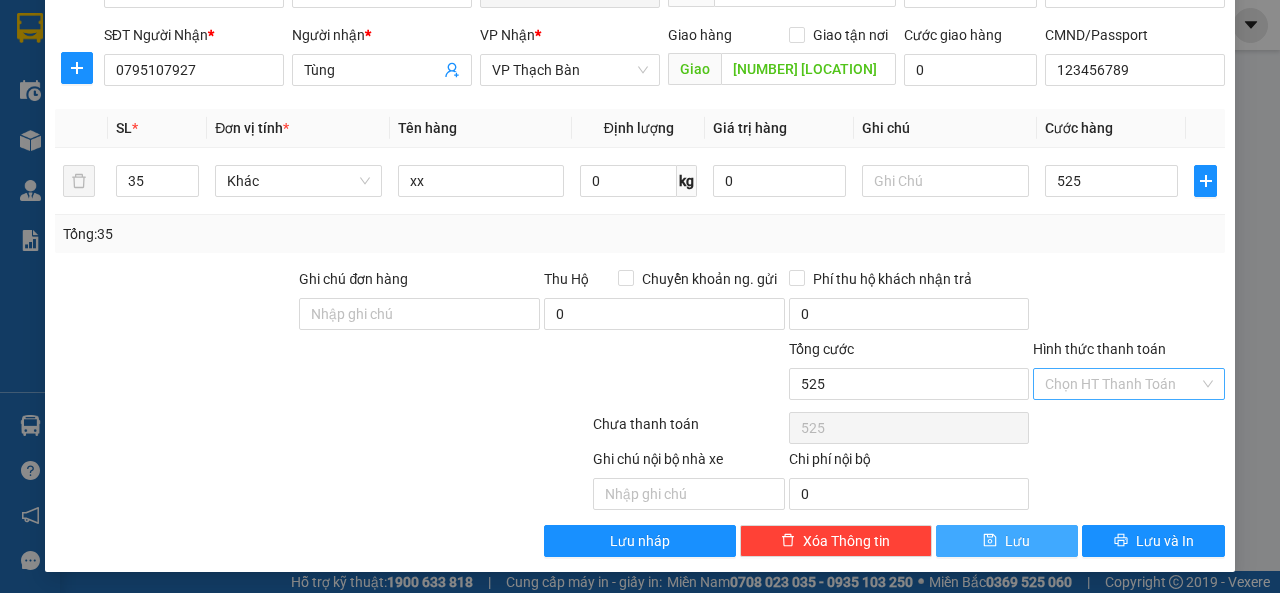click on "Hình thức thanh toán" at bounding box center (1122, 384) 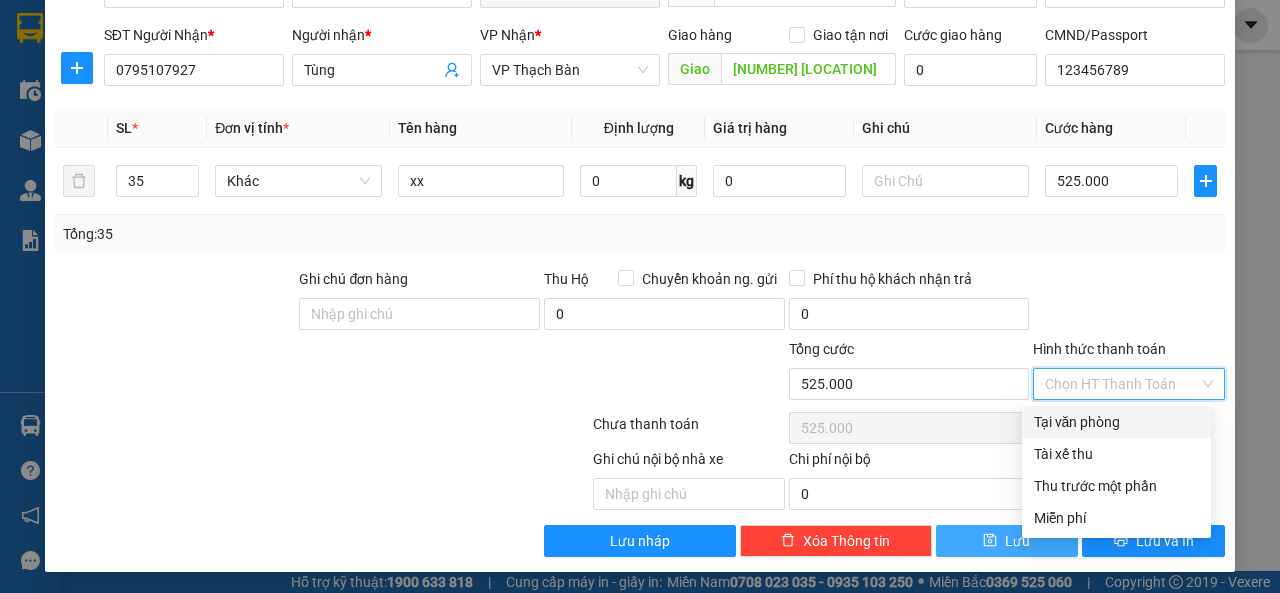 click on "Tại văn phòng" at bounding box center [1116, 422] 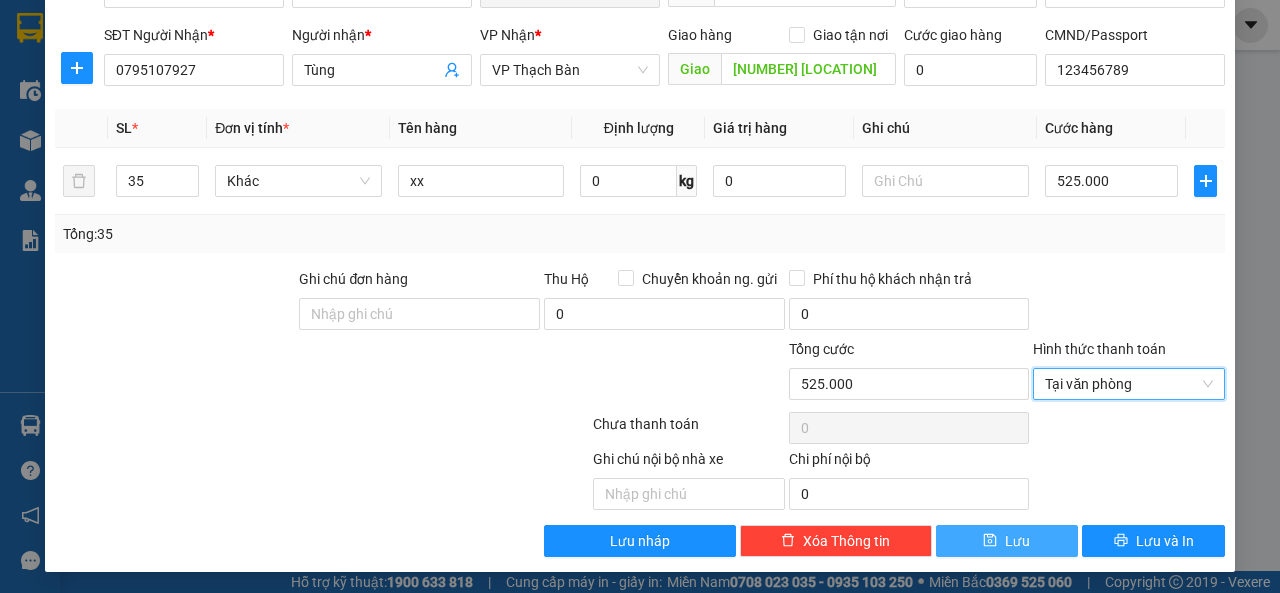 click on "Lưu" at bounding box center (1007, 541) 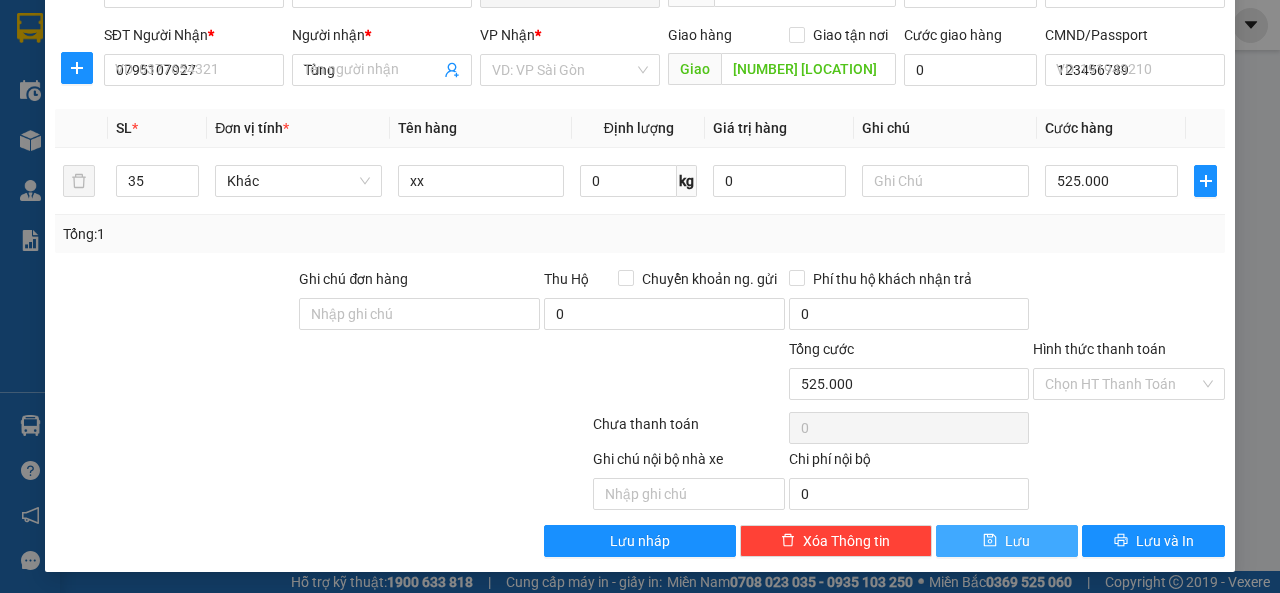 type 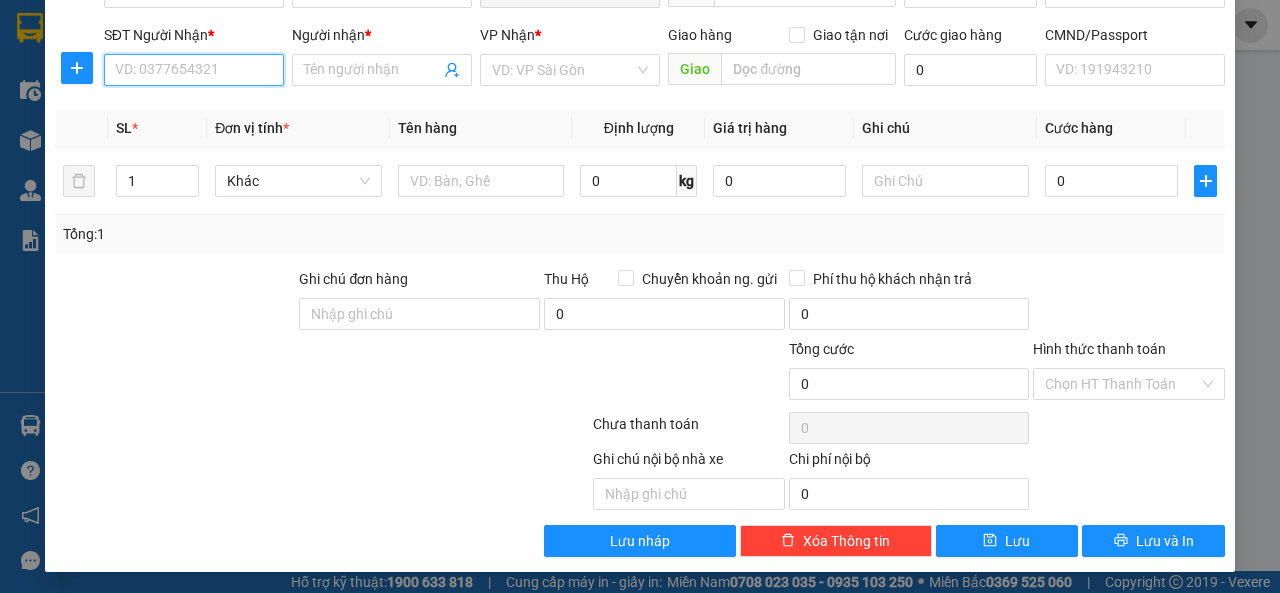 click on "SĐT Người Nhận  *" at bounding box center [194, 70] 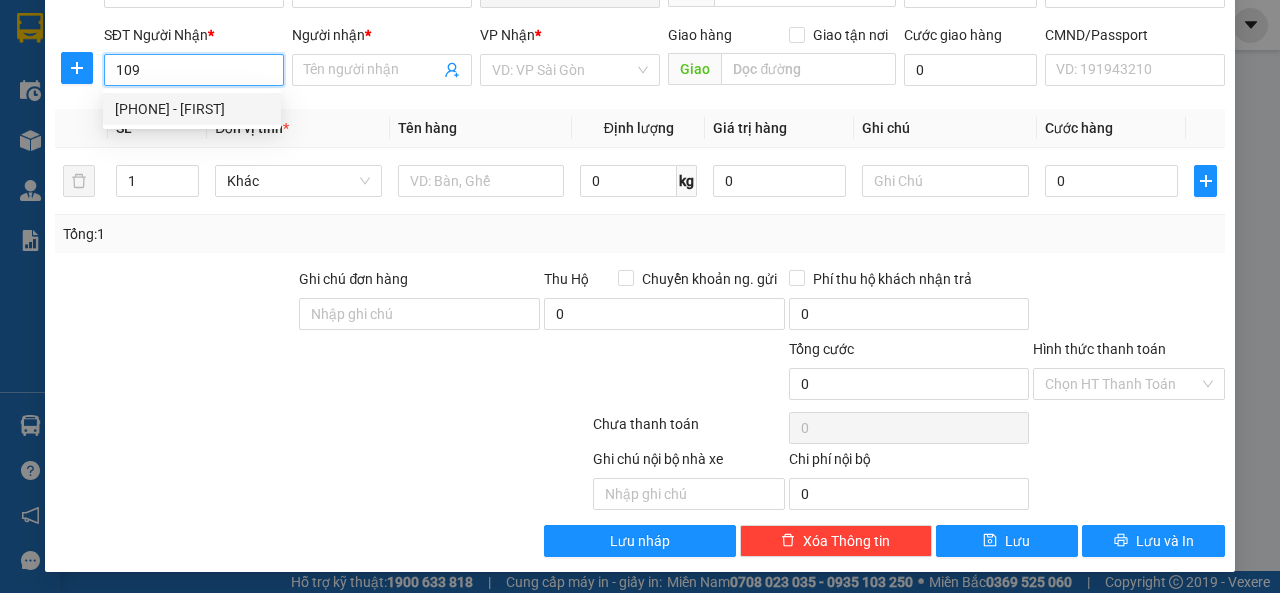 click on "[PHONE] - [FIRST]" at bounding box center (192, 109) 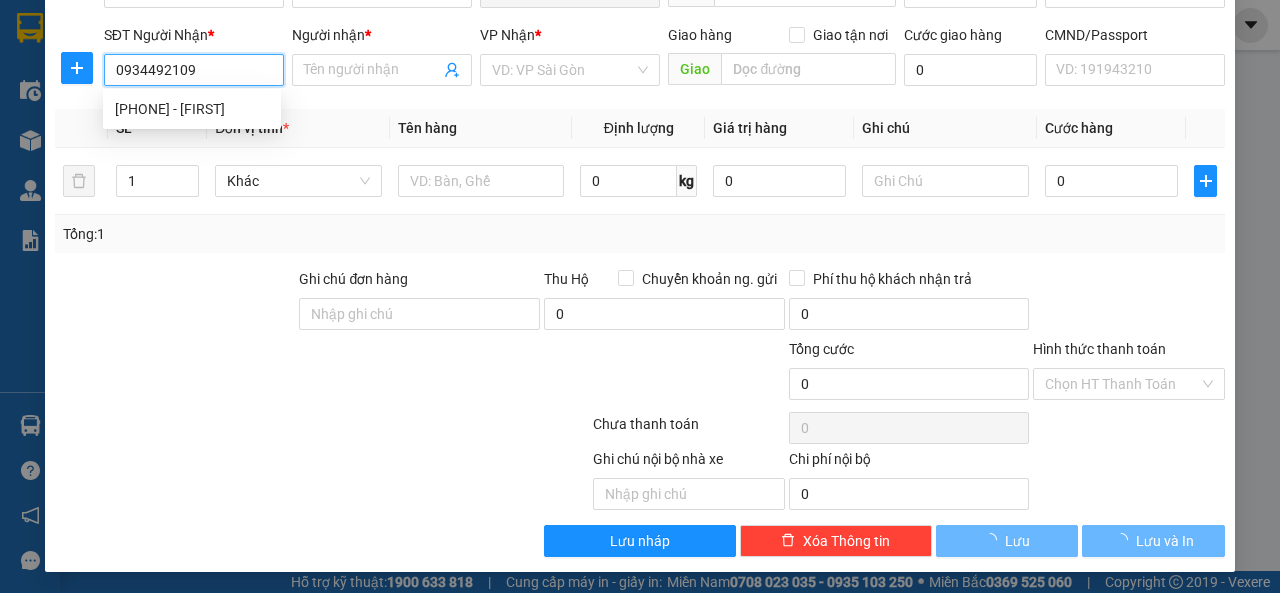 type on "Vân" 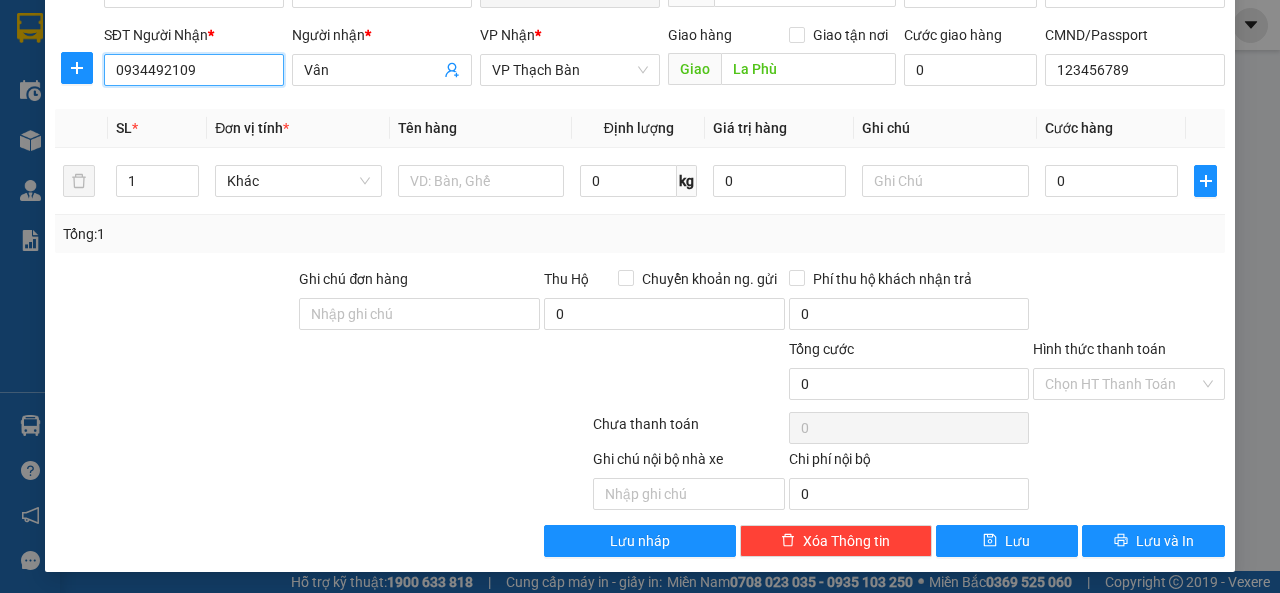 scroll, scrollTop: 100, scrollLeft: 0, axis: vertical 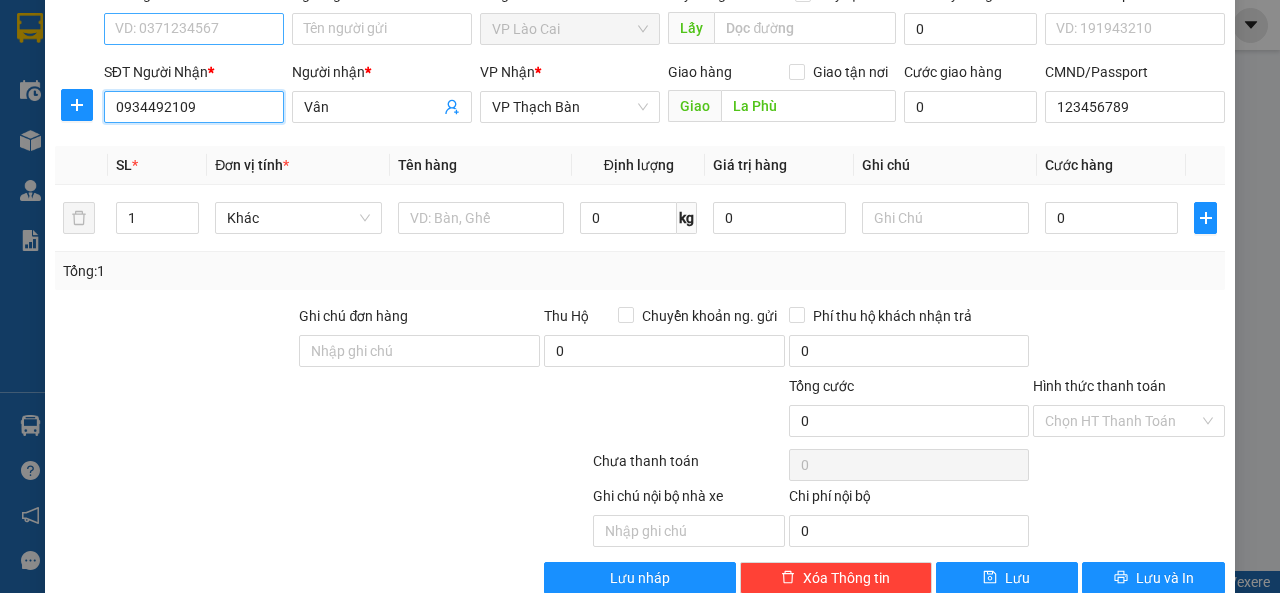 type on "0934492109" 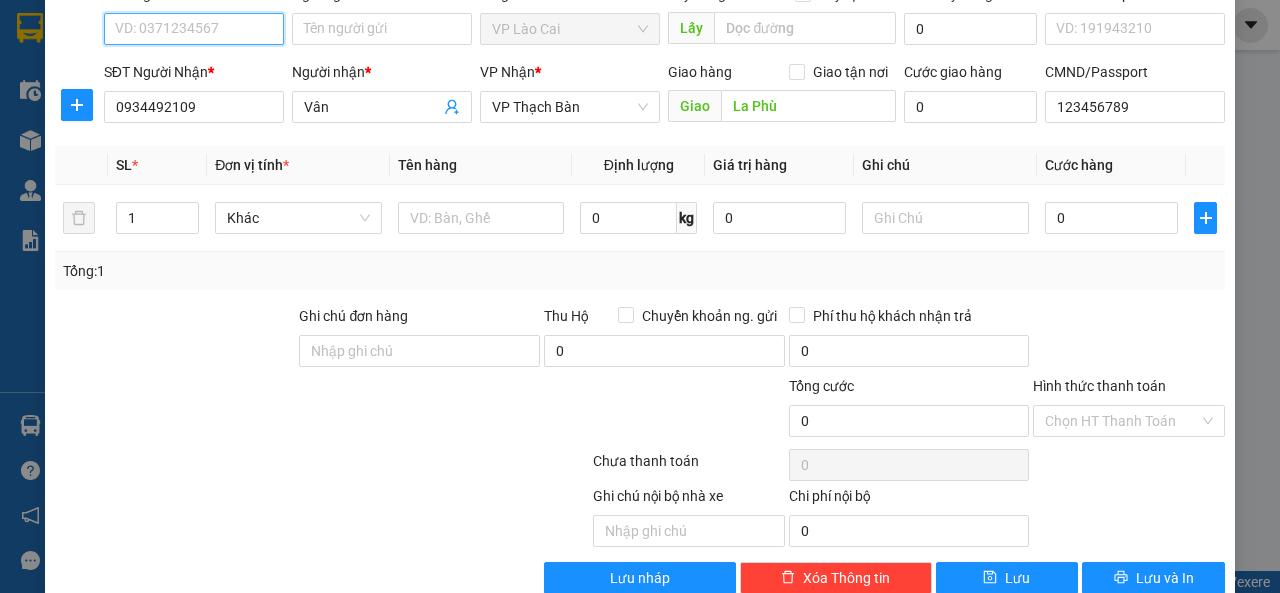 click on "SĐT Người Gửi  *" at bounding box center (194, 29) 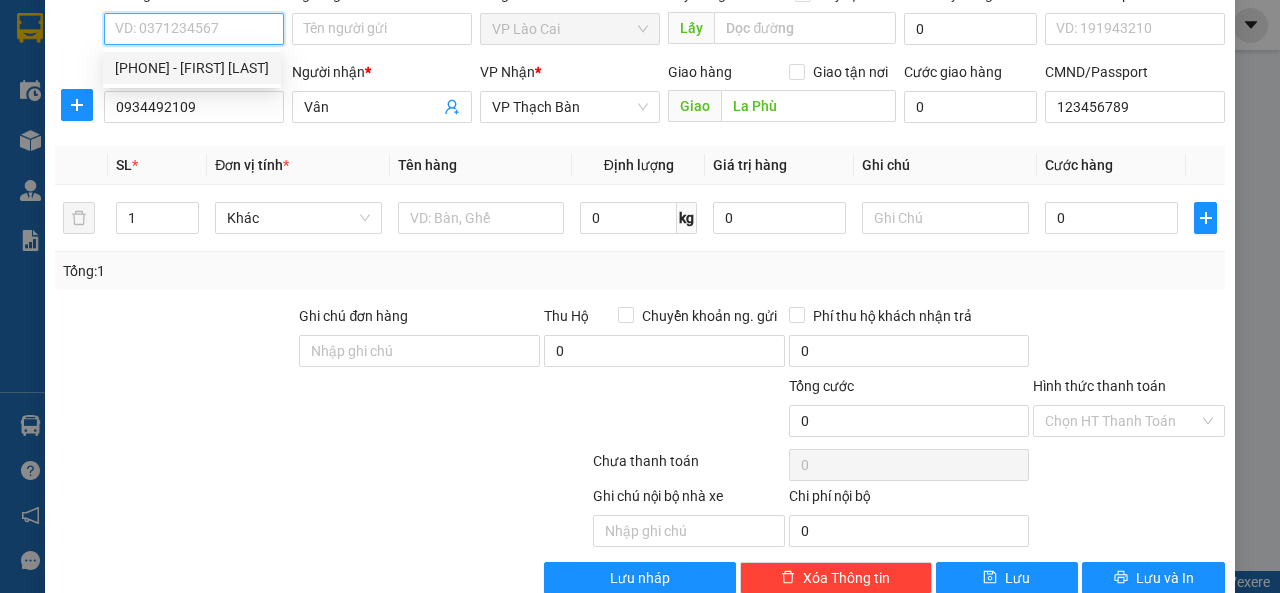 click on "[PHONE] - [FIRST] [LAST]" at bounding box center (192, 68) 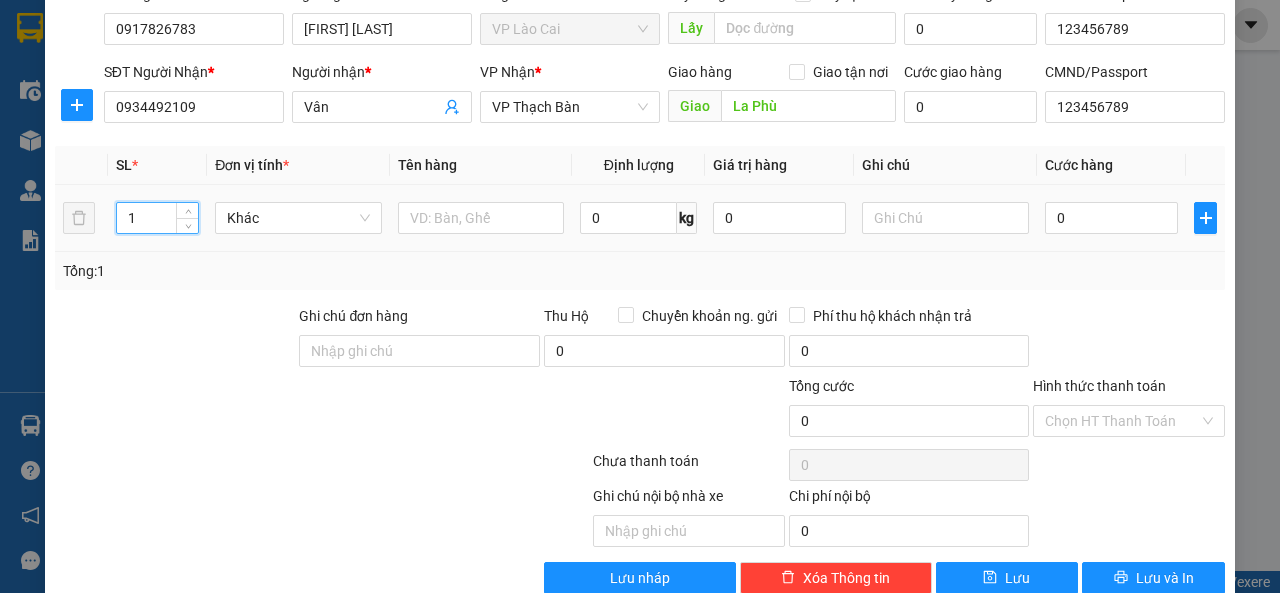 drag, startPoint x: 138, startPoint y: 217, endPoint x: 122, endPoint y: 220, distance: 16.27882 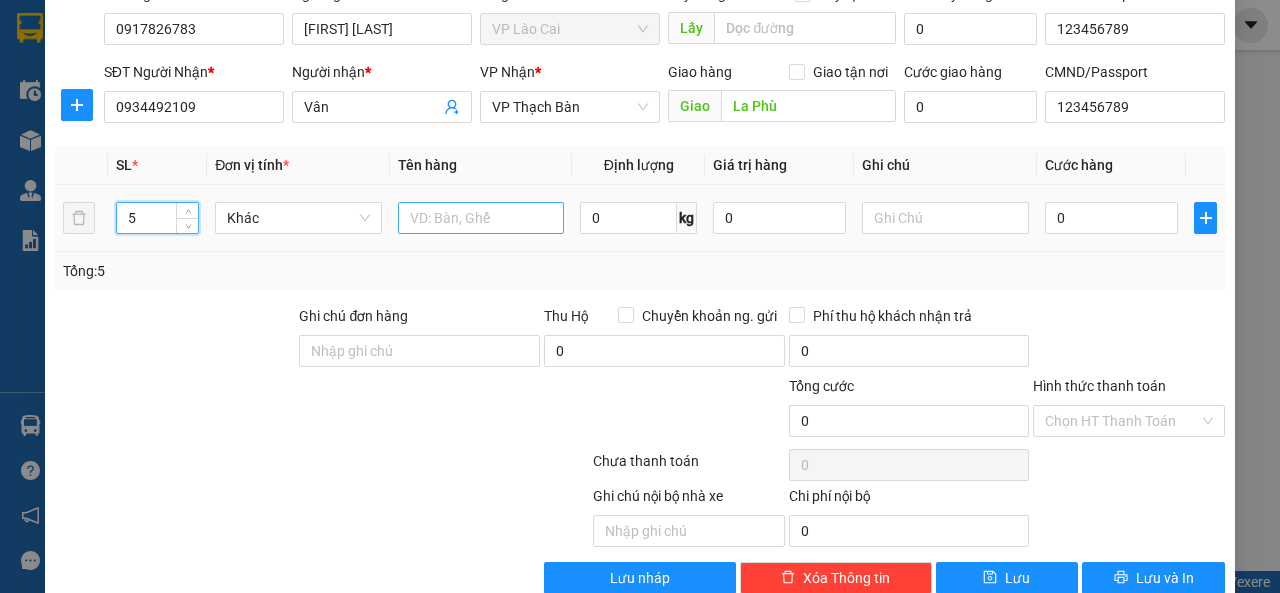 type on "5" 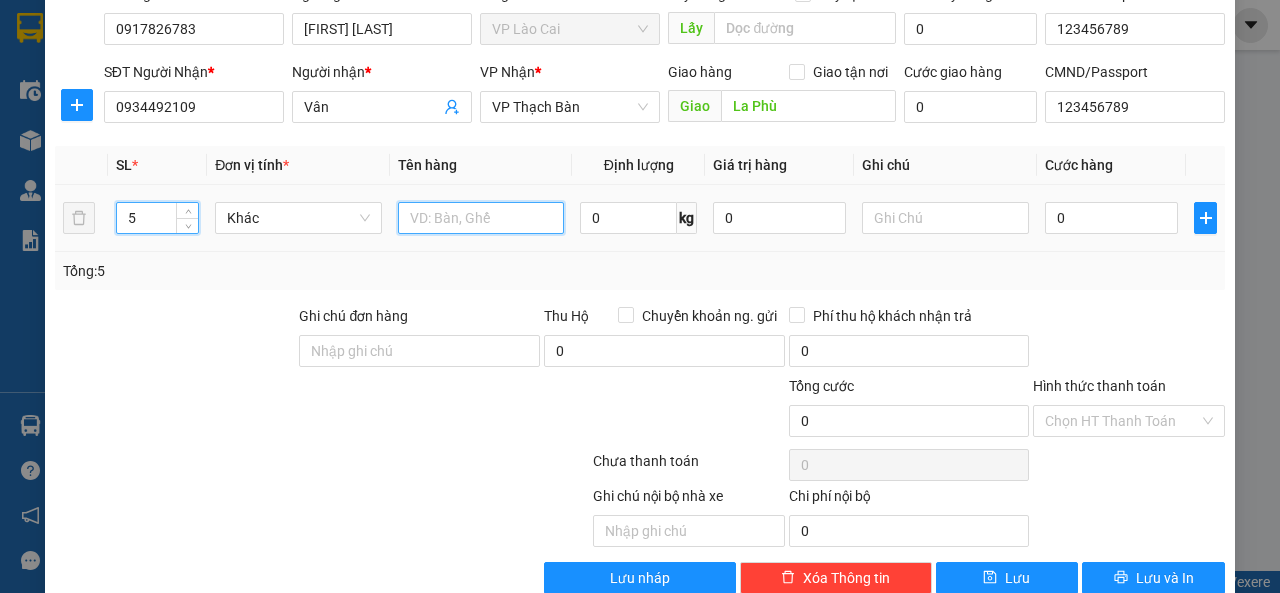 drag, startPoint x: 463, startPoint y: 221, endPoint x: 471, endPoint y: 209, distance: 14.422205 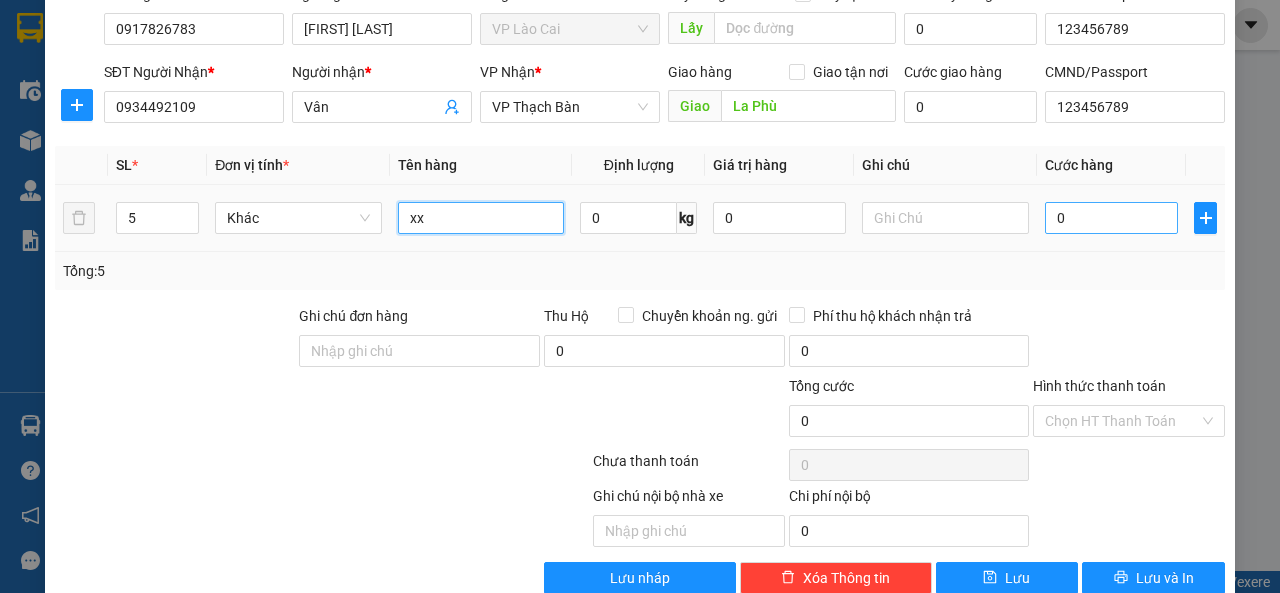 type on "xx" 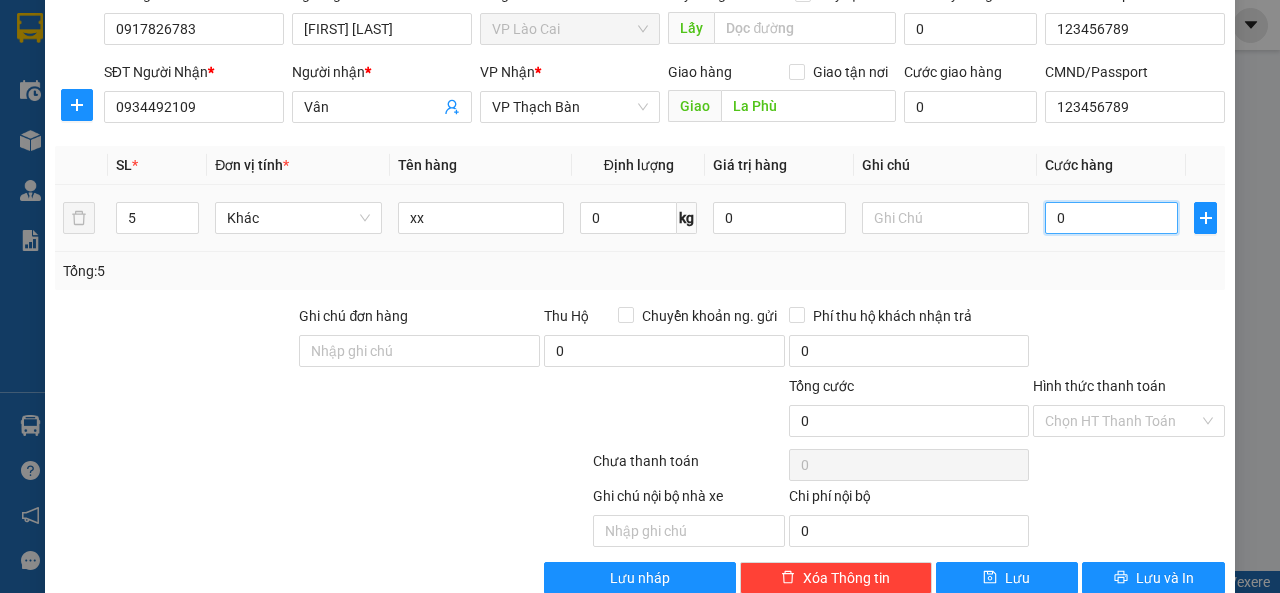 click on "0" at bounding box center (1111, 218) 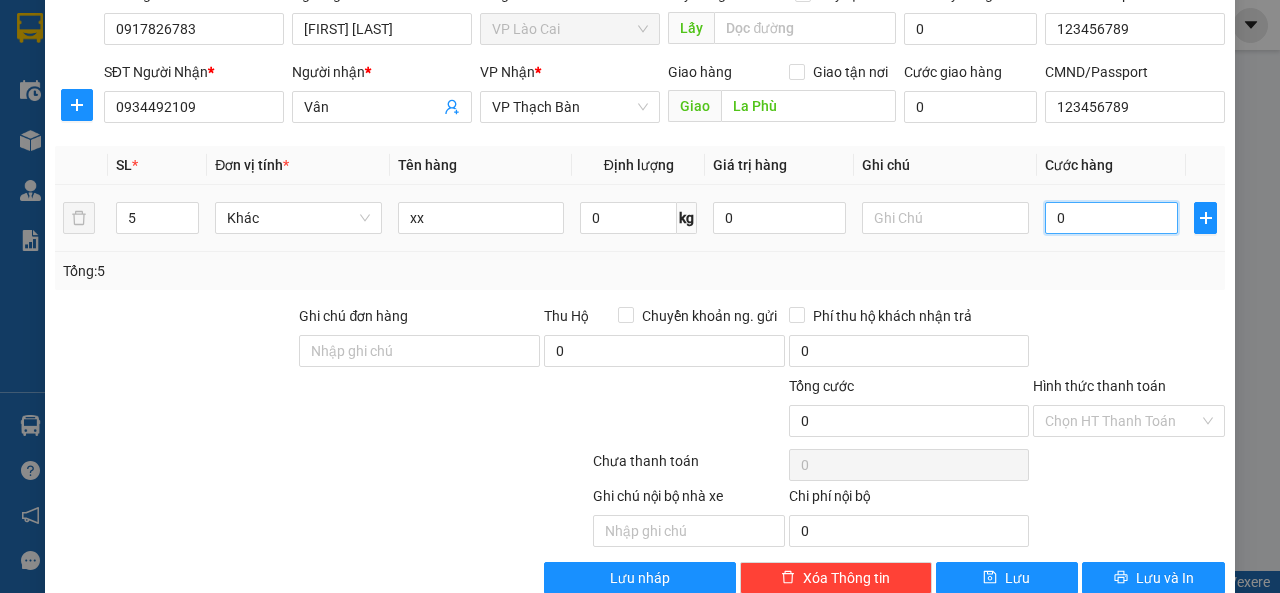 type on "7" 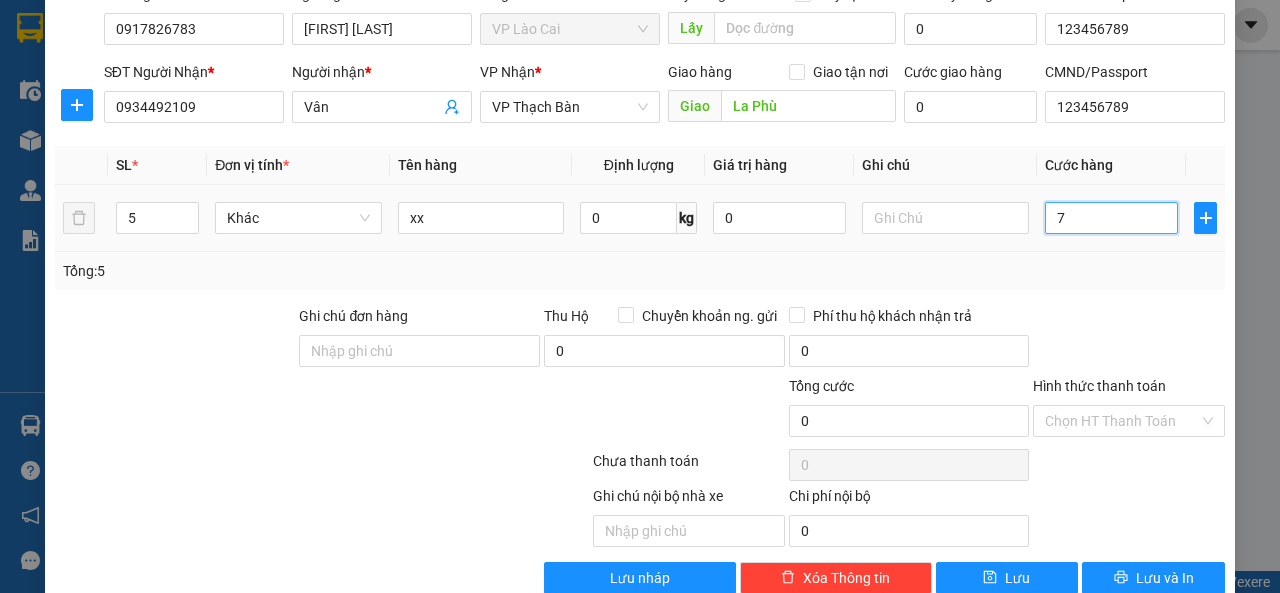 type on "7" 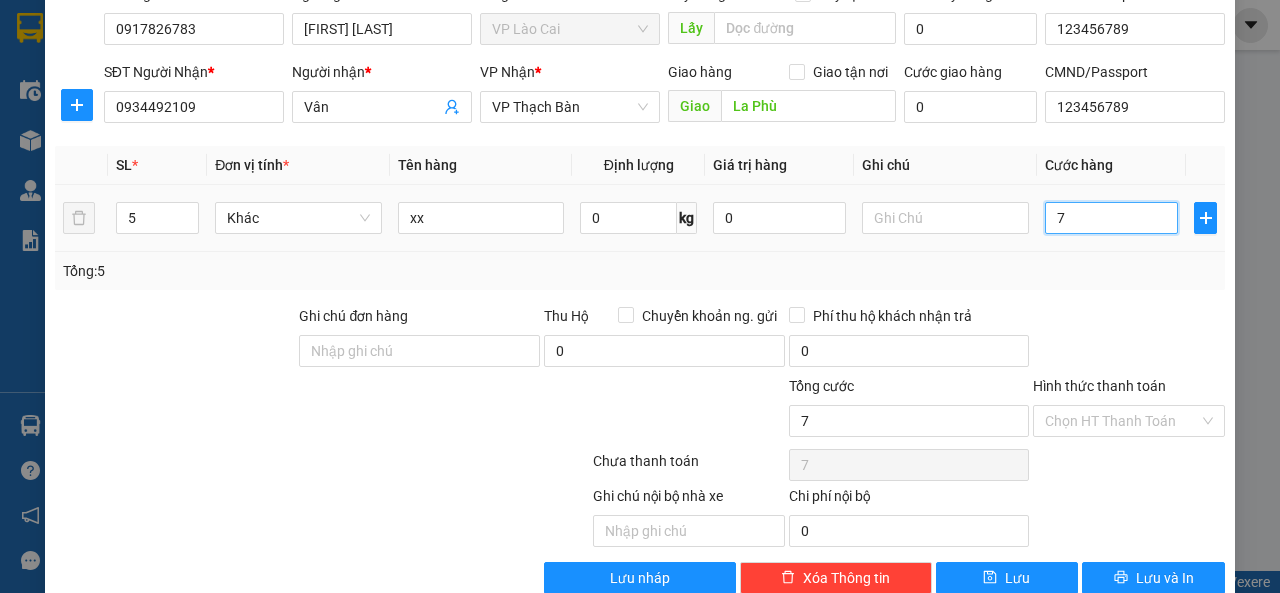 type on "75" 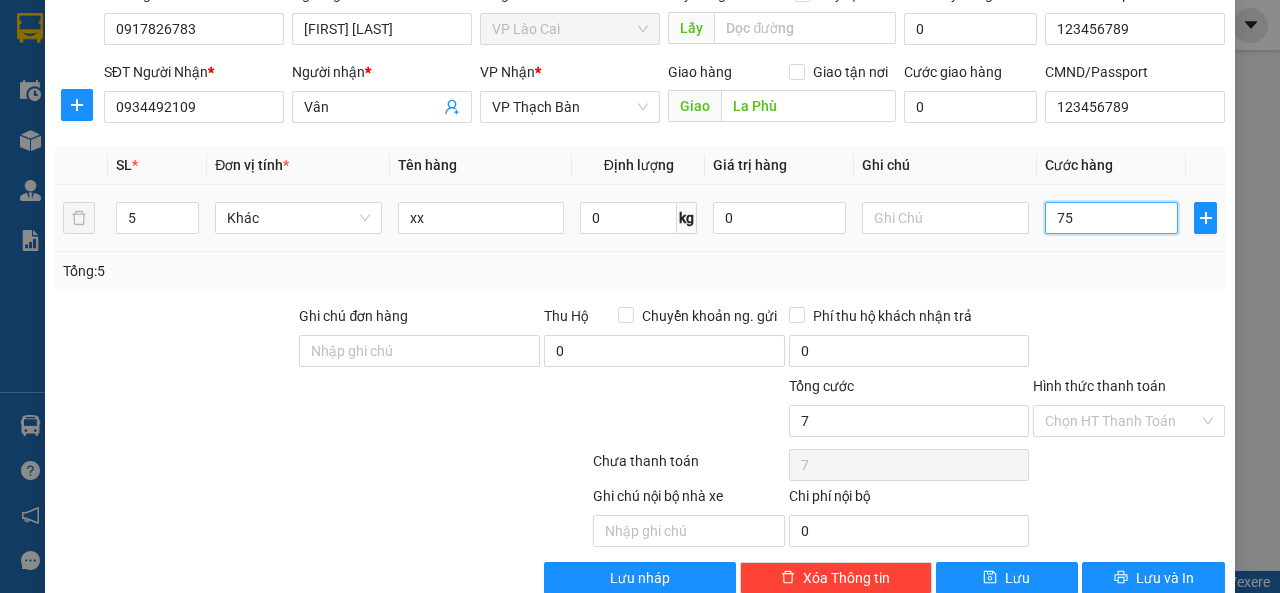 type on "75" 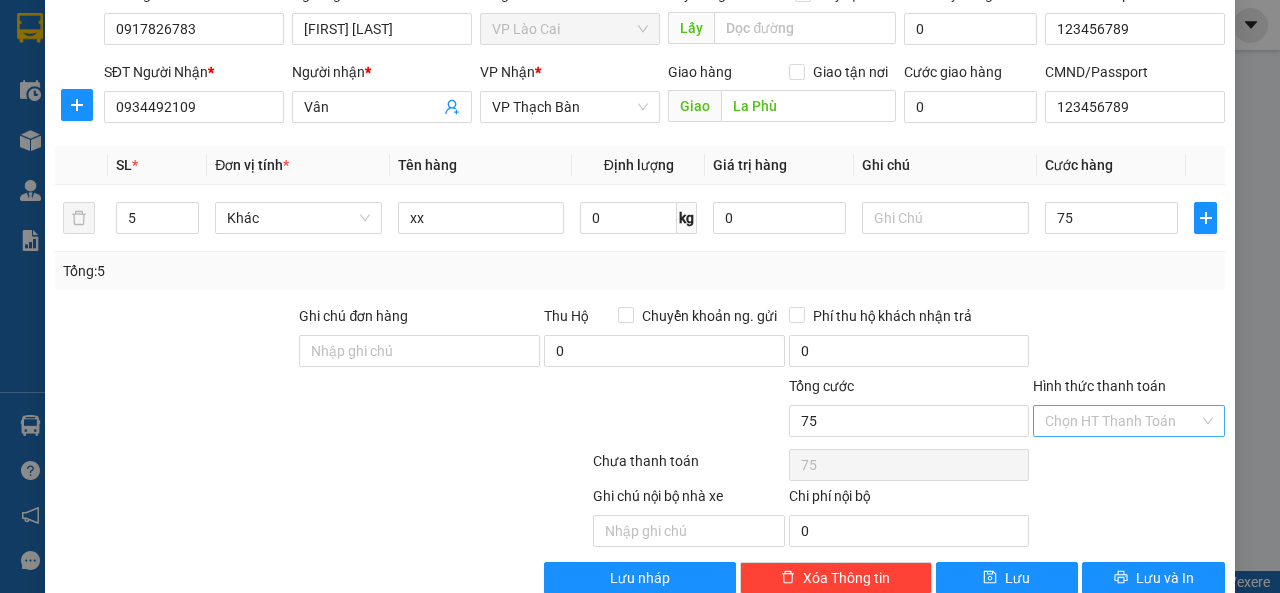 type on "75.000" 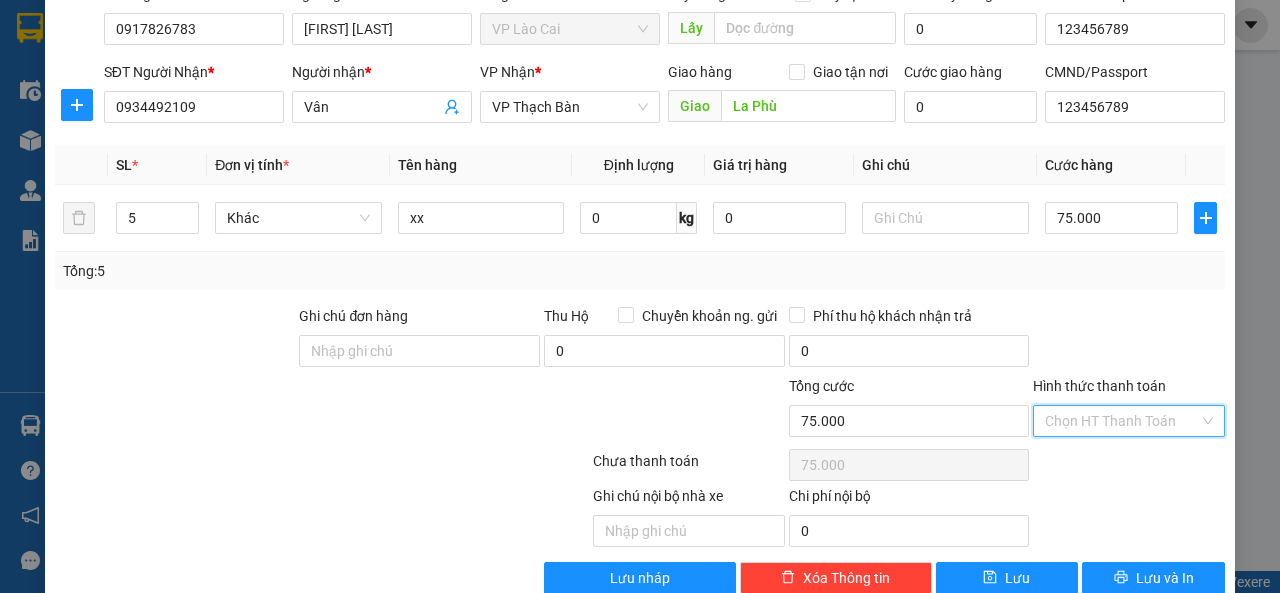 click on "Hình thức thanh toán" at bounding box center (1122, 421) 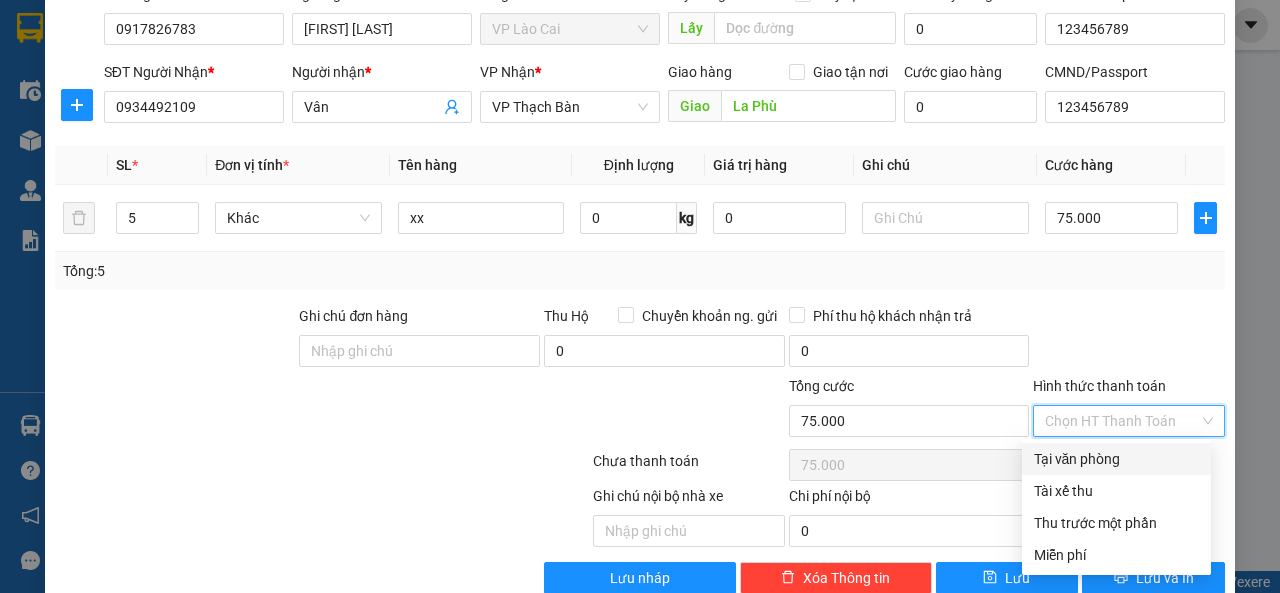 click on "Tại văn phòng" at bounding box center [1116, 459] 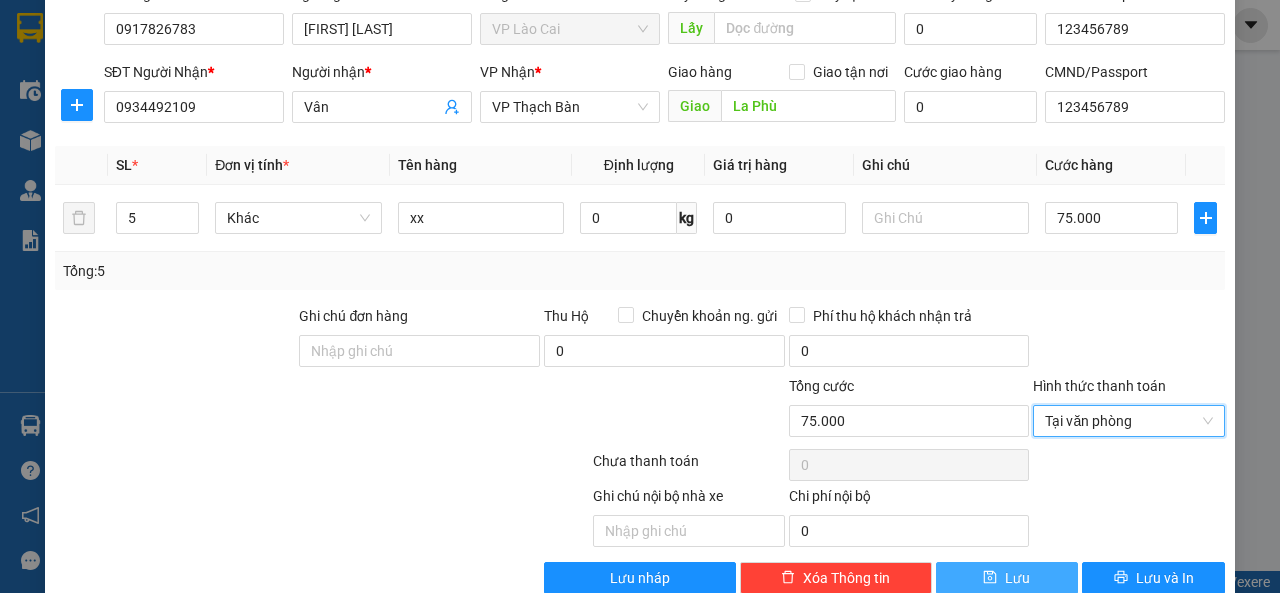 click on "Lưu" at bounding box center (1017, 578) 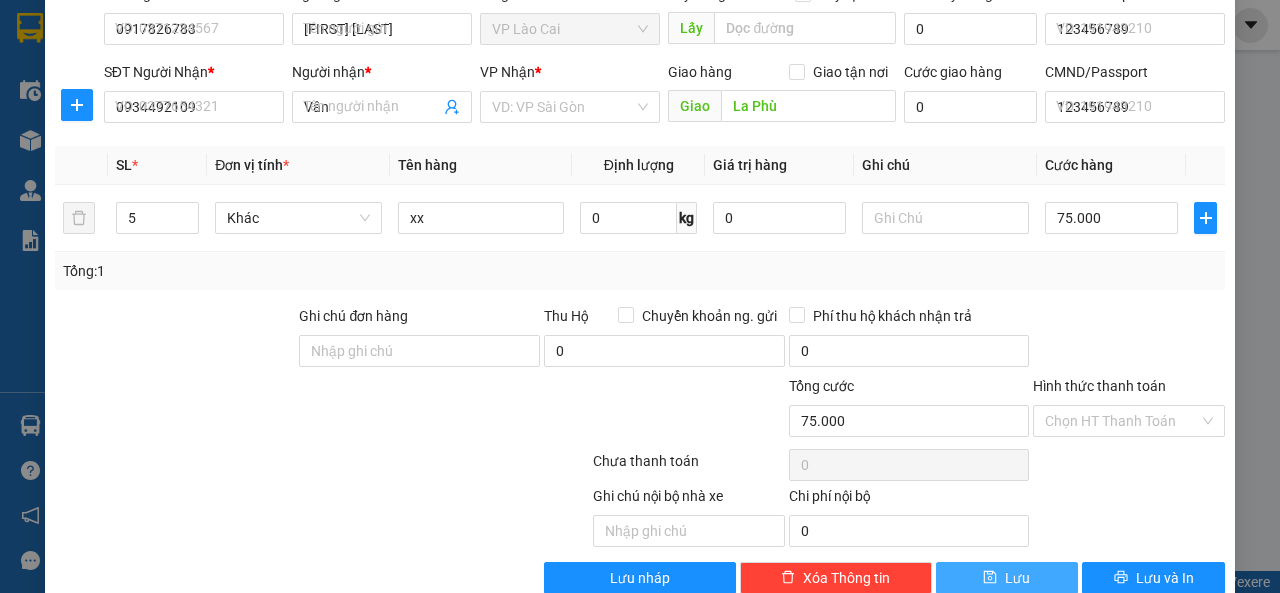 type 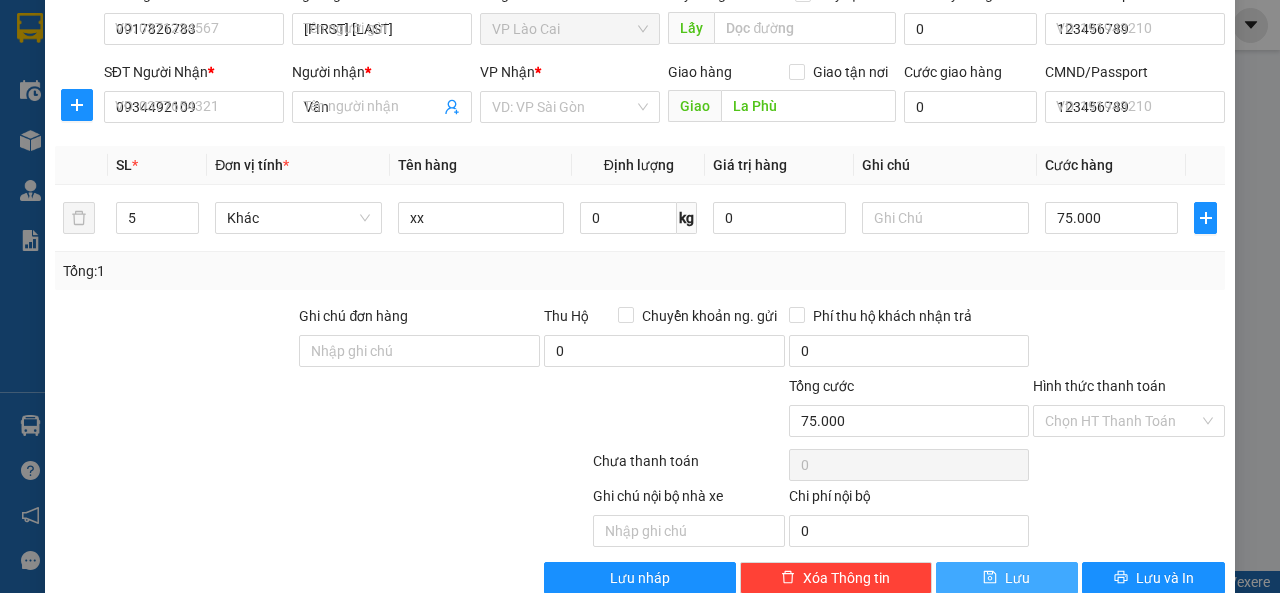 type 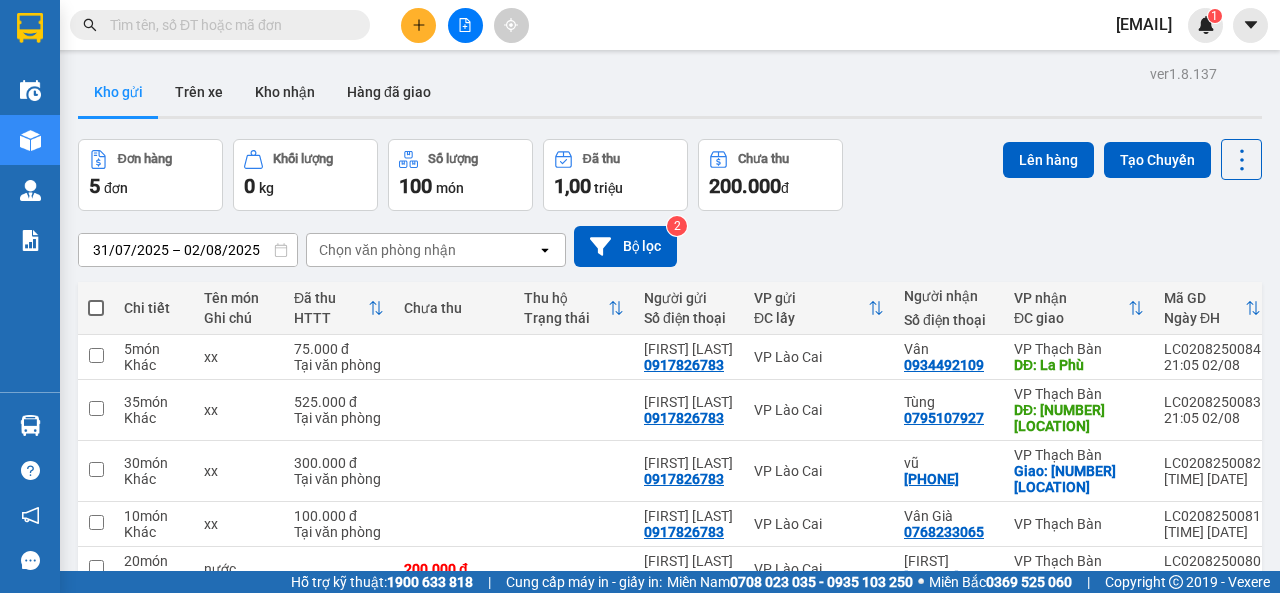 scroll, scrollTop: 92, scrollLeft: 0, axis: vertical 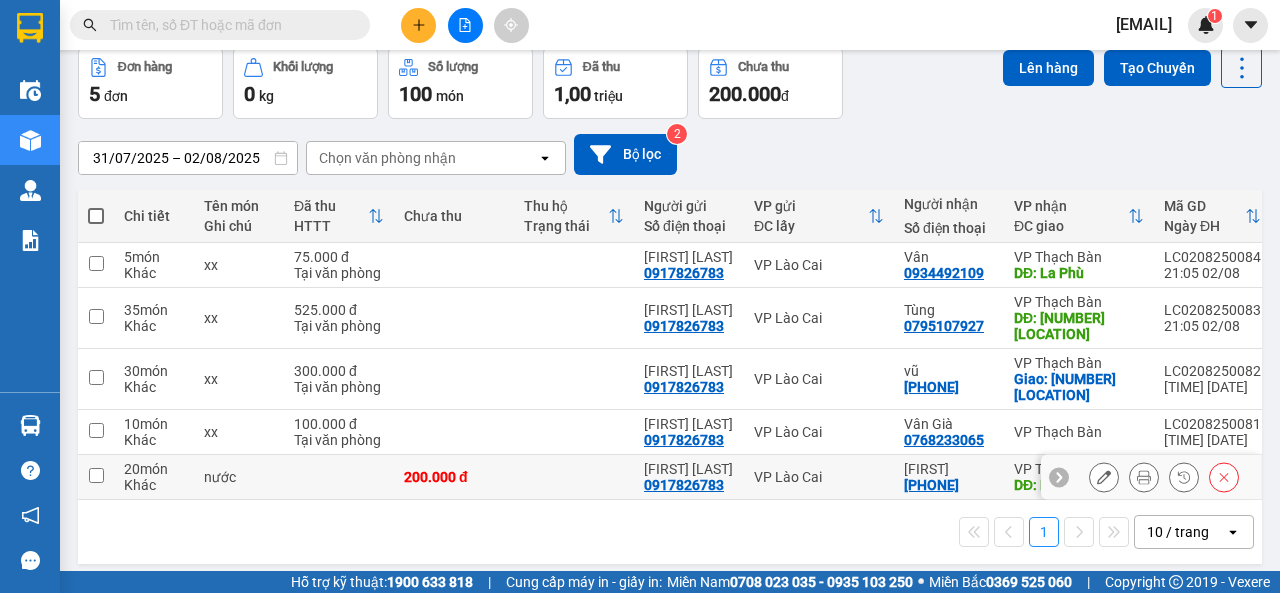 click at bounding box center (96, 475) 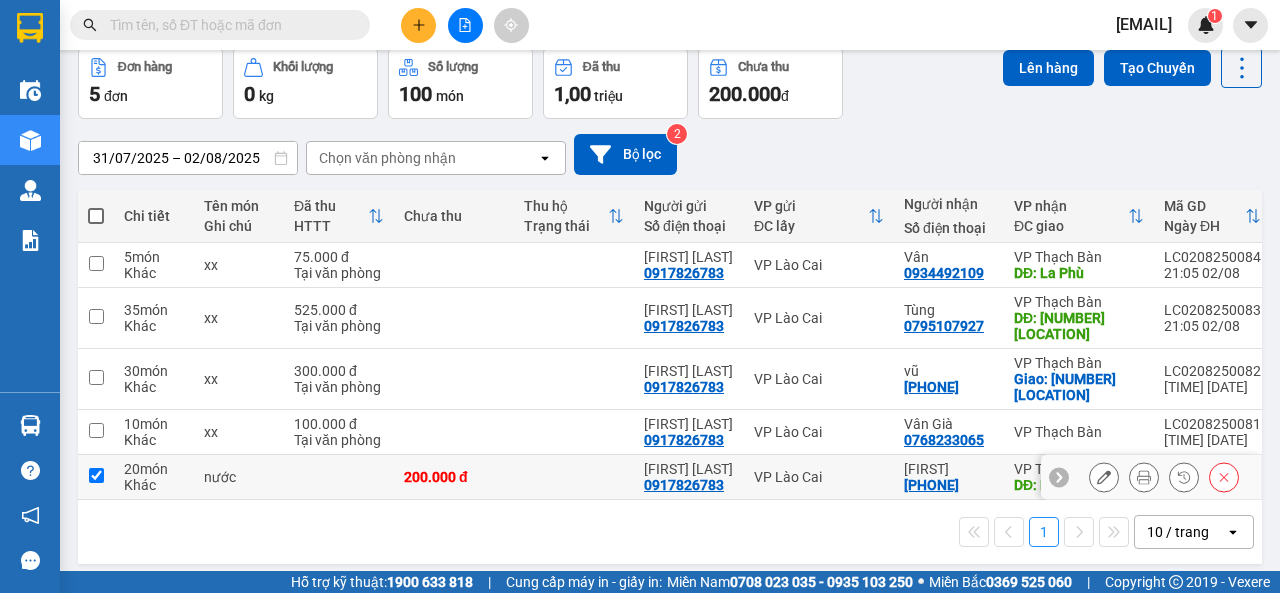 checkbox on "true" 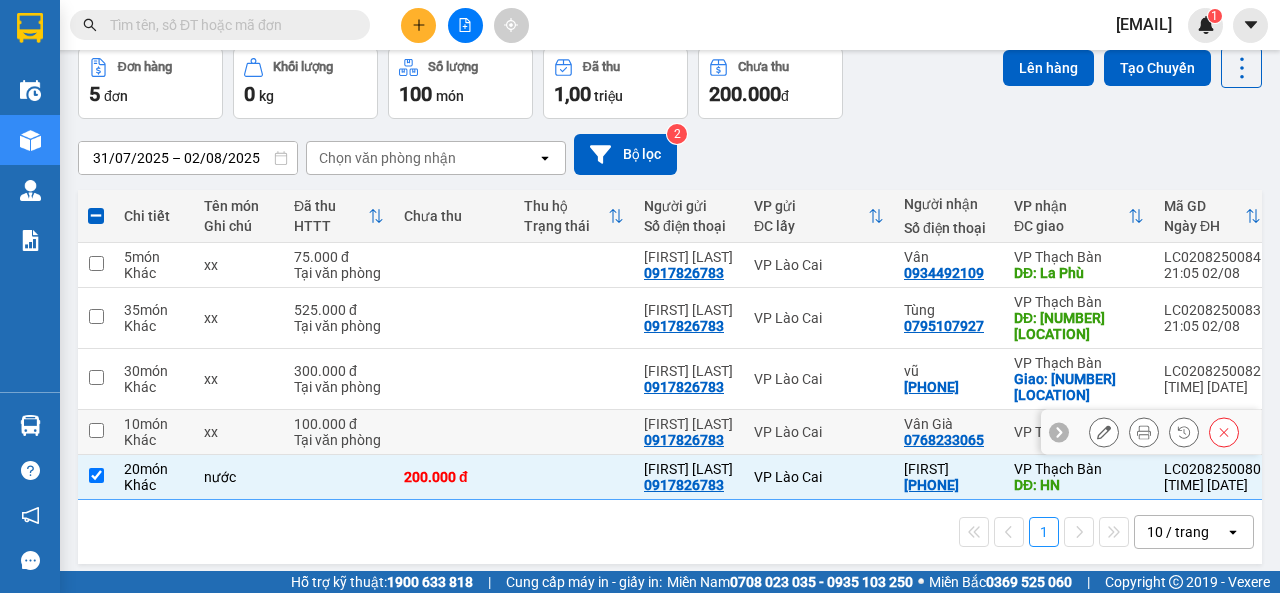 click at bounding box center [96, 430] 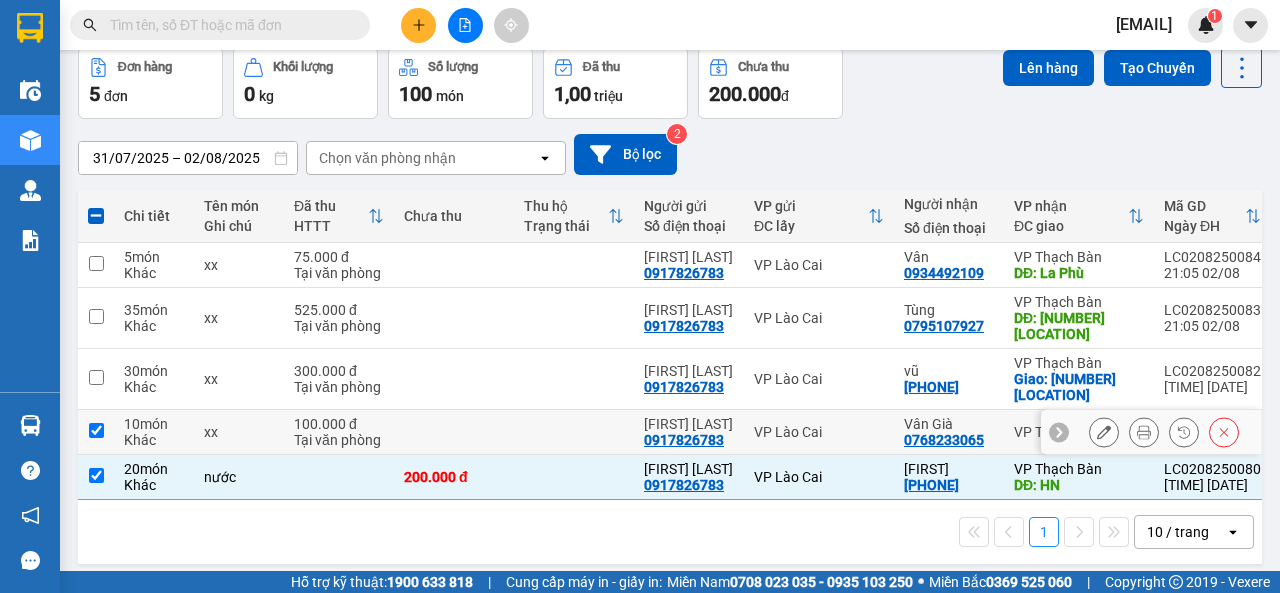 checkbox on "true" 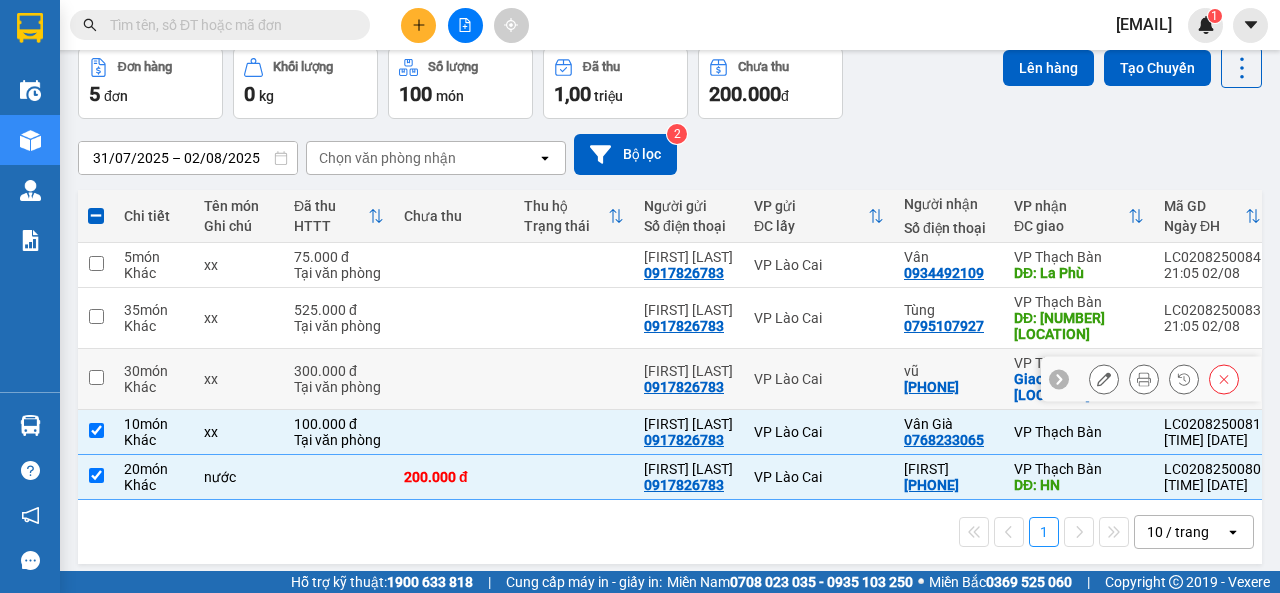 click at bounding box center (96, 377) 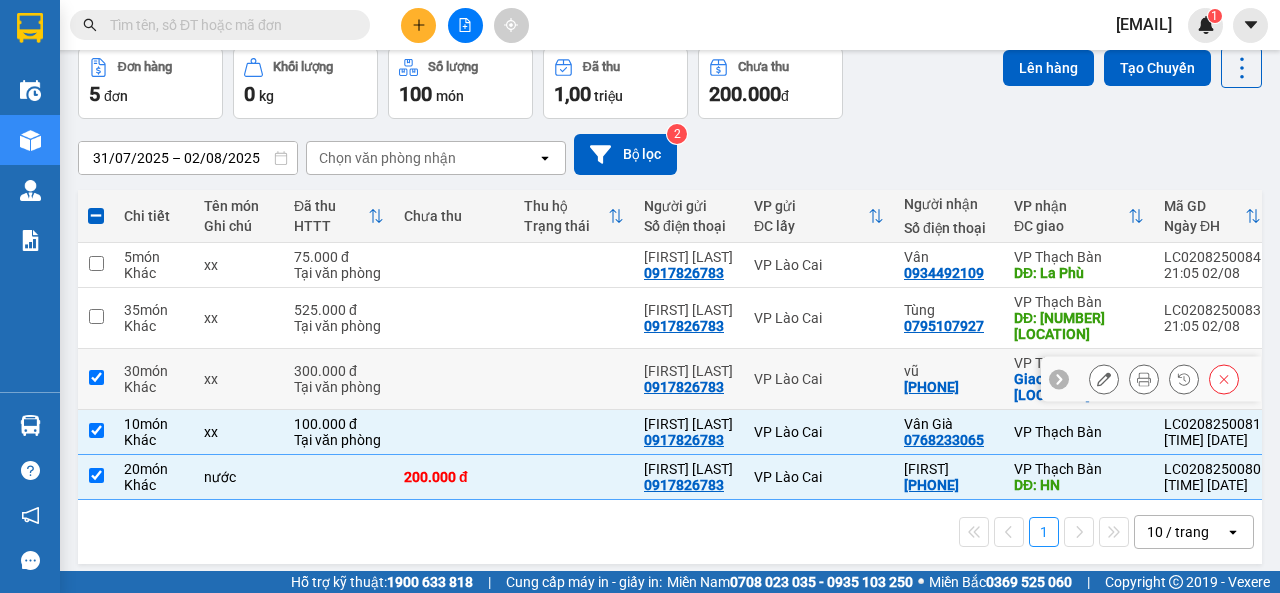 checkbox on "true" 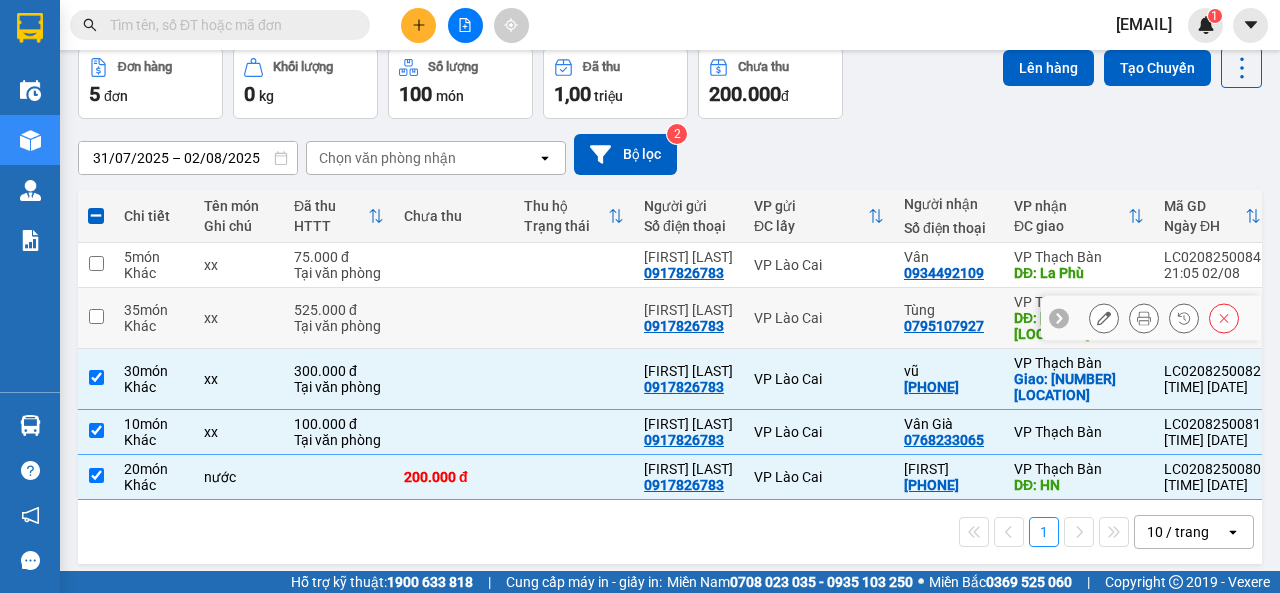 click at bounding box center [96, 318] 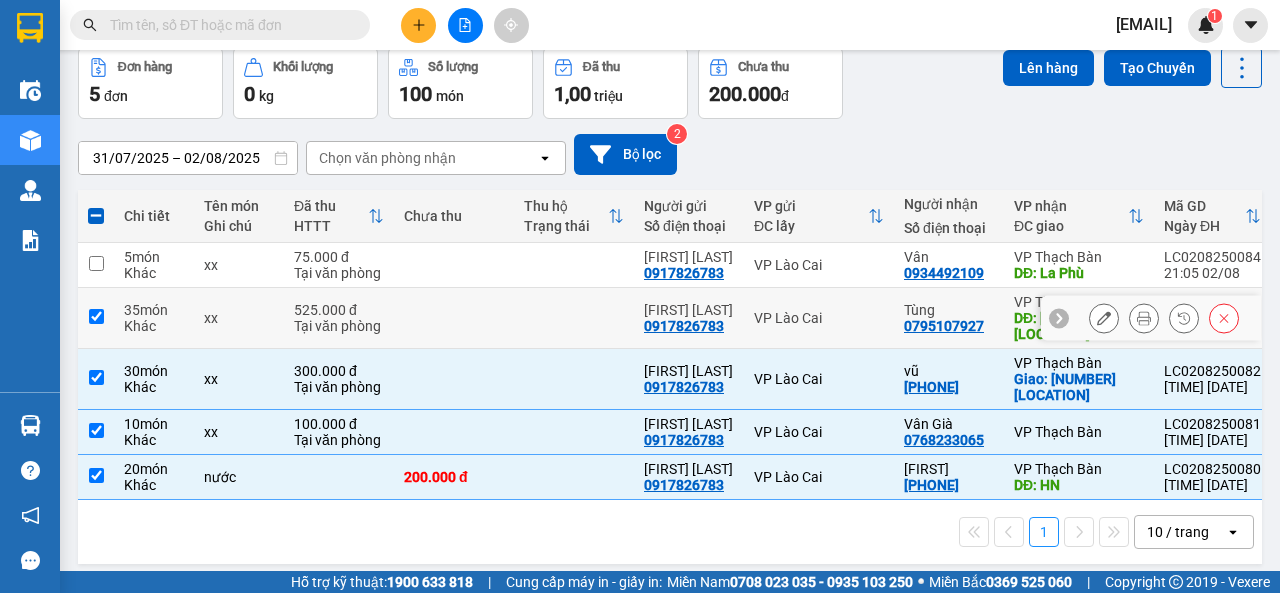 checkbox on "true" 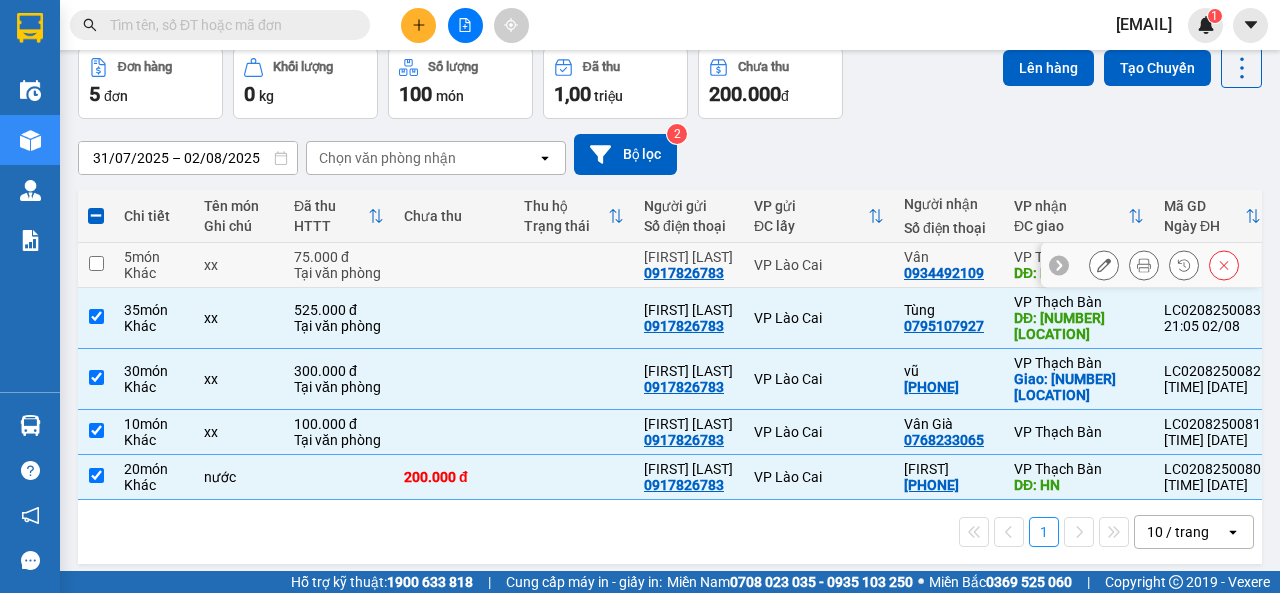 click at bounding box center (96, 263) 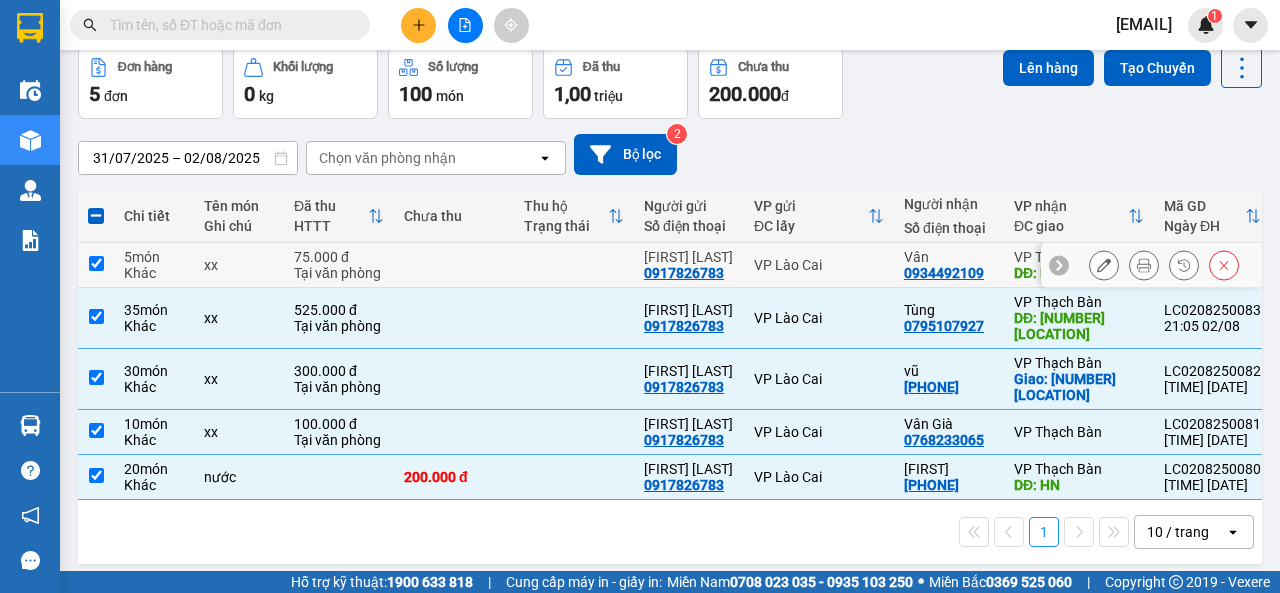 checkbox on "true" 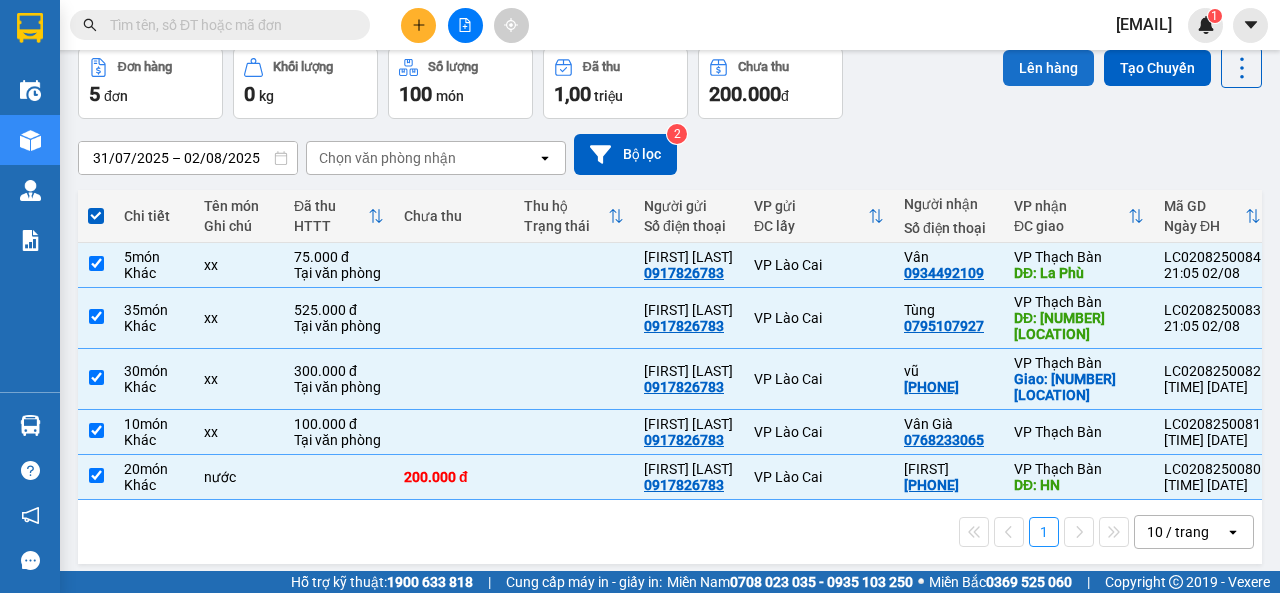 click on "Lên hàng" at bounding box center (1048, 68) 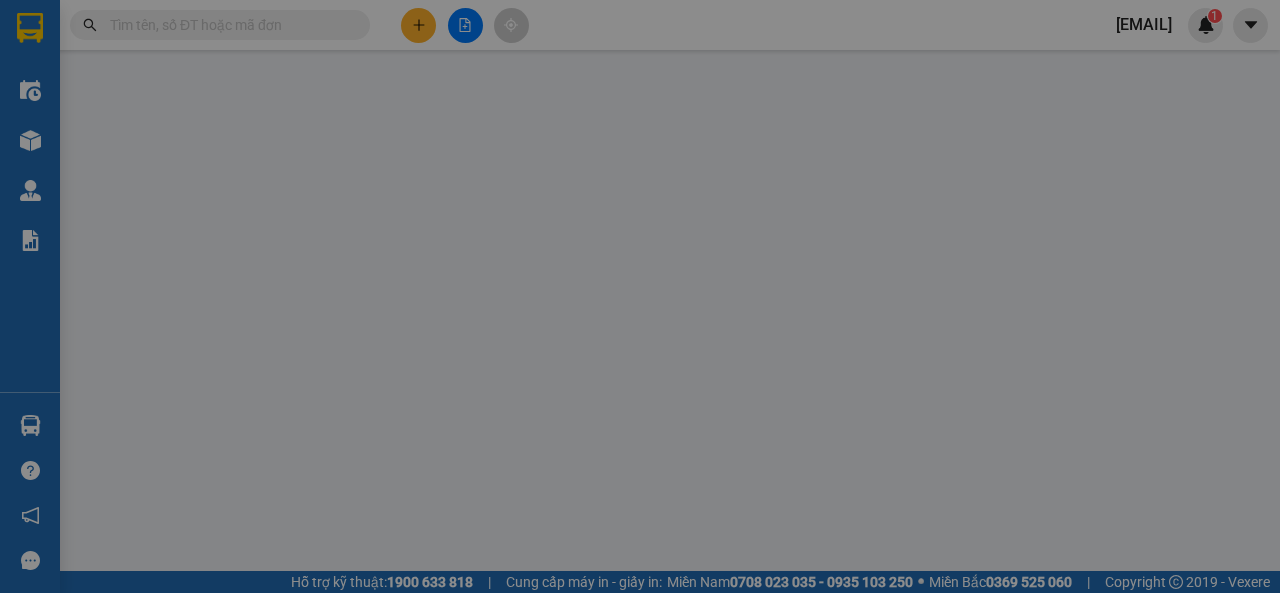 scroll, scrollTop: 0, scrollLeft: 0, axis: both 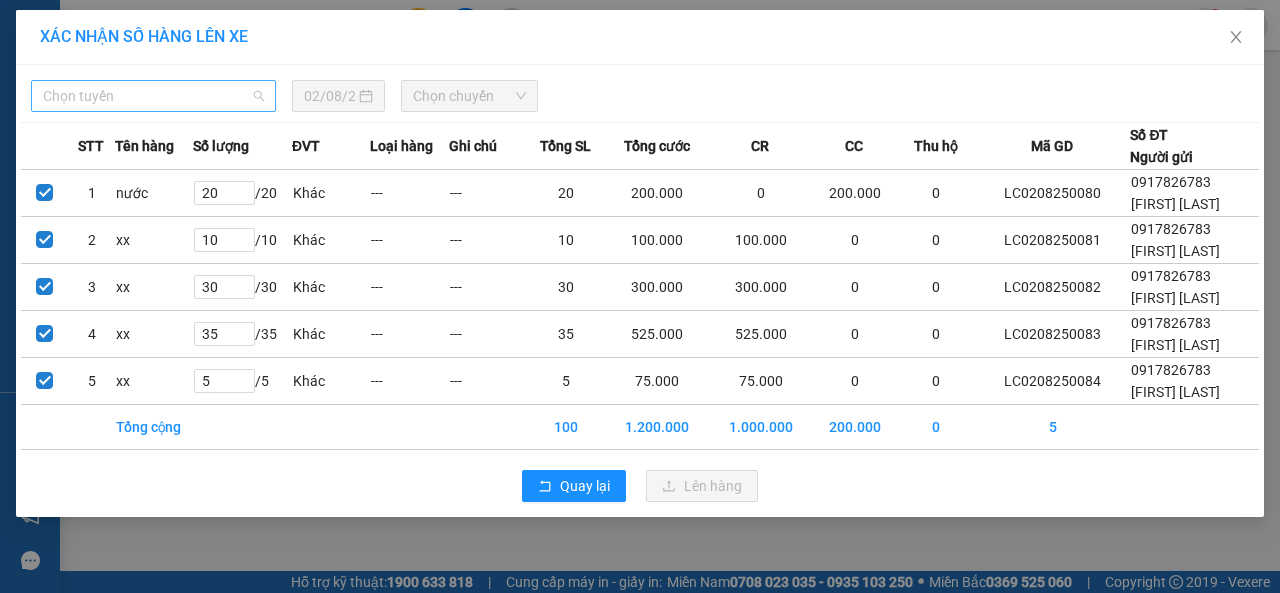 click on "Chọn tuyến" at bounding box center [153, 96] 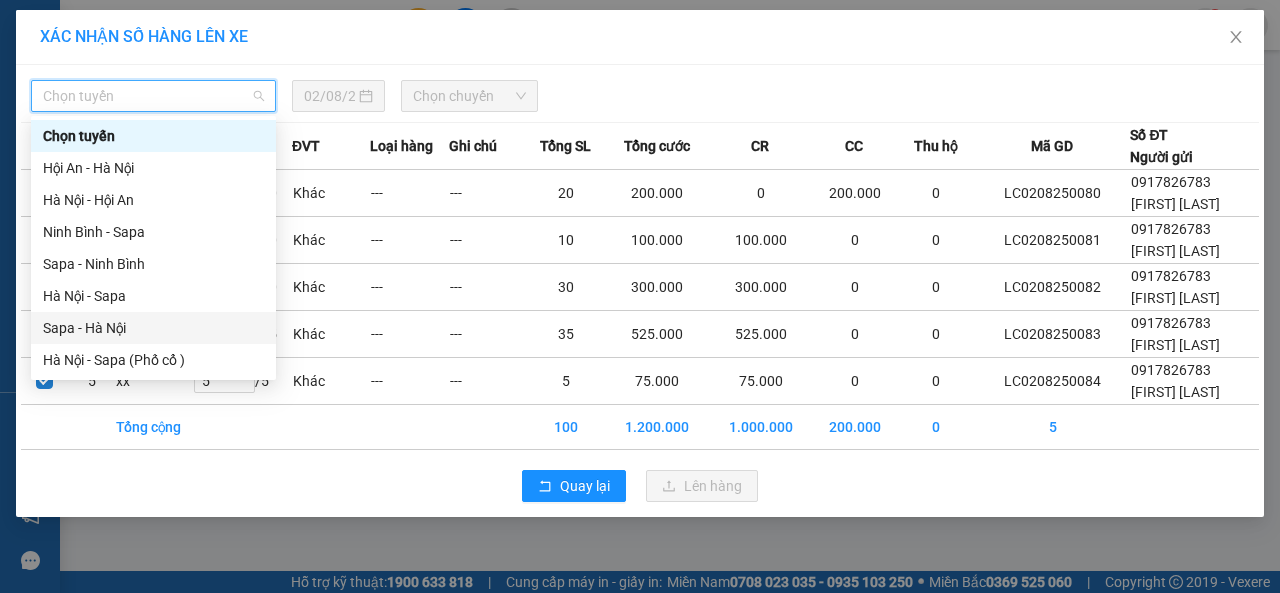 click on "Sapa - Hà Nội" at bounding box center [153, 328] 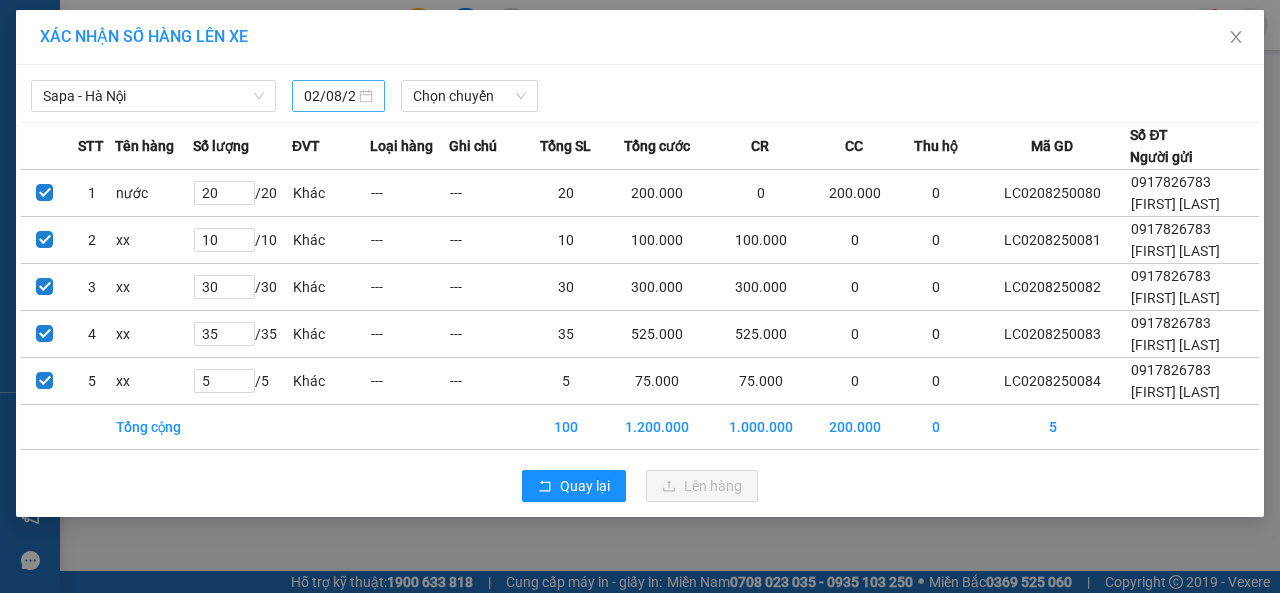 click on "02/08/2025" at bounding box center (338, 96) 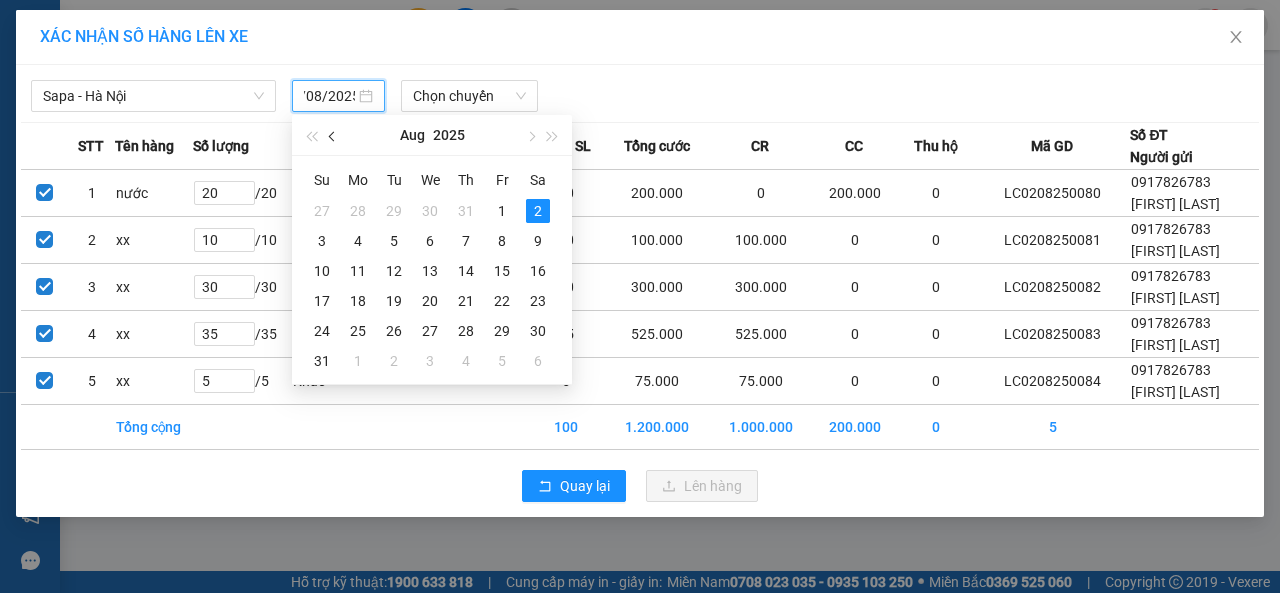 click at bounding box center (334, 137) 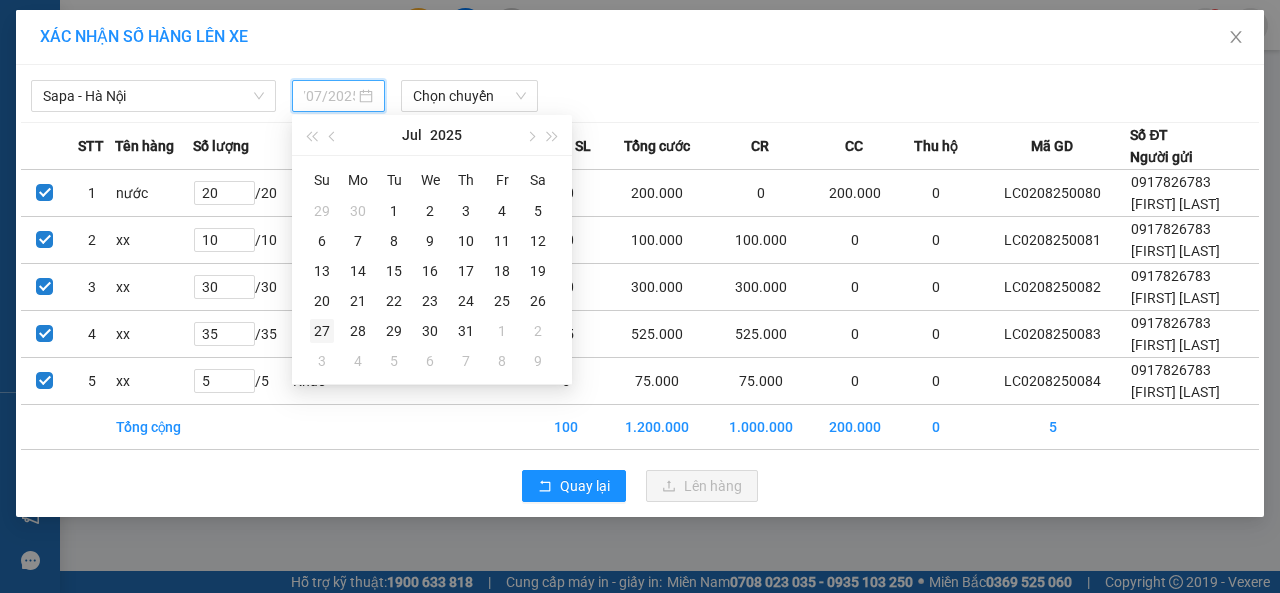 click on "27" at bounding box center [322, 331] 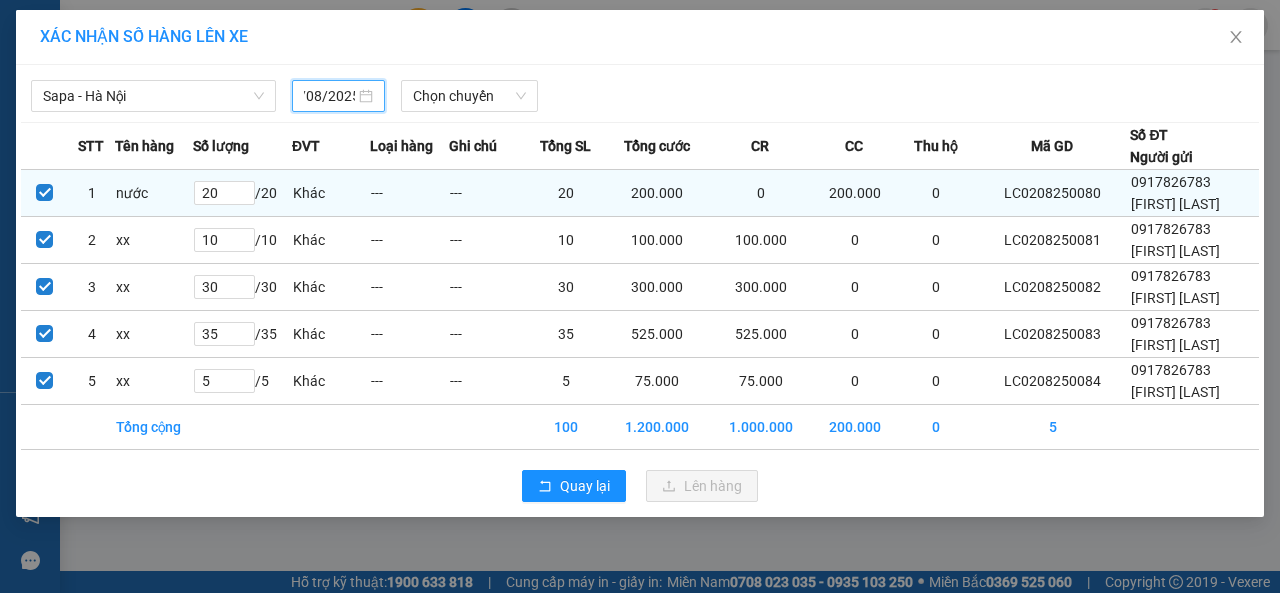 type on "27/07/2025" 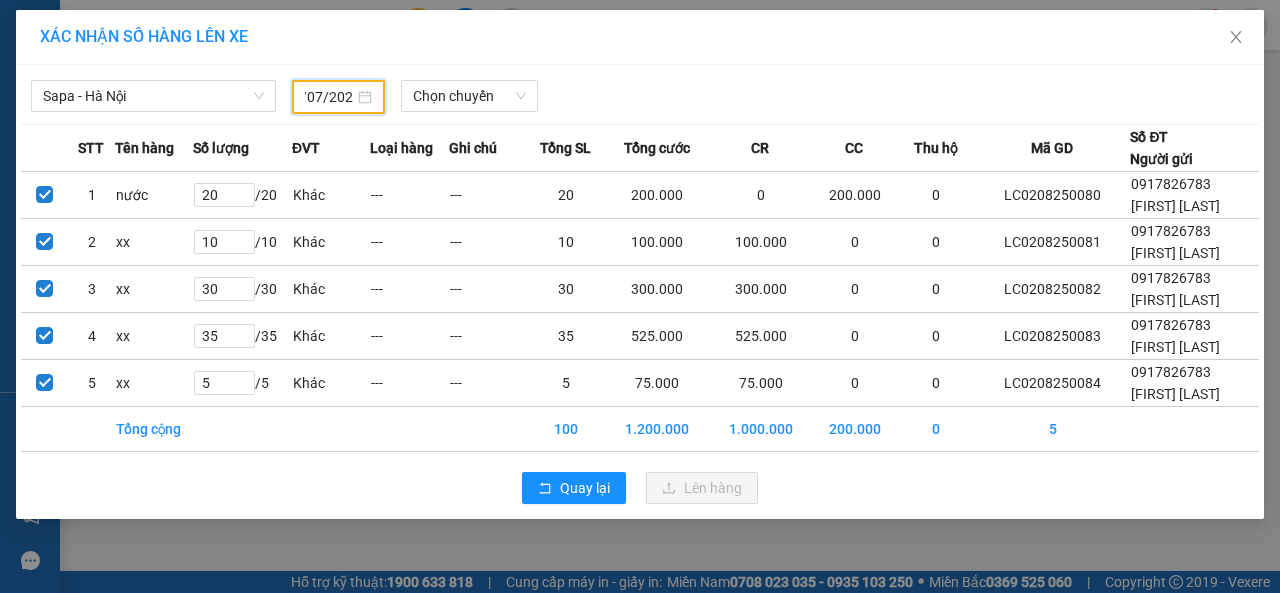 scroll, scrollTop: 0, scrollLeft: 0, axis: both 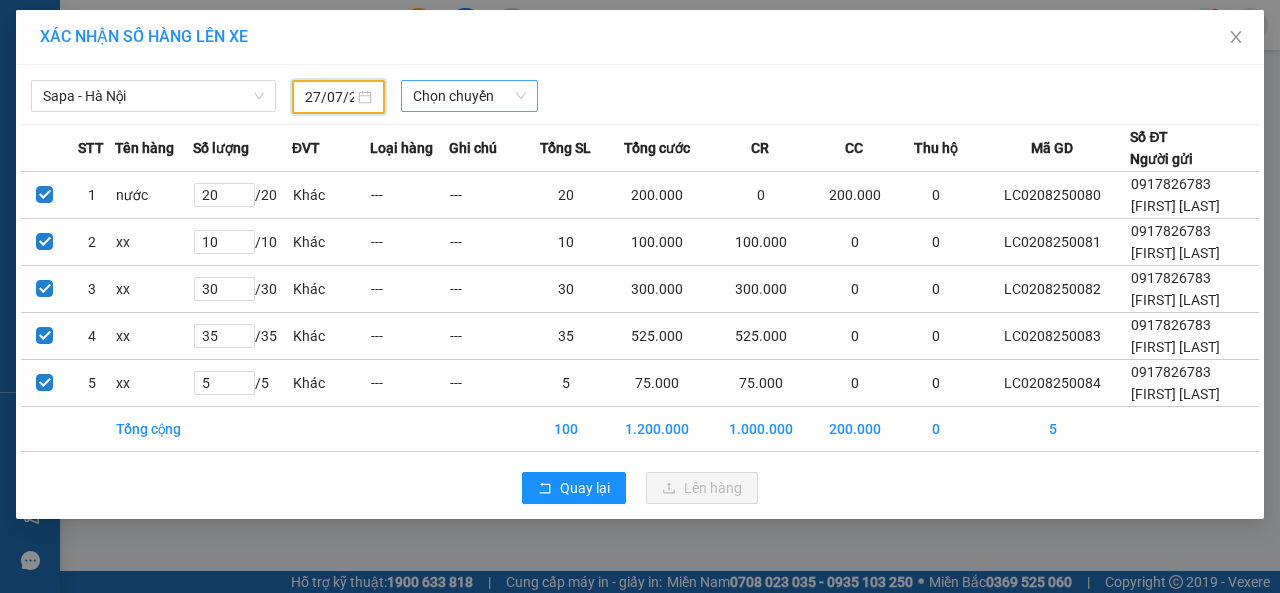 click on "Chọn chuyến" at bounding box center [469, 96] 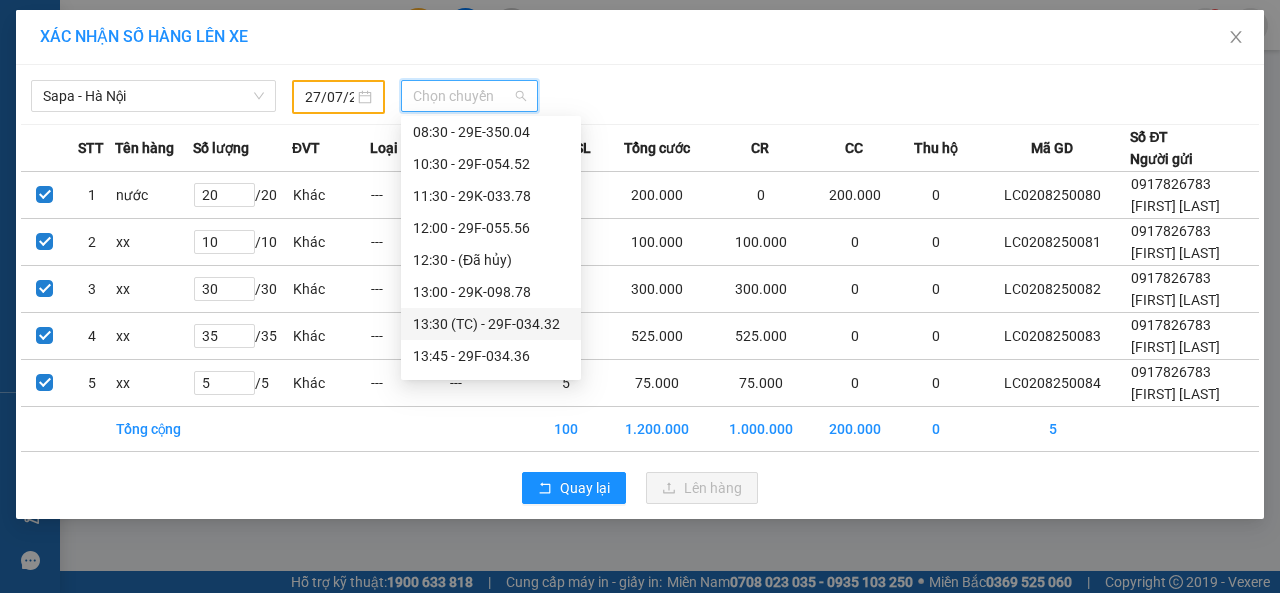 scroll, scrollTop: 300, scrollLeft: 0, axis: vertical 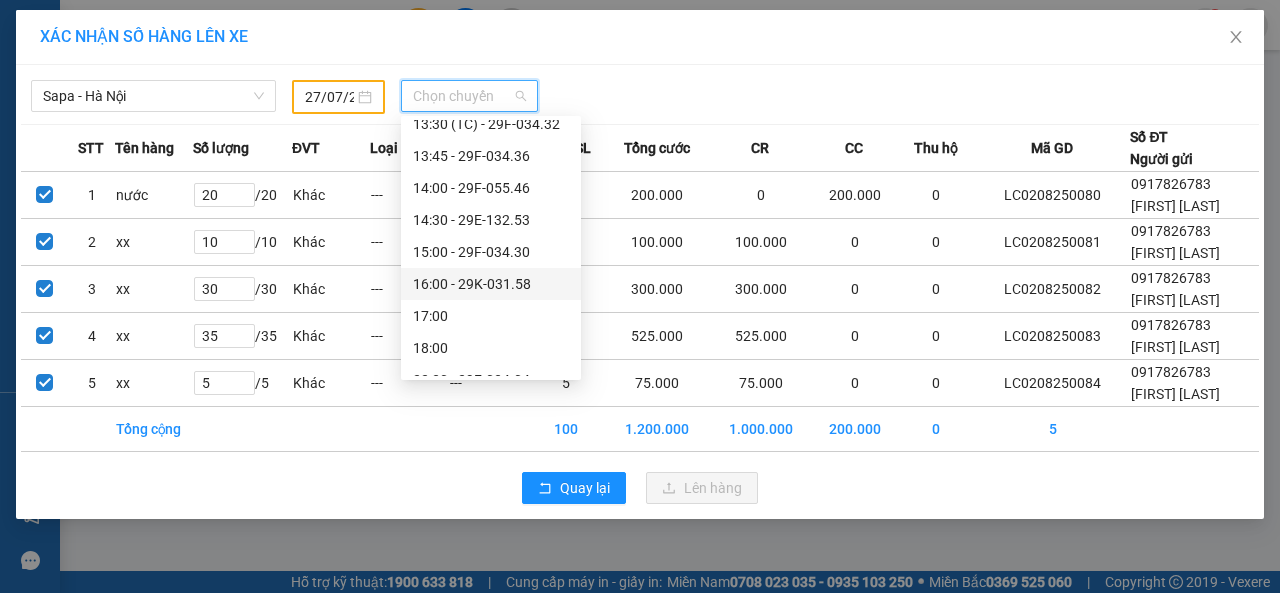 click on "[TIME]     - [PLATE]" at bounding box center [491, 284] 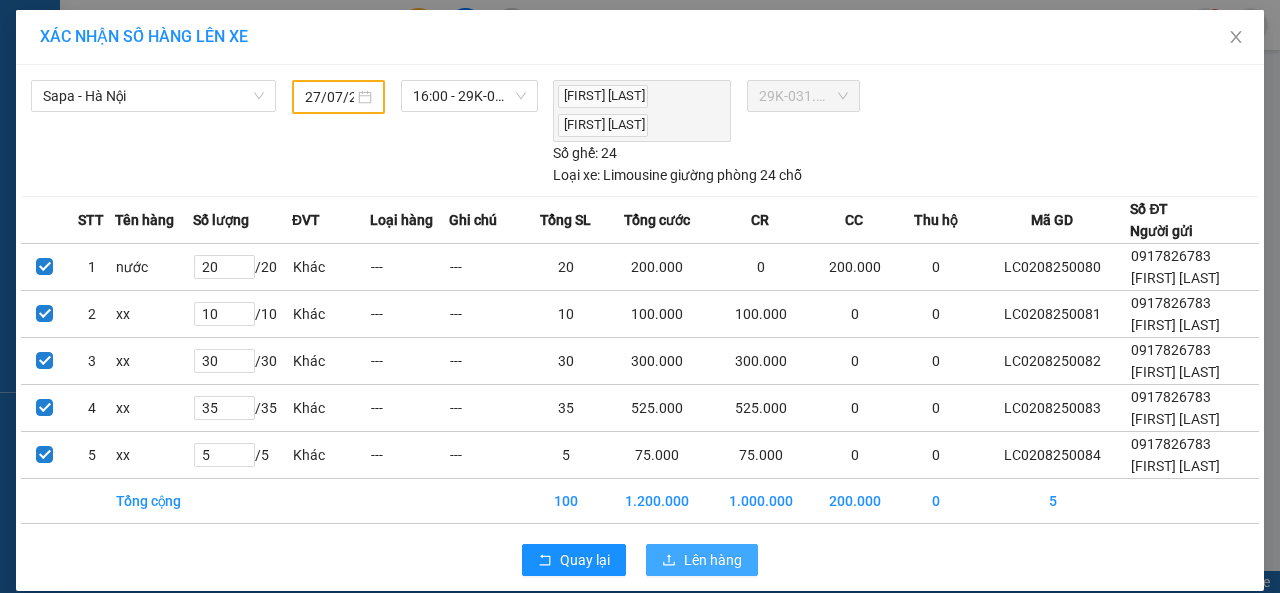 click on "Lên hàng" at bounding box center (713, 560) 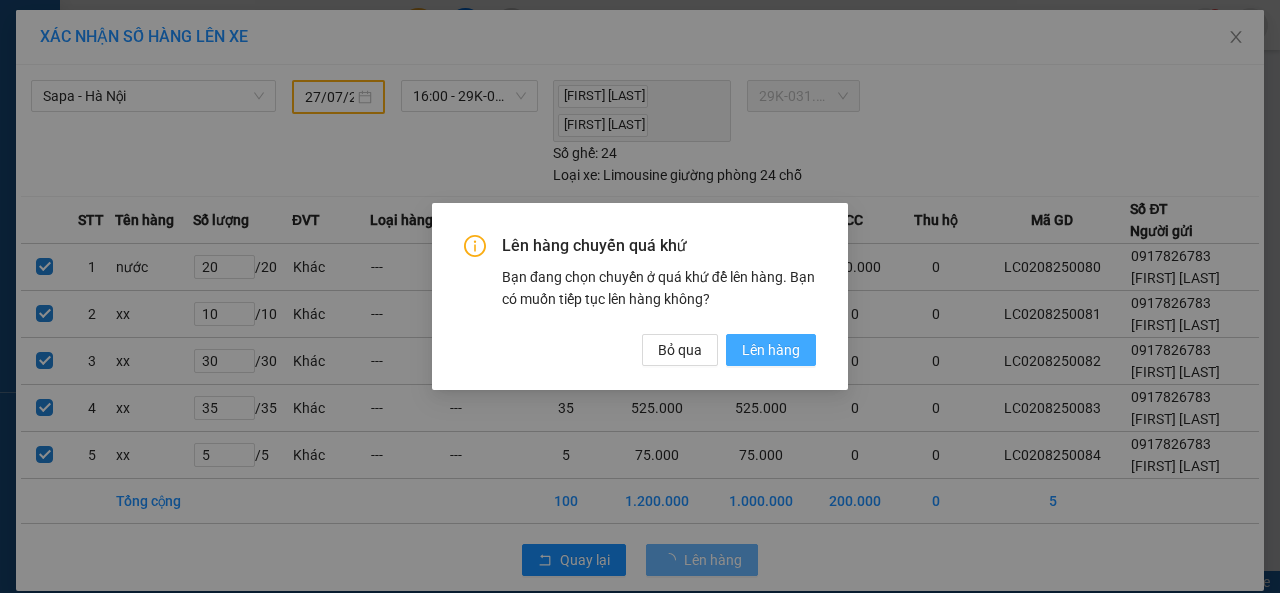 click on "Lên hàng" at bounding box center [771, 350] 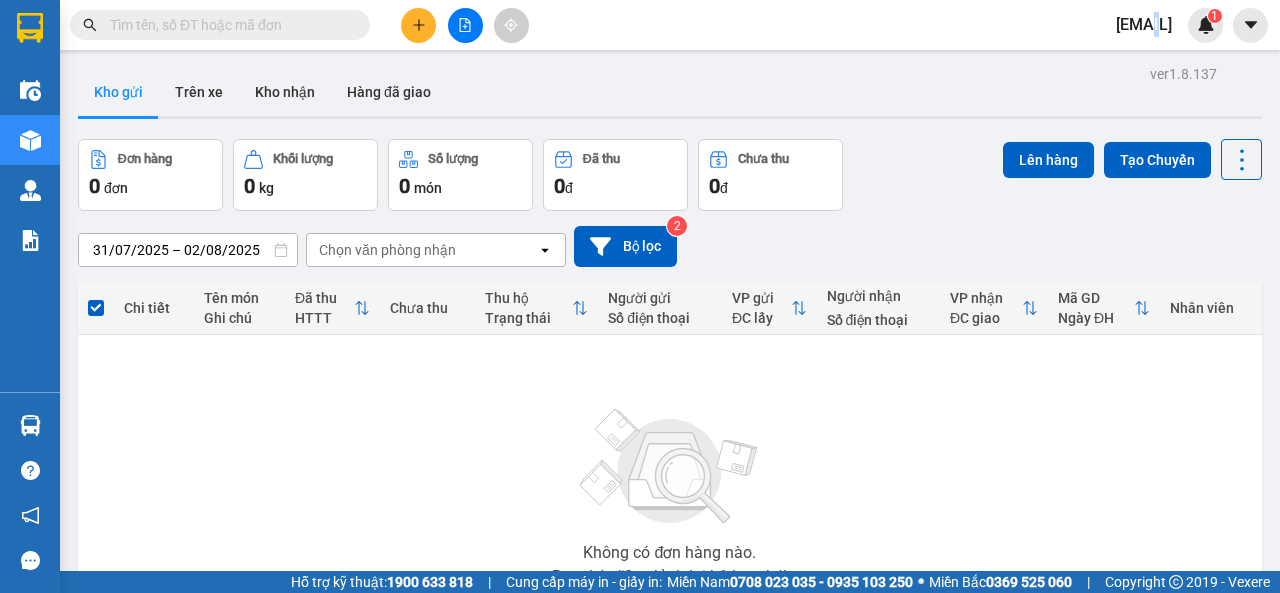 click on "[EMAIL]" at bounding box center [1144, 24] 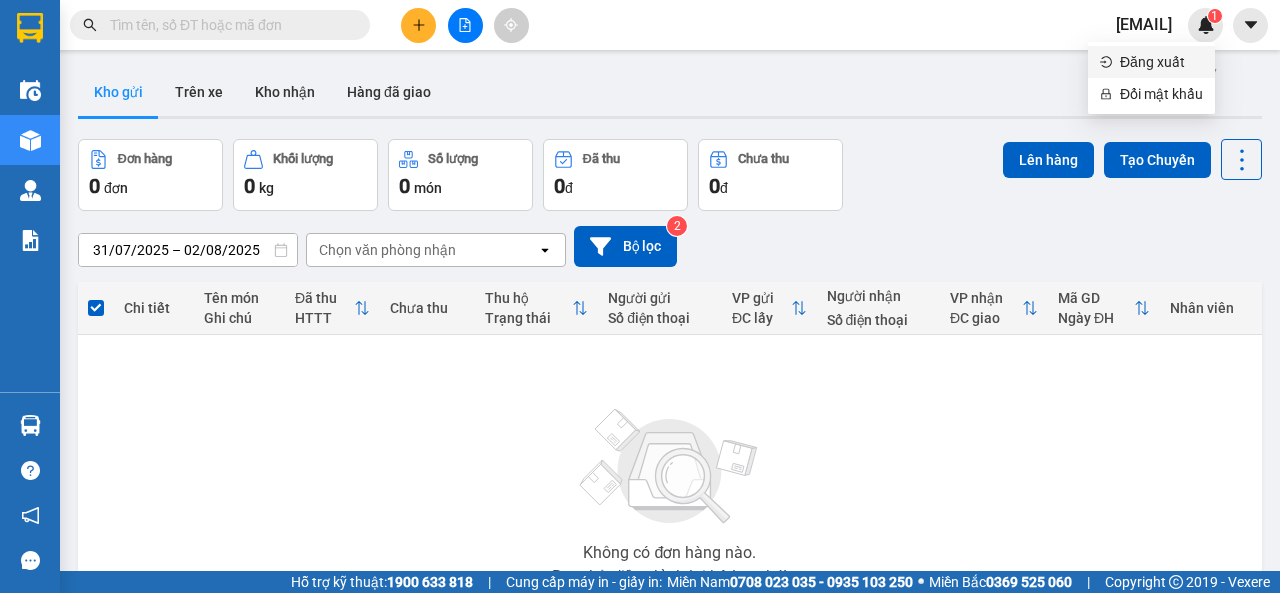 click on "Đăng xuất" at bounding box center (1161, 62) 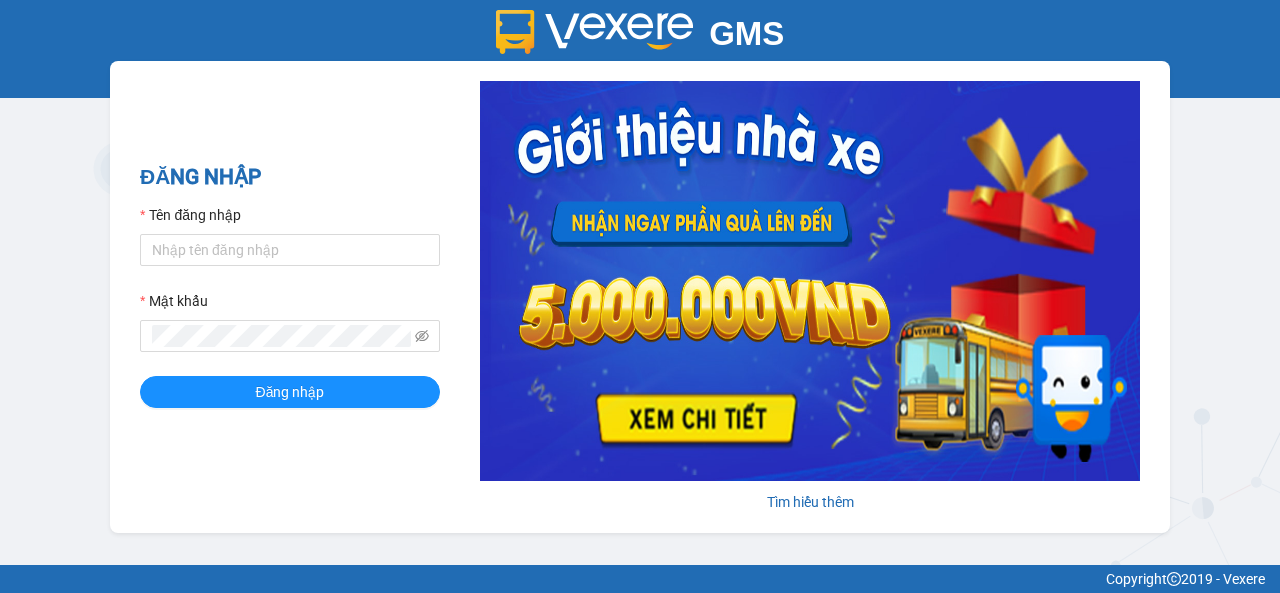 scroll, scrollTop: 0, scrollLeft: 0, axis: both 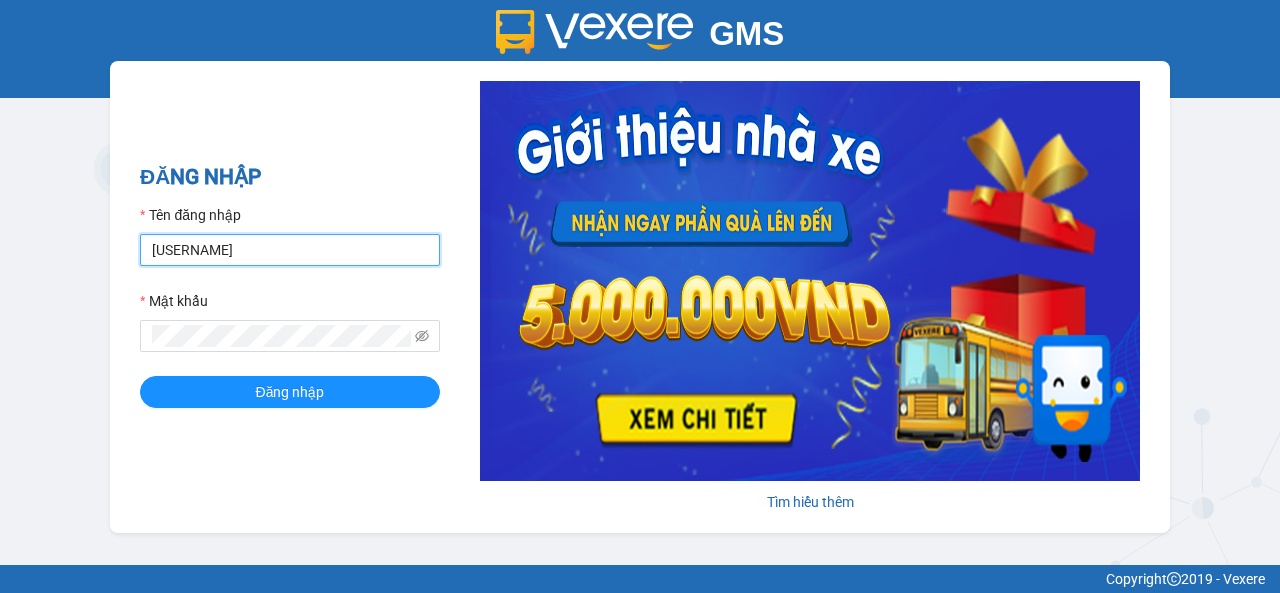 click on "[EMAIL]" at bounding box center (290, 250) 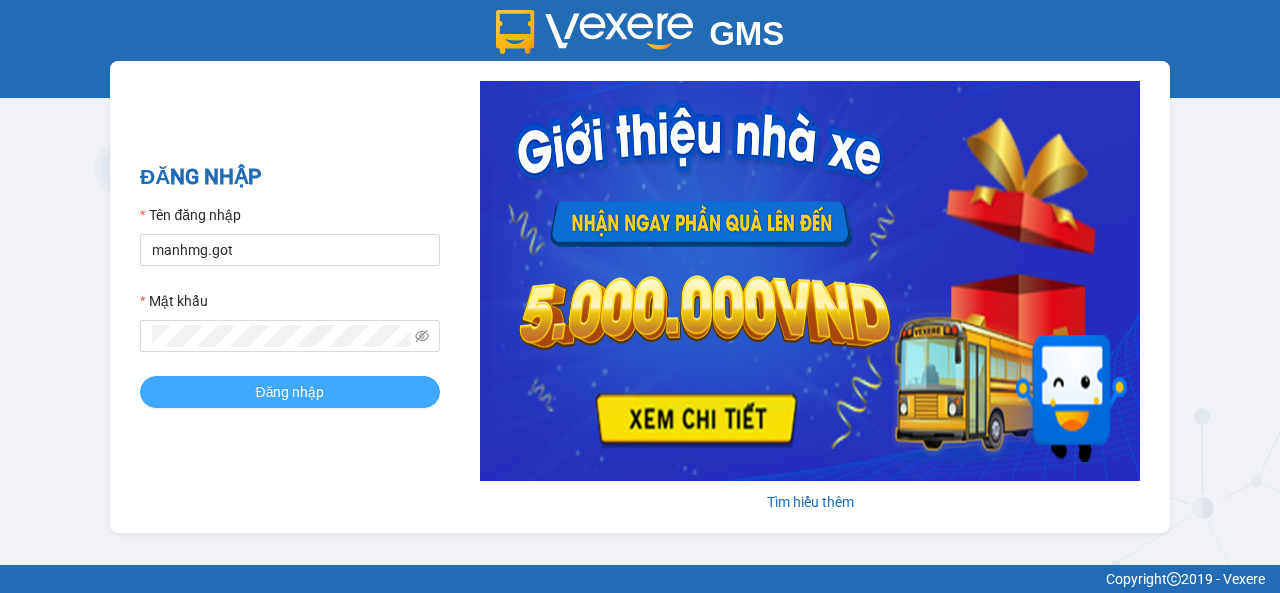 click on "Đăng nhập" at bounding box center [290, 392] 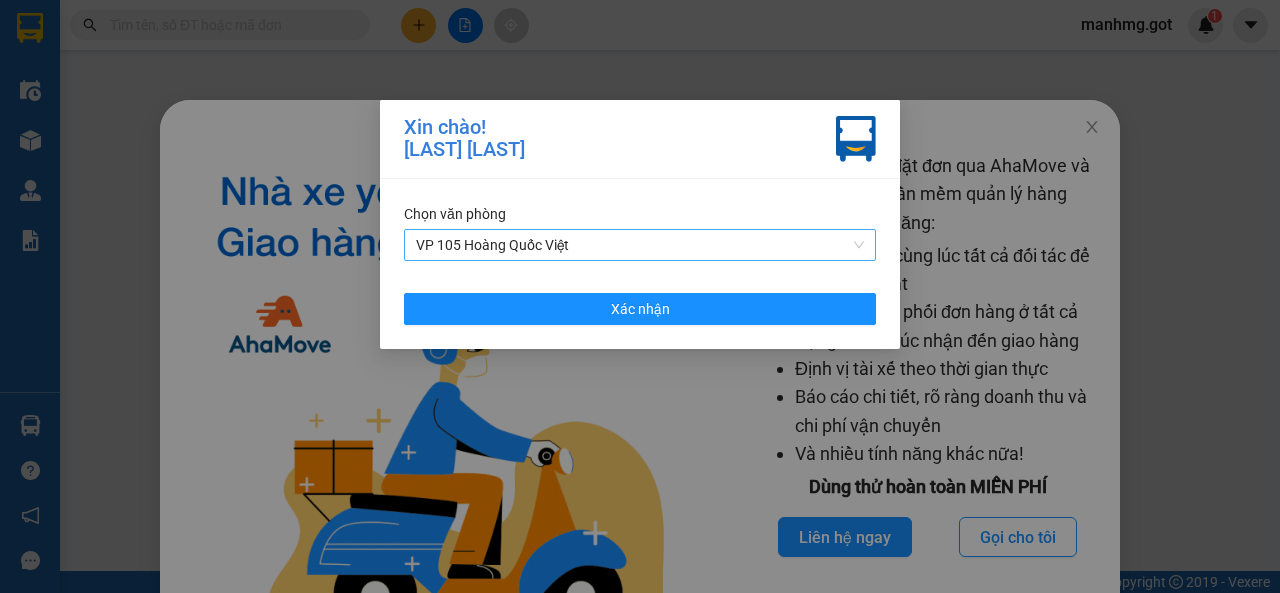 click on "VP 105 Hoàng Quốc Việt" at bounding box center [640, 245] 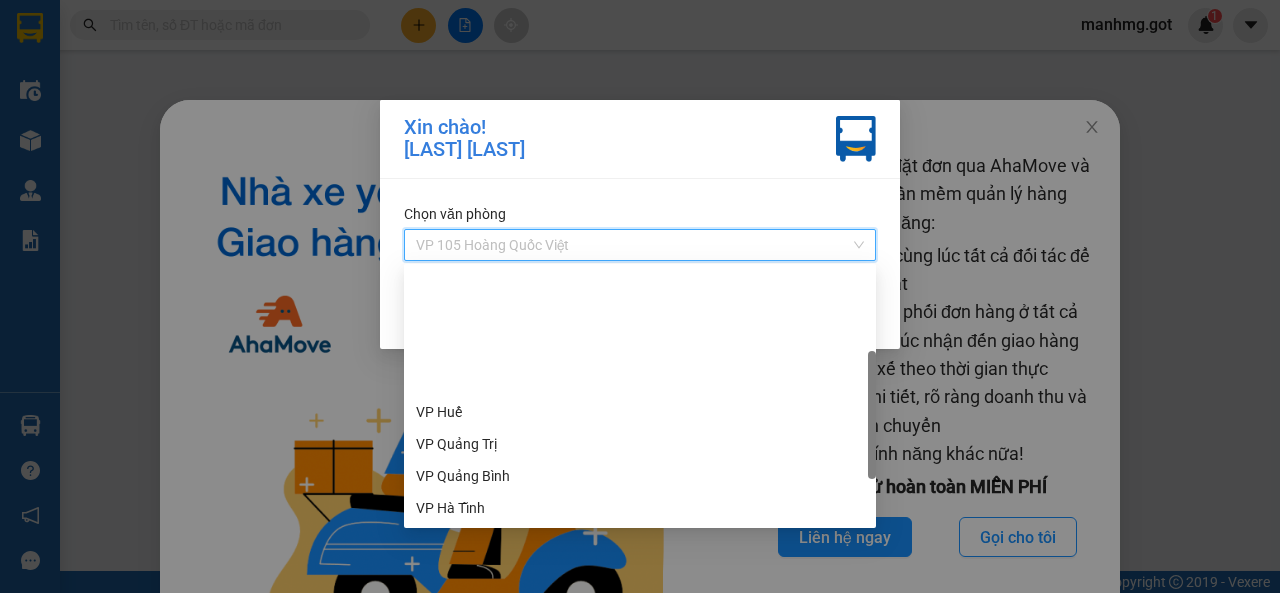 scroll, scrollTop: 160, scrollLeft: 0, axis: vertical 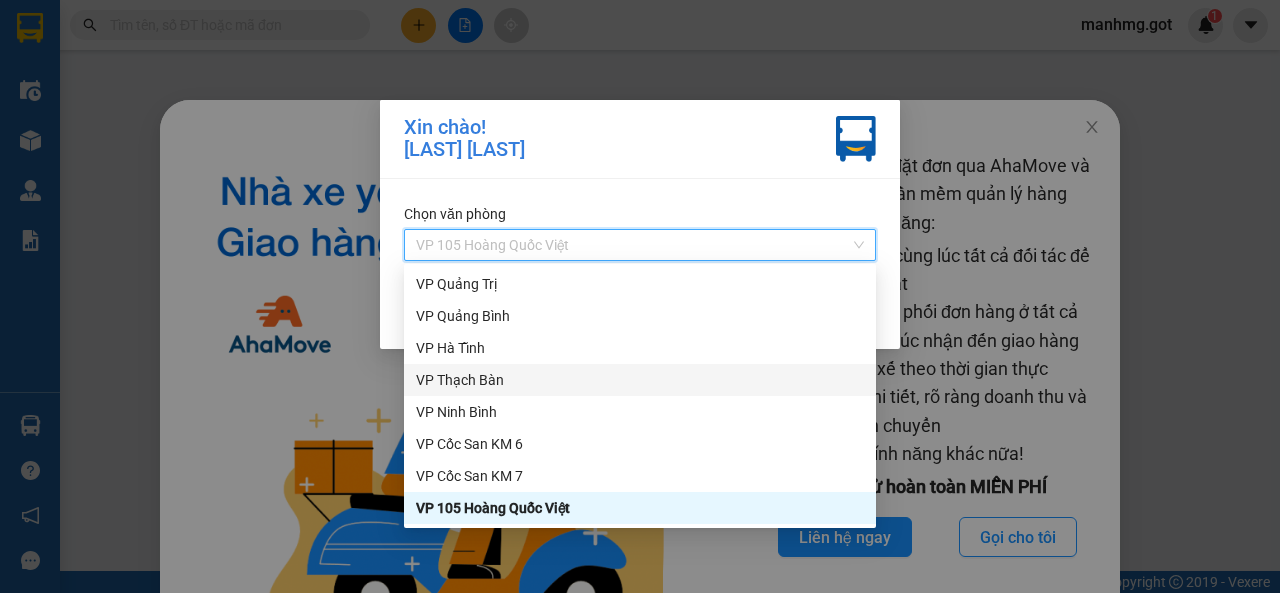 click on "VP Thạch Bàn" at bounding box center (640, 380) 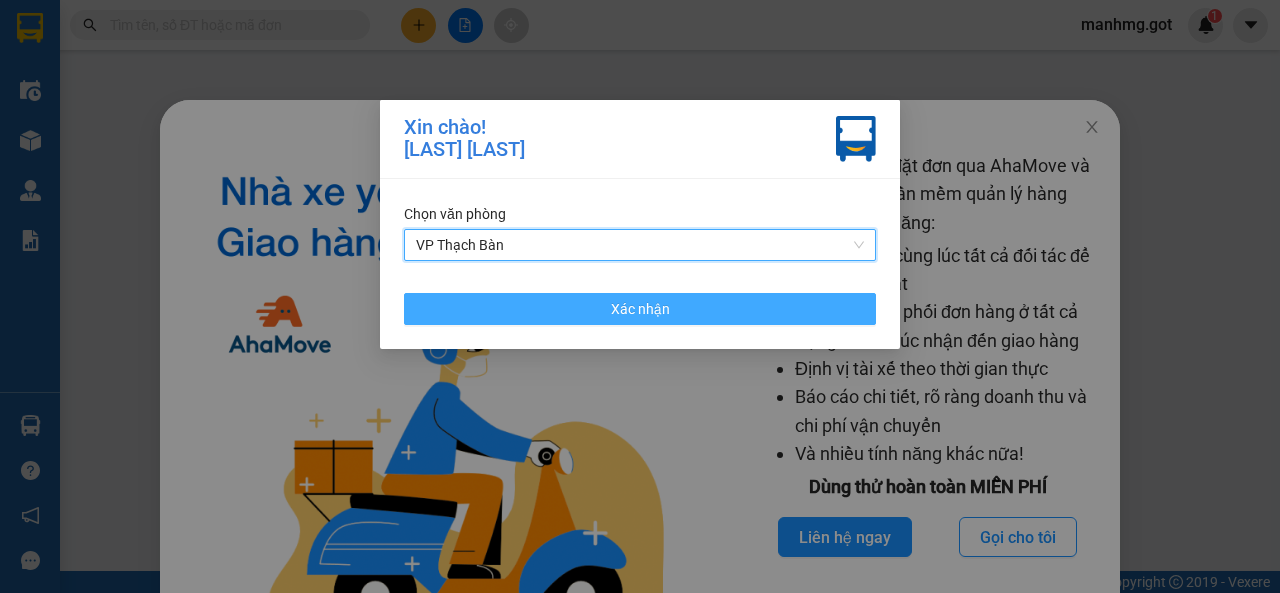 click on "Xác nhận" at bounding box center (640, 309) 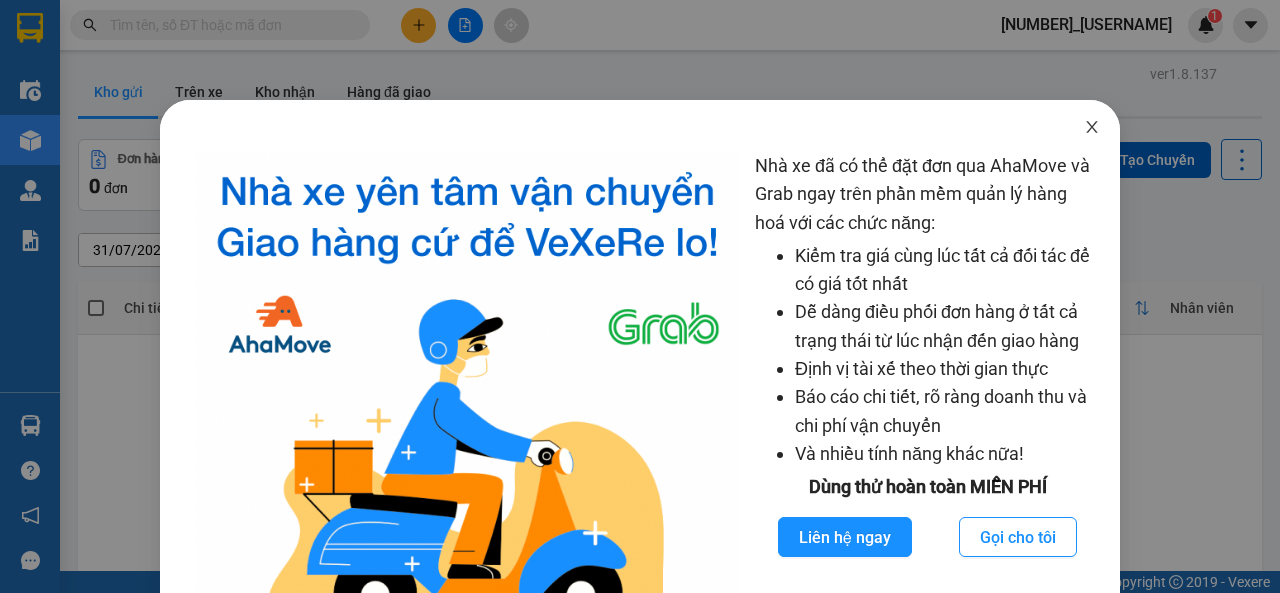 click 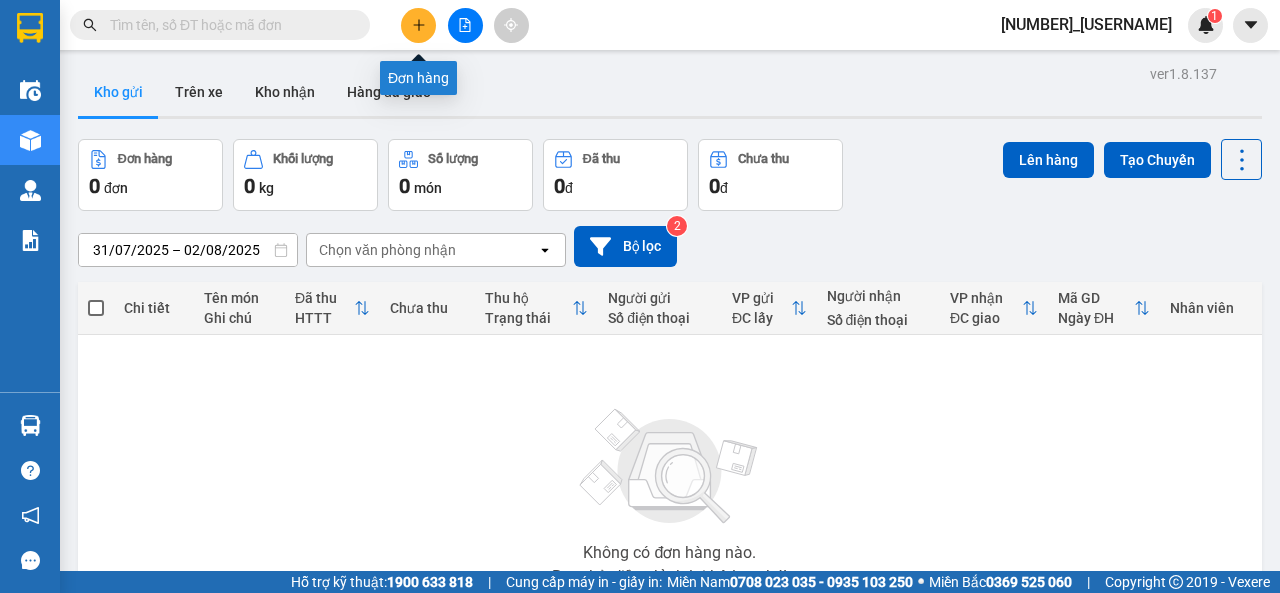 click 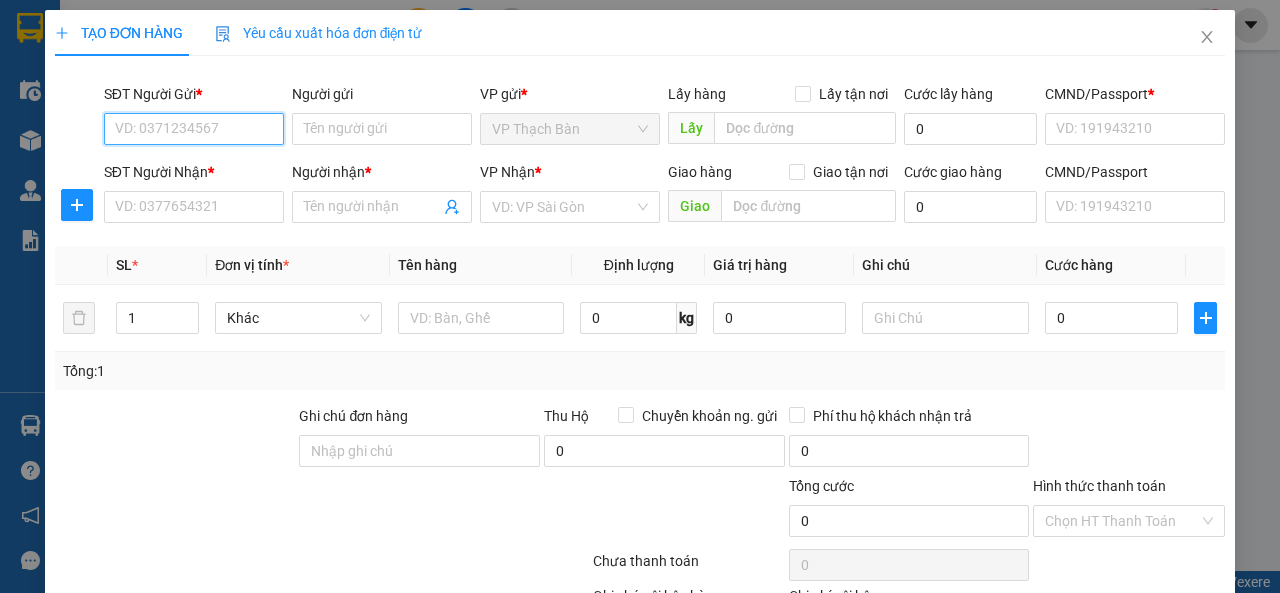 click on "SĐT Người Gửi  *" at bounding box center [194, 129] 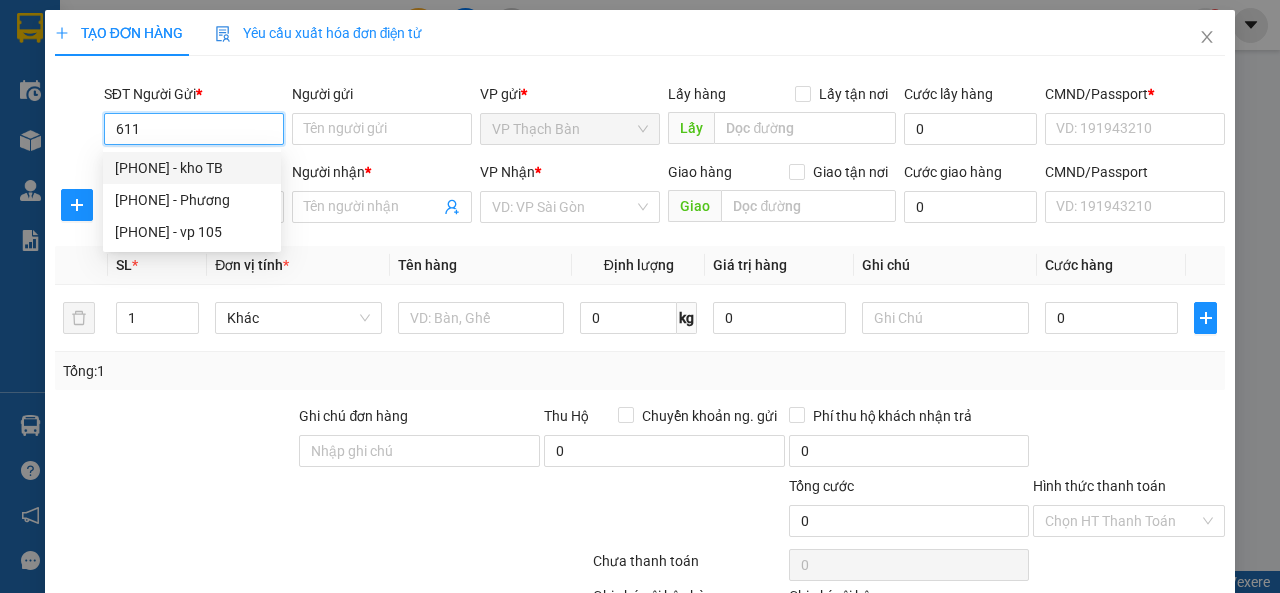 click on "0965858611 - kho TB" at bounding box center (192, 168) 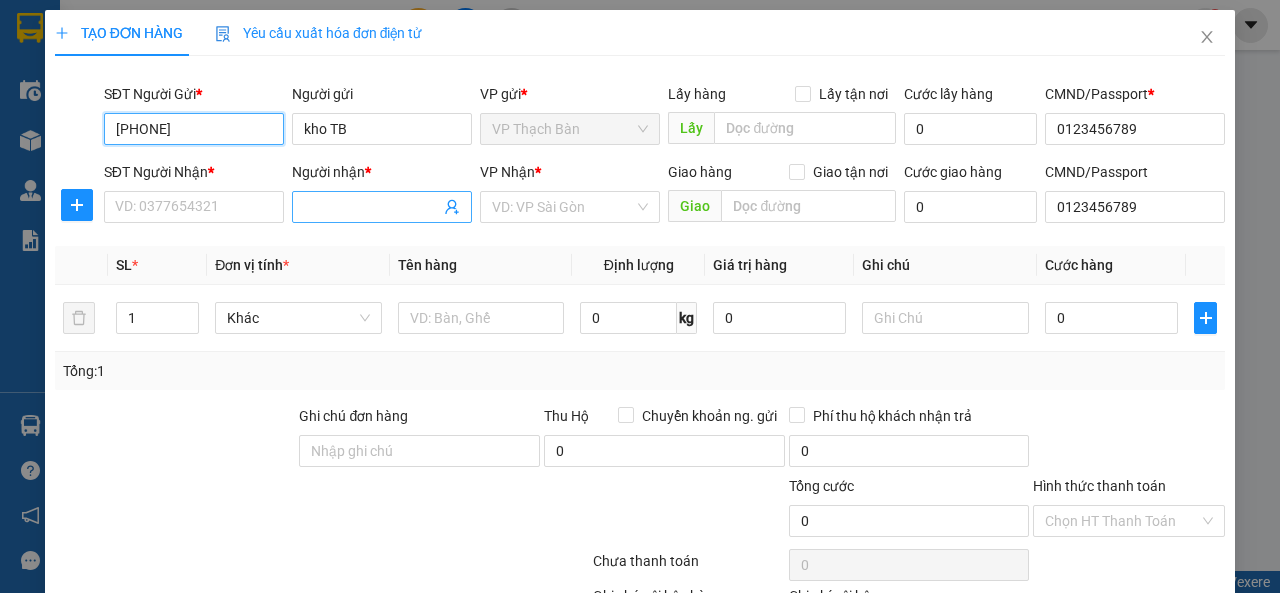 type on "0965858611" 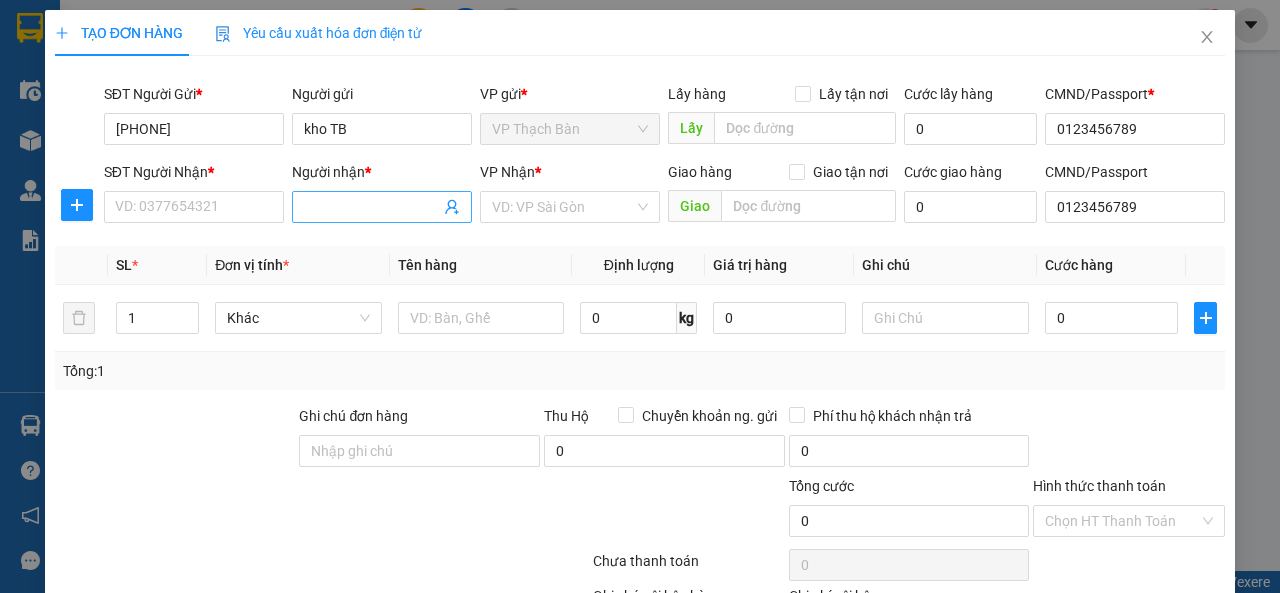 click on "Người nhận  *" at bounding box center [372, 207] 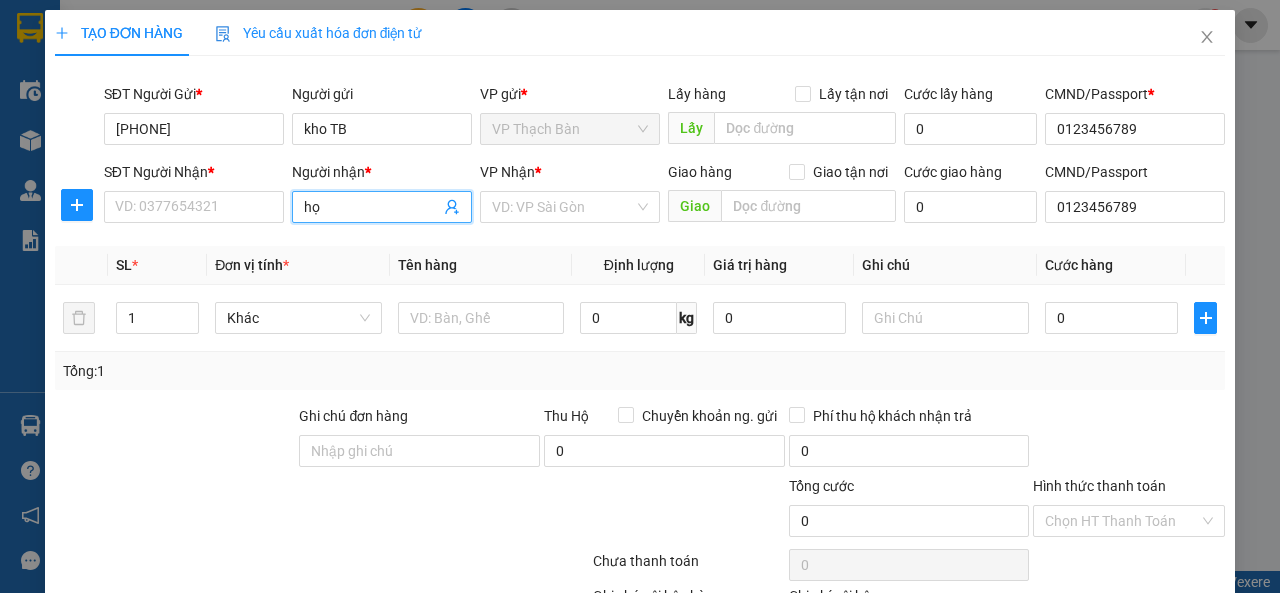 type on "học" 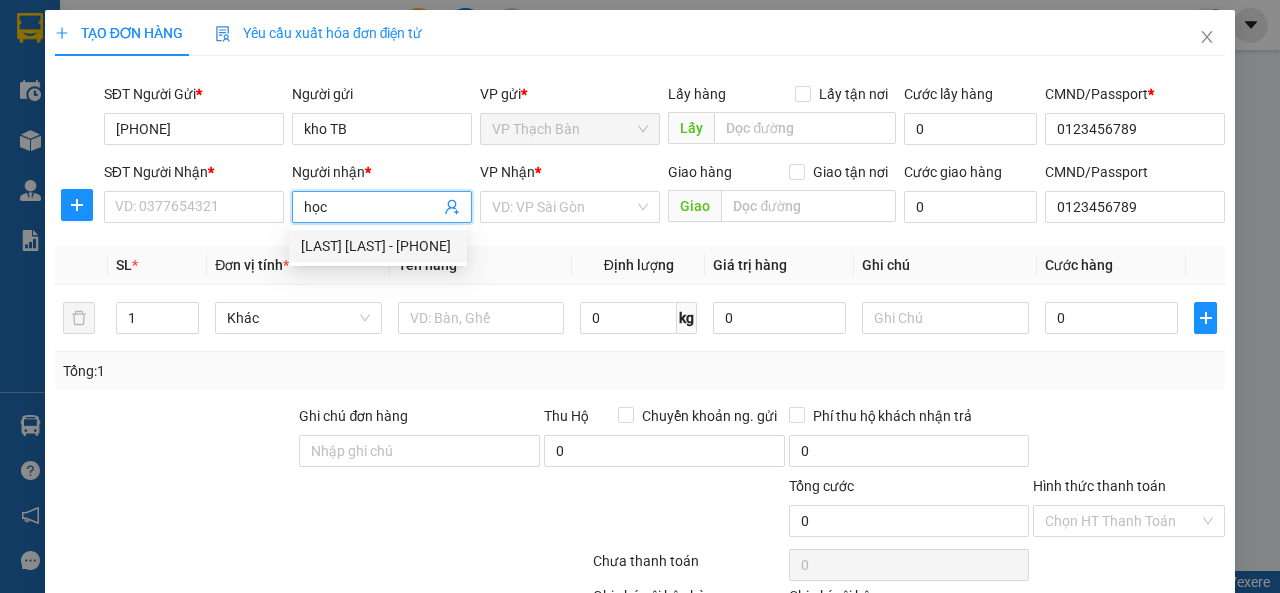 click on "Lê thái học  - 0335654304" at bounding box center [378, 246] 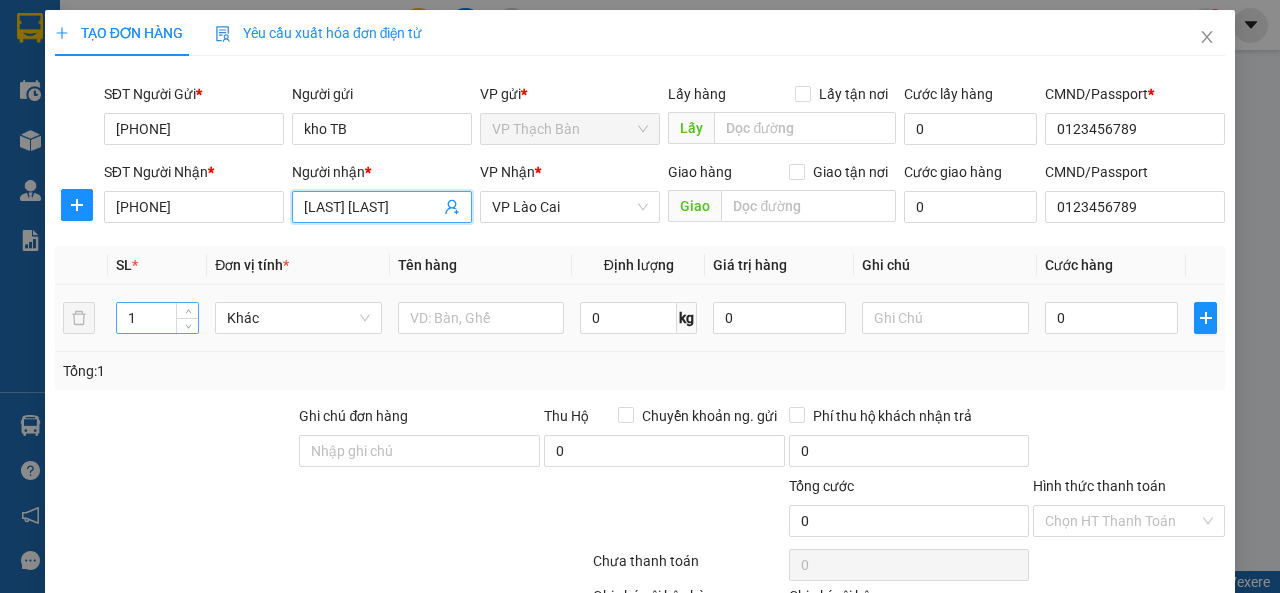 type on "Lê thái học" 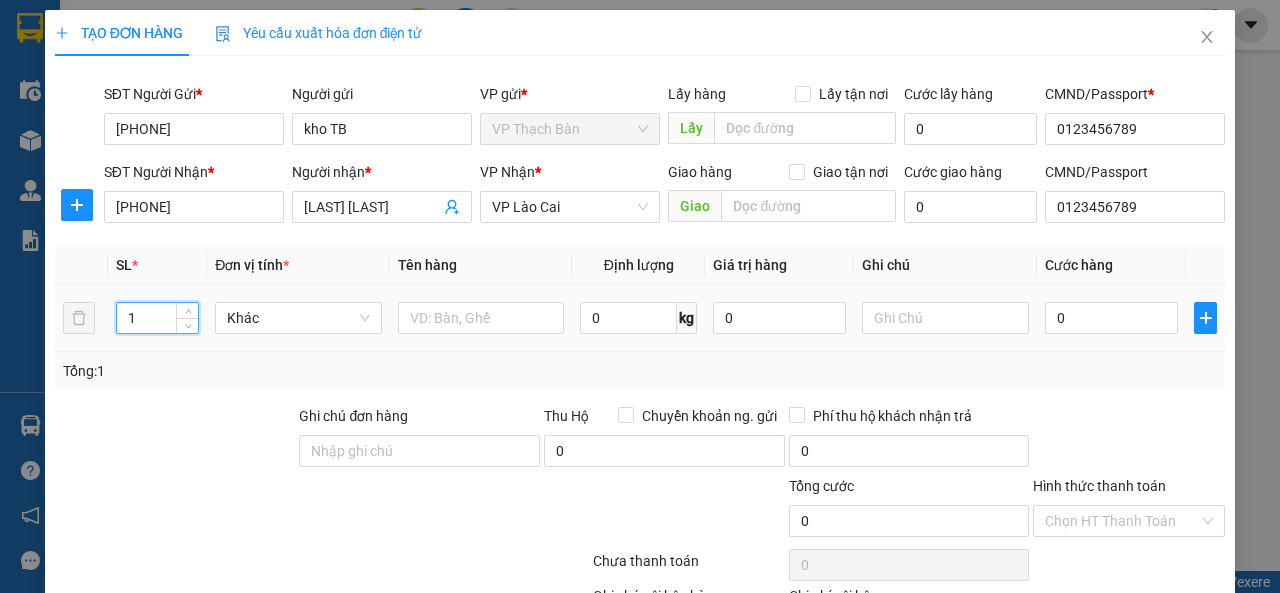 drag, startPoint x: 143, startPoint y: 317, endPoint x: 116, endPoint y: 311, distance: 27.658634 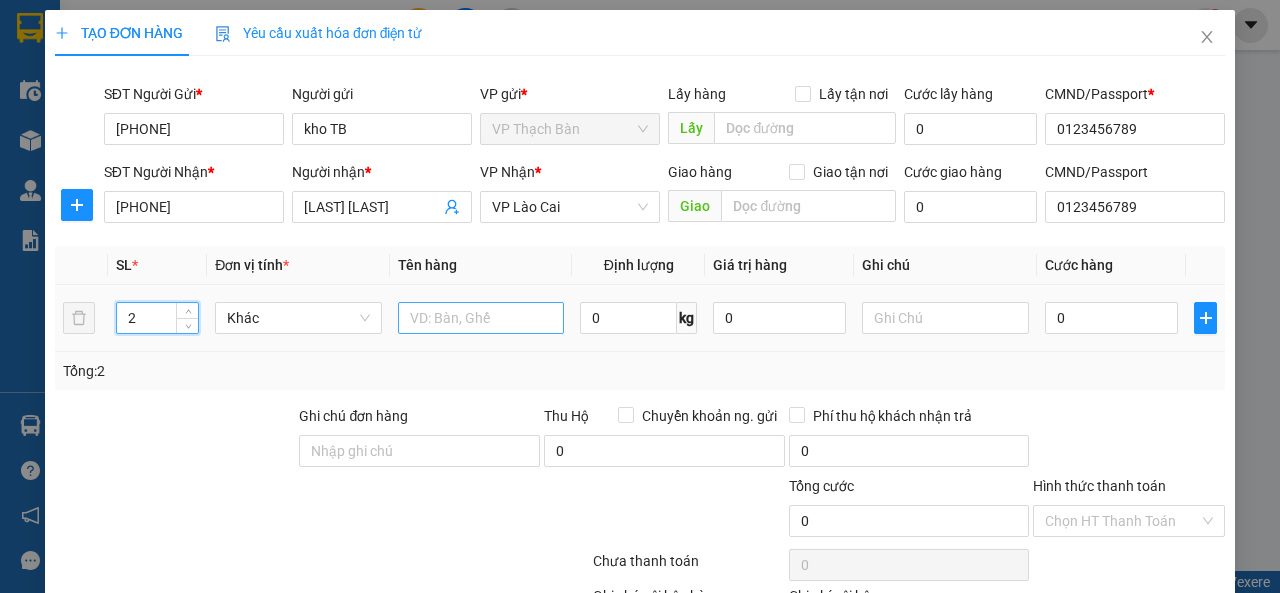 type on "2" 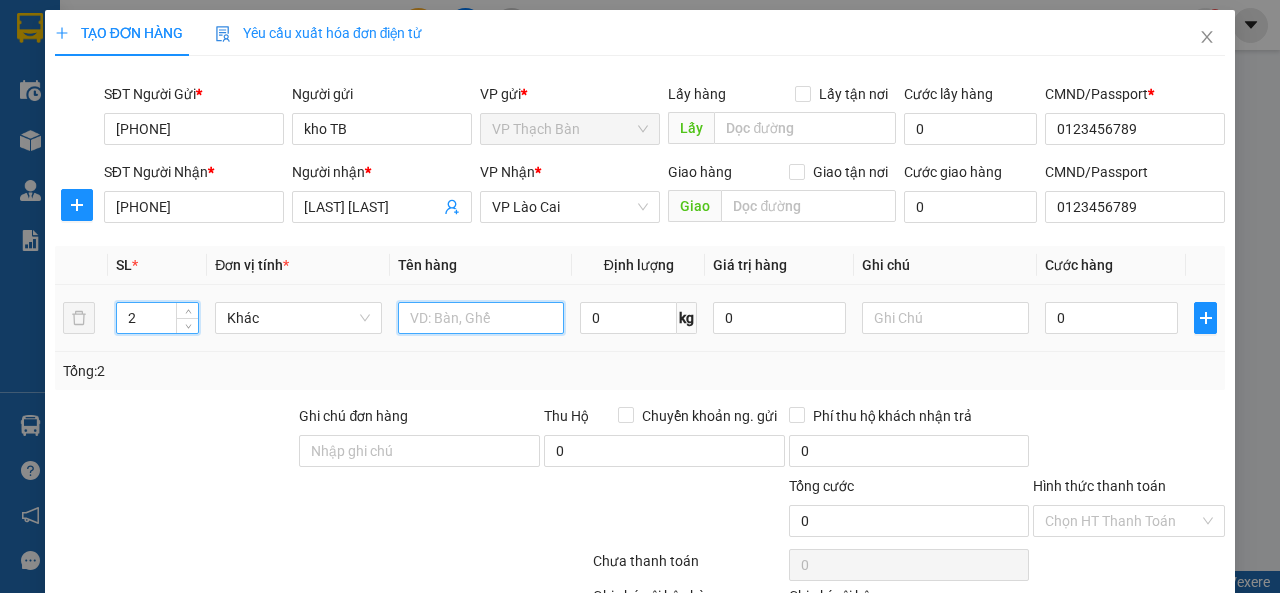 click at bounding box center (481, 318) 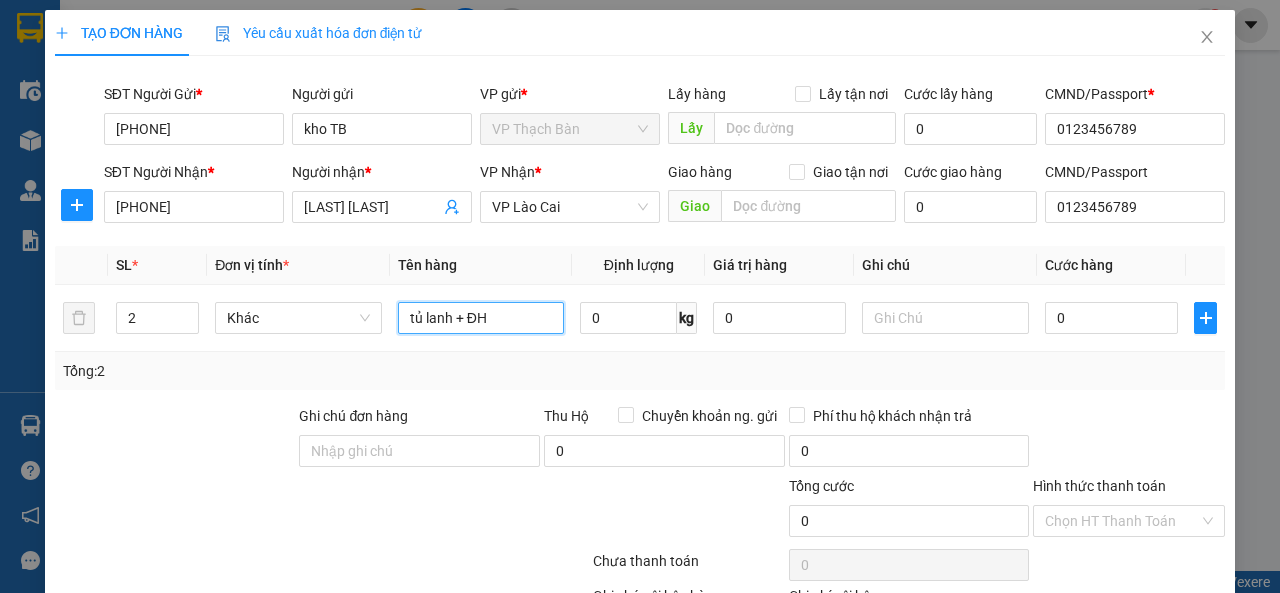 type on "tủ lanh + ĐH" 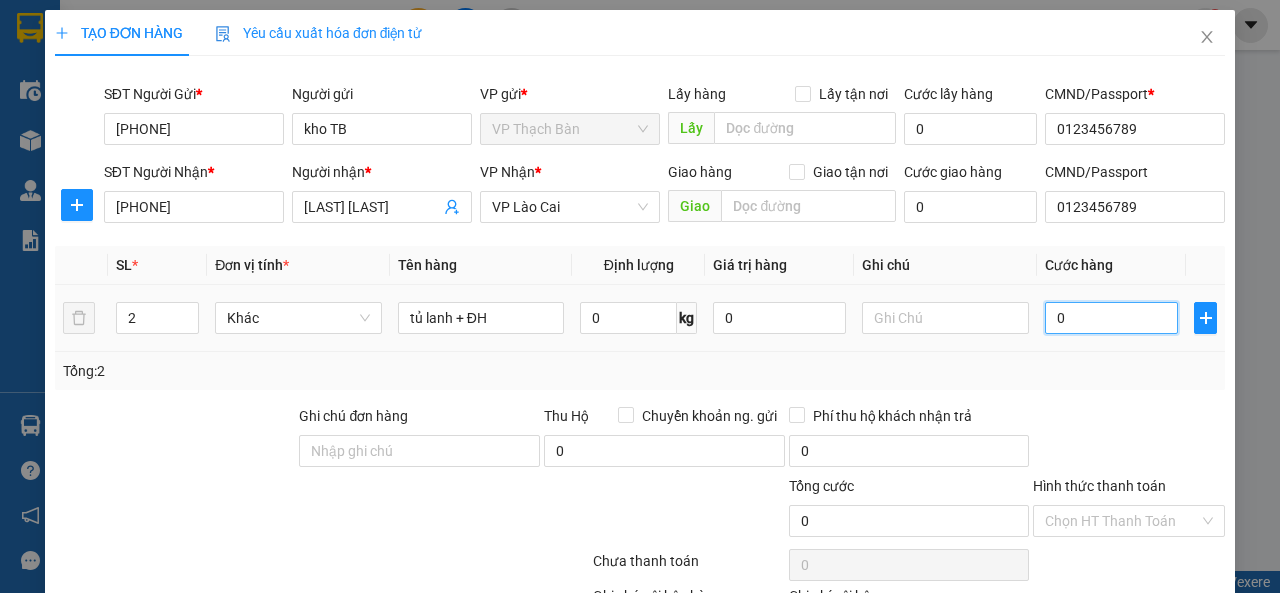 click on "0" at bounding box center [1111, 318] 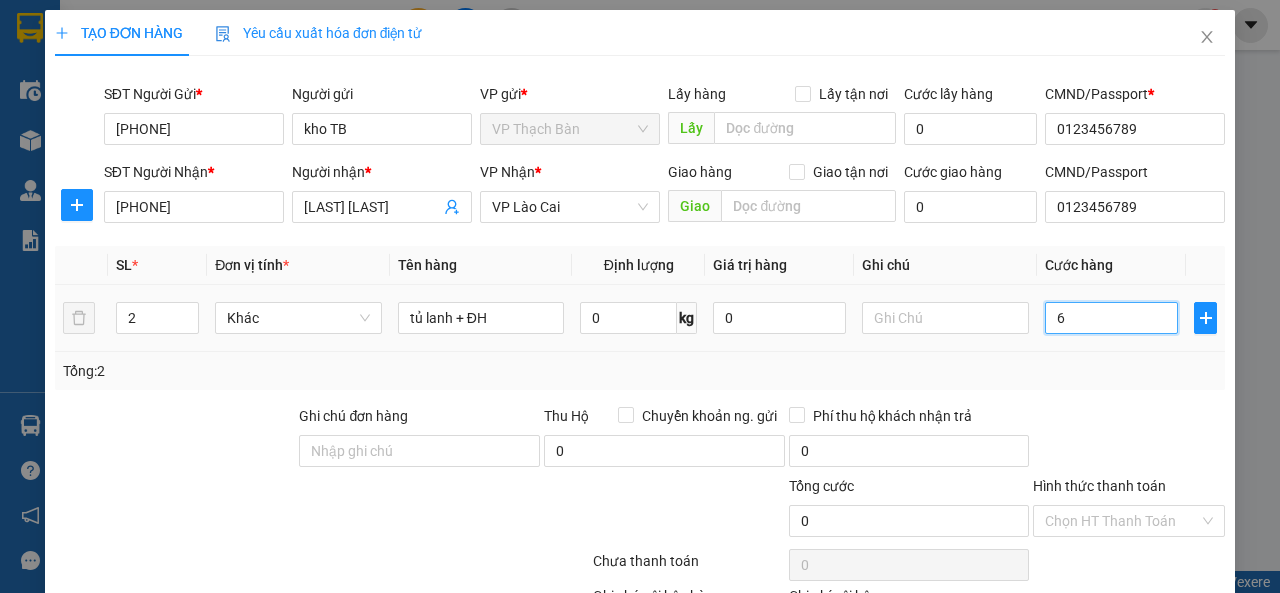 type on "6" 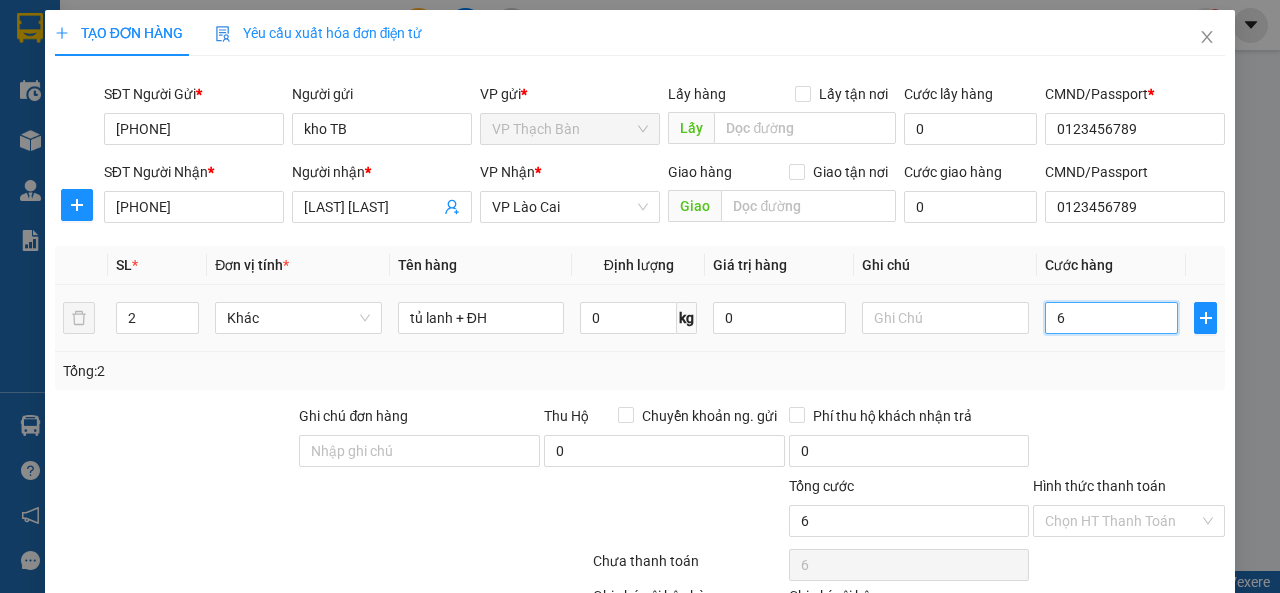 type on "65" 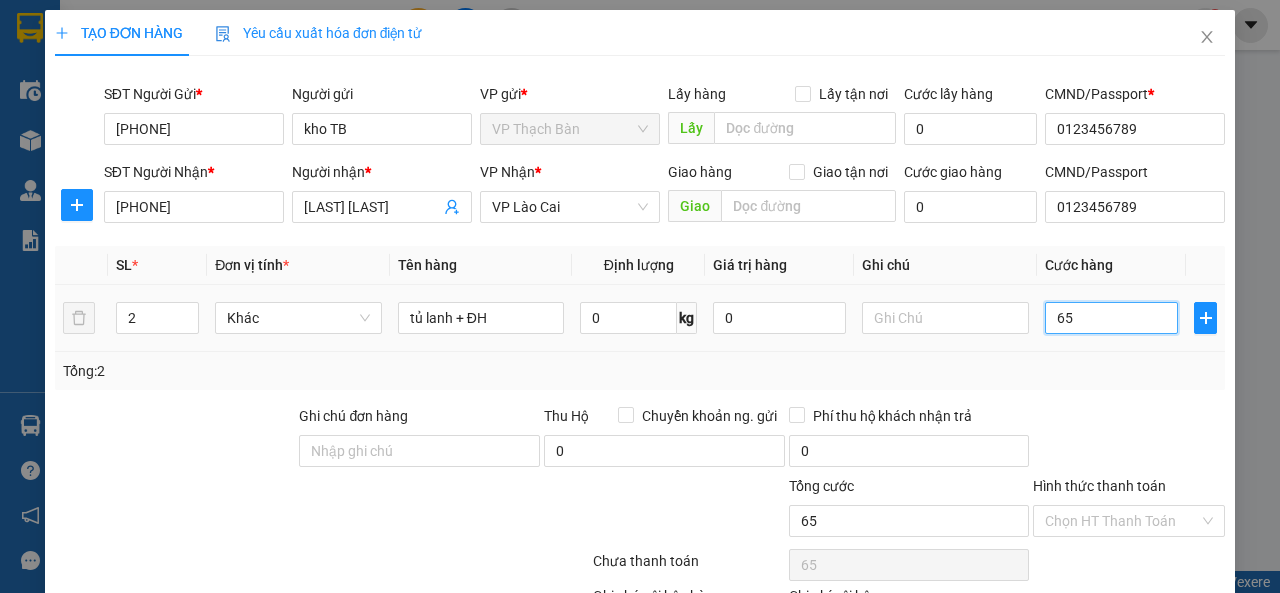 type on "650" 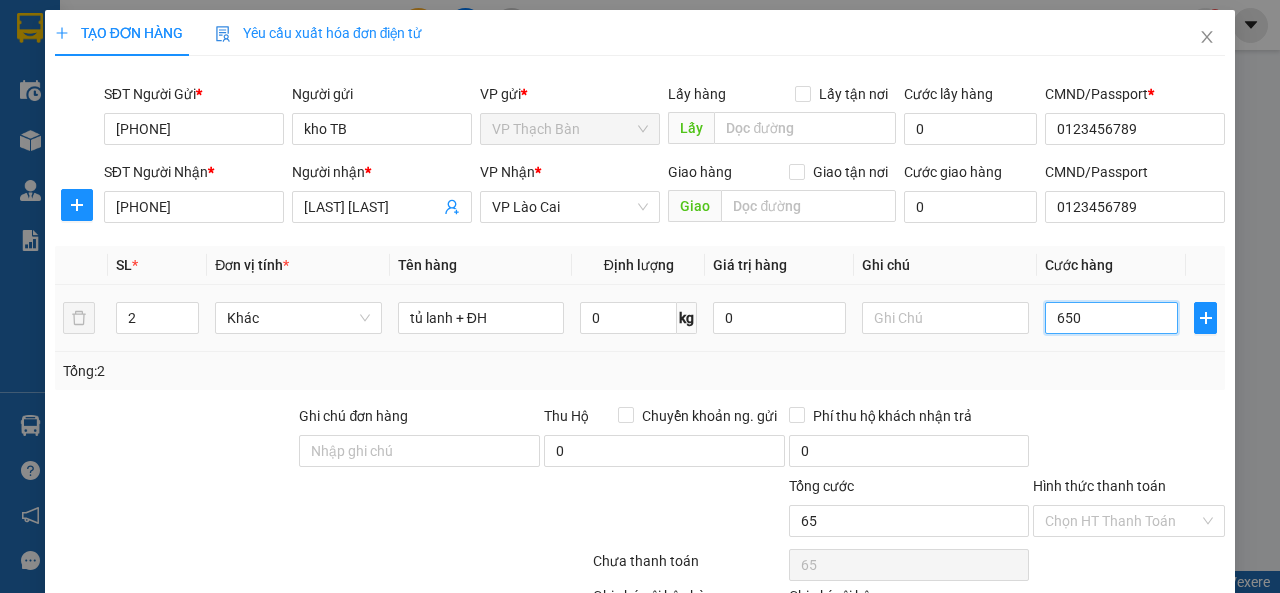 type on "650" 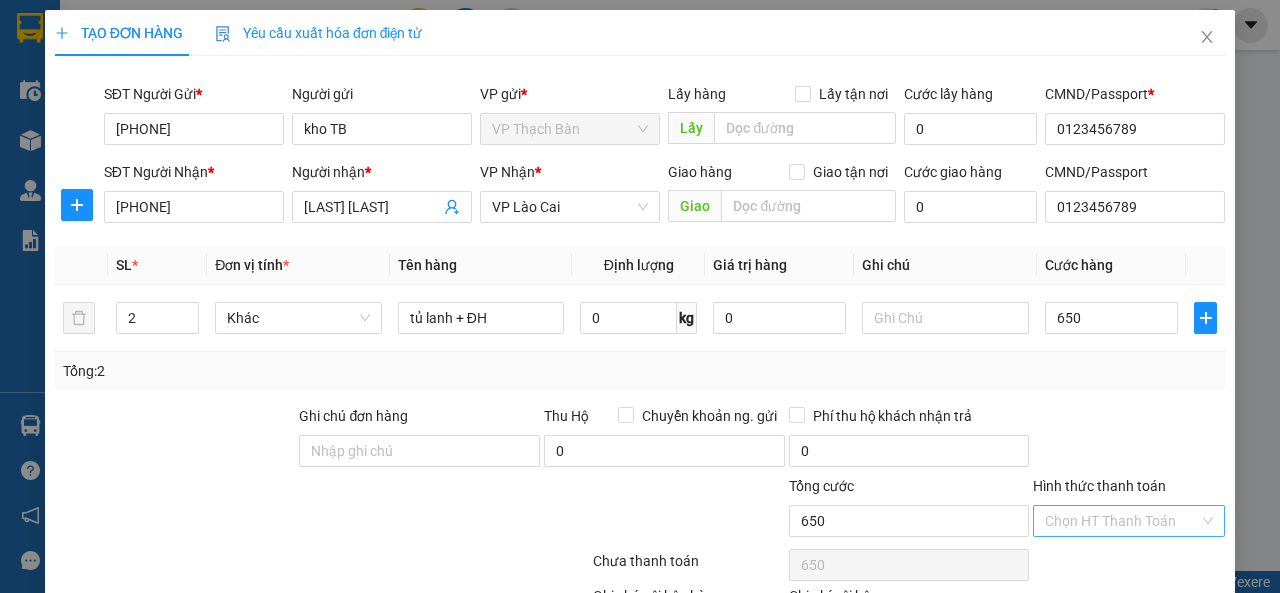 type on "650.000" 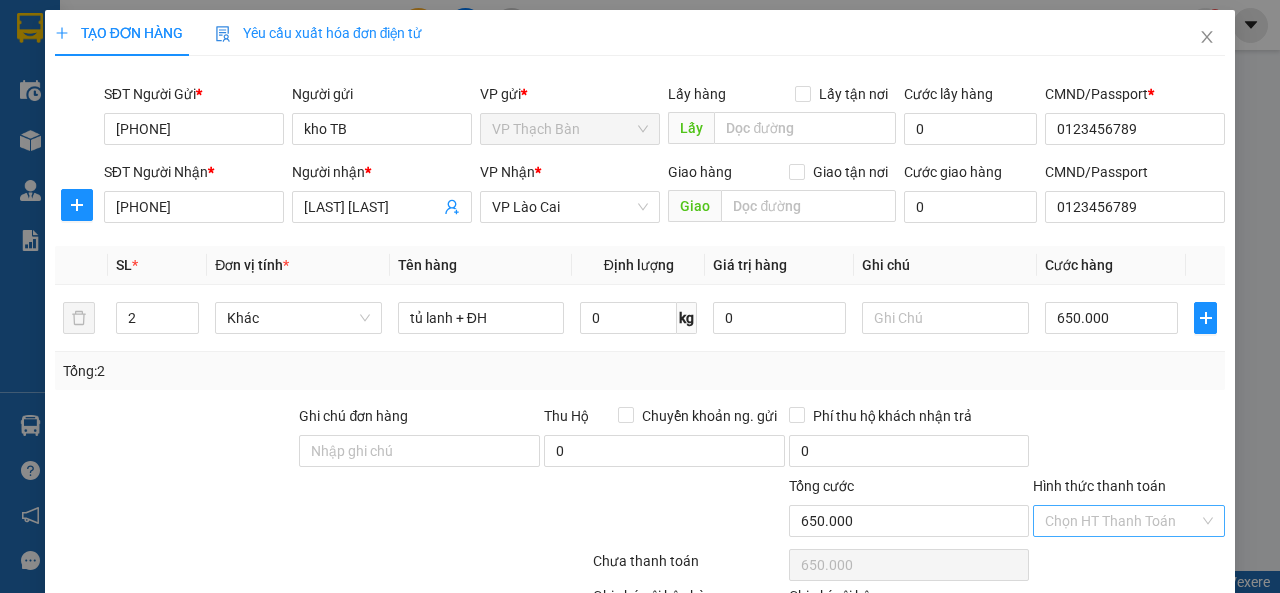 click on "Hình thức thanh toán" at bounding box center [1122, 521] 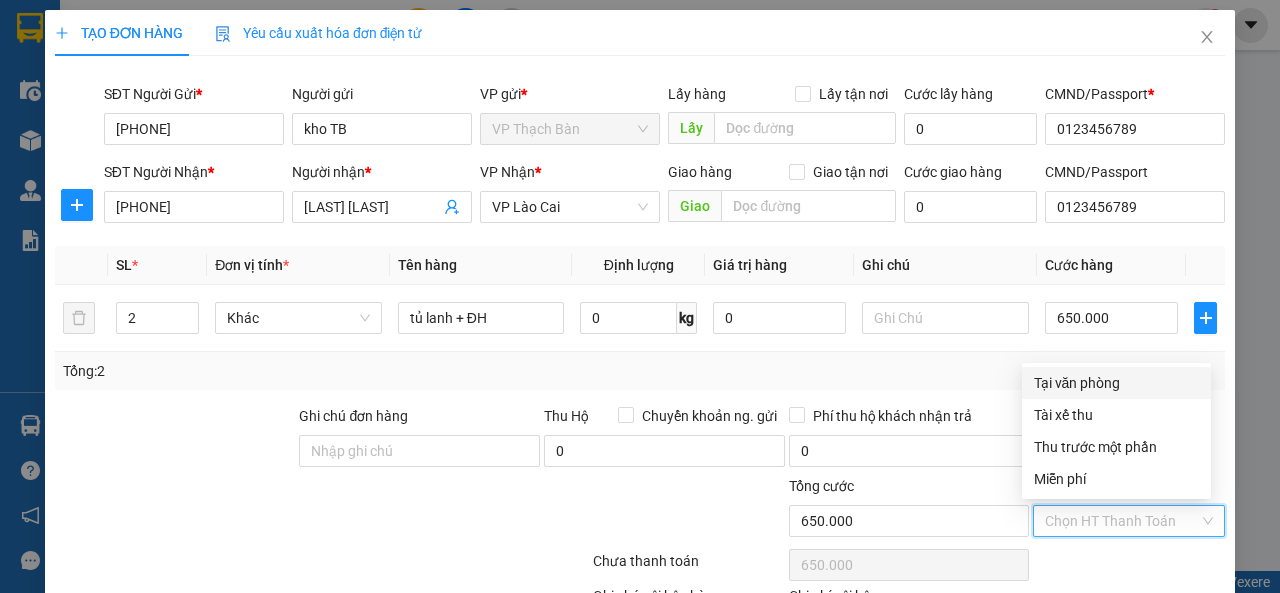 click on "Tại văn phòng" at bounding box center (1116, 383) 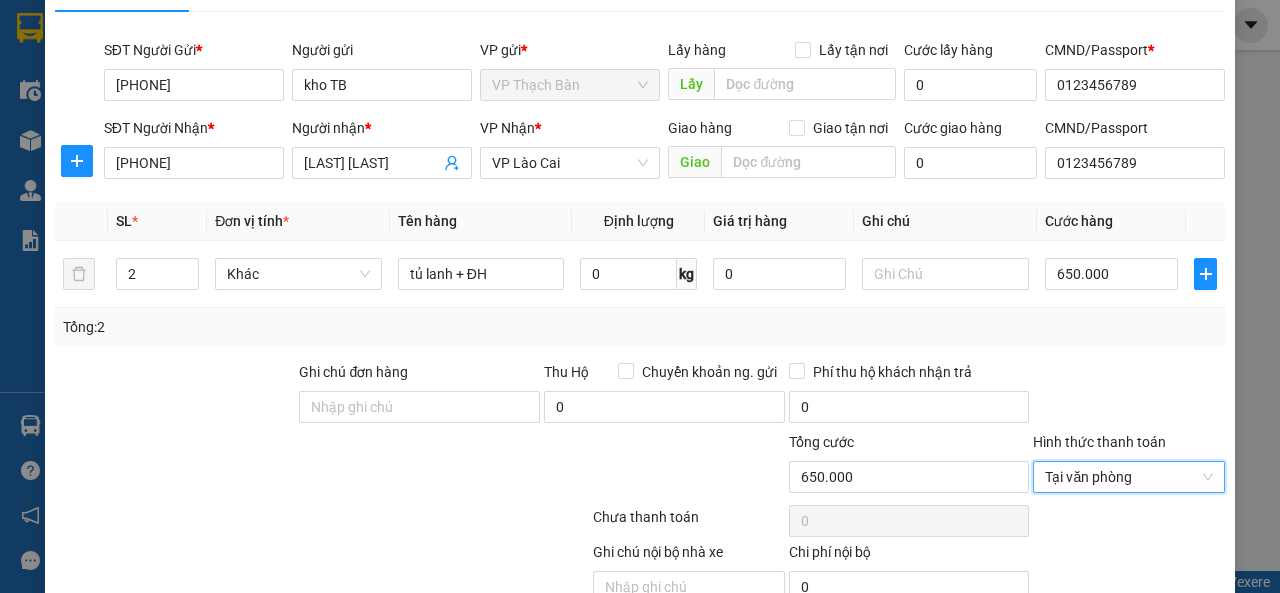 scroll, scrollTop: 137, scrollLeft: 0, axis: vertical 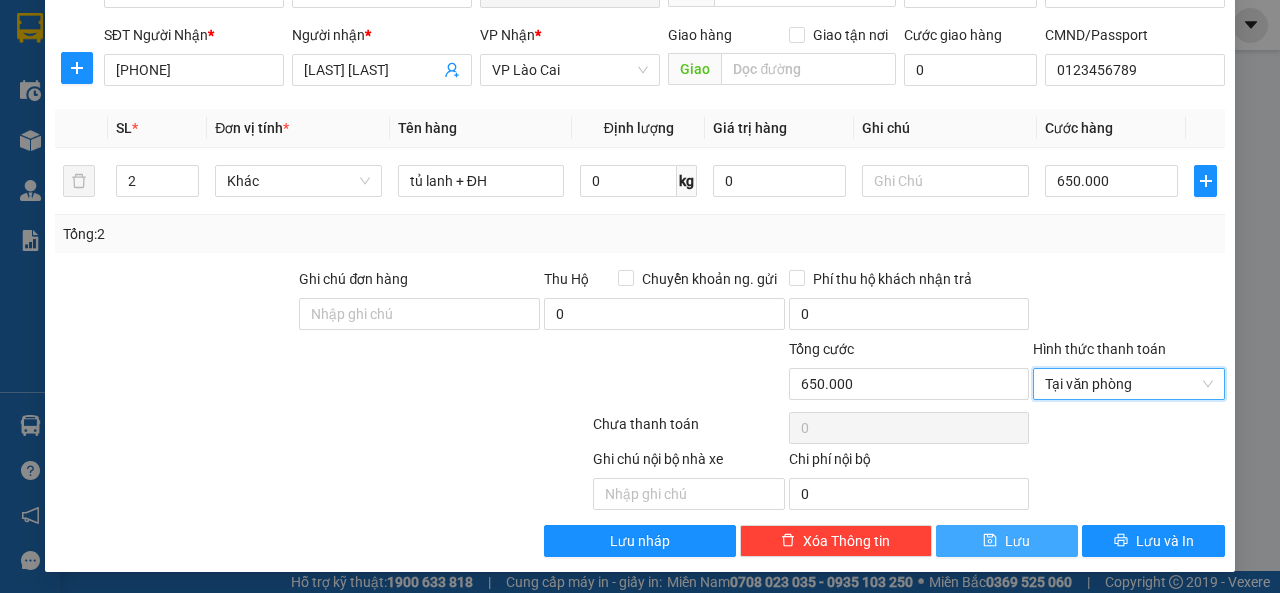 click 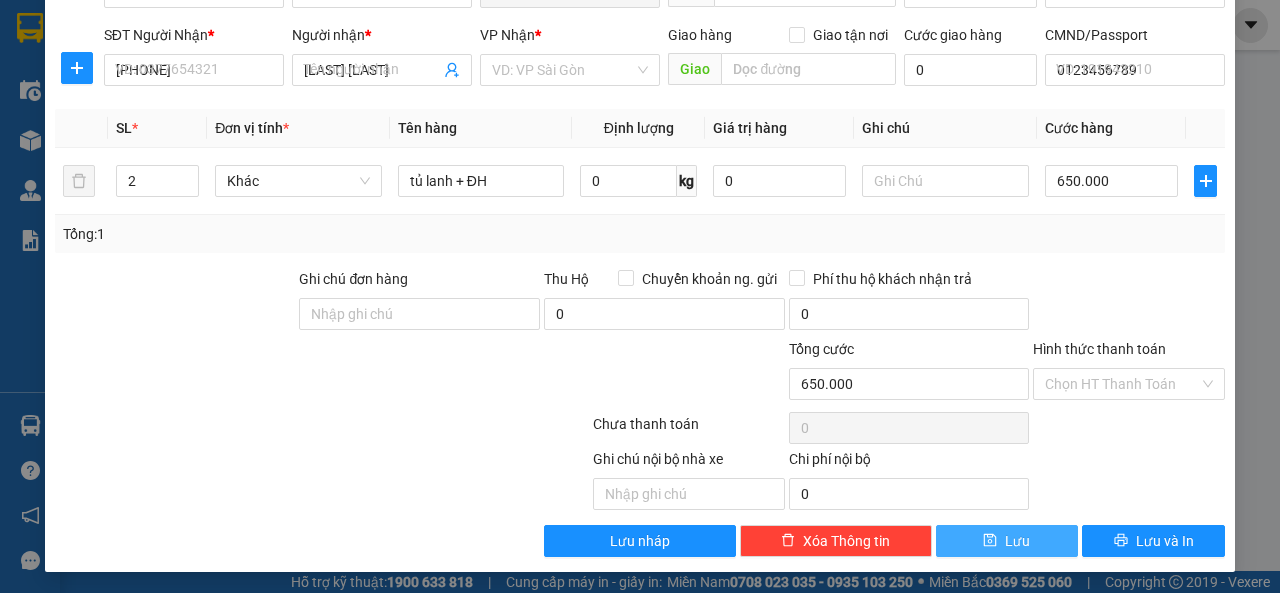 type 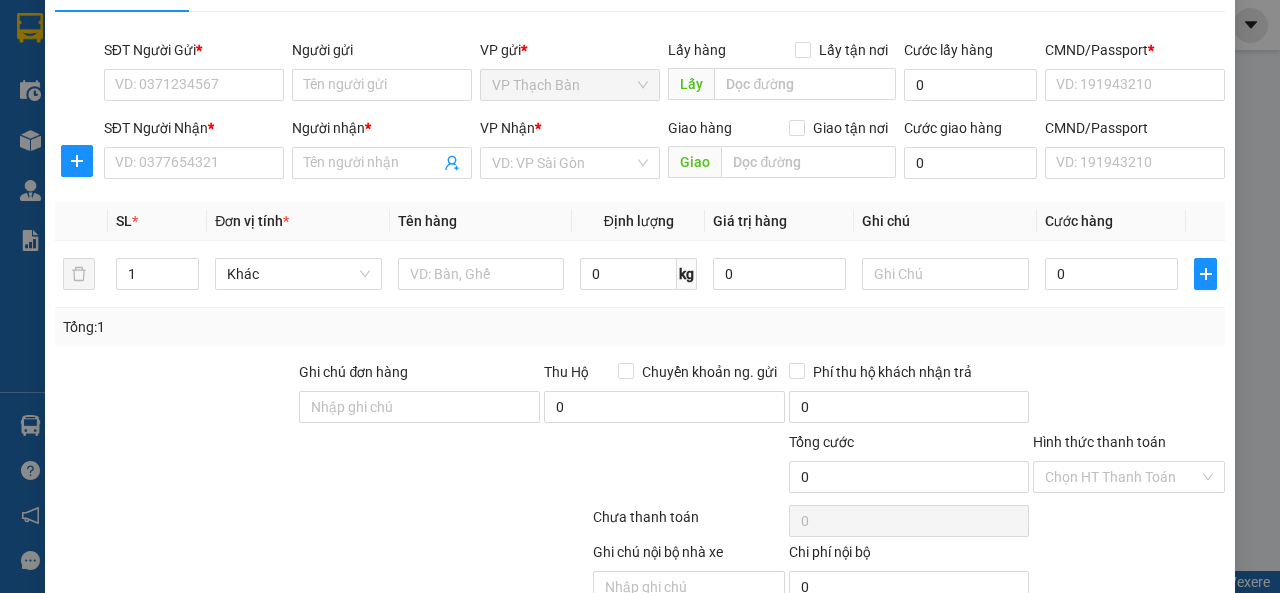 scroll, scrollTop: 0, scrollLeft: 0, axis: both 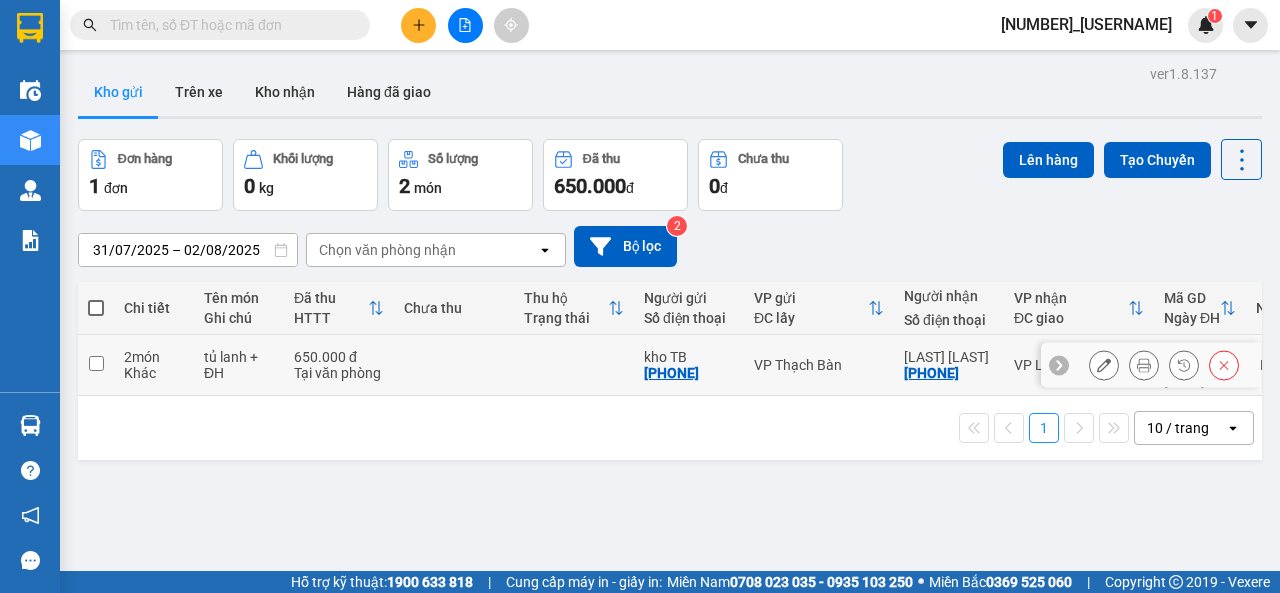 click at bounding box center [96, 363] 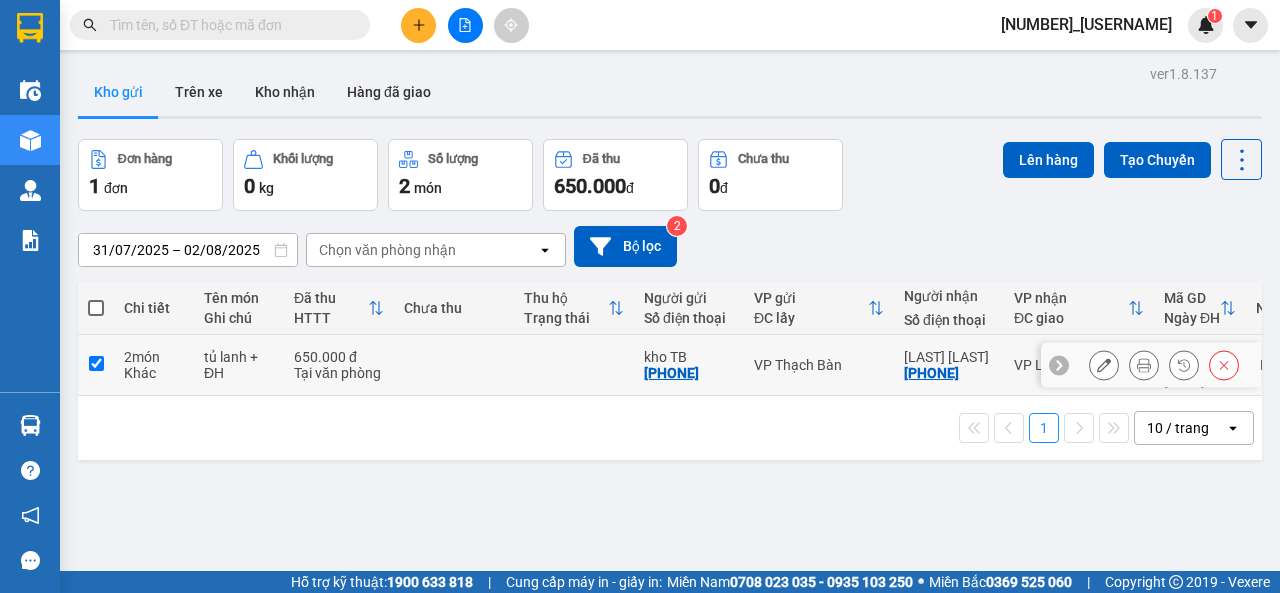 checkbox on "true" 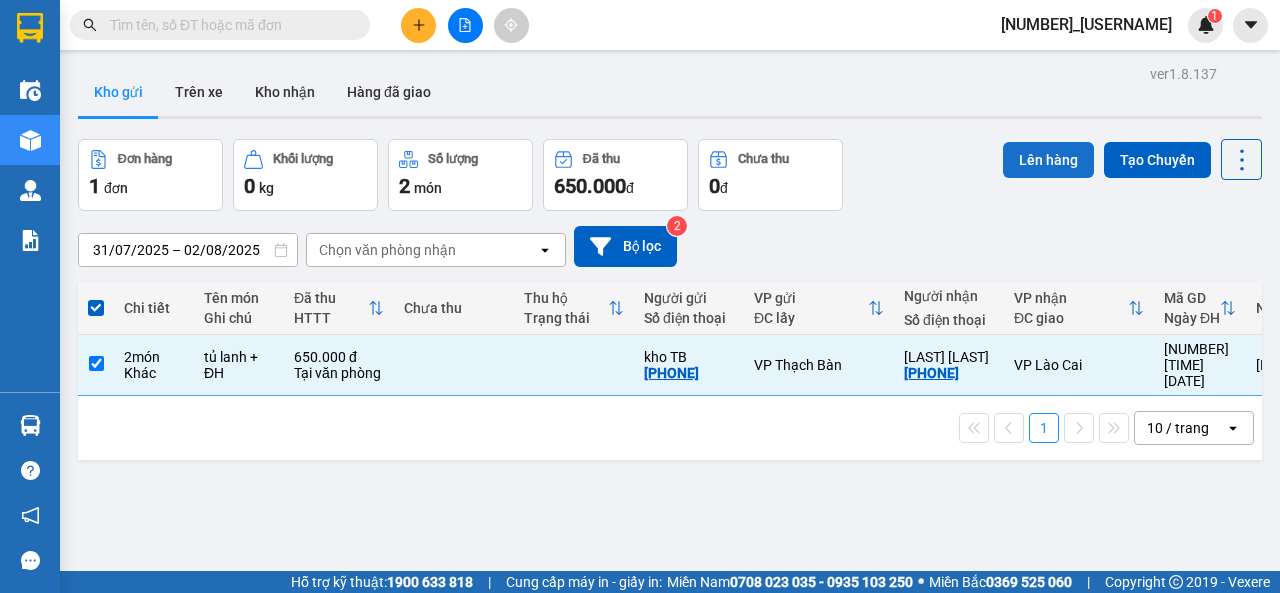 click on "Lên hàng" at bounding box center (1048, 160) 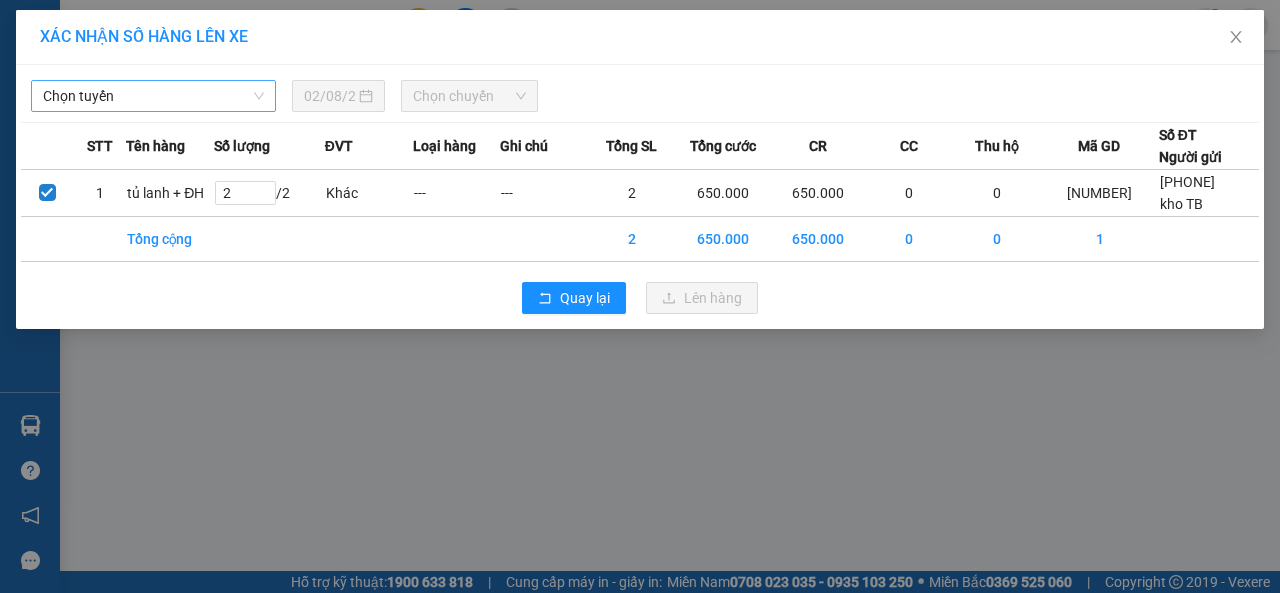 click on "Chọn tuyến" at bounding box center (153, 96) 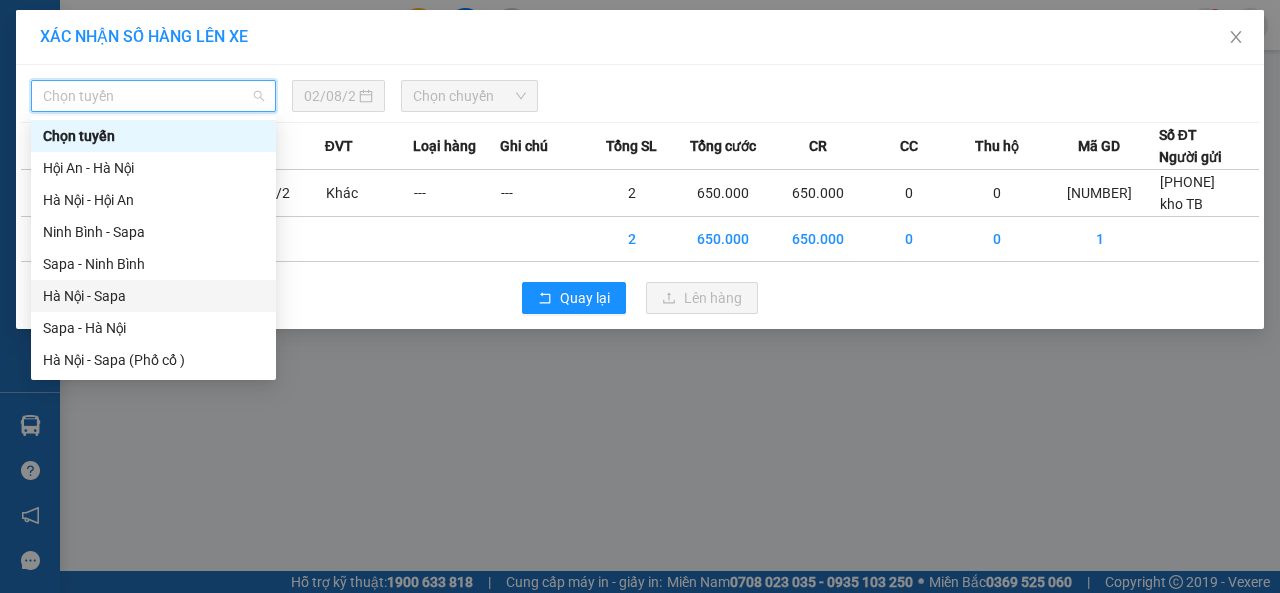 click on "Hà Nội - Sapa" at bounding box center [153, 296] 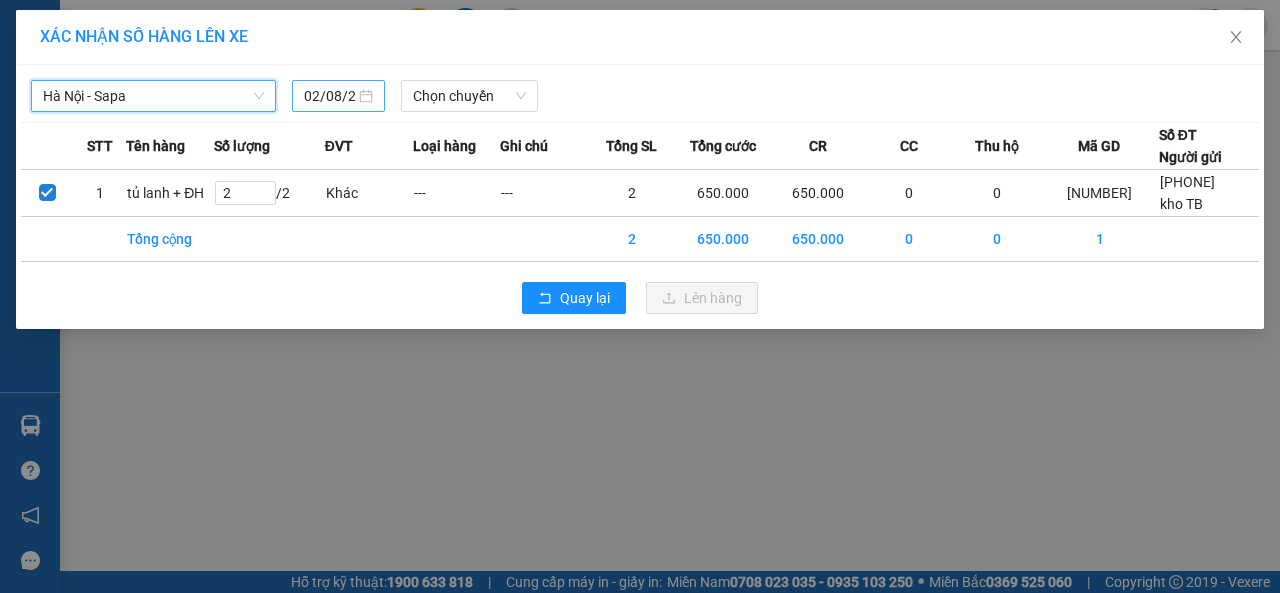 click on "02/08/2025" at bounding box center (329, 96) 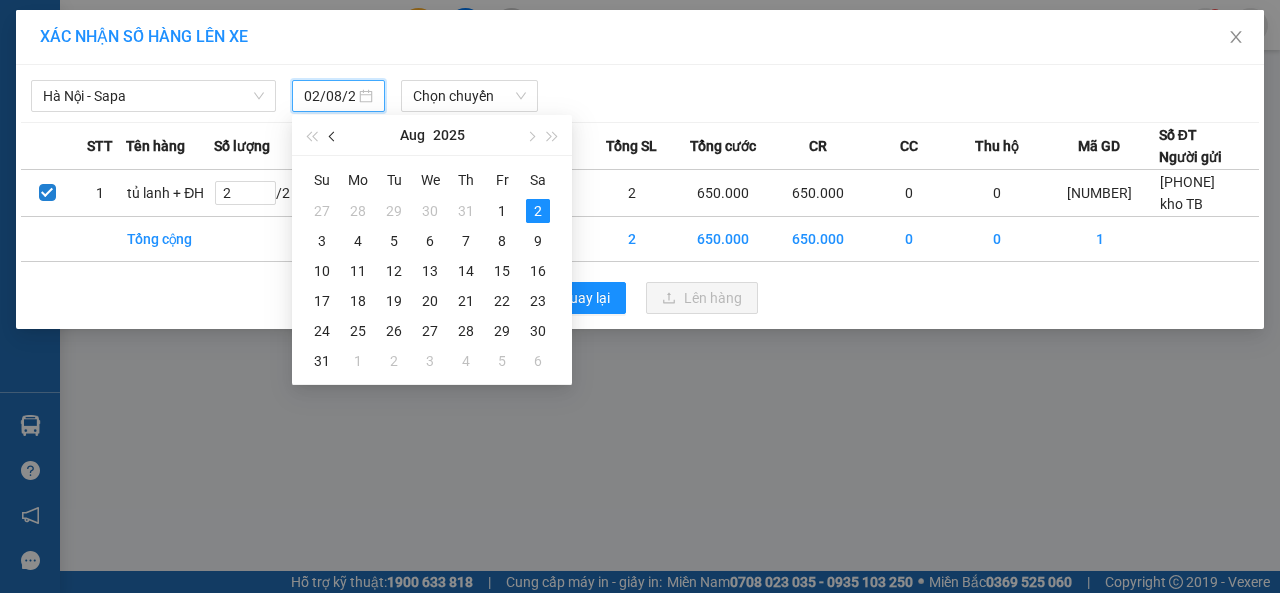 click at bounding box center (333, 135) 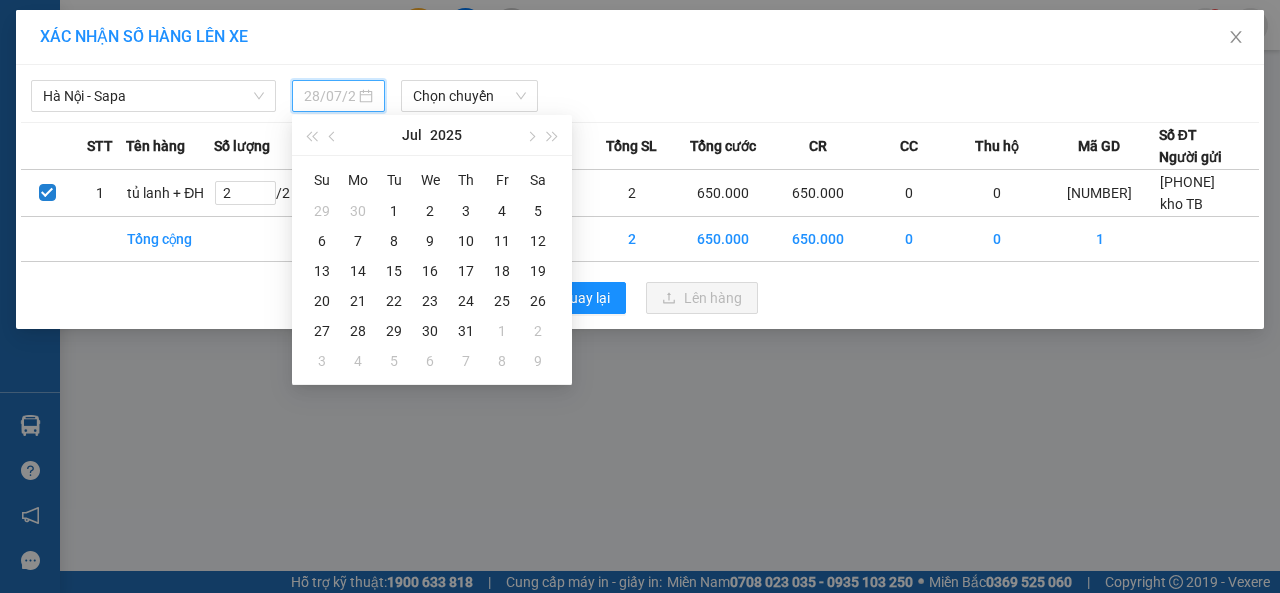 click on "28" at bounding box center [358, 331] 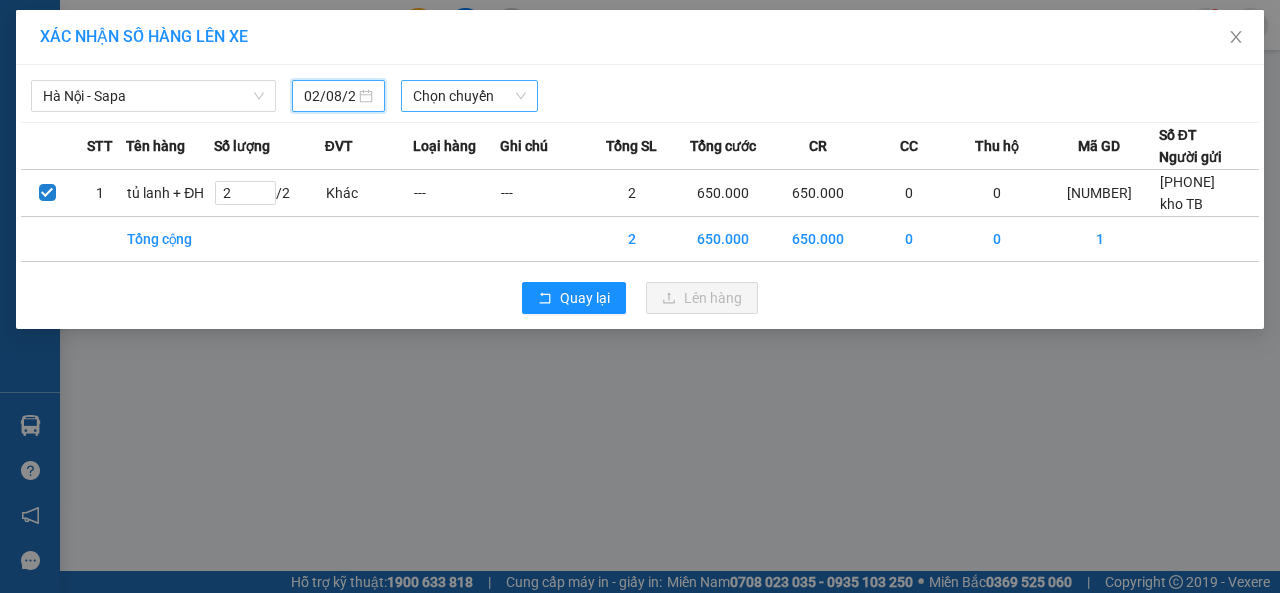 type on "28/07/2025" 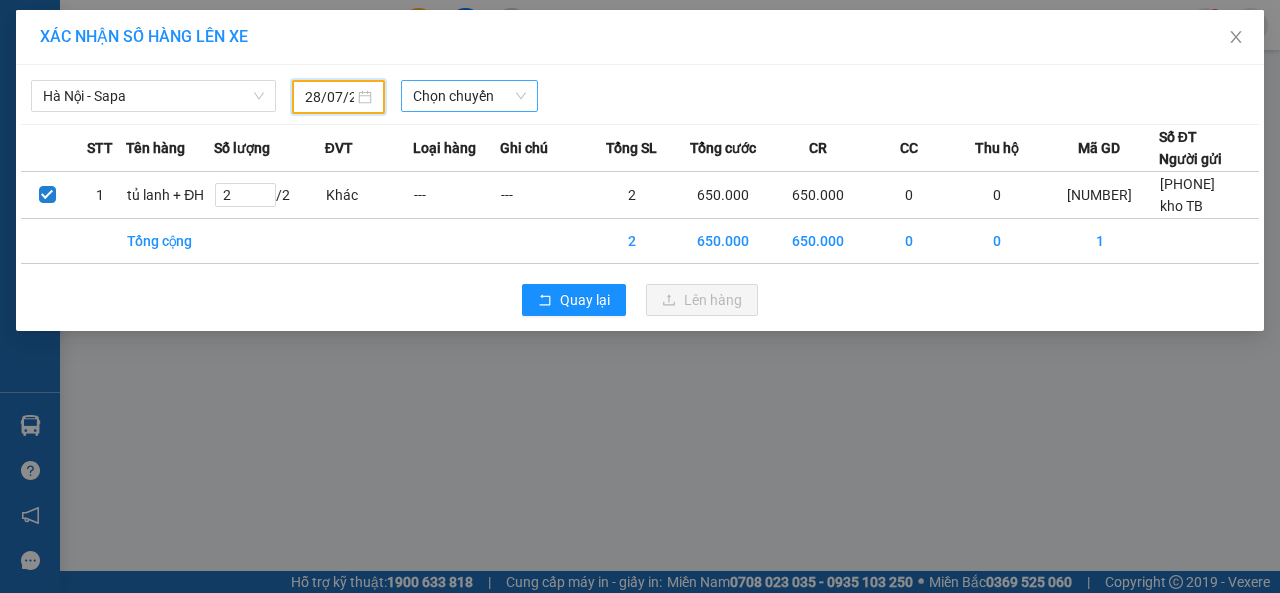 click on "Chọn chuyến" at bounding box center [469, 96] 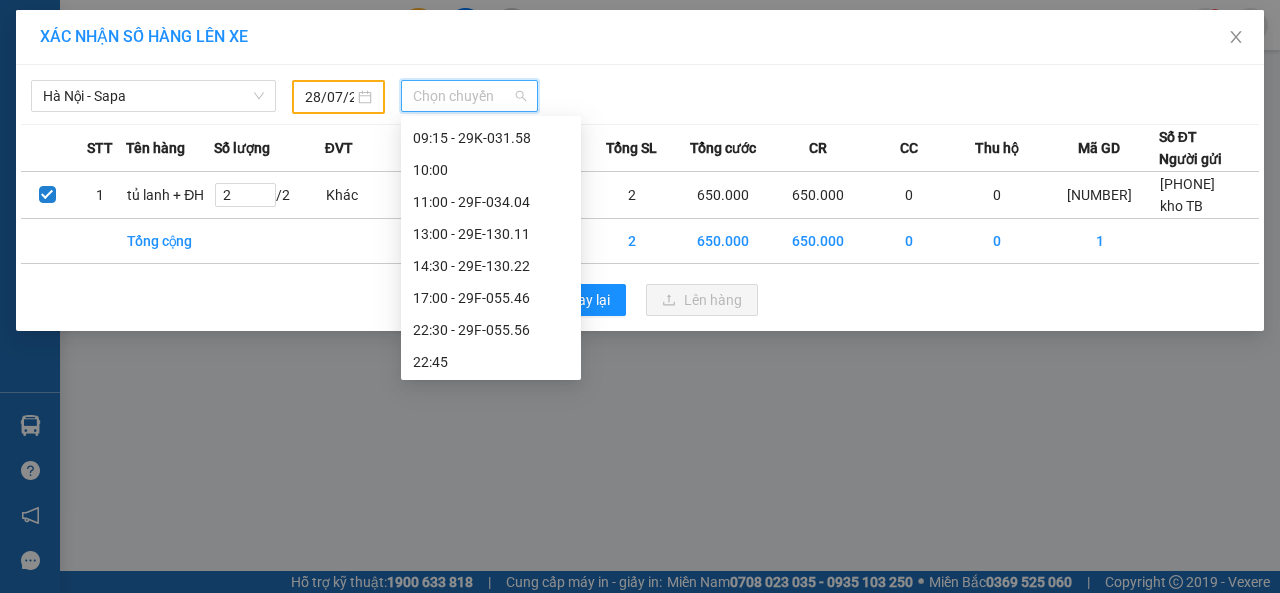 scroll, scrollTop: 200, scrollLeft: 0, axis: vertical 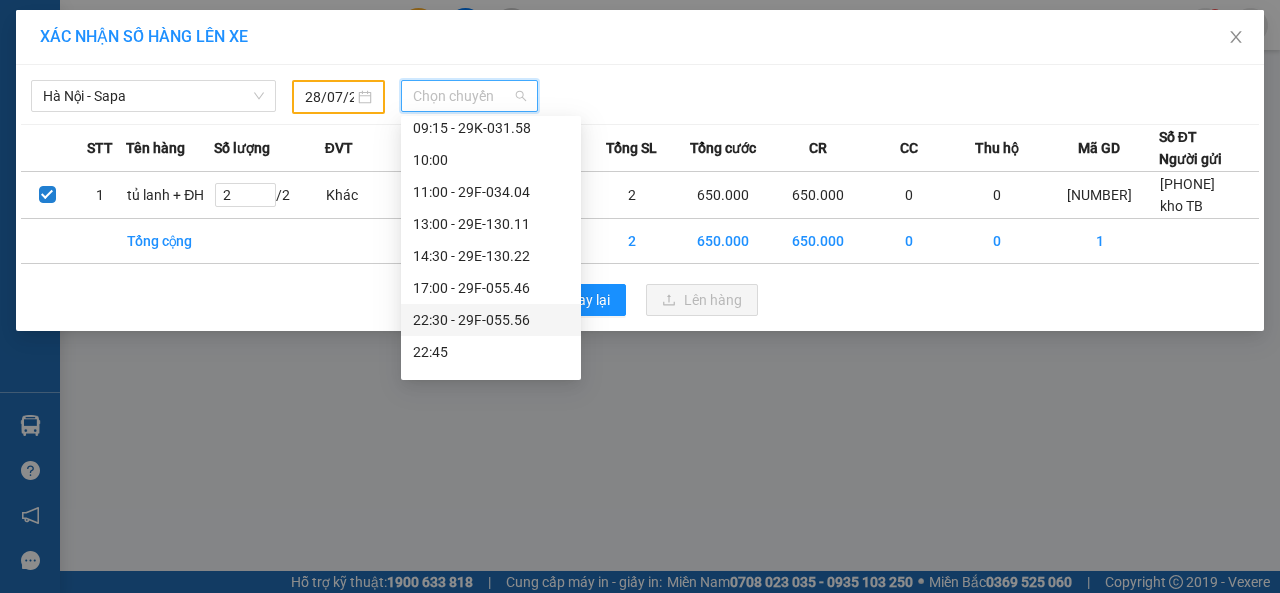 click on "22:30     - 29F-055.56" at bounding box center [491, 320] 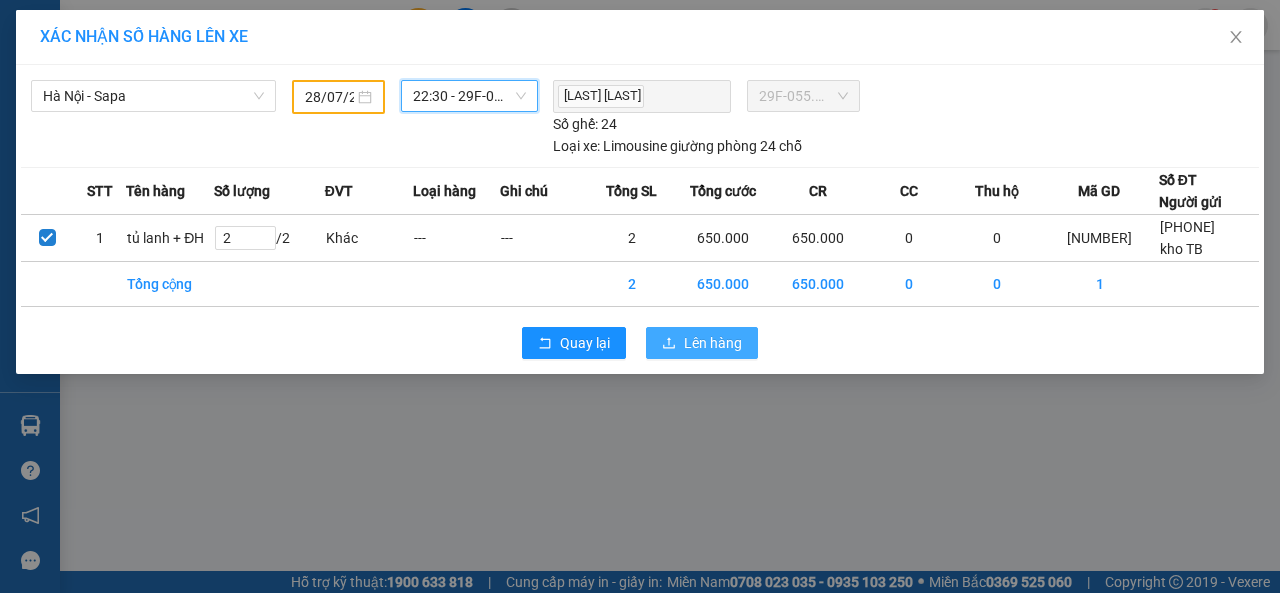 click on "Lên hàng" at bounding box center [713, 343] 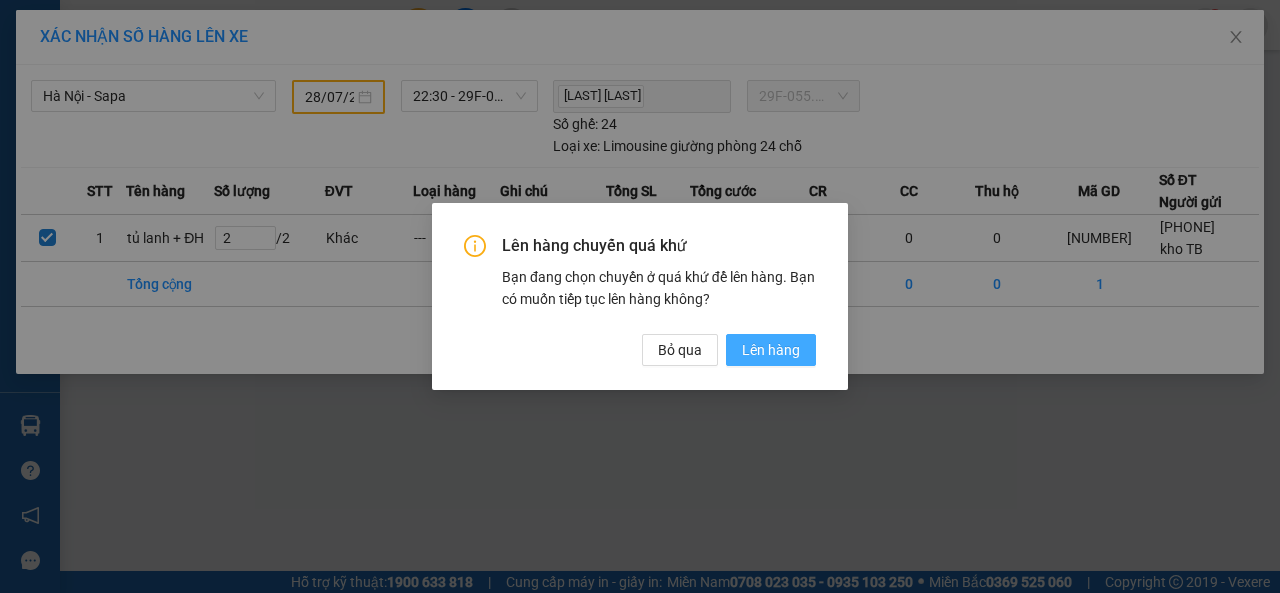 click on "Lên hàng" at bounding box center [771, 350] 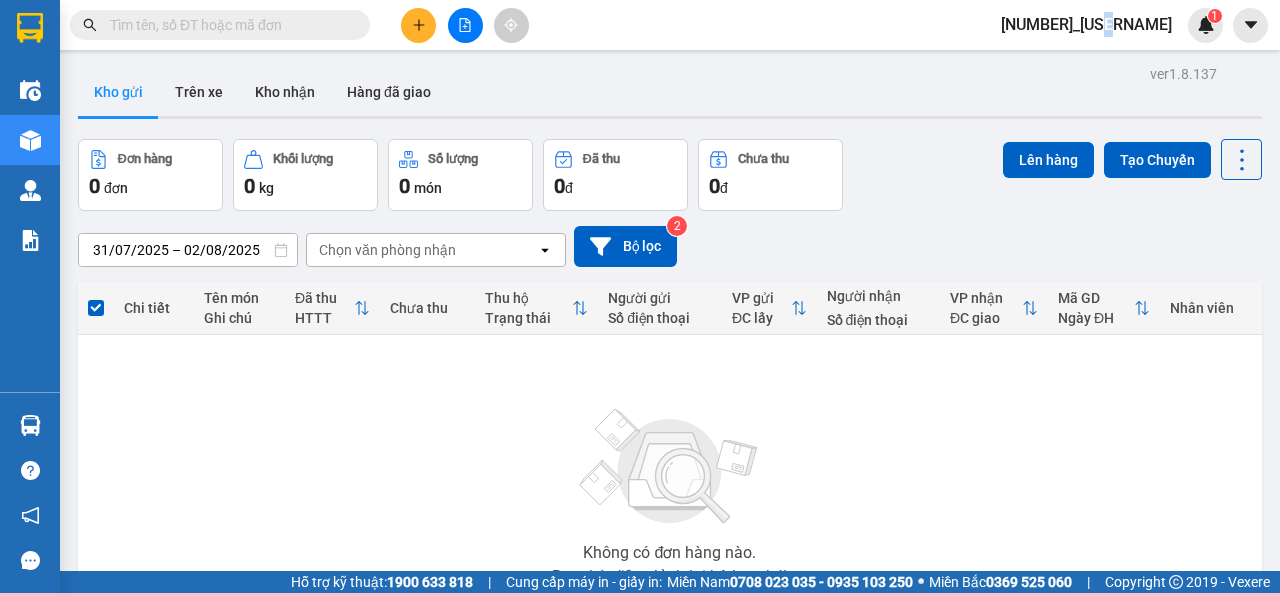 click on "54145_manhmg.got" at bounding box center (1086, 24) 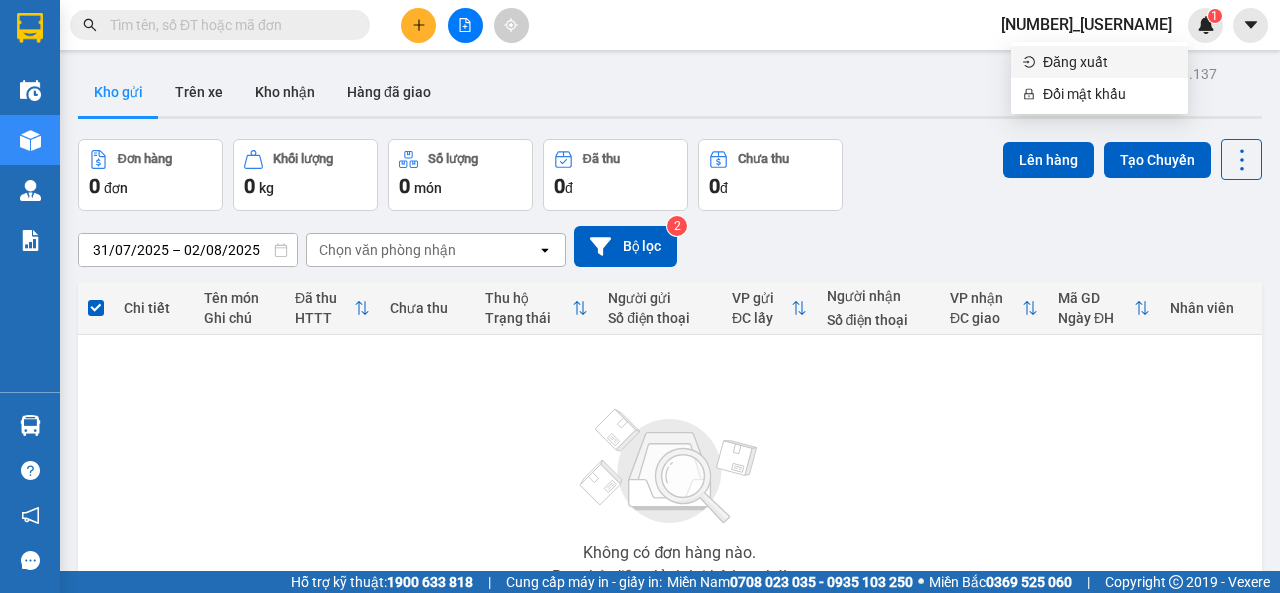 click on "Đăng xuất" at bounding box center (1109, 62) 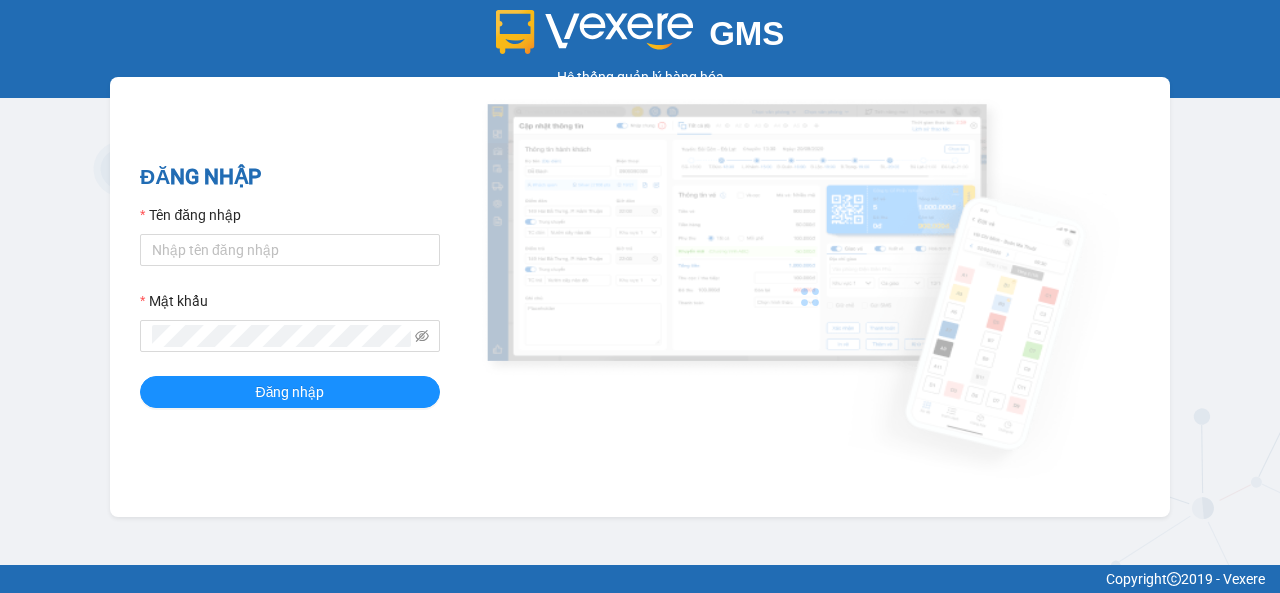 scroll, scrollTop: 0, scrollLeft: 0, axis: both 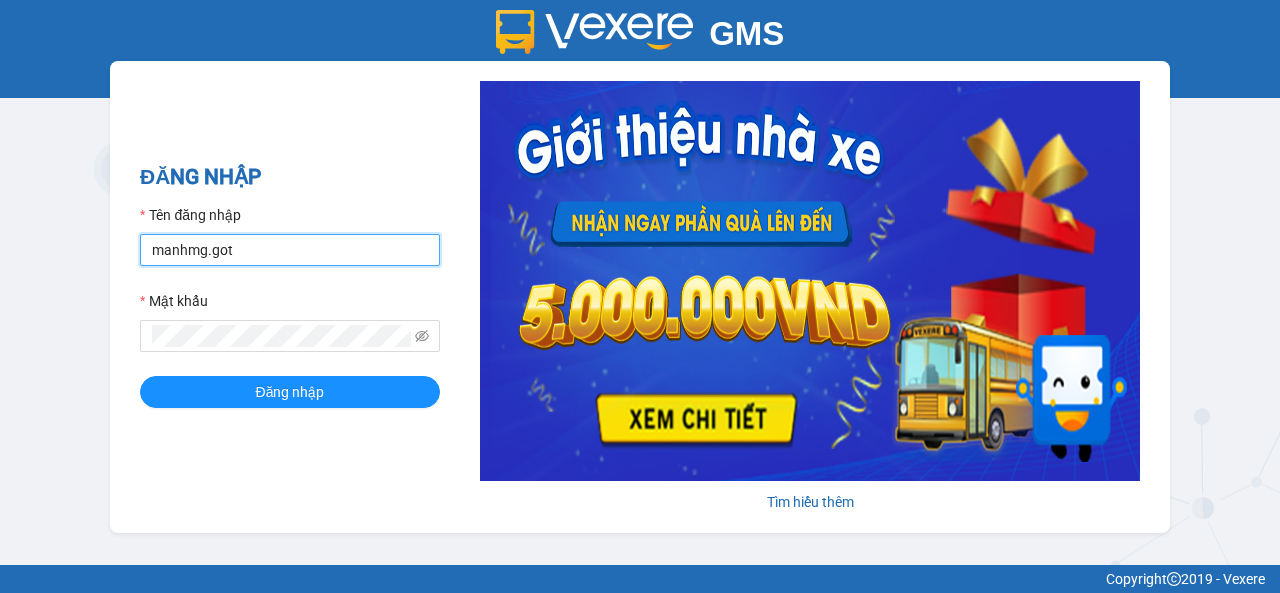 click on "manhmg.got" at bounding box center [290, 250] 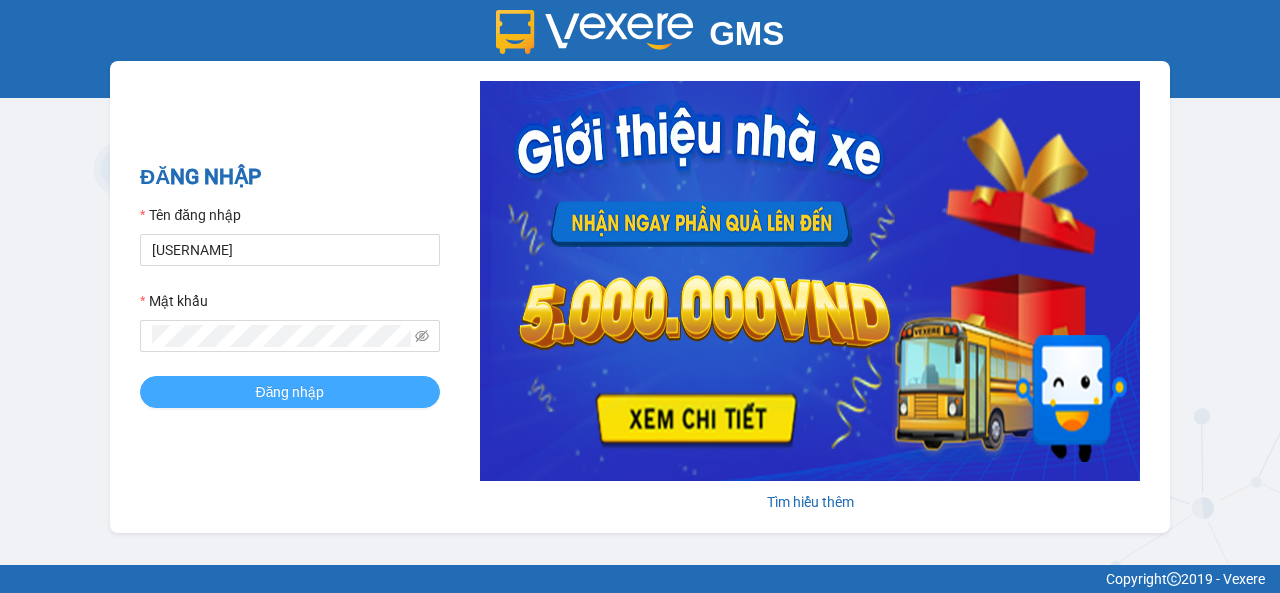 click on "Đăng nhập" at bounding box center [290, 392] 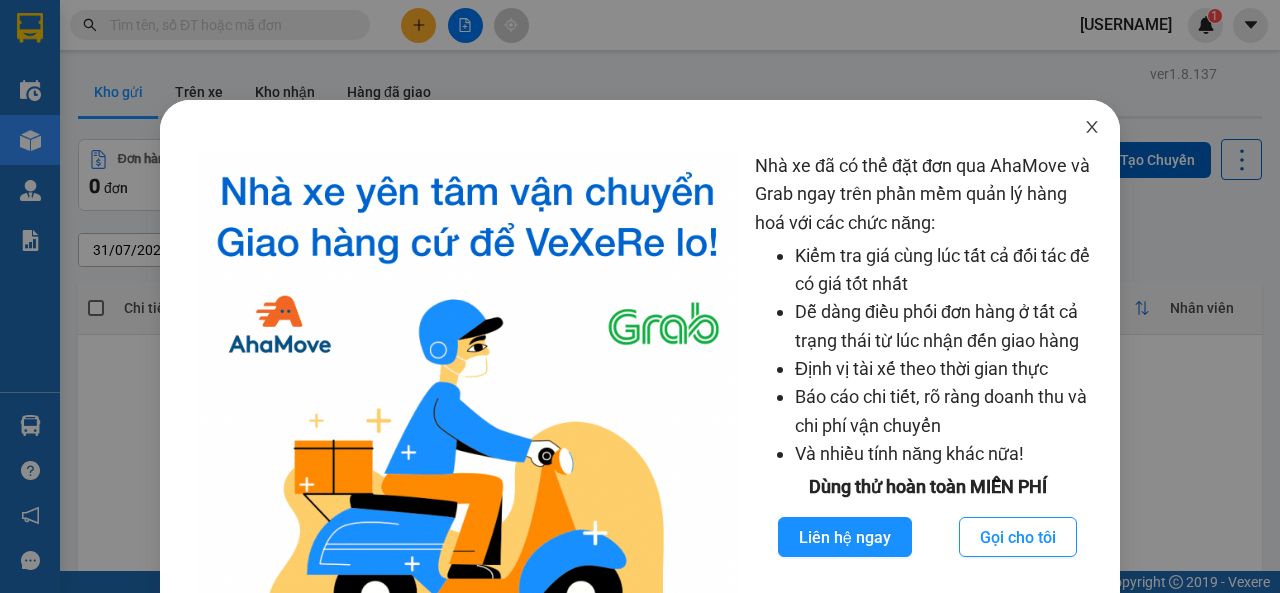 click 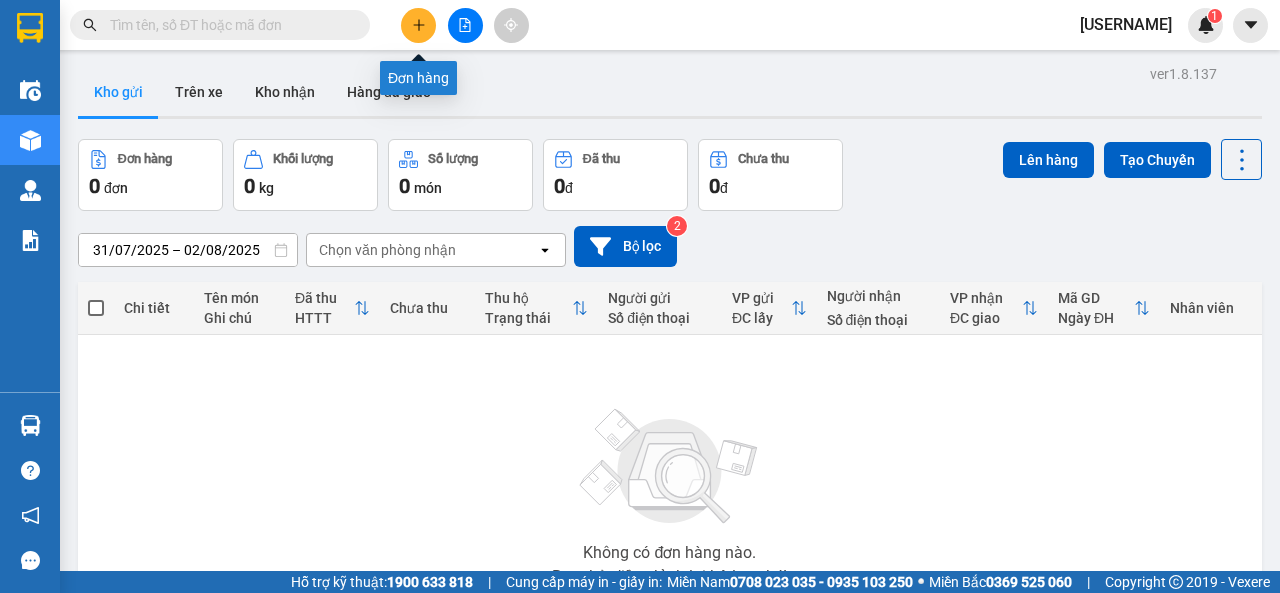 click 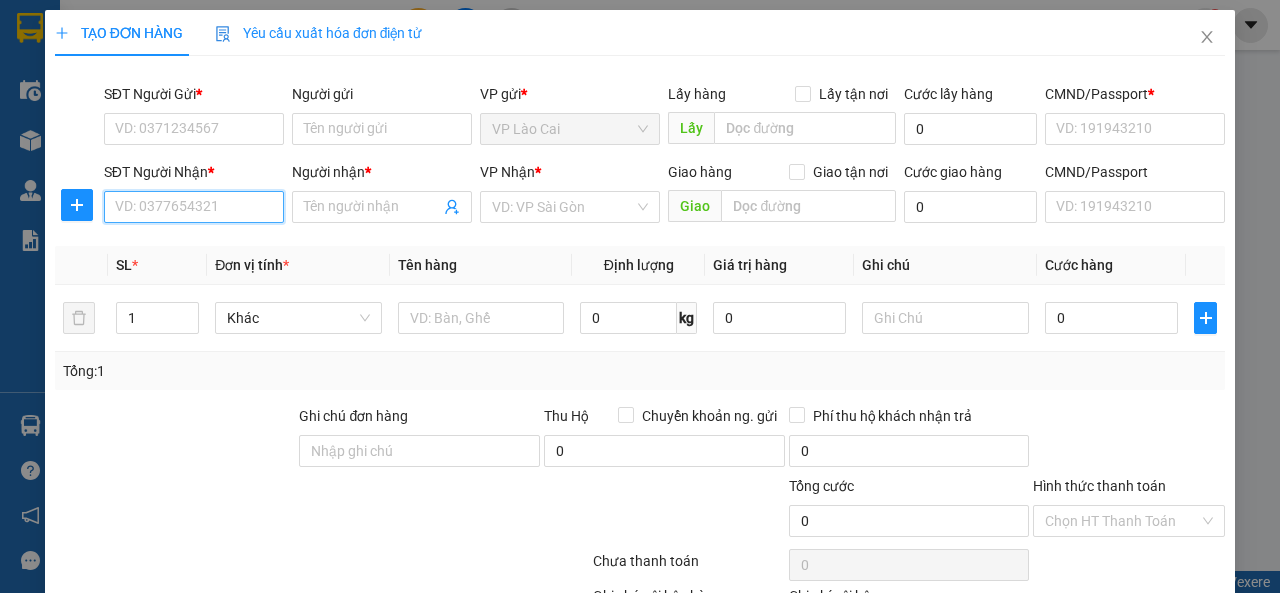 click on "SĐT Người Nhận  *" at bounding box center (194, 207) 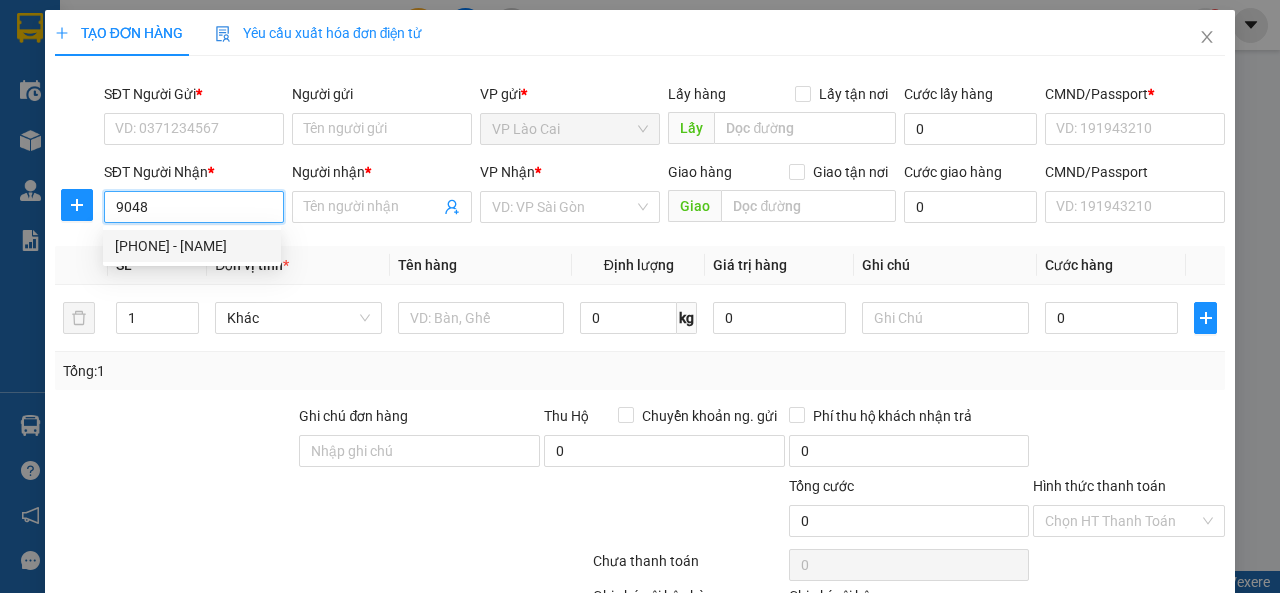 click on "0901839048 - Thủy" at bounding box center [192, 246] 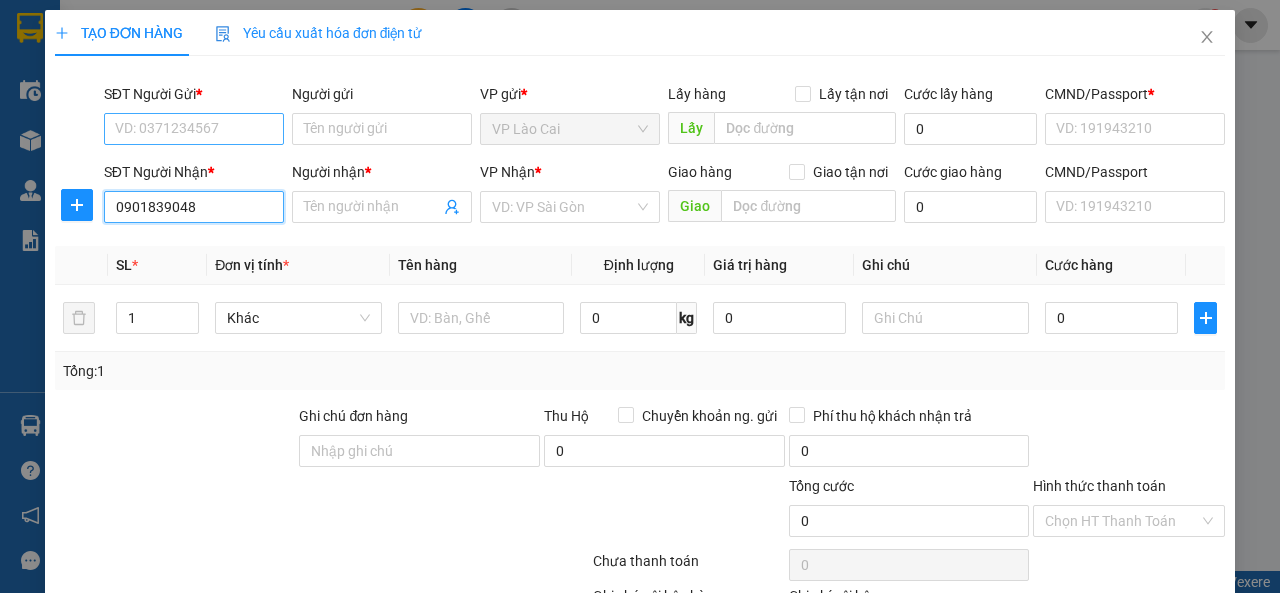 type on "0901839048" 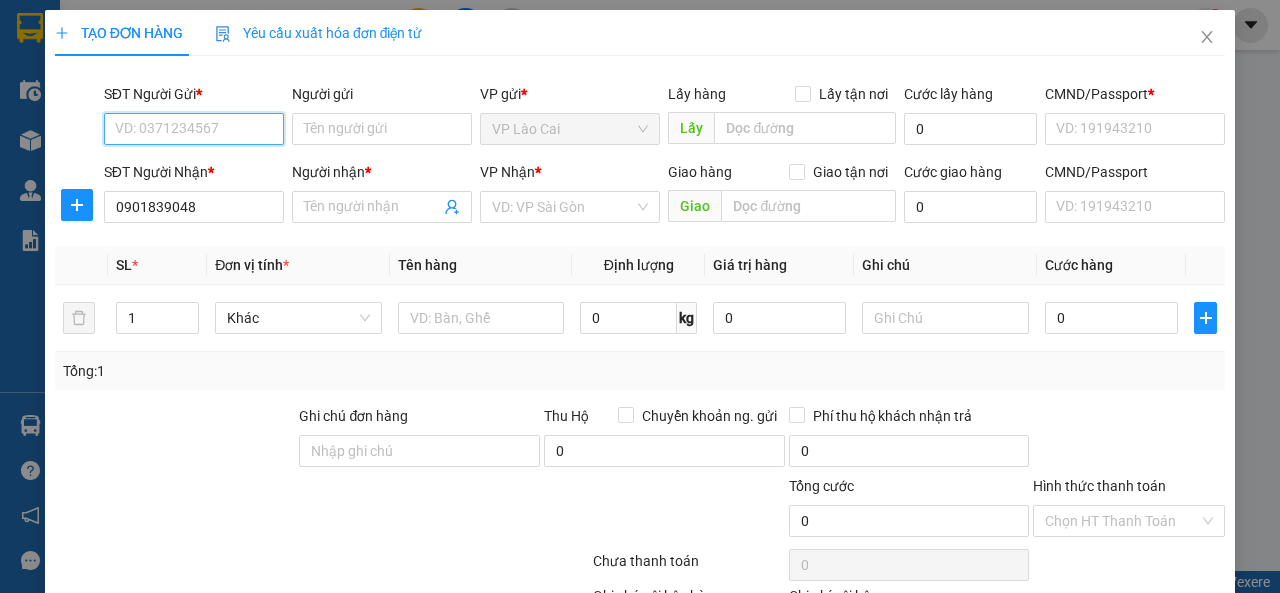 click on "SĐT Người Gửi  *" at bounding box center [194, 129] 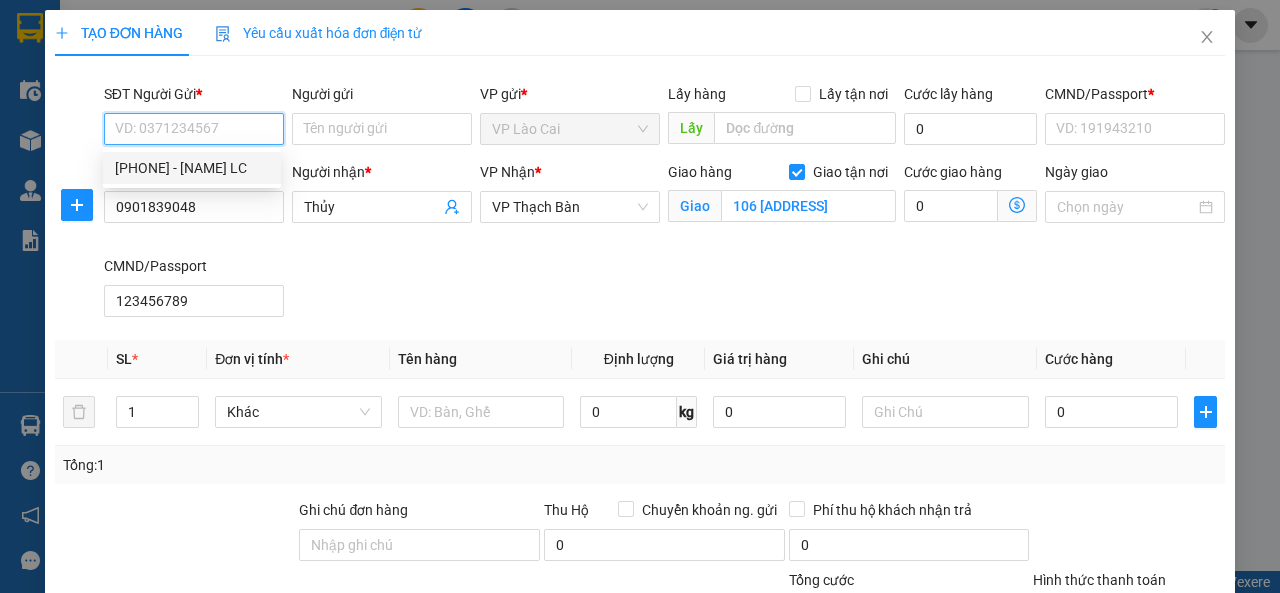 click on "[PHONE] - [FIRST] [LAST]" at bounding box center [192, 168] 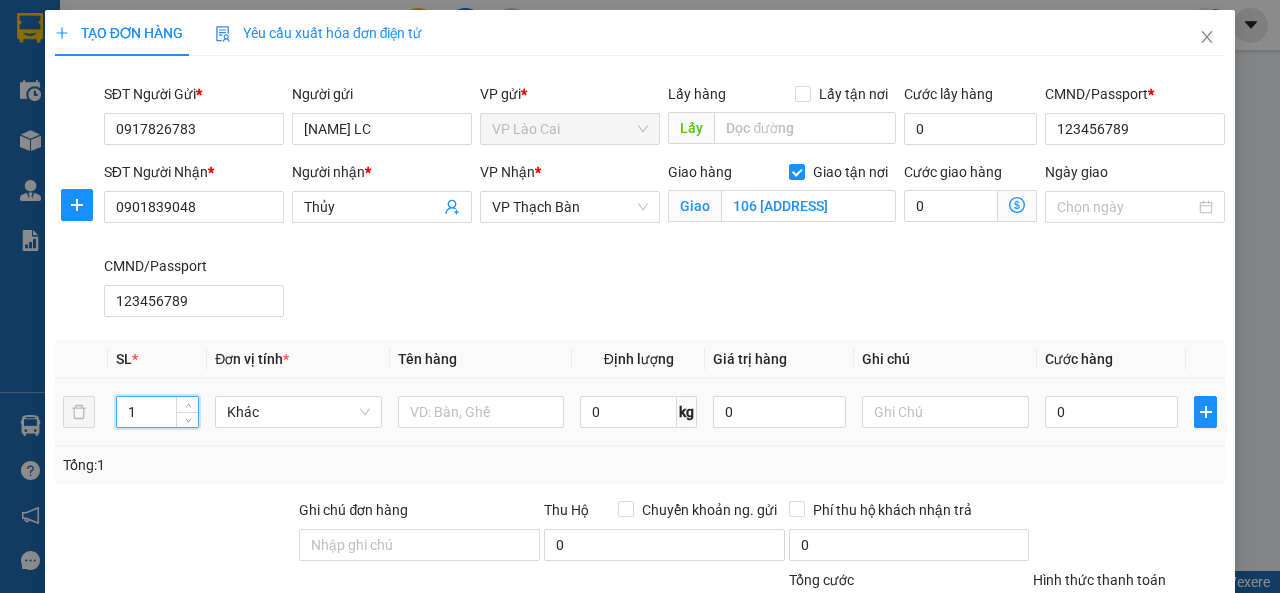 click on "1" at bounding box center (158, 412) 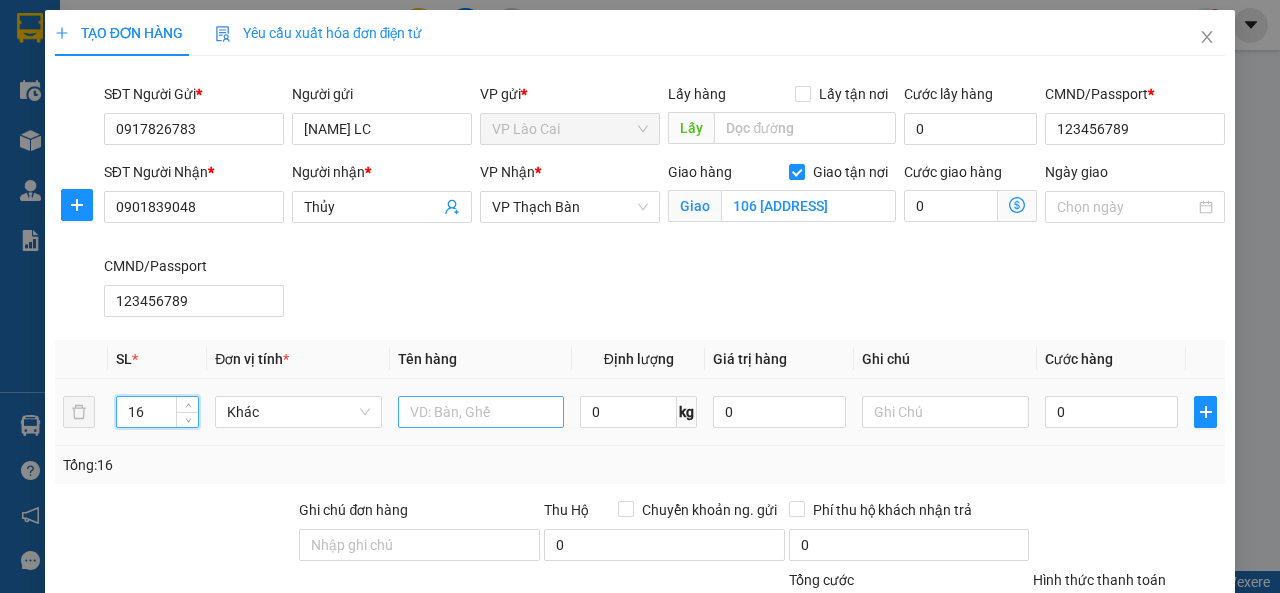 type on "16" 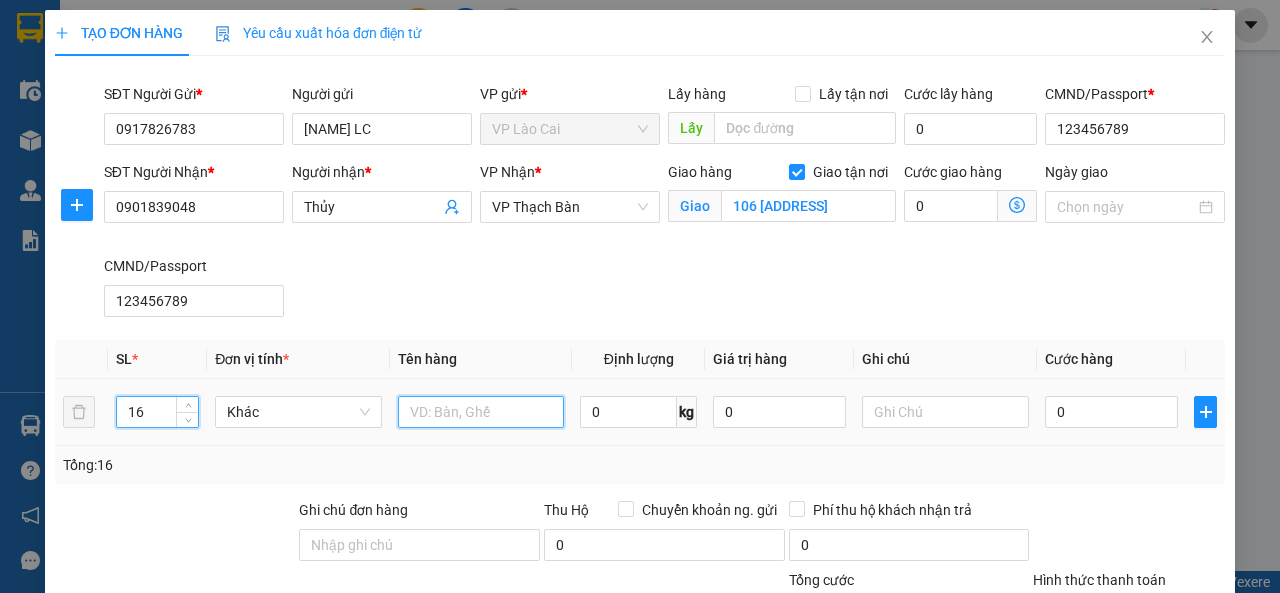 click at bounding box center (481, 412) 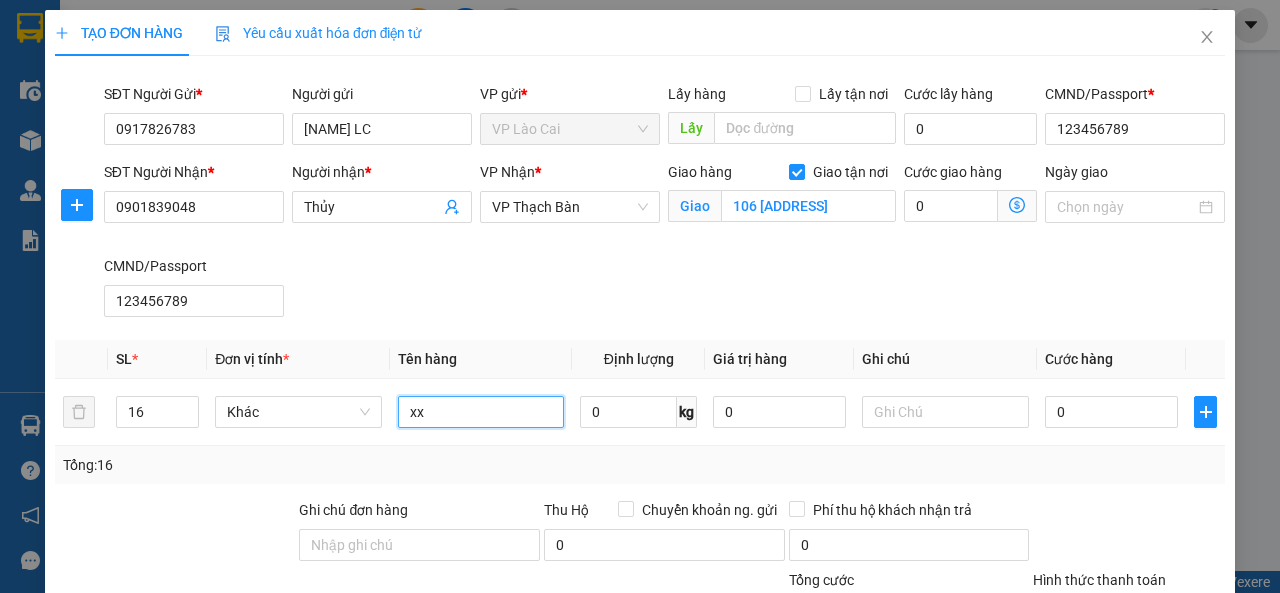 type on "xx" 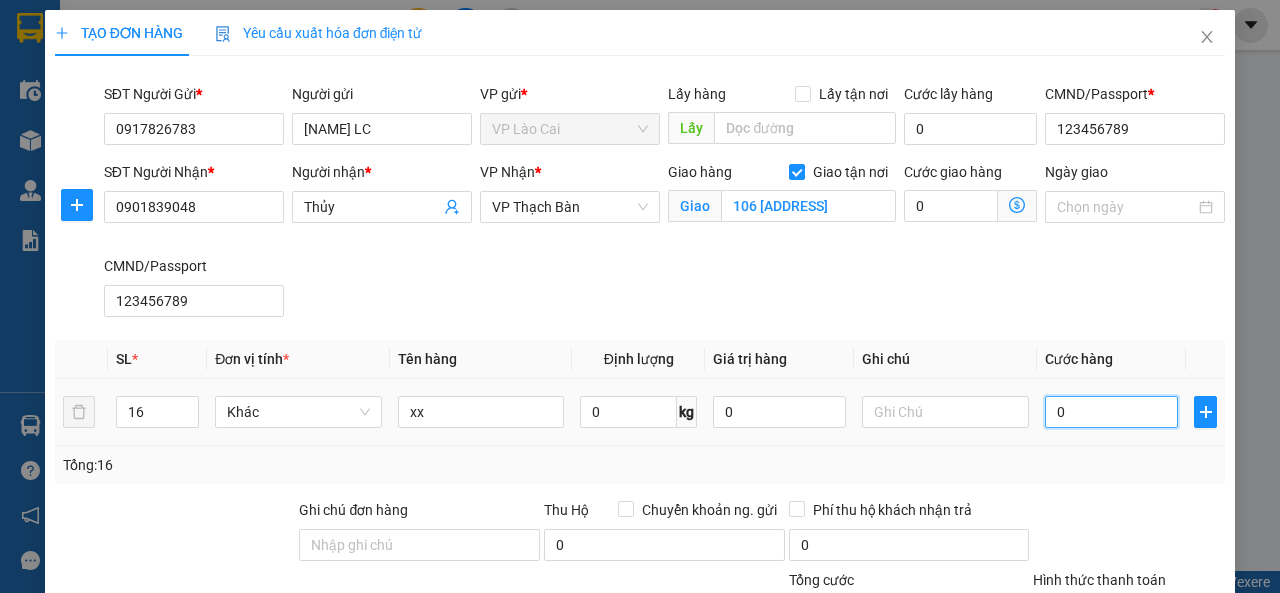 click on "0" at bounding box center (1111, 412) 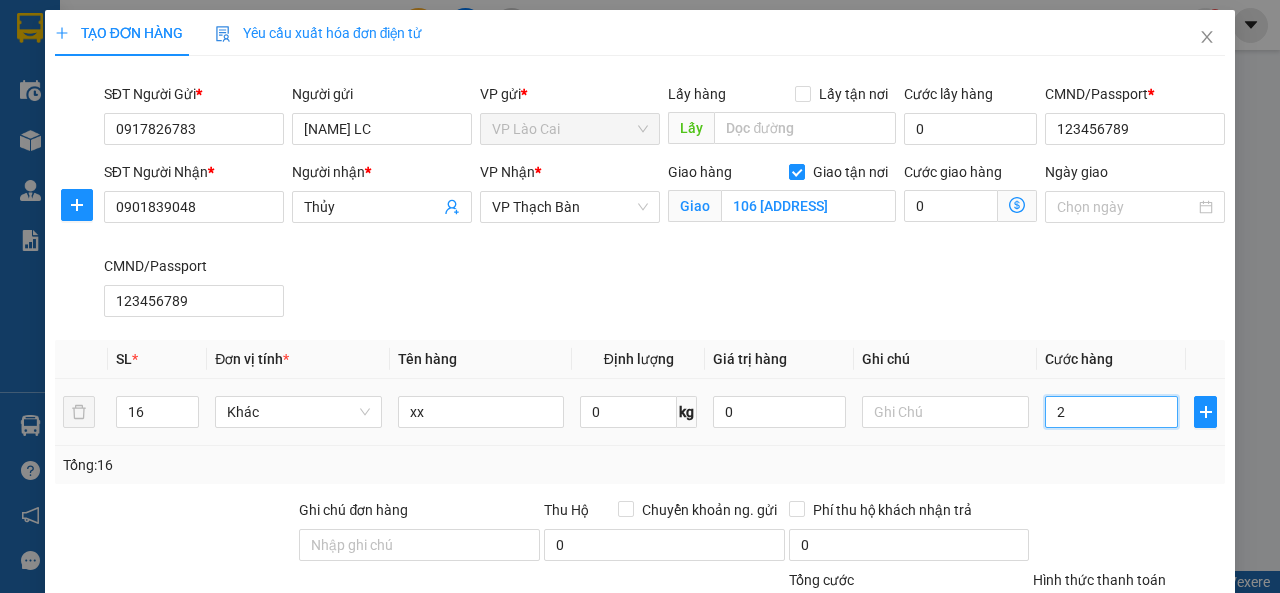 type on "2" 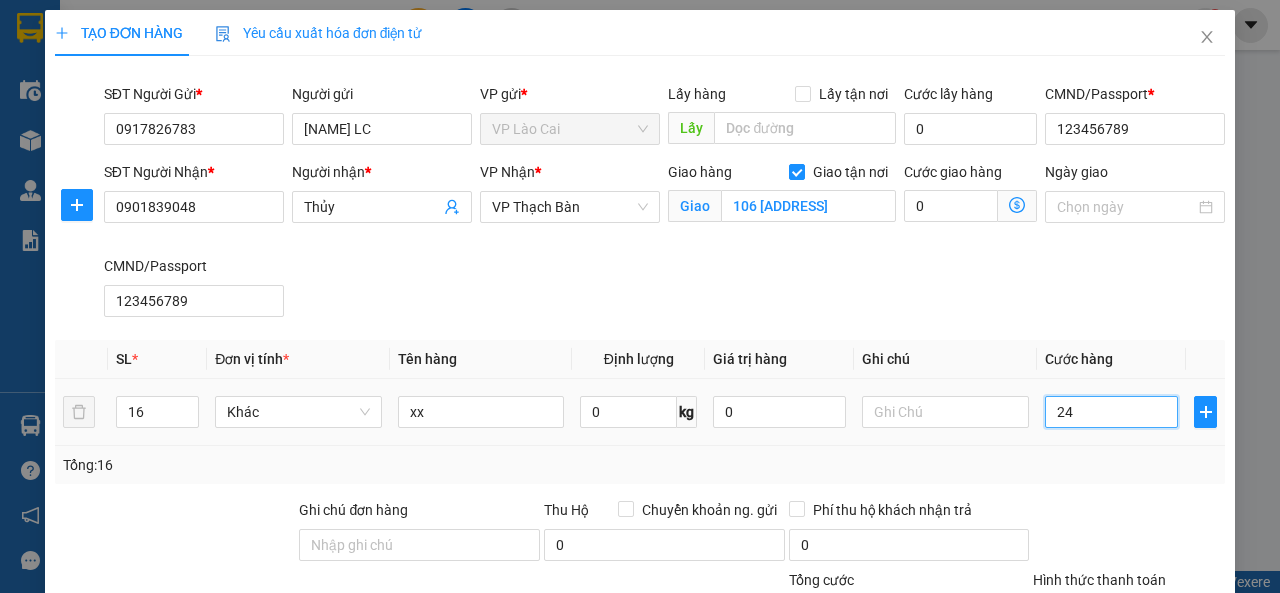 type on "240" 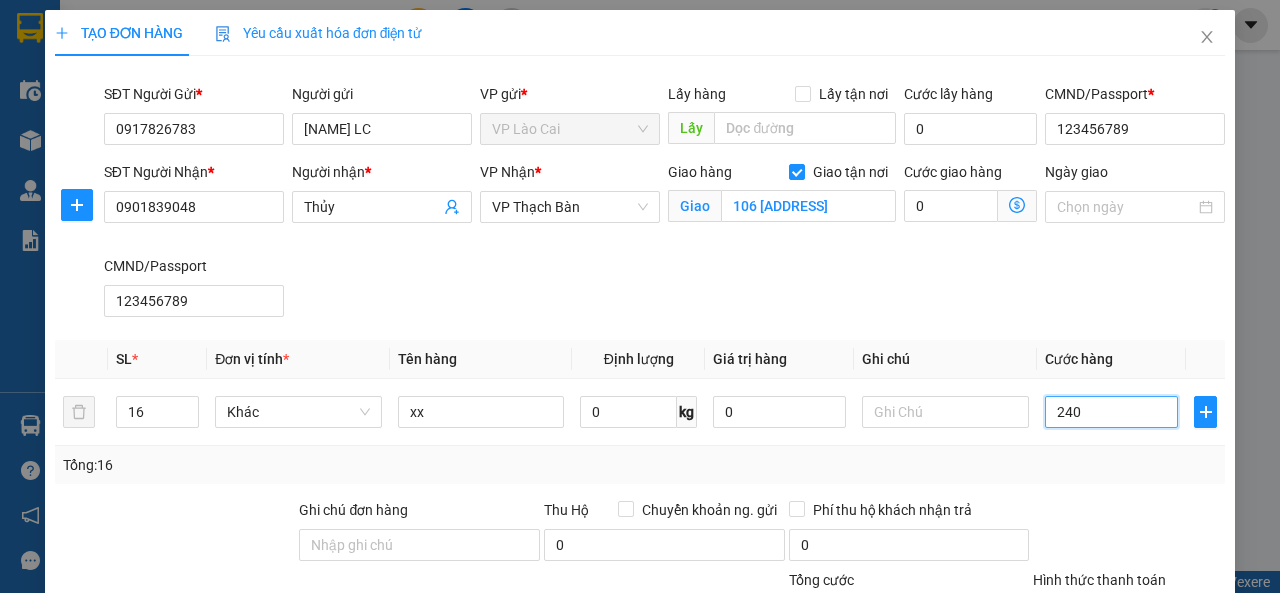 scroll, scrollTop: 100, scrollLeft: 0, axis: vertical 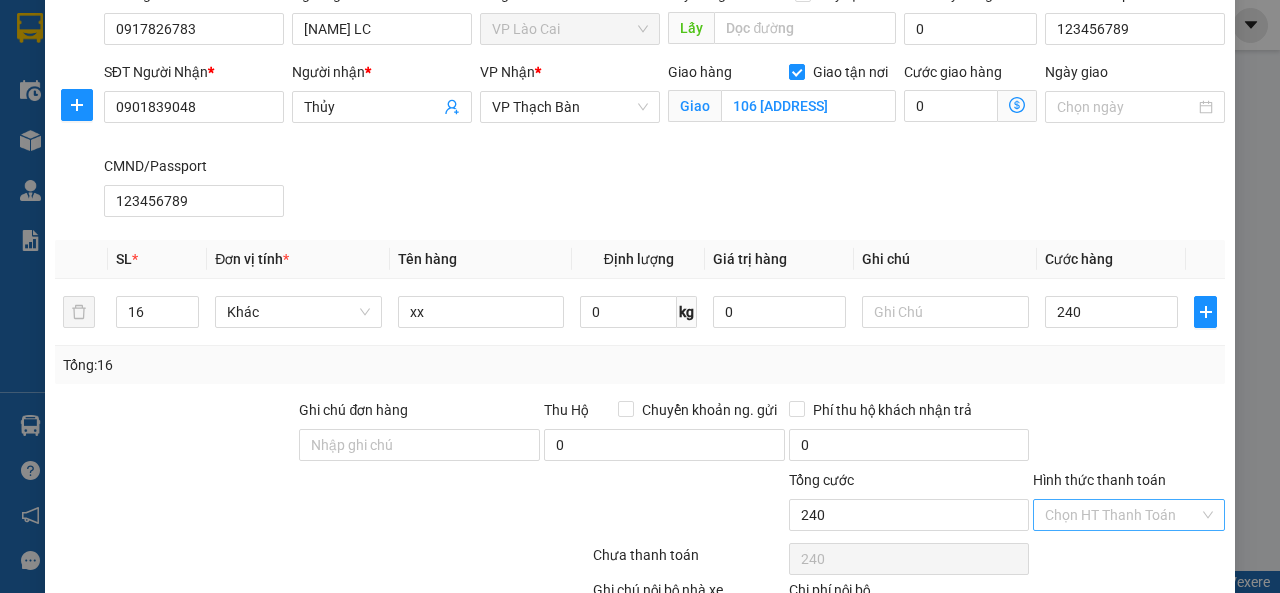 click on "Hình thức thanh toán" at bounding box center (1122, 515) 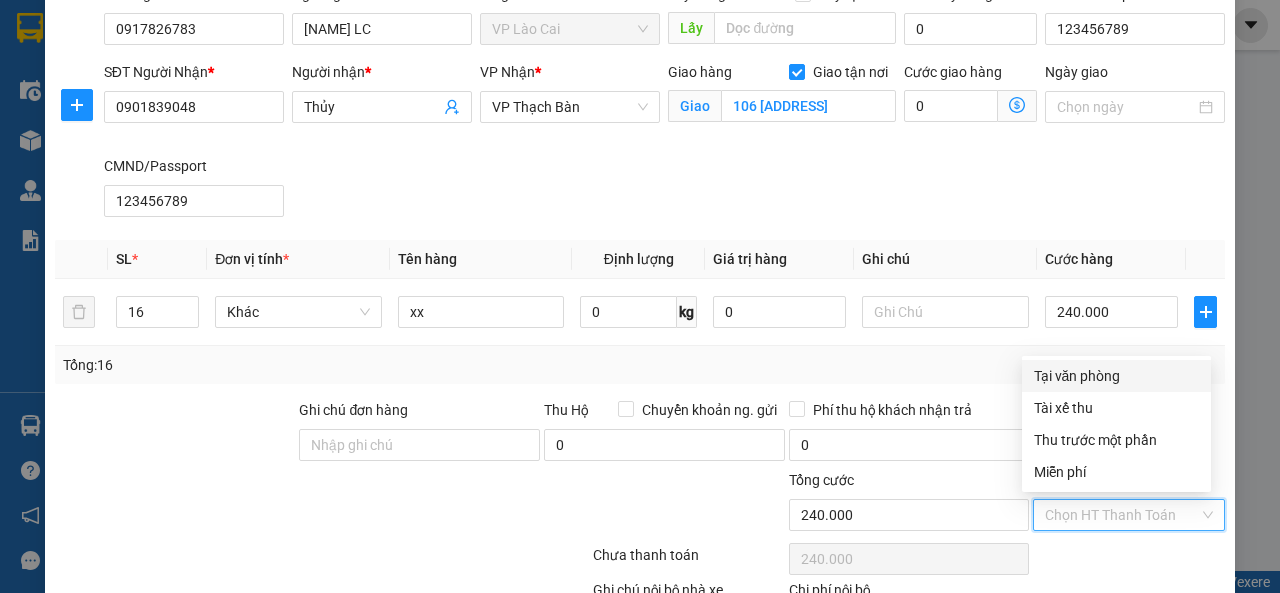 click on "Tại văn phòng" at bounding box center (1116, 376) 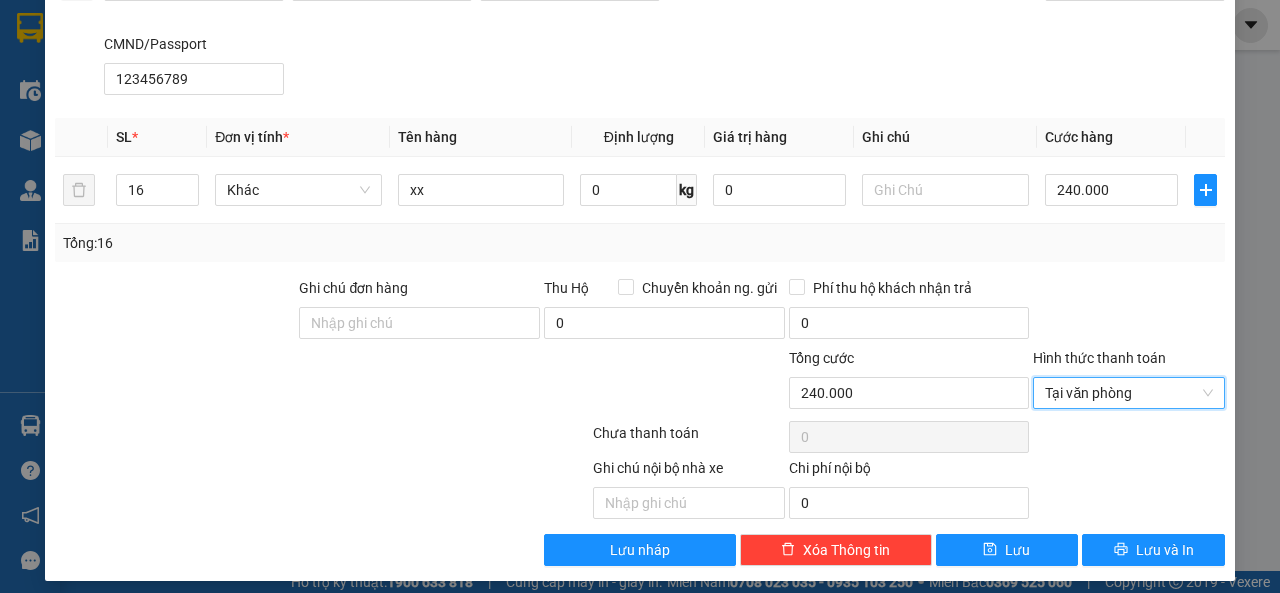 scroll, scrollTop: 230, scrollLeft: 0, axis: vertical 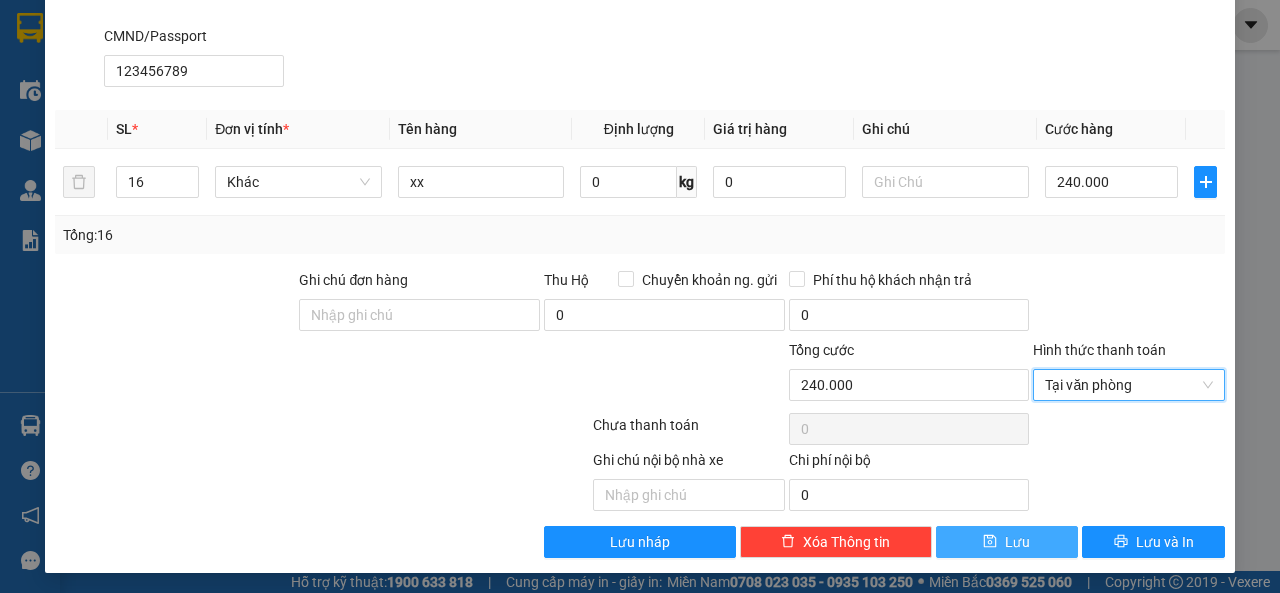 click on "Lưu" at bounding box center (1017, 542) 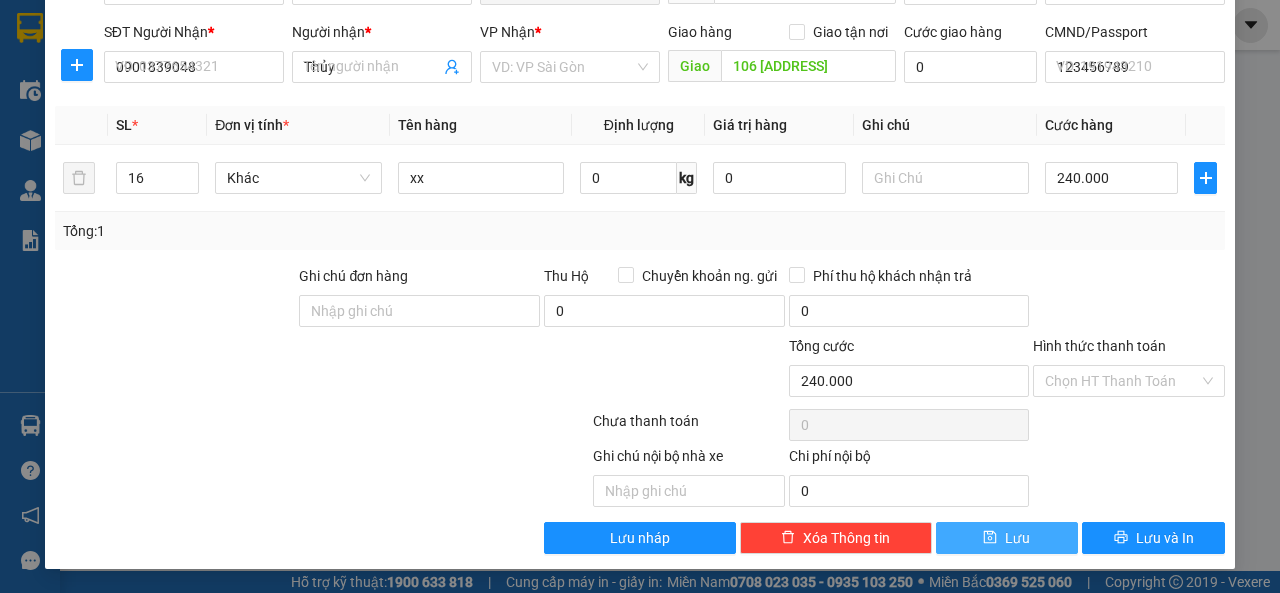 type 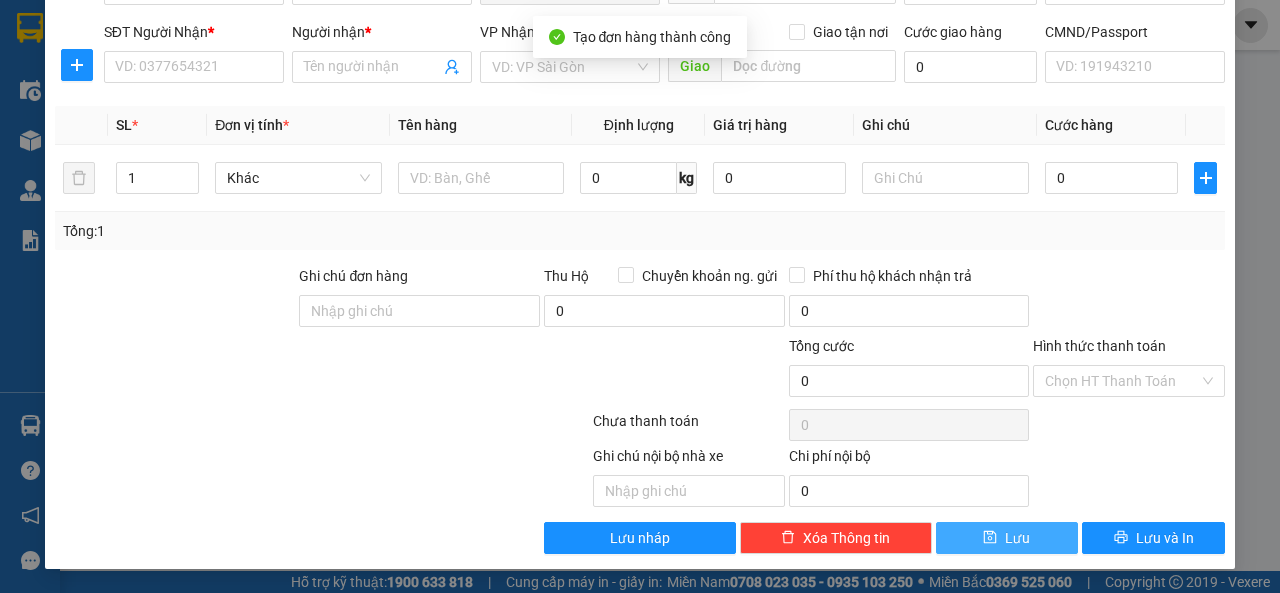 scroll, scrollTop: 137, scrollLeft: 0, axis: vertical 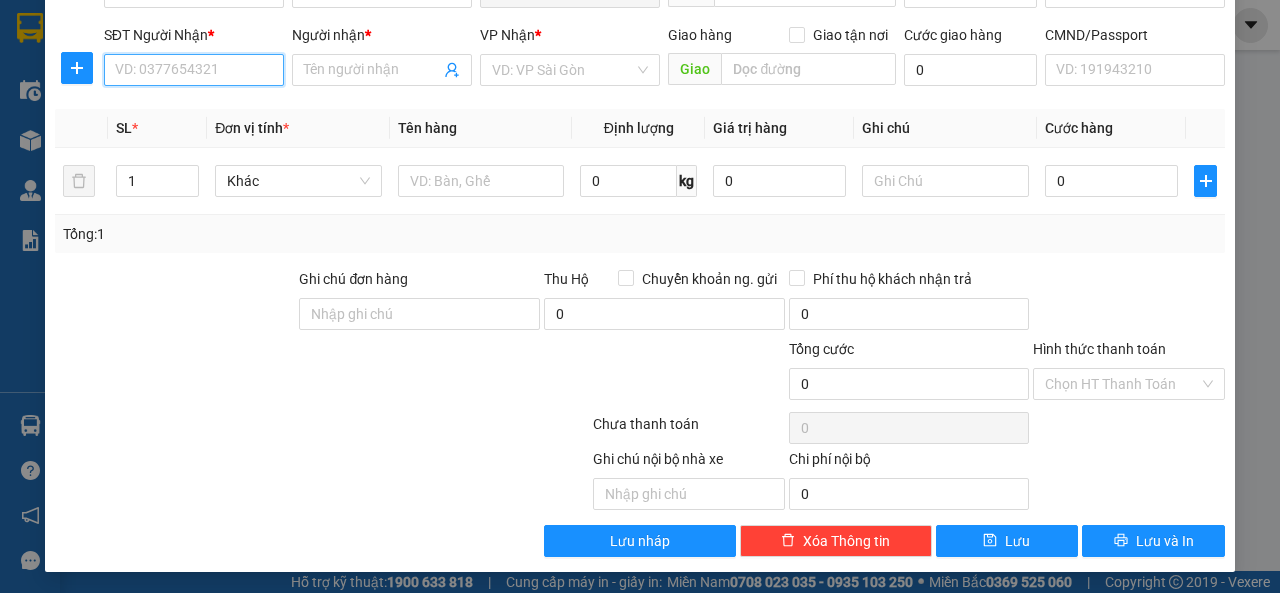 click on "SĐT Người Nhận  *" at bounding box center [194, 70] 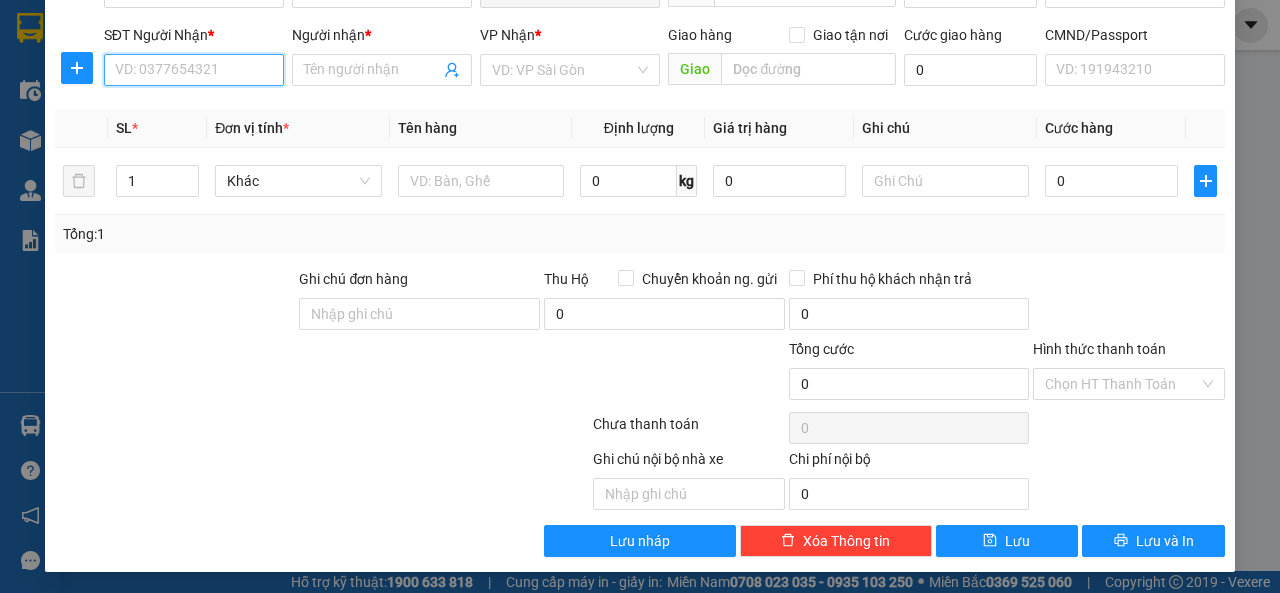 click on "SĐT Người Nhận  *" at bounding box center [194, 70] 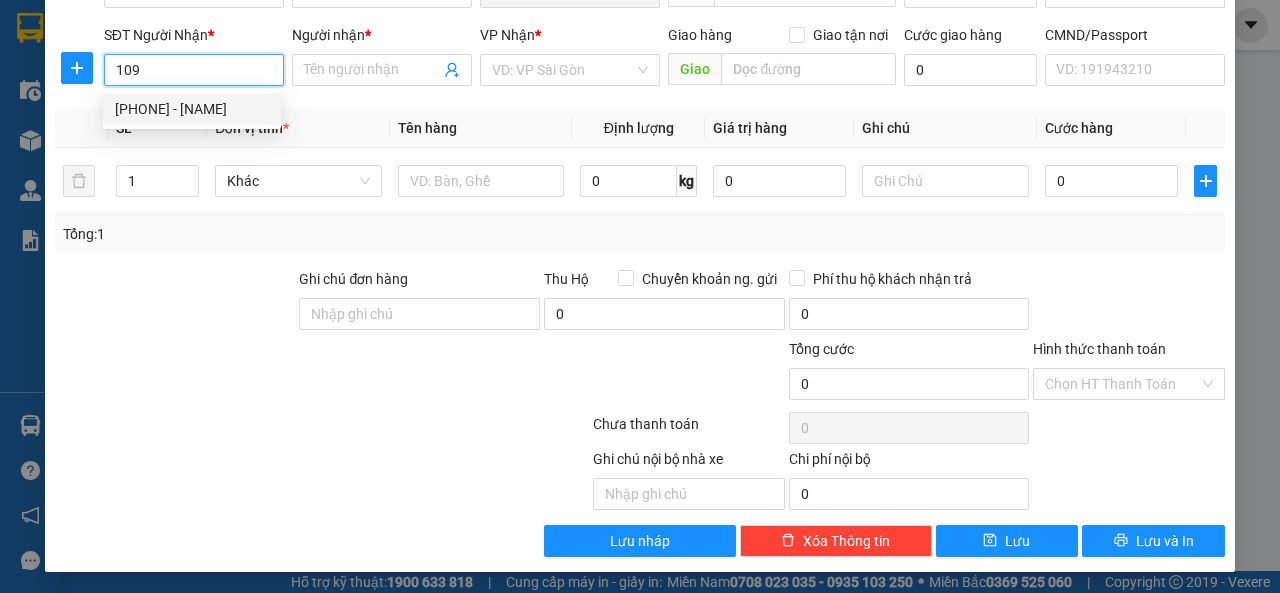 click on "[PHONE] - [FIRST]" at bounding box center [192, 109] 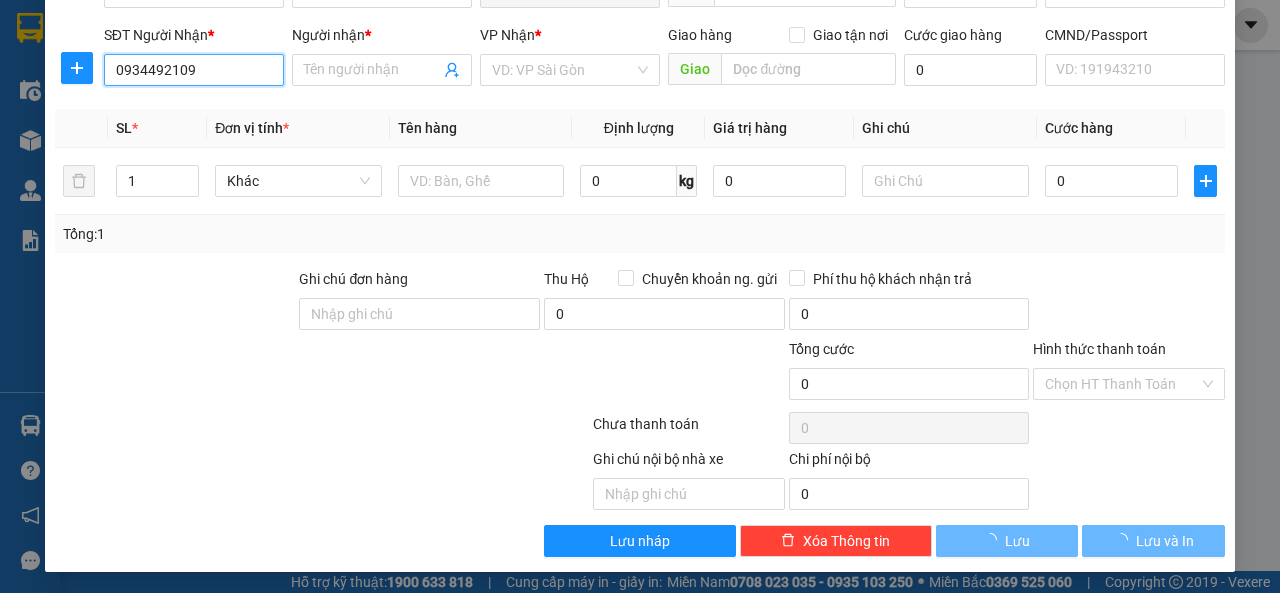 type on "Vân" 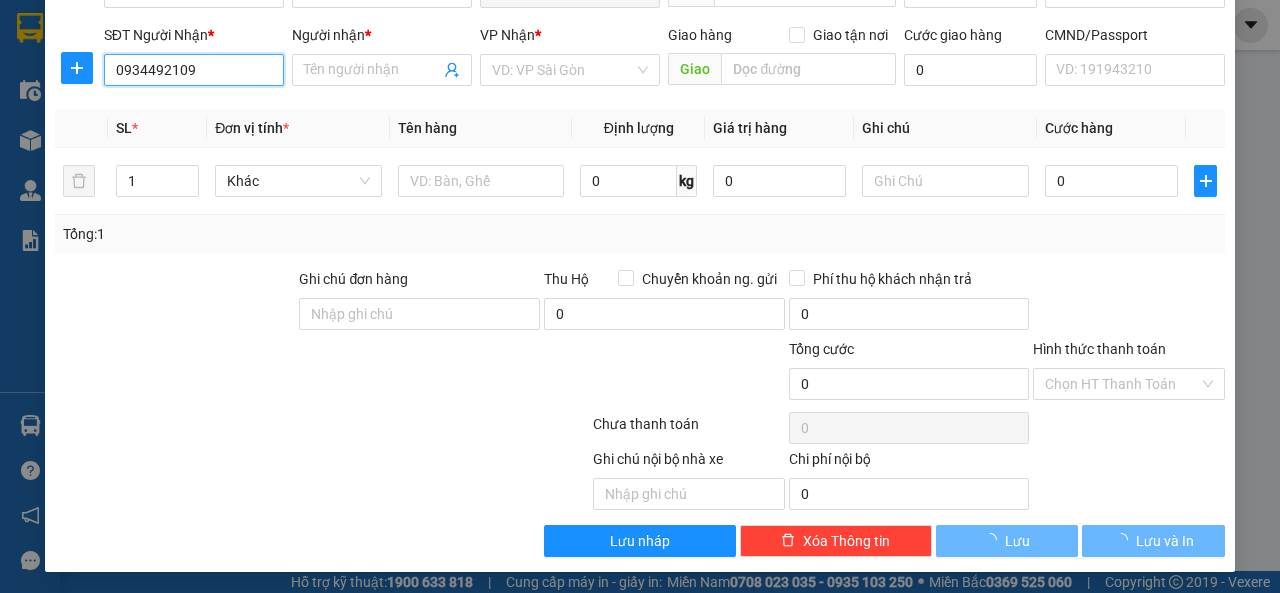 type on "La Phù" 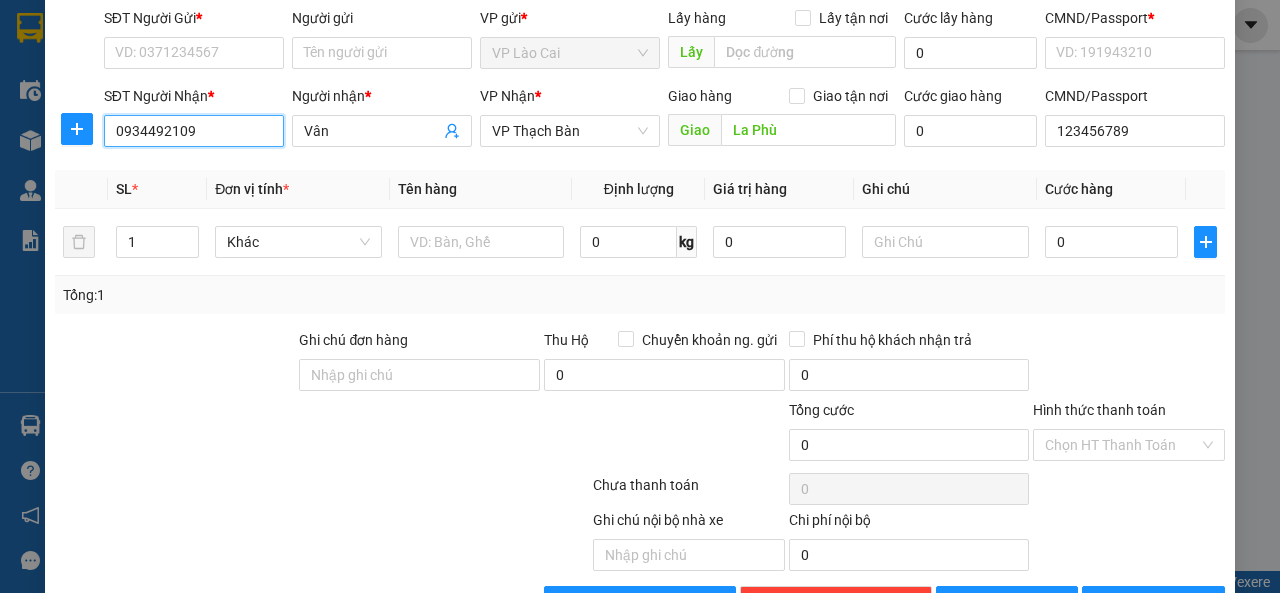 scroll, scrollTop: 0, scrollLeft: 0, axis: both 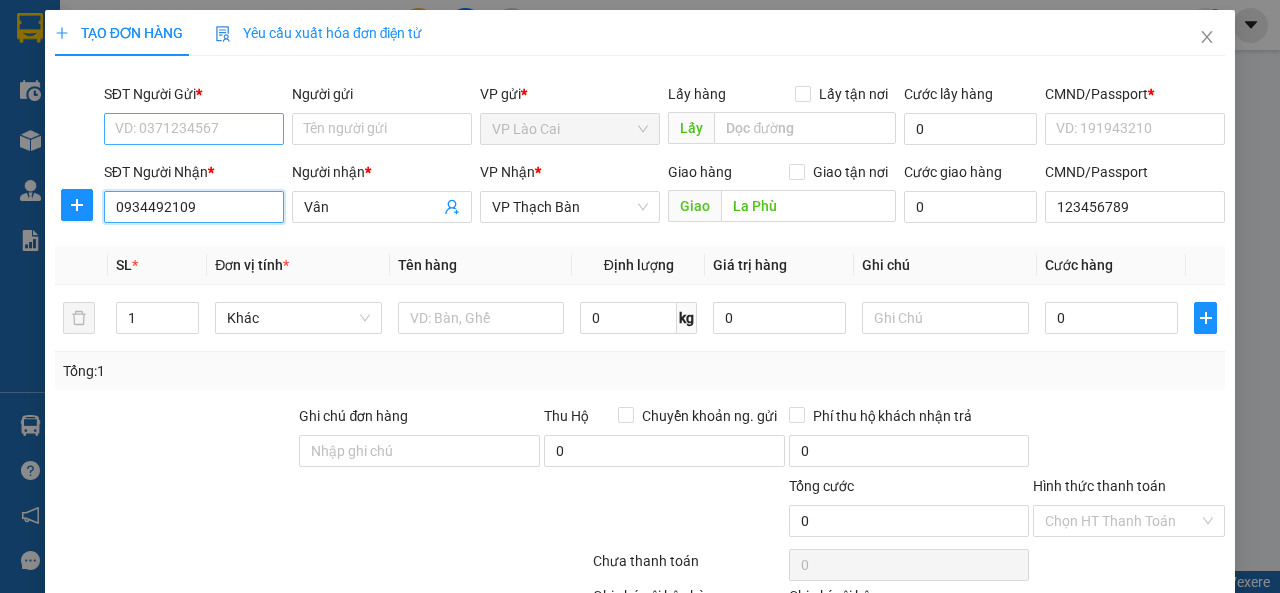 type on "0934492109" 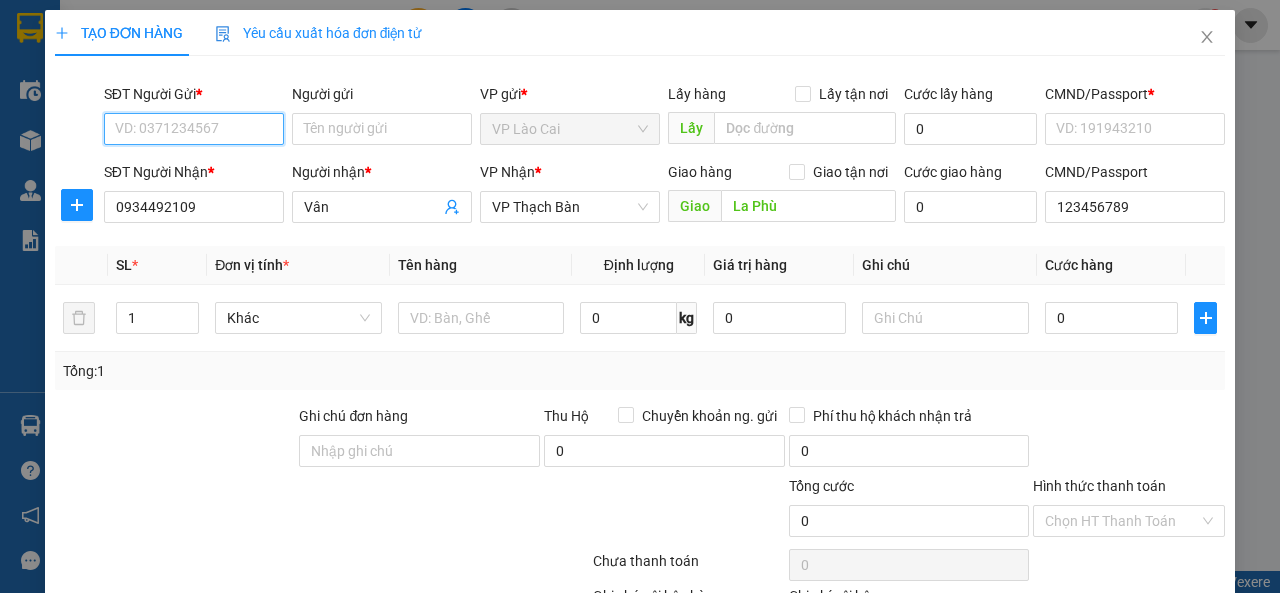 click on "SĐT Người Gửi  *" at bounding box center [194, 129] 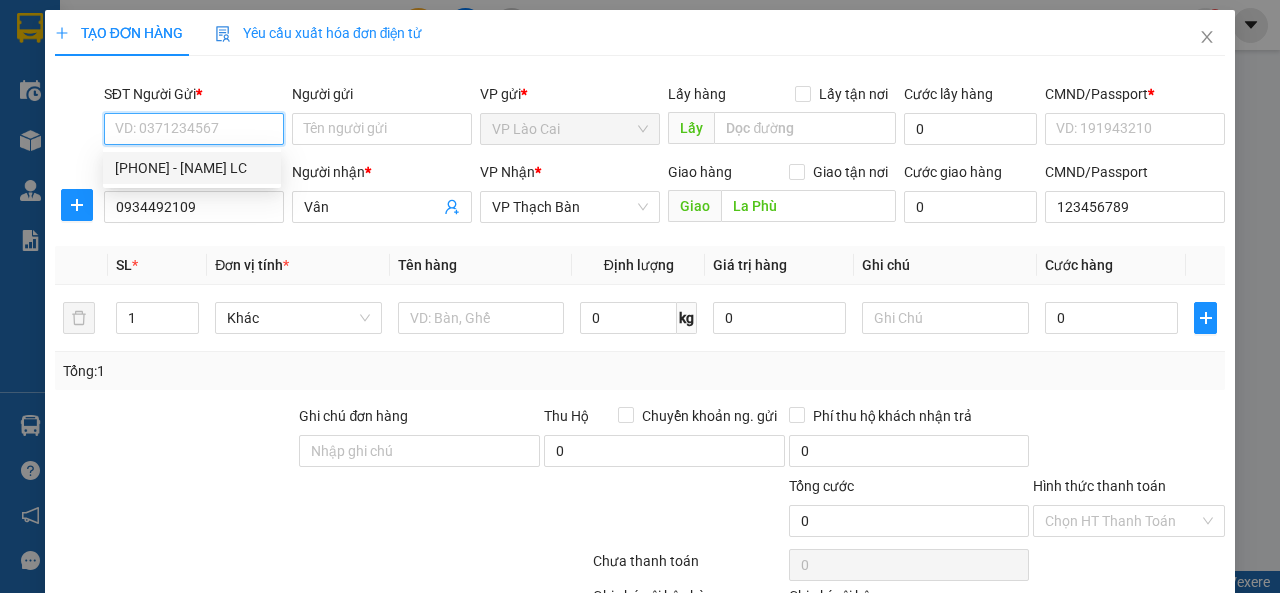 click on "[PHONE] - [FIRST] [LAST]" at bounding box center [192, 168] 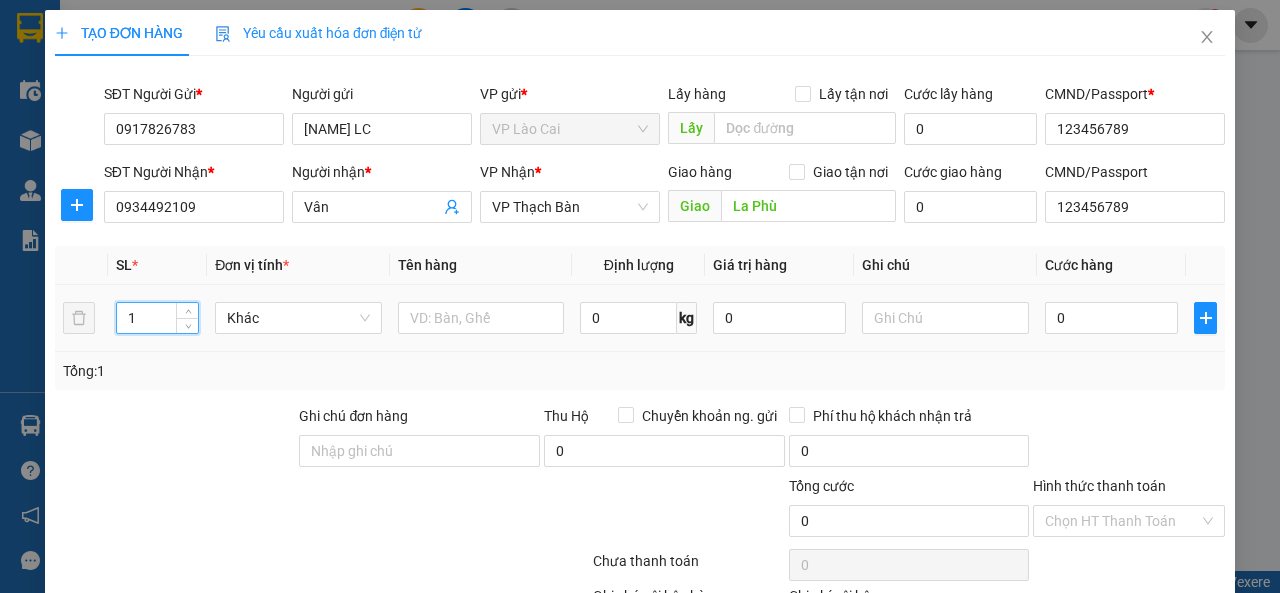 drag, startPoint x: 132, startPoint y: 322, endPoint x: 121, endPoint y: 331, distance: 14.21267 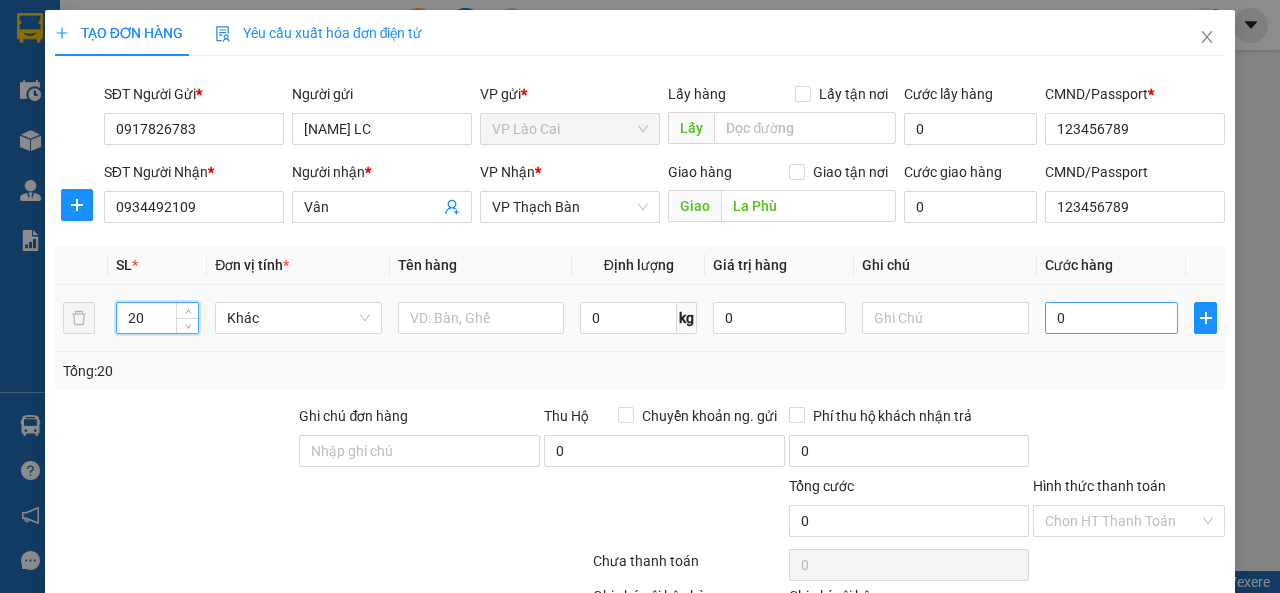 type on "20" 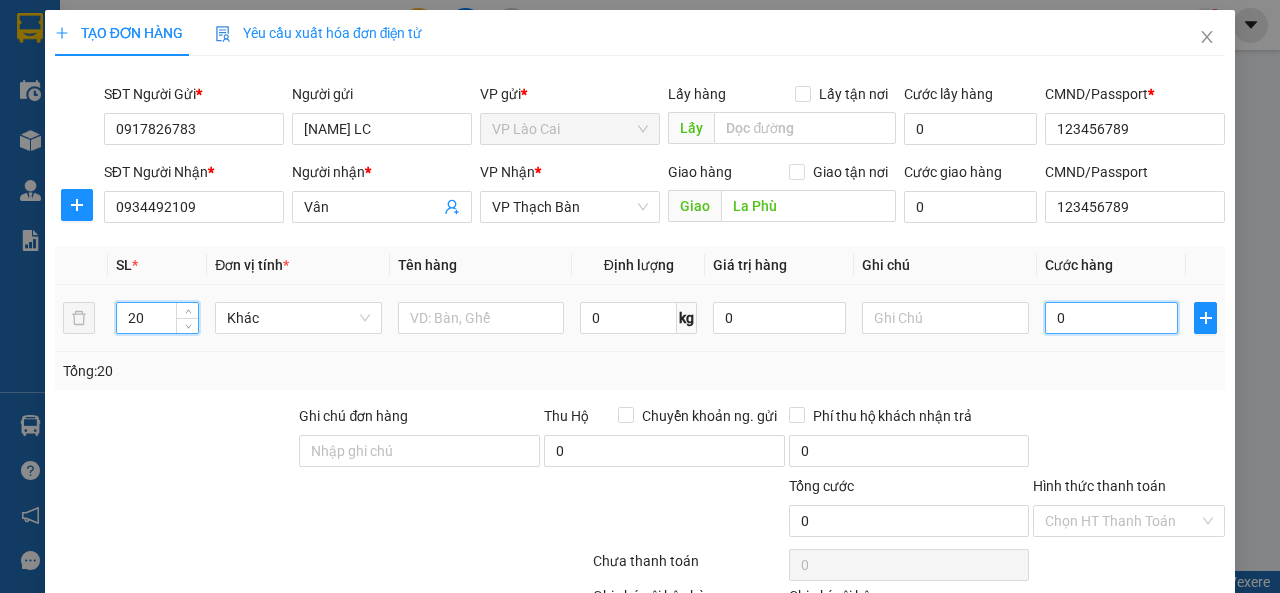 click on "0" at bounding box center [1111, 318] 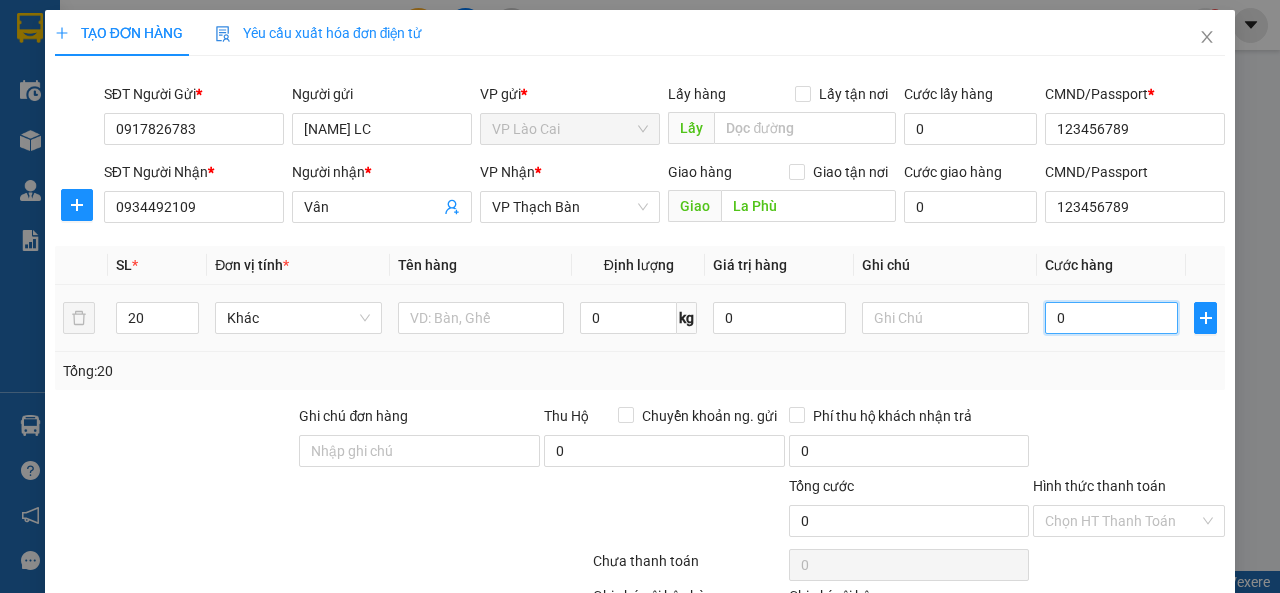type on "3" 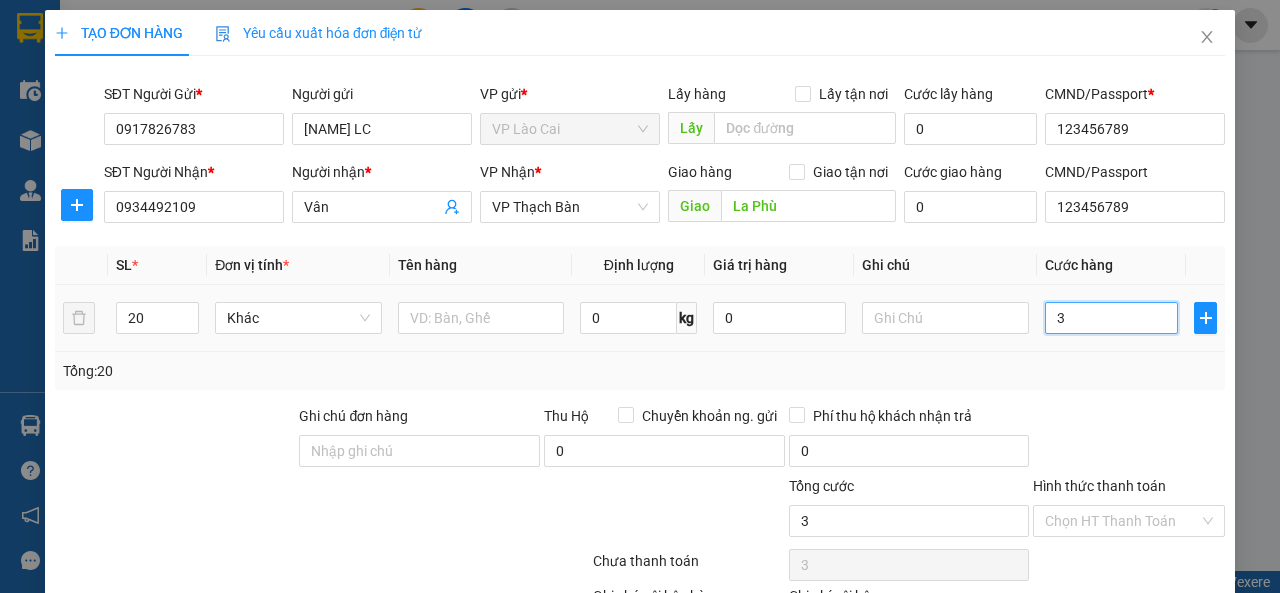 type on "30" 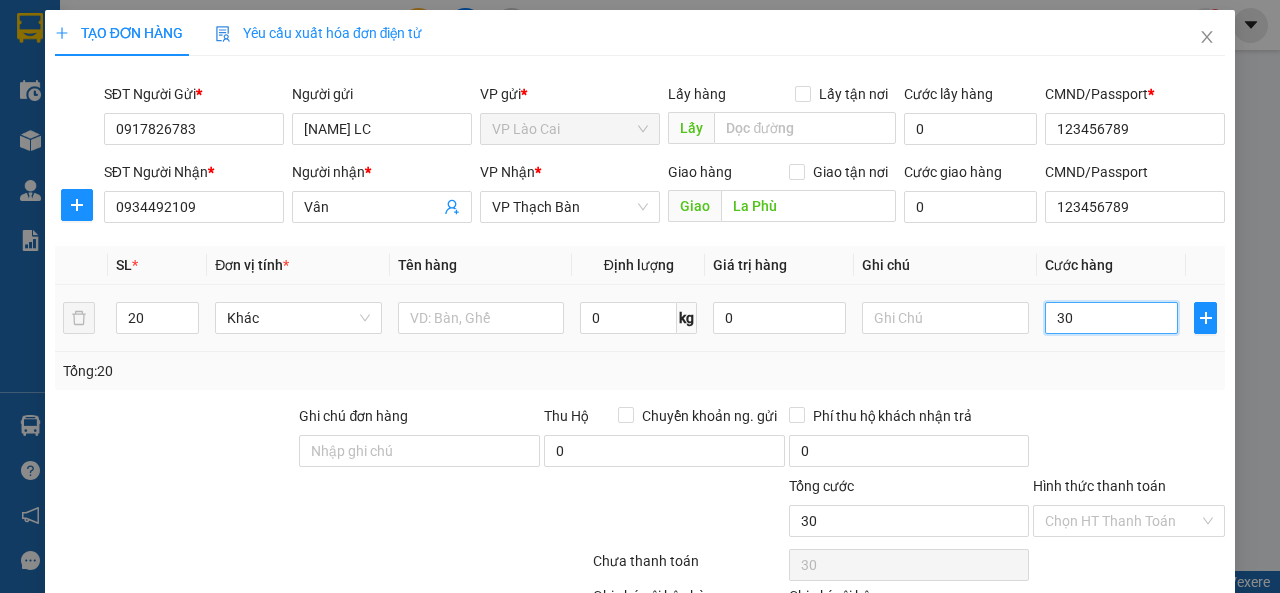 type on "300" 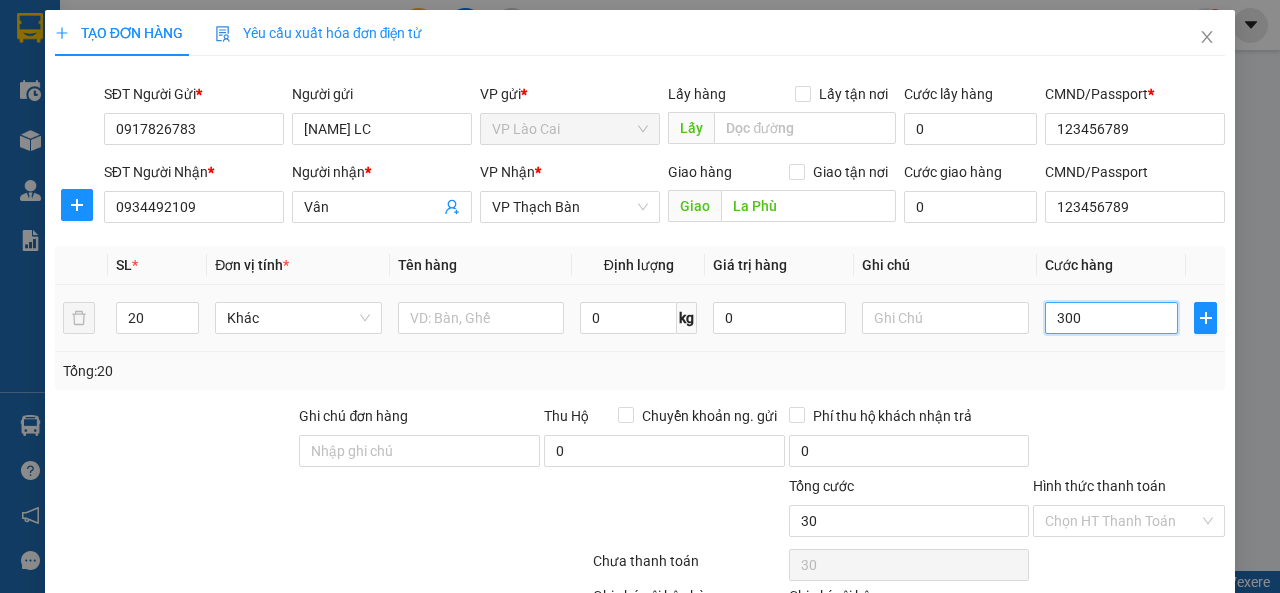 type on "300" 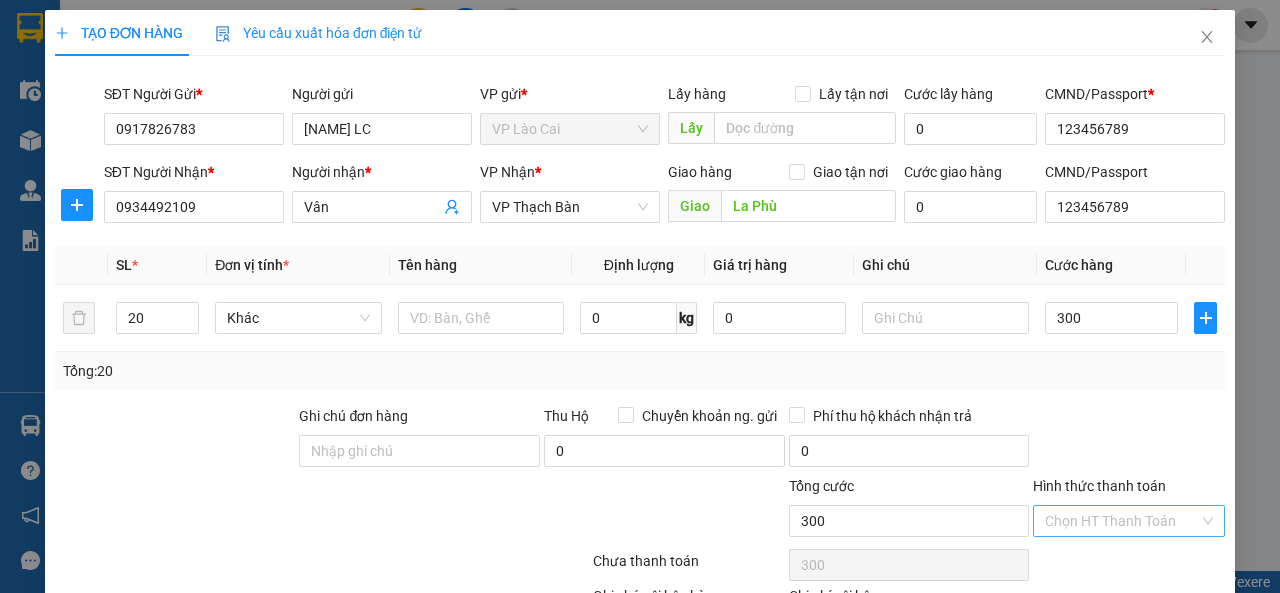 click on "Hình thức thanh toán" at bounding box center (1122, 521) 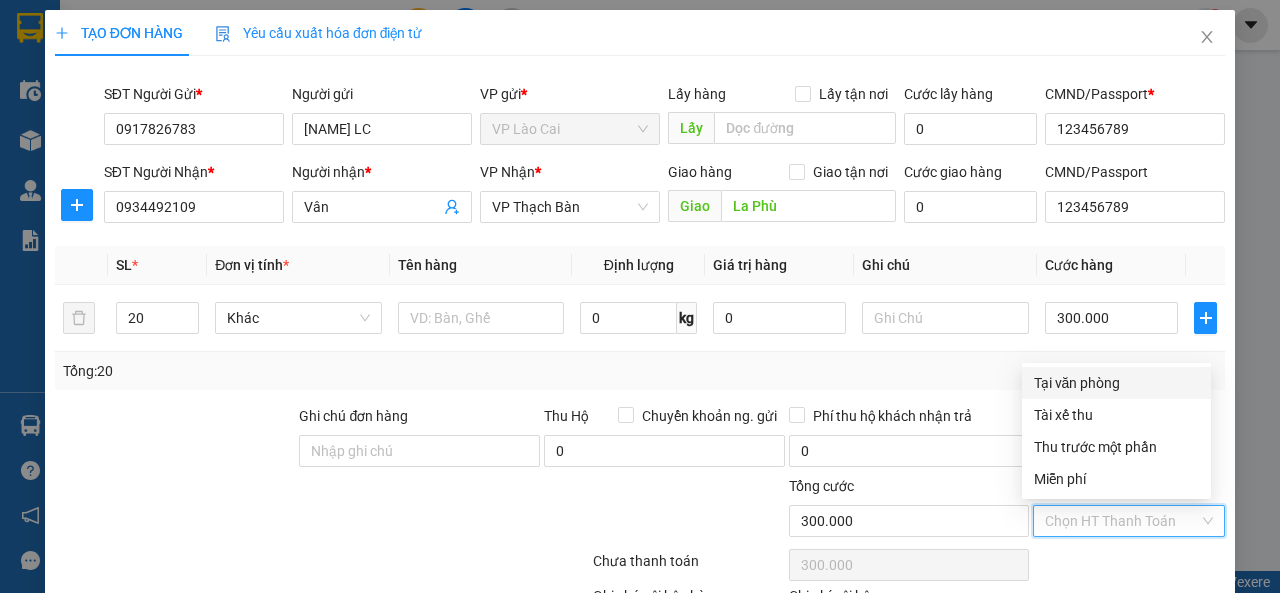 click on "Tại văn phòng" at bounding box center [1116, 383] 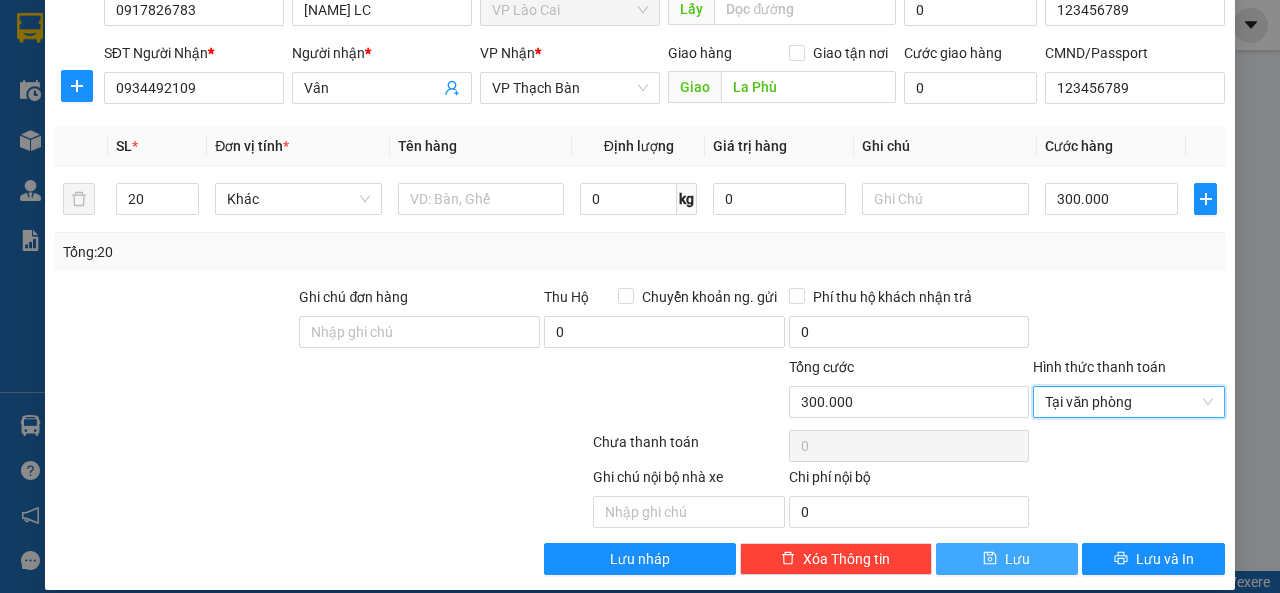 scroll, scrollTop: 137, scrollLeft: 0, axis: vertical 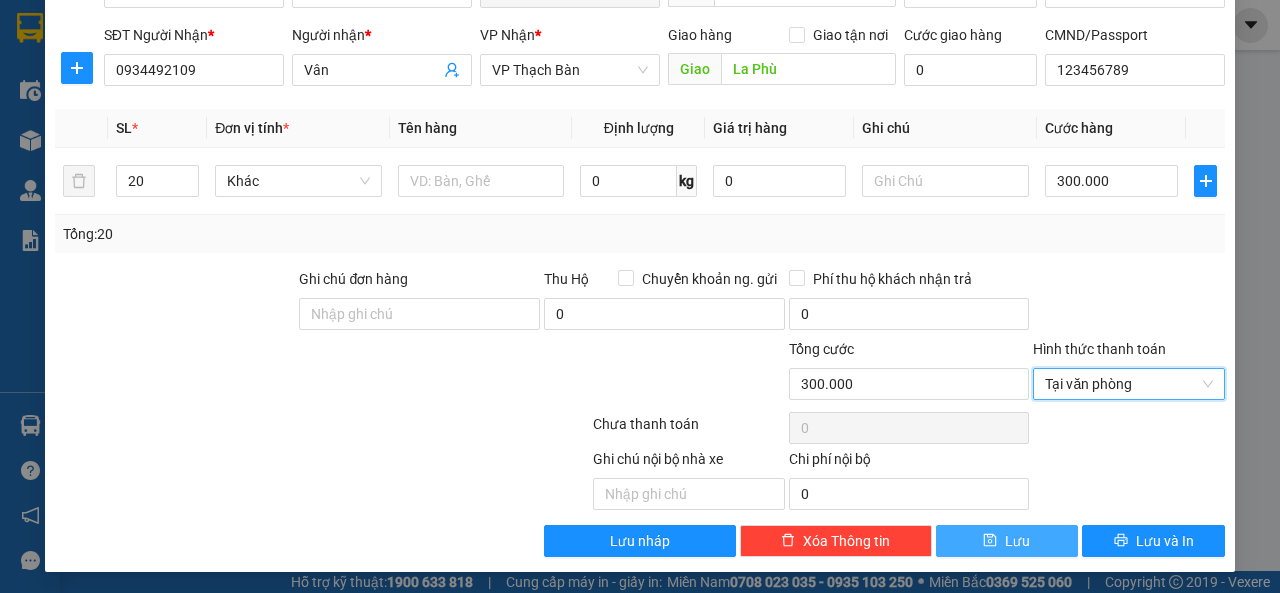 click on "Lưu" at bounding box center (1007, 541) 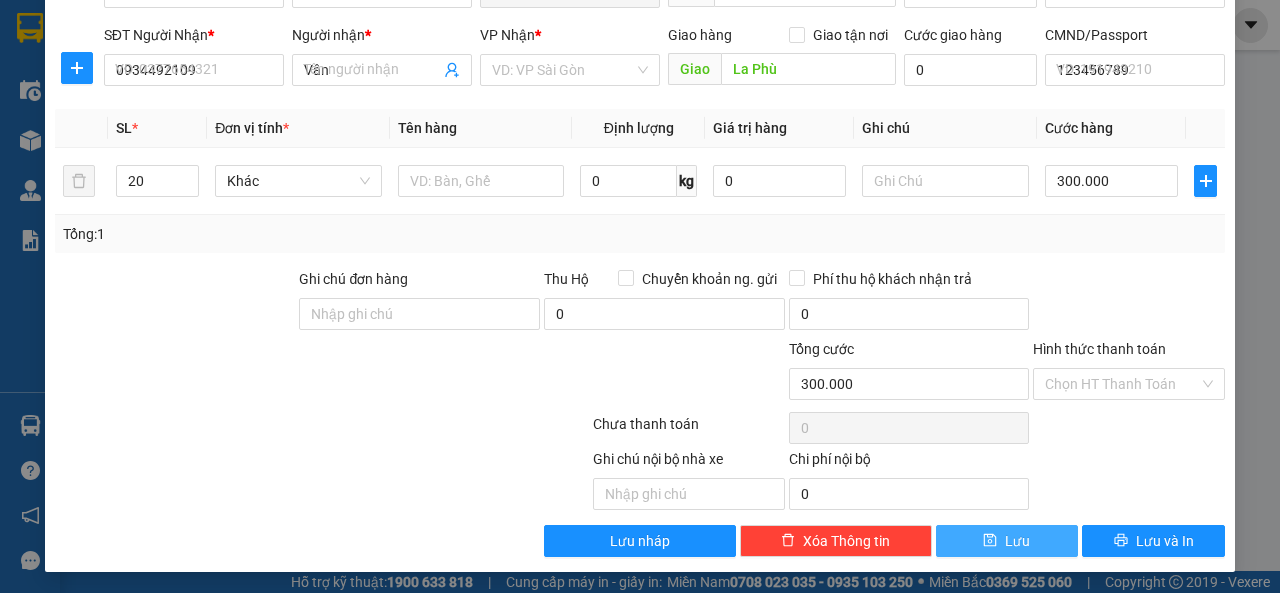type 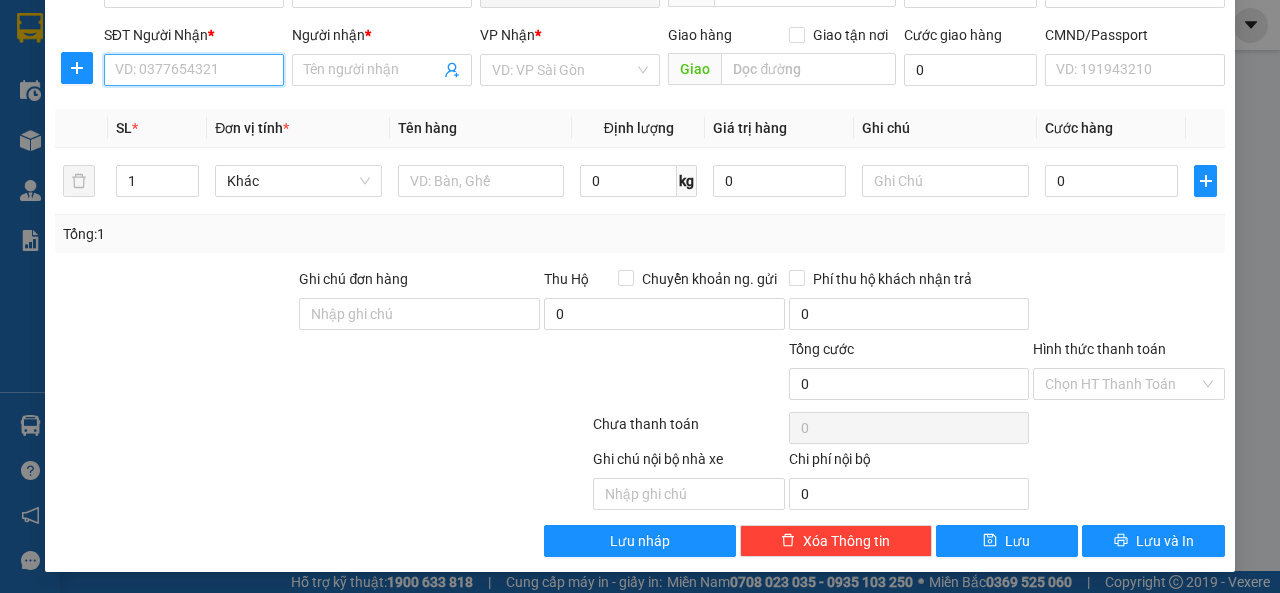click on "SĐT Người Nhận  *" at bounding box center (194, 70) 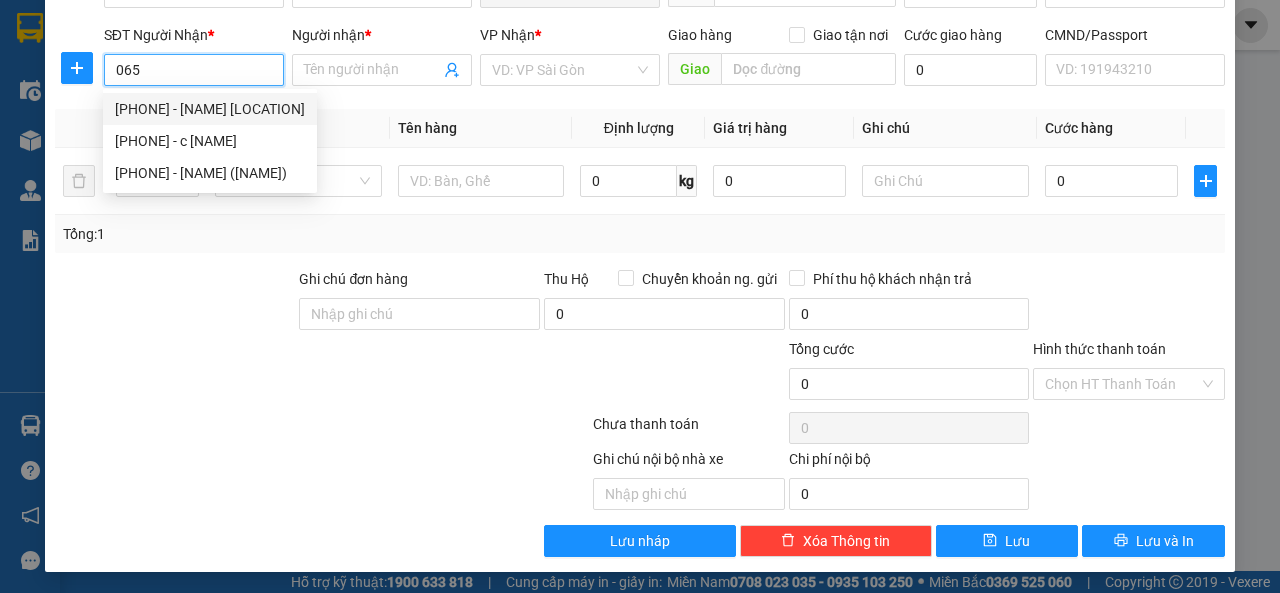 click on "0768233065 - Vân Già" at bounding box center (210, 109) 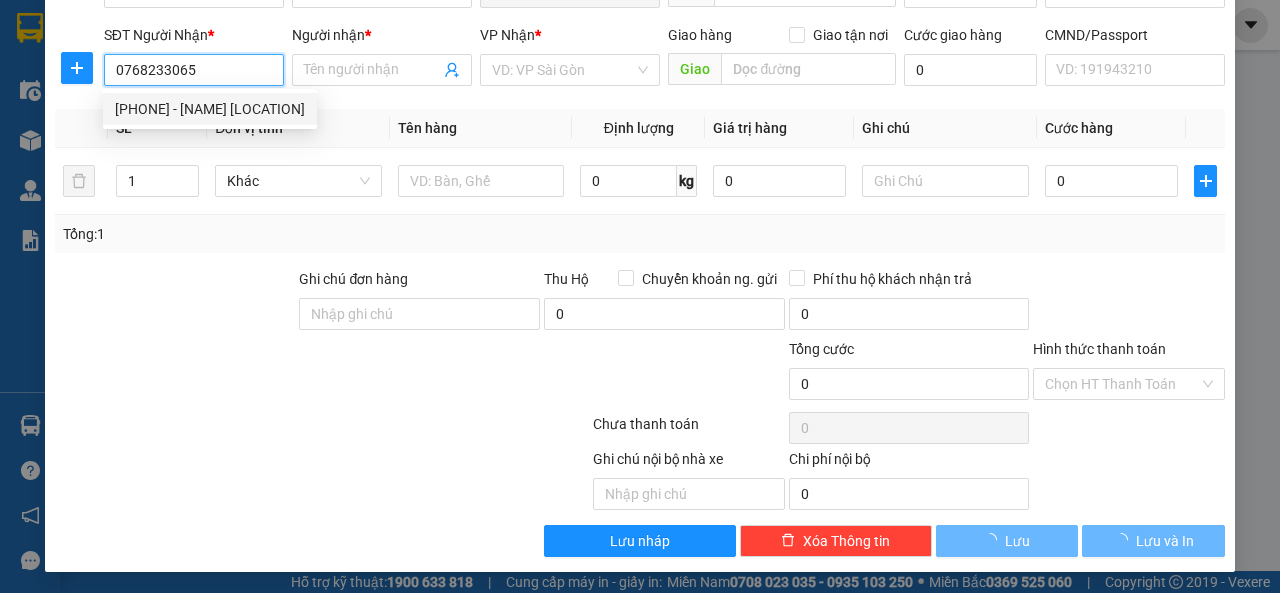 type on "abc" 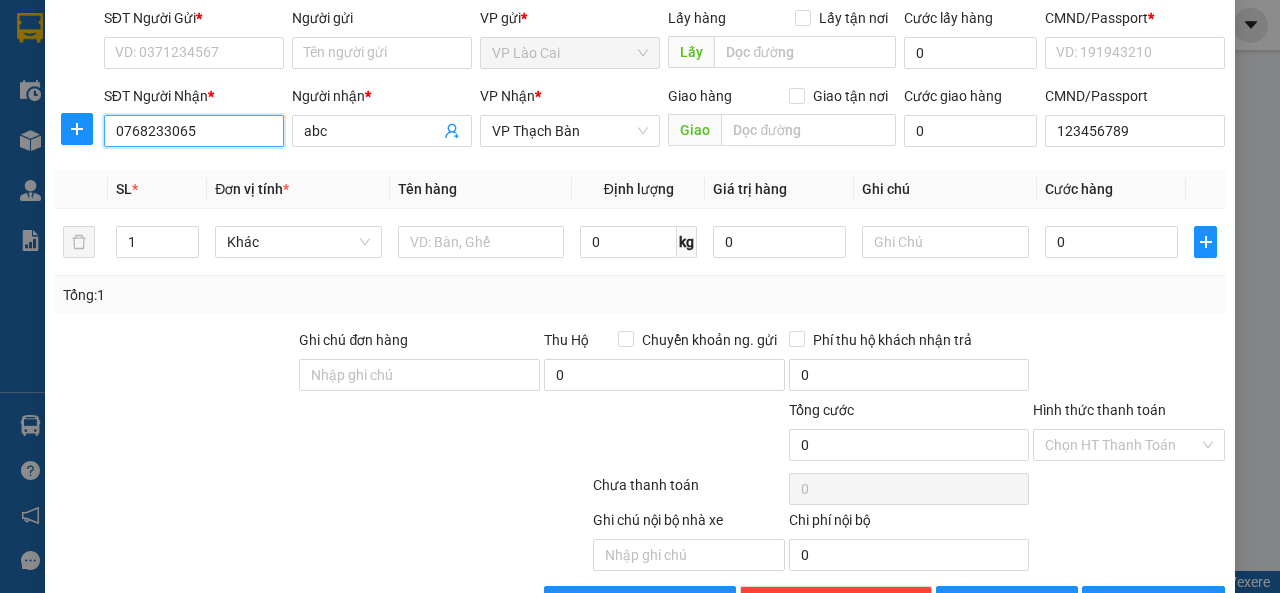 scroll, scrollTop: 0, scrollLeft: 0, axis: both 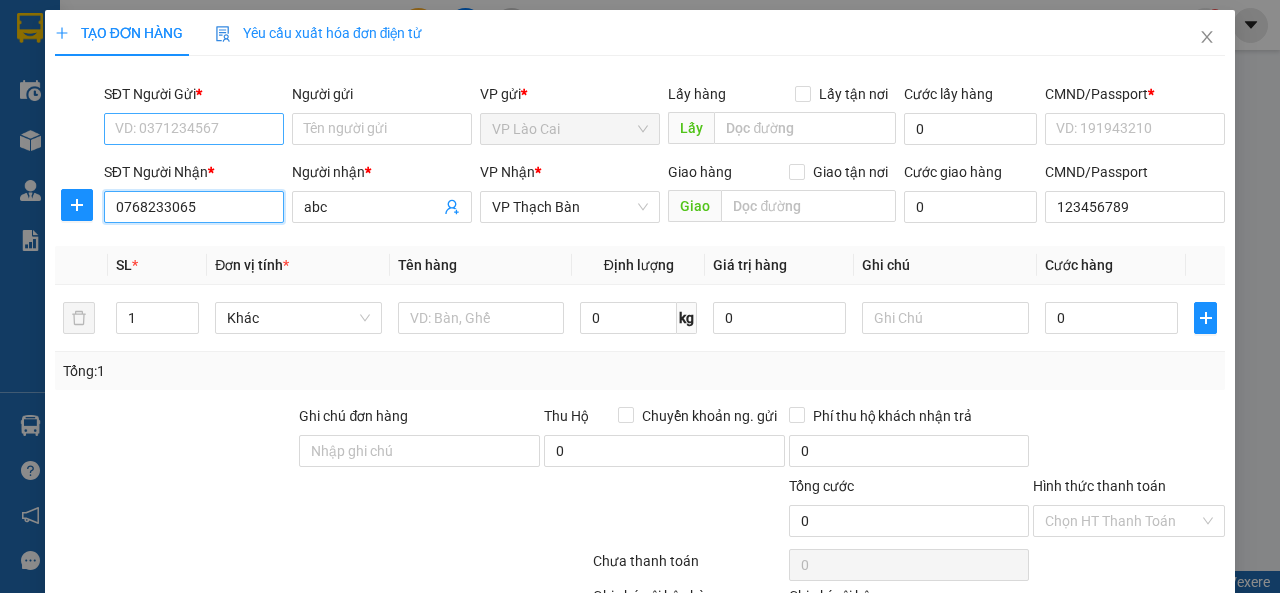 type on "0768233065" 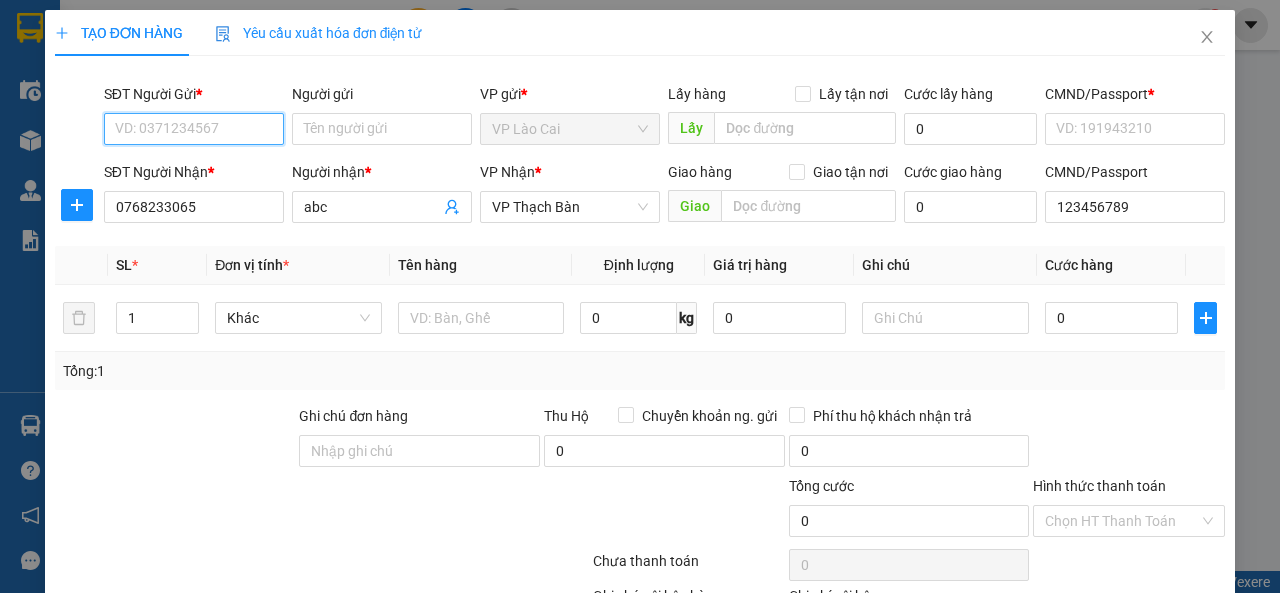 click on "SĐT Người Gửi  *" at bounding box center (194, 129) 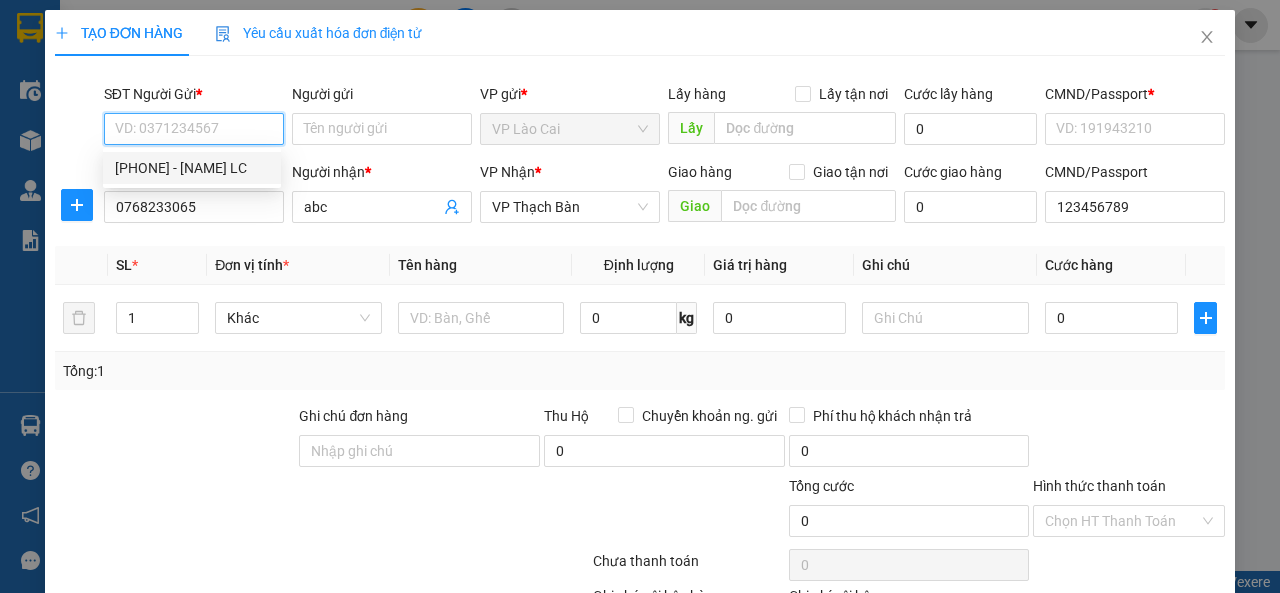 click on "[PHONE] - [FIRST] [LAST]" at bounding box center [192, 168] 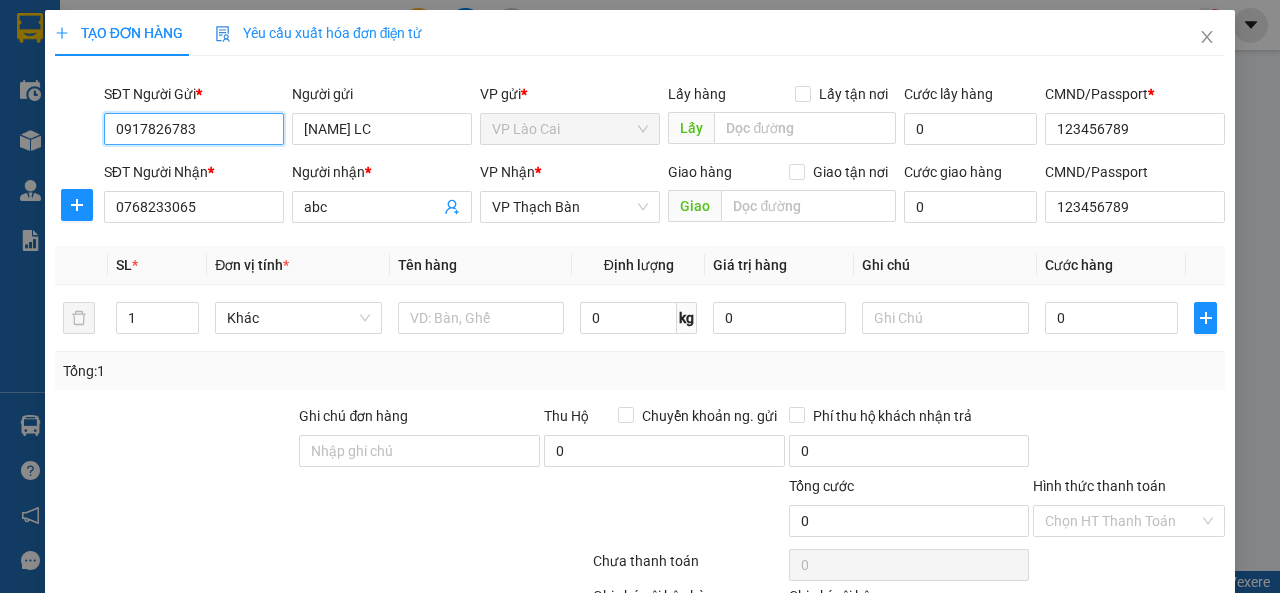 scroll, scrollTop: 137, scrollLeft: 0, axis: vertical 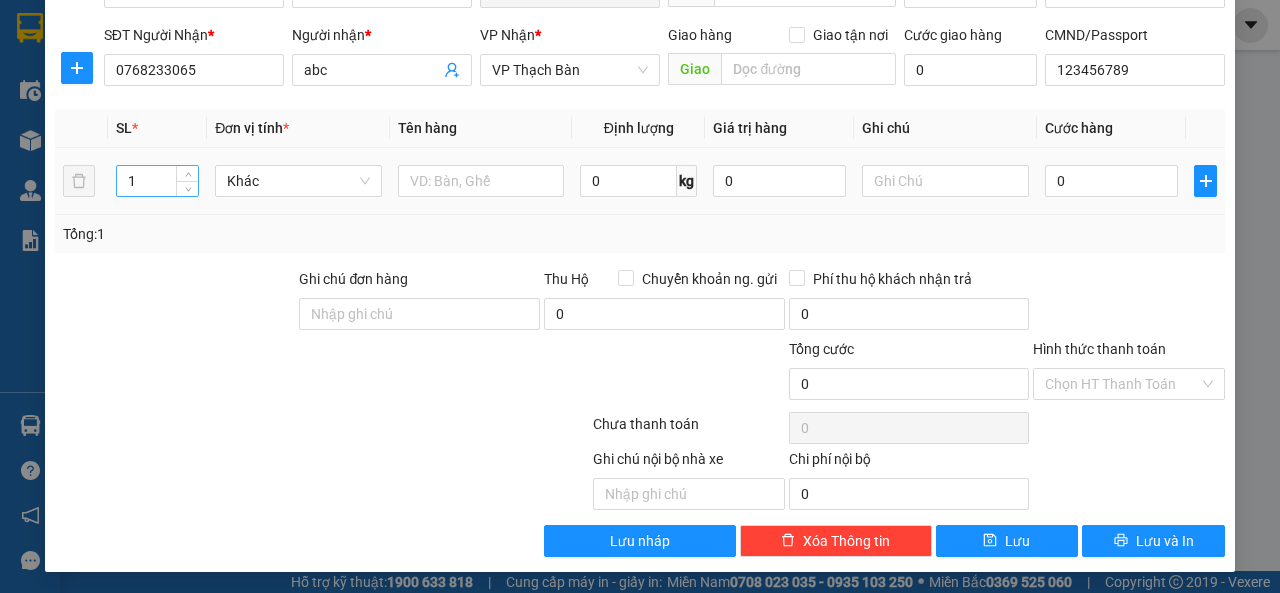 click on "1" at bounding box center [158, 181] 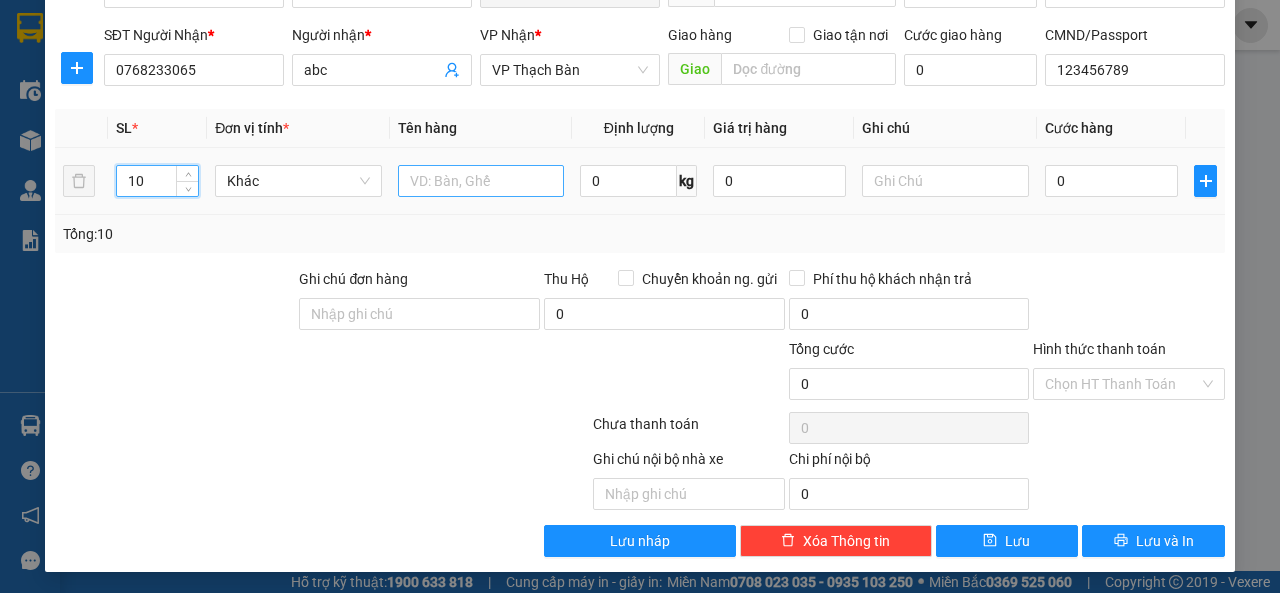 type on "10" 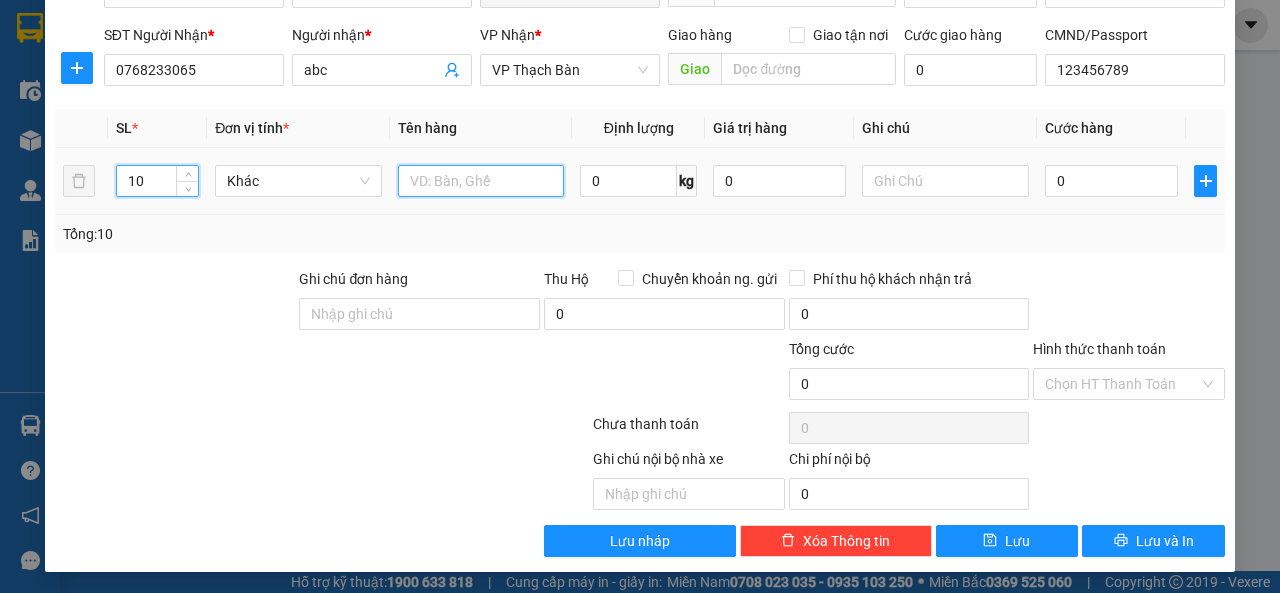 click at bounding box center (481, 181) 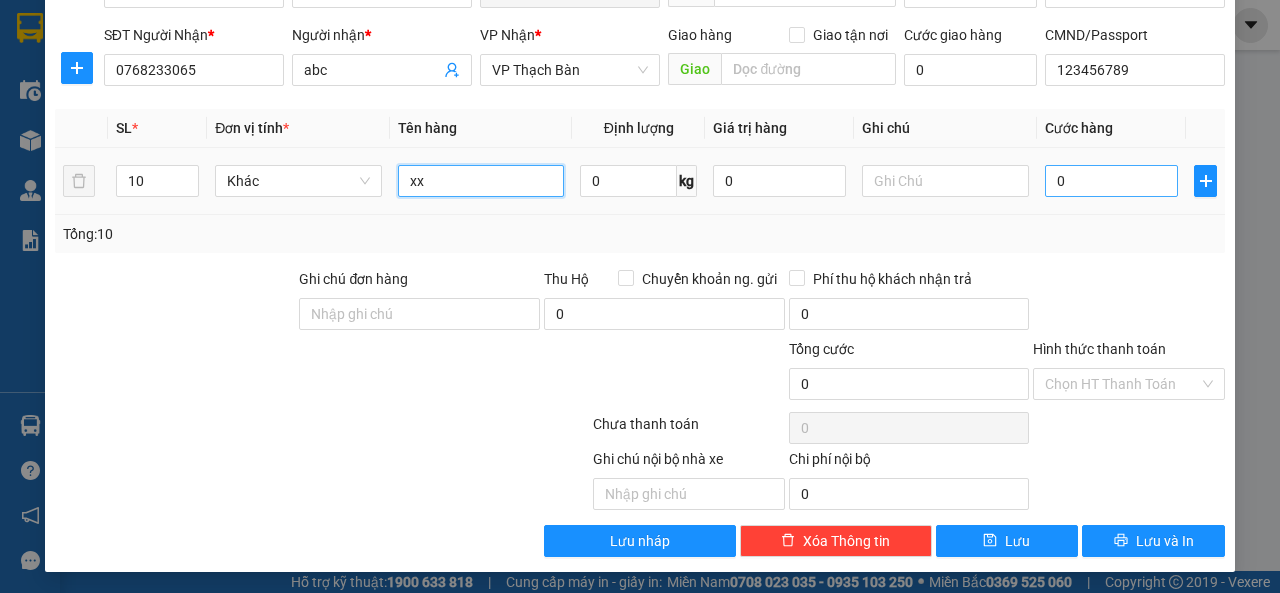type on "xx" 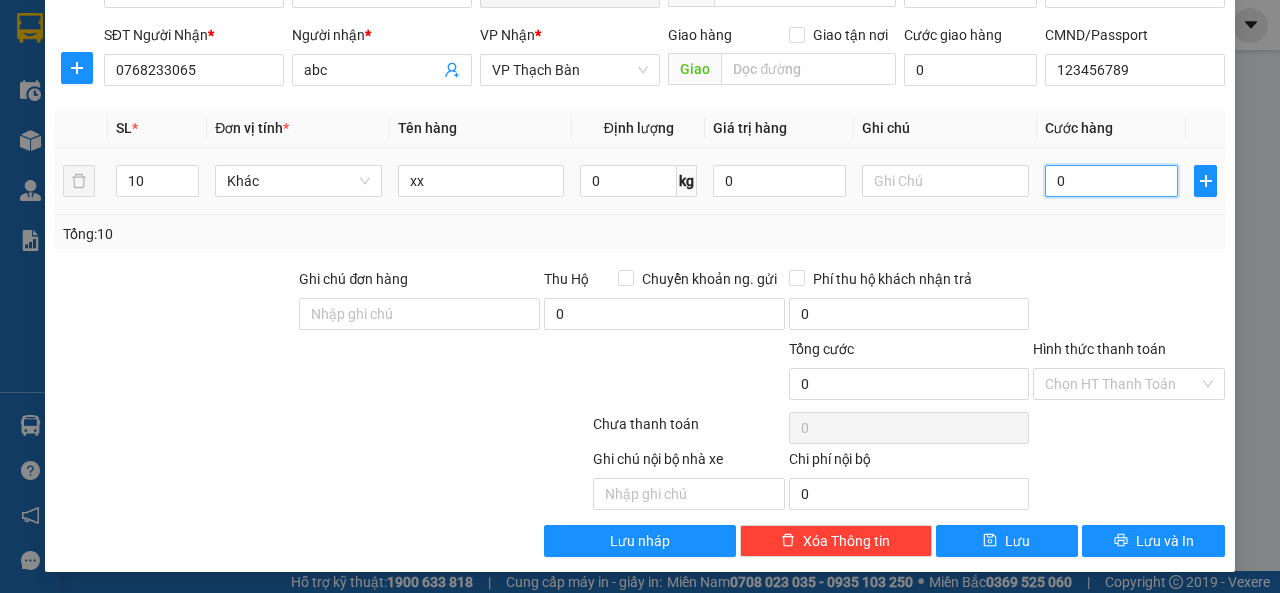 click on "0" at bounding box center [1111, 181] 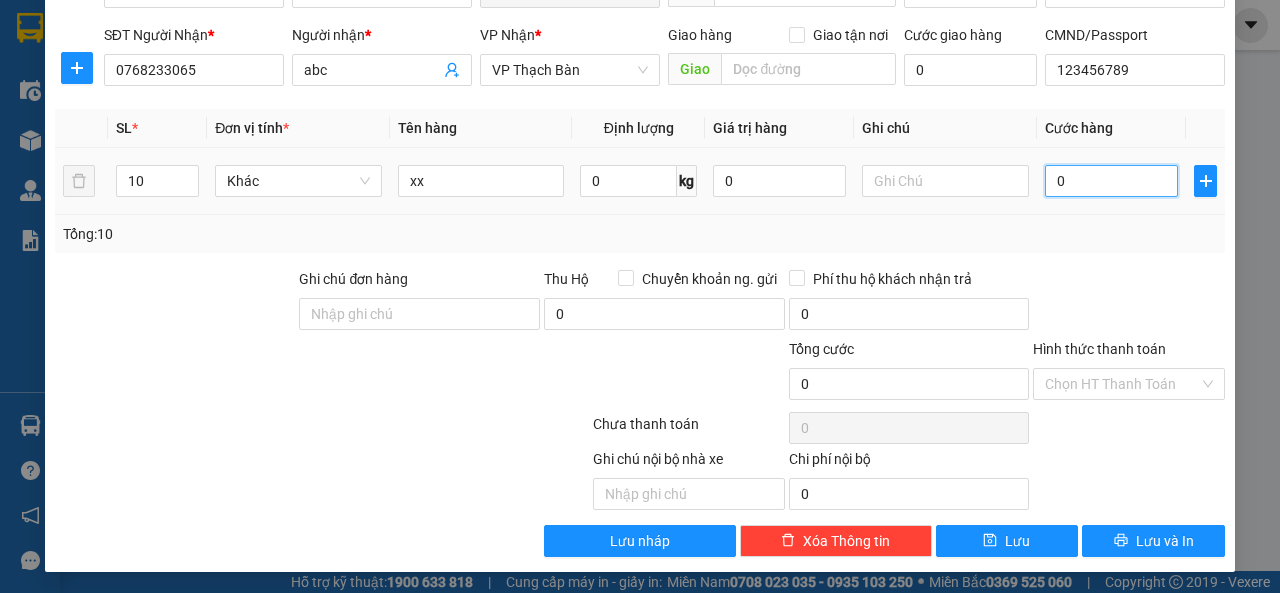 type on "1" 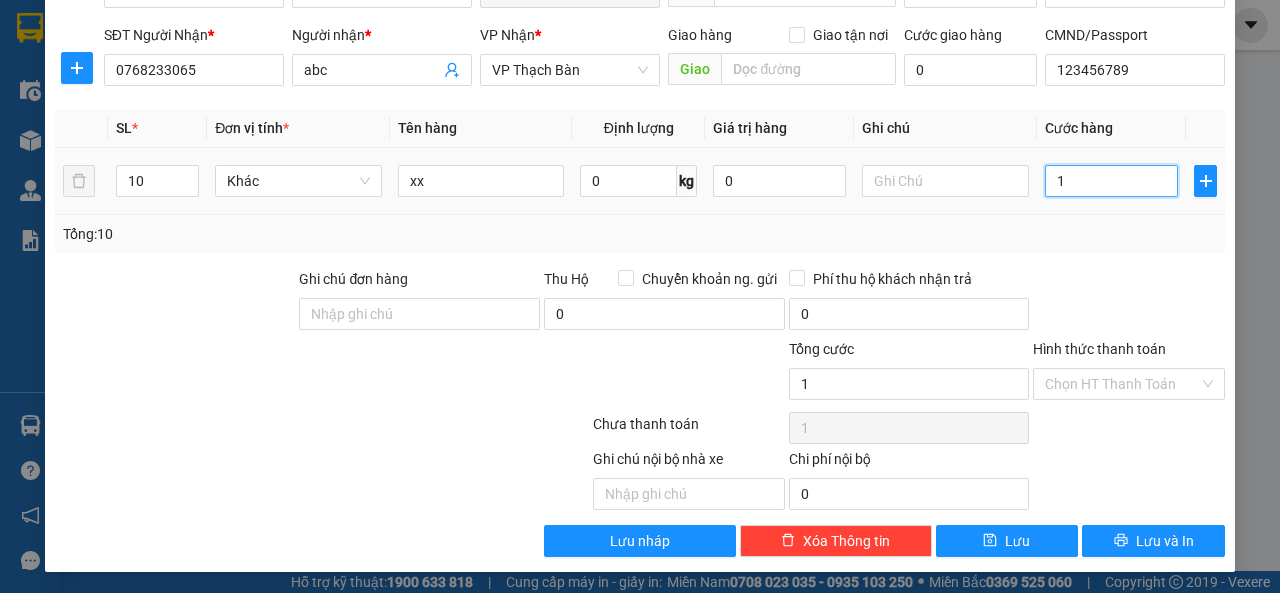 type on "15" 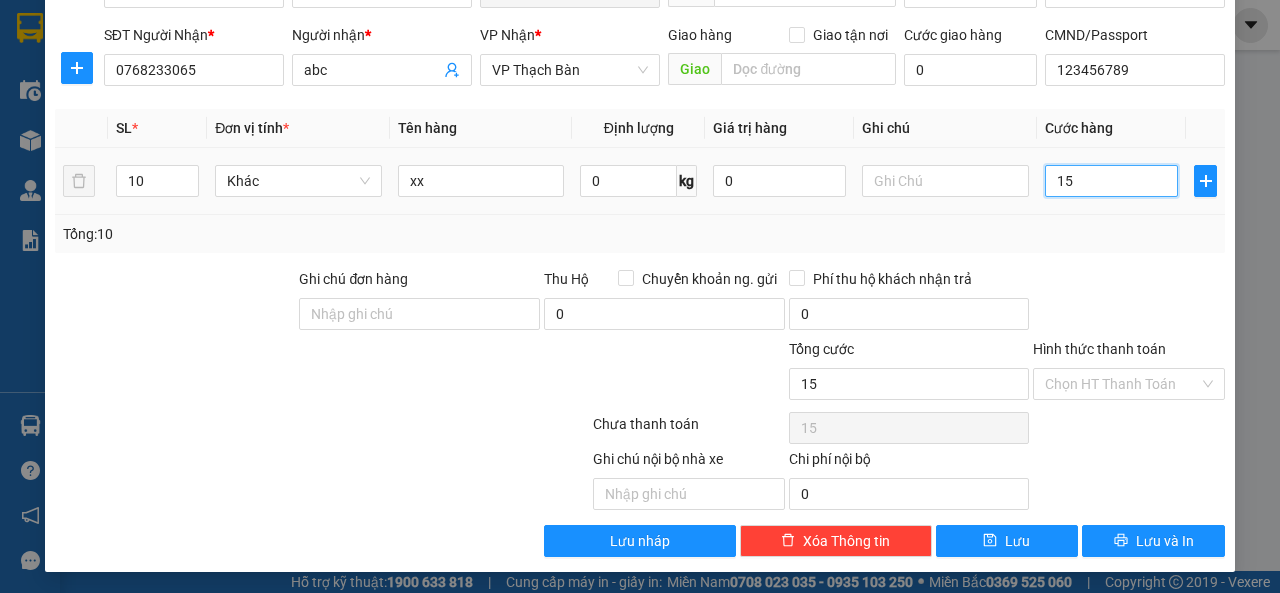 type on "150" 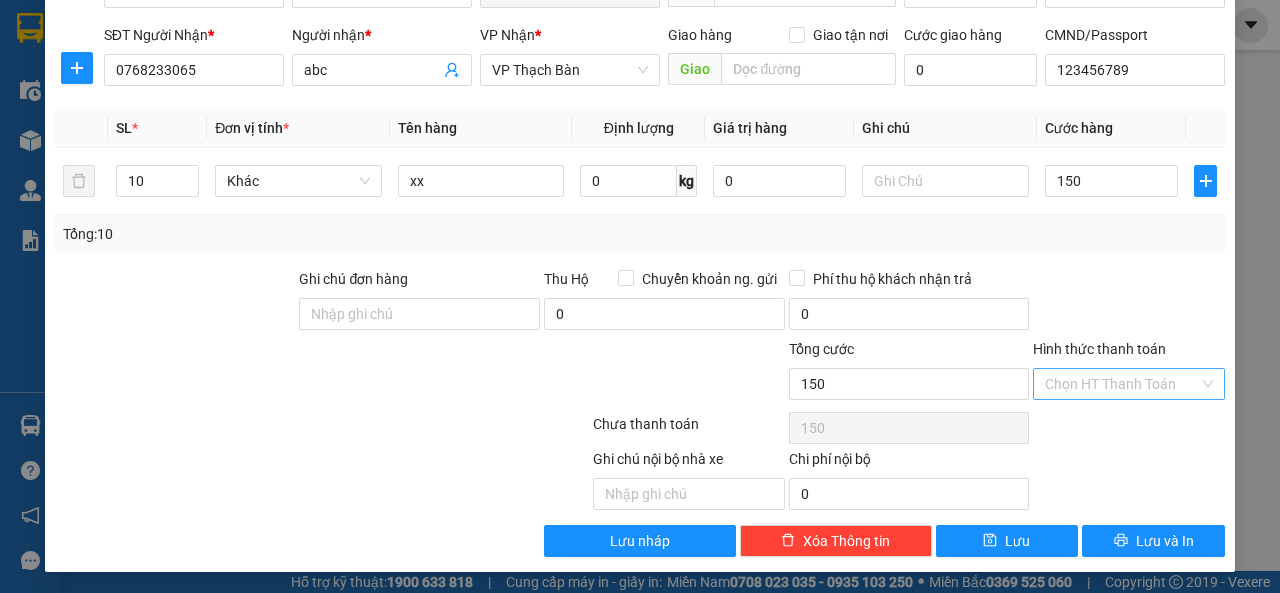 click on "Hình thức thanh toán" at bounding box center (1122, 384) 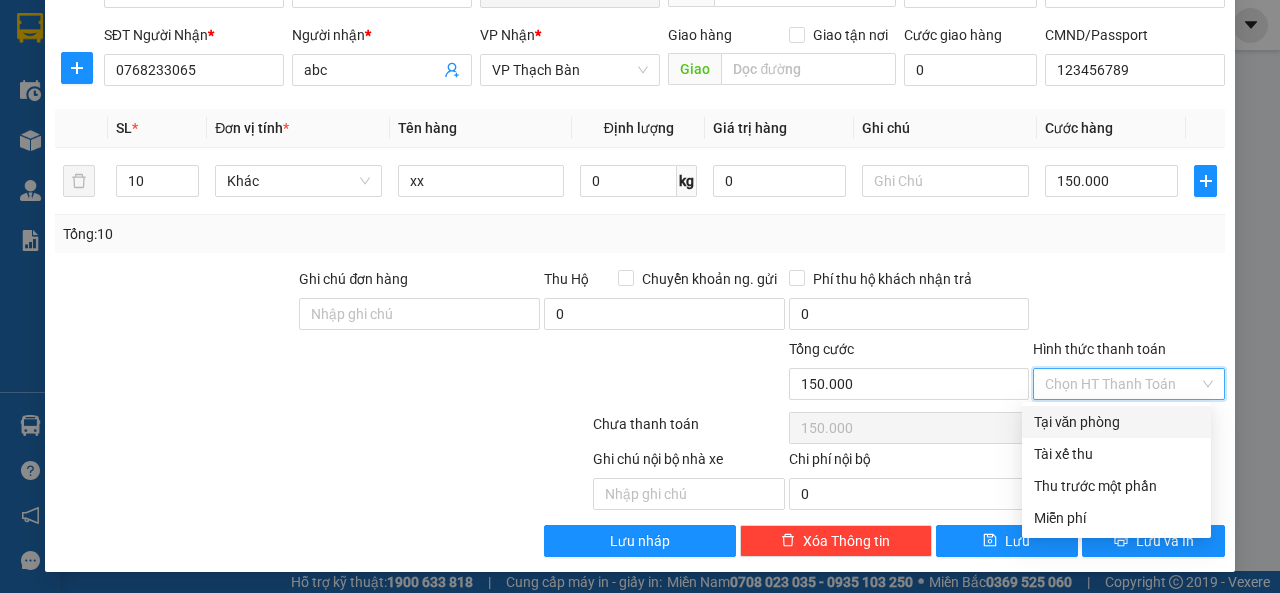click on "Tại văn phòng" at bounding box center [1116, 422] 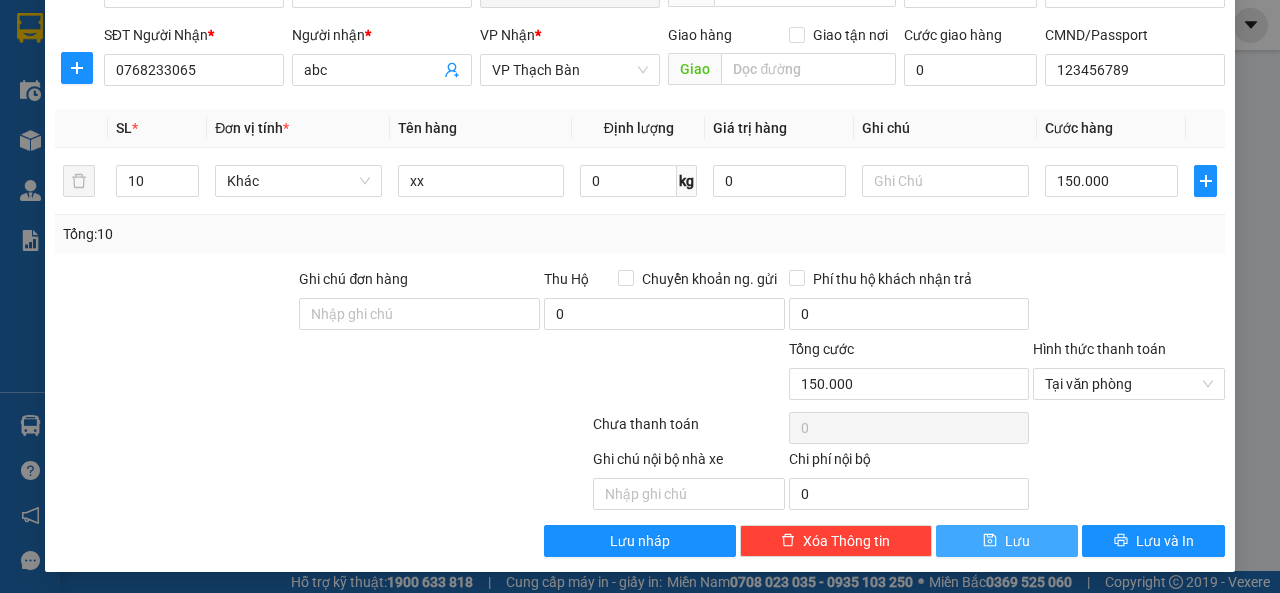 click on "Lưu" at bounding box center (1007, 541) 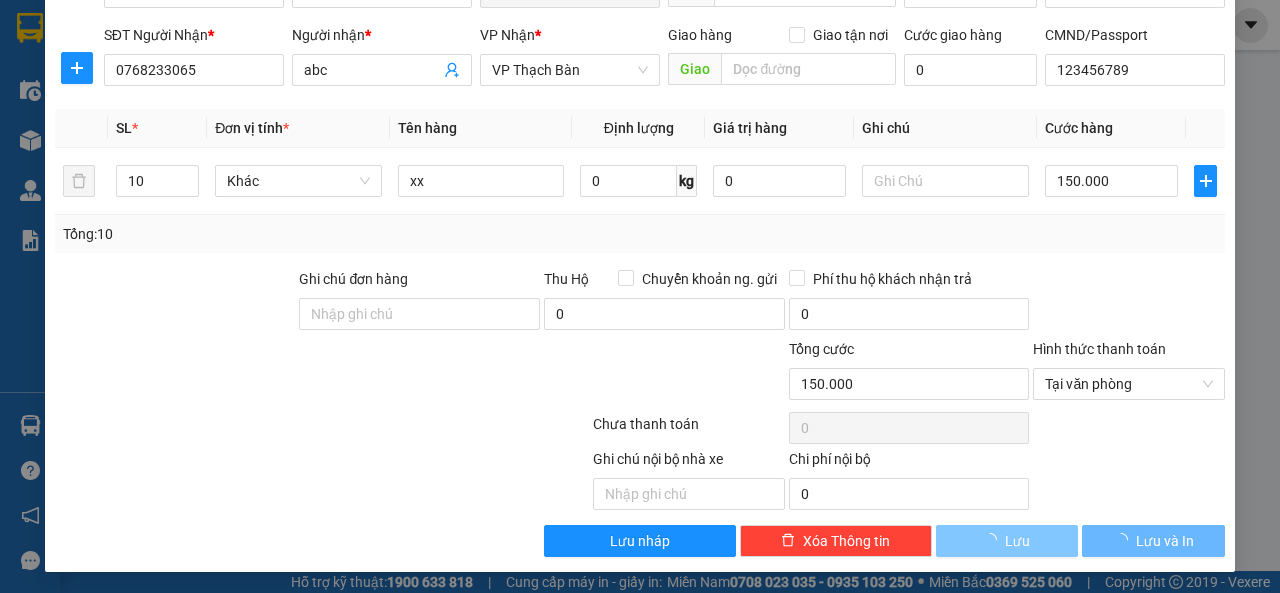 type 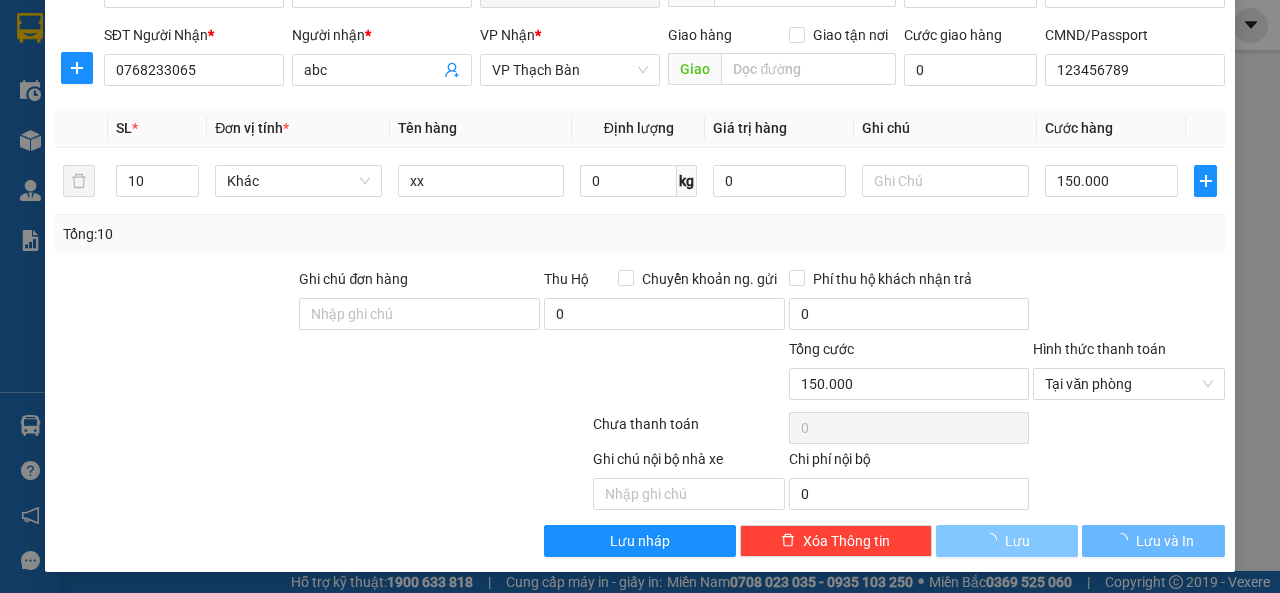 type on "1" 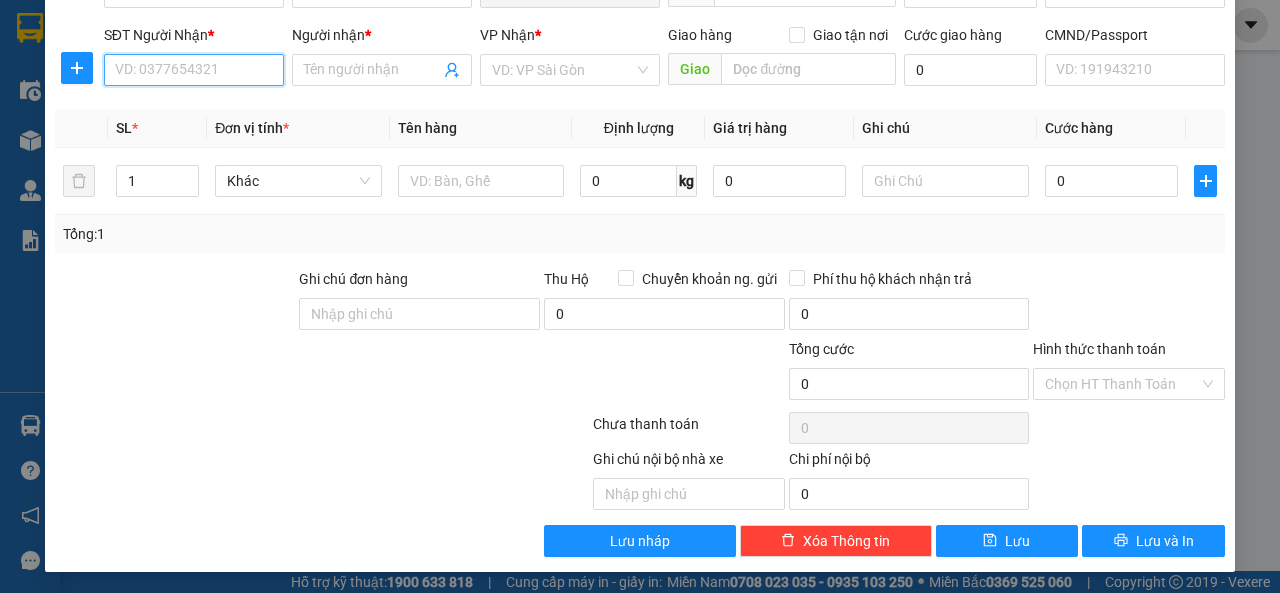 click on "SĐT Người Nhận  *" at bounding box center [194, 70] 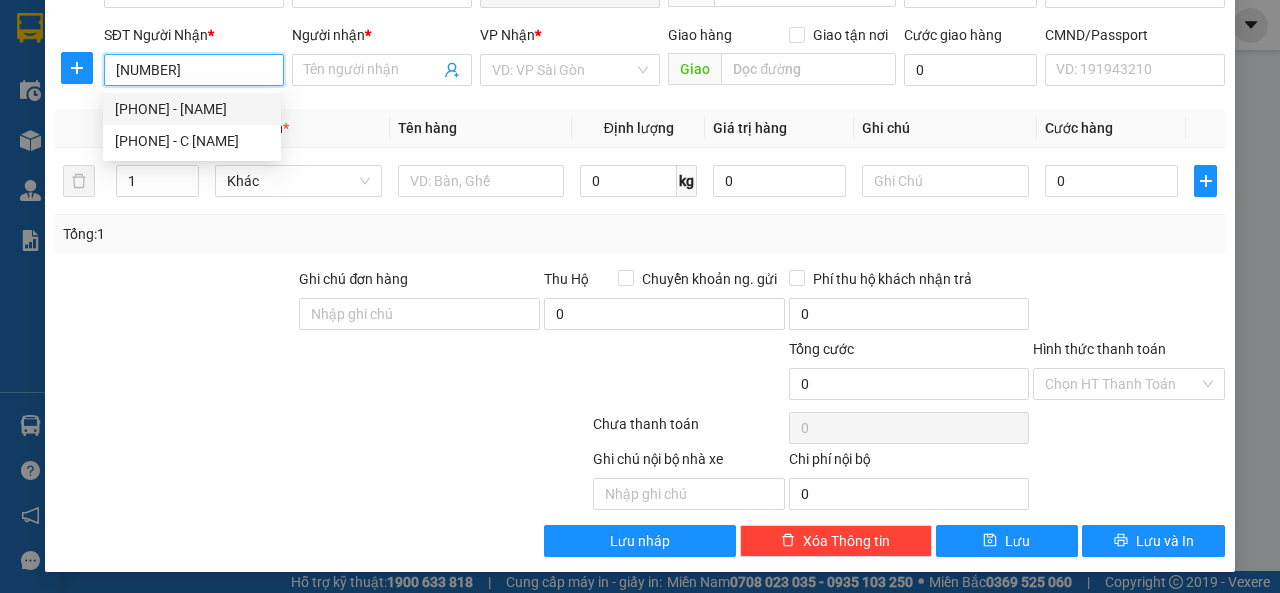 click on "0981542965 - ĐỨc" at bounding box center [192, 109] 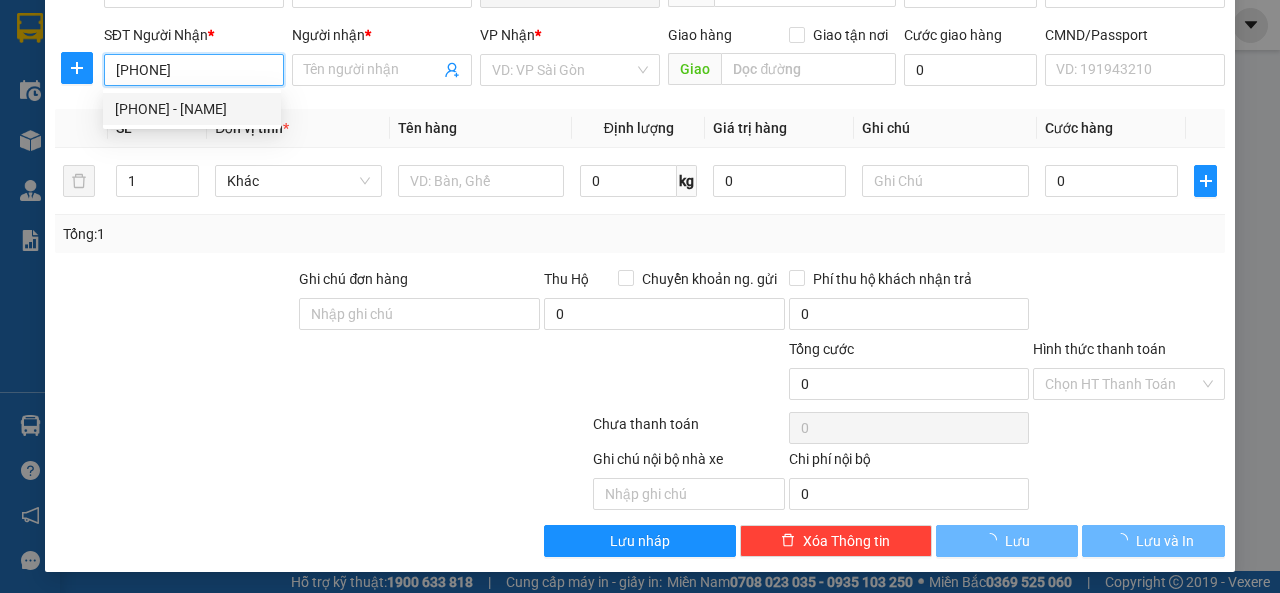 type on "ĐỨc" 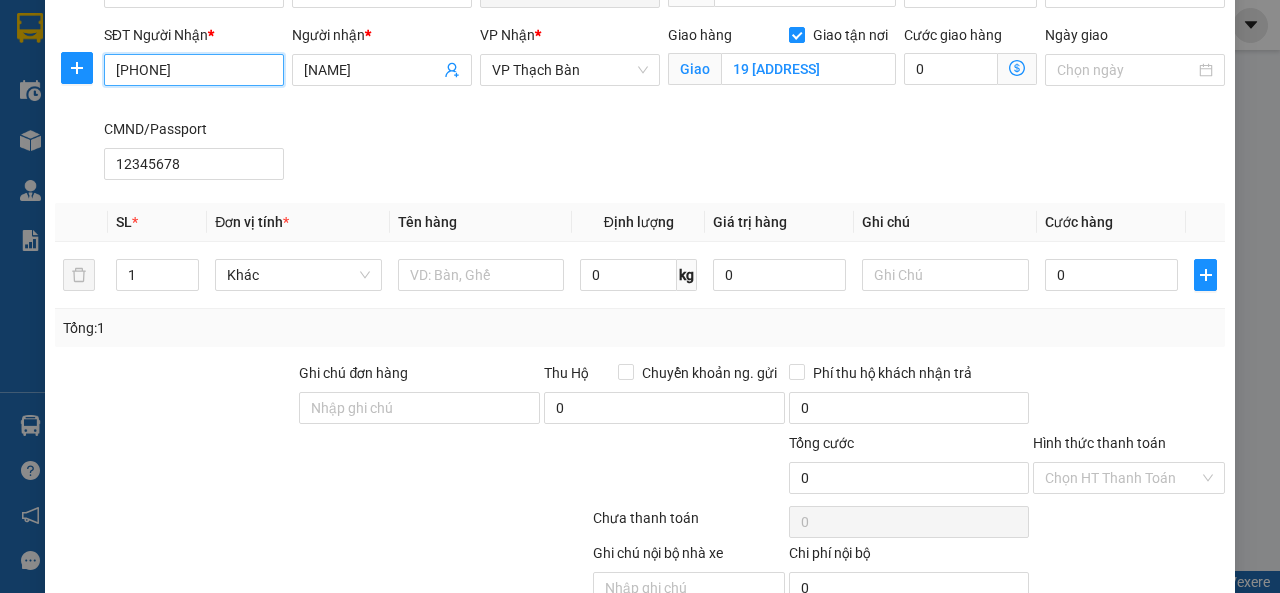 type on "0981542965" 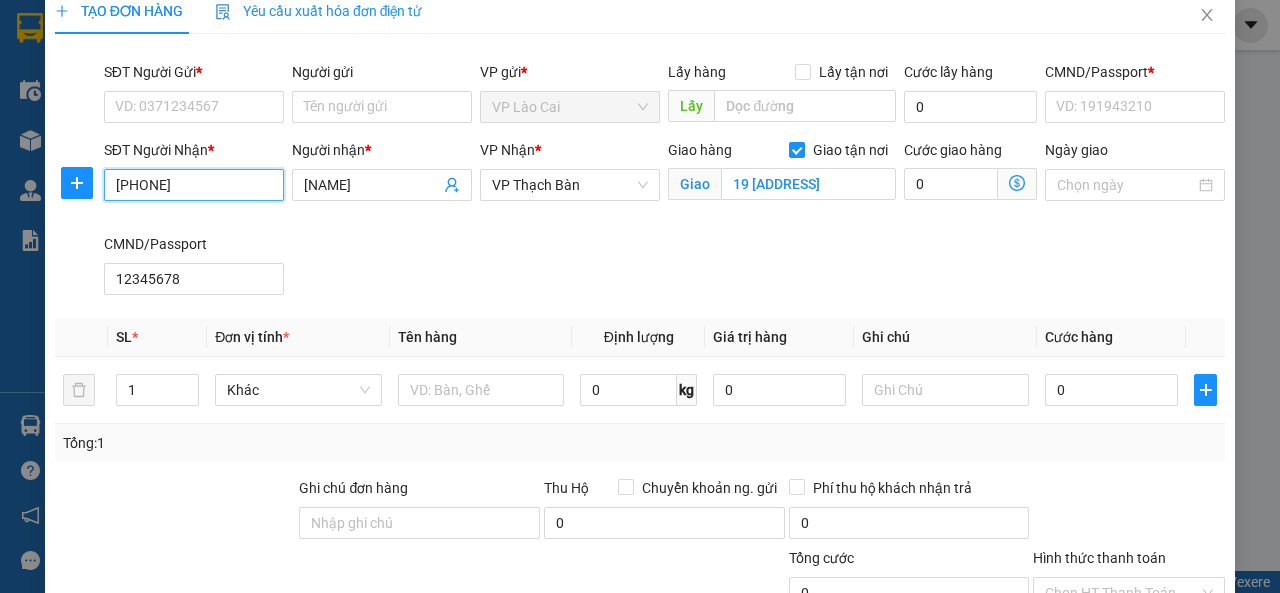 scroll, scrollTop: 0, scrollLeft: 0, axis: both 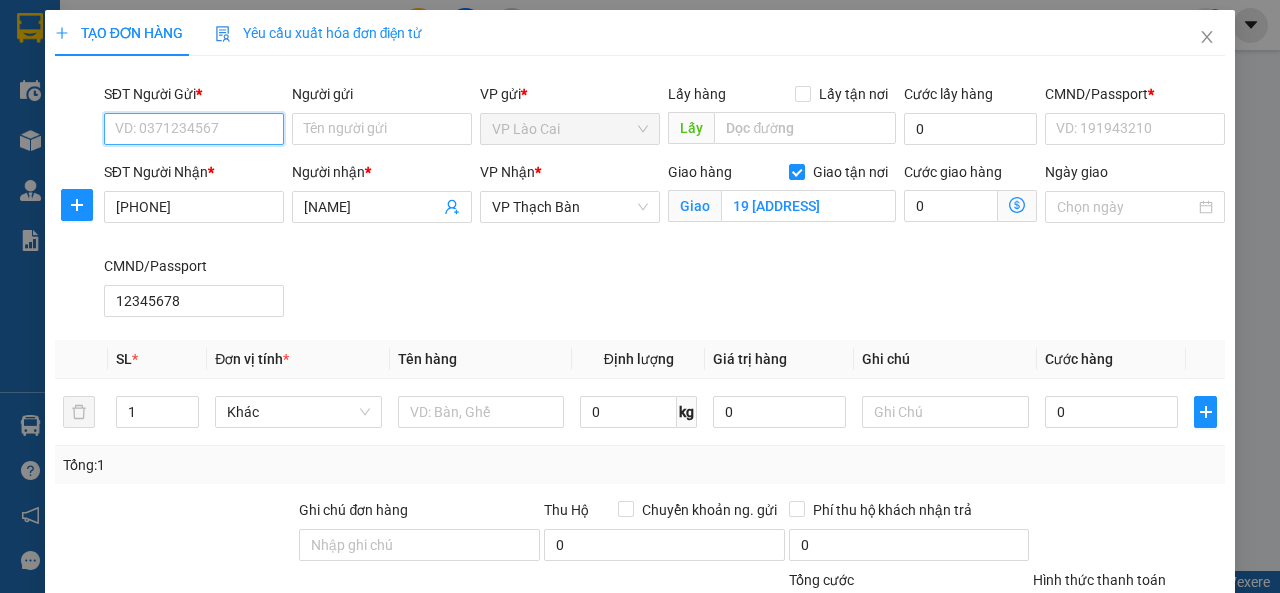 click on "SĐT Người Gửi  *" at bounding box center (194, 129) 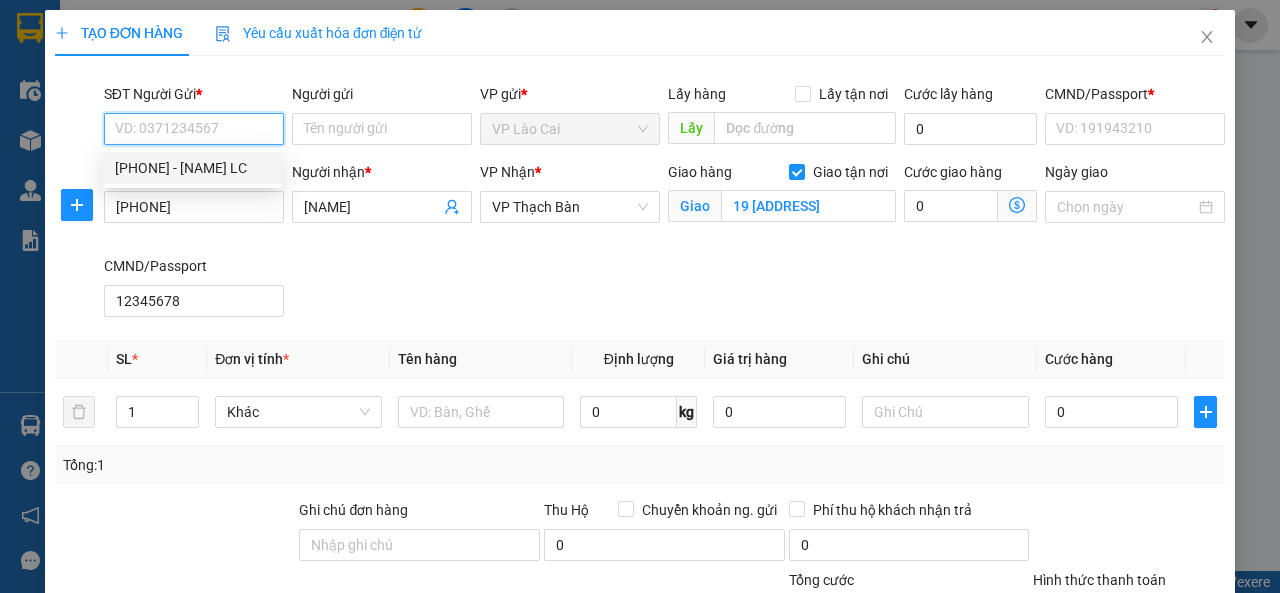 click on "[PHONE] - [FIRST] [LAST]" at bounding box center (192, 168) 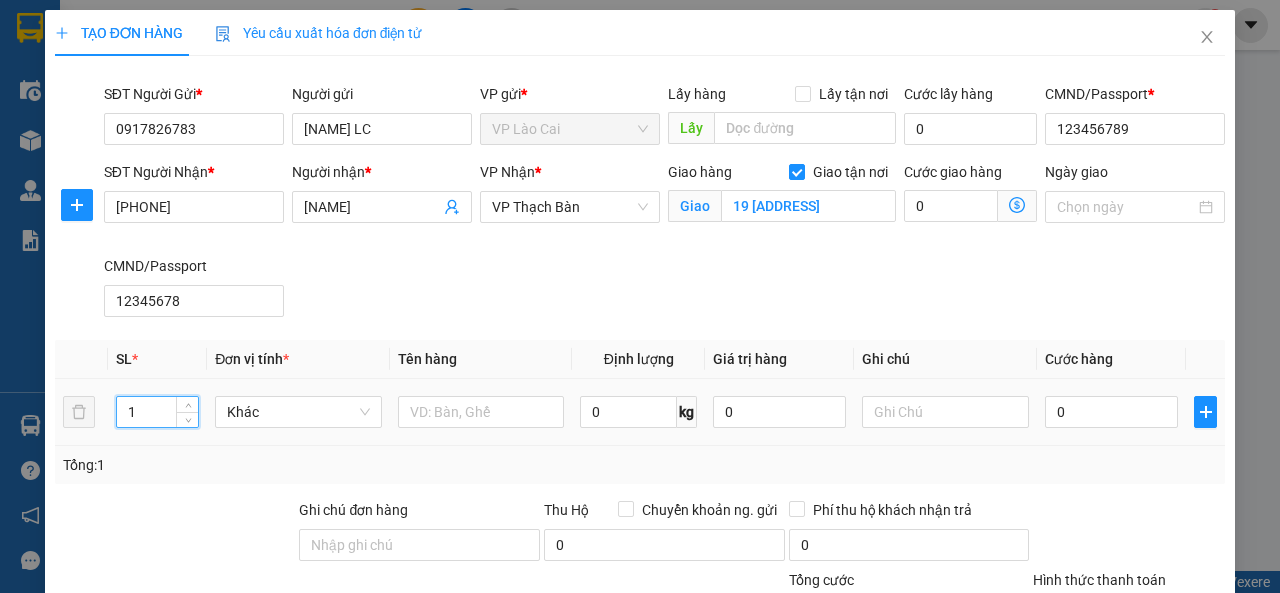 click on "1" at bounding box center (158, 412) 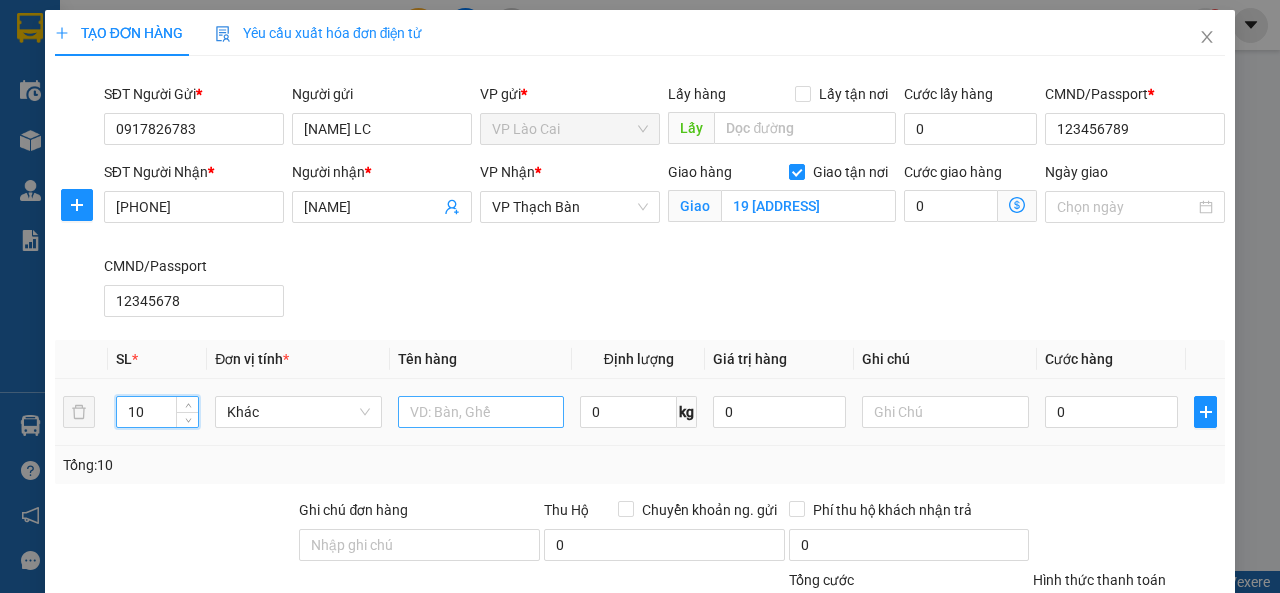 type on "10" 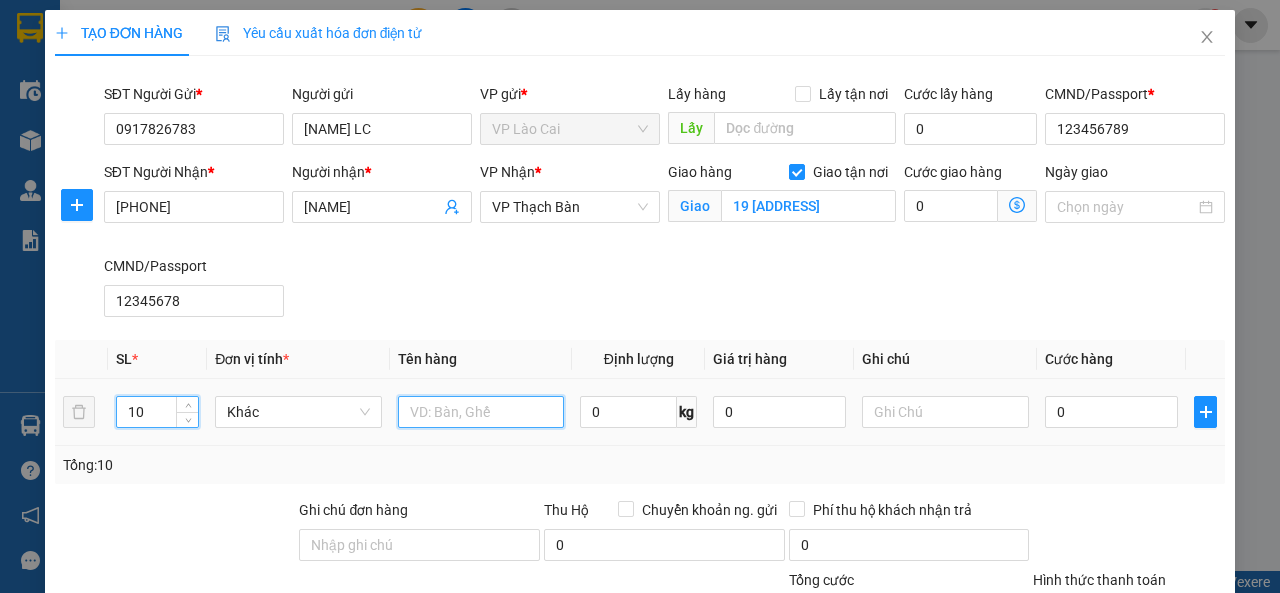 click at bounding box center [481, 412] 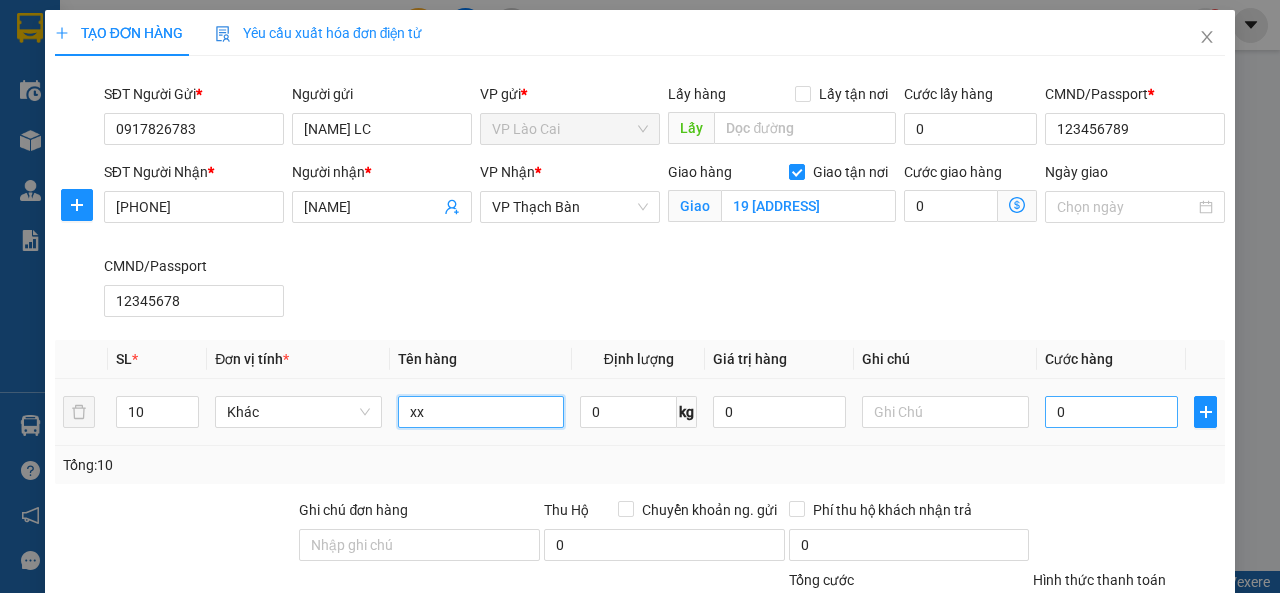 type on "xx" 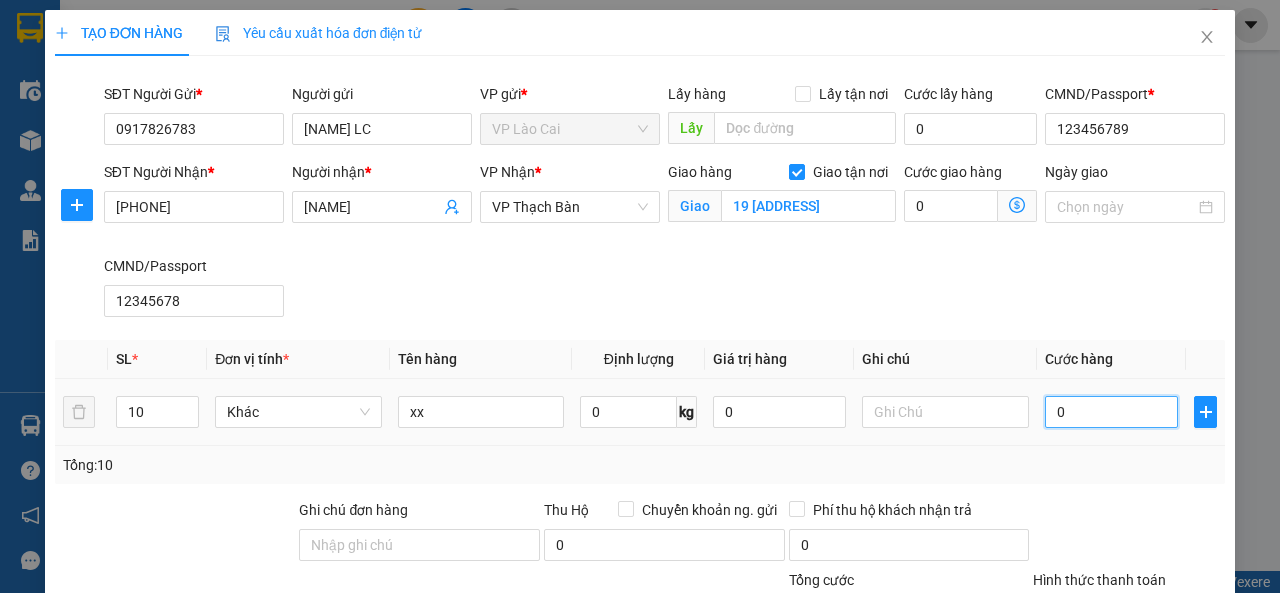 click on "0" at bounding box center [1111, 412] 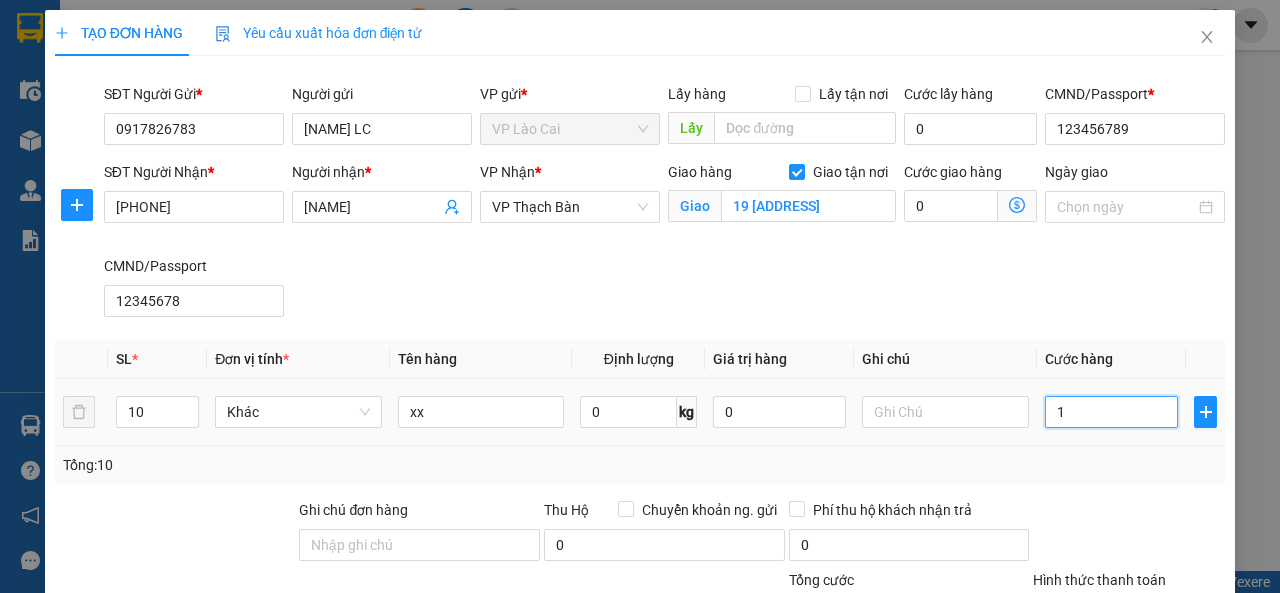 type on "15" 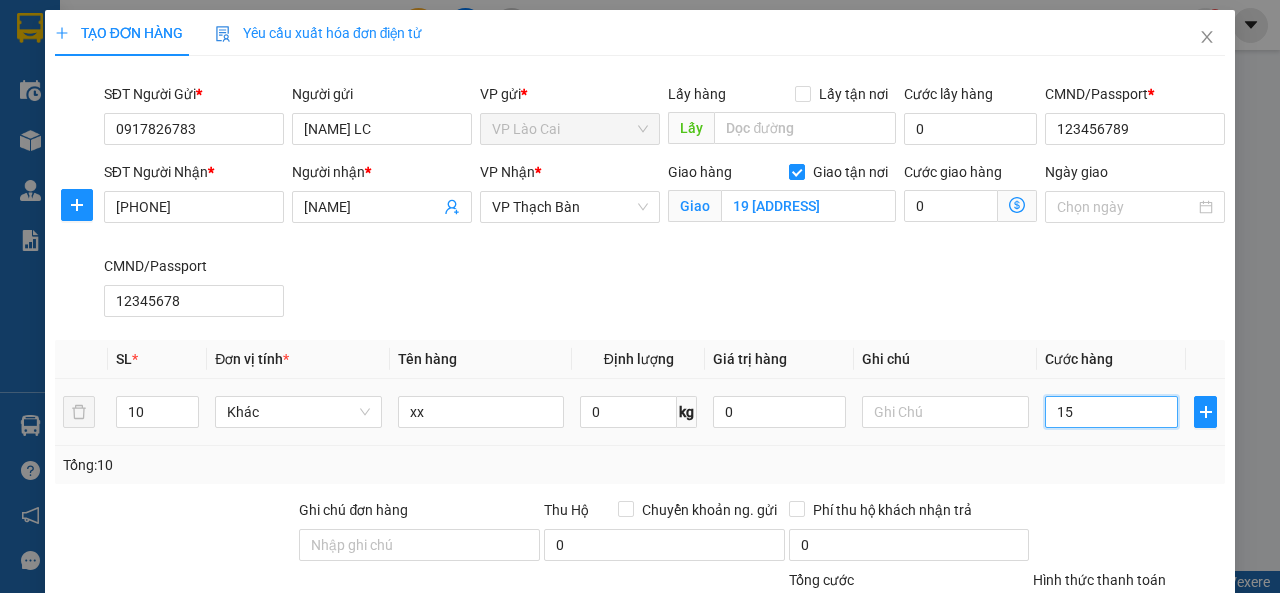 type on "15" 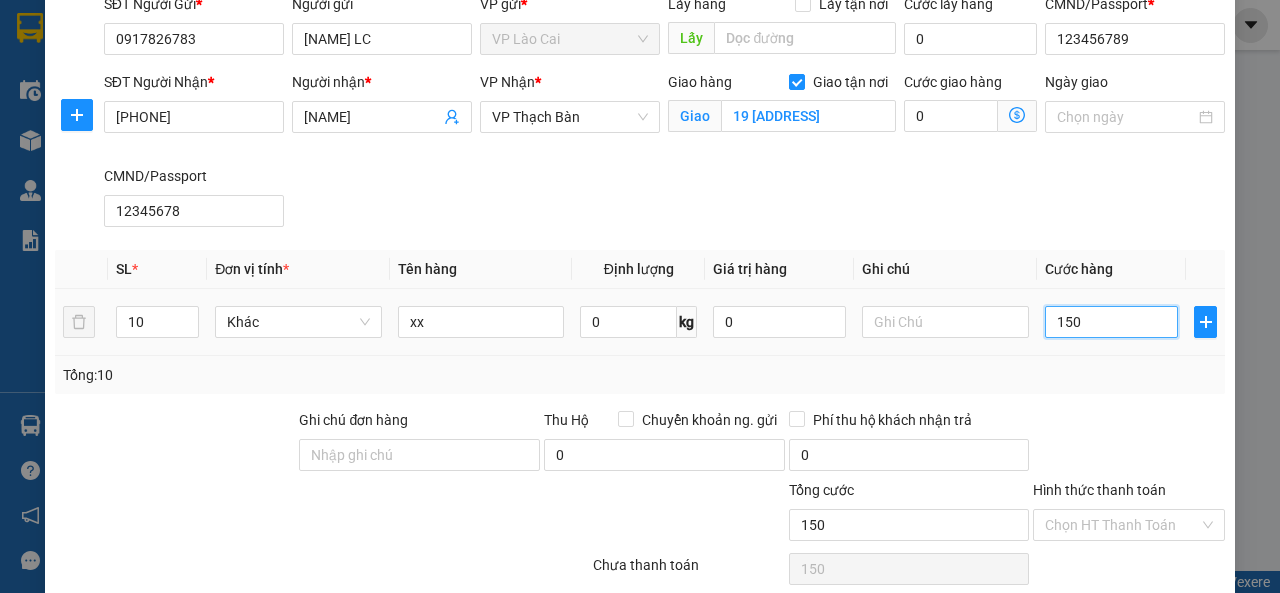 scroll, scrollTop: 230, scrollLeft: 0, axis: vertical 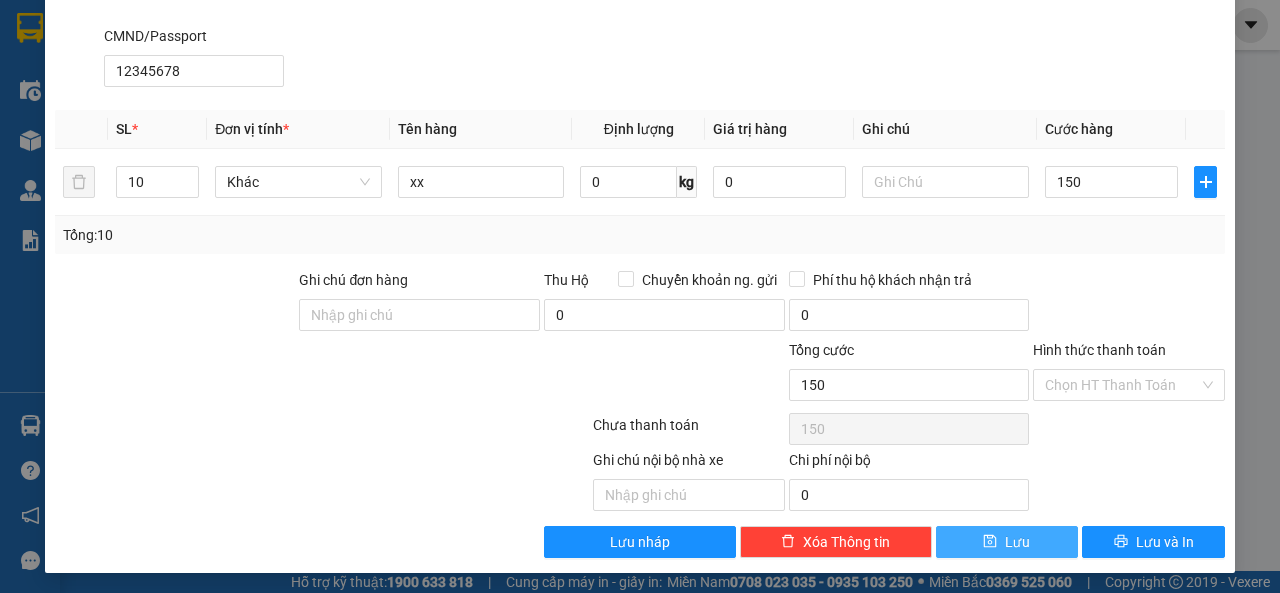 click on "Lưu" at bounding box center [1017, 542] 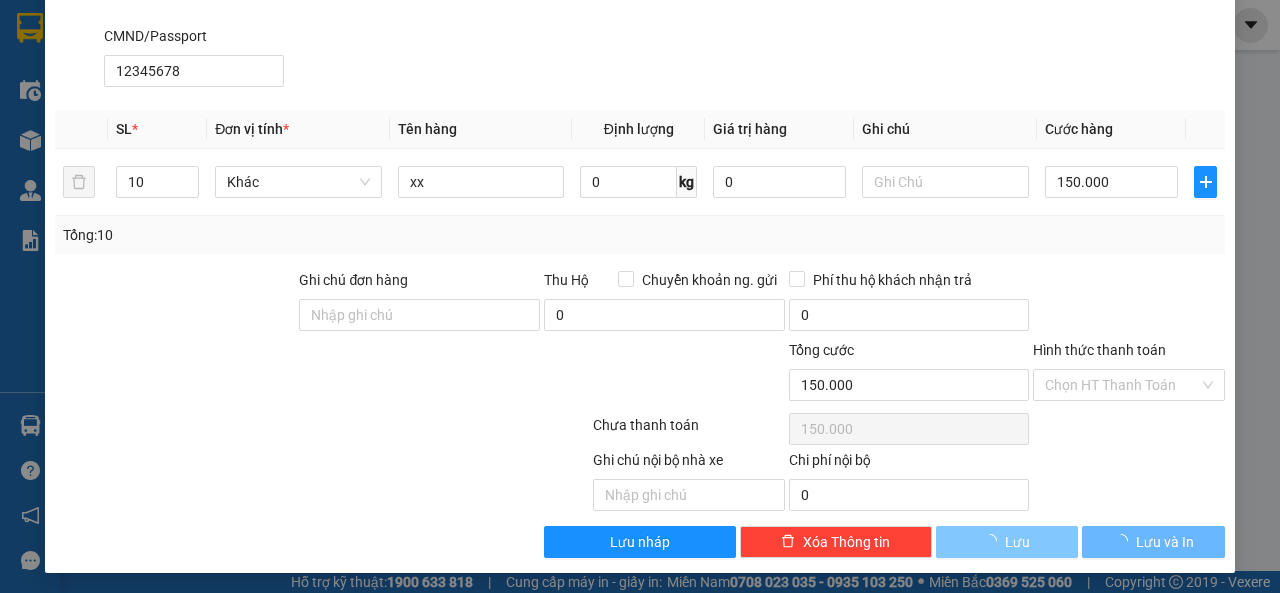 type 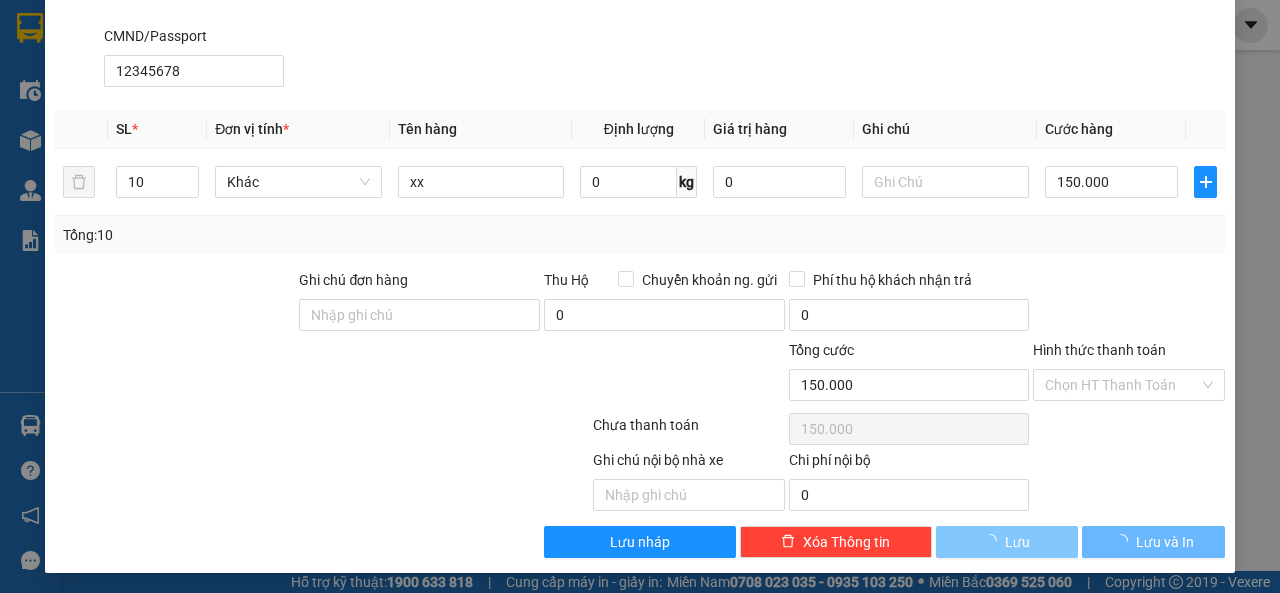 type 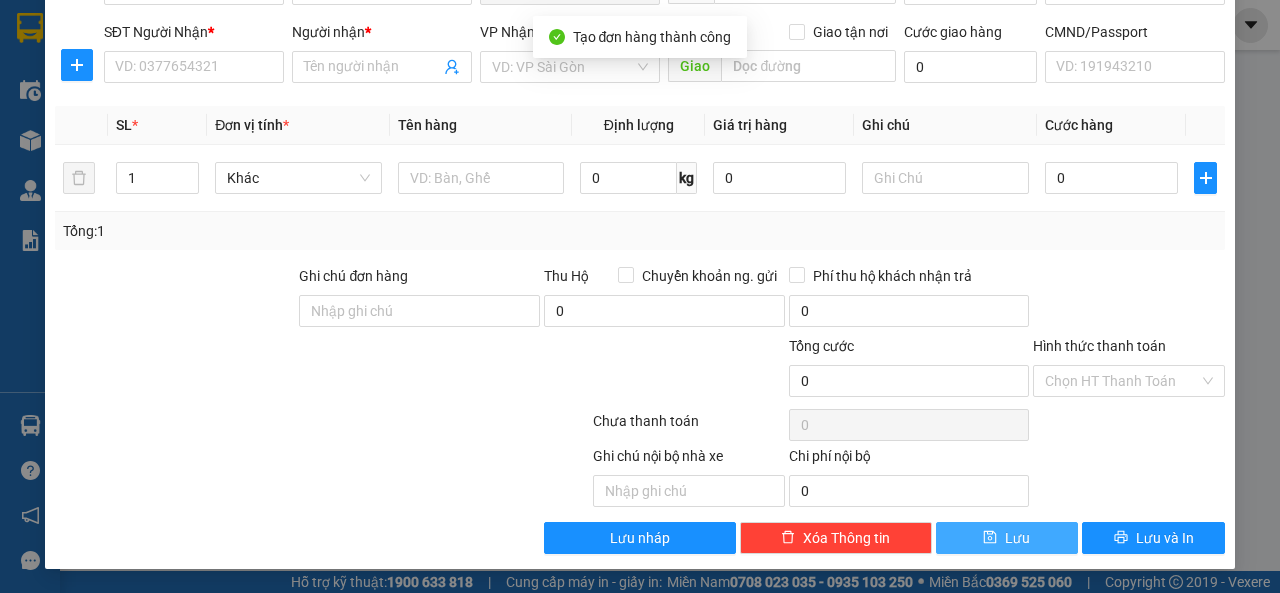 scroll, scrollTop: 137, scrollLeft: 0, axis: vertical 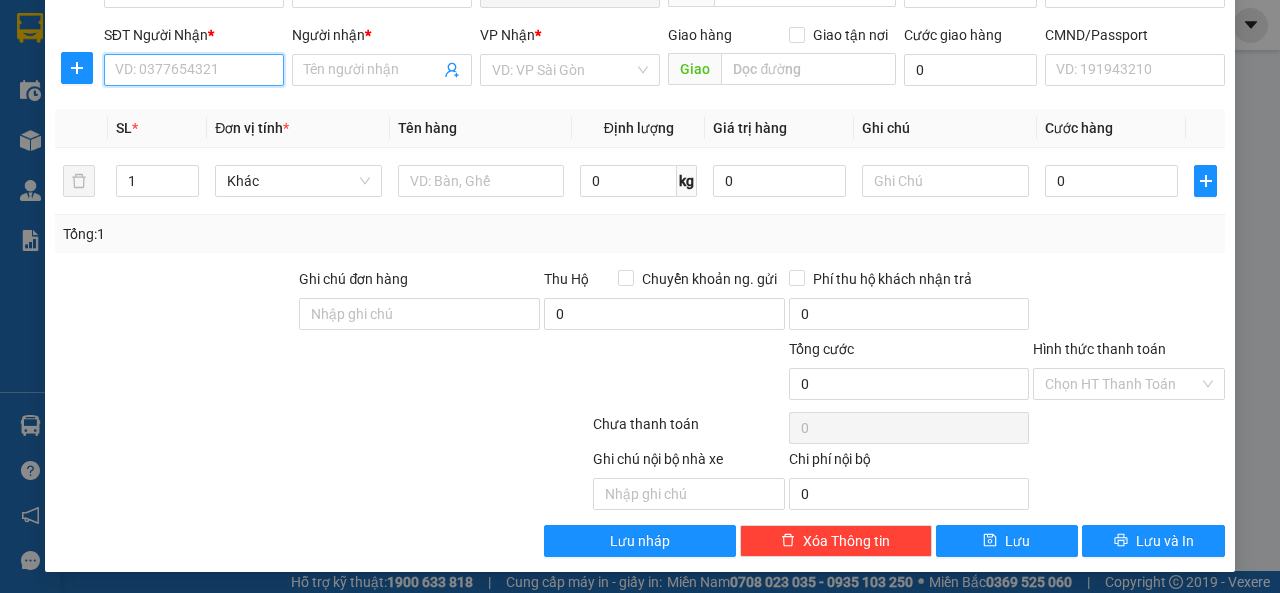 click on "SĐT Người Nhận  *" at bounding box center [194, 70] 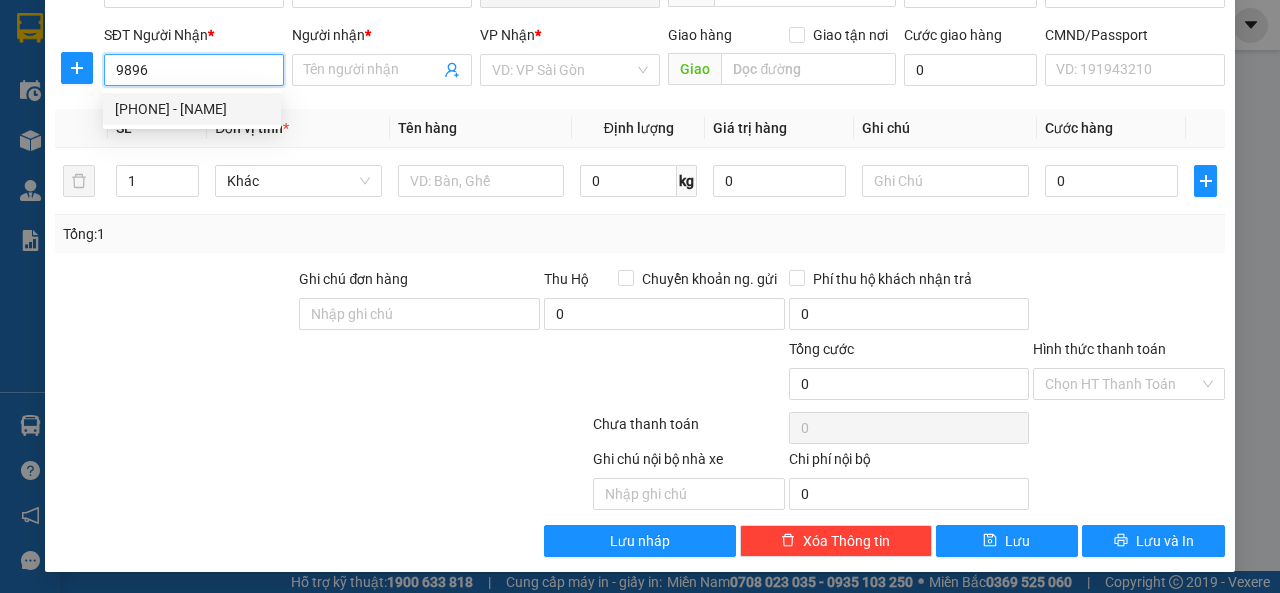 click on "0909669896 - Nhâm" at bounding box center [192, 109] 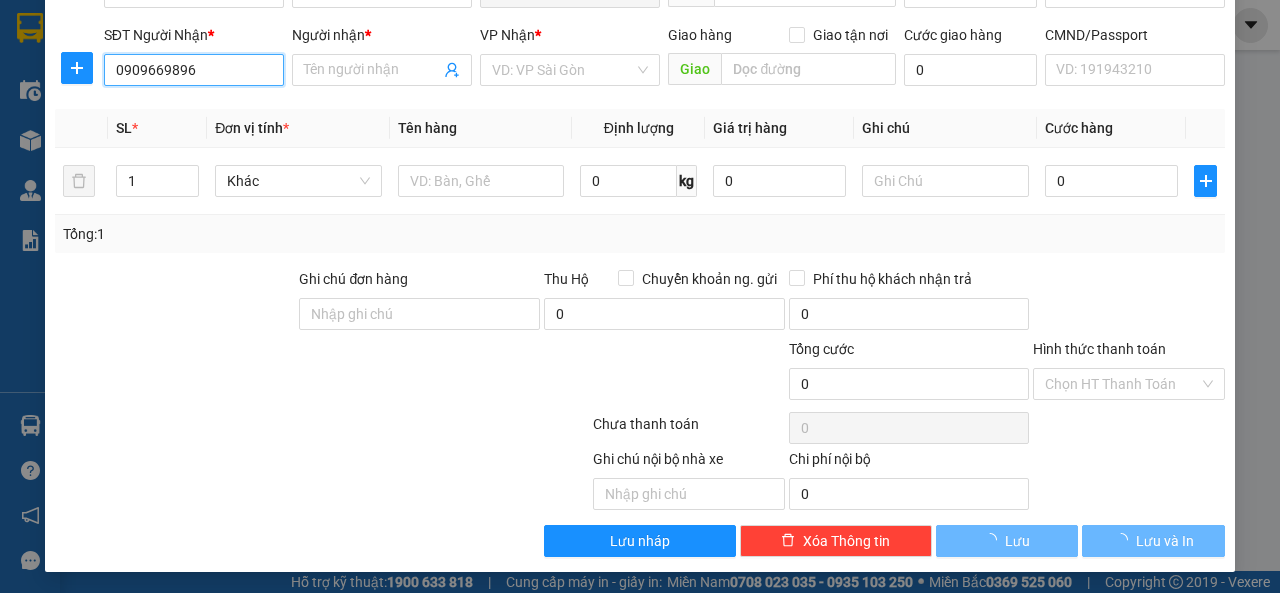 type on "Nhâm" 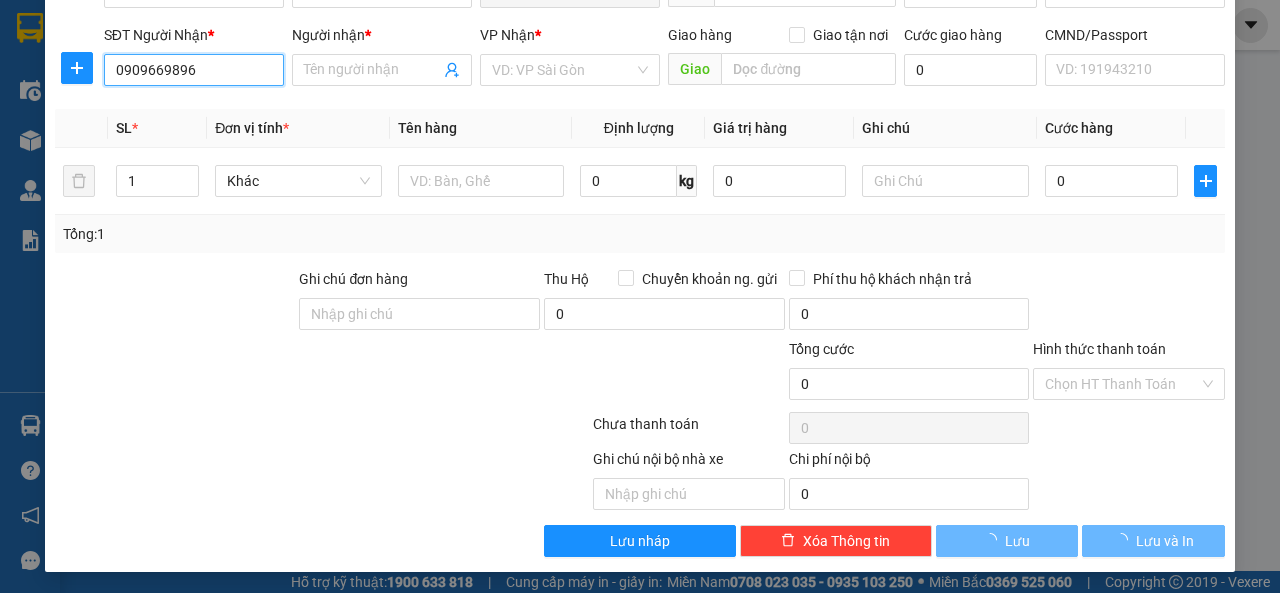 type on "15/51 La Phù" 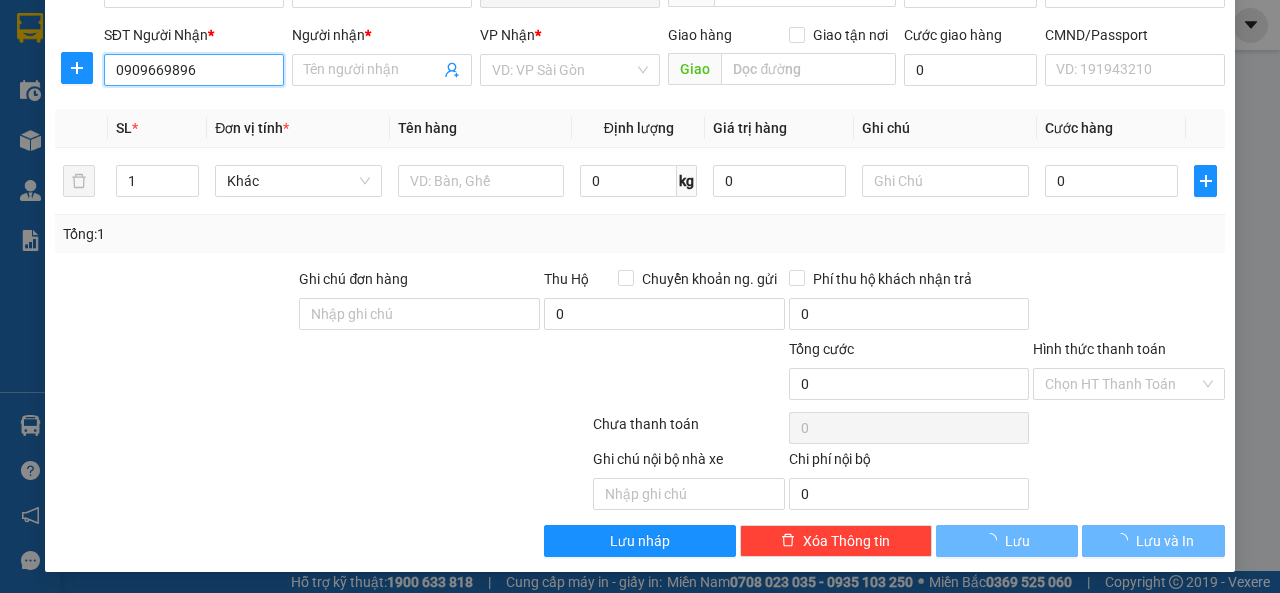type on "123456789" 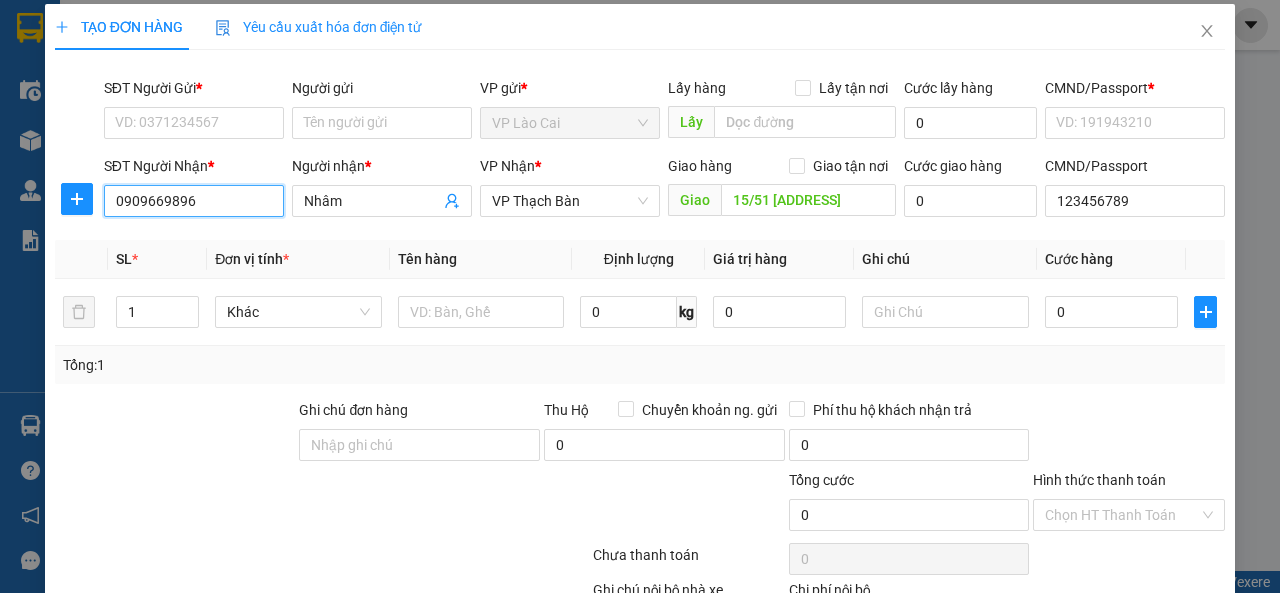 scroll, scrollTop: 0, scrollLeft: 0, axis: both 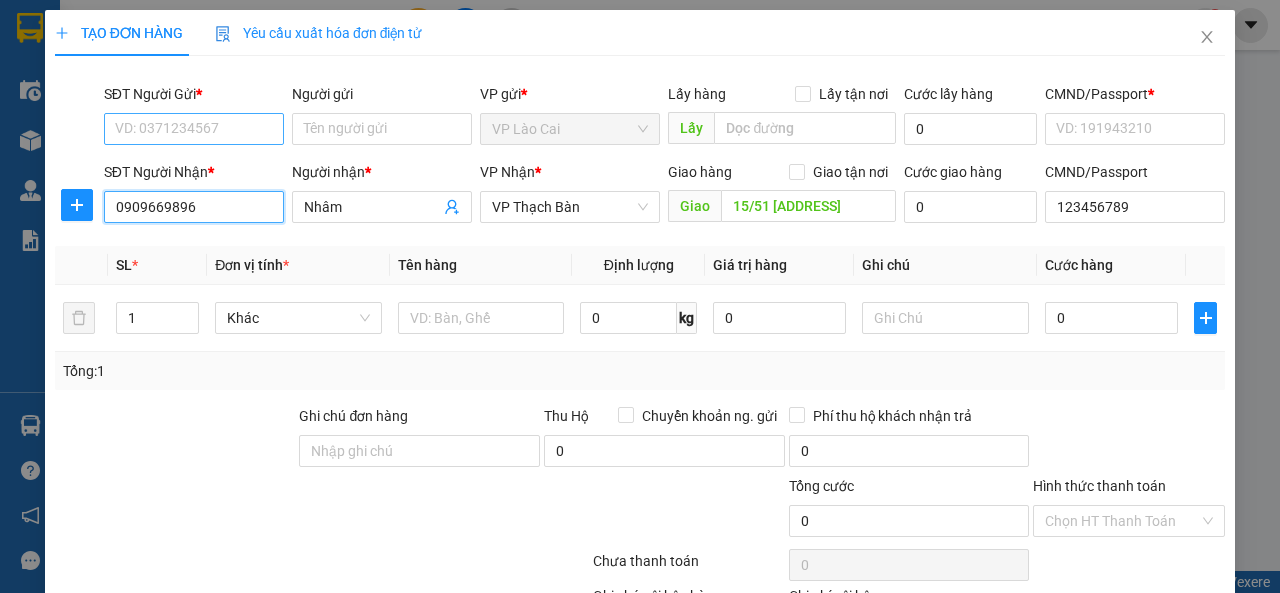 type on "0909669896" 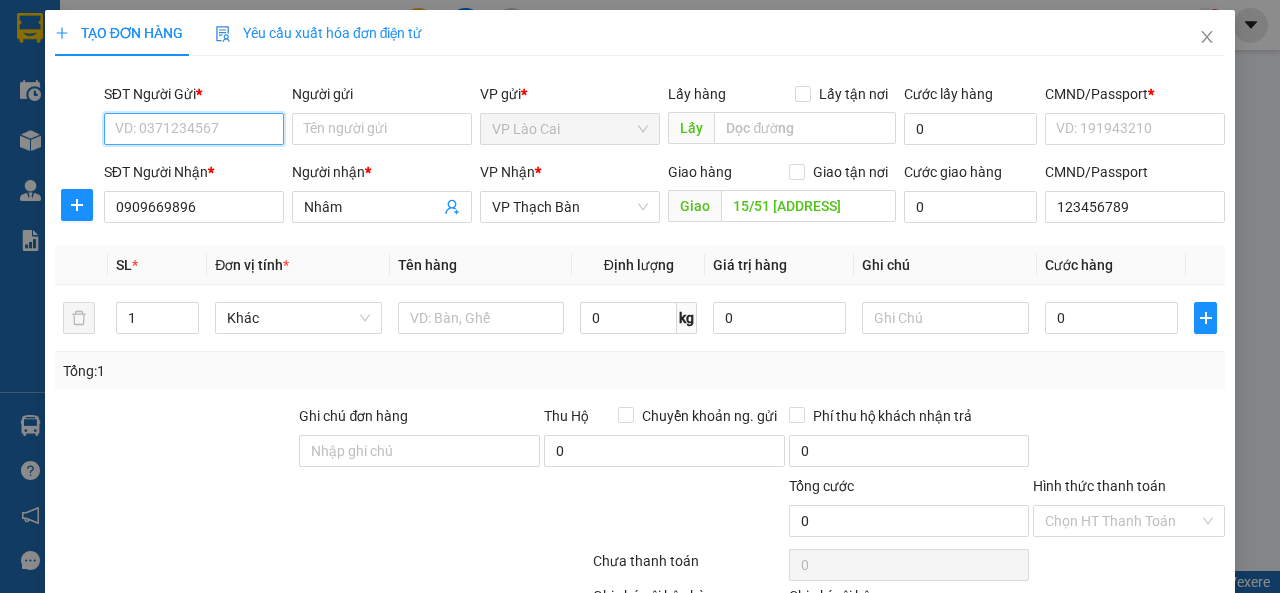 click on "SĐT Người Gửi  *" at bounding box center [194, 129] 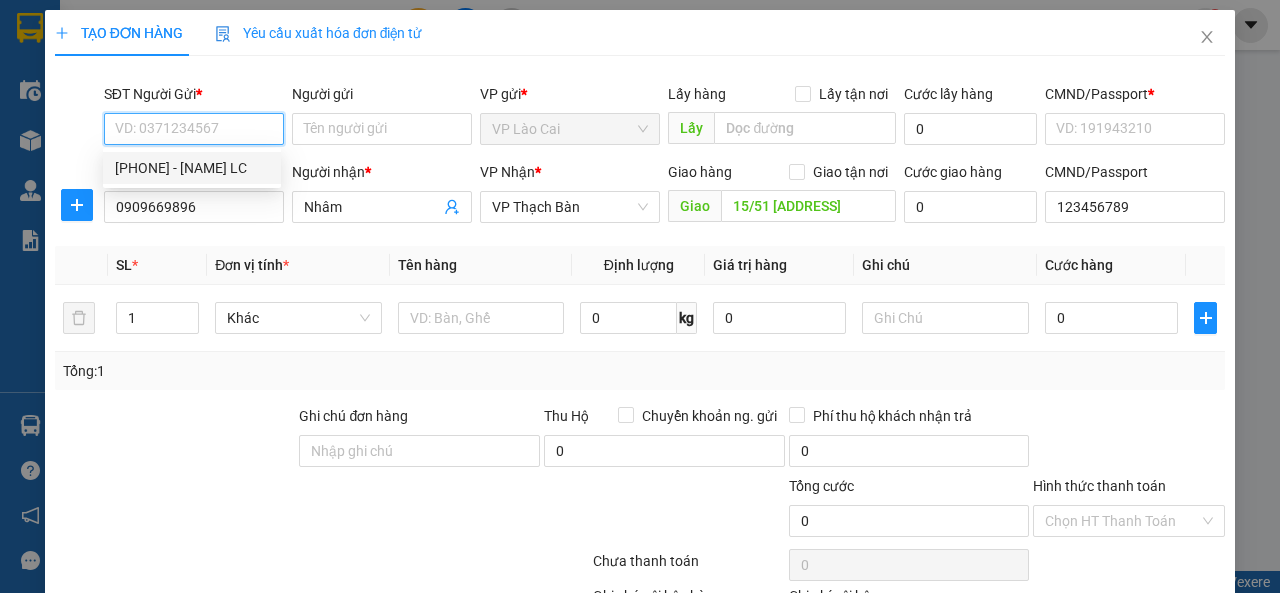 click on "[PHONE] - [FIRST] [LAST]" at bounding box center [192, 168] 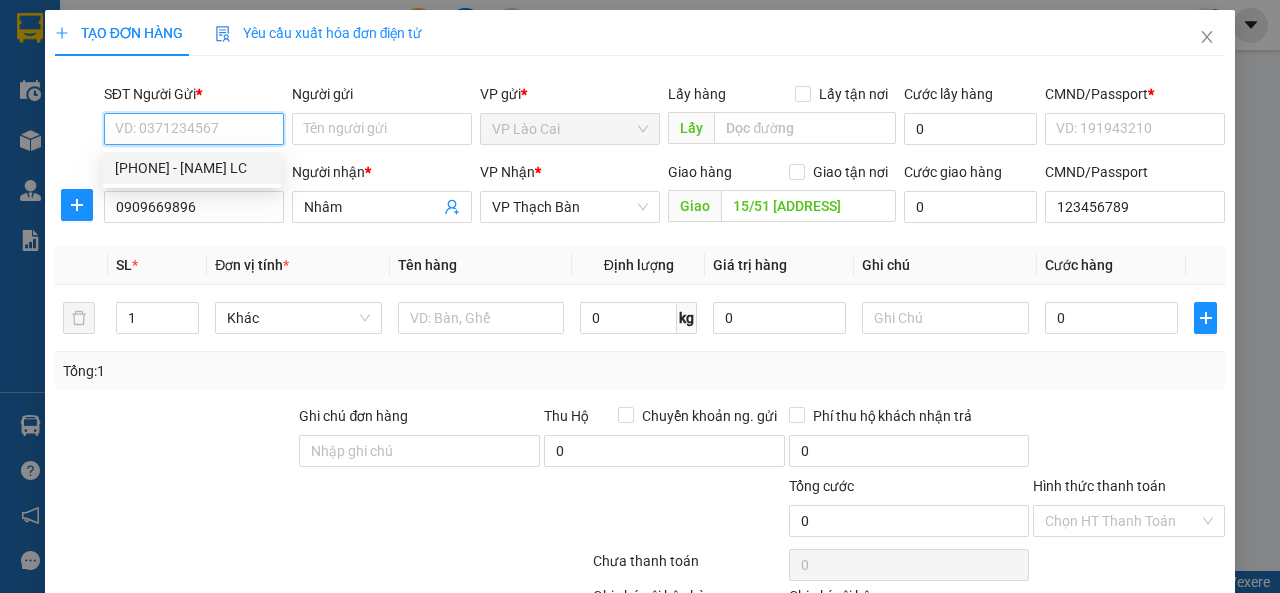type on "0123456789" 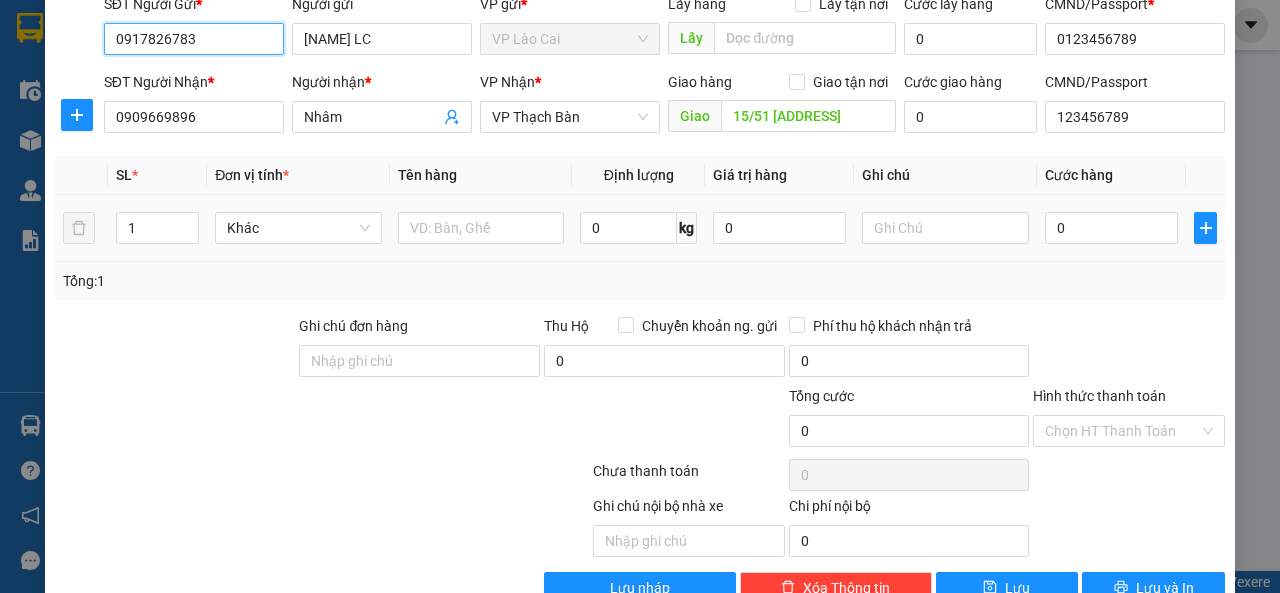 scroll, scrollTop: 137, scrollLeft: 0, axis: vertical 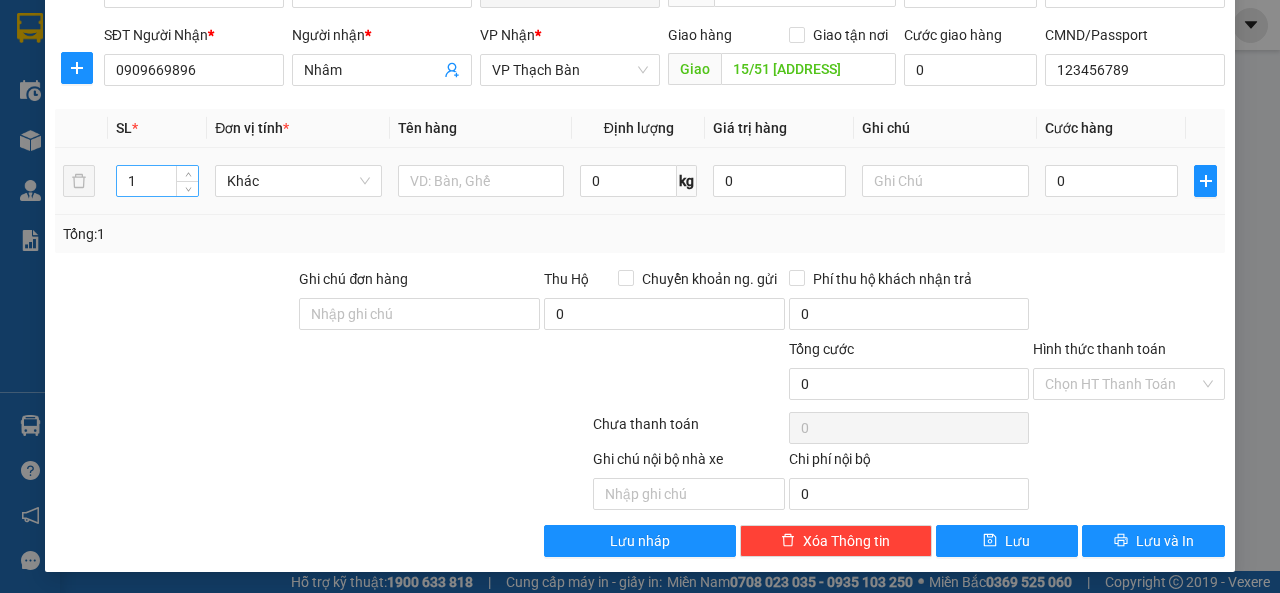click on "1" at bounding box center [158, 181] 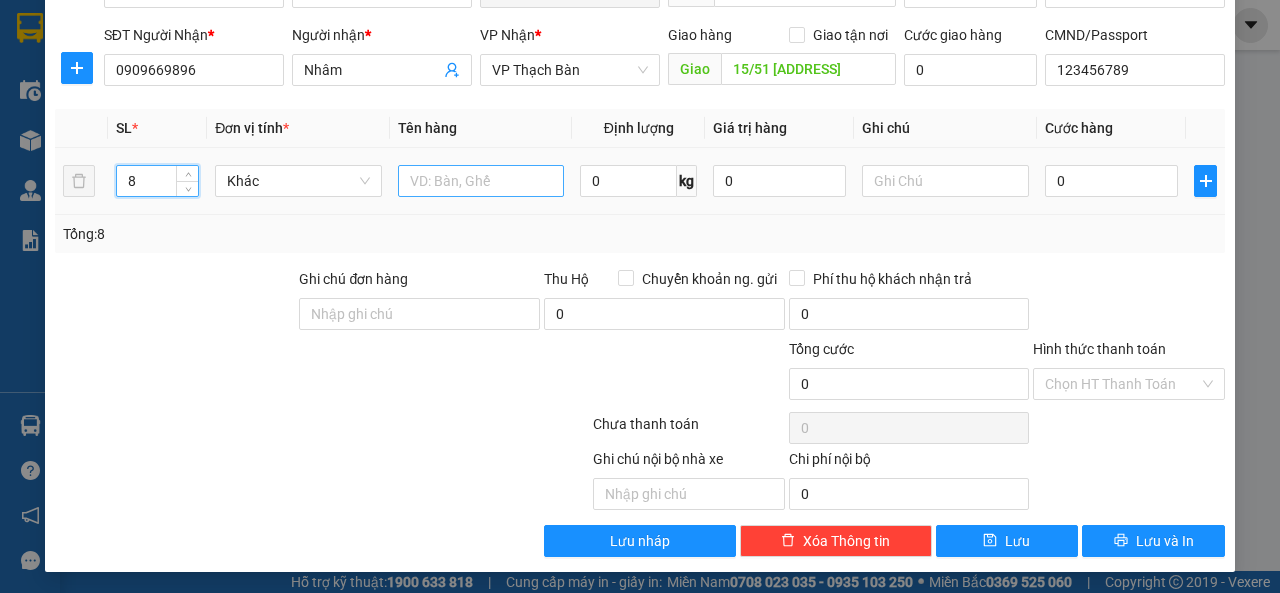 type on "8" 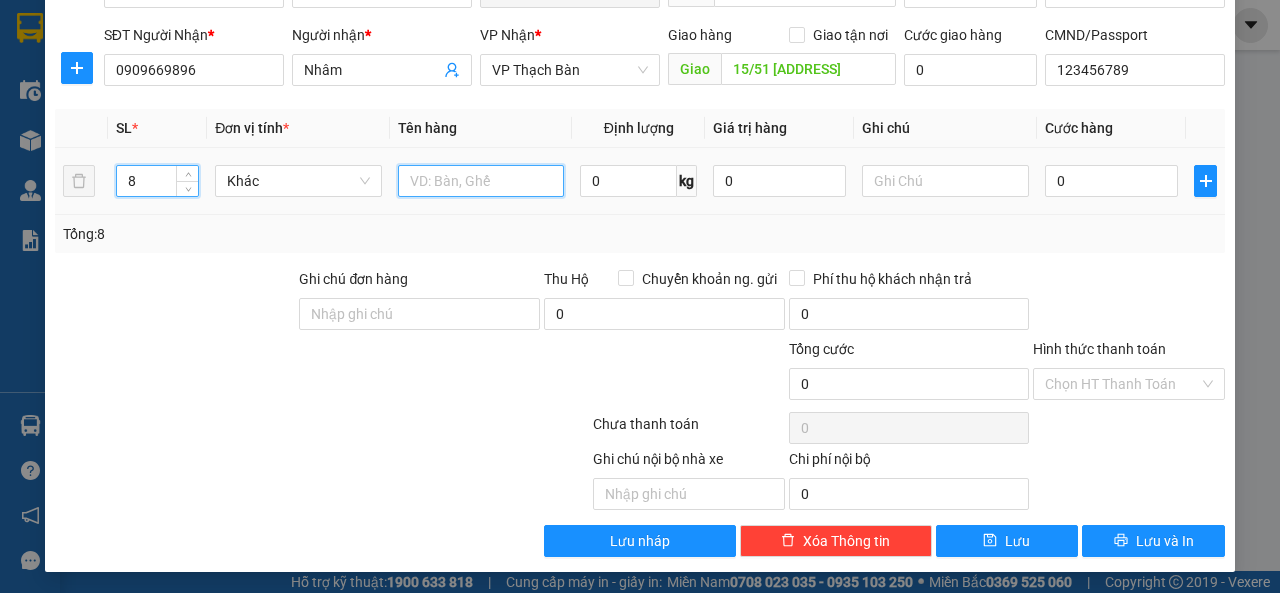 click at bounding box center (481, 181) 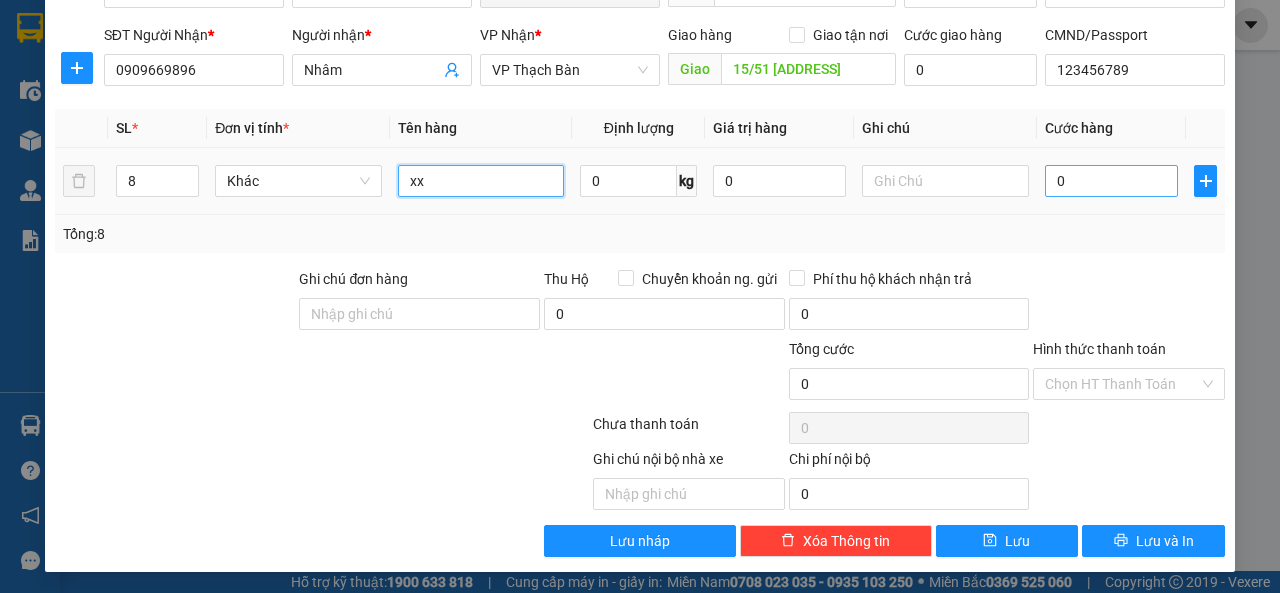 type on "xx" 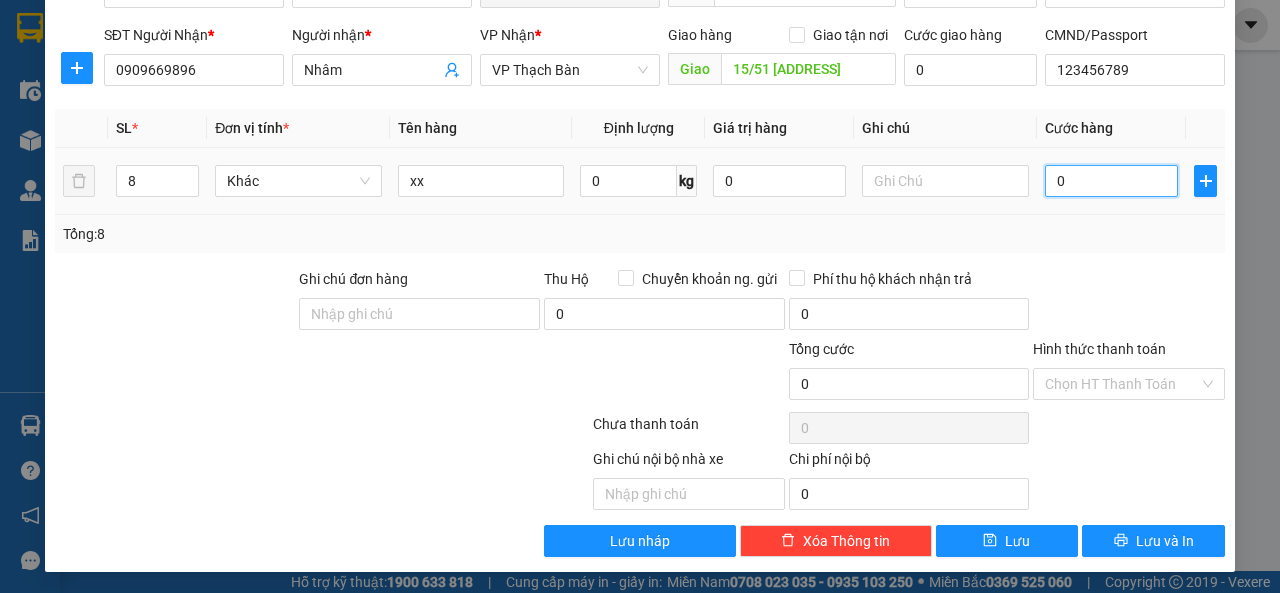click on "0" at bounding box center (1111, 181) 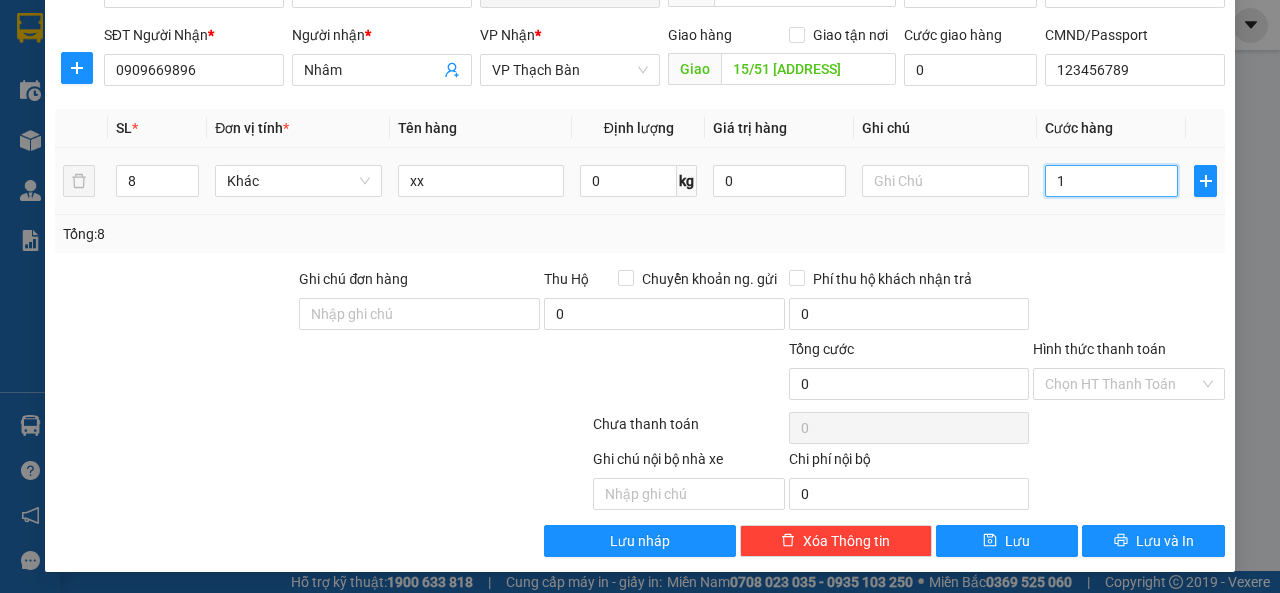 type on "1" 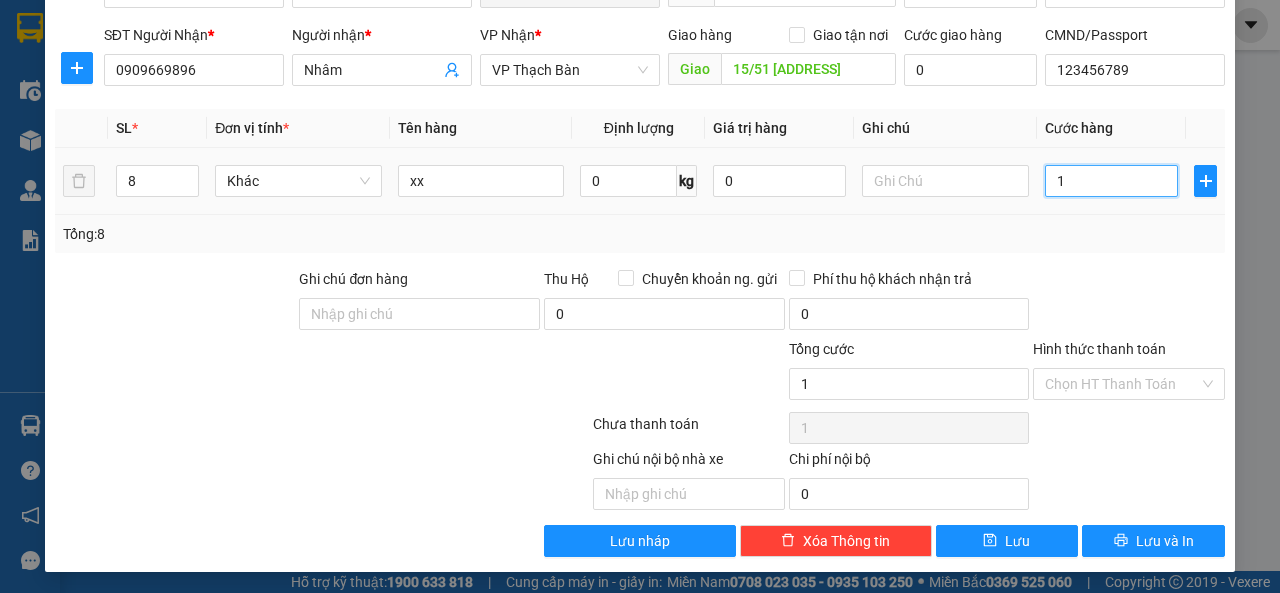 type on "12" 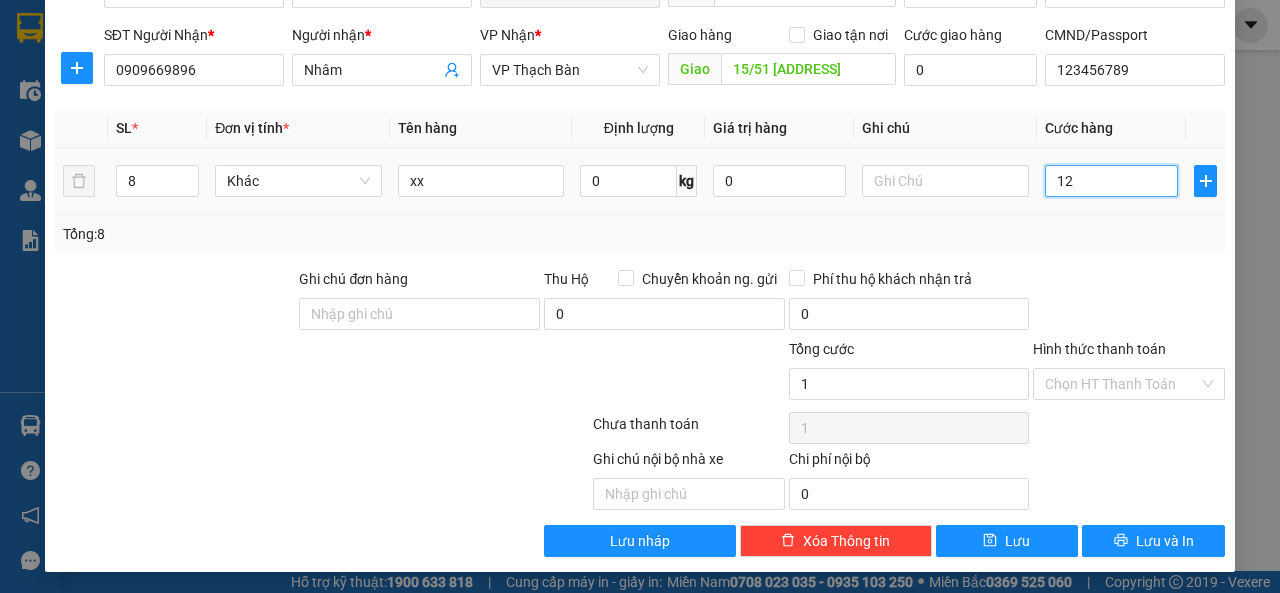 type on "12" 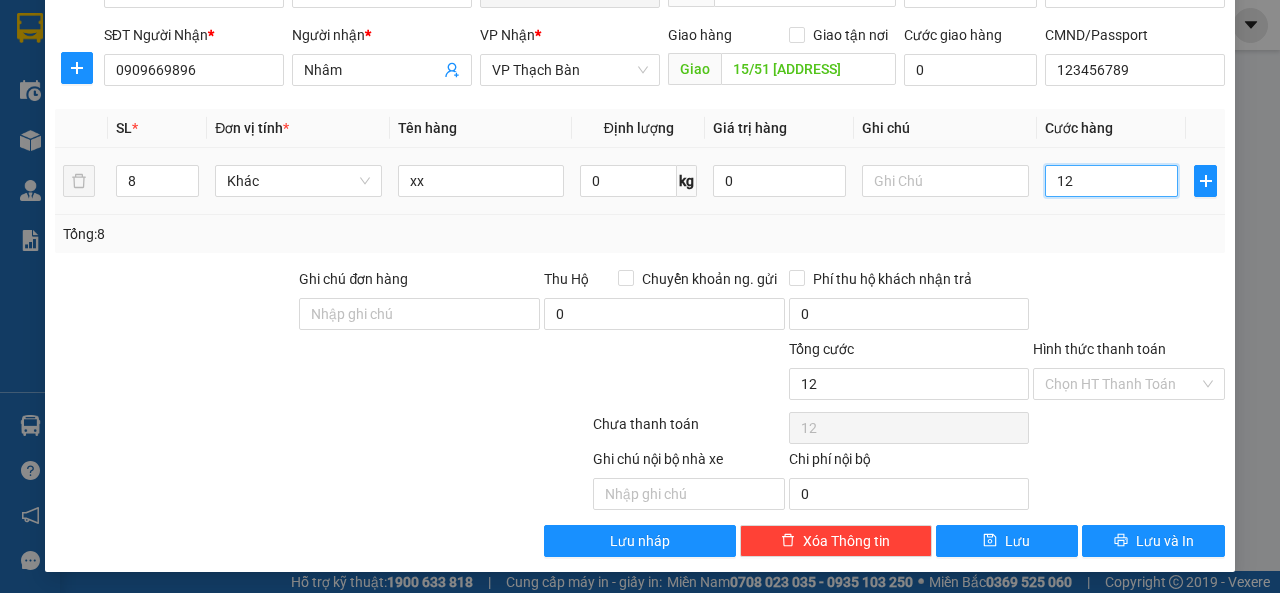 type on "120" 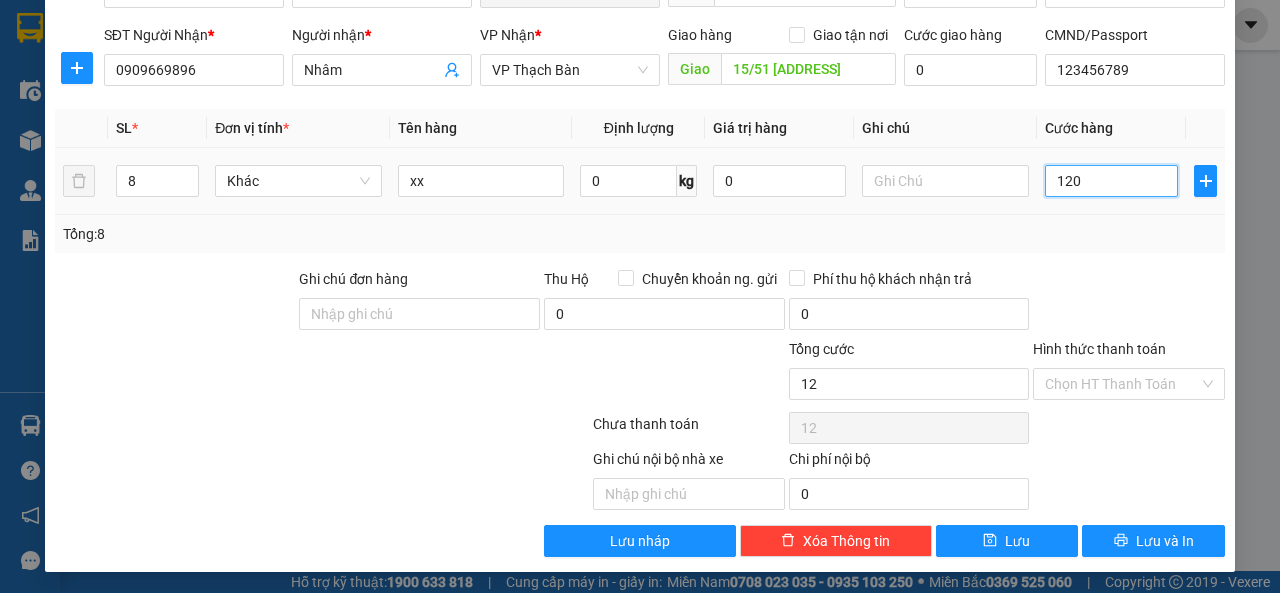 type on "120" 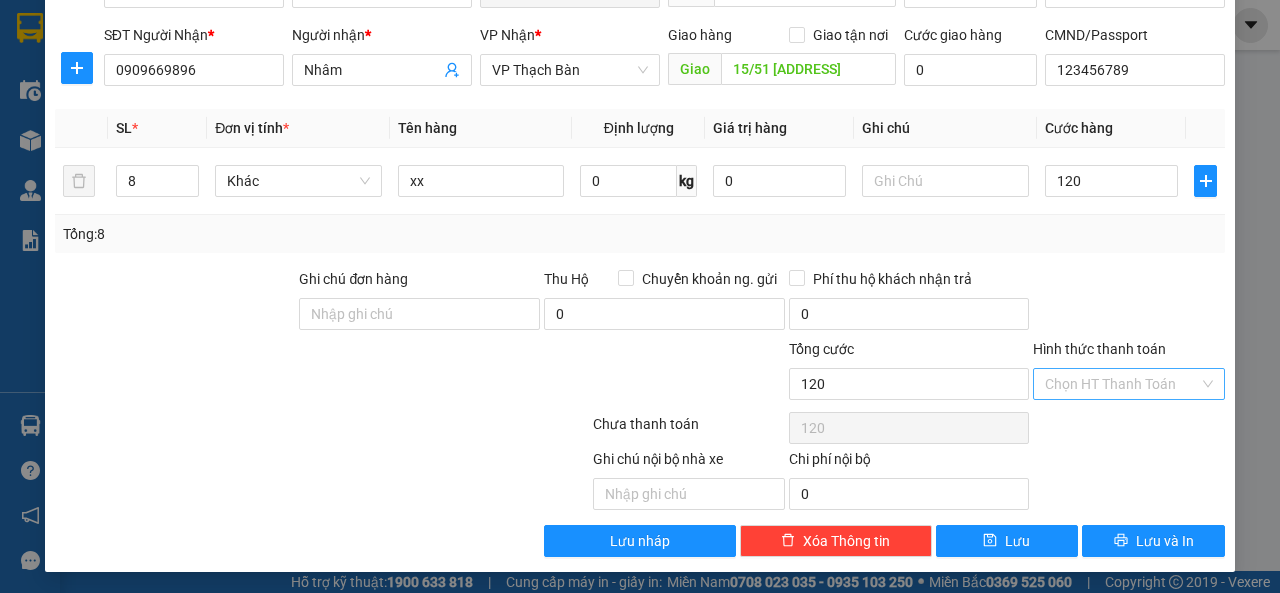 click on "Hình thức thanh toán" at bounding box center (1122, 384) 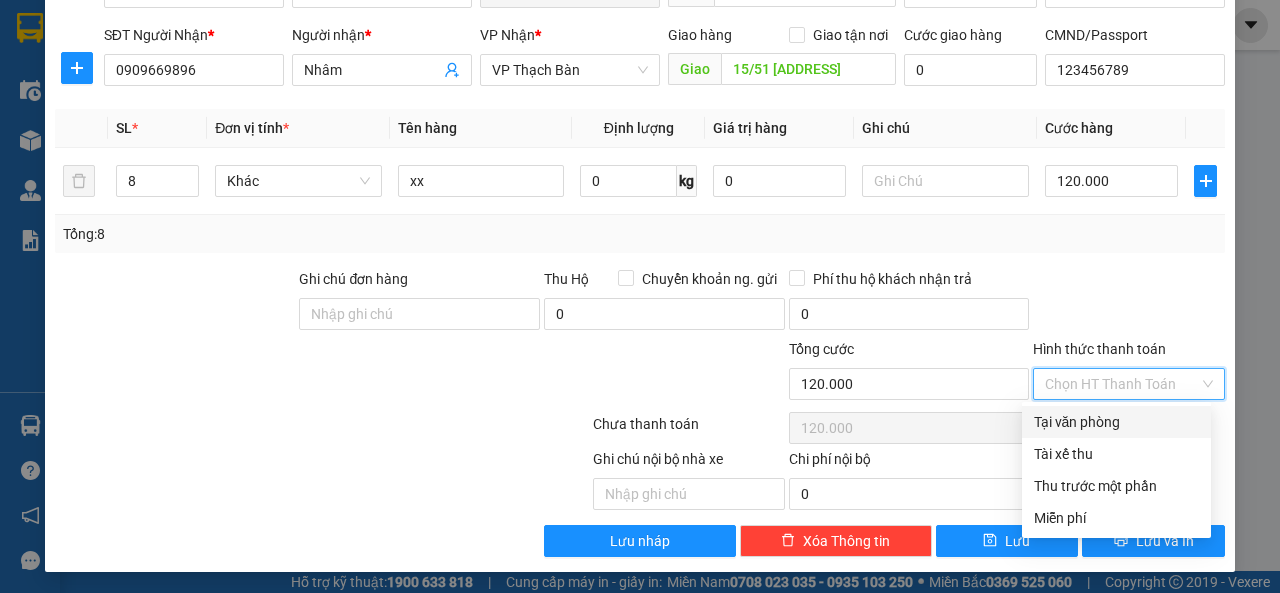 click on "Tại văn phòng" at bounding box center [1116, 422] 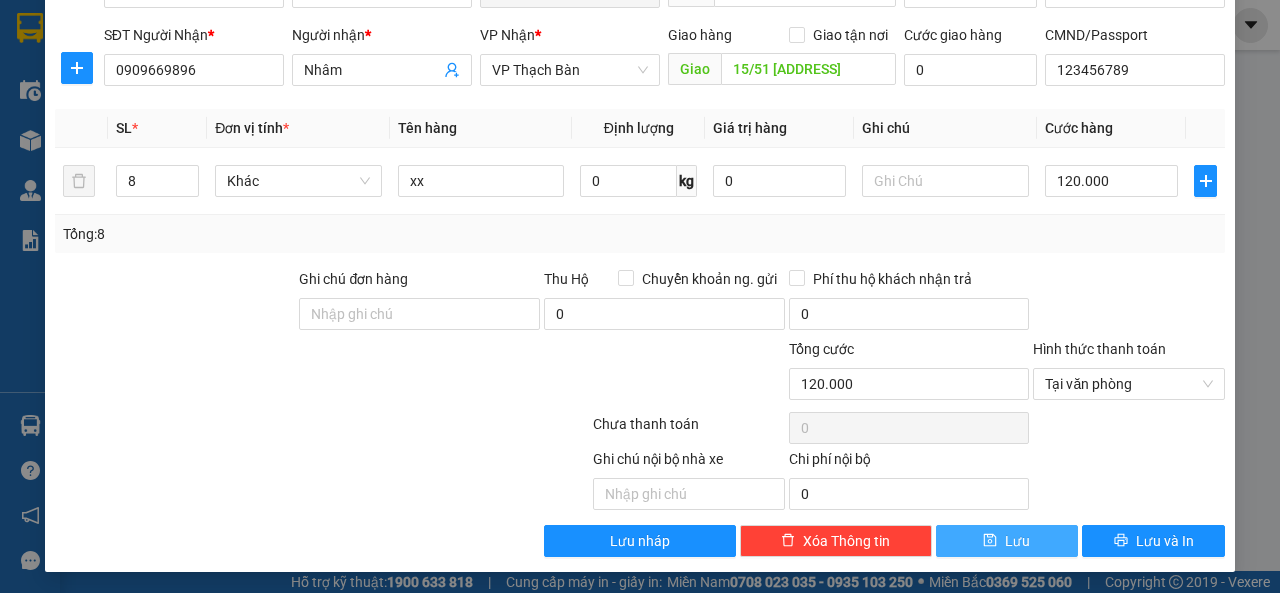 click on "Lưu" at bounding box center [1007, 541] 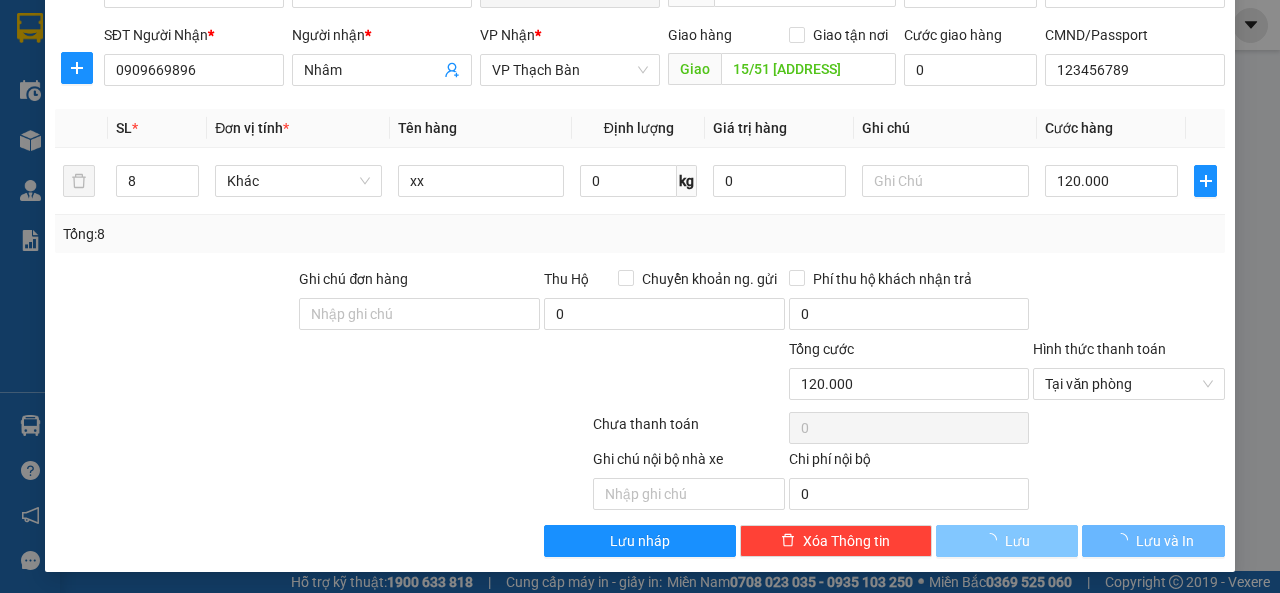 type 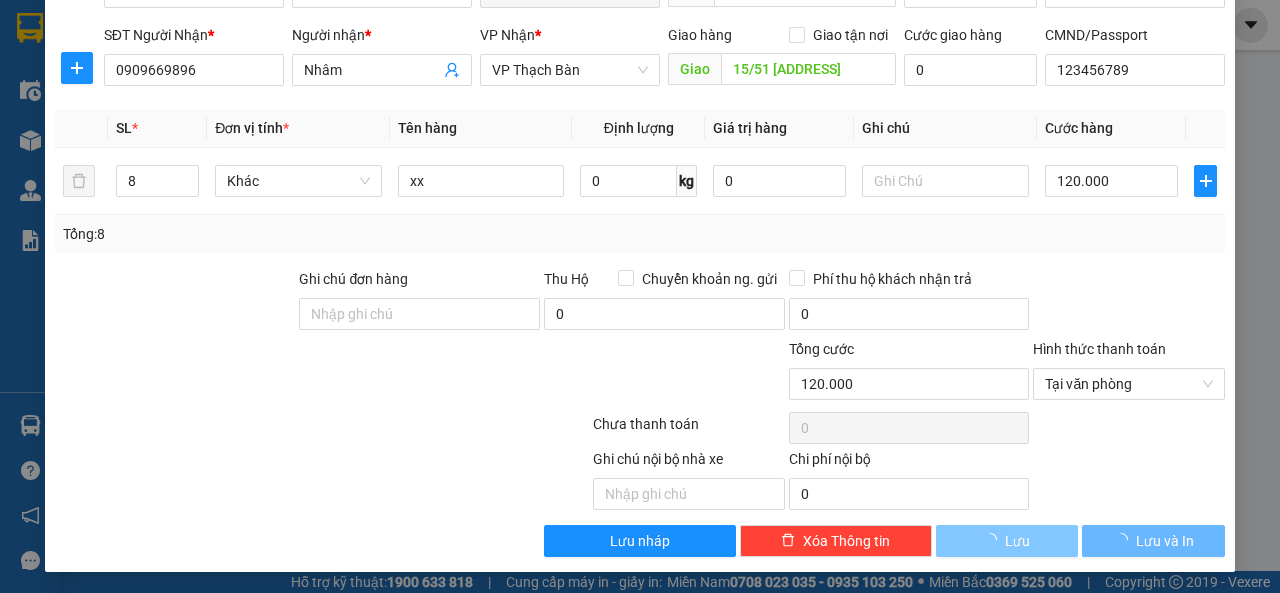 type 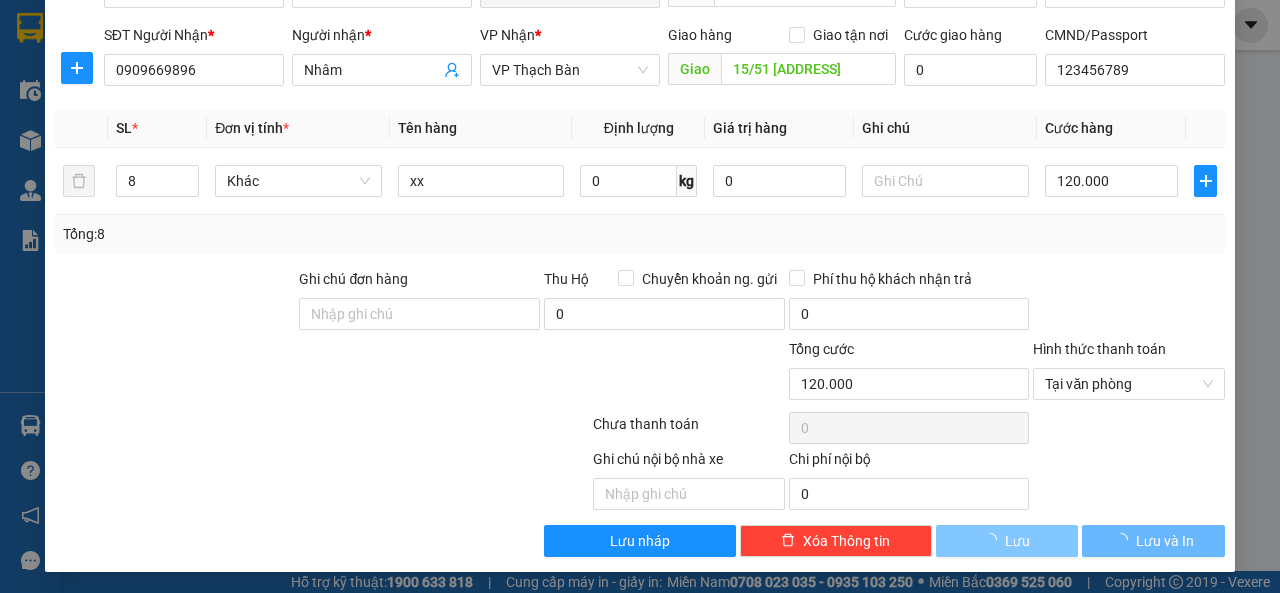type 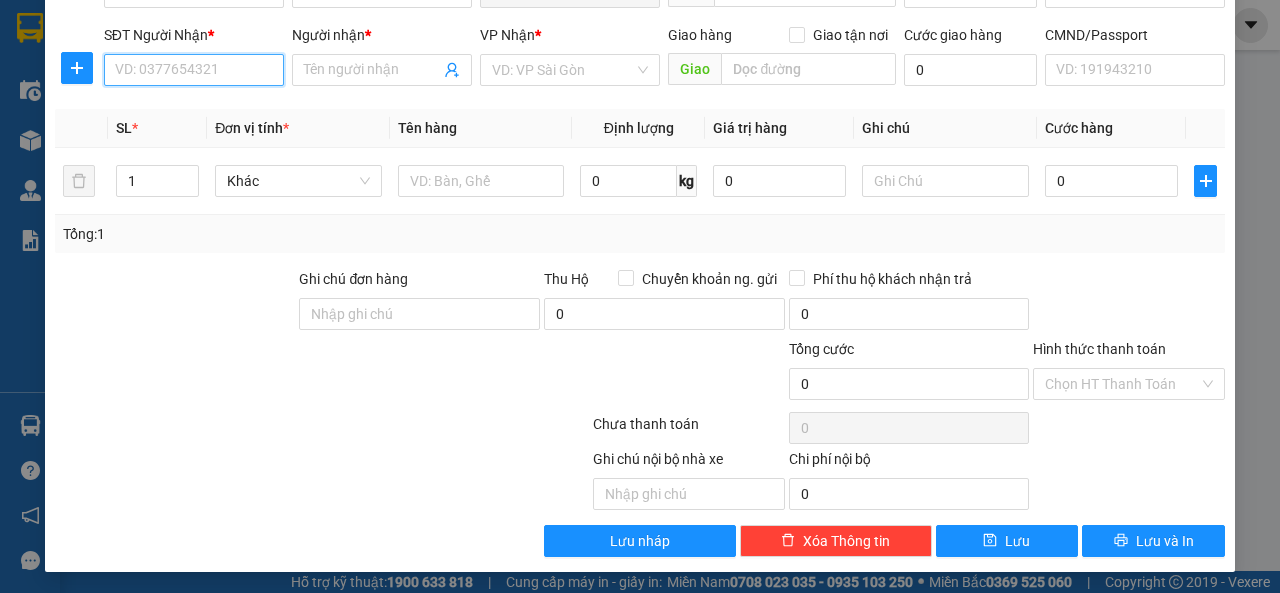 click on "SĐT Người Nhận  *" at bounding box center (194, 70) 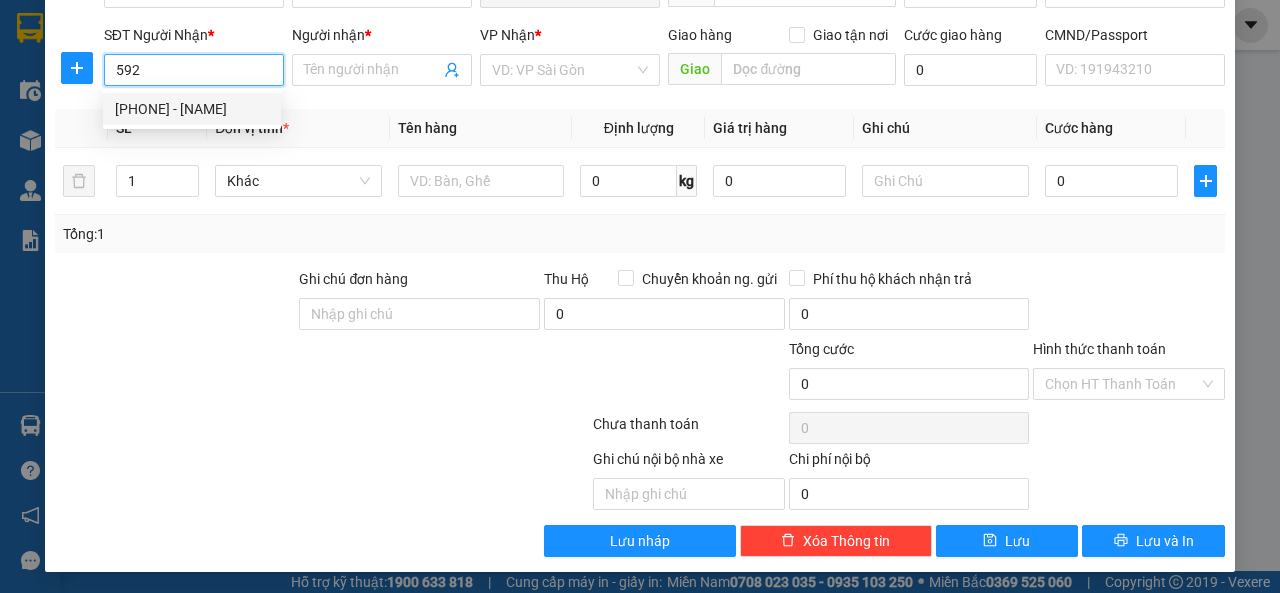 click on "0966627592 - ĐẠt" at bounding box center (192, 109) 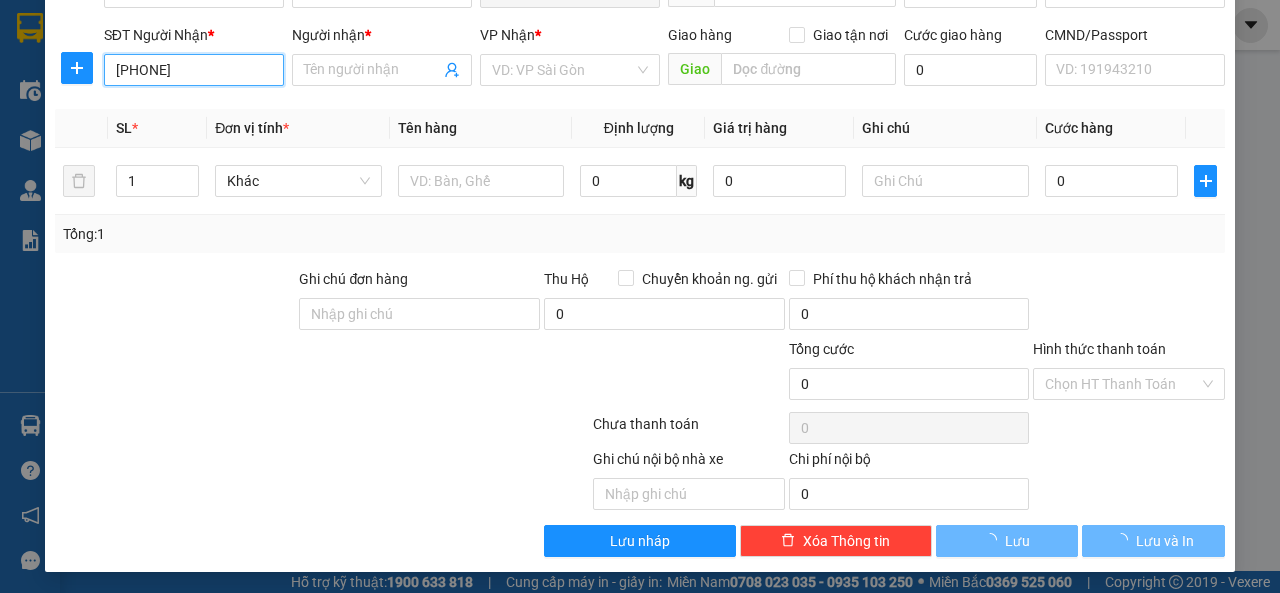 type on "[FIRST]" 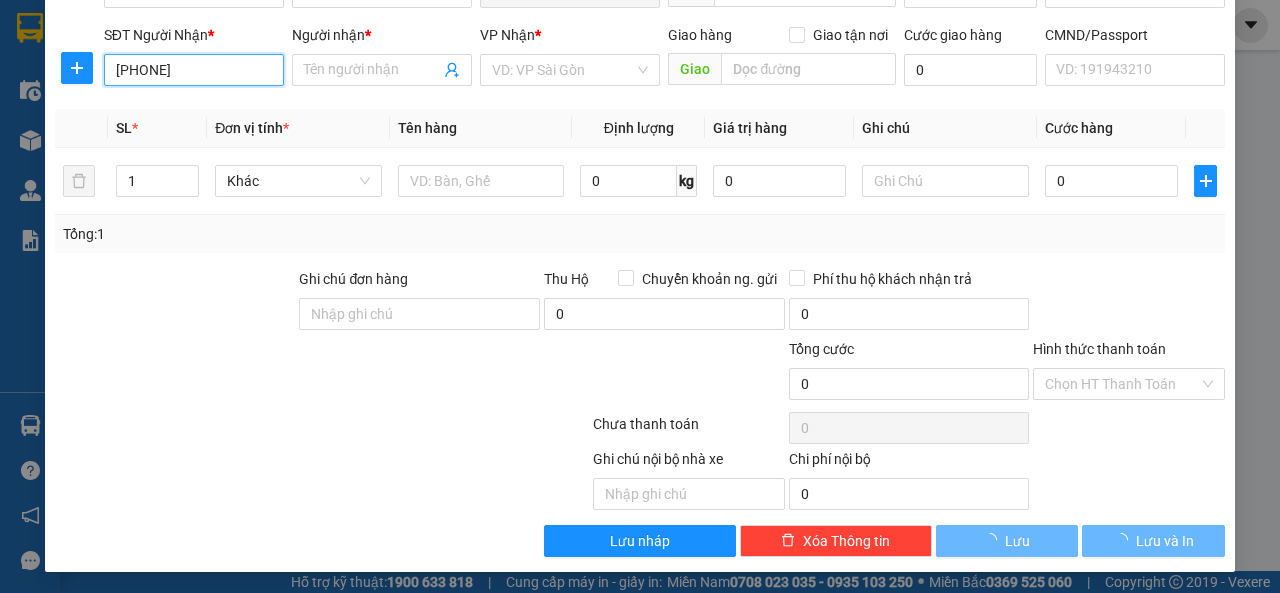 type on "Chợ LB" 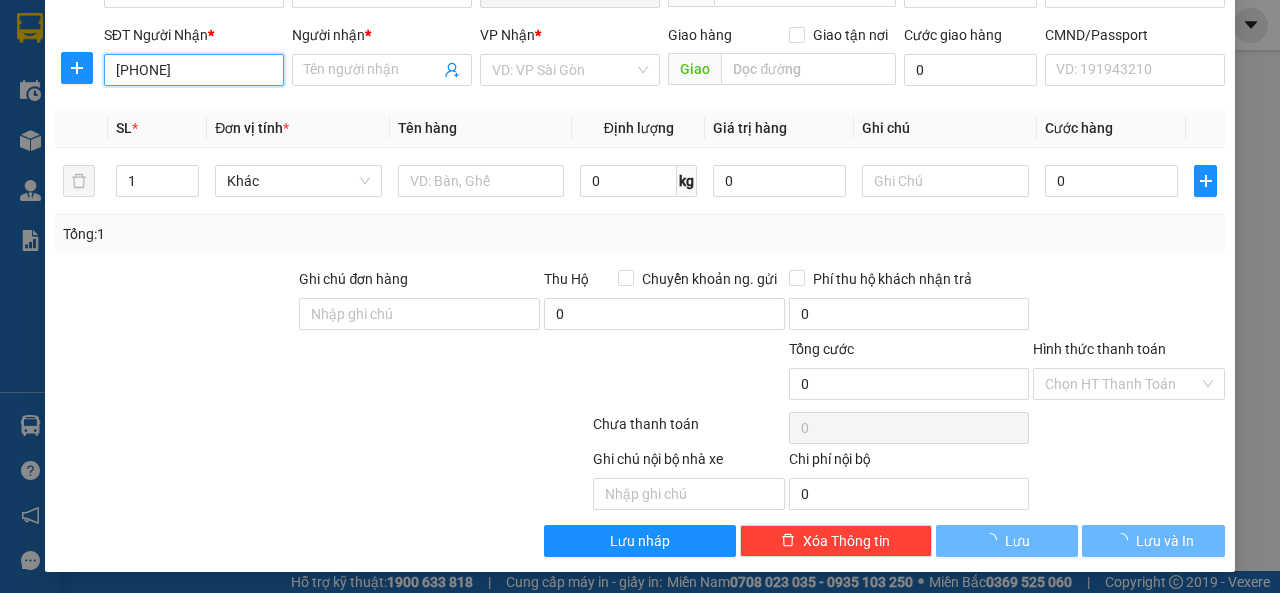 type on "123456789" 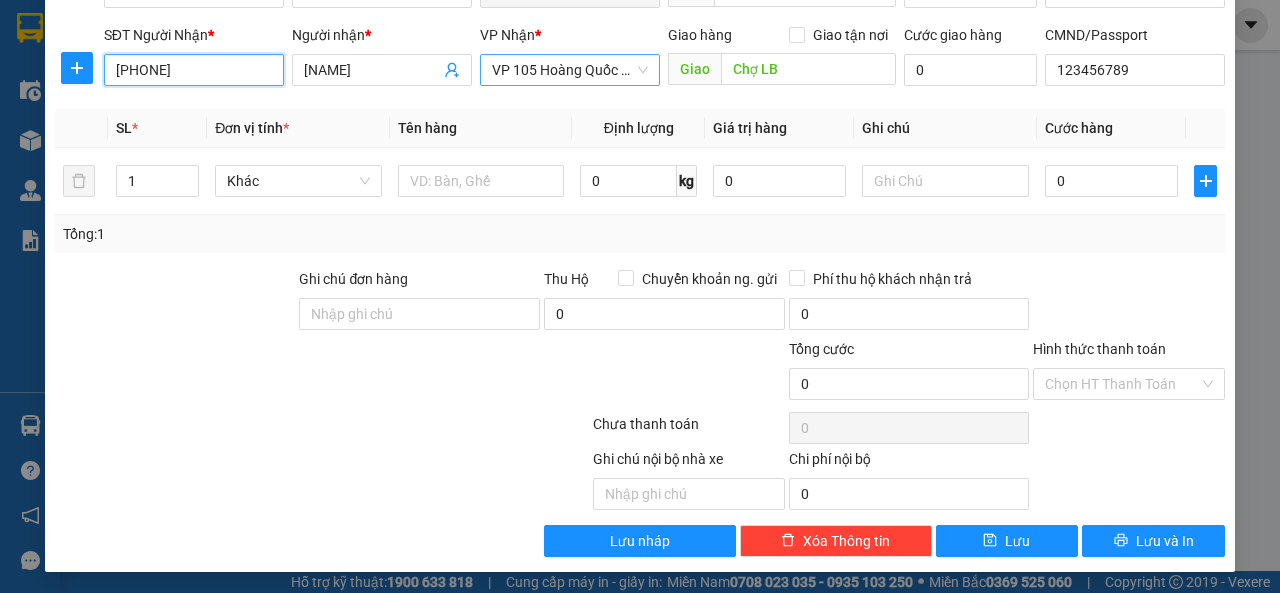click on "VP 105 Hoàng Quốc Việt" at bounding box center (570, 70) 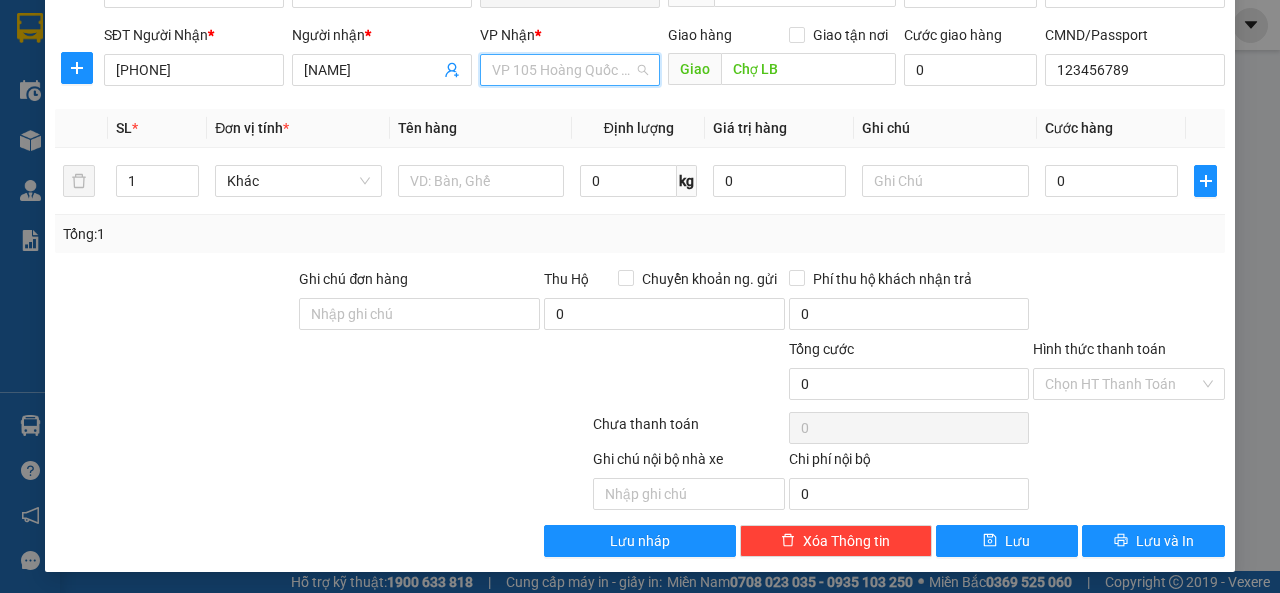 scroll, scrollTop: 160, scrollLeft: 0, axis: vertical 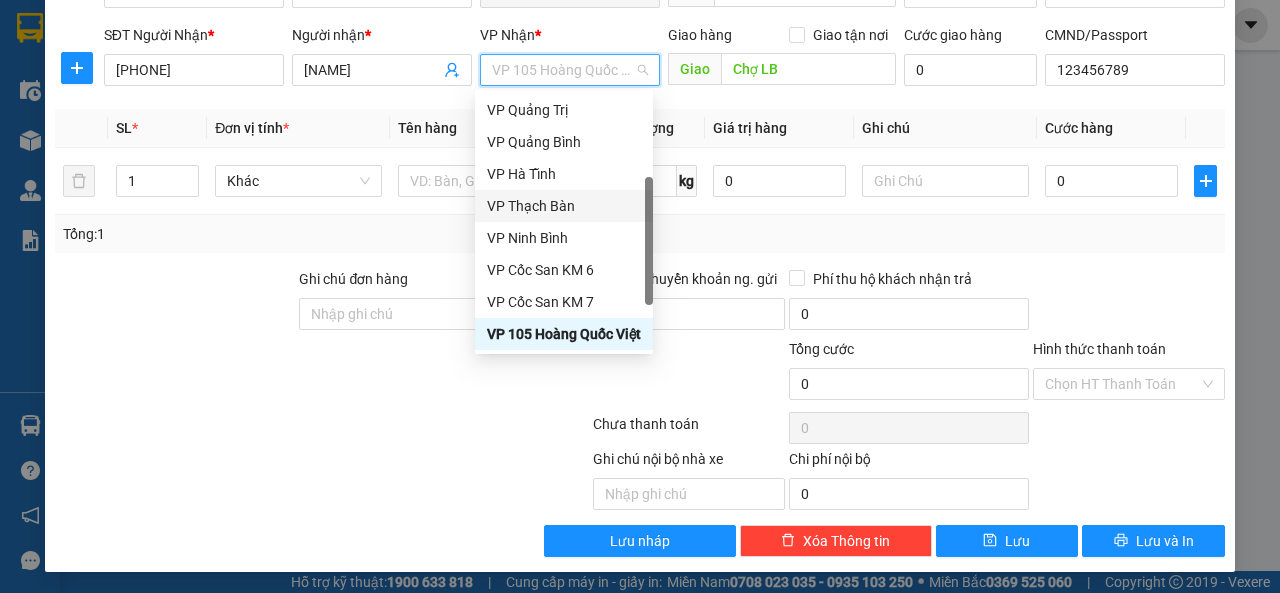 click on "VP Thạch Bàn" at bounding box center [564, 206] 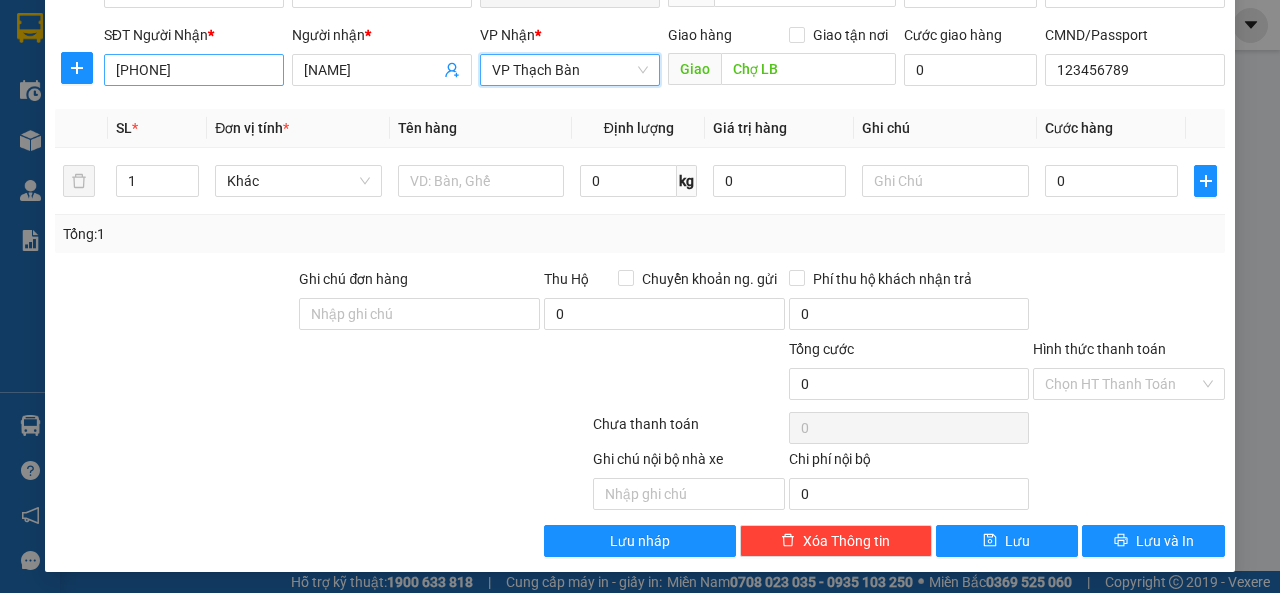 scroll, scrollTop: 0, scrollLeft: 0, axis: both 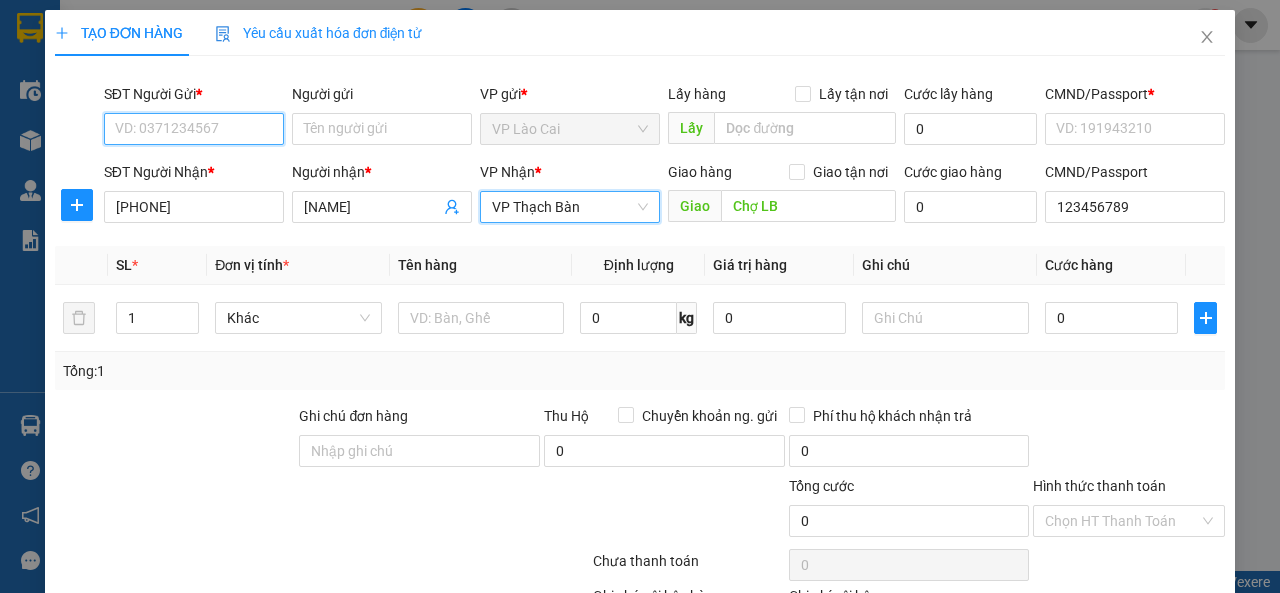click on "SĐT Người Gửi  *" at bounding box center (194, 129) 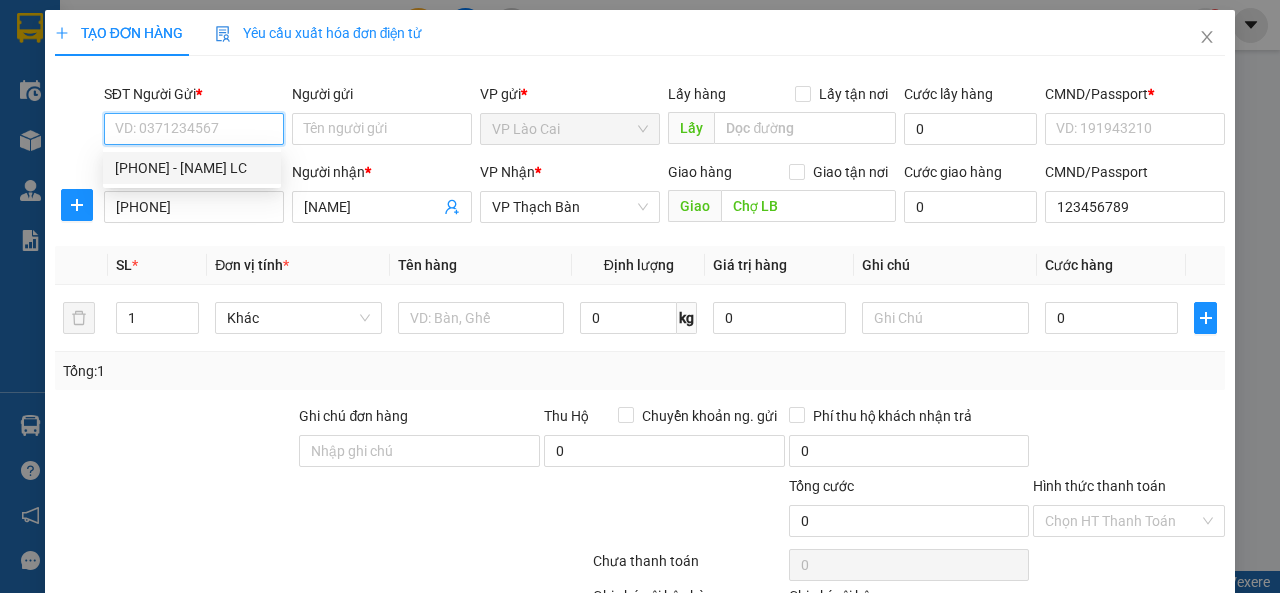 click on "[PHONE] - [FIRST] [LAST]" at bounding box center [192, 168] 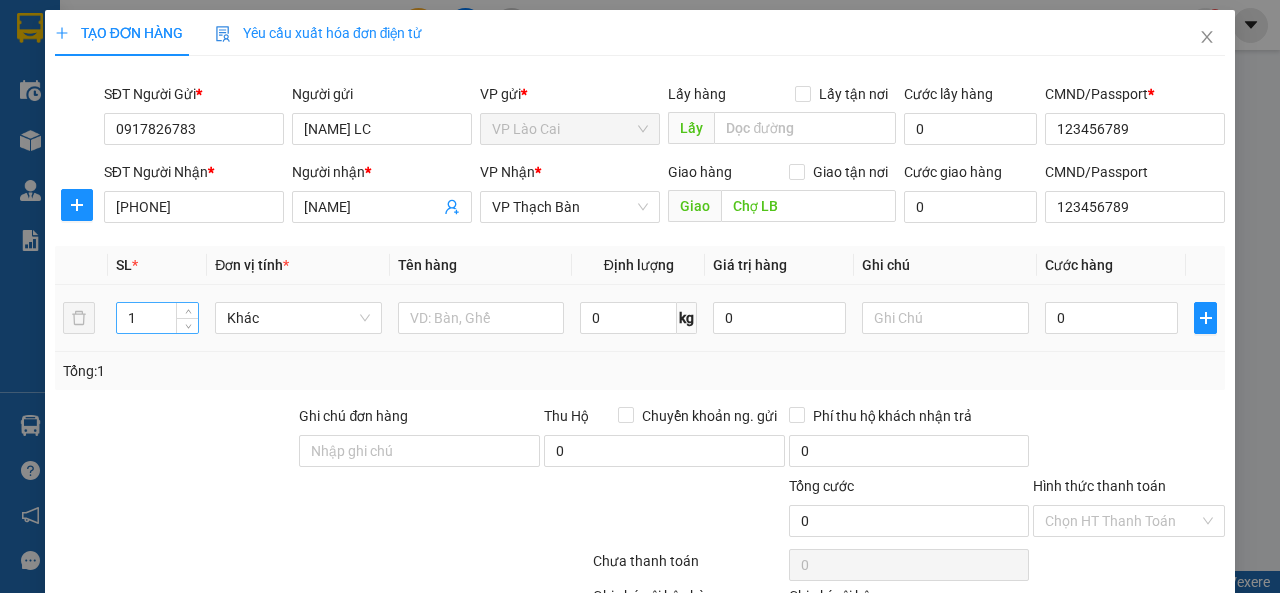 click on "1" at bounding box center (158, 318) 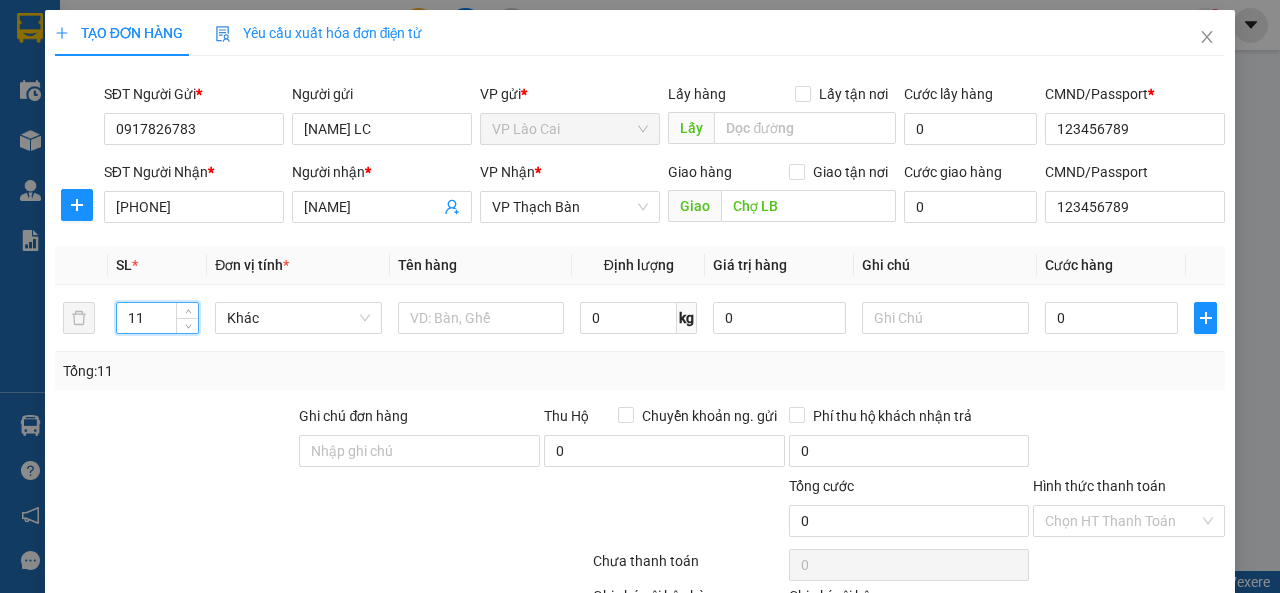 type on "11" 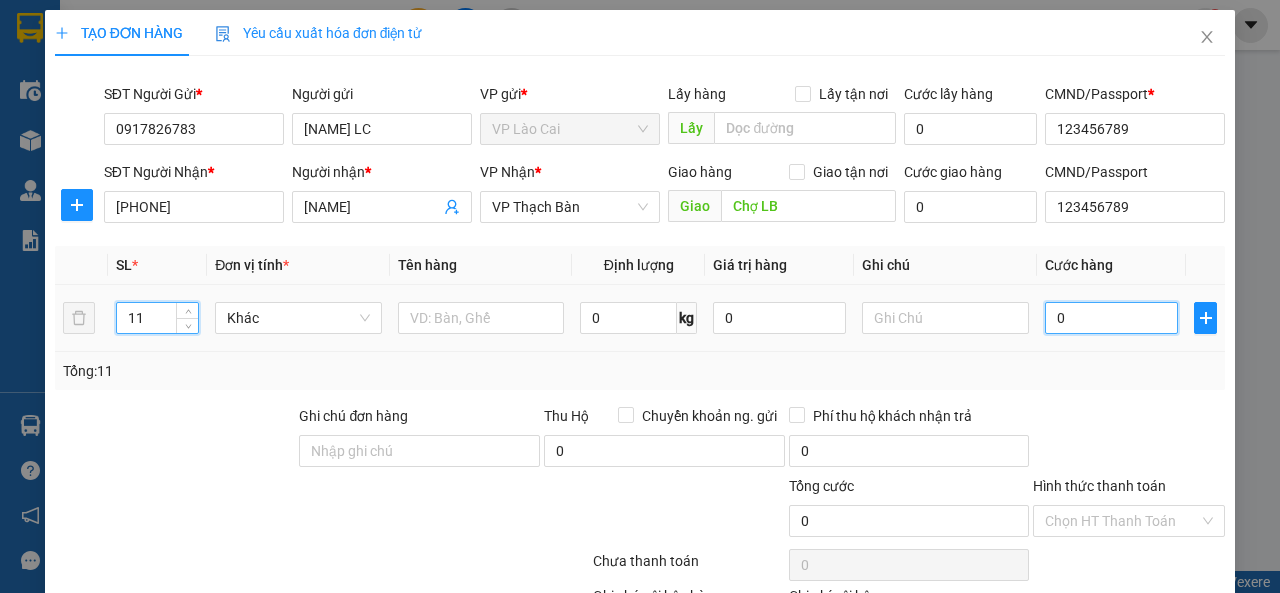 click on "0" at bounding box center [1111, 318] 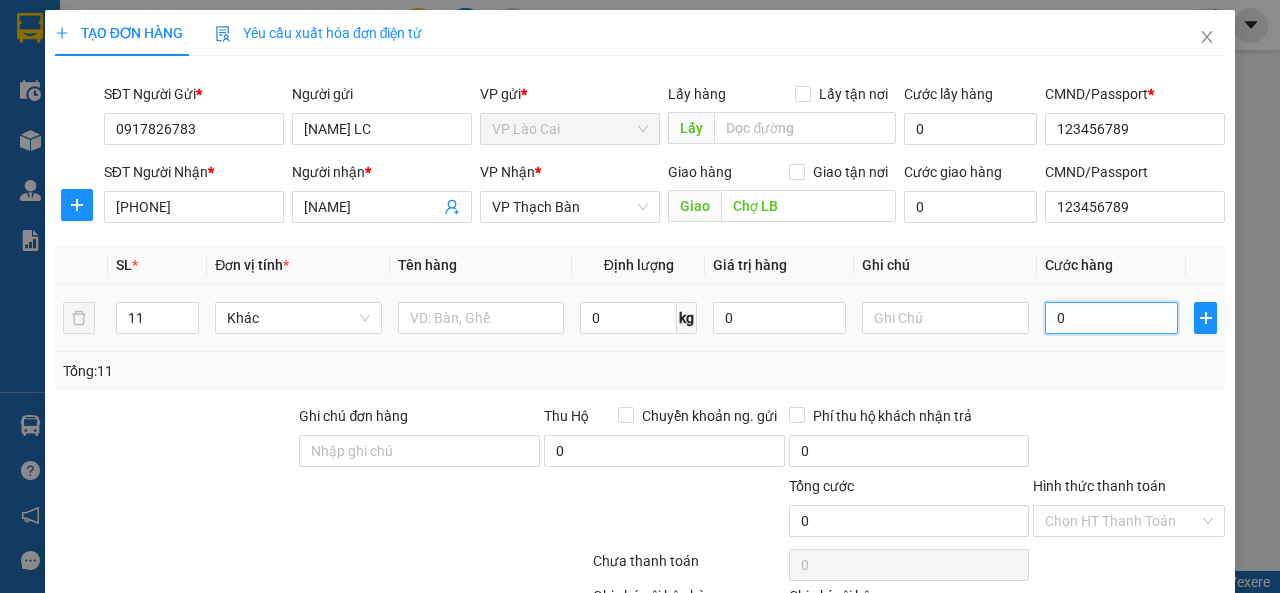 type on "2" 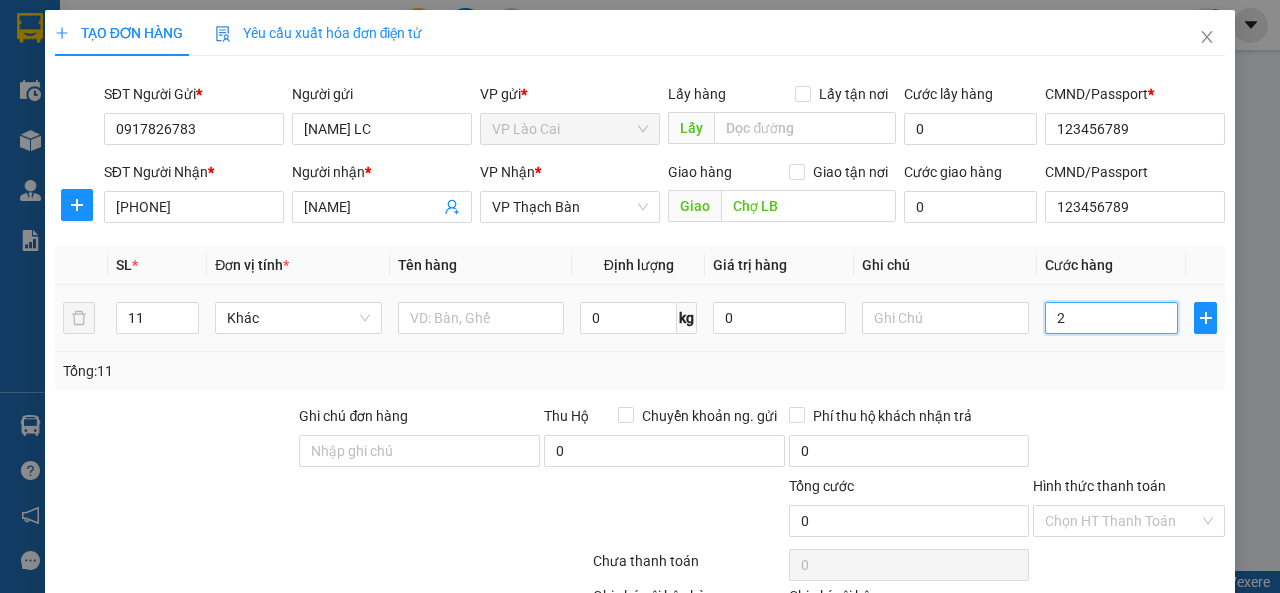 type on "2" 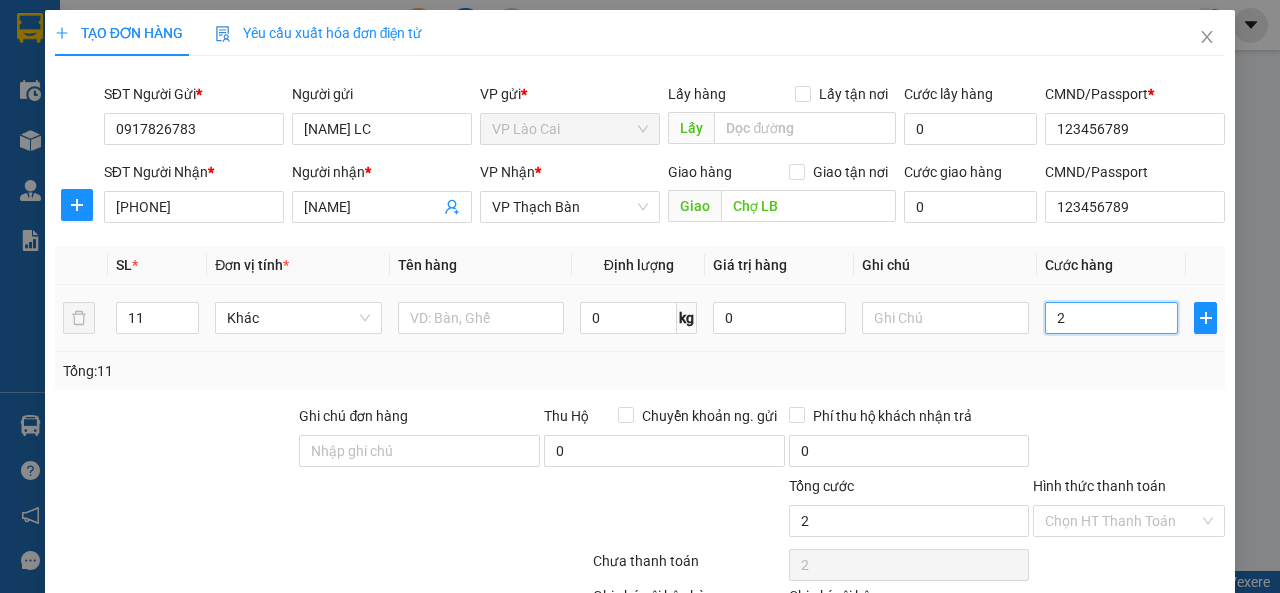 type on "27" 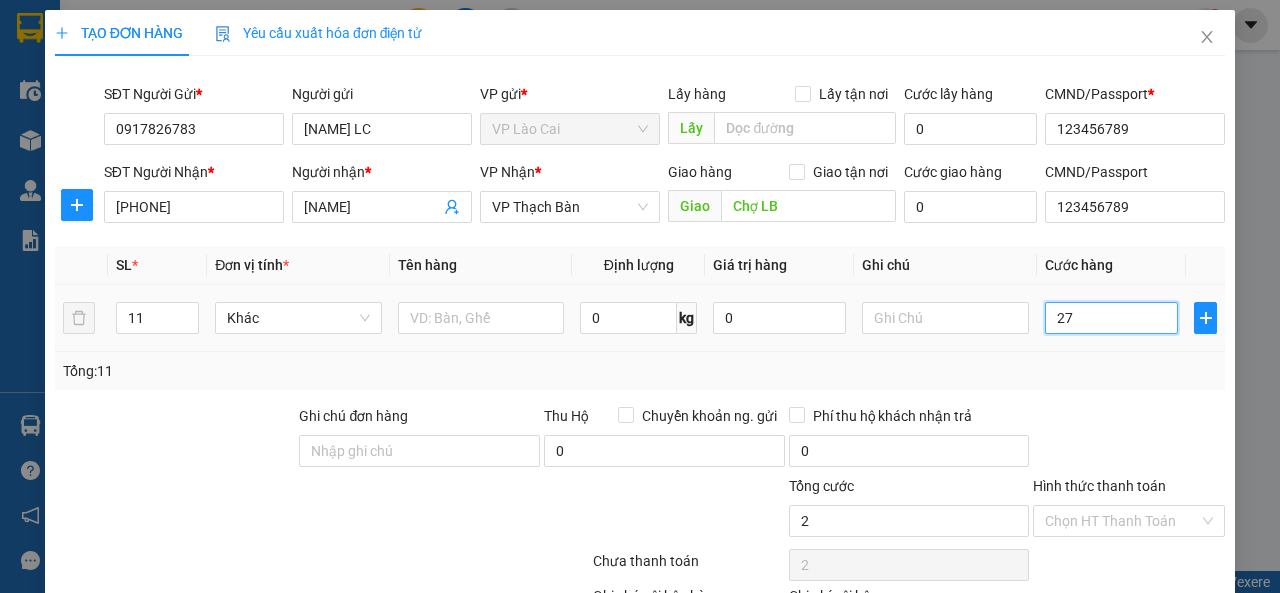 type on "27" 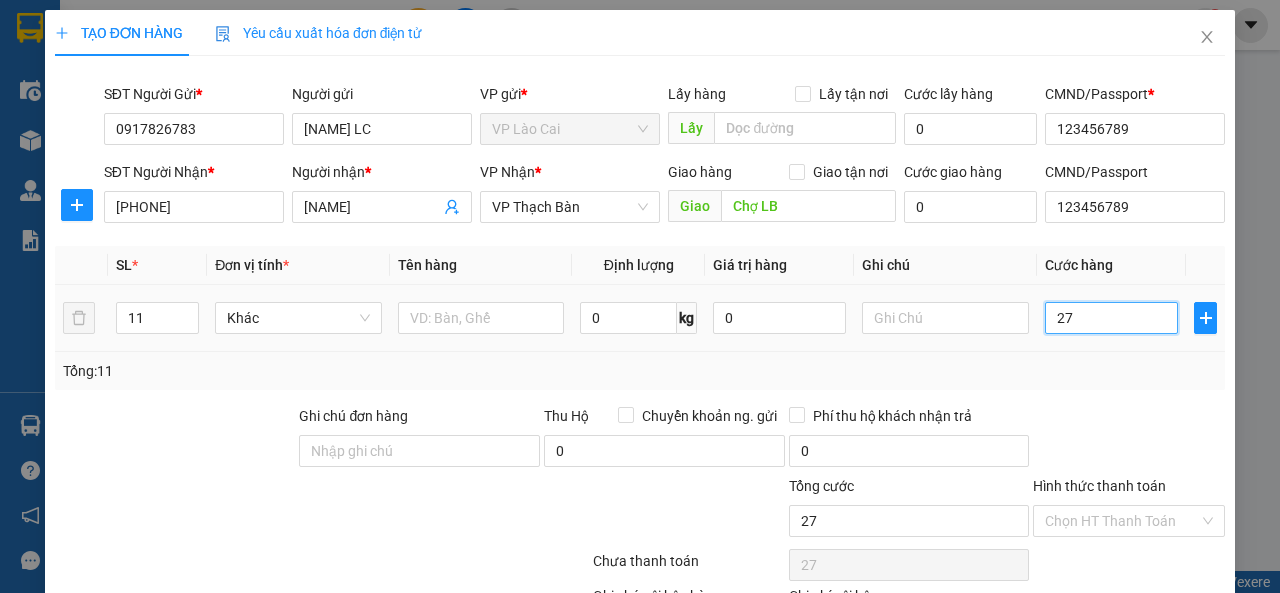 type on "270" 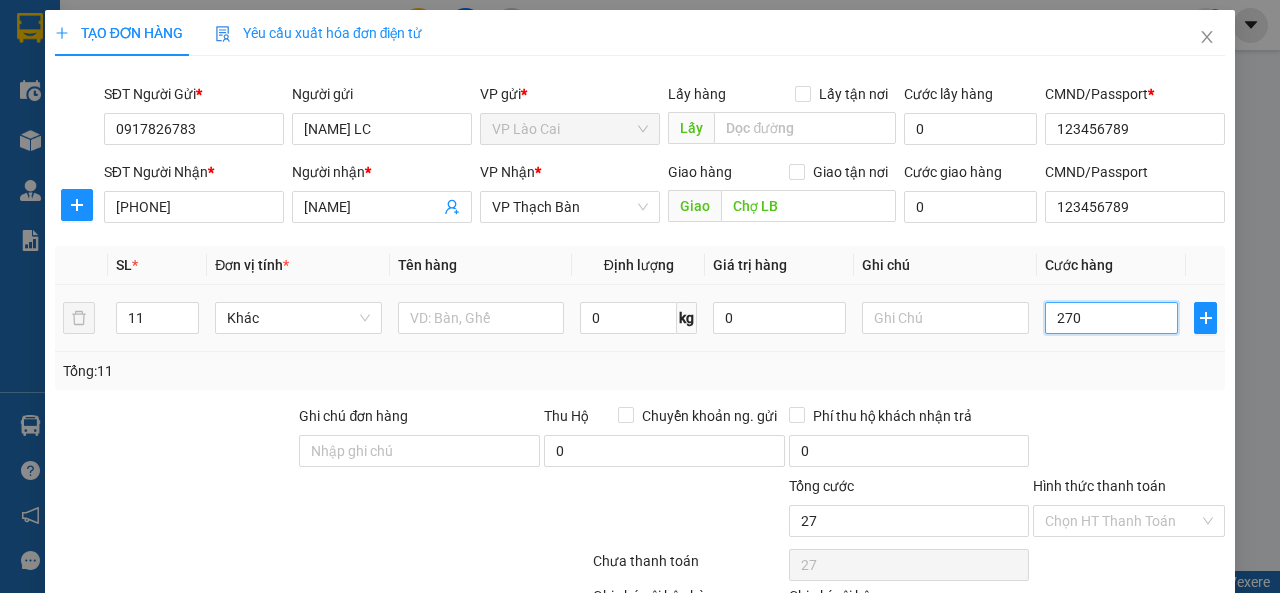 type on "270" 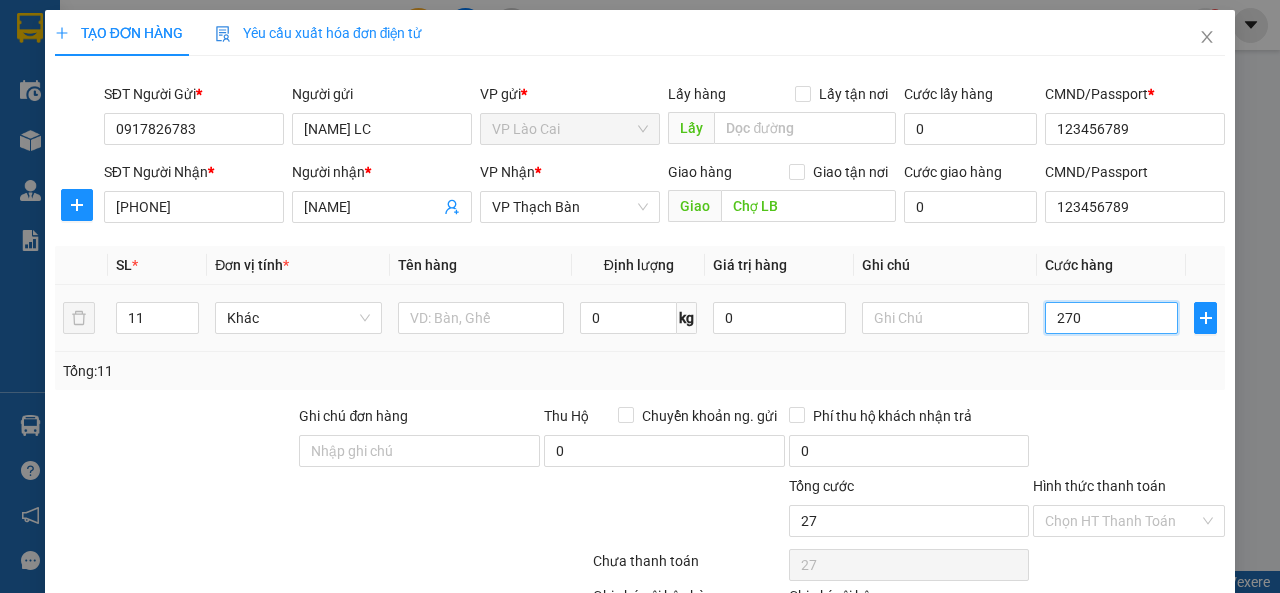 type on "270" 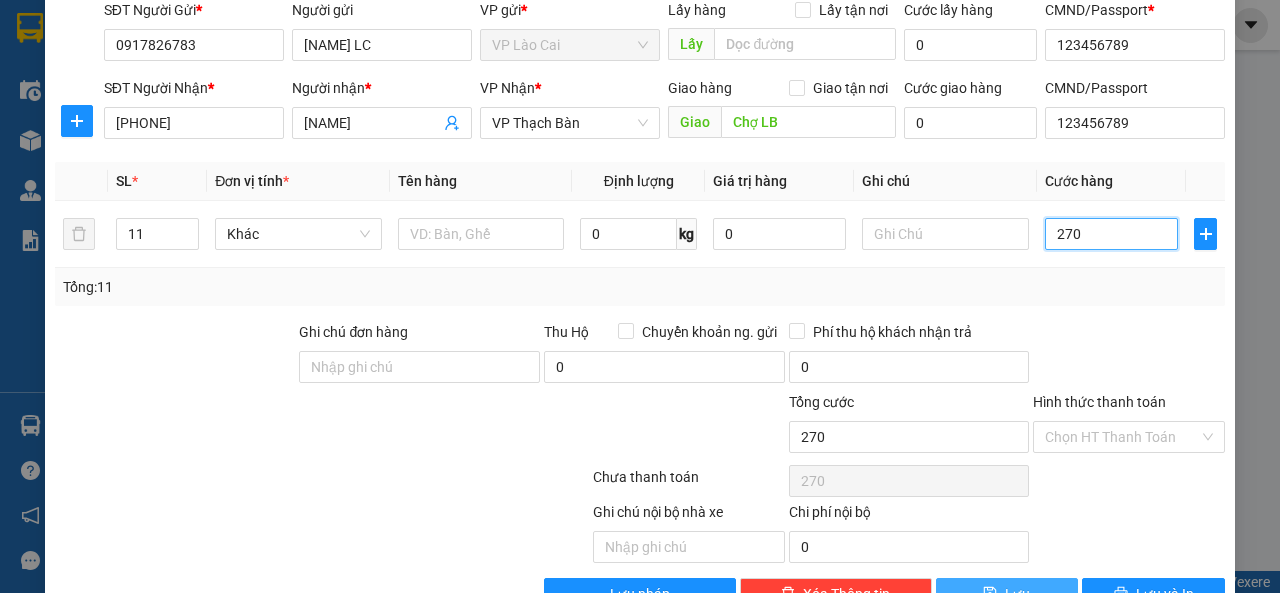 scroll, scrollTop: 137, scrollLeft: 0, axis: vertical 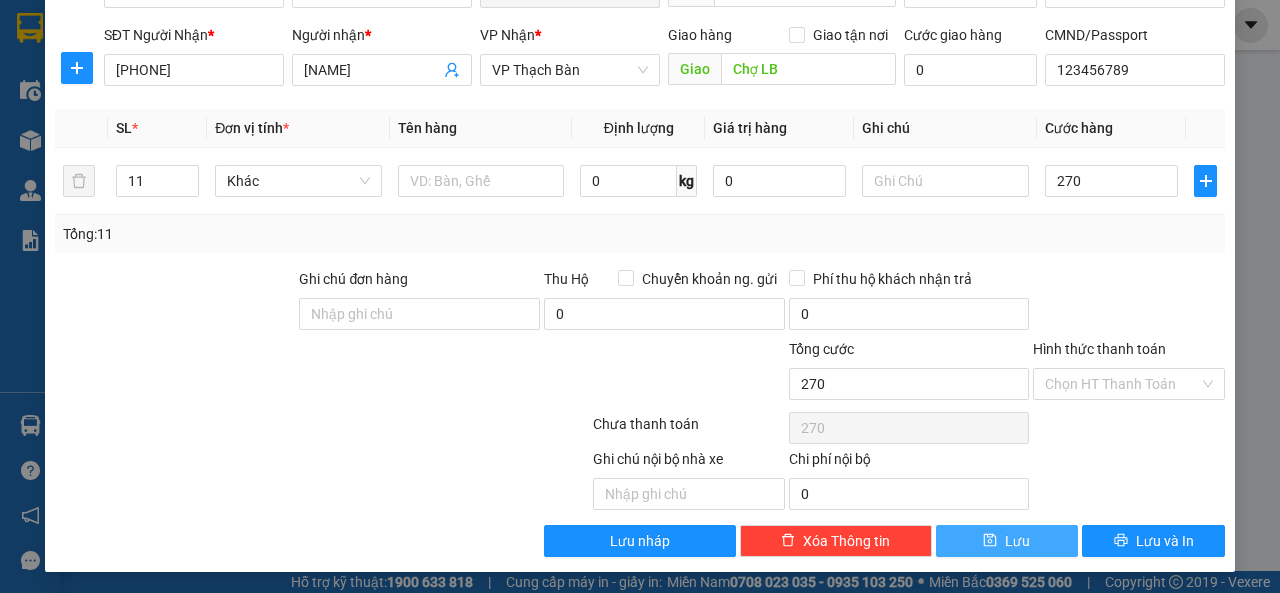 click on "Lưu" at bounding box center [1007, 541] 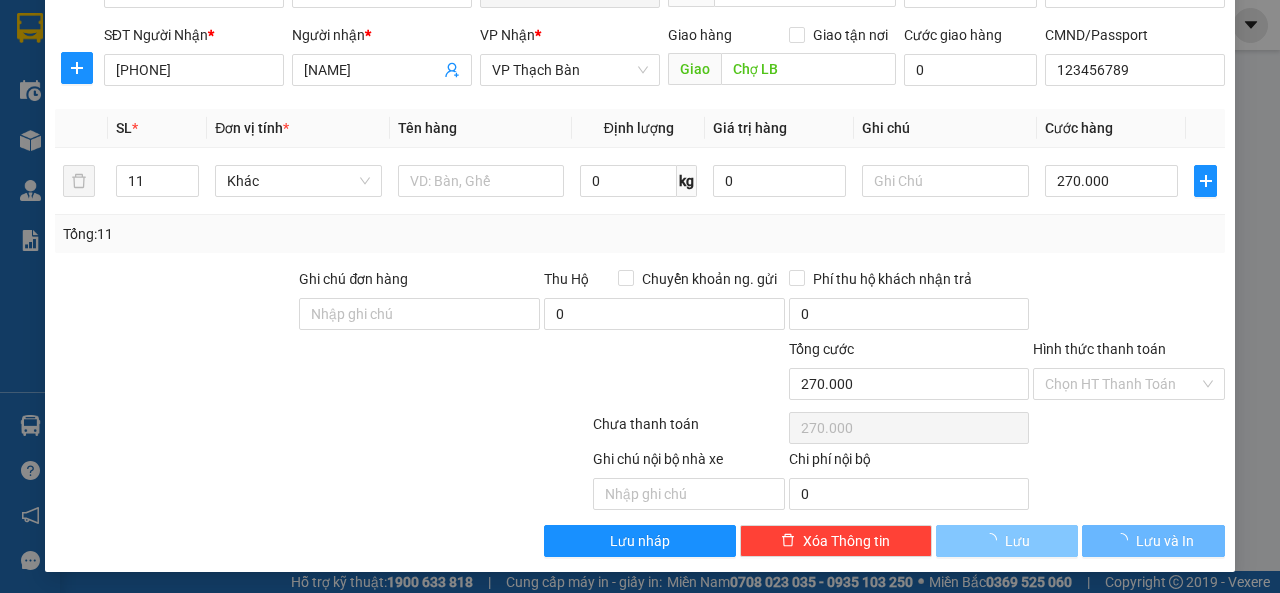 type 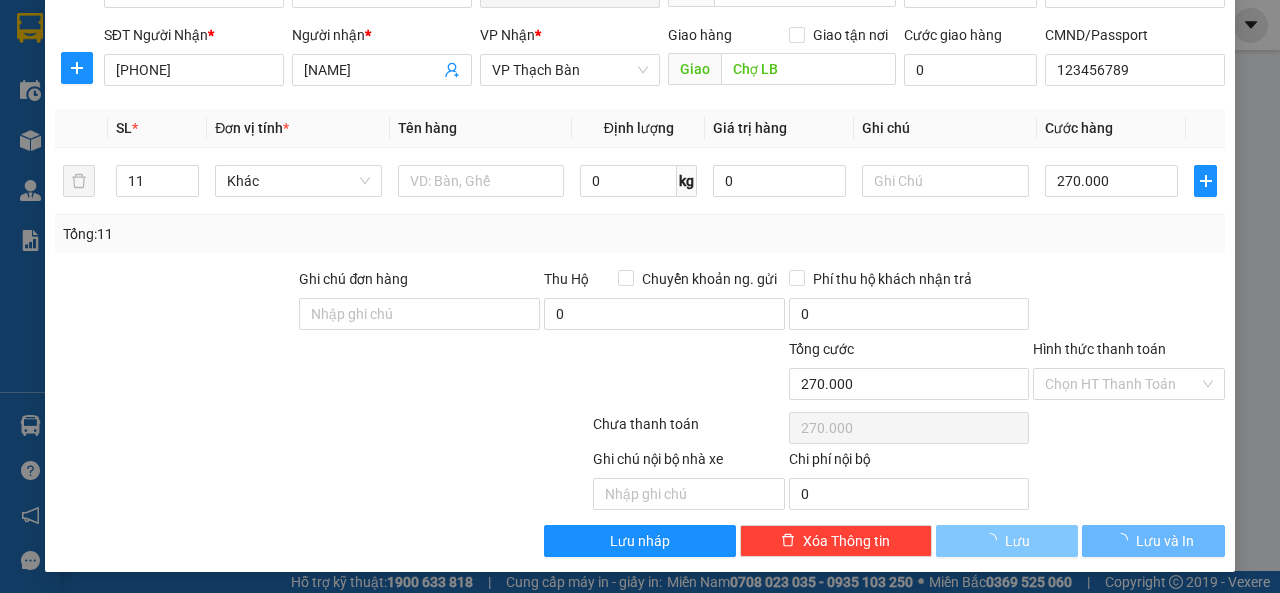 type 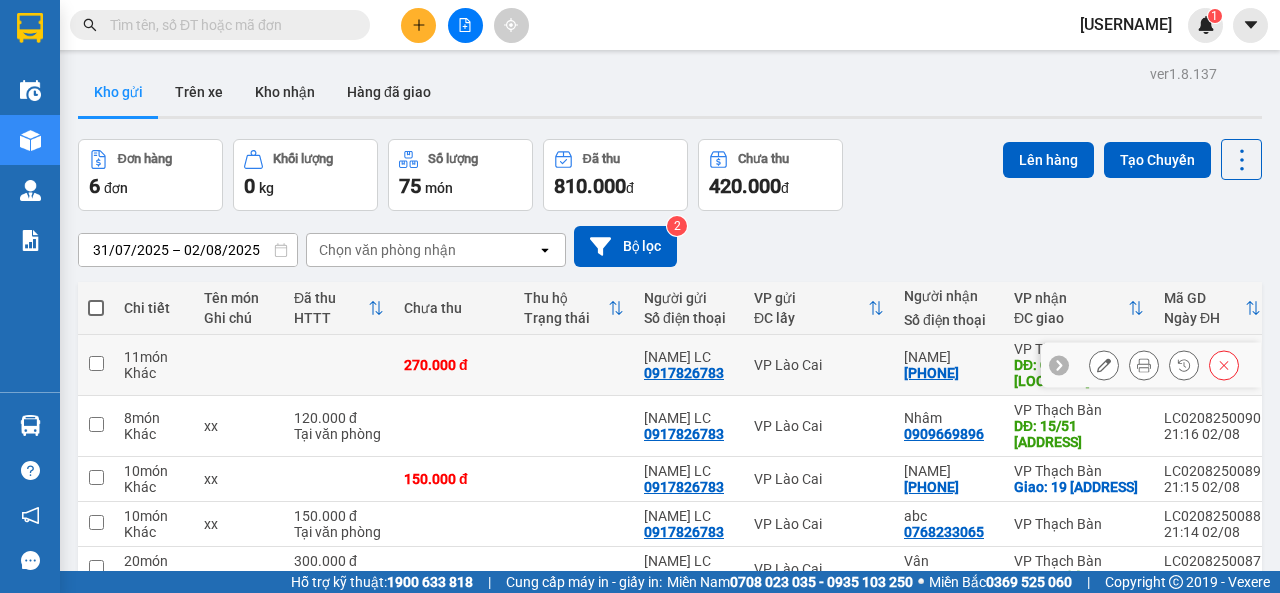 scroll, scrollTop: 124, scrollLeft: 0, axis: vertical 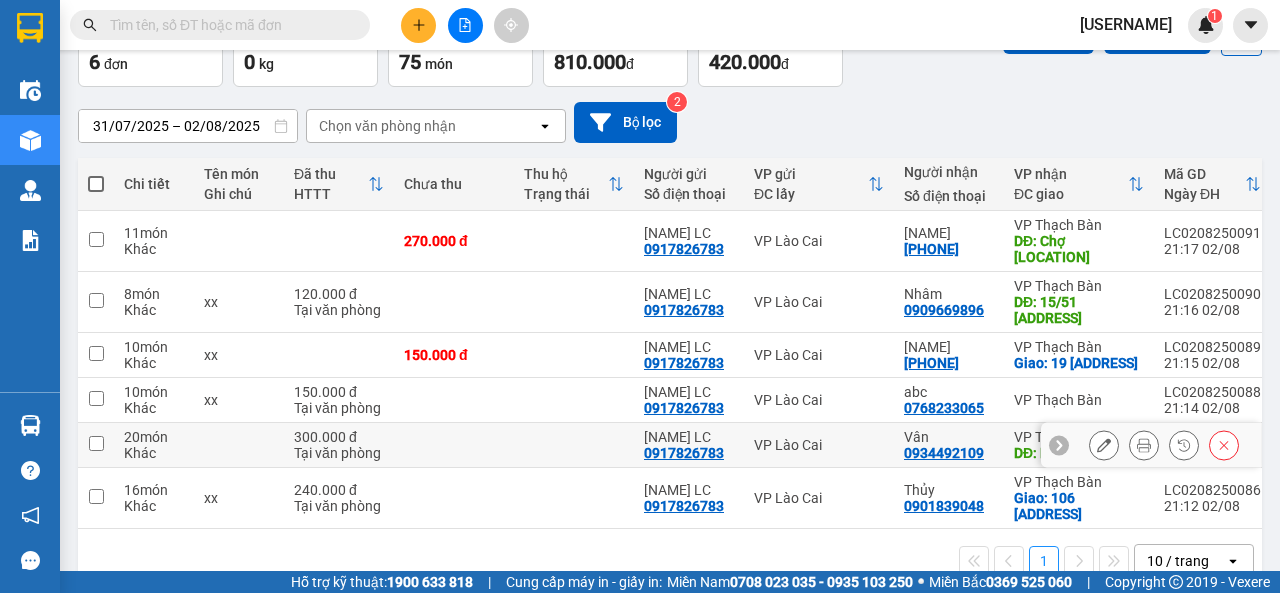 click at bounding box center (96, 443) 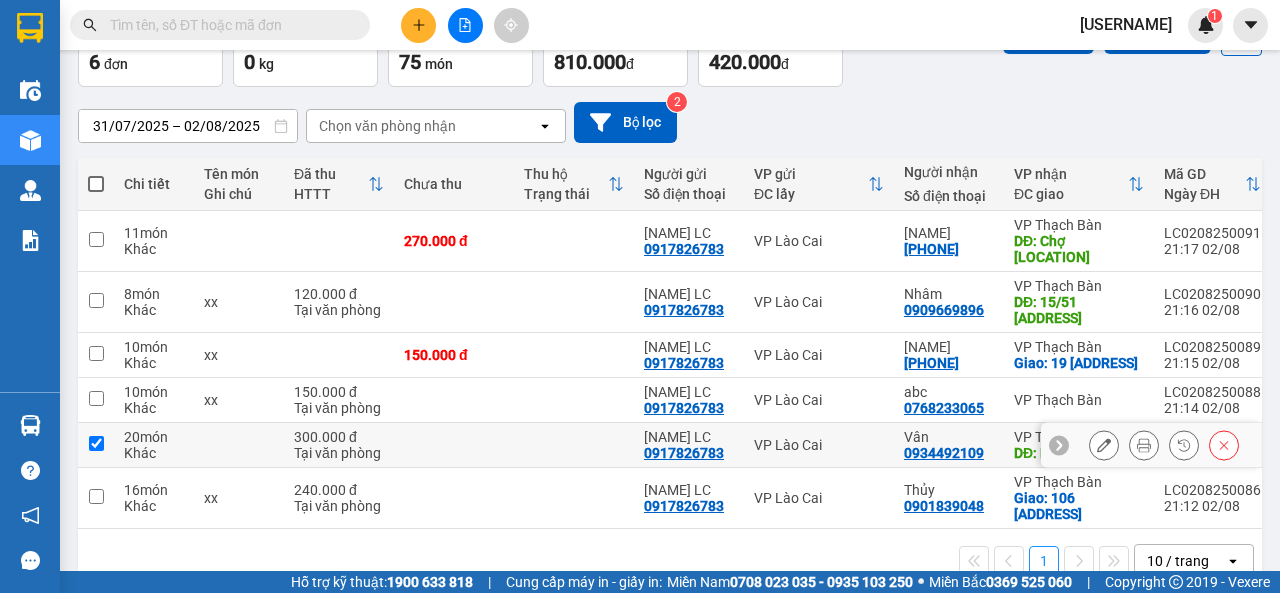 checkbox on "true" 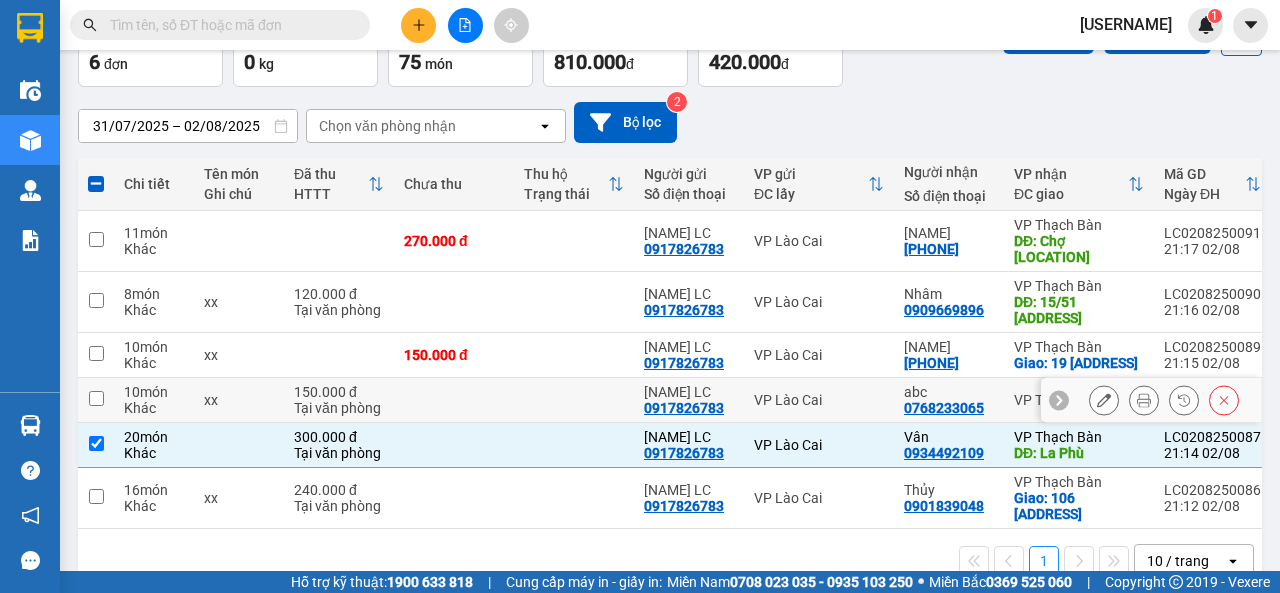click at bounding box center [96, 398] 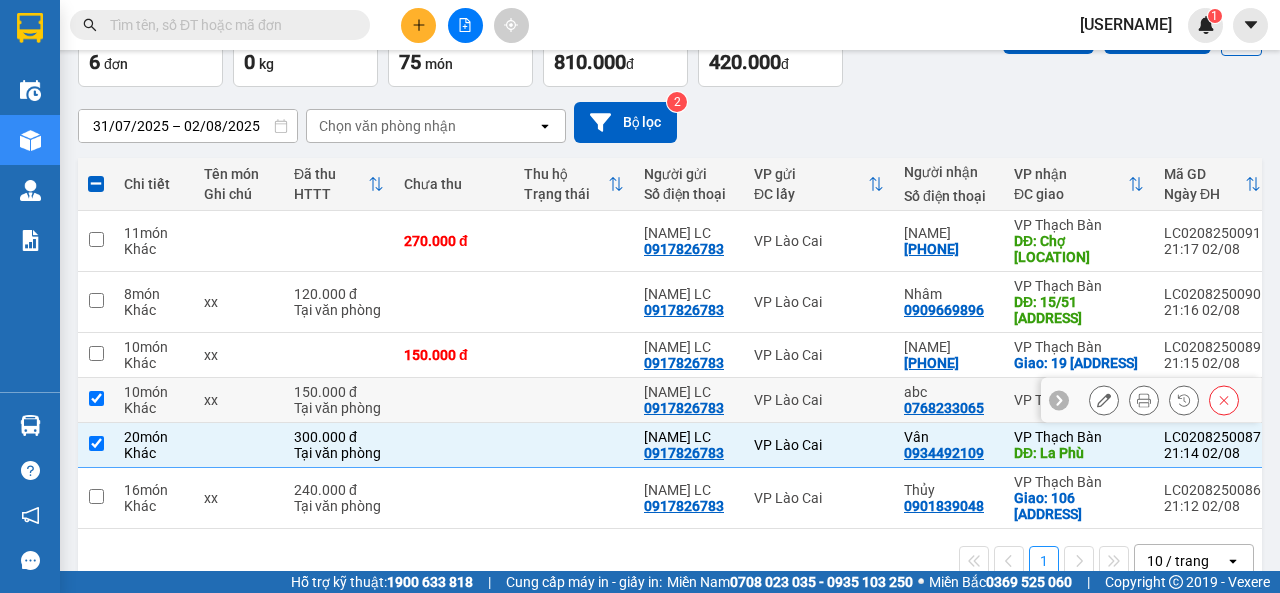 checkbox on "true" 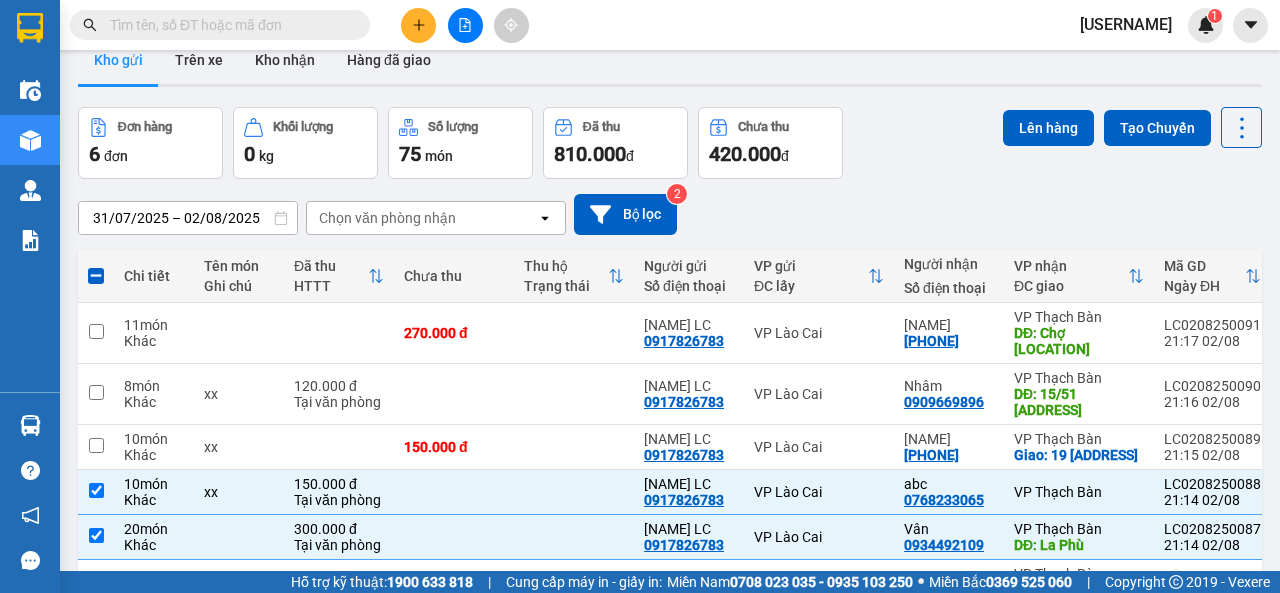 scroll, scrollTop: 0, scrollLeft: 0, axis: both 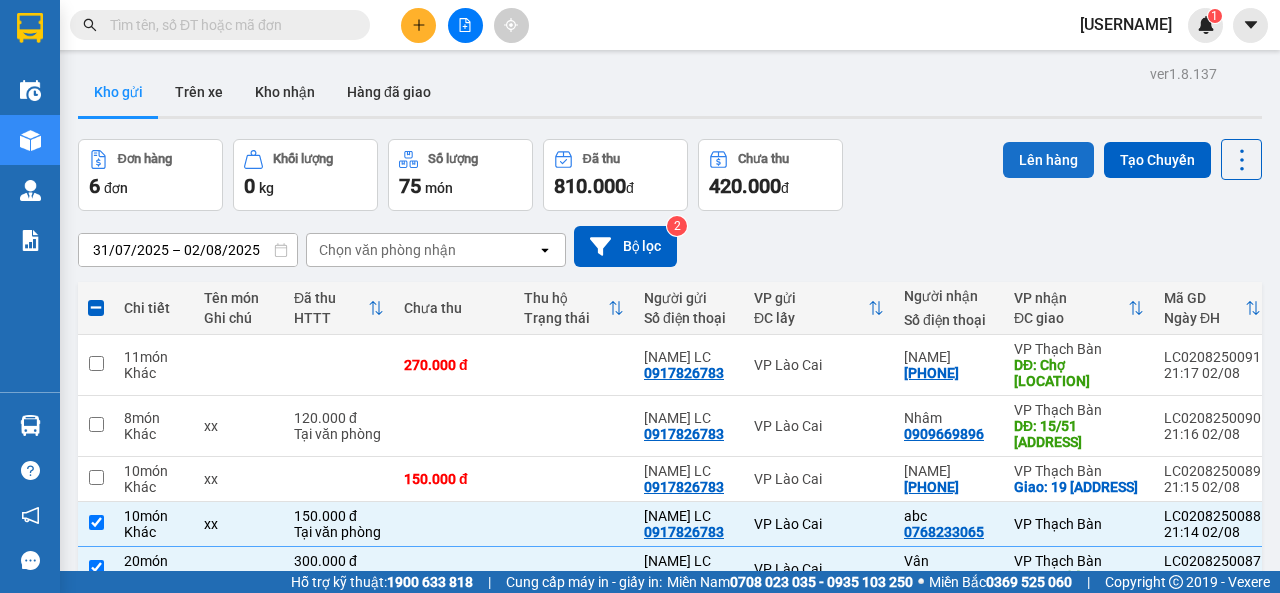 click on "Lên hàng" at bounding box center [1048, 160] 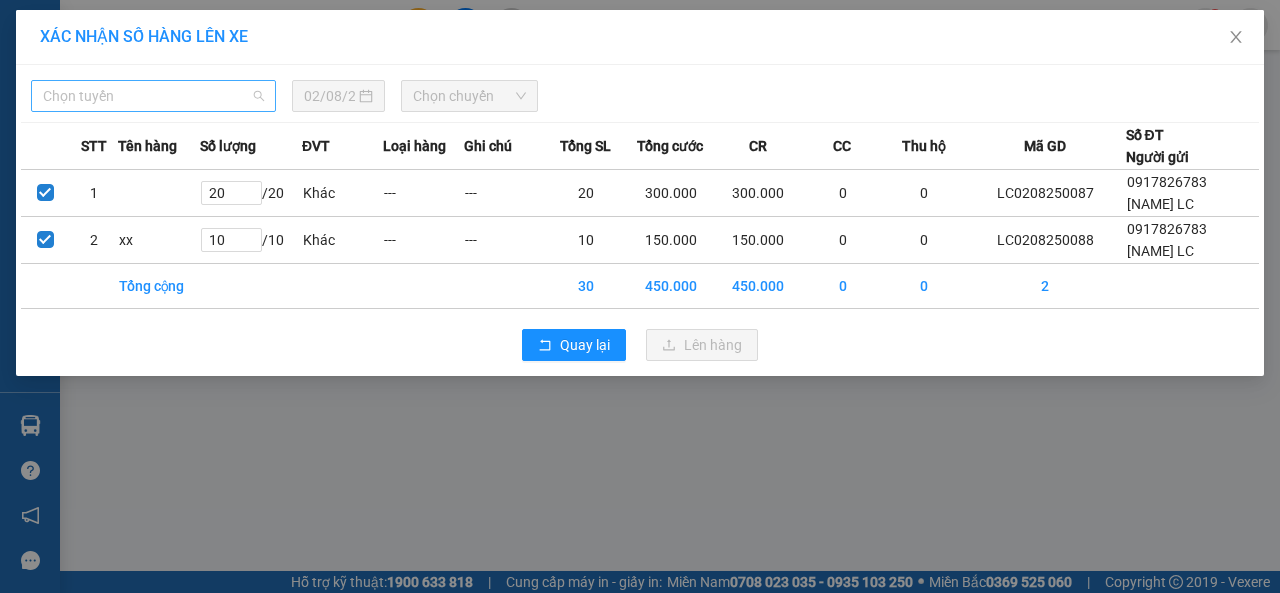 click on "Chọn tuyến" at bounding box center (153, 96) 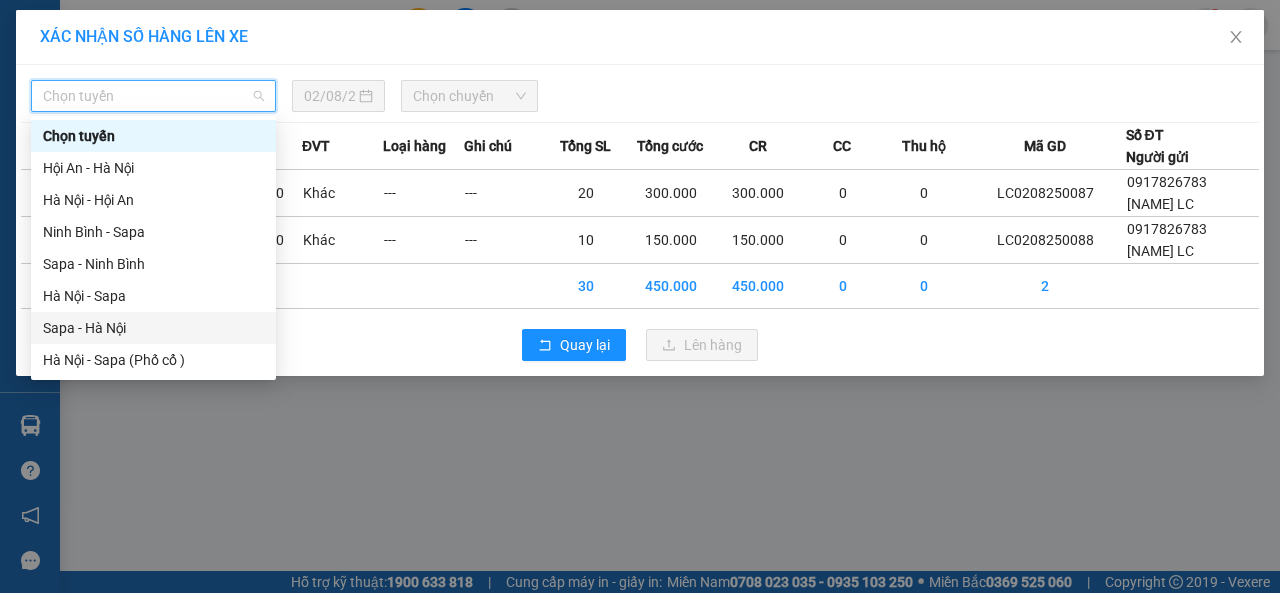 click on "Sapa - Hà Nội" at bounding box center [153, 328] 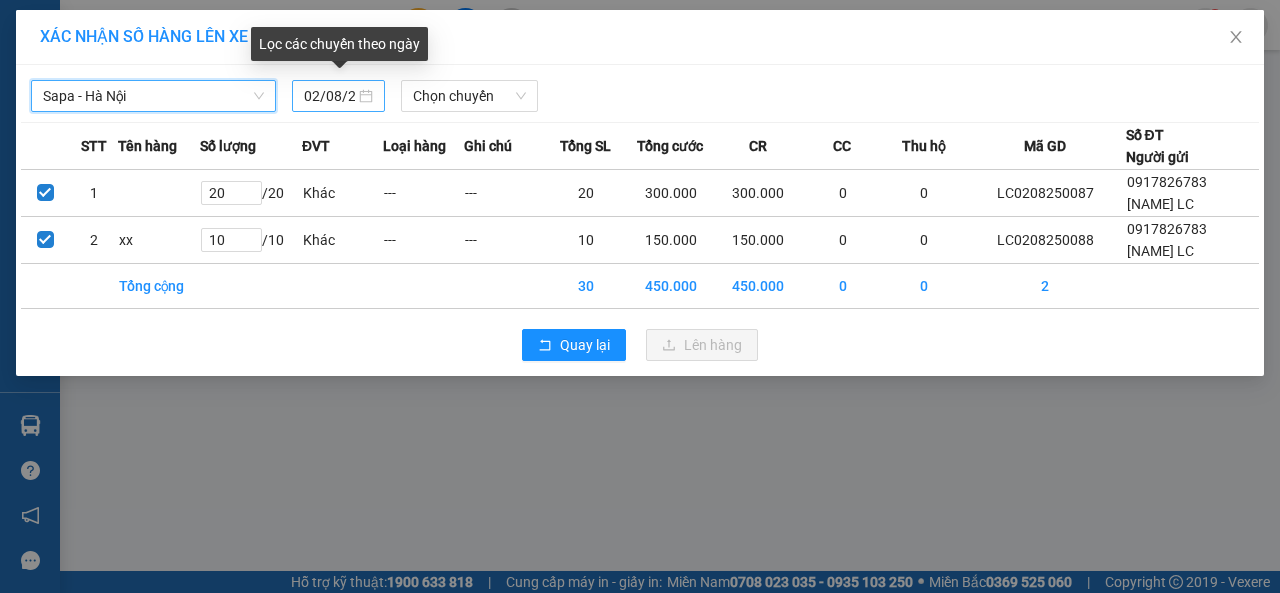 click on "02/08/2025" at bounding box center [329, 96] 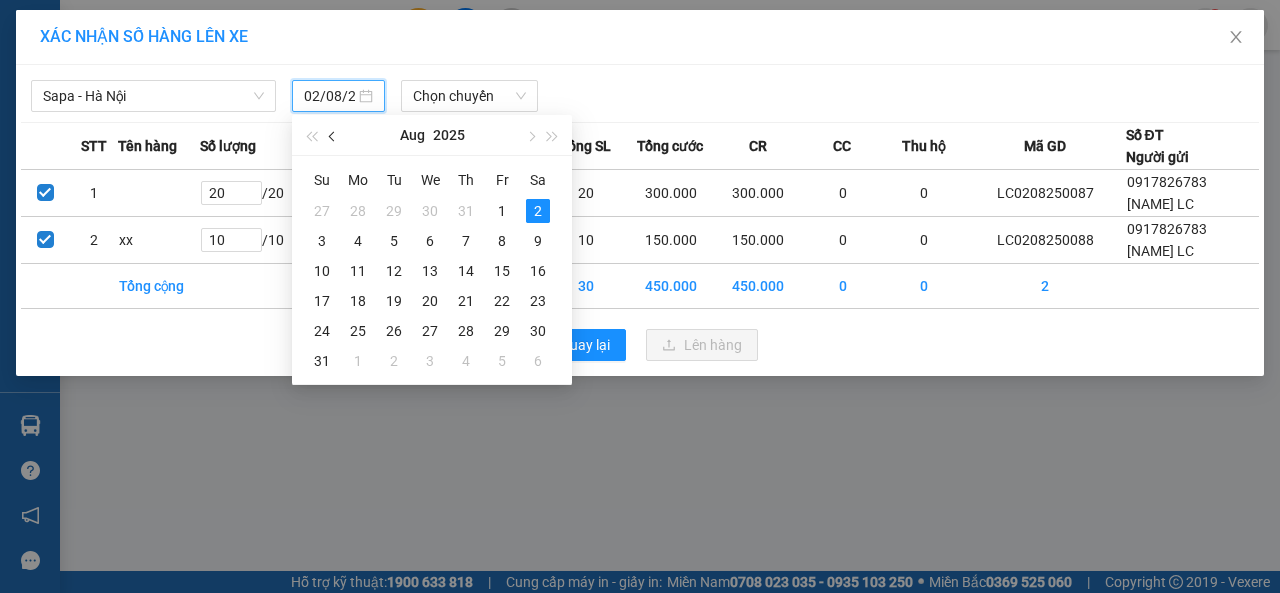 click at bounding box center [333, 135] 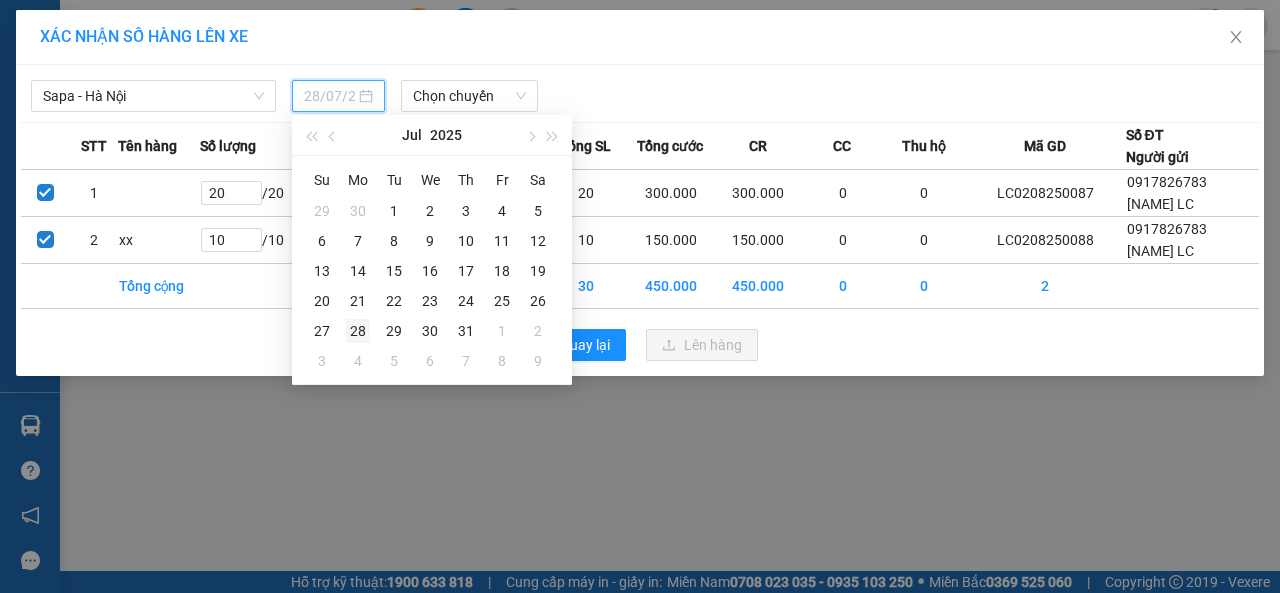 click on "28" at bounding box center (358, 331) 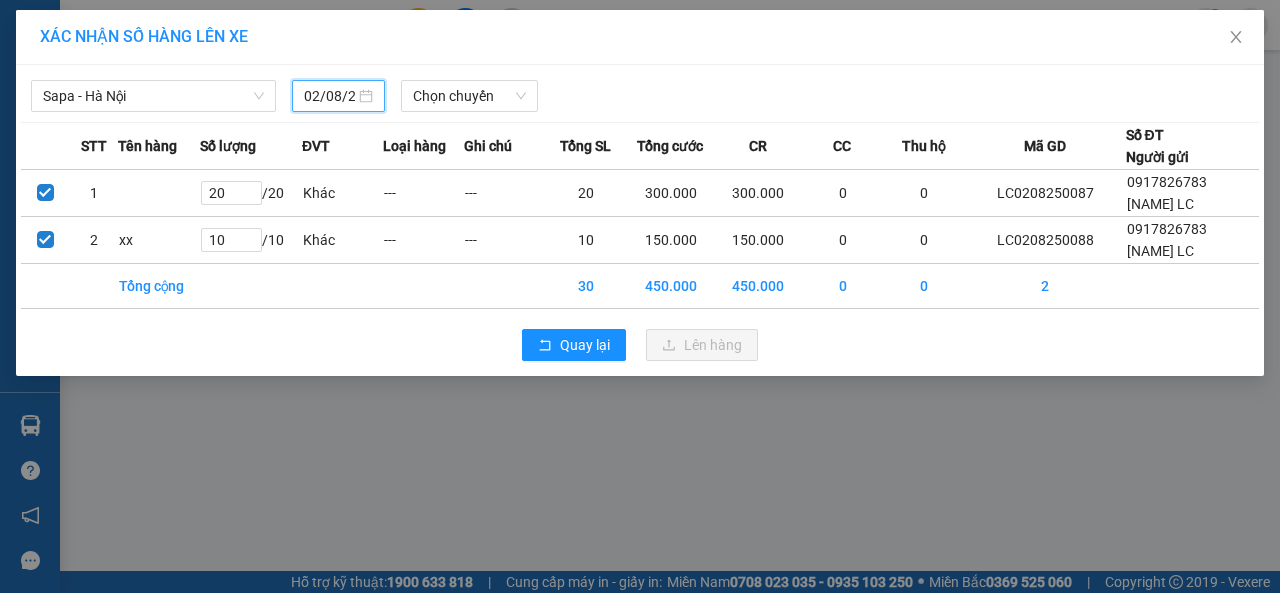 type 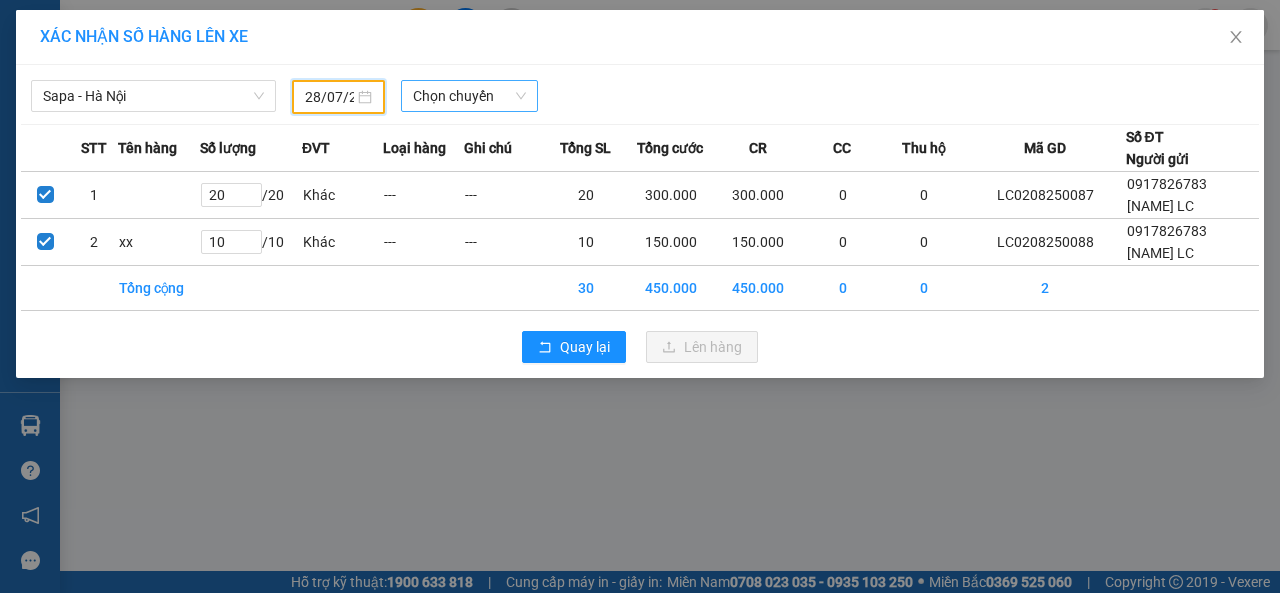 click on "Chọn chuyến" at bounding box center (469, 96) 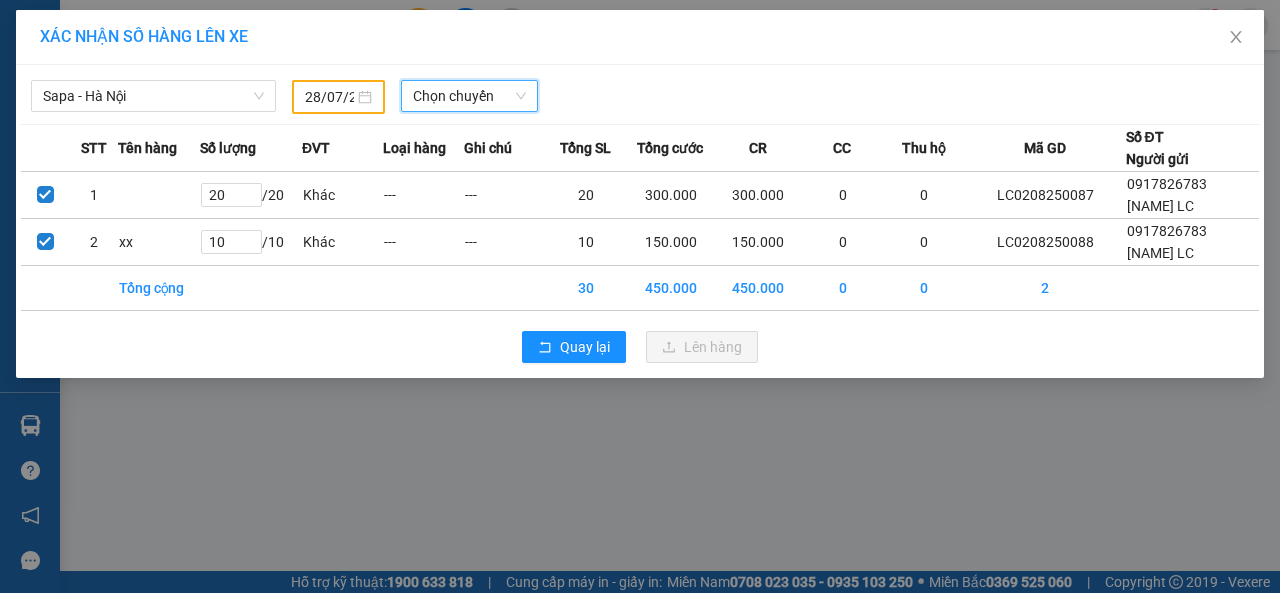 click on "Chọn chuyến" at bounding box center [469, 96] 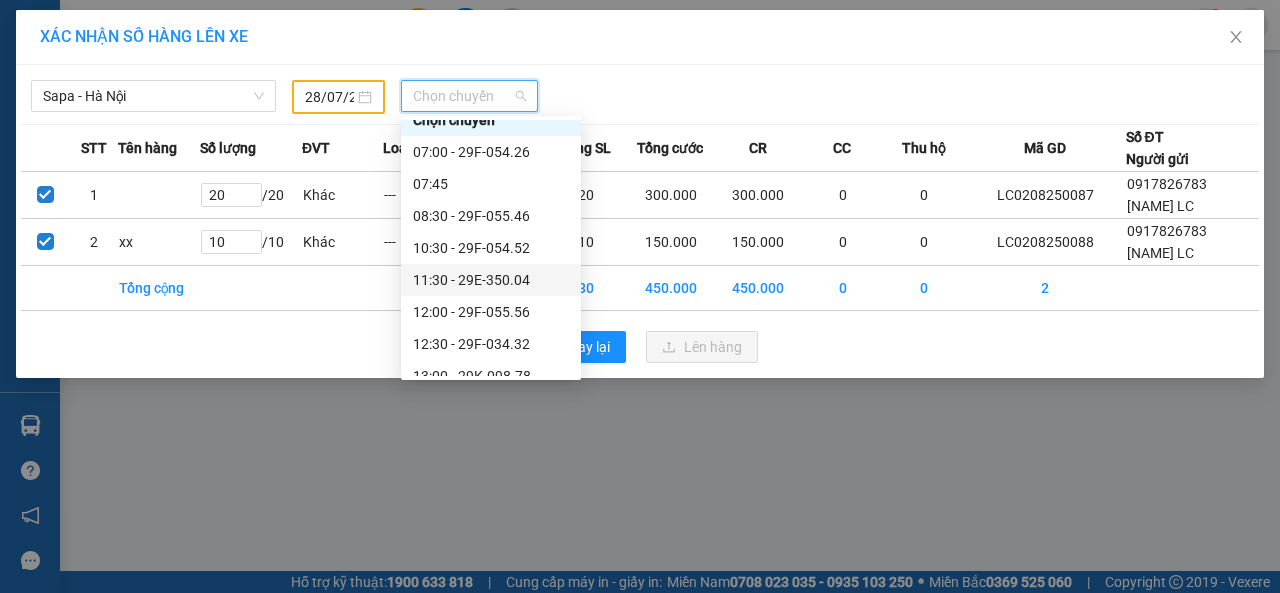scroll, scrollTop: 116, scrollLeft: 0, axis: vertical 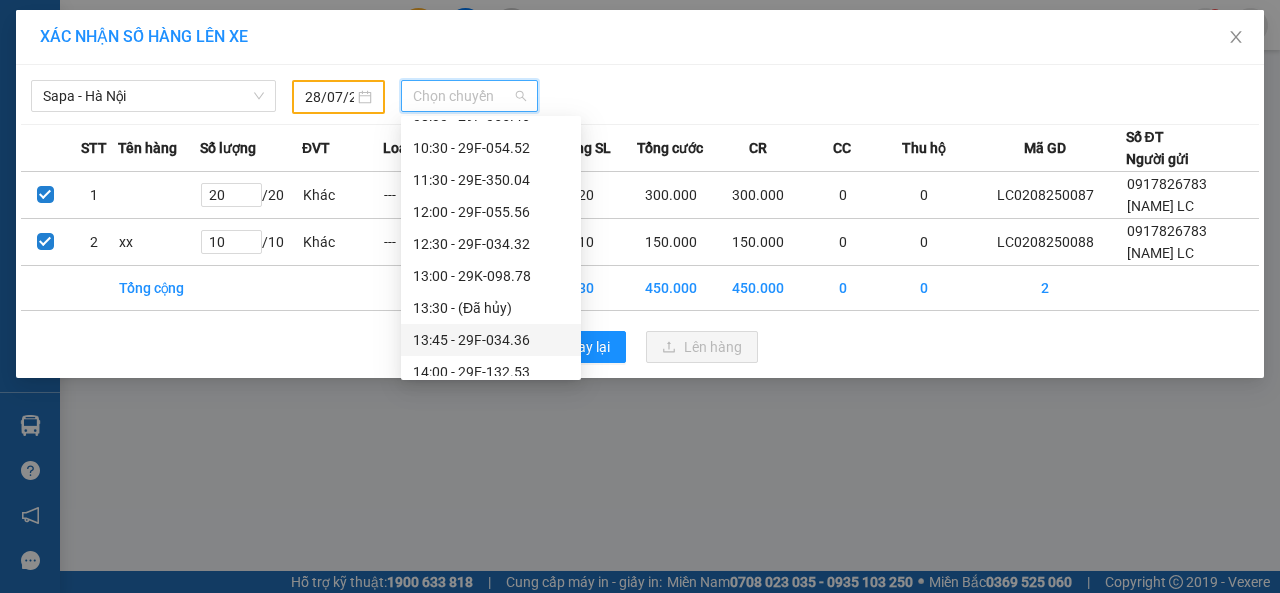 click on "13:45     - 29F-034.36" at bounding box center [491, 340] 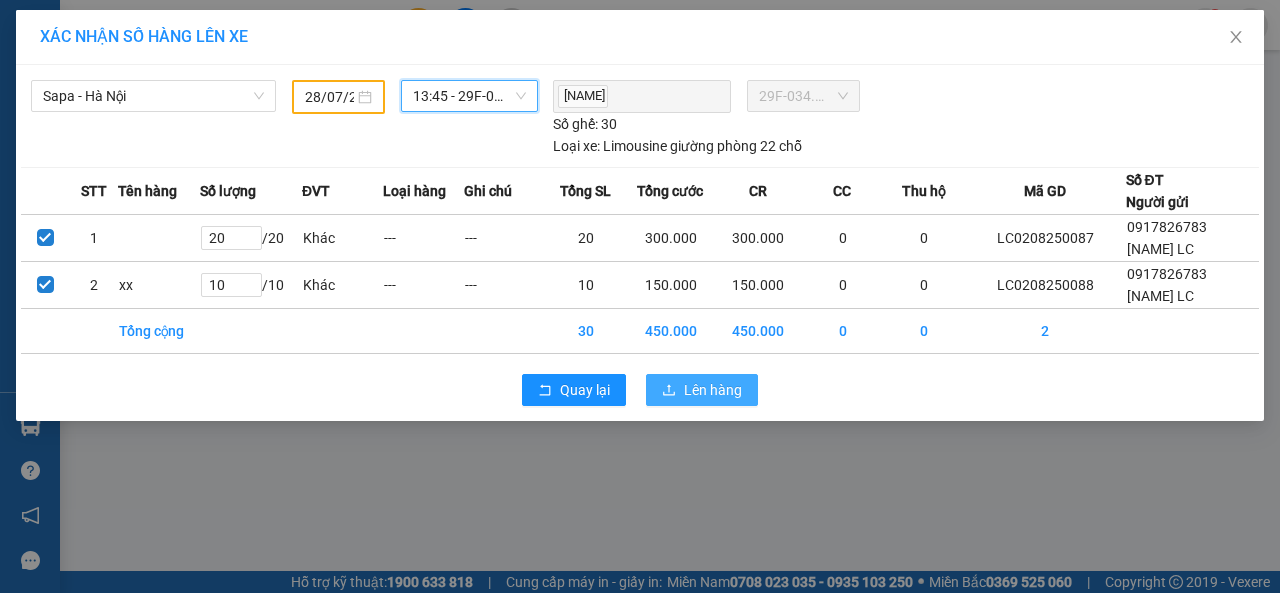 click on "Lên hàng" at bounding box center [713, 390] 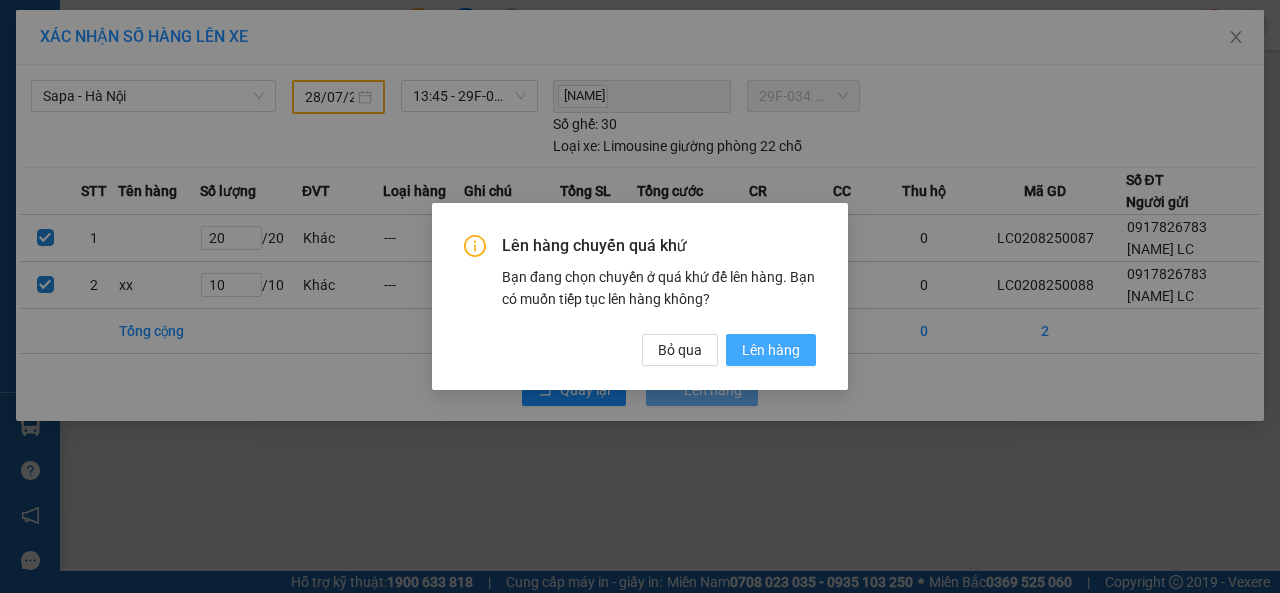 click on "Lên hàng" at bounding box center [771, 350] 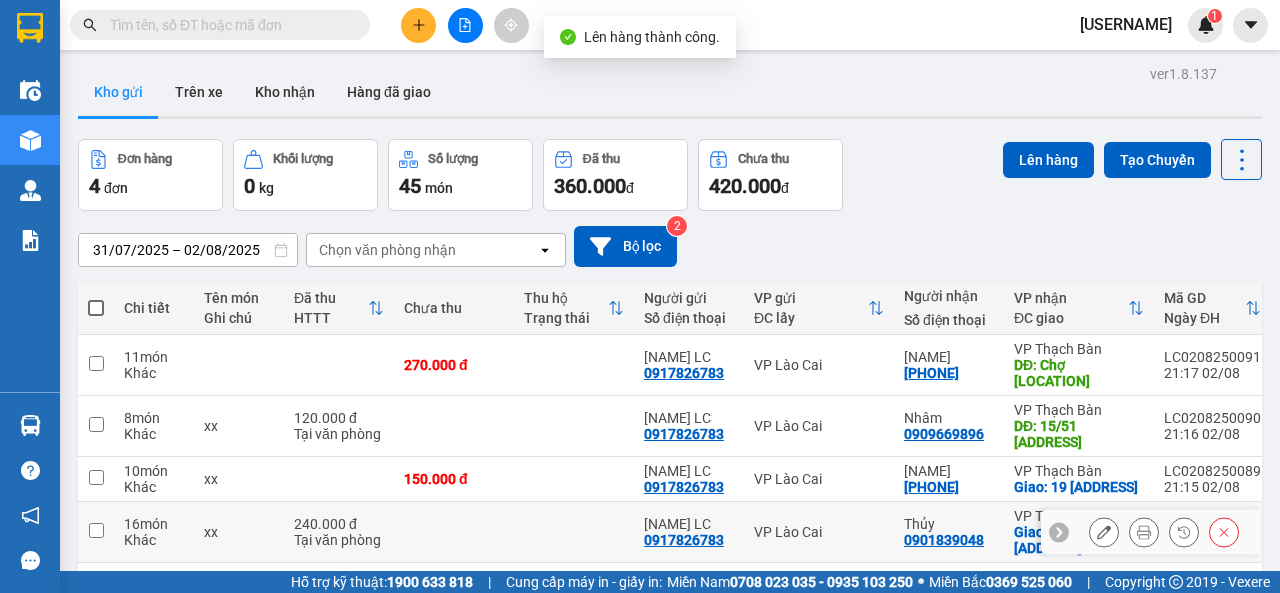 click at bounding box center (96, 530) 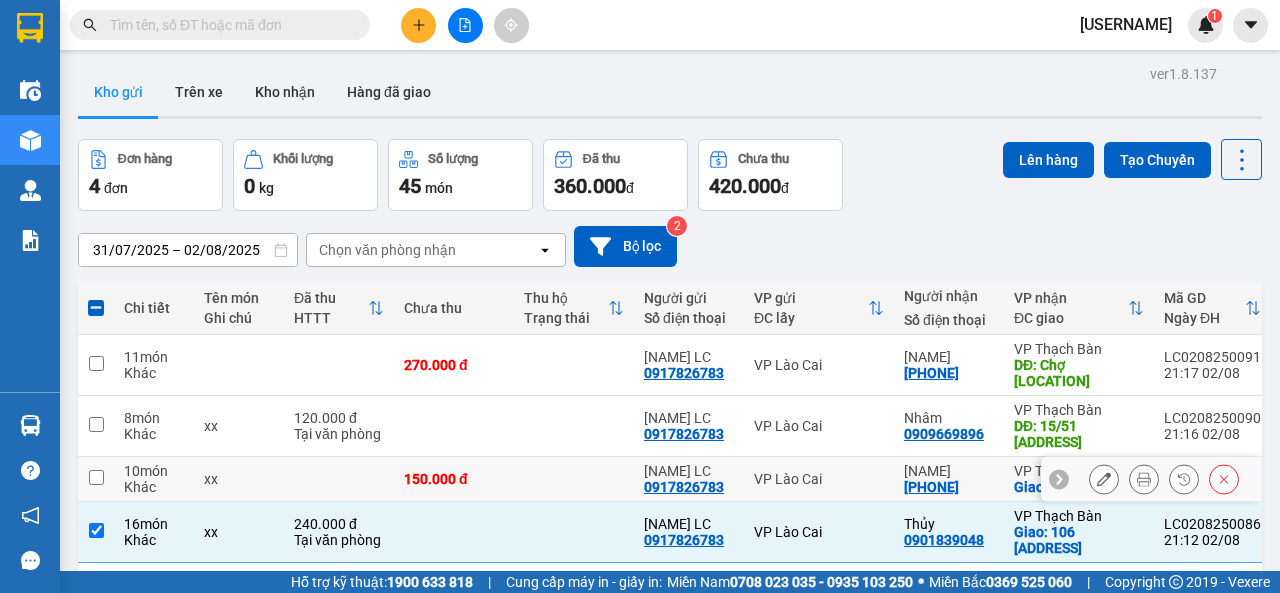 click at bounding box center (96, 477) 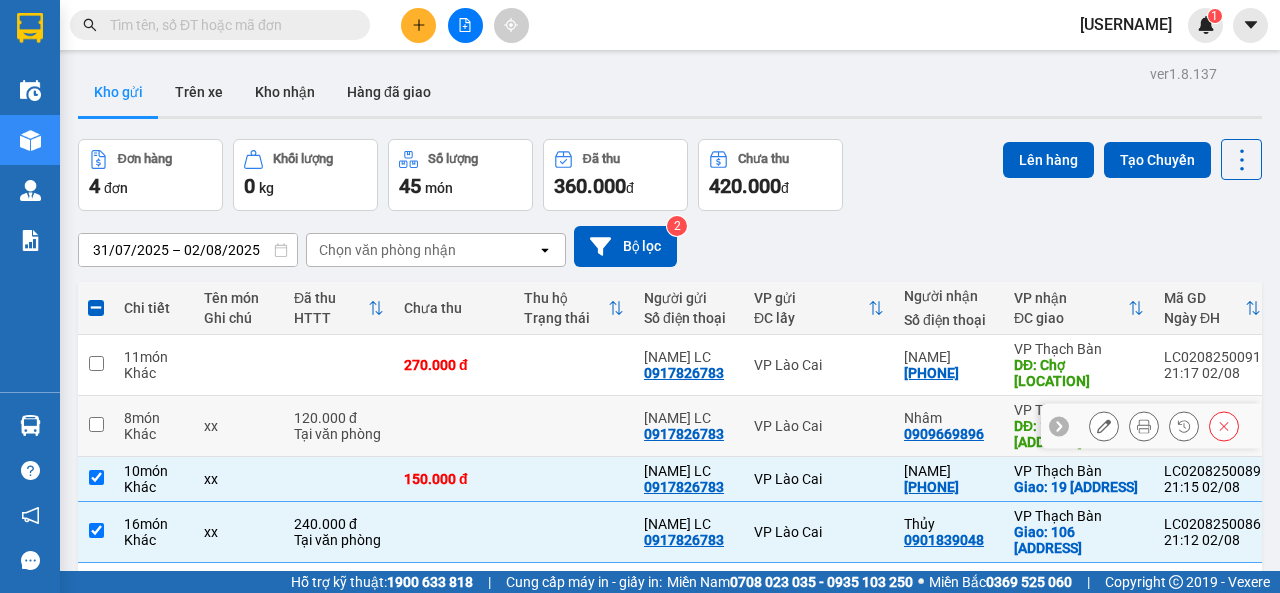 drag, startPoint x: 99, startPoint y: 406, endPoint x: 96, endPoint y: 380, distance: 26.172504 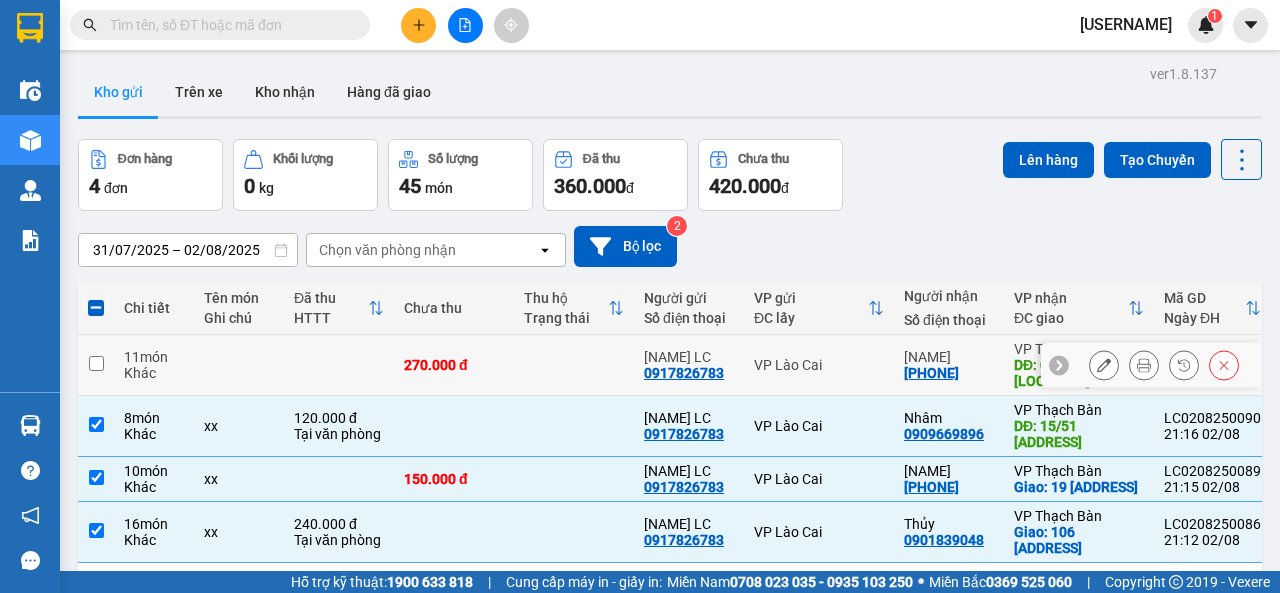 click at bounding box center (96, 363) 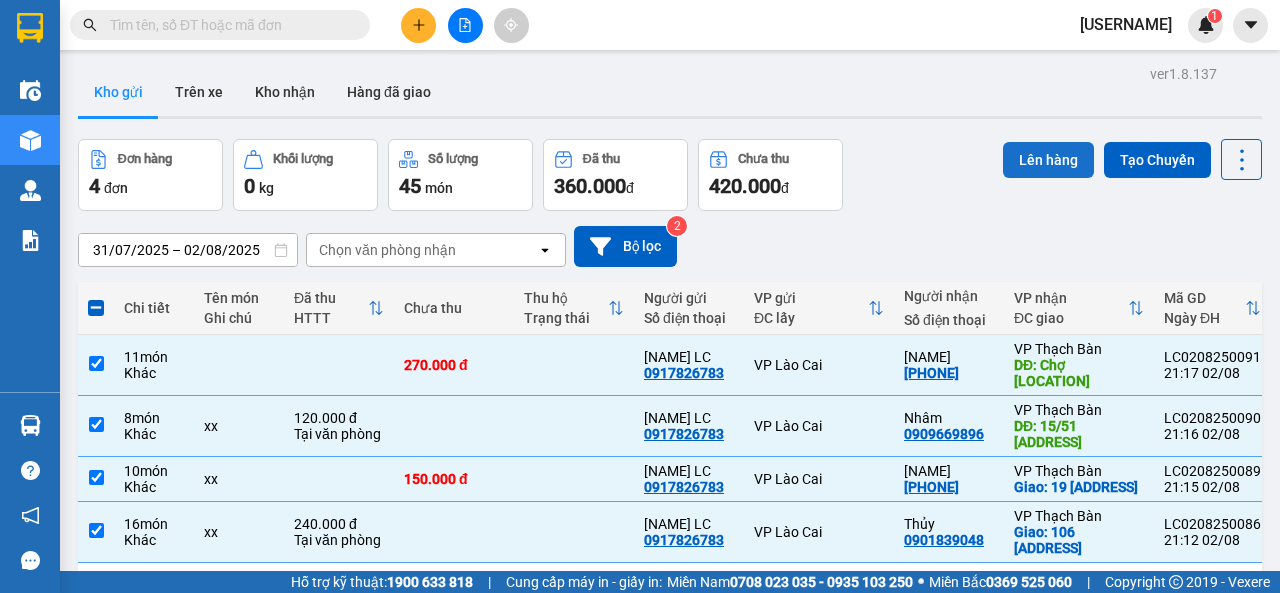 click on "Lên hàng" at bounding box center (1048, 160) 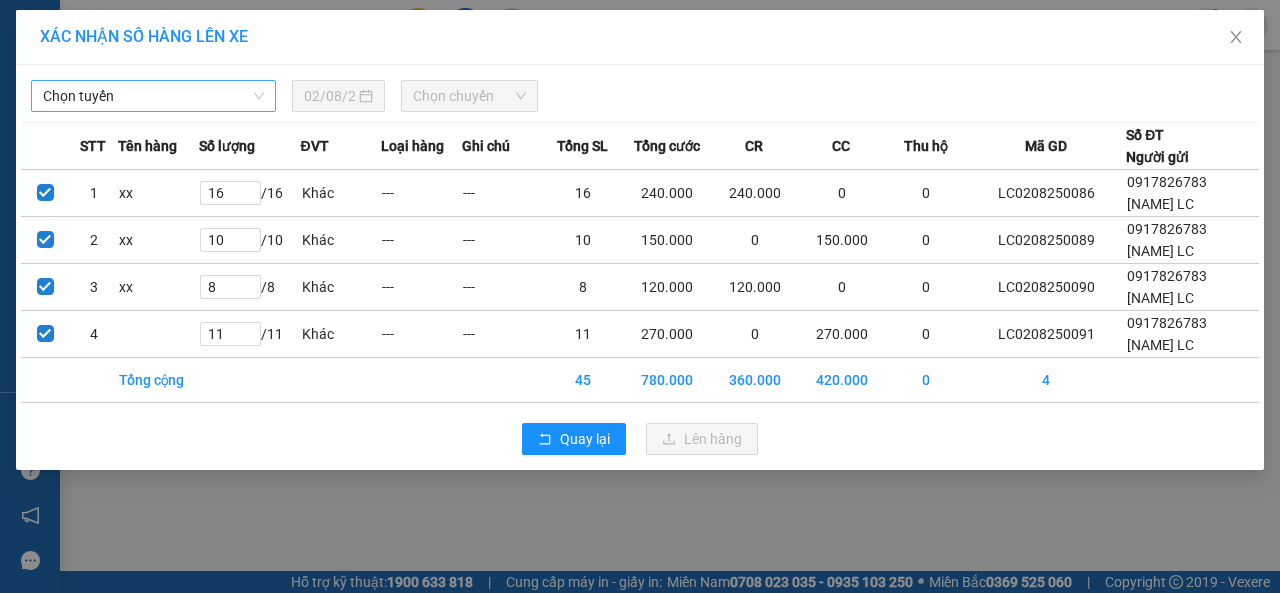 click on "Chọn tuyến" at bounding box center (153, 96) 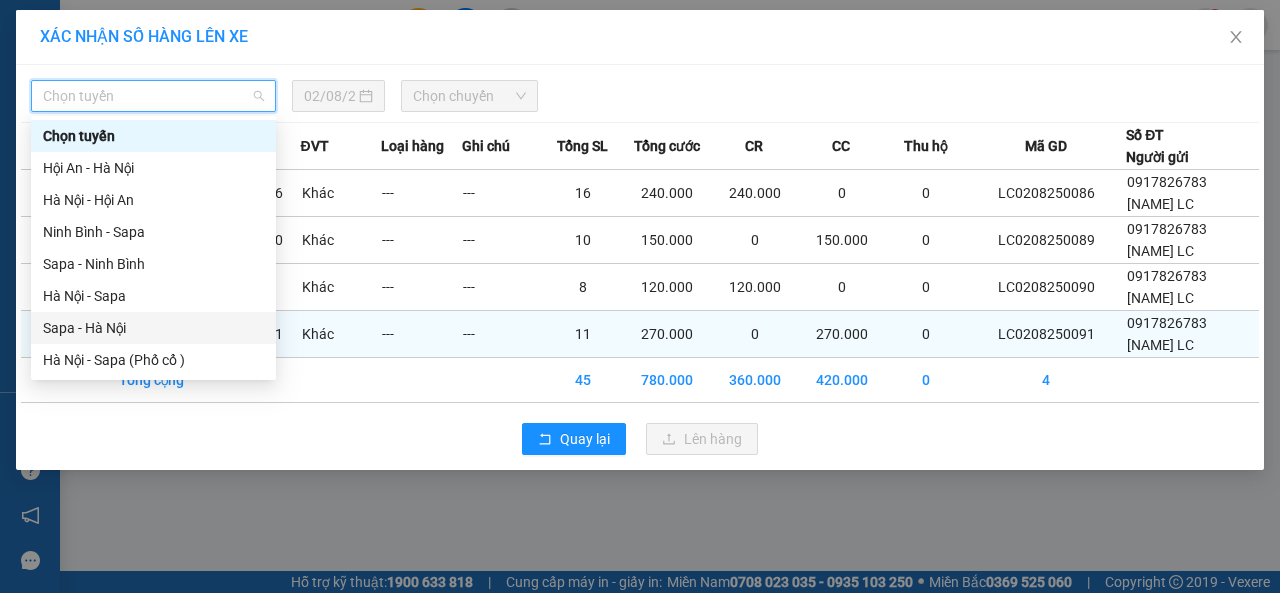 click on "Sapa - Hà Nội" at bounding box center (153, 328) 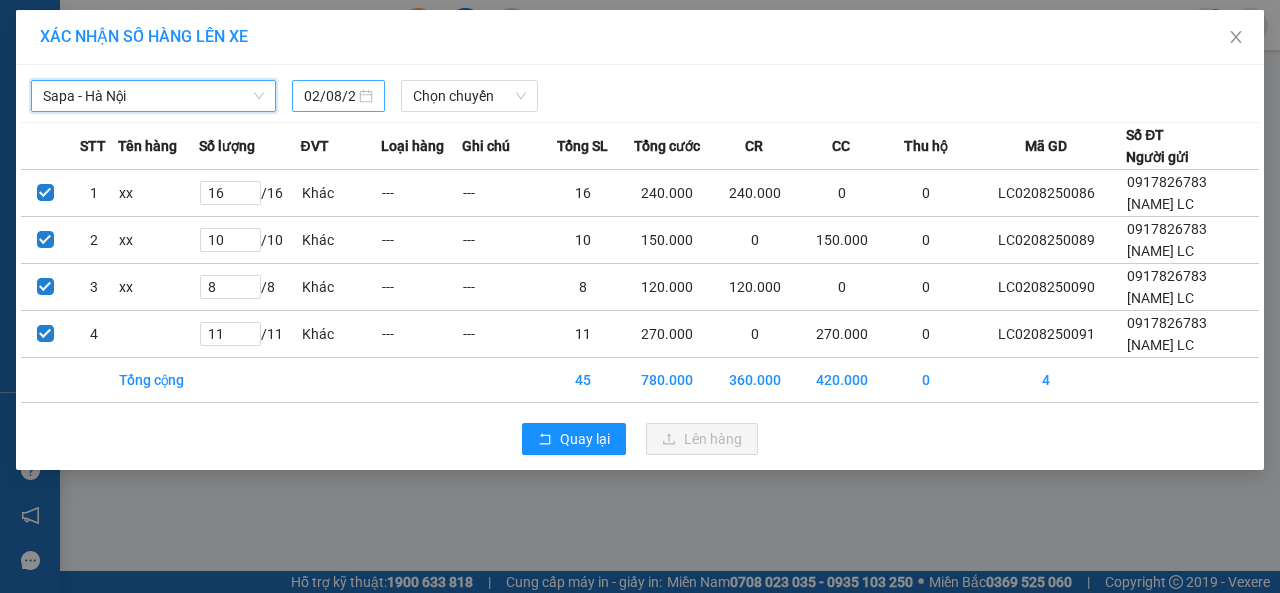 click on "02/08/2025" at bounding box center (329, 96) 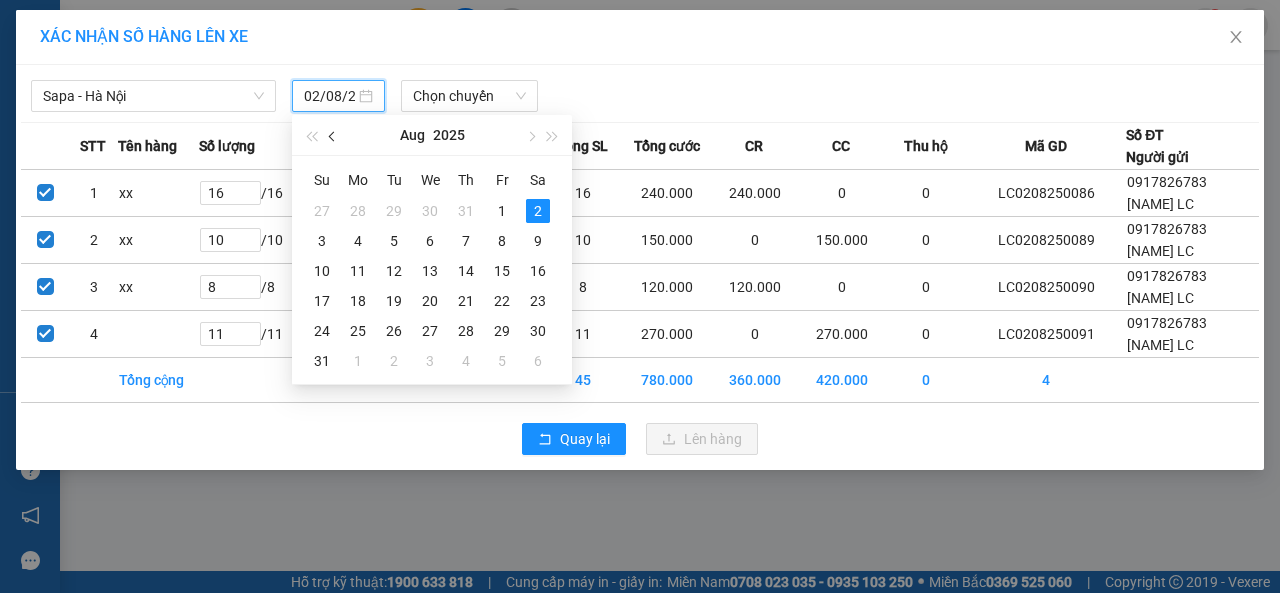 click at bounding box center [333, 135] 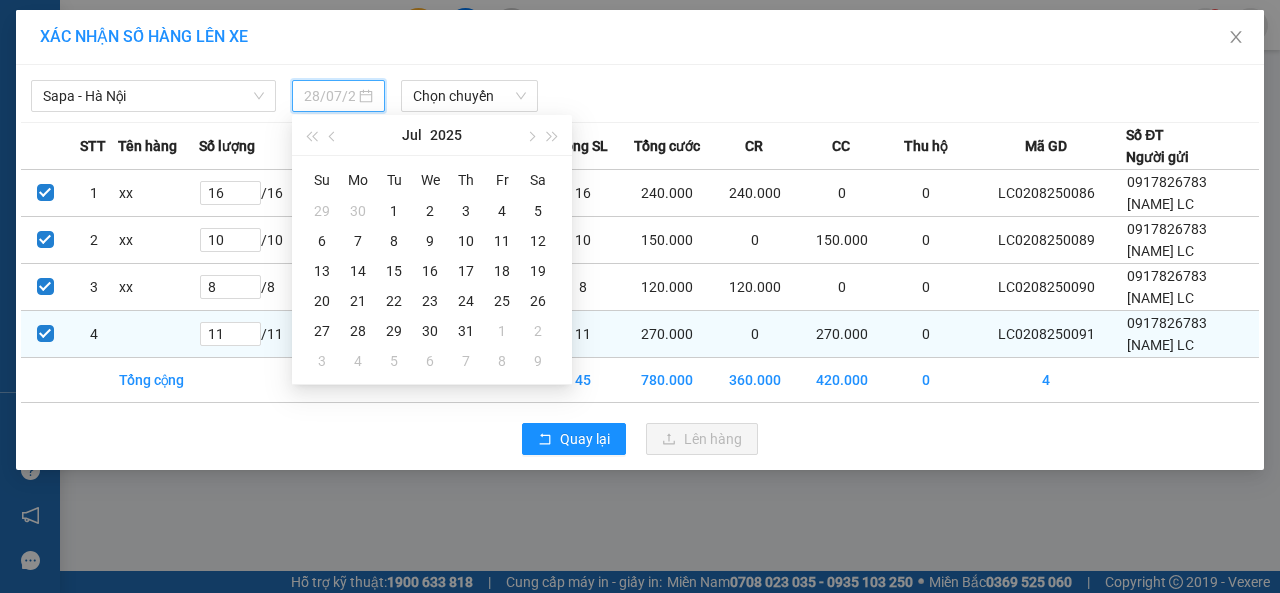 click on "28" at bounding box center (358, 331) 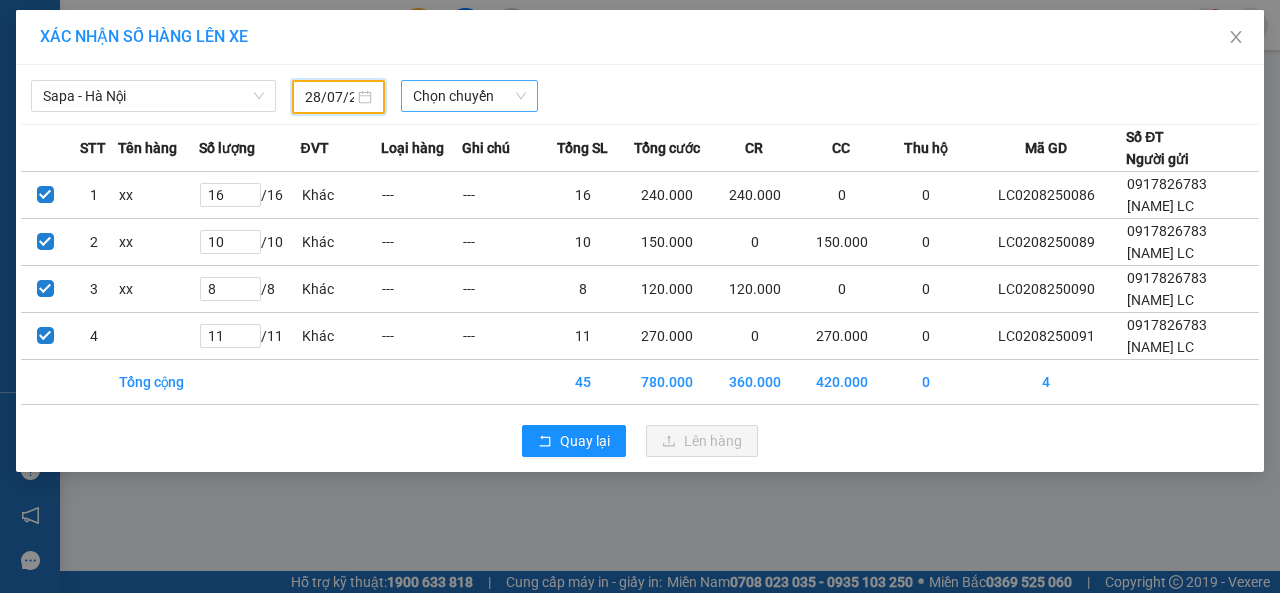 click on "Chọn chuyến" at bounding box center [469, 96] 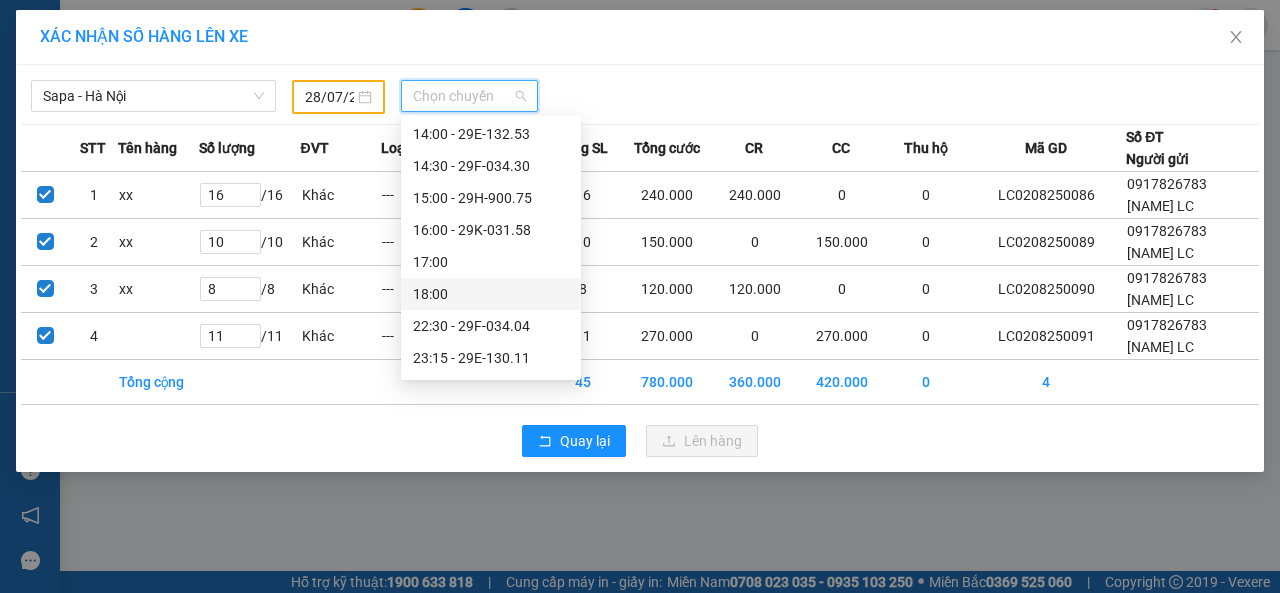 scroll, scrollTop: 316, scrollLeft: 0, axis: vertical 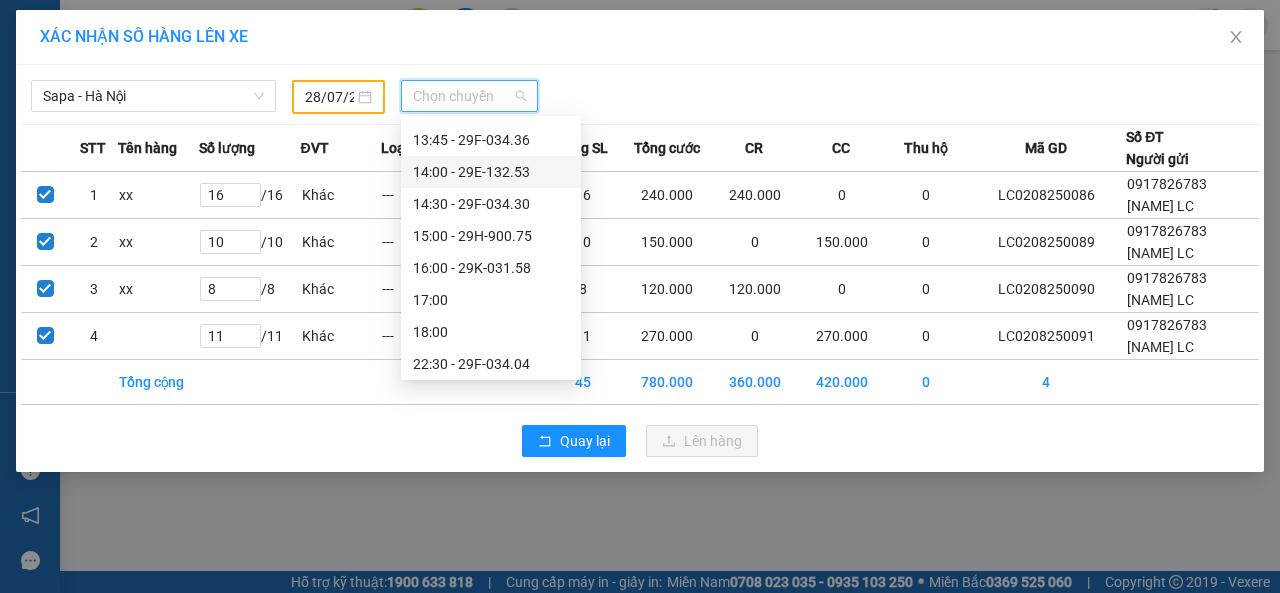 click on "14:00     - 29E-132.53" at bounding box center [491, 172] 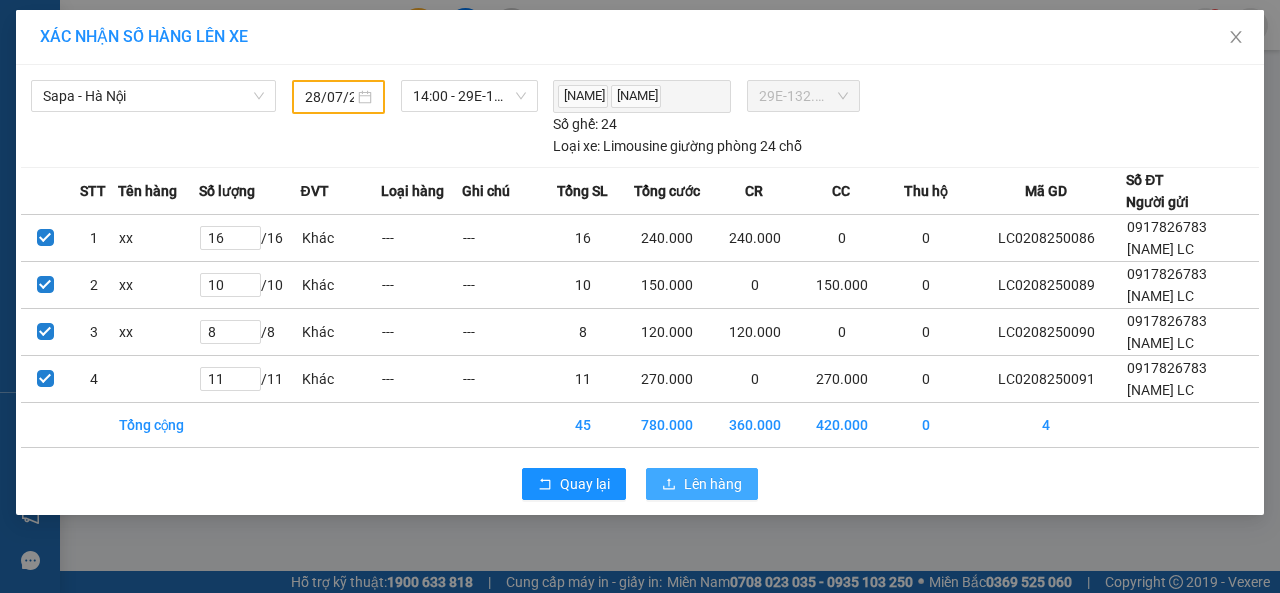 click on "Lên hàng" at bounding box center [713, 484] 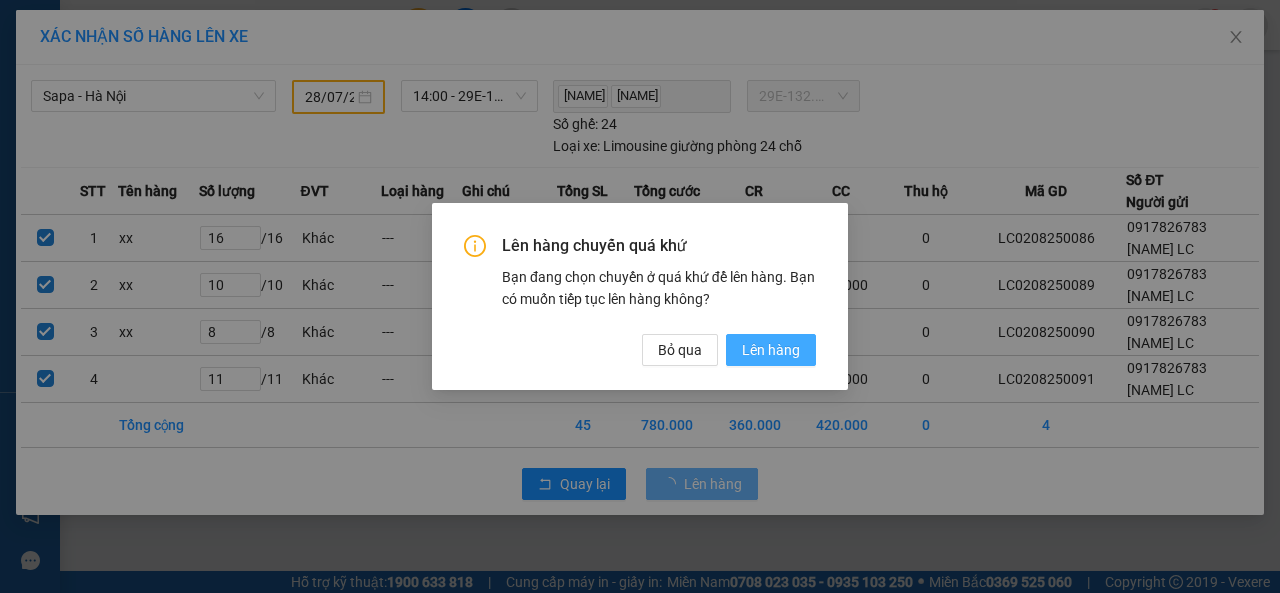 click on "Lên hàng" at bounding box center (771, 350) 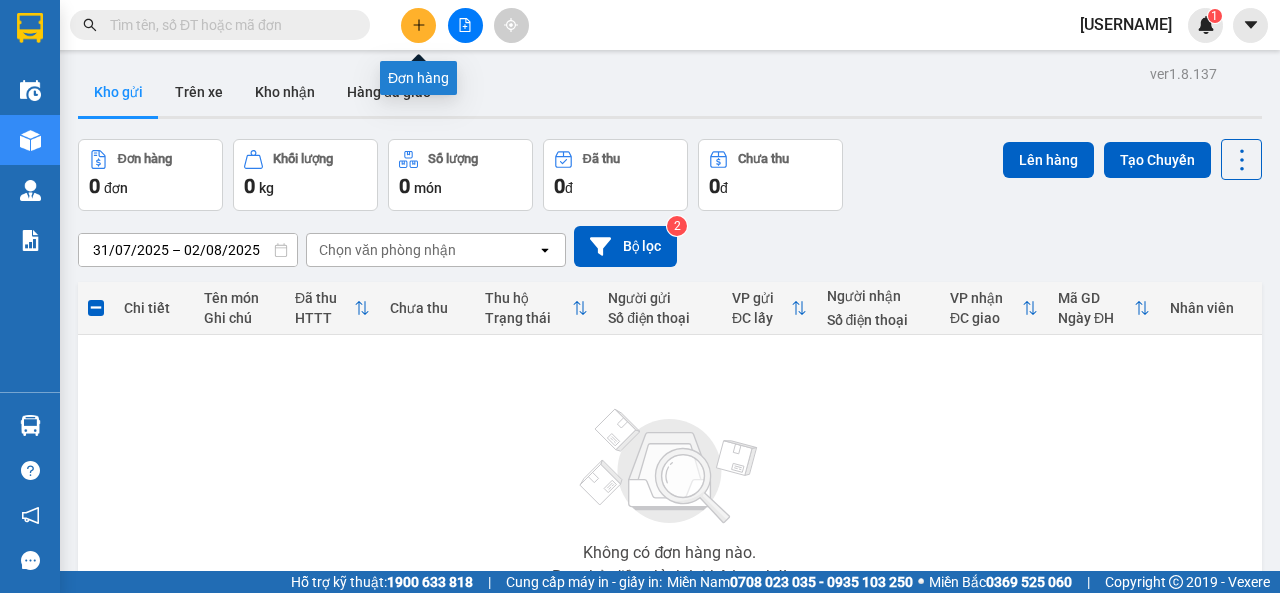 click 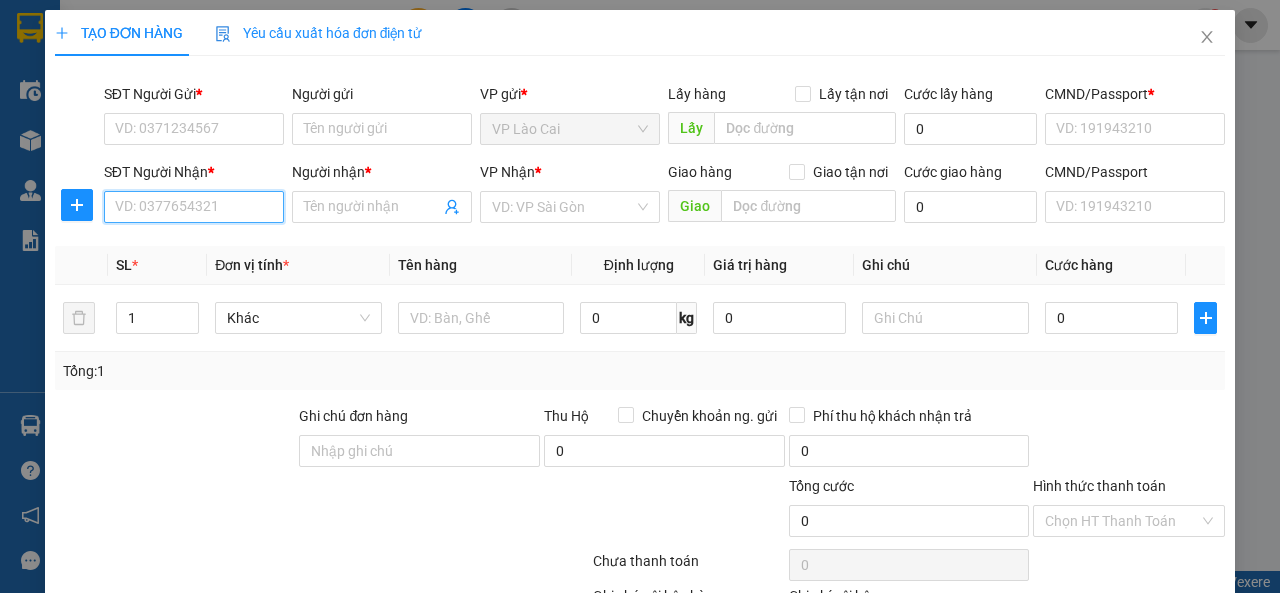 click on "SĐT Người Nhận  *" at bounding box center [194, 207] 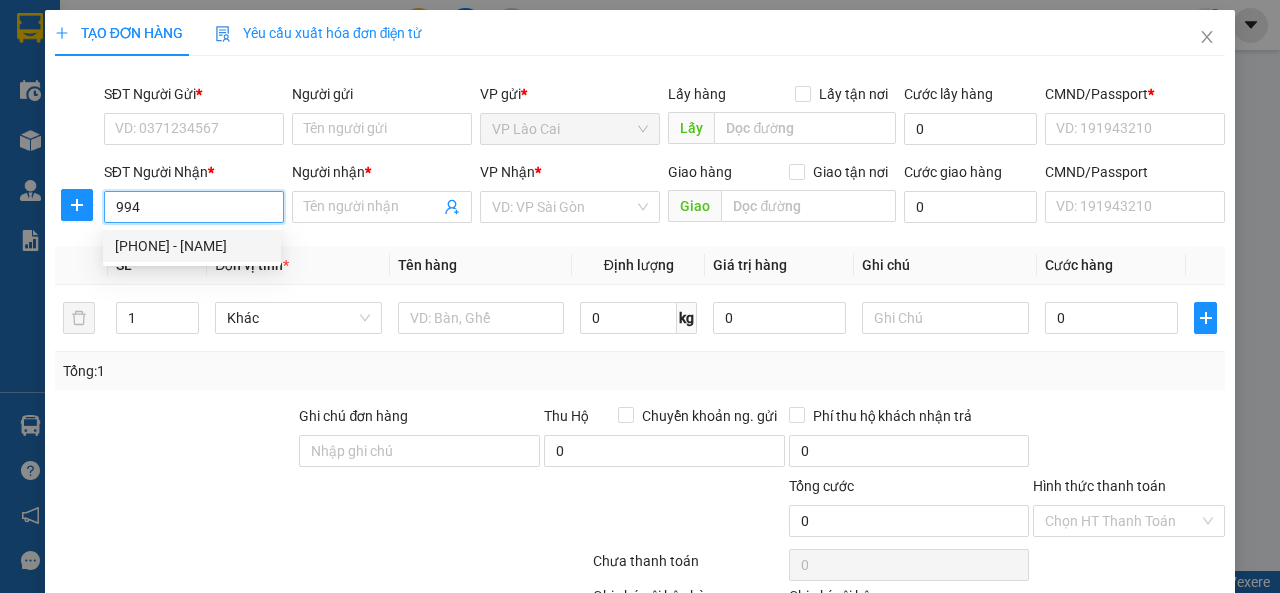 click on "0983371994 - Huyền zenda" at bounding box center (192, 246) 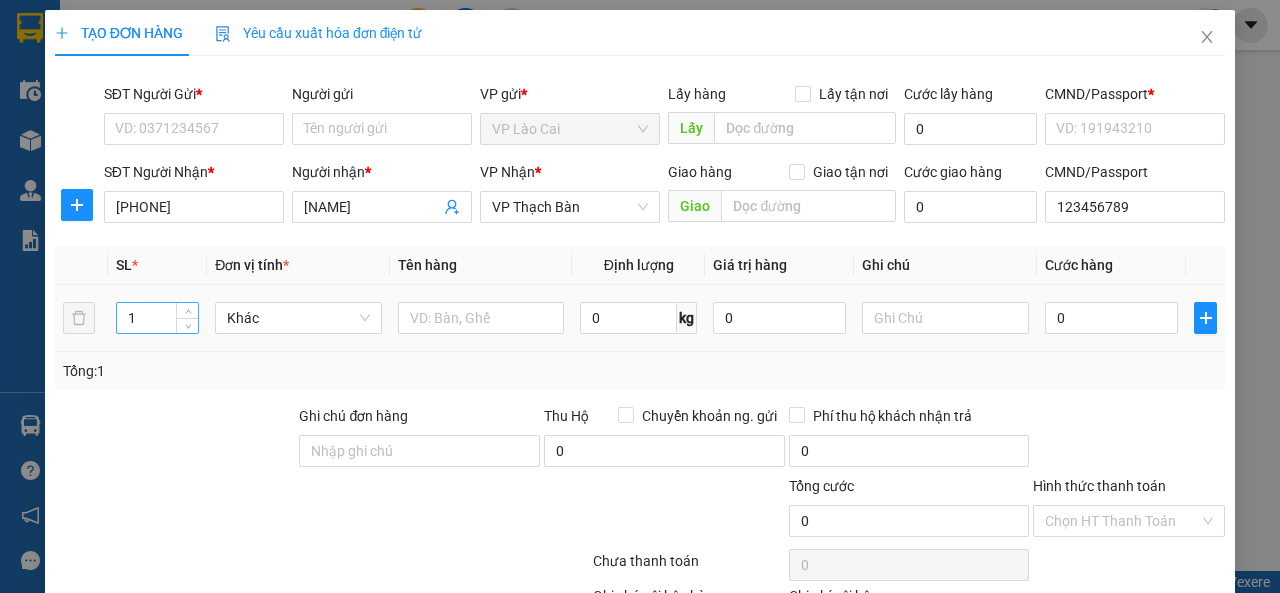 click on "1" at bounding box center (158, 318) 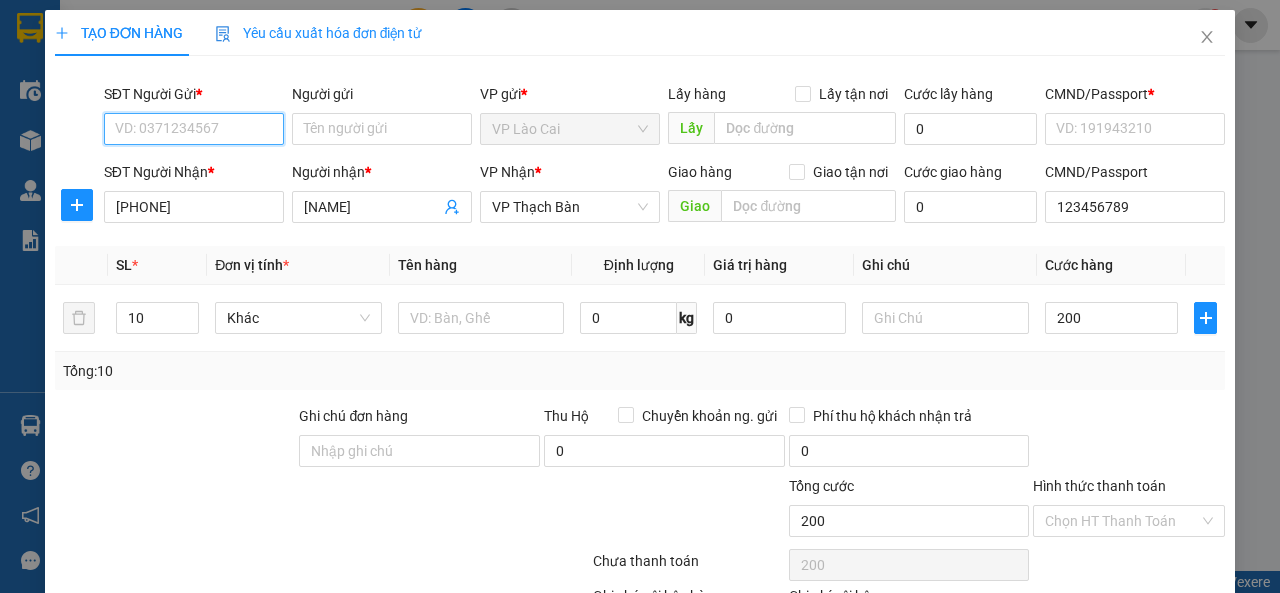 click on "SĐT Người Gửi  *" at bounding box center [194, 129] 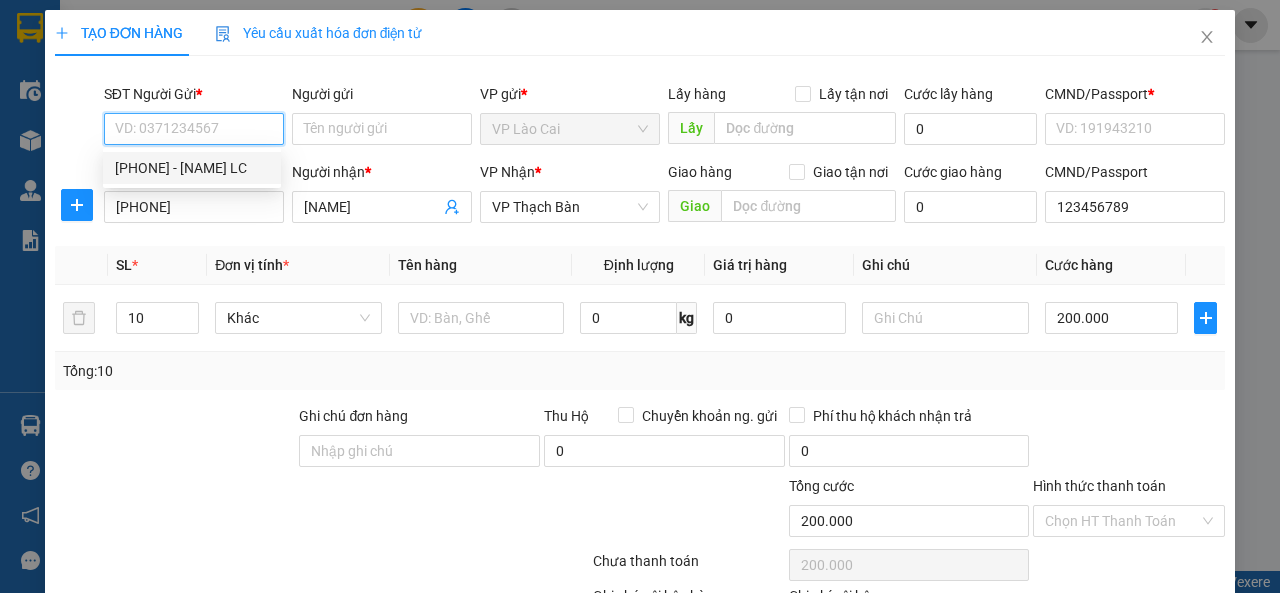 click on "[PHONE] - [FIRST] [LAST]" at bounding box center [192, 168] 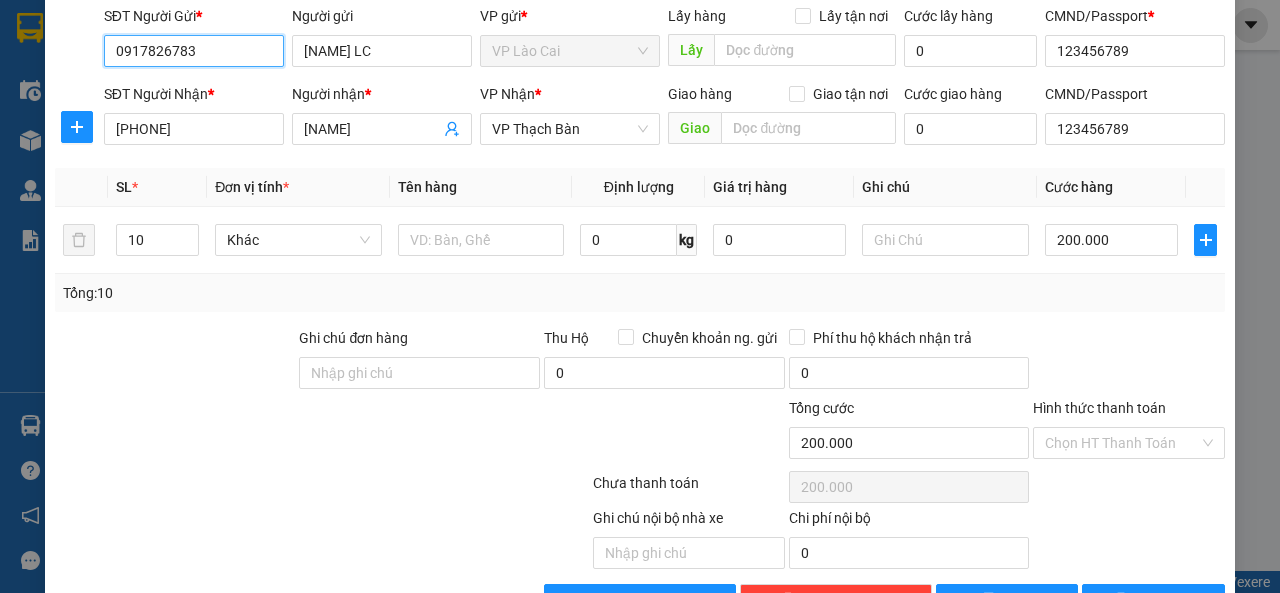 scroll, scrollTop: 137, scrollLeft: 0, axis: vertical 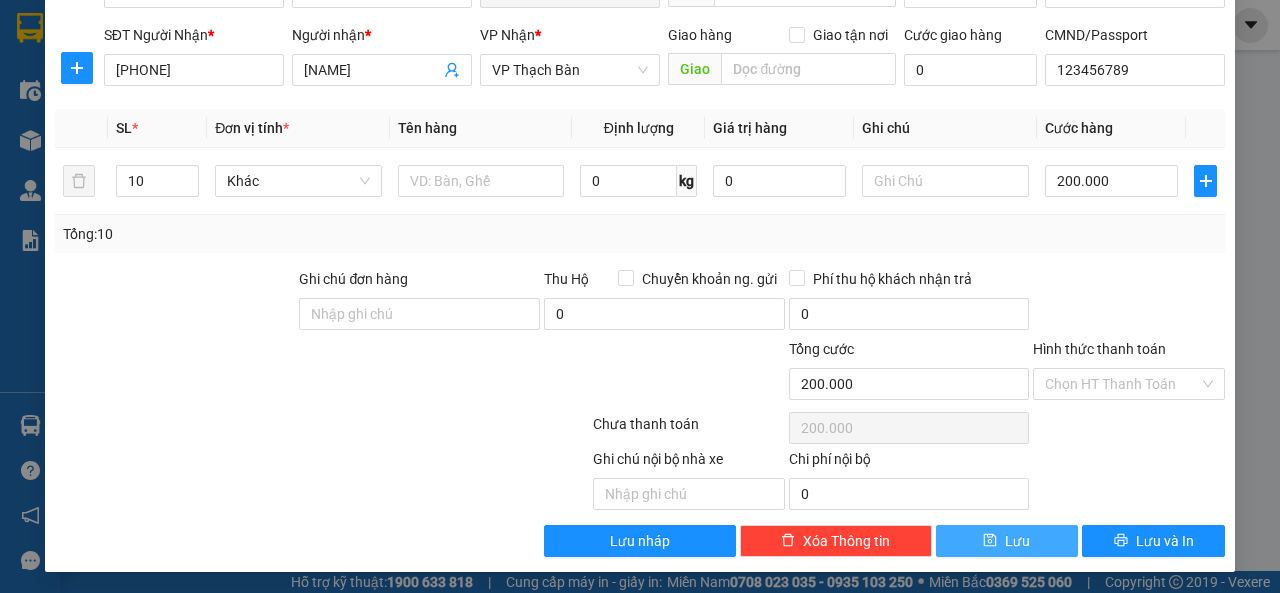 click on "Lưu" at bounding box center (1017, 541) 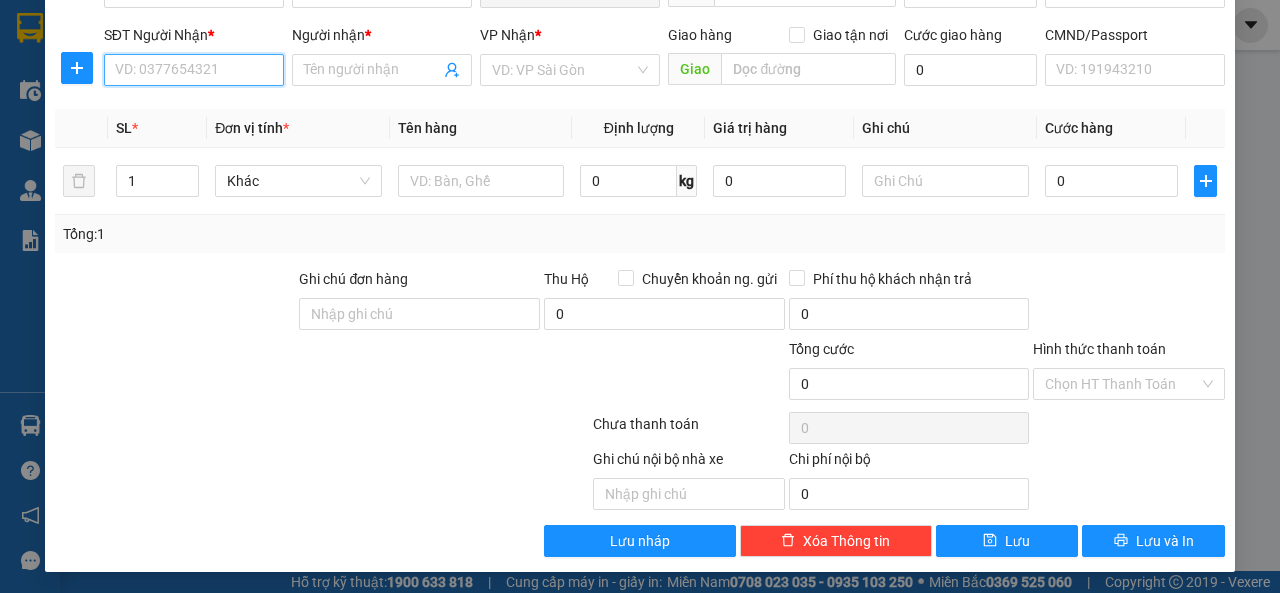 click on "SĐT Người Nhận  *" at bounding box center [194, 70] 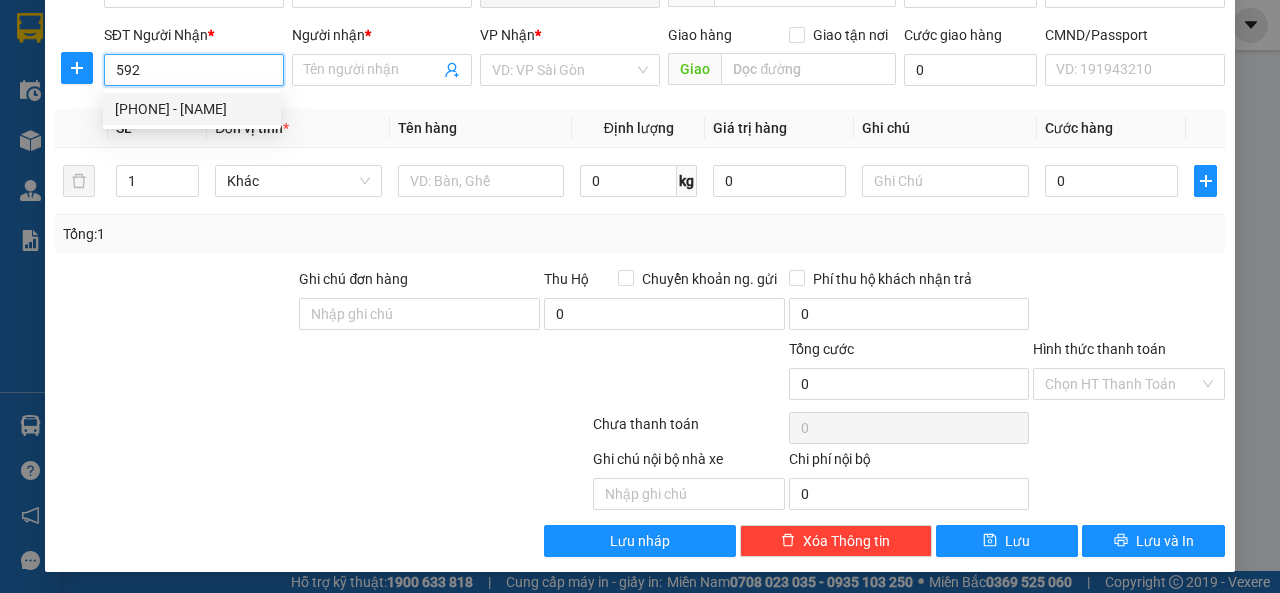 click on "0966627592 - ĐẠt" at bounding box center [192, 109] 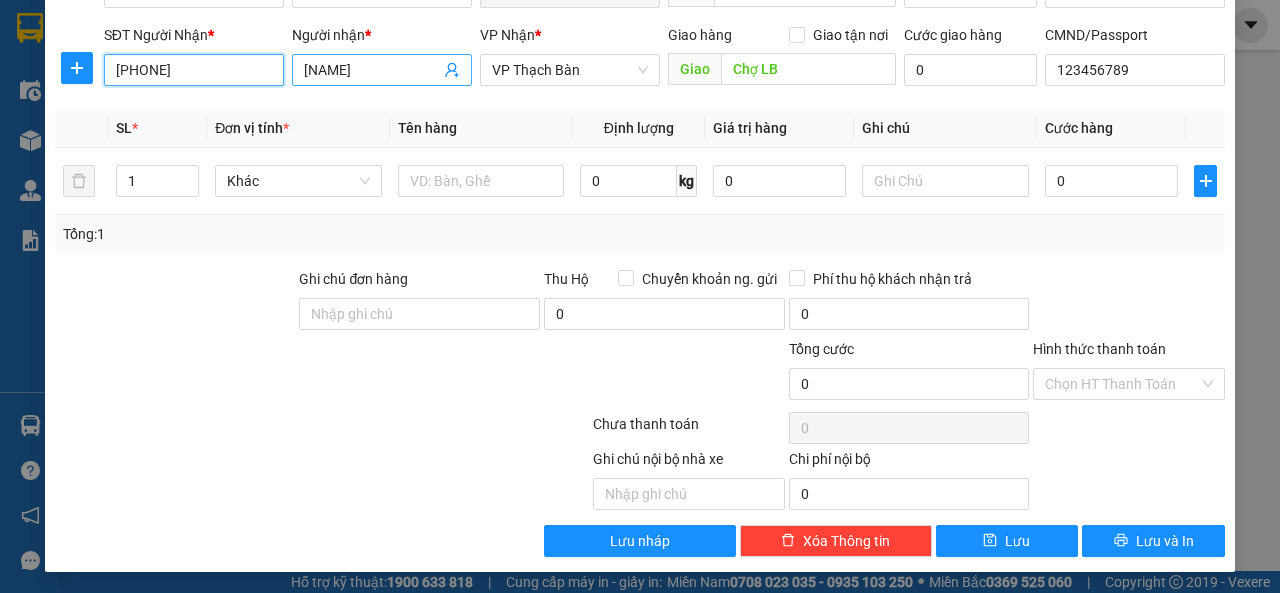 scroll, scrollTop: 0, scrollLeft: 0, axis: both 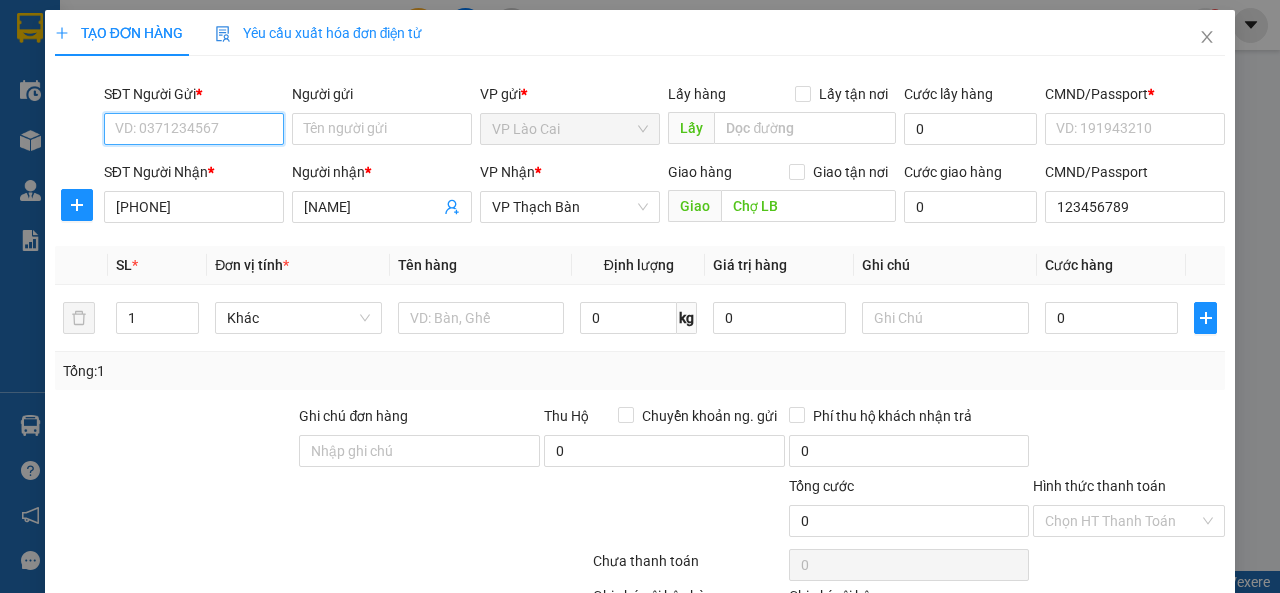 click on "SĐT Người Gửi  *" at bounding box center (194, 129) 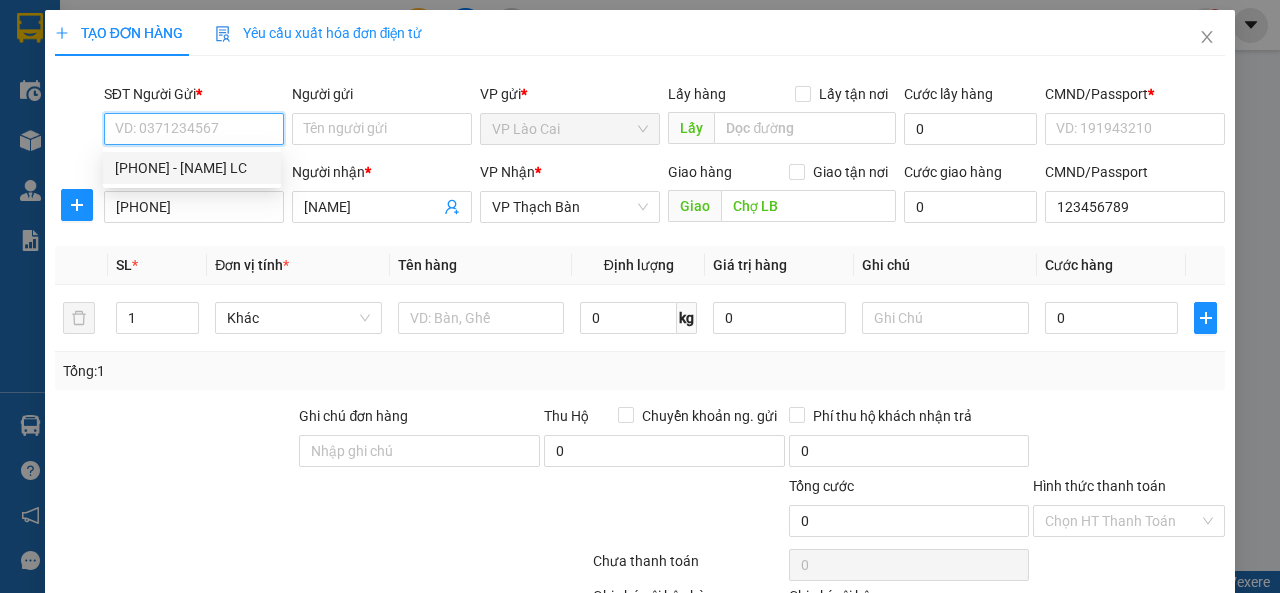 click on "[PHONE] - [FIRST] [LAST]" at bounding box center (192, 168) 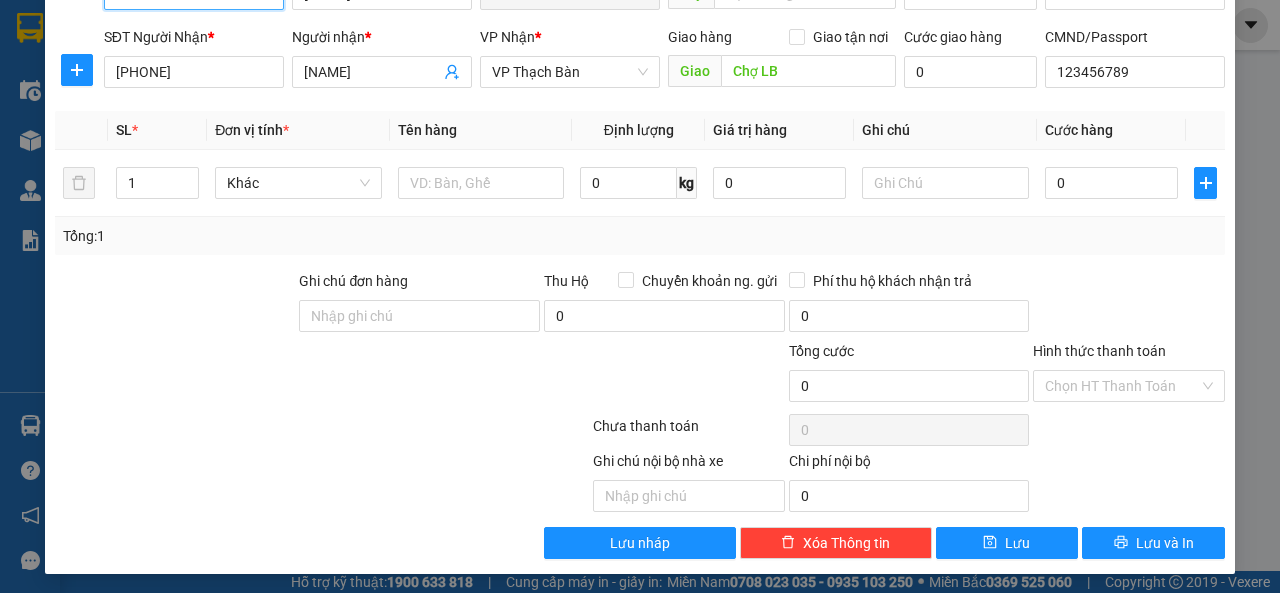 scroll, scrollTop: 137, scrollLeft: 0, axis: vertical 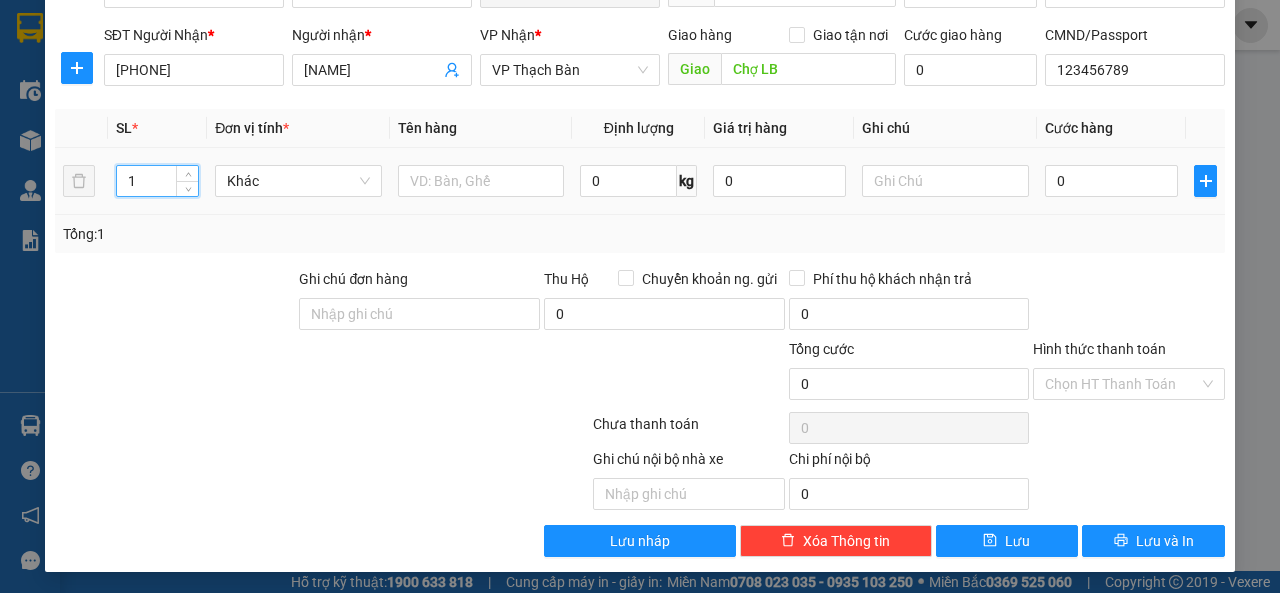 drag, startPoint x: 153, startPoint y: 185, endPoint x: 102, endPoint y: 187, distance: 51.0392 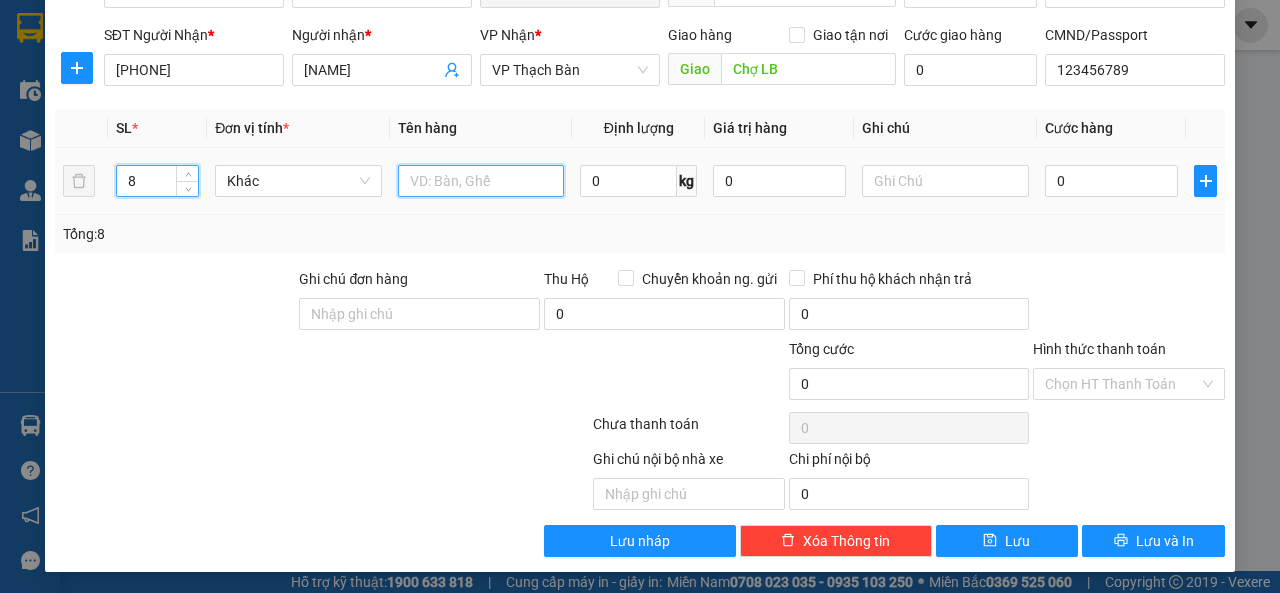 click at bounding box center (481, 181) 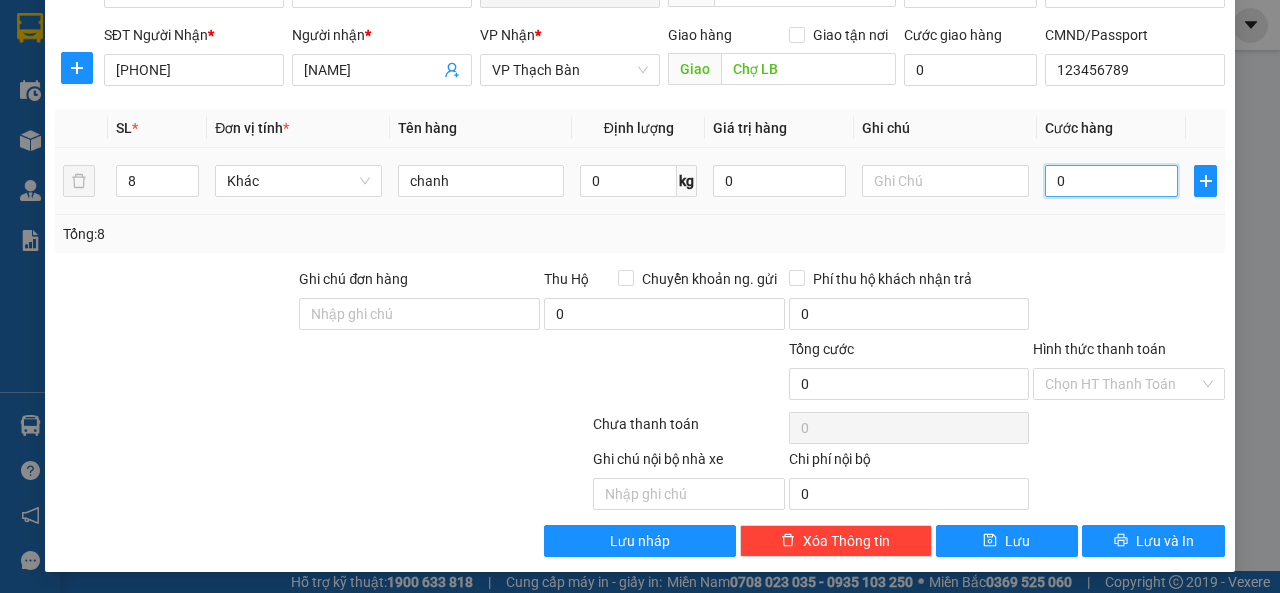 click on "0" at bounding box center [1111, 181] 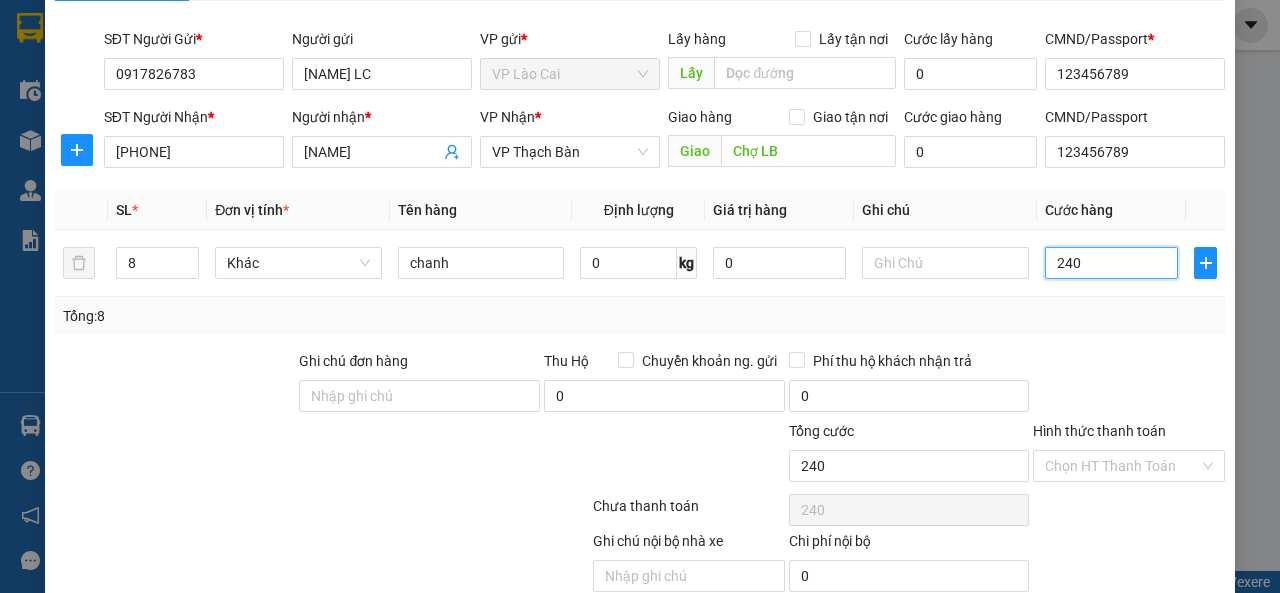 scroll, scrollTop: 37, scrollLeft: 0, axis: vertical 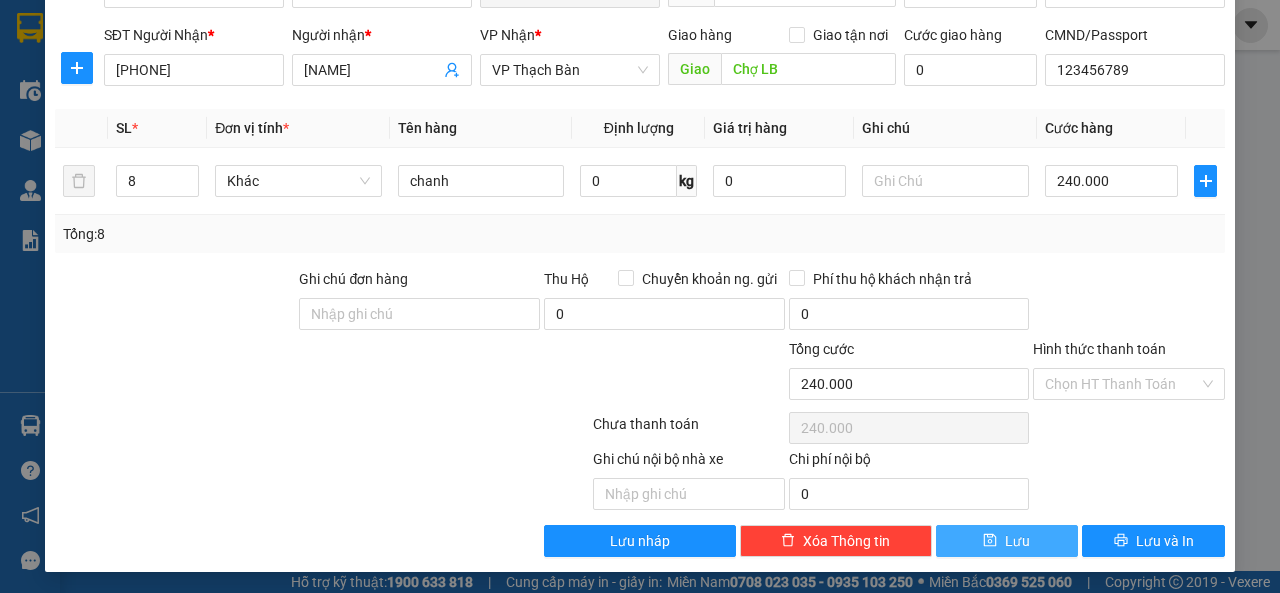 click on "Lưu" at bounding box center (1007, 541) 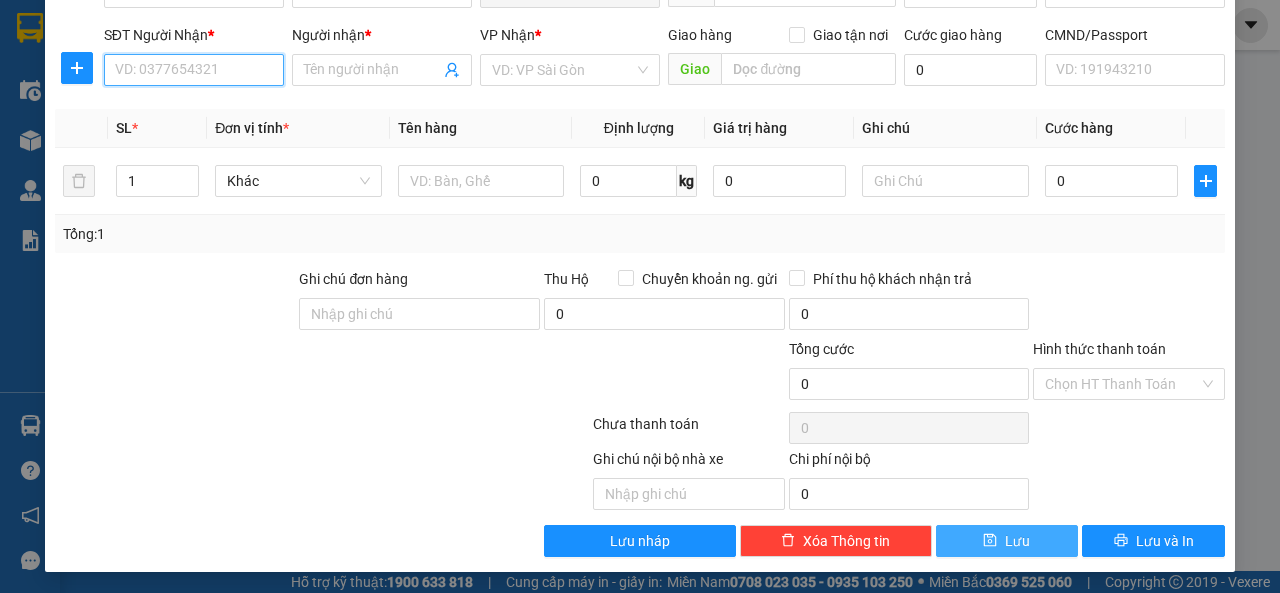 click on "SĐT Người Nhận  *" at bounding box center (194, 70) 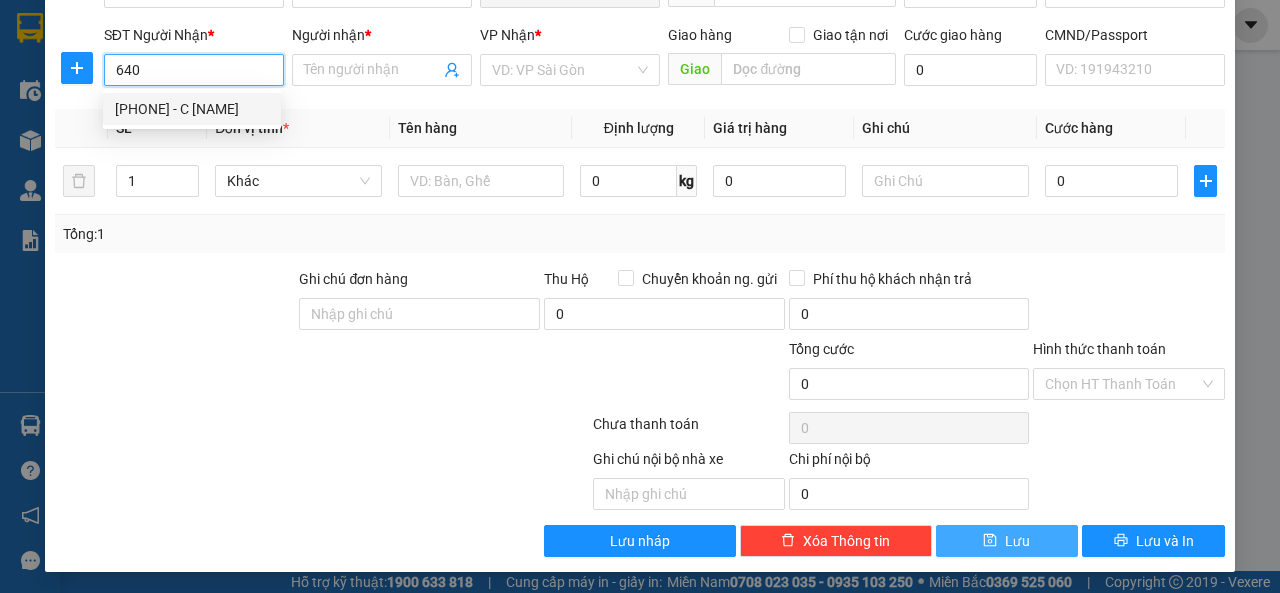 click on "0904013640 - C Hợp" at bounding box center [192, 109] 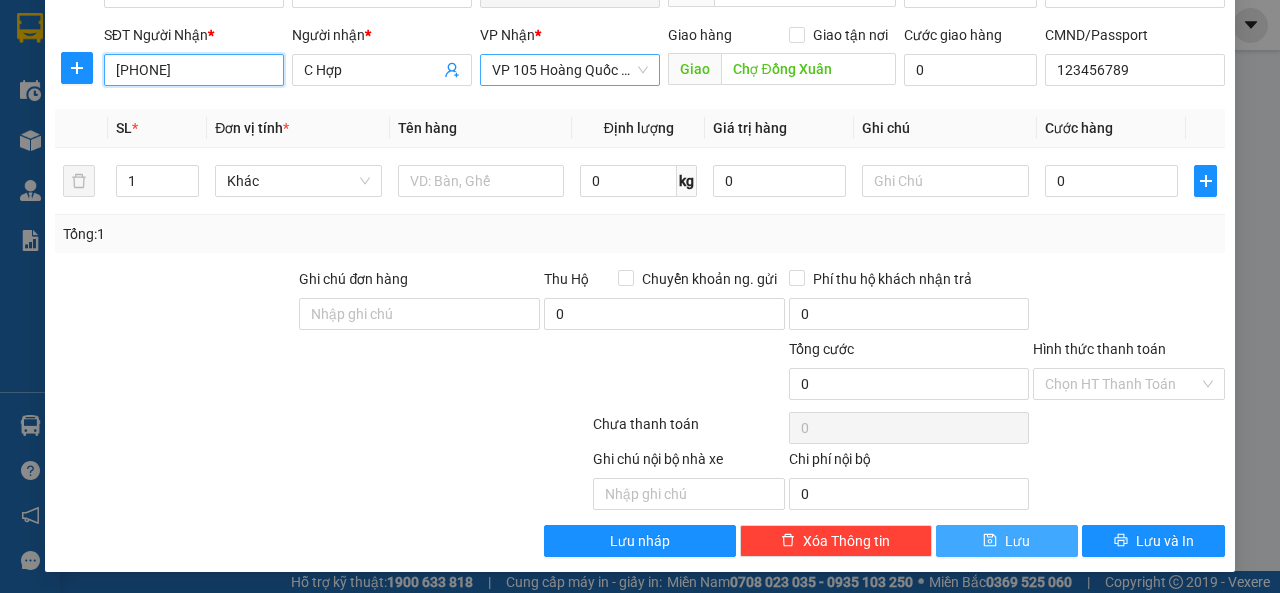 click on "VP 105 Hoàng Quốc Việt" at bounding box center (570, 70) 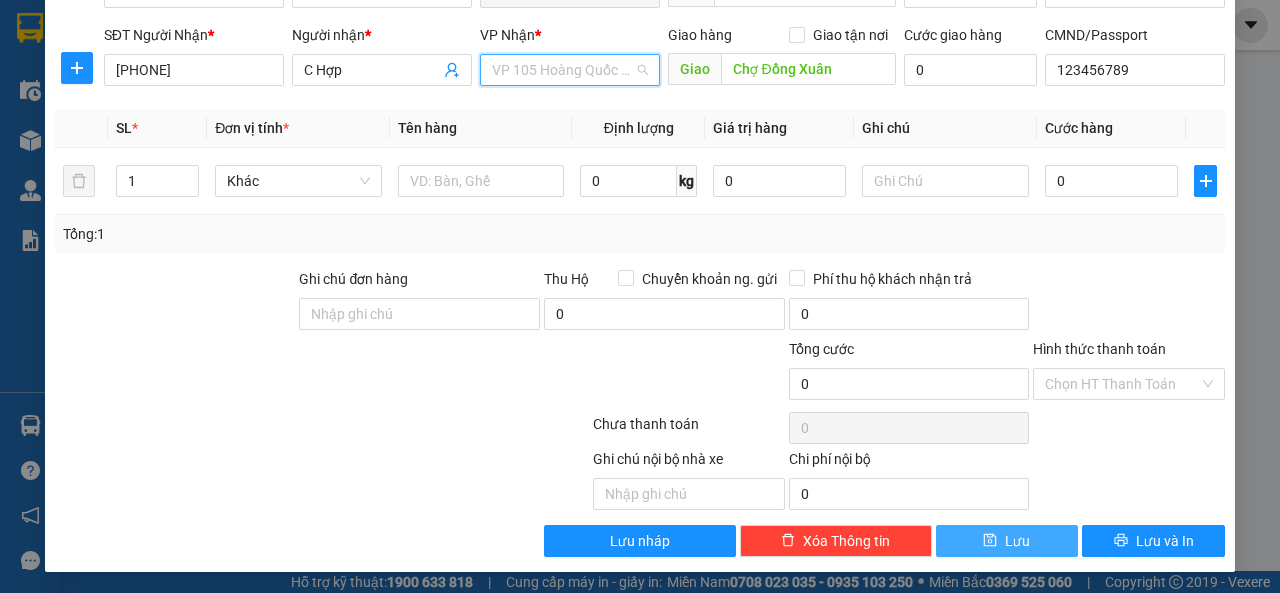 scroll, scrollTop: 160, scrollLeft: 0, axis: vertical 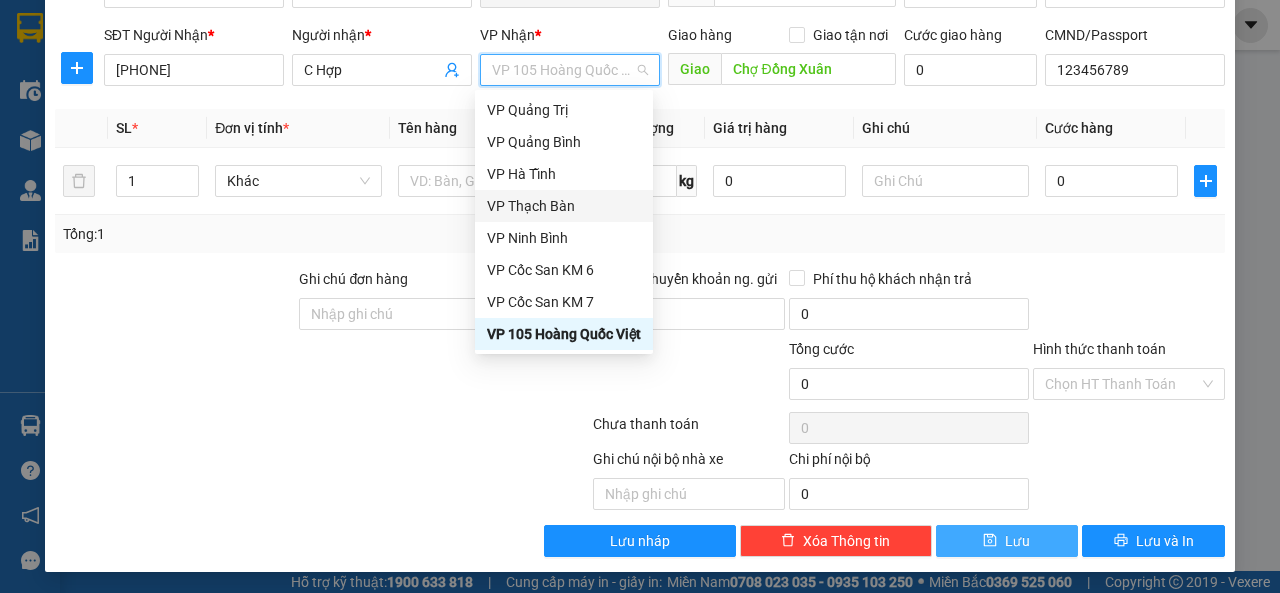 click on "VP Thạch Bàn" at bounding box center [564, 206] 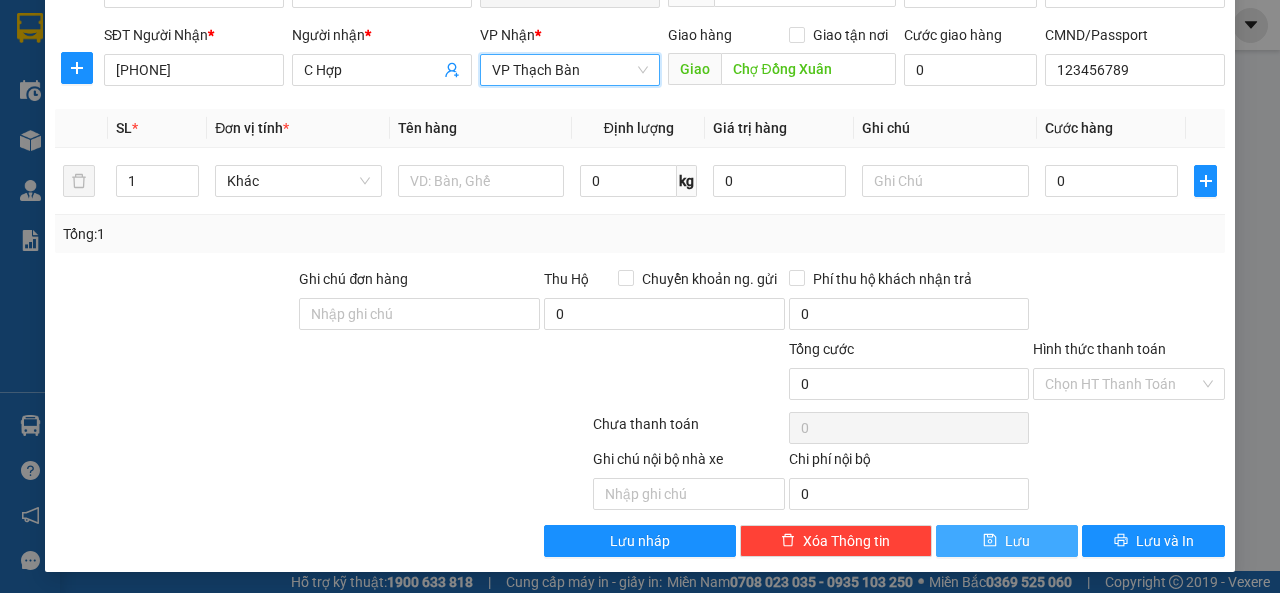 scroll, scrollTop: 0, scrollLeft: 0, axis: both 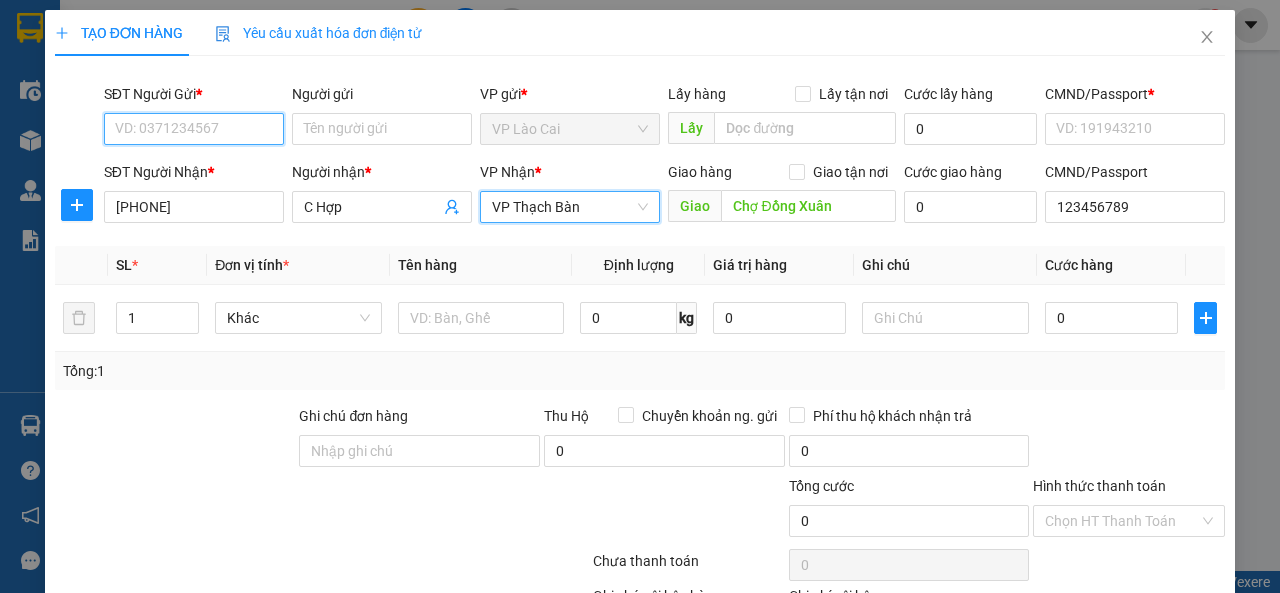 click on "SĐT Người Gửi  *" at bounding box center [194, 129] 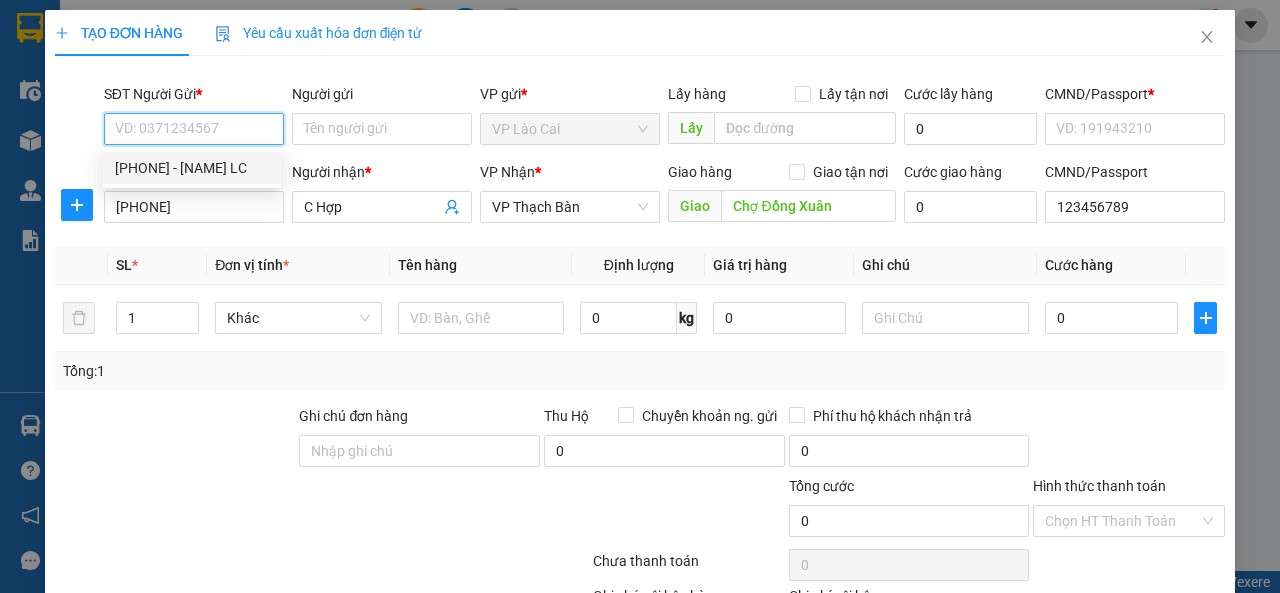 click on "[PHONE] - [FIRST] [LAST]" at bounding box center [192, 168] 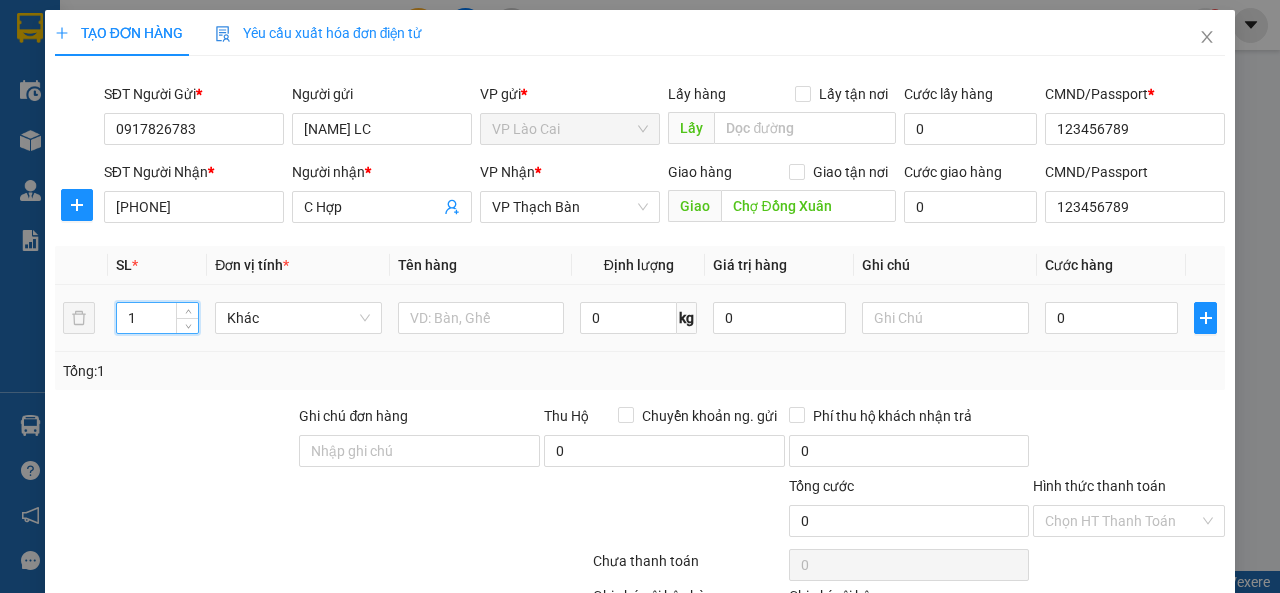 drag, startPoint x: 136, startPoint y: 321, endPoint x: 122, endPoint y: 335, distance: 19.79899 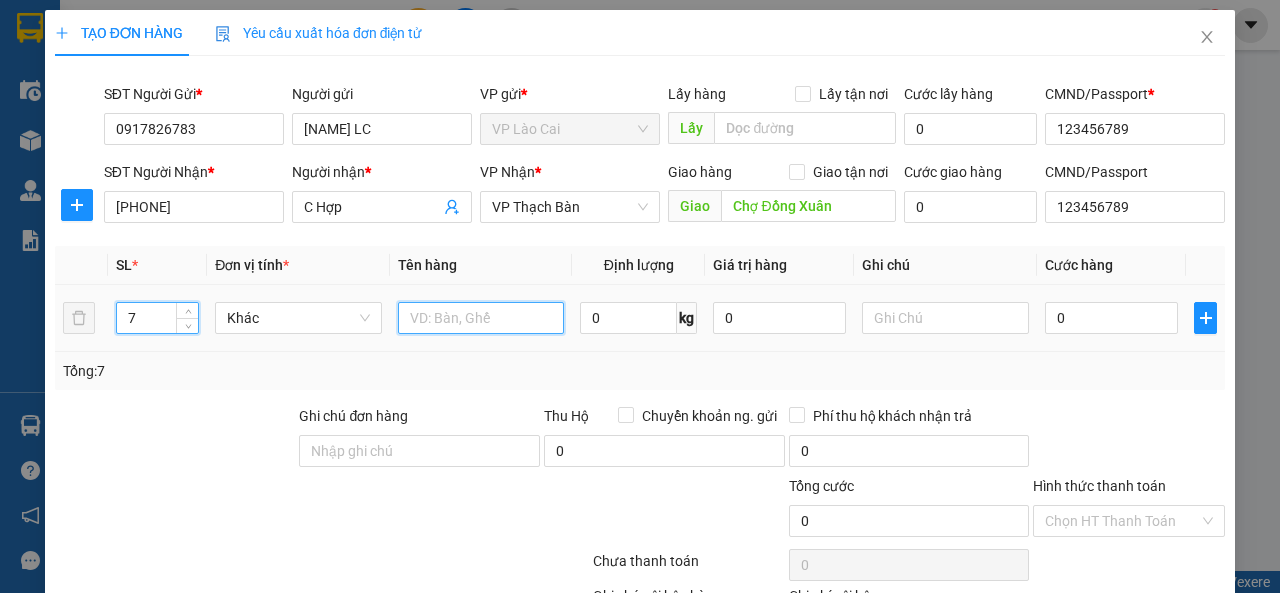 click at bounding box center [481, 318] 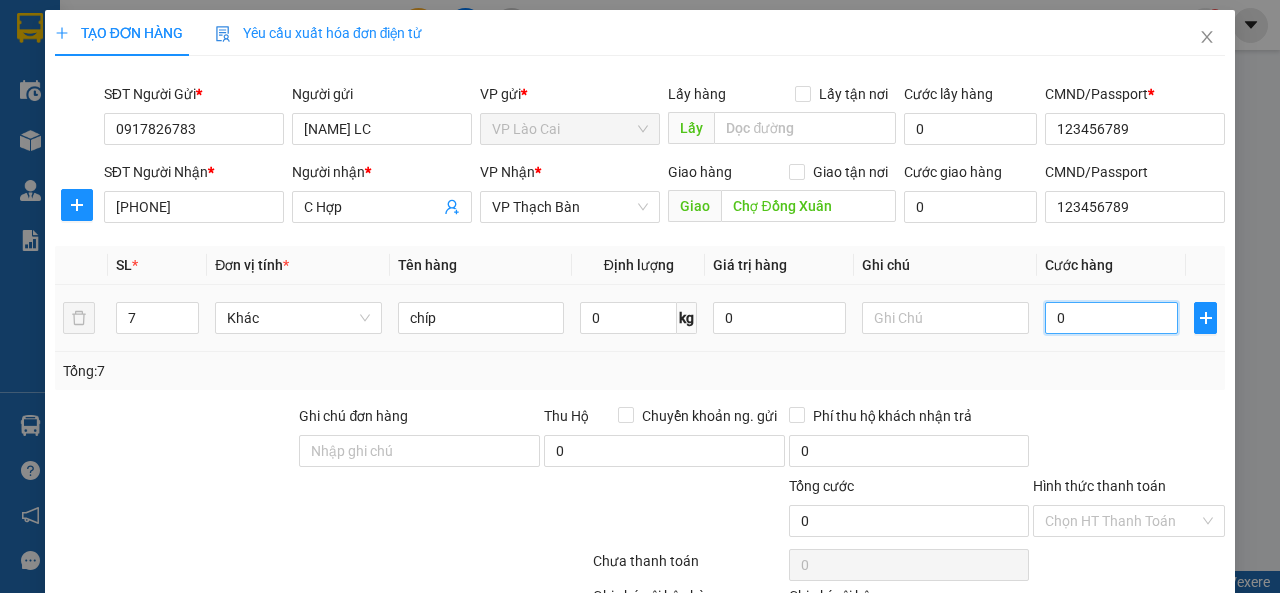 click on "0" at bounding box center [1111, 318] 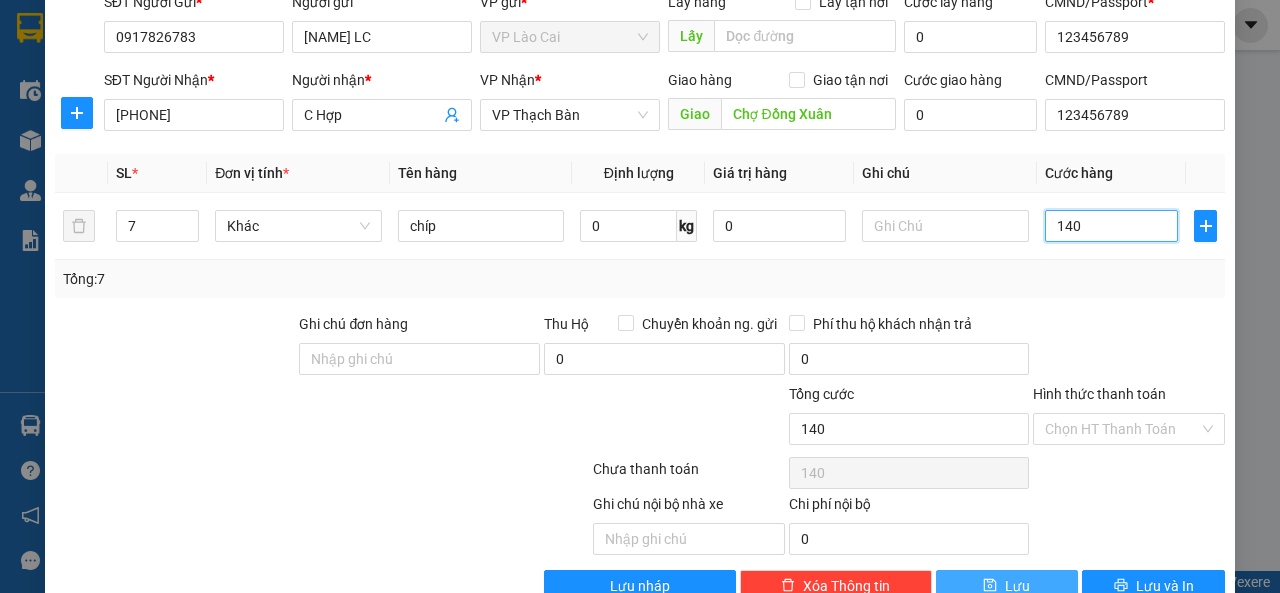 scroll, scrollTop: 137, scrollLeft: 0, axis: vertical 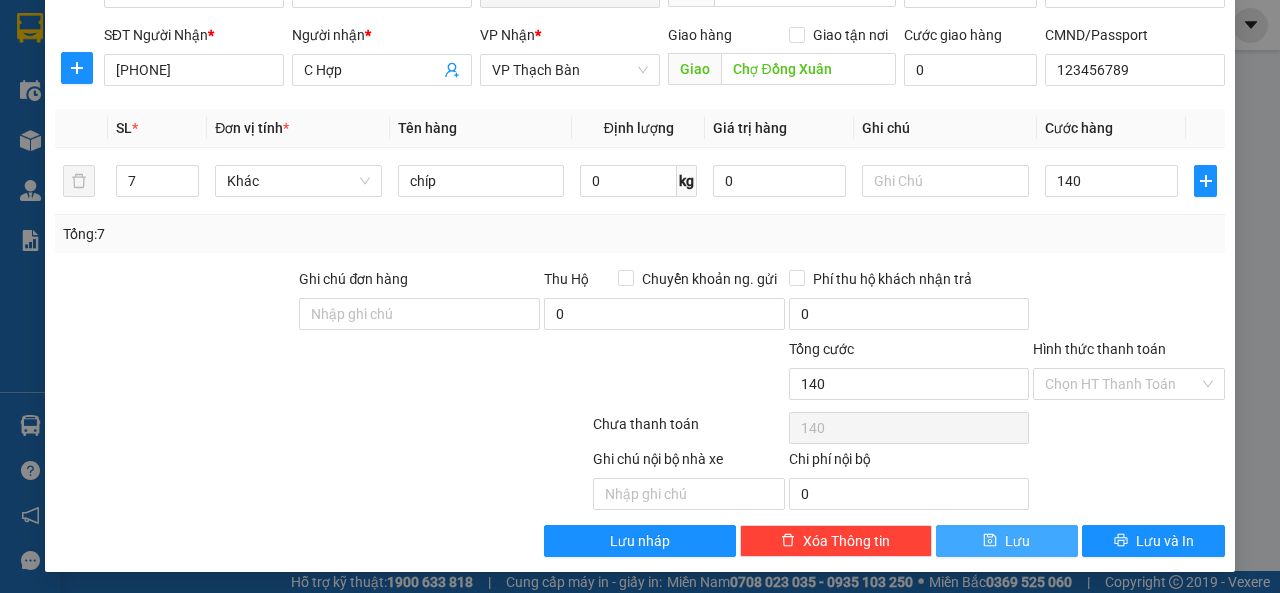 click on "Lưu" at bounding box center (1017, 541) 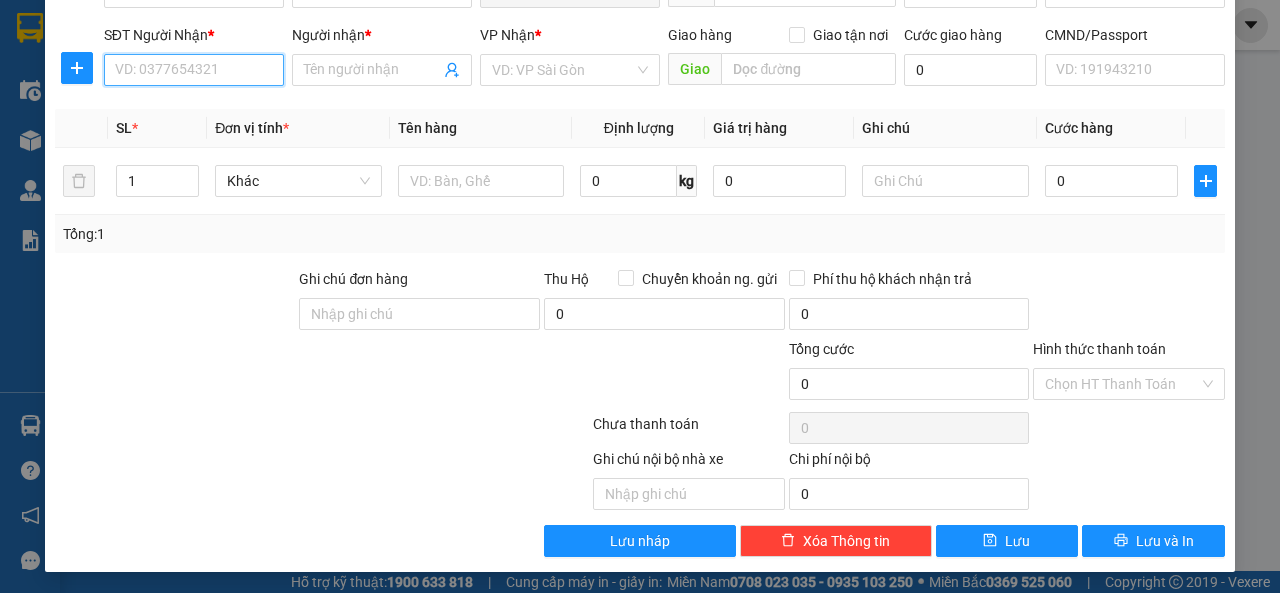 click on "SĐT Người Nhận  *" at bounding box center (194, 70) 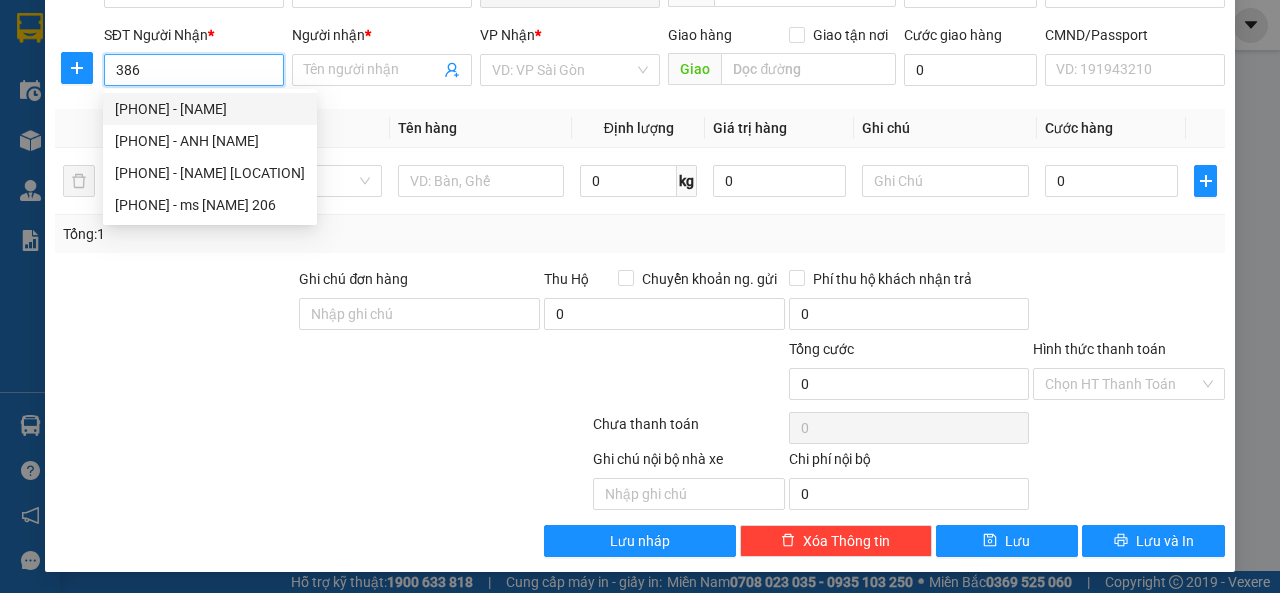 click on "0862357386 - mimi" at bounding box center (210, 109) 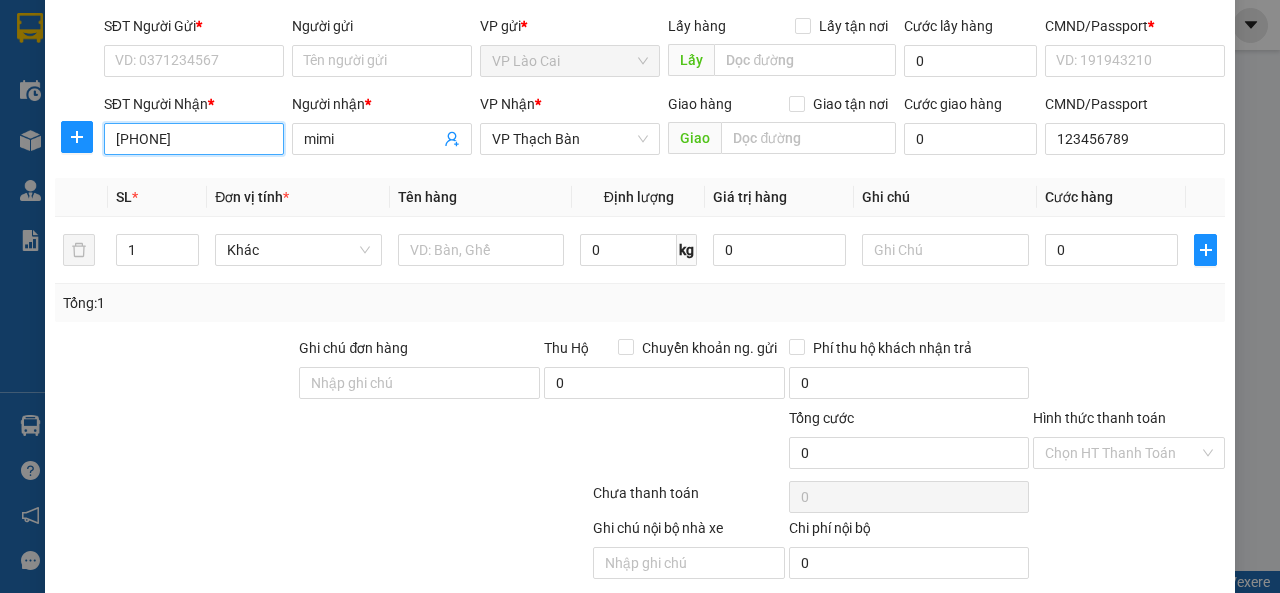 scroll, scrollTop: 37, scrollLeft: 0, axis: vertical 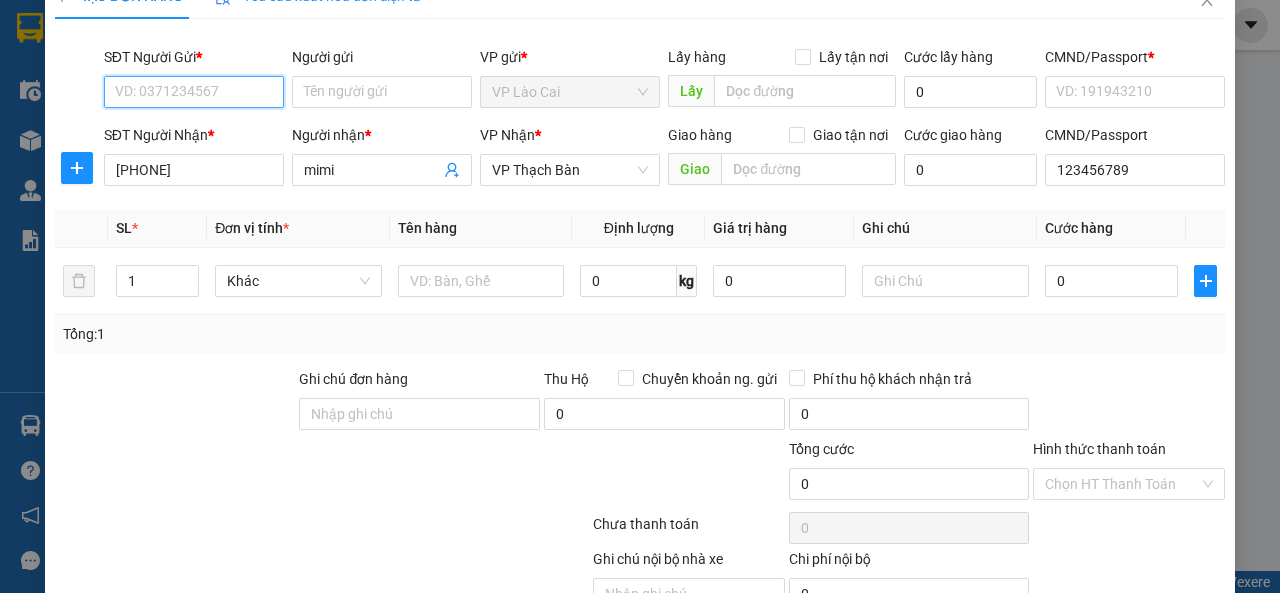 click on "SĐT Người Gửi  *" at bounding box center [194, 92] 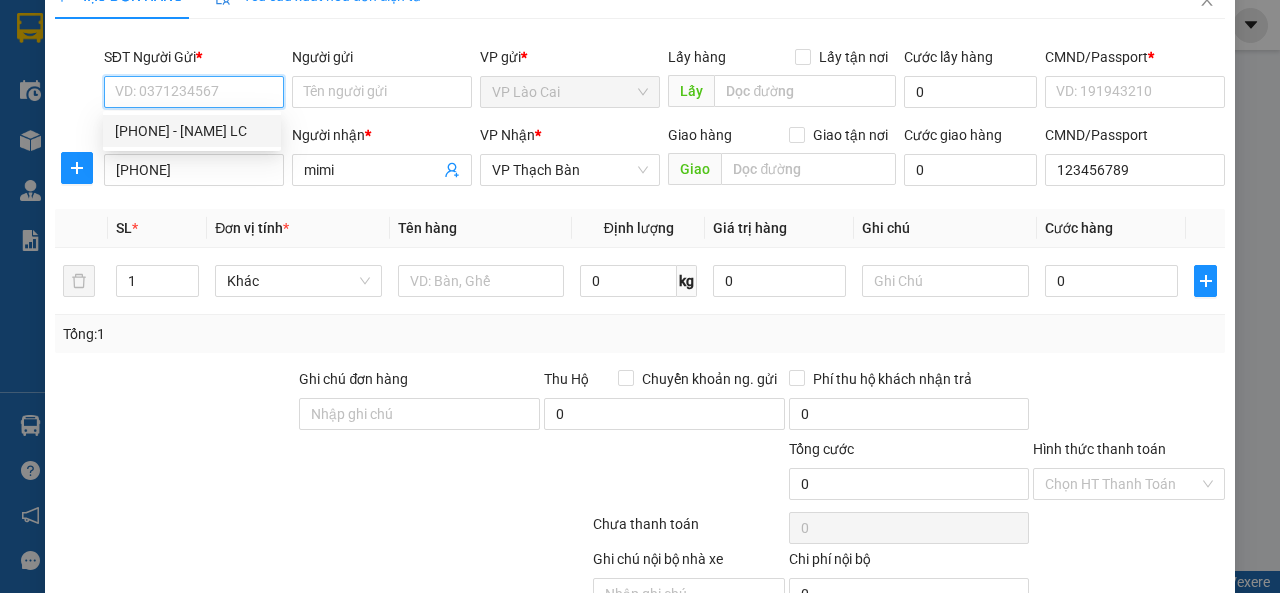 click on "[PHONE] - [FIRST] [LAST]" at bounding box center [192, 131] 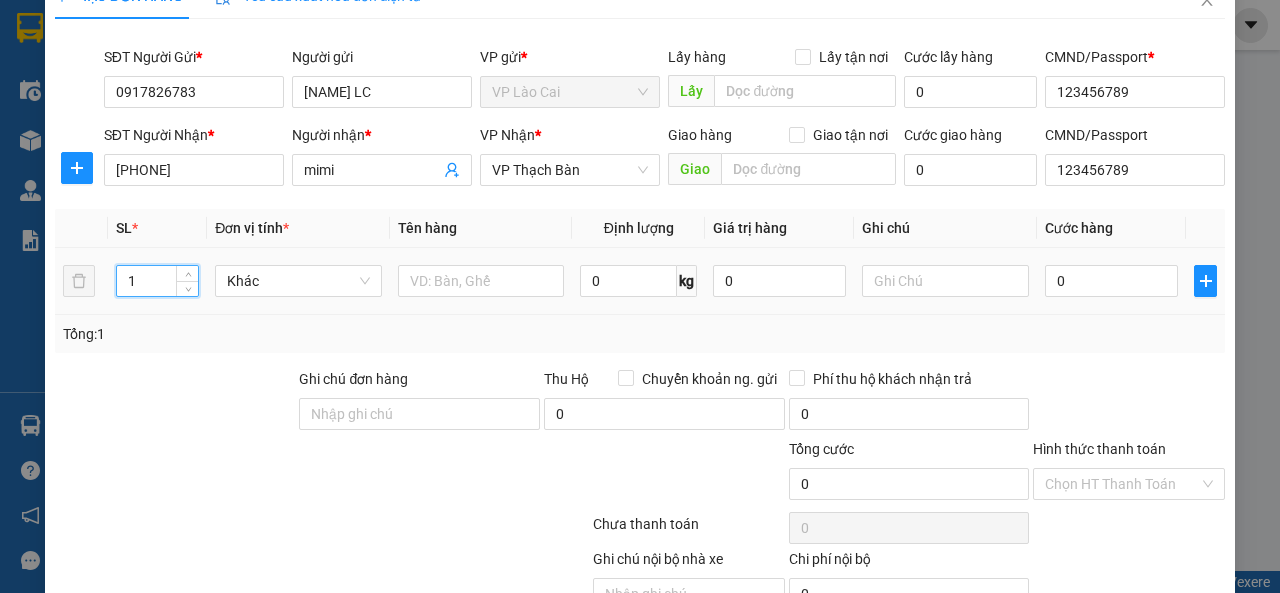 click on "1" at bounding box center [158, 281] 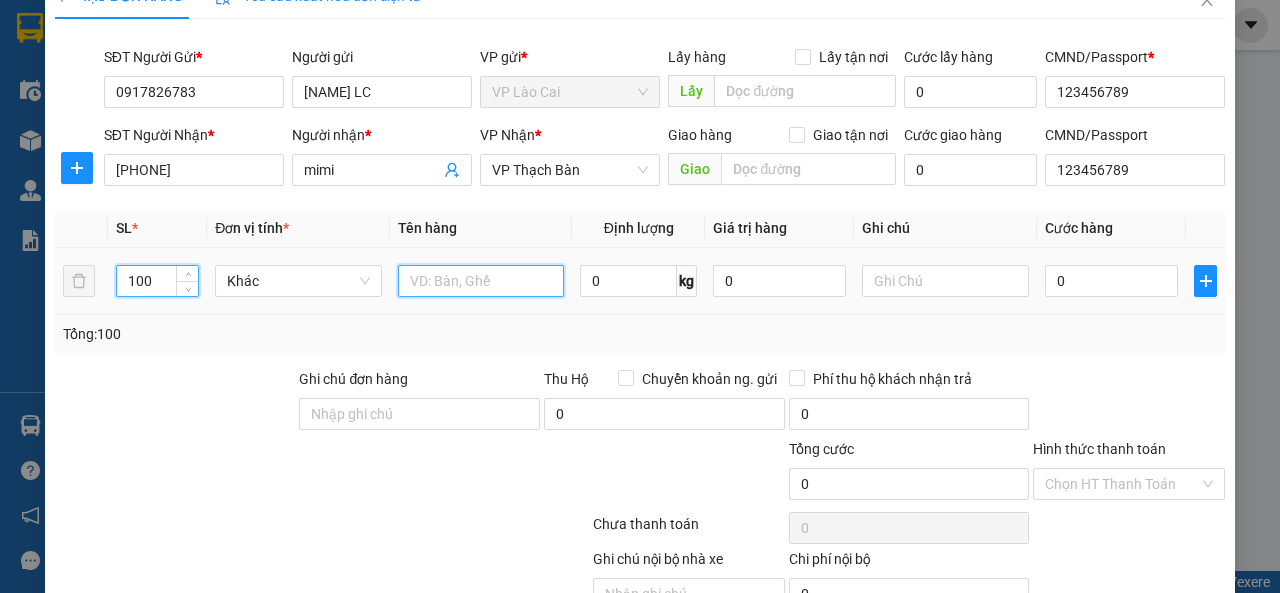 click at bounding box center (481, 281) 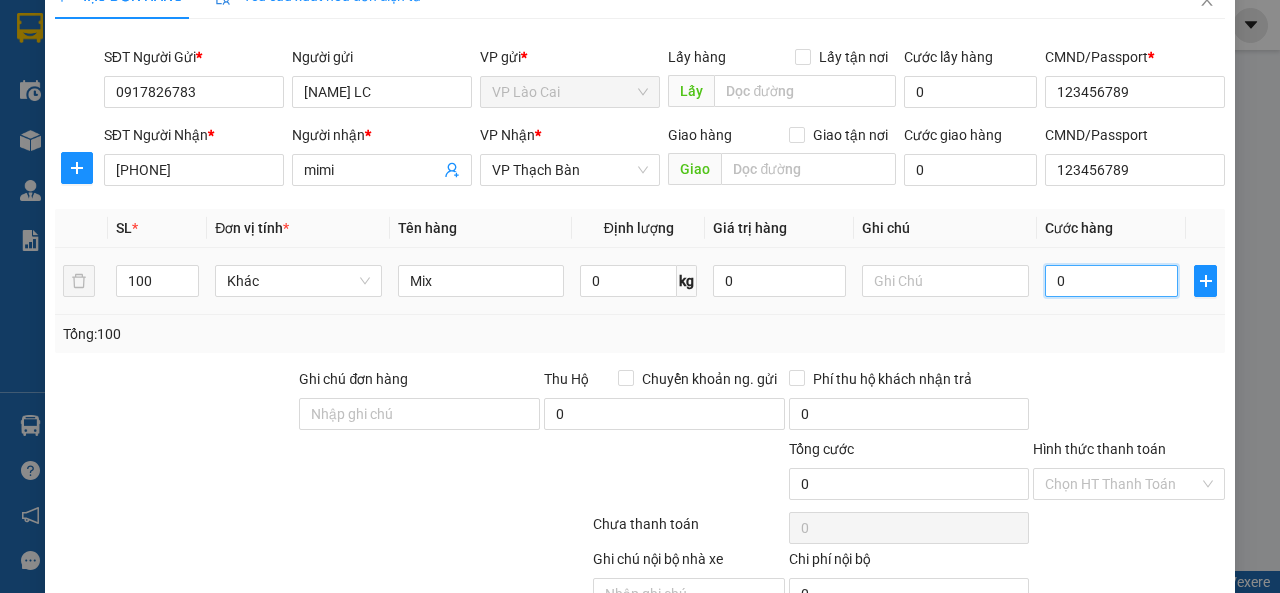click on "0" at bounding box center [1111, 281] 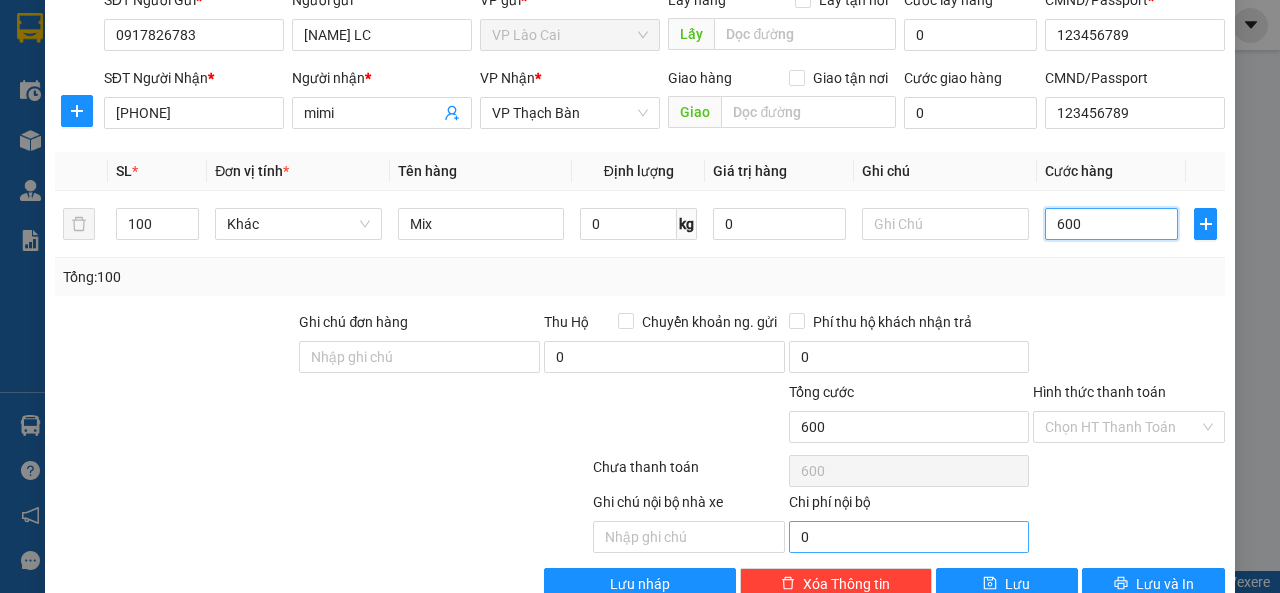scroll, scrollTop: 137, scrollLeft: 0, axis: vertical 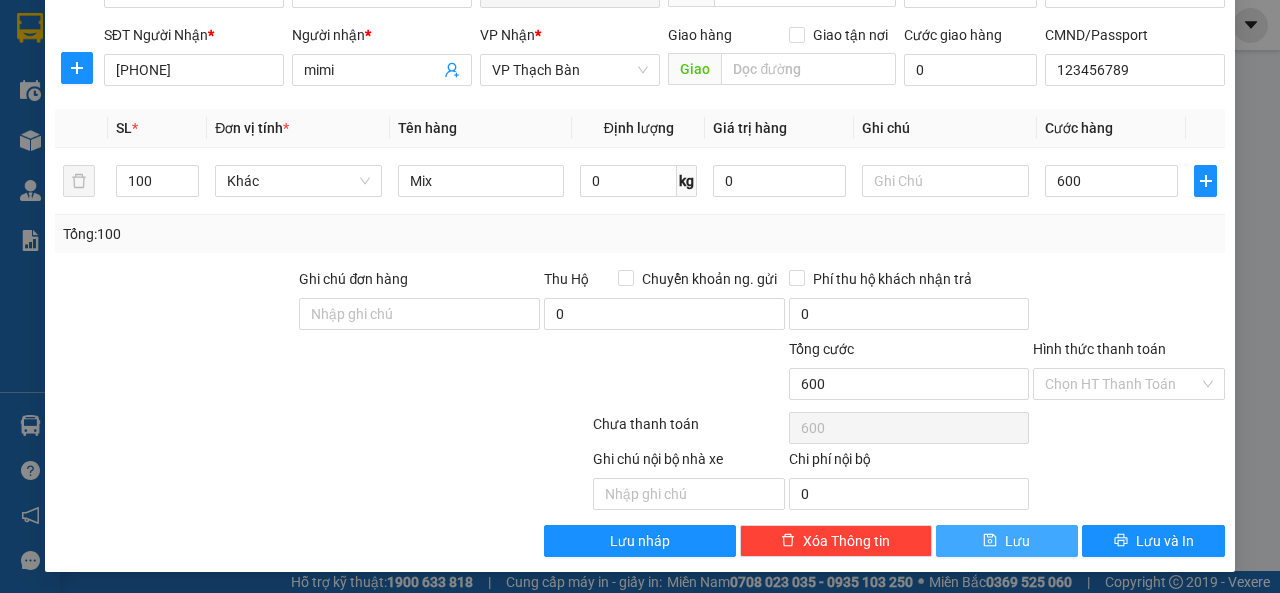 click on "Lưu" at bounding box center (1007, 541) 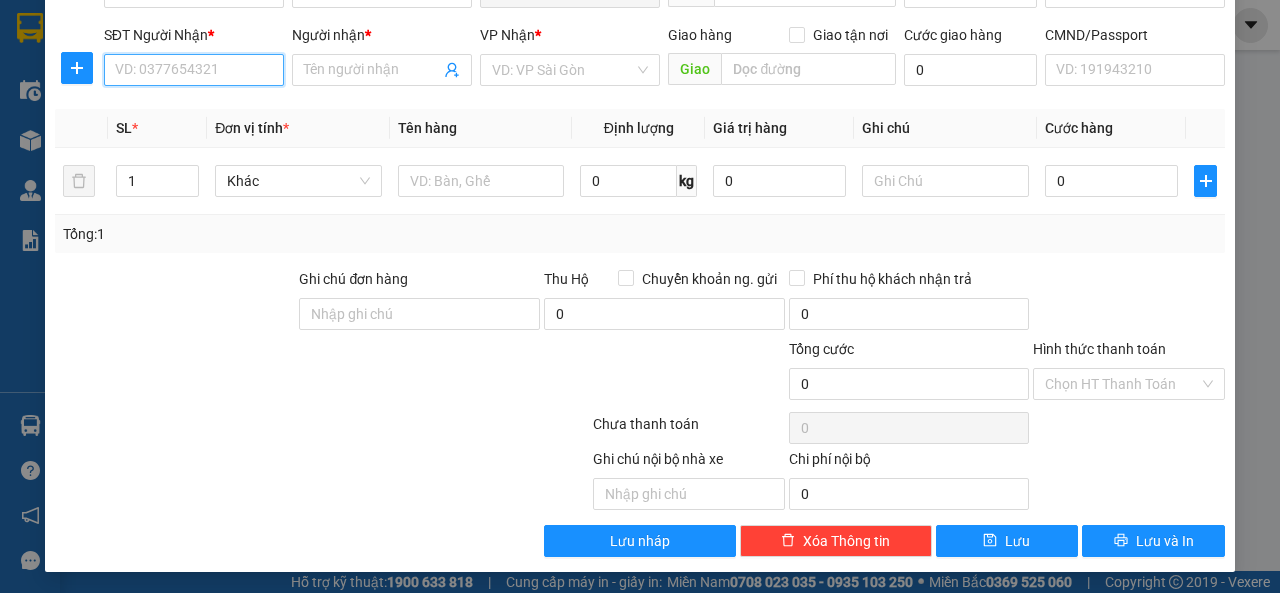 click on "SĐT Người Nhận  *" at bounding box center (194, 70) 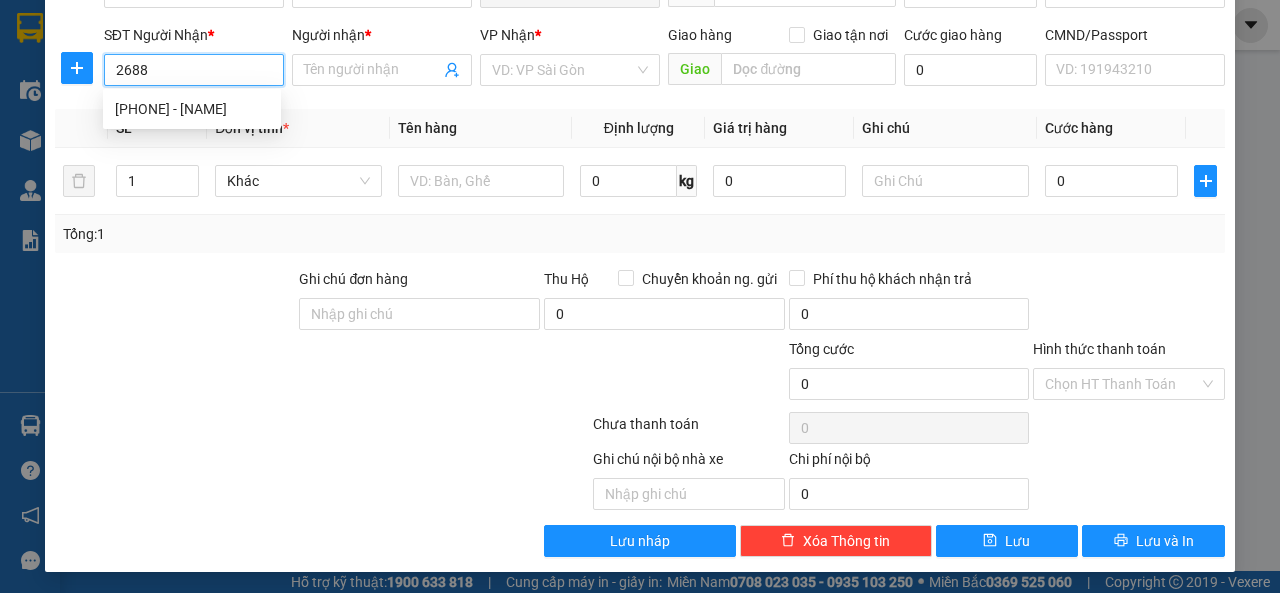 click on "0978862688 - Phương" at bounding box center [192, 109] 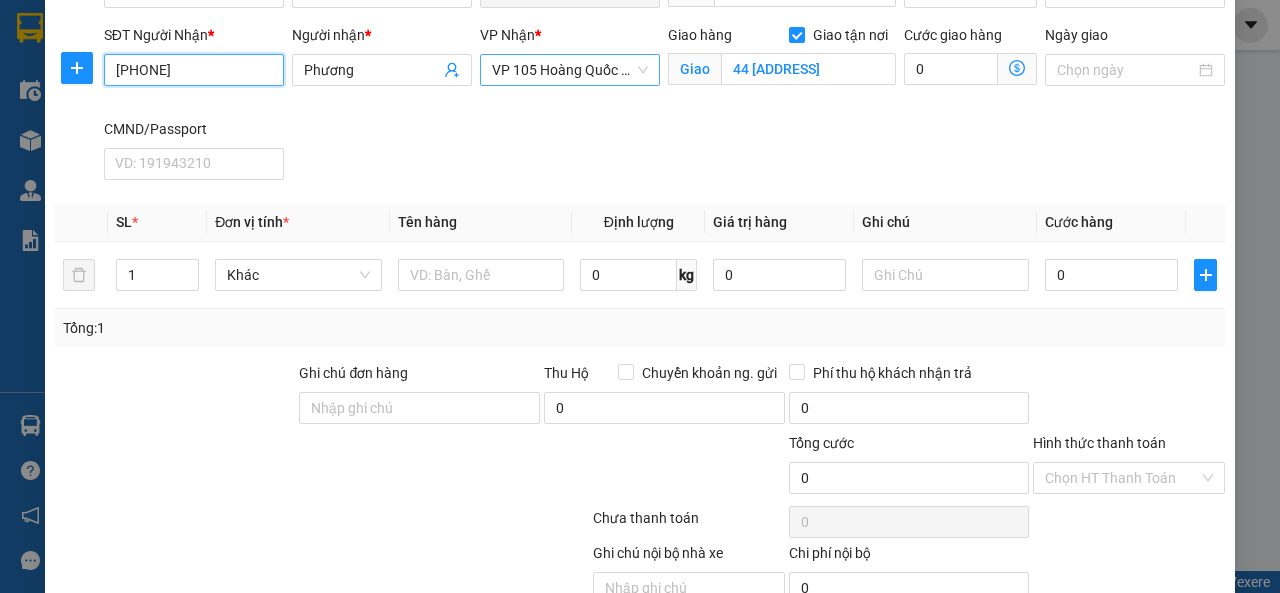 click on "VP 105 Hoàng Quốc Việt" at bounding box center (570, 70) 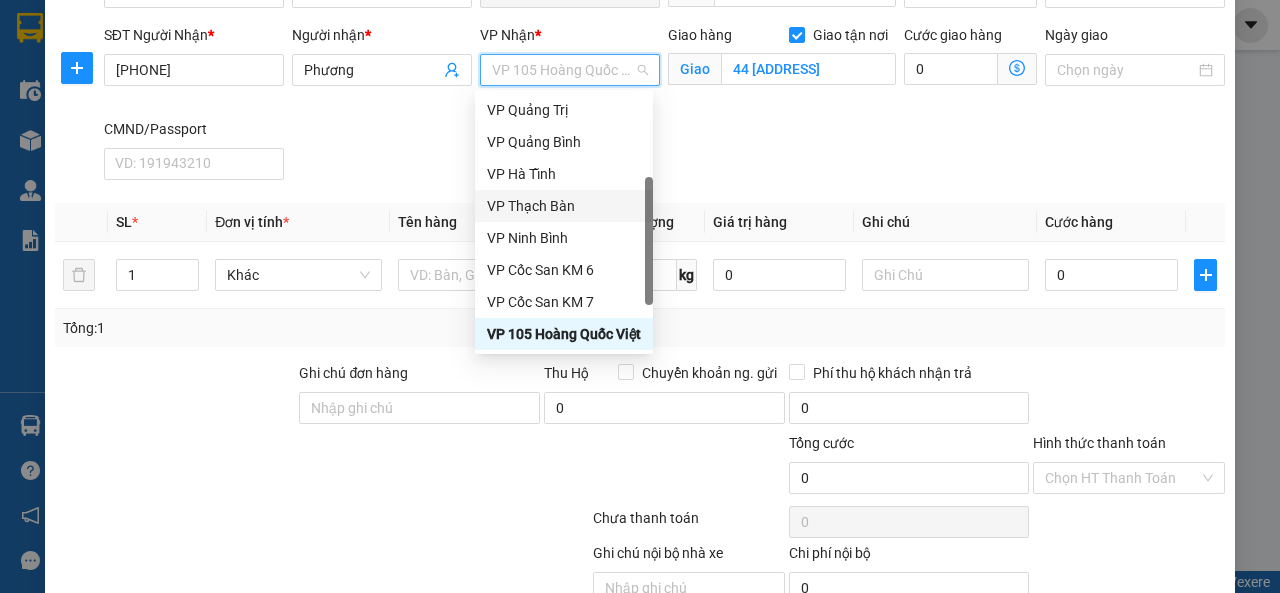 click on "VP Thạch Bàn" at bounding box center (564, 206) 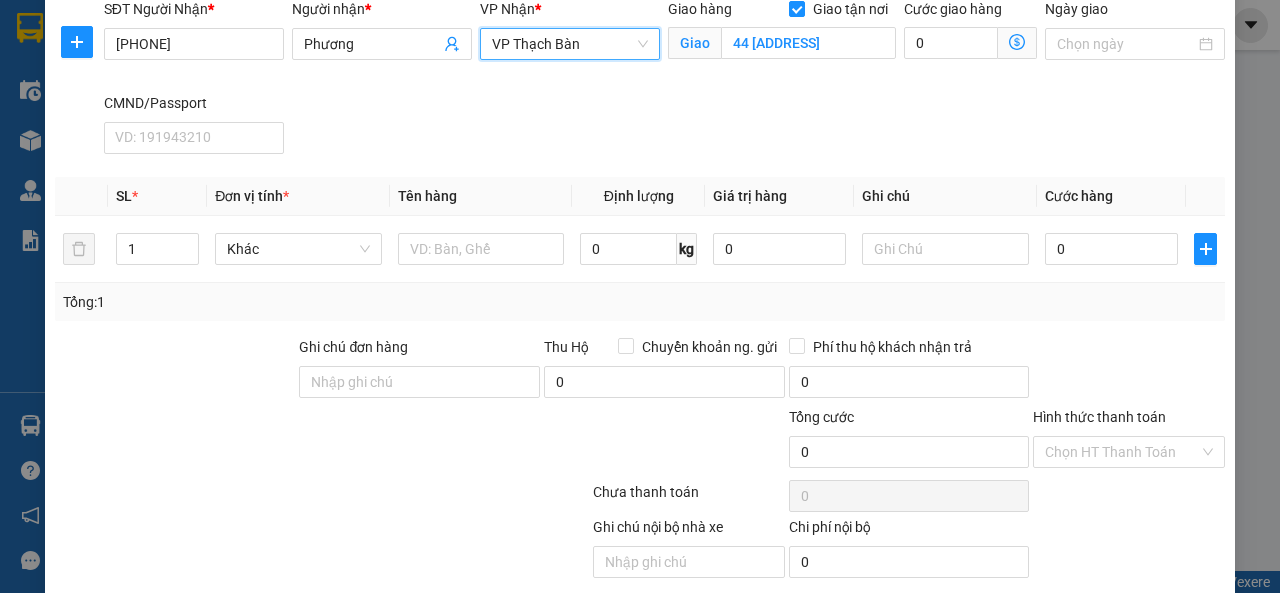 scroll, scrollTop: 130, scrollLeft: 0, axis: vertical 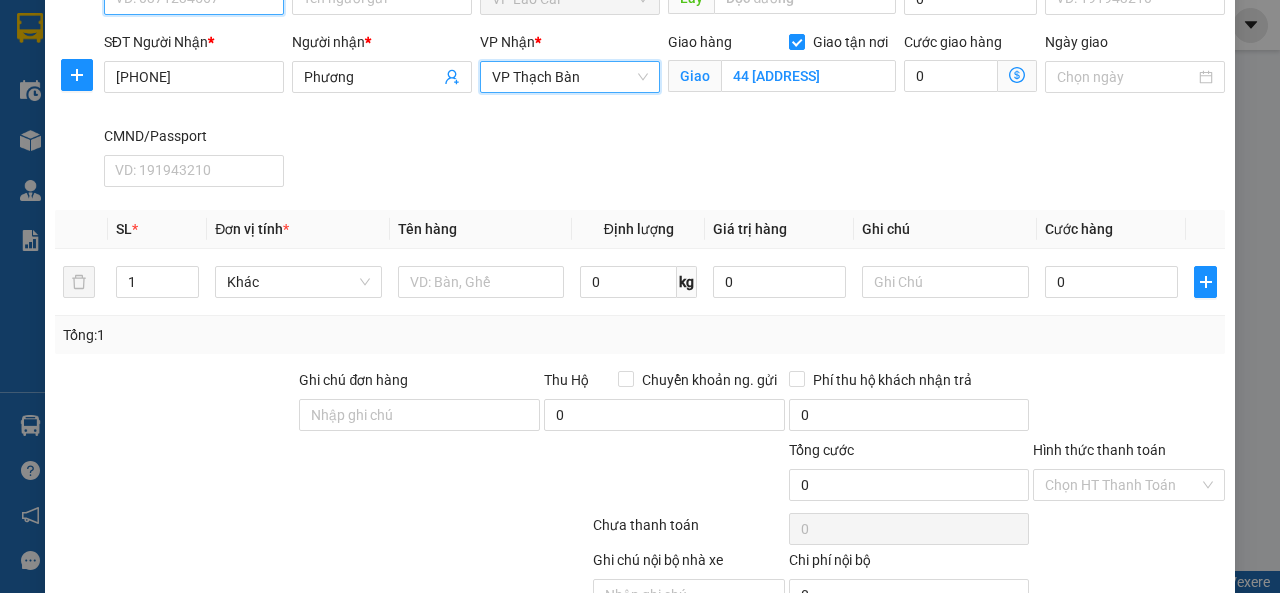 click on "SĐT Người Gửi  *" at bounding box center [194, -1] 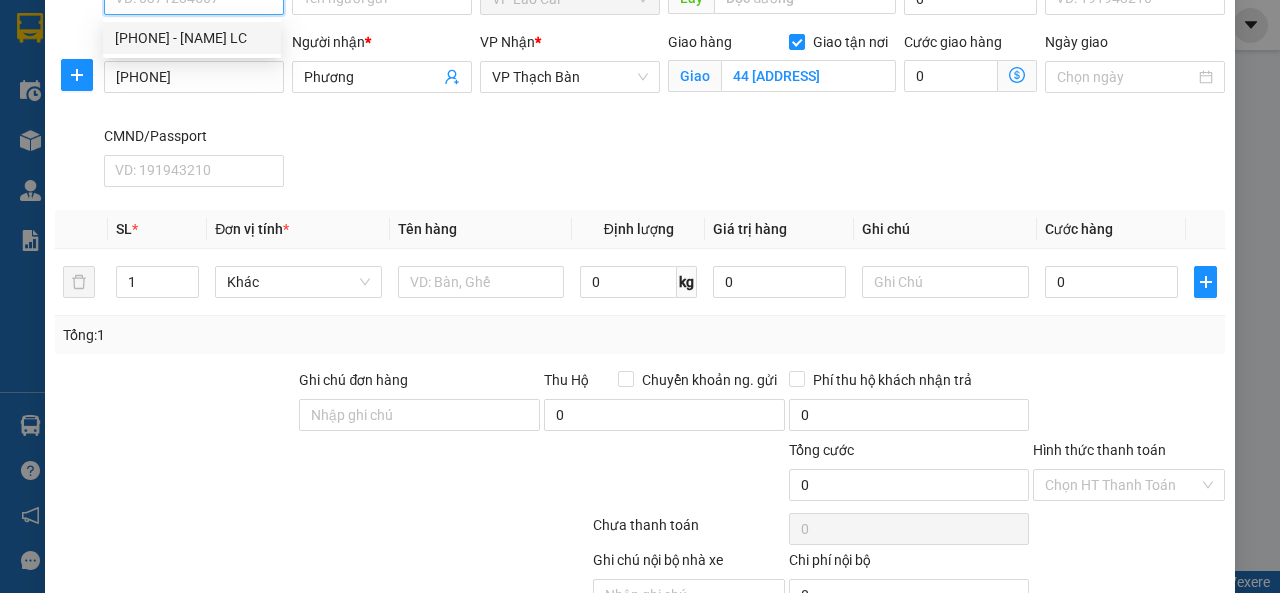 click on "[PHONE] - [FIRST] [LAST]" at bounding box center (192, 38) 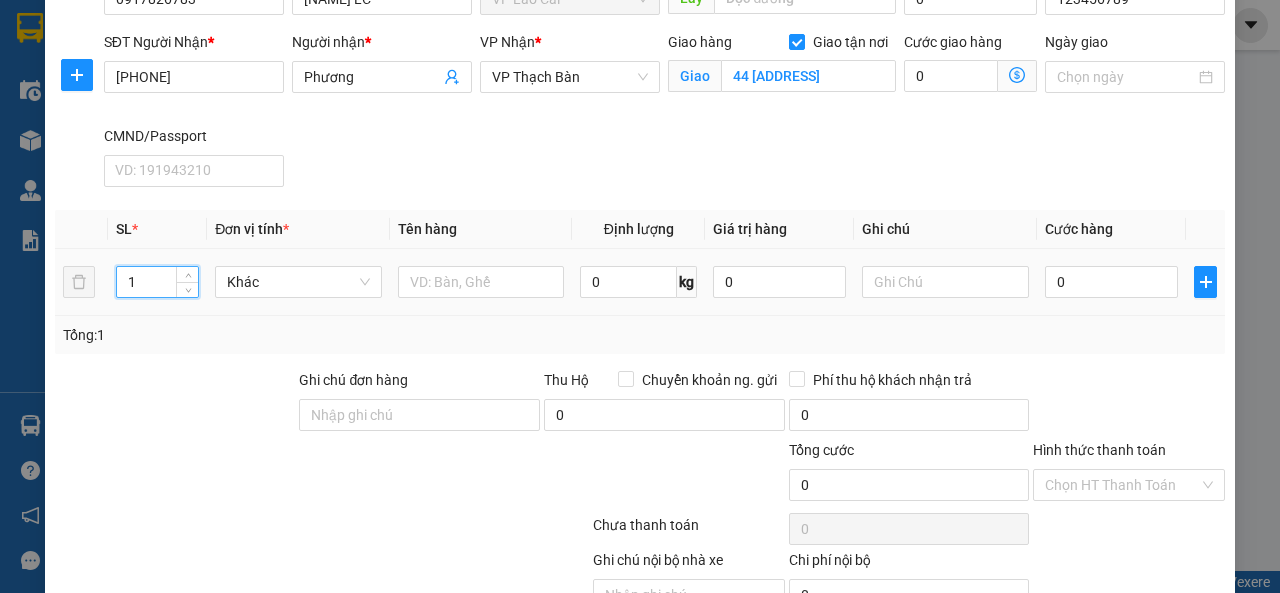 drag, startPoint x: 141, startPoint y: 277, endPoint x: 126, endPoint y: 282, distance: 15.811388 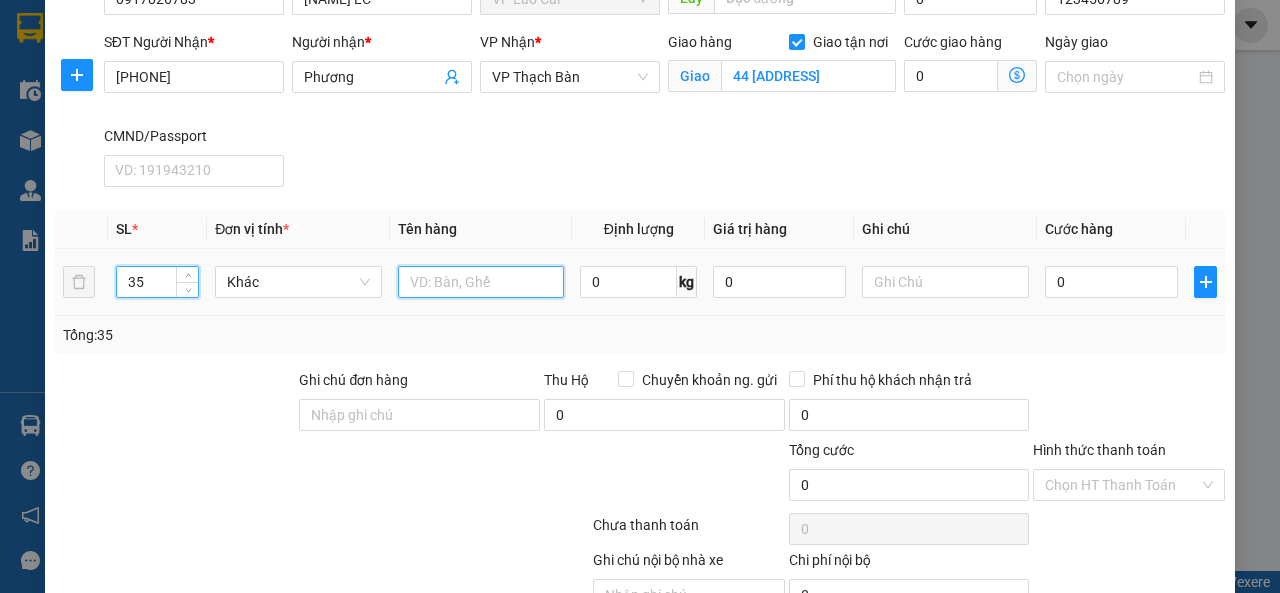 click at bounding box center [481, 282] 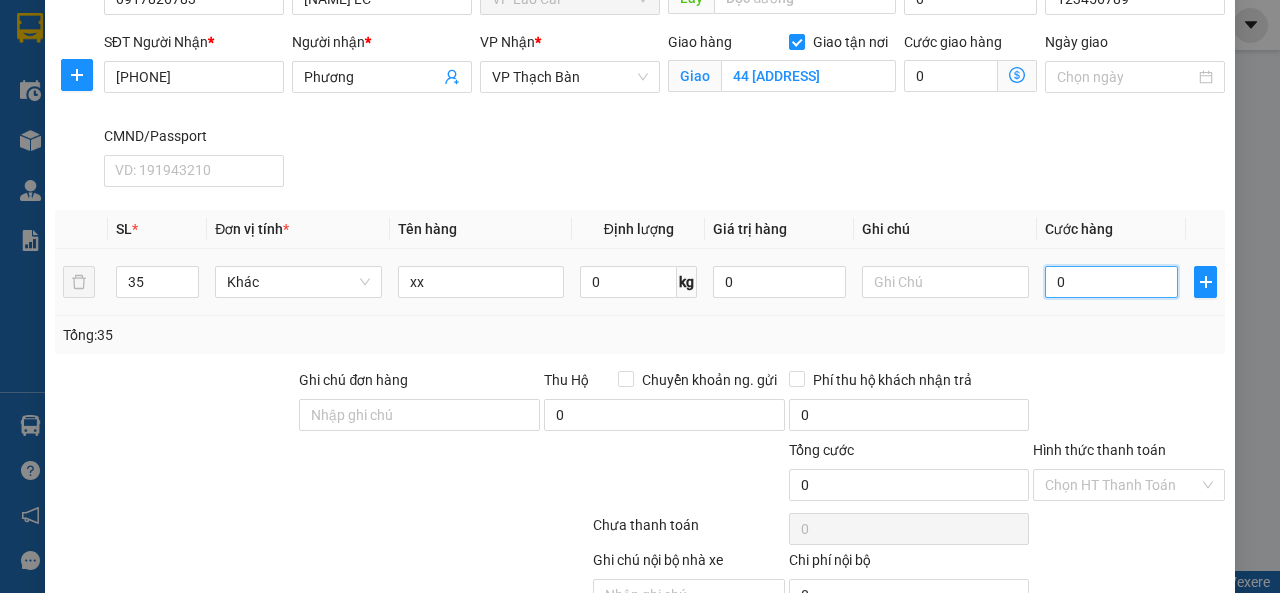 click on "0" at bounding box center (1111, 282) 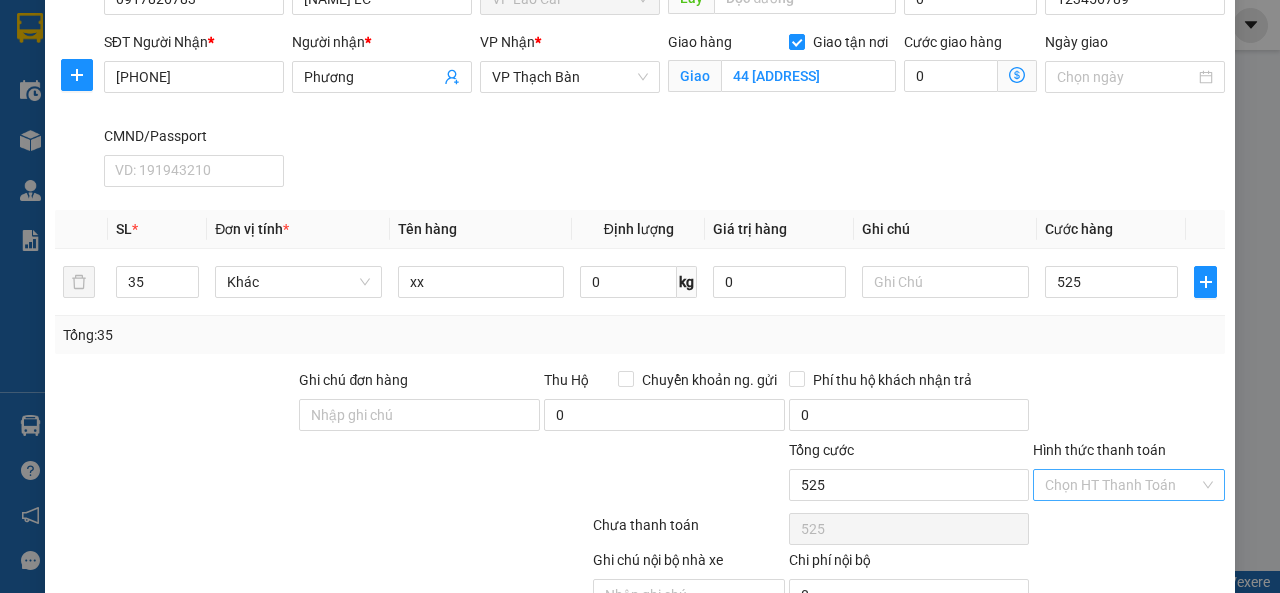 click on "Hình thức thanh toán" at bounding box center [1122, 485] 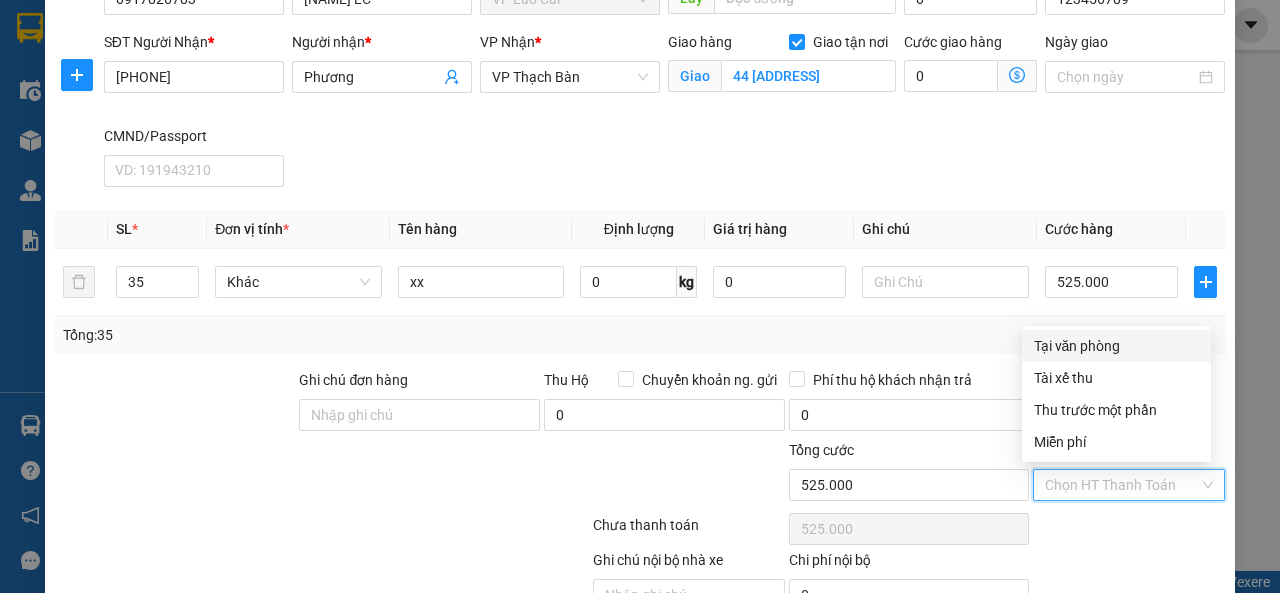 click on "Tại văn phòng" at bounding box center (1116, 346) 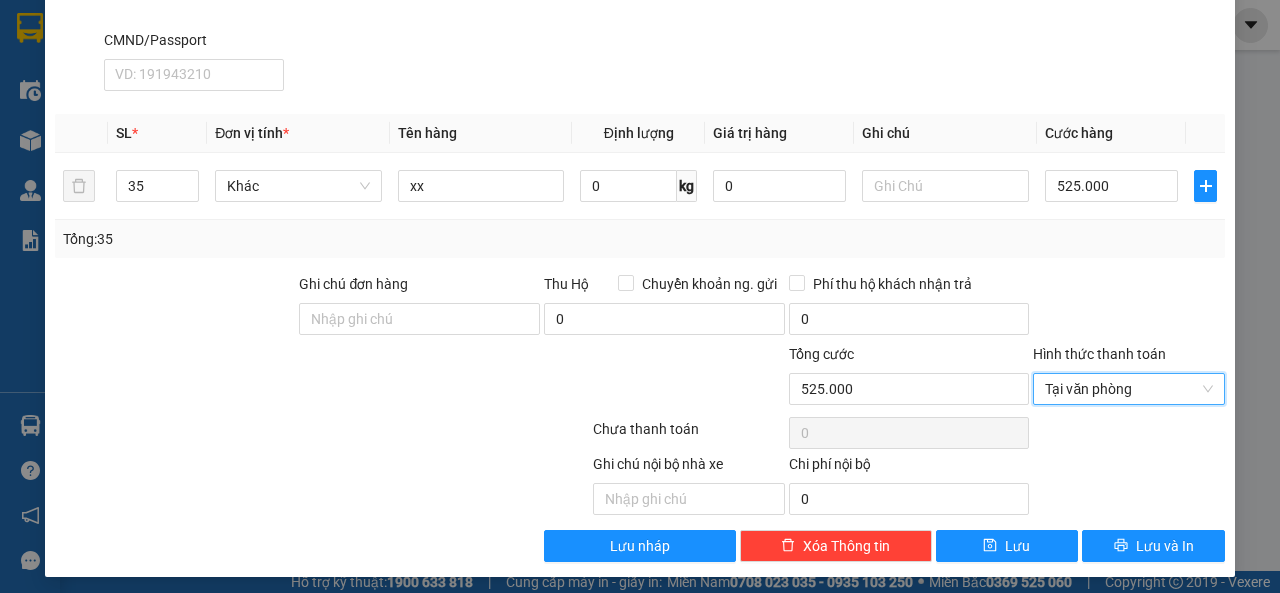 scroll, scrollTop: 230, scrollLeft: 0, axis: vertical 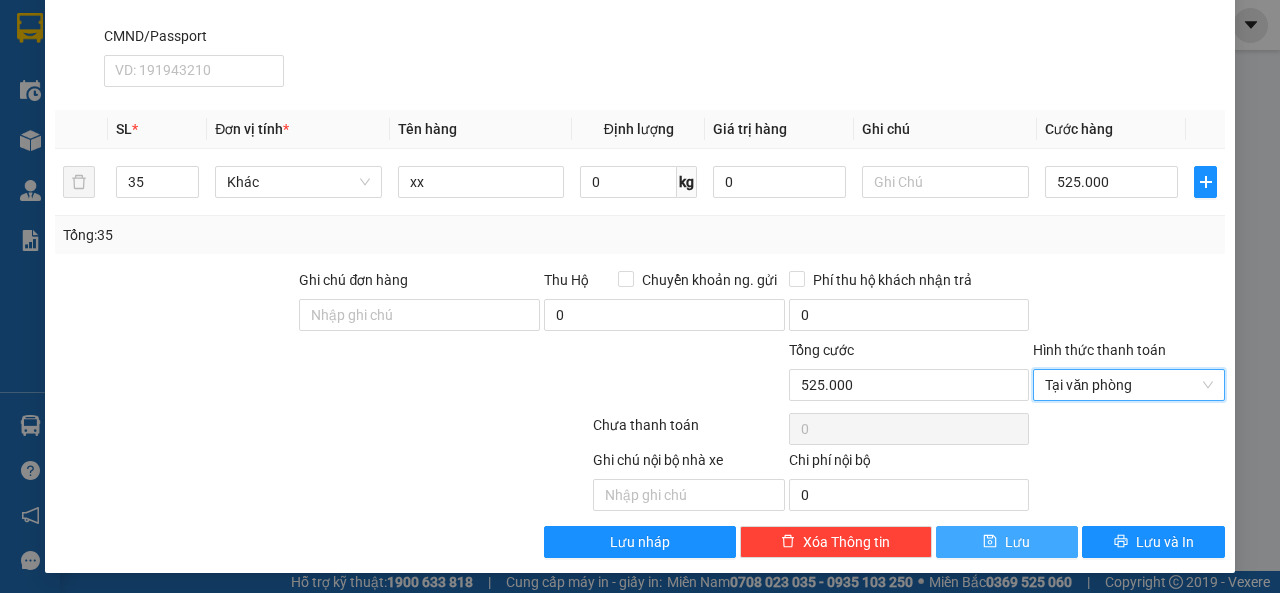click on "Lưu" at bounding box center [1017, 542] 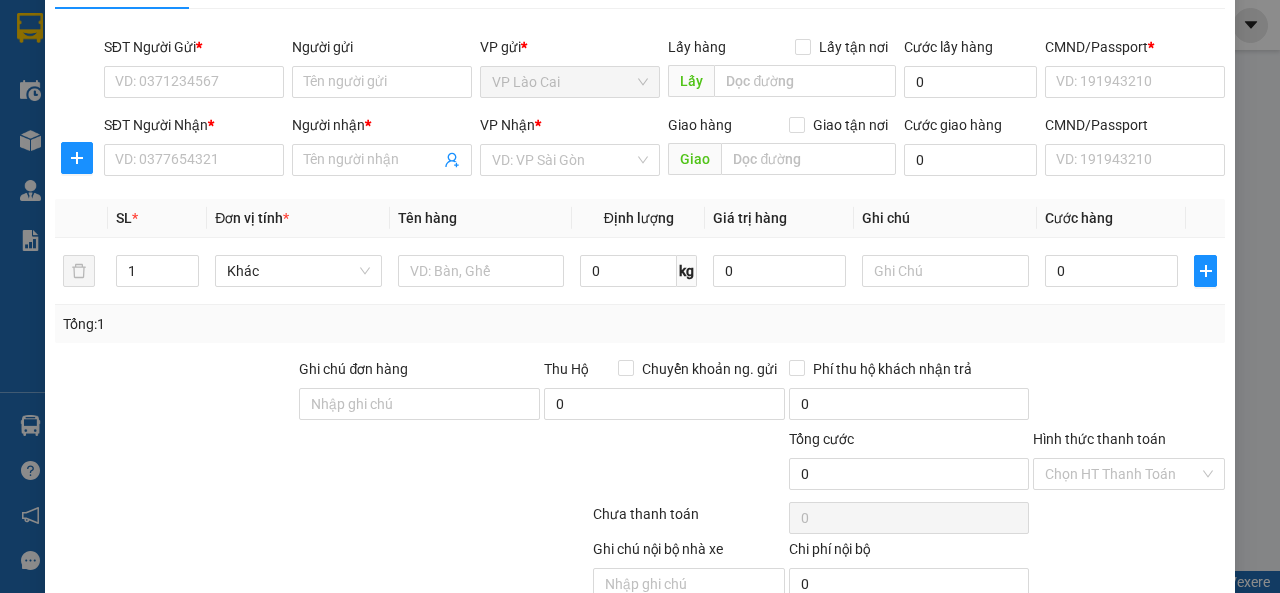 scroll, scrollTop: 0, scrollLeft: 0, axis: both 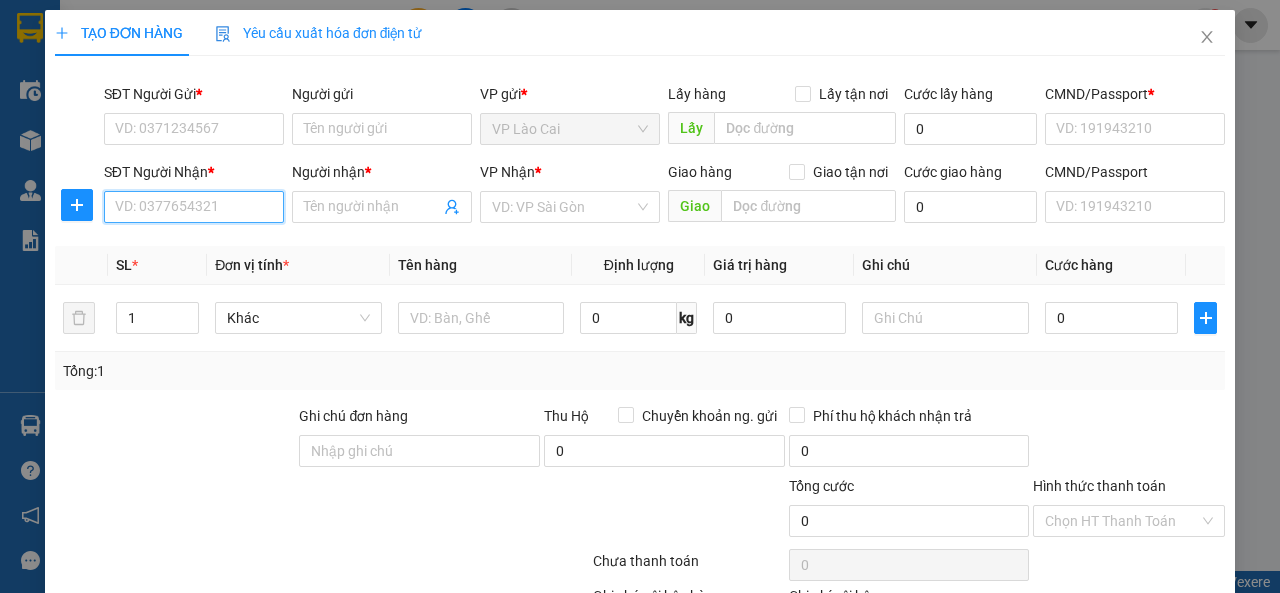 click on "SĐT Người Nhận  *" at bounding box center (194, 207) 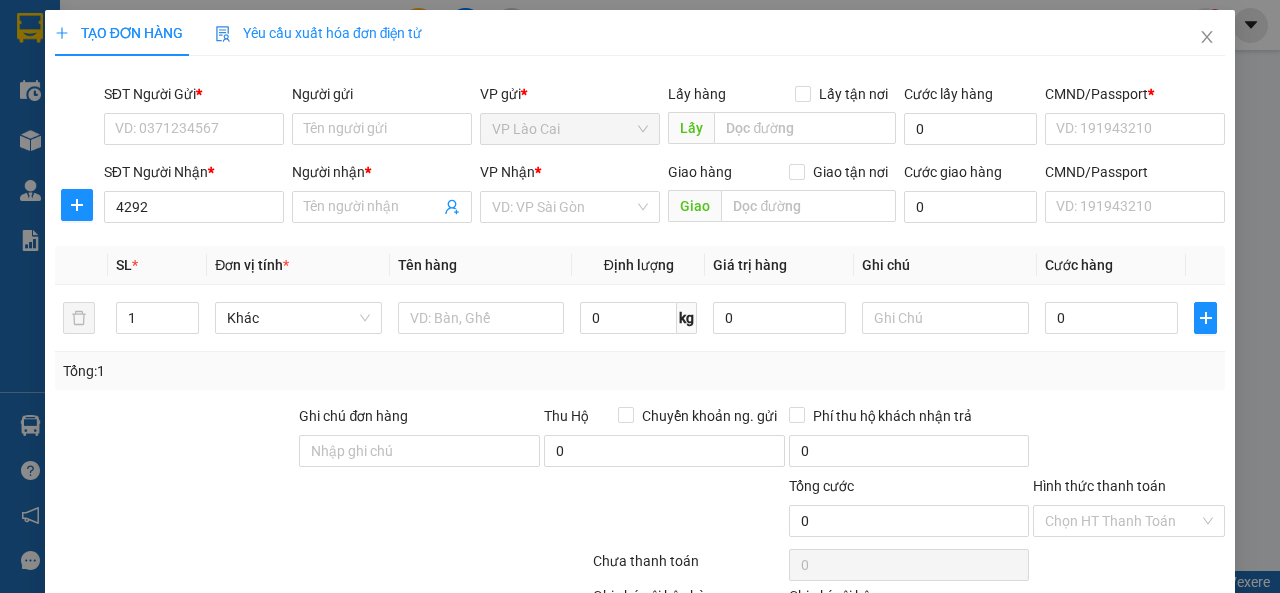 click on "Transit Pickup Surcharge Ids Transit Deliver Surcharge Ids Transit Deliver Surcharge Transit Deliver Surcharge SĐT Người Gửi  * VD: 0371234567 Người gửi Tên người gửi VP gửi  * VP Lào Cai Lấy hàng Lấy tận nơi Lấy Cước lấy hàng 0 CMND/Passport  * VD: 191943210 SĐT Người Nhận  * 4292 4292 Người nhận  * Tên người nhận VP Nhận  * VD: VP Sài Gòn Giao hàng Giao tận nơi Giao Cước giao hàng 0 CMND/Passport VD: 191943210 SL  * Đơn vị tính  * Tên hàng  Định lượng Giá trị hàng Ghi chú Cước hàng                   1 Khác 0 kg 0 0 Tổng:  1 Ghi chú đơn hàng Thu Hộ Chuyển khoản ng. gửi 0 Phí thu hộ khách nhận trả 0 Tổng cước 0 Hình thức thanh toán Chọn HT Thanh Toán Số tiền thu trước 0 Chưa thanh toán 0 Chọn HT Thanh Toán Ghi chú nội bộ nhà xe Chi phí nội bộ 0 Lưu nháp Xóa Thông tin Lưu Lưu và In Tại văn phòng Tài xế thu Tại văn phòng Tài xế thu" at bounding box center [640, 383] 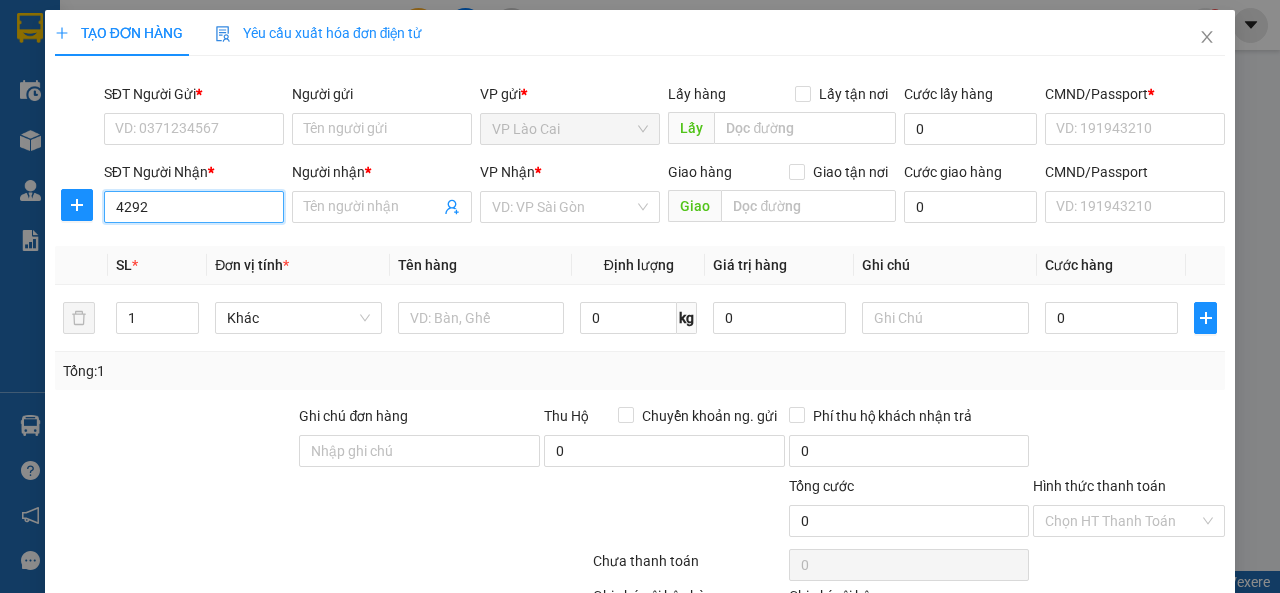 click on "4292" at bounding box center [194, 207] 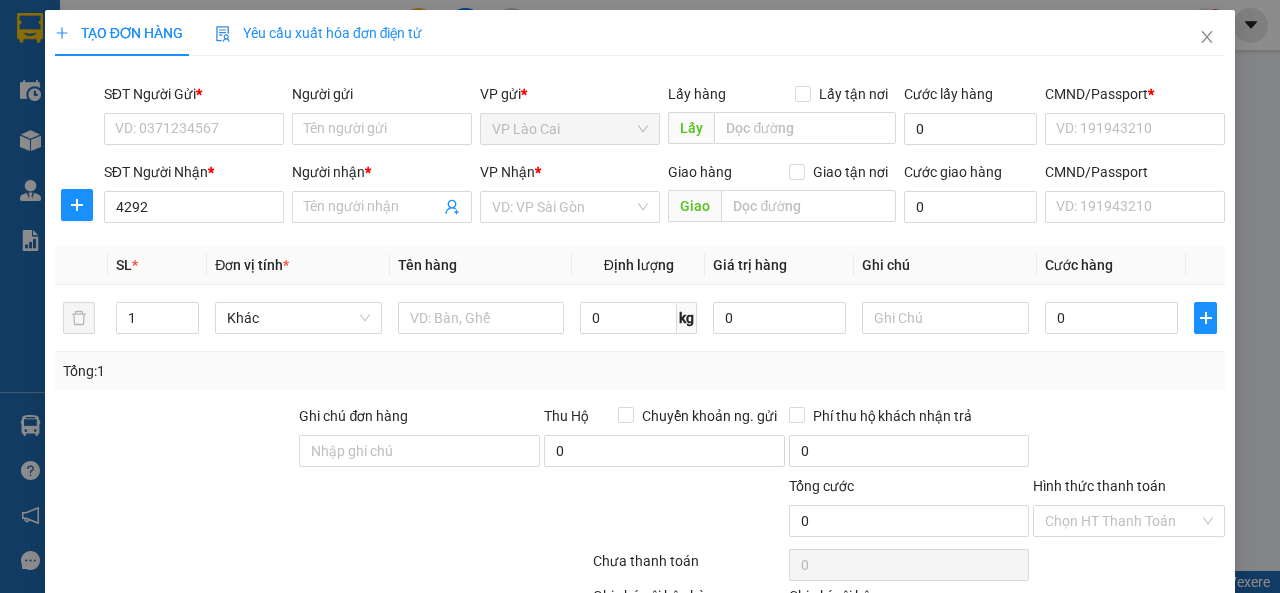 click on "Transit Pickup Surcharge Ids Transit Deliver Surcharge Ids Transit Deliver Surcharge Transit Deliver Surcharge SĐT Người Gửi  * VD: 0371234567 Người gửi Tên người gửi VP gửi  * VP Lào Cai Lấy hàng Lấy tận nơi Lấy Cước lấy hàng 0 CMND/Passport  * VD: 191943210 SĐT Người Nhận  * 4292 4292 Người nhận  * Tên người nhận VP Nhận  * VD: VP Sài Gòn Giao hàng Giao tận nơi Giao Cước giao hàng 0 CMND/Passport VD: 191943210 SL  * Đơn vị tính  * Tên hàng  Định lượng Giá trị hàng Ghi chú Cước hàng                   1 Khác 0 kg 0 0 Tổng:  1 Ghi chú đơn hàng Thu Hộ Chuyển khoản ng. gửi 0 Phí thu hộ khách nhận trả 0 Tổng cước 0 Hình thức thanh toán Chọn HT Thanh Toán Số tiền thu trước 0 Chưa thanh toán 0 Chọn HT Thanh Toán Ghi chú nội bộ nhà xe Chi phí nội bộ 0 Lưu nháp Xóa Thông tin Lưu Lưu và In Tại văn phòng Tài xế thu Tại văn phòng Tài xế thu" at bounding box center [640, 383] 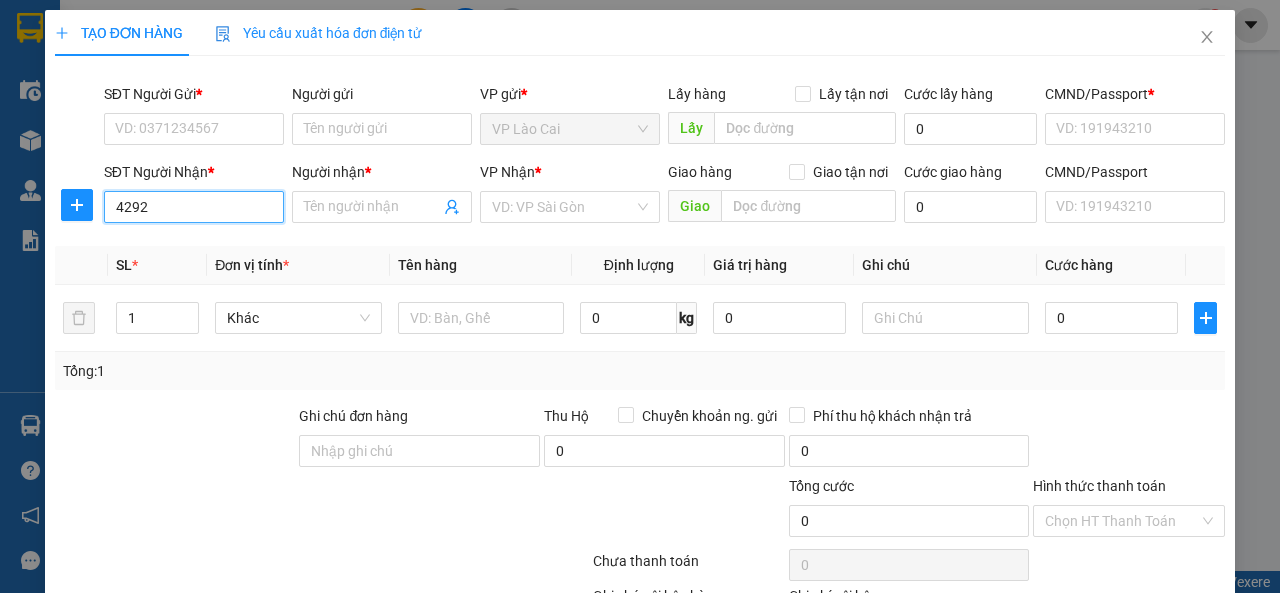 click on "4292" at bounding box center [194, 207] 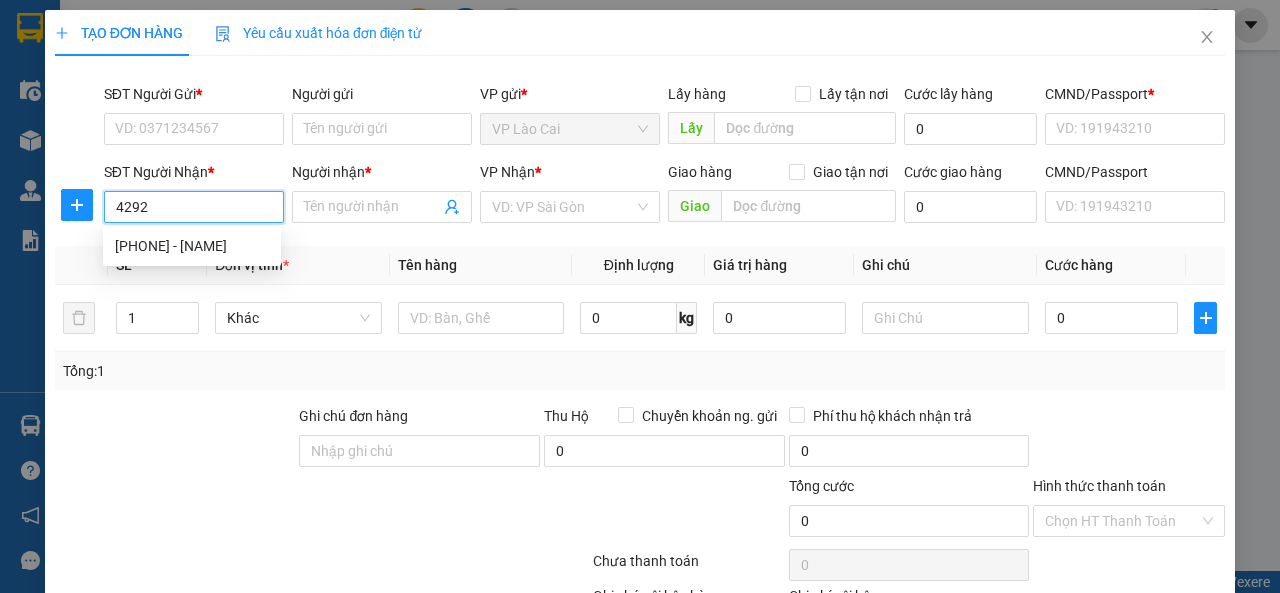click on "0904514292 - Thinh" at bounding box center [192, 246] 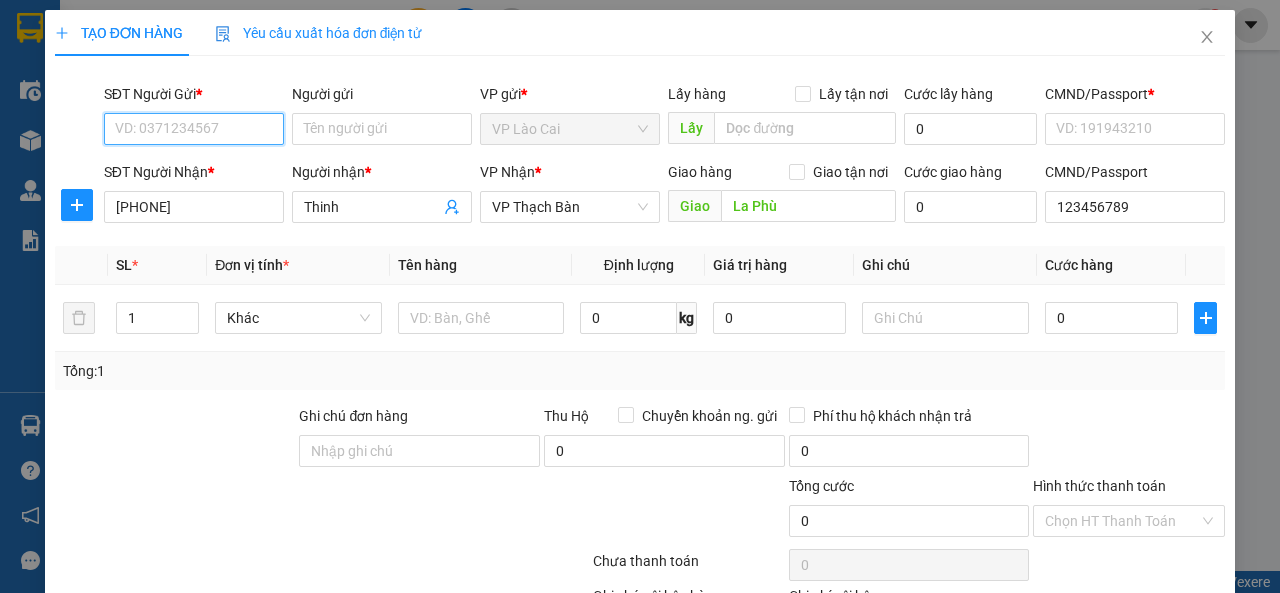 click on "SĐT Người Gửi  *" at bounding box center (194, 129) 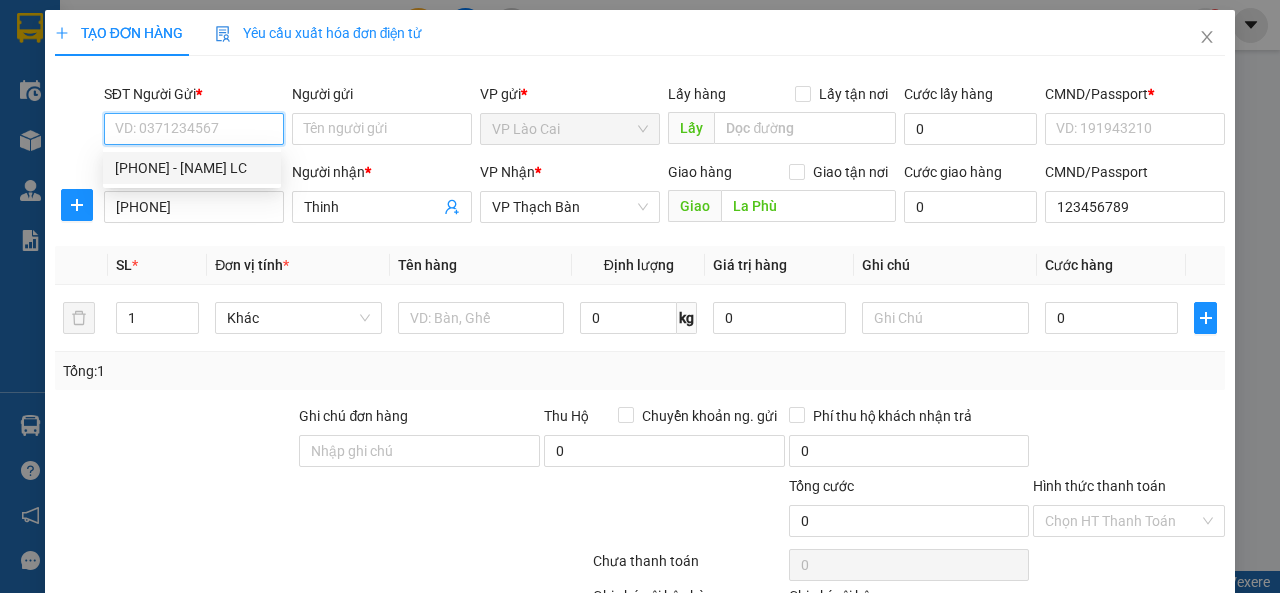 click on "[PHONE] - [FIRST] [LAST]" at bounding box center (192, 168) 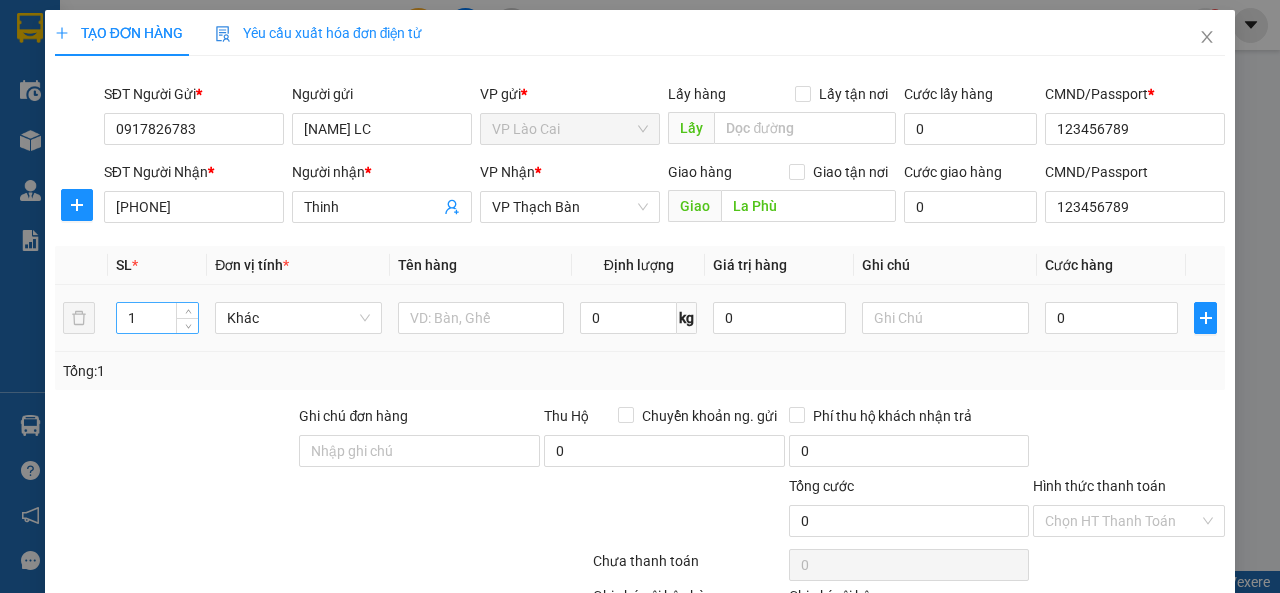 click on "1" at bounding box center [158, 318] 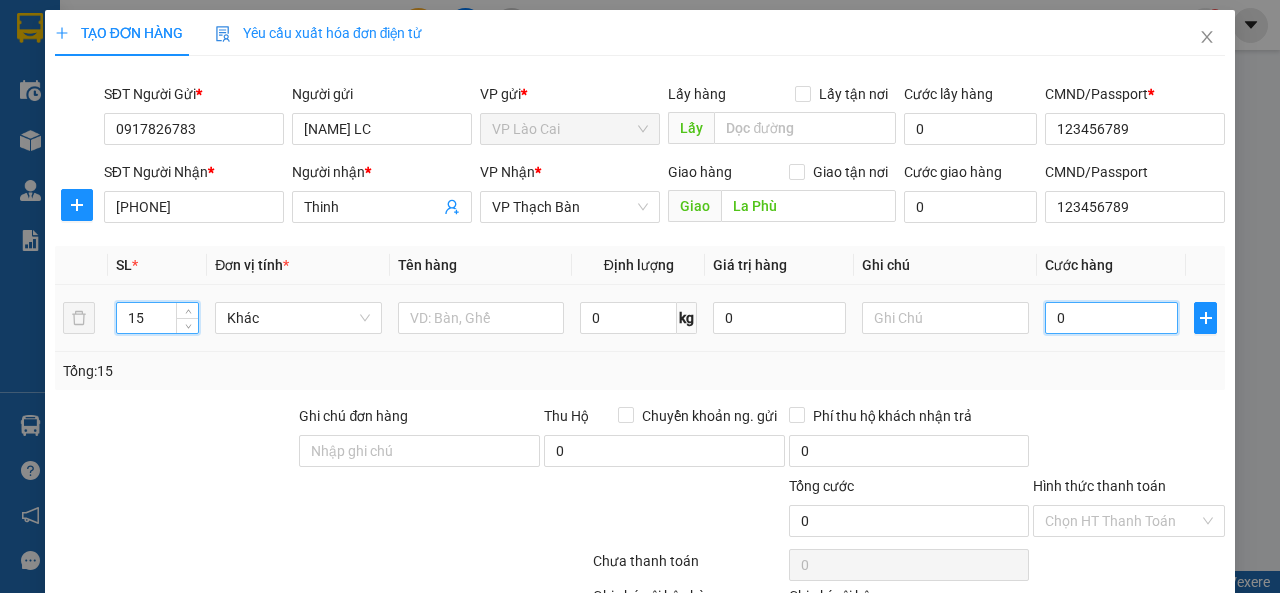 click on "0" at bounding box center (1111, 318) 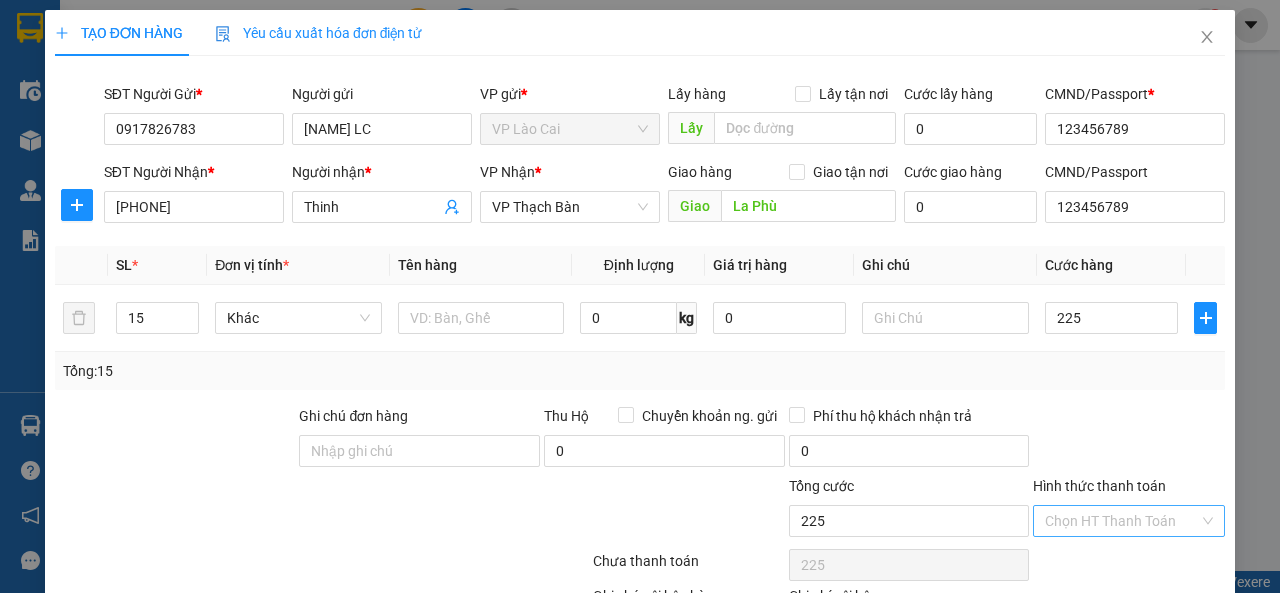 click on "Hình thức thanh toán" at bounding box center [1122, 521] 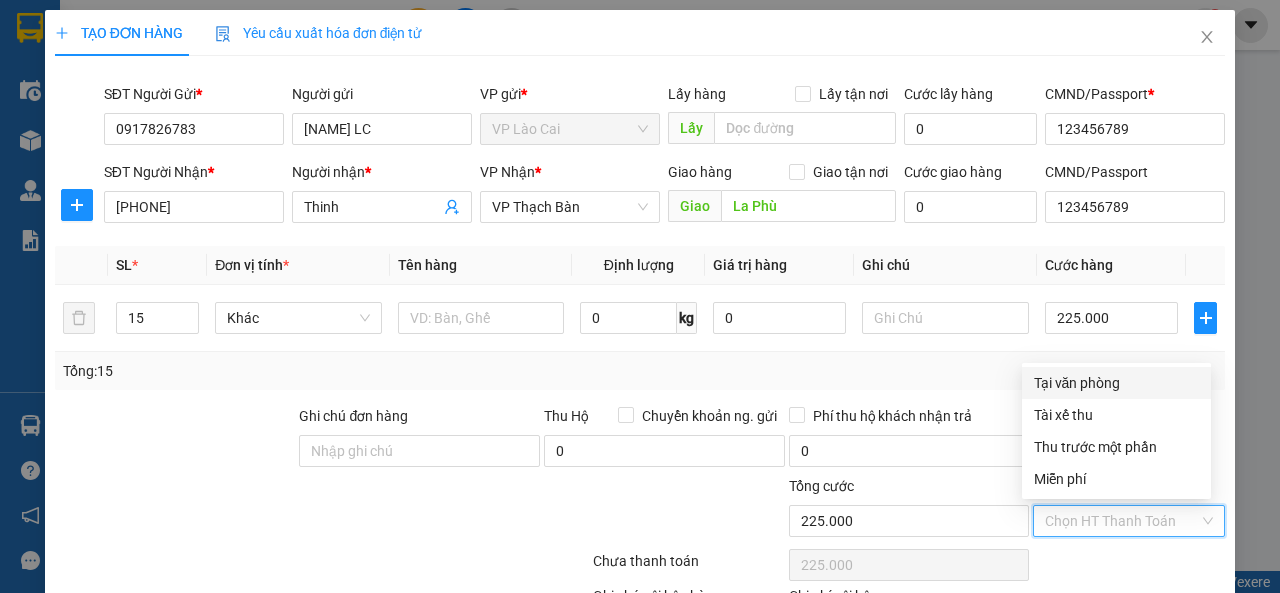 click on "Tại văn phòng" at bounding box center [1116, 383] 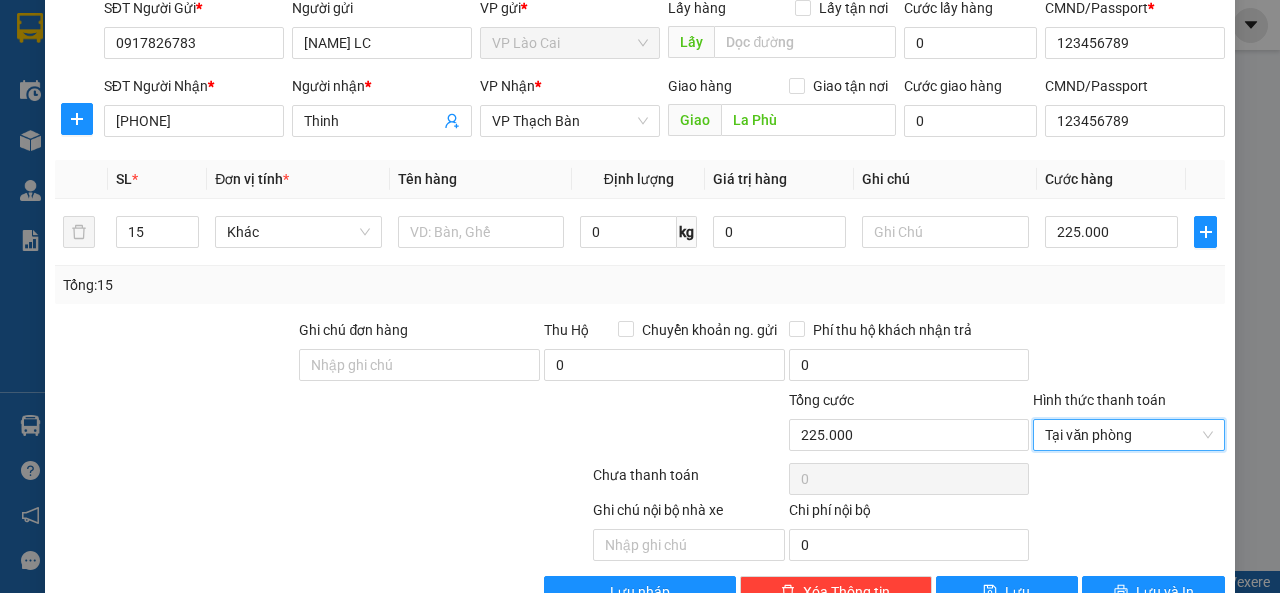 scroll, scrollTop: 137, scrollLeft: 0, axis: vertical 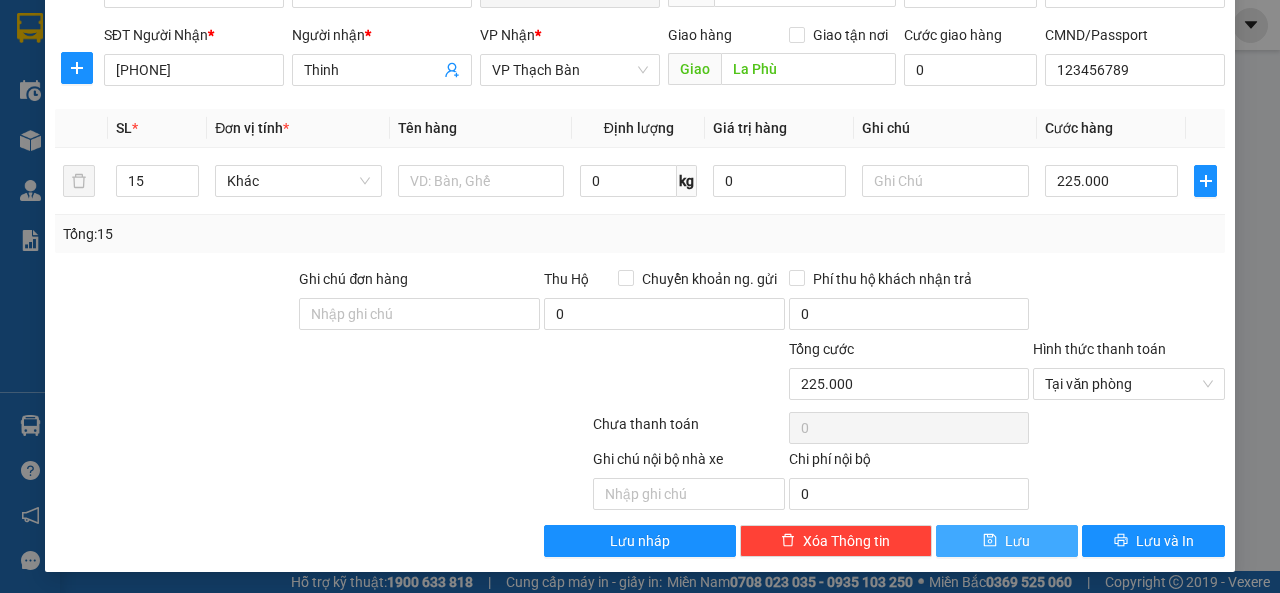 click on "Lưu" at bounding box center [1007, 541] 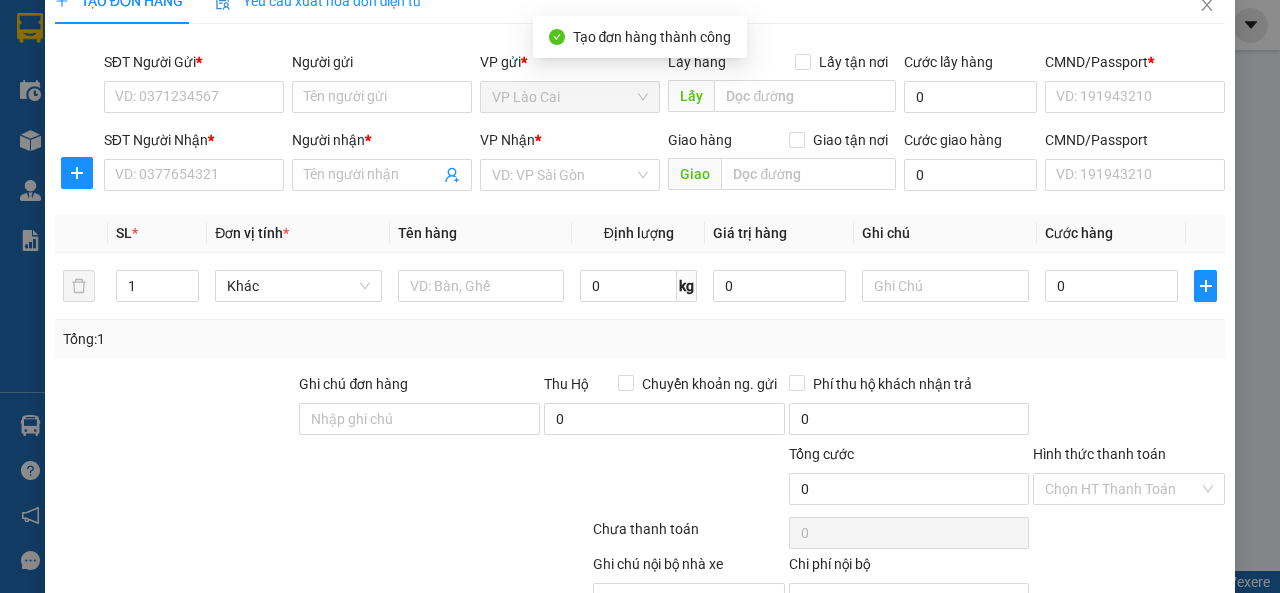 scroll, scrollTop: 0, scrollLeft: 0, axis: both 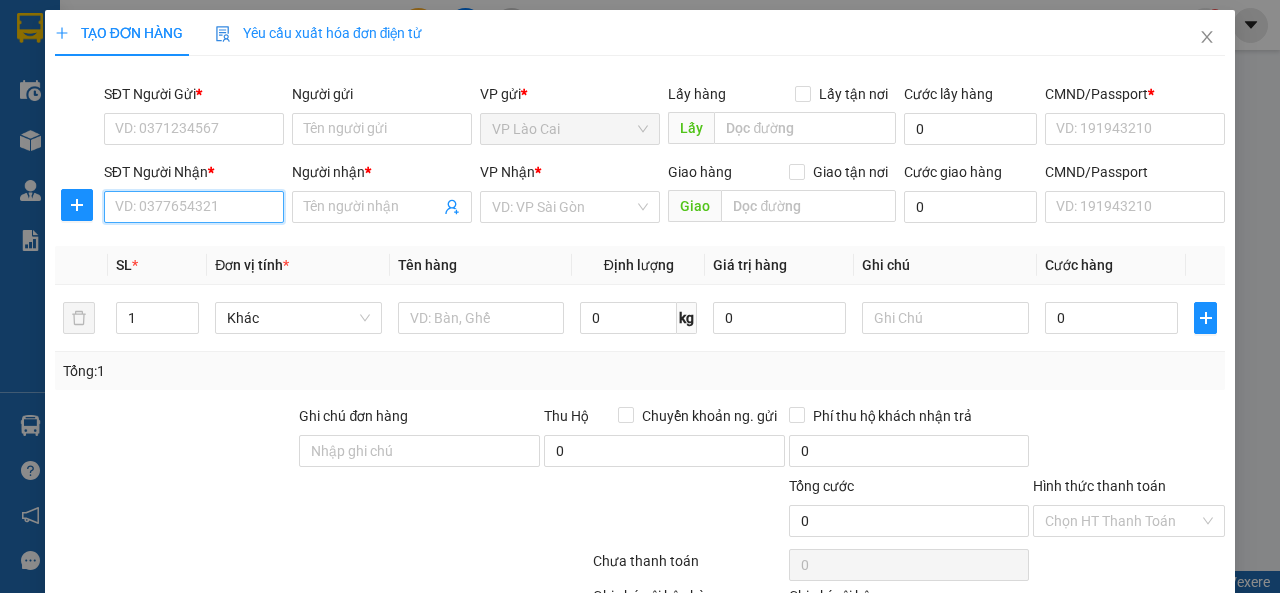 click on "SĐT Người Nhận  *" at bounding box center (194, 207) 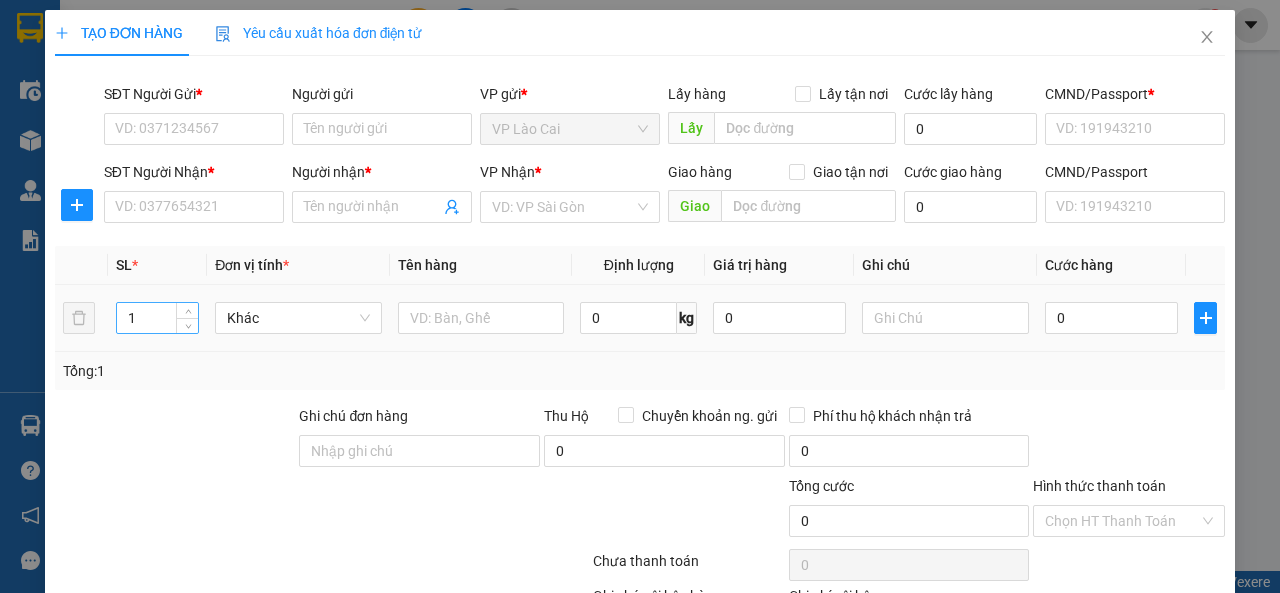 click on "1" at bounding box center [158, 318] 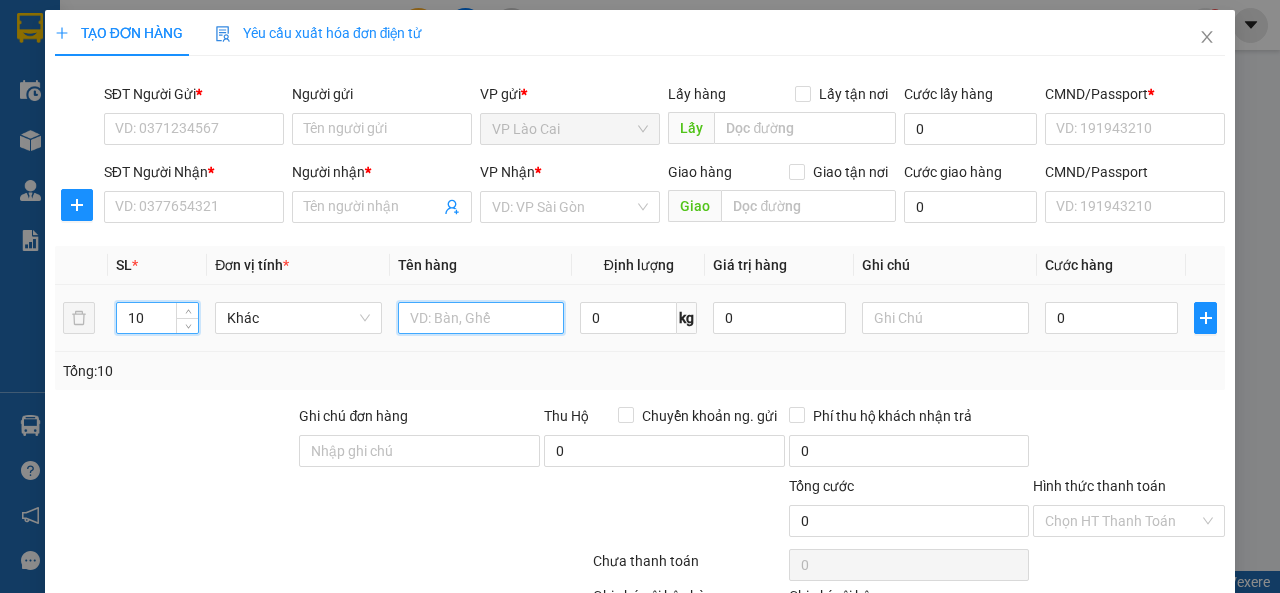click at bounding box center (481, 318) 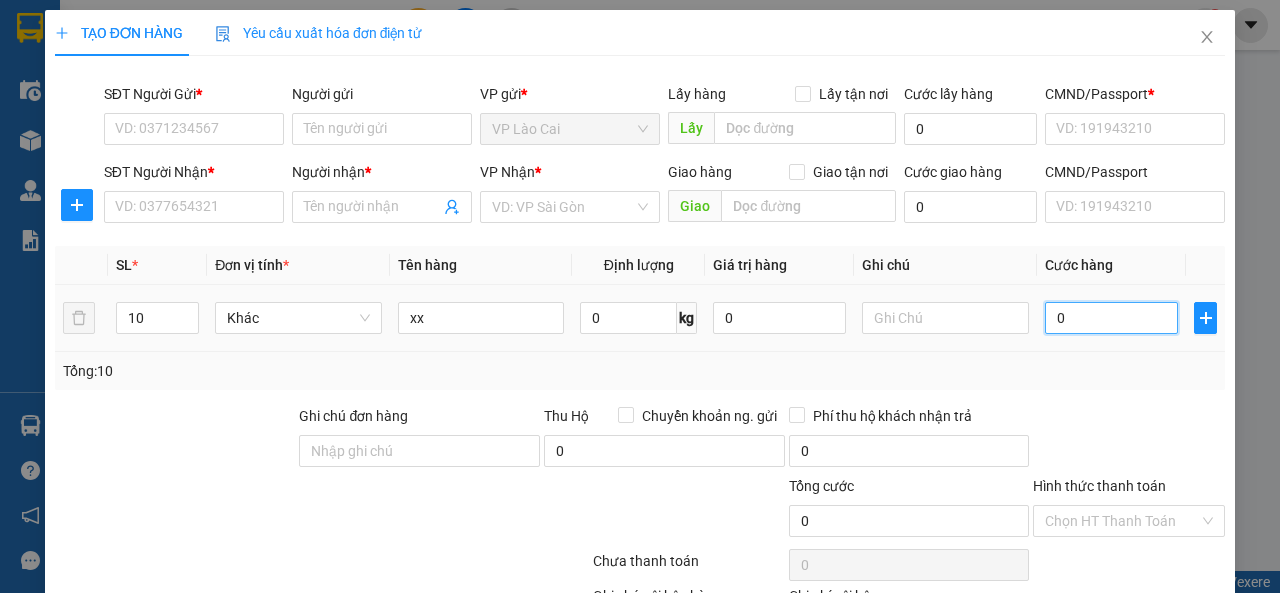 click on "0" at bounding box center (1111, 318) 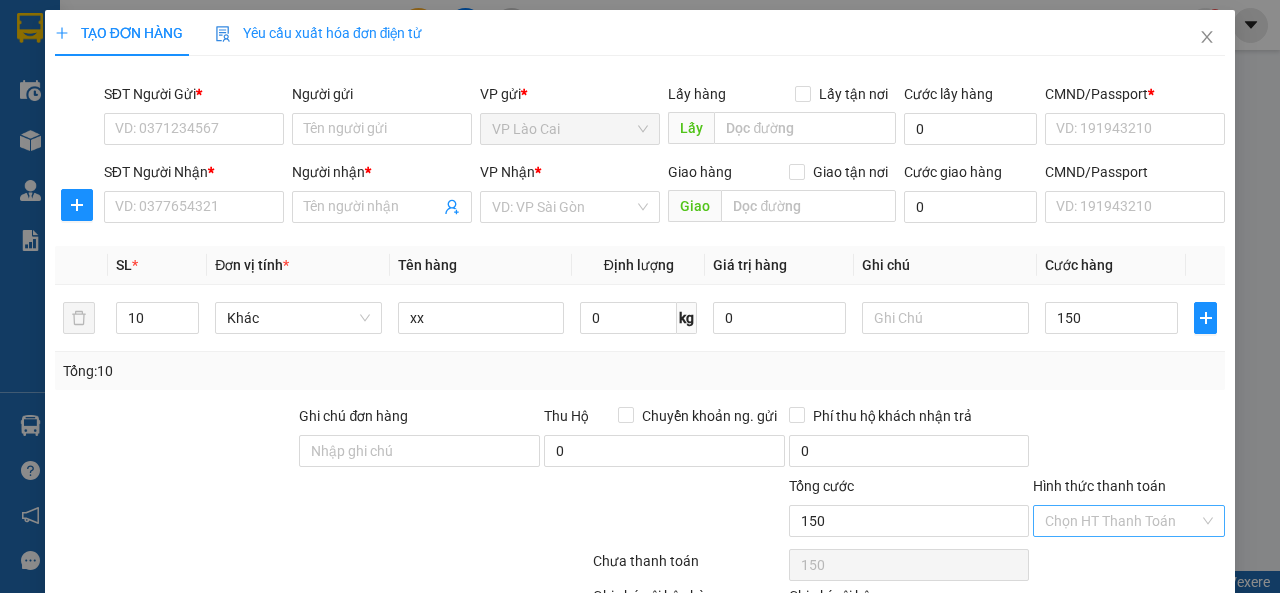 click on "Hình thức thanh toán" at bounding box center [1122, 521] 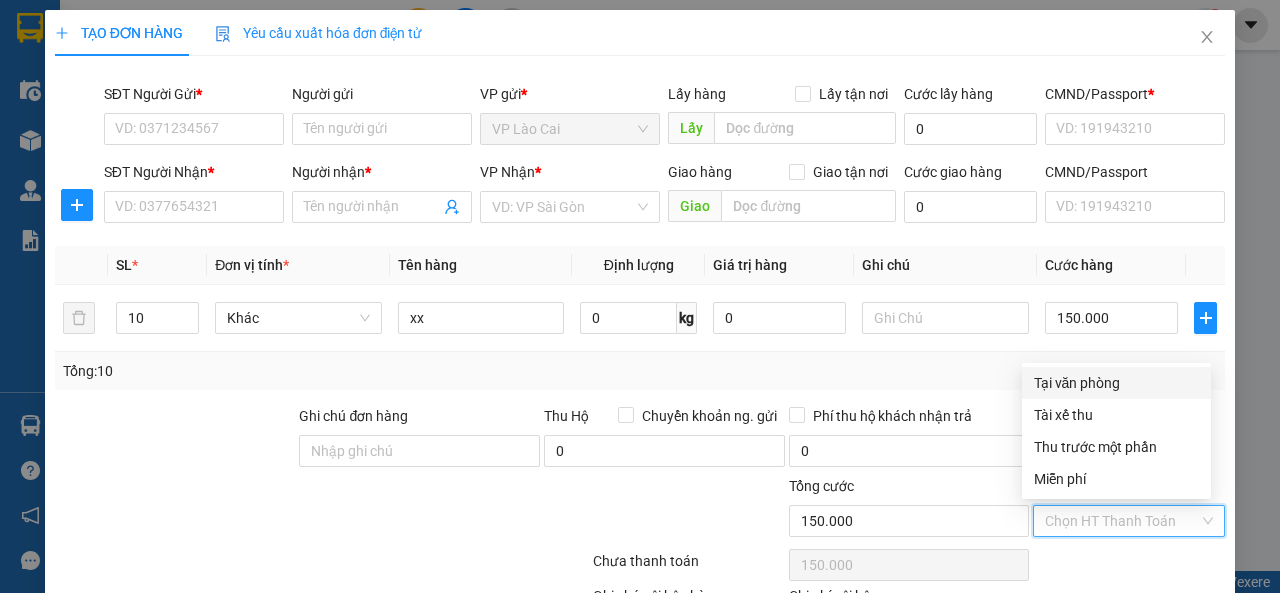 click on "Tại văn phòng" at bounding box center (1116, 383) 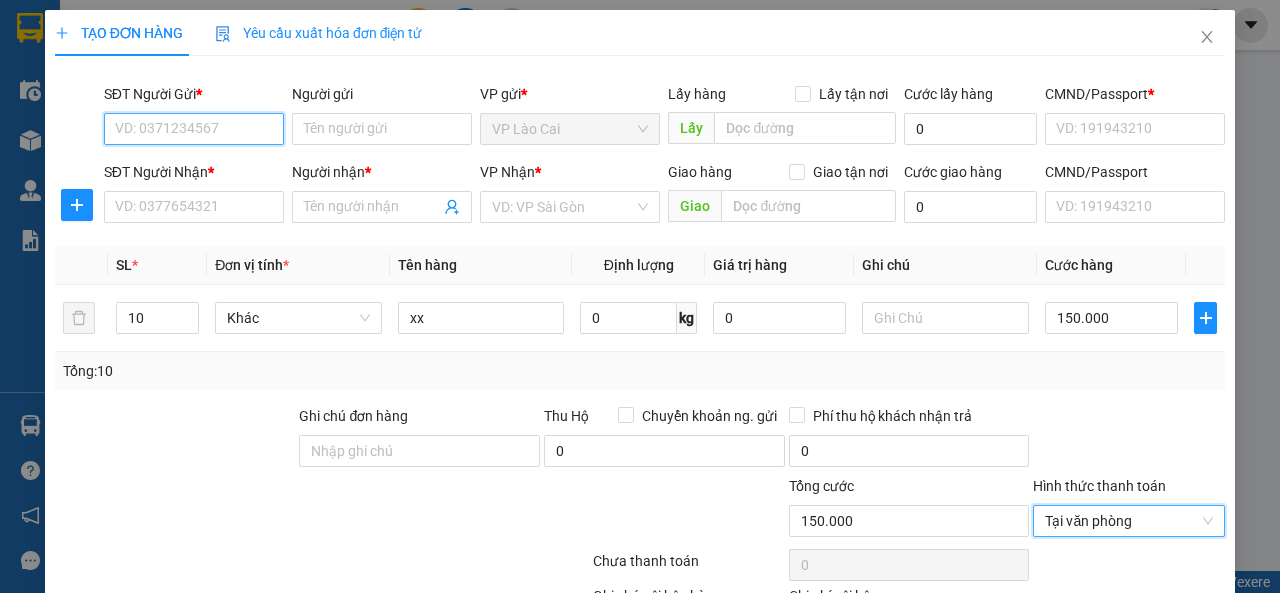click on "SĐT Người Gửi  *" at bounding box center [194, 129] 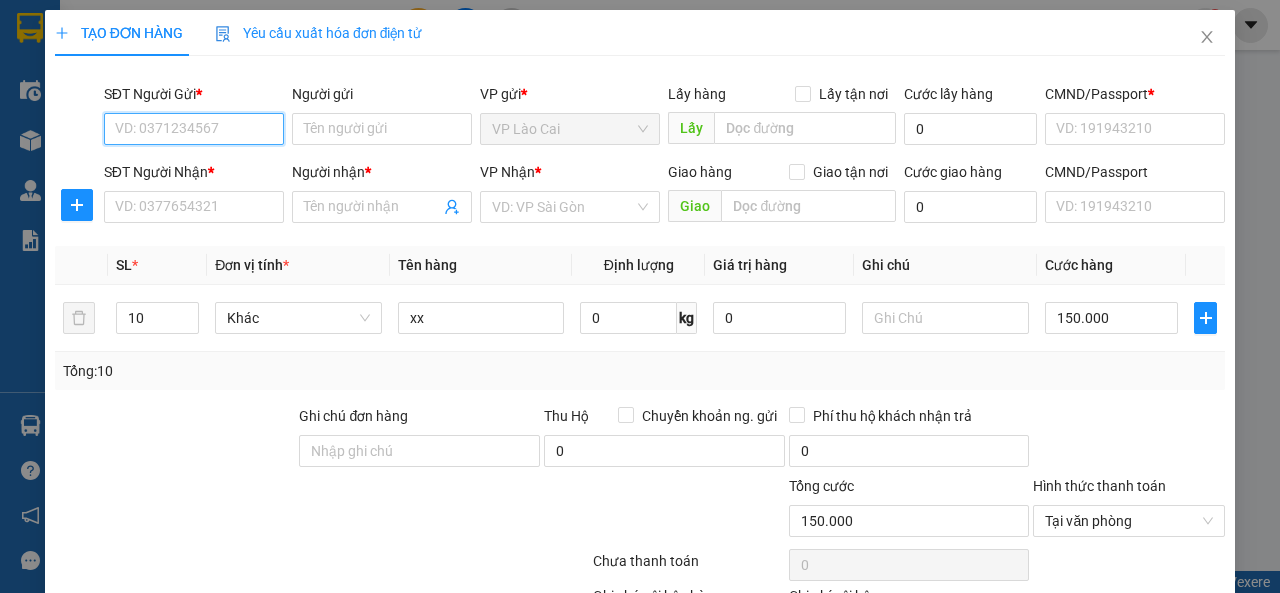 click on "SĐT Người Gửi  *" at bounding box center (194, 129) 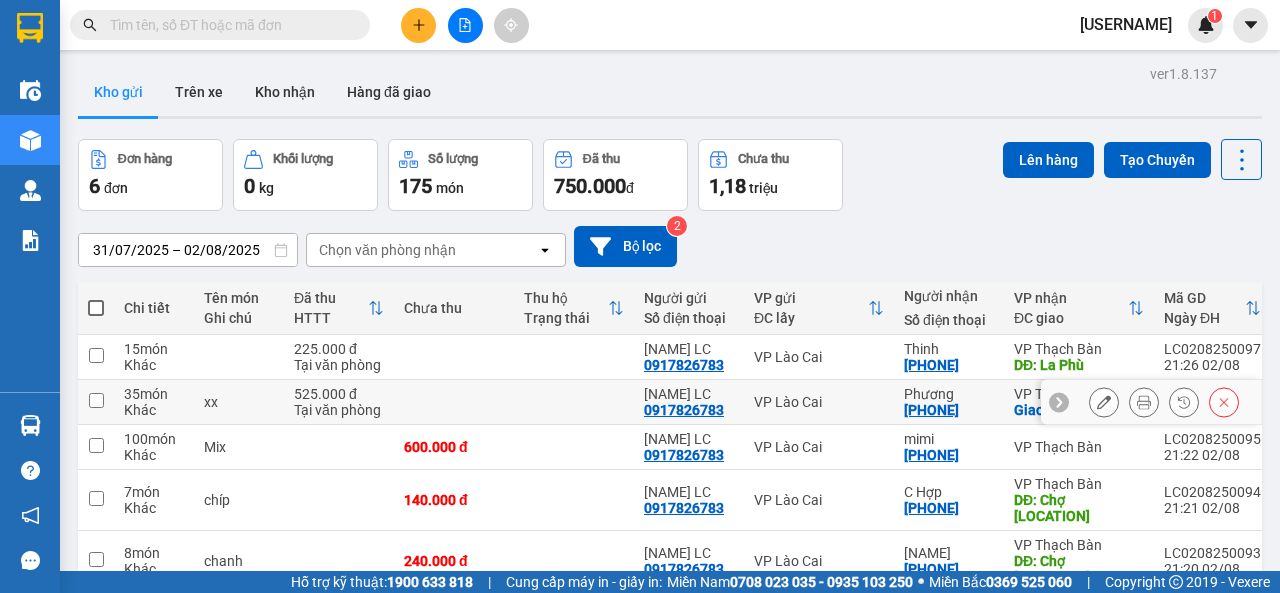 scroll, scrollTop: 140, scrollLeft: 0, axis: vertical 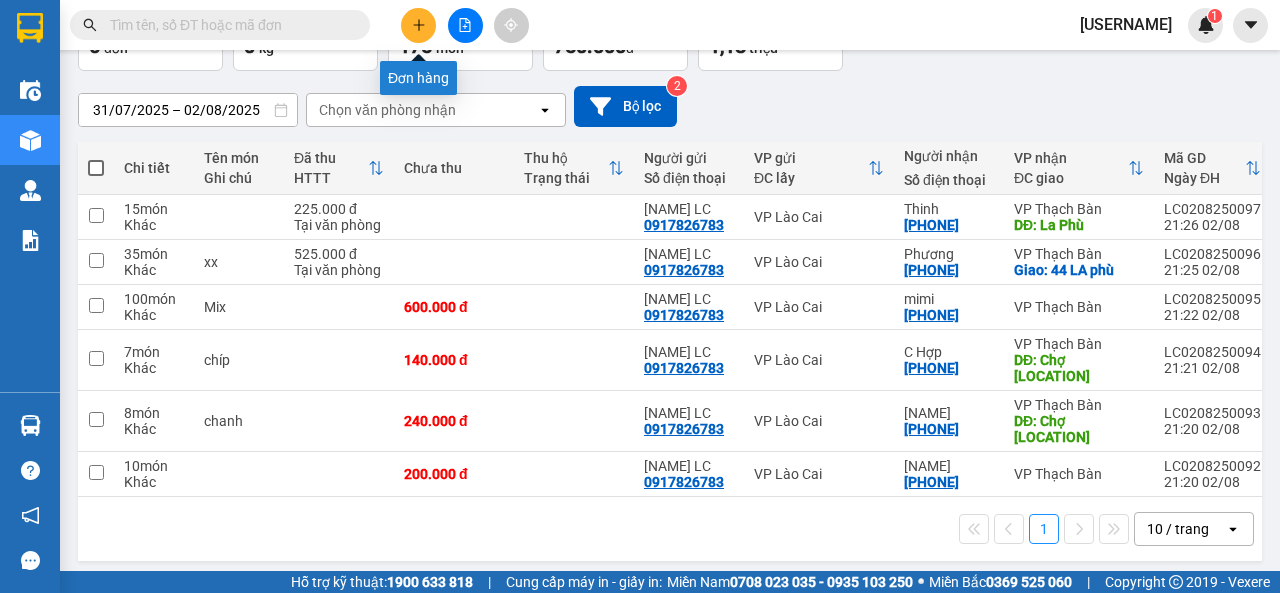 click 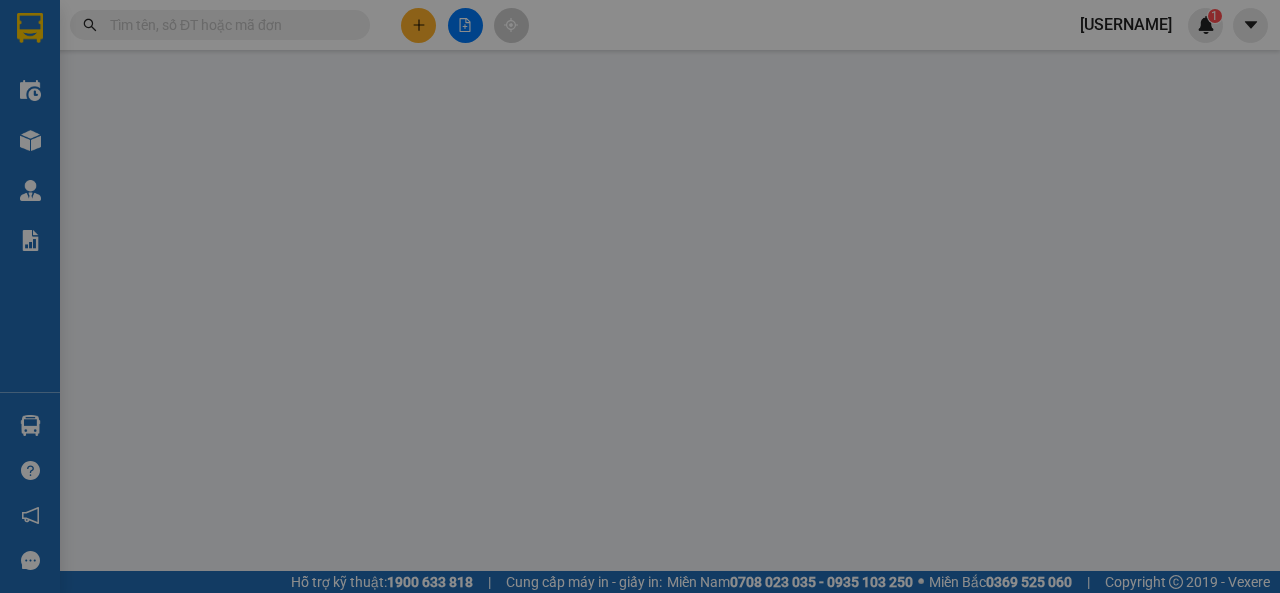 scroll, scrollTop: 0, scrollLeft: 0, axis: both 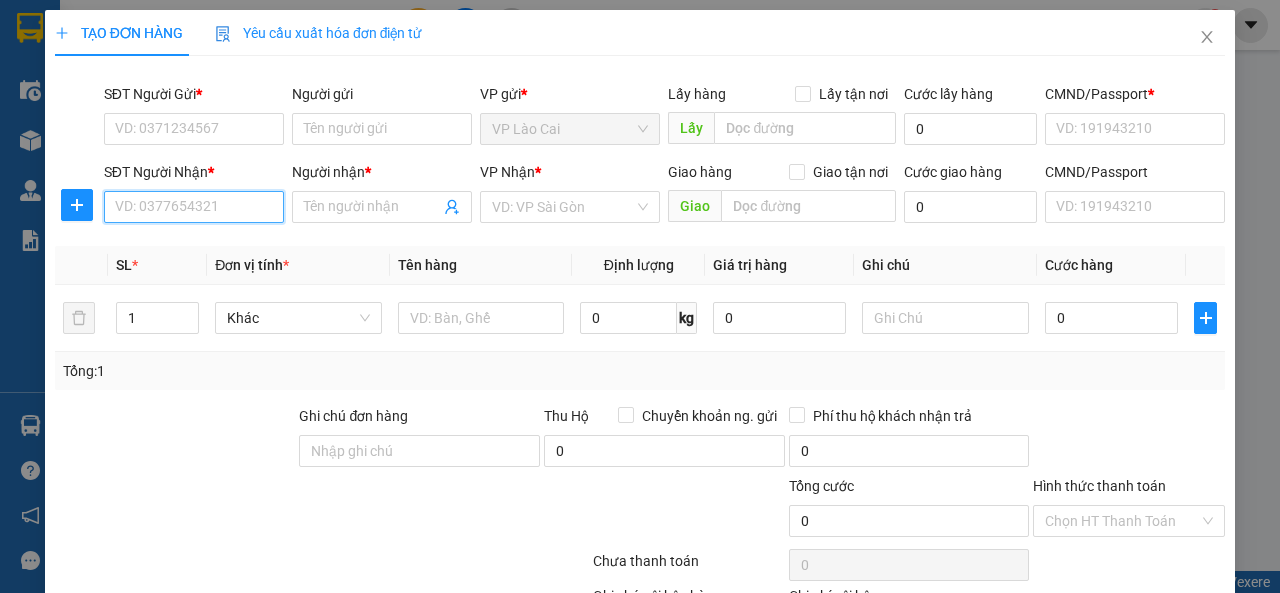 click on "SĐT Người Nhận  *" at bounding box center (194, 207) 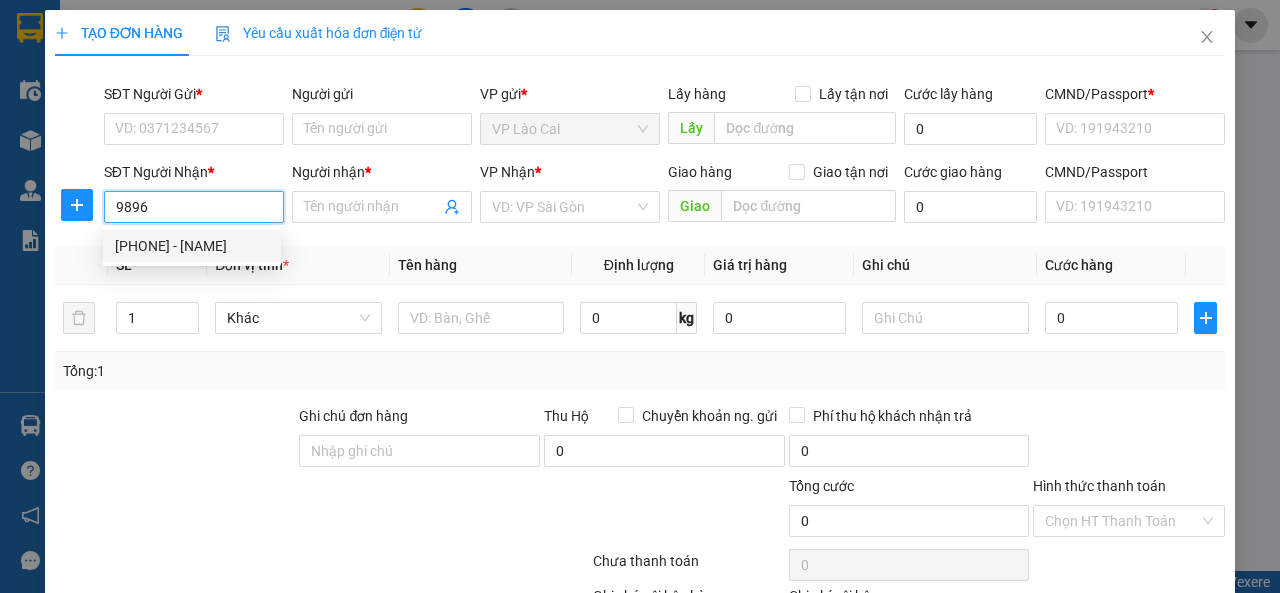 click on "0909669896 - Nhâm" at bounding box center (192, 246) 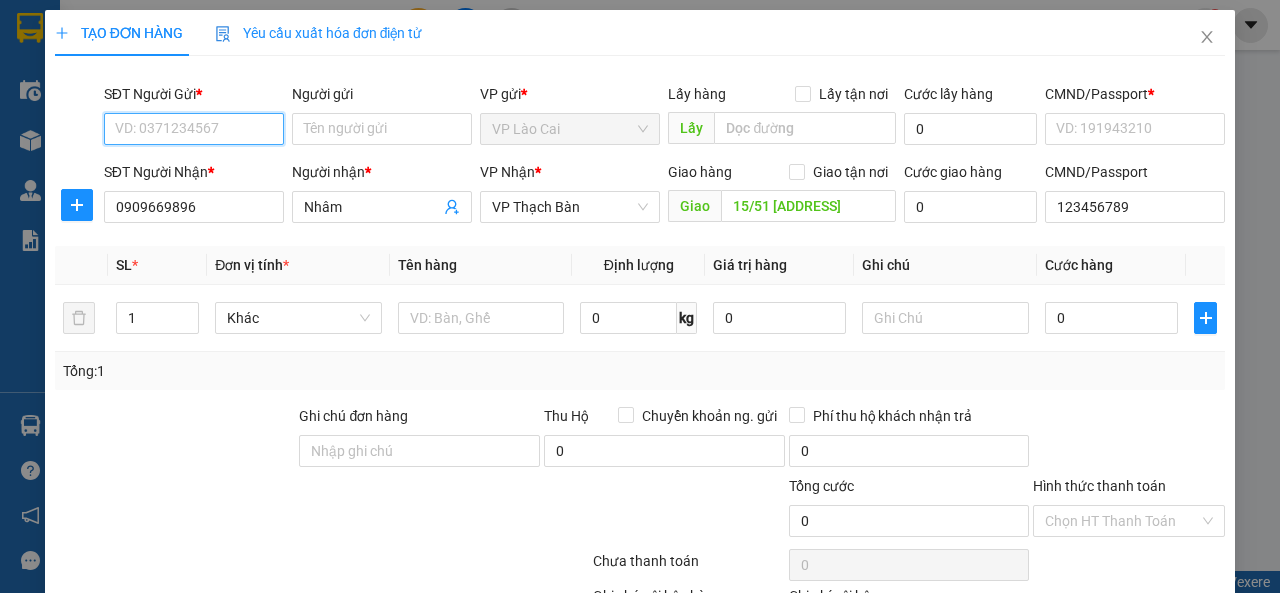 click on "SĐT Người Gửi  *" at bounding box center [194, 129] 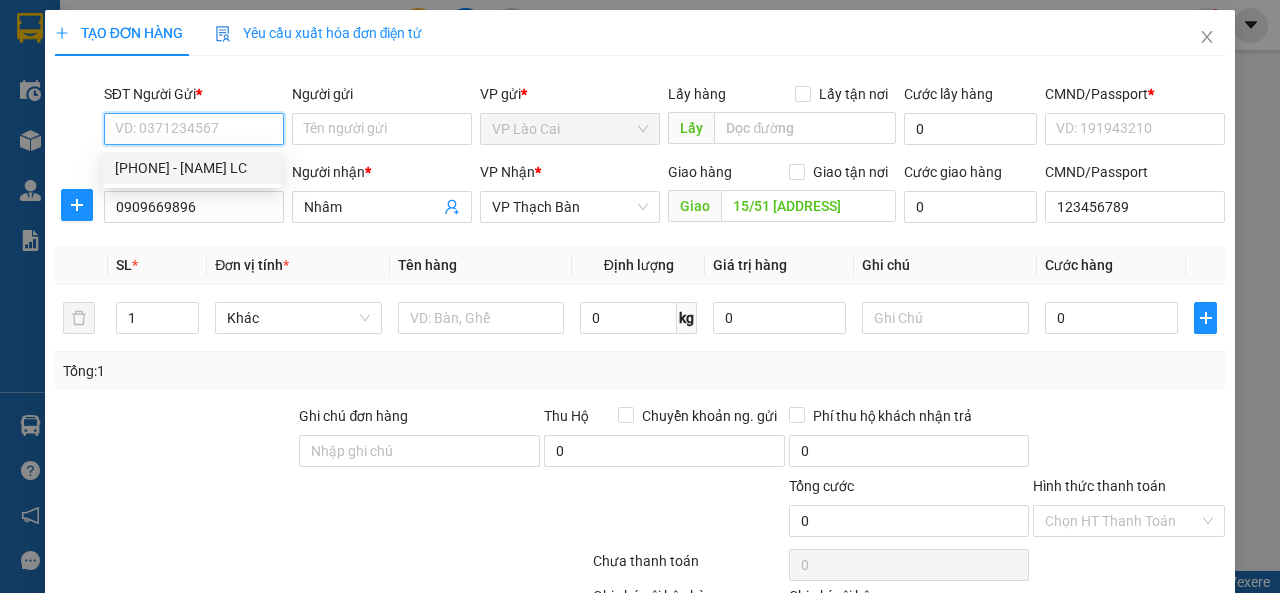 click on "[PHONE] - [FIRST] [LAST]" at bounding box center (192, 168) 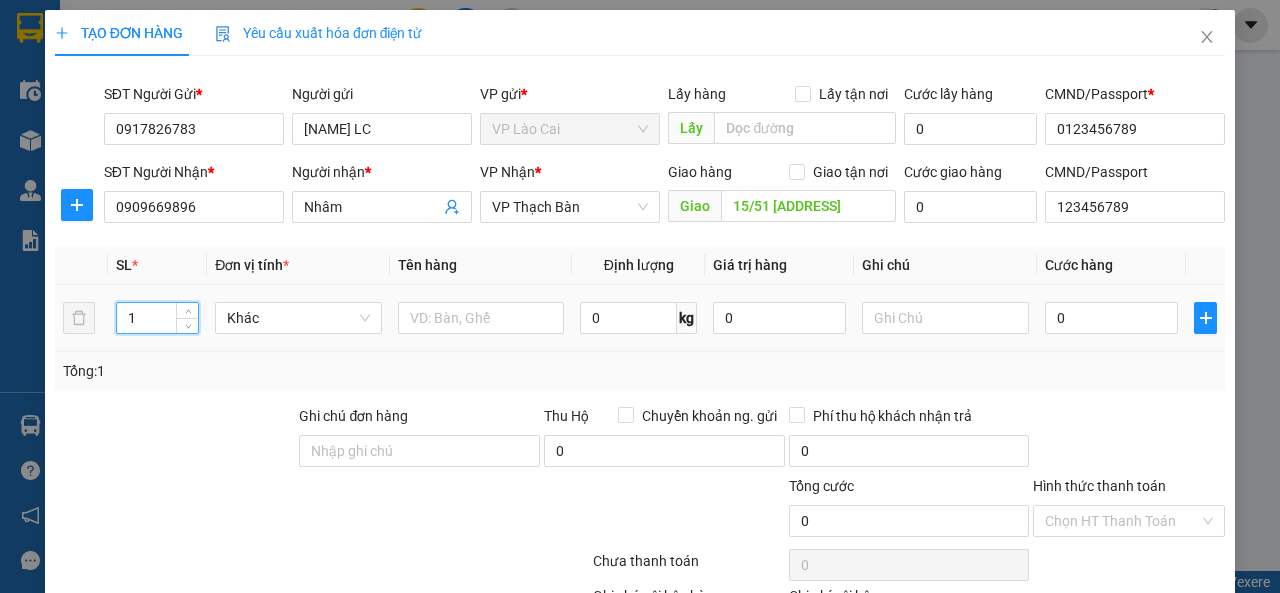 click on "1" at bounding box center [158, 318] 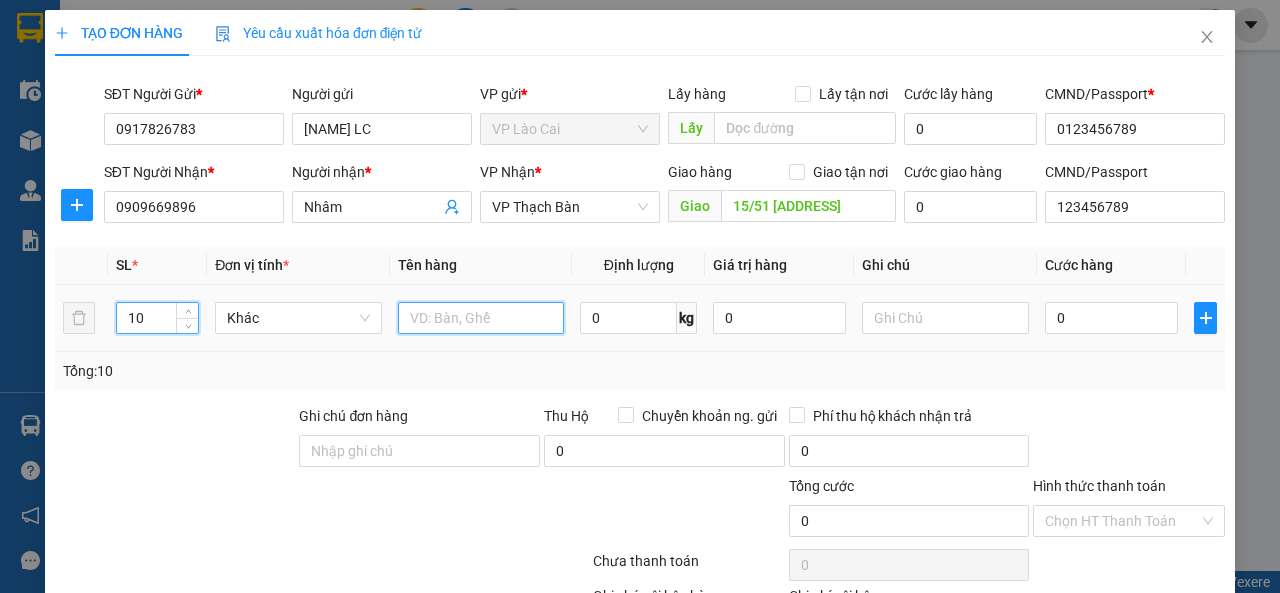 click at bounding box center [481, 318] 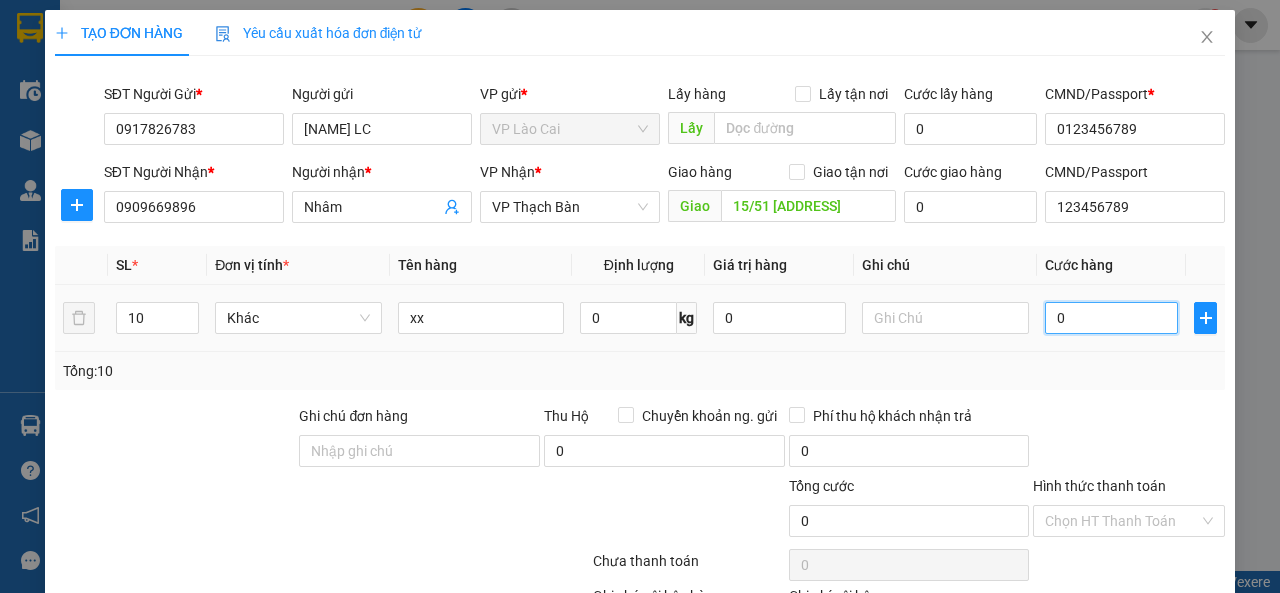 click on "0" at bounding box center (1111, 318) 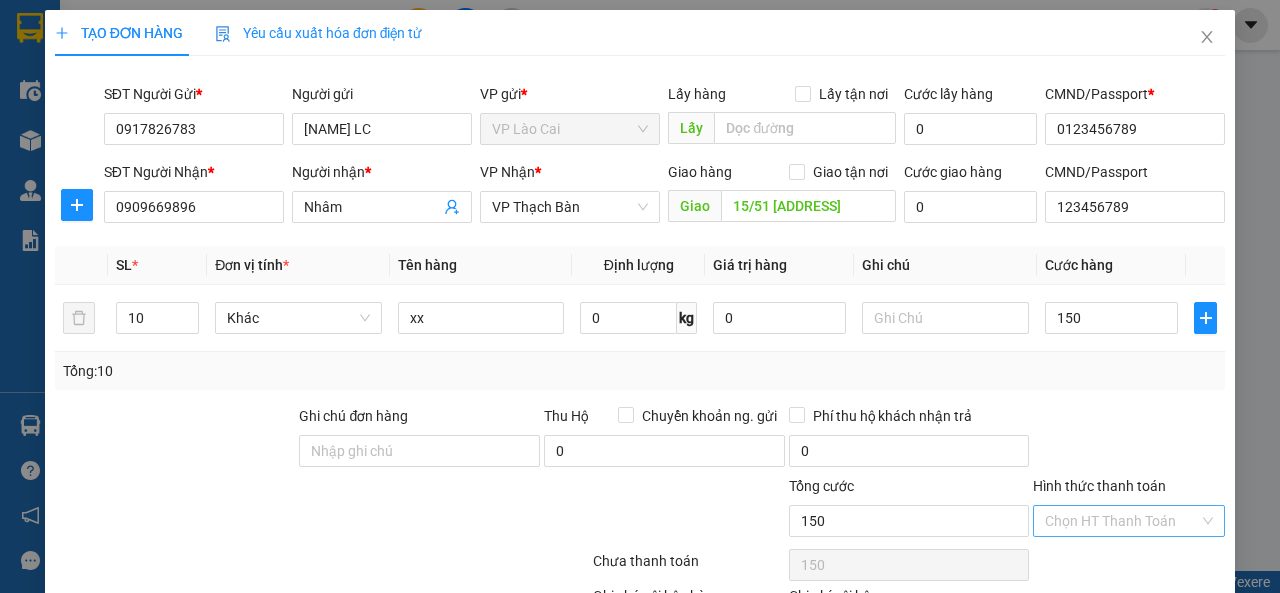 click on "Hình thức thanh toán" at bounding box center (1122, 521) 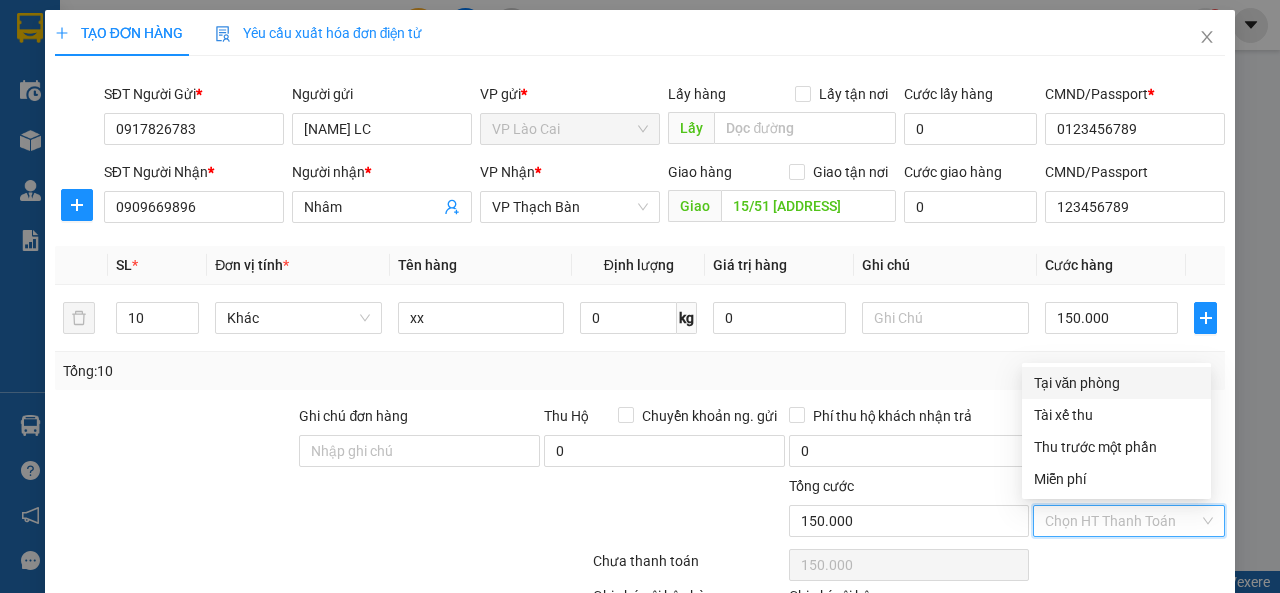 click on "Tại văn phòng" at bounding box center (1116, 383) 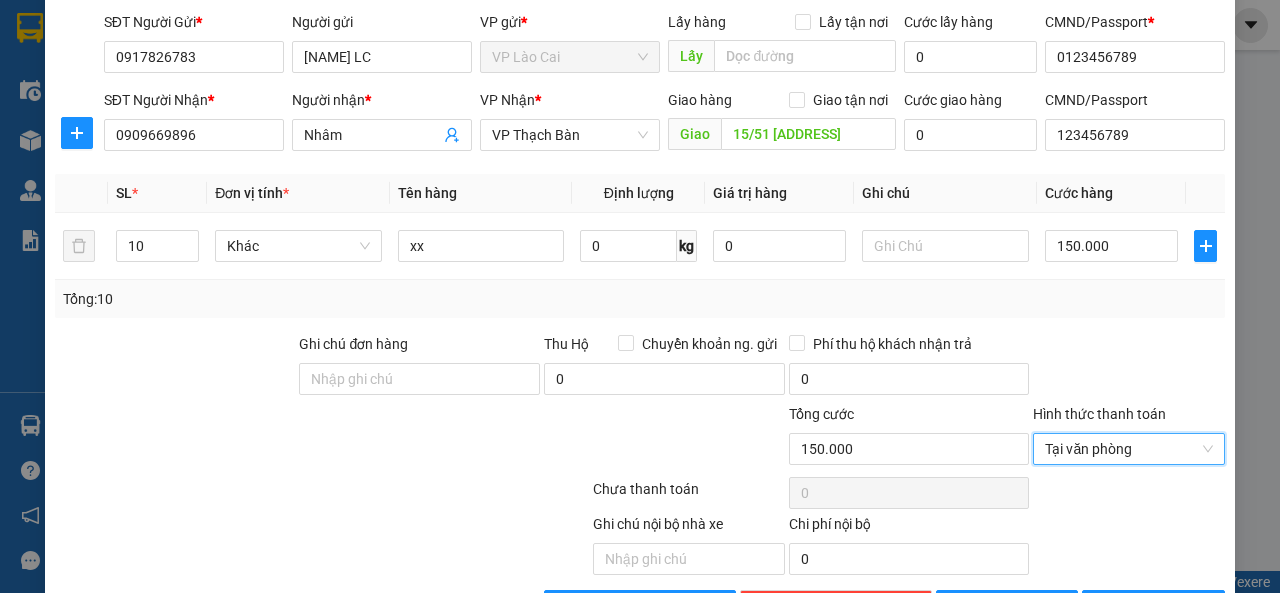 scroll, scrollTop: 137, scrollLeft: 0, axis: vertical 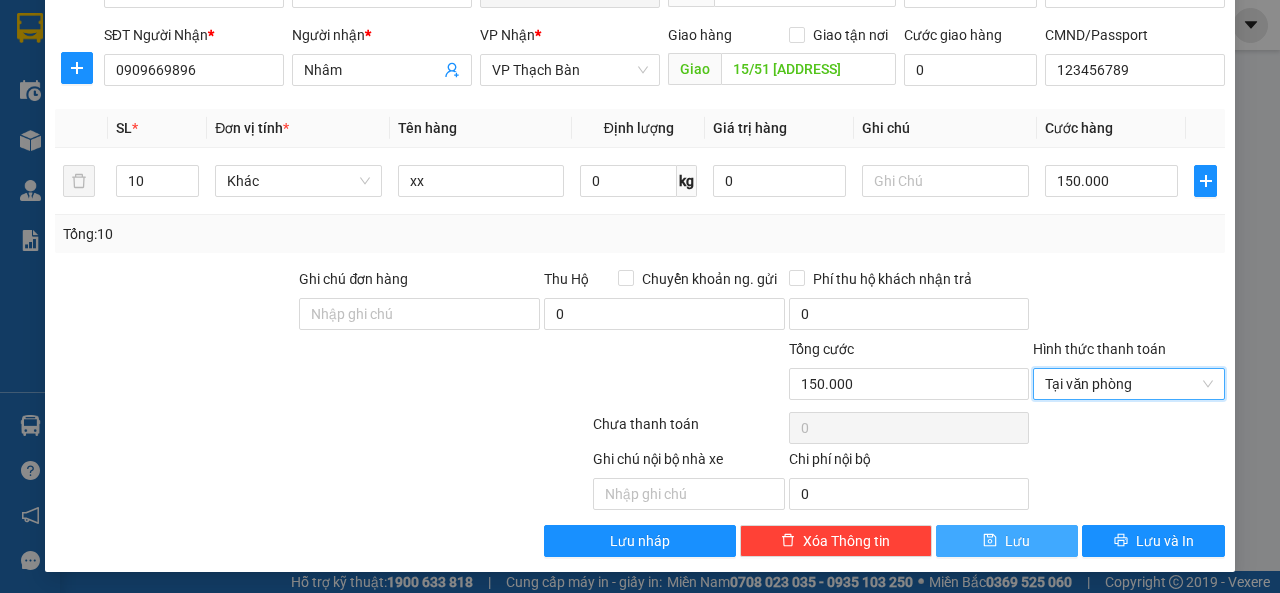 click on "Lưu" at bounding box center [1007, 541] 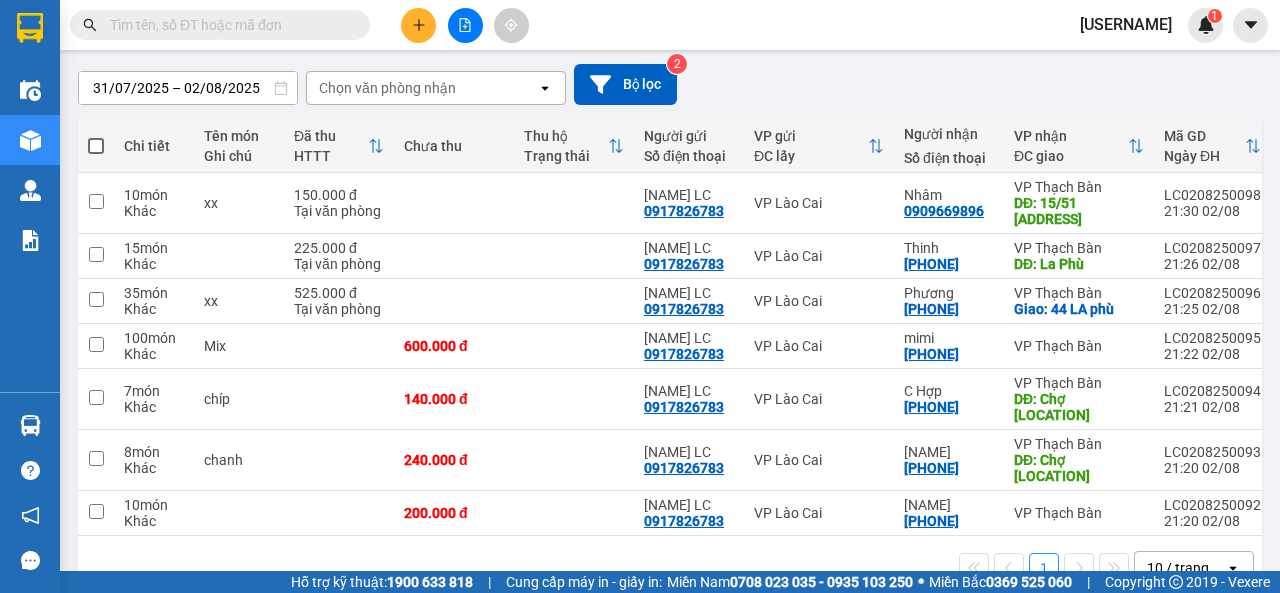 scroll, scrollTop: 186, scrollLeft: 0, axis: vertical 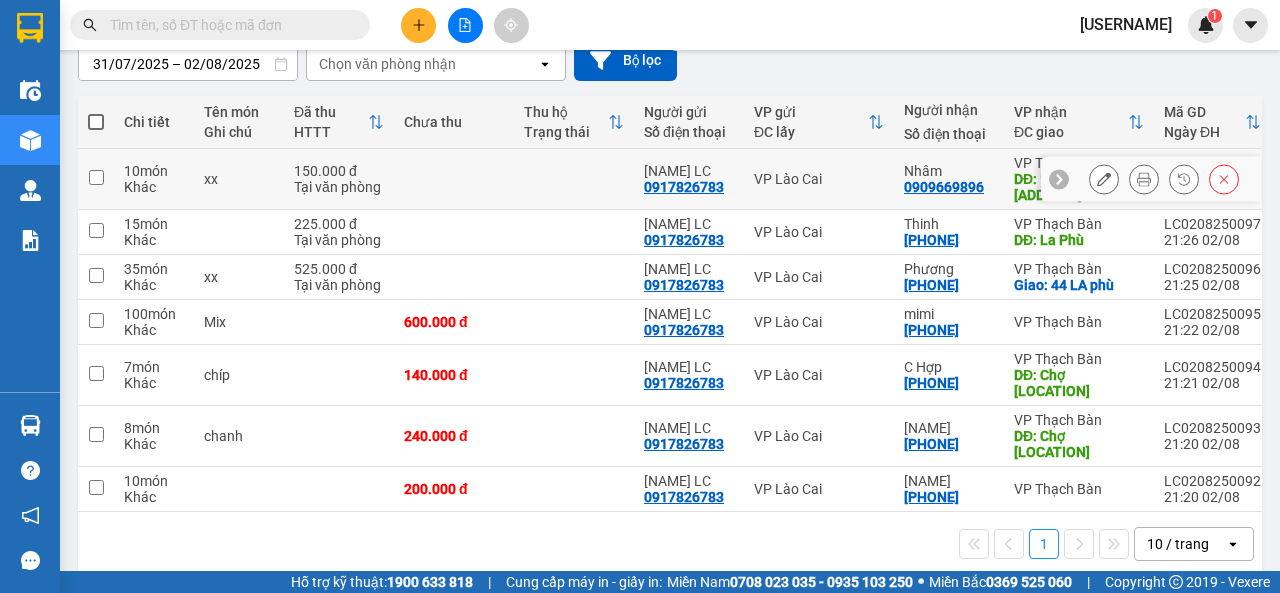 click at bounding box center [96, 177] 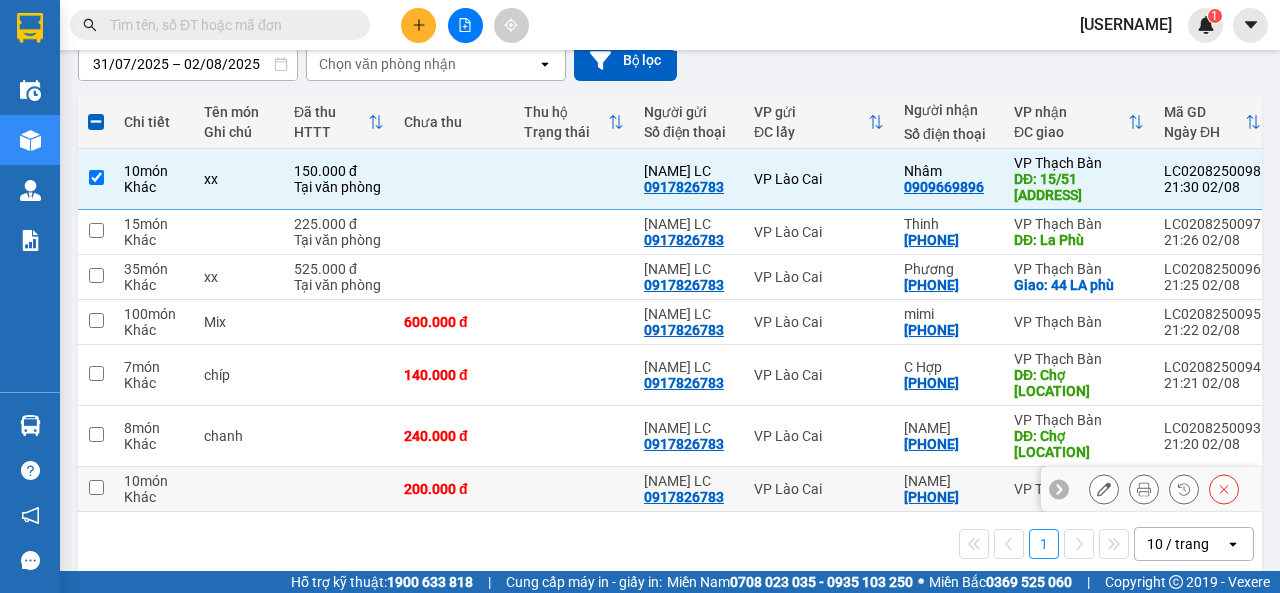 click at bounding box center [96, 487] 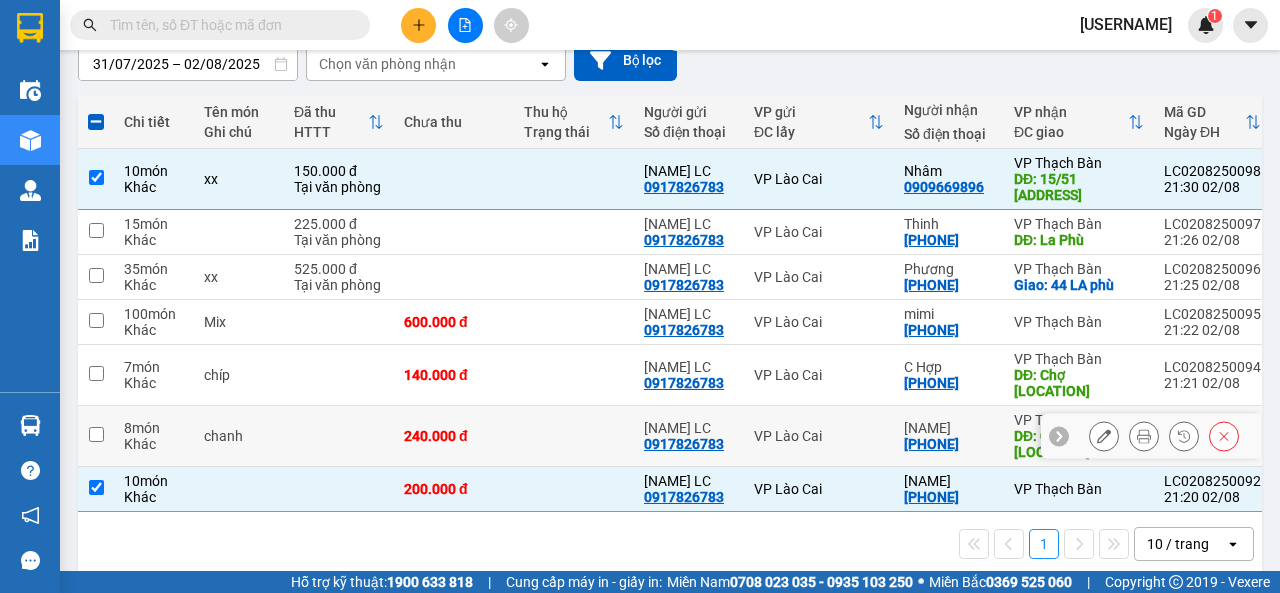 click at bounding box center (96, 434) 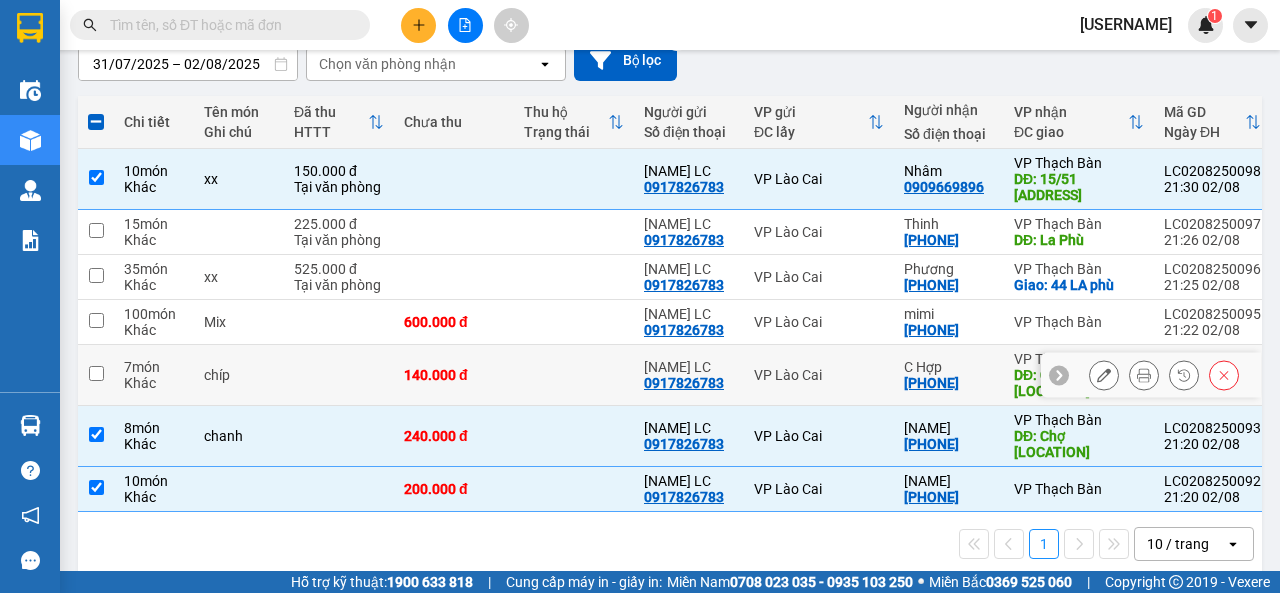 click at bounding box center [96, 373] 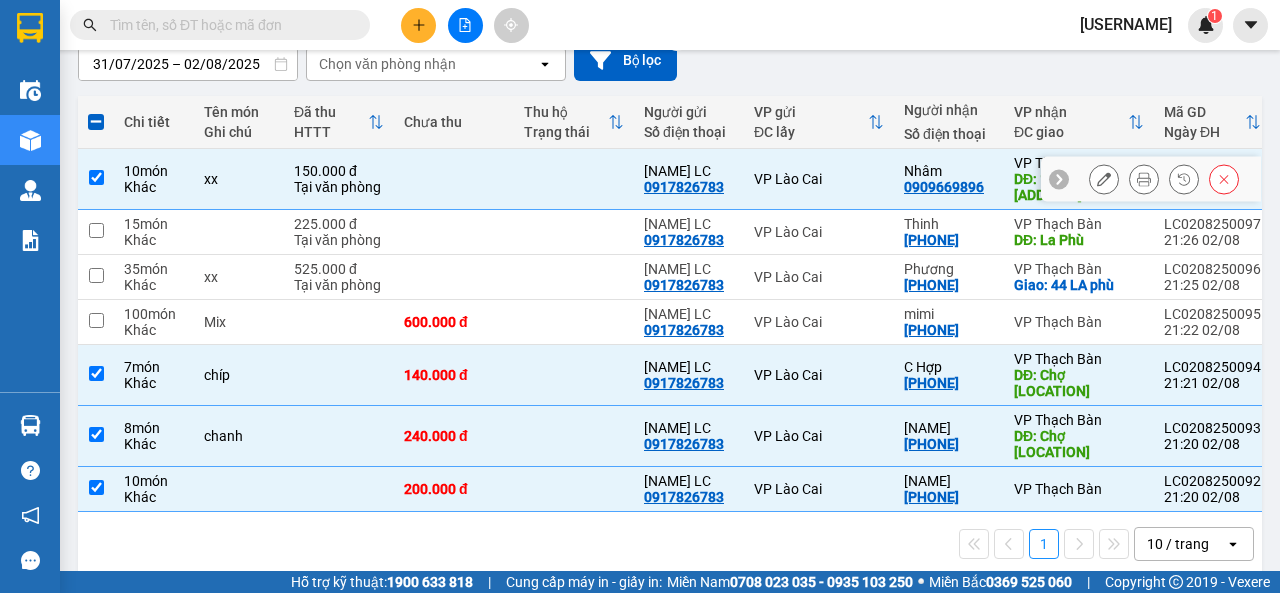scroll, scrollTop: 0, scrollLeft: 0, axis: both 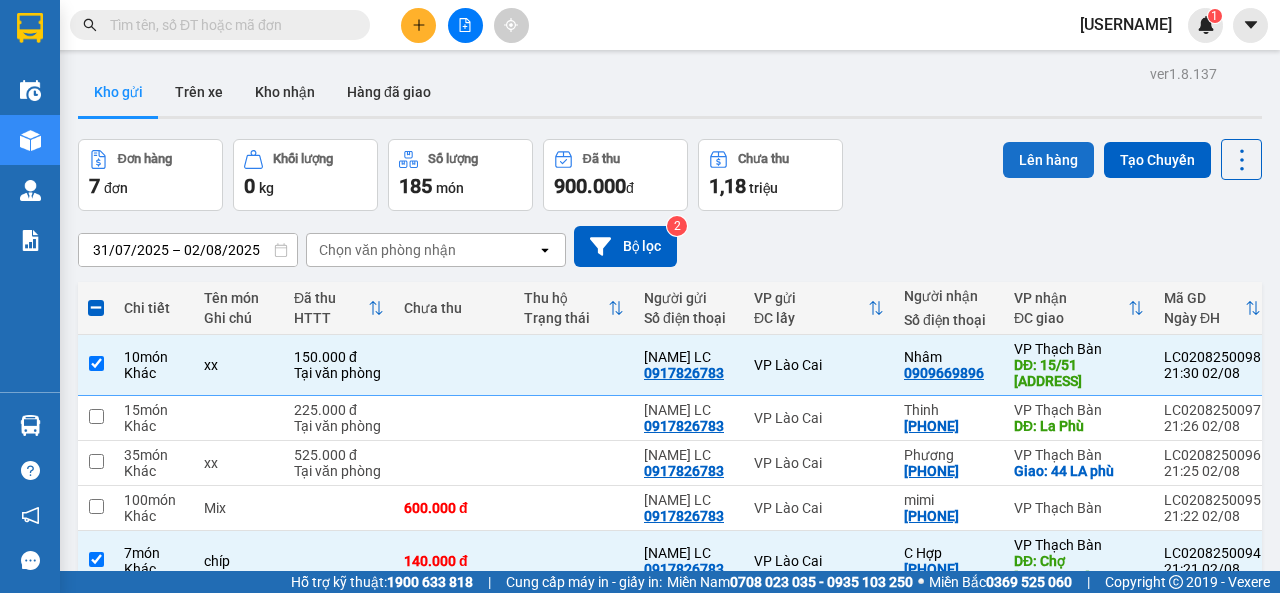 click on "Lên hàng" at bounding box center [1048, 160] 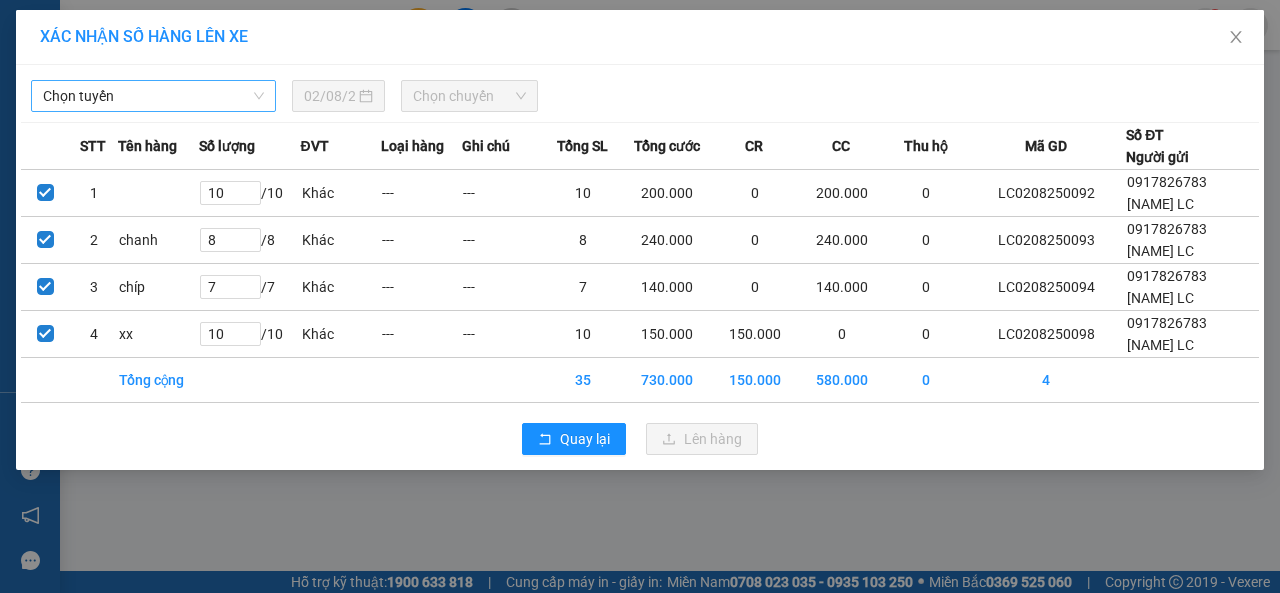click on "Chọn tuyến" at bounding box center (153, 96) 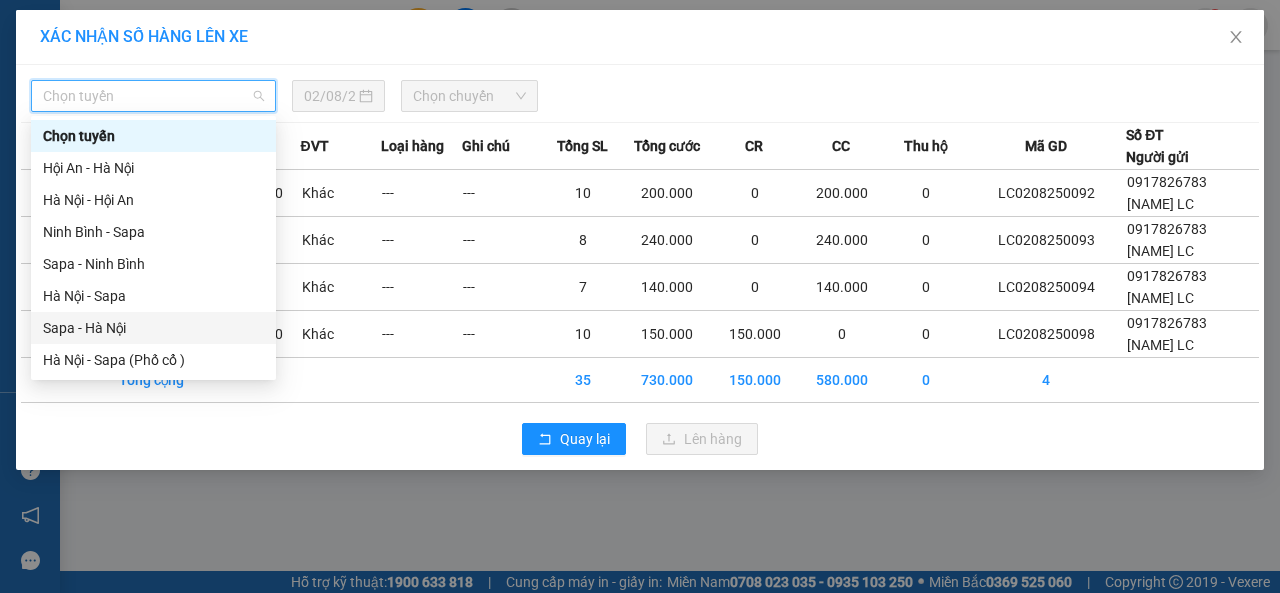 click on "Sapa - Hà Nội" at bounding box center [153, 328] 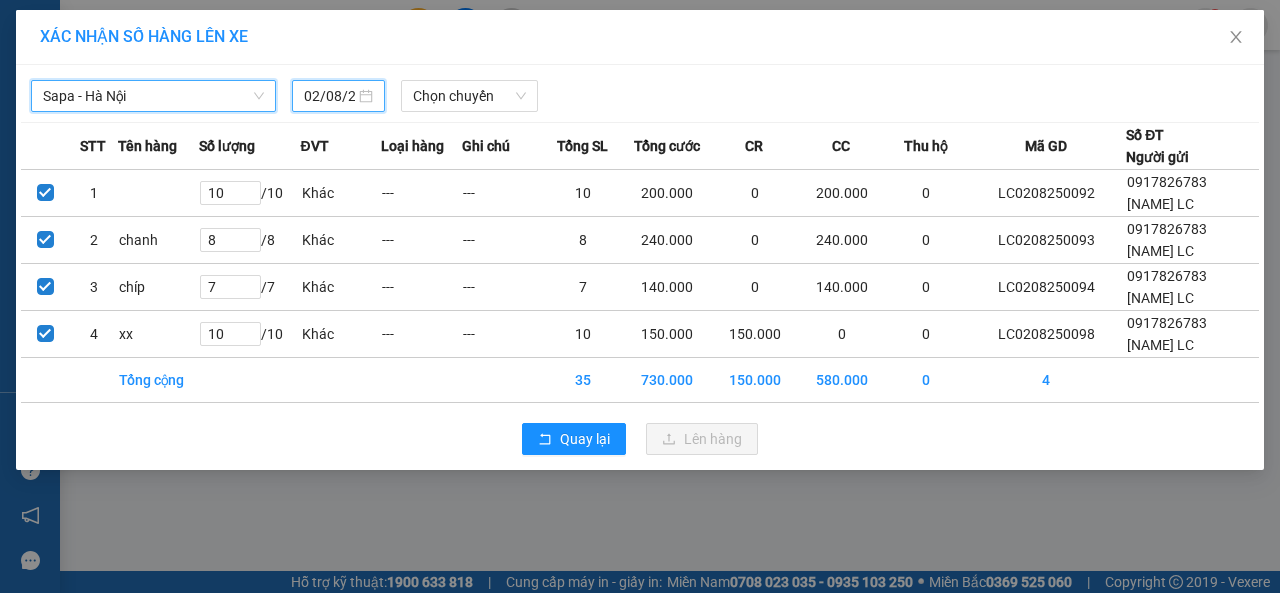 click on "02/08/2025" at bounding box center [329, 96] 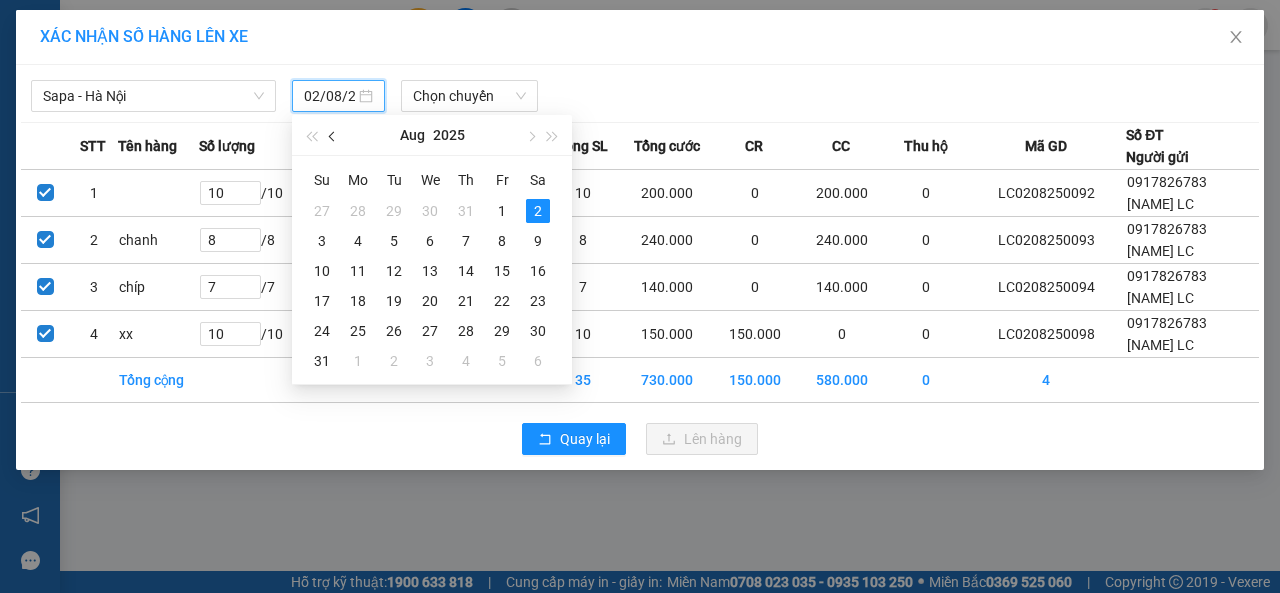 click at bounding box center [333, 135] 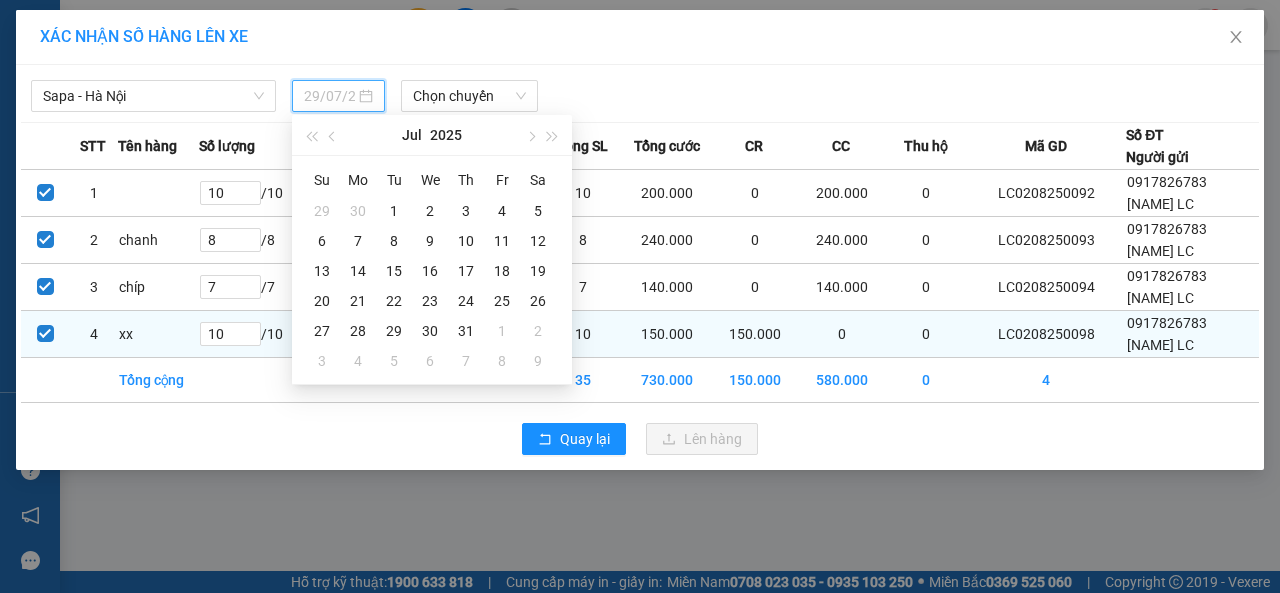 click on "29" at bounding box center (394, 331) 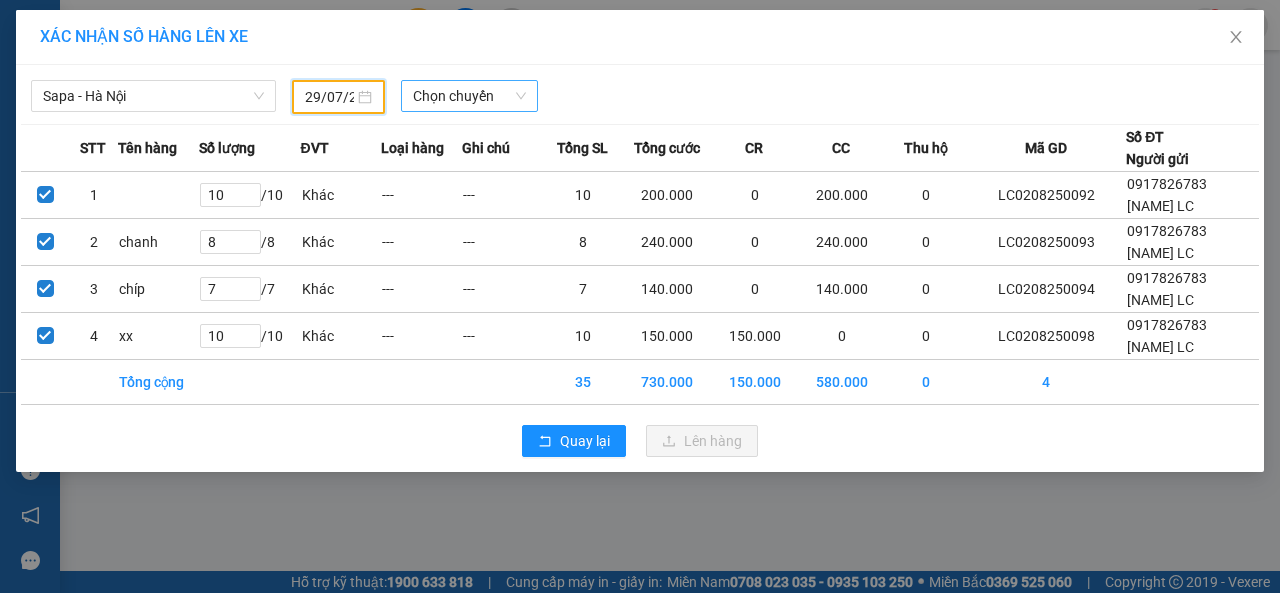 click on "Chọn chuyến" at bounding box center (469, 96) 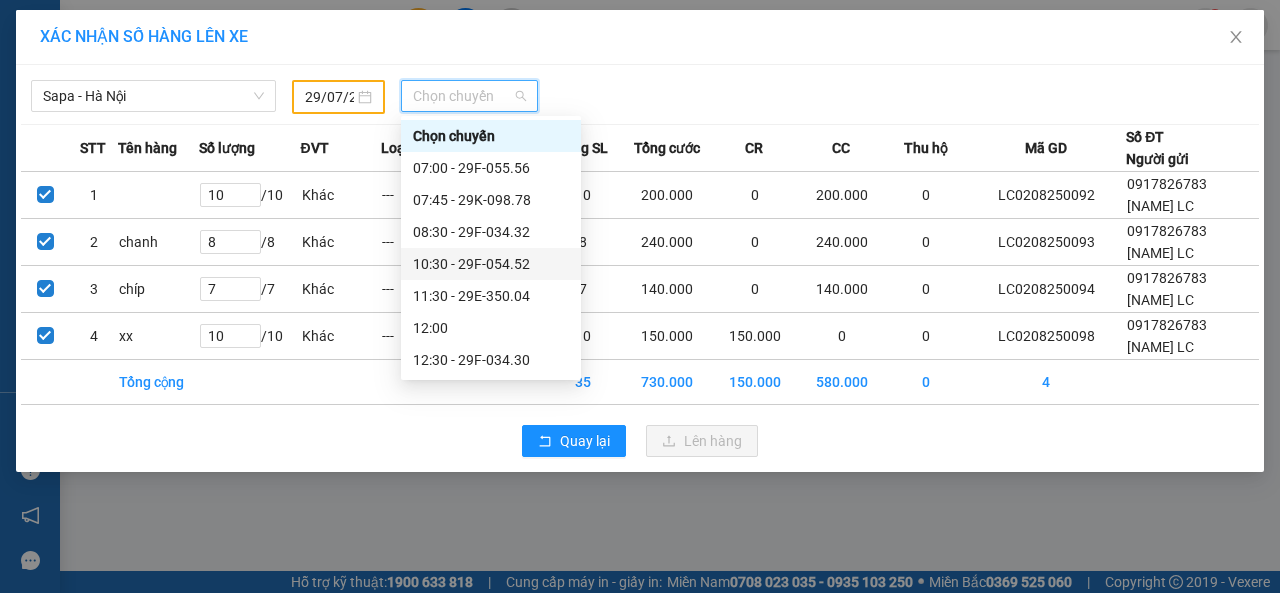 click on "10:30     - 29F-054.52" at bounding box center [491, 264] 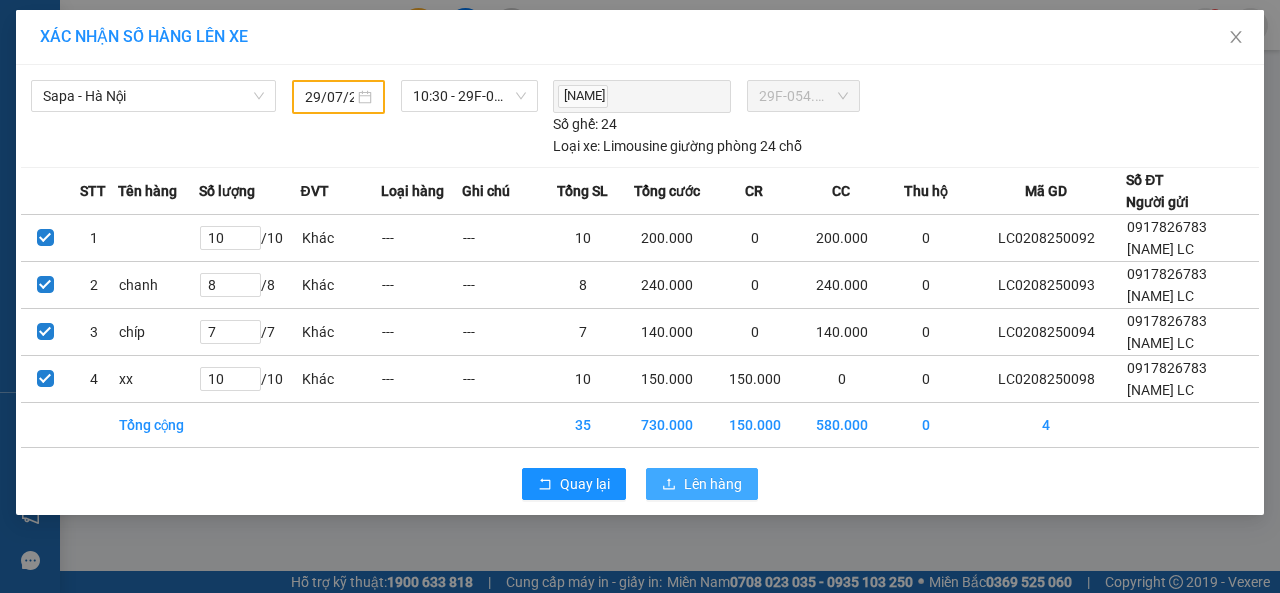 click on "Lên hàng" at bounding box center (713, 484) 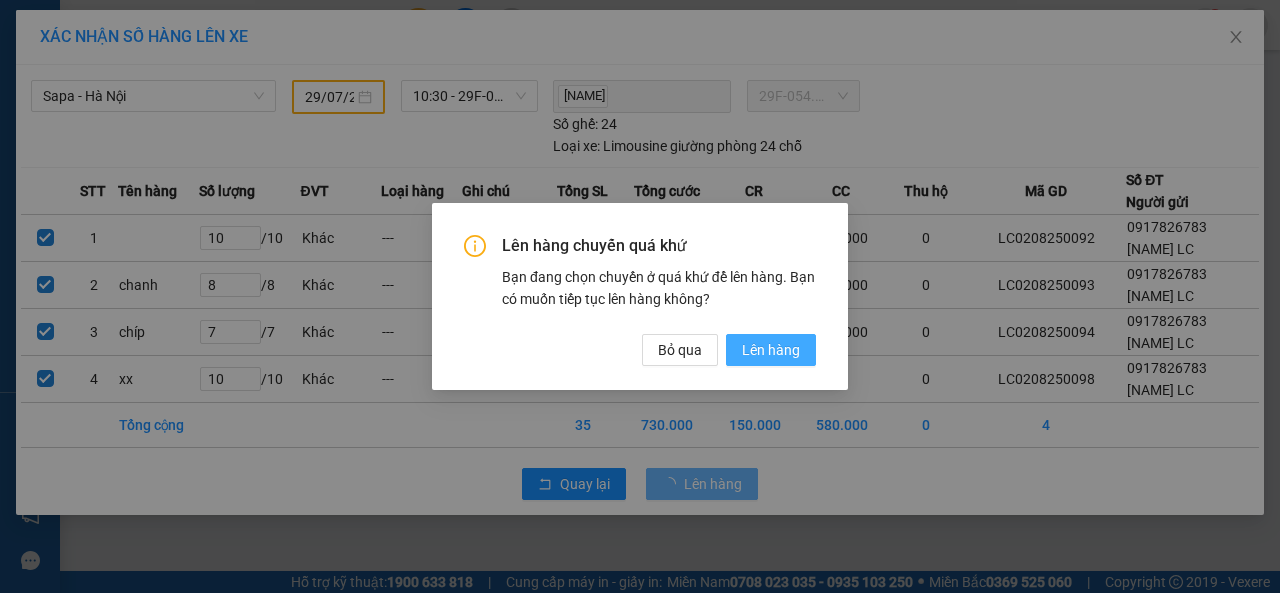 click on "Lên hàng" at bounding box center (771, 350) 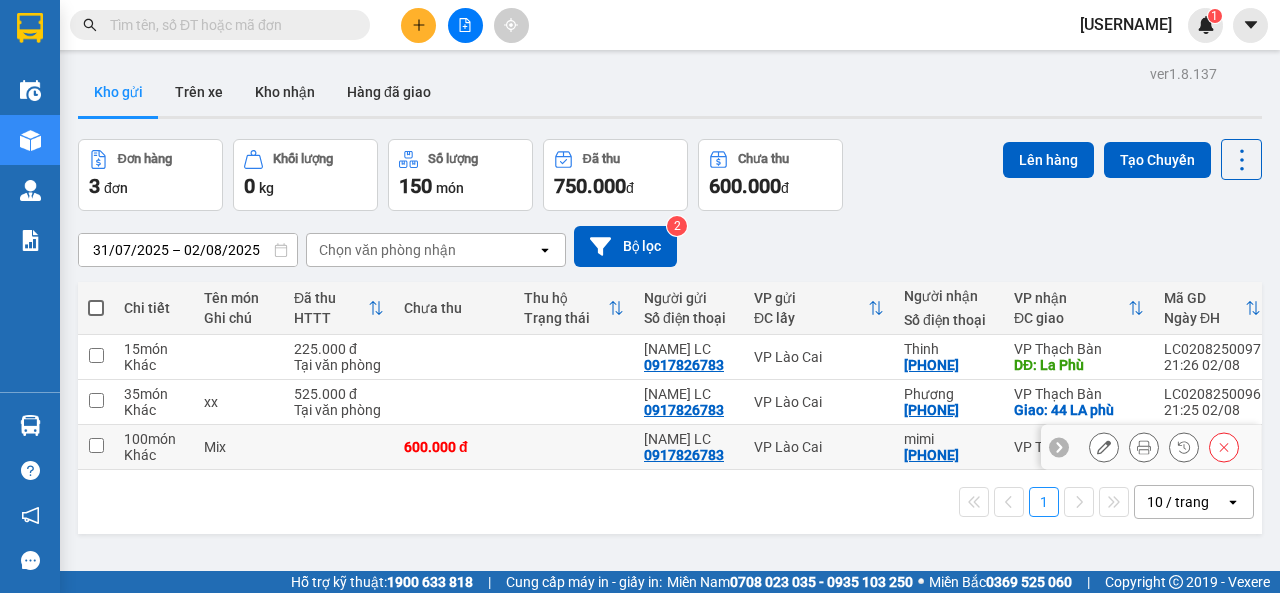 click at bounding box center (96, 445) 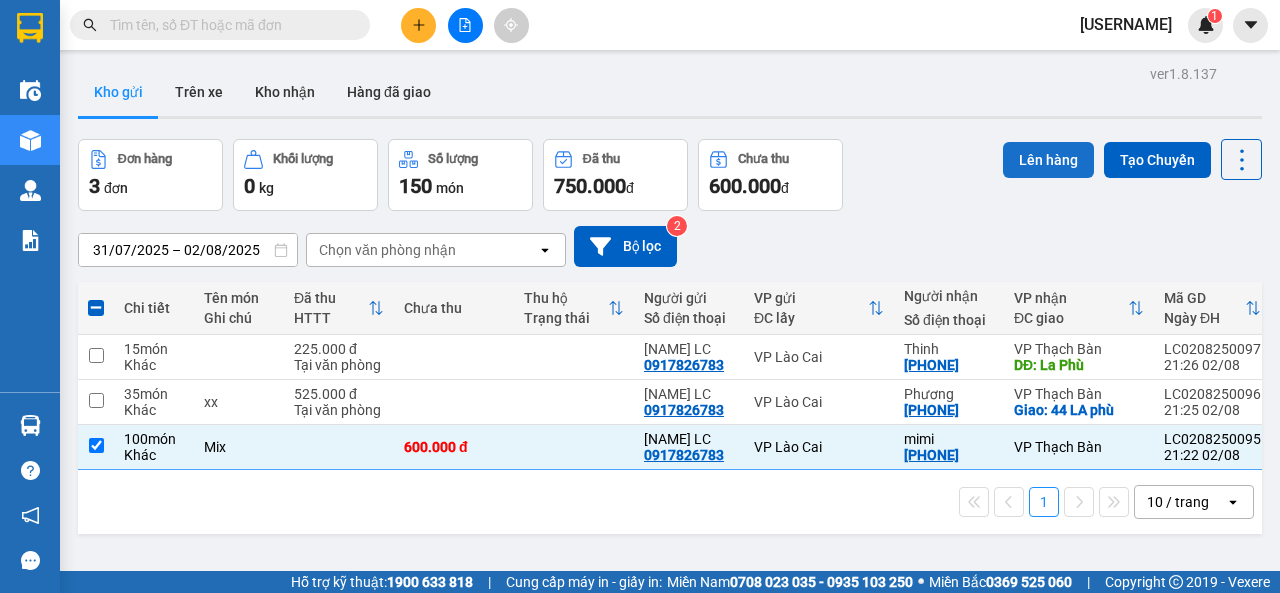 click on "Lên hàng" at bounding box center (1048, 160) 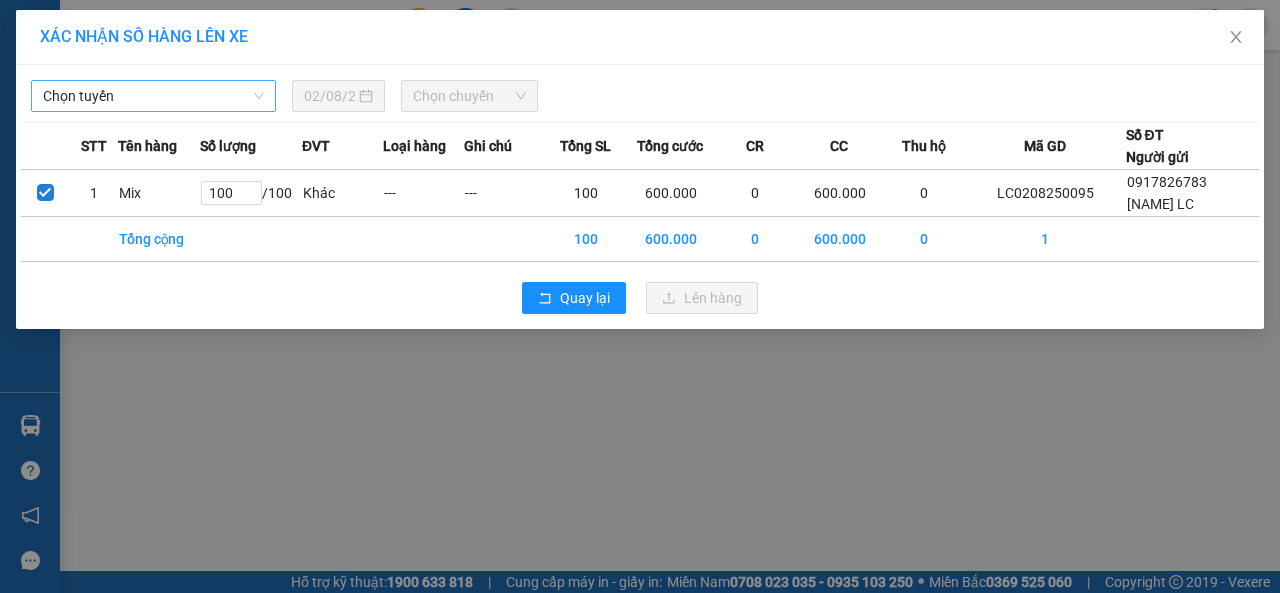 click on "Chọn tuyến" at bounding box center (153, 96) 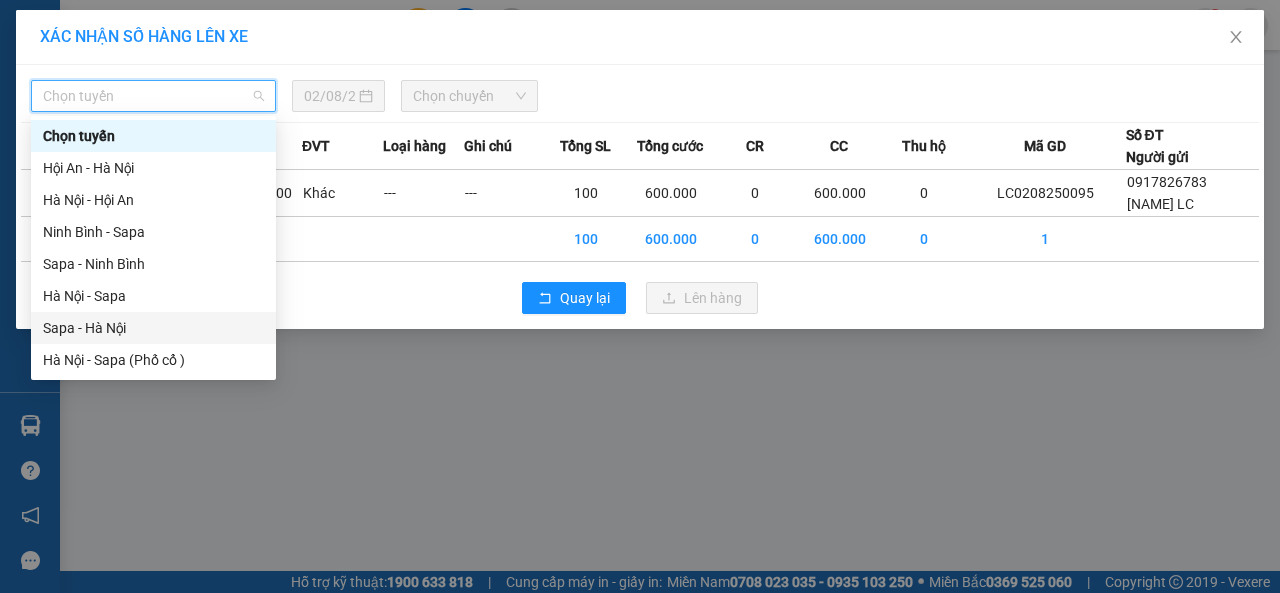 click on "Sapa - Hà Nội" at bounding box center (153, 328) 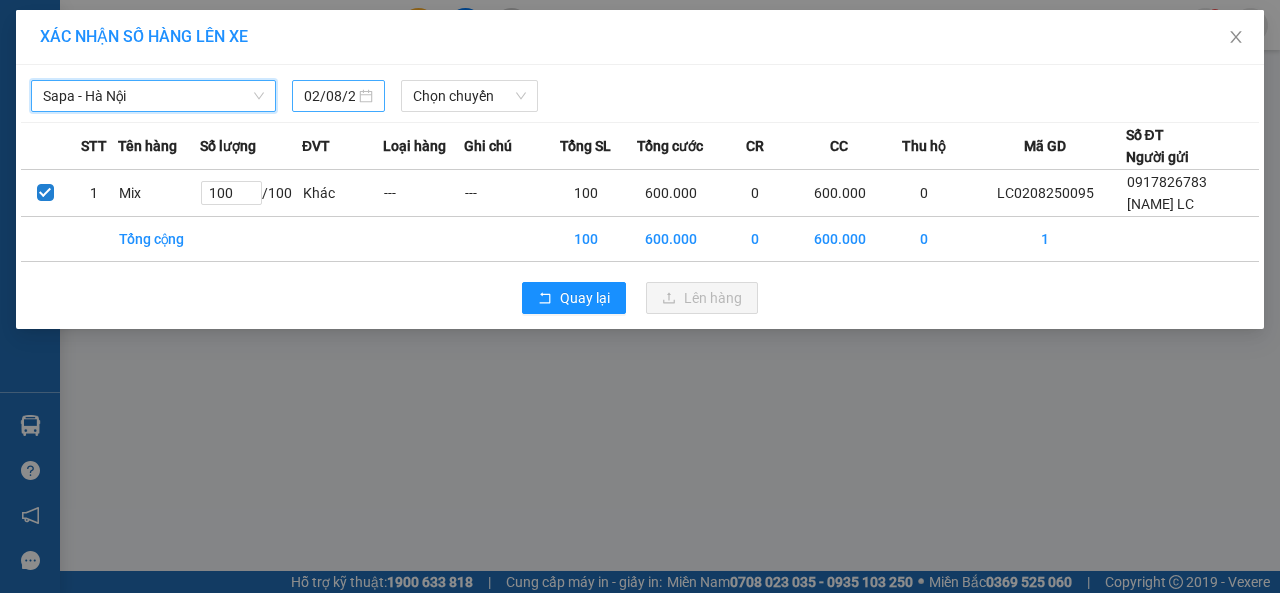click on "02/08/2025" at bounding box center [329, 96] 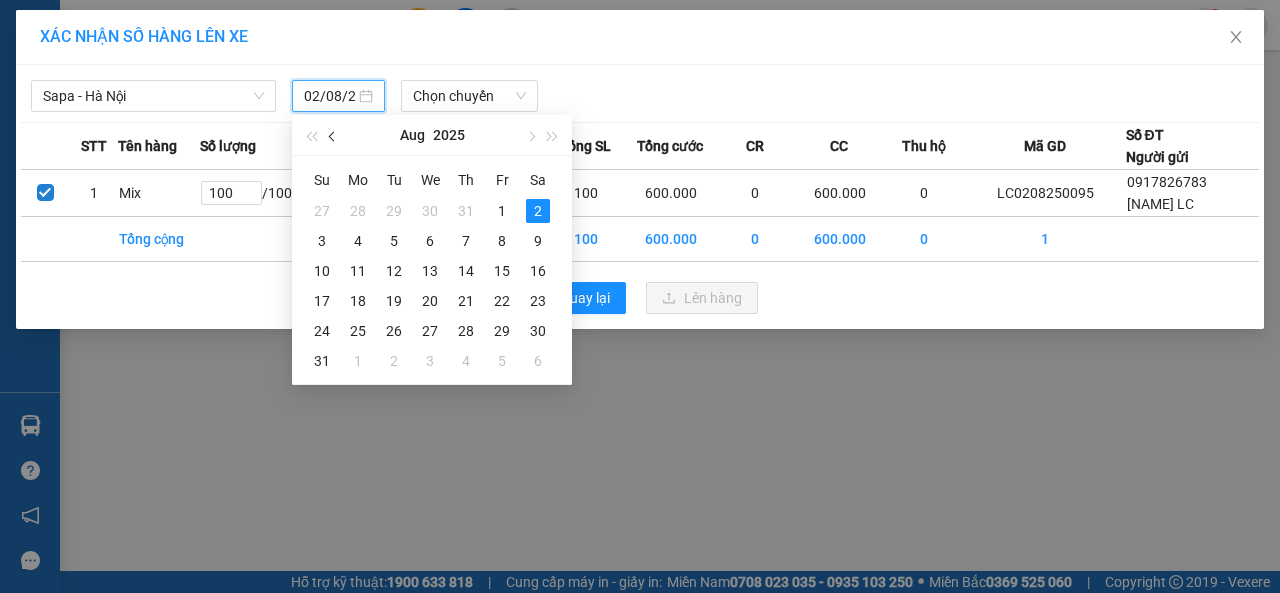 click at bounding box center (333, 135) 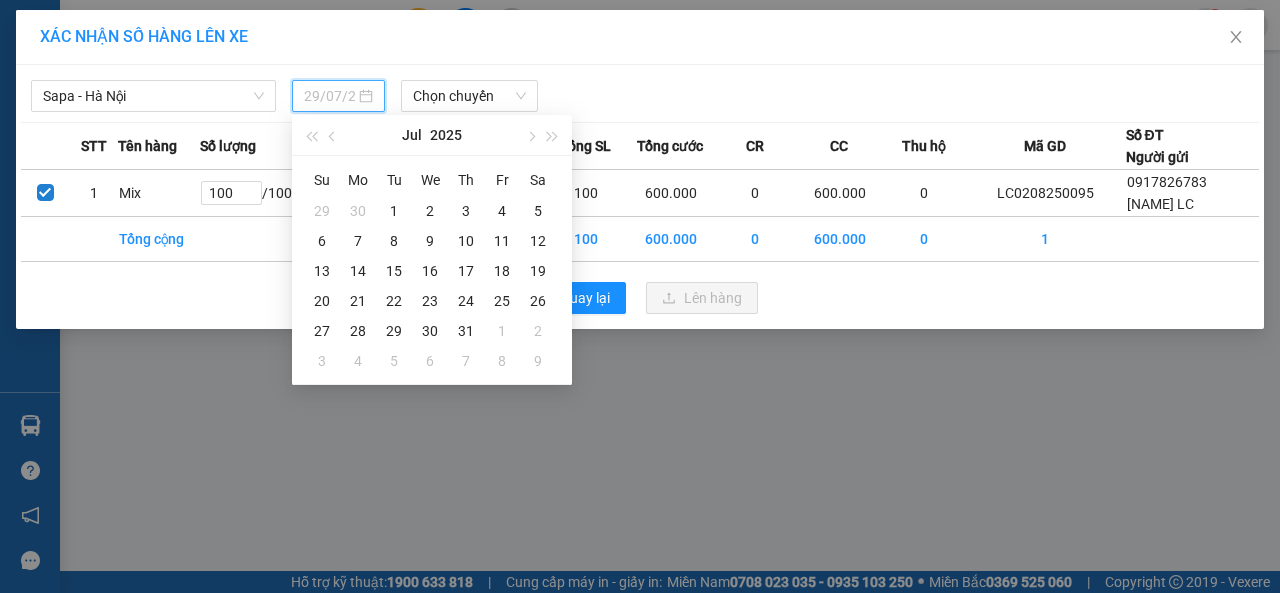 click on "29" at bounding box center [394, 331] 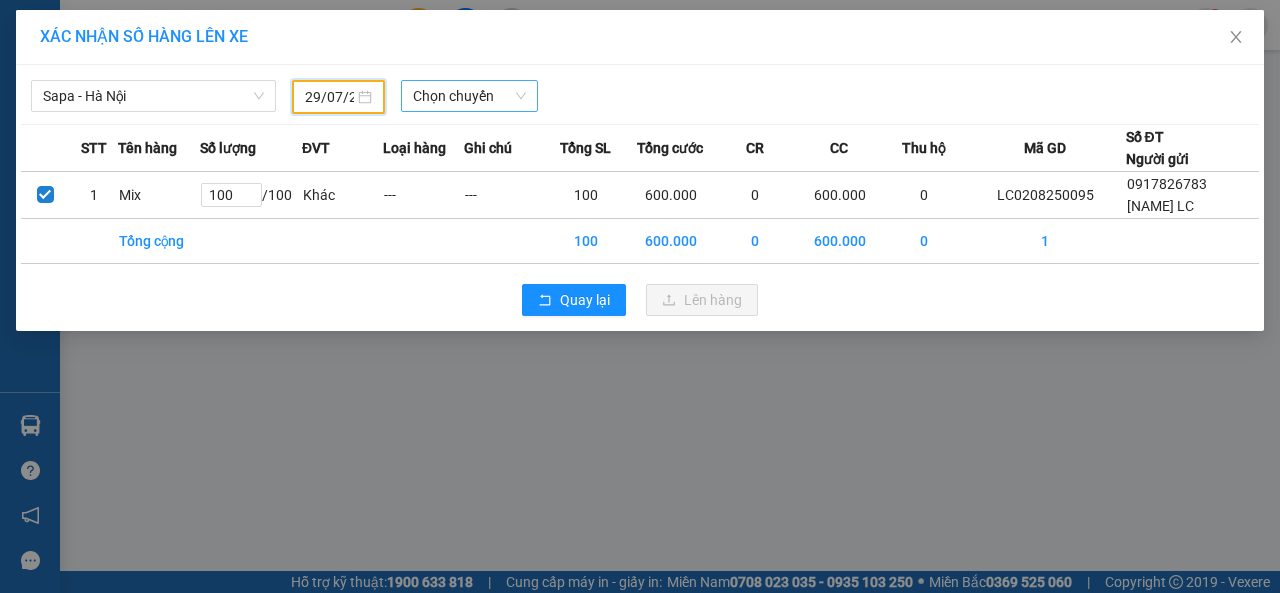click on "Chọn chuyến" at bounding box center [469, 96] 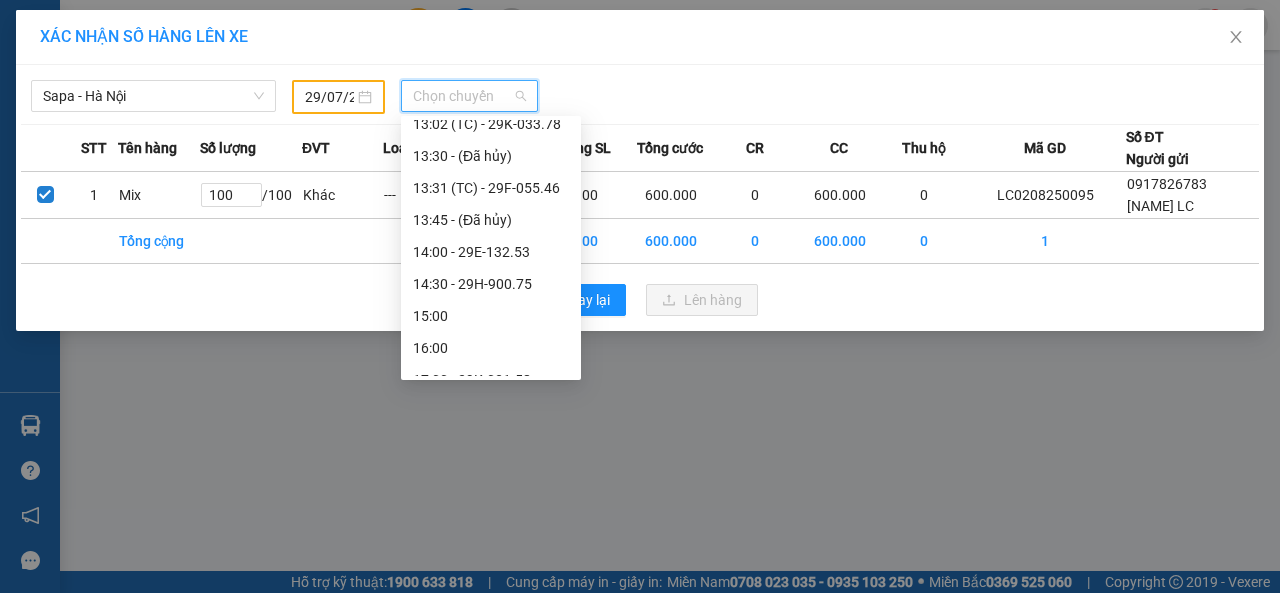 scroll, scrollTop: 480, scrollLeft: 0, axis: vertical 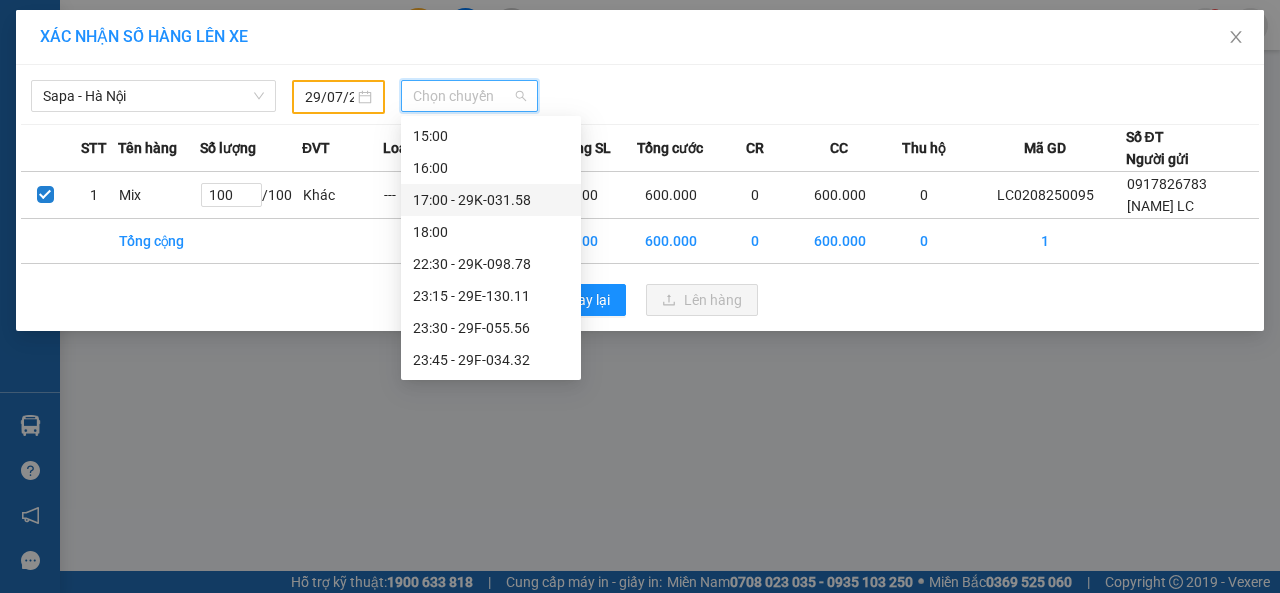 click on "17:00     - 29K-031.58" at bounding box center [491, 200] 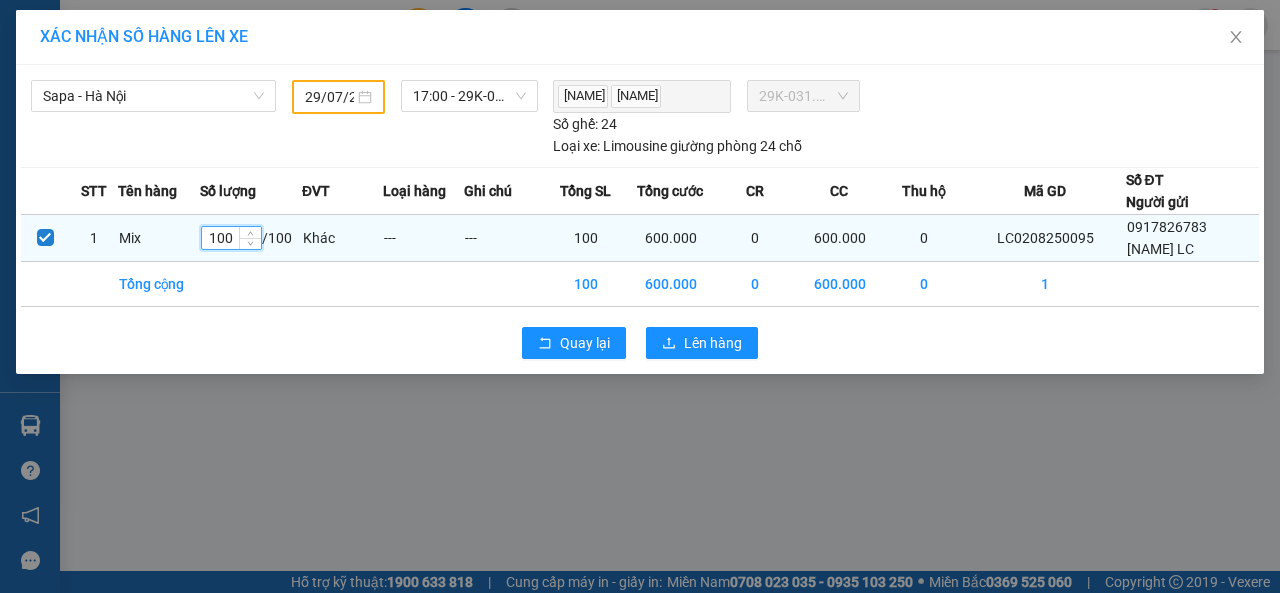 drag, startPoint x: 238, startPoint y: 263, endPoint x: 203, endPoint y: 263, distance: 35 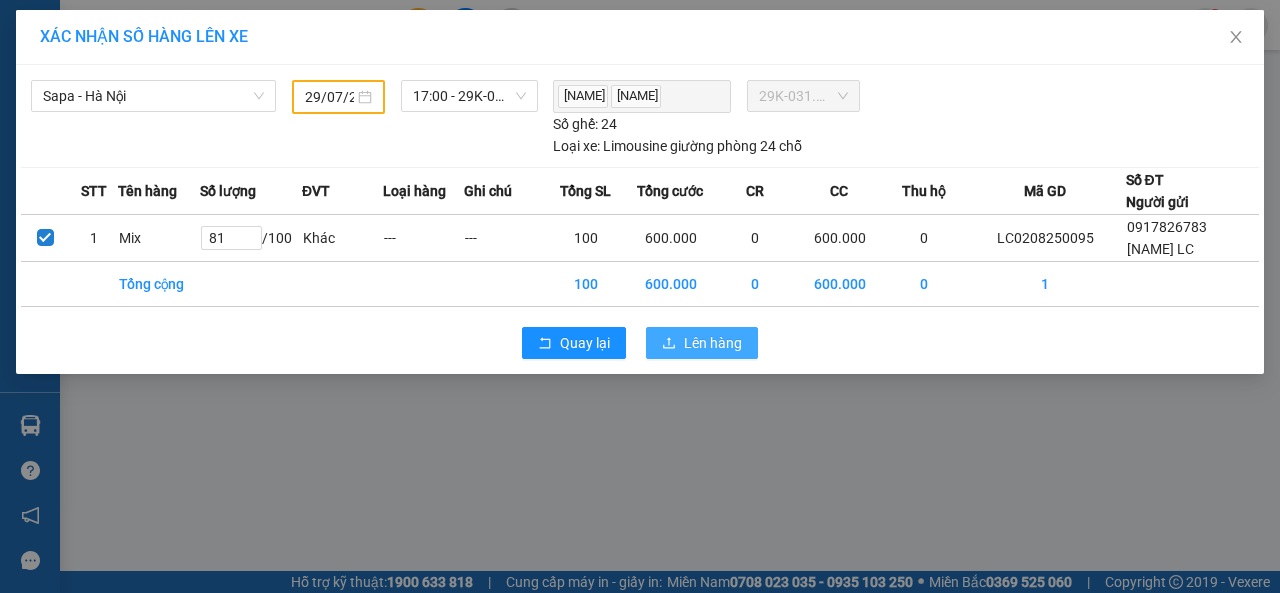click on "Lên hàng" at bounding box center (713, 343) 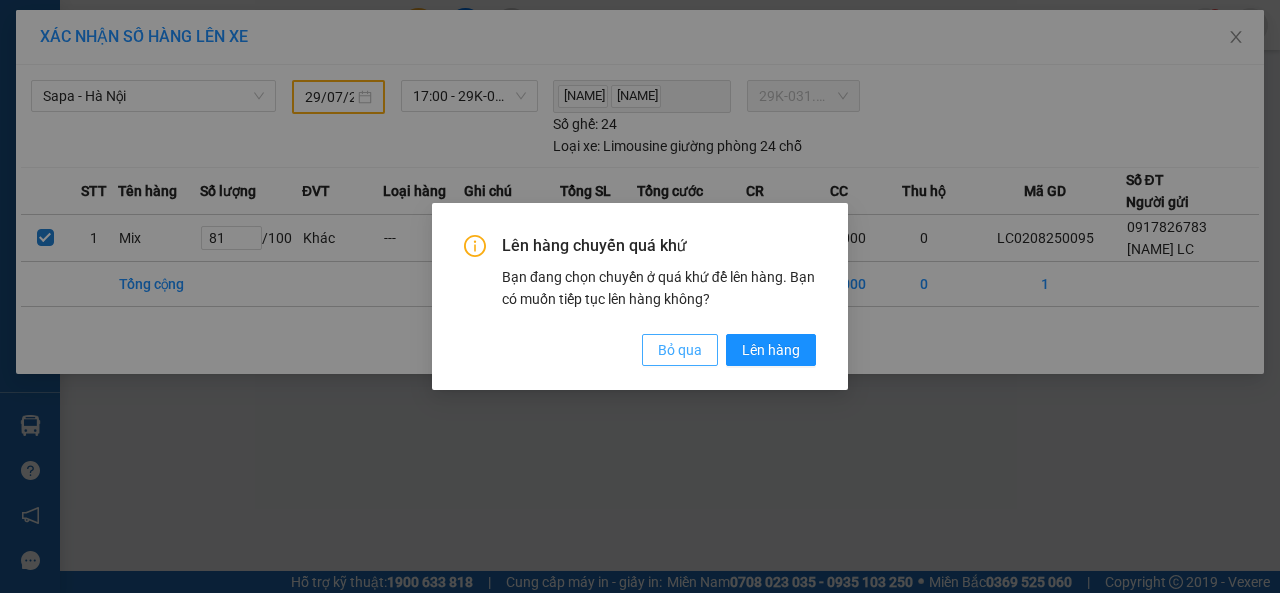 drag, startPoint x: 782, startPoint y: 347, endPoint x: 698, endPoint y: 348, distance: 84.00595 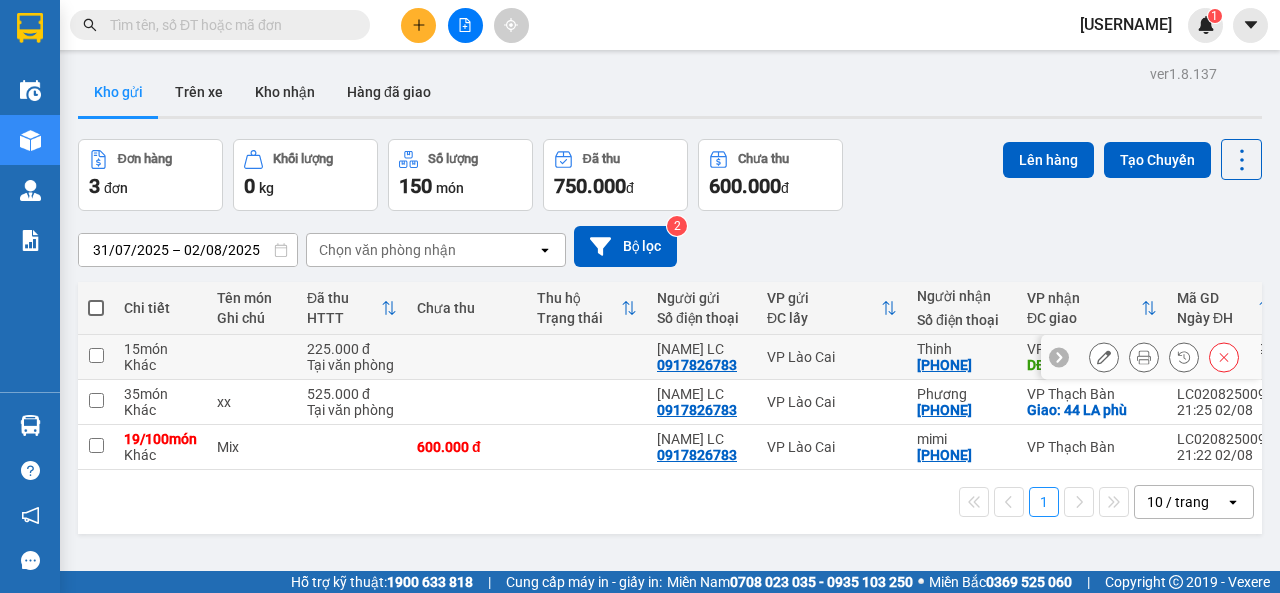 click at bounding box center (96, 355) 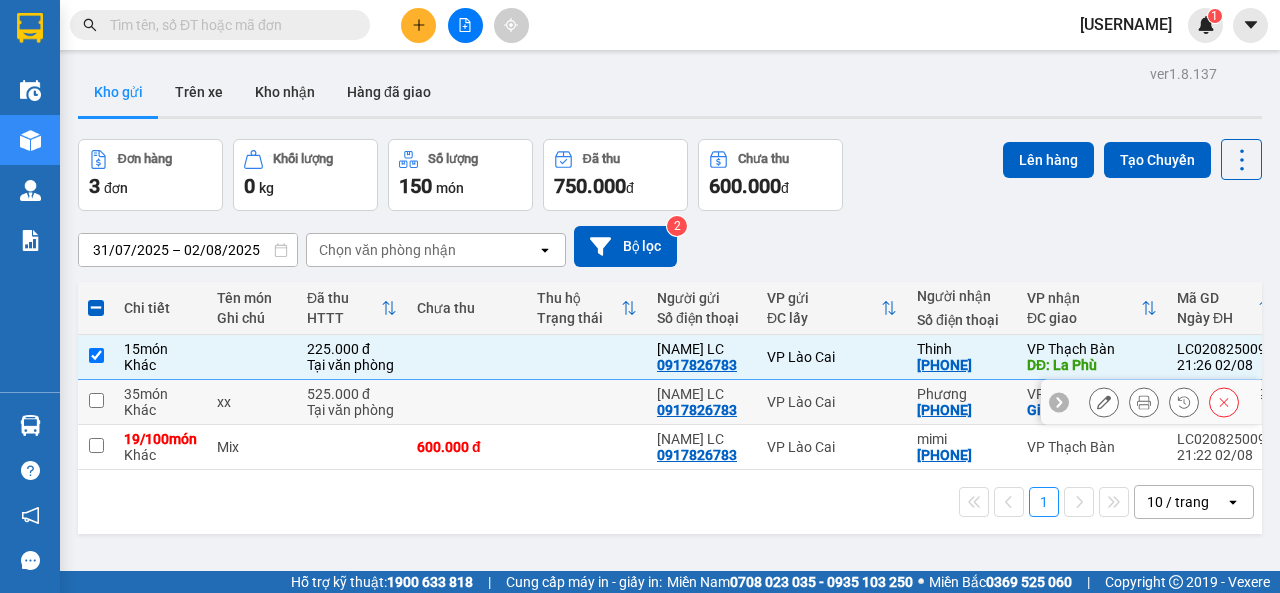 click at bounding box center (96, 400) 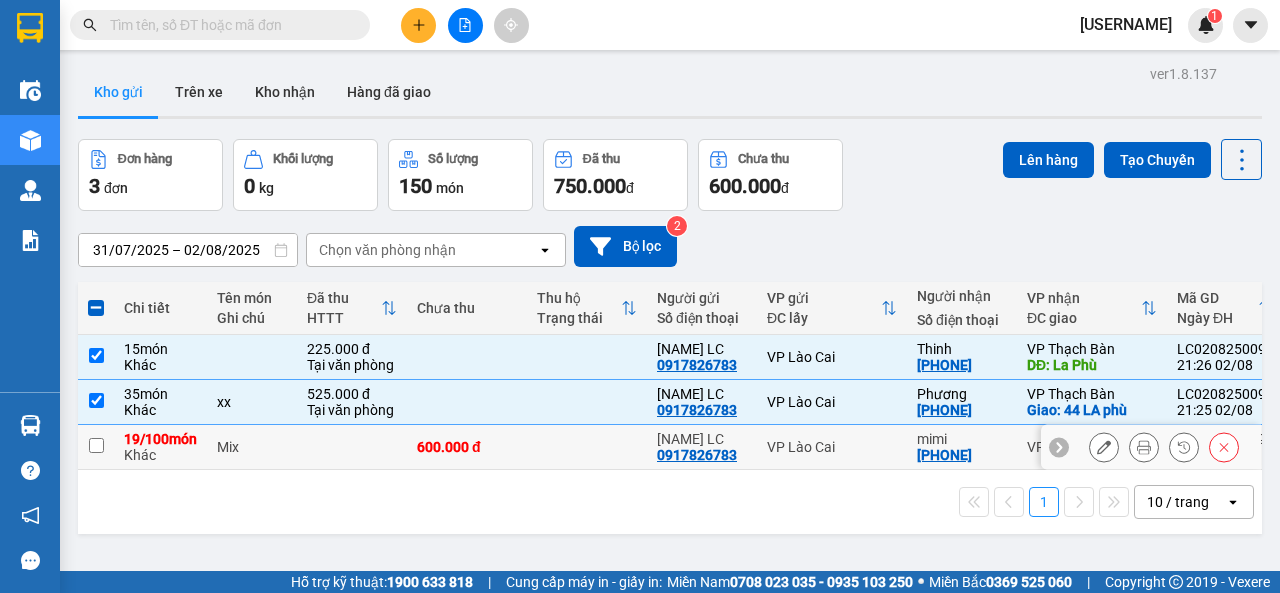 click at bounding box center (96, 445) 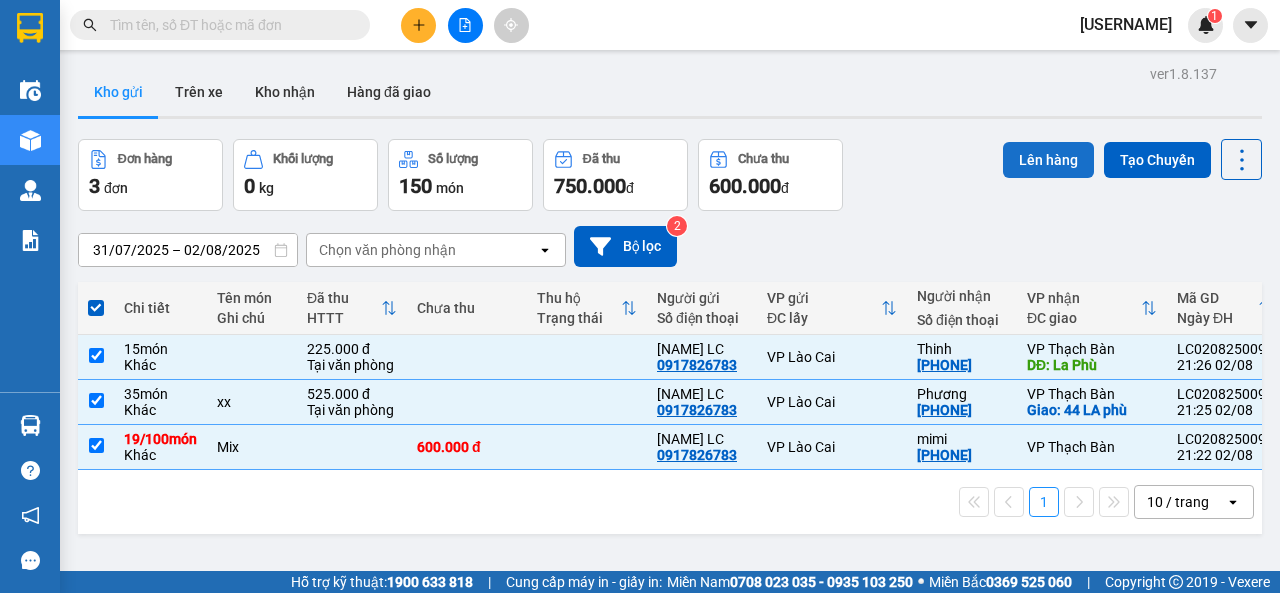 click on "Lên hàng" at bounding box center [1048, 160] 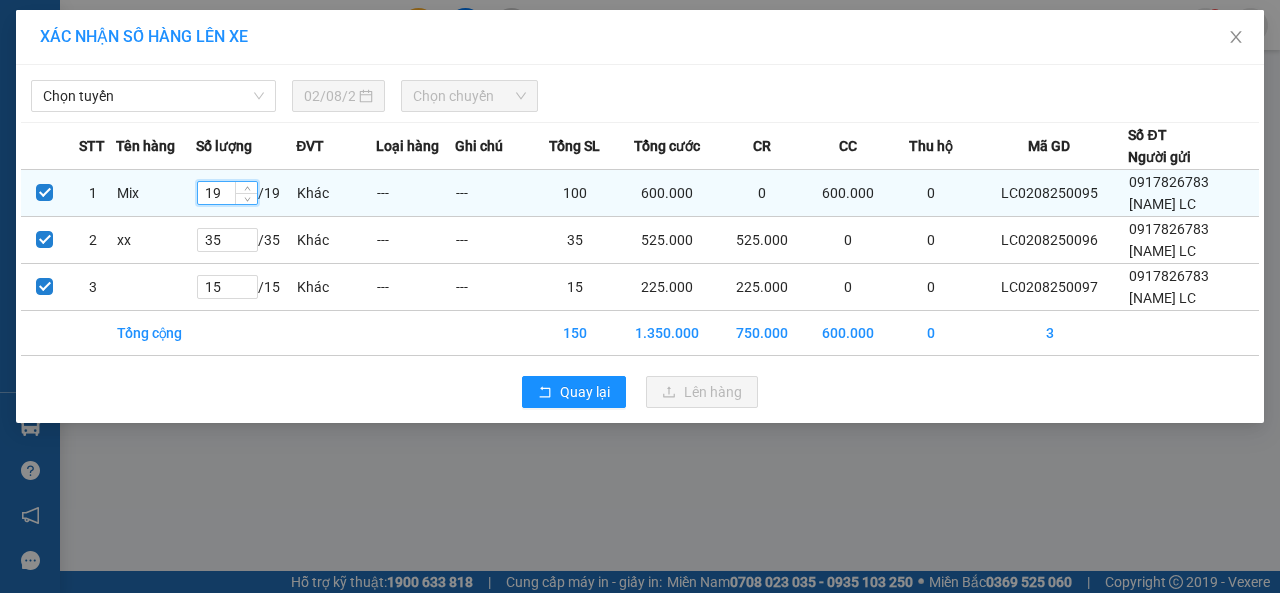 drag, startPoint x: 223, startPoint y: 194, endPoint x: 208, endPoint y: 197, distance: 15.297058 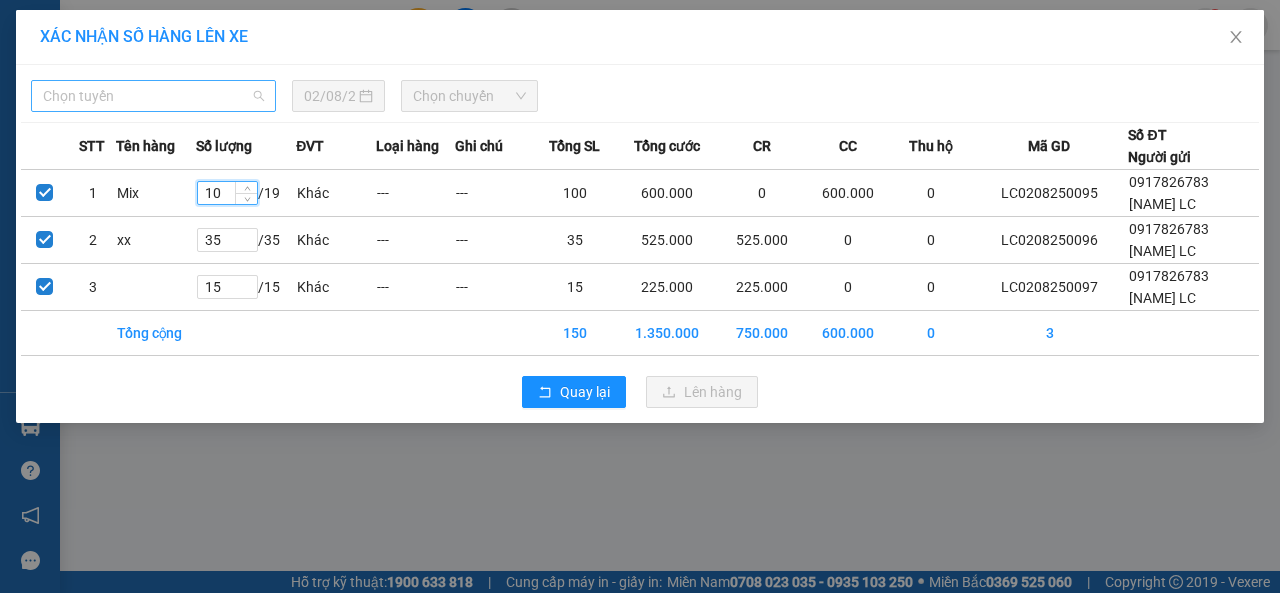 click on "Chọn tuyến" at bounding box center (153, 96) 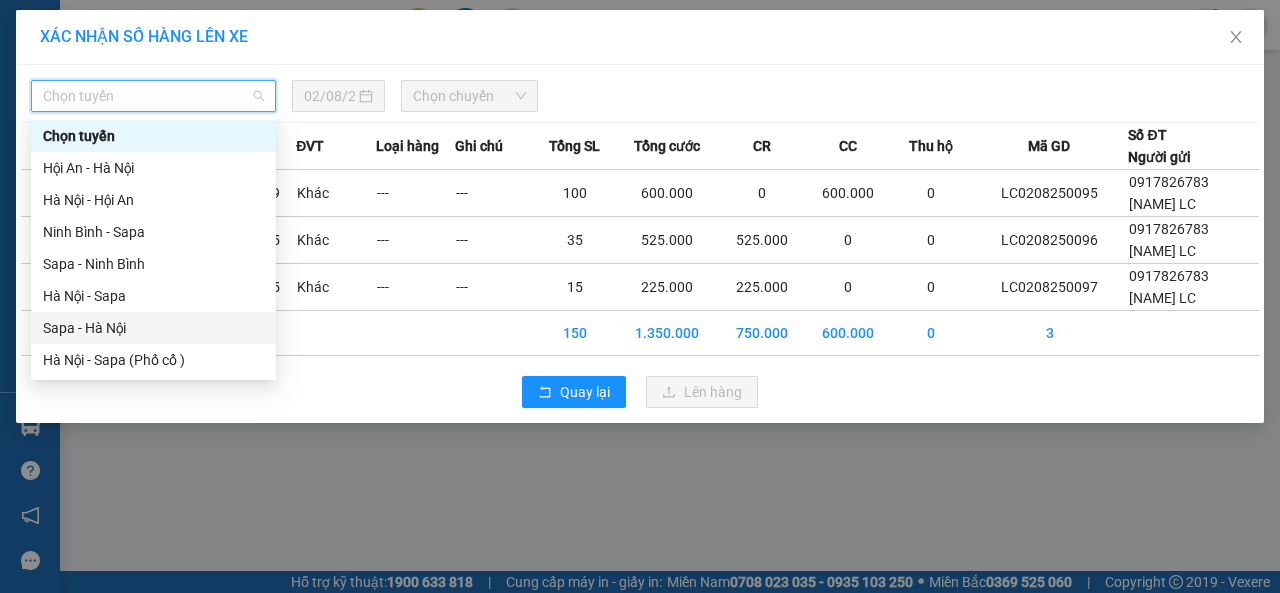 drag, startPoint x: 105, startPoint y: 325, endPoint x: 112, endPoint y: 317, distance: 10.630146 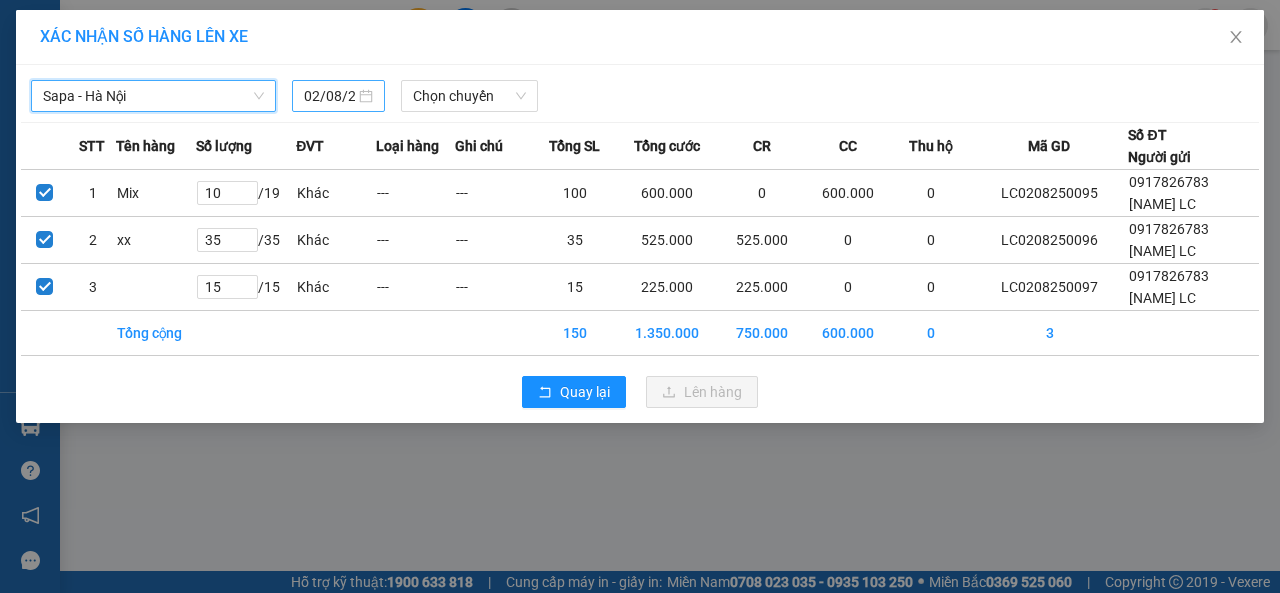 click on "02/08/2025" at bounding box center (329, 96) 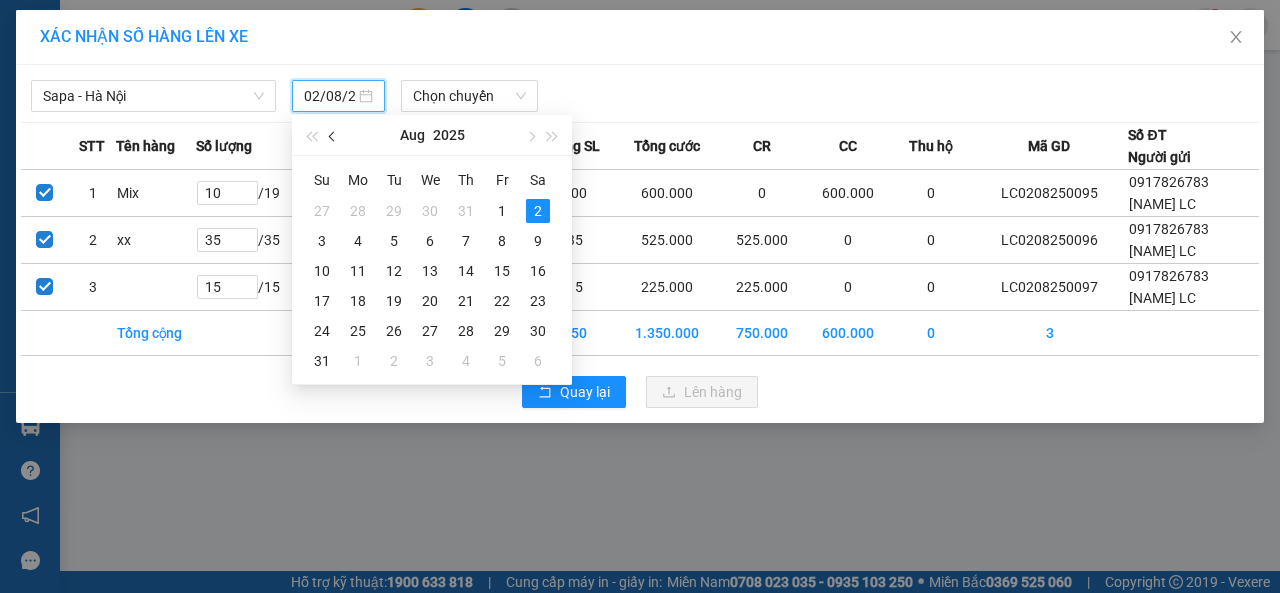 click at bounding box center (333, 135) 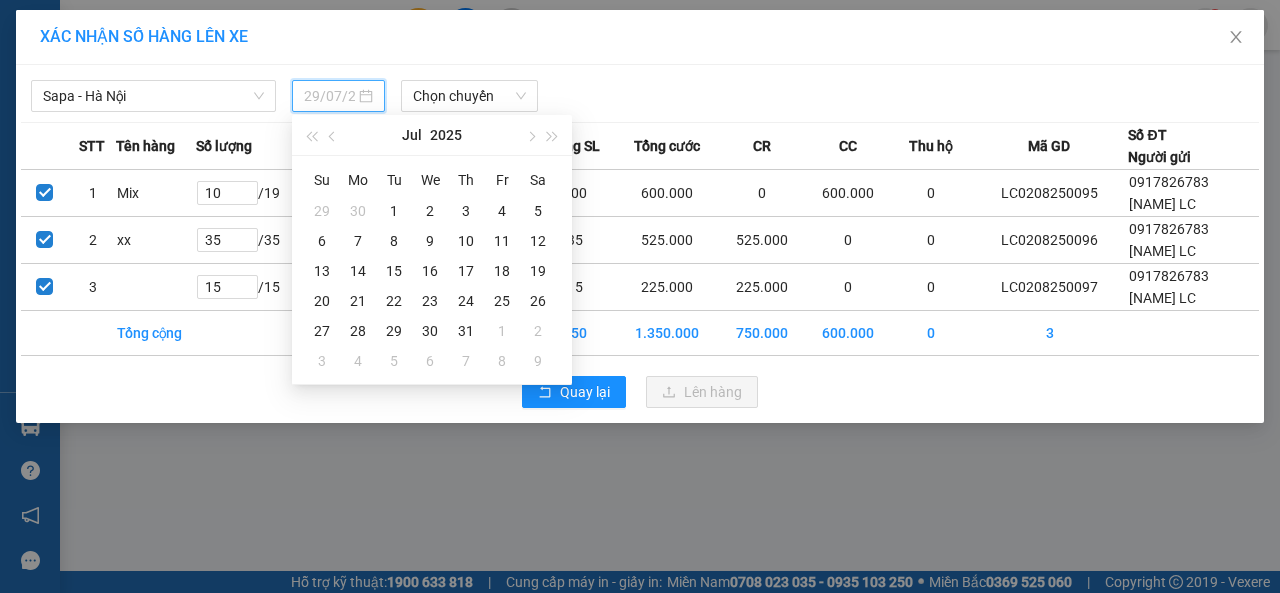 click on "29" at bounding box center [394, 331] 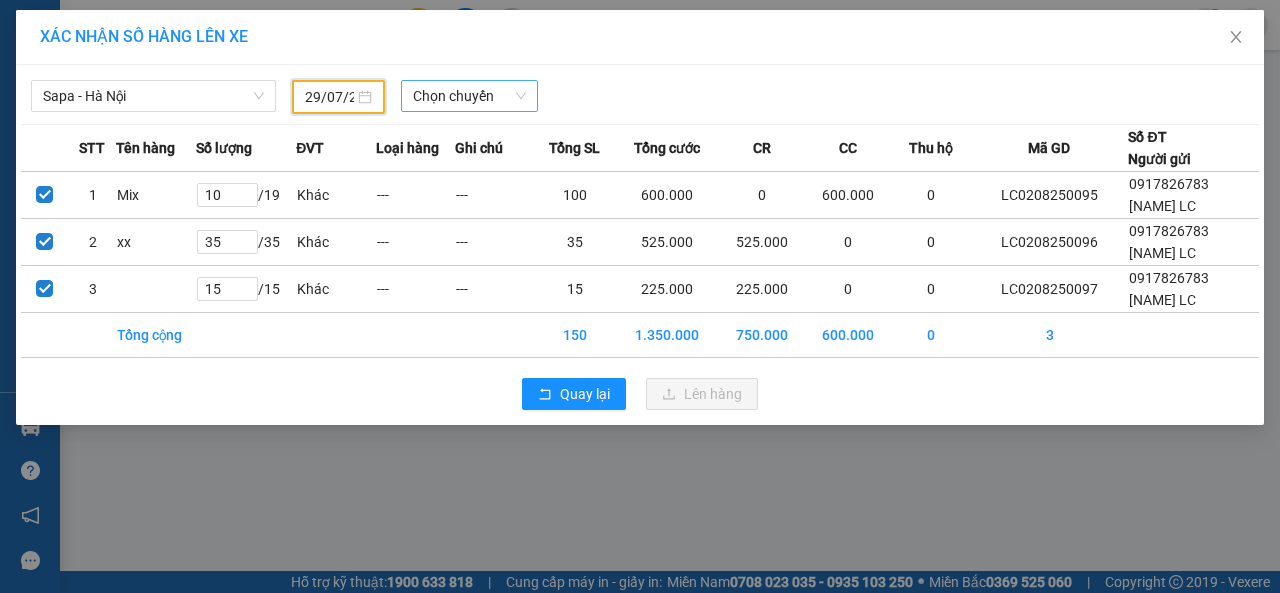 click on "Chọn chuyến" at bounding box center [469, 96] 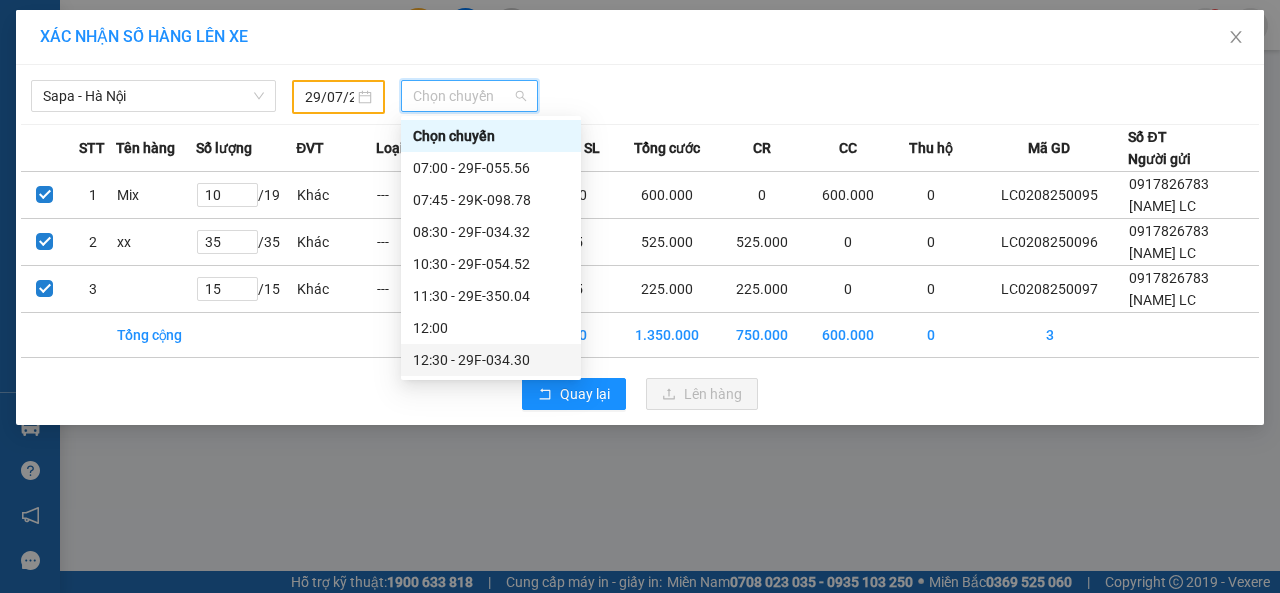 click on "12:30     - 29F-034.30" at bounding box center (491, 360) 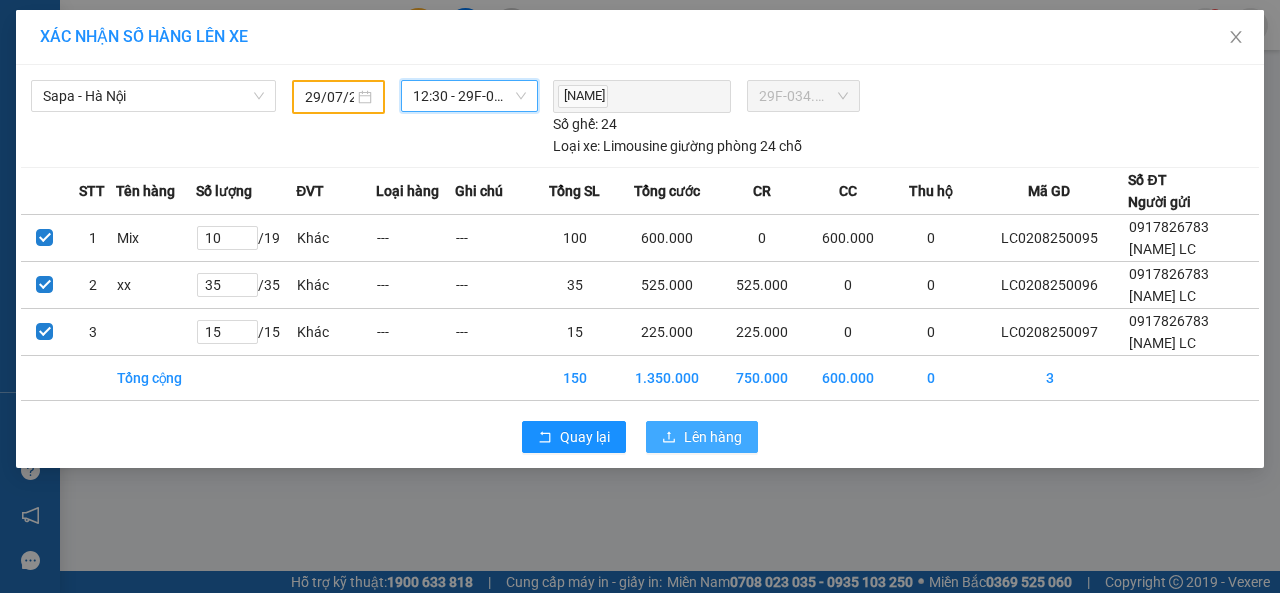 click on "Lên hàng" at bounding box center (713, 437) 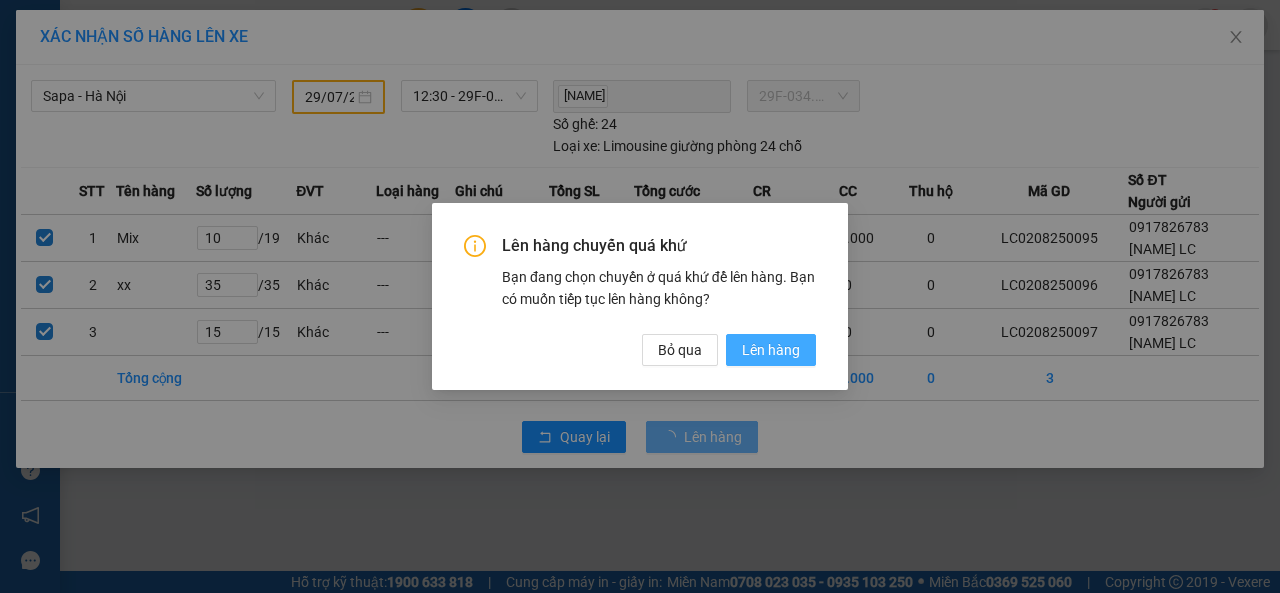 drag, startPoint x: 761, startPoint y: 349, endPoint x: 749, endPoint y: 351, distance: 12.165525 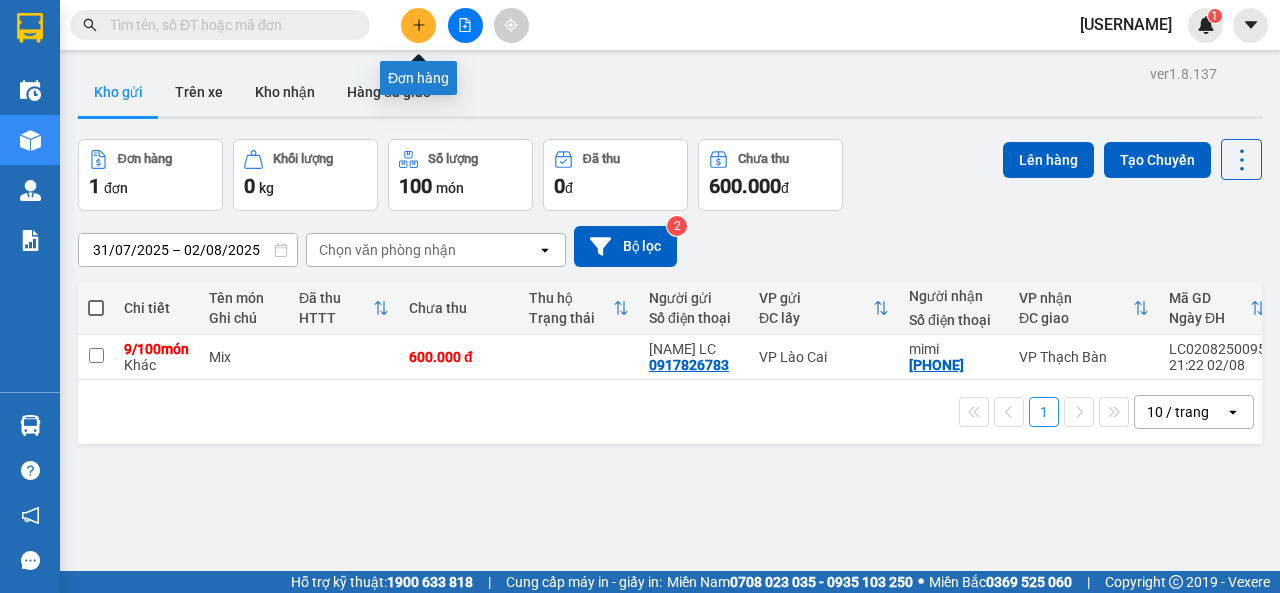 click 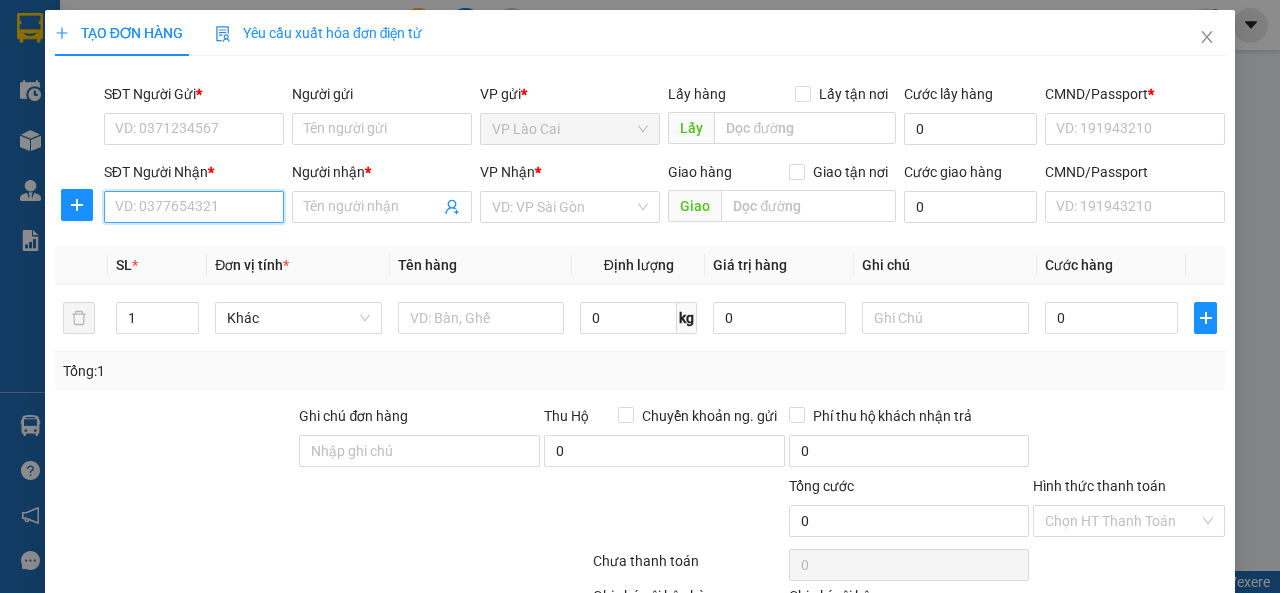 click on "SĐT Người Nhận  *" at bounding box center (194, 207) 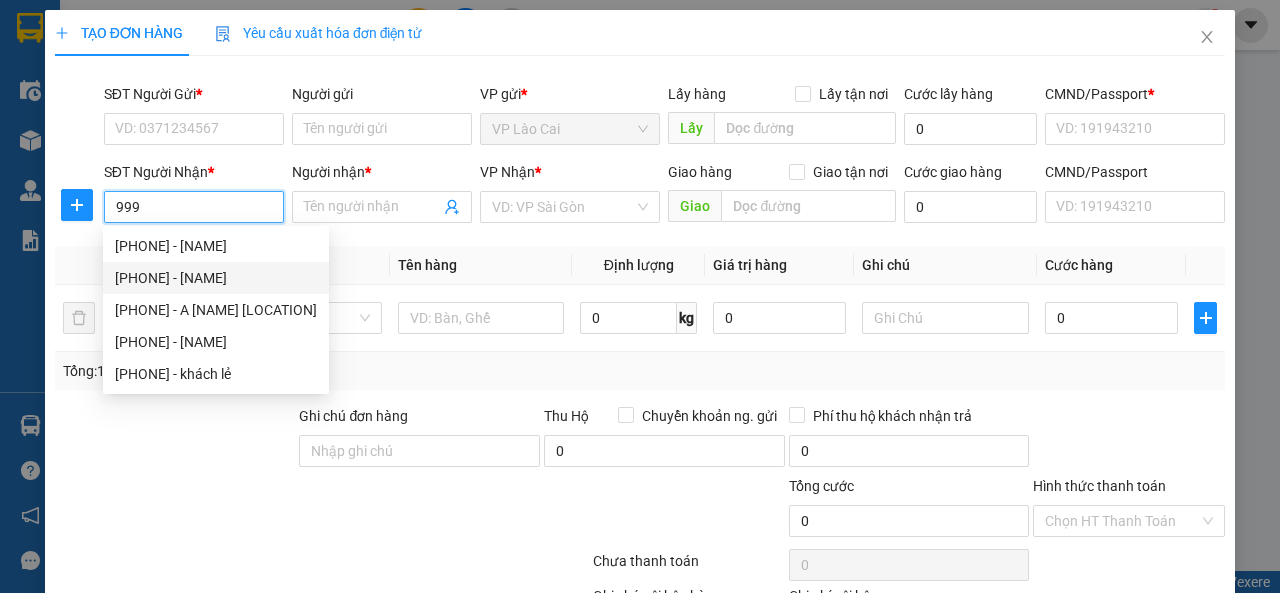 click on "0705148999 - Hiệp" at bounding box center (216, 278) 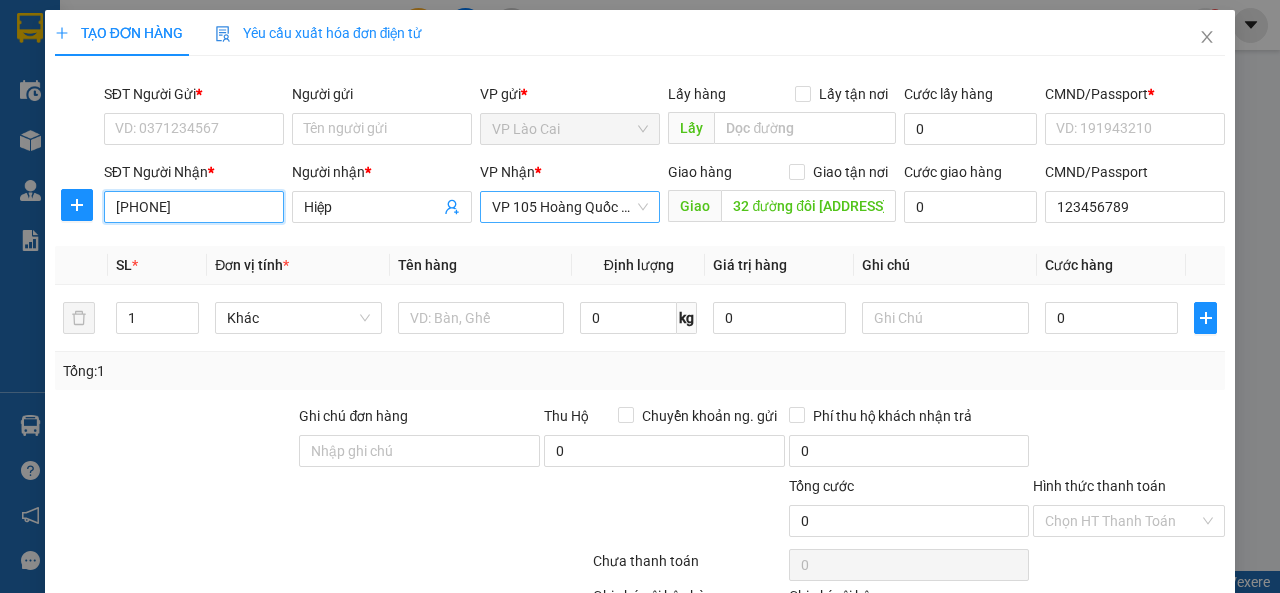 click on "VP 105 Hoàng Quốc Việt" at bounding box center (570, 207) 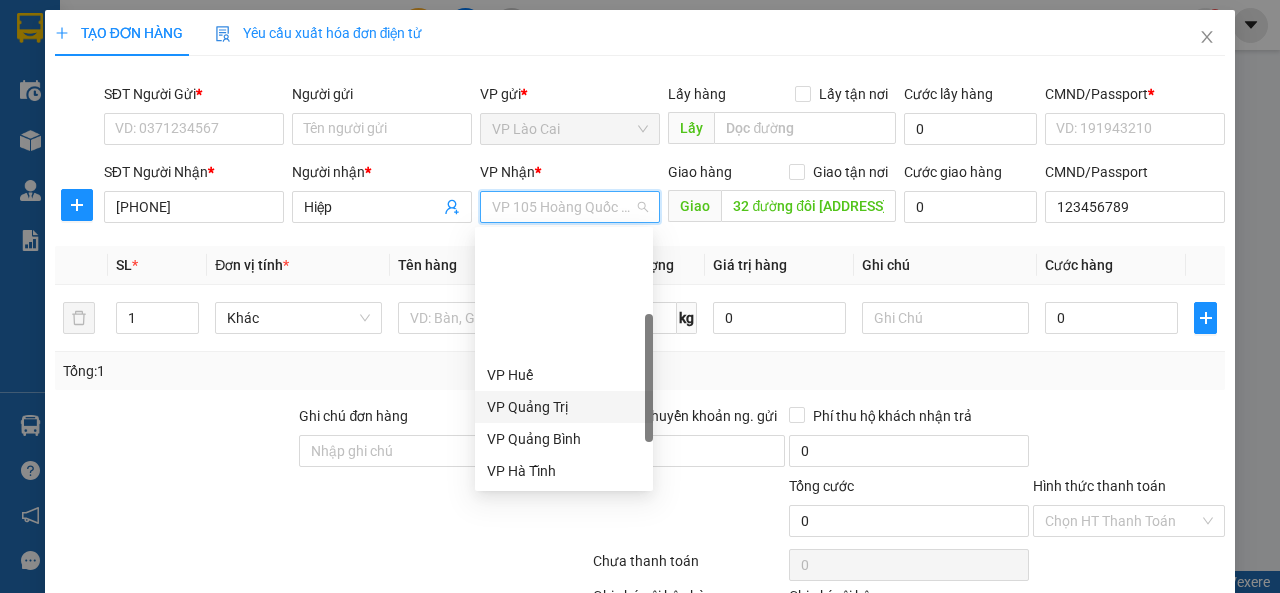 scroll, scrollTop: 160, scrollLeft: 0, axis: vertical 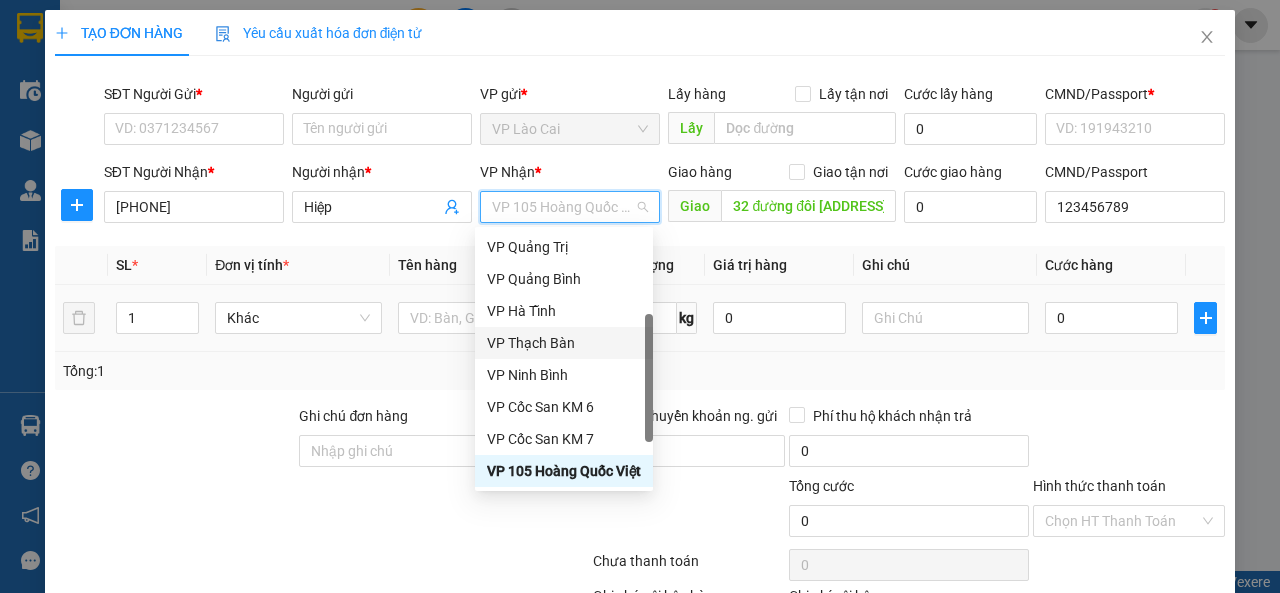 click on "VP Thạch Bàn" at bounding box center [564, 343] 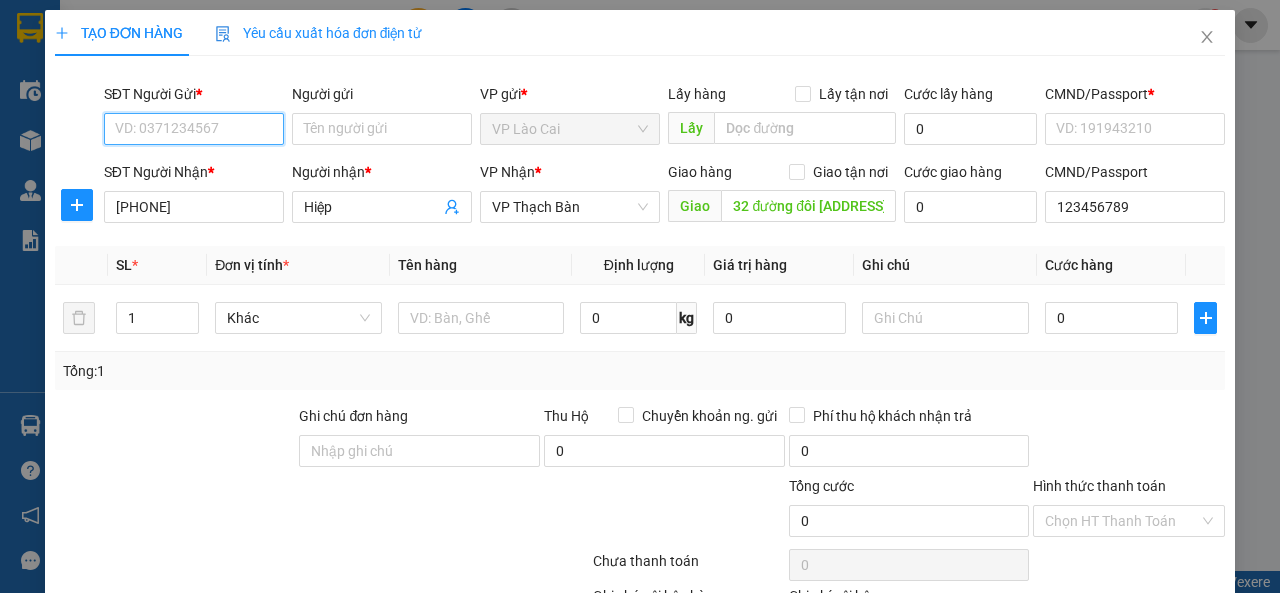 click on "SĐT Người Gửi  *" at bounding box center [194, 129] 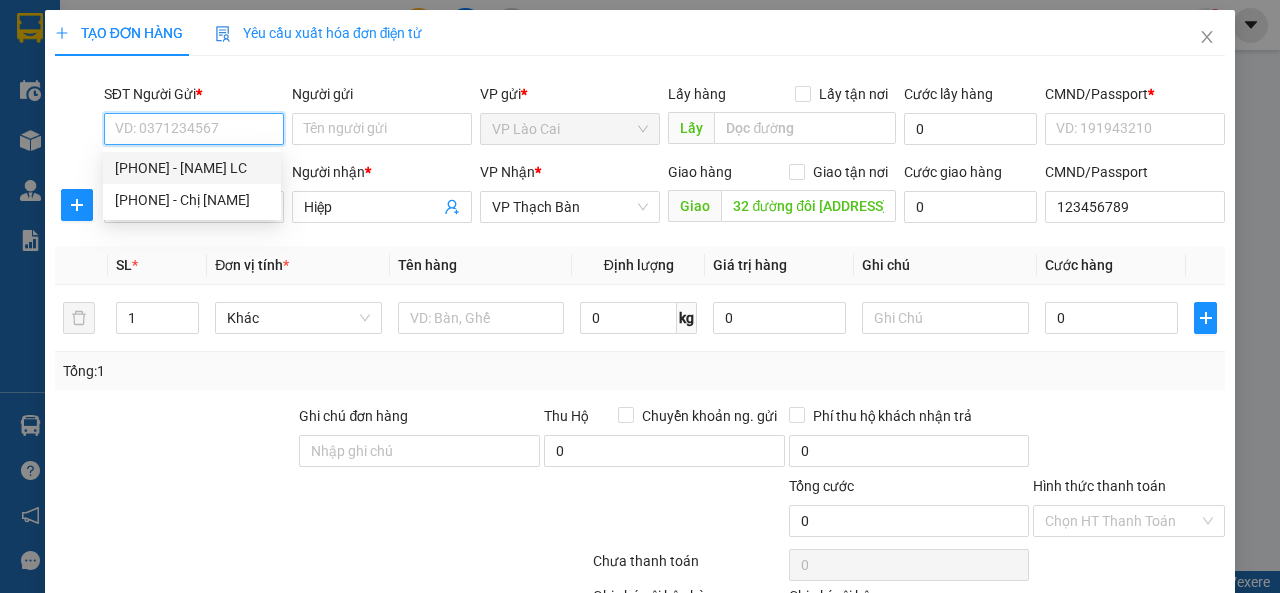 click on "[PHONE] - [FIRST] [LAST]" at bounding box center [192, 168] 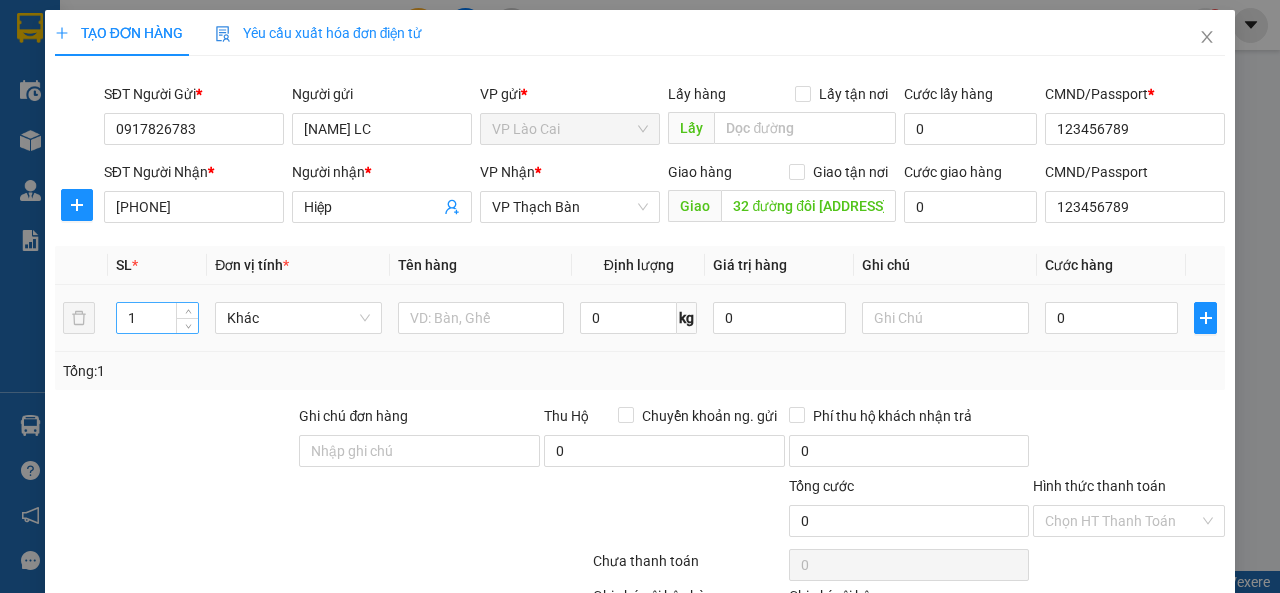 click on "1" at bounding box center (158, 318) 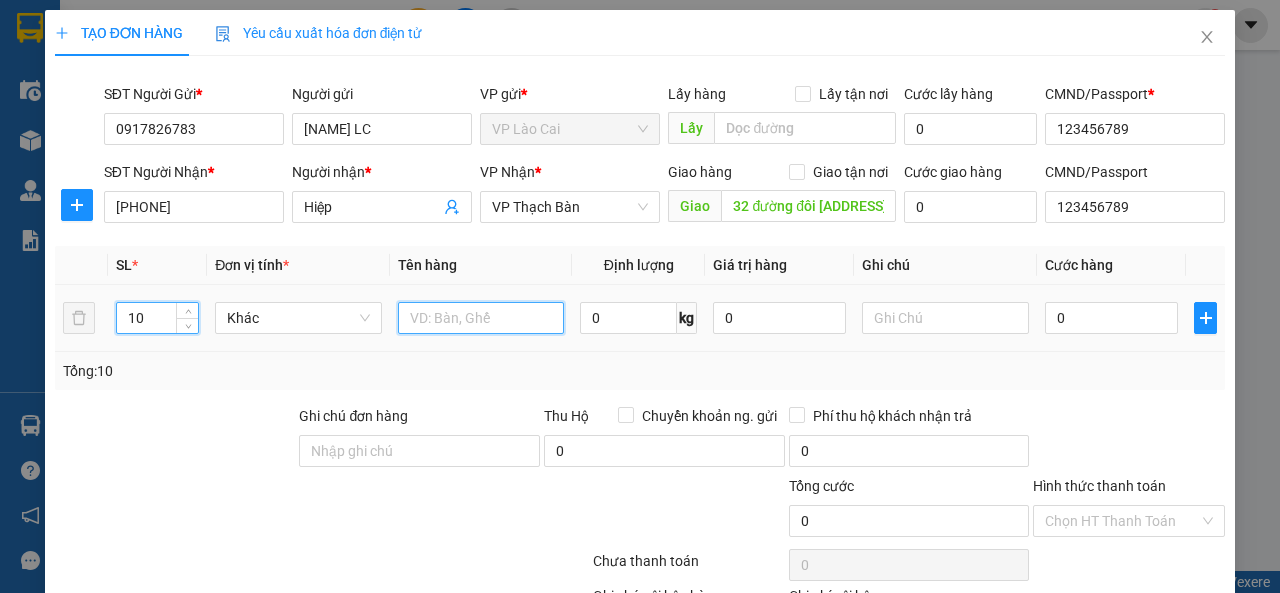 click at bounding box center [481, 318] 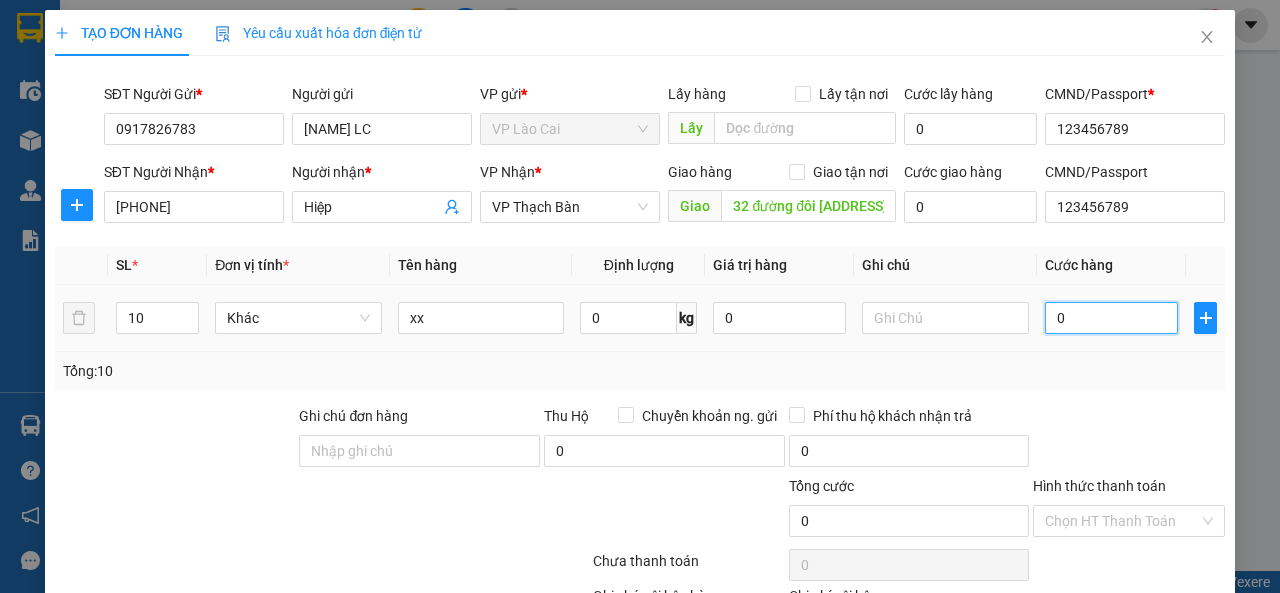 click on "0" at bounding box center (1111, 318) 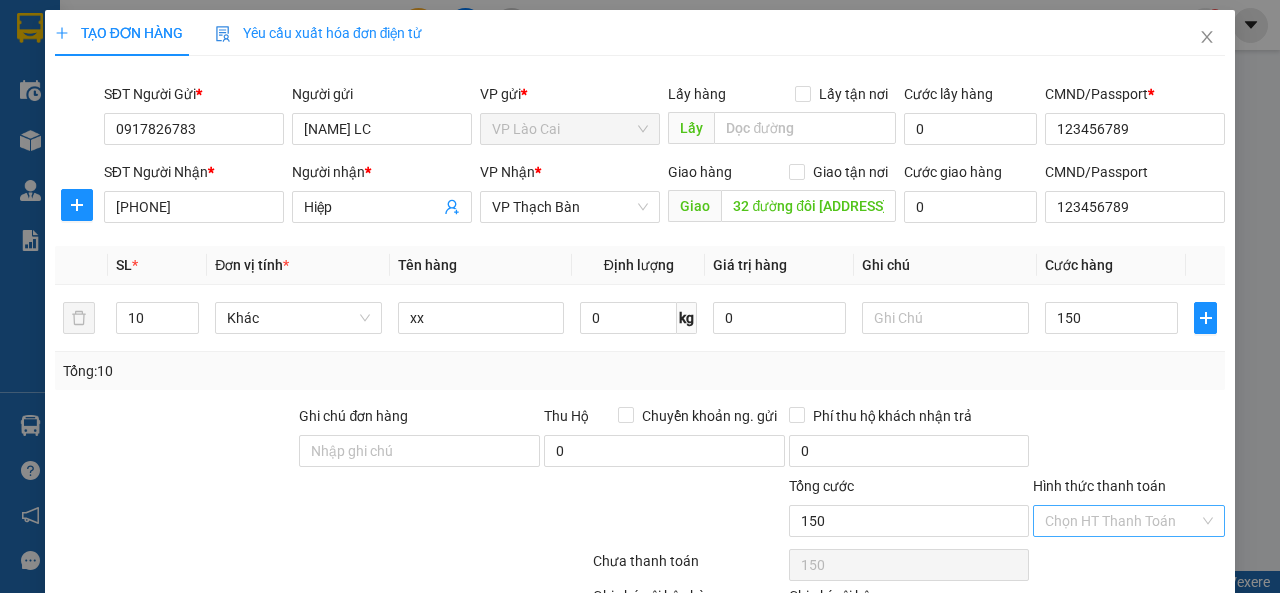 click on "Hình thức thanh toán" at bounding box center (1122, 521) 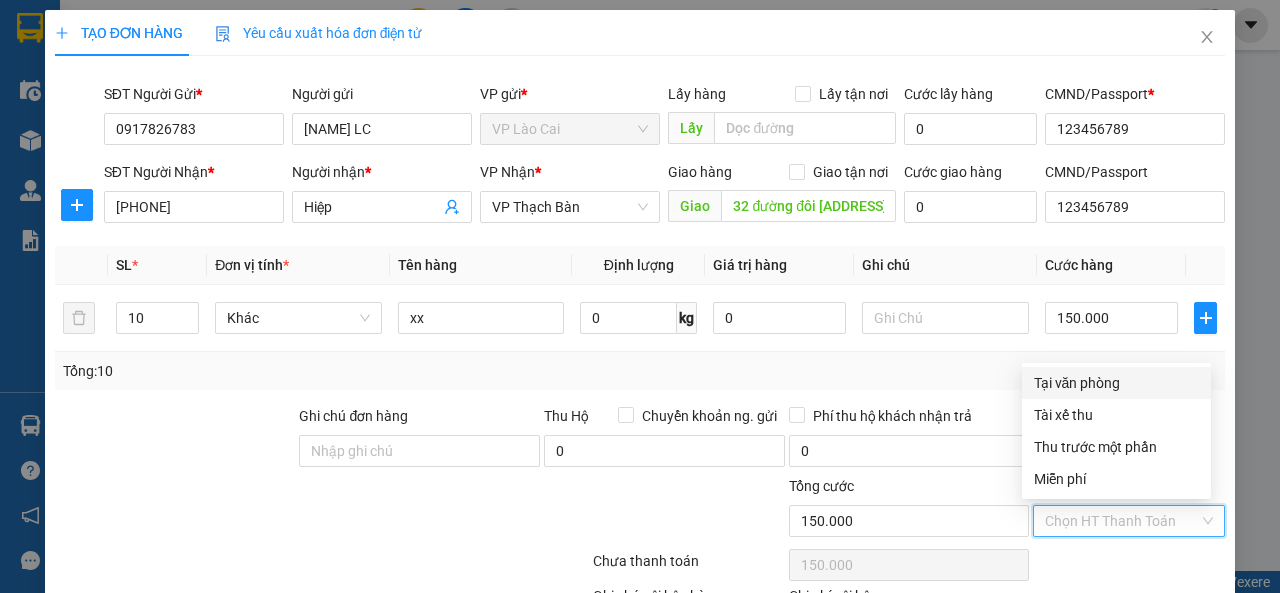 click on "Tại văn phòng" at bounding box center (1116, 383) 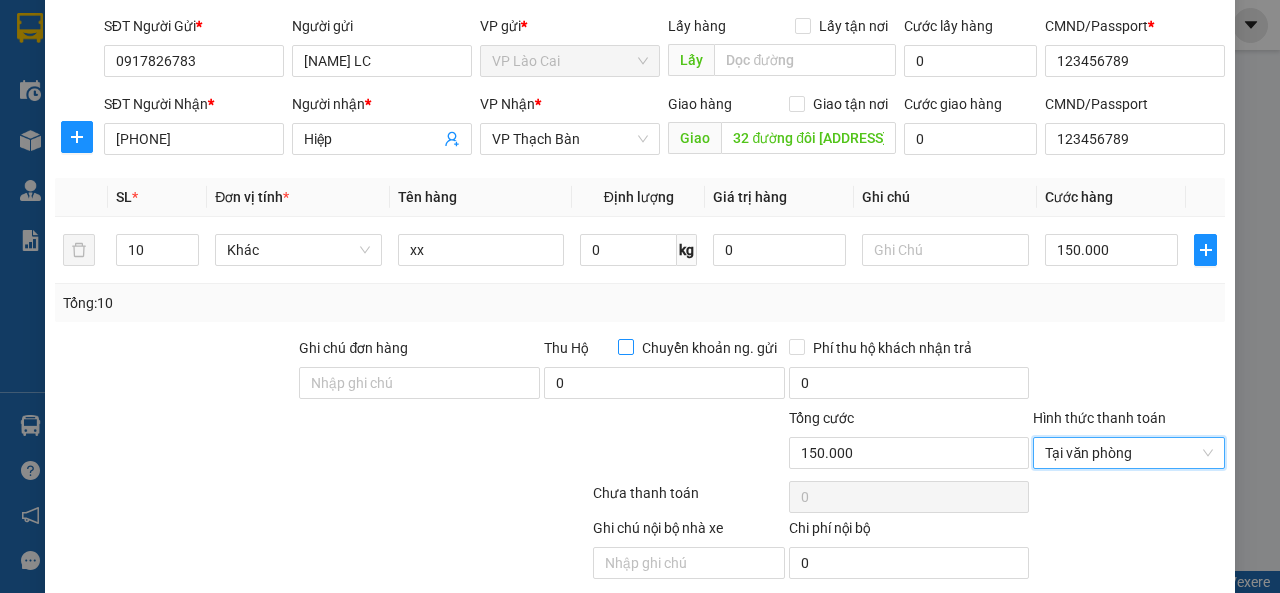 scroll, scrollTop: 137, scrollLeft: 0, axis: vertical 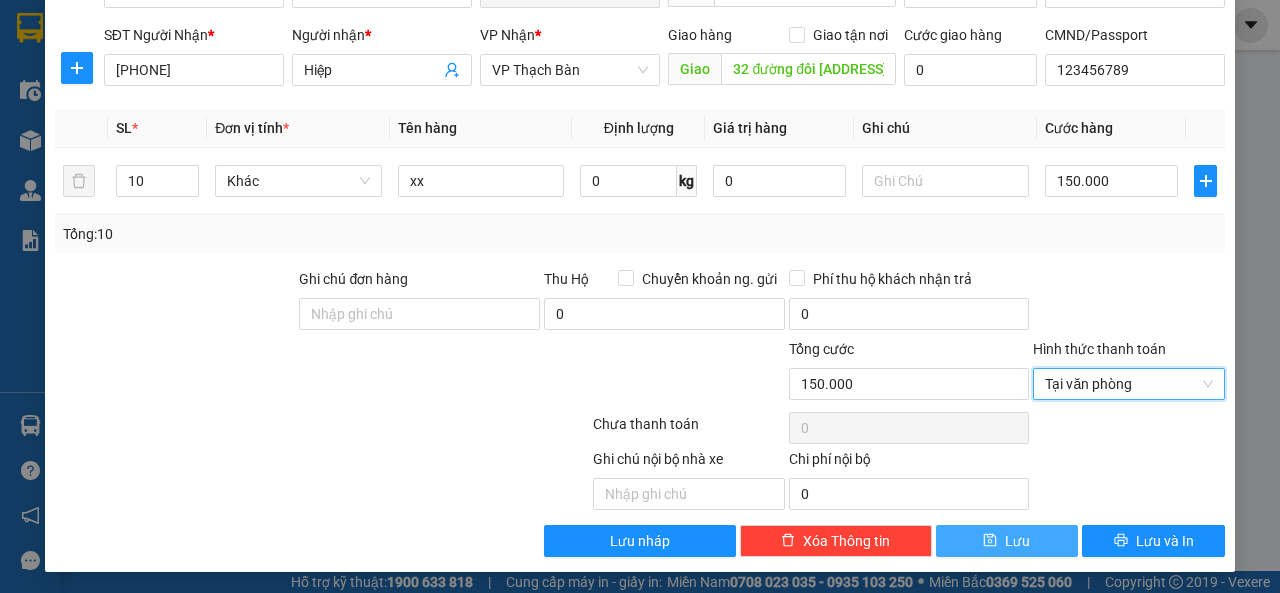 click on "Lưu" at bounding box center (1007, 541) 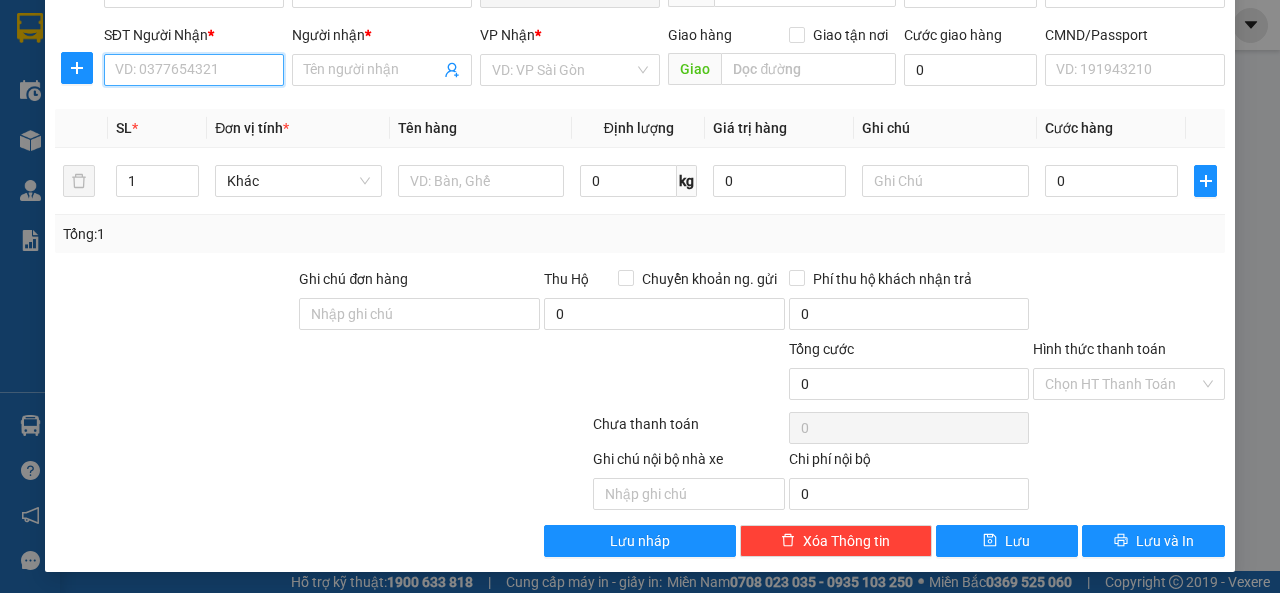 click on "SĐT Người Nhận  *" at bounding box center (194, 70) 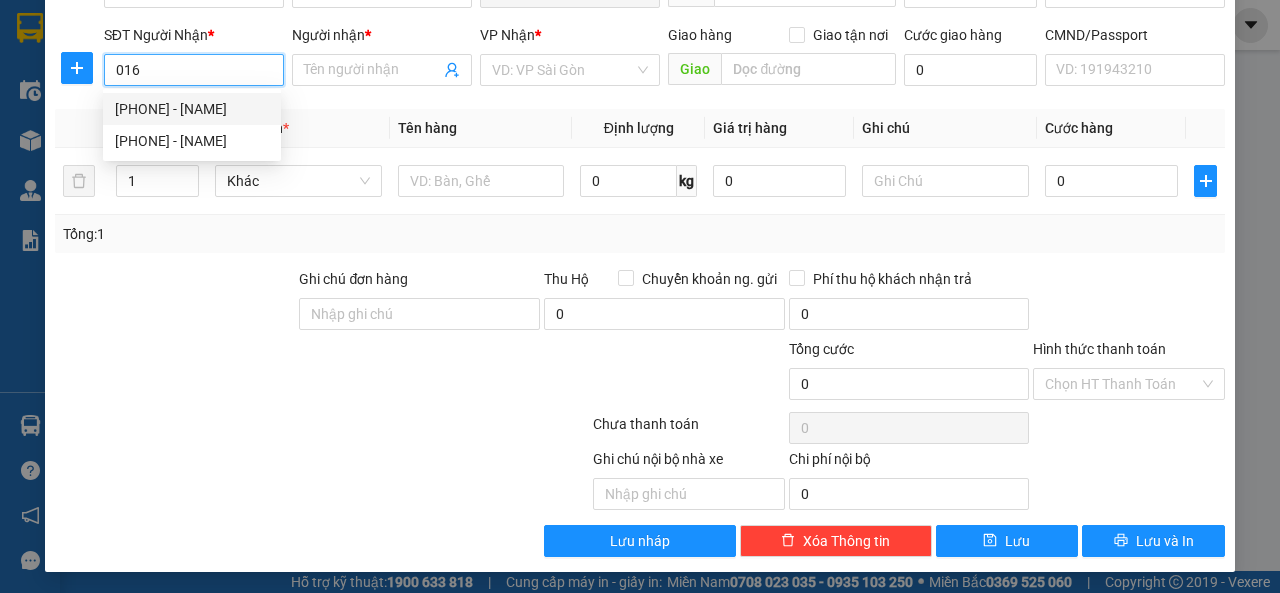 click on "0934569016 - Hạnh" at bounding box center (192, 109) 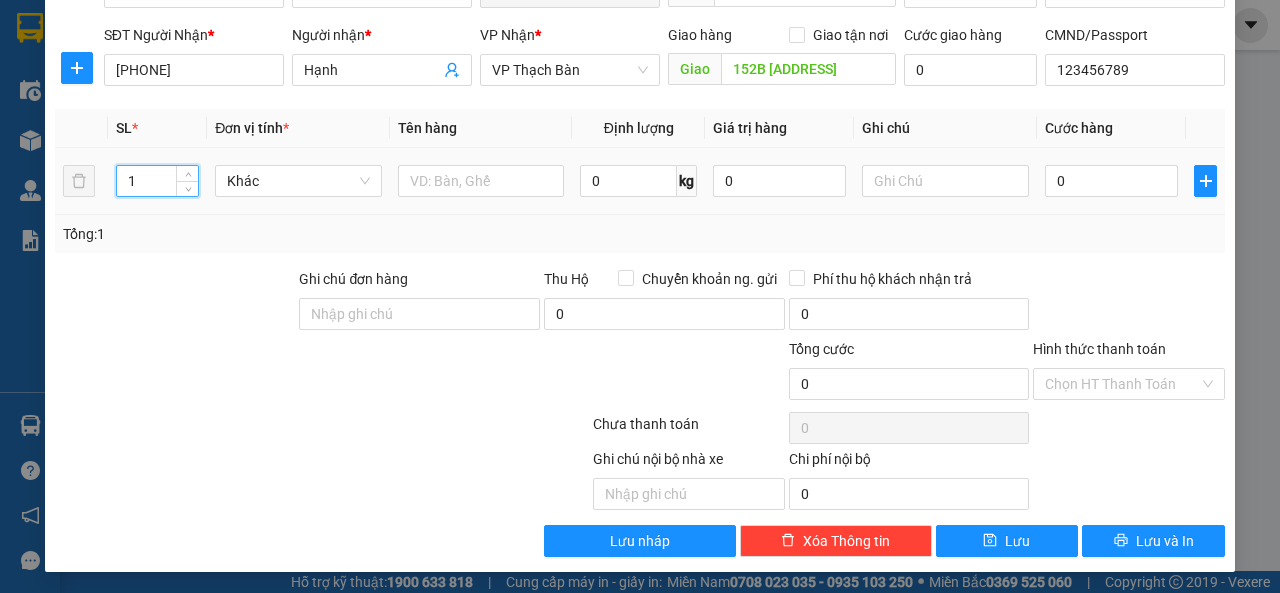 drag, startPoint x: 140, startPoint y: 177, endPoint x: 122, endPoint y: 175, distance: 18.110771 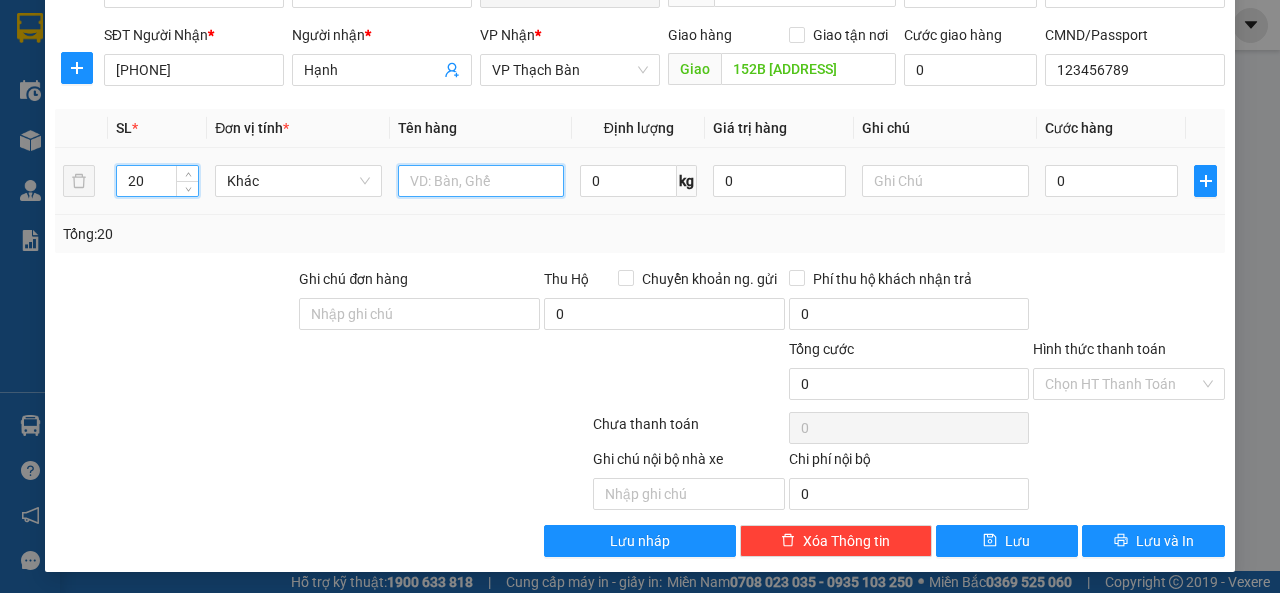 click at bounding box center [481, 181] 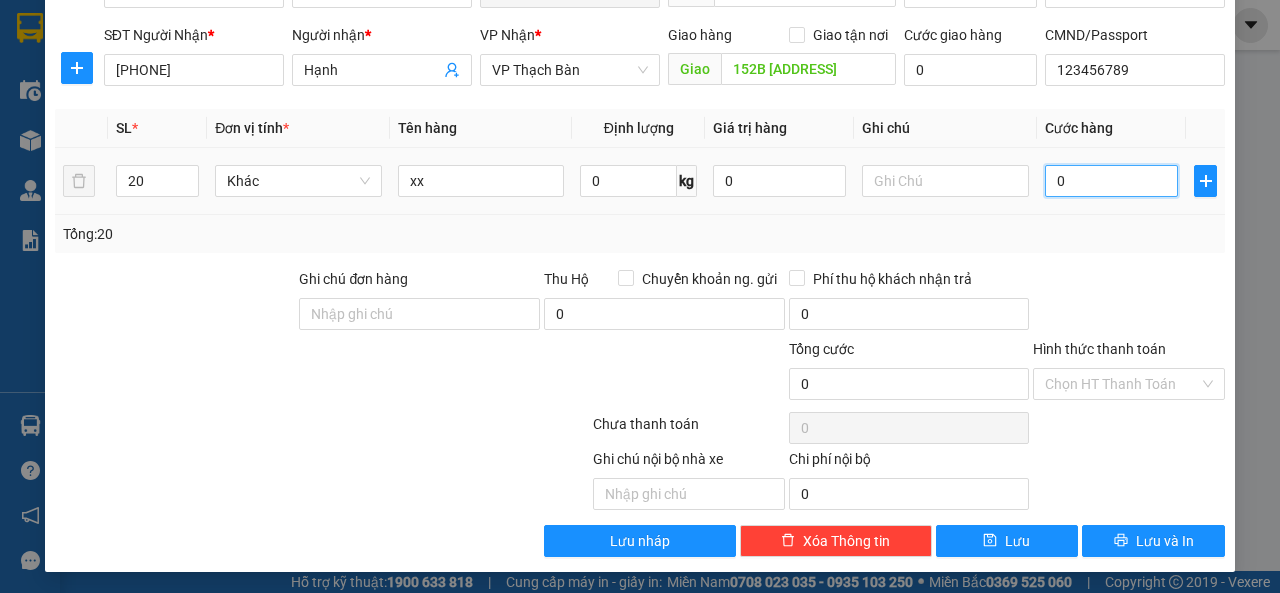 click on "0" at bounding box center (1111, 181) 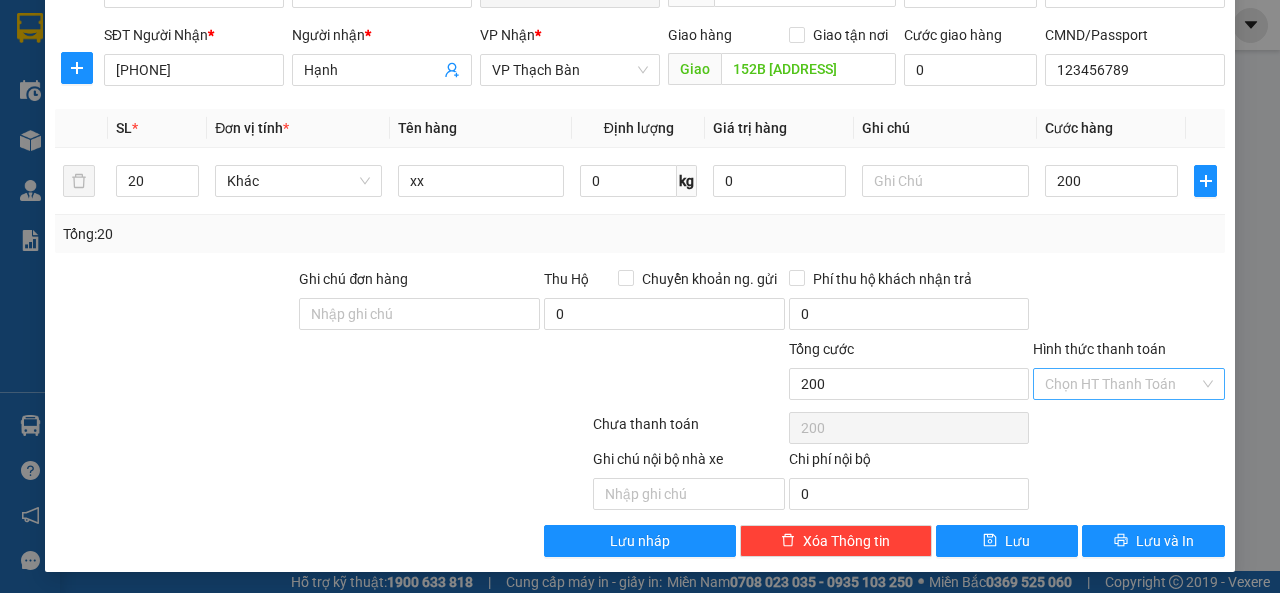 click on "Hình thức thanh toán" at bounding box center [1122, 384] 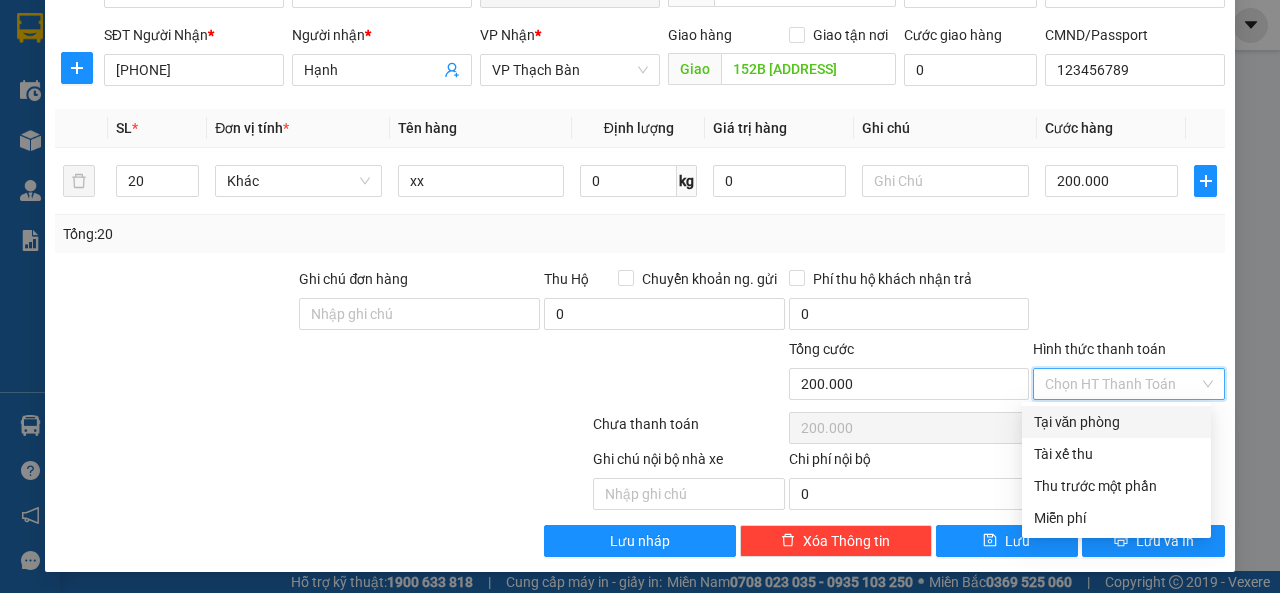 click on "Tại văn phòng" at bounding box center [1116, 422] 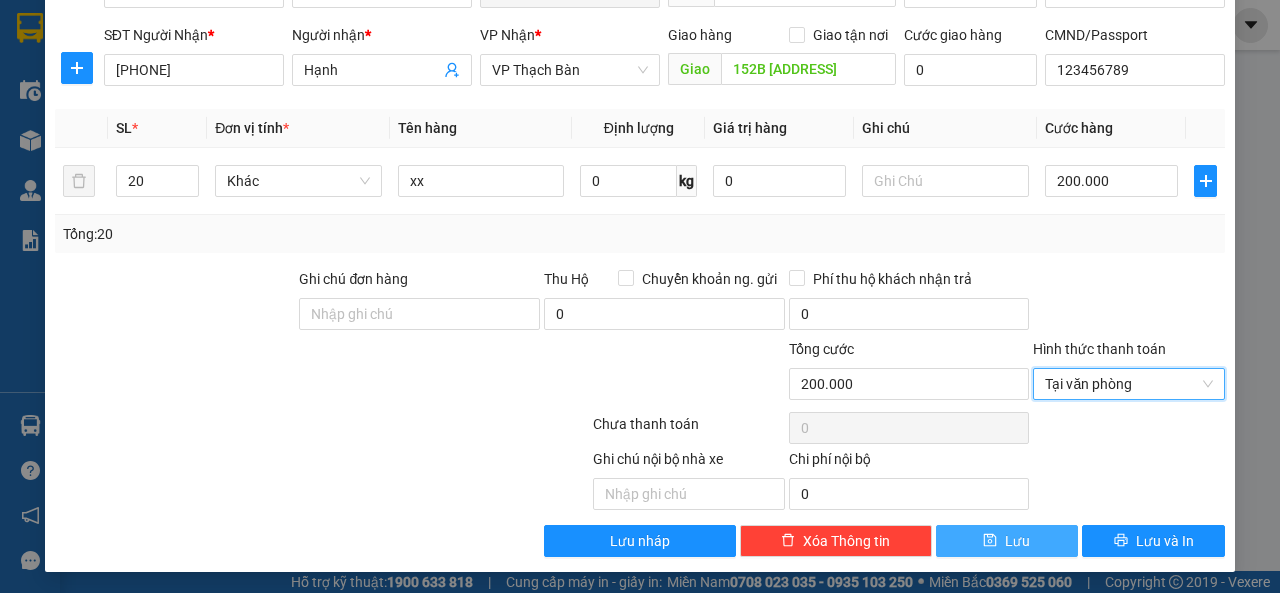 click on "Lưu" at bounding box center [1007, 541] 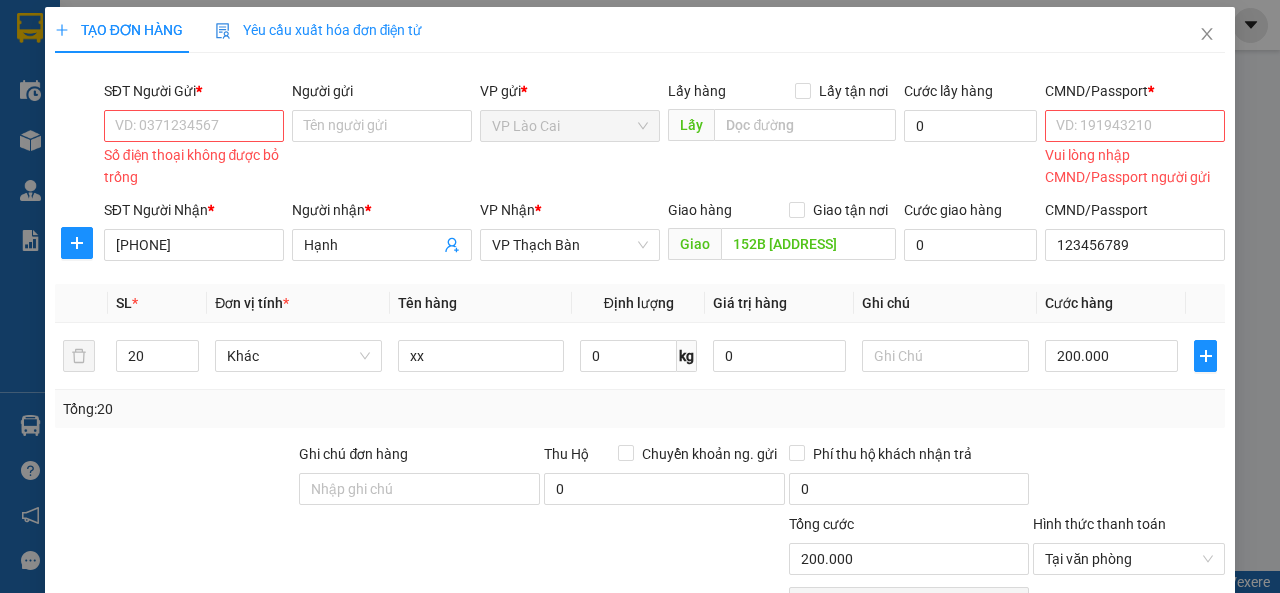 scroll, scrollTop: 0, scrollLeft: 0, axis: both 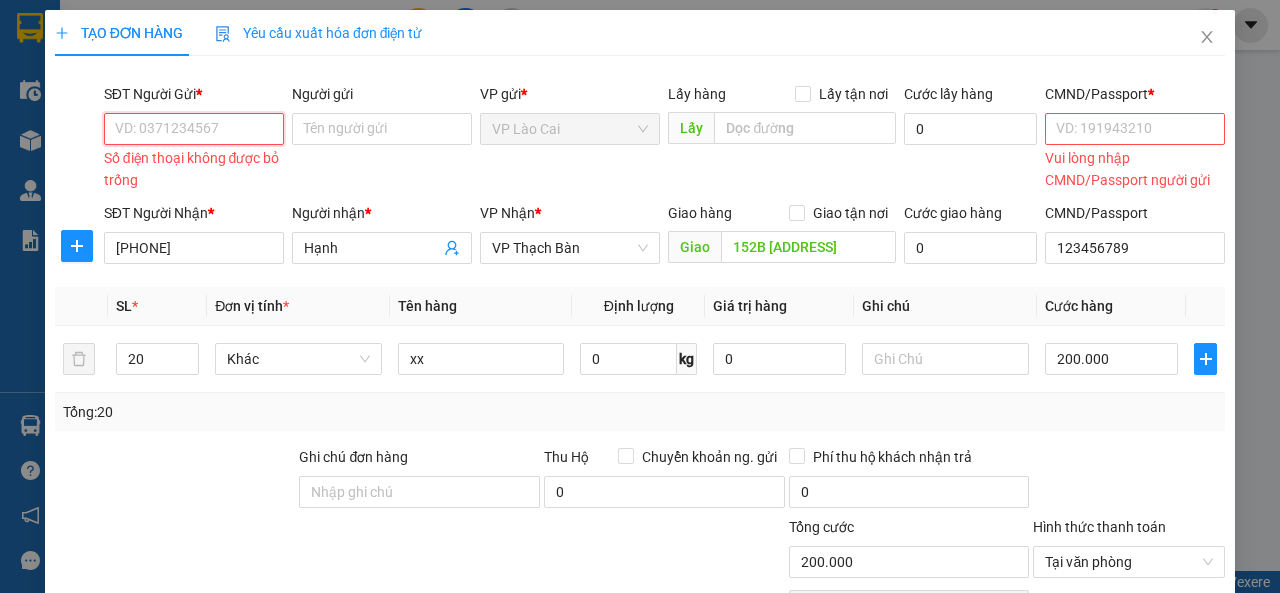 click on "SĐT Người Gửi  *" at bounding box center (194, 129) 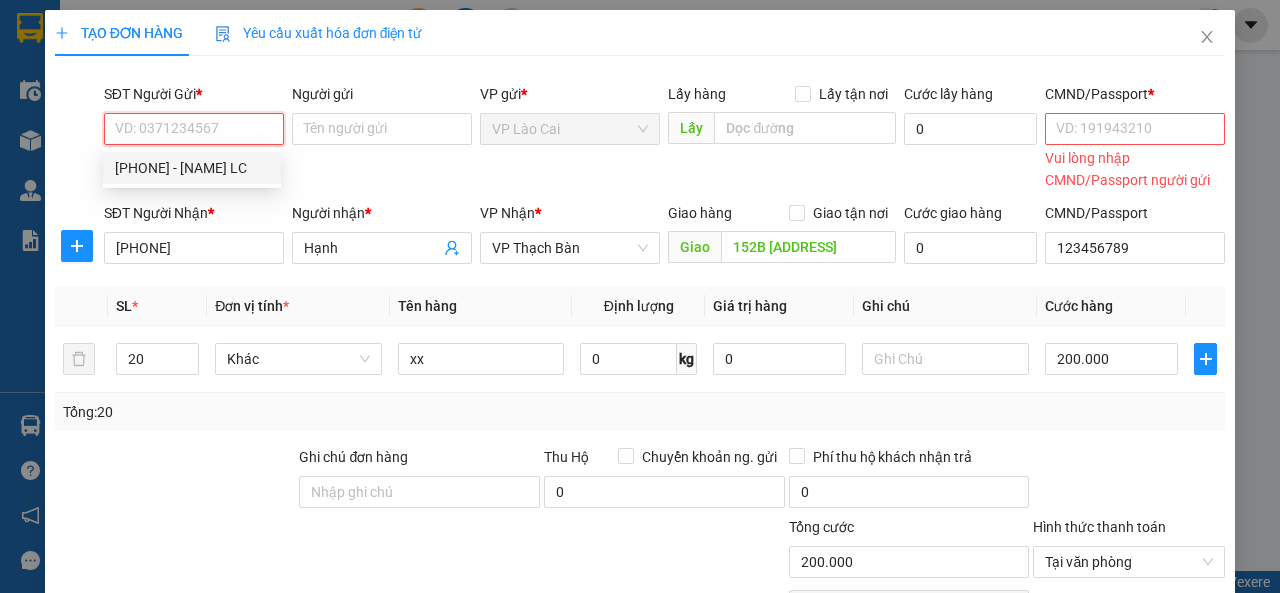 click on "[PHONE] - [FIRST] [LAST]" at bounding box center (192, 168) 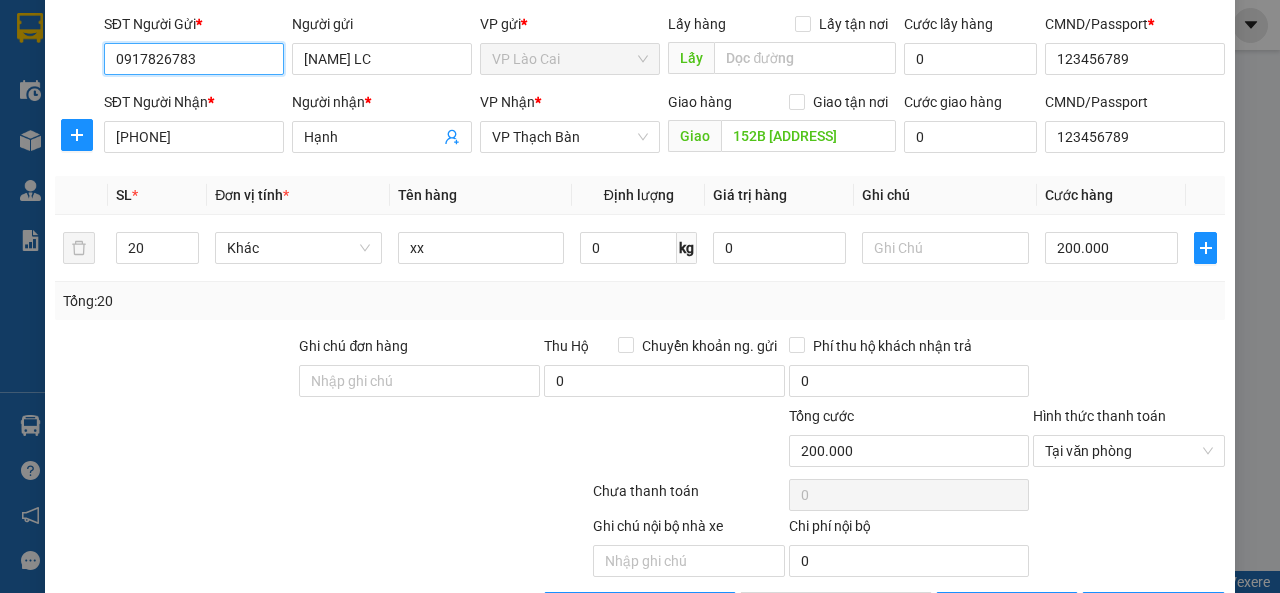 scroll, scrollTop: 137, scrollLeft: 0, axis: vertical 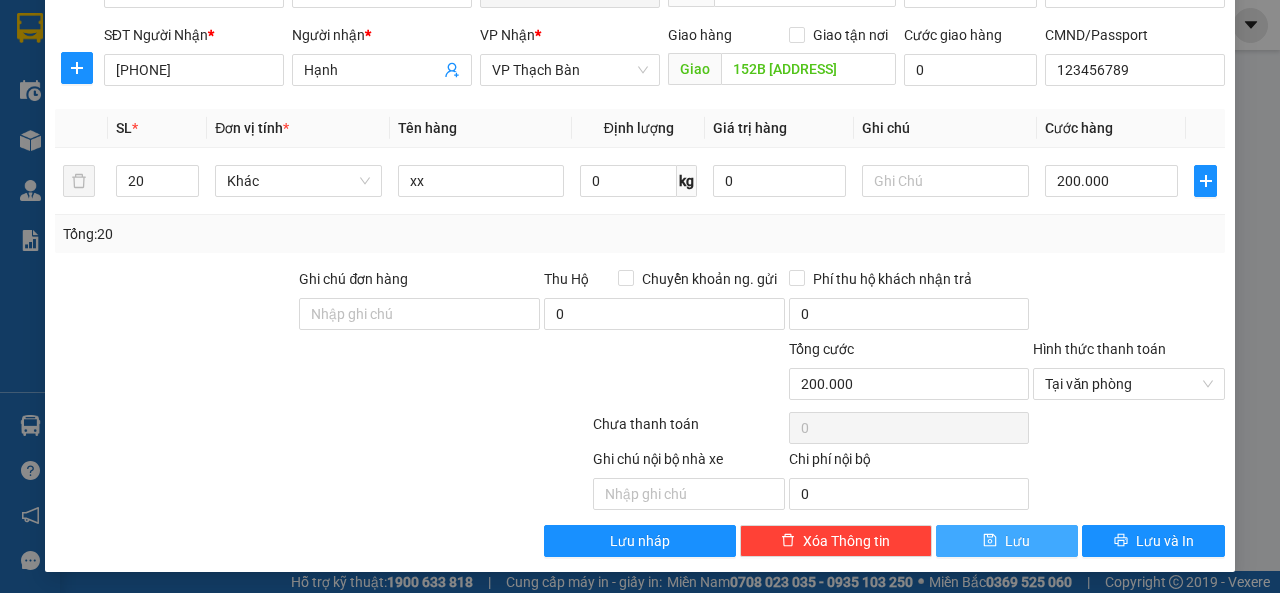 click on "Lưu" at bounding box center (1007, 541) 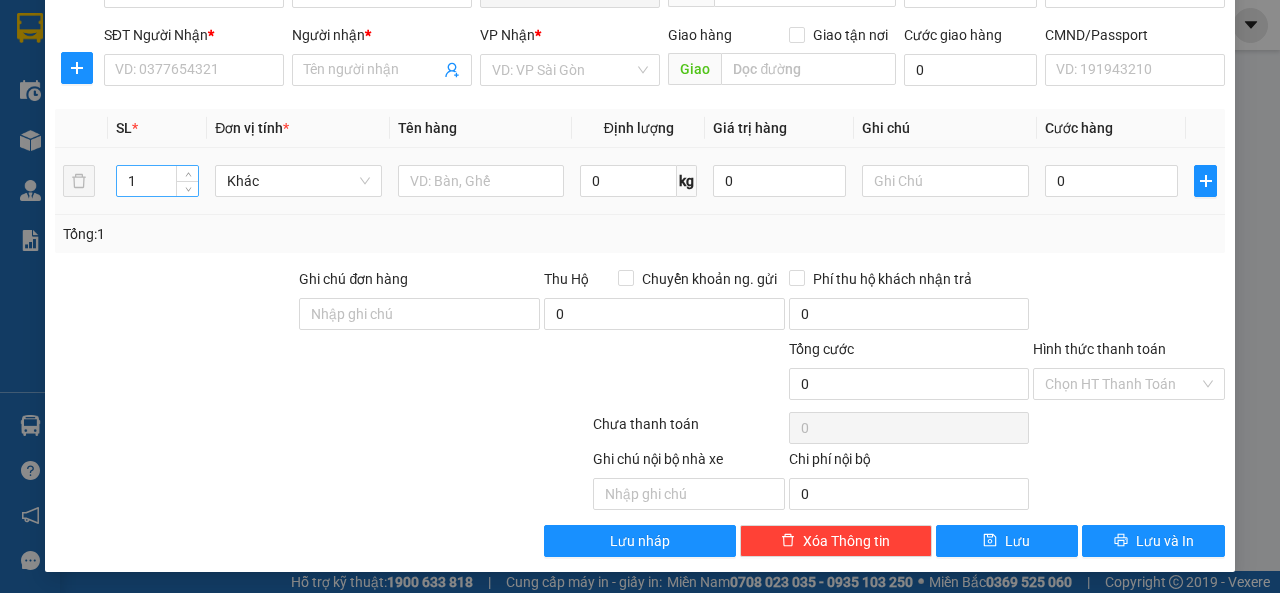 click on "1" at bounding box center (158, 181) 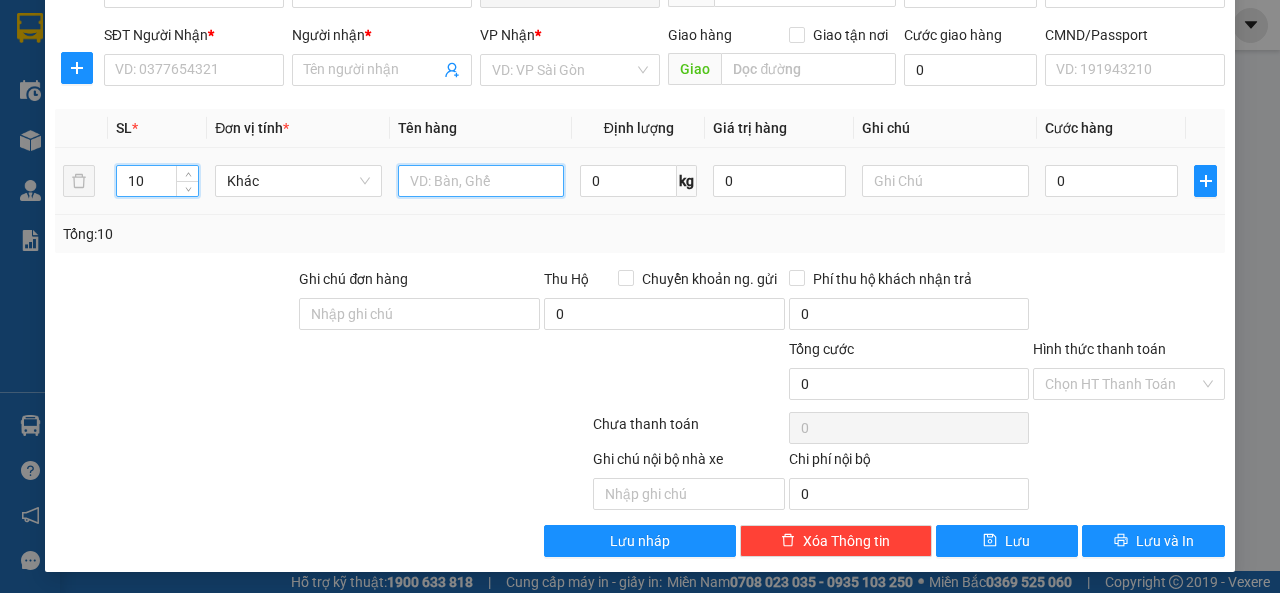 click at bounding box center (481, 181) 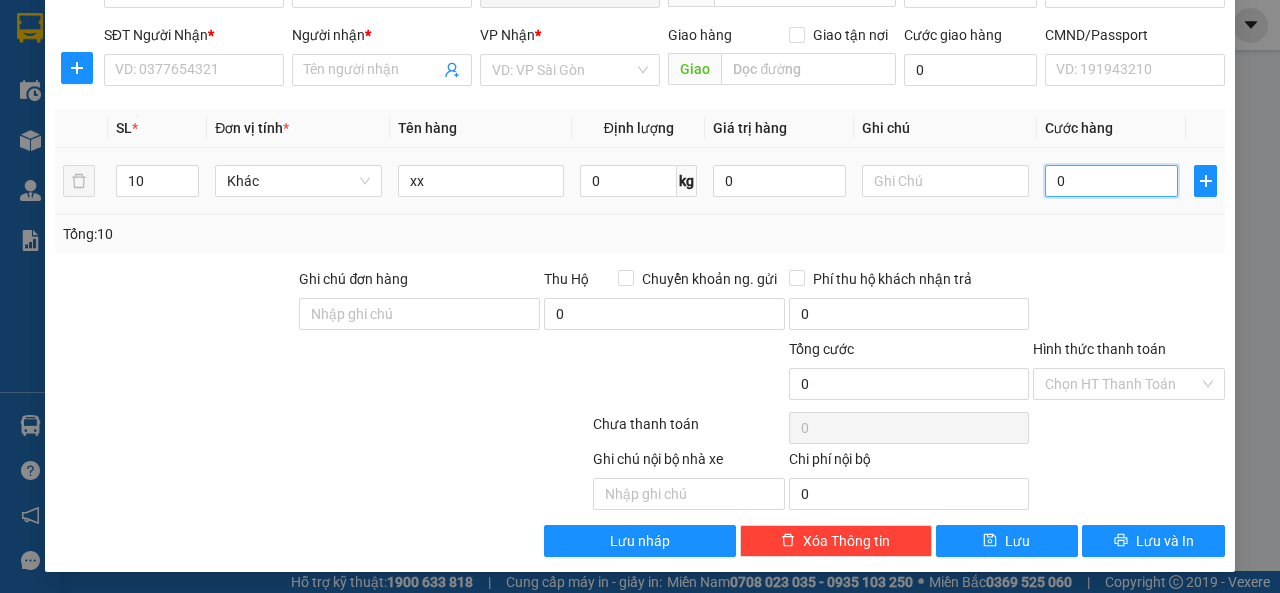 click on "0" at bounding box center [1111, 181] 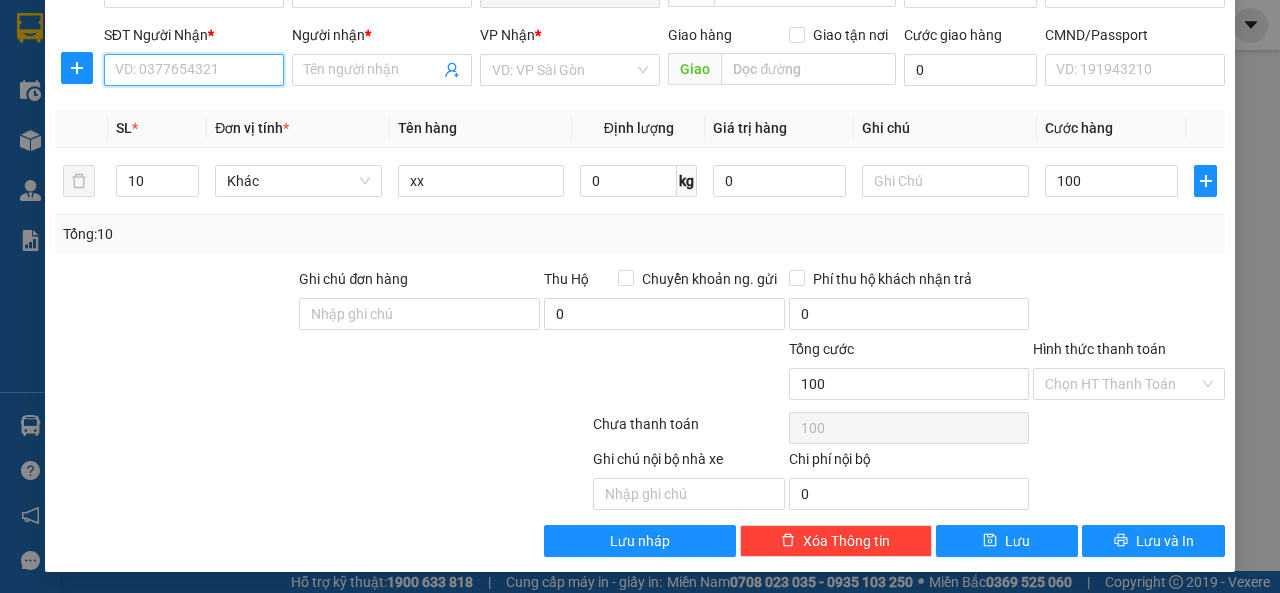 click on "SĐT Người Nhận  *" at bounding box center [194, 70] 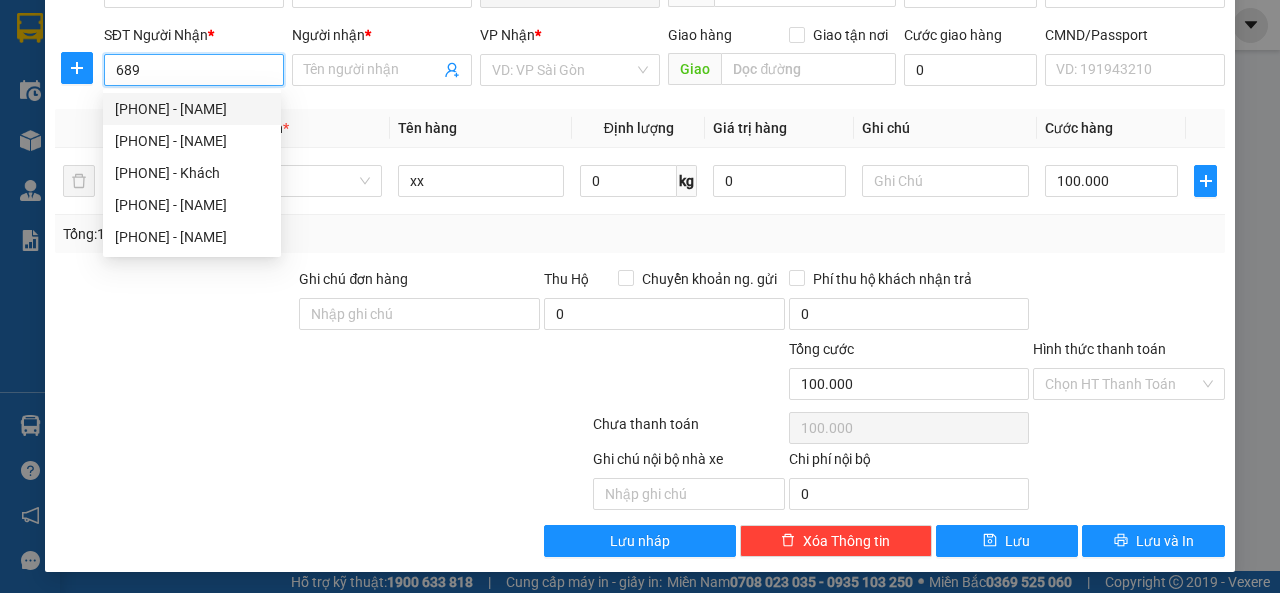 click on "0983648689 - Thảo" at bounding box center [192, 109] 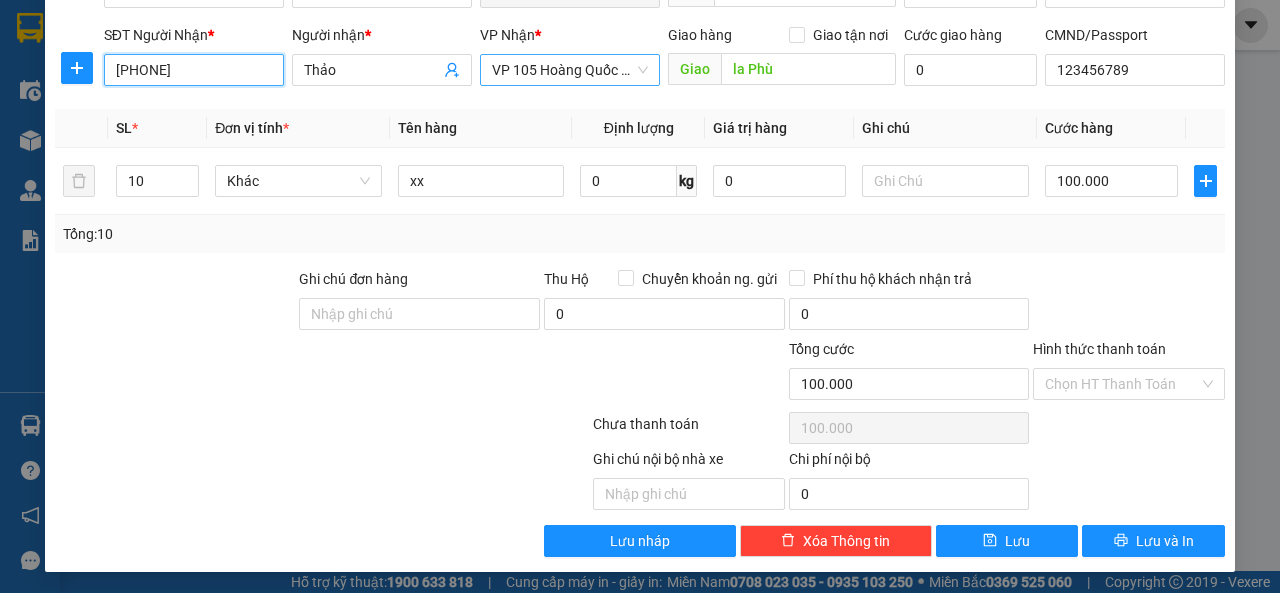 click on "VP 105 Hoàng Quốc Việt" at bounding box center (570, 70) 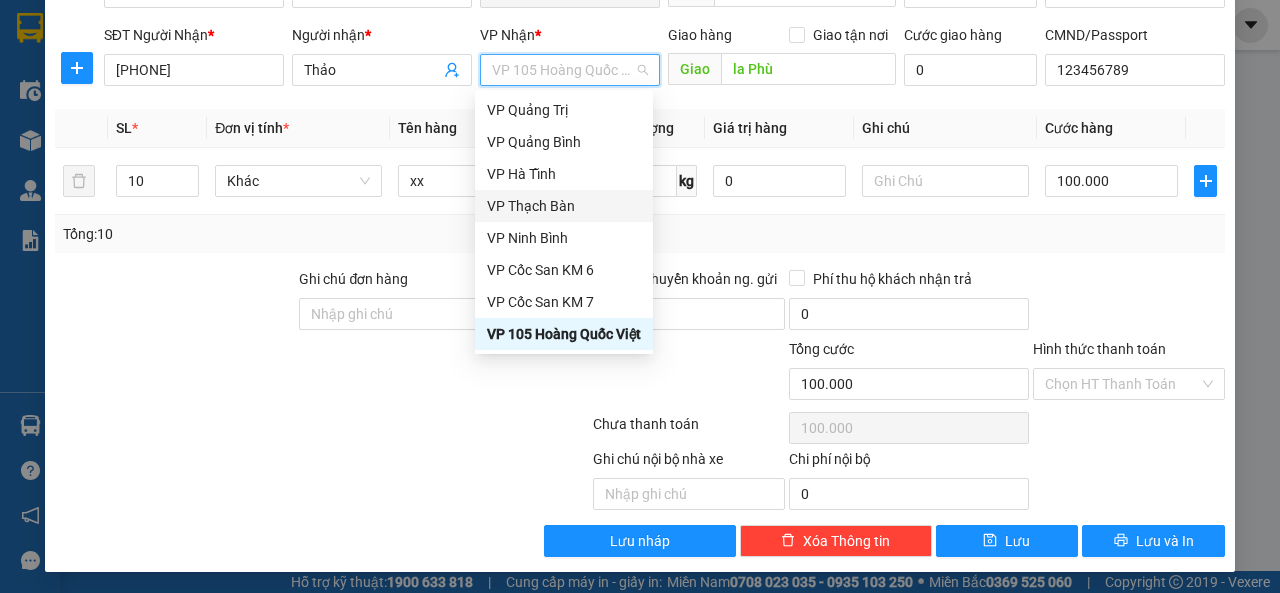 click on "VP Thạch Bàn" at bounding box center [564, 206] 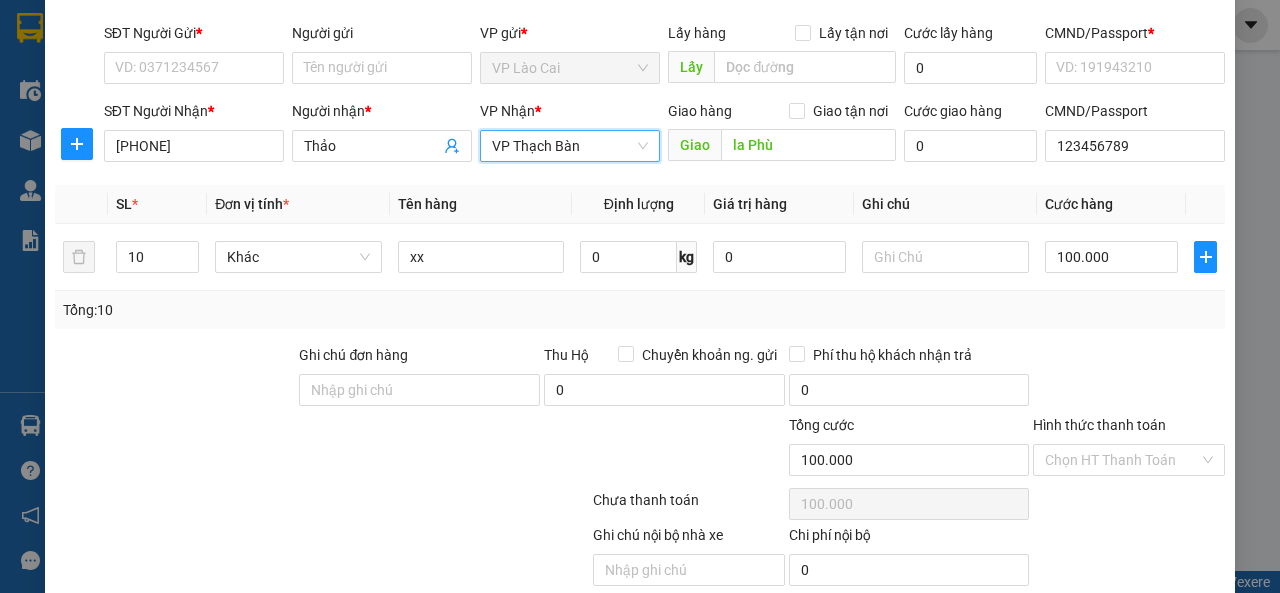 scroll, scrollTop: 0, scrollLeft: 0, axis: both 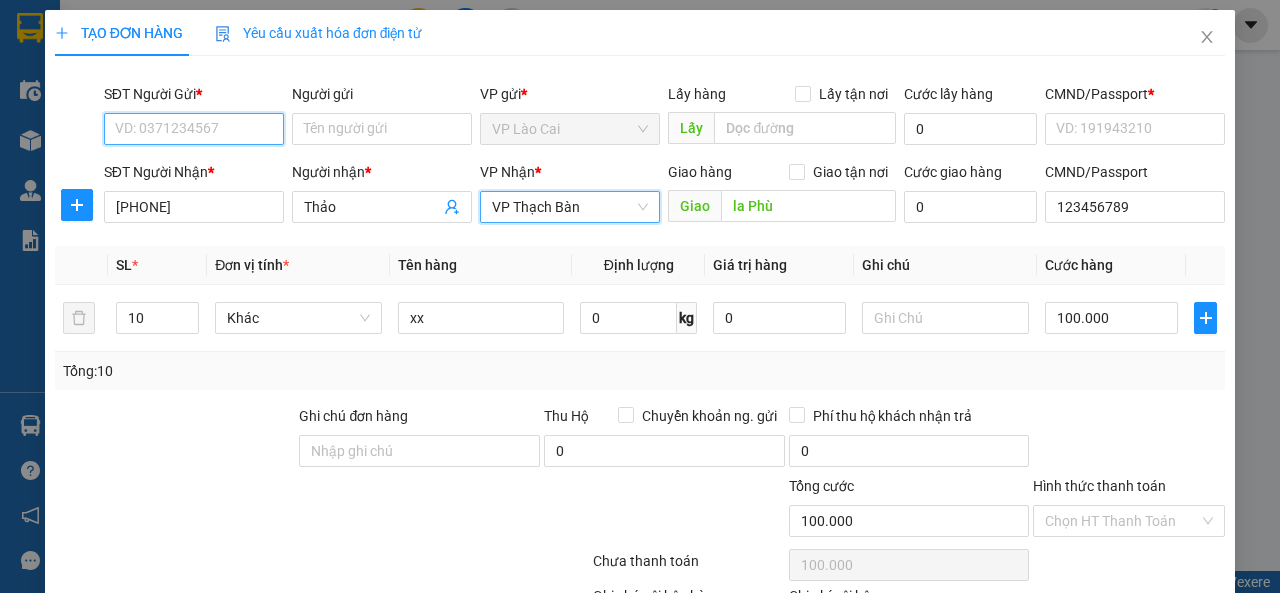 click on "SĐT Người Gửi  *" at bounding box center [194, 129] 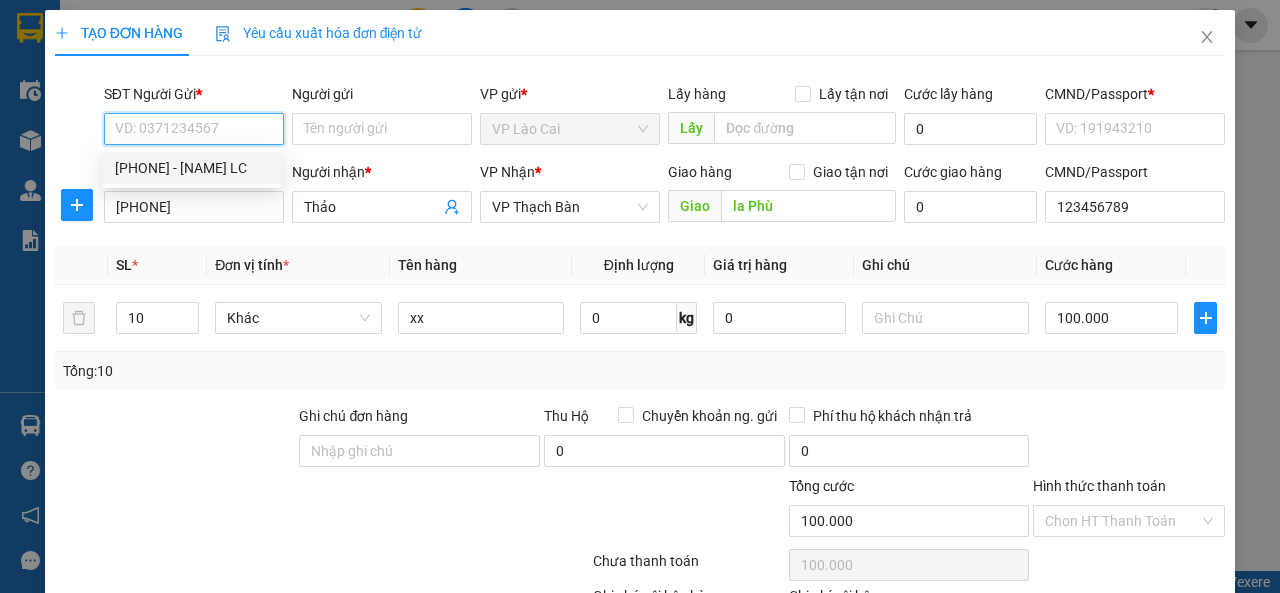 click on "[PHONE] - [FIRST] [LAST]" at bounding box center [192, 168] 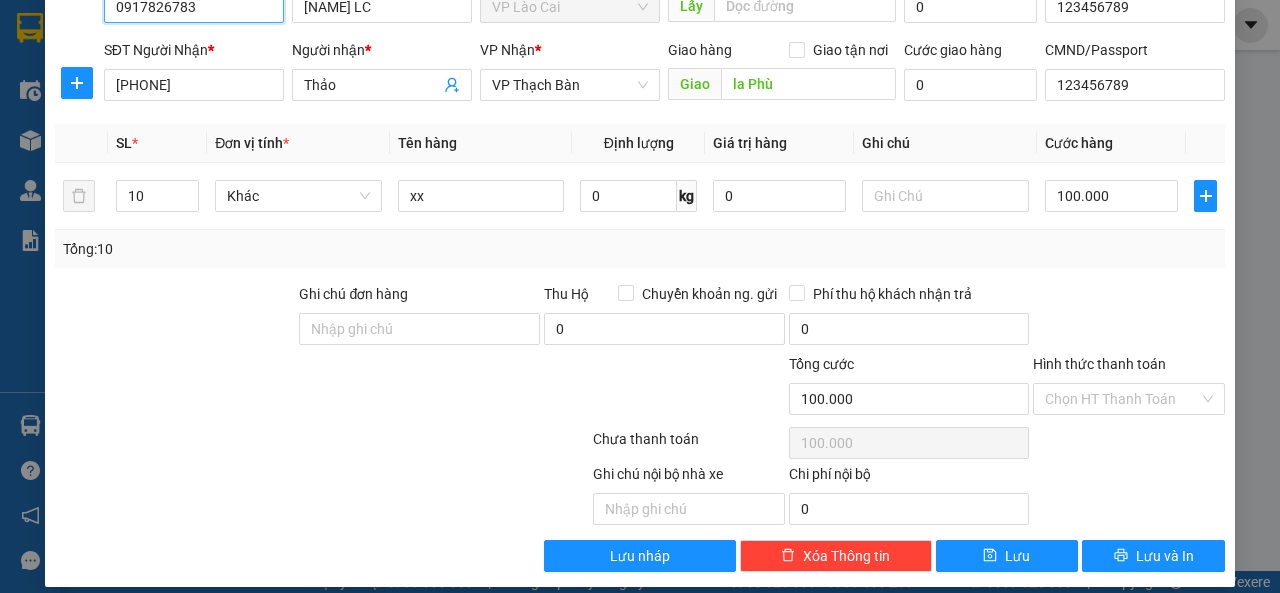scroll, scrollTop: 137, scrollLeft: 0, axis: vertical 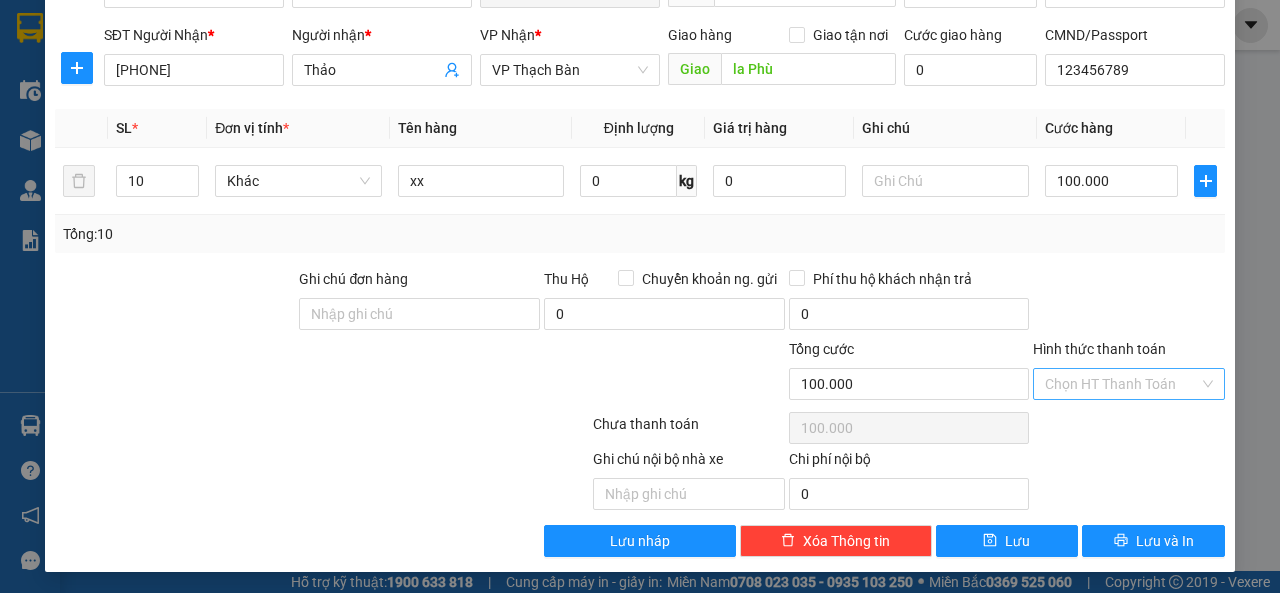 click on "Hình thức thanh toán" at bounding box center [1122, 384] 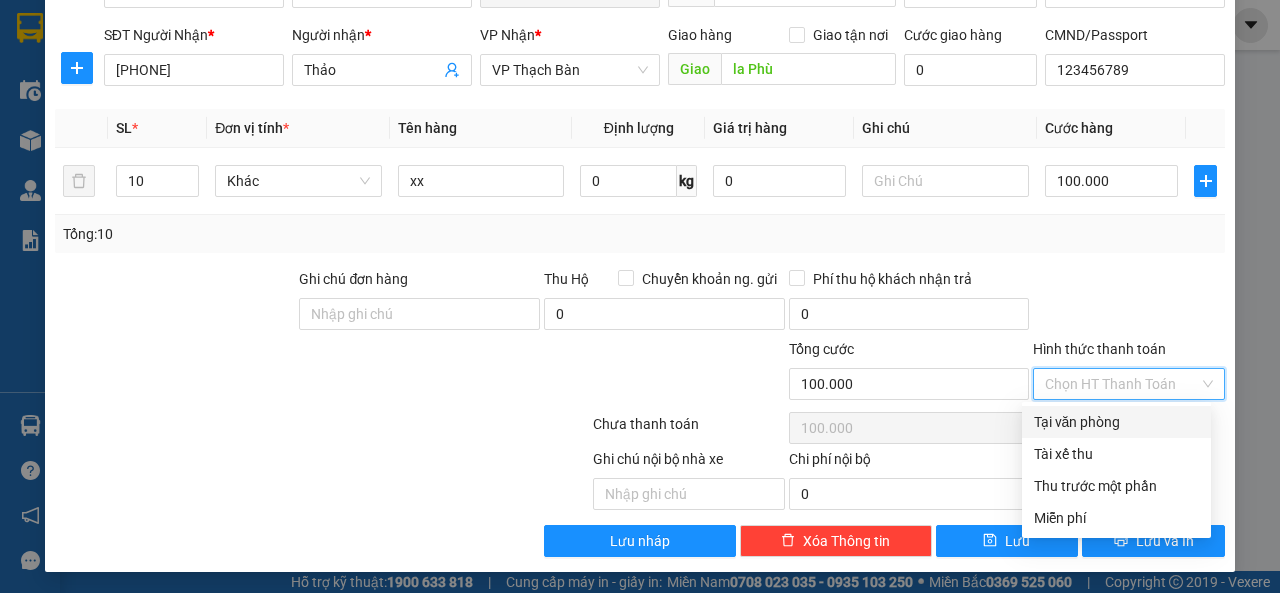 click on "Tại văn phòng" at bounding box center [1116, 422] 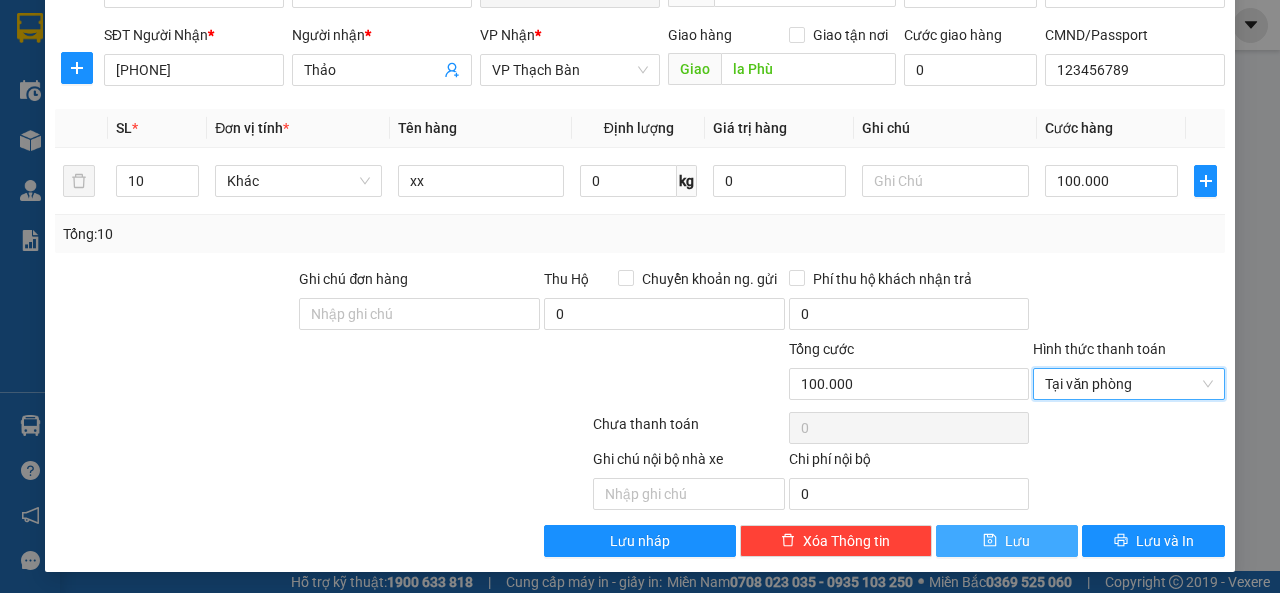 click on "Lưu" at bounding box center (1007, 541) 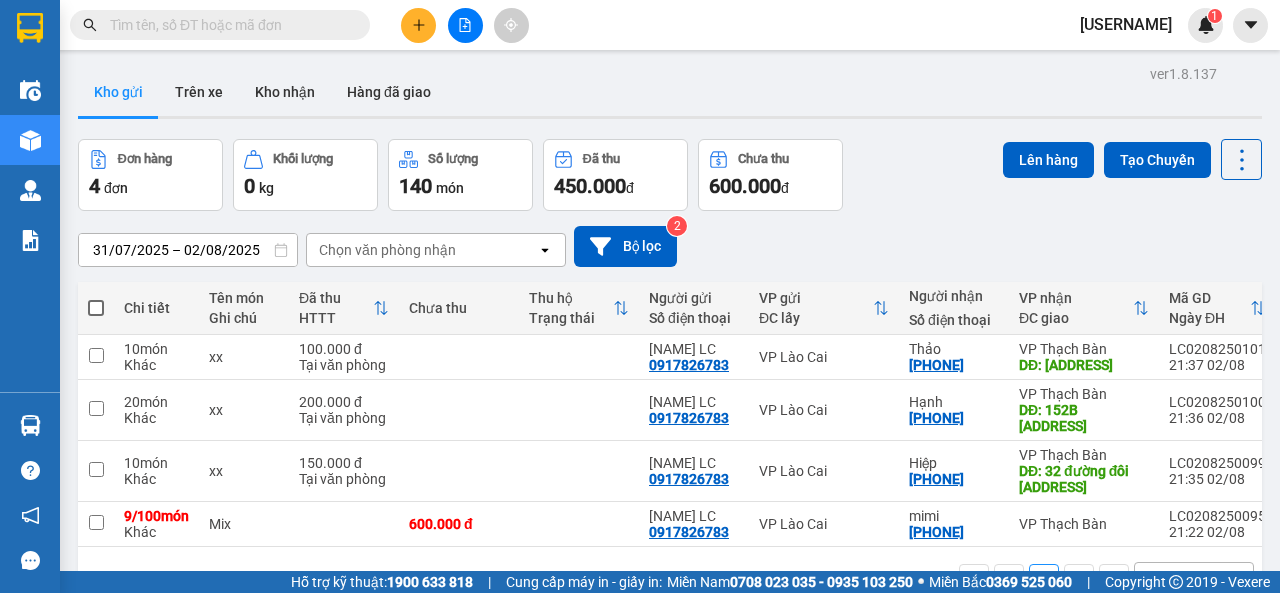 click at bounding box center [228, 25] 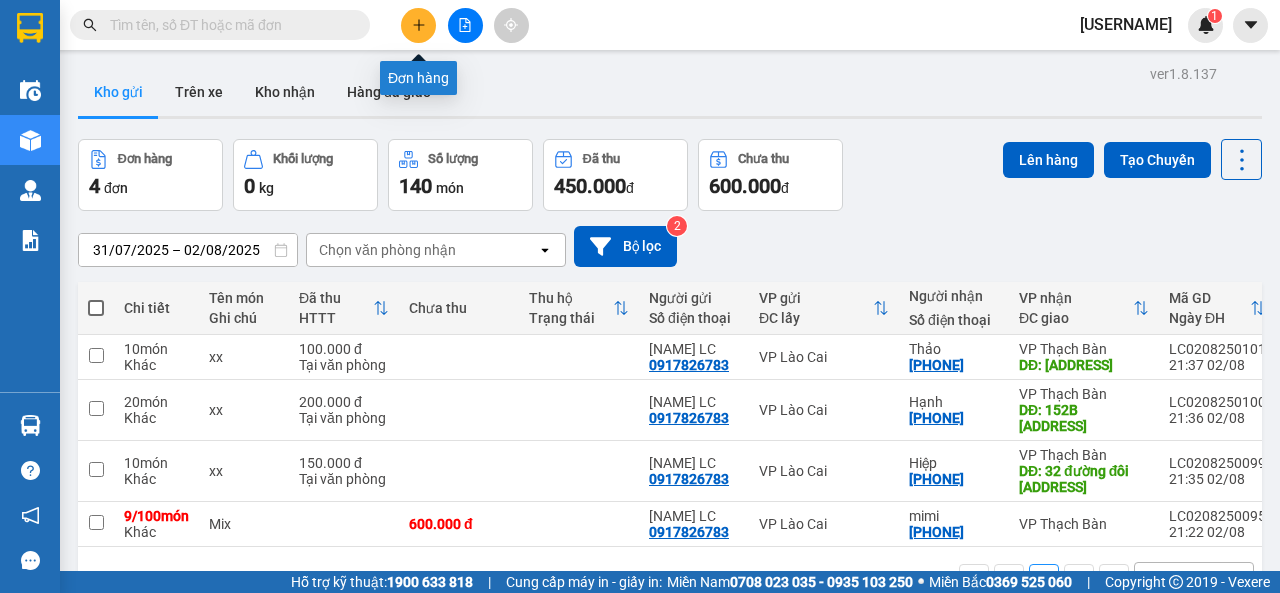 click 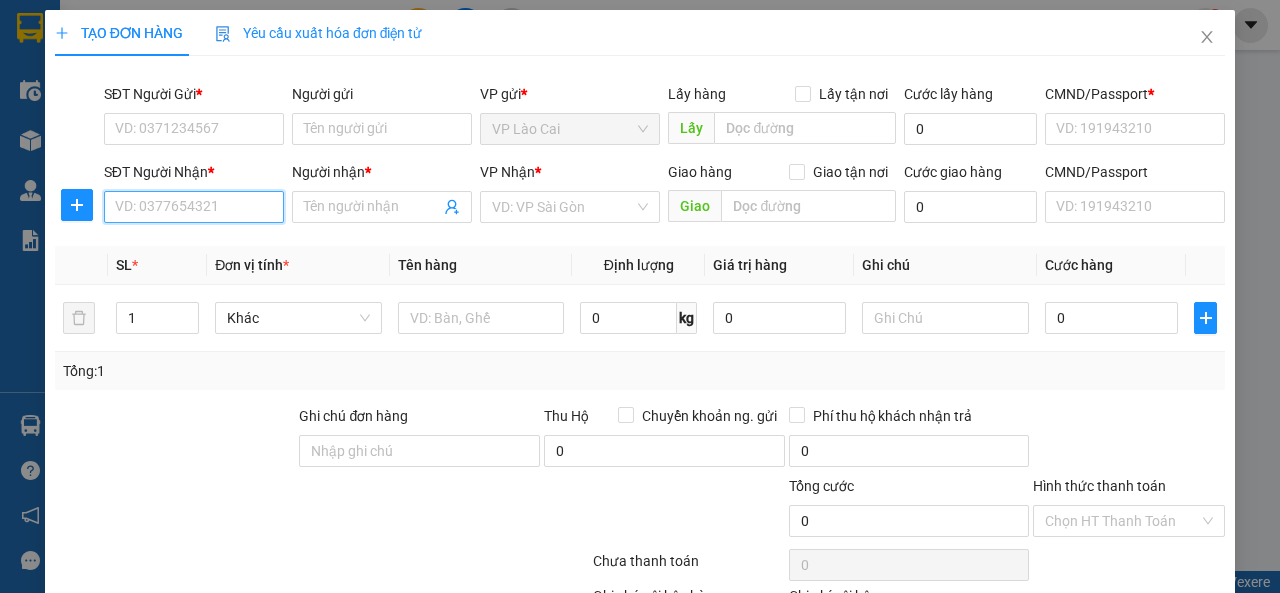 click on "SĐT Người Nhận  *" at bounding box center [194, 207] 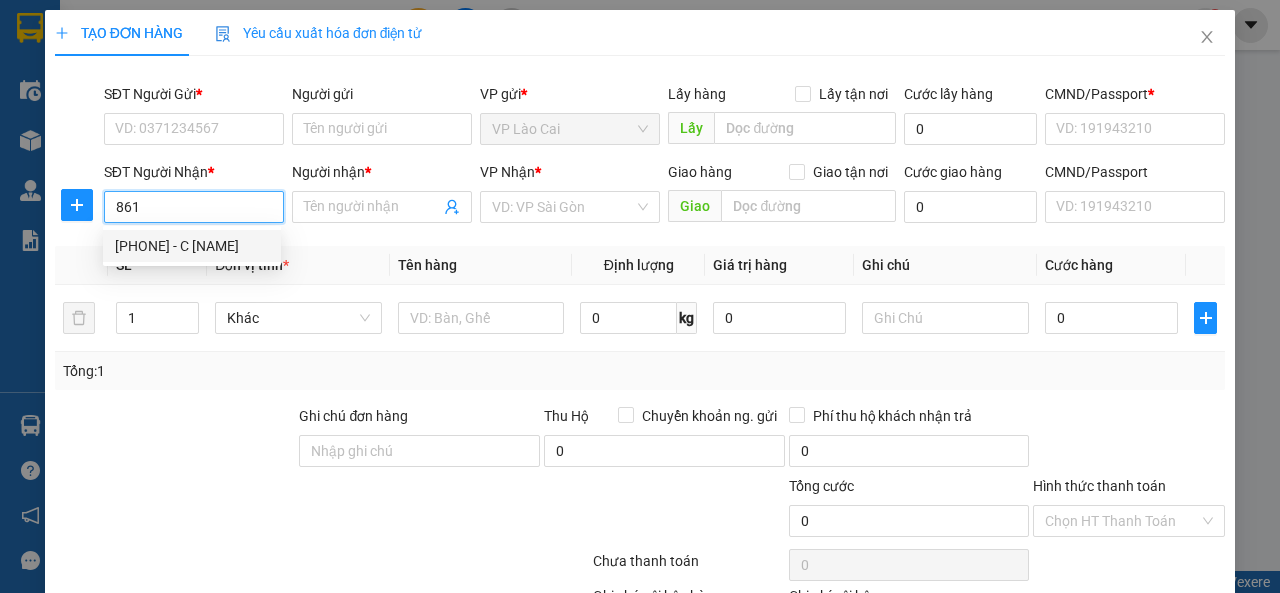 click on "0982866861 - C Thủy" at bounding box center [192, 246] 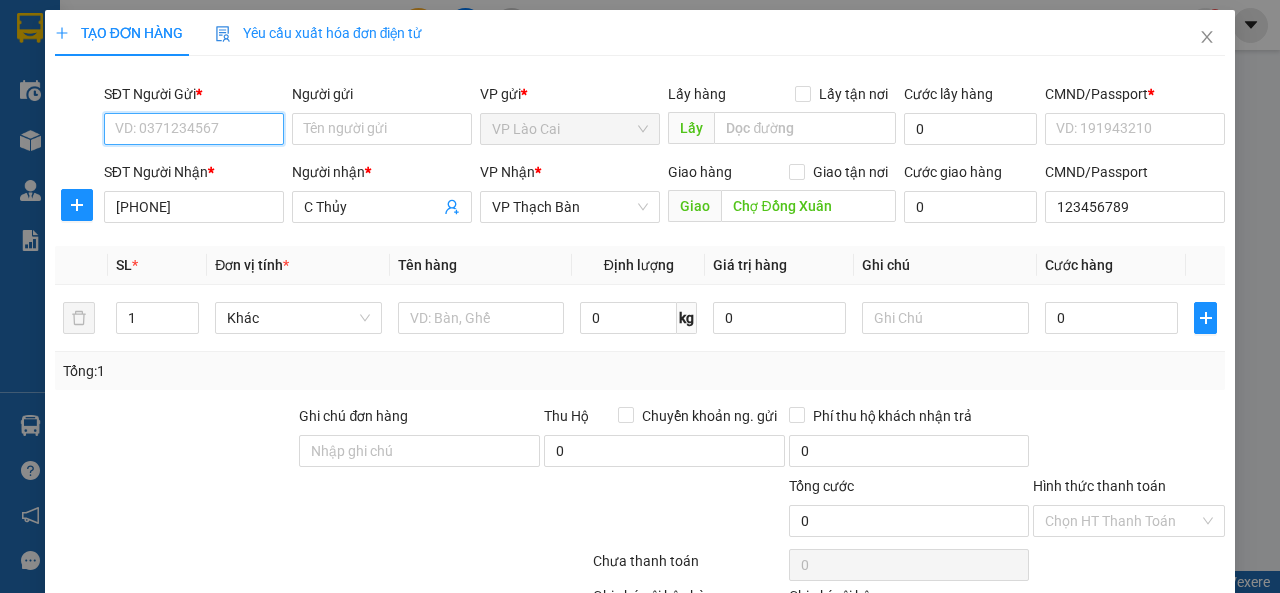 click on "SĐT Người Gửi  *" at bounding box center (194, 129) 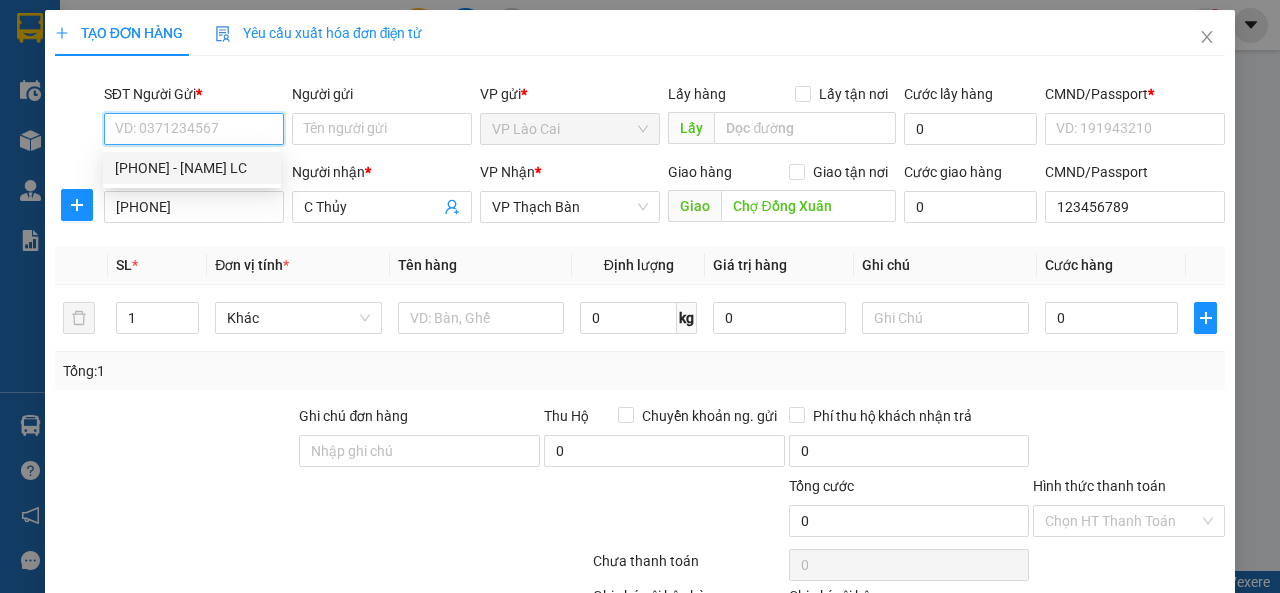 click on "[PHONE] - [FIRST] [LAST]" at bounding box center (192, 168) 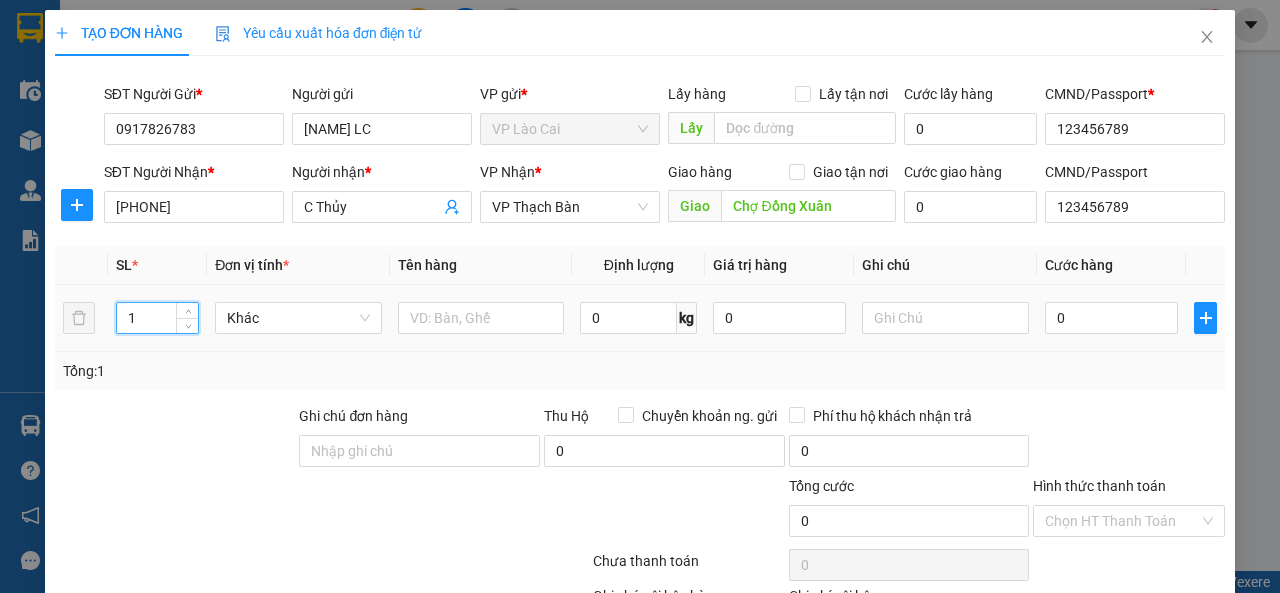 drag, startPoint x: 144, startPoint y: 317, endPoint x: 121, endPoint y: 321, distance: 23.345236 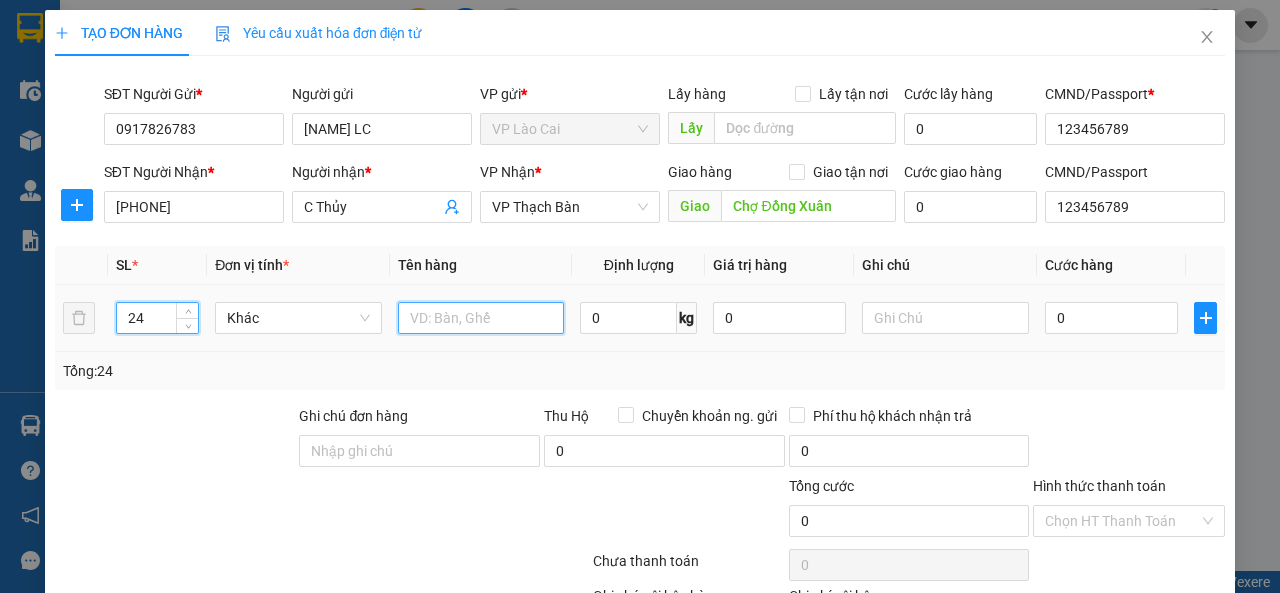click at bounding box center [481, 318] 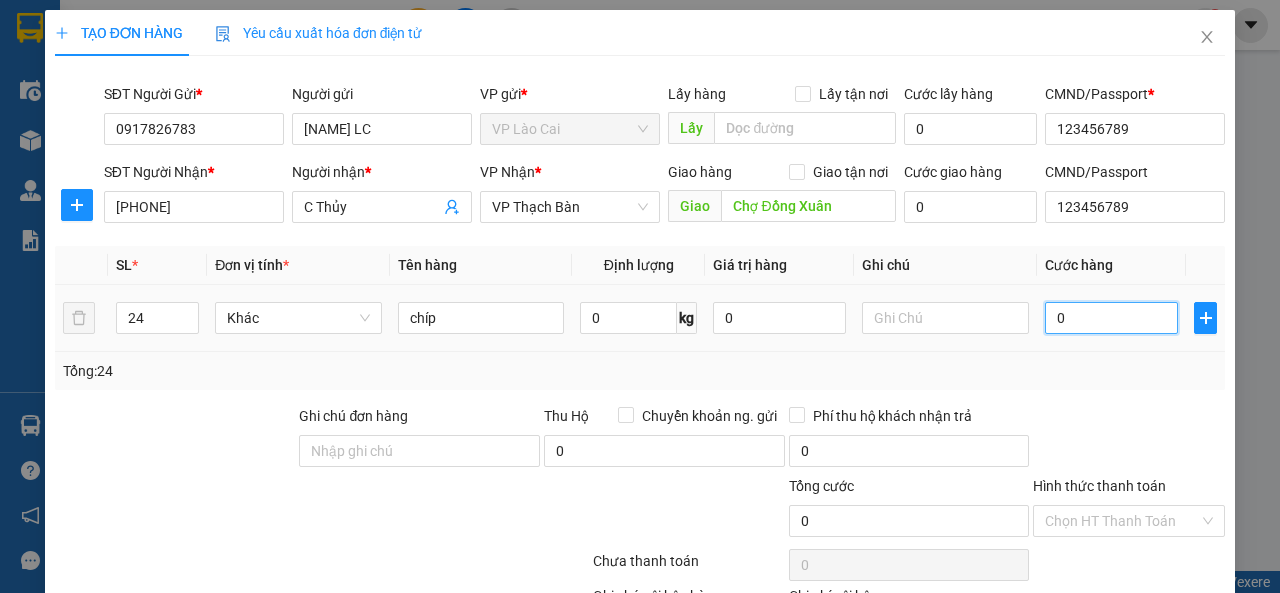 click on "0" at bounding box center (1111, 318) 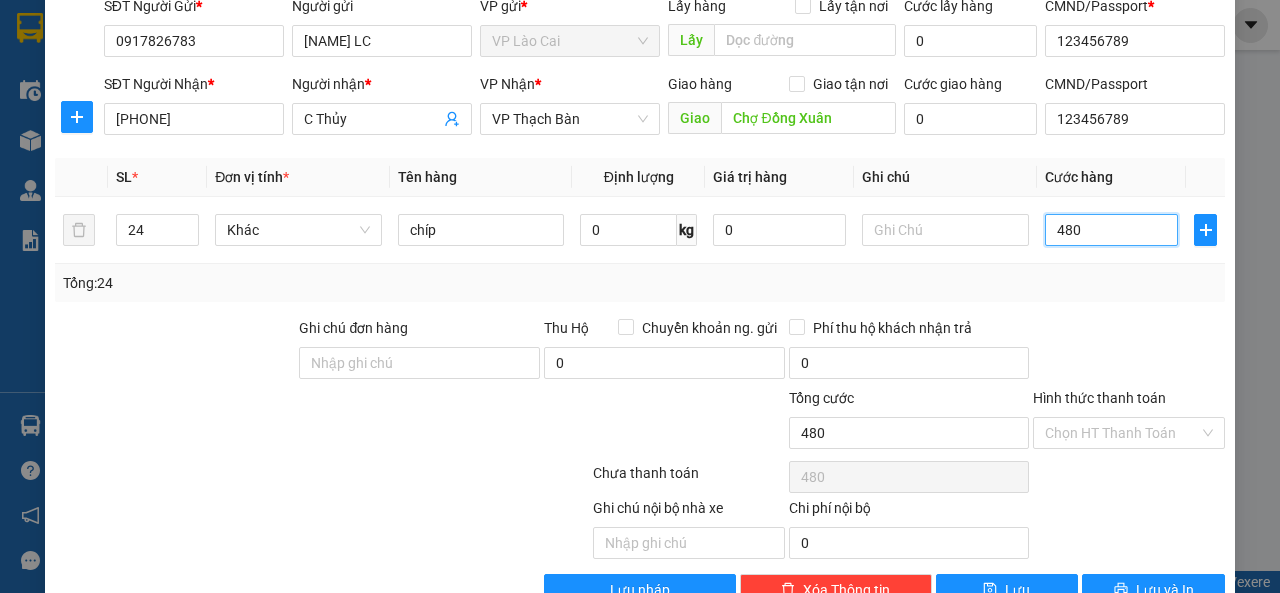 scroll, scrollTop: 137, scrollLeft: 0, axis: vertical 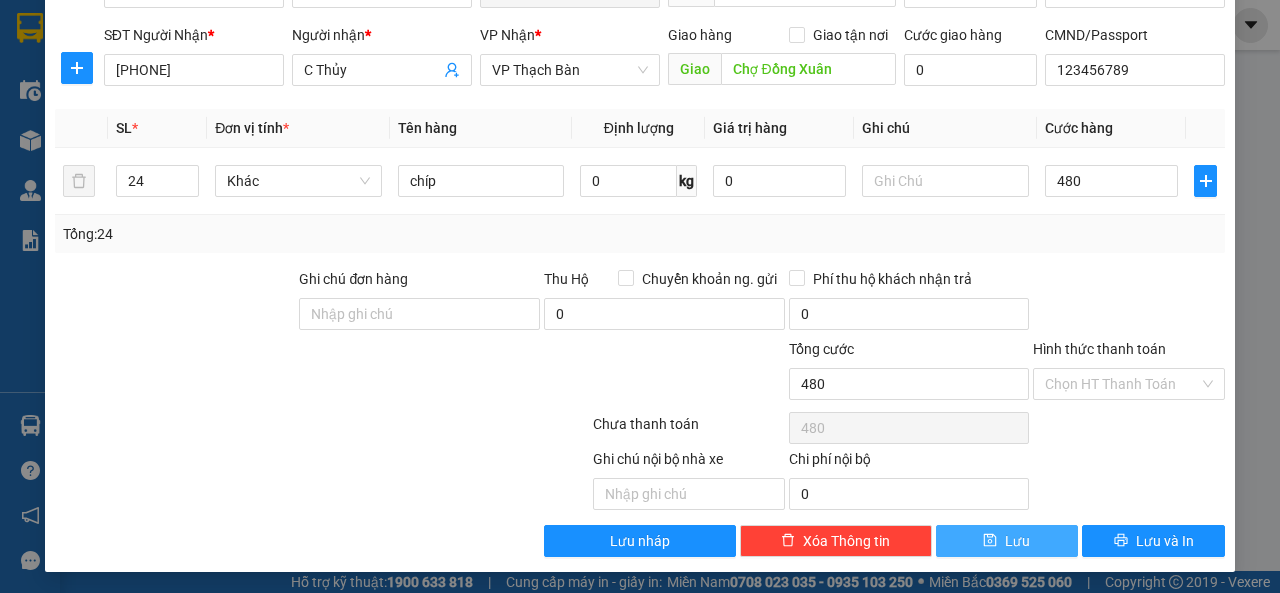 click on "Lưu" at bounding box center [1017, 541] 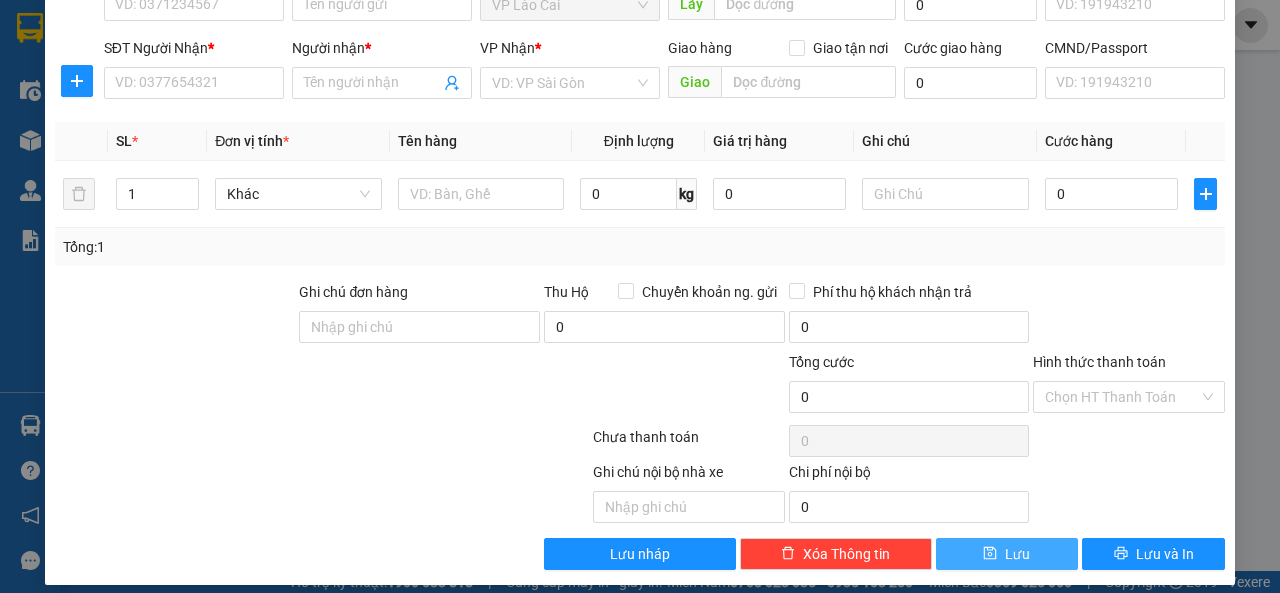 scroll, scrollTop: 137, scrollLeft: 0, axis: vertical 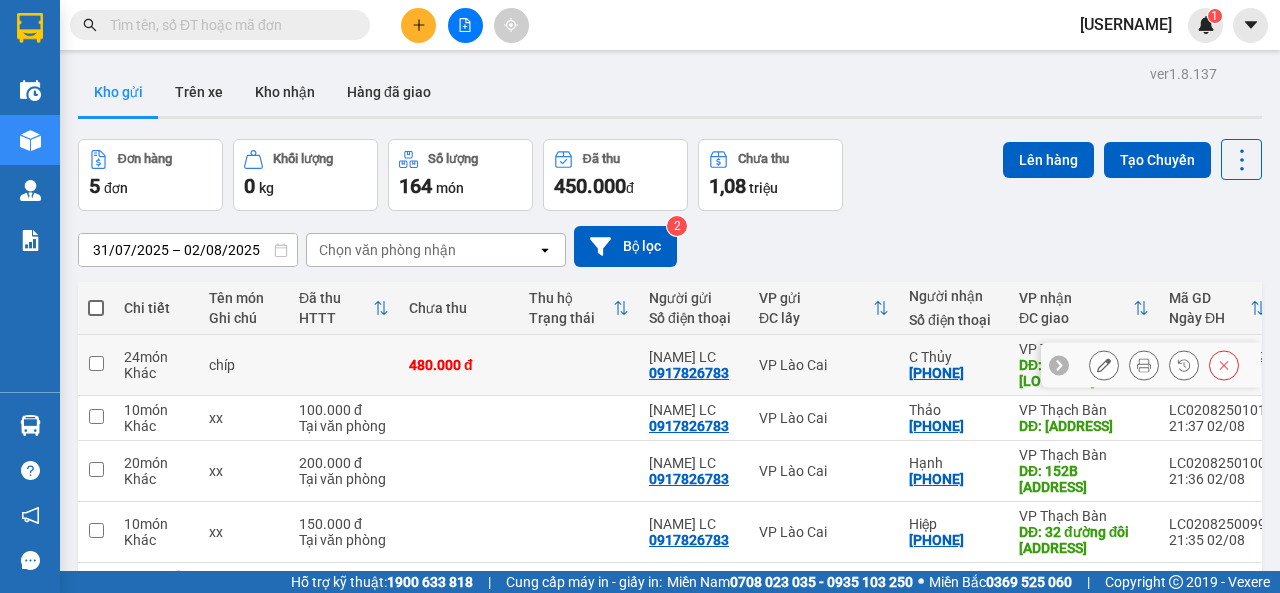 click at bounding box center [96, 363] 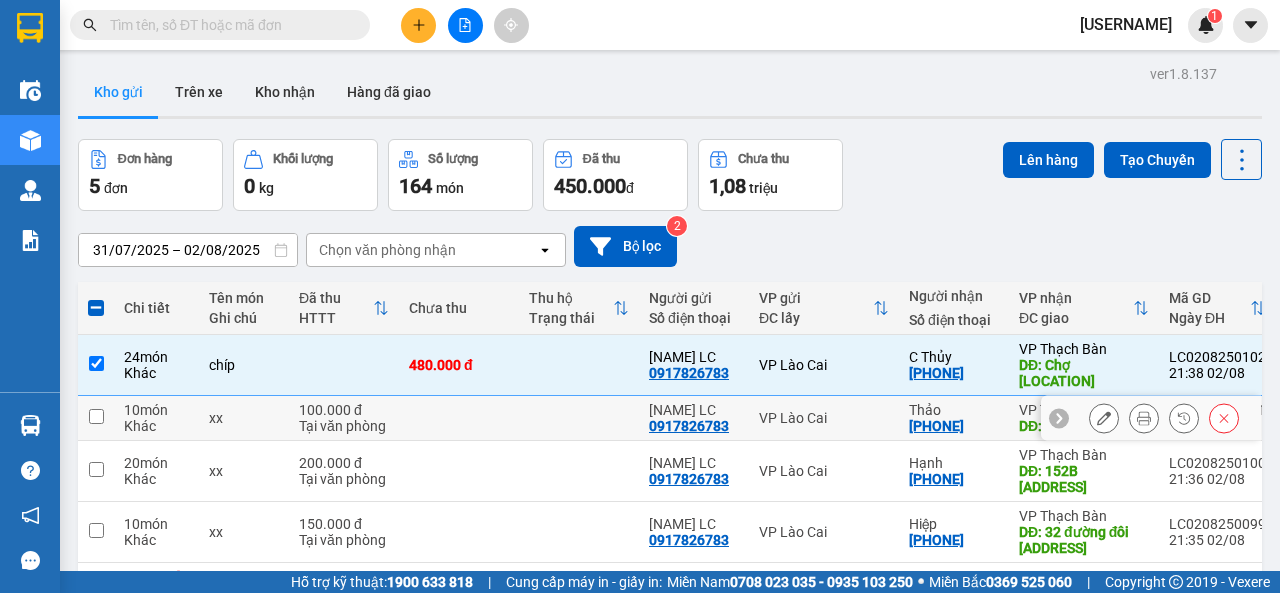 click at bounding box center (96, 416) 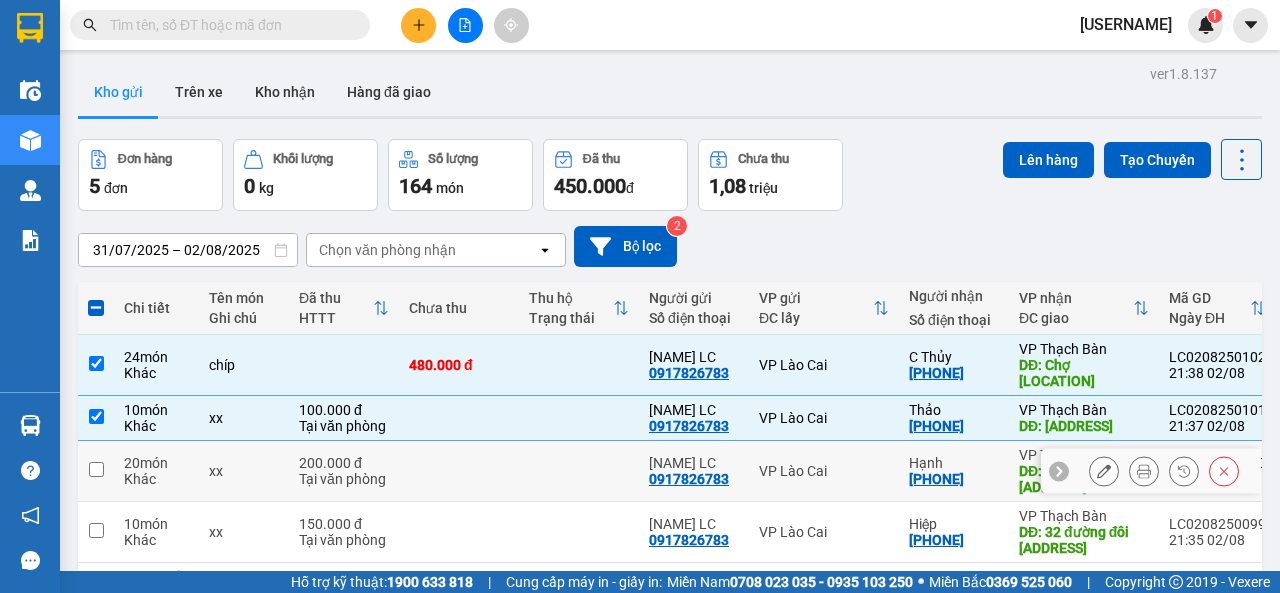 click at bounding box center [96, 469] 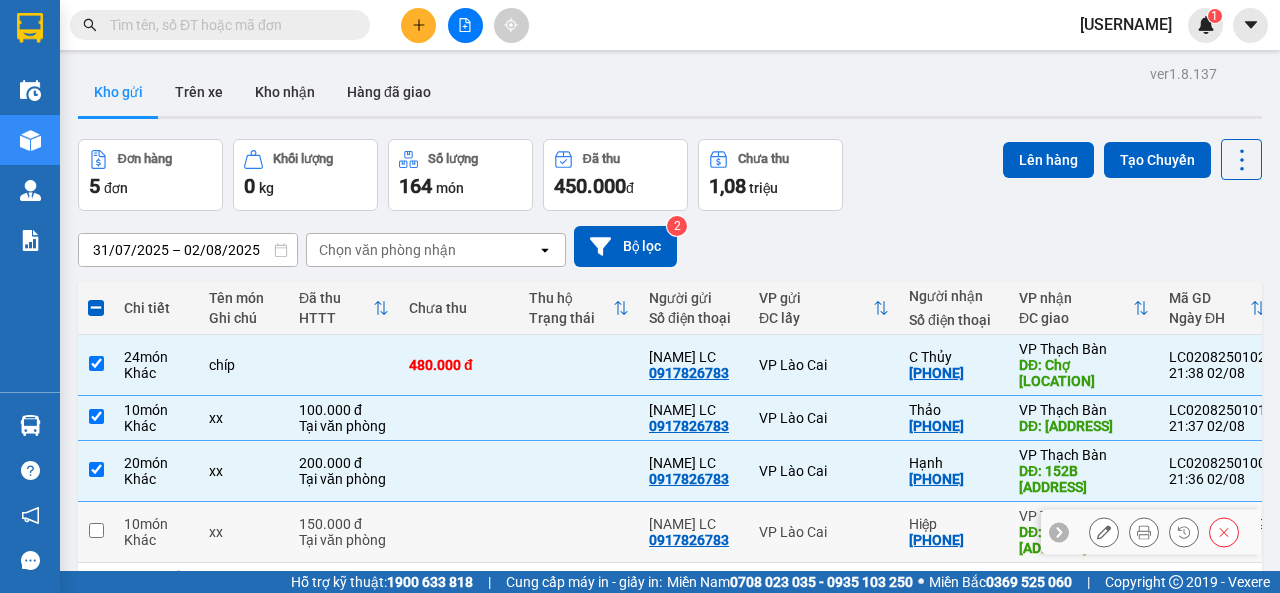 click at bounding box center [96, 532] 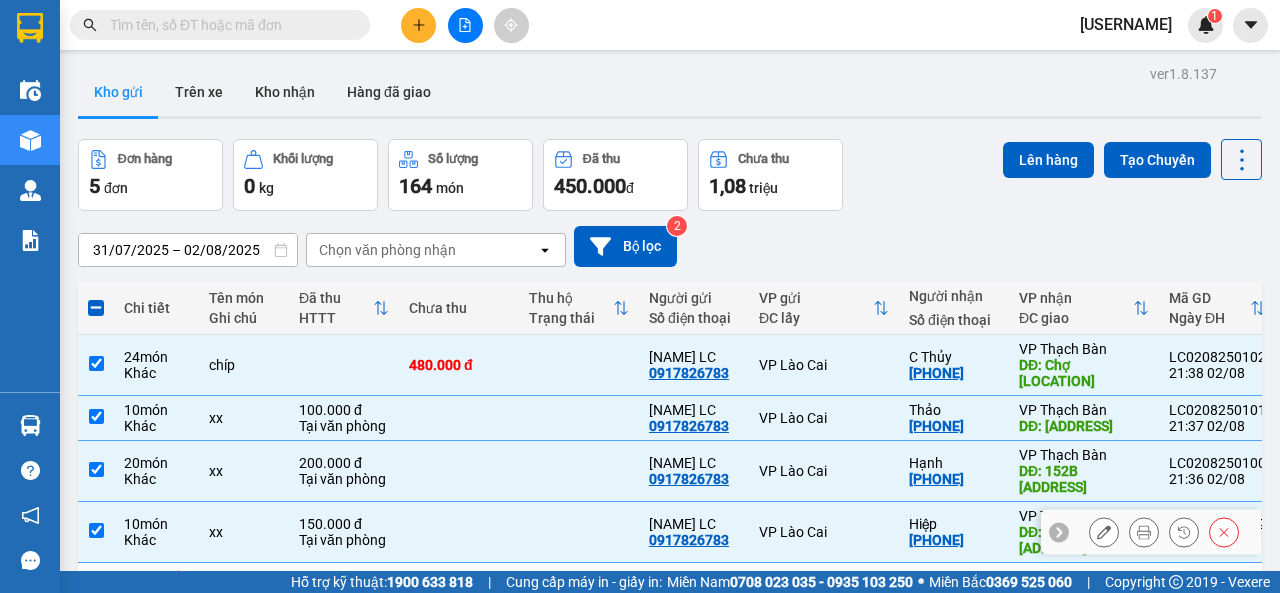 click at bounding box center (96, 530) 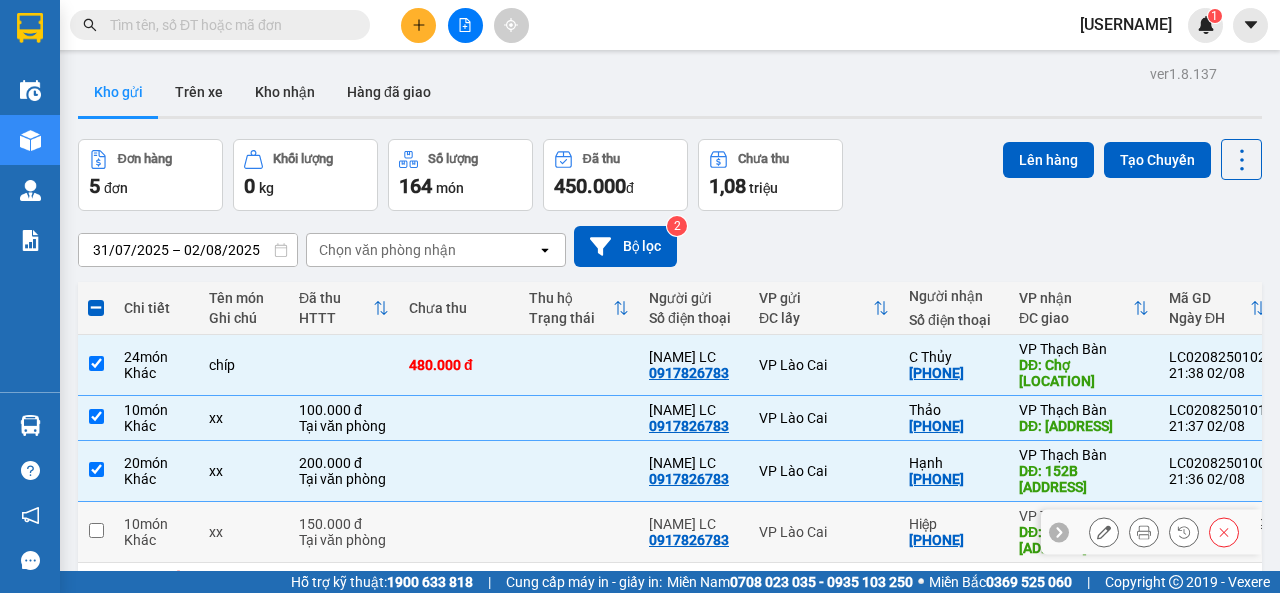 click at bounding box center (96, 530) 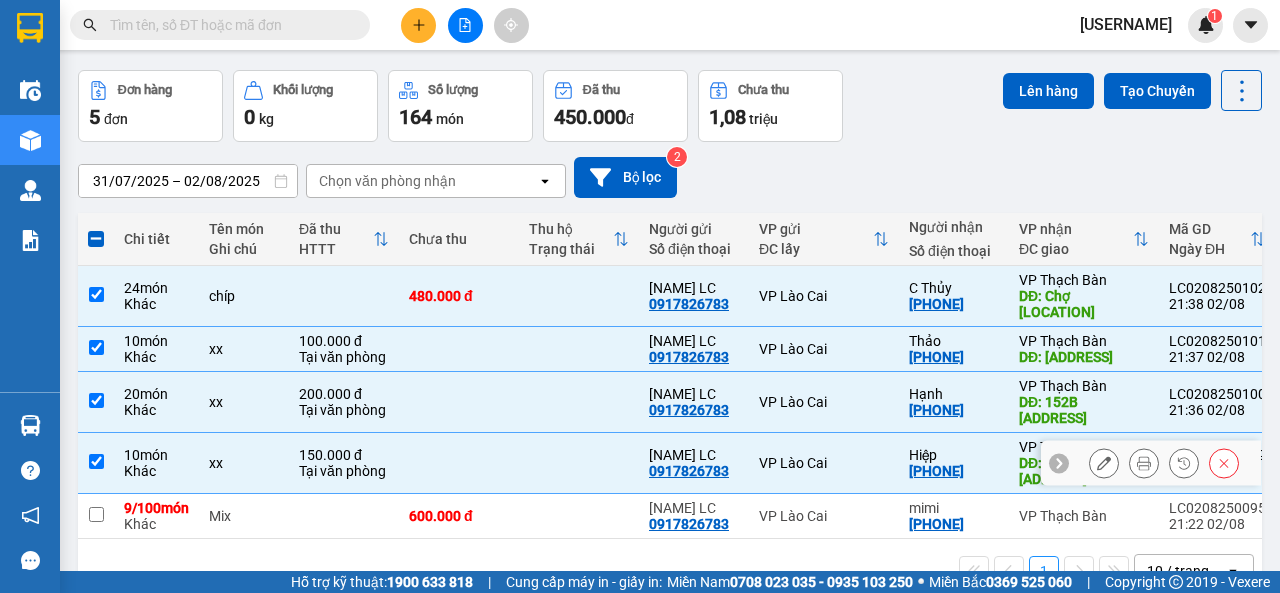 scroll, scrollTop: 100, scrollLeft: 0, axis: vertical 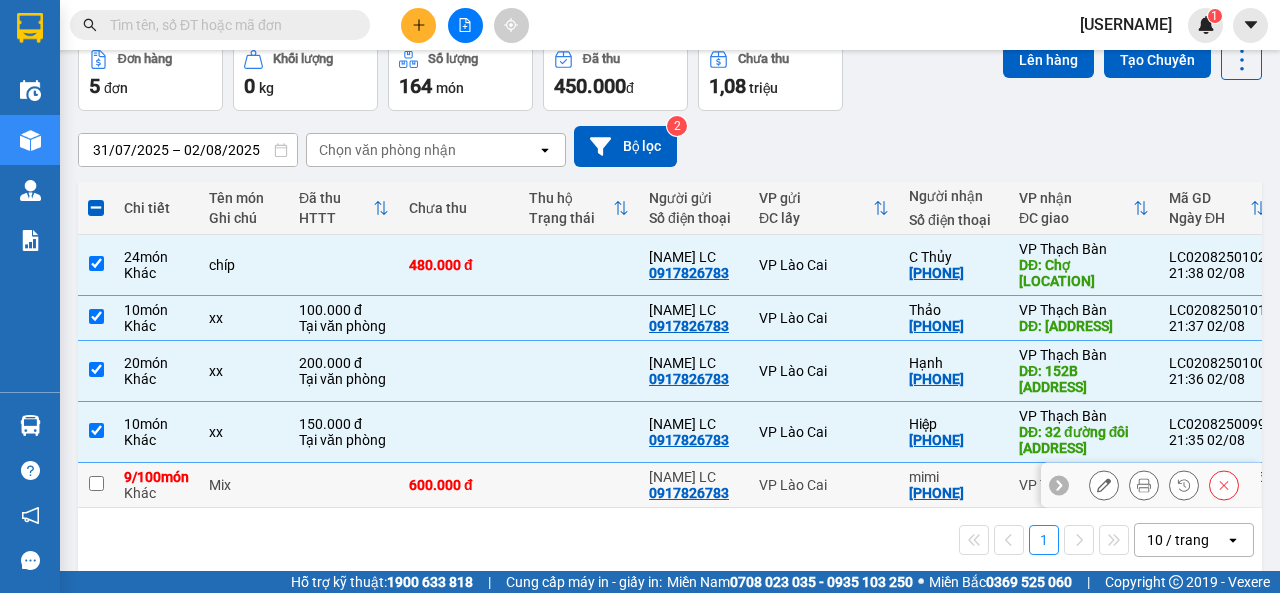 click at bounding box center (96, 483) 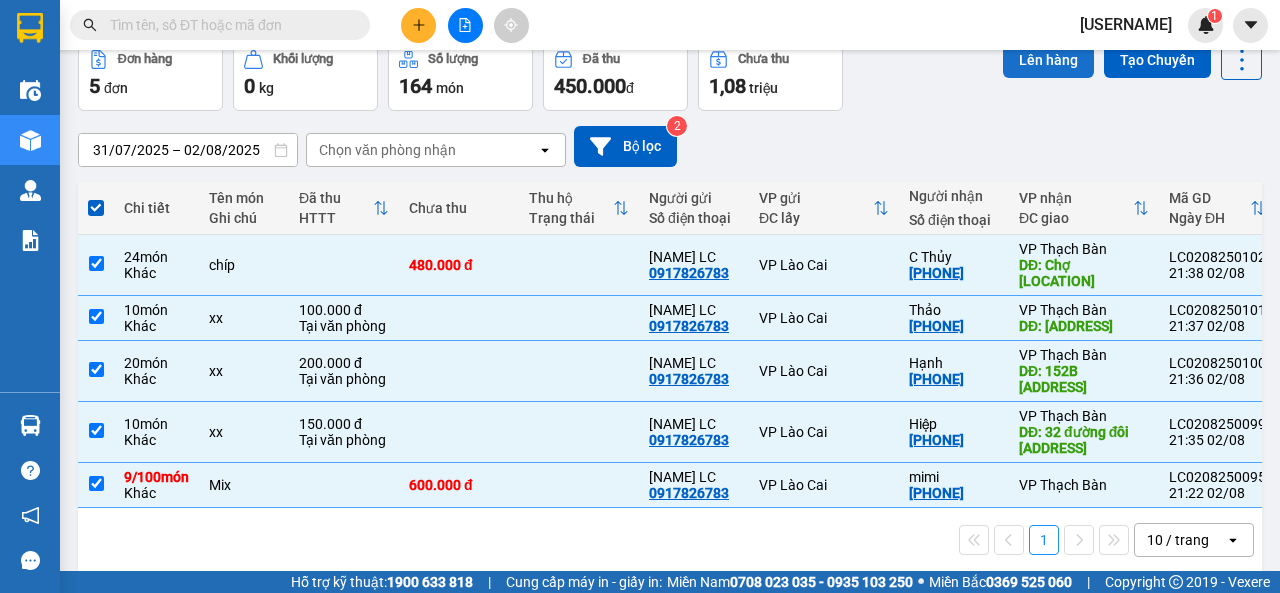 click on "Lên hàng" at bounding box center (1048, 60) 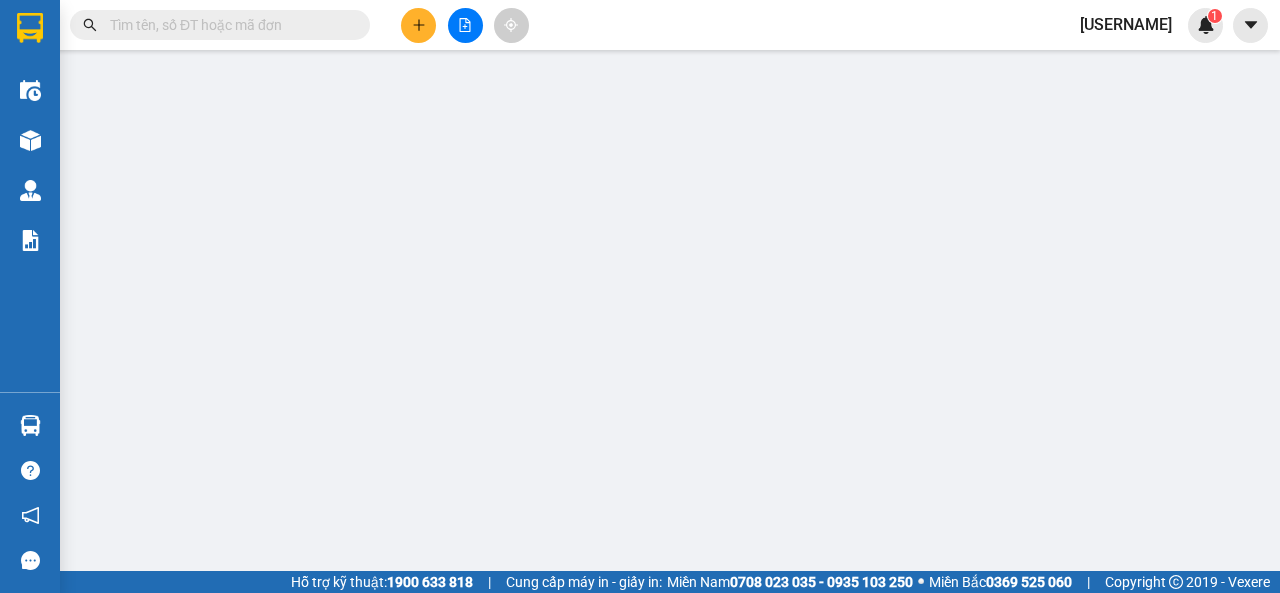 scroll, scrollTop: 0, scrollLeft: 0, axis: both 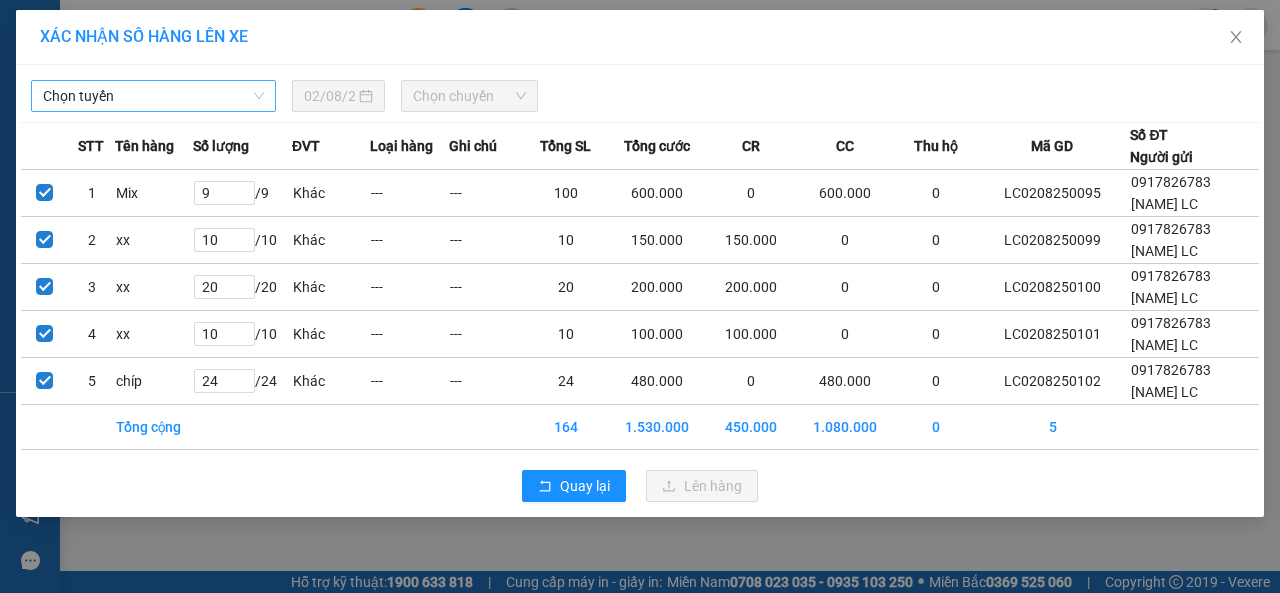 click on "Chọn tuyến" at bounding box center [153, 96] 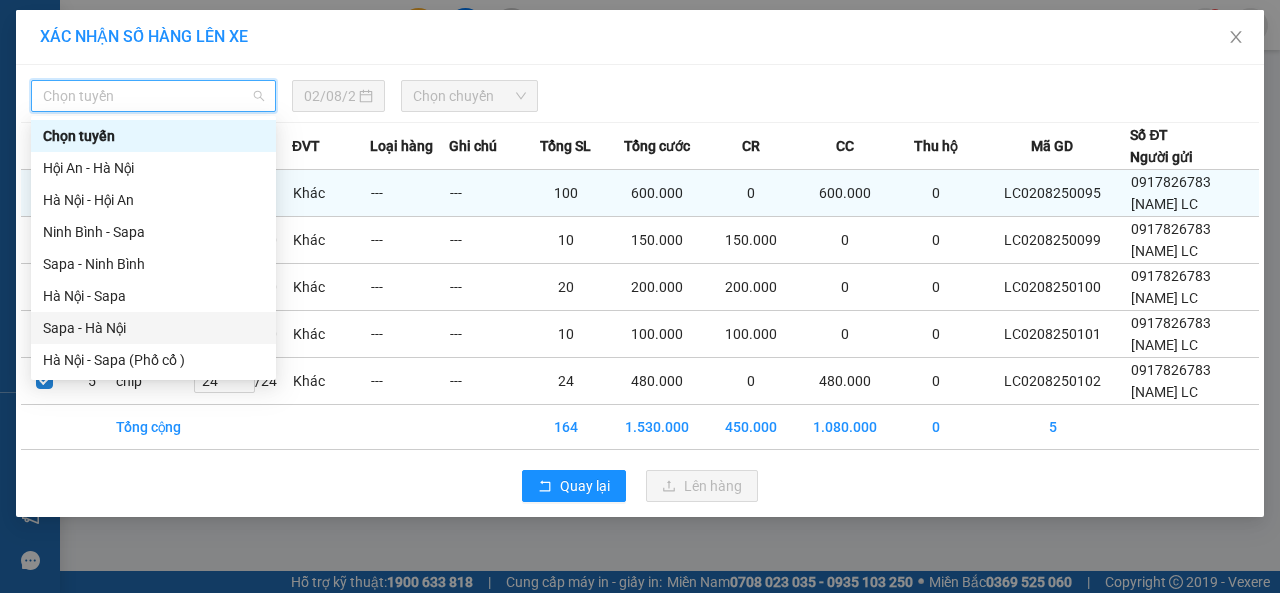 drag, startPoint x: 94, startPoint y: 328, endPoint x: 198, endPoint y: 214, distance: 154.31137 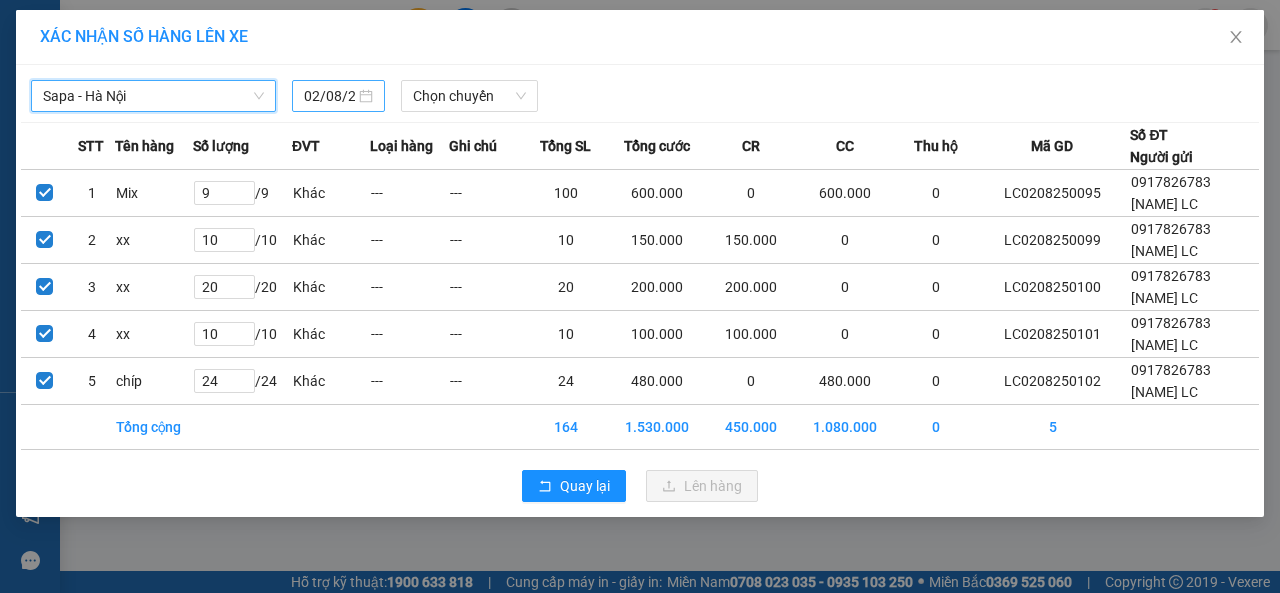 click on "02/08/2025" at bounding box center (329, 96) 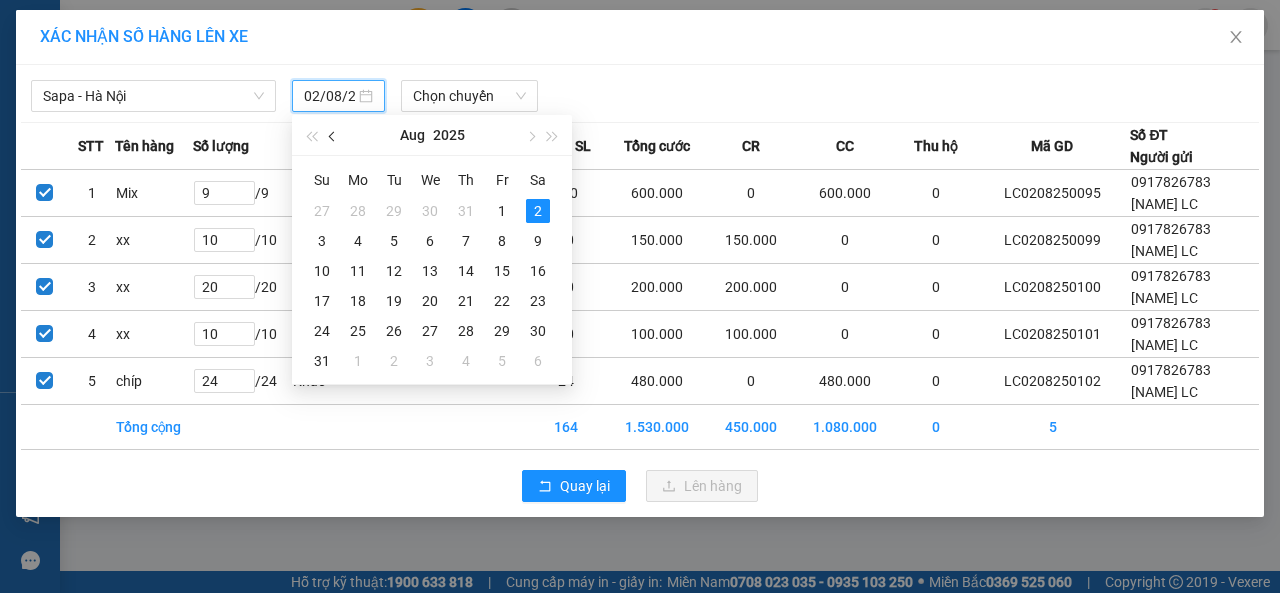 click at bounding box center [334, 137] 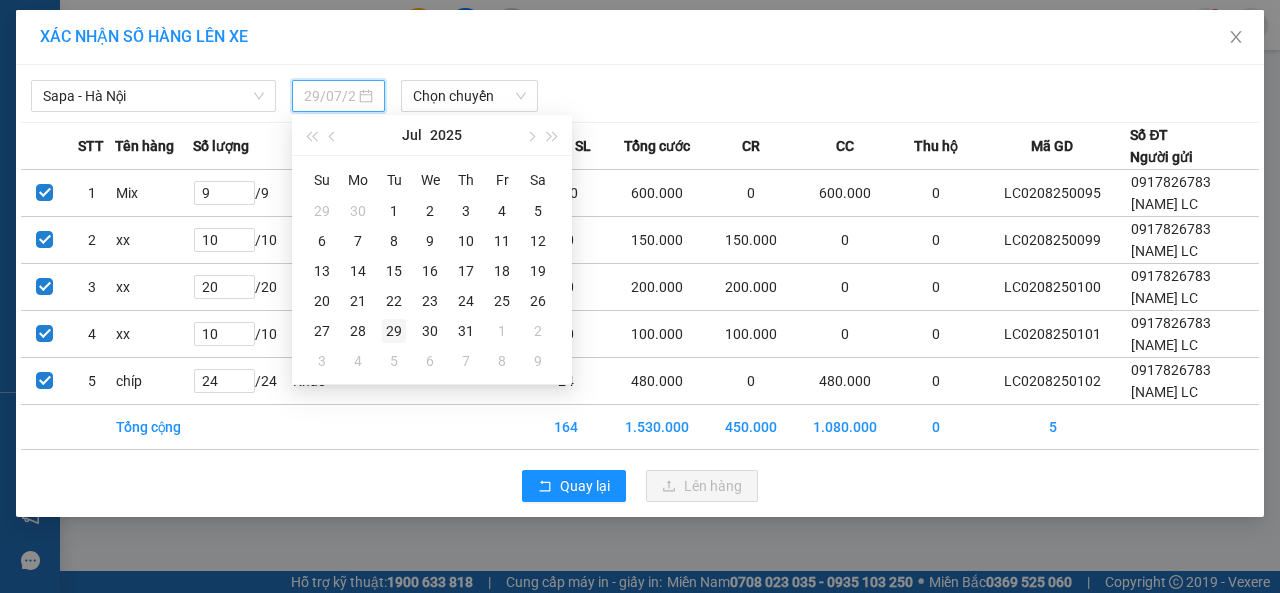 click on "29" at bounding box center (394, 331) 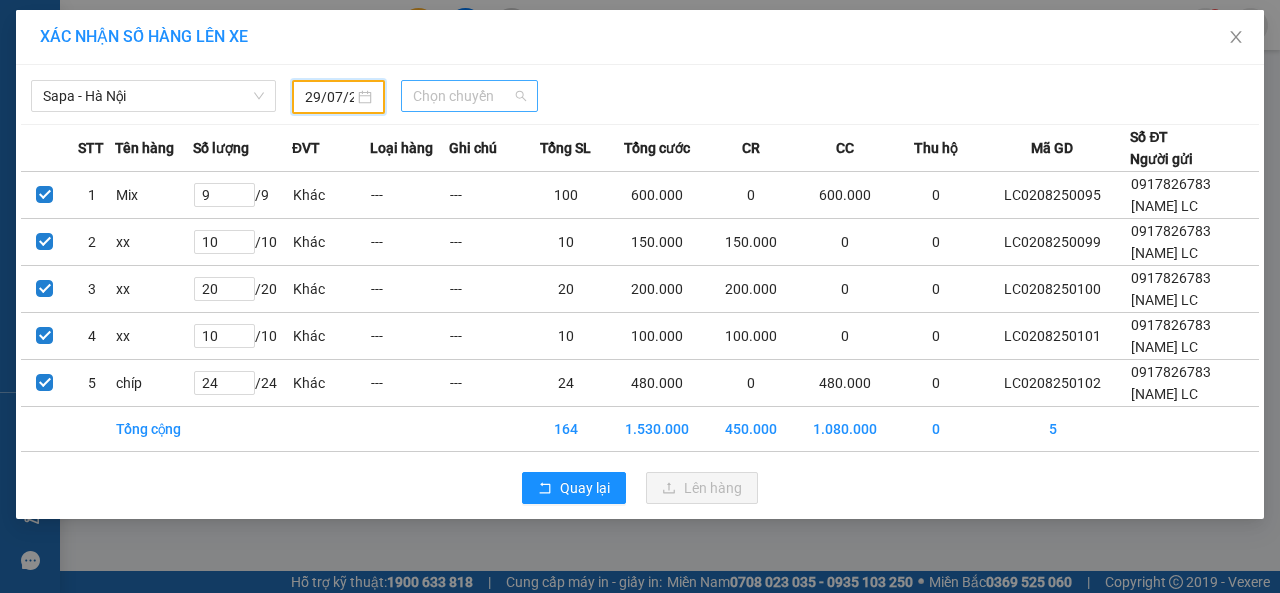 click on "Chọn chuyến" at bounding box center (469, 96) 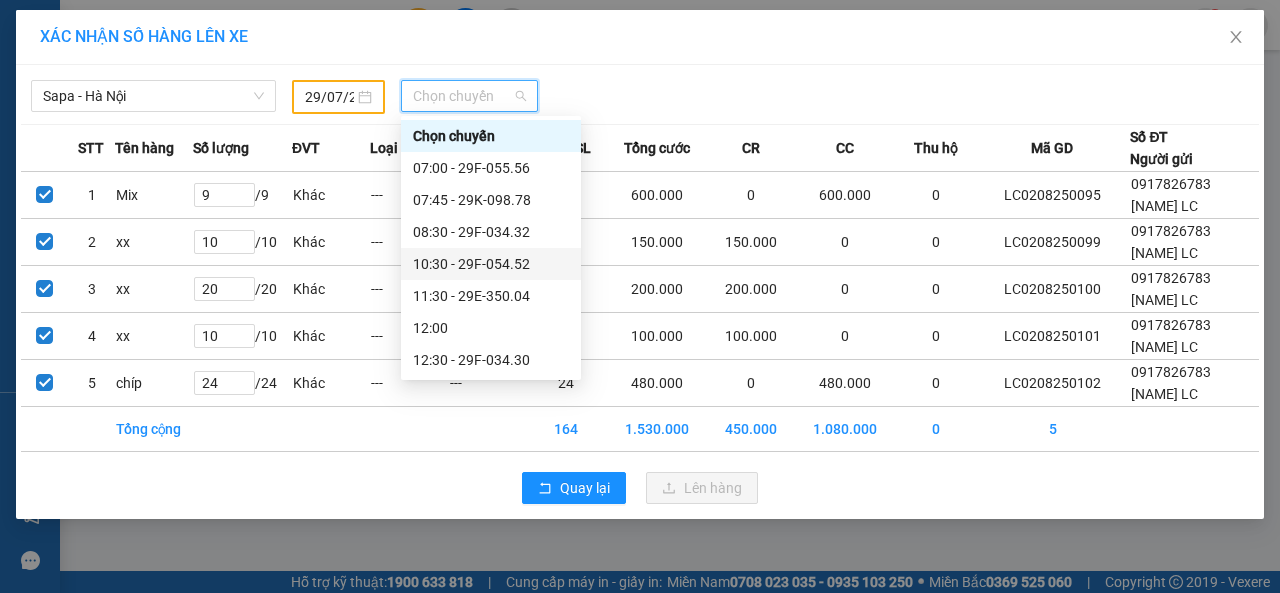 scroll, scrollTop: 480, scrollLeft: 0, axis: vertical 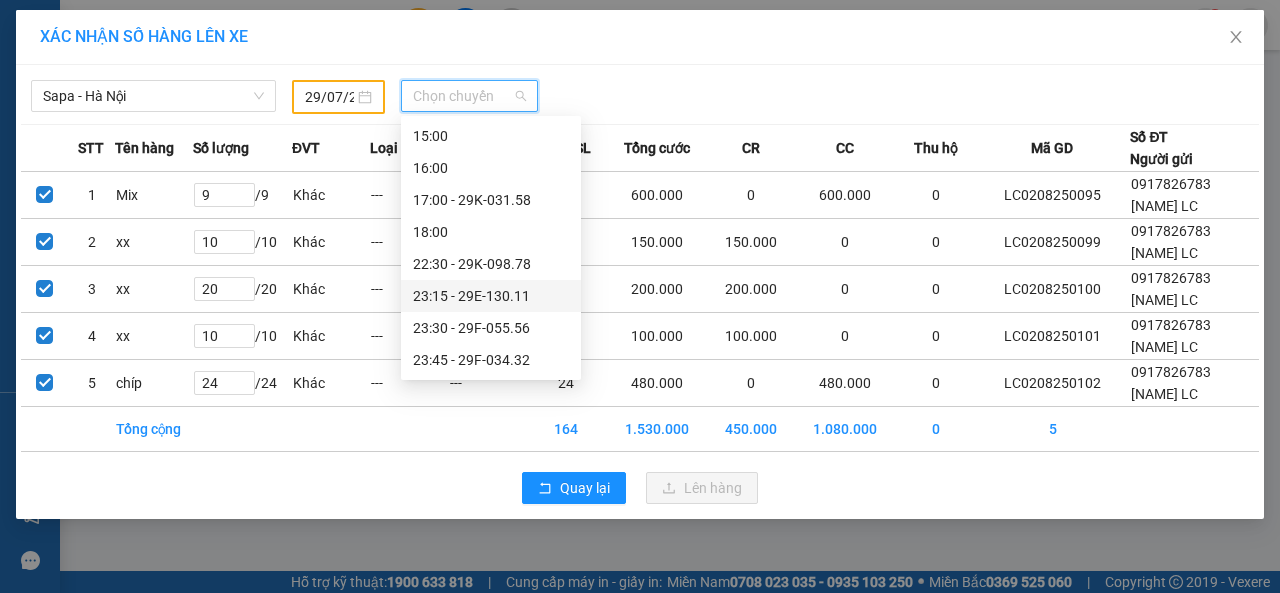 click on "23:15     - 29E-130.11" at bounding box center [491, 296] 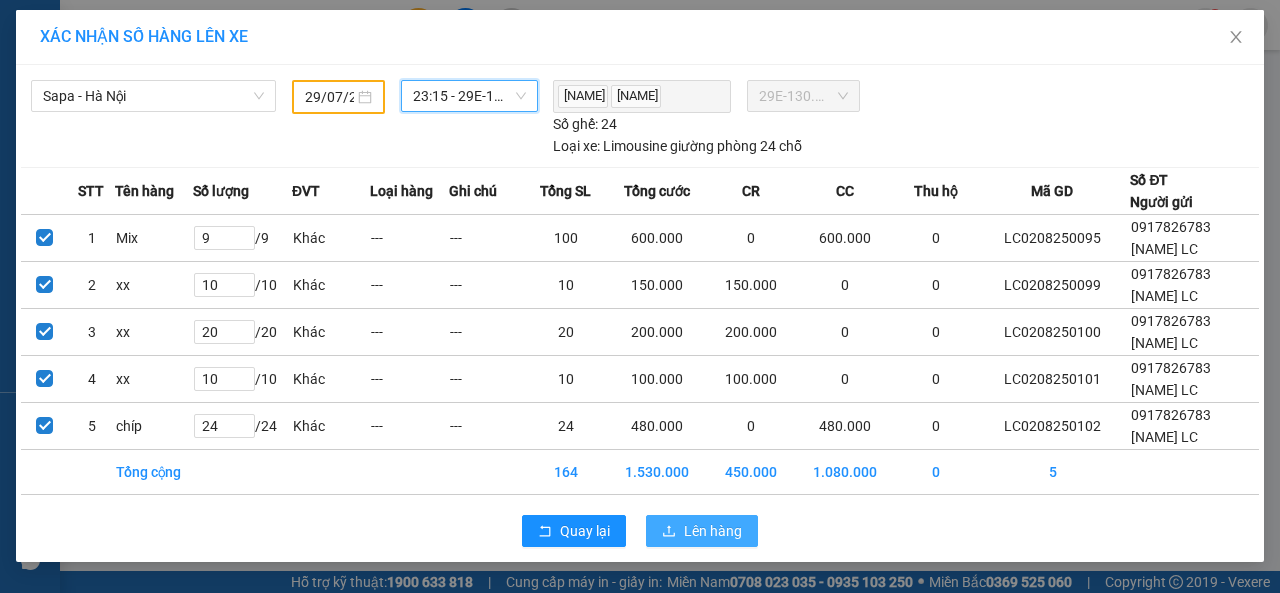click on "Lên hàng" at bounding box center (713, 531) 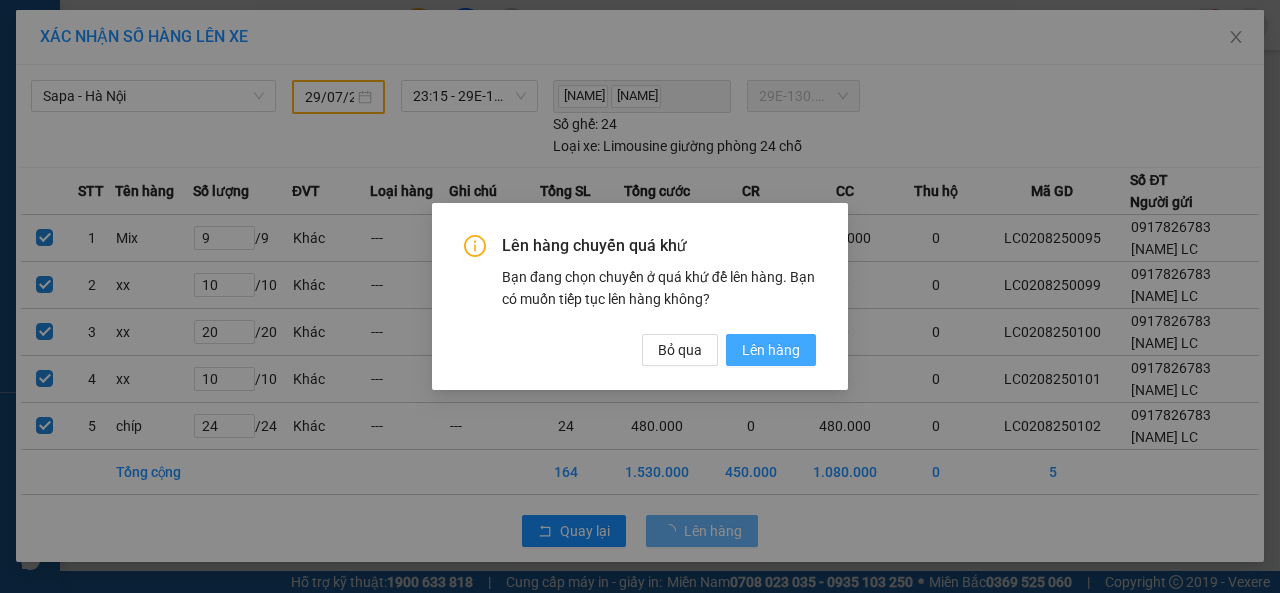 click on "Lên hàng" at bounding box center [771, 350] 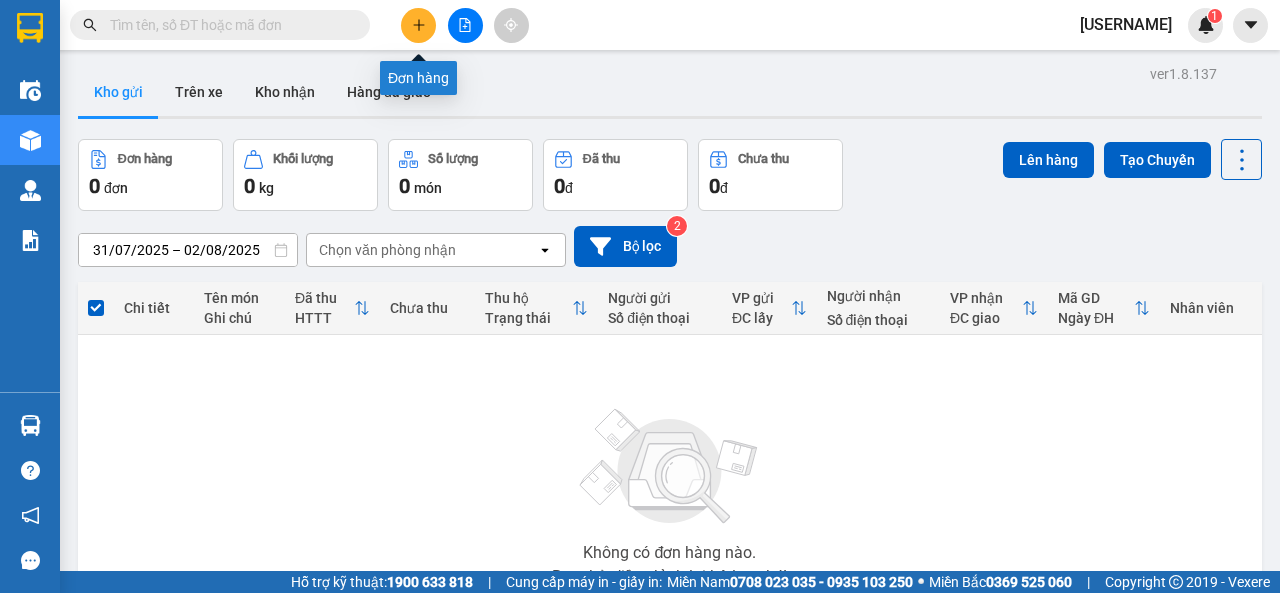 click 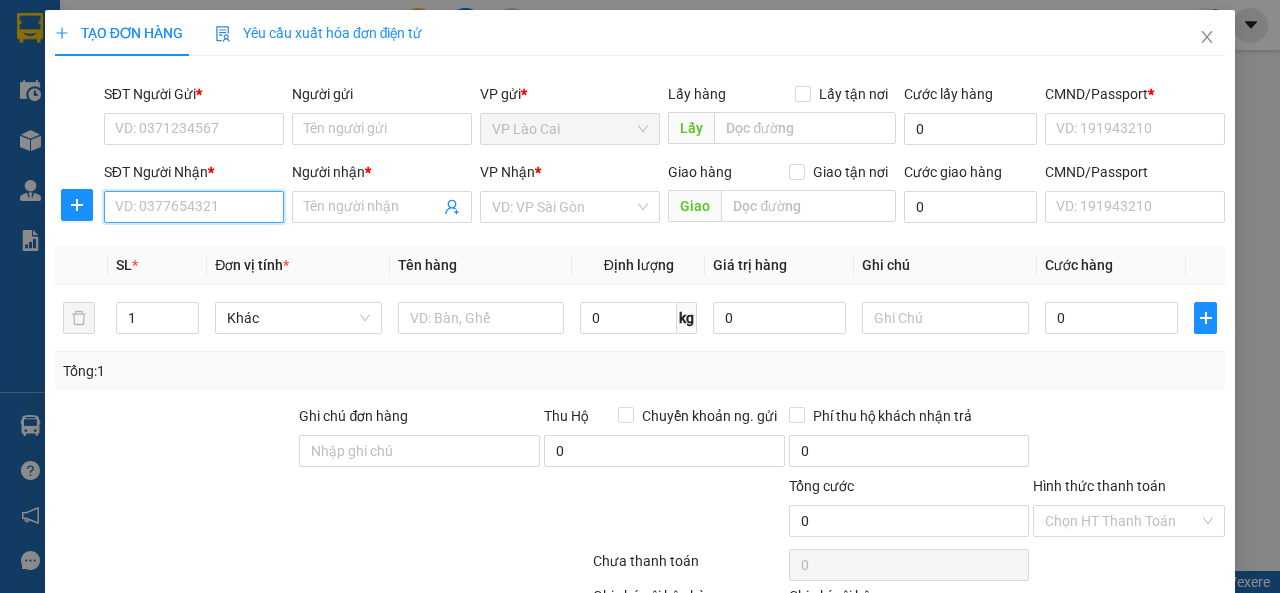 click on "SĐT Người Nhận  *" at bounding box center (194, 207) 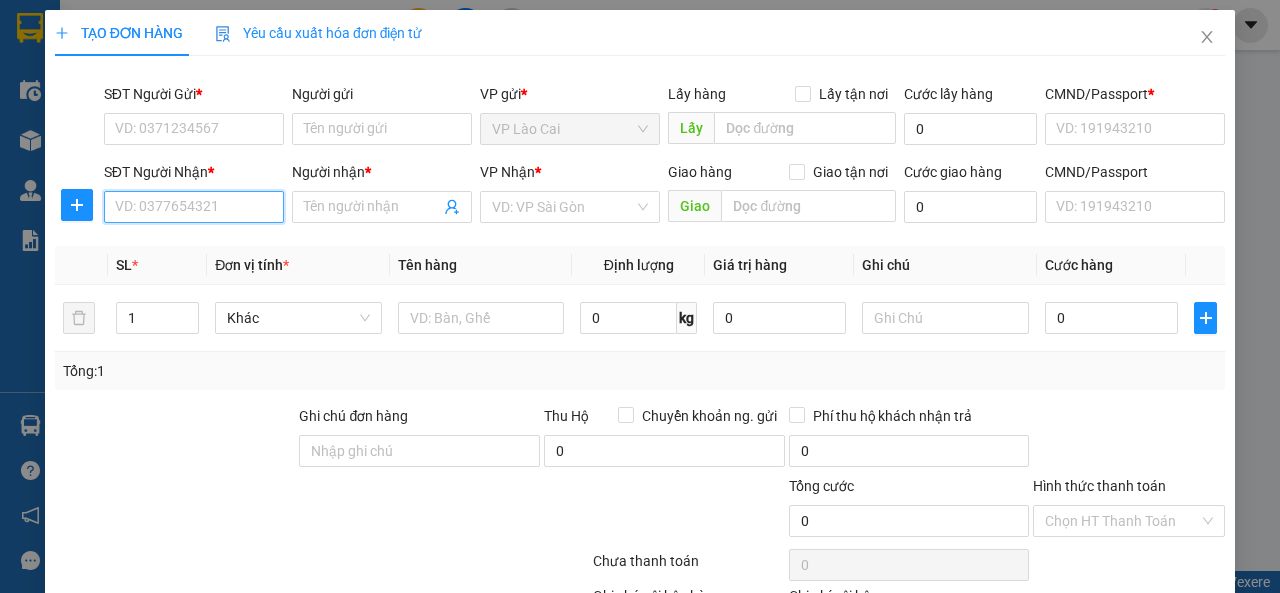 click on "SĐT Người Nhận  *" at bounding box center (194, 207) 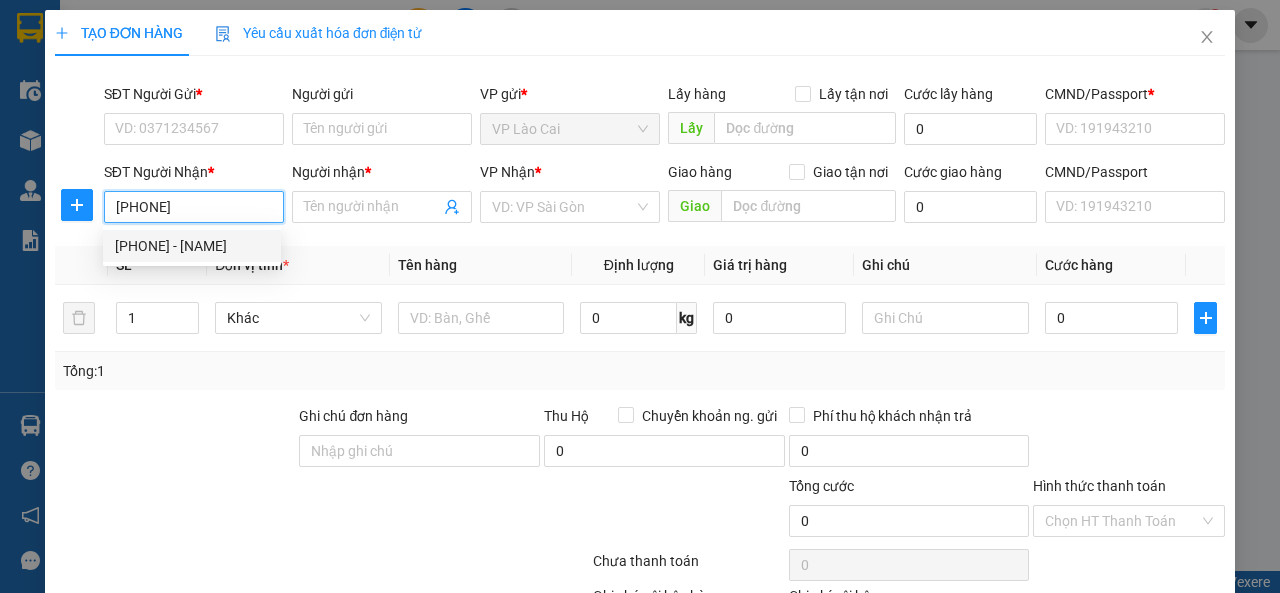 click on "0964623042 - Việt" at bounding box center [192, 246] 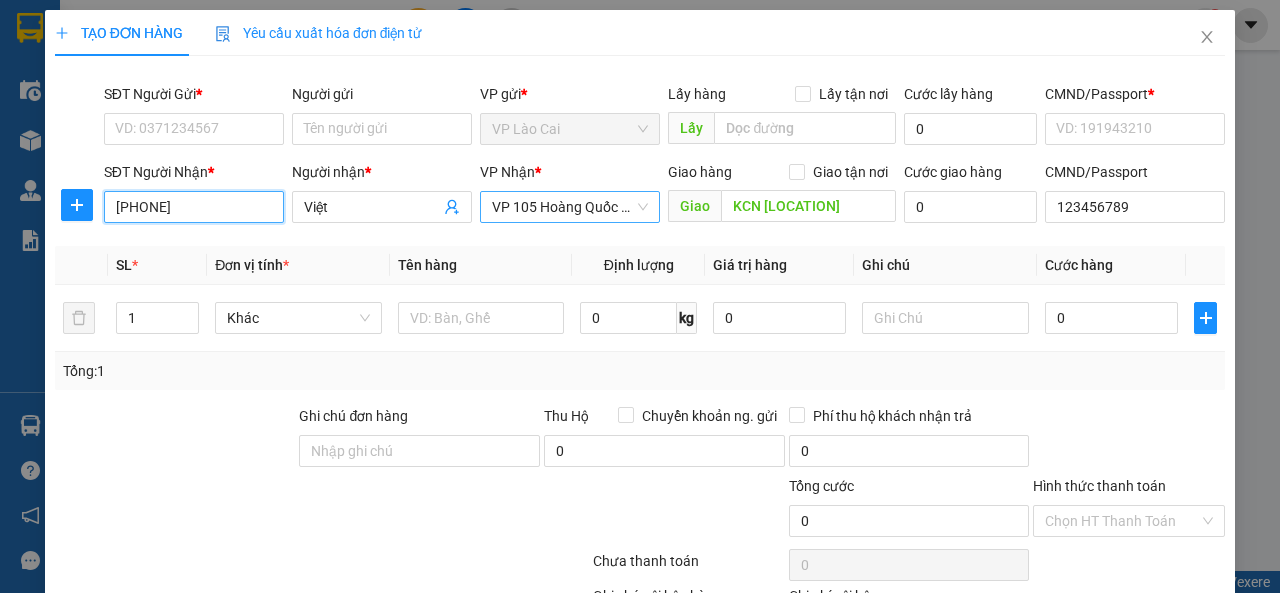 click on "VP 105 Hoàng Quốc Việt" at bounding box center [570, 207] 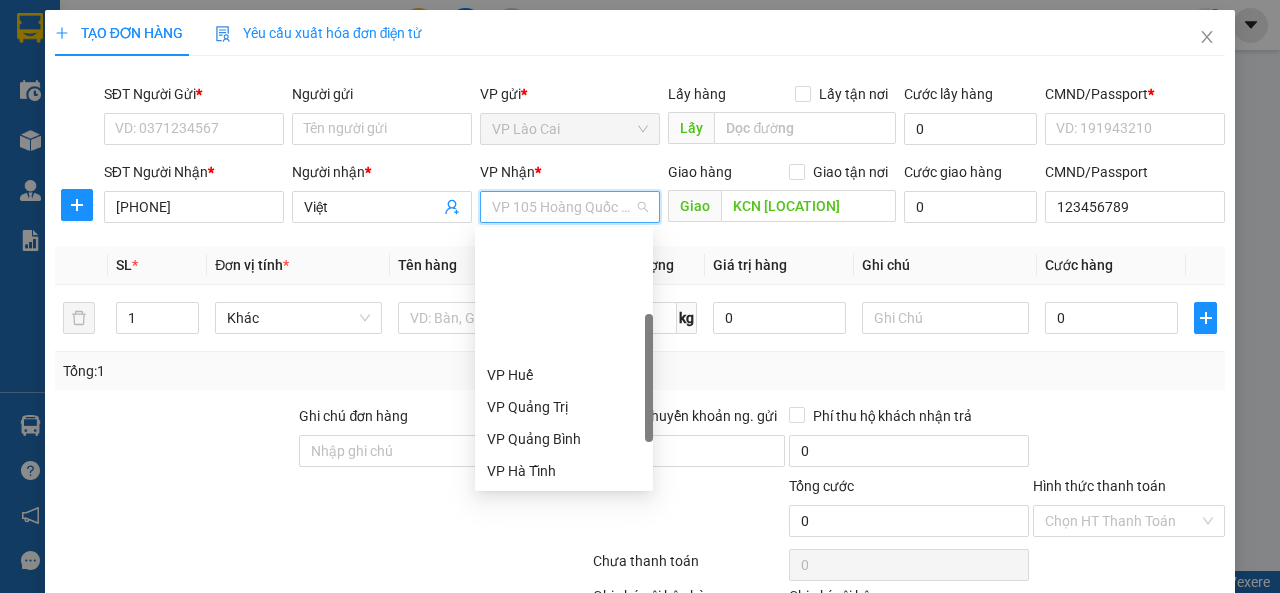 scroll, scrollTop: 160, scrollLeft: 0, axis: vertical 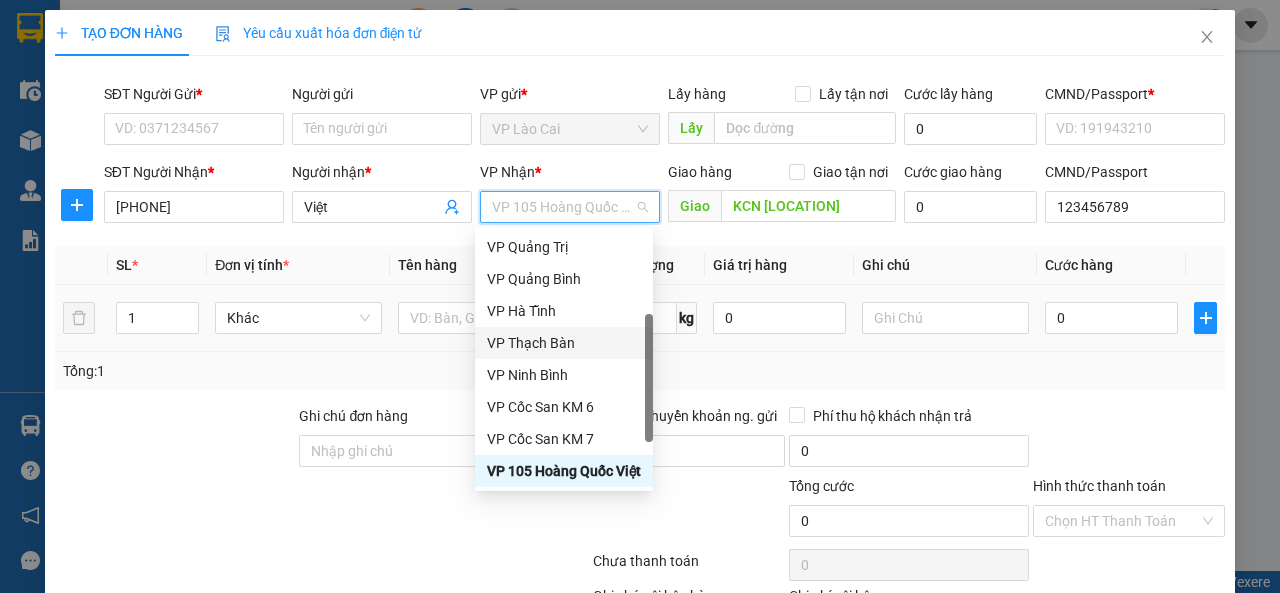 click on "VP Thạch Bàn" at bounding box center (564, 343) 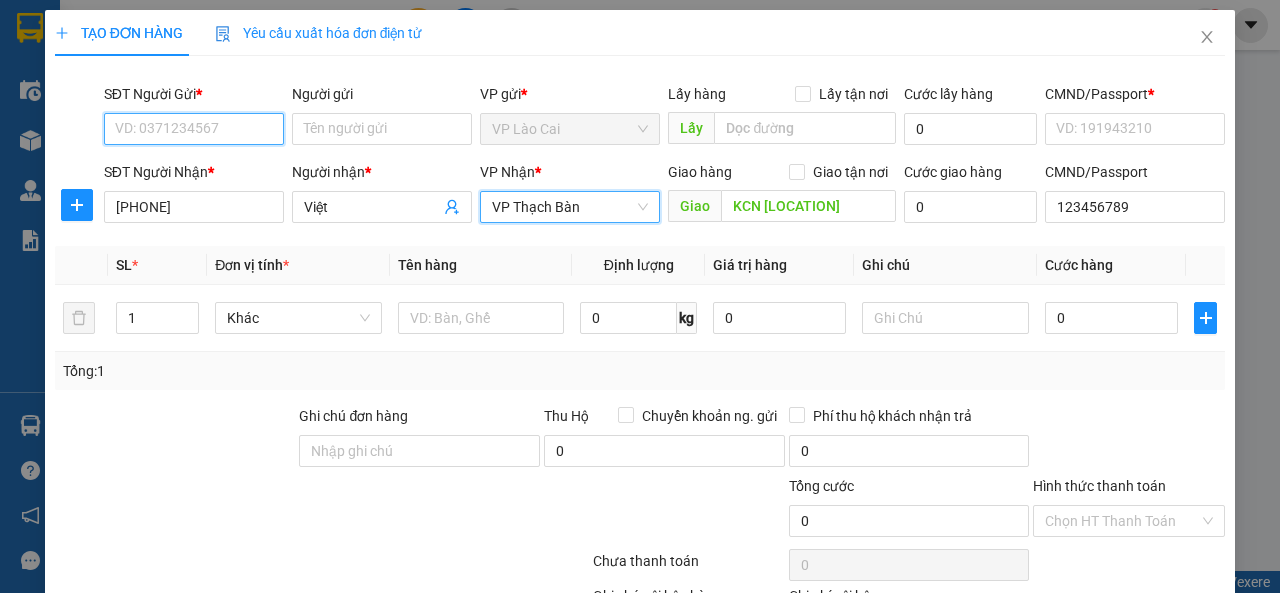 click on "SĐT Người Gửi  *" at bounding box center (194, 129) 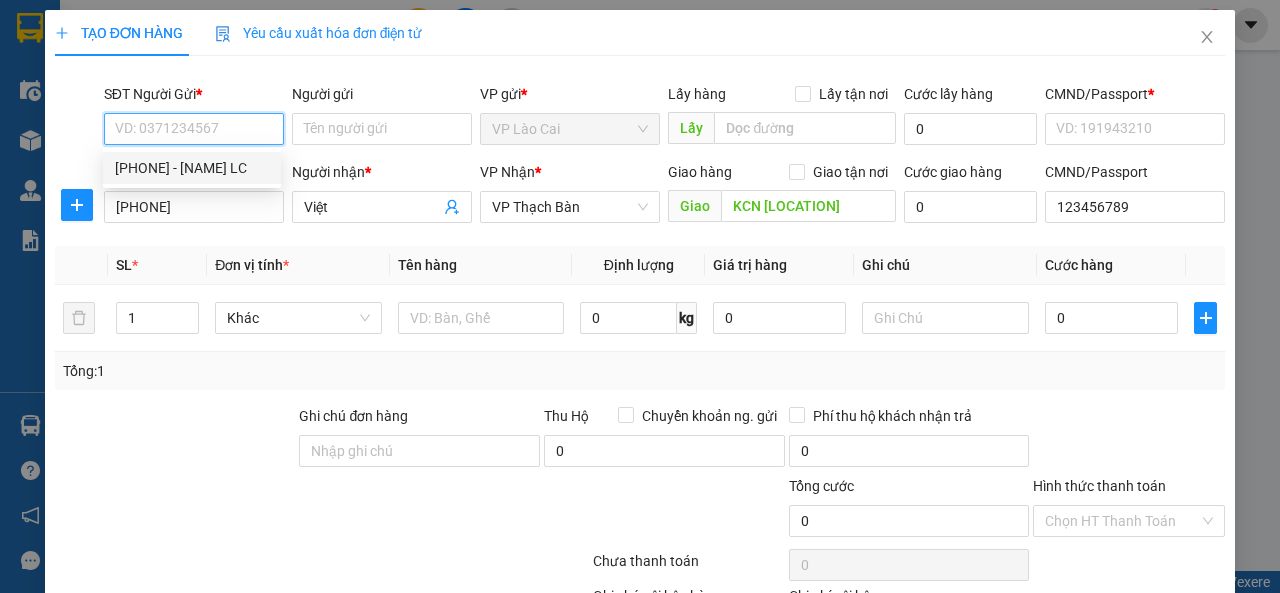 click on "[PHONE] - [FIRST] [LAST]" at bounding box center (192, 168) 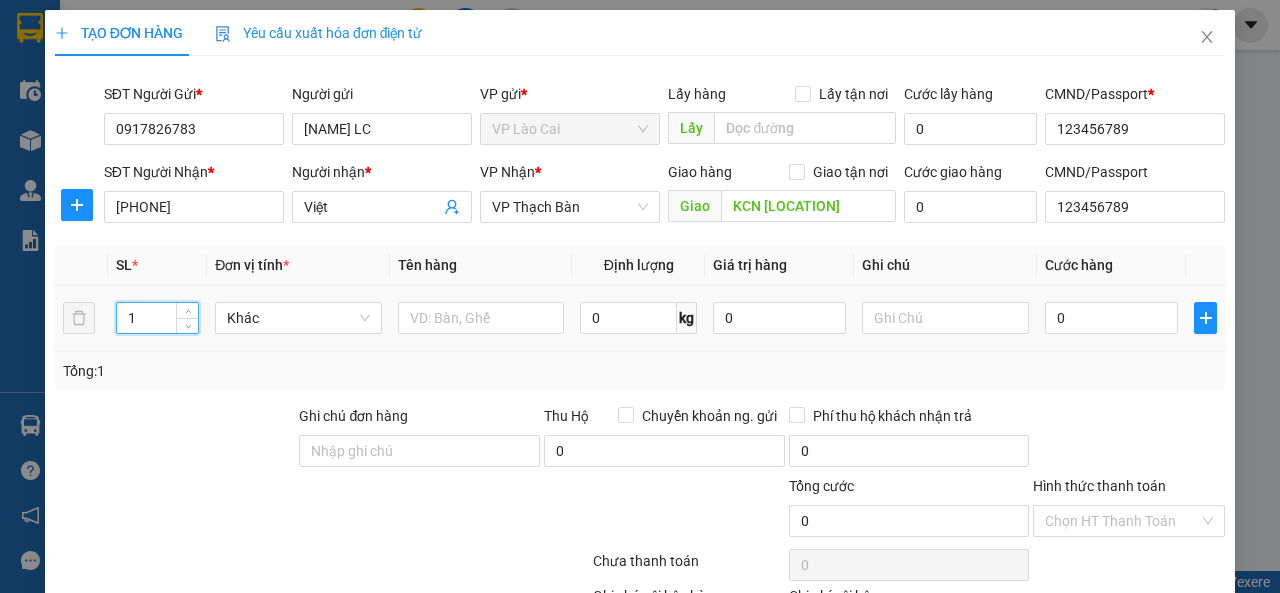 drag, startPoint x: 133, startPoint y: 328, endPoint x: 114, endPoint y: 326, distance: 19.104973 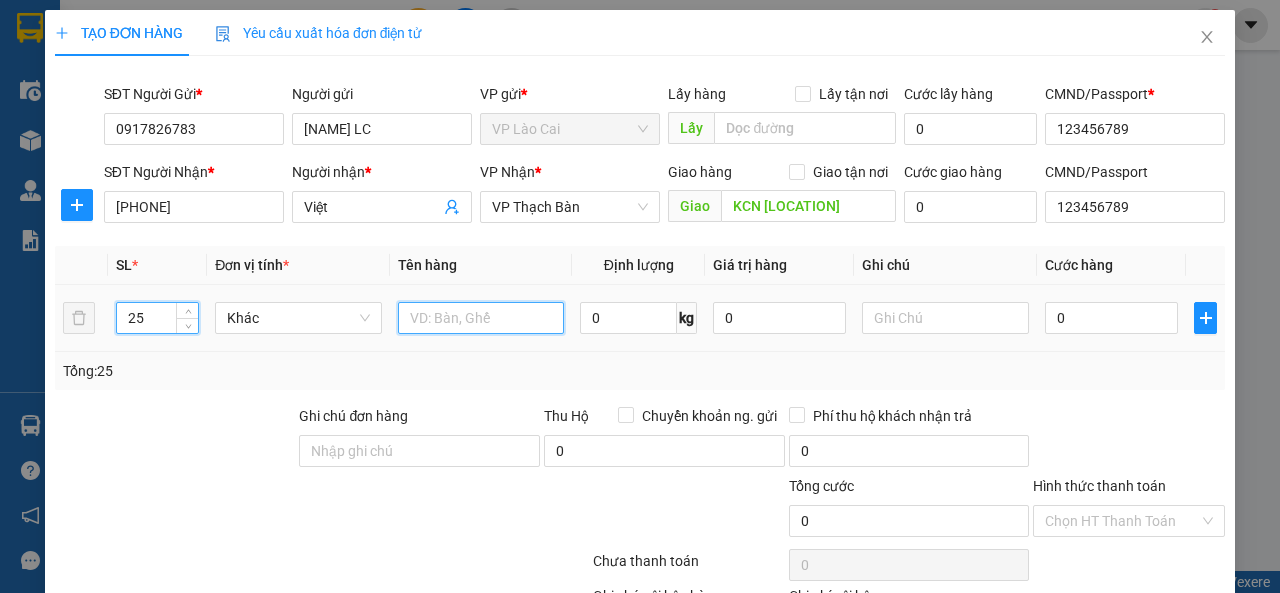 click at bounding box center (481, 318) 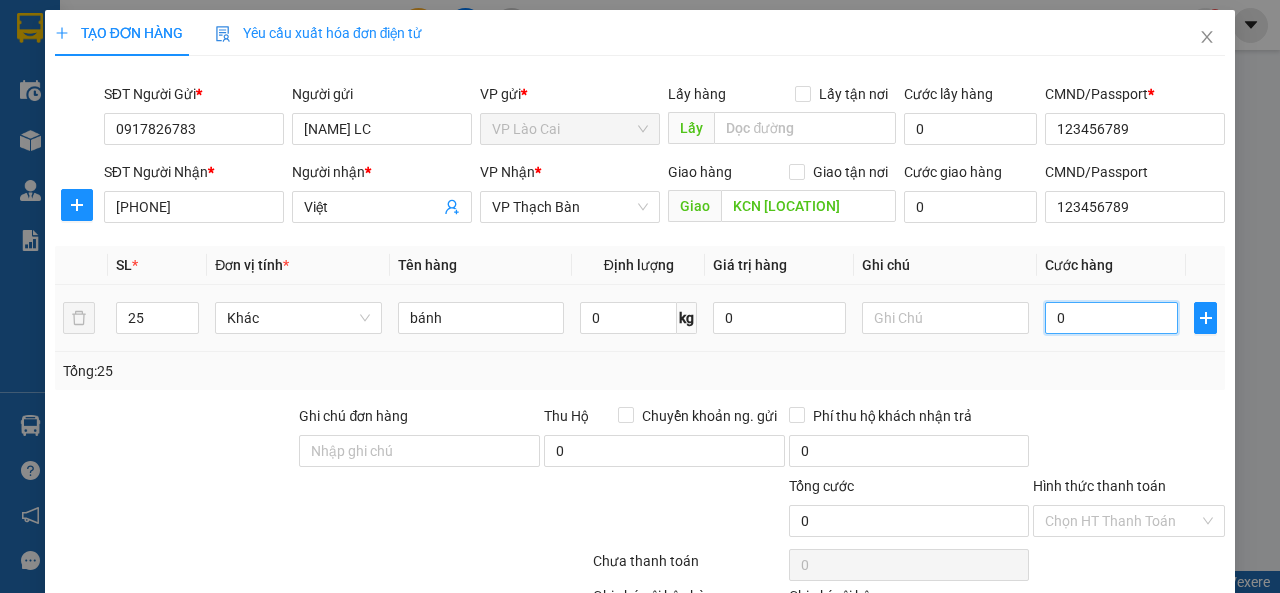 click on "0" at bounding box center (1111, 318) 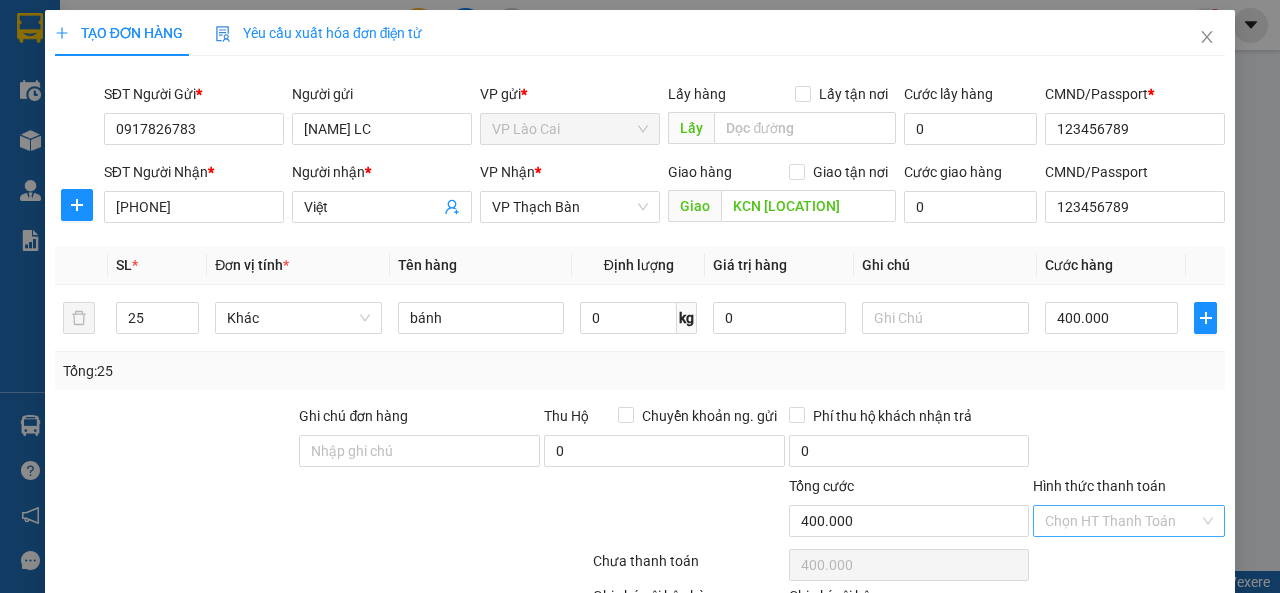 click on "Hình thức thanh toán" at bounding box center [1122, 521] 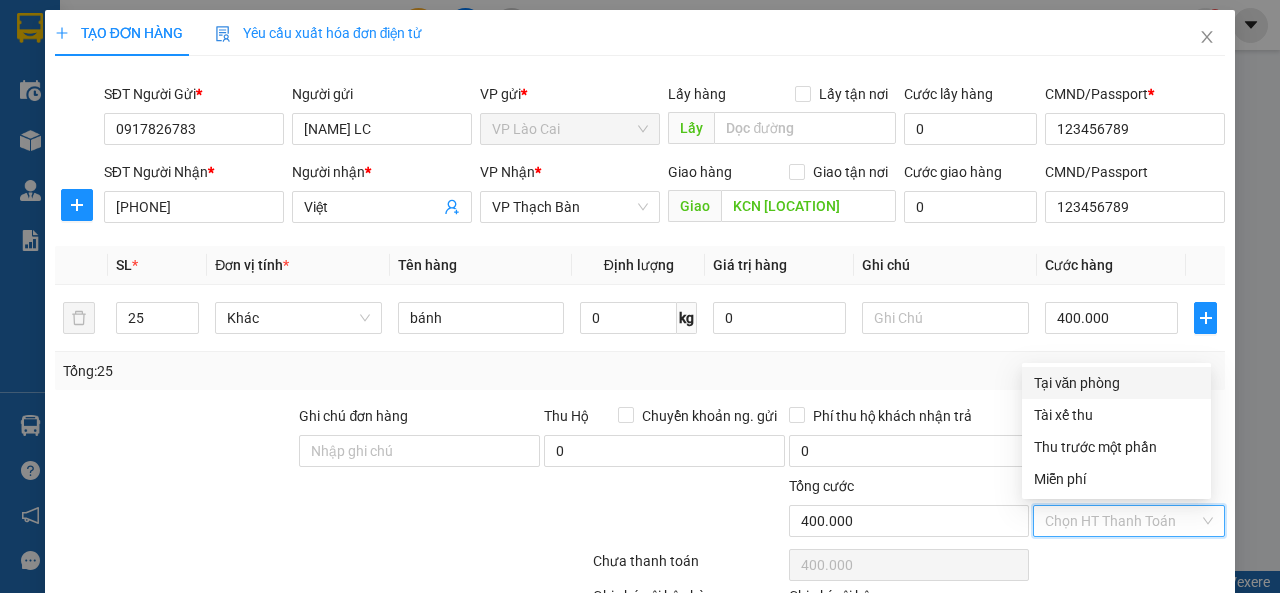 click on "Tại văn phòng" at bounding box center [1116, 383] 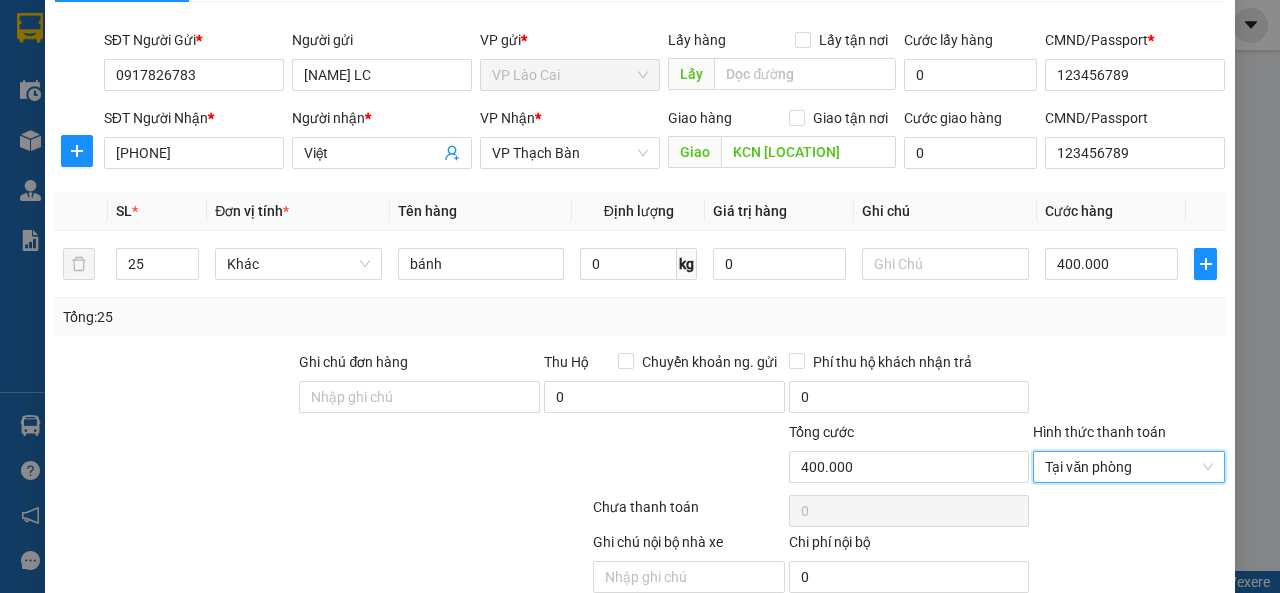 scroll, scrollTop: 137, scrollLeft: 0, axis: vertical 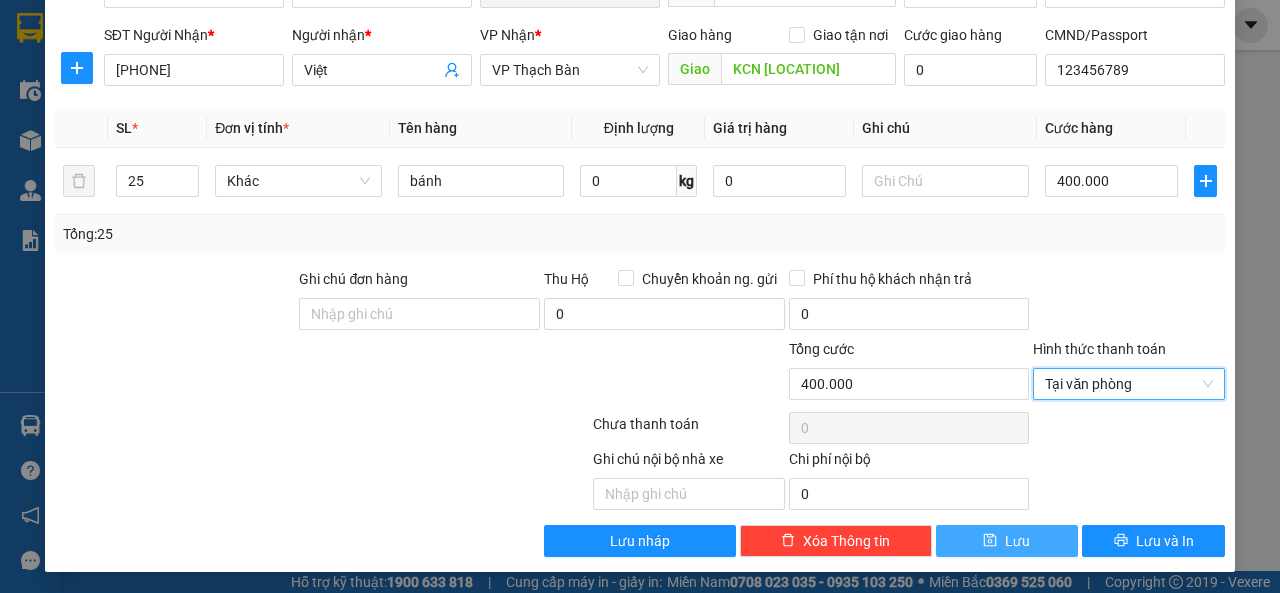 click on "Lưu" at bounding box center [1017, 541] 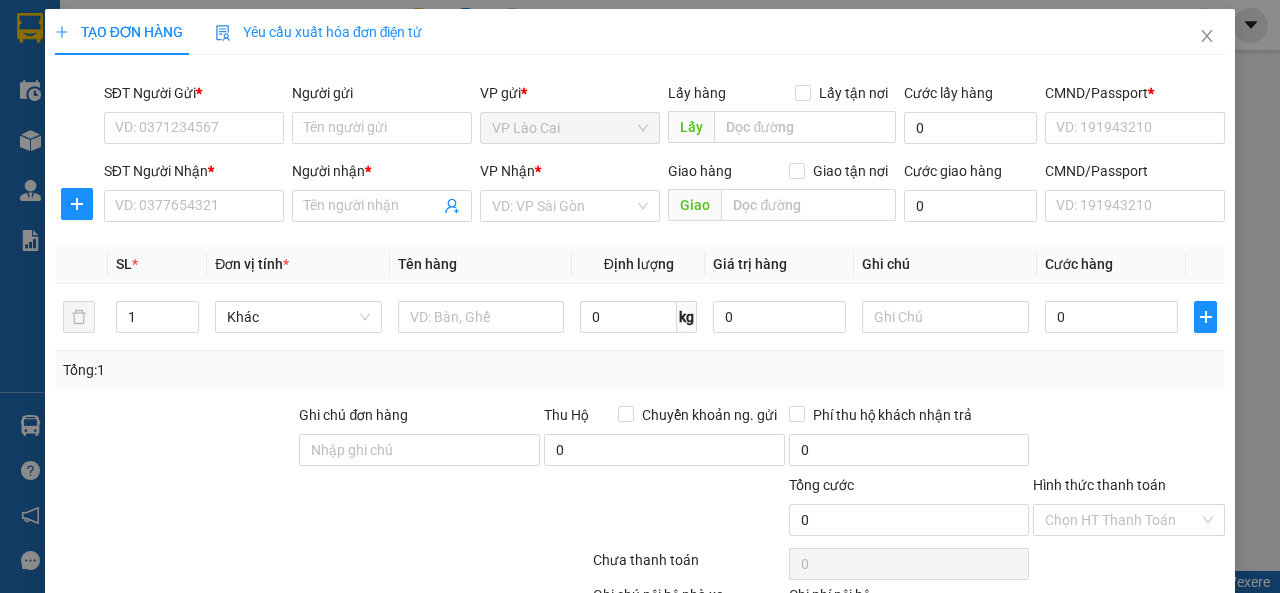 scroll, scrollTop: 0, scrollLeft: 0, axis: both 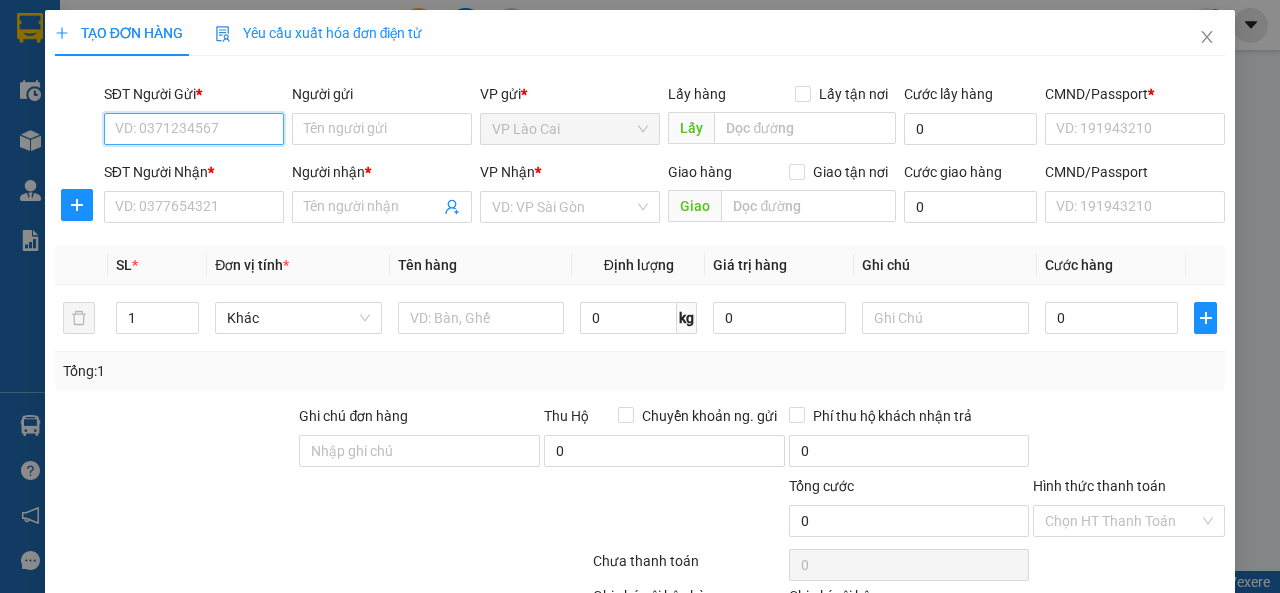 click on "SĐT Người Gửi  *" at bounding box center (194, 129) 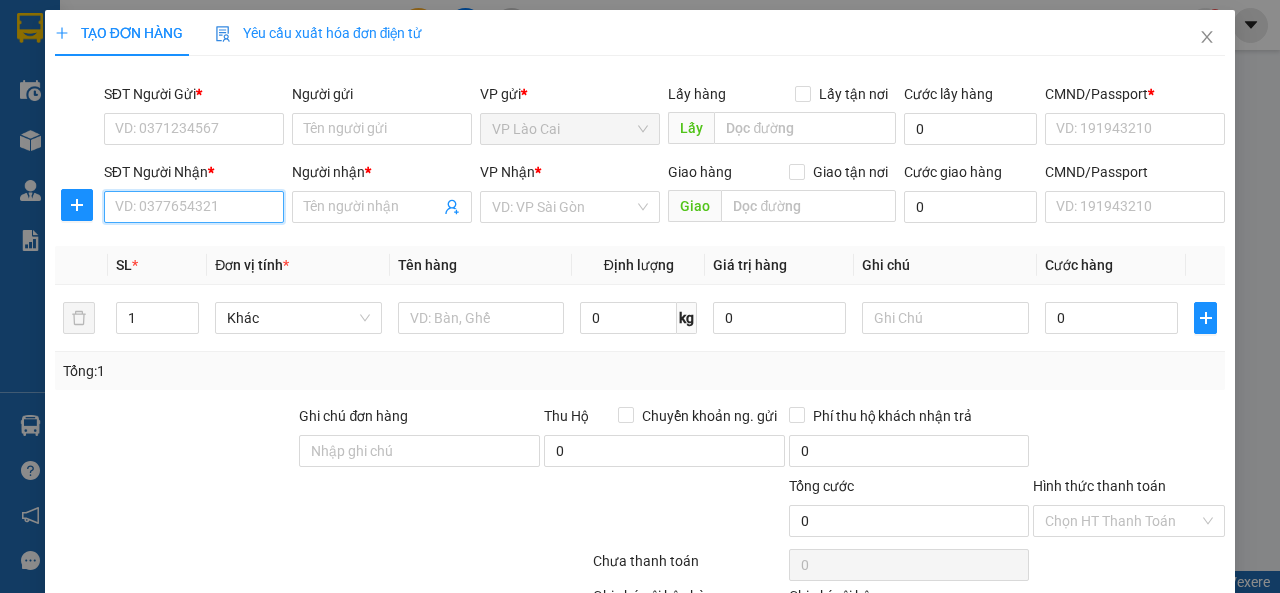 click on "SĐT Người Nhận  *" at bounding box center [194, 207] 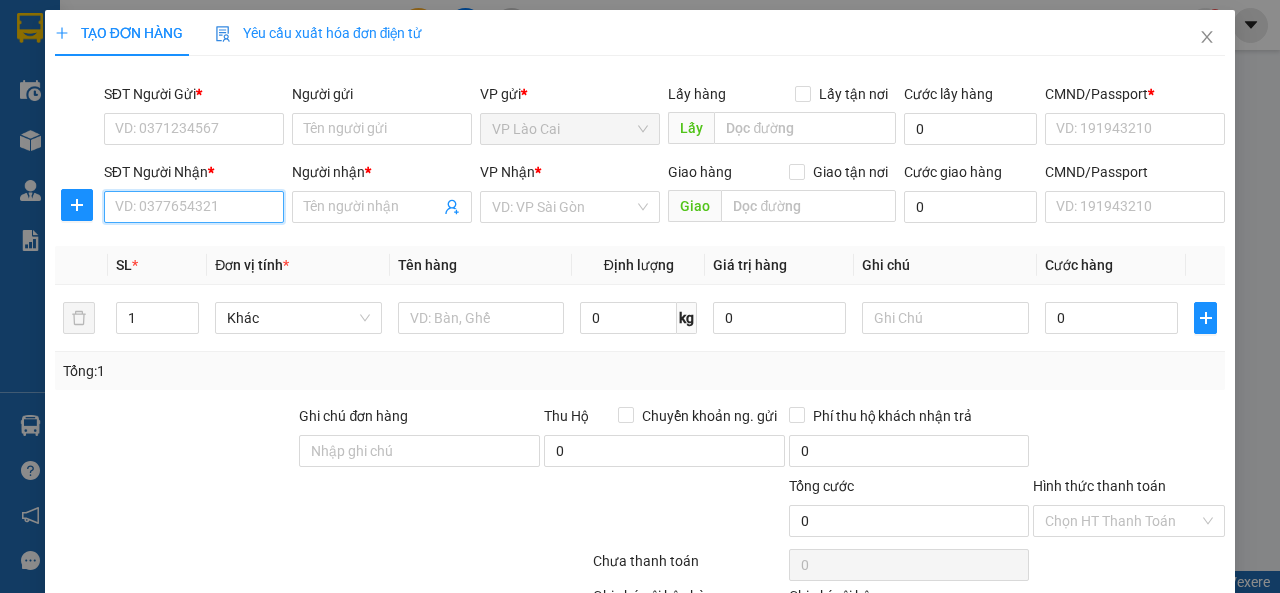 click on "SĐT Người Nhận  *" at bounding box center (194, 207) 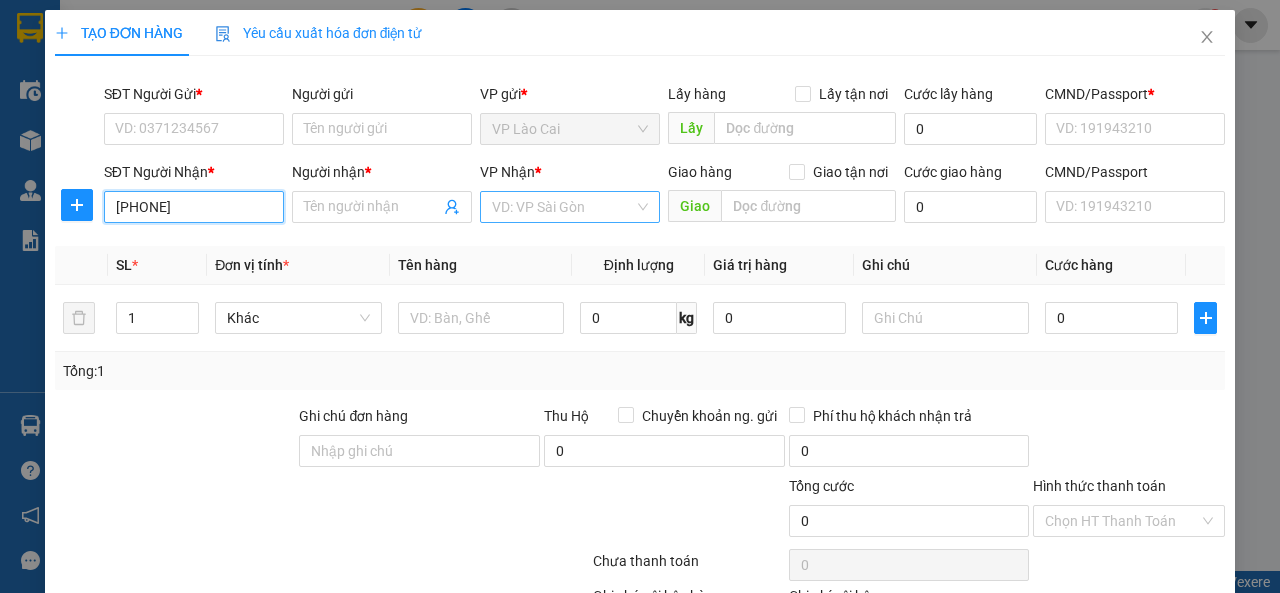 click on "VD: VP Sài Gòn" at bounding box center [570, 207] 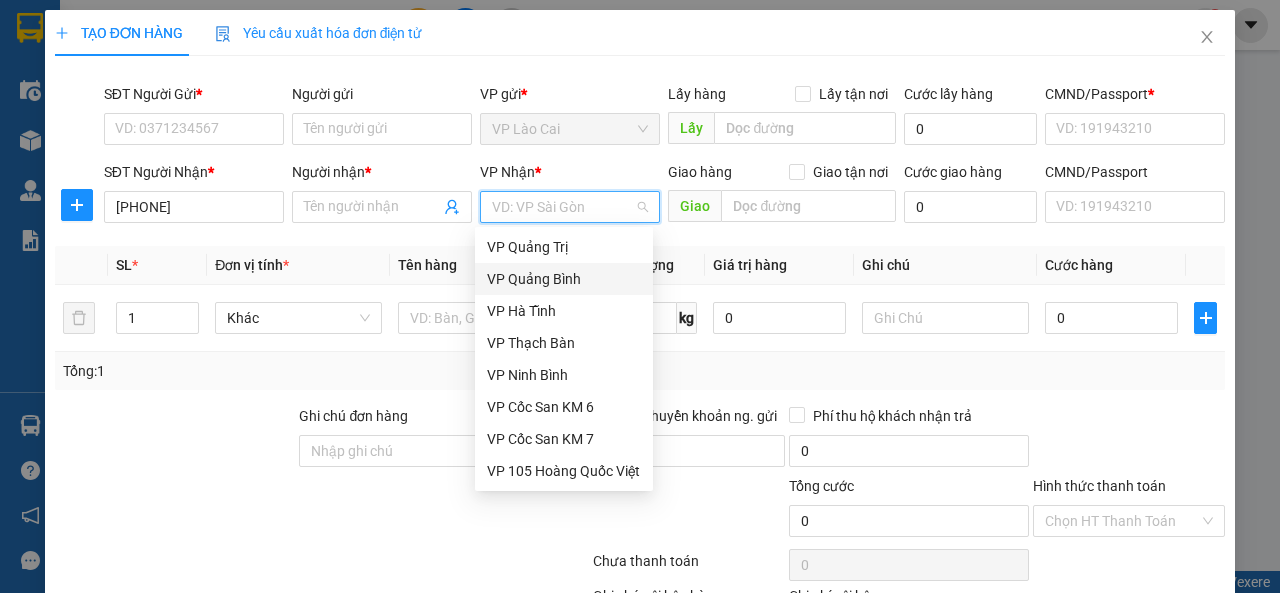 scroll, scrollTop: 0, scrollLeft: 0, axis: both 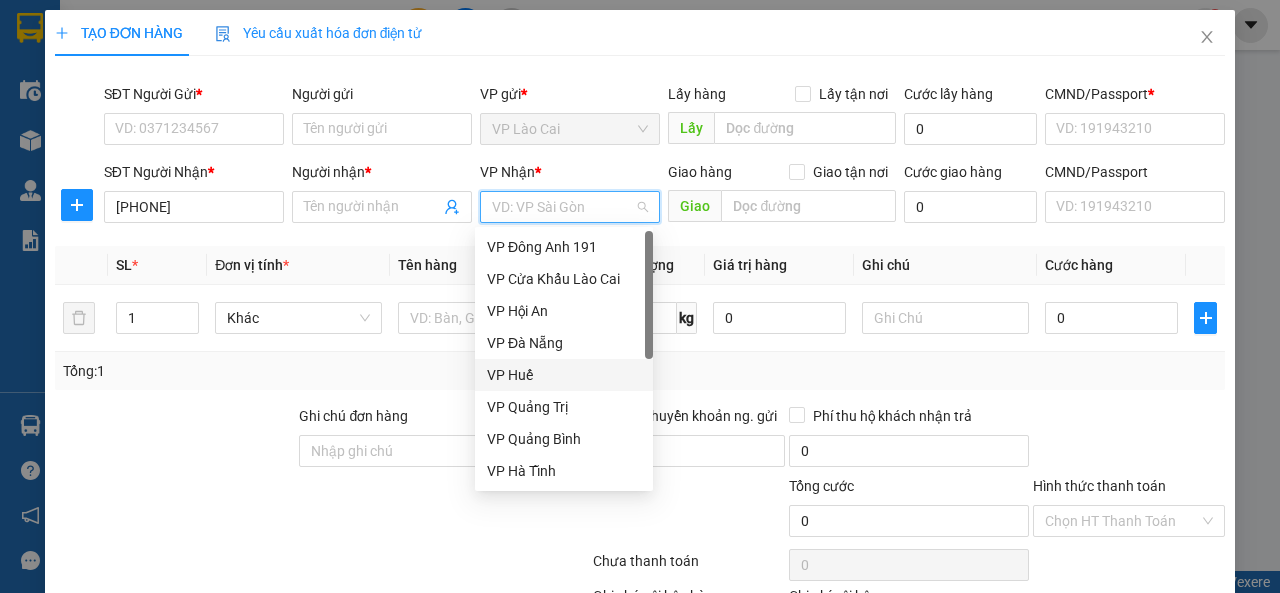 click on "VP Huế" at bounding box center [564, 375] 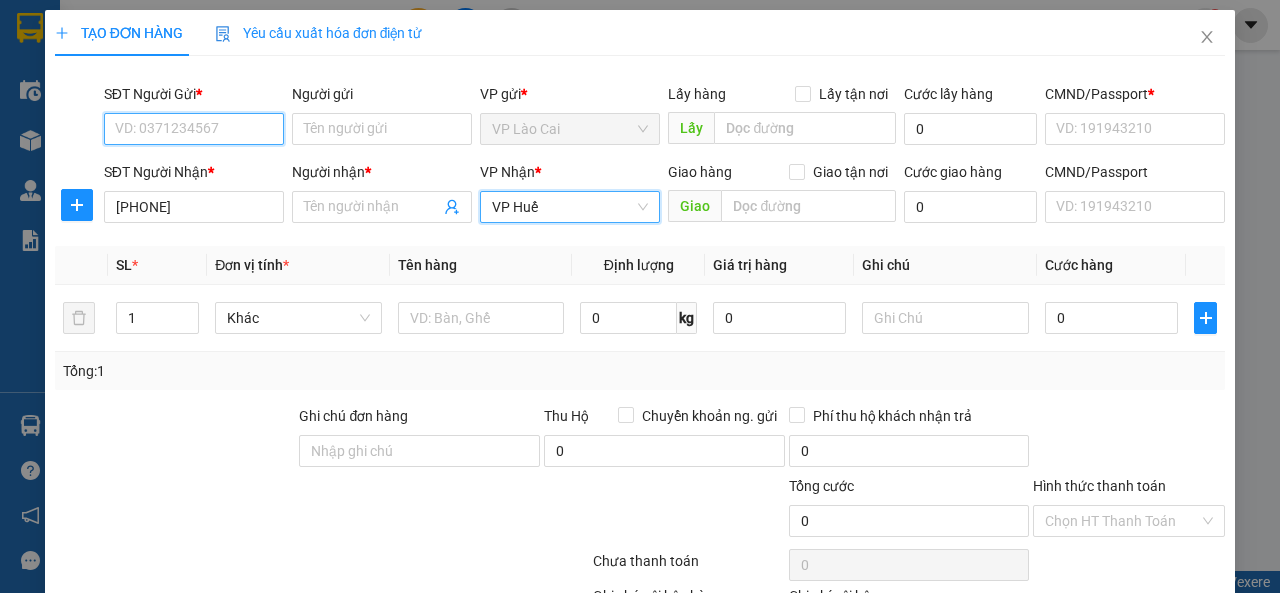 click on "SĐT Người Gửi  *" at bounding box center [194, 129] 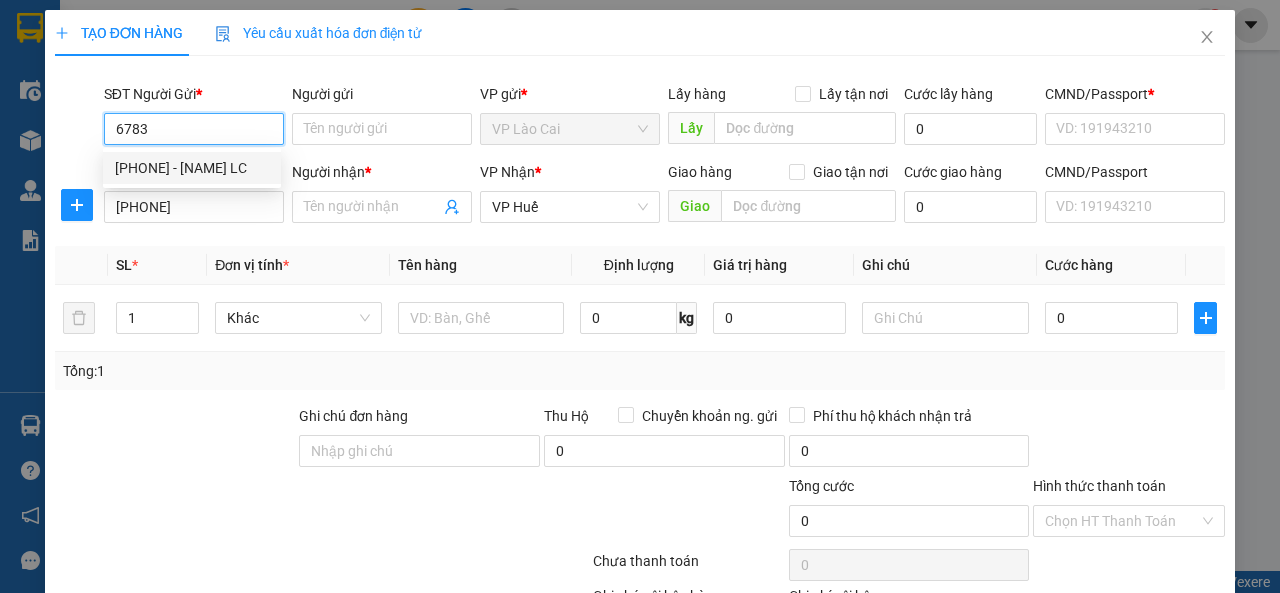 click on "[PHONE] - [FIRST] [LAST]" at bounding box center [192, 168] 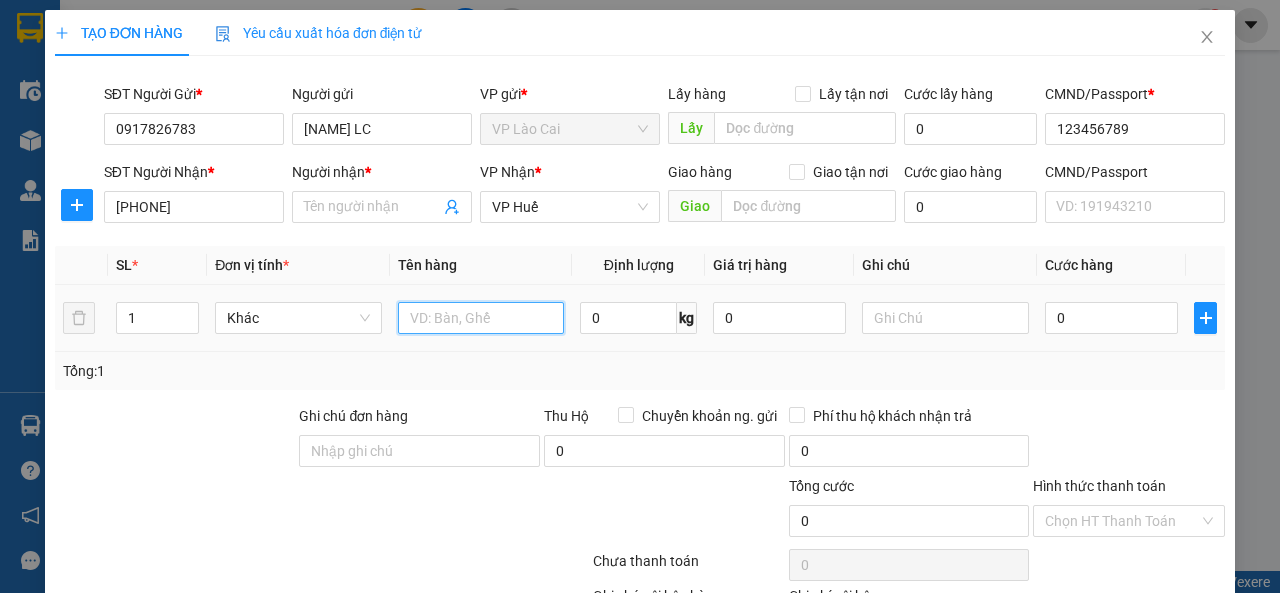 click at bounding box center (481, 318) 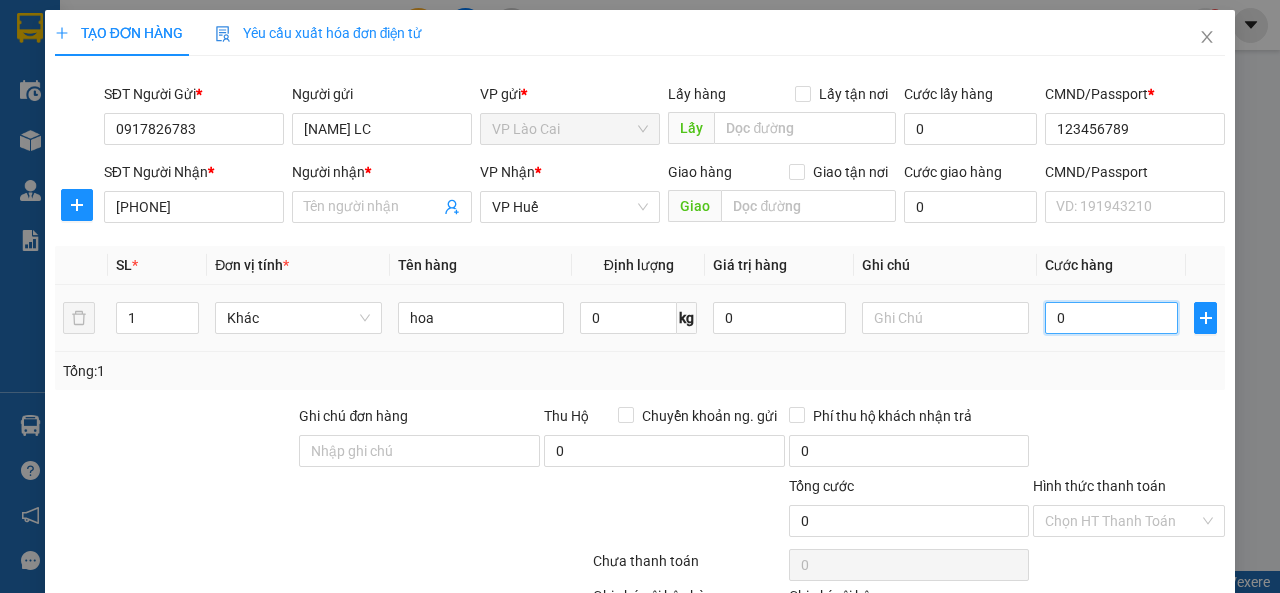 click on "0" at bounding box center (1111, 318) 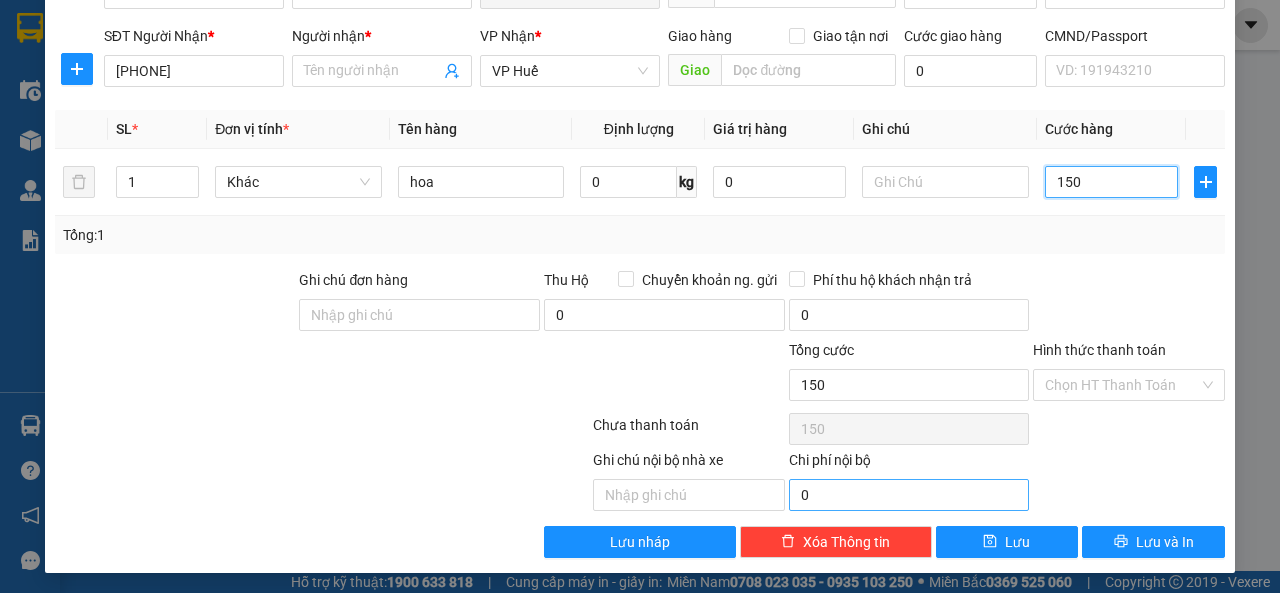 scroll, scrollTop: 137, scrollLeft: 0, axis: vertical 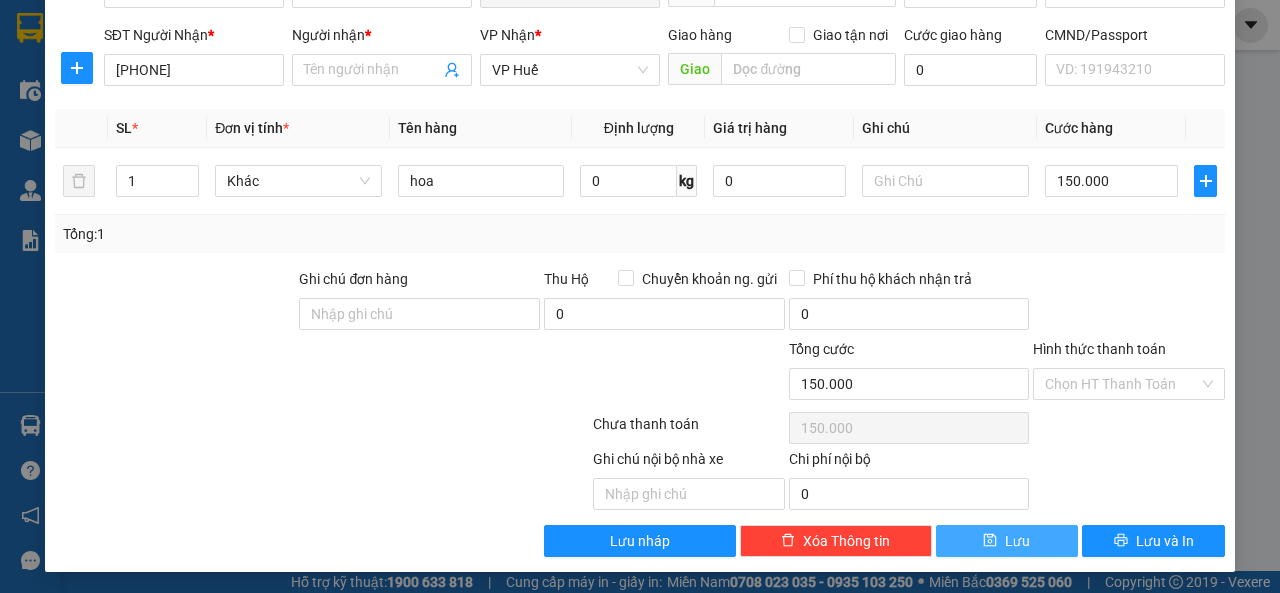 click 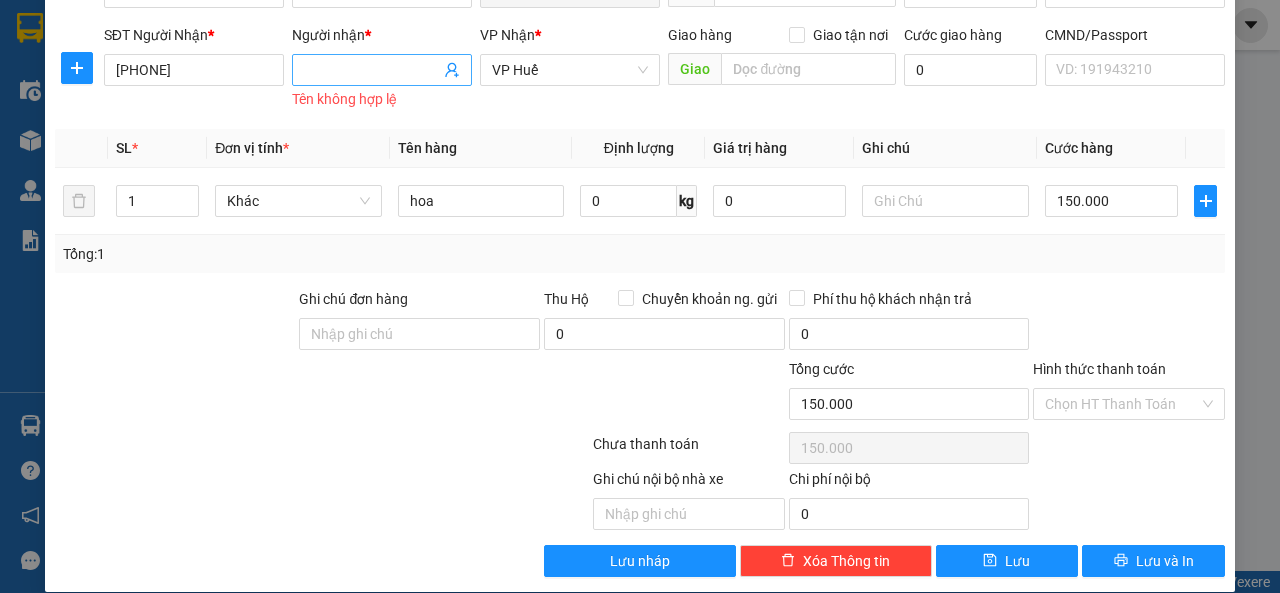 click on "Người nhận  *" at bounding box center [372, 70] 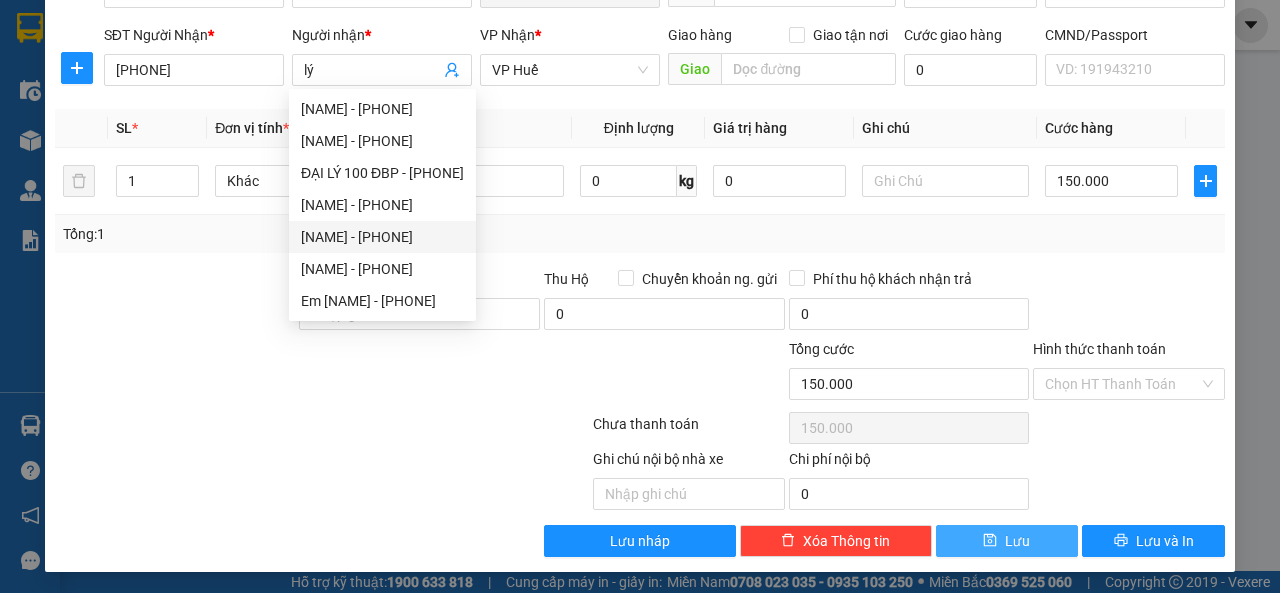 click on "Lưu" at bounding box center (1017, 541) 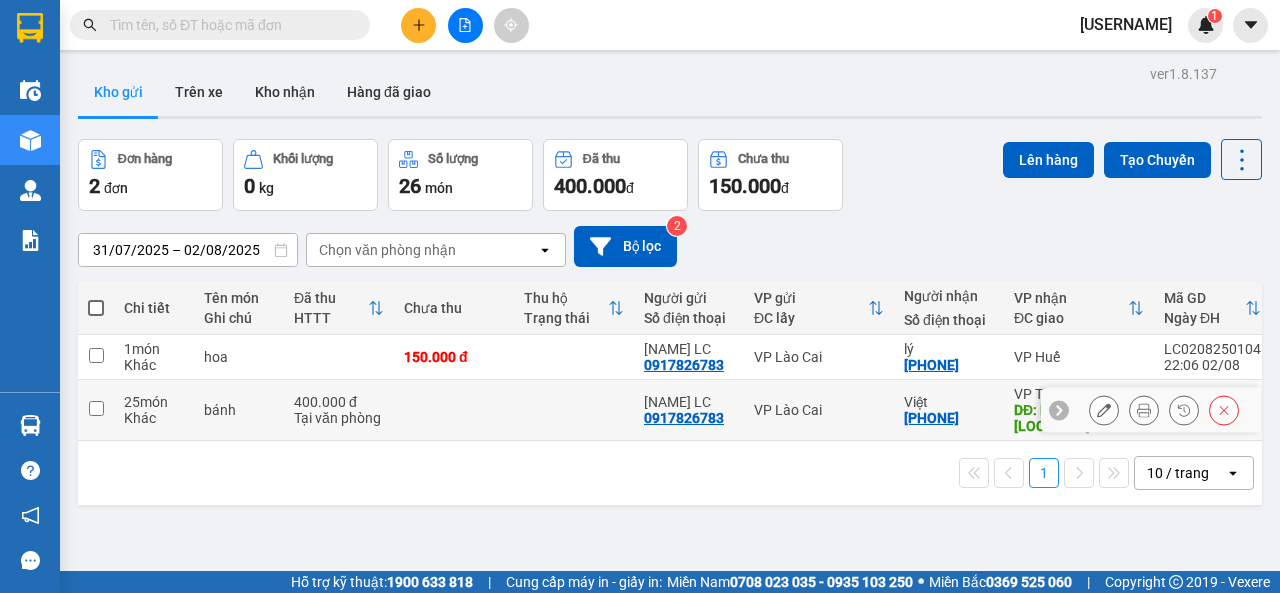 drag, startPoint x: 97, startPoint y: 398, endPoint x: 96, endPoint y: 385, distance: 13.038404 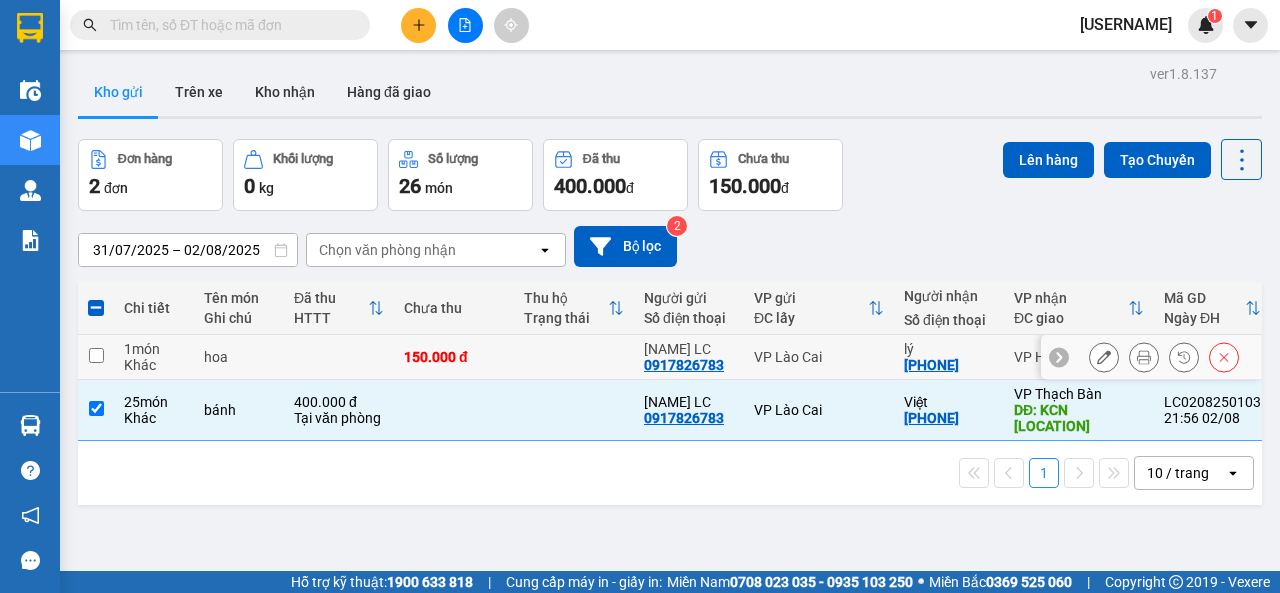 click at bounding box center (96, 357) 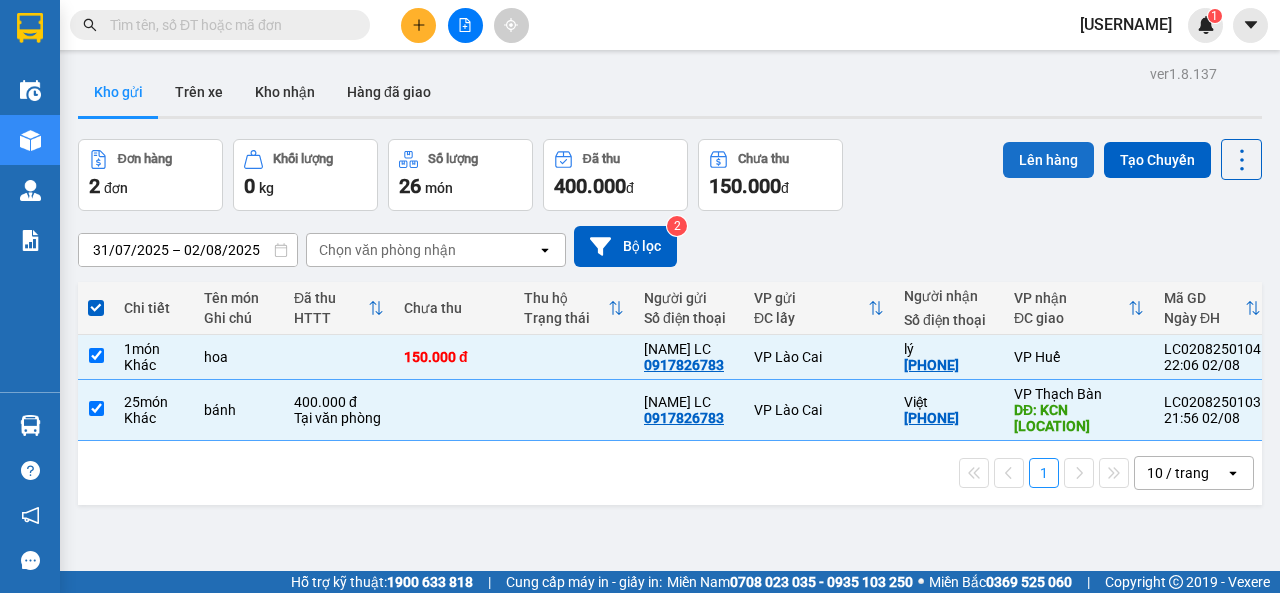 click on "Lên hàng" at bounding box center (1048, 160) 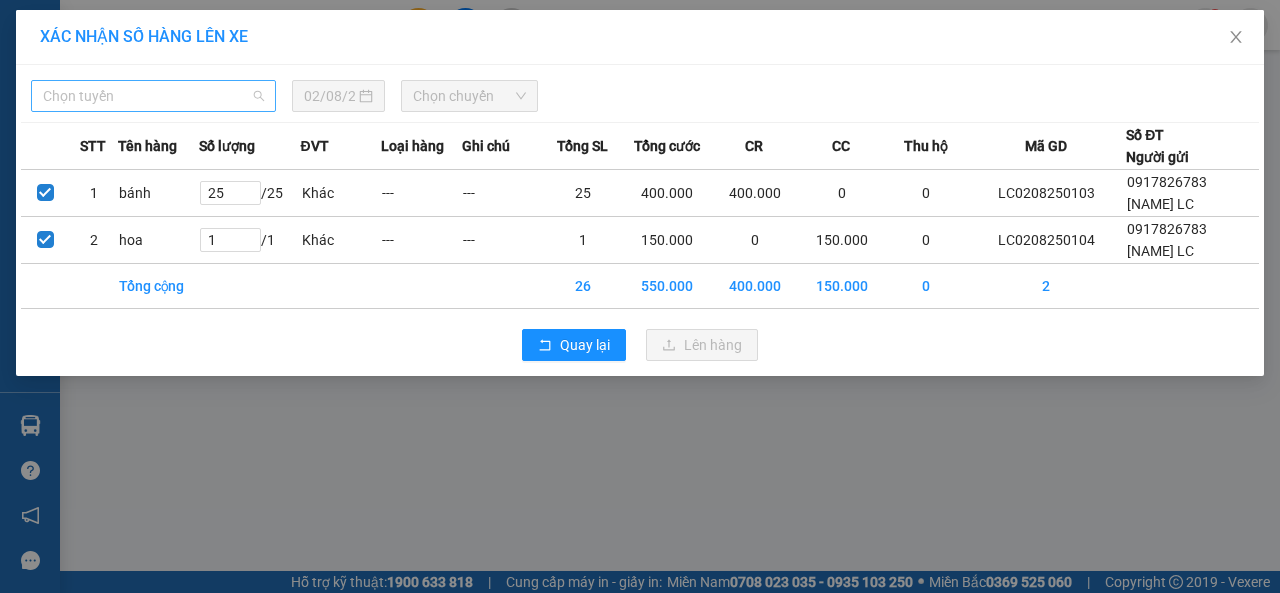 click on "Chọn tuyến" at bounding box center [153, 96] 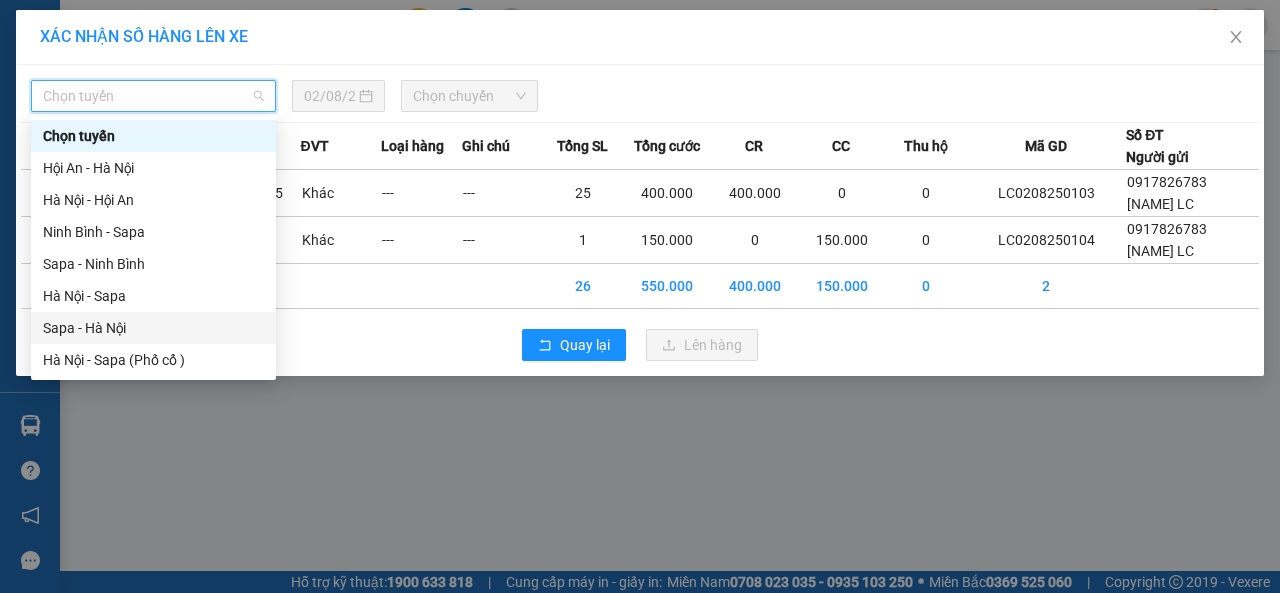 click on "Sapa - Hà Nội" at bounding box center [153, 328] 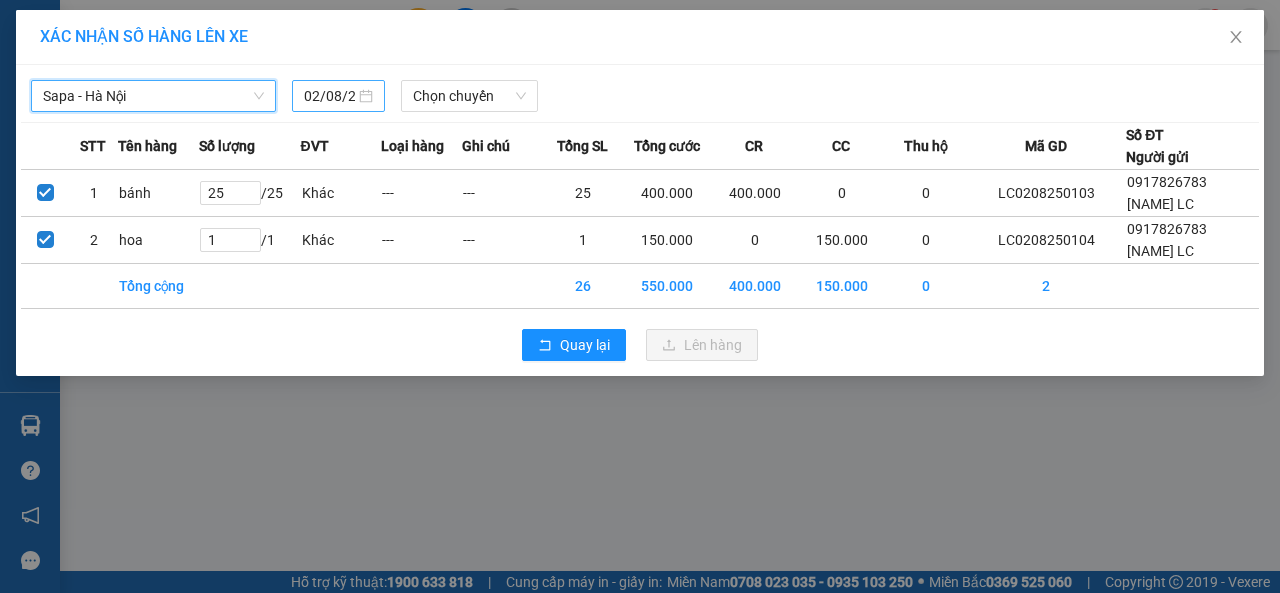 click on "02/08/2025" at bounding box center [329, 96] 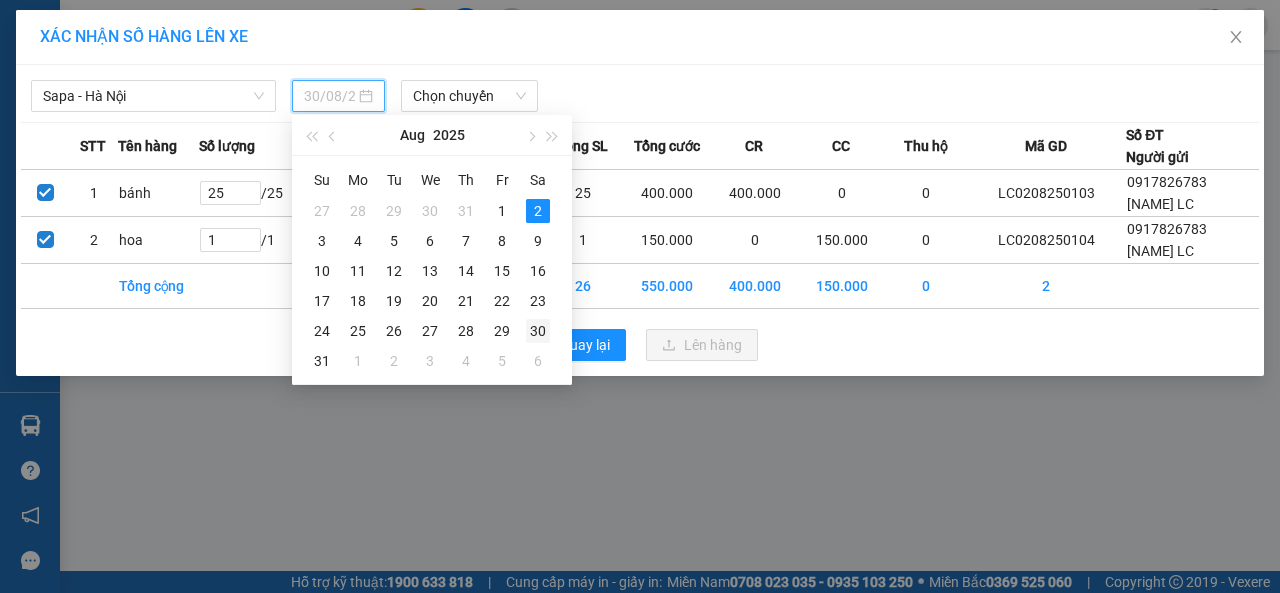 click on "30" at bounding box center (538, 331) 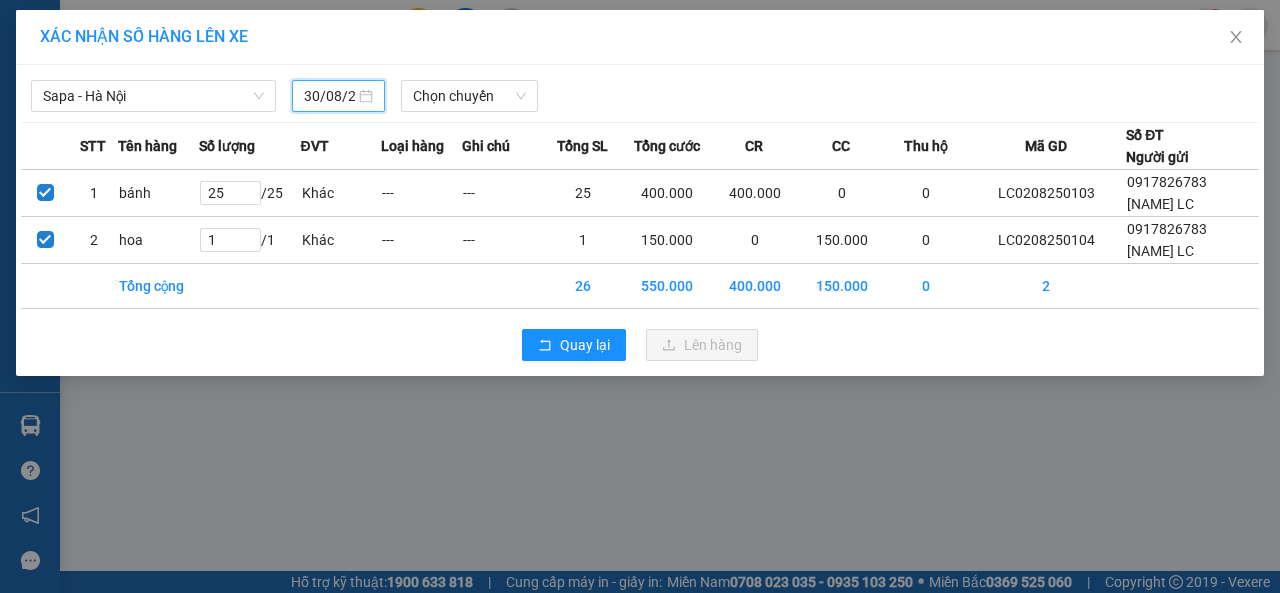 click on "30/08/2025" at bounding box center [329, 96] 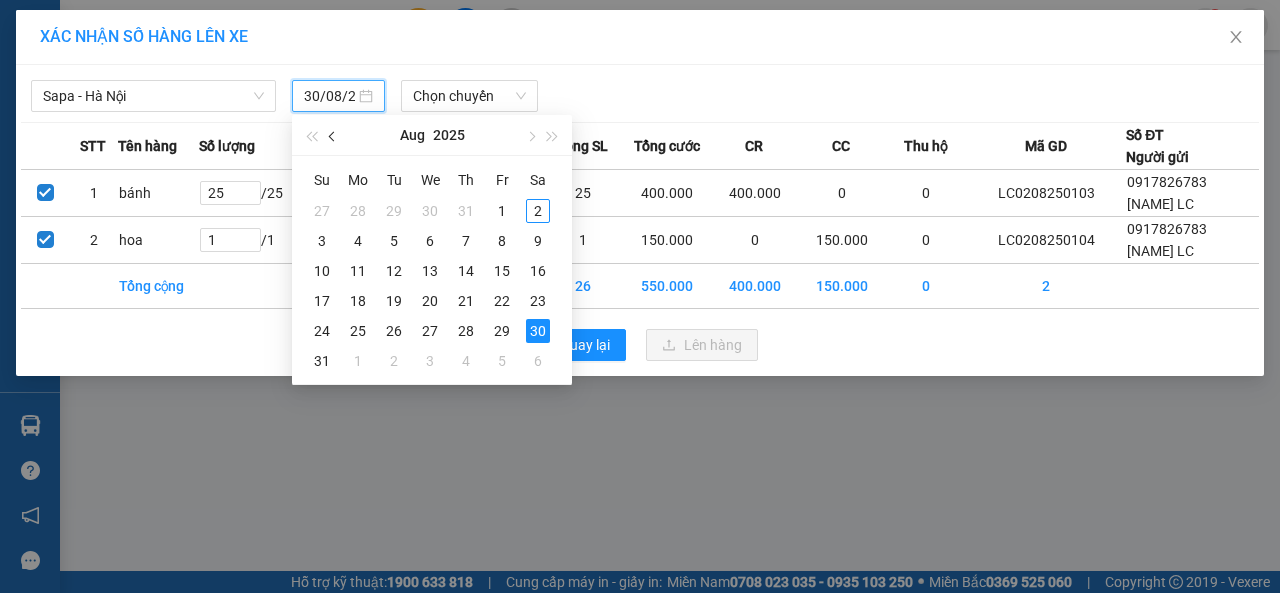 click at bounding box center [334, 137] 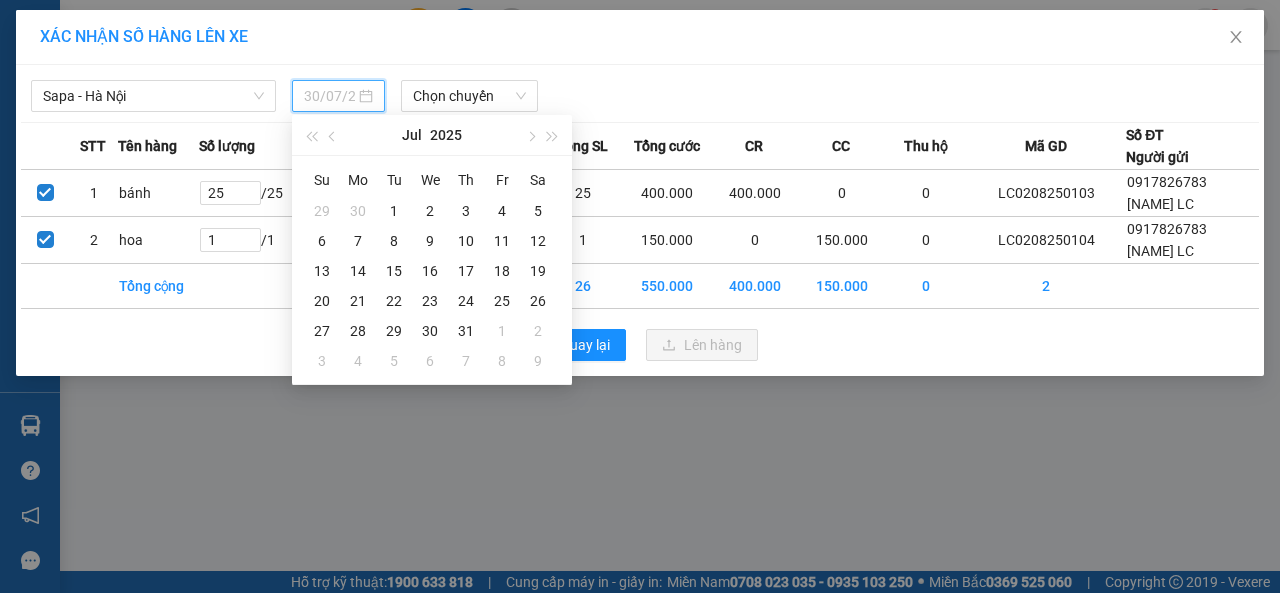 click on "30" at bounding box center [430, 331] 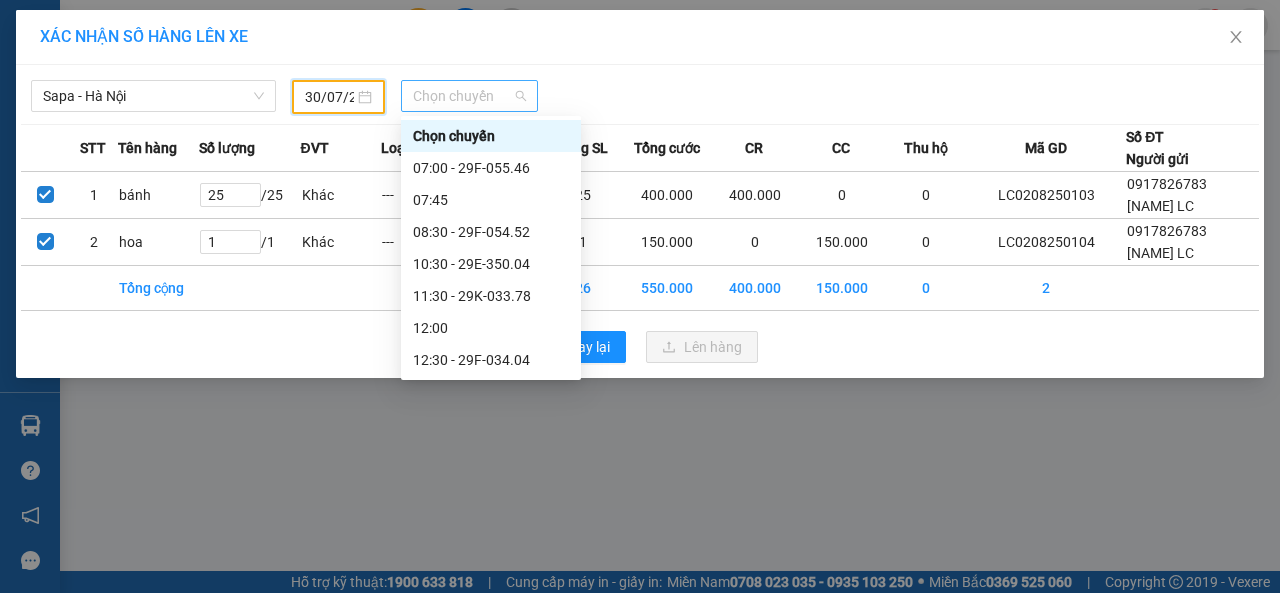 click on "Chọn chuyến" at bounding box center [469, 96] 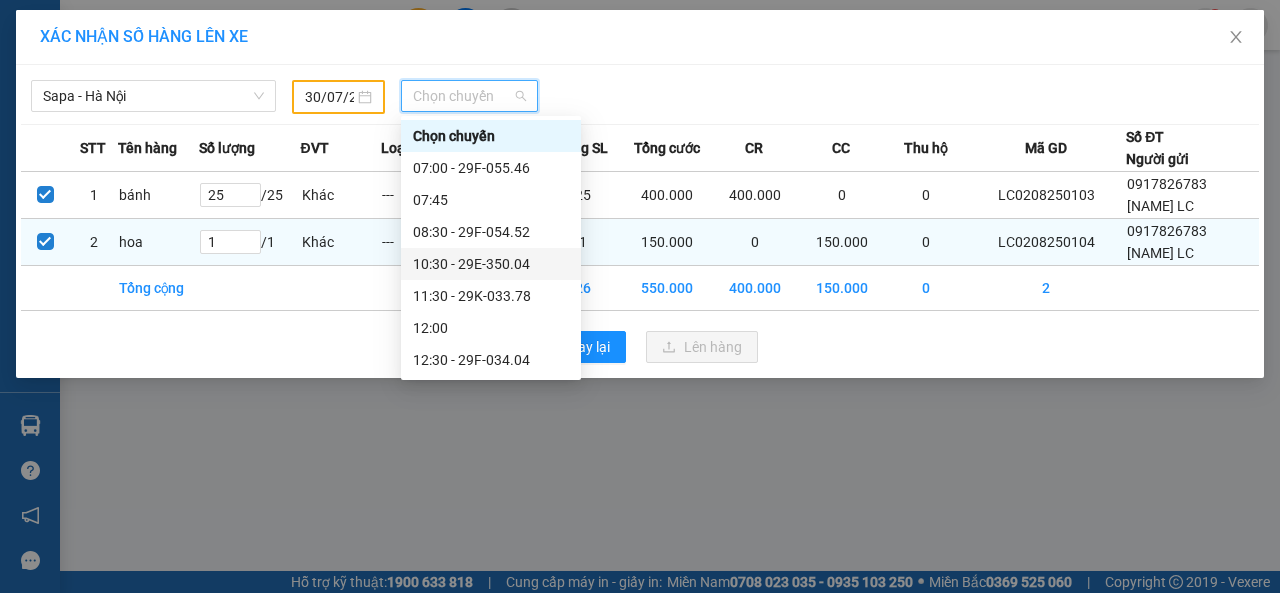click on "10:30     - 29E-350.04" at bounding box center [491, 264] 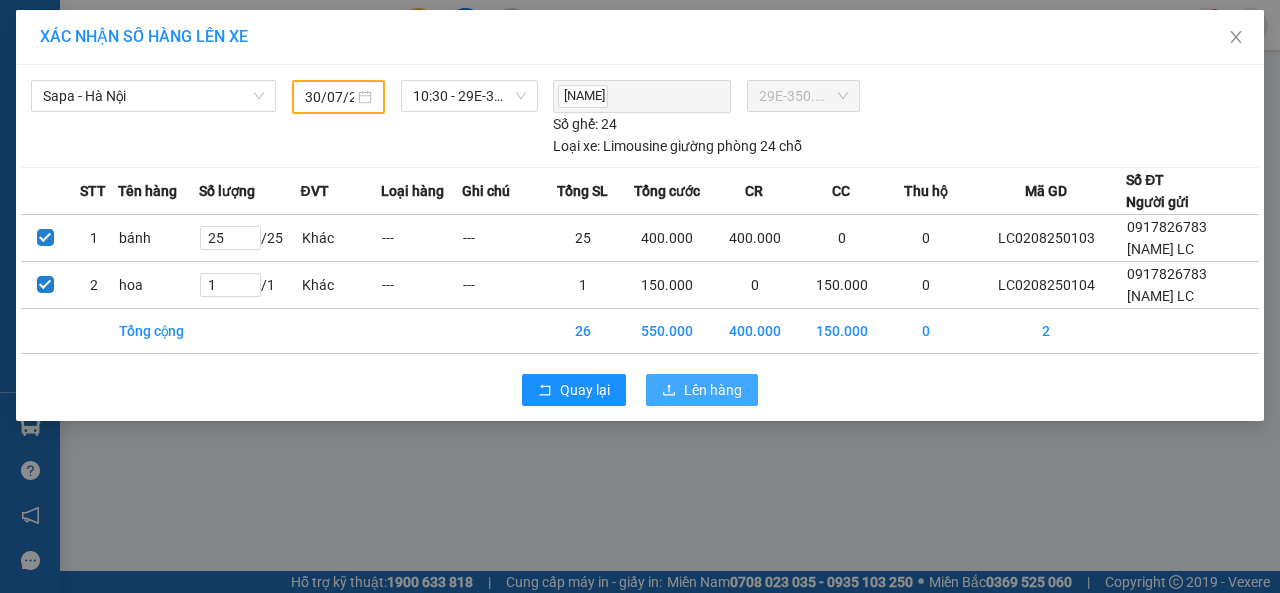 click on "Lên hàng" at bounding box center (713, 390) 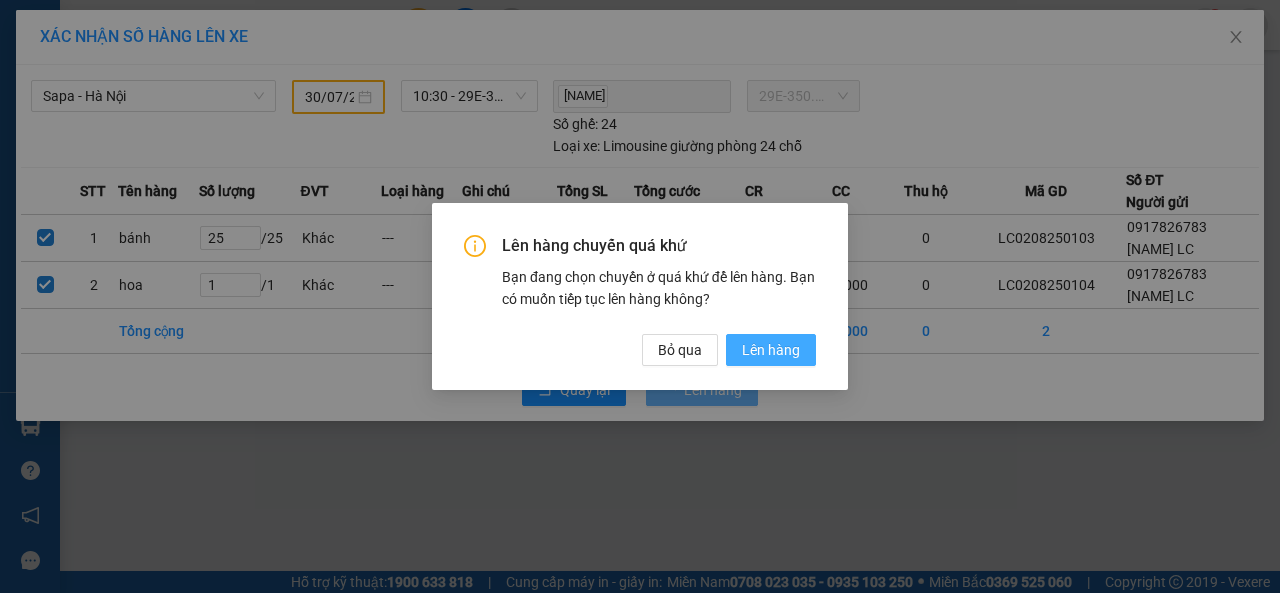 click on "Lên hàng" at bounding box center [771, 350] 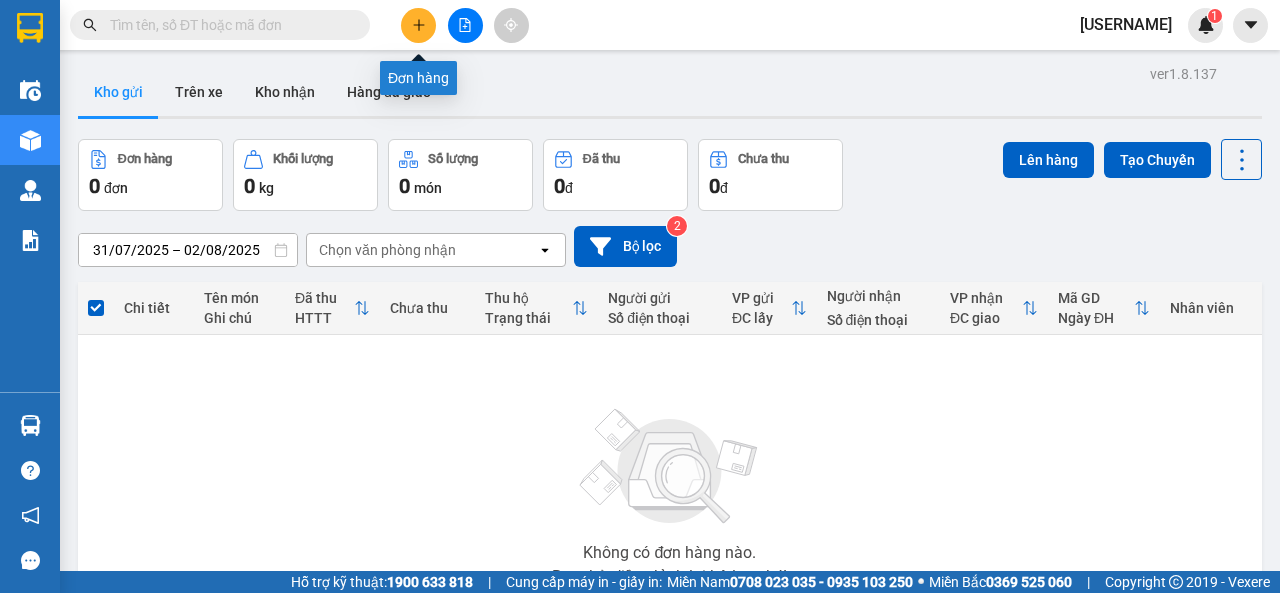 click 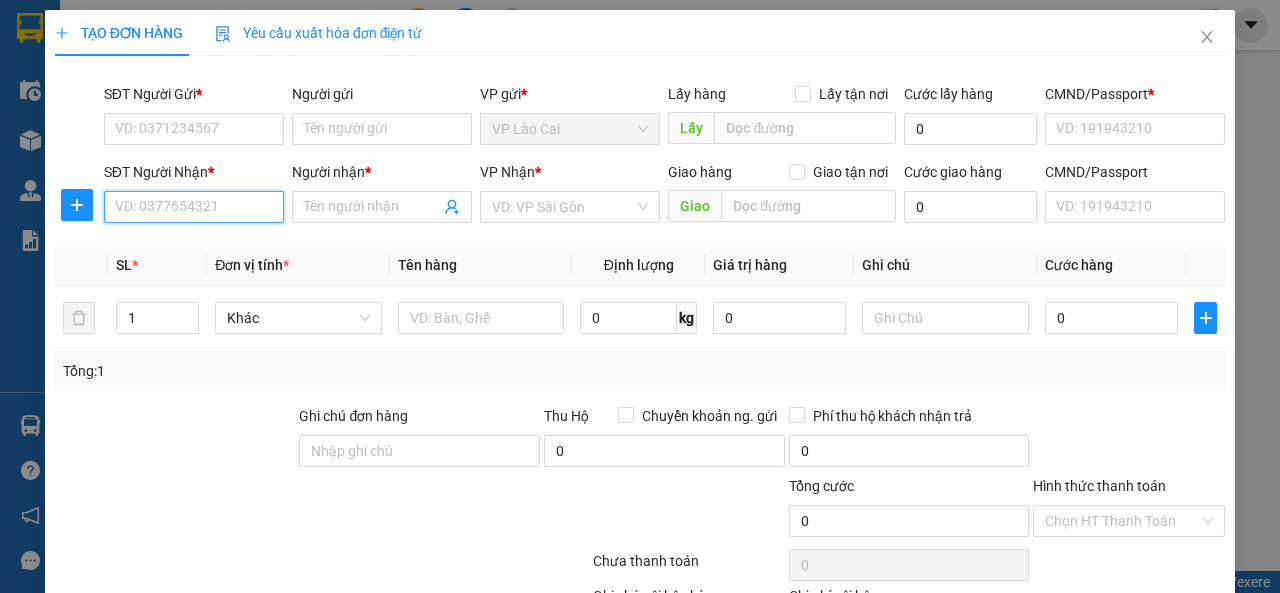 click on "SĐT Người Nhận  *" at bounding box center [194, 207] 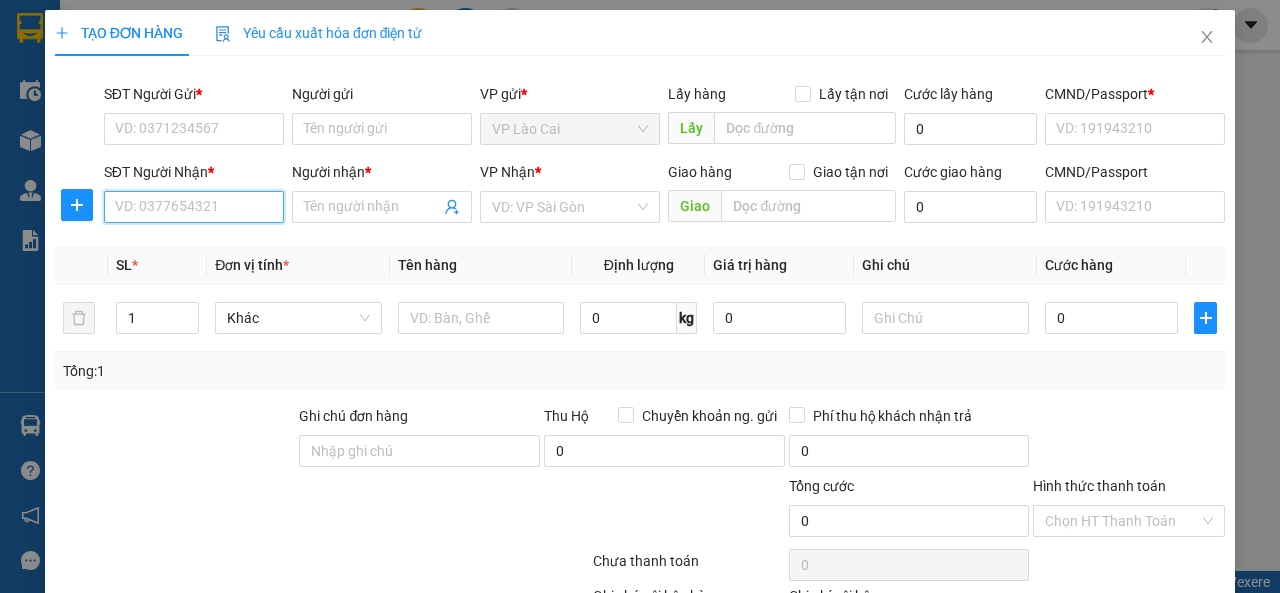 paste on "096 8790746" 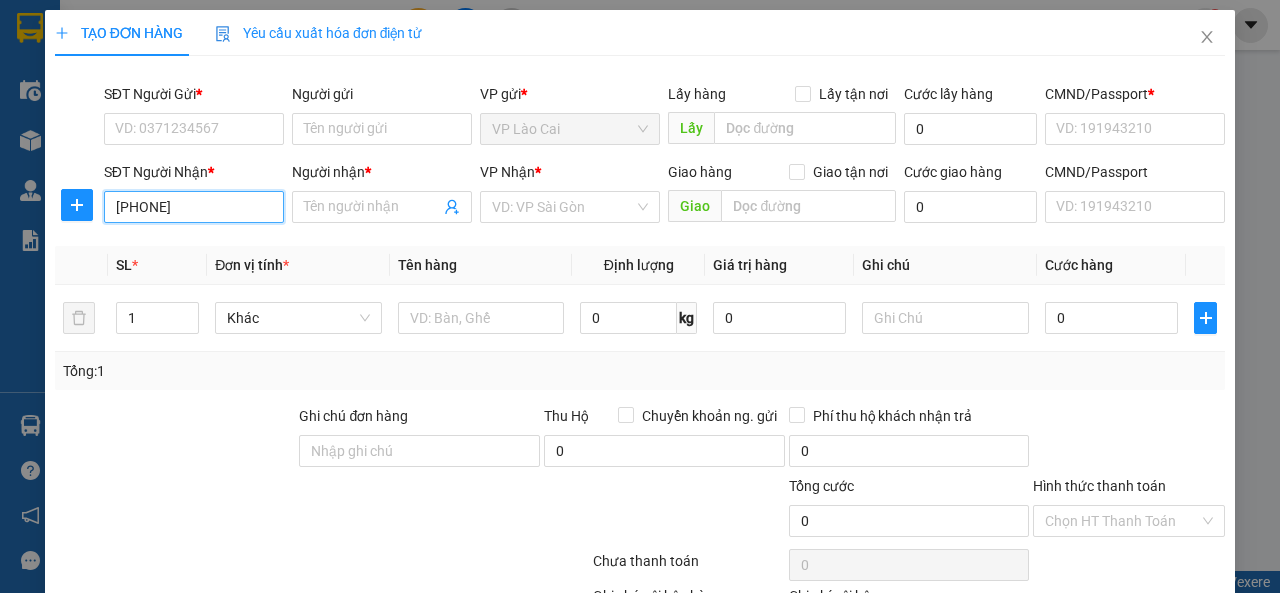 click on "096 8790746" at bounding box center [194, 207] 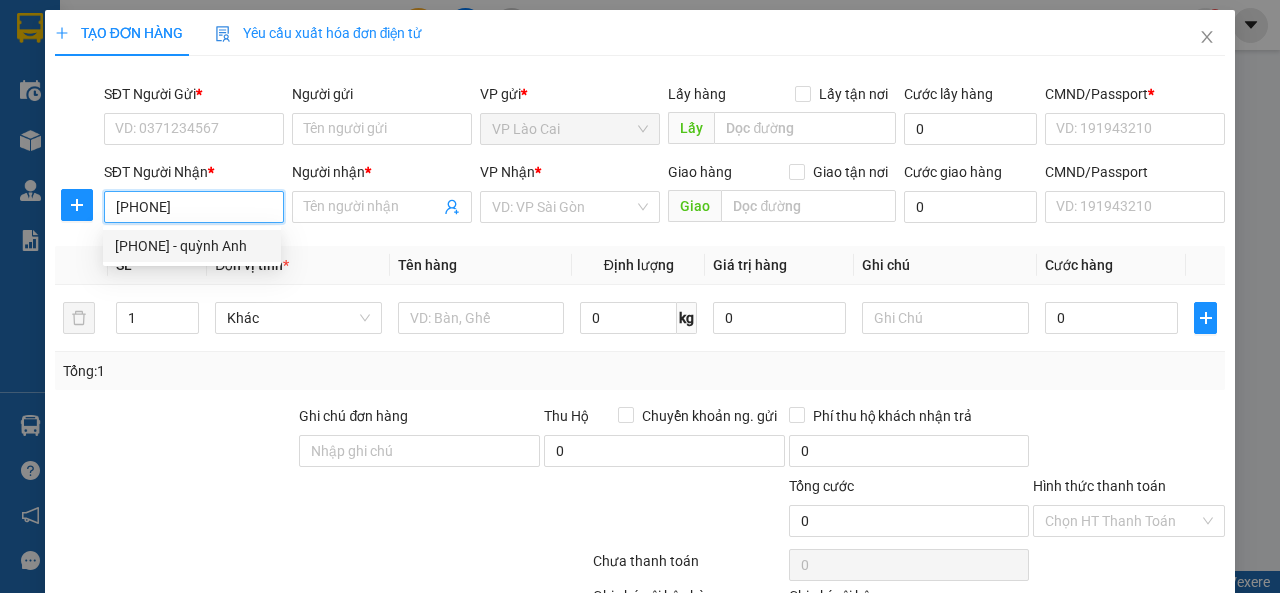 click on "0968790746 - Quỳnh Anh" at bounding box center [192, 246] 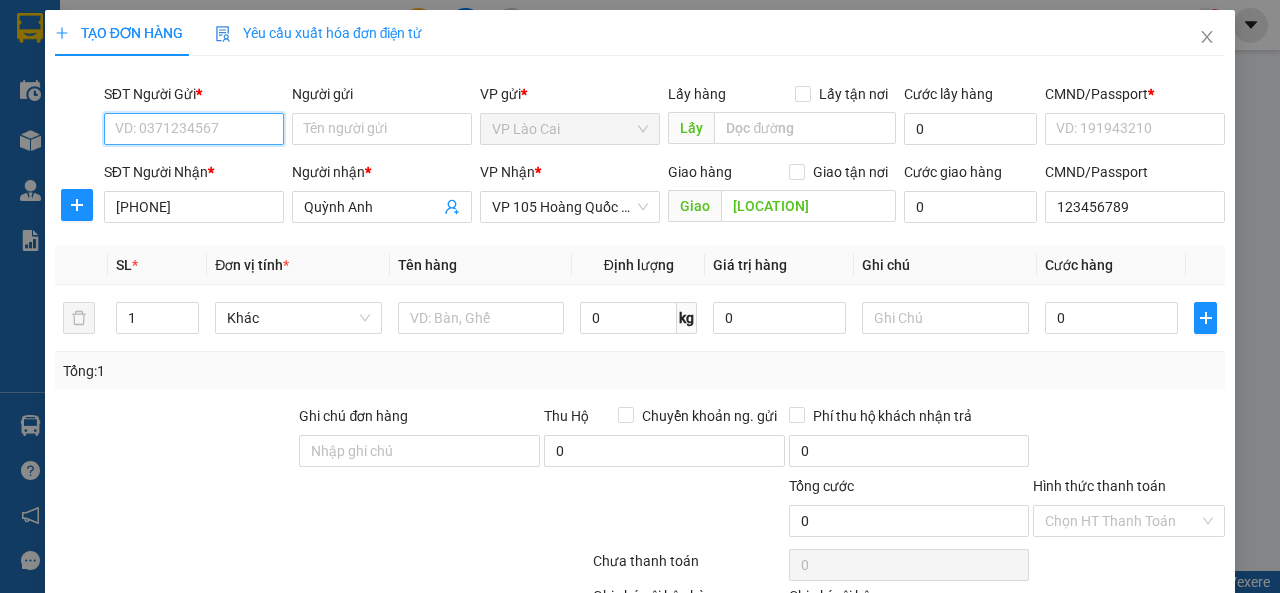 click on "SĐT Người Gửi  *" at bounding box center [194, 129] 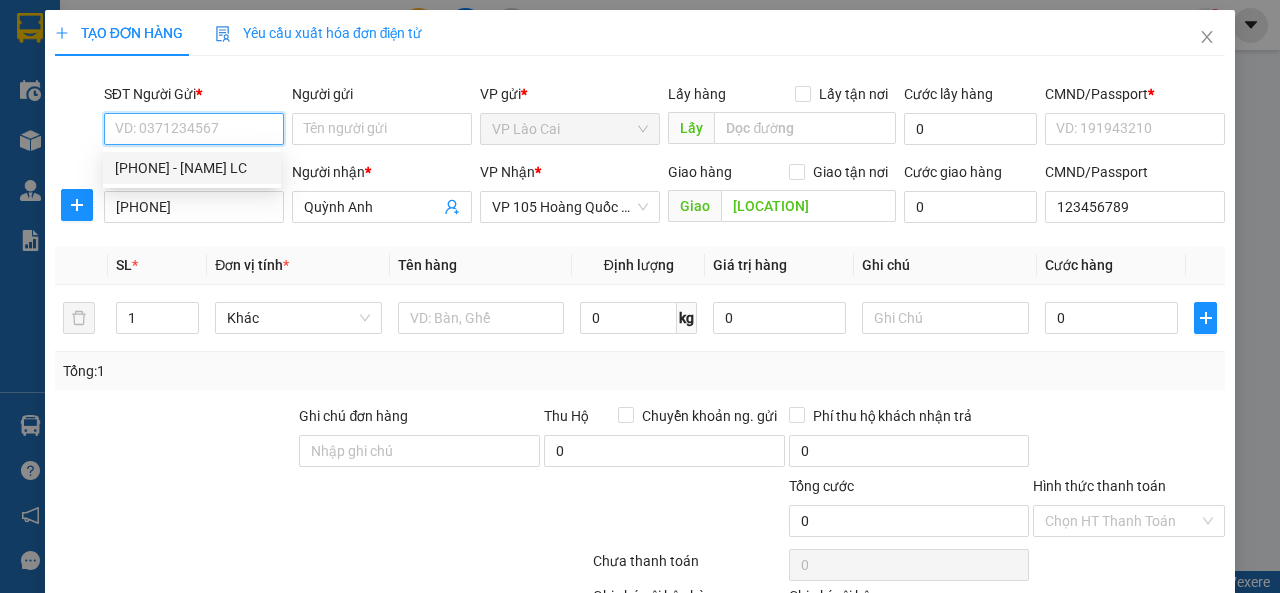 click on "[PHONE] - [FIRST] [LAST]" at bounding box center [192, 168] 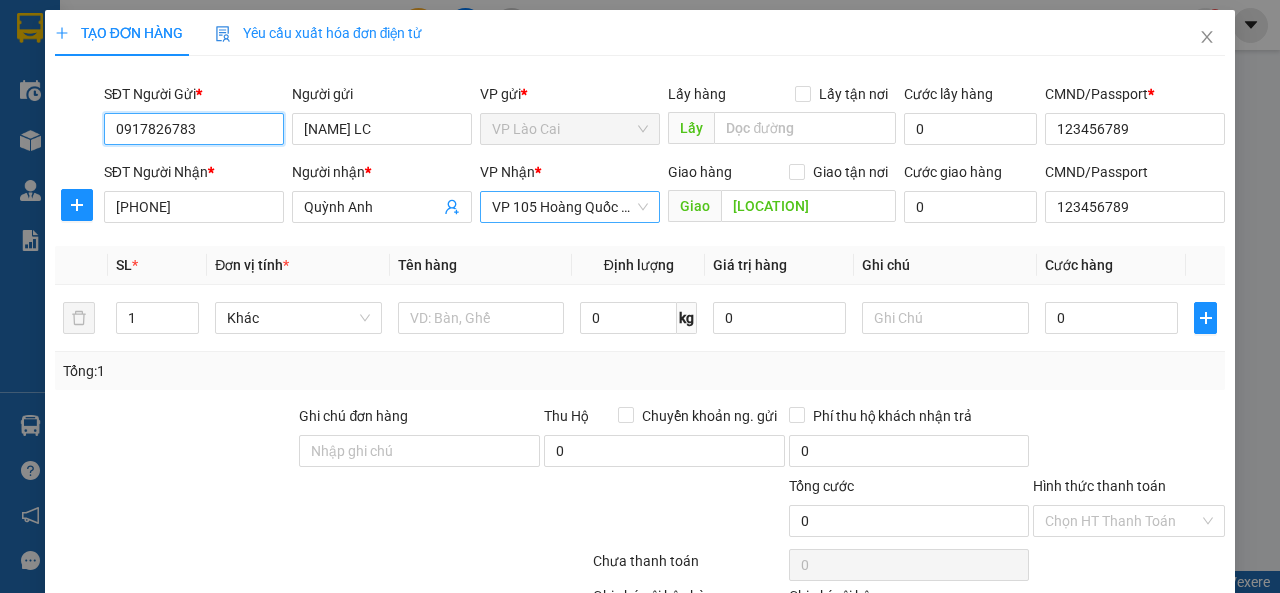 click on "VP 105 Hoàng Quốc Việt" at bounding box center [570, 207] 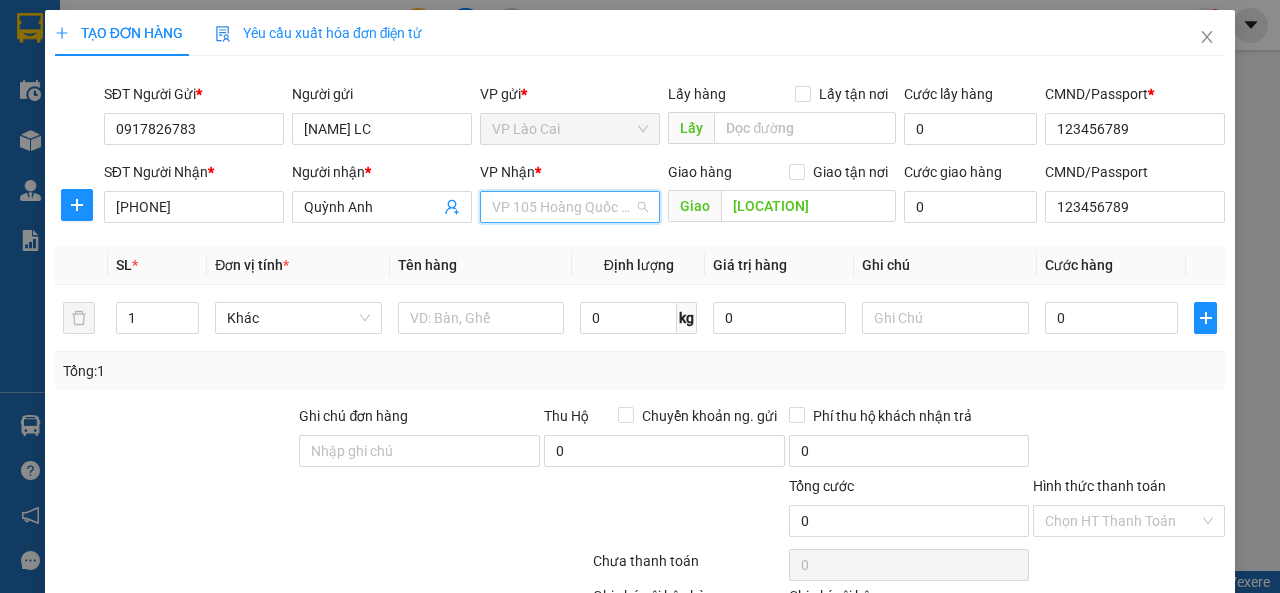 scroll, scrollTop: 160, scrollLeft: 0, axis: vertical 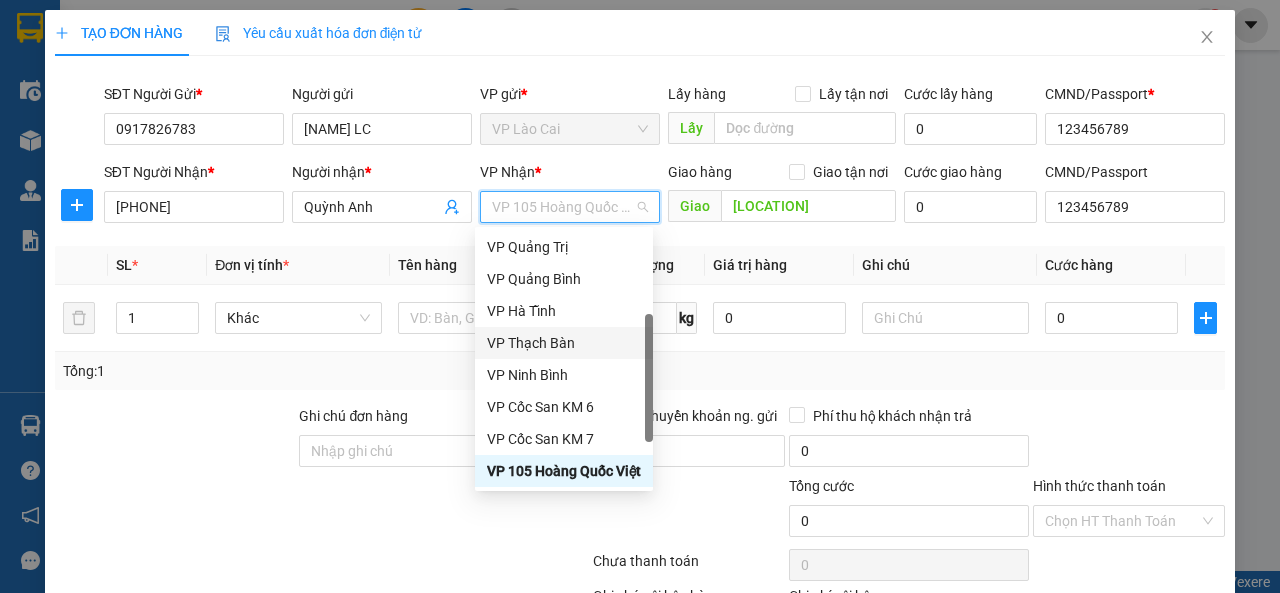 click on "VP Thạch Bàn" at bounding box center (564, 343) 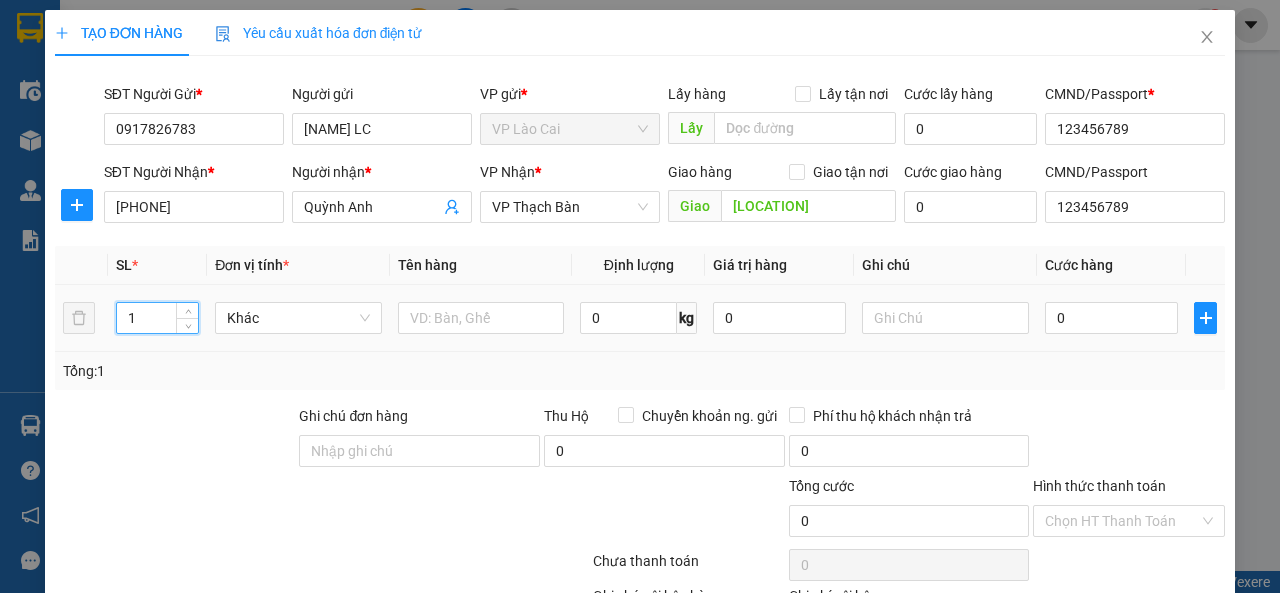click on "1" at bounding box center [158, 318] 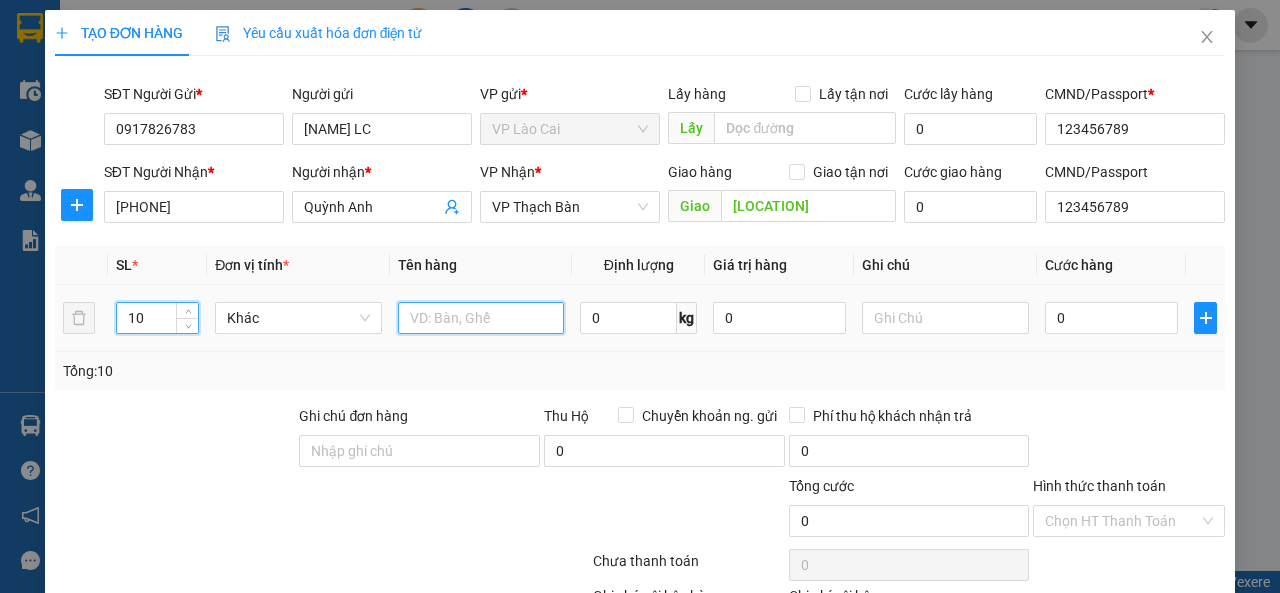 click at bounding box center [481, 318] 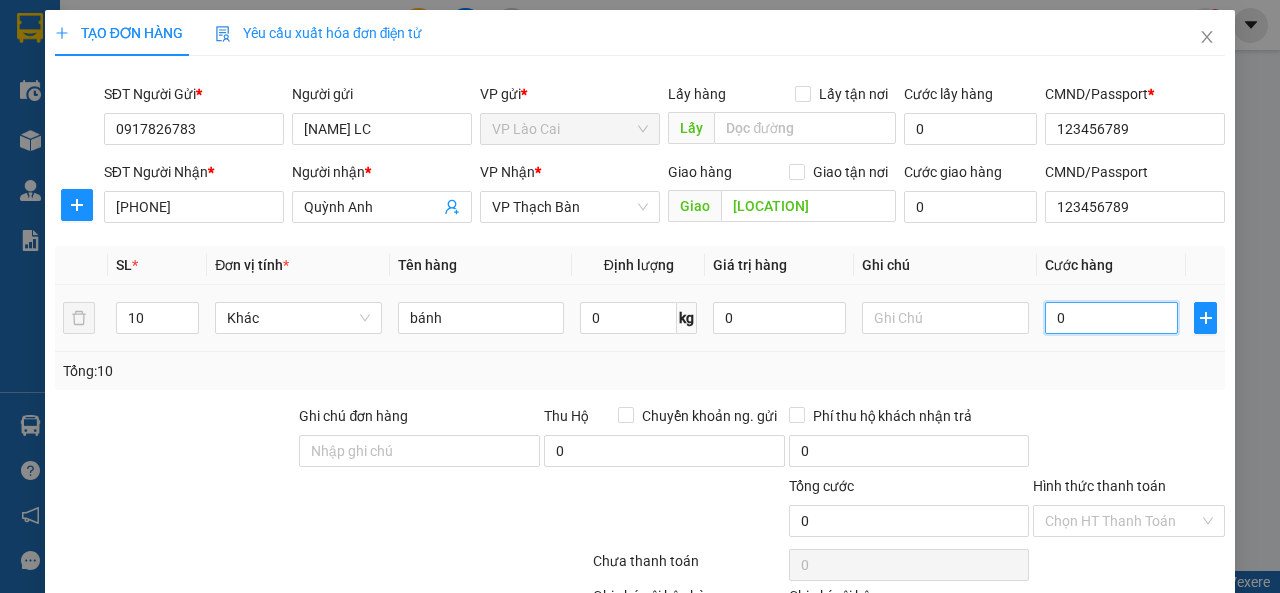 click on "0" at bounding box center (1111, 318) 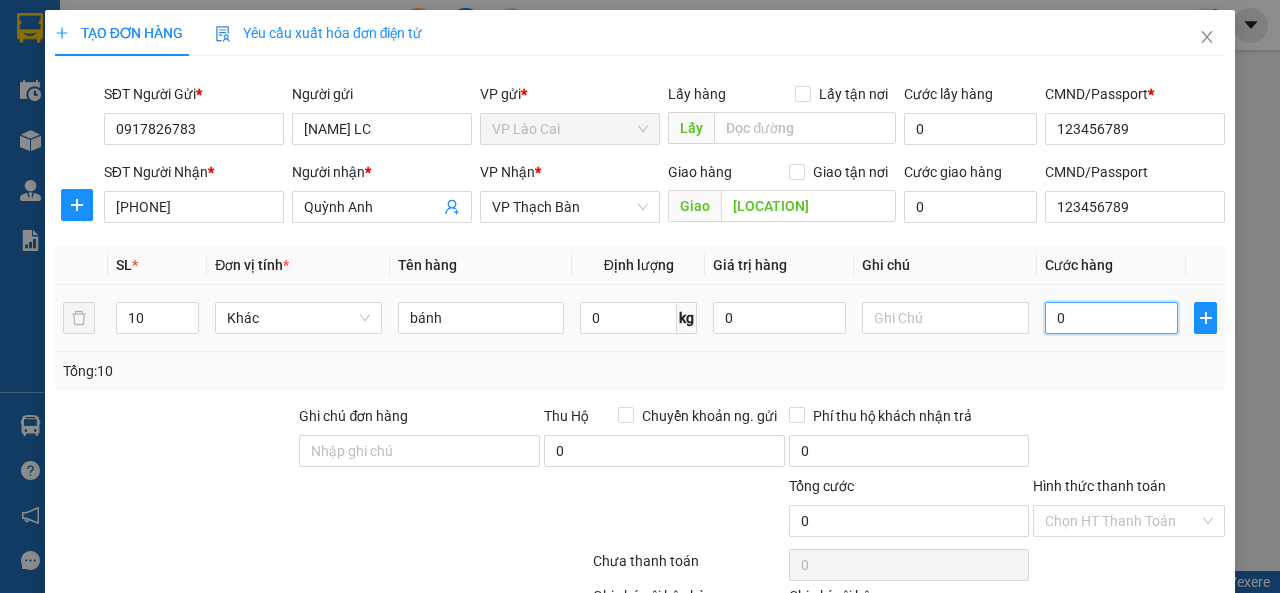 drag, startPoint x: 1101, startPoint y: 323, endPoint x: 1044, endPoint y: 325, distance: 57.035076 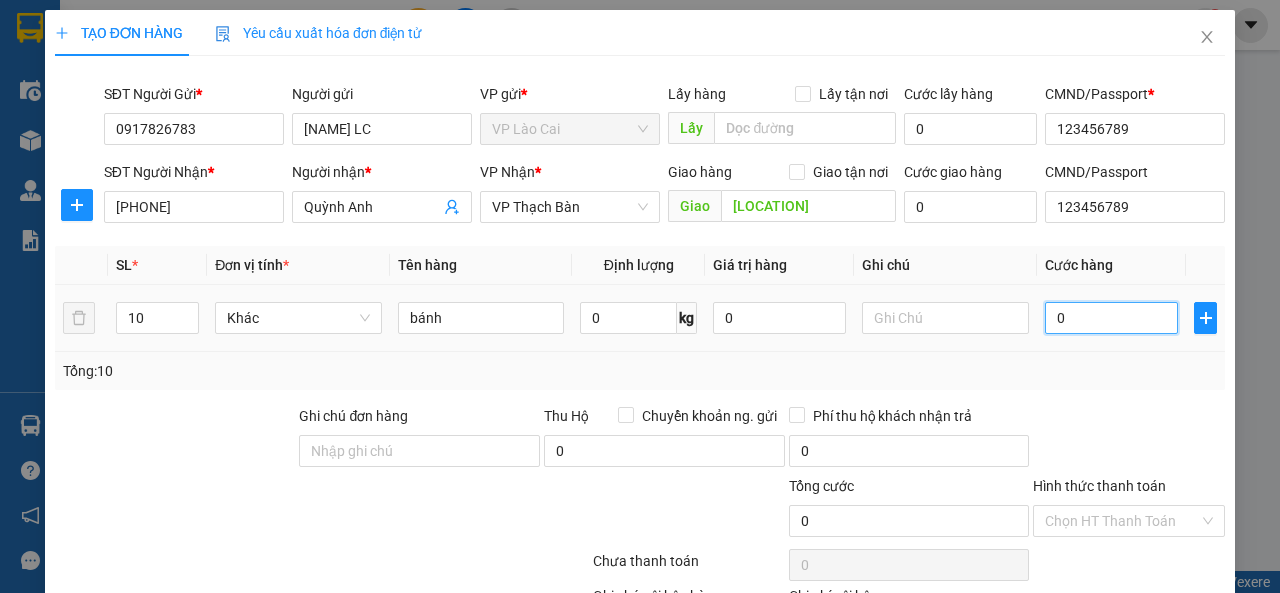 click on "0" at bounding box center [1111, 318] 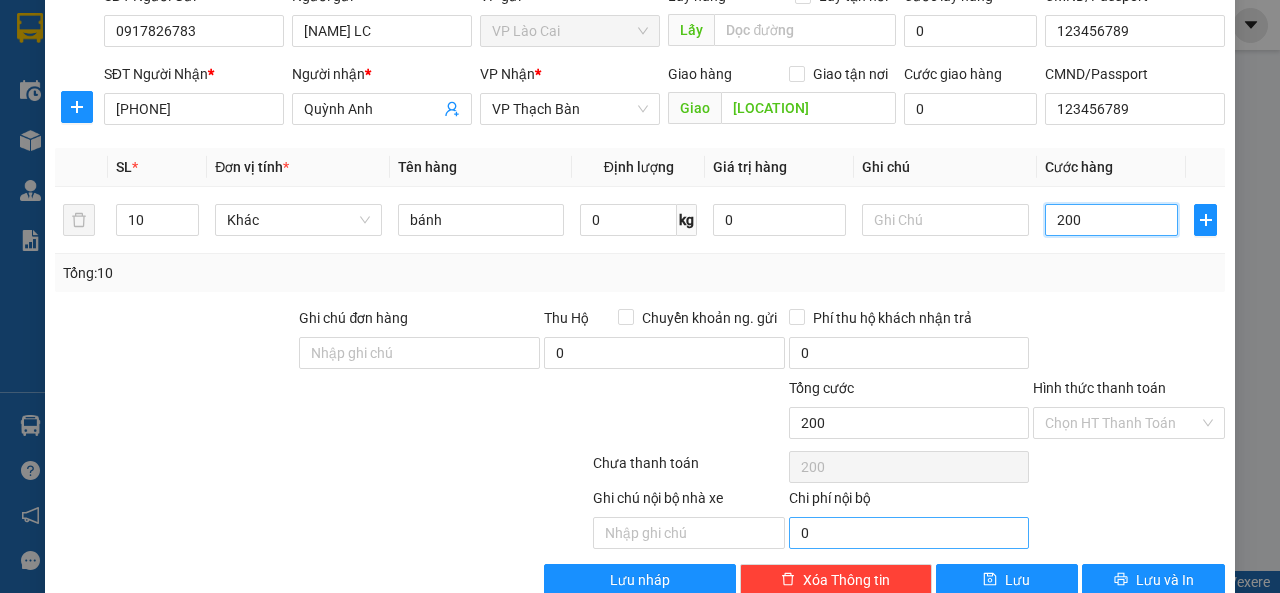 scroll, scrollTop: 100, scrollLeft: 0, axis: vertical 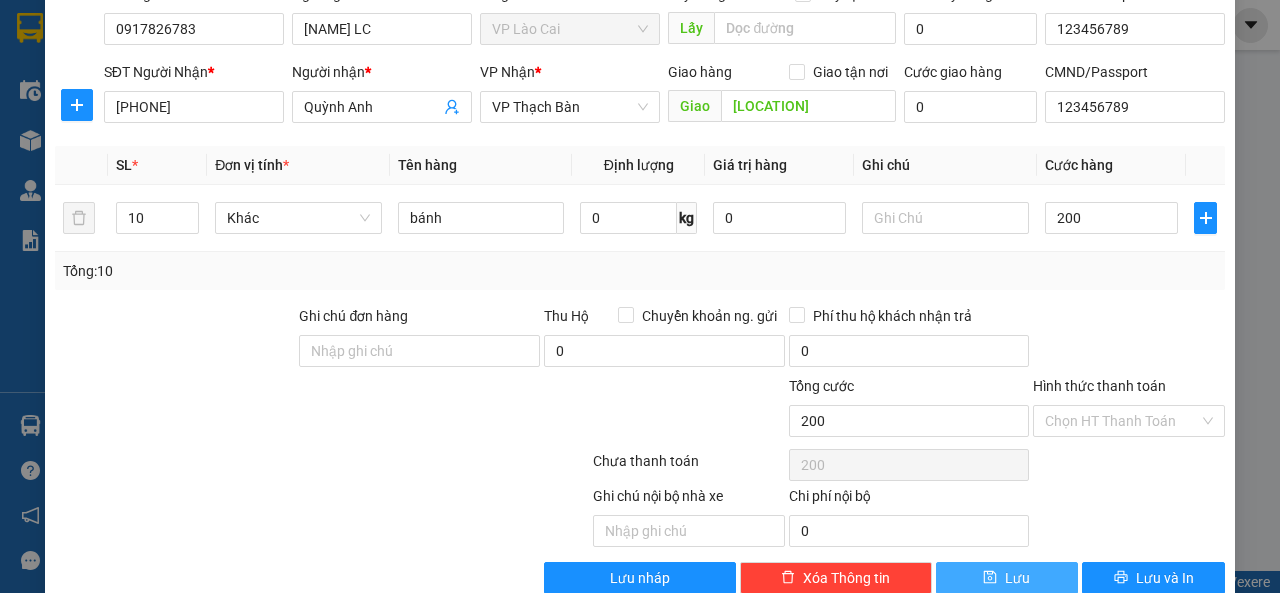 click on "Lưu" at bounding box center (1007, 578) 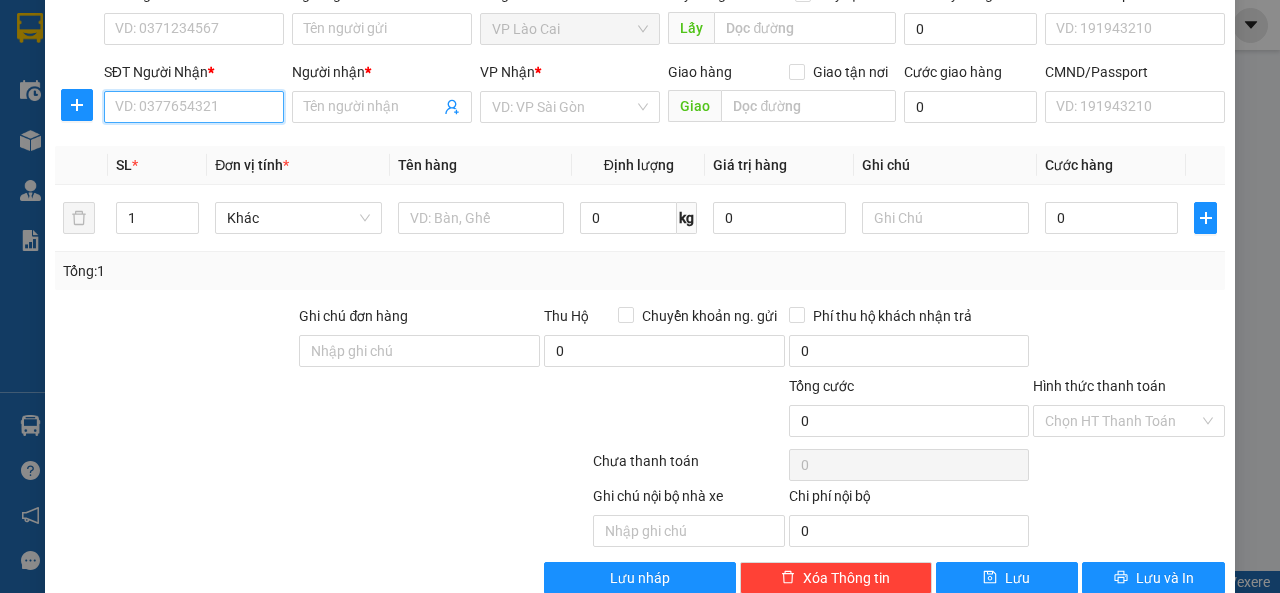 click on "SĐT Người Nhận  *" at bounding box center [194, 107] 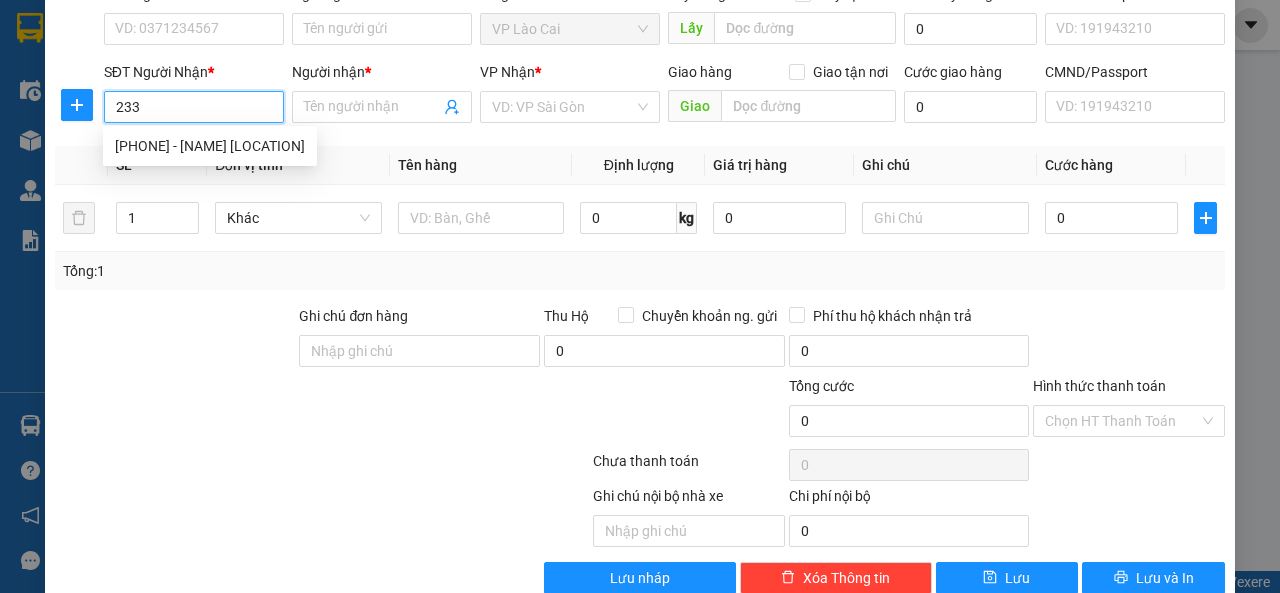 click on "0903453233 - Nga hải" at bounding box center (210, 146) 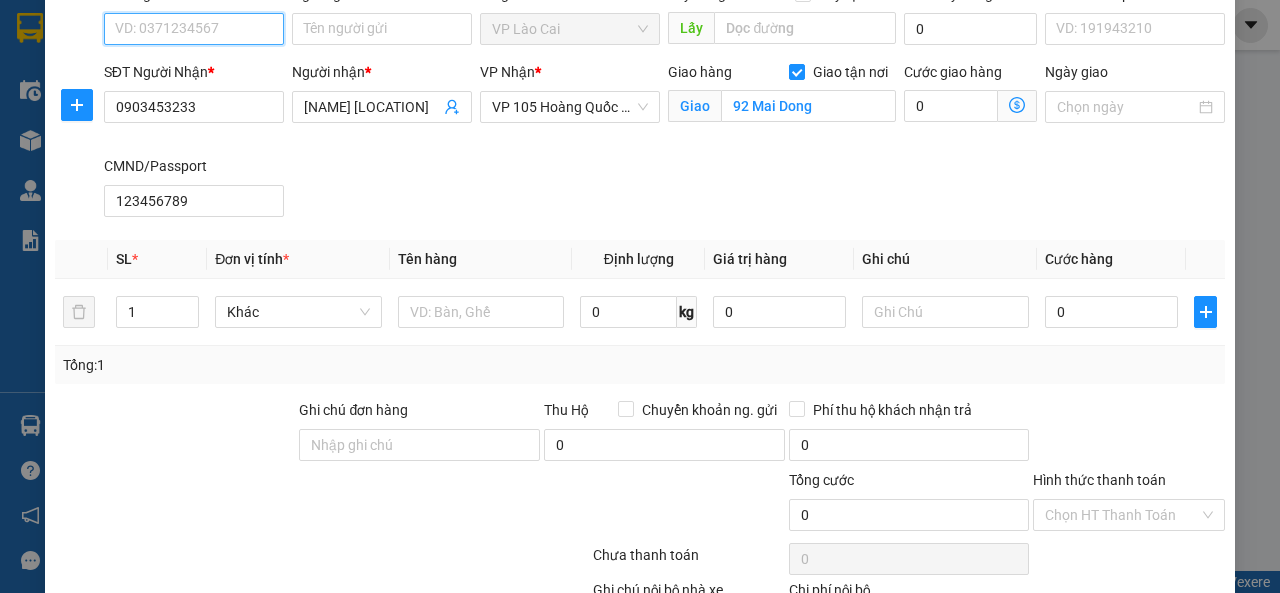 click on "SĐT Người Gửi  *" at bounding box center [194, 29] 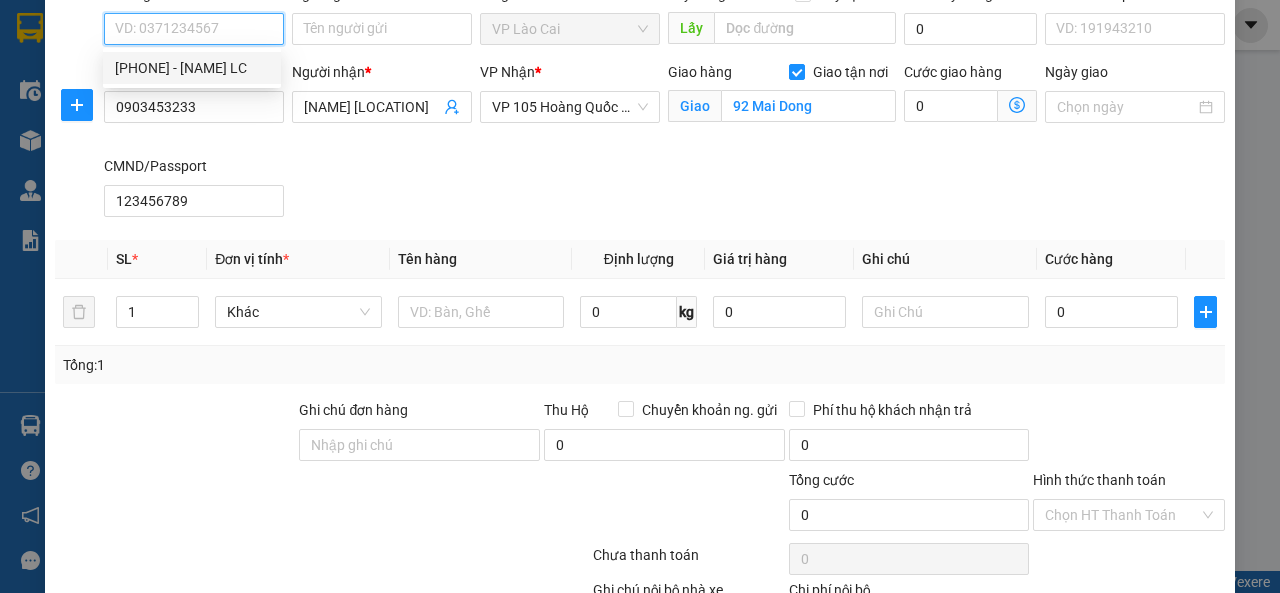 click on "[PHONE] - [FIRST] [LAST]" at bounding box center [192, 68] 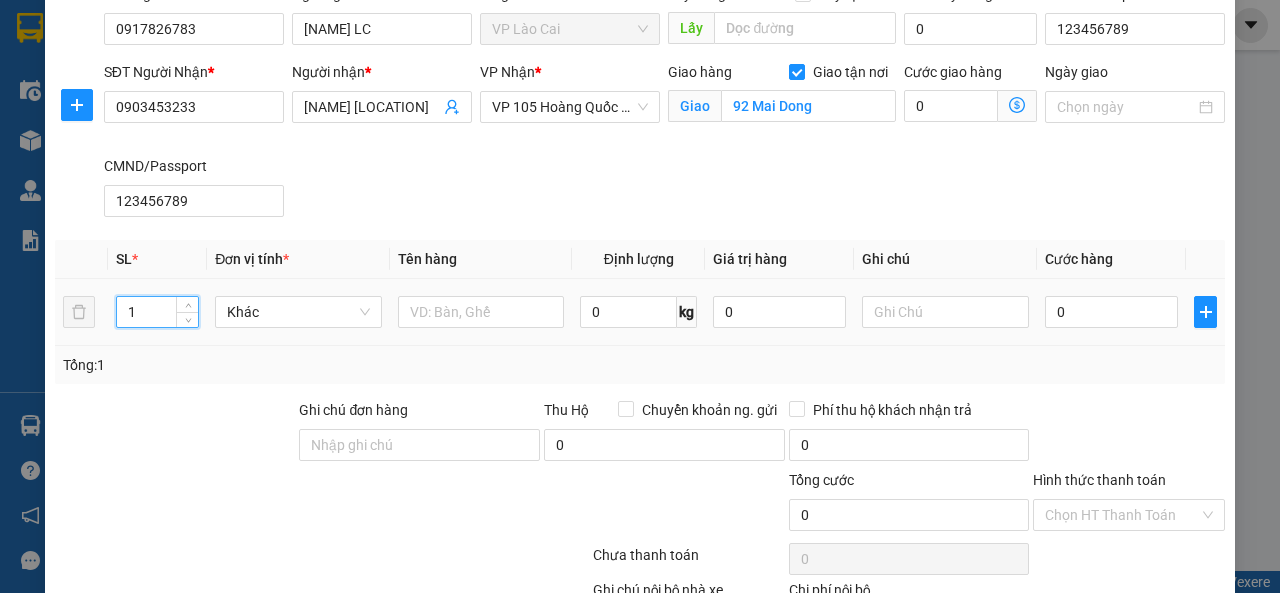 drag, startPoint x: 154, startPoint y: 313, endPoint x: 121, endPoint y: 319, distance: 33.54102 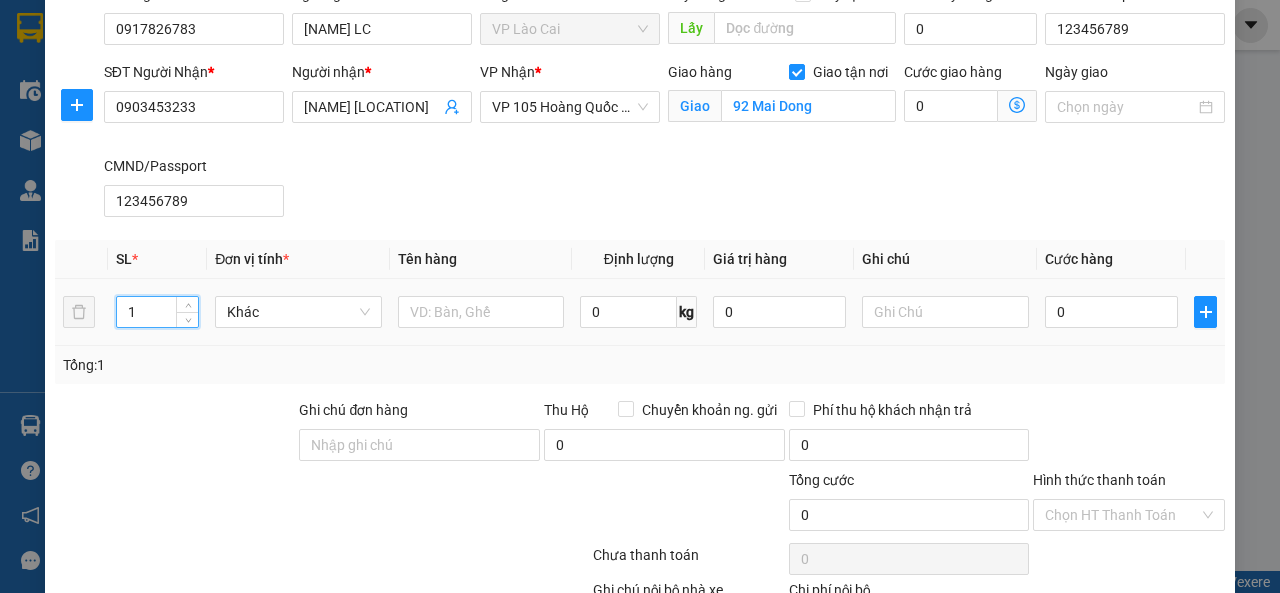 click on "1" at bounding box center (158, 312) 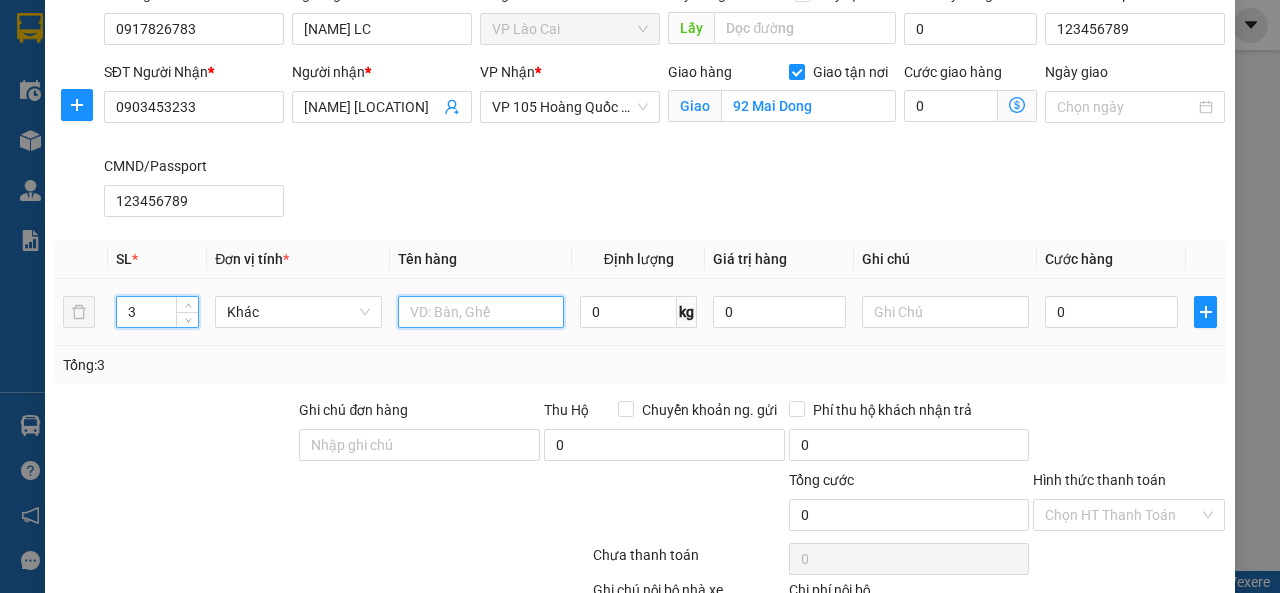 click at bounding box center [481, 312] 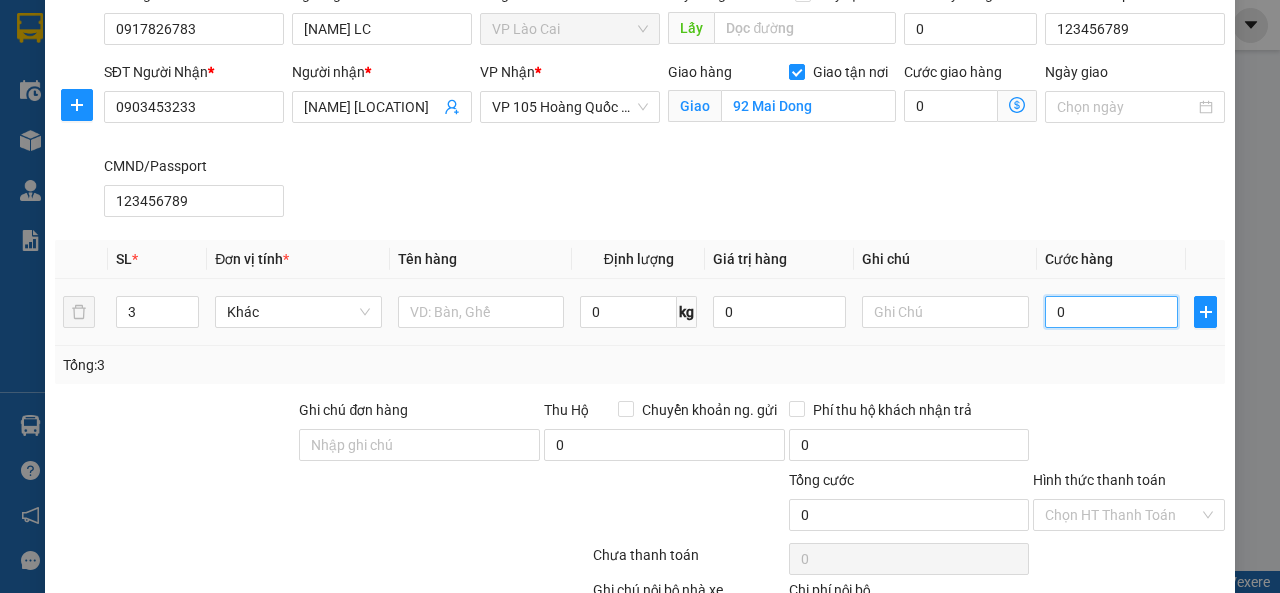 click on "0" at bounding box center (1111, 312) 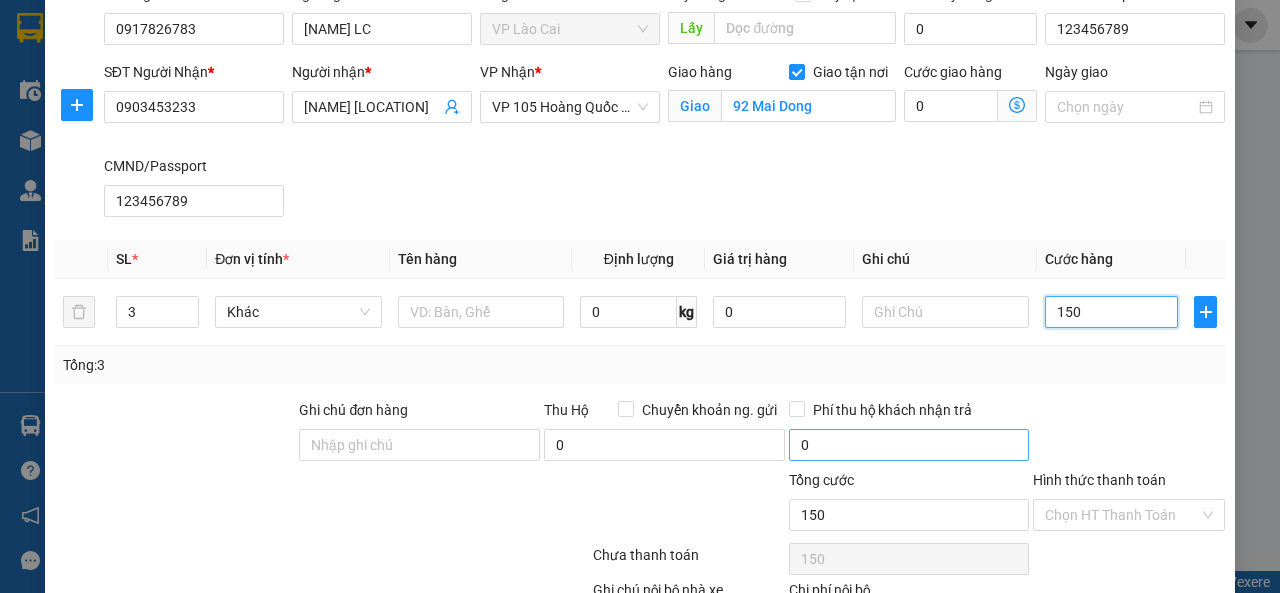 scroll, scrollTop: 230, scrollLeft: 0, axis: vertical 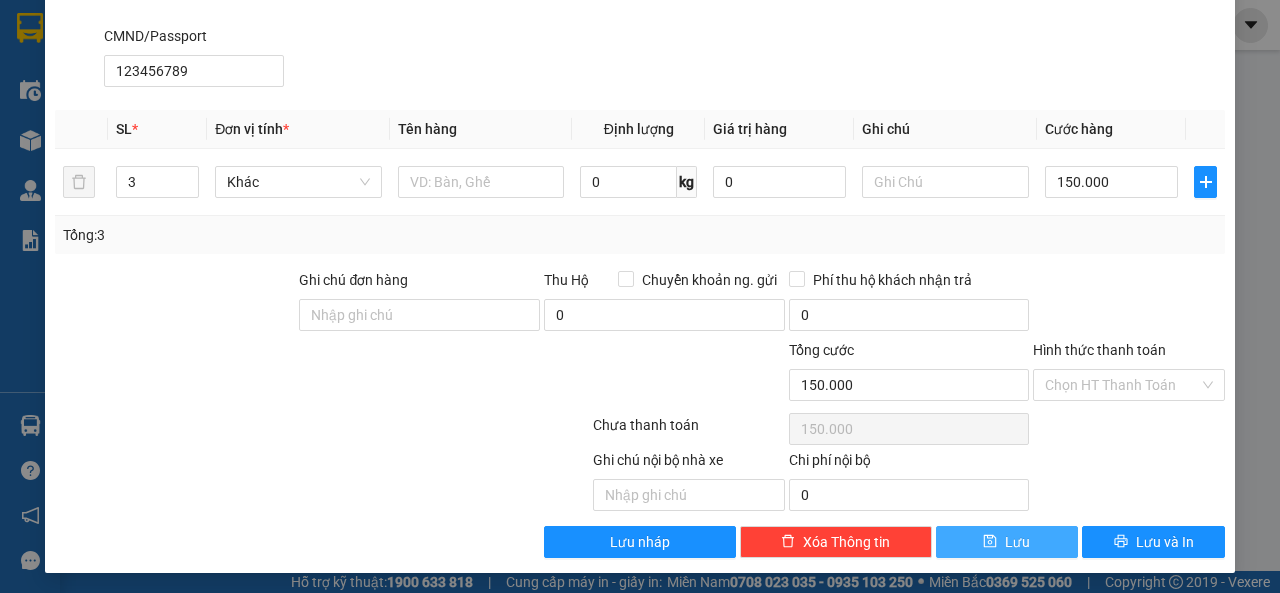 click on "Lưu" at bounding box center (1007, 542) 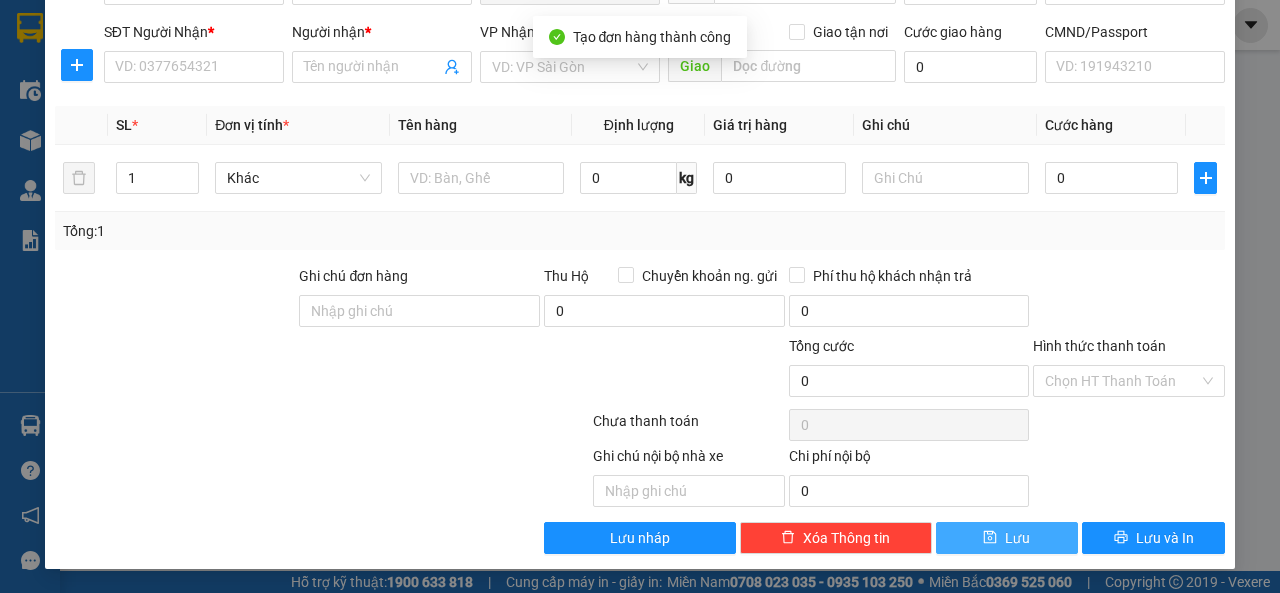 scroll, scrollTop: 137, scrollLeft: 0, axis: vertical 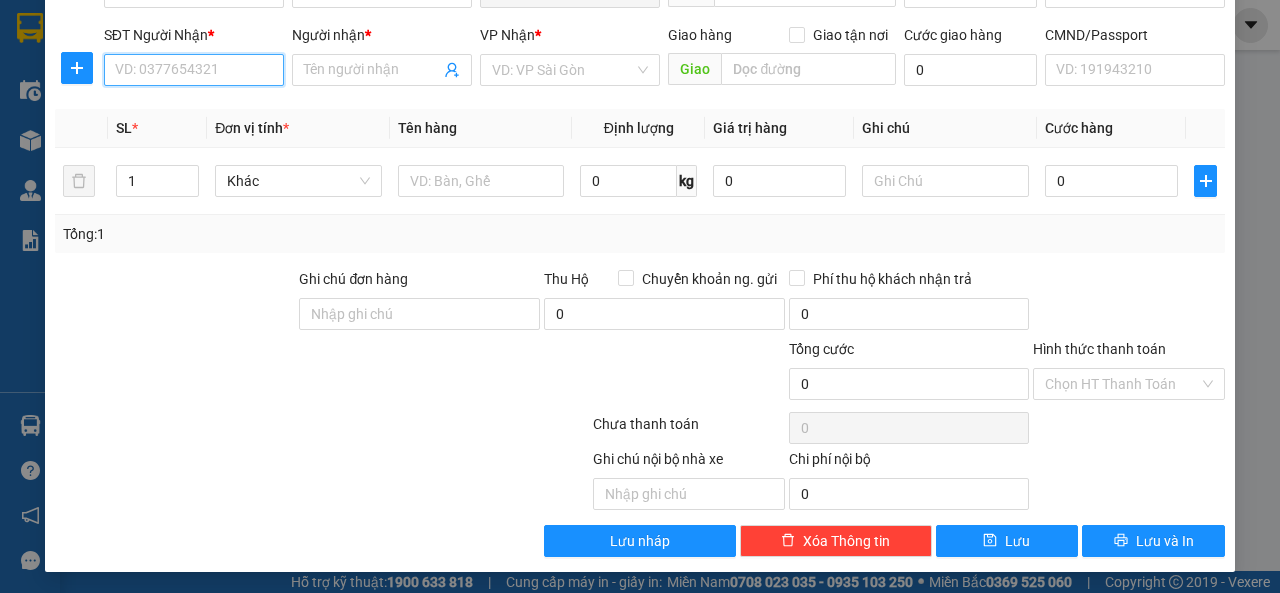 click on "SĐT Người Nhận  *" at bounding box center [194, 70] 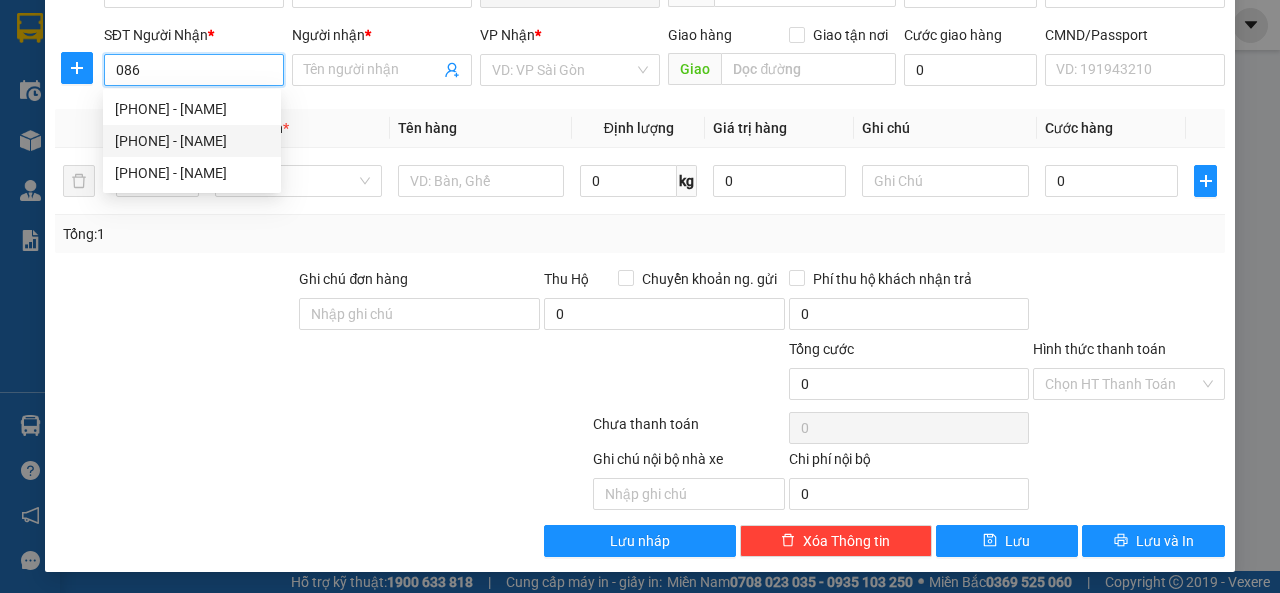 click on "0904320086 - Bảo Anh" at bounding box center (192, 141) 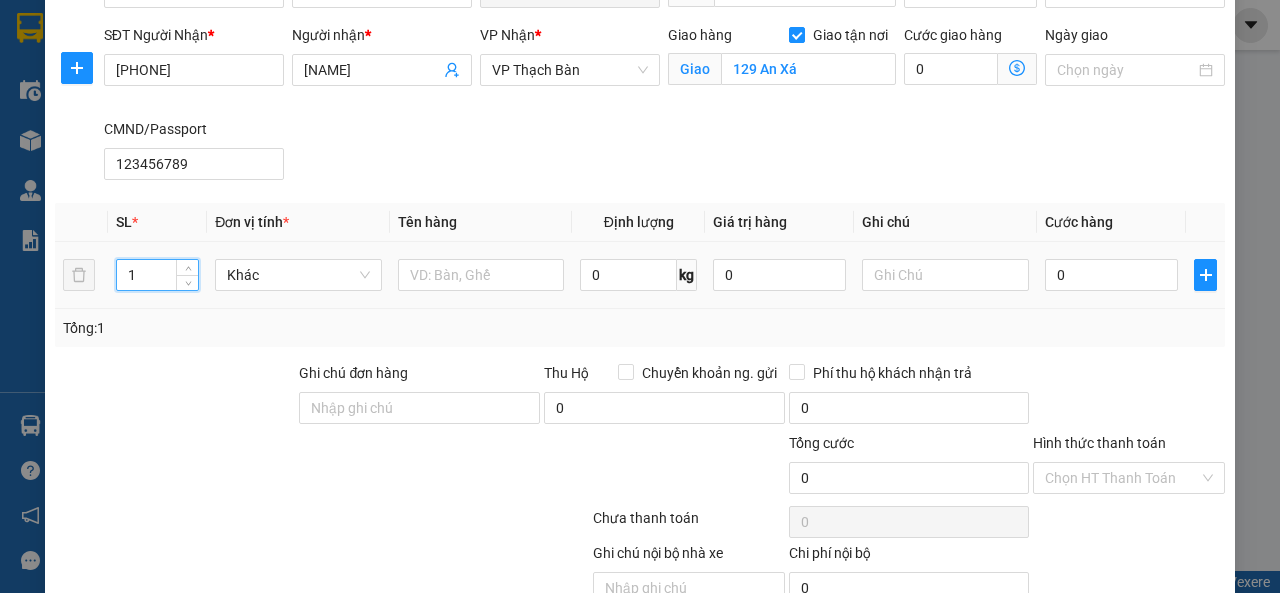 drag, startPoint x: 134, startPoint y: 275, endPoint x: 114, endPoint y: 275, distance: 20 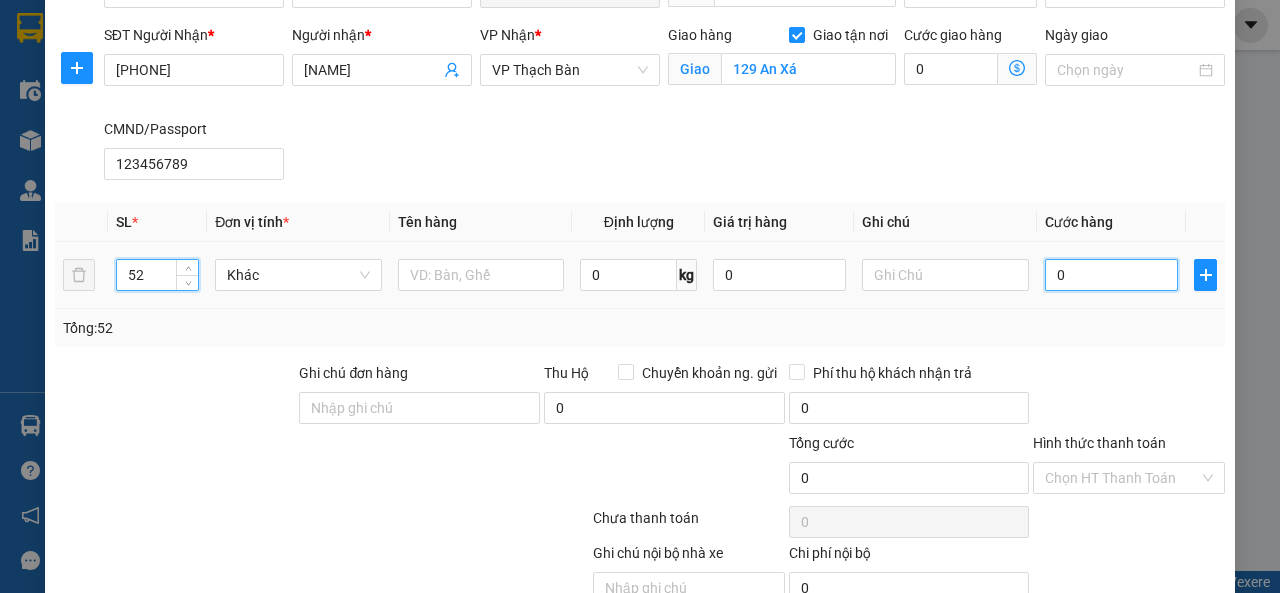 click on "0" at bounding box center (1111, 275) 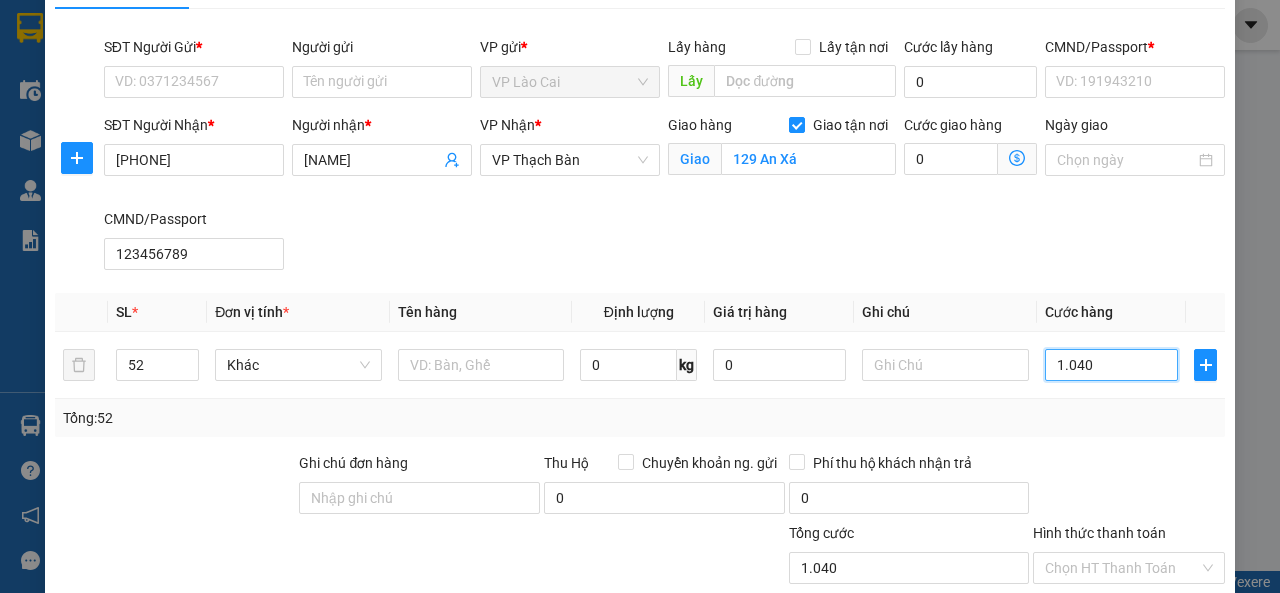 scroll, scrollTop: 0, scrollLeft: 0, axis: both 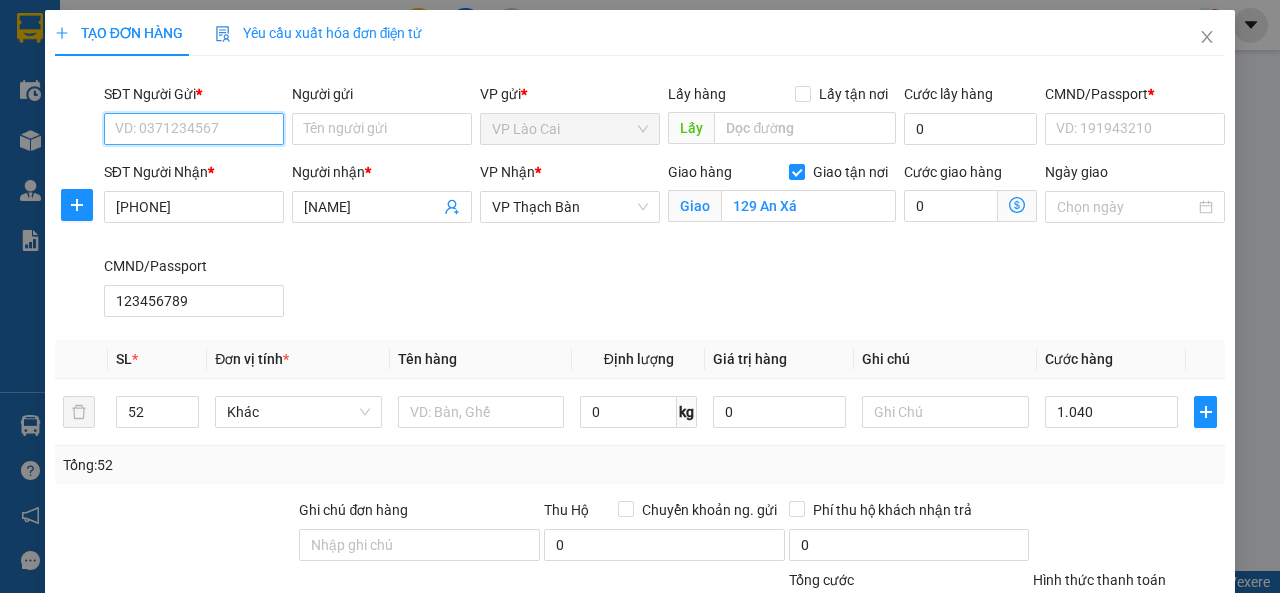 click on "SĐT Người Gửi  *" at bounding box center [194, 129] 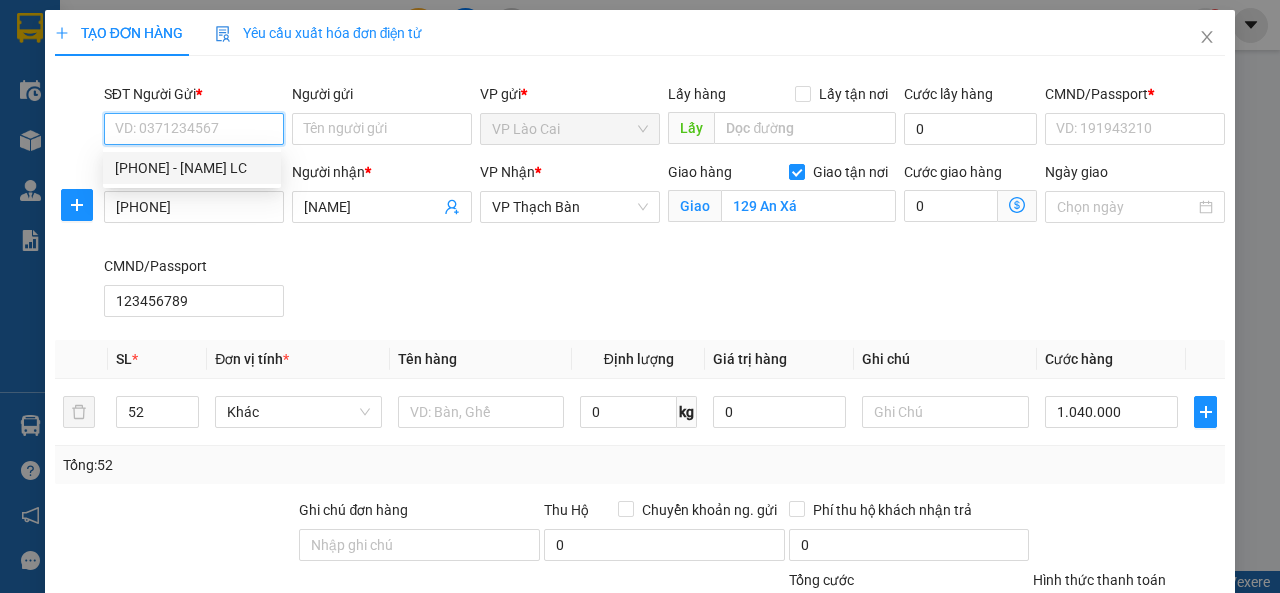 click on "[PHONE] - [FIRST] [LAST]" at bounding box center (192, 168) 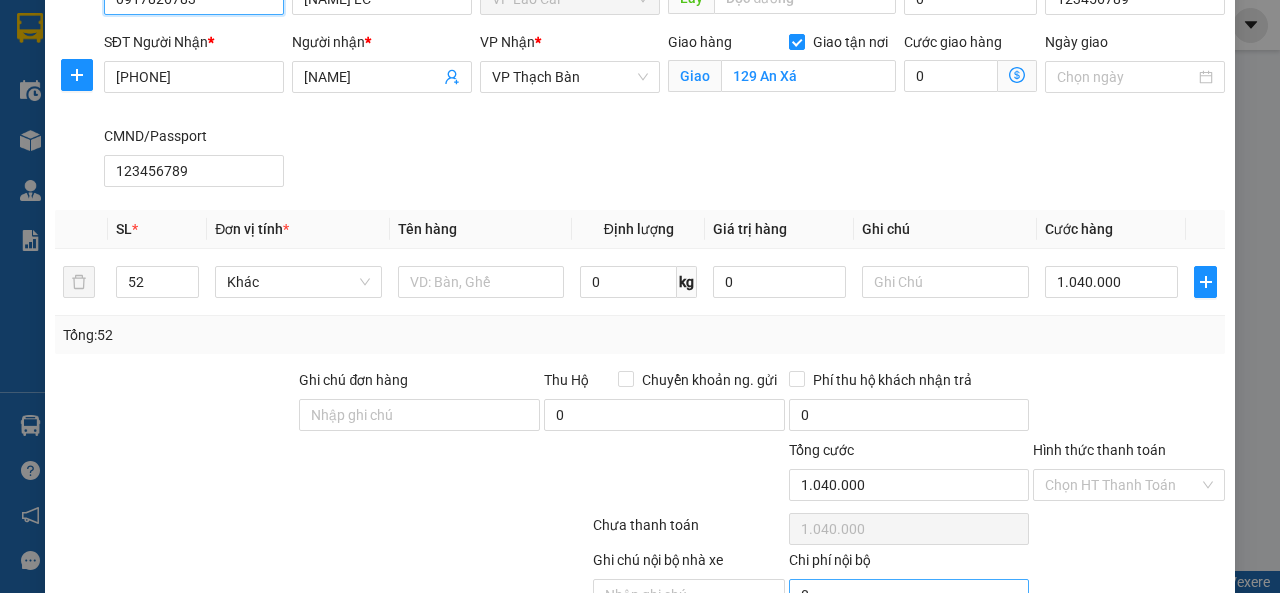 scroll, scrollTop: 230, scrollLeft: 0, axis: vertical 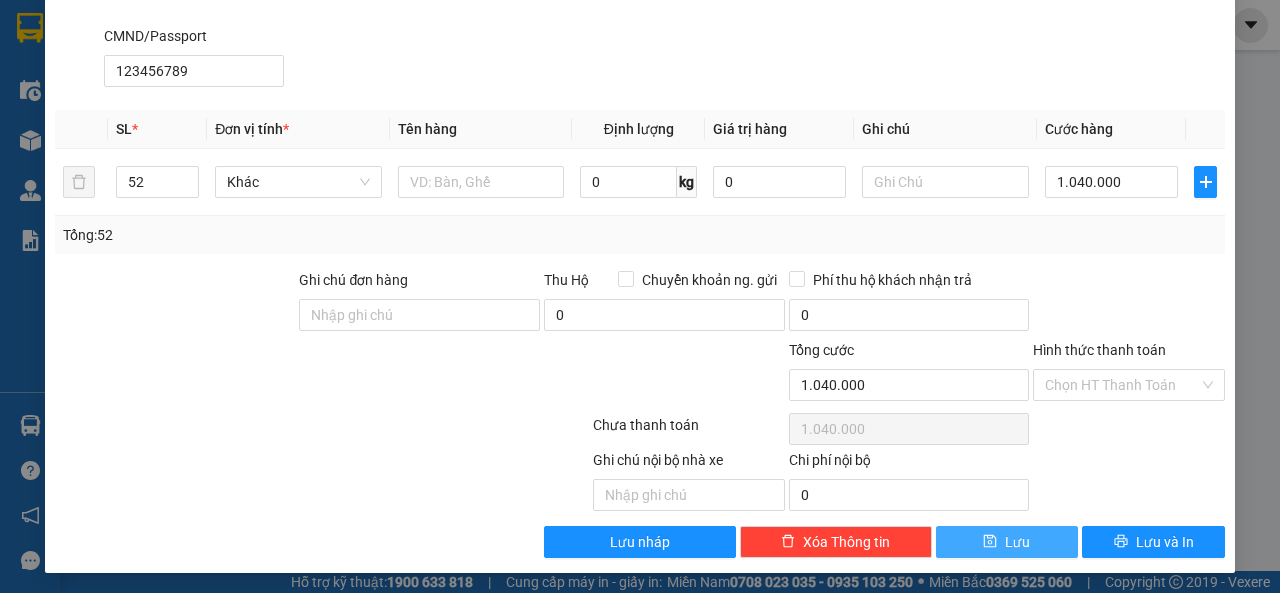 click on "Lưu" at bounding box center (1007, 542) 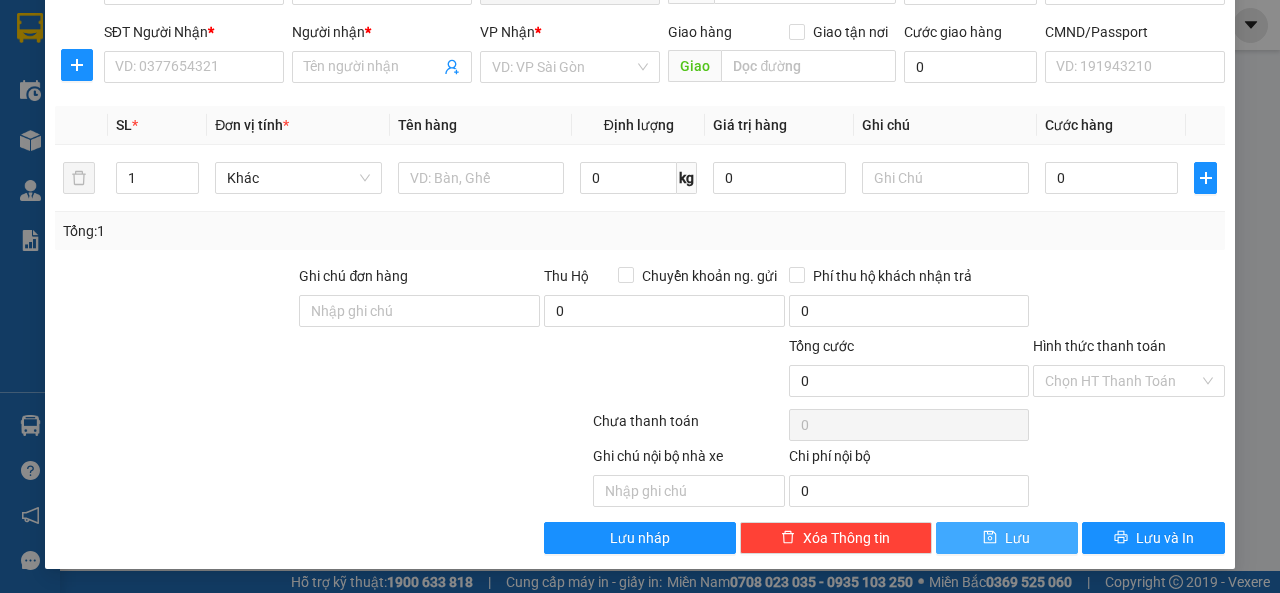 scroll, scrollTop: 137, scrollLeft: 0, axis: vertical 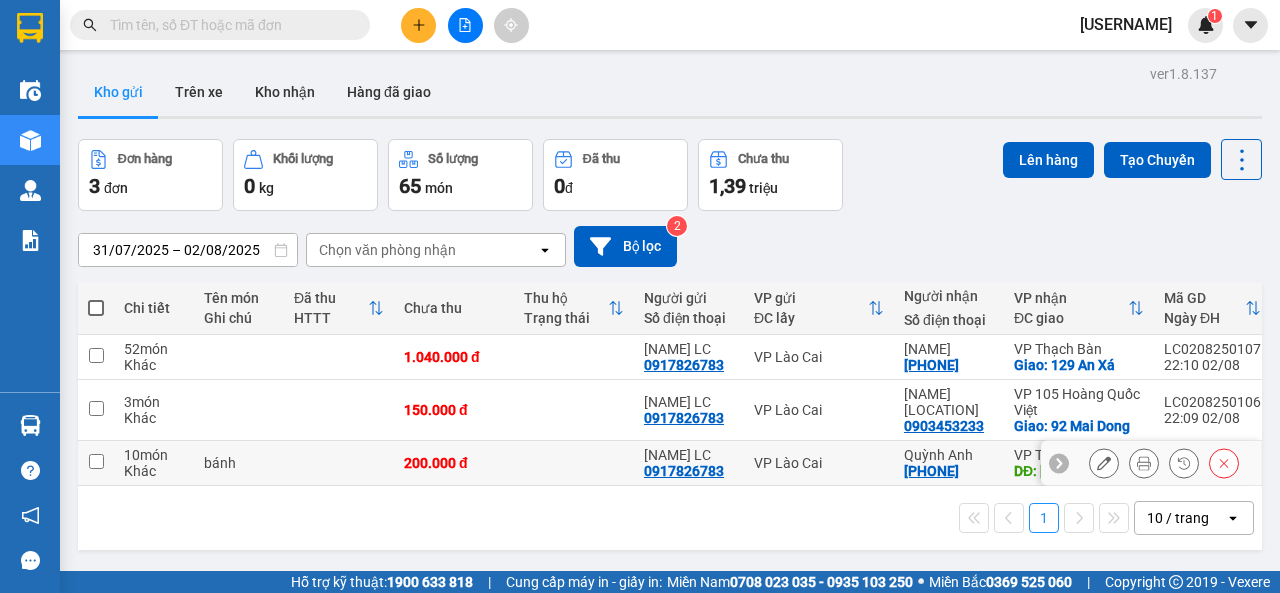 click at bounding box center [96, 461] 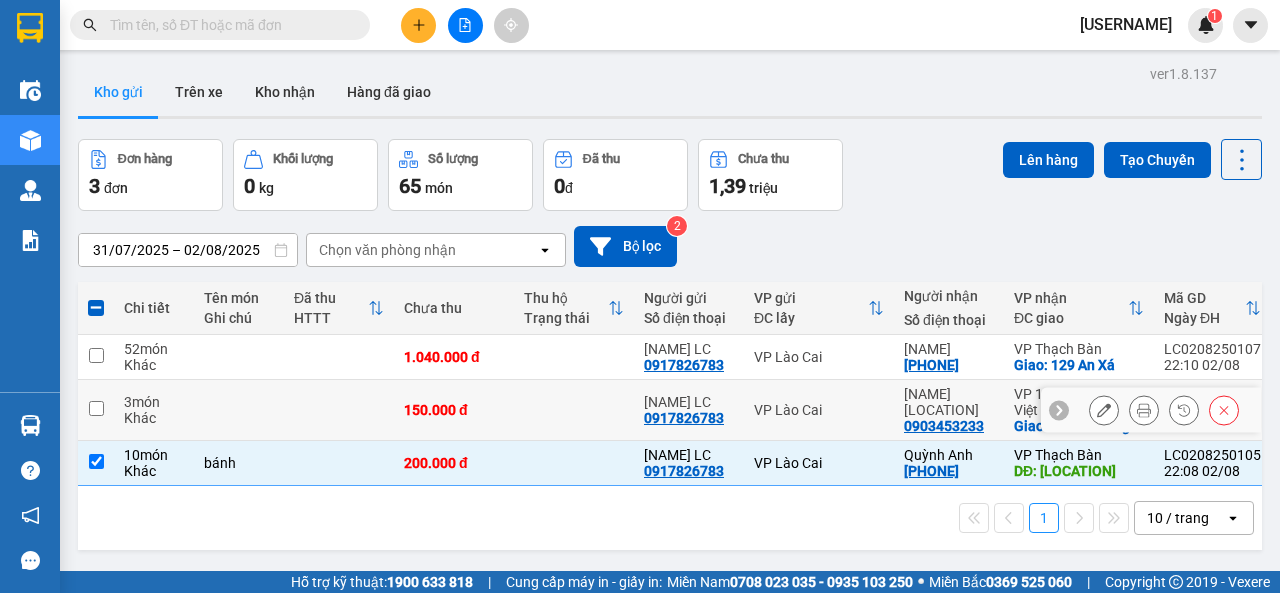 drag, startPoint x: 96, startPoint y: 417, endPoint x: 100, endPoint y: 396, distance: 21.377558 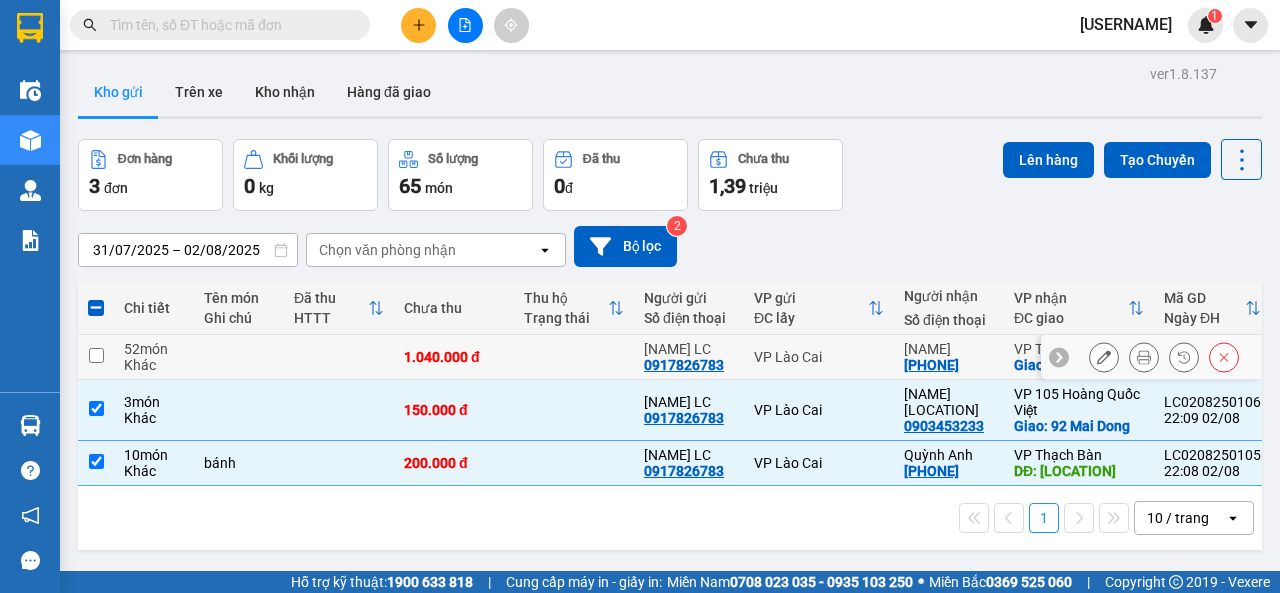 click at bounding box center [96, 355] 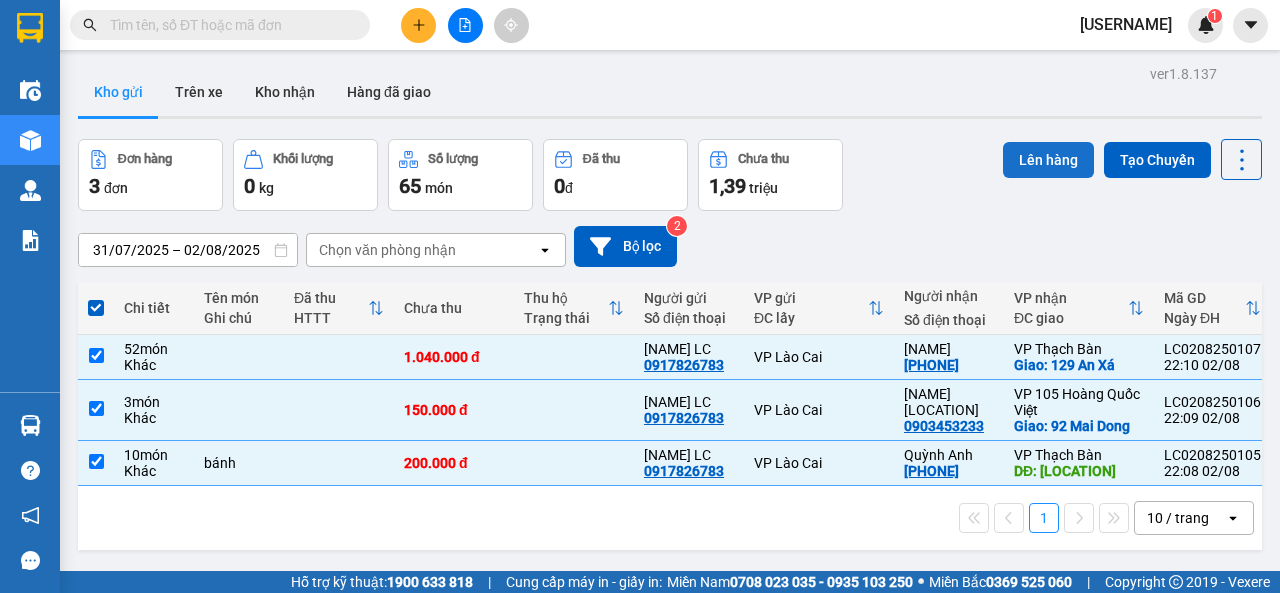 click on "Lên hàng" at bounding box center (1048, 160) 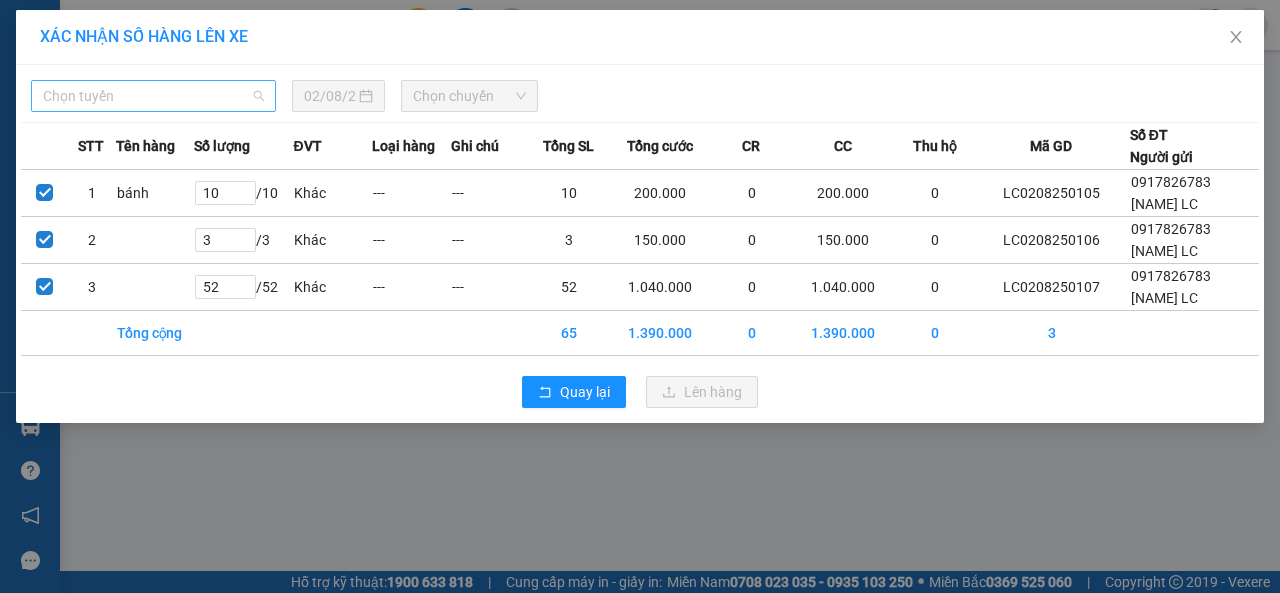 click on "Chọn tuyến" at bounding box center (153, 96) 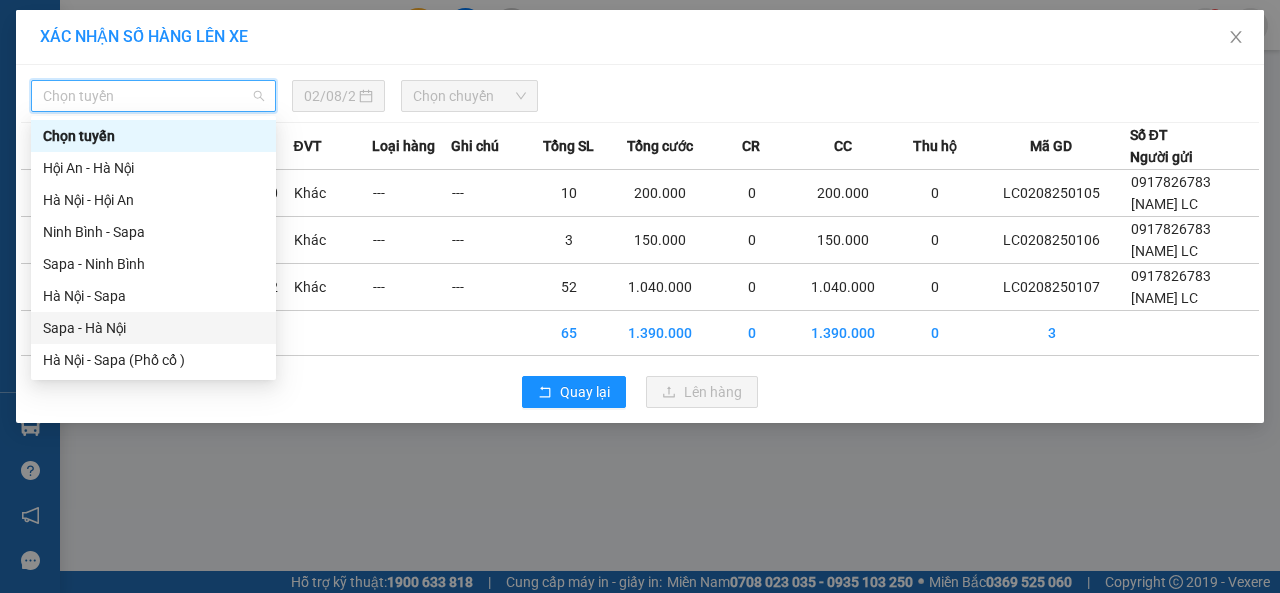 click on "Sapa - Hà Nội" at bounding box center (153, 328) 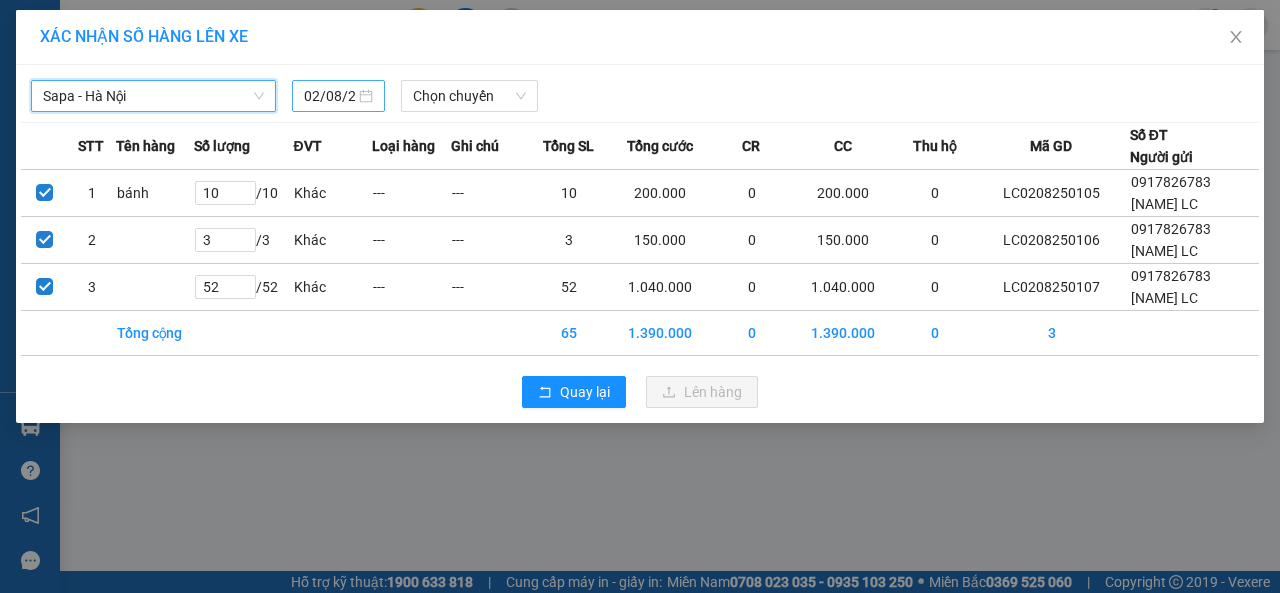click on "02/08/2025" at bounding box center [329, 96] 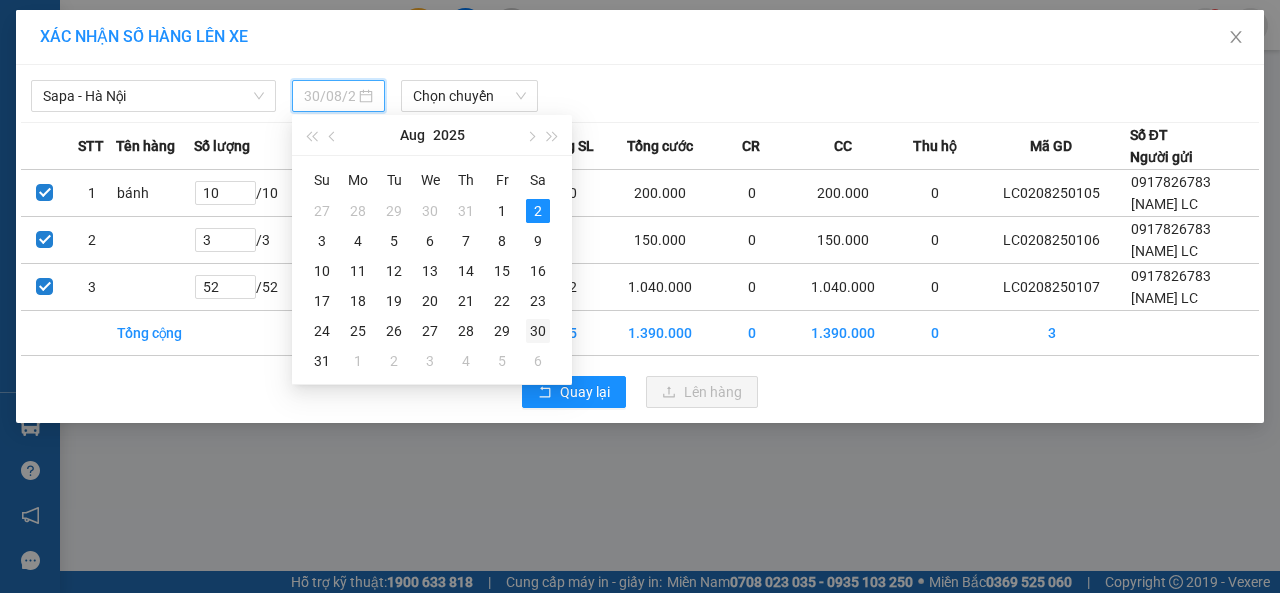 click on "30" at bounding box center [538, 331] 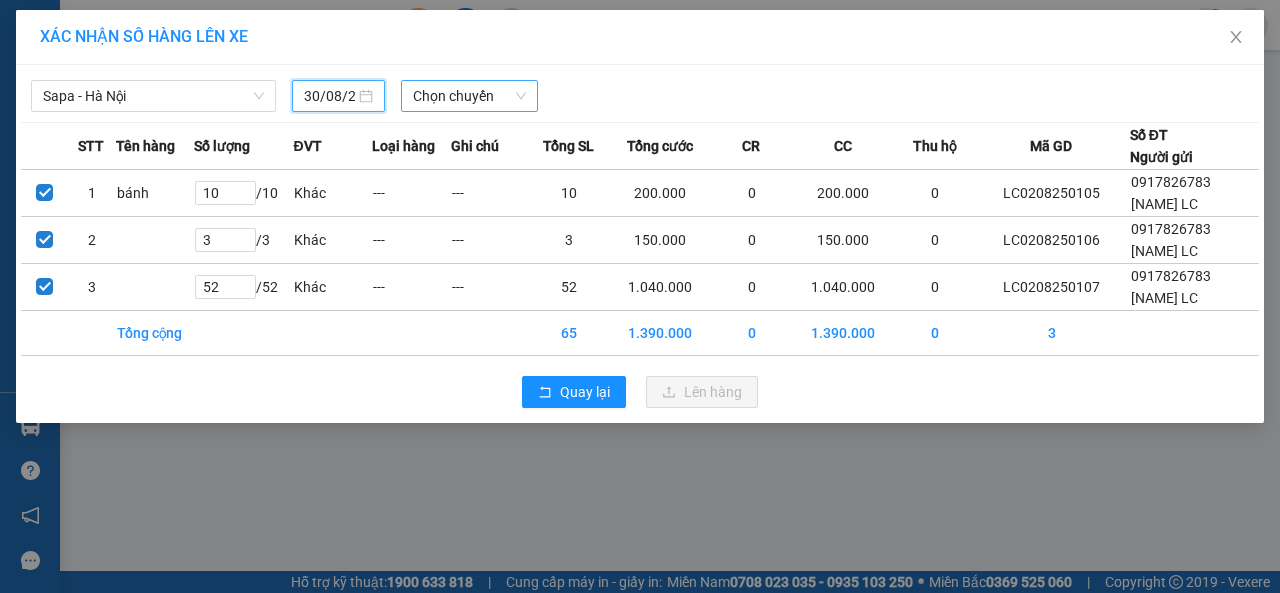 click on "Chọn chuyến" at bounding box center (469, 96) 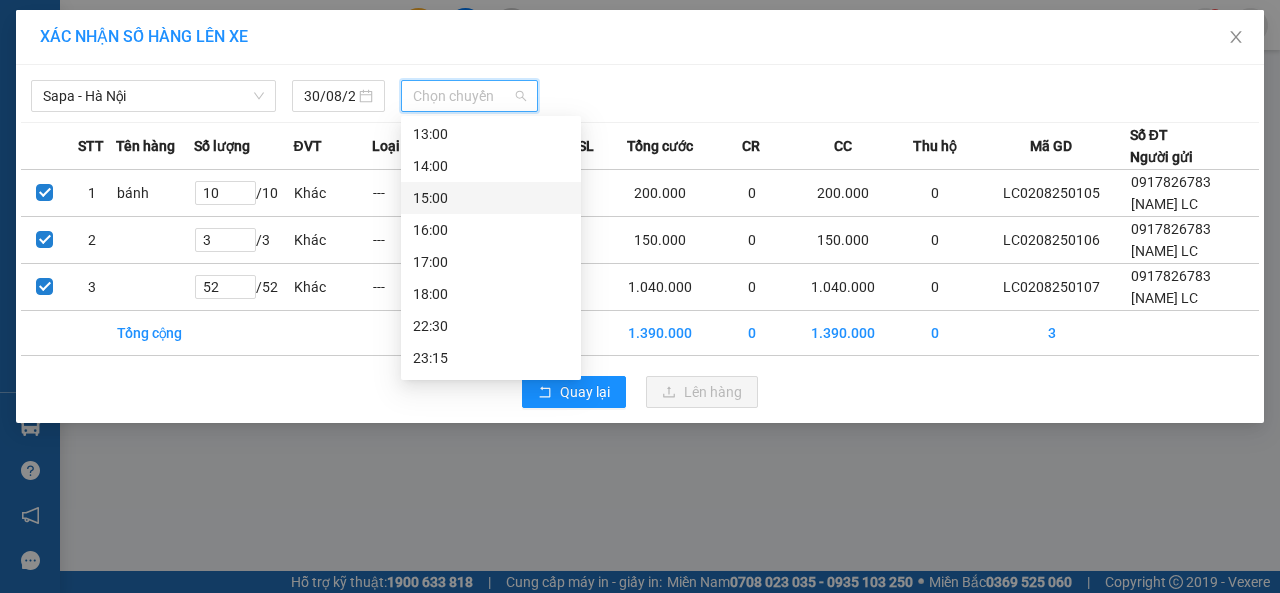scroll, scrollTop: 320, scrollLeft: 0, axis: vertical 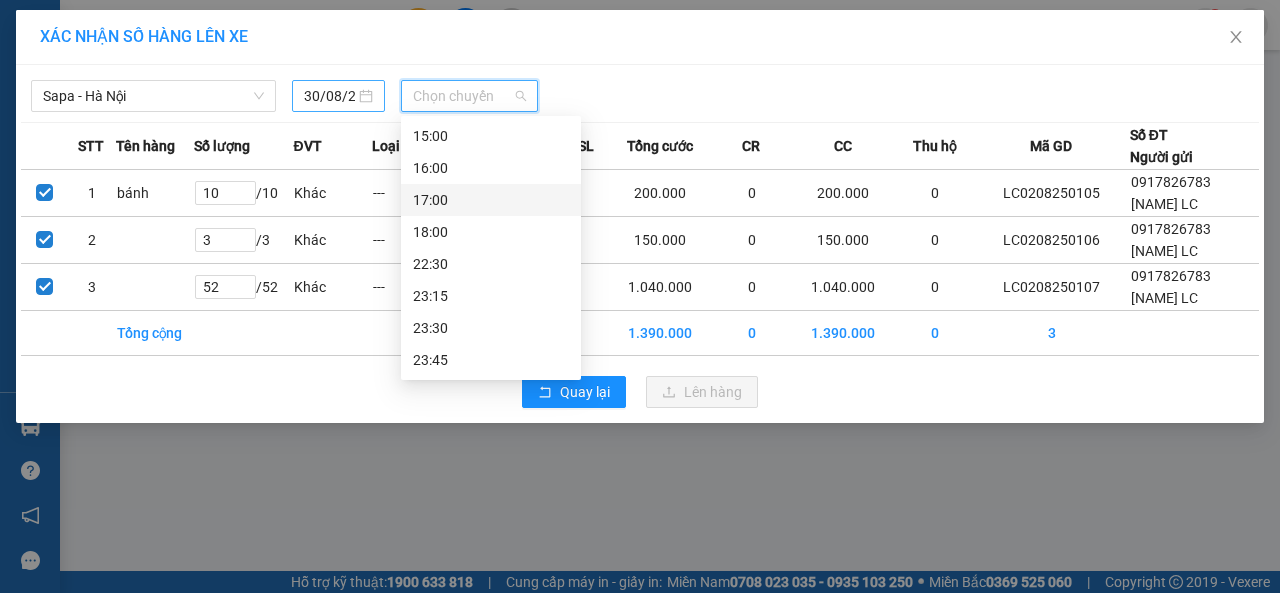 click on "30/08/2025" at bounding box center (329, 96) 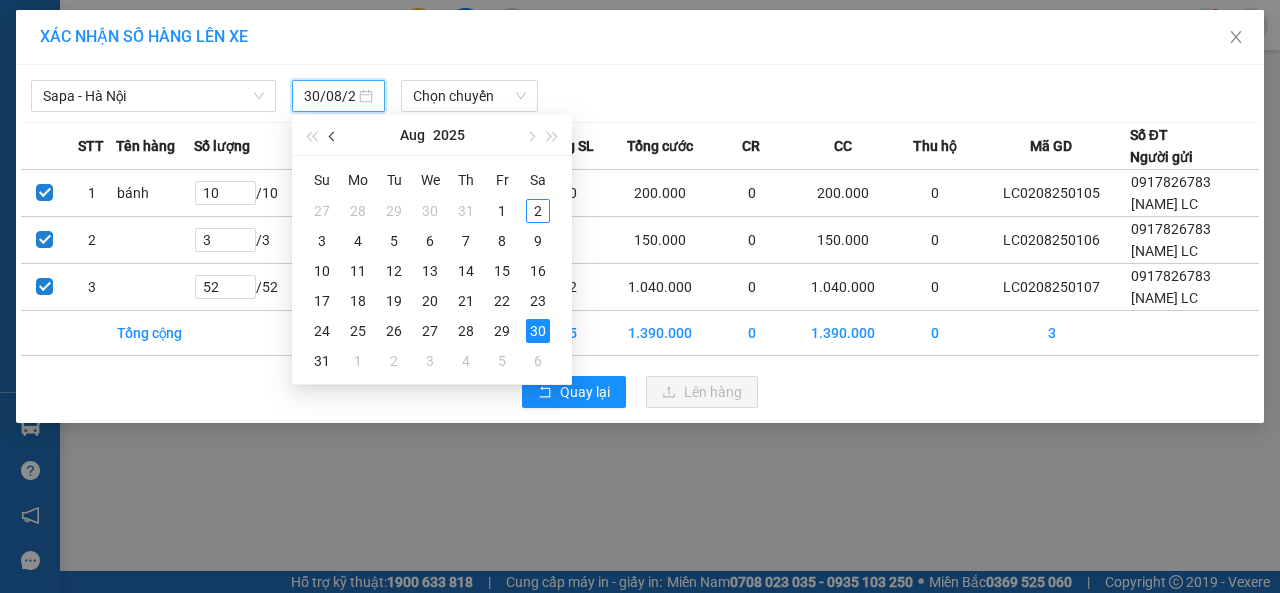 click at bounding box center (334, 137) 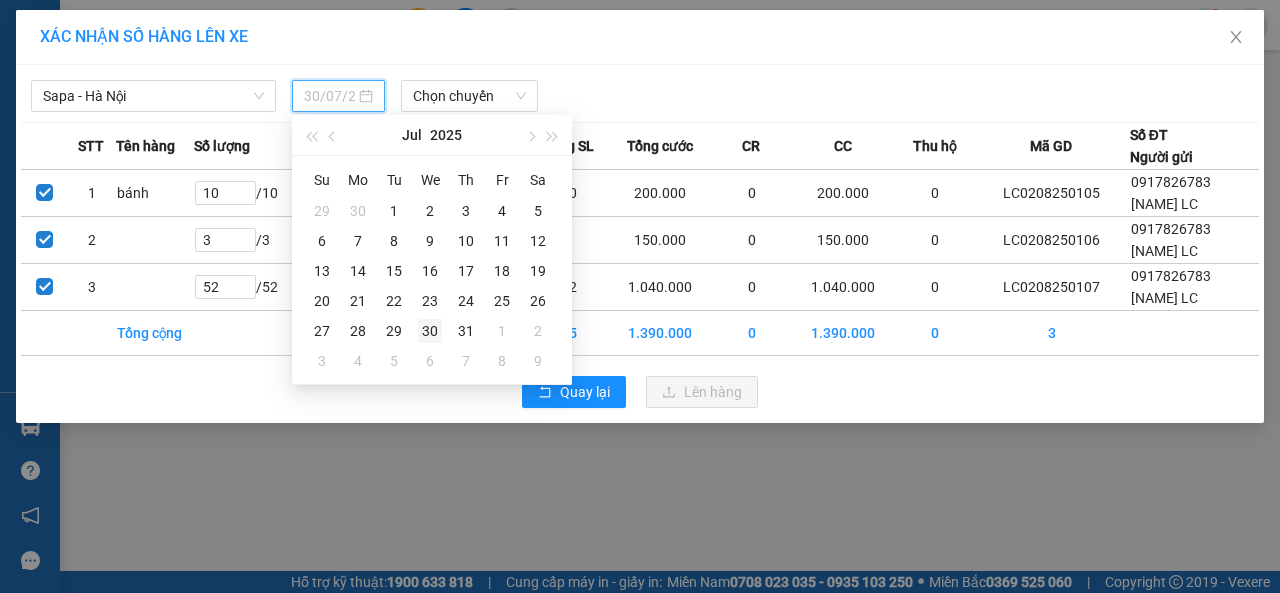 click on "30" at bounding box center [430, 331] 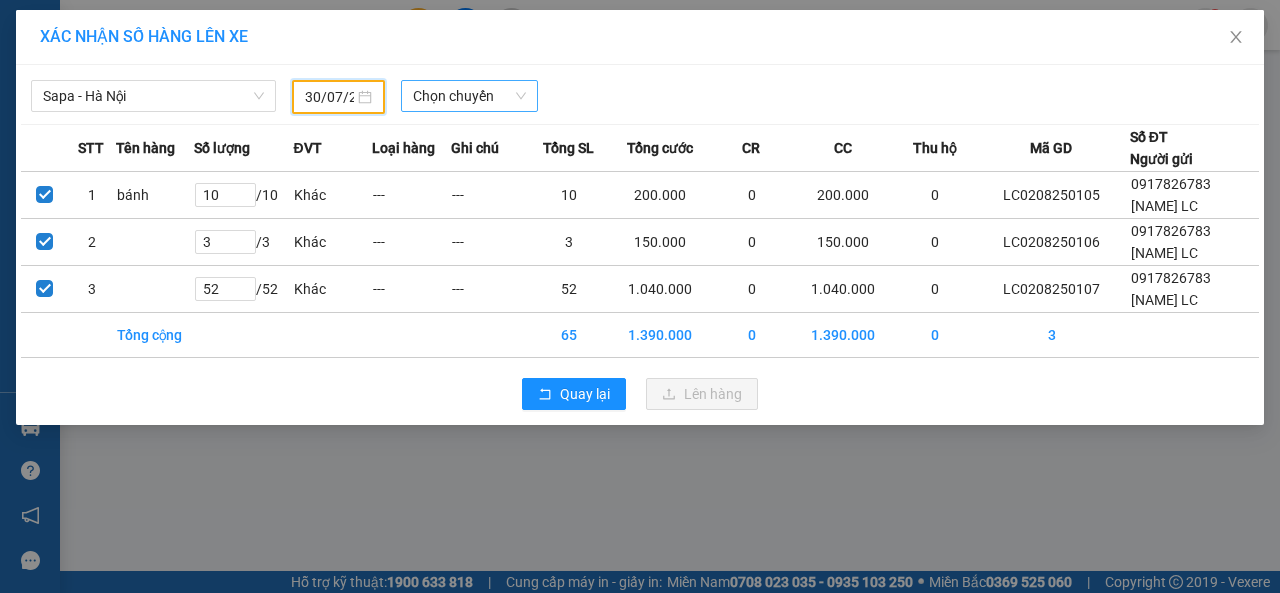 click on "Chọn chuyến" at bounding box center (469, 96) 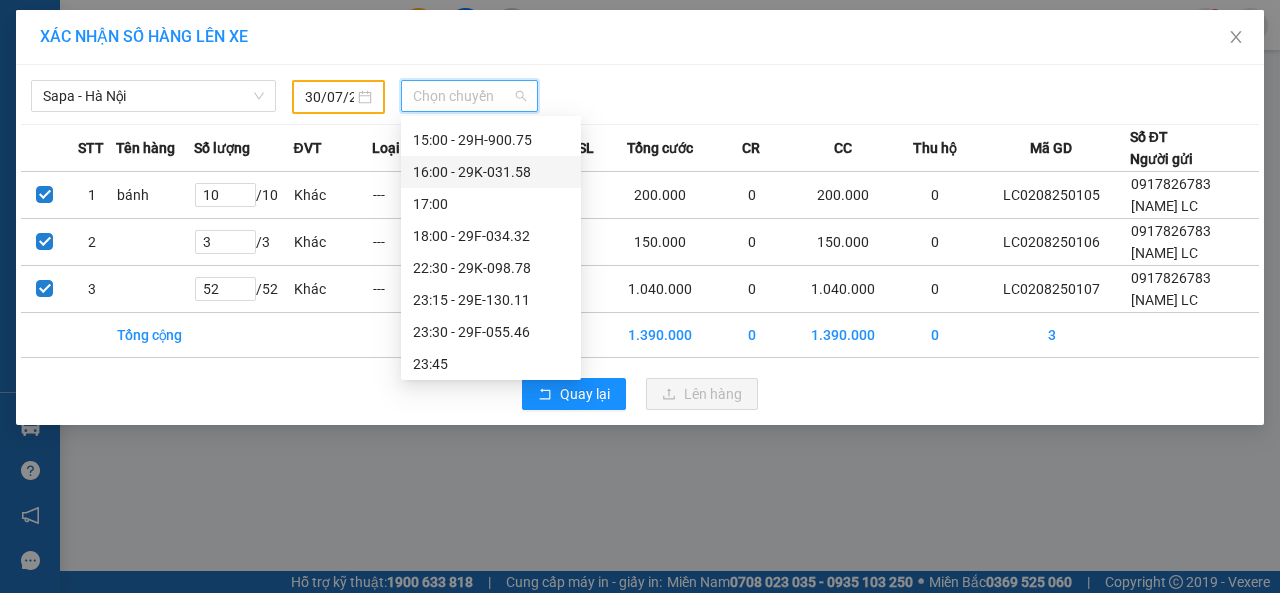 scroll, scrollTop: 384, scrollLeft: 0, axis: vertical 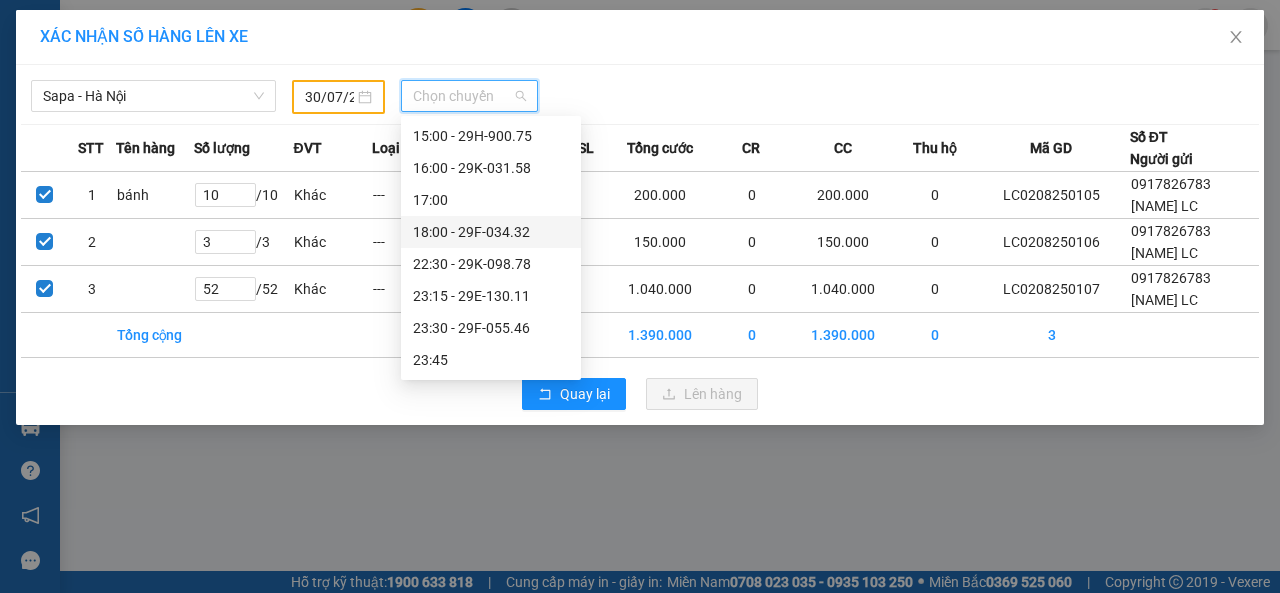 click on "18:00     - 29F-034.32" at bounding box center (491, 232) 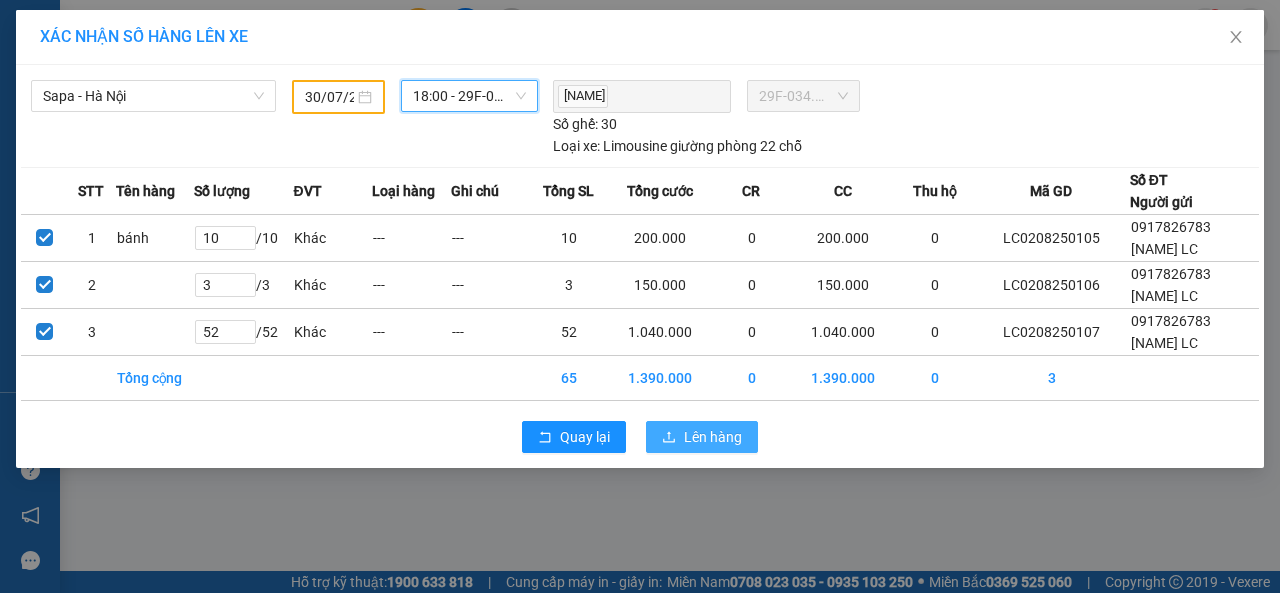 click on "Lên hàng" at bounding box center (713, 437) 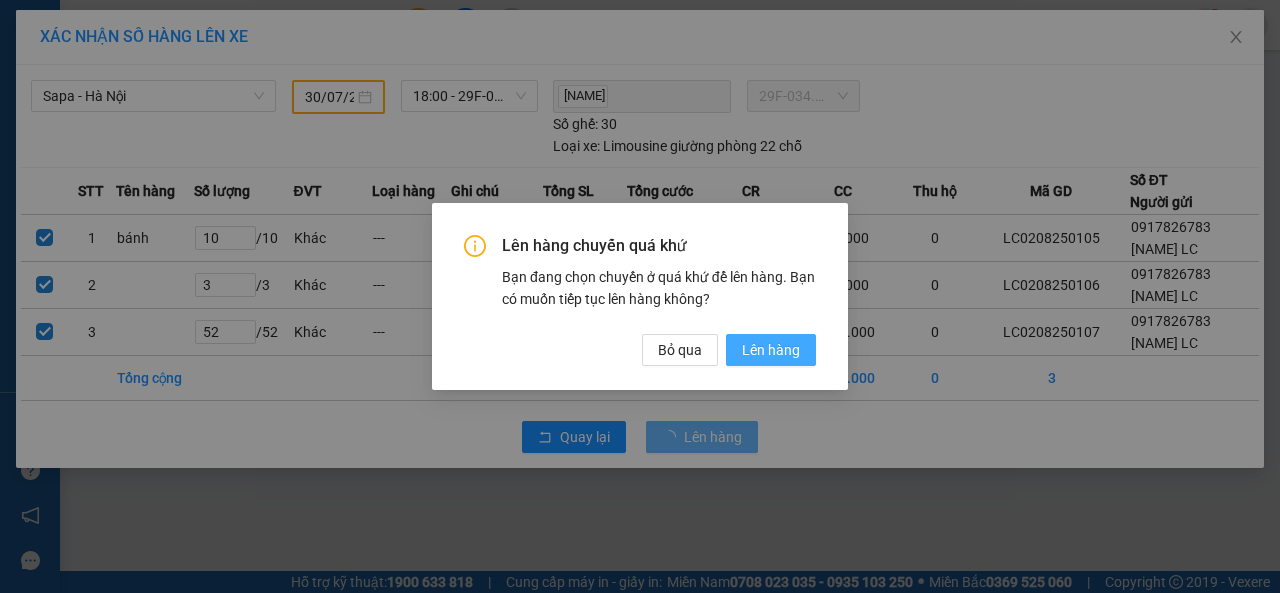 click on "Lên hàng" at bounding box center (771, 350) 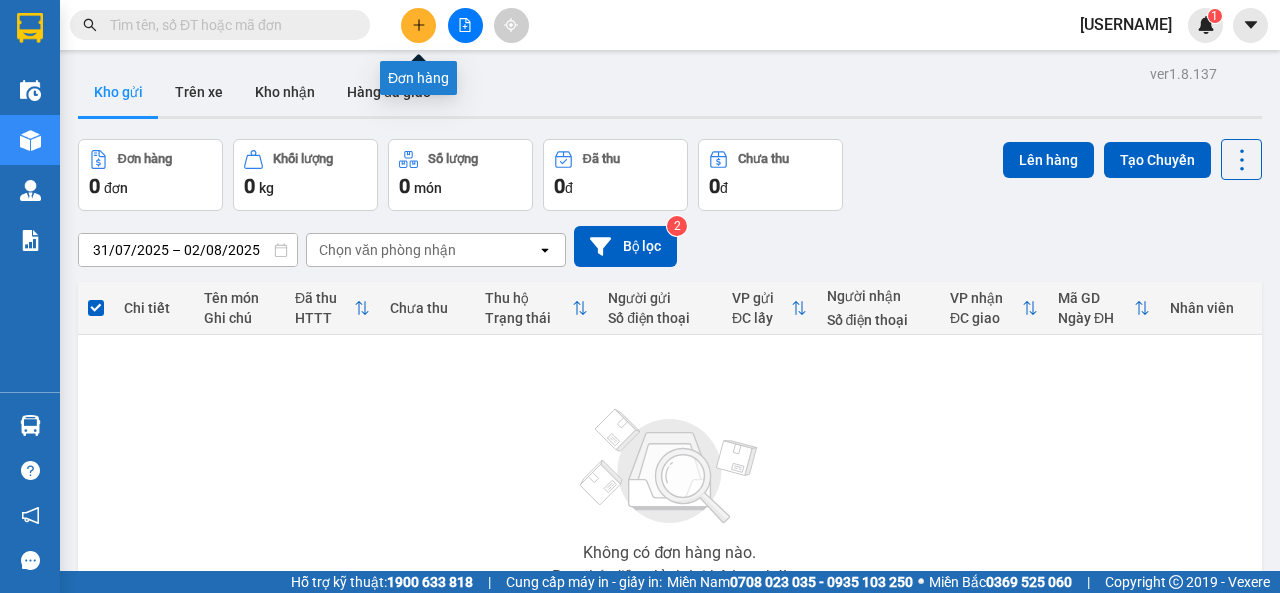 click 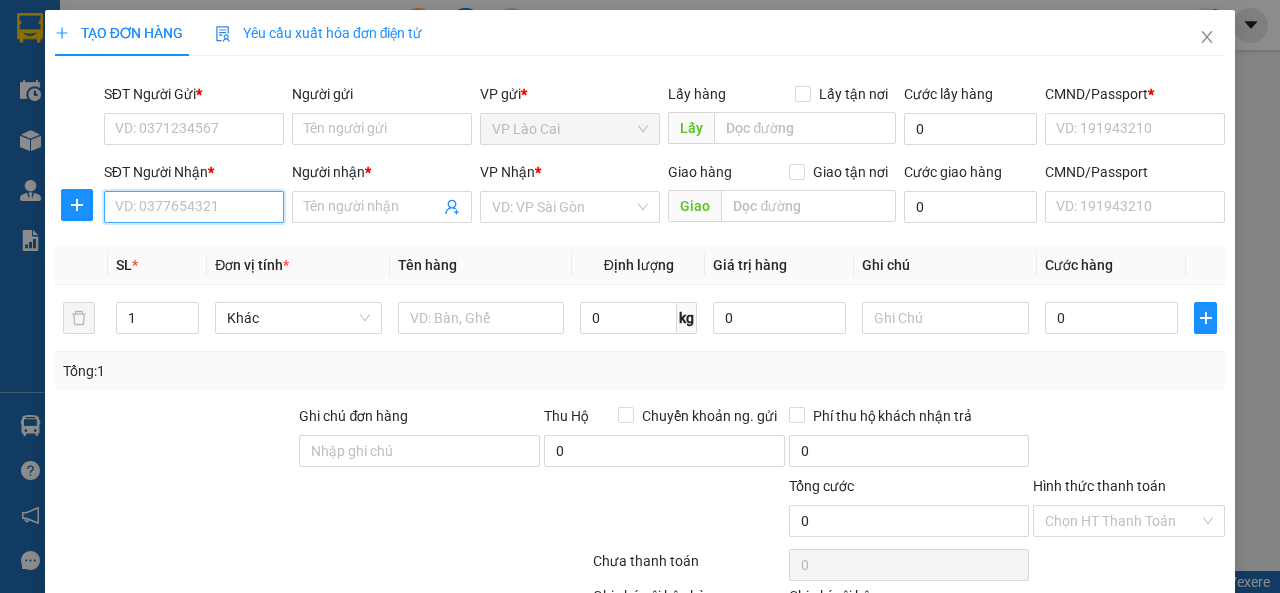 click on "SĐT Người Nhận  *" at bounding box center [194, 207] 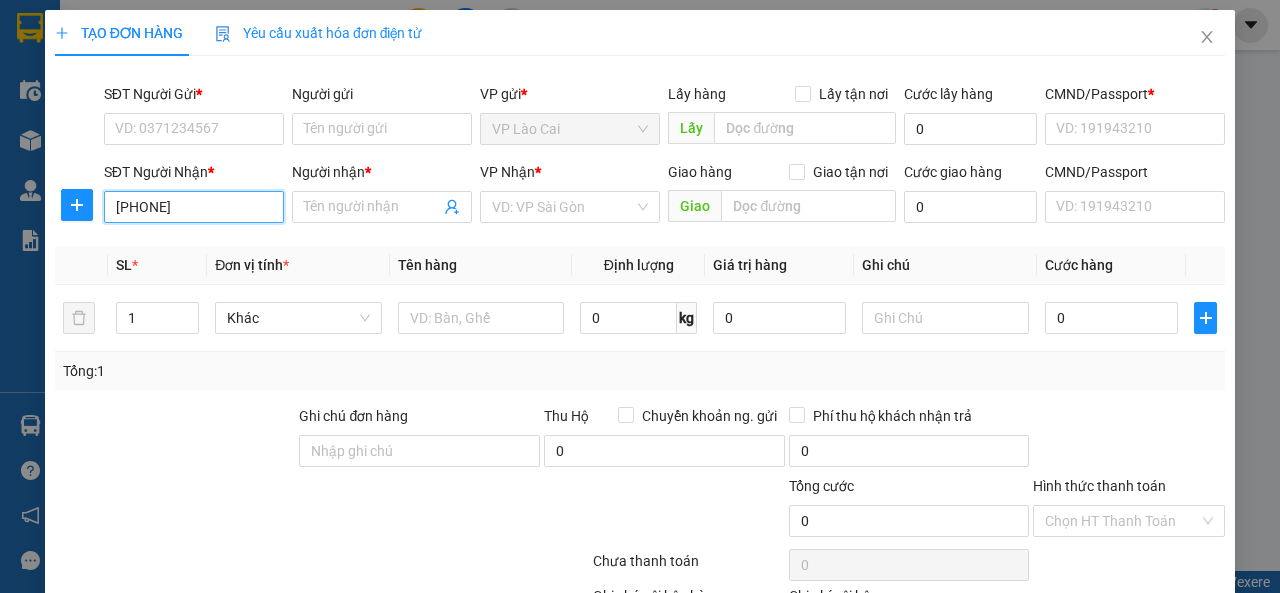 click on "097 1436626" at bounding box center [194, 207] 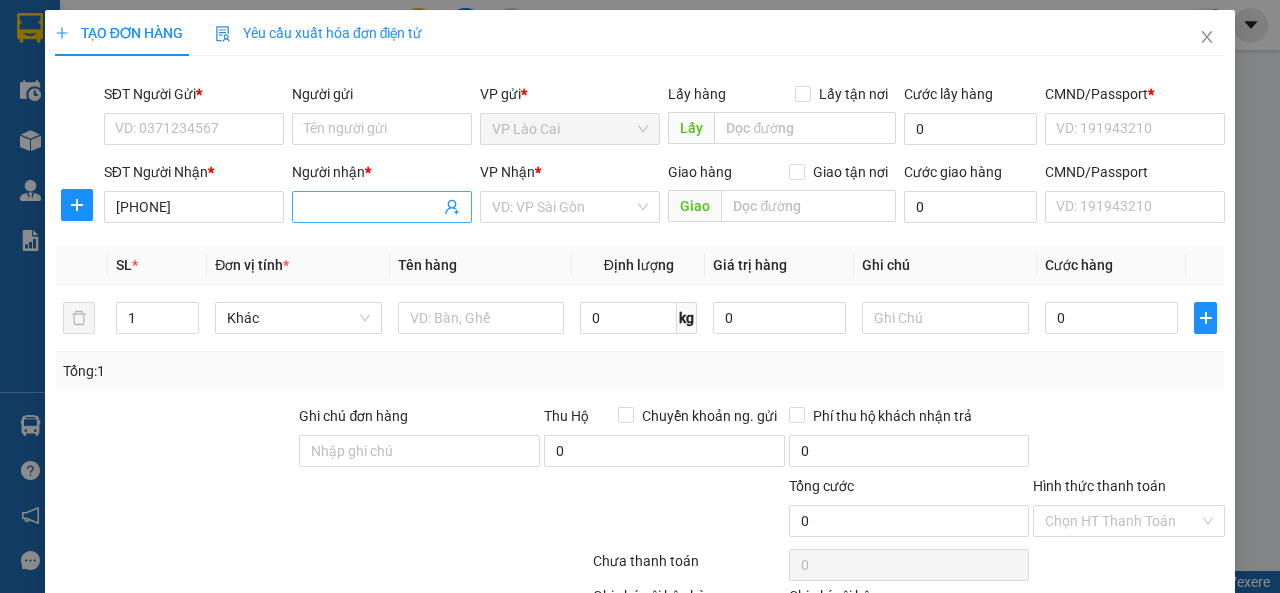 click on "Người nhận  *" at bounding box center [372, 207] 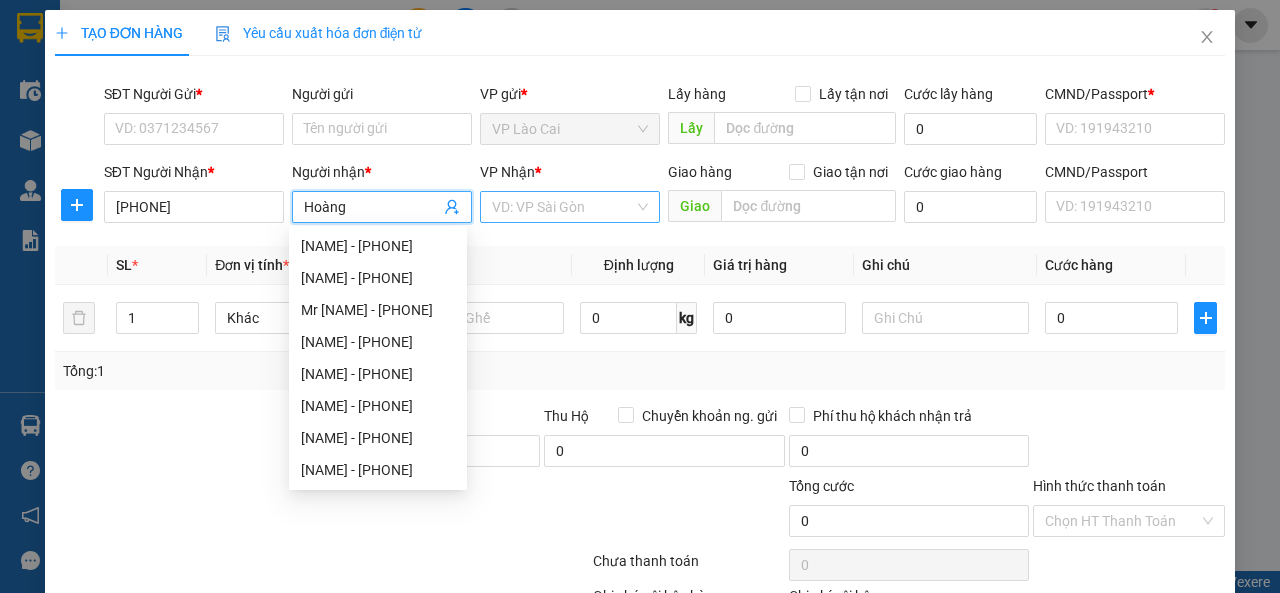 click on "VD: VP Sài Gòn" at bounding box center (570, 207) 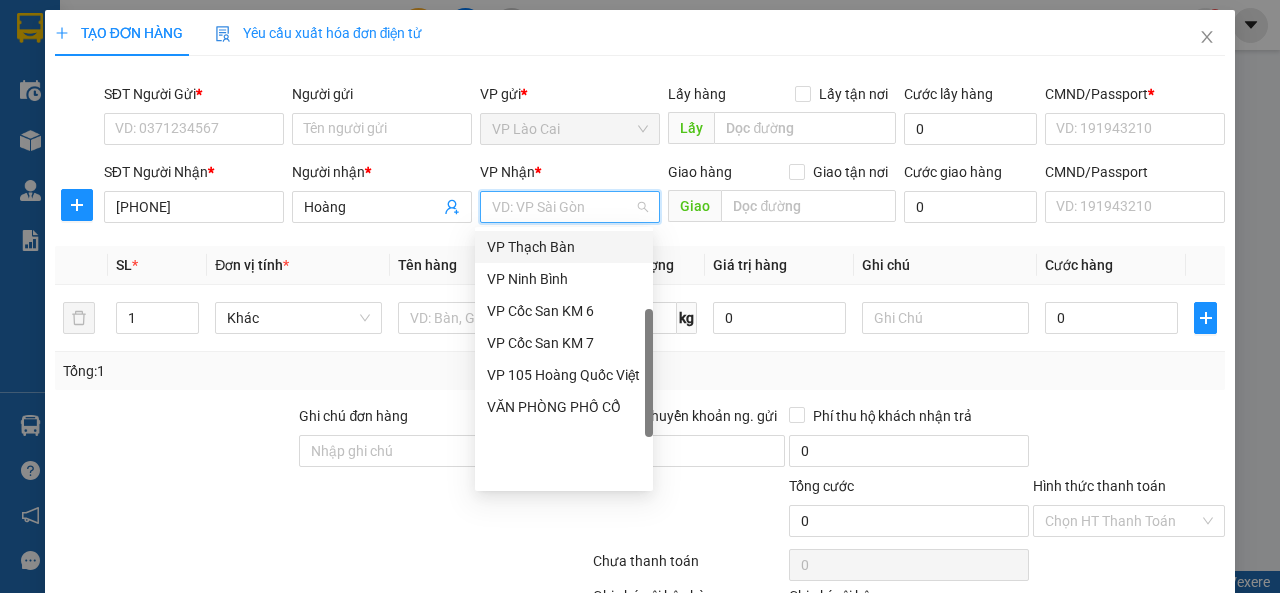 scroll, scrollTop: 156, scrollLeft: 0, axis: vertical 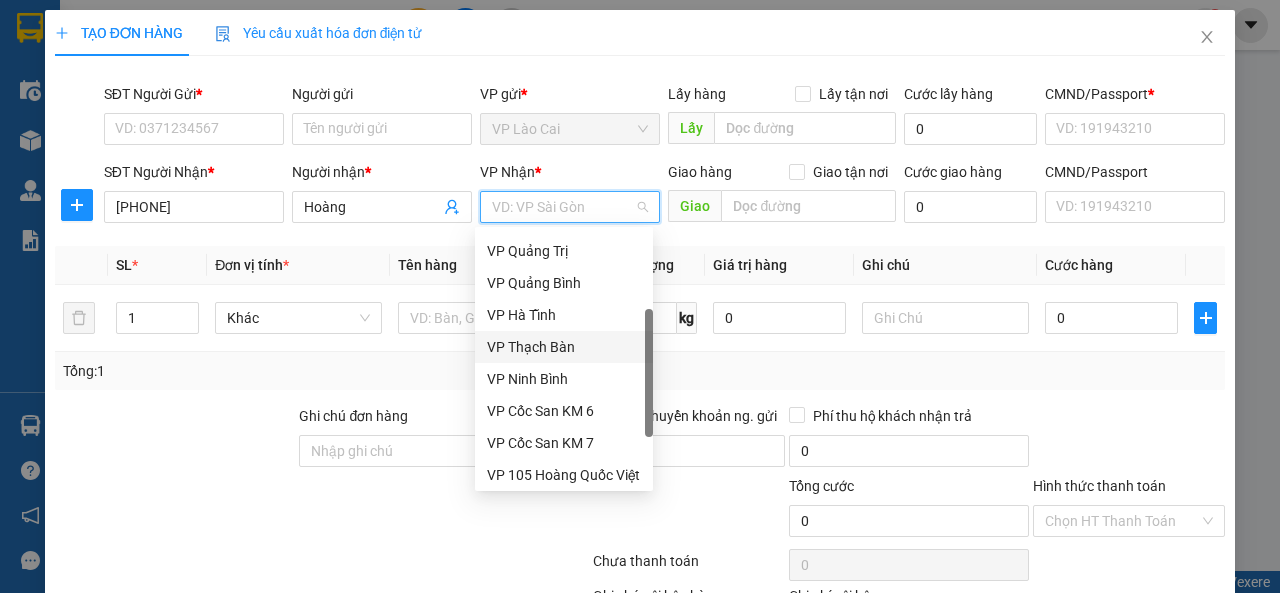 click on "VP Thạch Bàn" at bounding box center [564, 347] 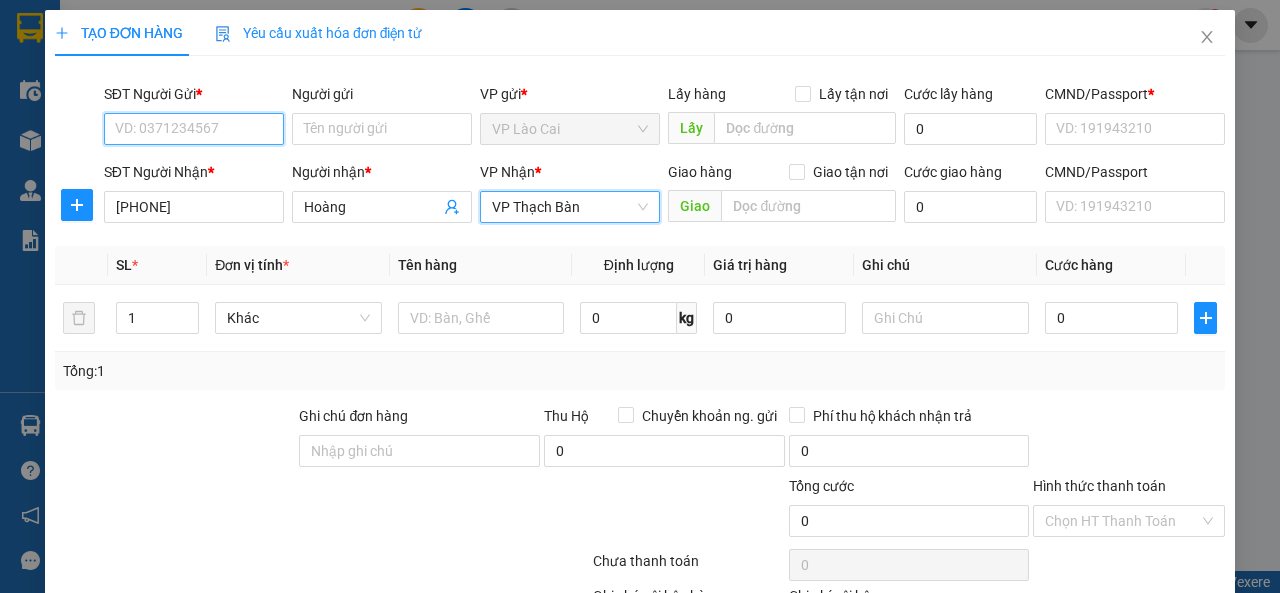 click on "SĐT Người Gửi  *" at bounding box center [194, 129] 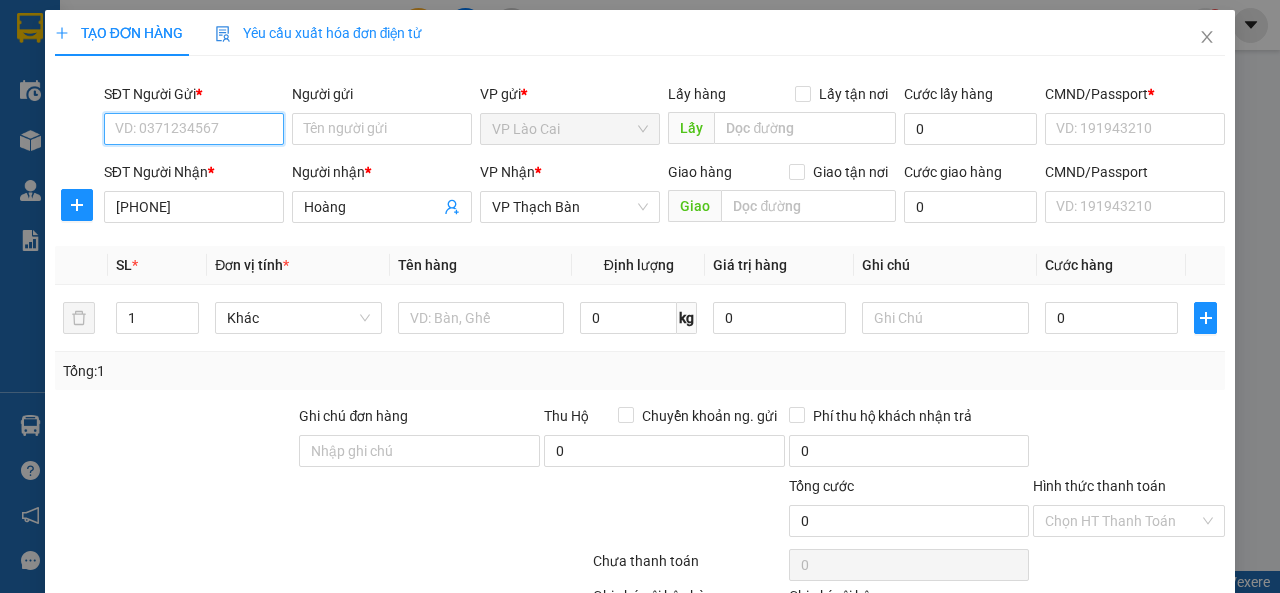 click on "SĐT Người Gửi  *" at bounding box center (194, 129) 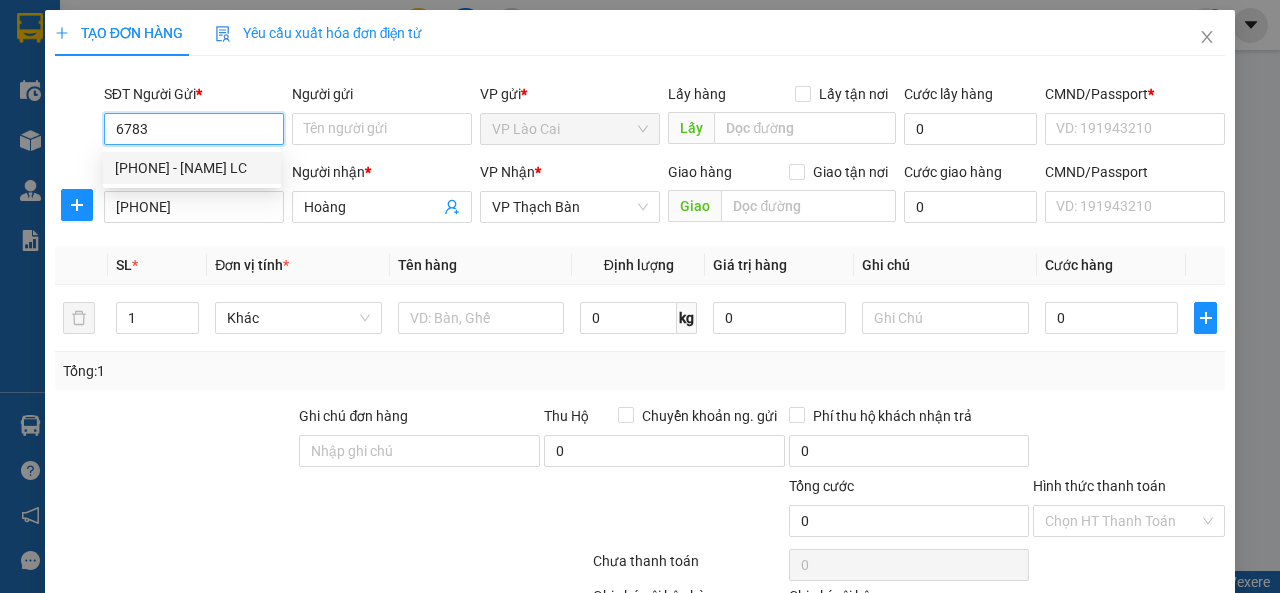 click on "[PHONE] - [FIRST] [LAST]" at bounding box center (192, 168) 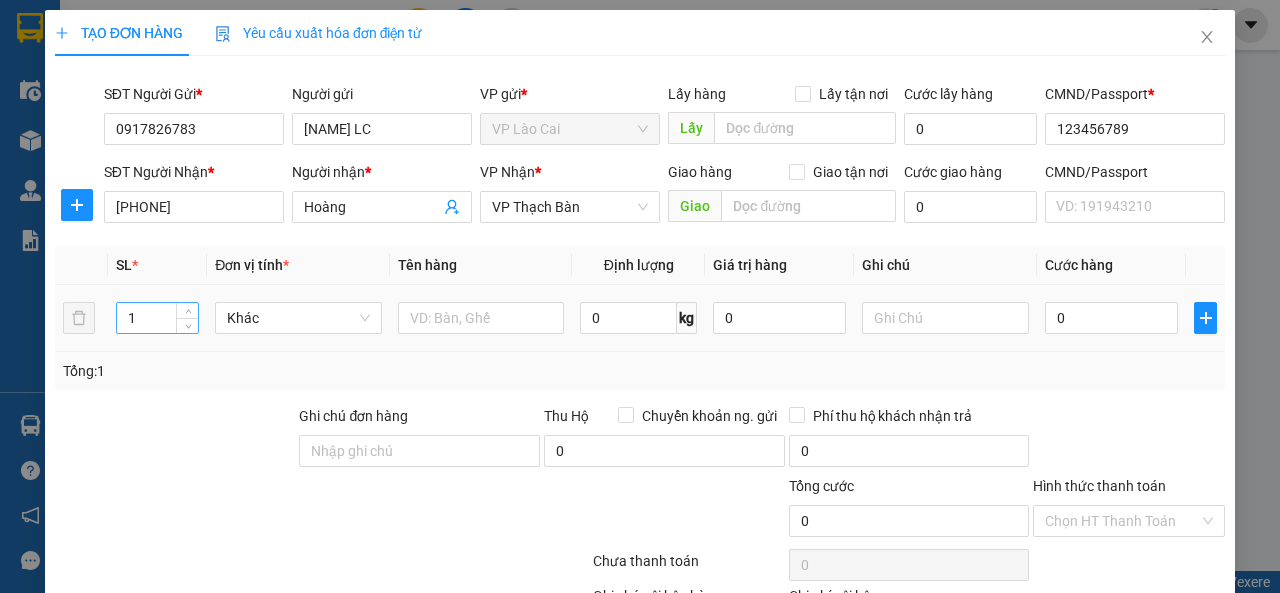 click on "1" at bounding box center (158, 318) 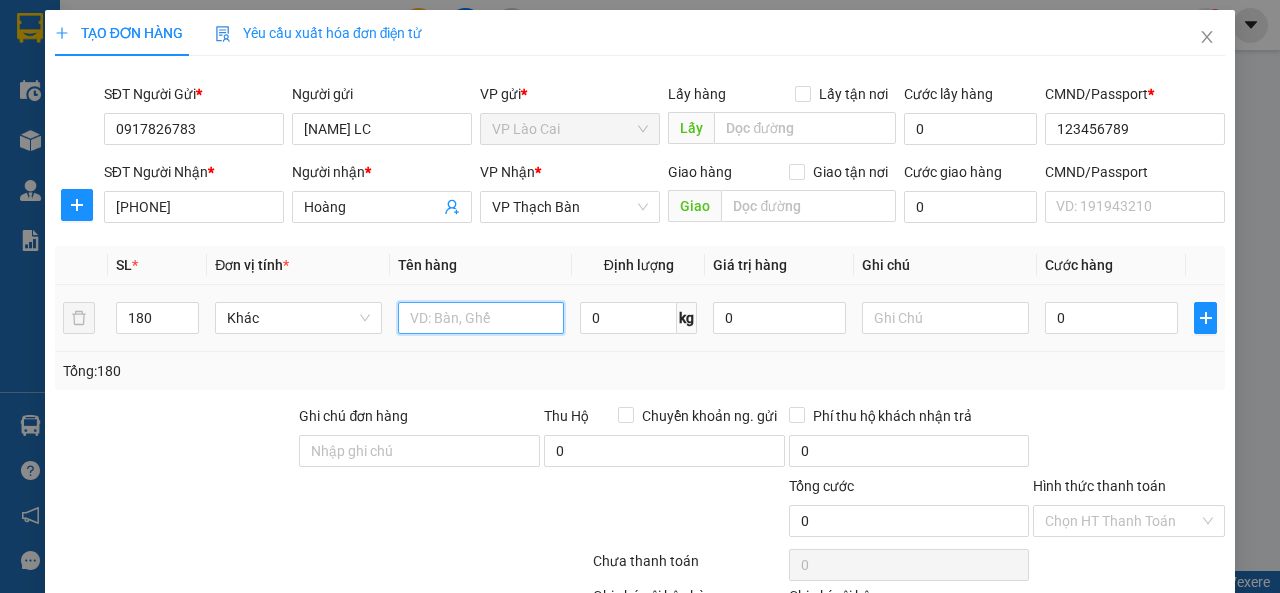 click at bounding box center (481, 318) 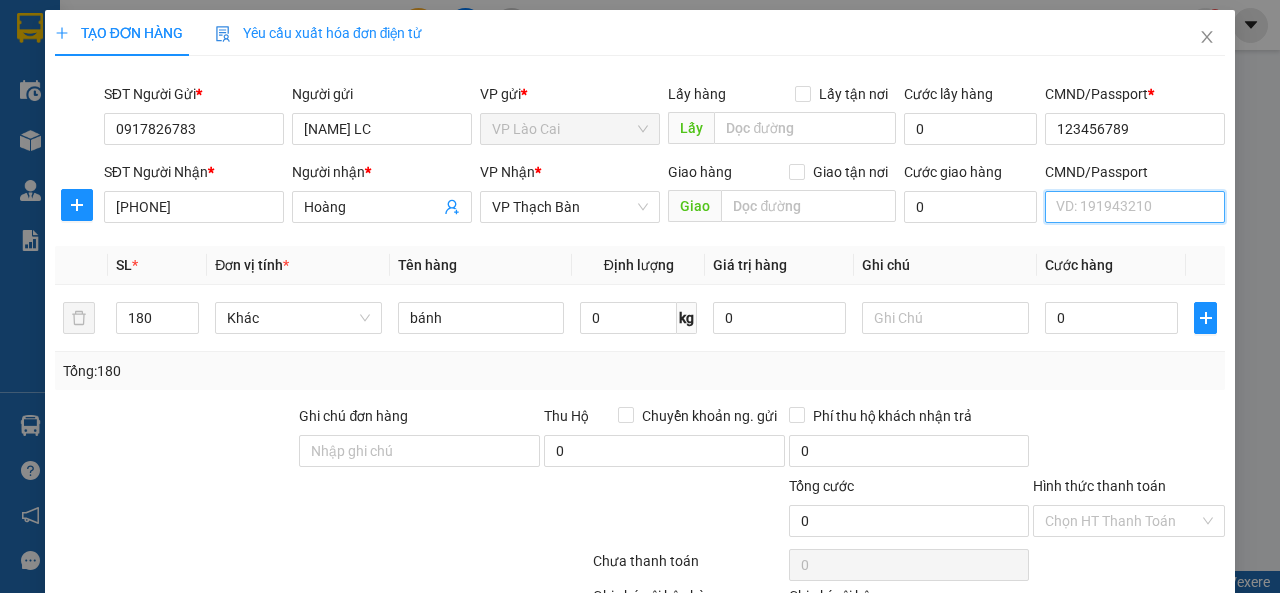 click on "CMND/Passport" at bounding box center (1135, 207) 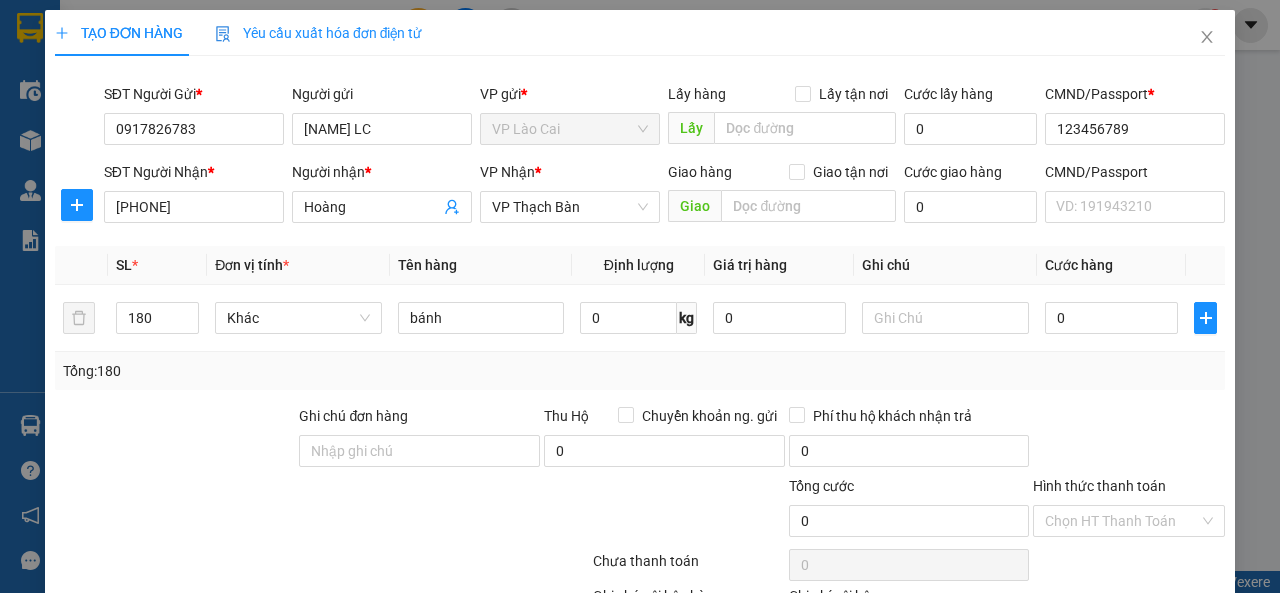 click on "Transit Pickup Surcharge Ids Transit Deliver Surcharge Ids Transit Deliver Surcharge Transit Deliver Surcharge SĐT Người Gửi  * 0917826783 Người gửi Sơn LC VP gửi  * VP Lào Cai Lấy hàng Lấy tận nơi Lấy Cước lấy hàng 0 CMND/Passport  * 123456789 SĐT Người Nhận  * 0971436626 Người nhận  * Hoàng VP Nhận  * VP Thạch Bàn Giao hàng Giao tận nơi Giao Cước giao hàng 0 CMND/Passport VD: 191943210 SL  * Đơn vị tính  * Tên hàng  Định lượng Giá trị hàng Ghi chú Cước hàng                   180 Khác bánh 0 kg 0 0 Tổng:  180 Ghi chú đơn hàng Thu Hộ Chuyển khoản ng. gửi 0 Phí thu hộ khách nhận trả 0 Tổng cước 0 Hình thức thanh toán Chọn HT Thanh Toán Số tiền thu trước 0 Chưa thanh toán 0 Chọn HT Thanh Toán Ghi chú nội bộ nhà xe Chi phí nội bộ 0 Lưu nháp Xóa Thông tin Lưu Lưu và In" at bounding box center (640, 383) 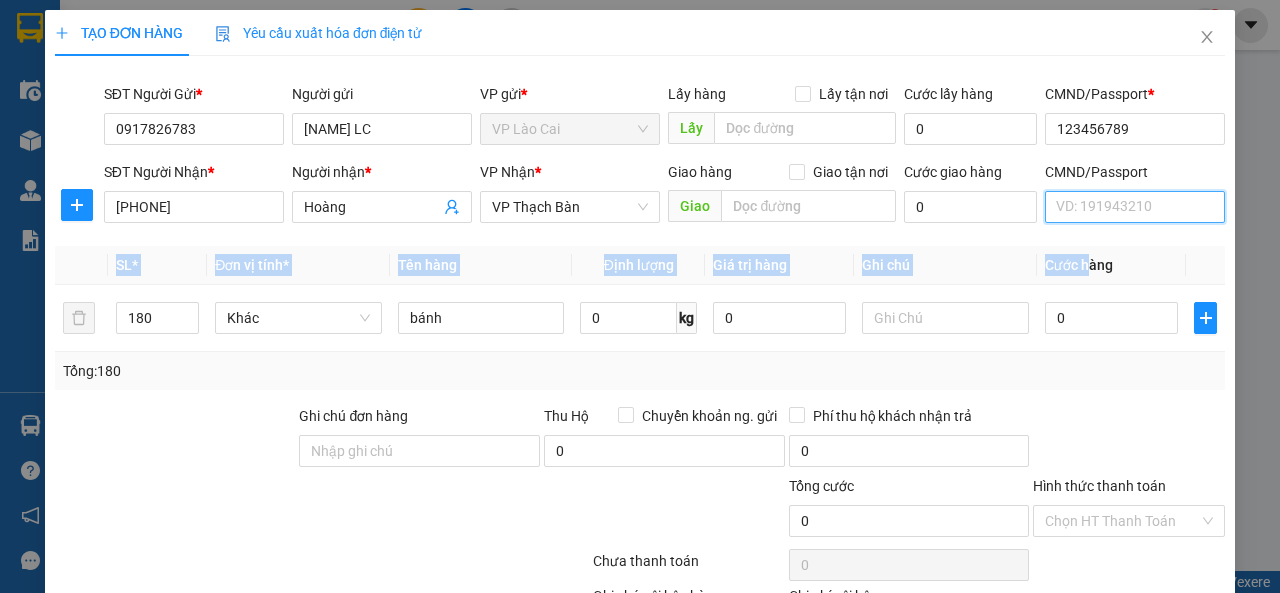 click on "CMND/Passport" at bounding box center (1135, 207) 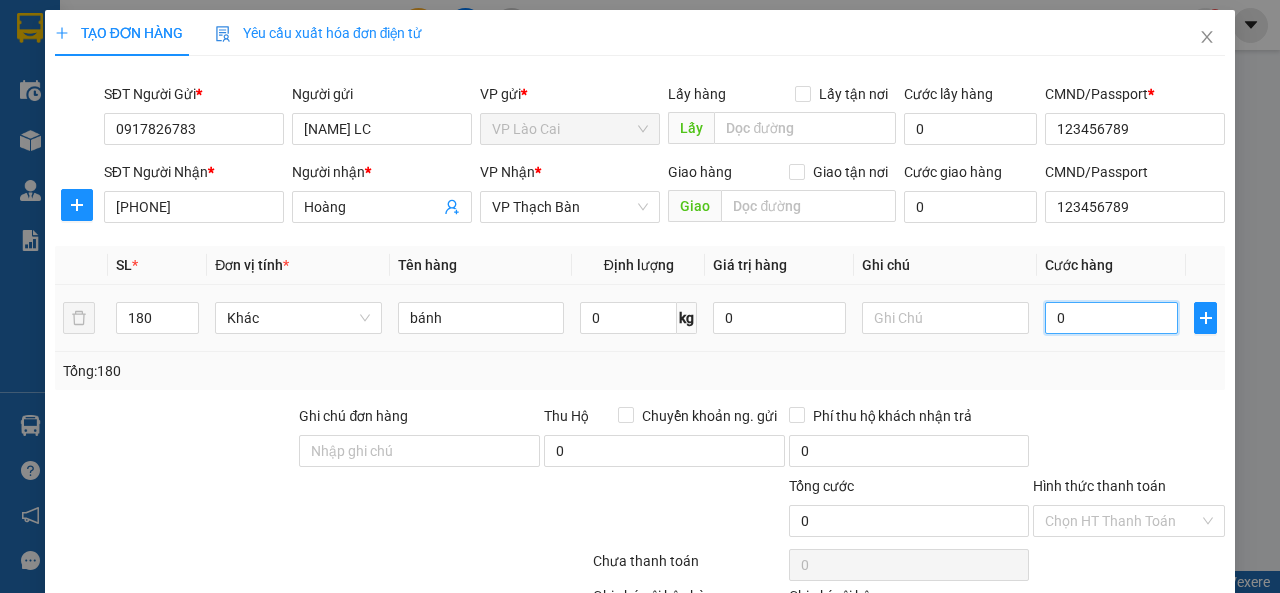 click on "0" at bounding box center [1111, 318] 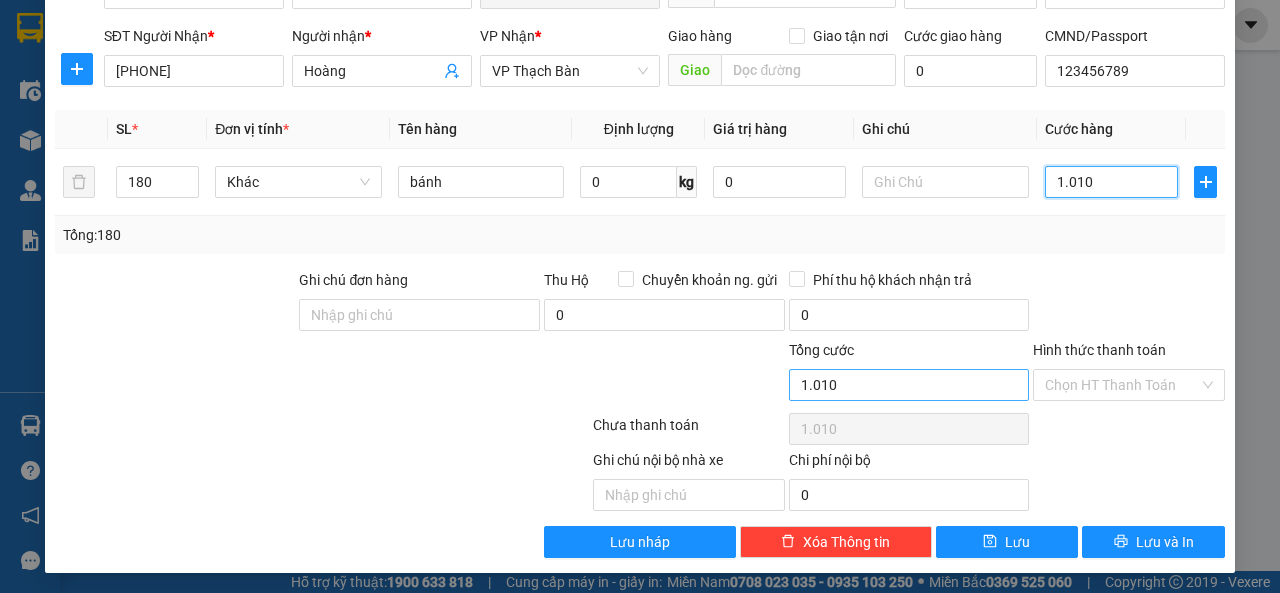 scroll, scrollTop: 137, scrollLeft: 0, axis: vertical 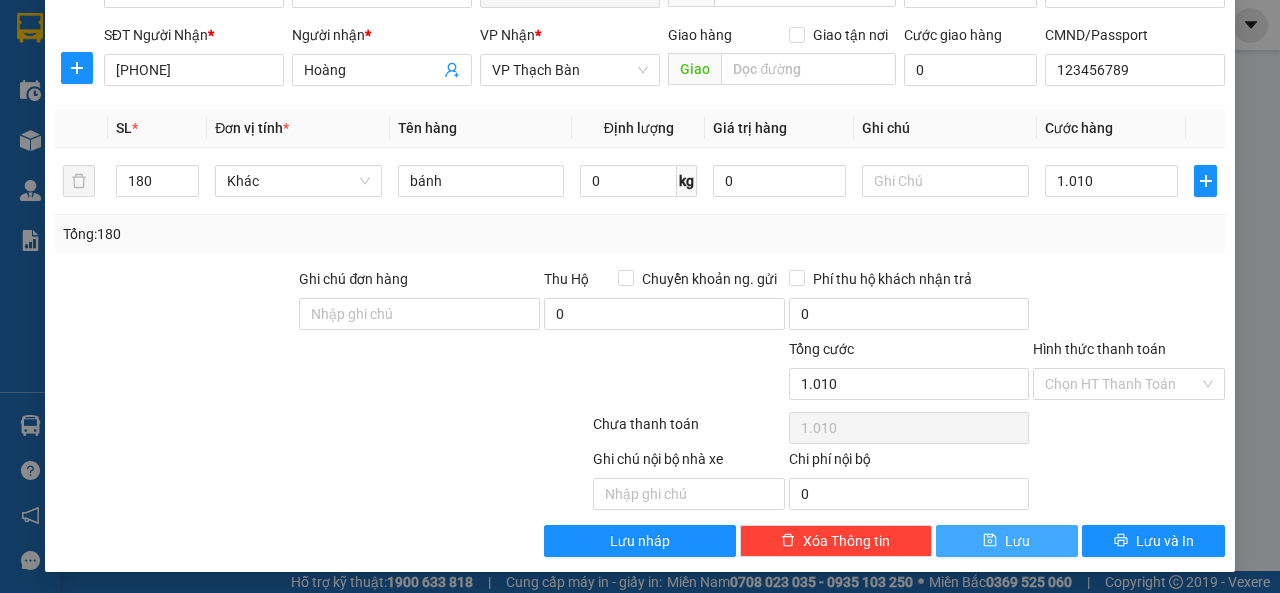 click on "Lưu" at bounding box center [1017, 541] 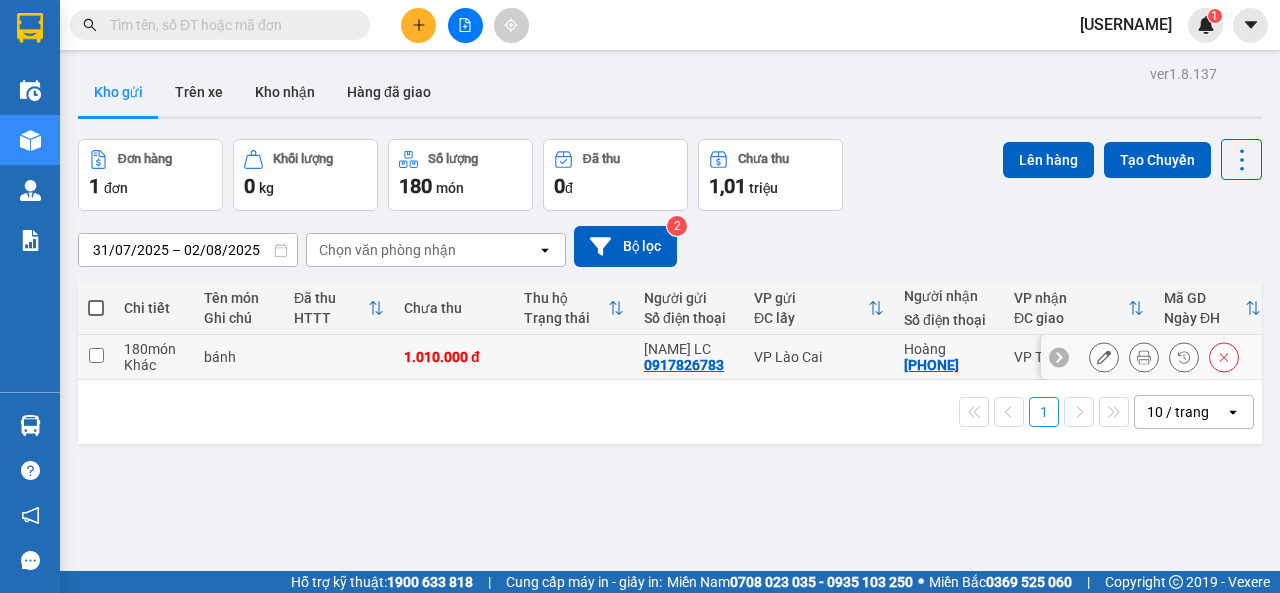 click at bounding box center (96, 355) 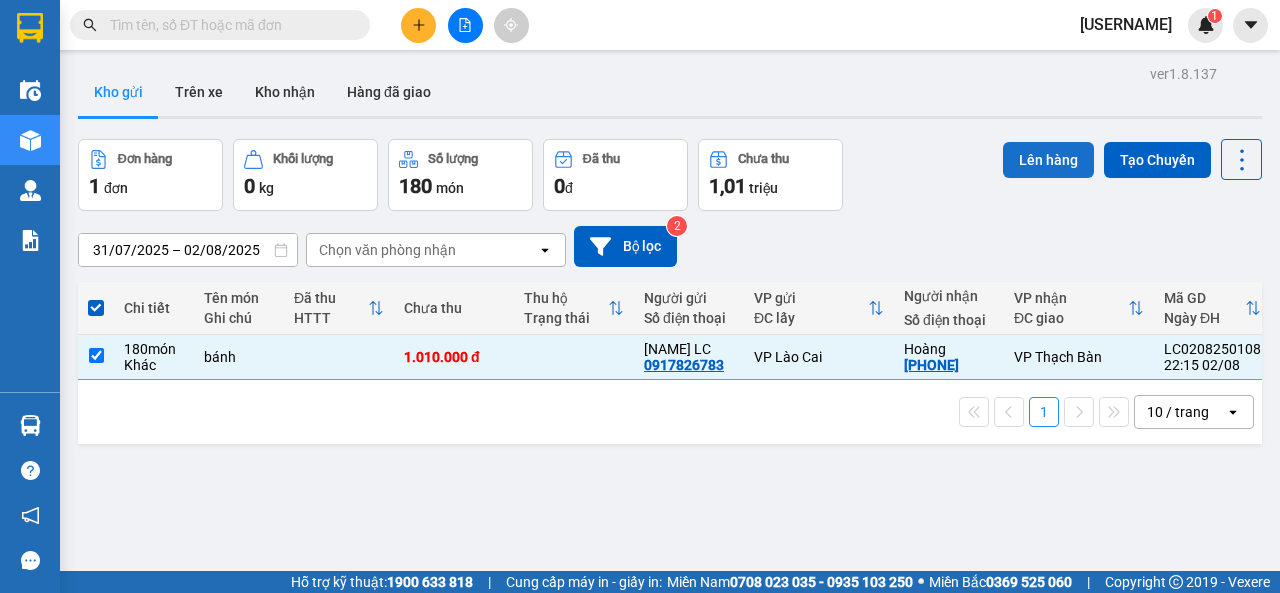 click on "Lên hàng" at bounding box center (1048, 160) 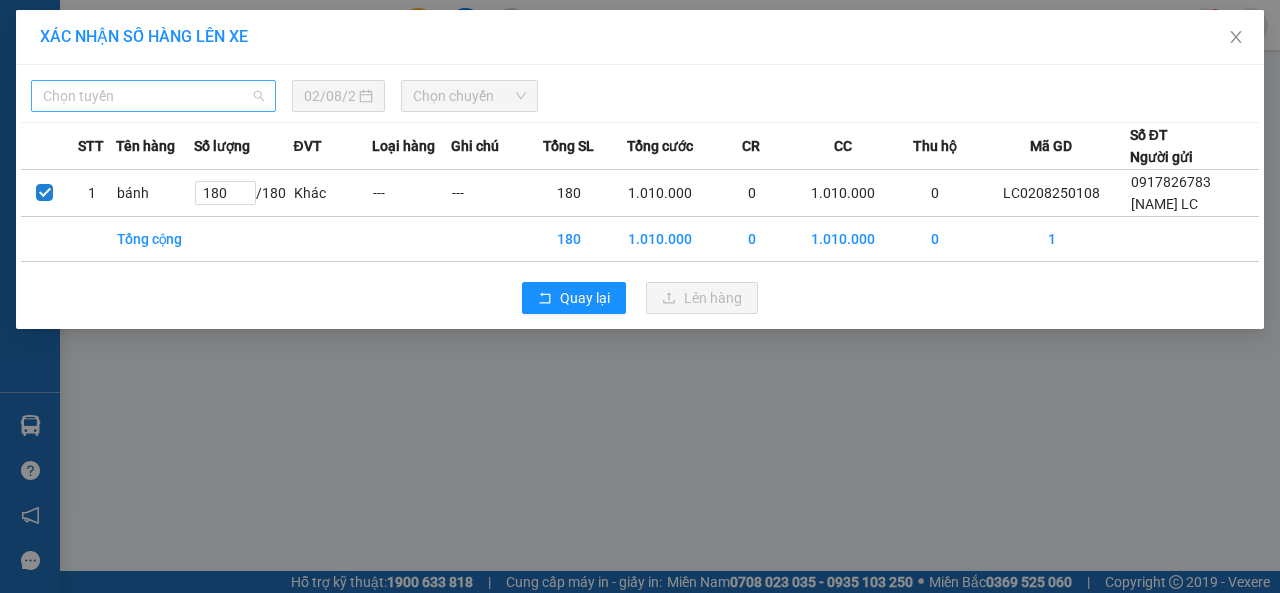 click on "Chọn tuyến" at bounding box center [153, 96] 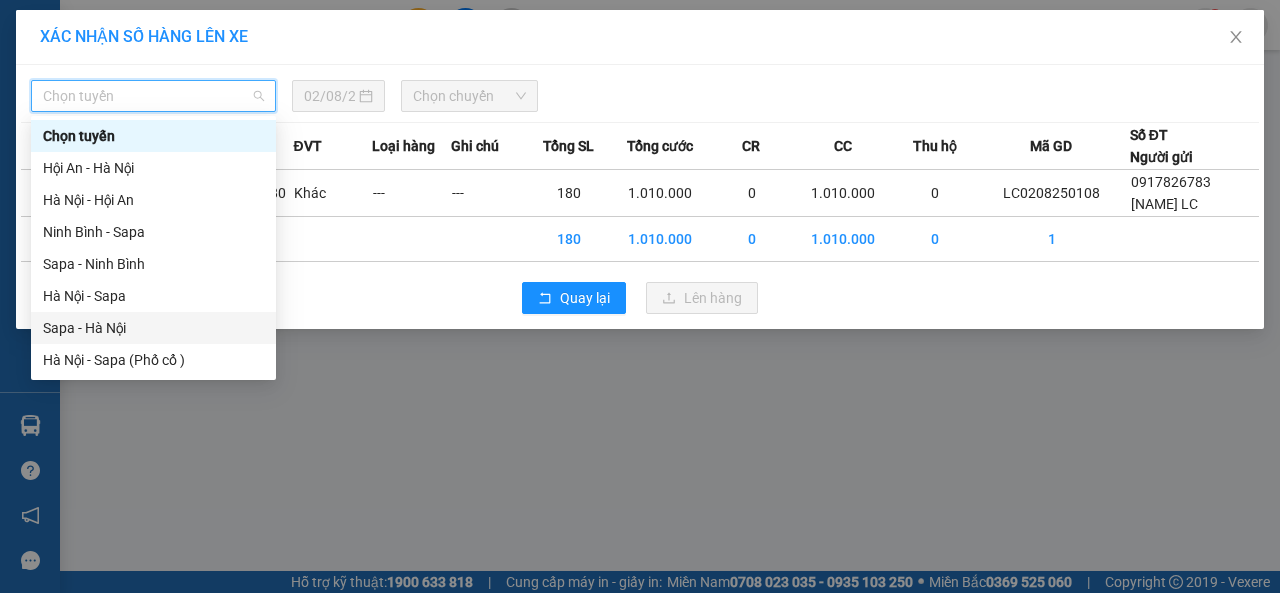 click on "Sapa - Hà Nội" at bounding box center (153, 328) 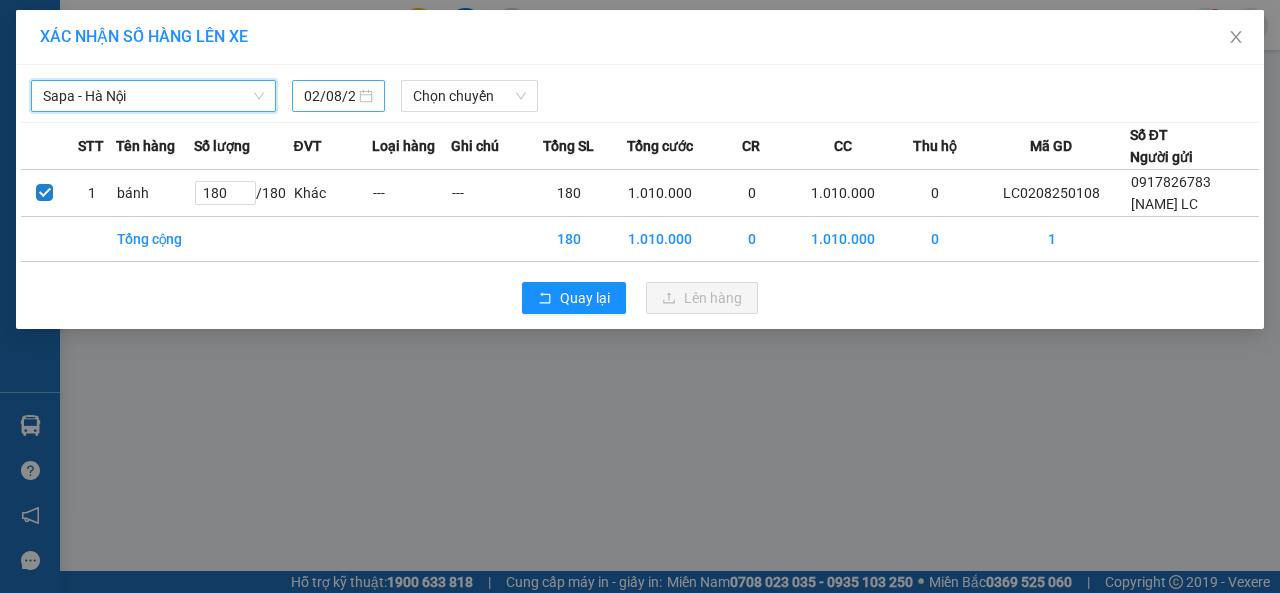 click on "02/08/2025" at bounding box center [329, 96] 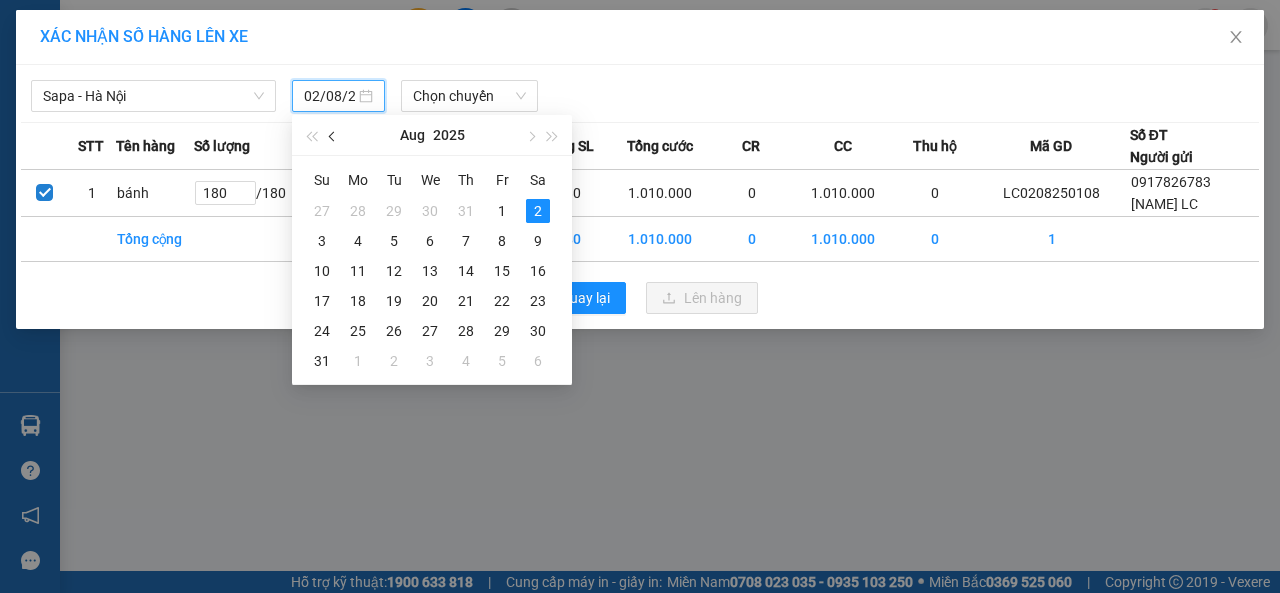 click at bounding box center [334, 137] 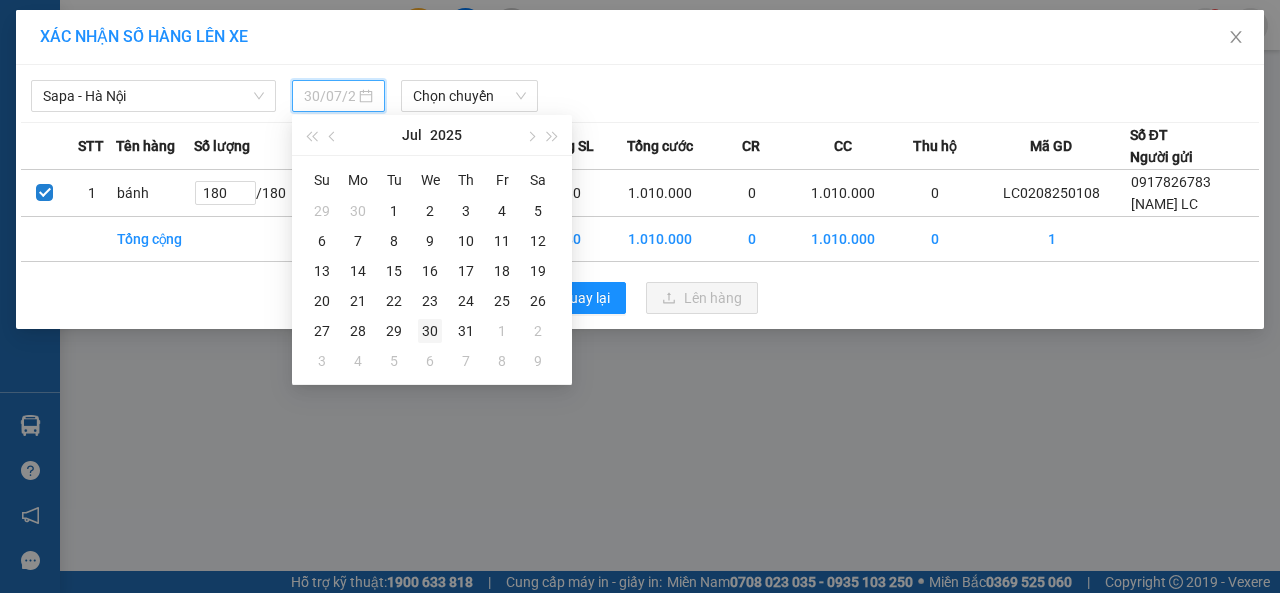 click on "30" at bounding box center [430, 331] 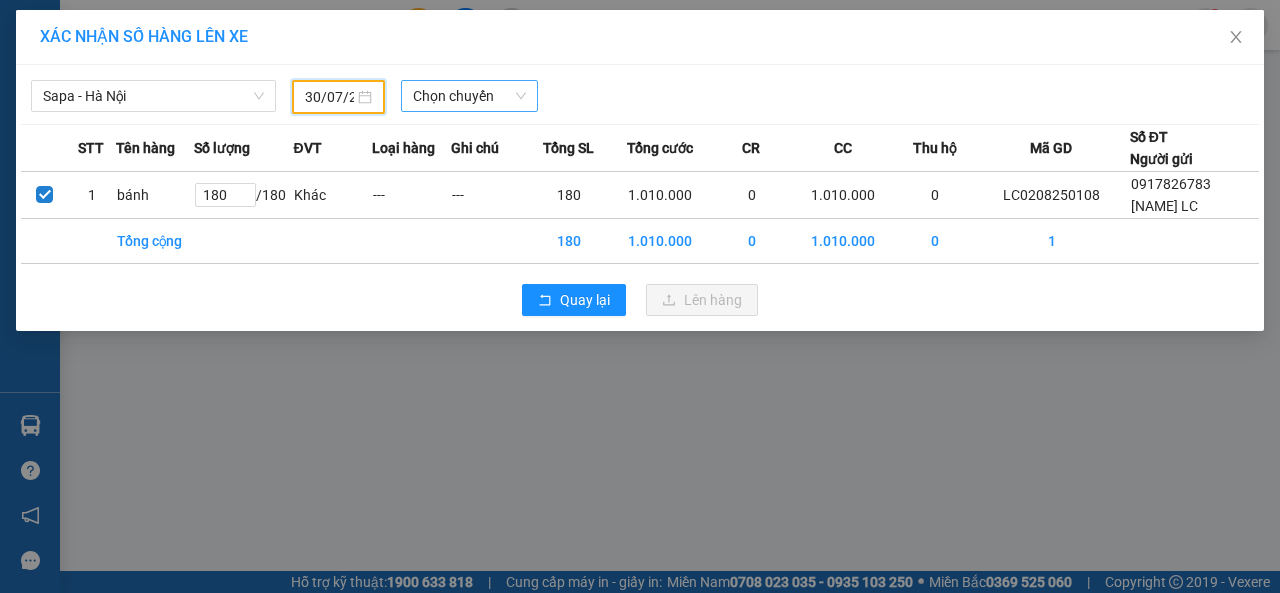 click on "Chọn chuyến" at bounding box center (469, 96) 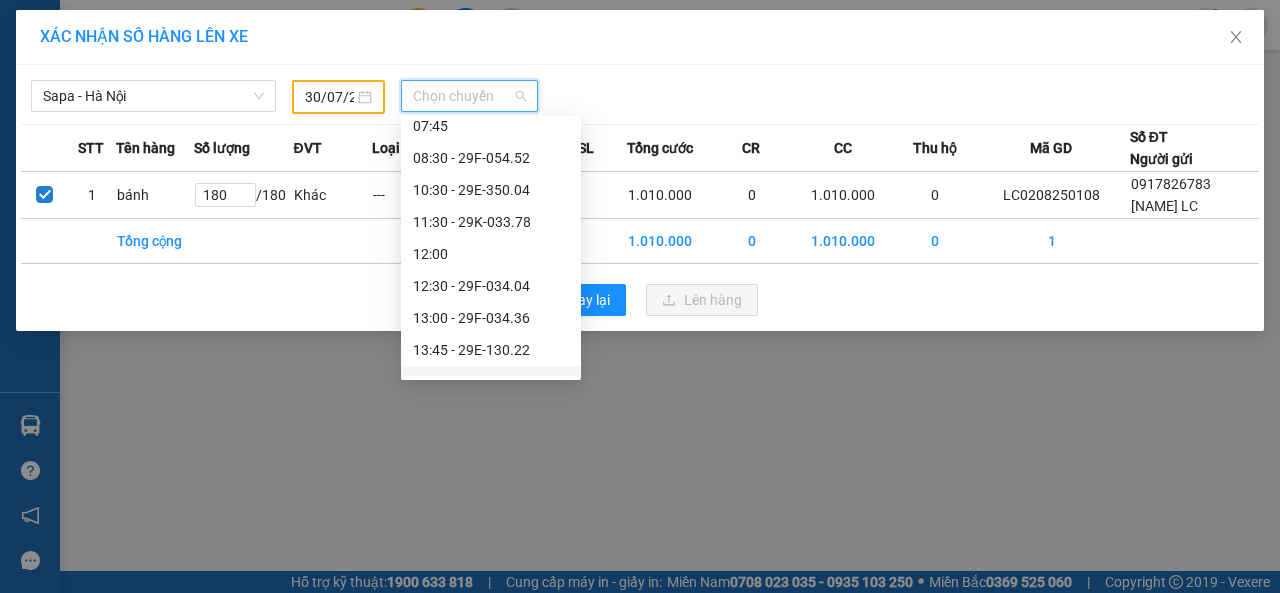 scroll, scrollTop: 100, scrollLeft: 0, axis: vertical 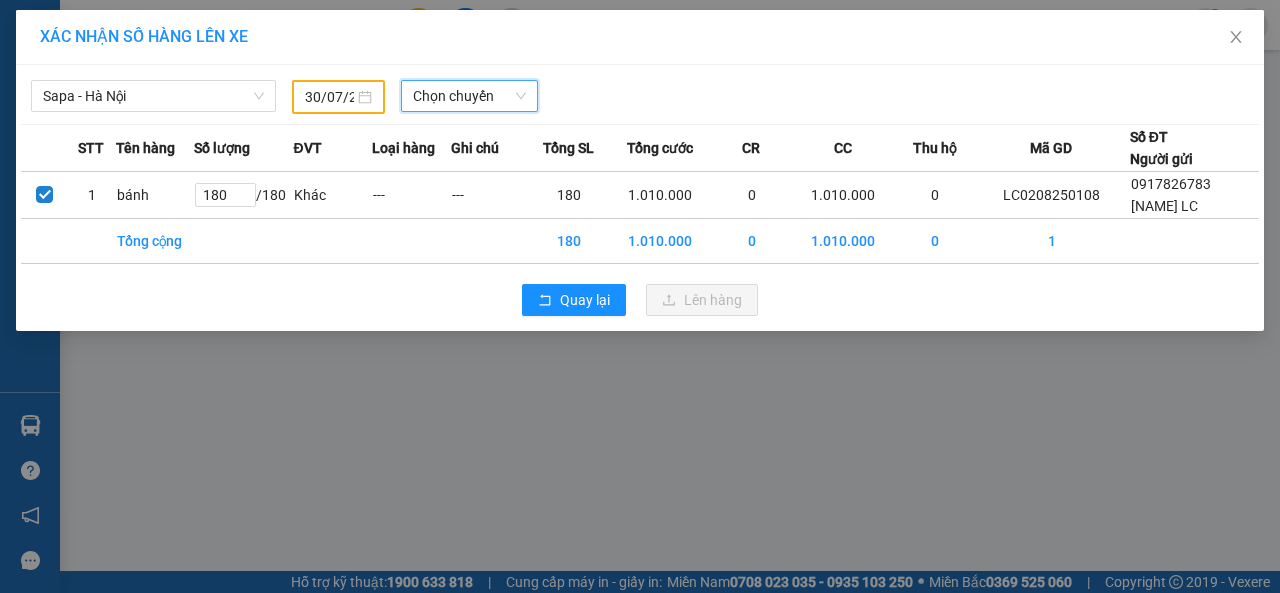 click on "Chọn chuyến" at bounding box center [469, 96] 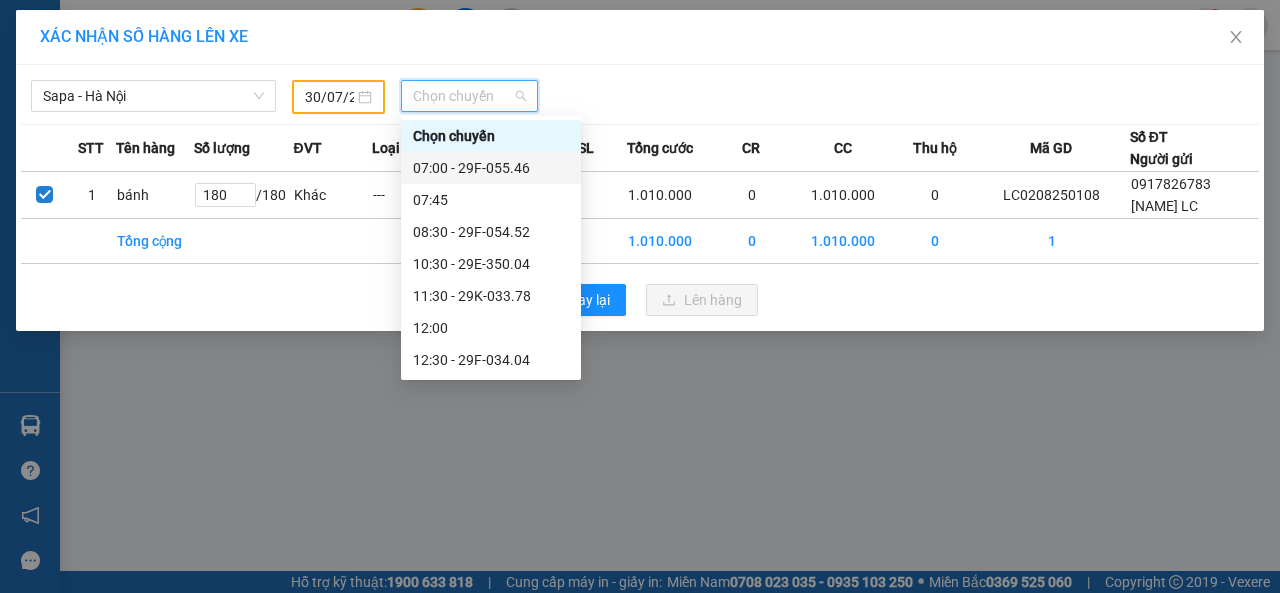 click on "30/07/2025" at bounding box center [329, 97] 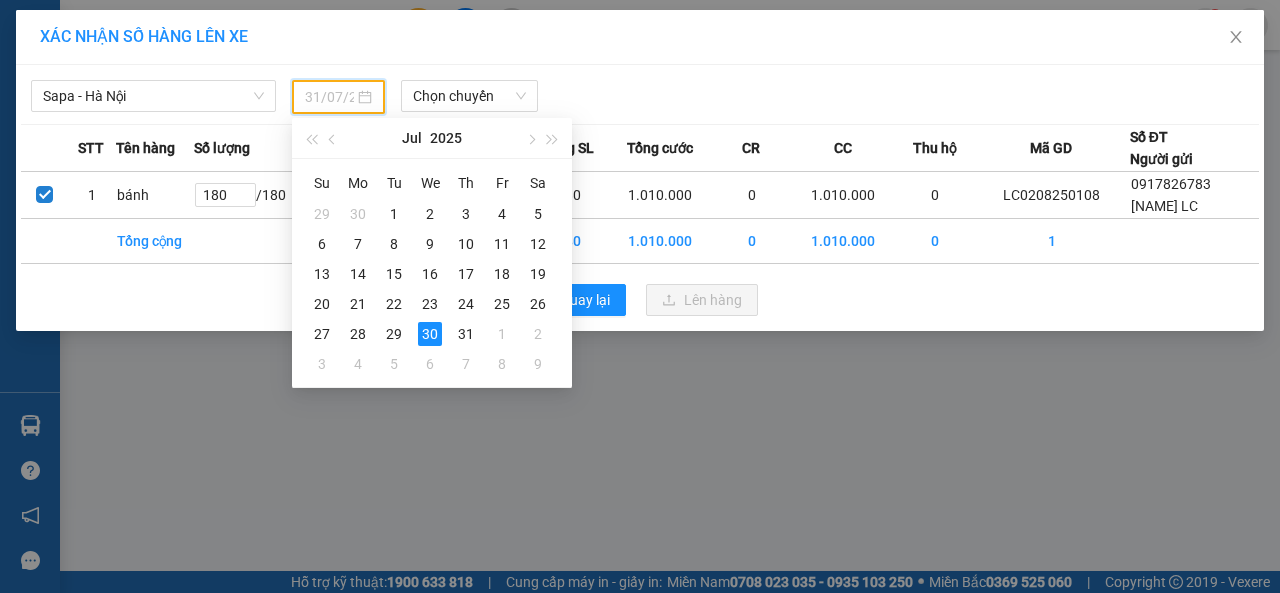 click on "31" at bounding box center [466, 334] 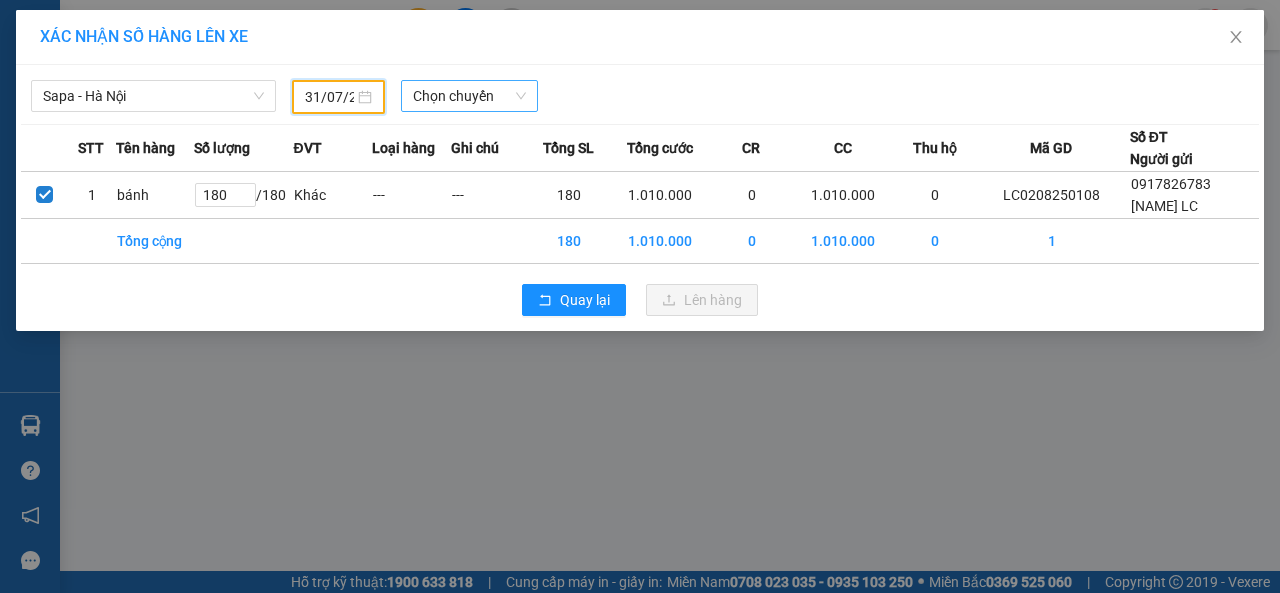 click on "Chọn chuyến" at bounding box center [469, 96] 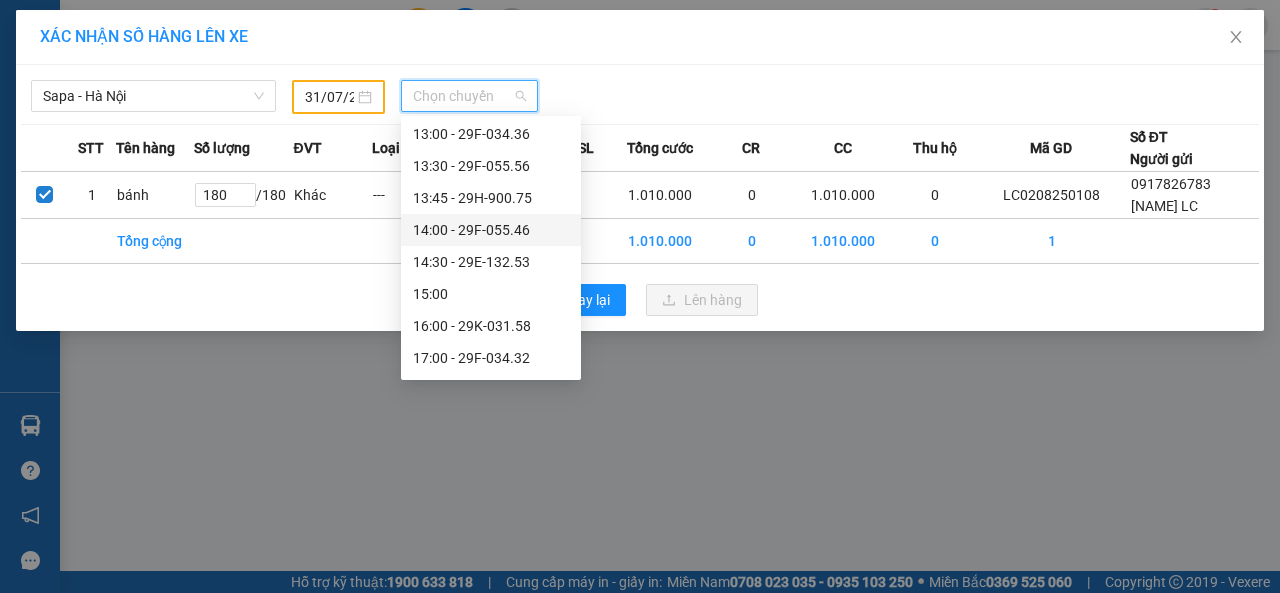 scroll, scrollTop: 300, scrollLeft: 0, axis: vertical 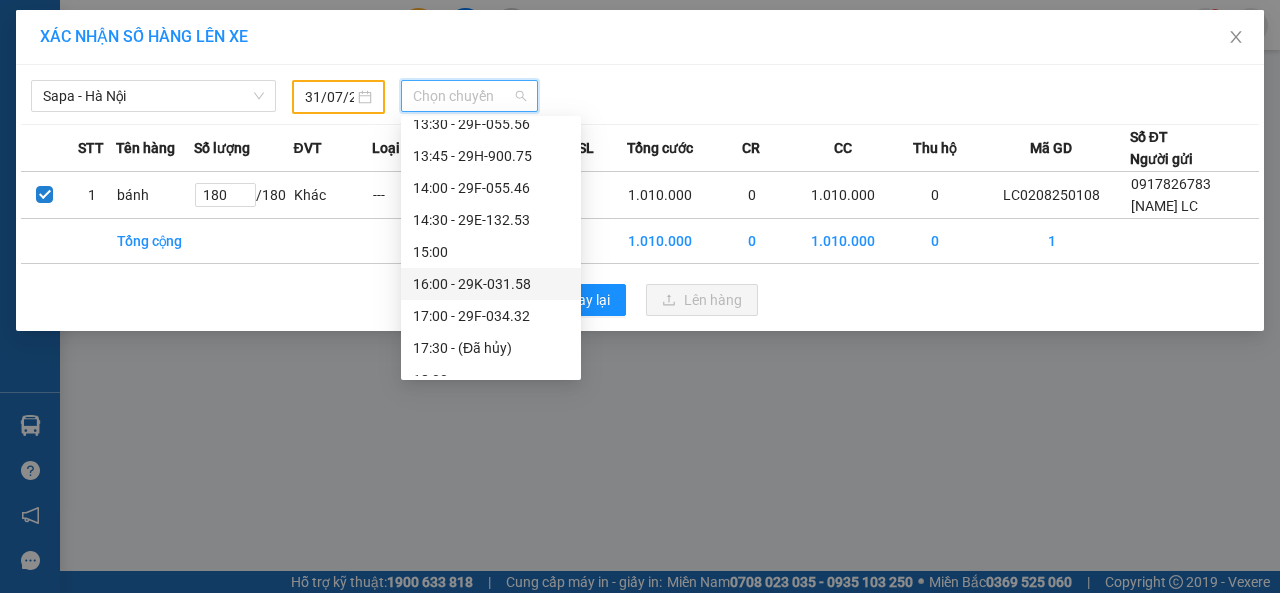 click on "[TIME]     - [PLATE]" at bounding box center (491, 284) 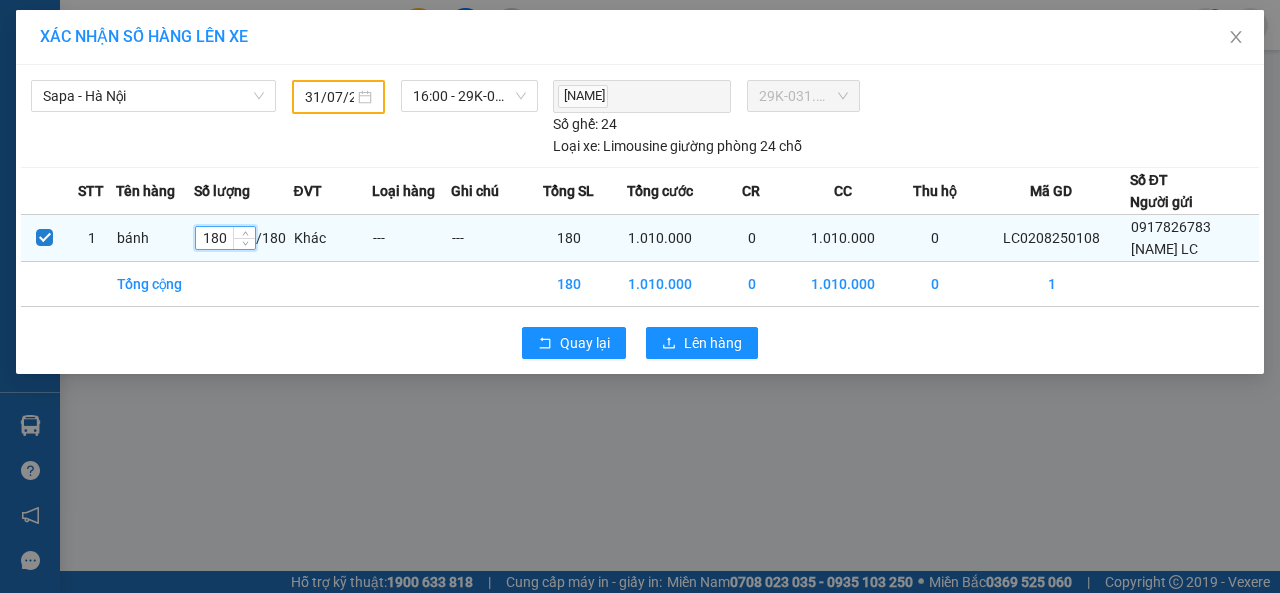 drag, startPoint x: 232, startPoint y: 235, endPoint x: 203, endPoint y: 234, distance: 29.017237 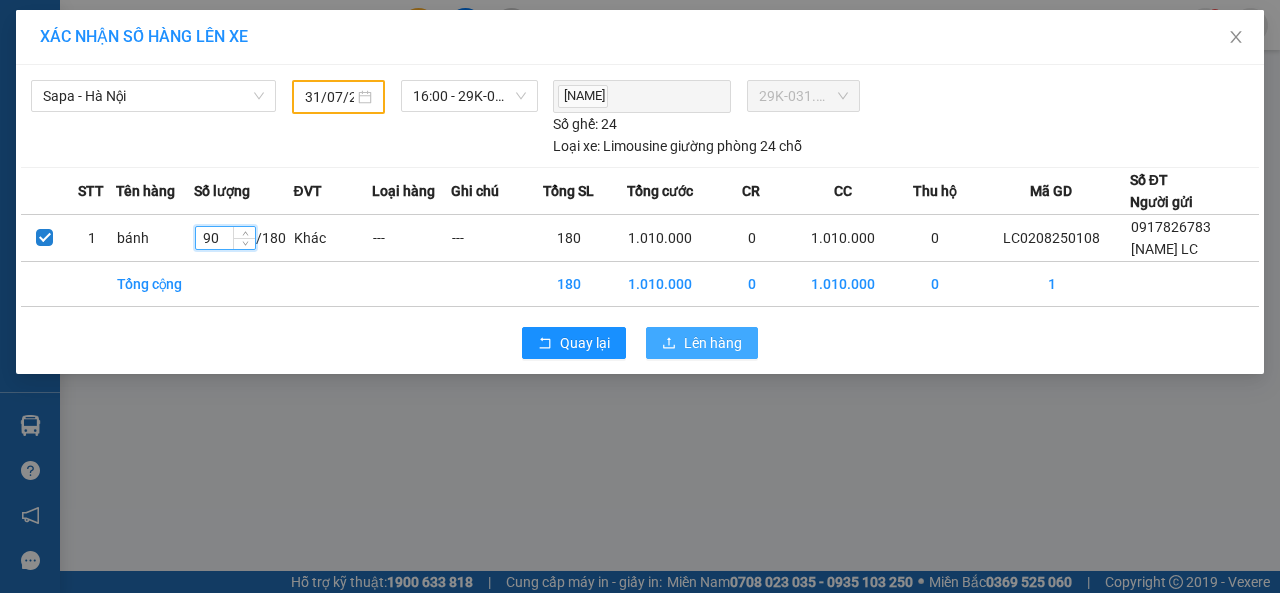click on "Lên hàng" at bounding box center [713, 343] 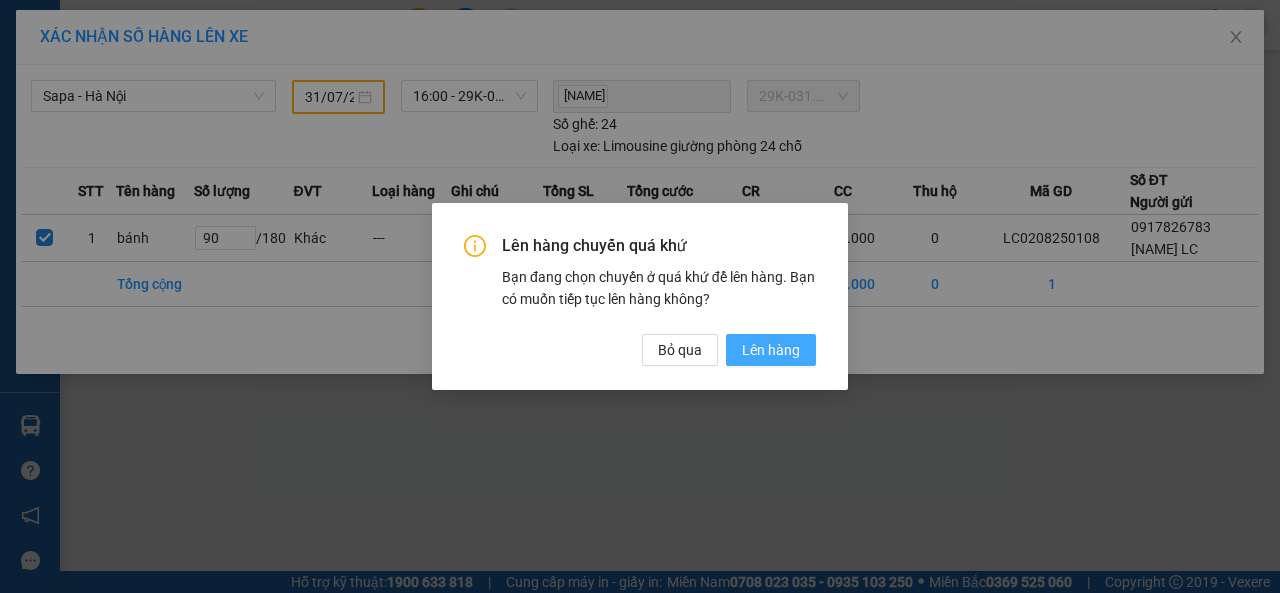 click on "Lên hàng" at bounding box center [771, 350] 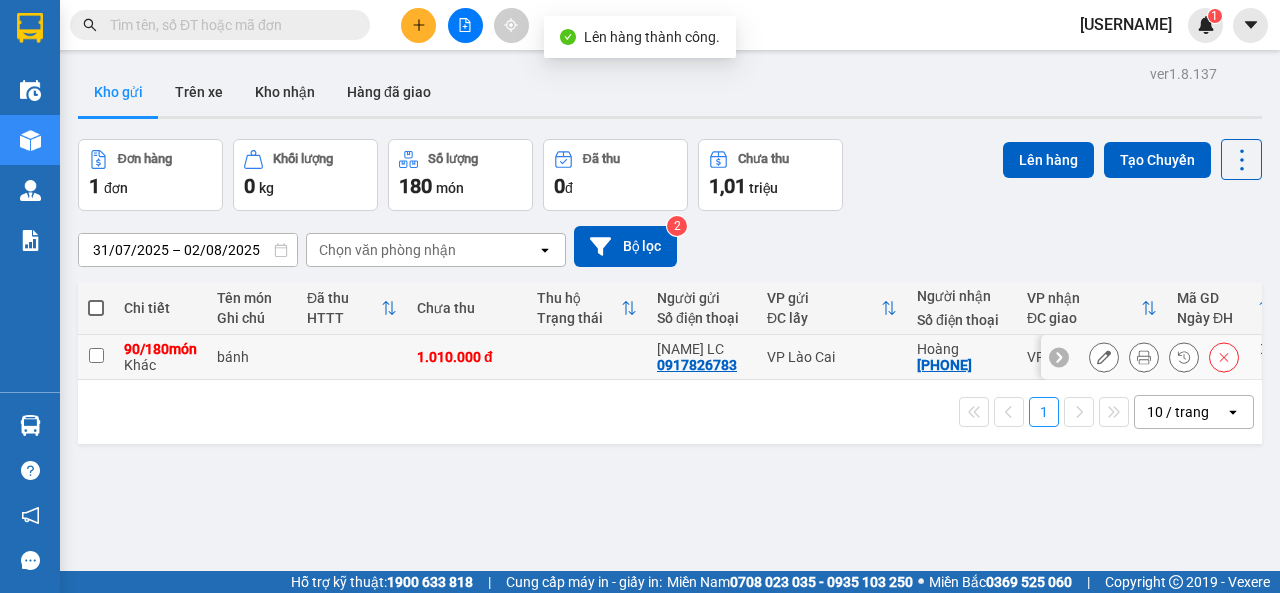 drag, startPoint x: 97, startPoint y: 364, endPoint x: 110, endPoint y: 343, distance: 24.698177 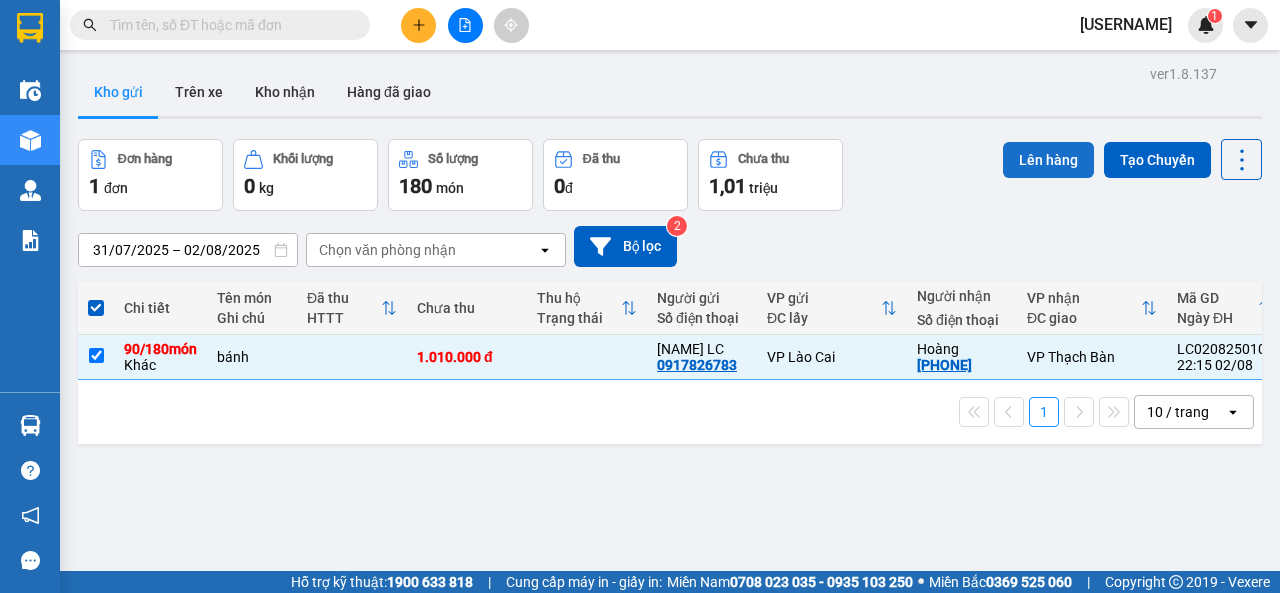 click on "Lên hàng" at bounding box center (1048, 160) 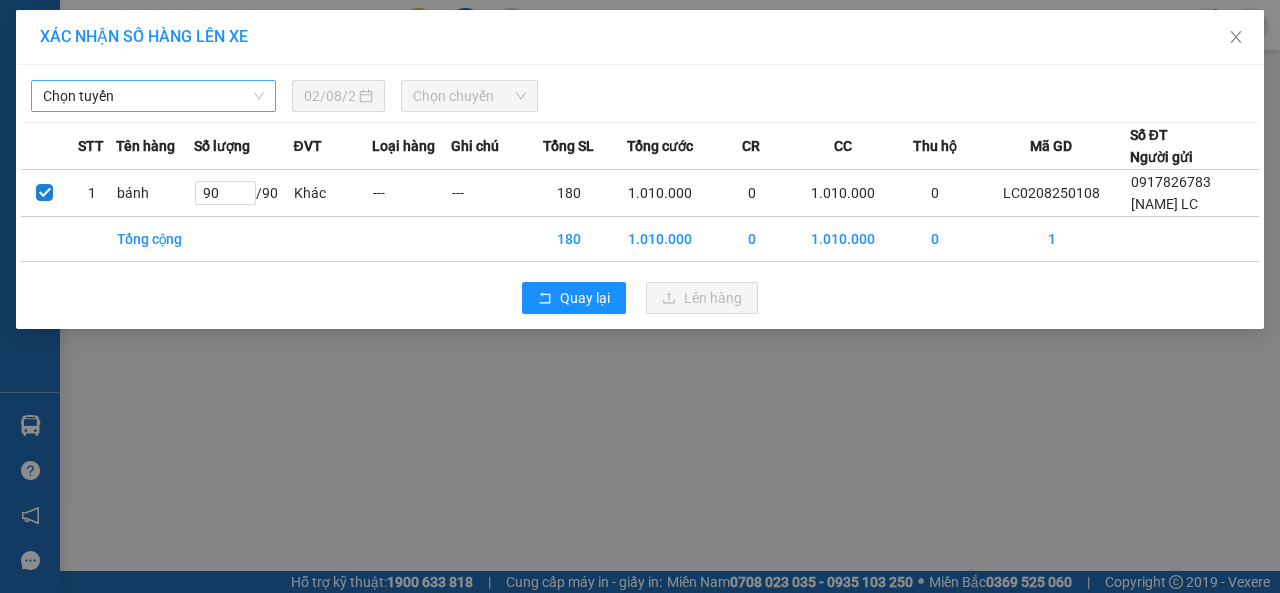 click on "Chọn tuyến" at bounding box center (153, 96) 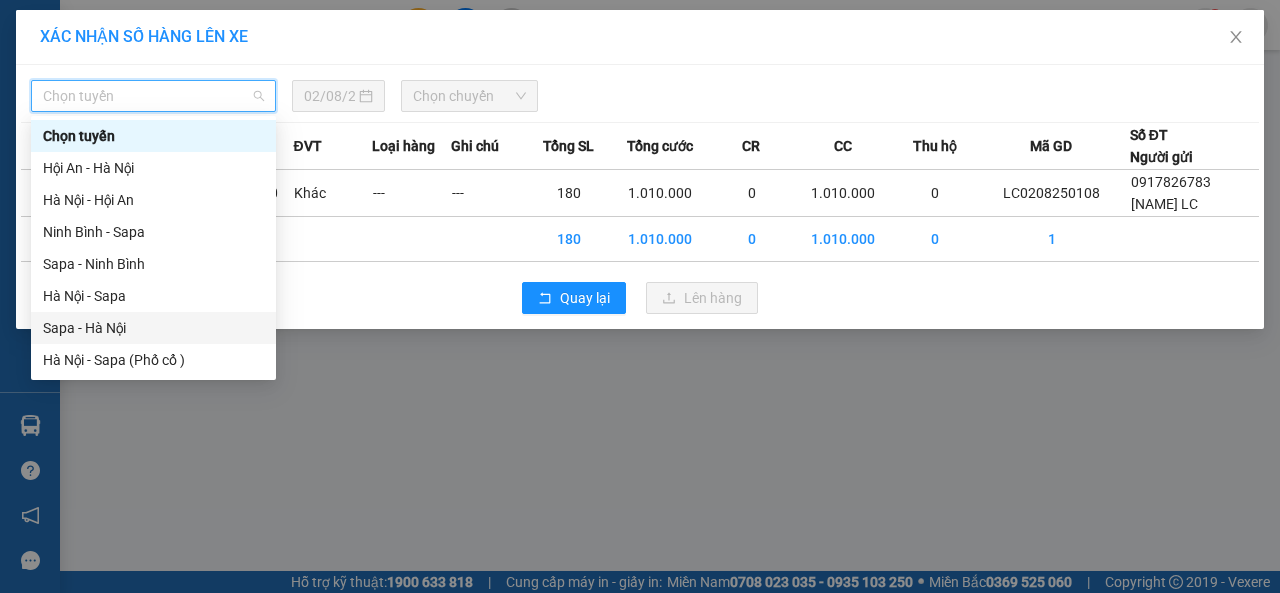 click on "Sapa - Hà Nội" at bounding box center (153, 328) 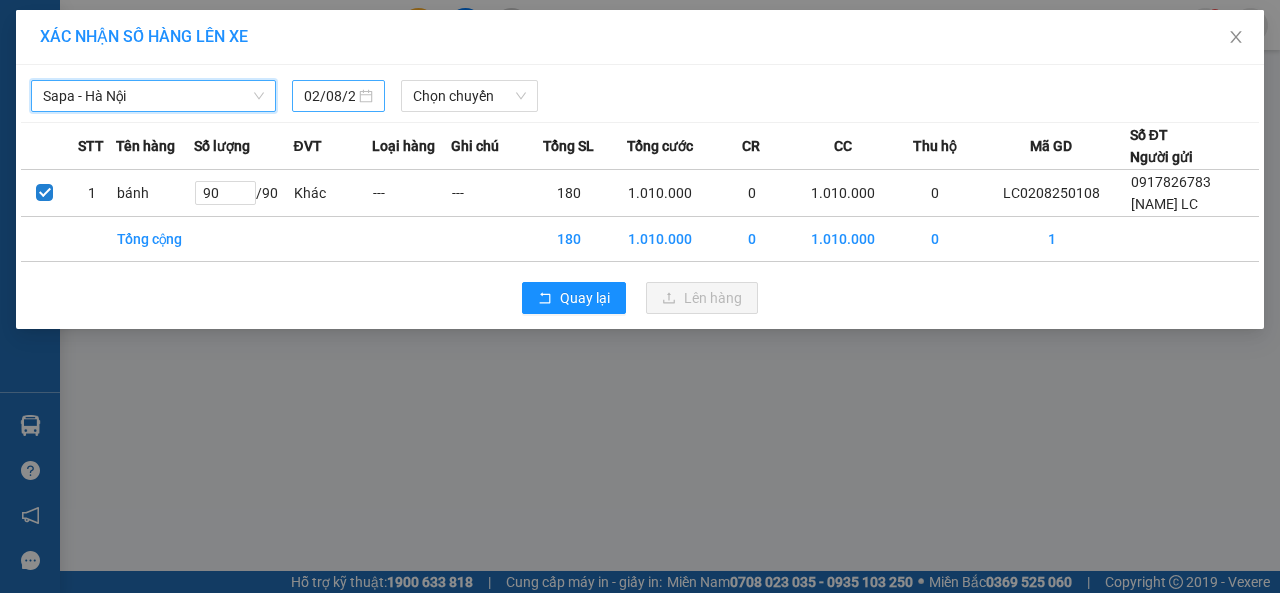 click on "02/08/2025" at bounding box center (329, 96) 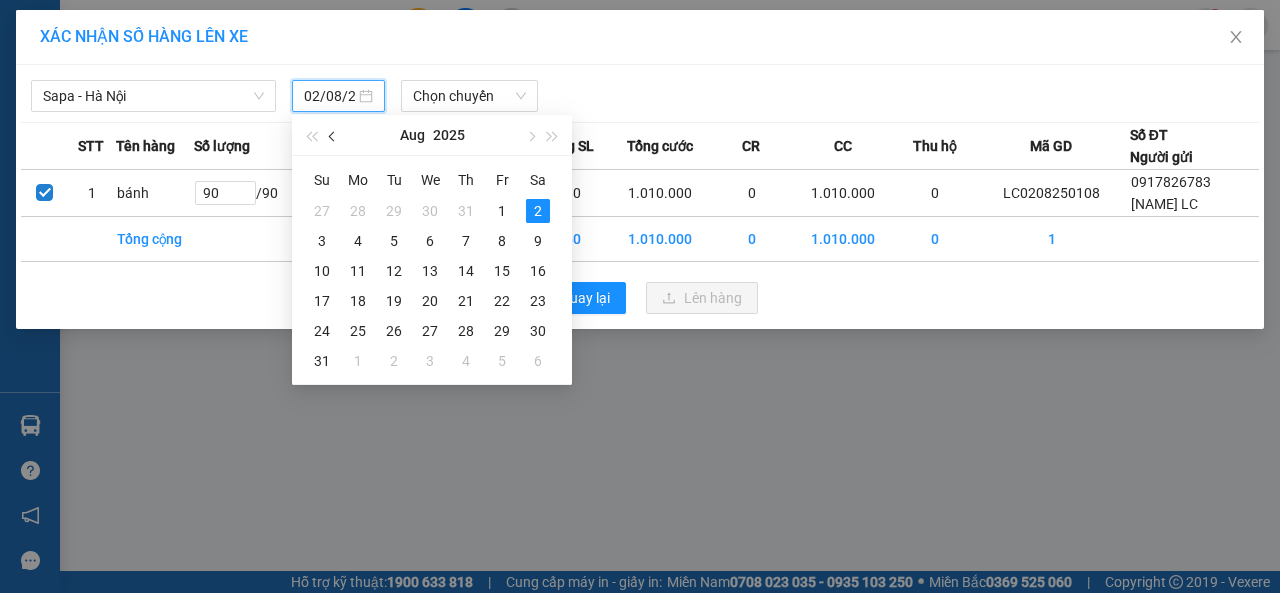 click at bounding box center [334, 137] 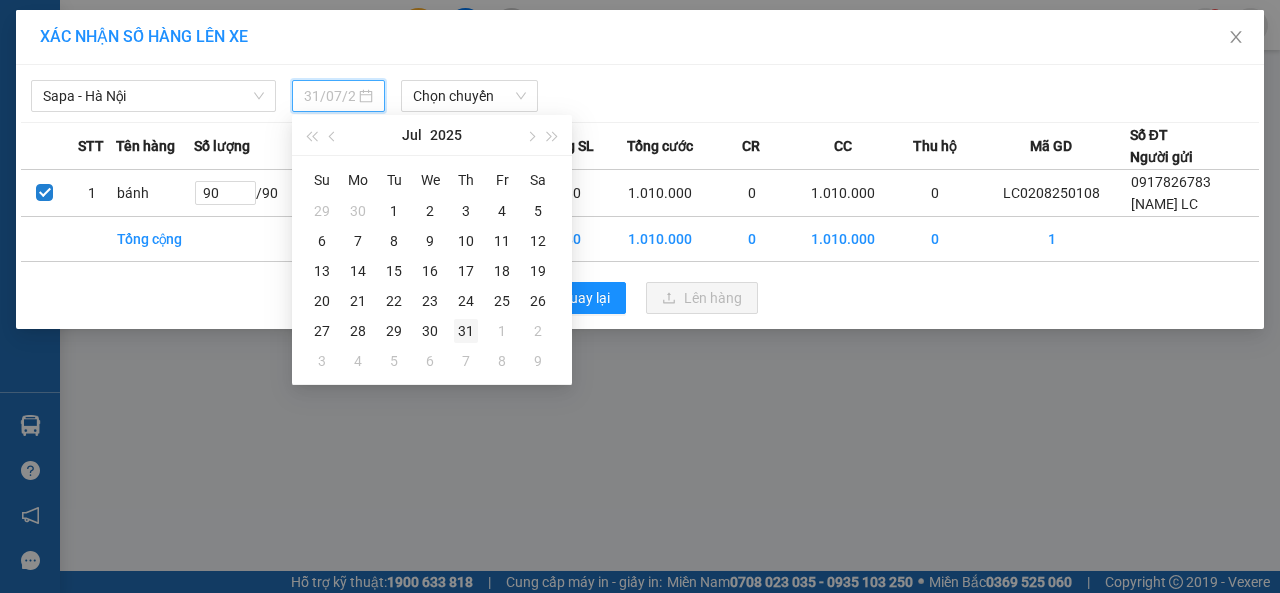 click on "31" at bounding box center (466, 331) 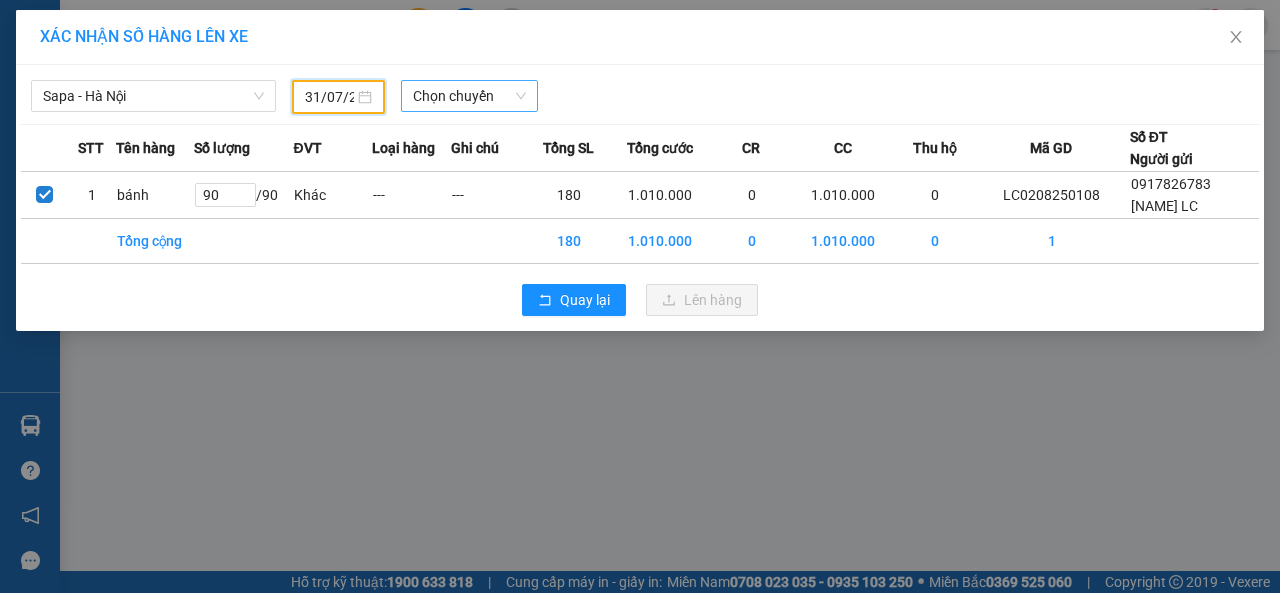 click on "Chọn chuyến" at bounding box center (469, 96) 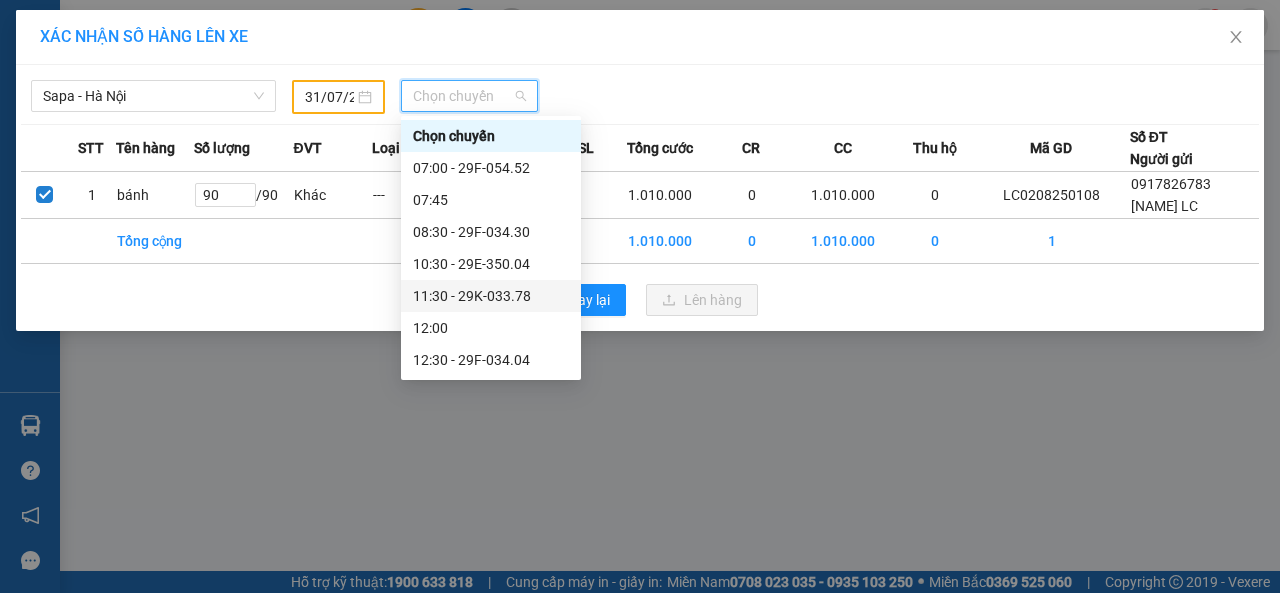 scroll, scrollTop: 300, scrollLeft: 0, axis: vertical 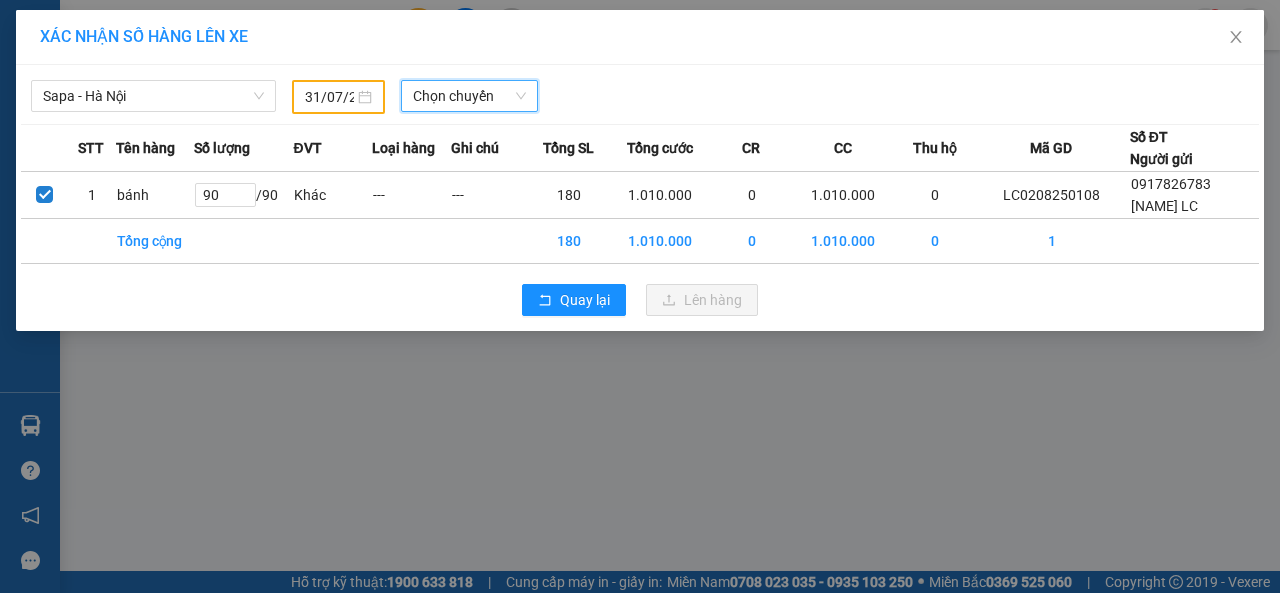 click on "Chọn chuyến" at bounding box center [469, 96] 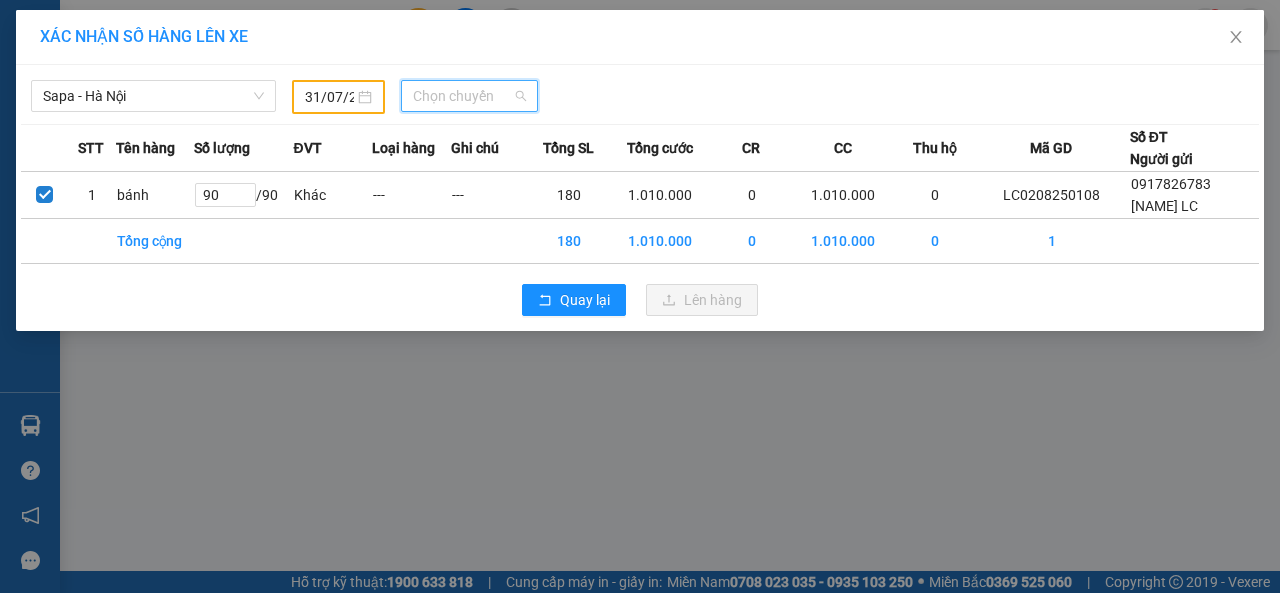 scroll, scrollTop: 0, scrollLeft: 0, axis: both 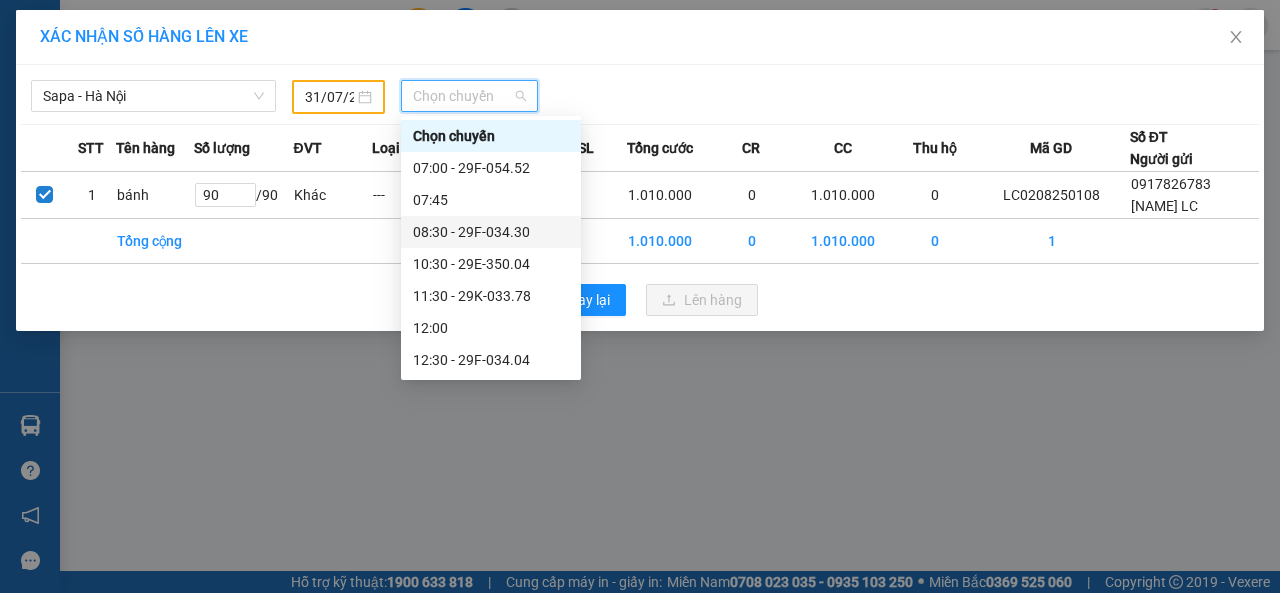 click on "08:30     - 29F-034.30" at bounding box center (491, 232) 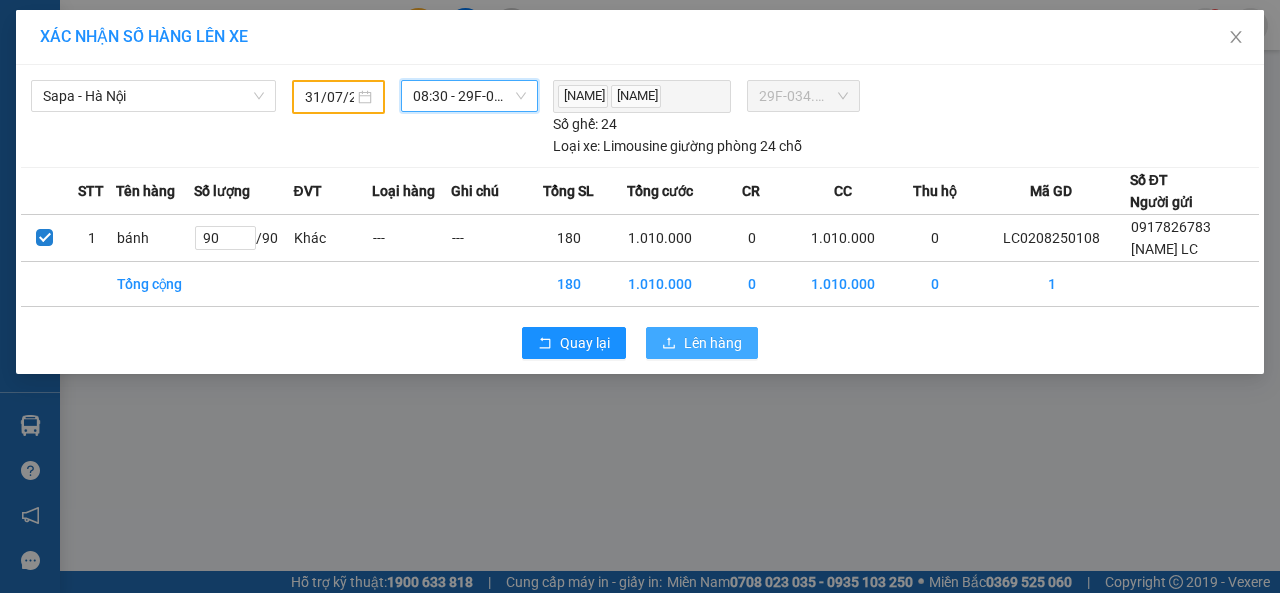 click on "Lên hàng" at bounding box center (713, 343) 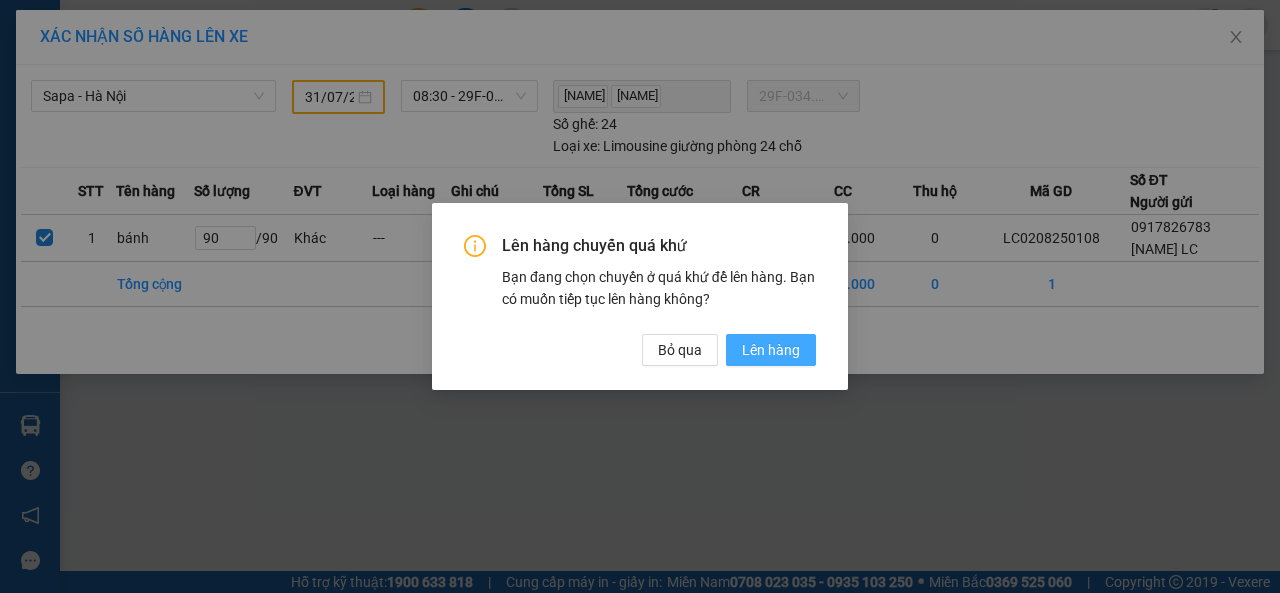 click on "Lên hàng" at bounding box center [771, 350] 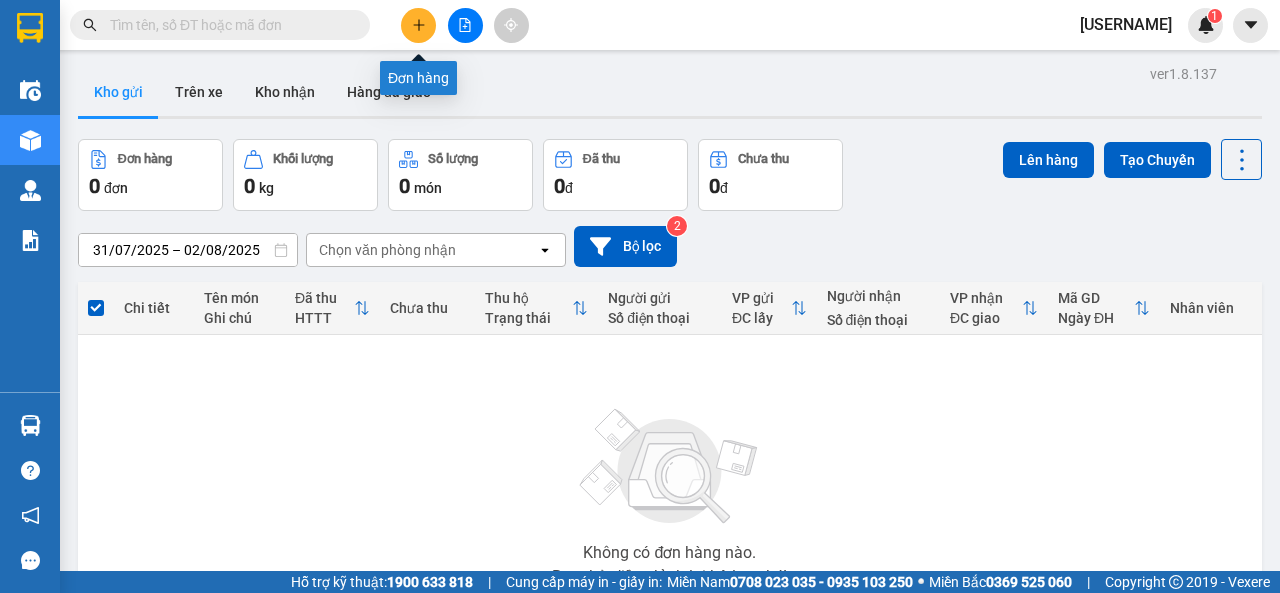 click 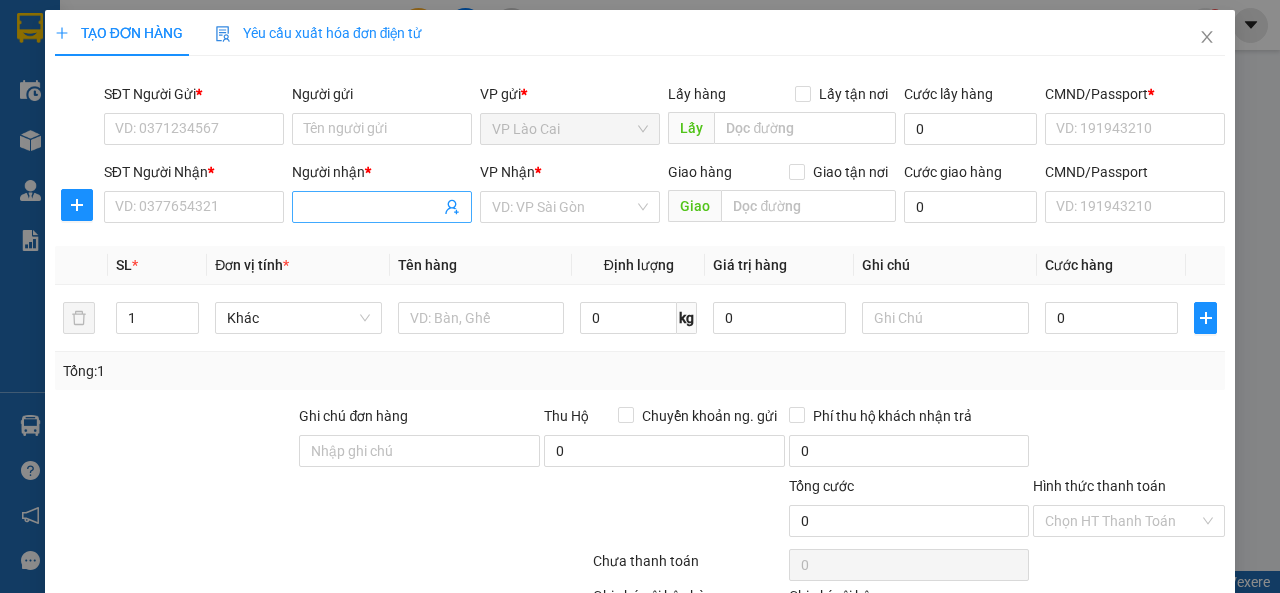 click on "Người nhận  *" at bounding box center [372, 207] 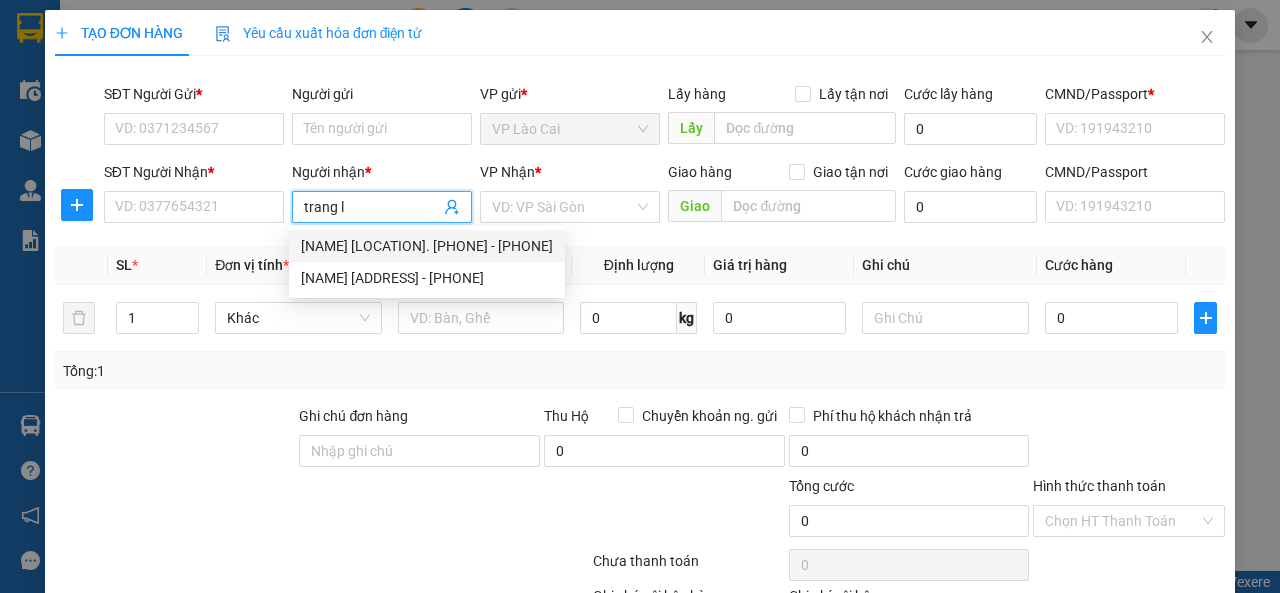 click on "Trang Long Biên. 0868393536 - 0868393536" at bounding box center (427, 246) 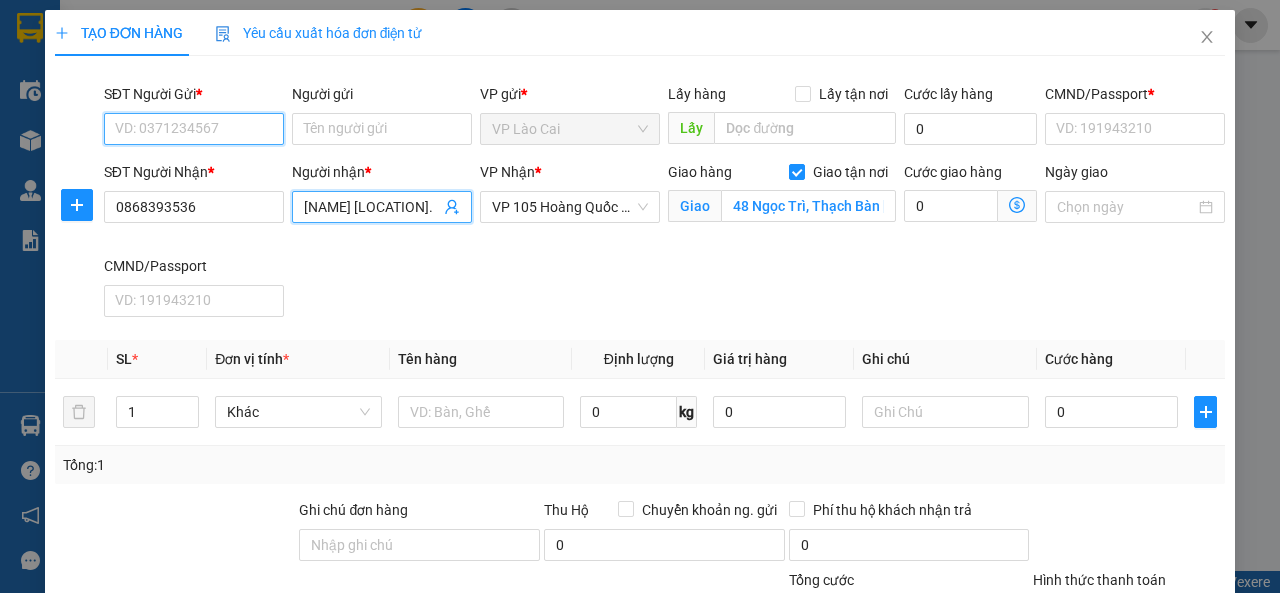 click on "SĐT Người Gửi  *" at bounding box center [194, 129] 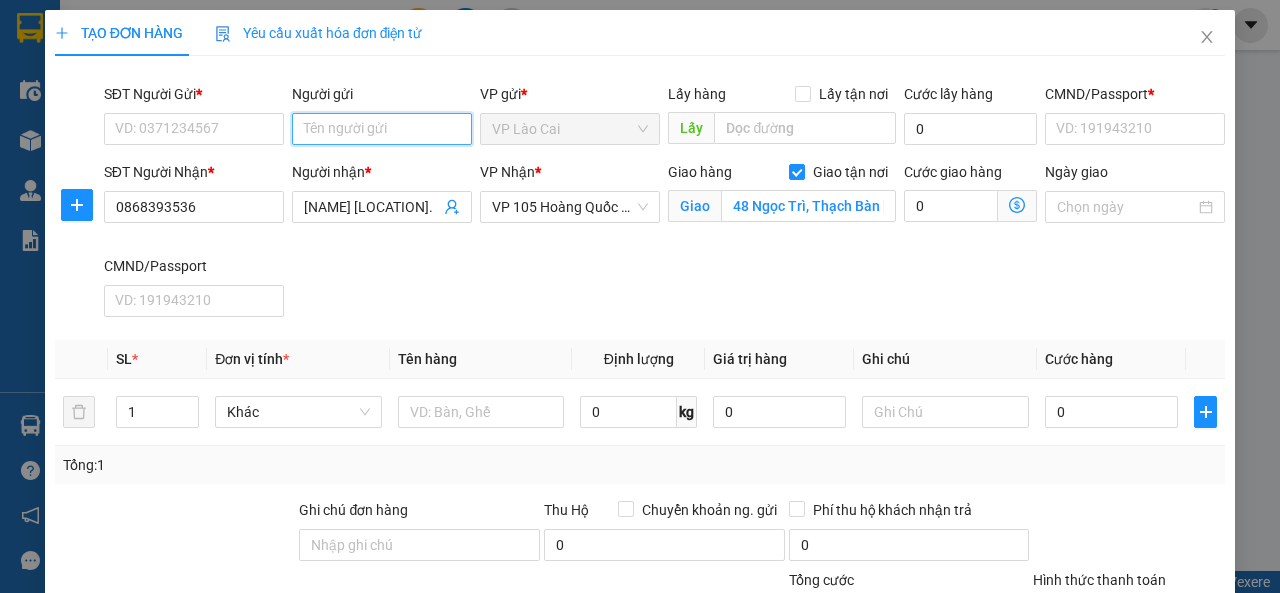 click on "Người gửi" at bounding box center [382, 129] 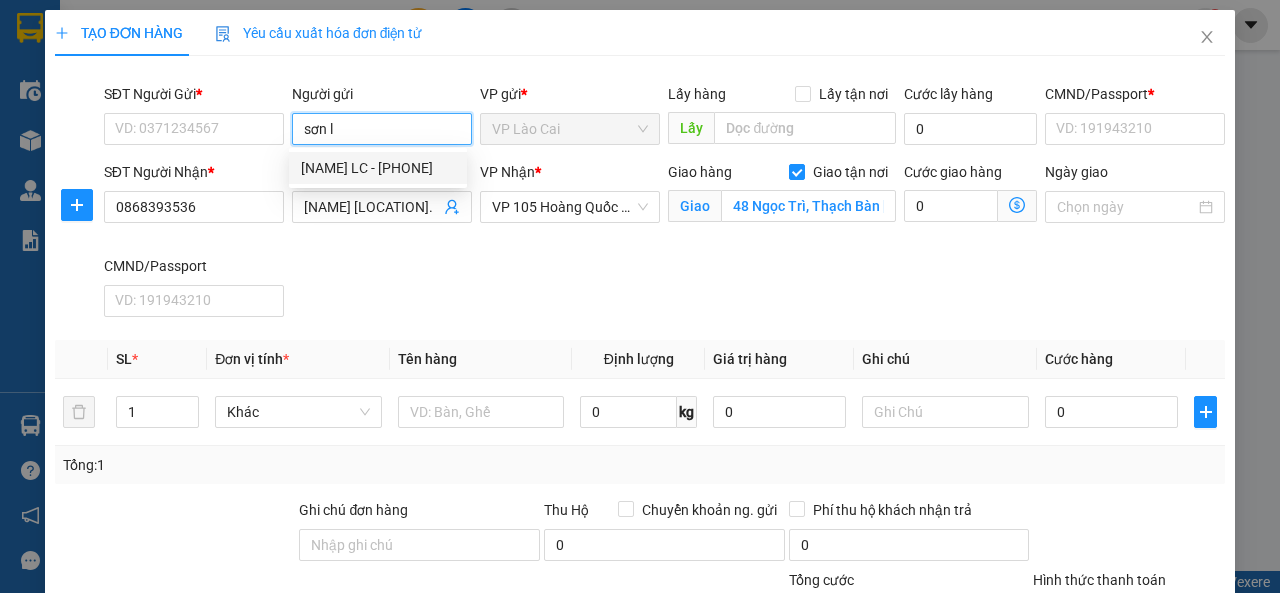 click on "Sơn LC - 0917826783" at bounding box center [378, 168] 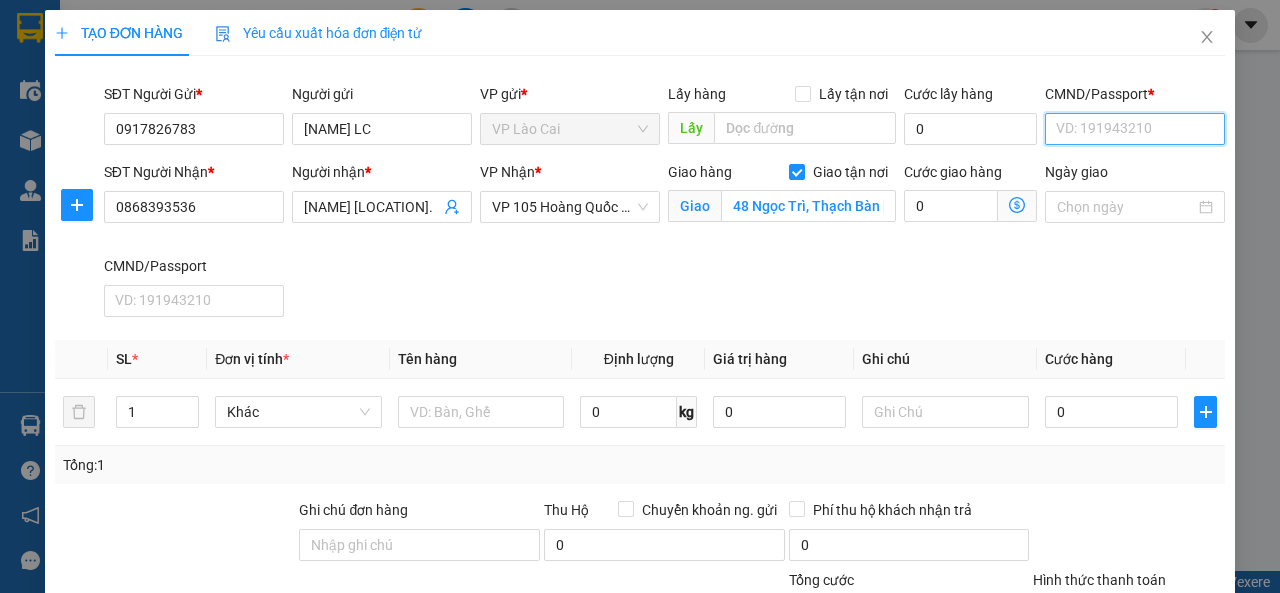 click on "CMND/Passport  *" at bounding box center (1135, 129) 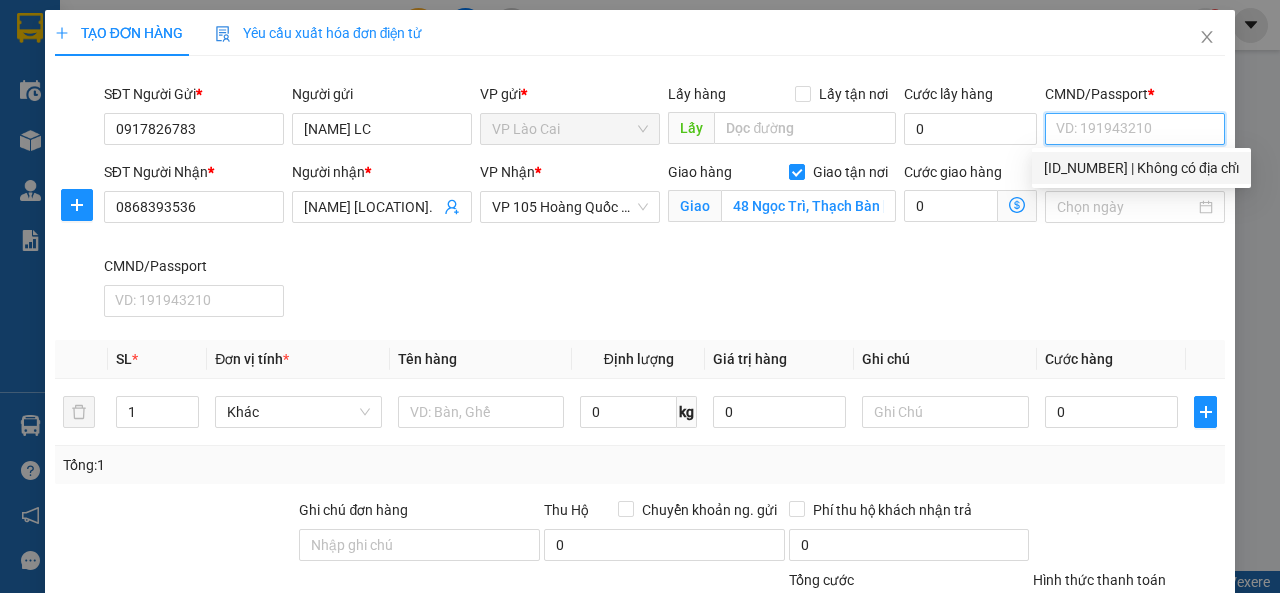 click on "123456789 | Không có địa chỉ" at bounding box center [1141, 168] 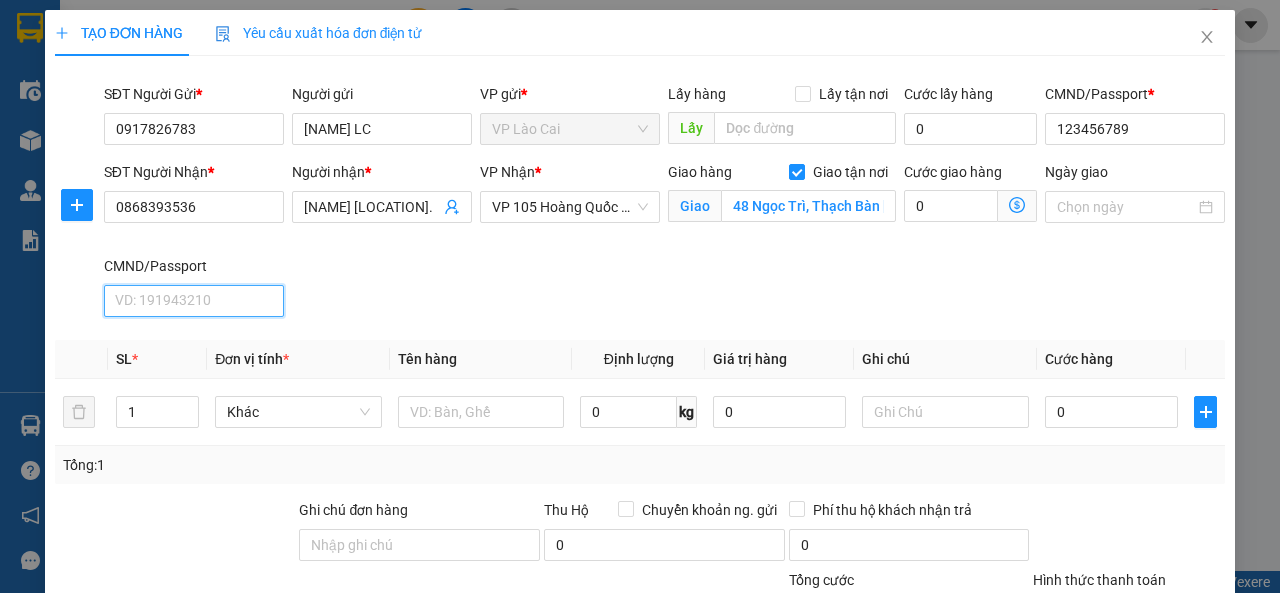 click on "CMND/Passport" at bounding box center (194, 301) 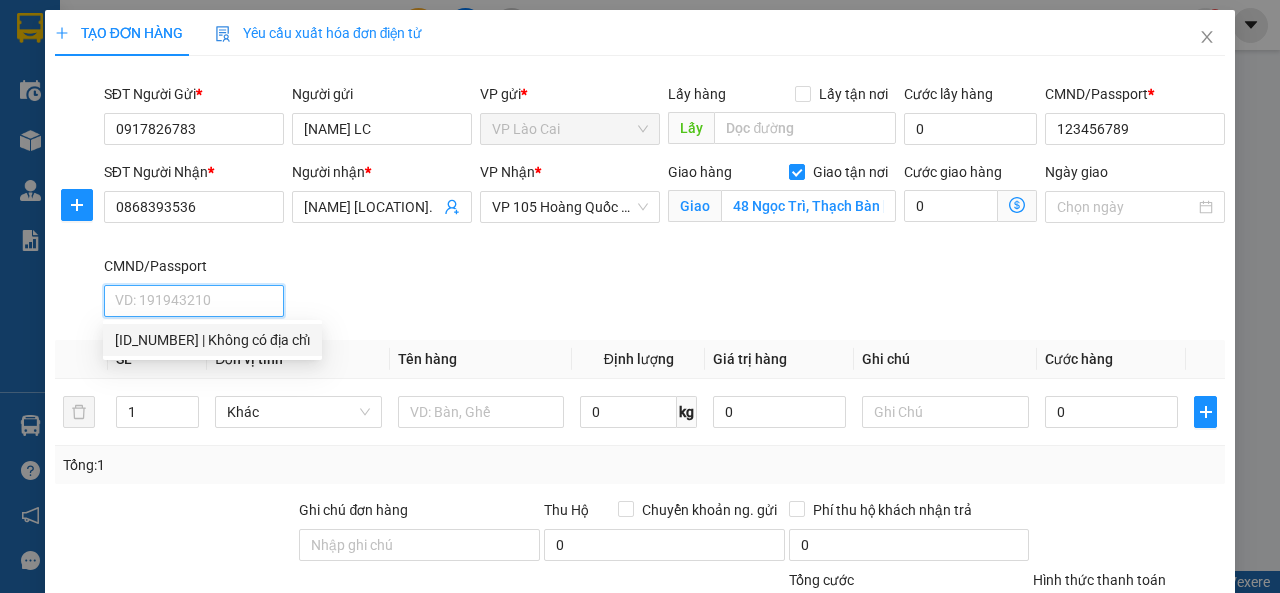 click on "123456789 | Không có địa chỉ" at bounding box center [212, 340] 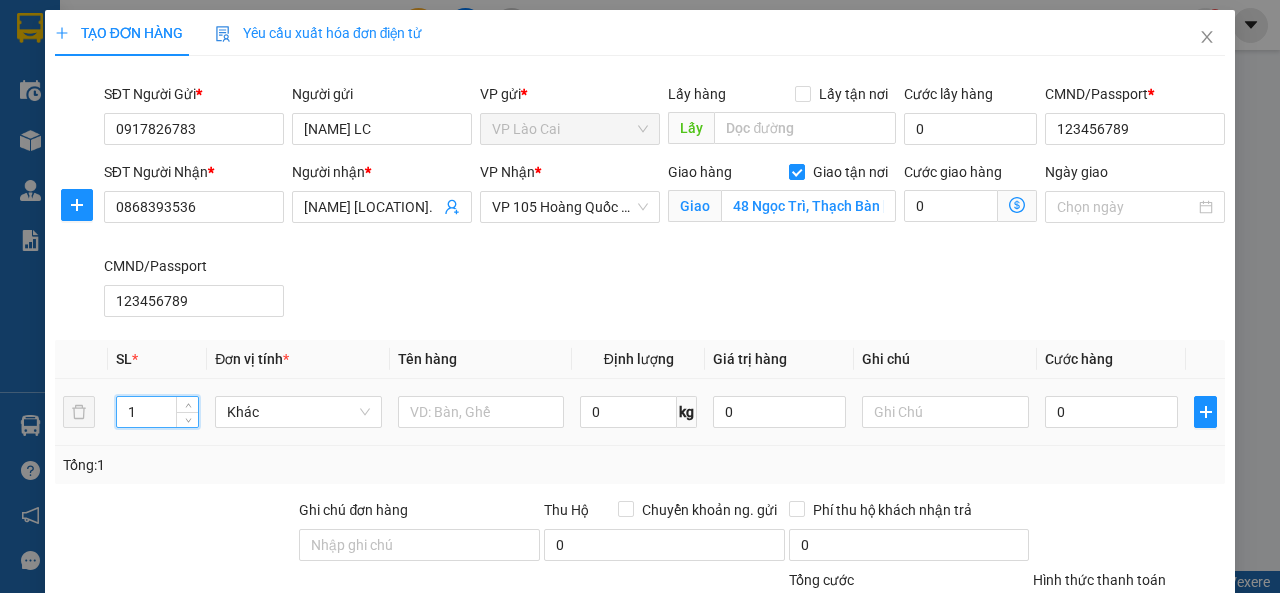 drag, startPoint x: 143, startPoint y: 411, endPoint x: 122, endPoint y: 416, distance: 21.587032 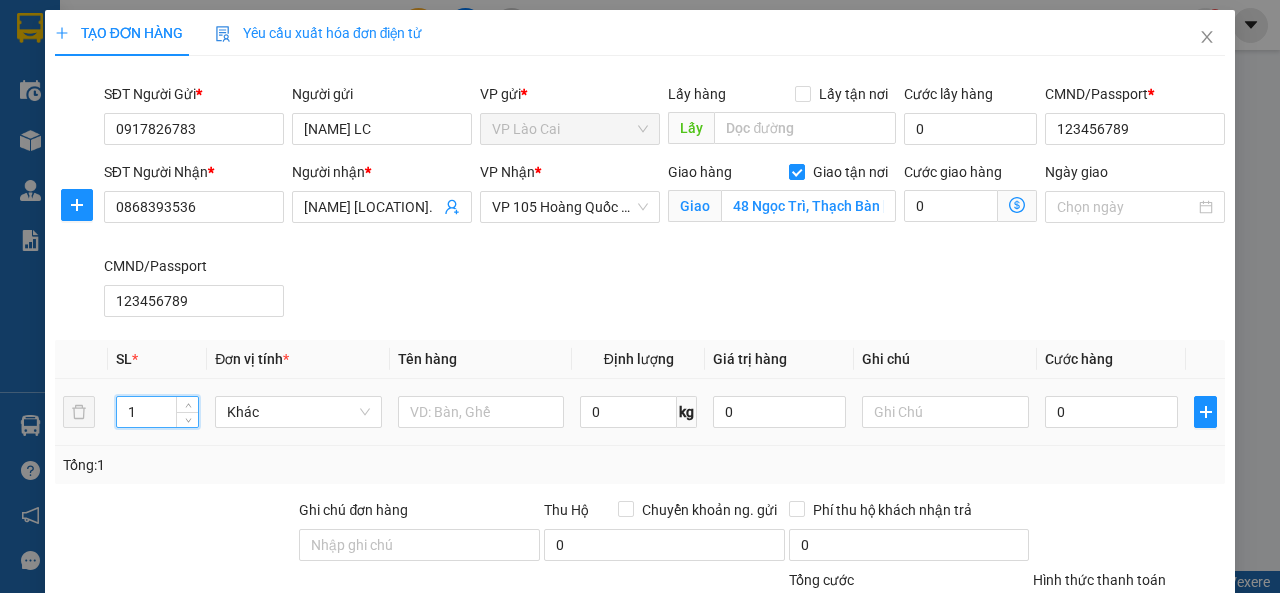 click on "1" at bounding box center (158, 412) 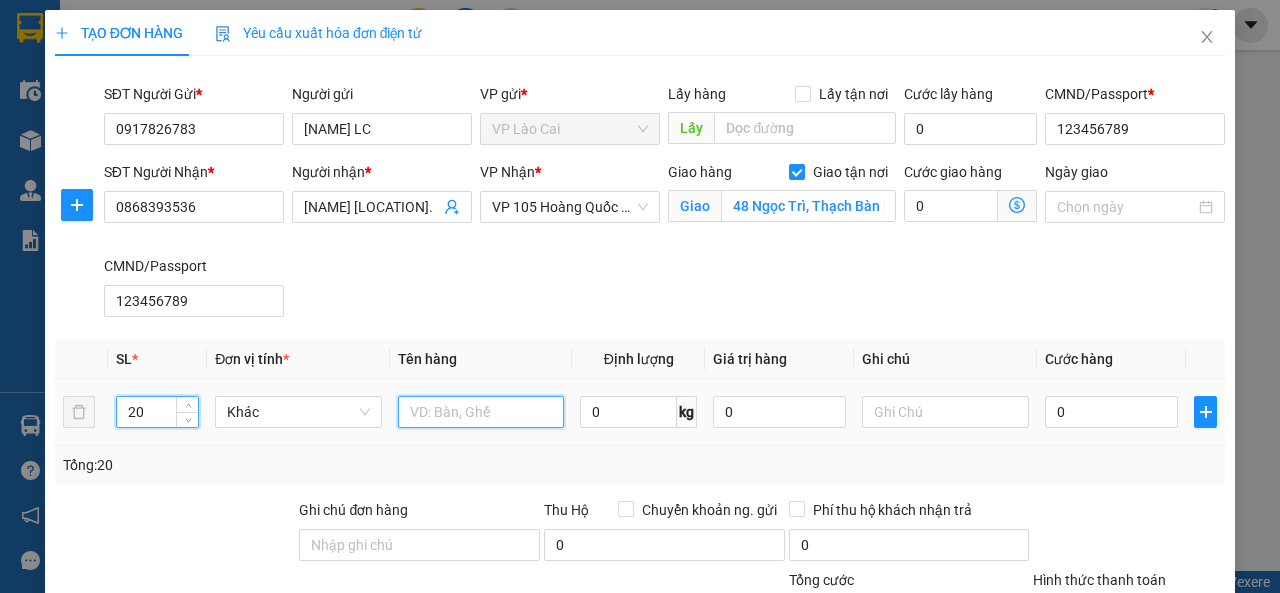click at bounding box center [481, 412] 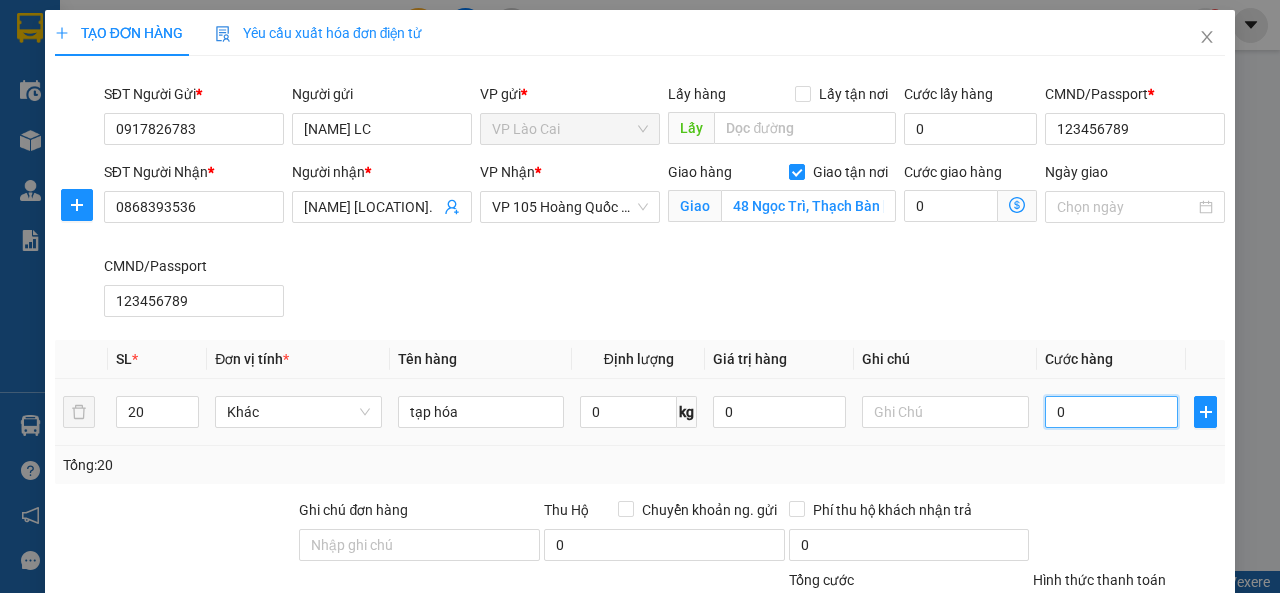 click on "0" at bounding box center (1111, 412) 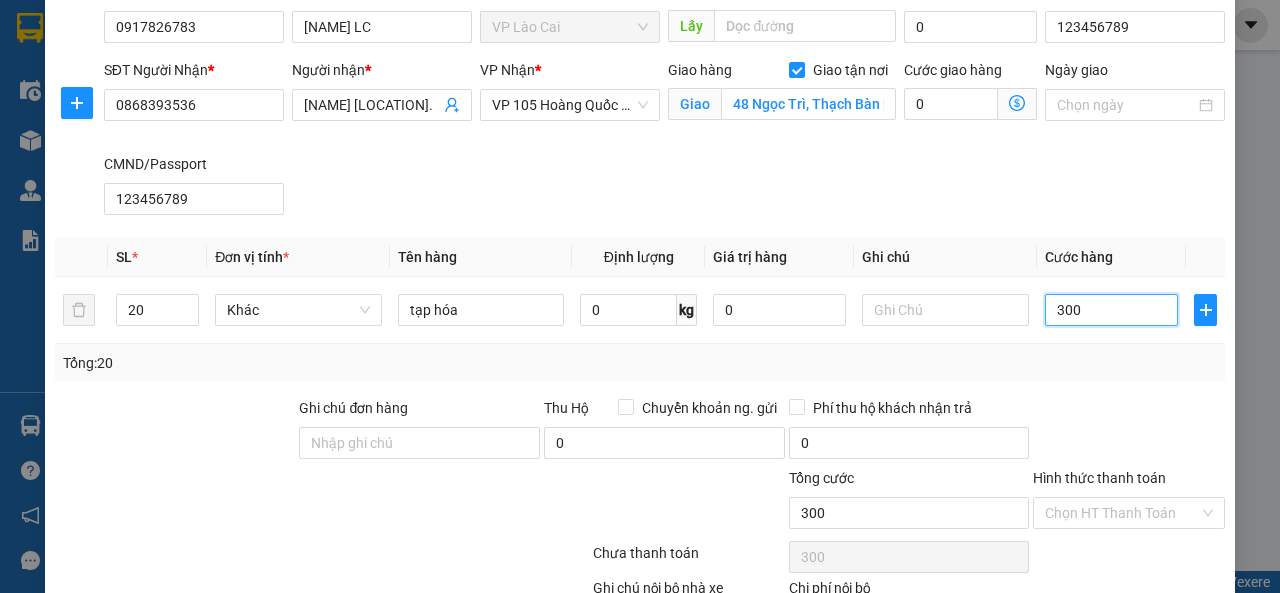 scroll, scrollTop: 200, scrollLeft: 0, axis: vertical 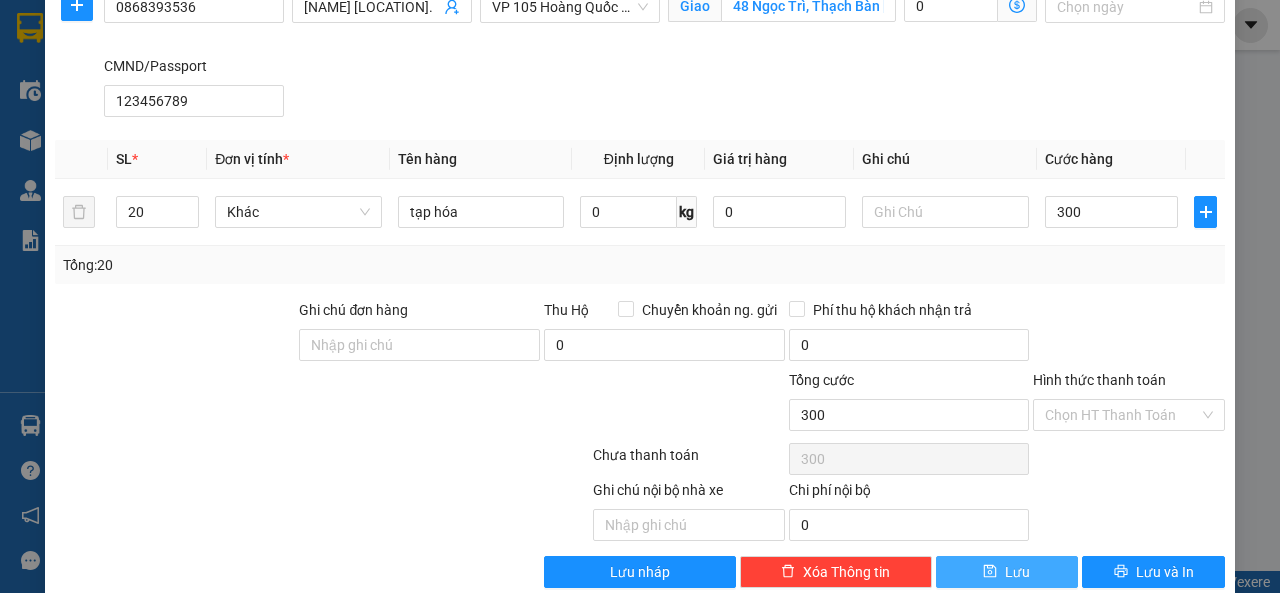 click on "Lưu" at bounding box center (1017, 572) 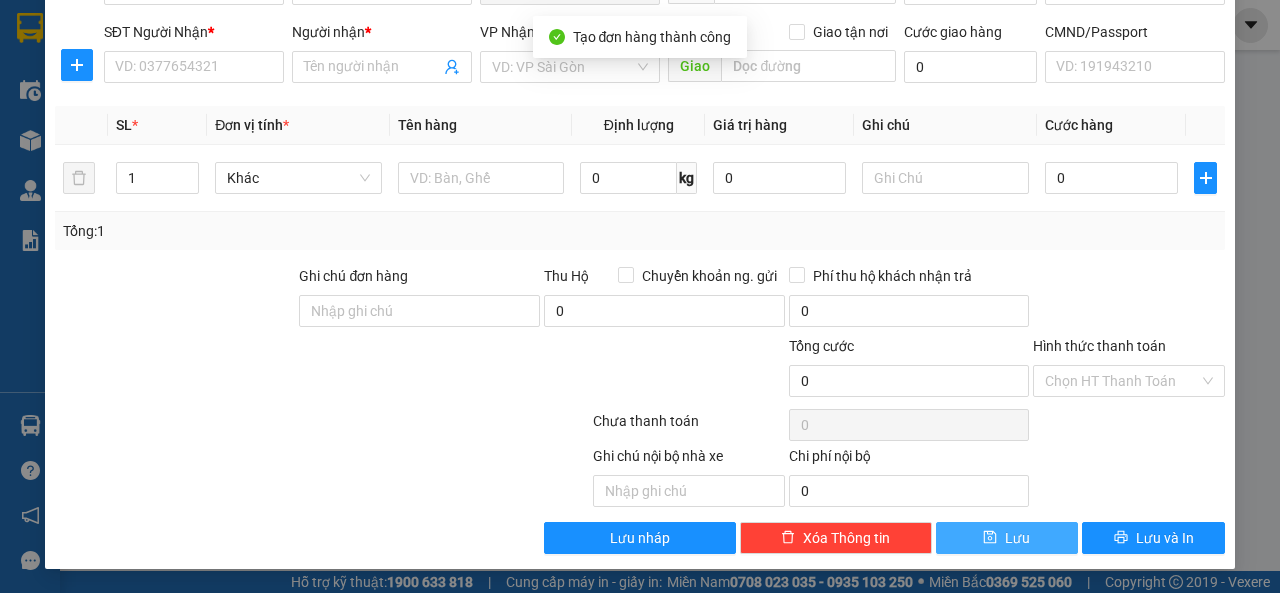 scroll, scrollTop: 137, scrollLeft: 0, axis: vertical 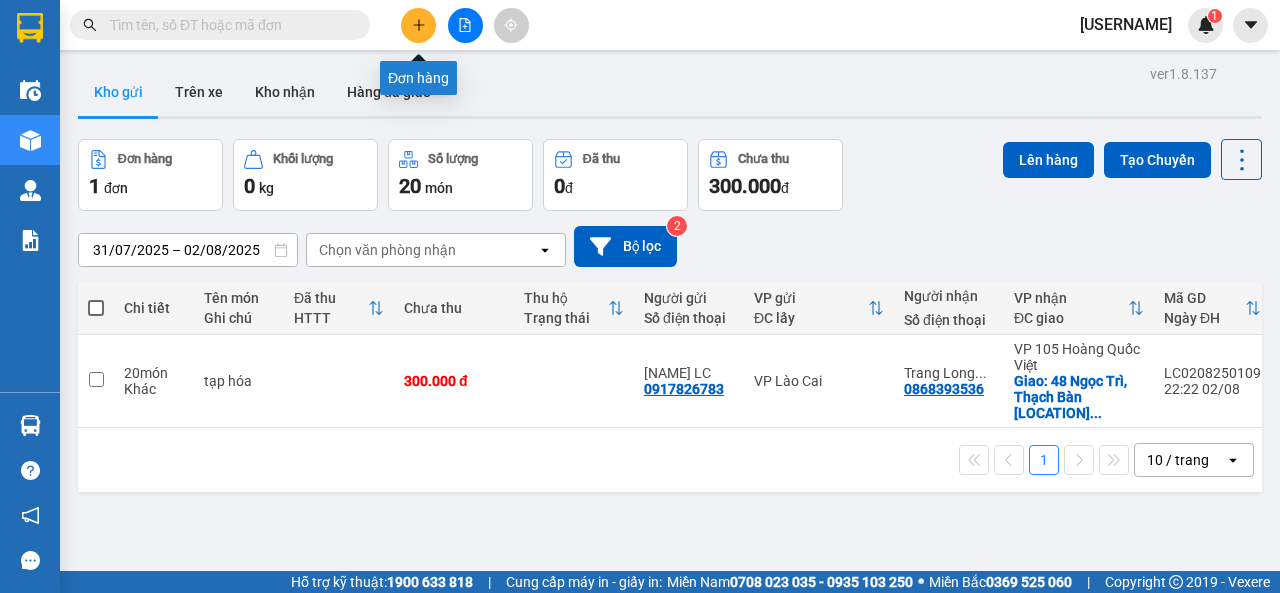 click 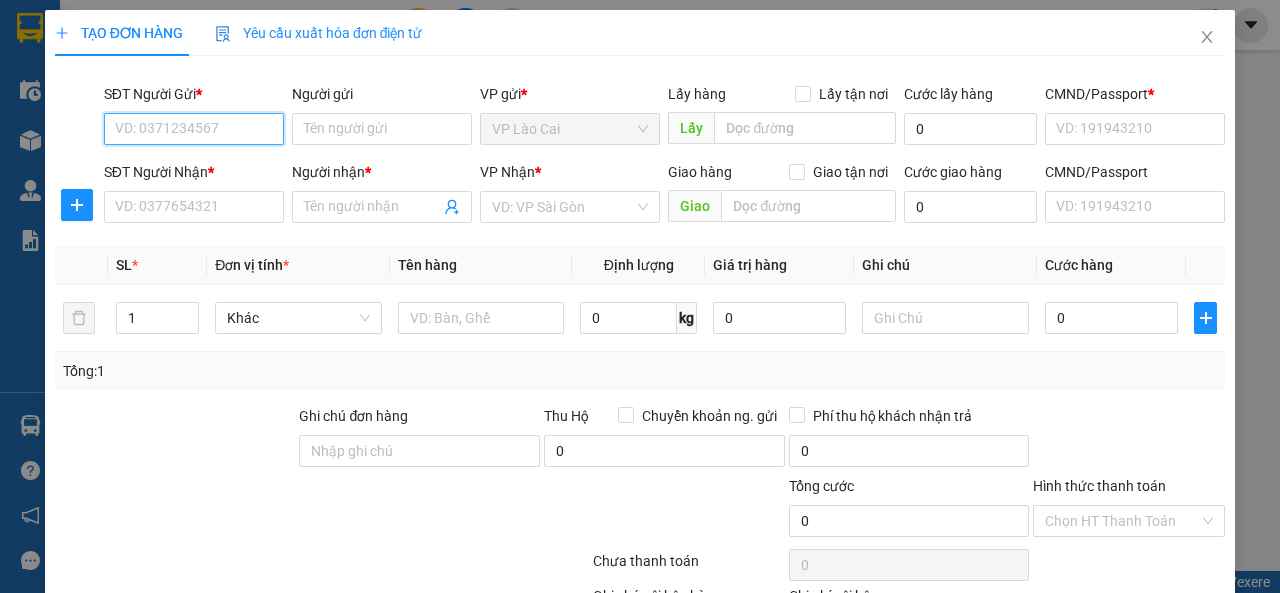 click on "SĐT Người Gửi  *" at bounding box center [194, 129] 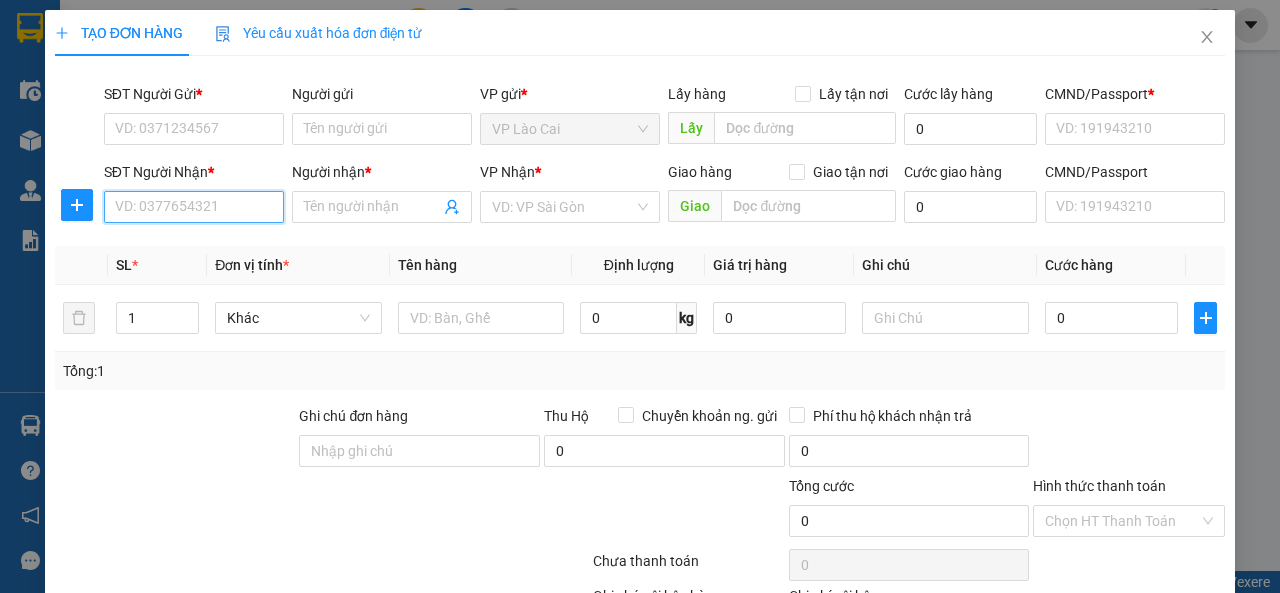 click on "SĐT Người Nhận  *" at bounding box center (194, 207) 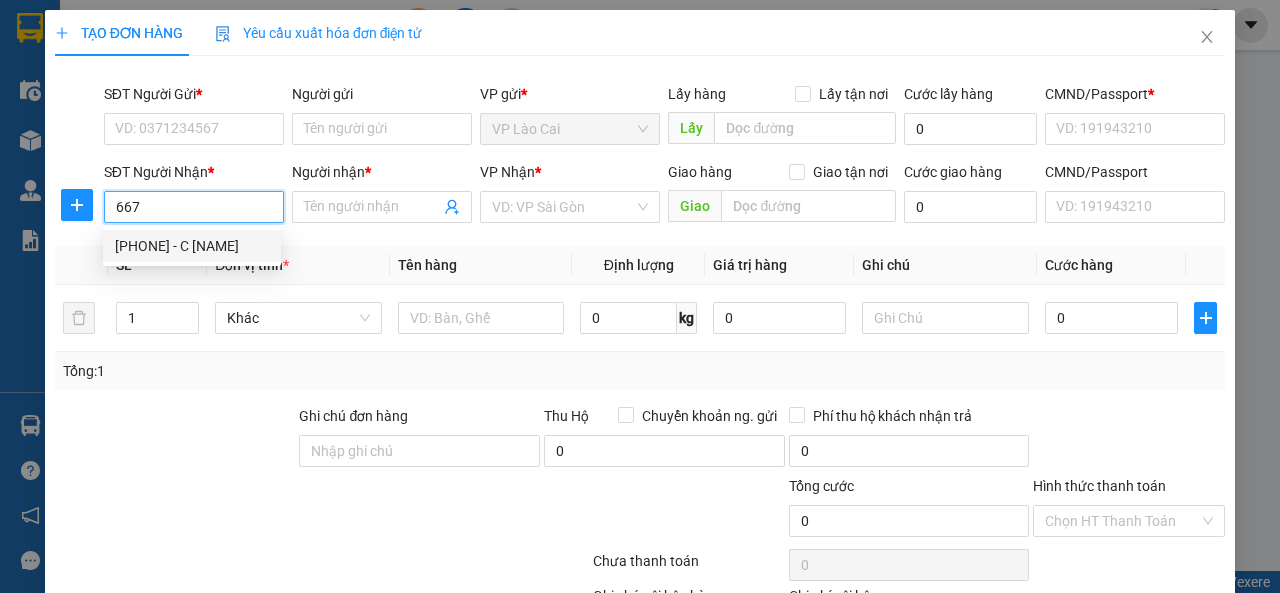 click on "0838547667 - C Hương" at bounding box center (192, 246) 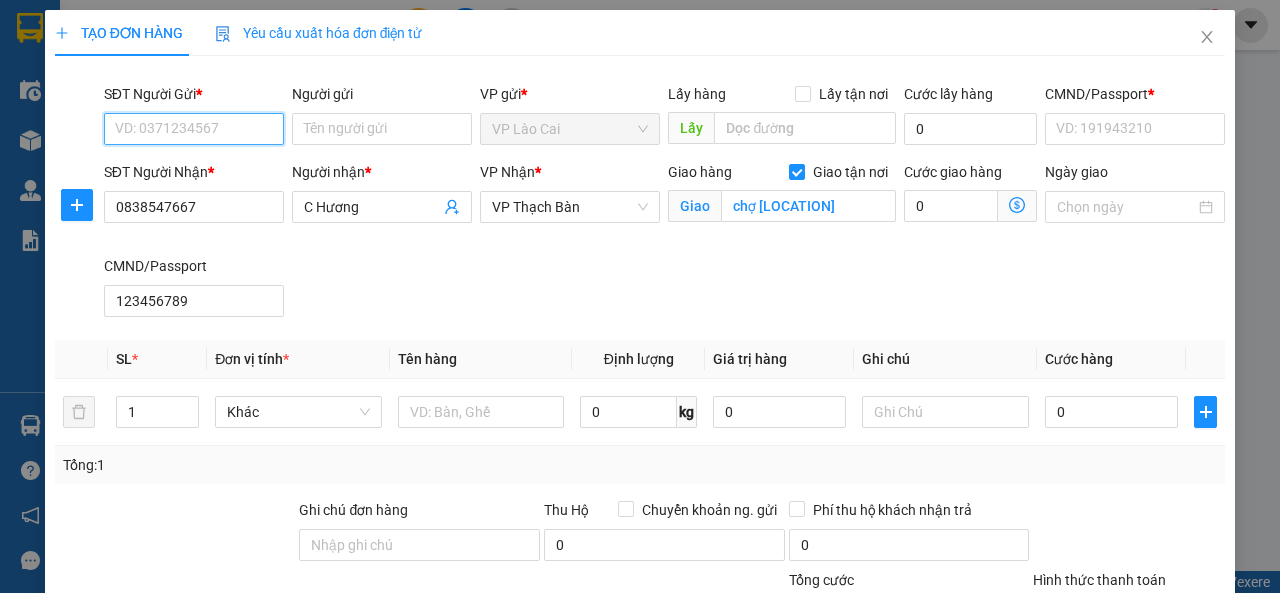 click on "SĐT Người Gửi  *" at bounding box center (194, 129) 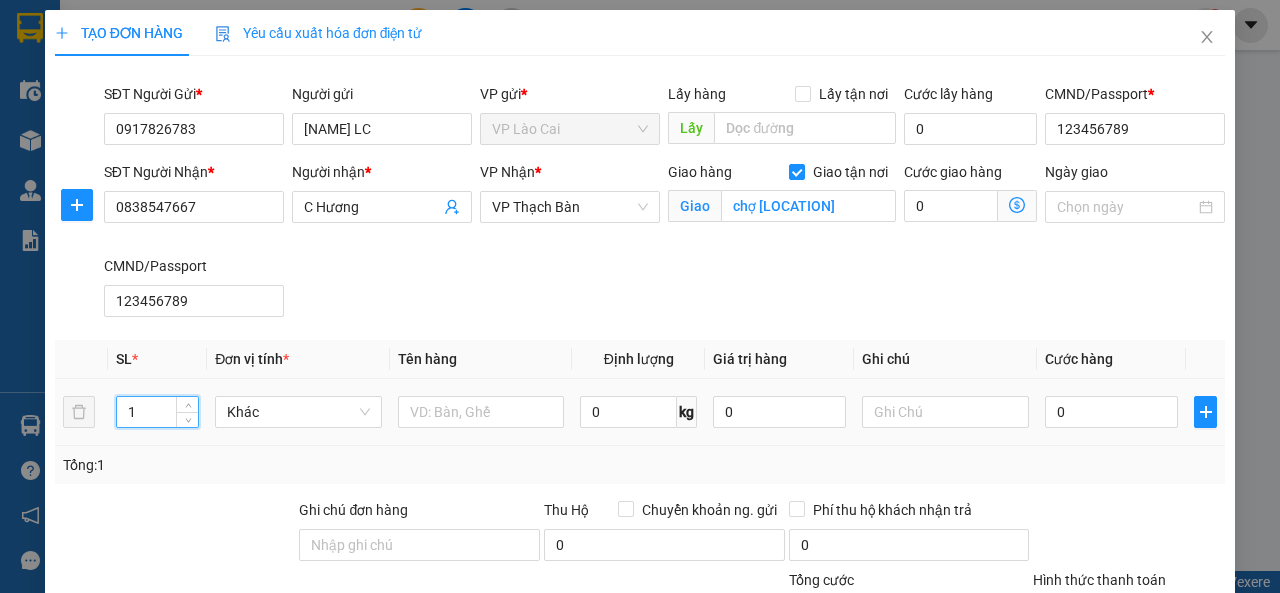 click on "1" at bounding box center (158, 412) 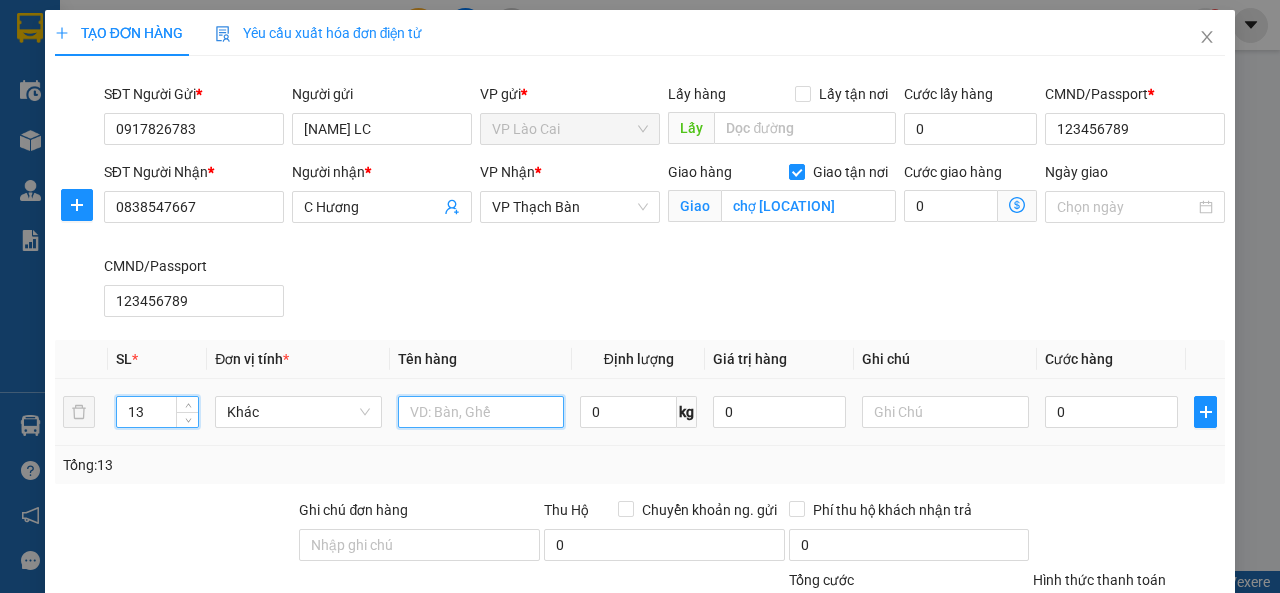 click at bounding box center (481, 412) 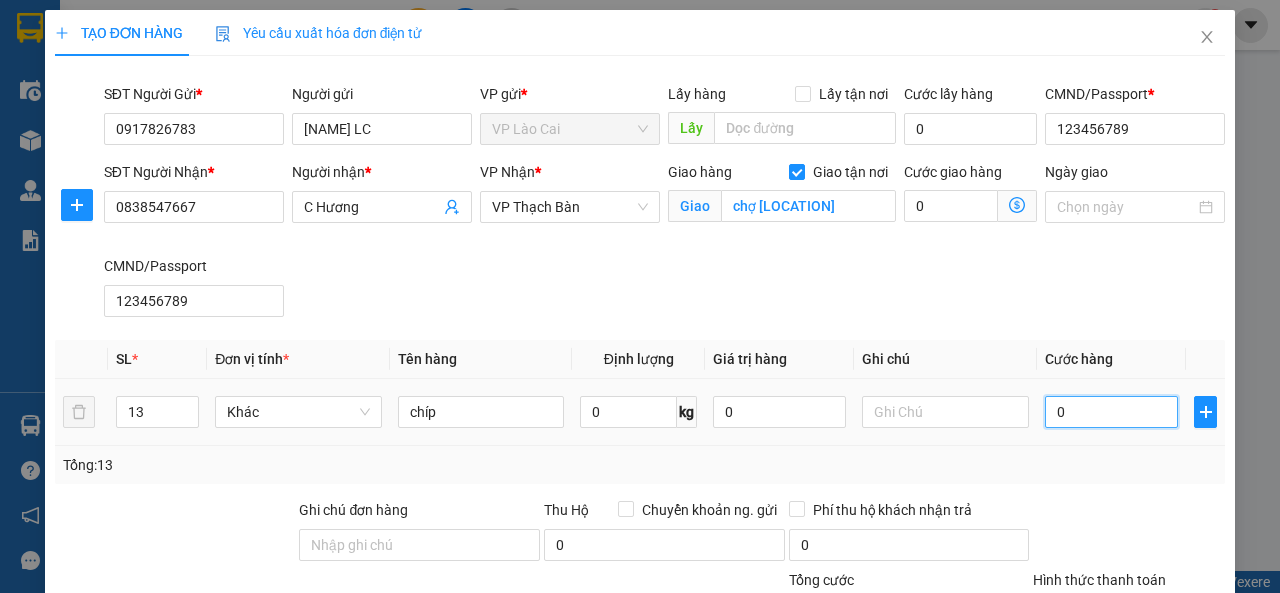 click on "0" at bounding box center (1111, 412) 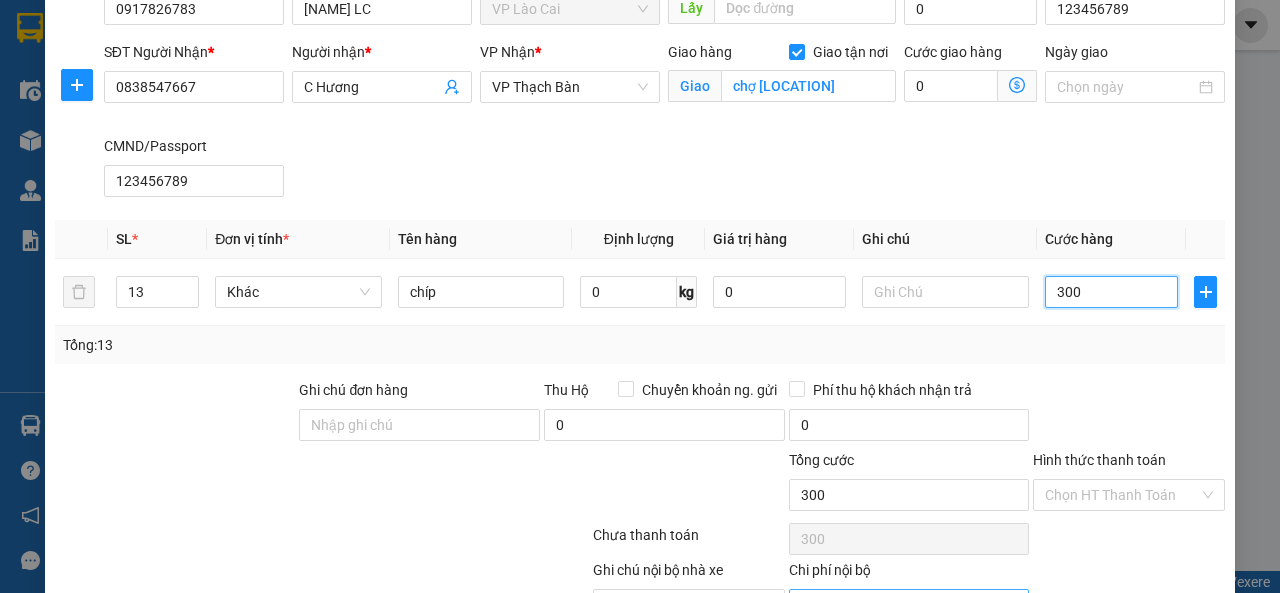 scroll, scrollTop: 230, scrollLeft: 0, axis: vertical 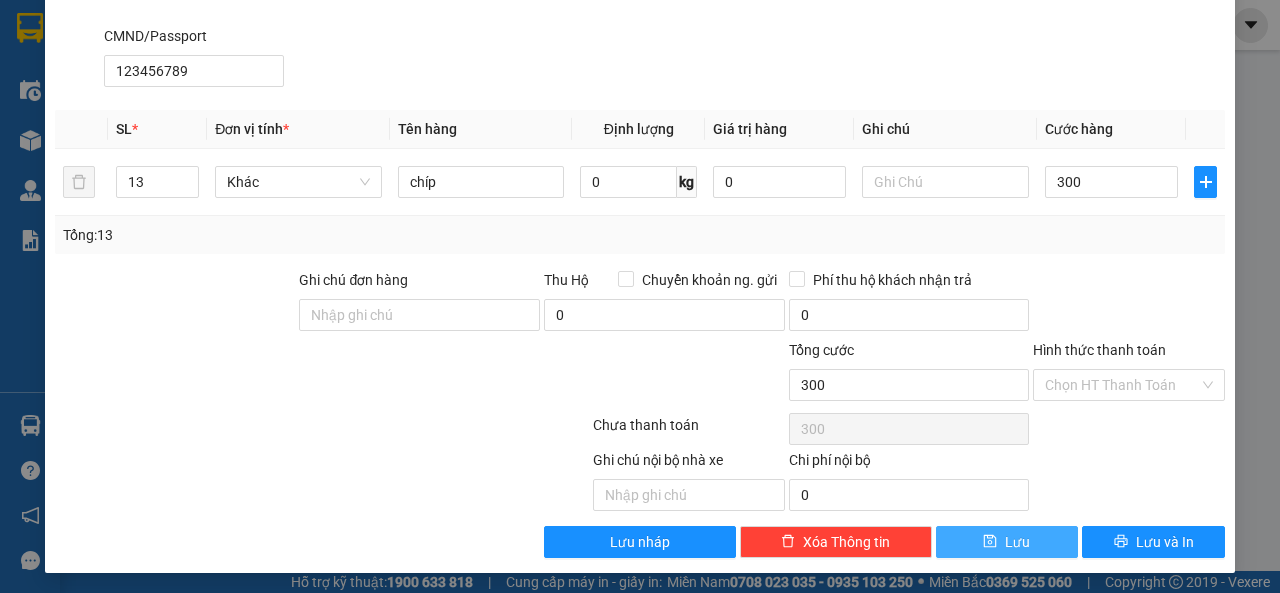 click on "Lưu" at bounding box center (1007, 542) 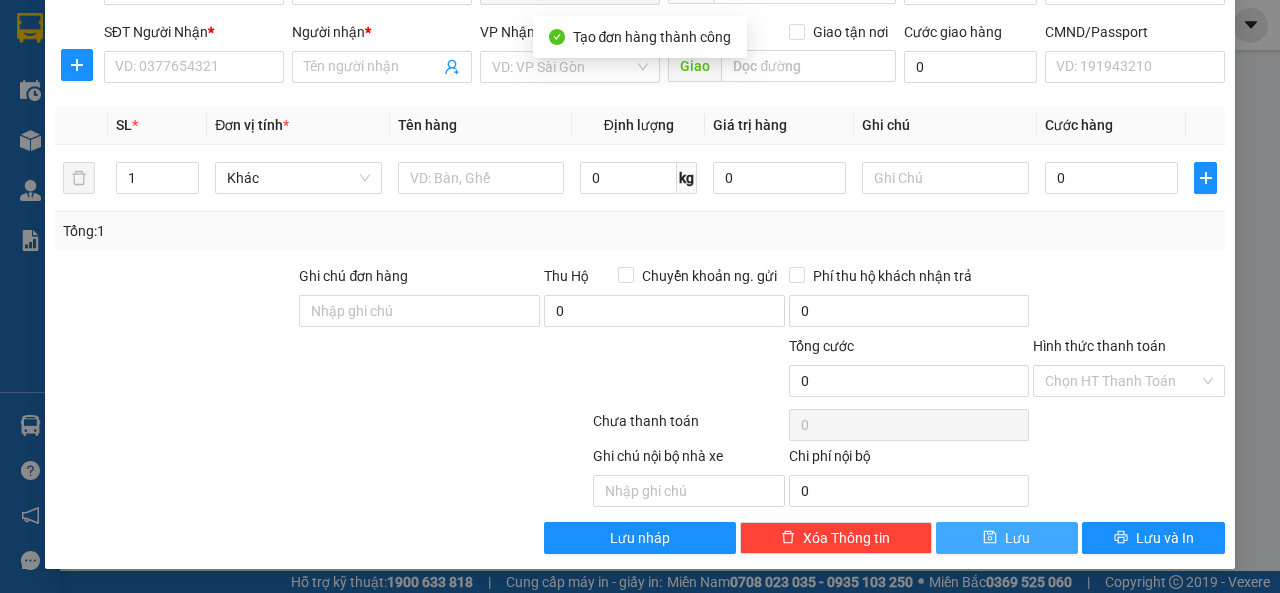 scroll, scrollTop: 137, scrollLeft: 0, axis: vertical 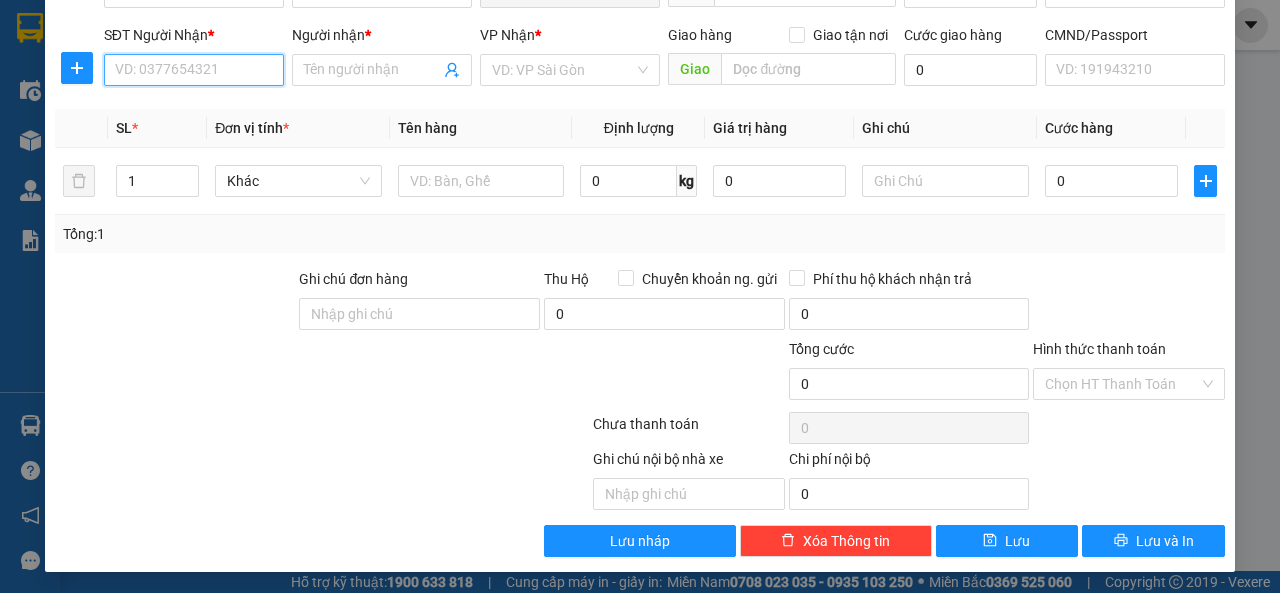 click on "SĐT Người Nhận  *" at bounding box center (194, 70) 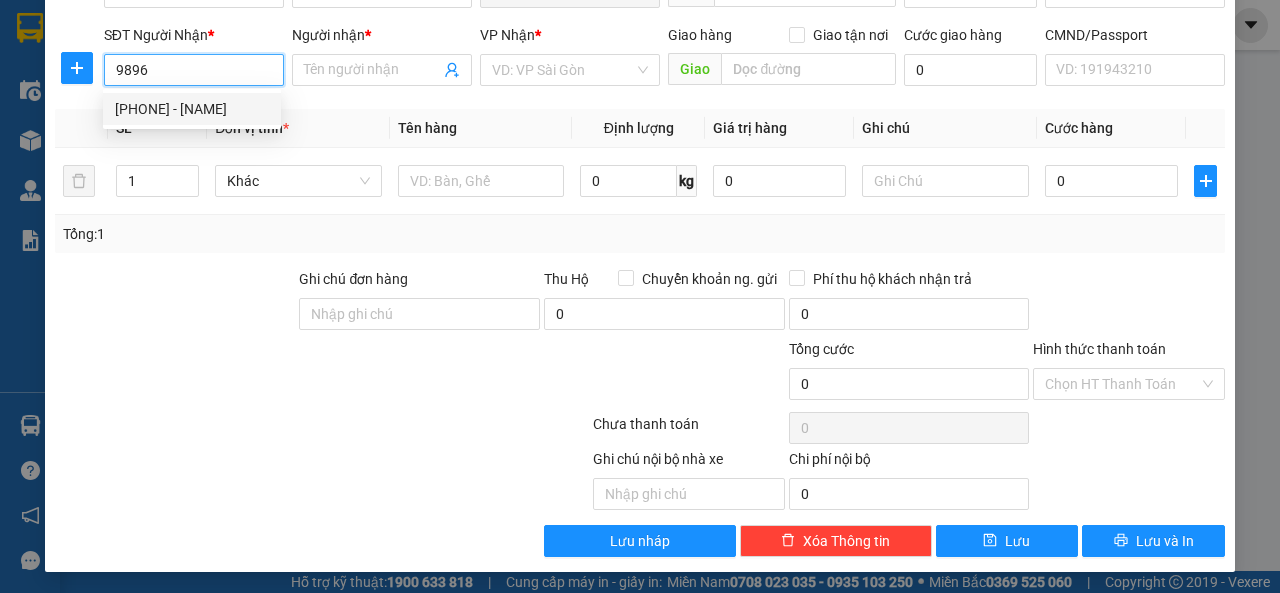 click on "0909669896 - Nhâm" at bounding box center [192, 109] 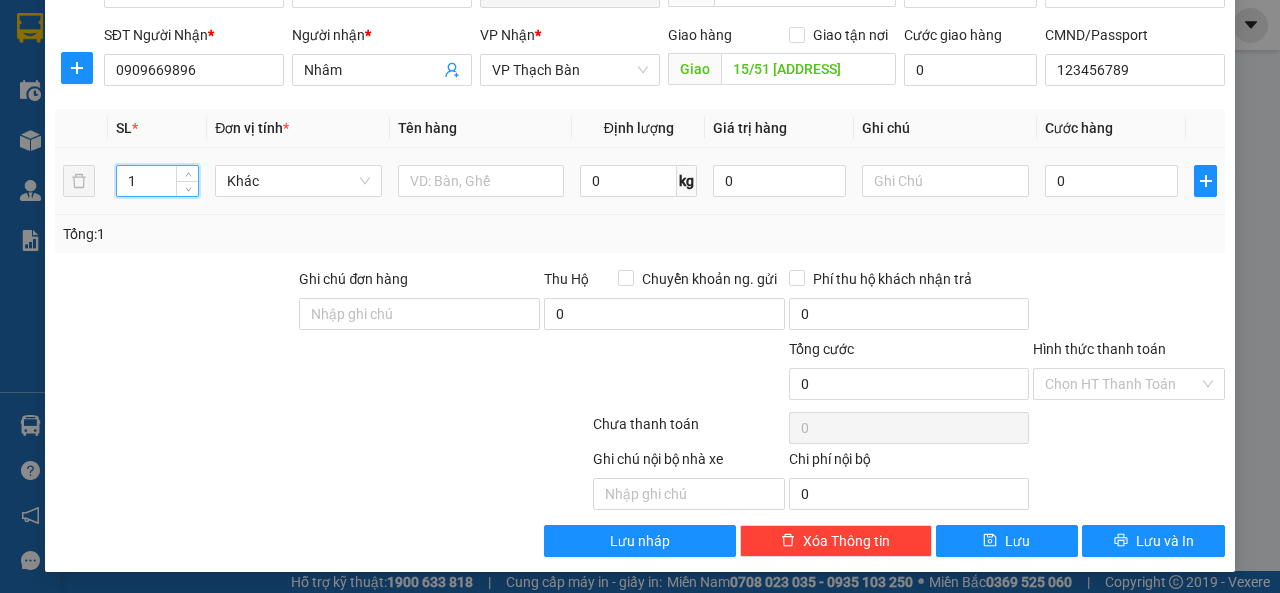 drag, startPoint x: 137, startPoint y: 177, endPoint x: 111, endPoint y: 179, distance: 26.076809 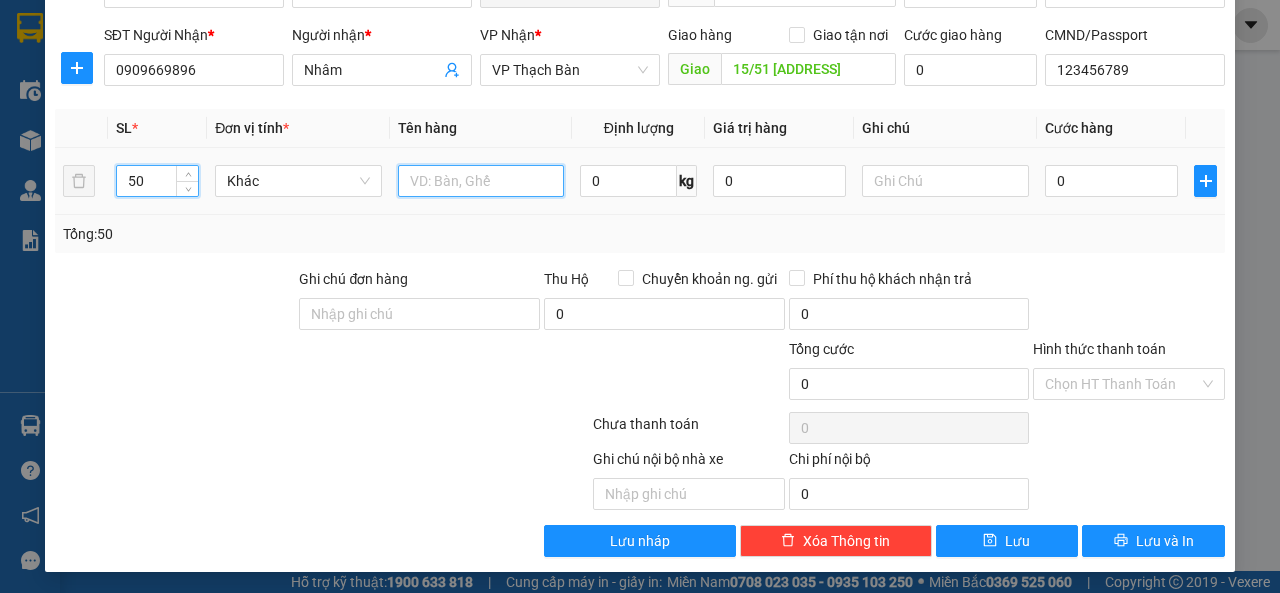 click at bounding box center [481, 181] 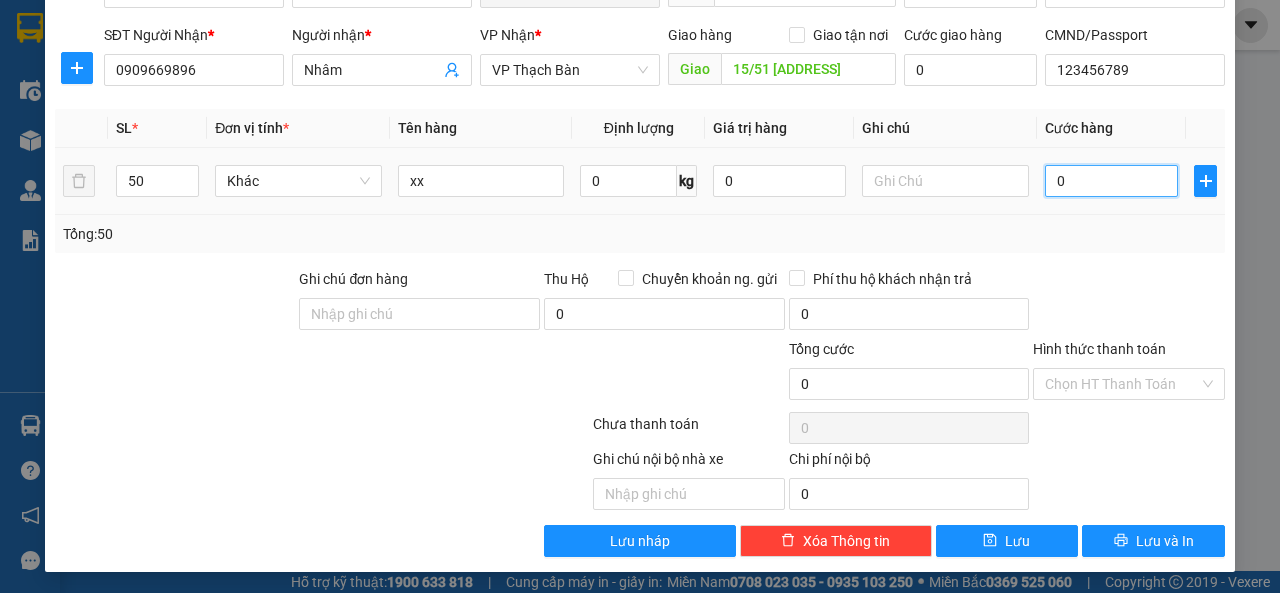 click on "0" at bounding box center [1111, 181] 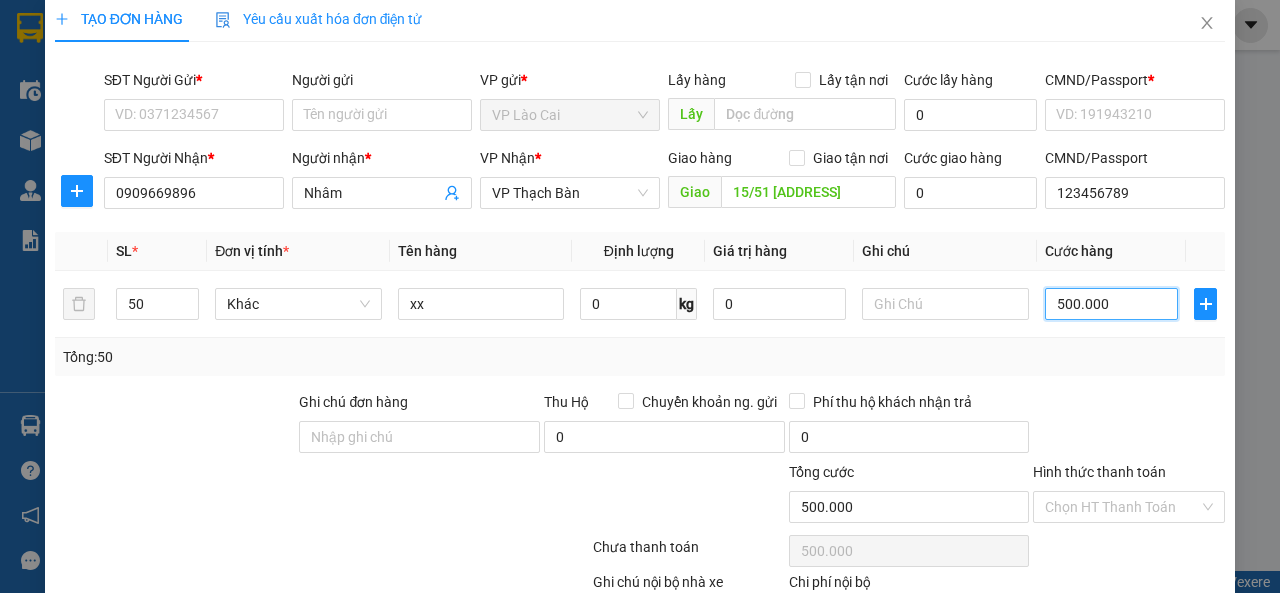 scroll, scrollTop: 0, scrollLeft: 0, axis: both 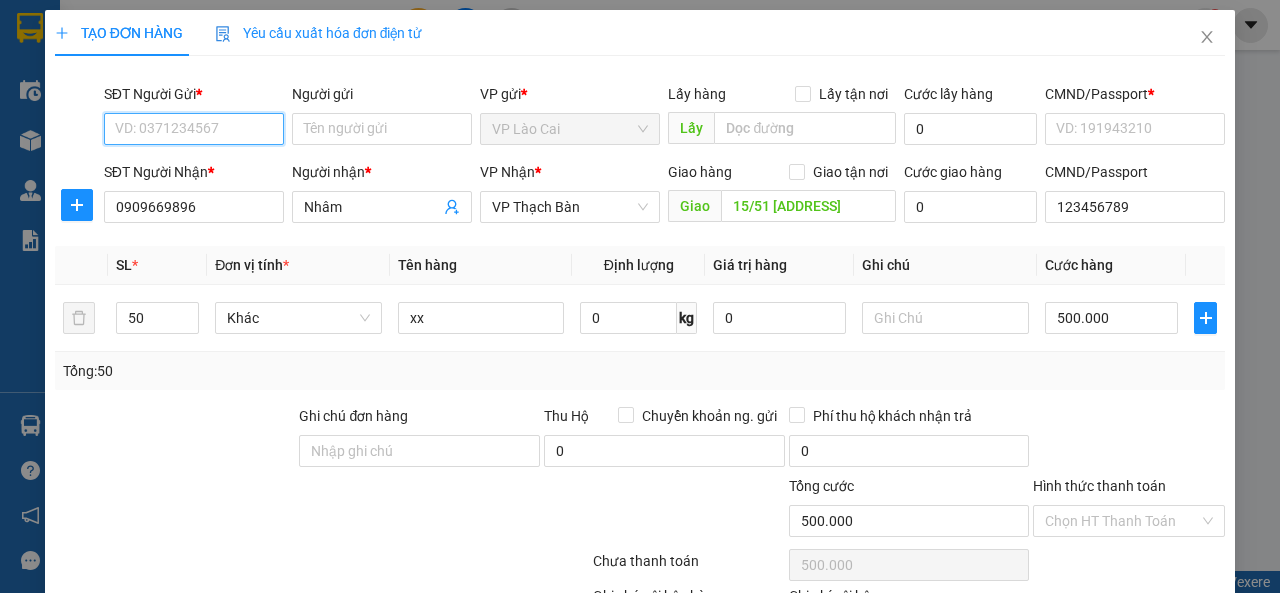 click on "SĐT Người Gửi  *" at bounding box center [194, 129] 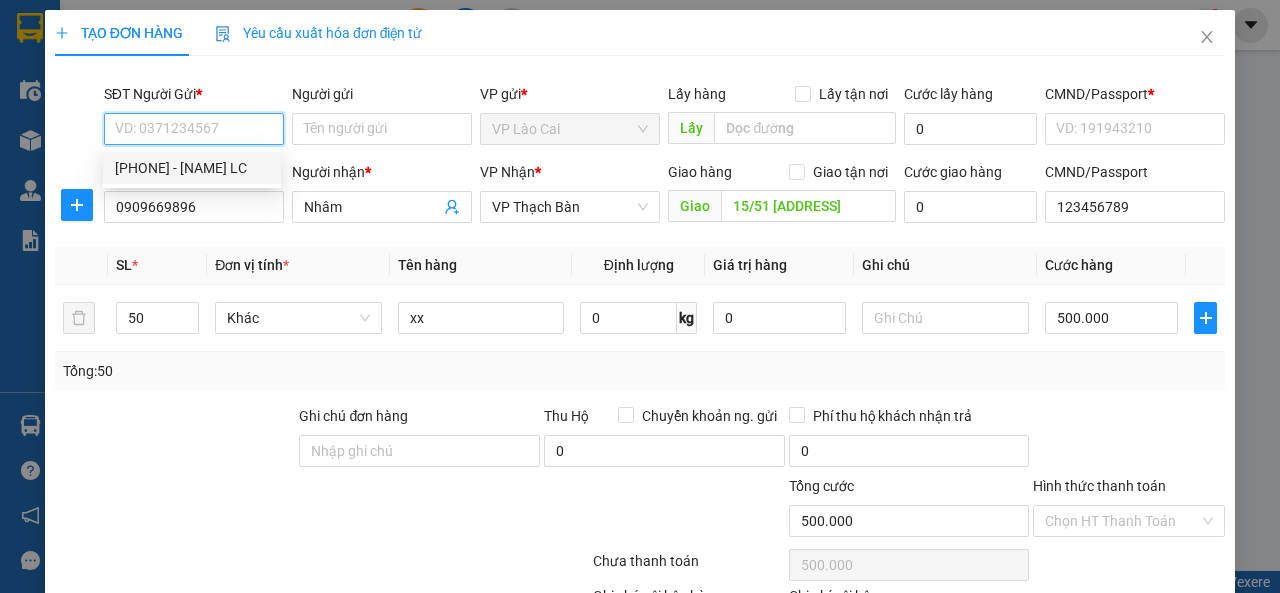 click on "[PHONE] - [FIRST] [LAST]" at bounding box center [192, 168] 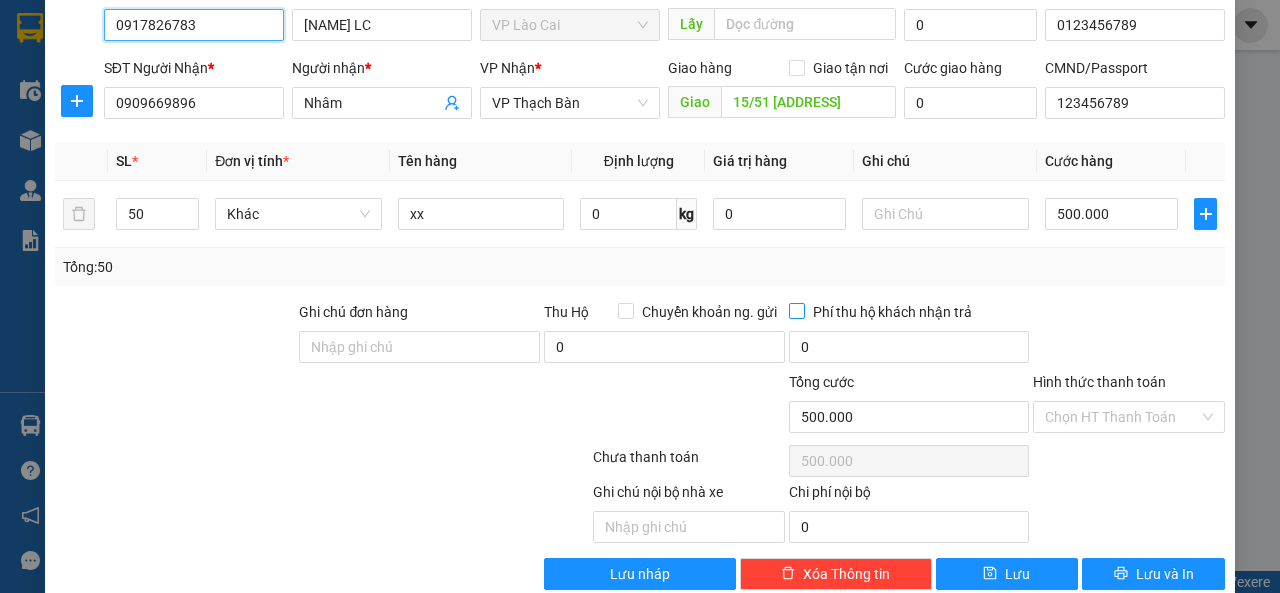 scroll, scrollTop: 137, scrollLeft: 0, axis: vertical 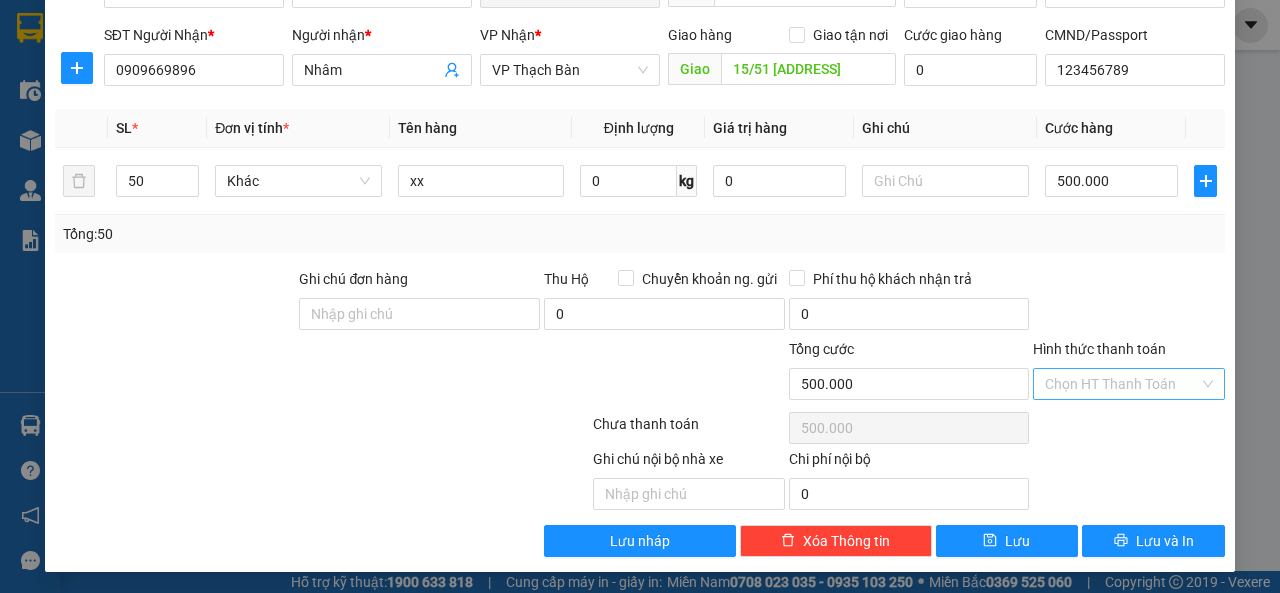click on "Hình thức thanh toán" at bounding box center [1122, 384] 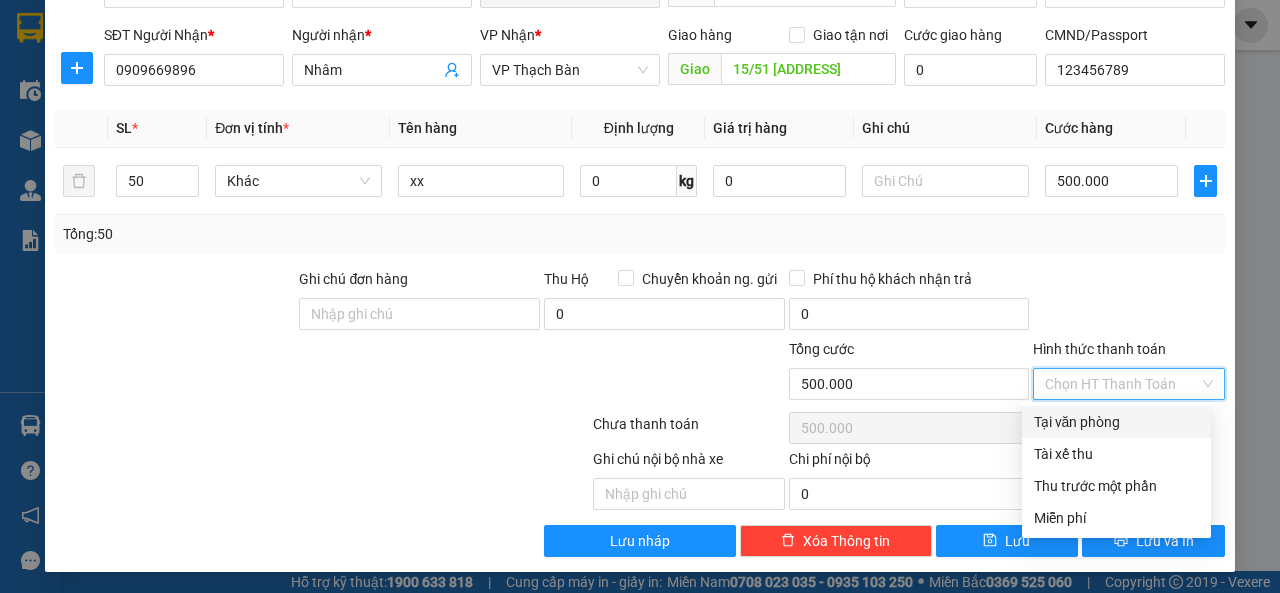 click on "Tại văn phòng" at bounding box center [1116, 422] 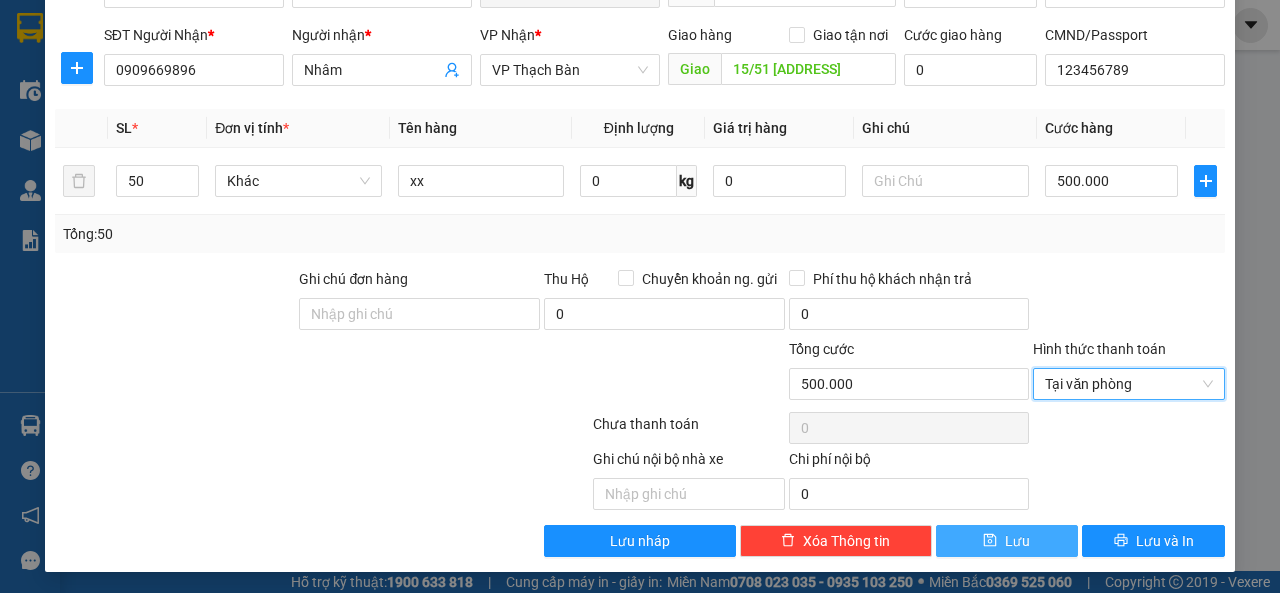 click on "Lưu" at bounding box center (1007, 541) 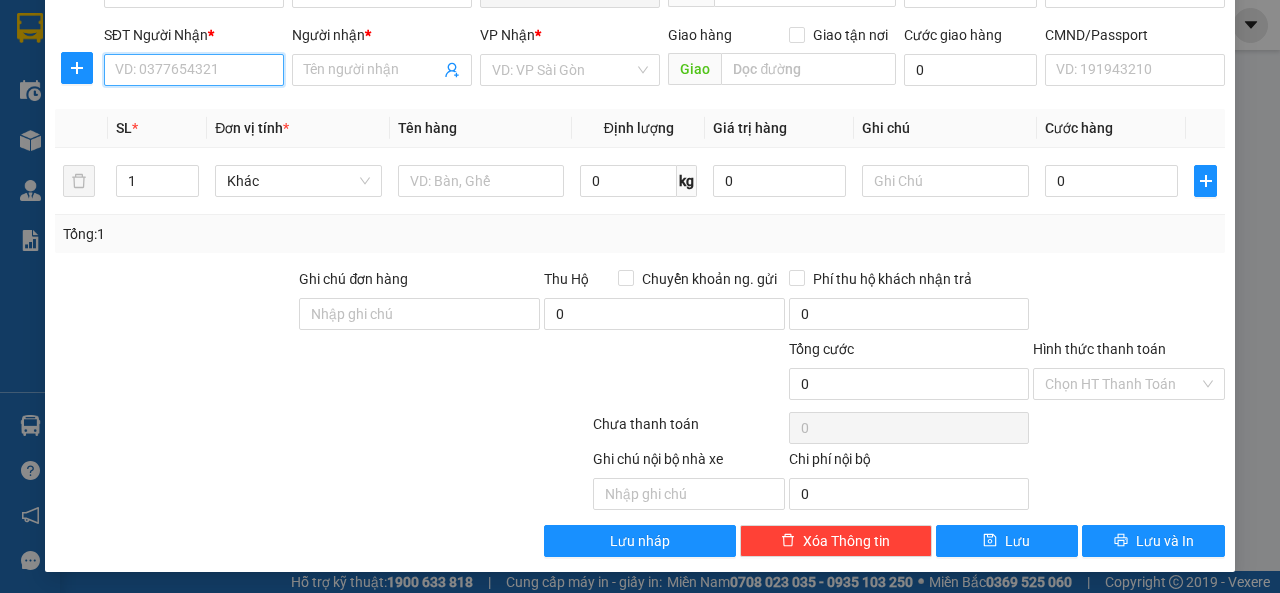 click on "SĐT Người Nhận  *" at bounding box center [194, 70] 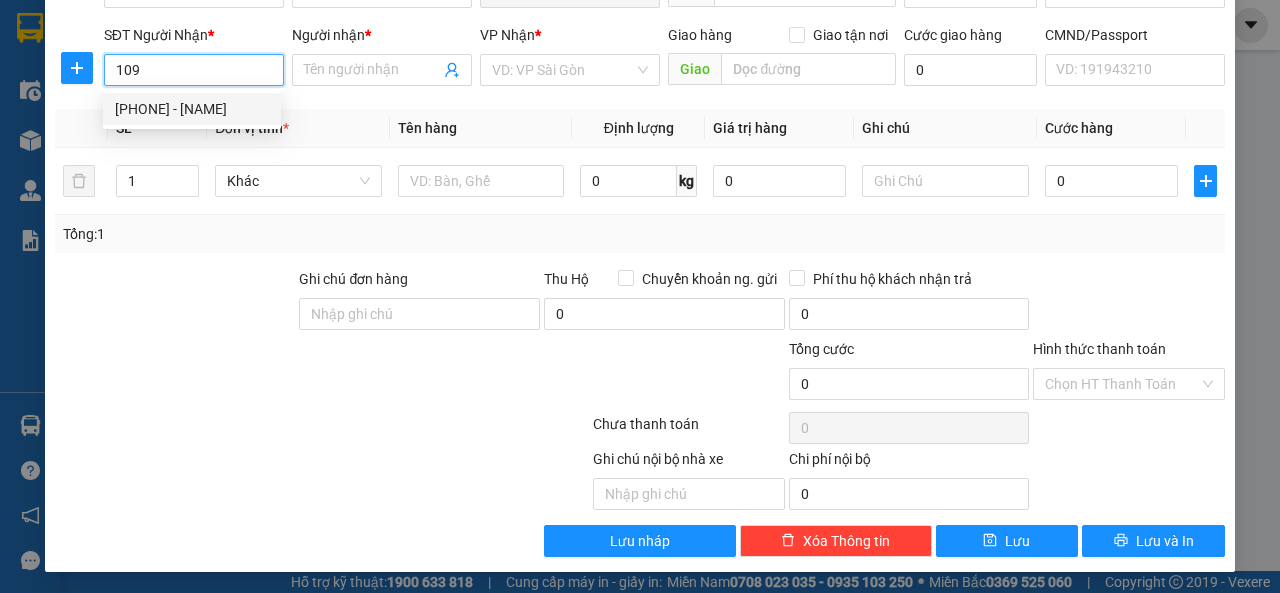 click on "[PHONE] - [FIRST]" at bounding box center [192, 109] 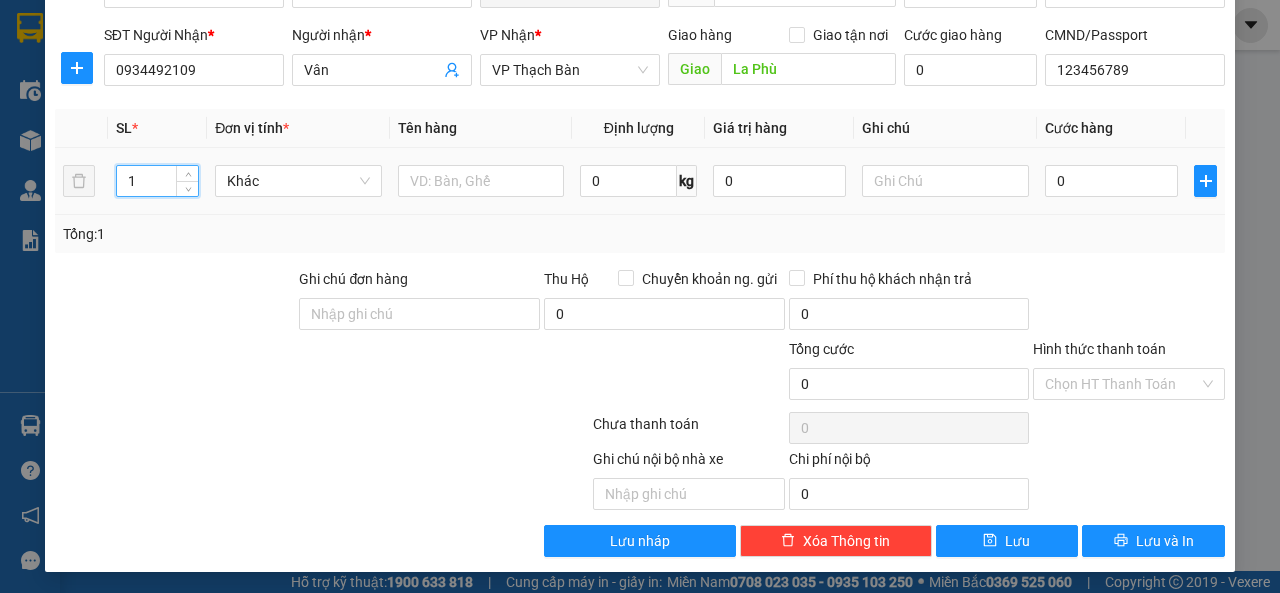 click on "1" at bounding box center (158, 181) 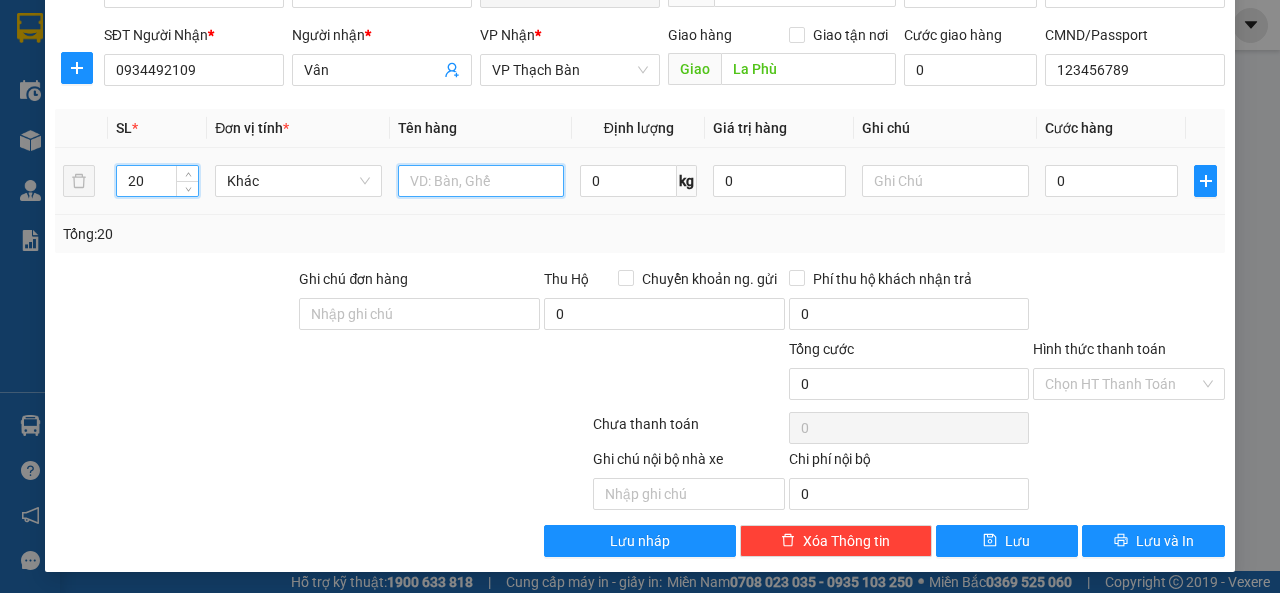 click at bounding box center [481, 181] 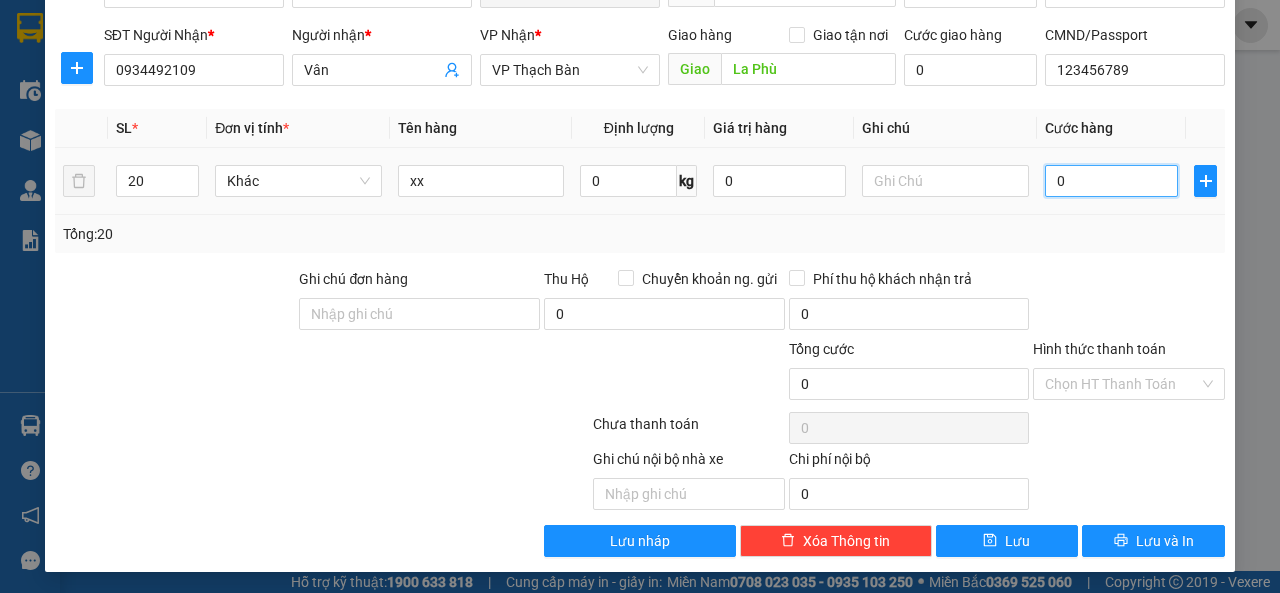 click on "0" at bounding box center (1111, 181) 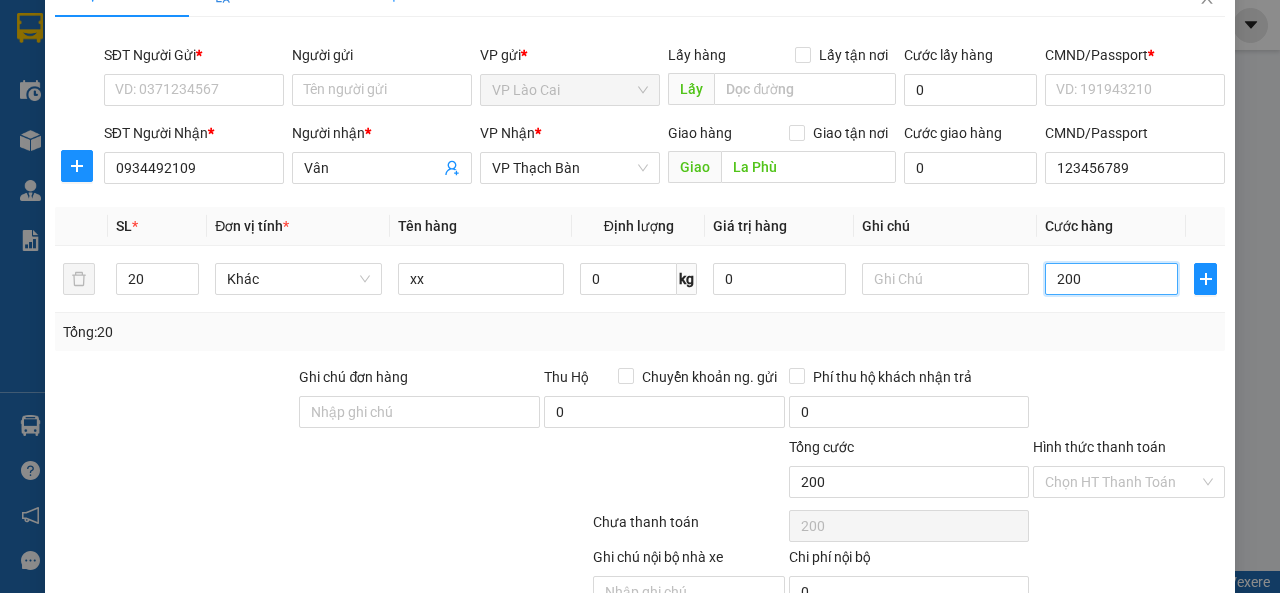 scroll, scrollTop: 0, scrollLeft: 0, axis: both 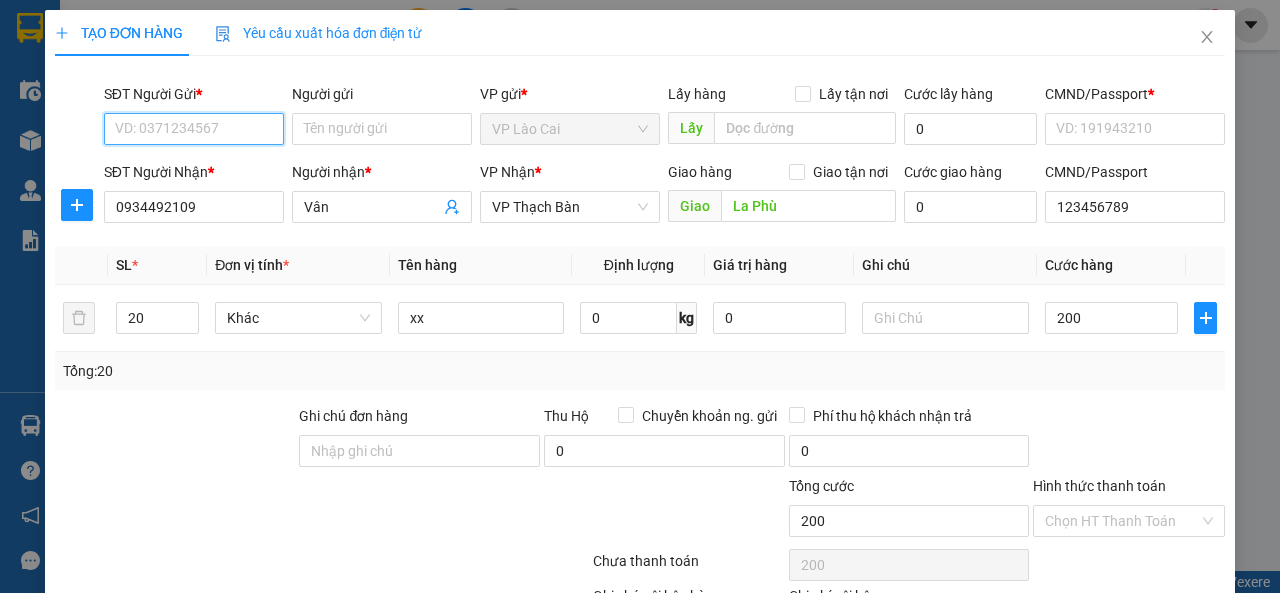 click on "SĐT Người Gửi  *" at bounding box center (194, 129) 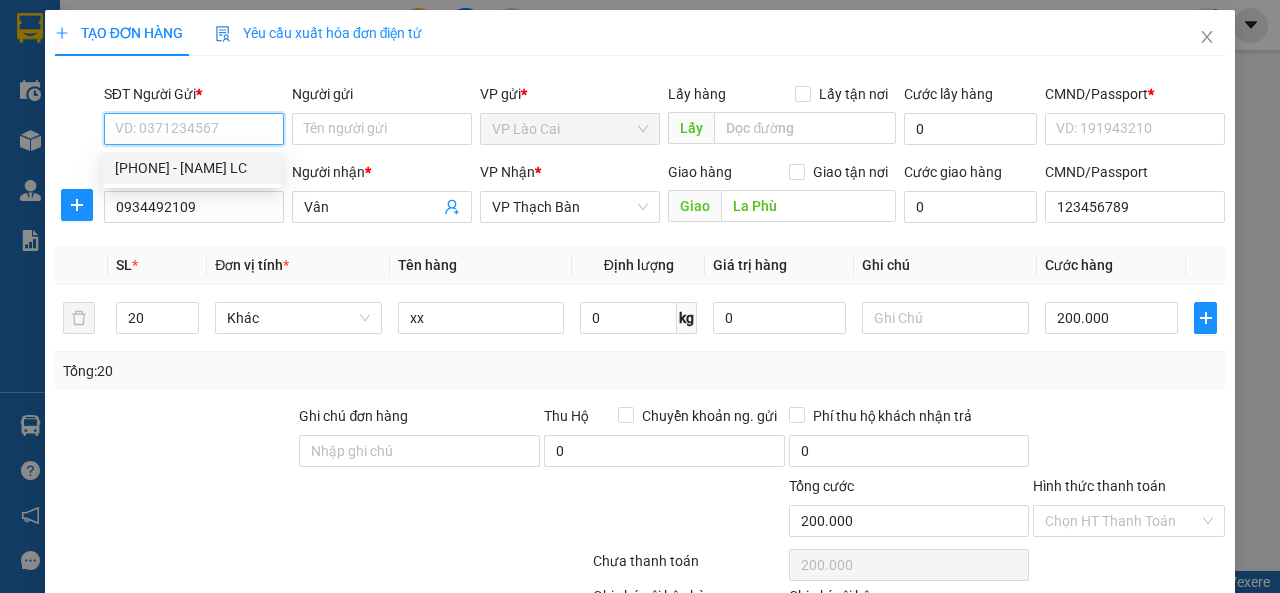 click on "[PHONE] - [FIRST] [LAST]" at bounding box center (192, 168) 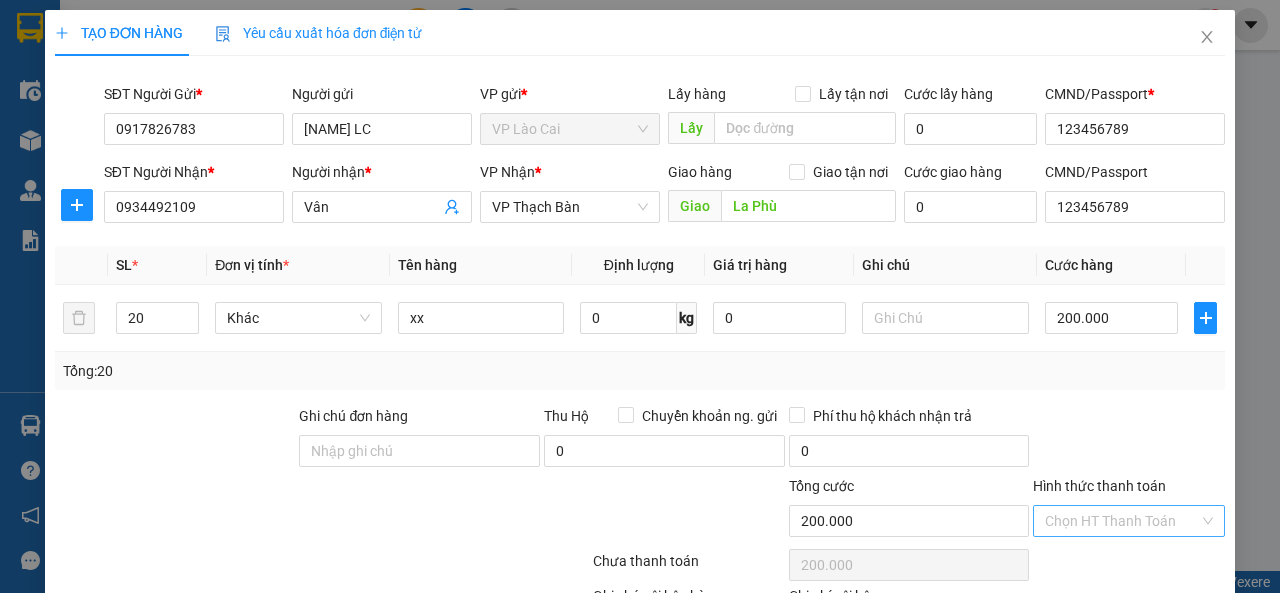 click on "Hình thức thanh toán" at bounding box center [1122, 521] 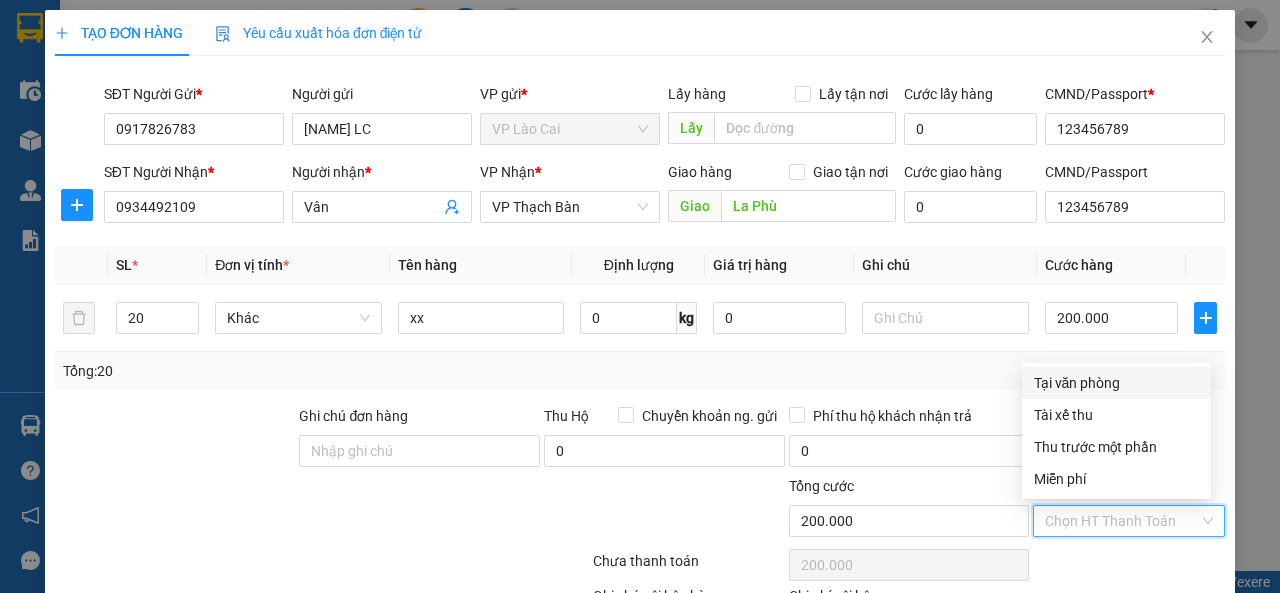 click on "Tại văn phòng" at bounding box center (1116, 383) 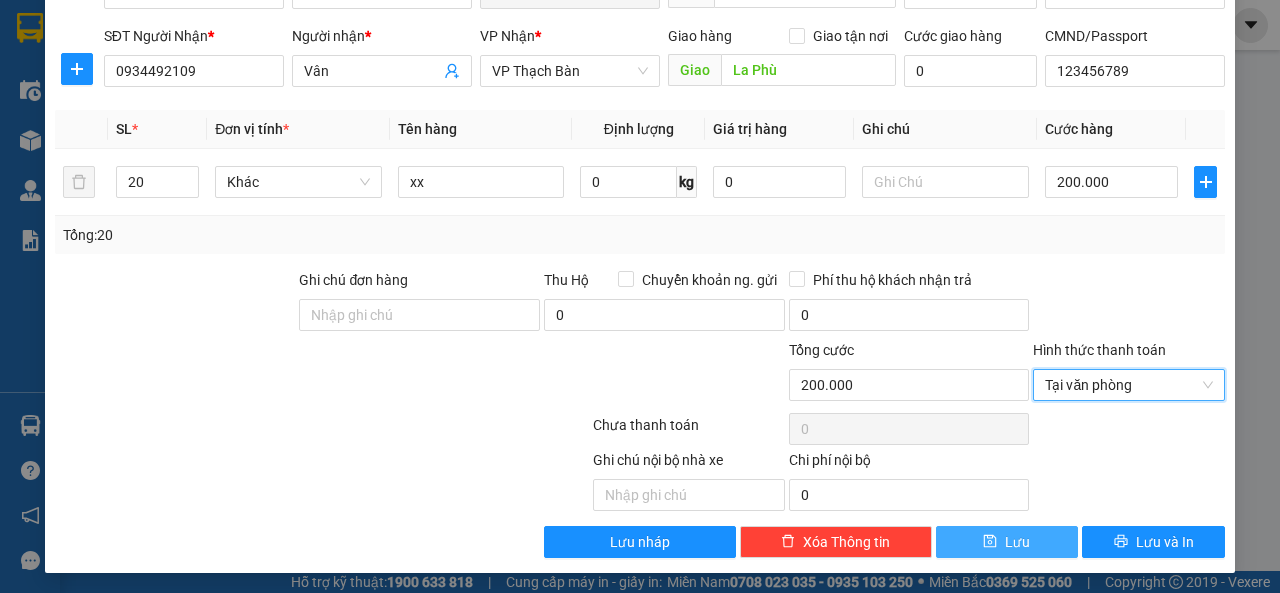 scroll, scrollTop: 137, scrollLeft: 0, axis: vertical 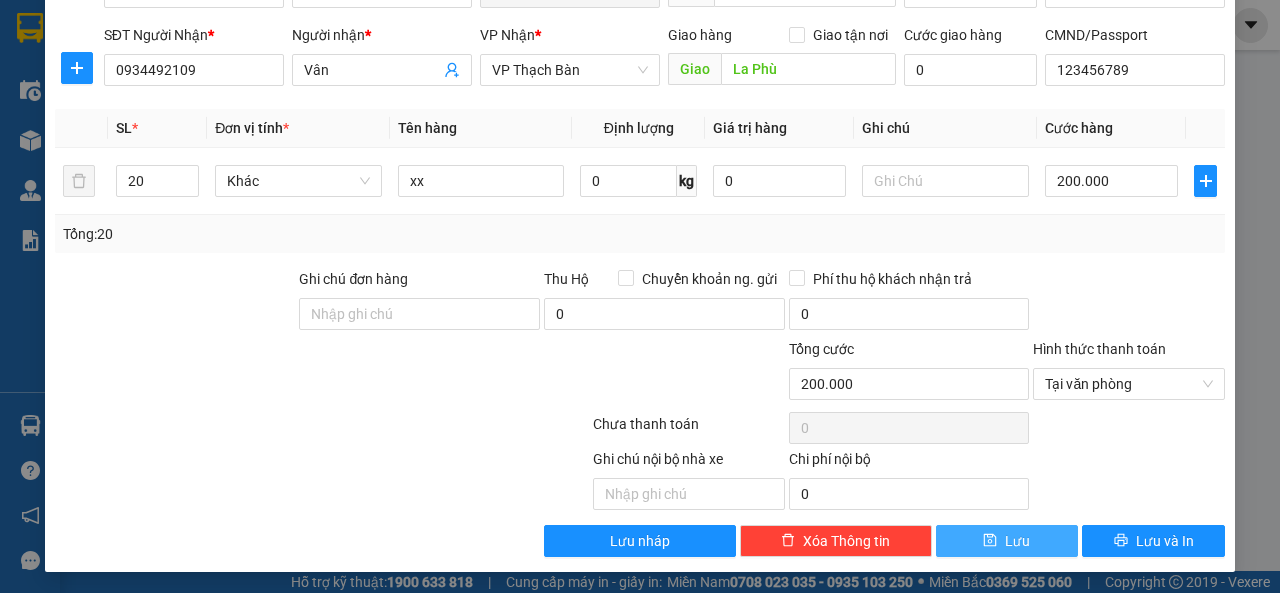 click on "Lưu" at bounding box center [1017, 541] 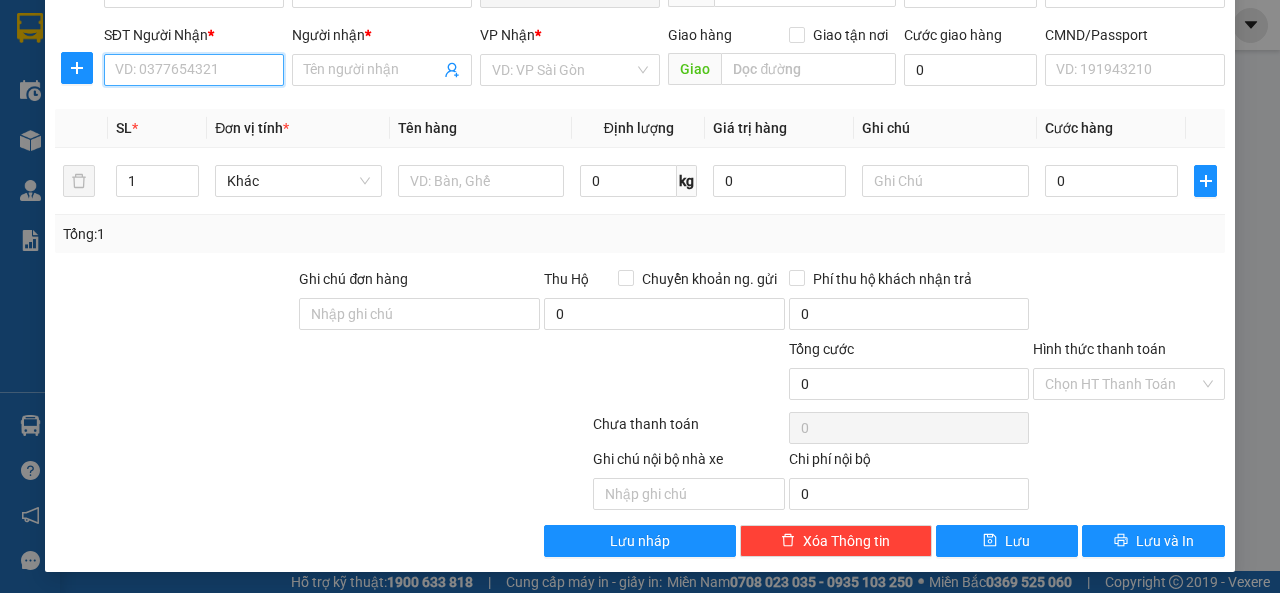 click on "SĐT Người Nhận  *" at bounding box center (194, 70) 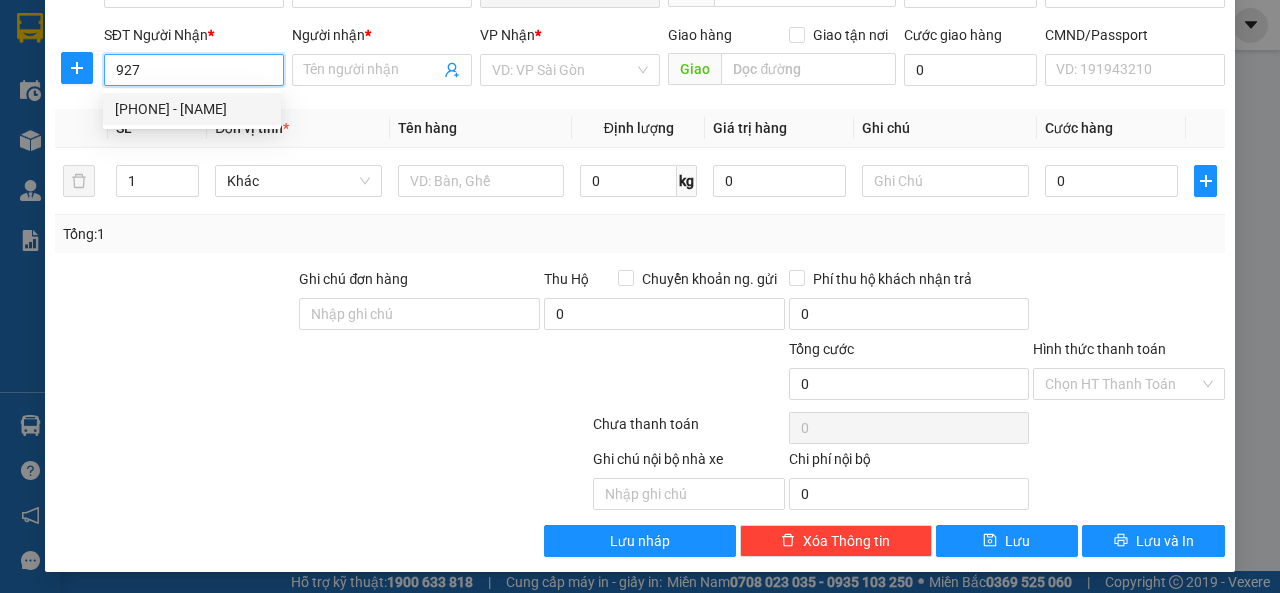 click on "[PHONE] - [FIRST]" at bounding box center [192, 109] 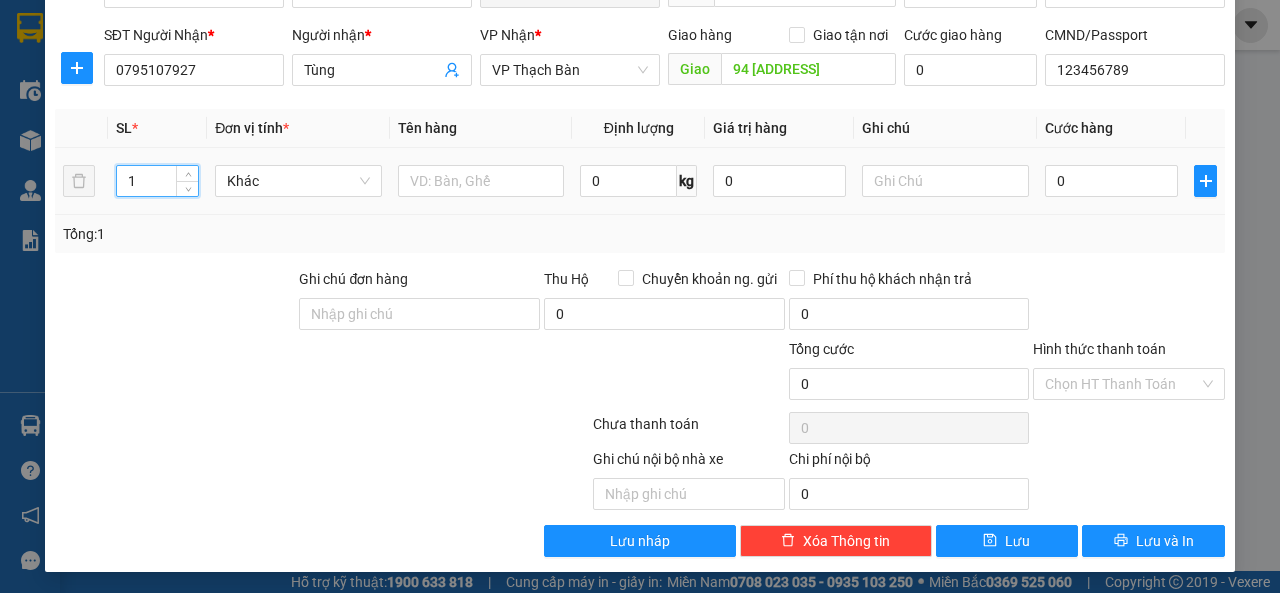 drag, startPoint x: 145, startPoint y: 177, endPoint x: 118, endPoint y: 184, distance: 27.89265 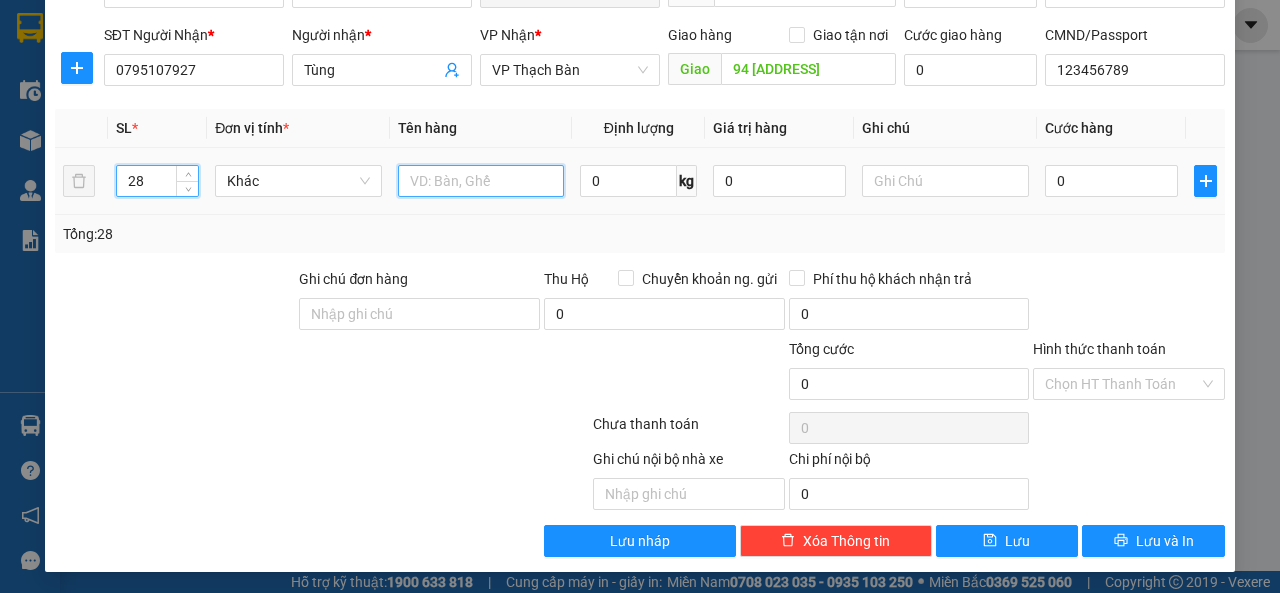 click at bounding box center (481, 181) 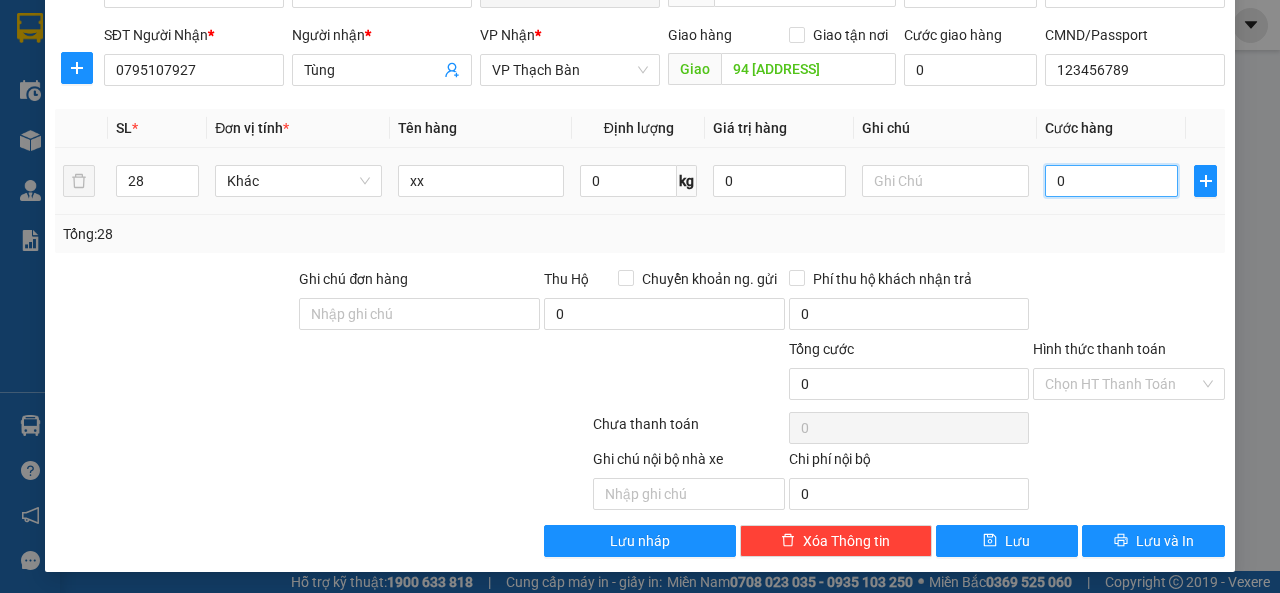 click on "0" at bounding box center (1111, 181) 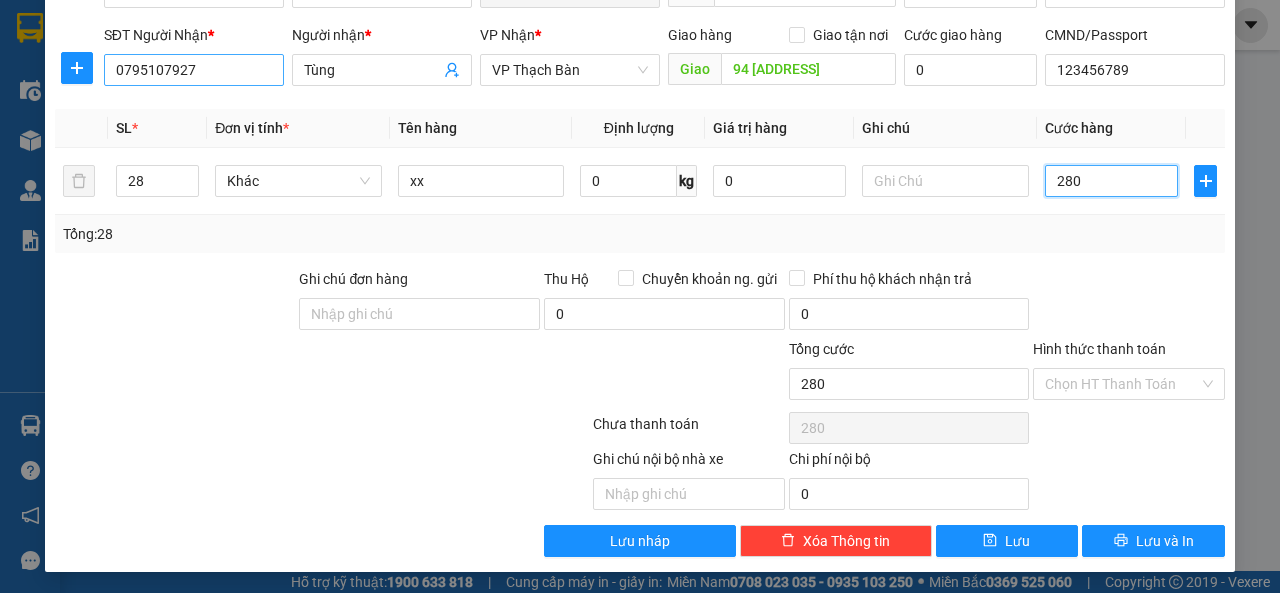 scroll, scrollTop: 100, scrollLeft: 0, axis: vertical 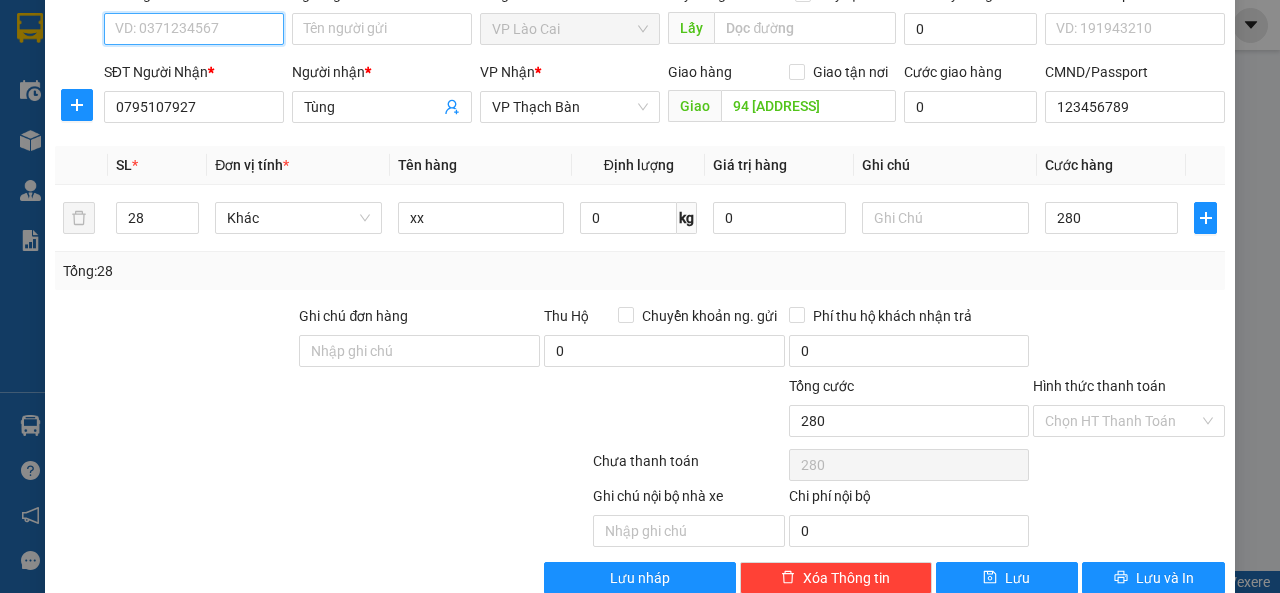 click on "SĐT Người Gửi  *" at bounding box center (194, 29) 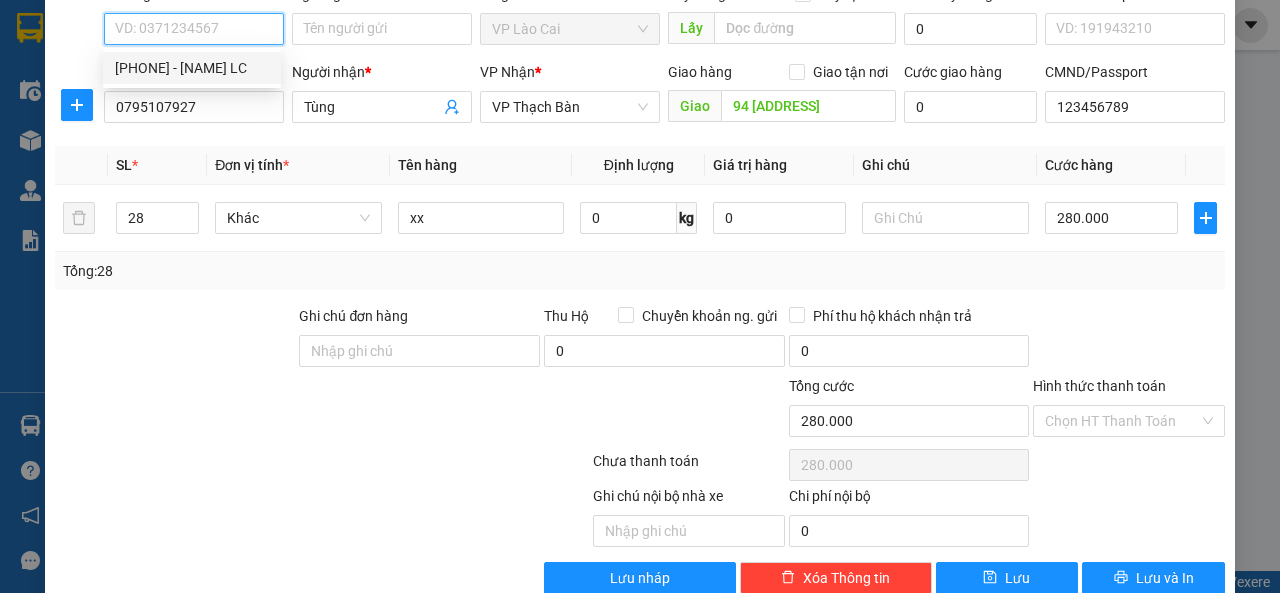 click on "[PHONE] - [FIRST] [LAST]" at bounding box center [192, 68] 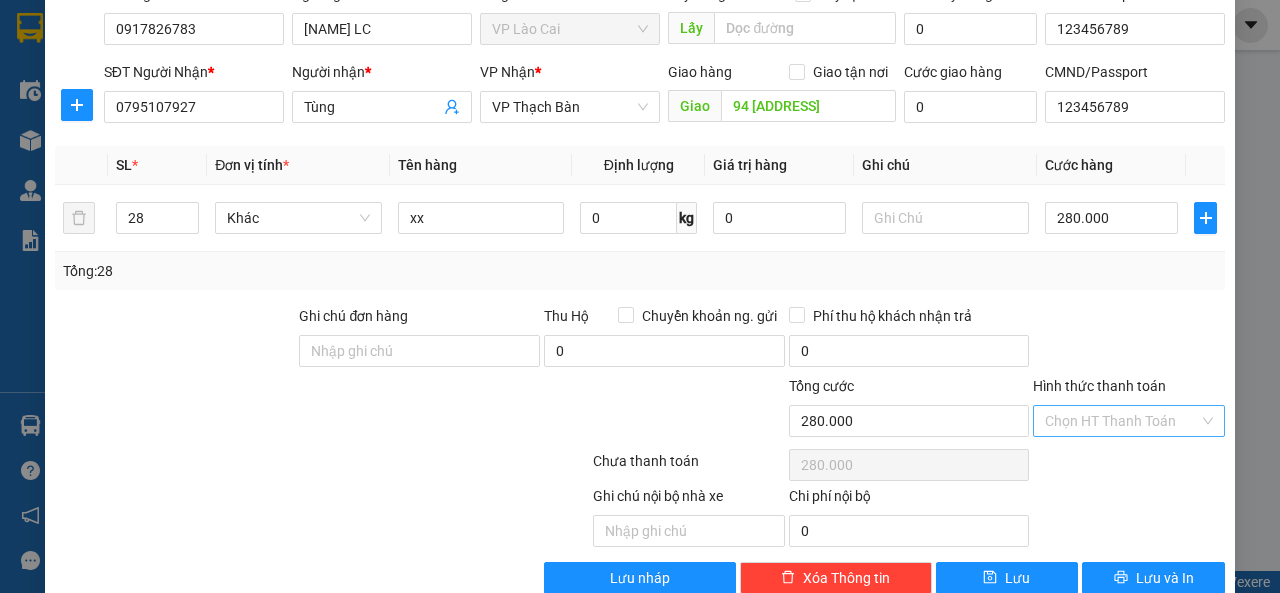 click on "Hình thức thanh toán" at bounding box center (1122, 421) 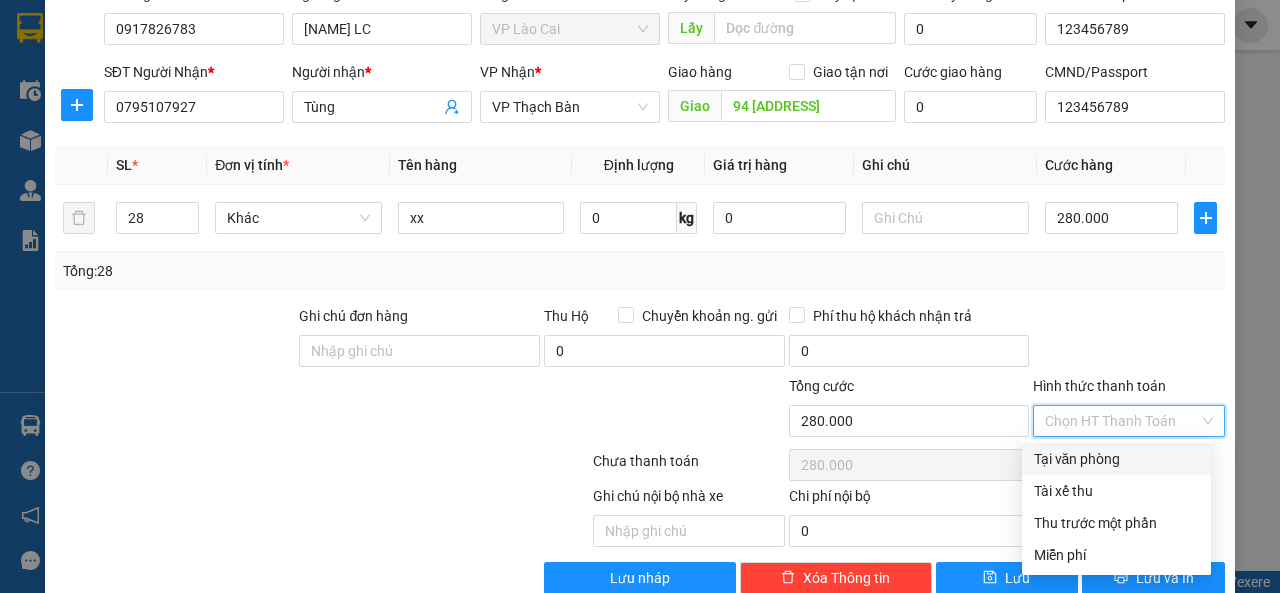 click on "Tại văn phòng" at bounding box center [1116, 459] 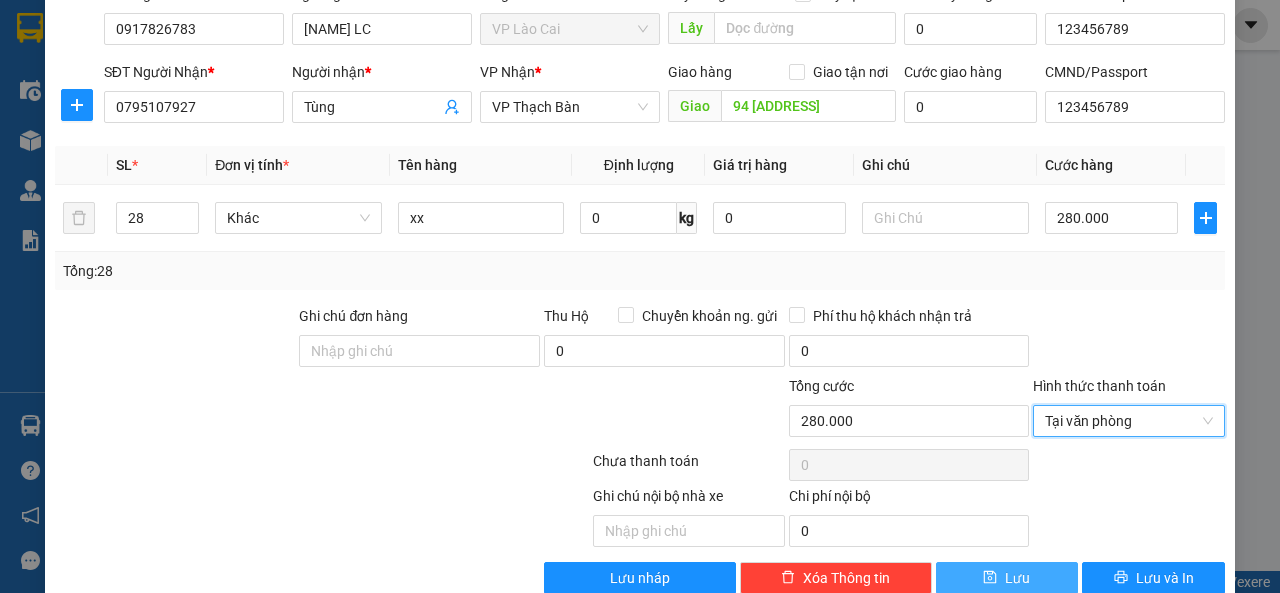 click on "Lưu" at bounding box center [1017, 578] 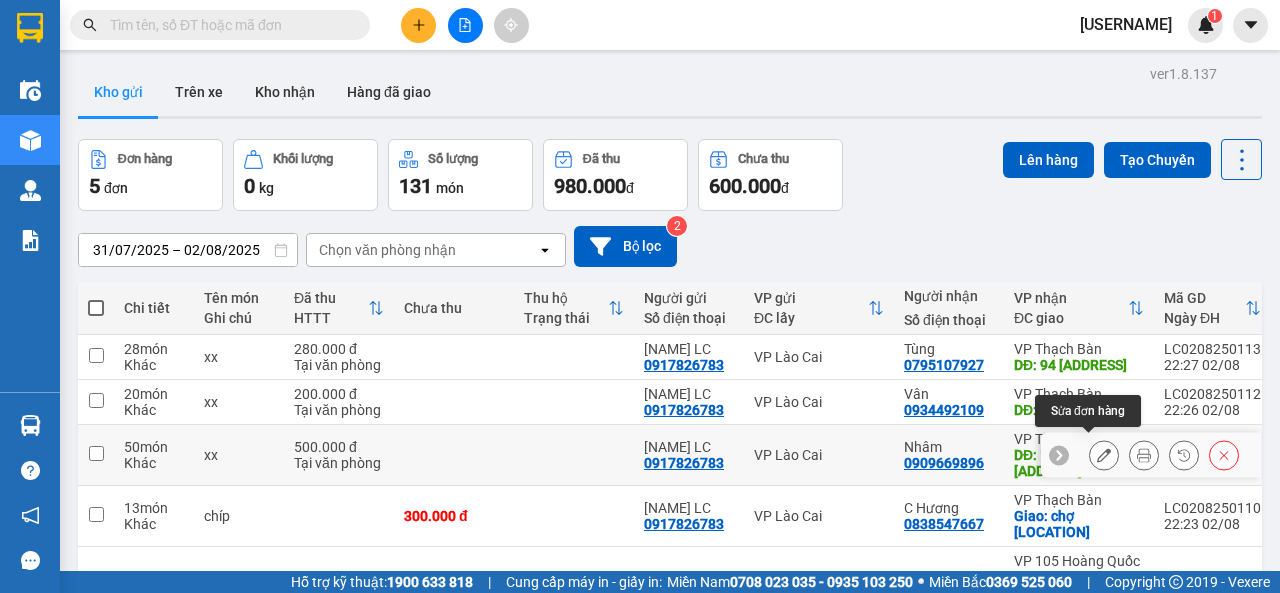 click 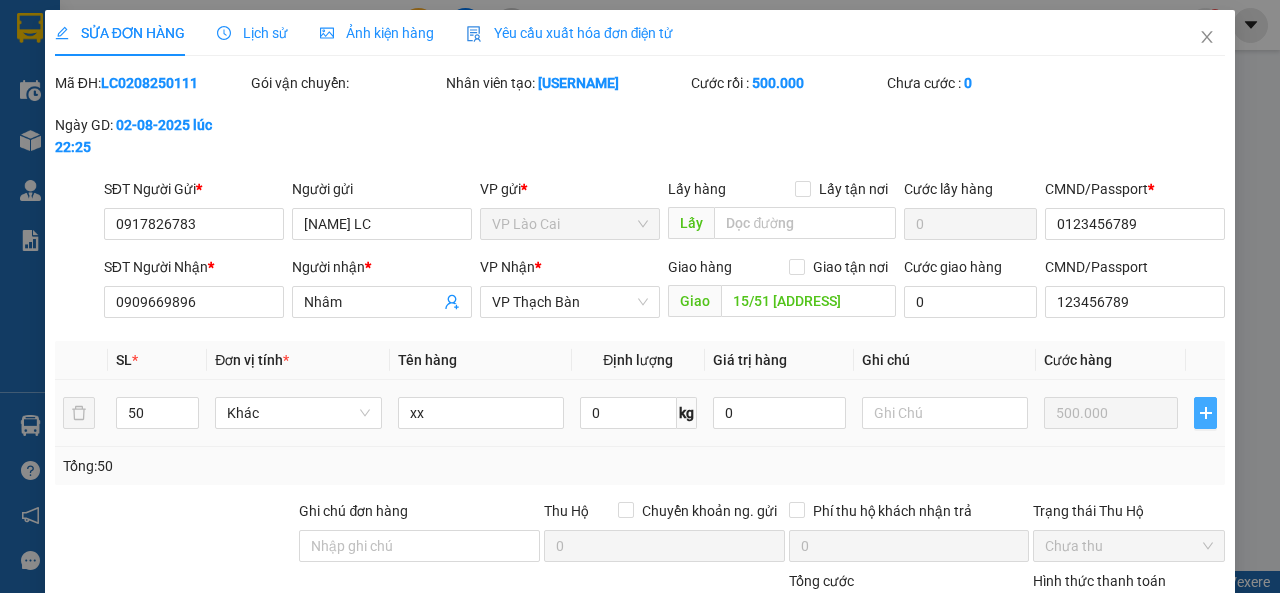 click 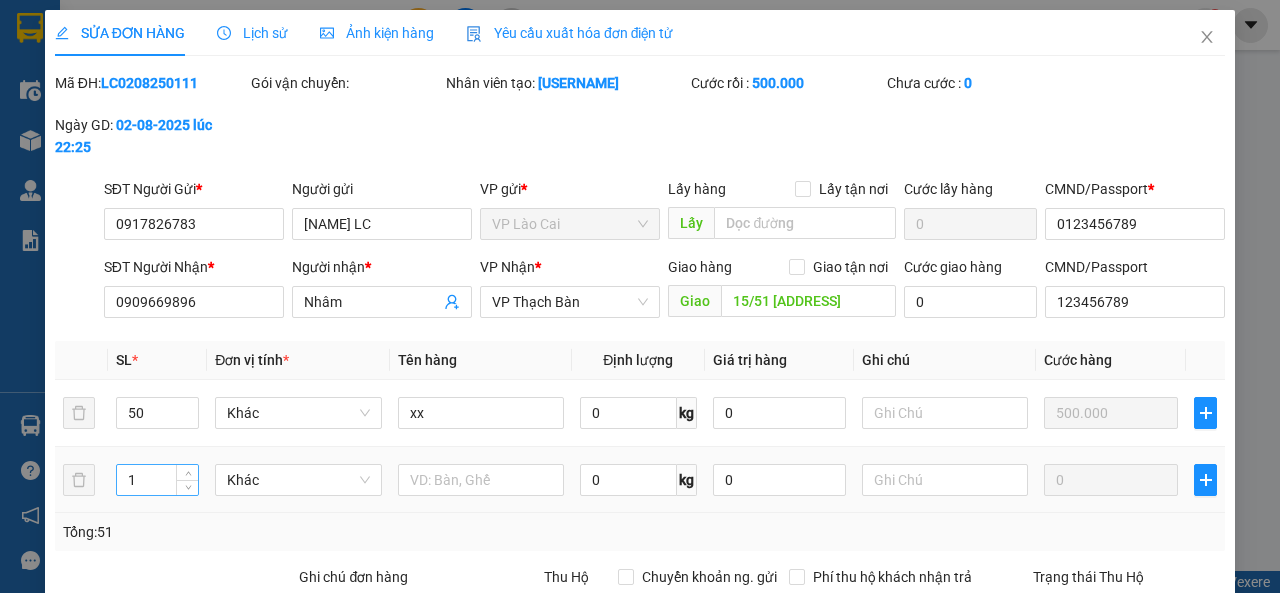 click on "1" at bounding box center [158, 480] 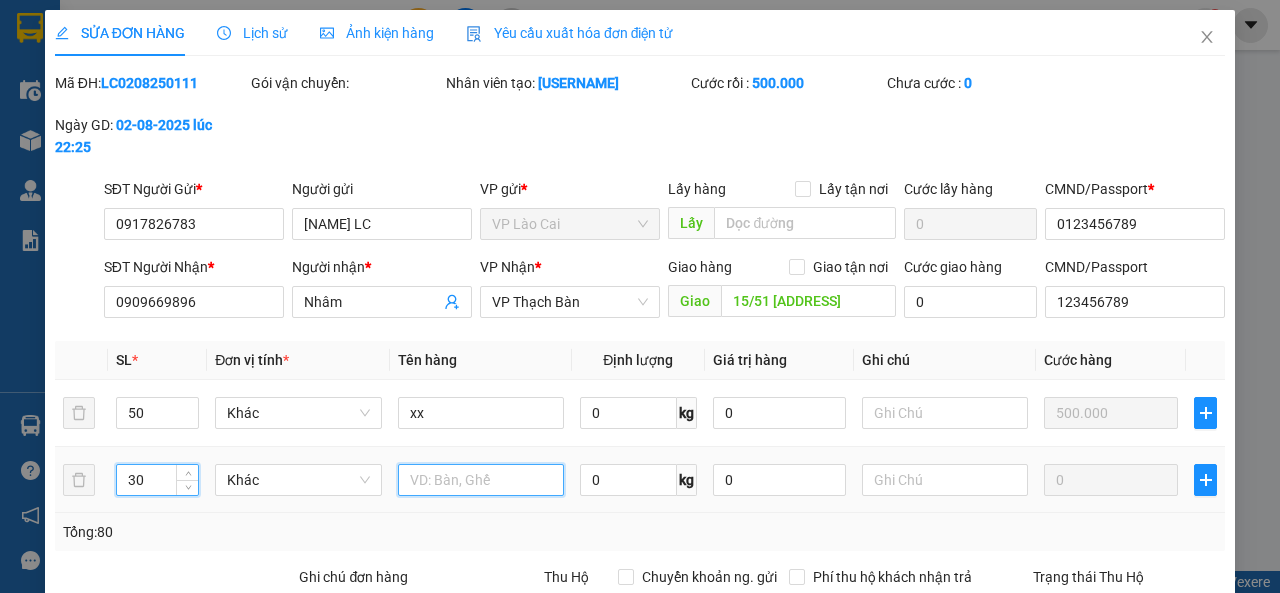 click at bounding box center (481, 480) 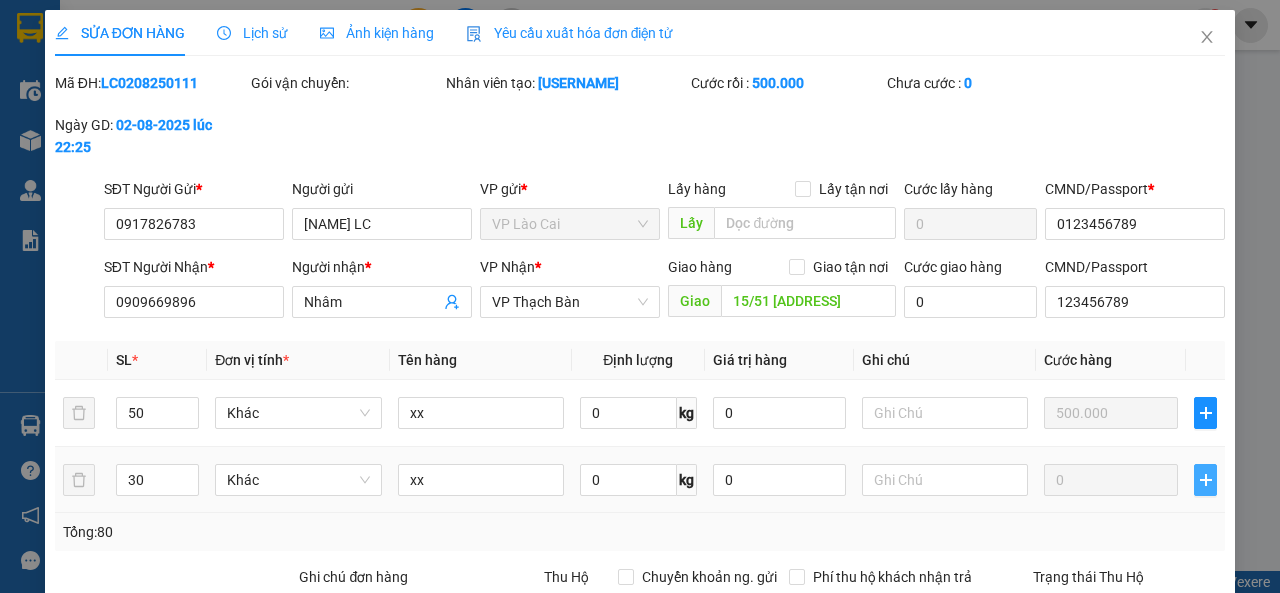 click 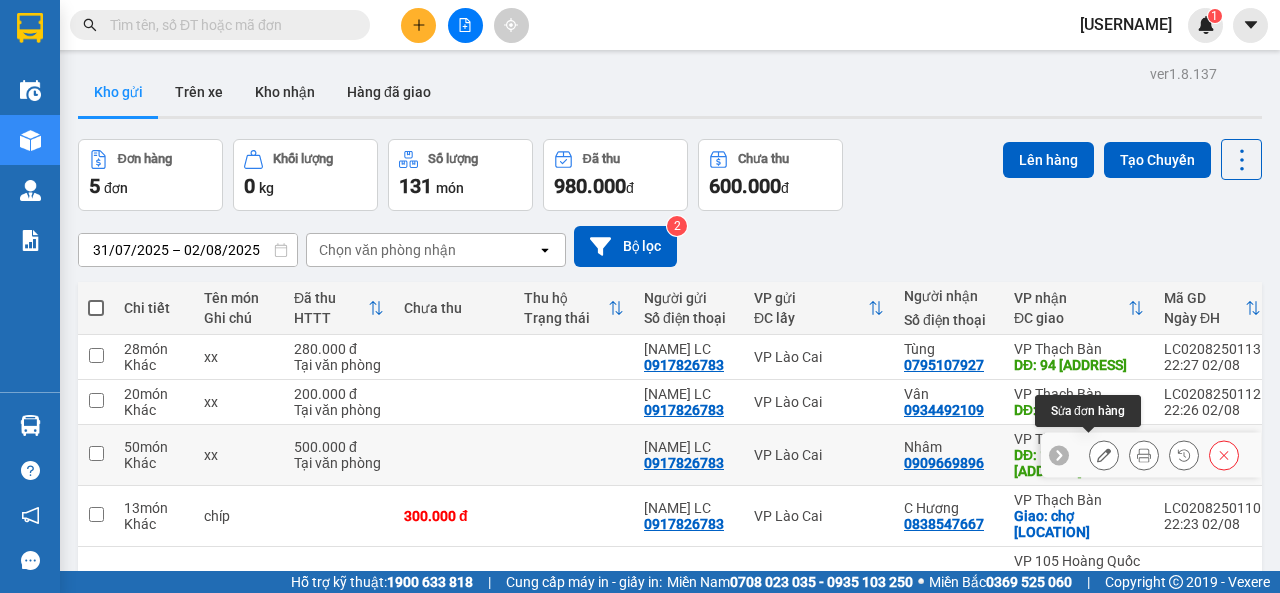 click 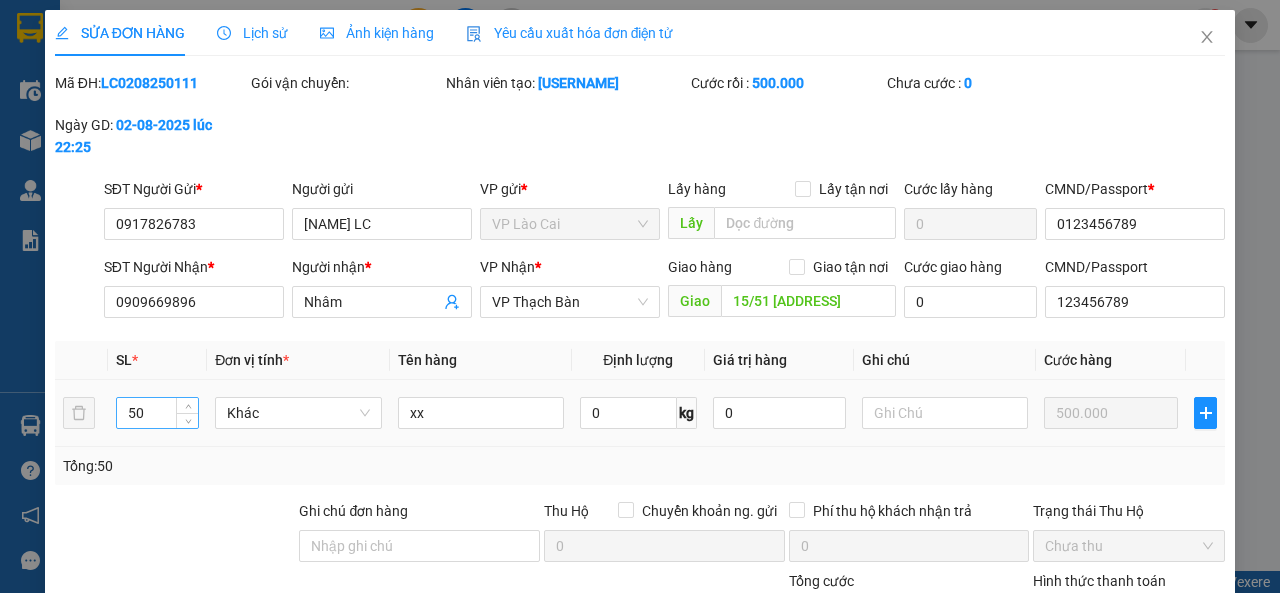 click on "50" at bounding box center (158, 413) 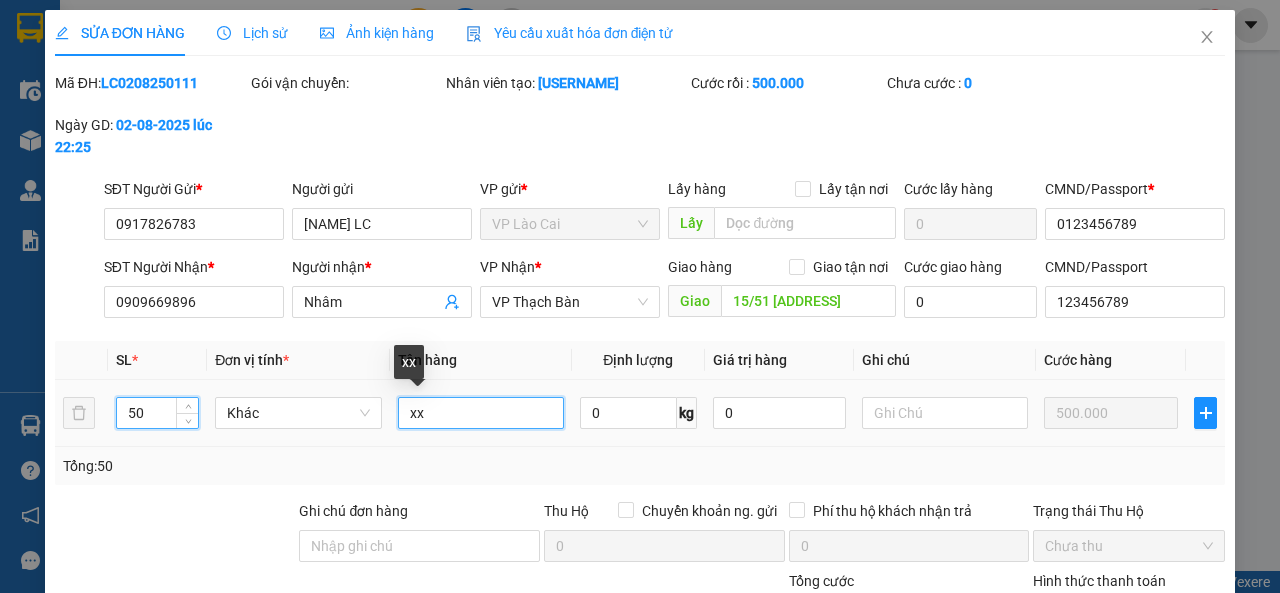 click on "xx" at bounding box center (481, 413) 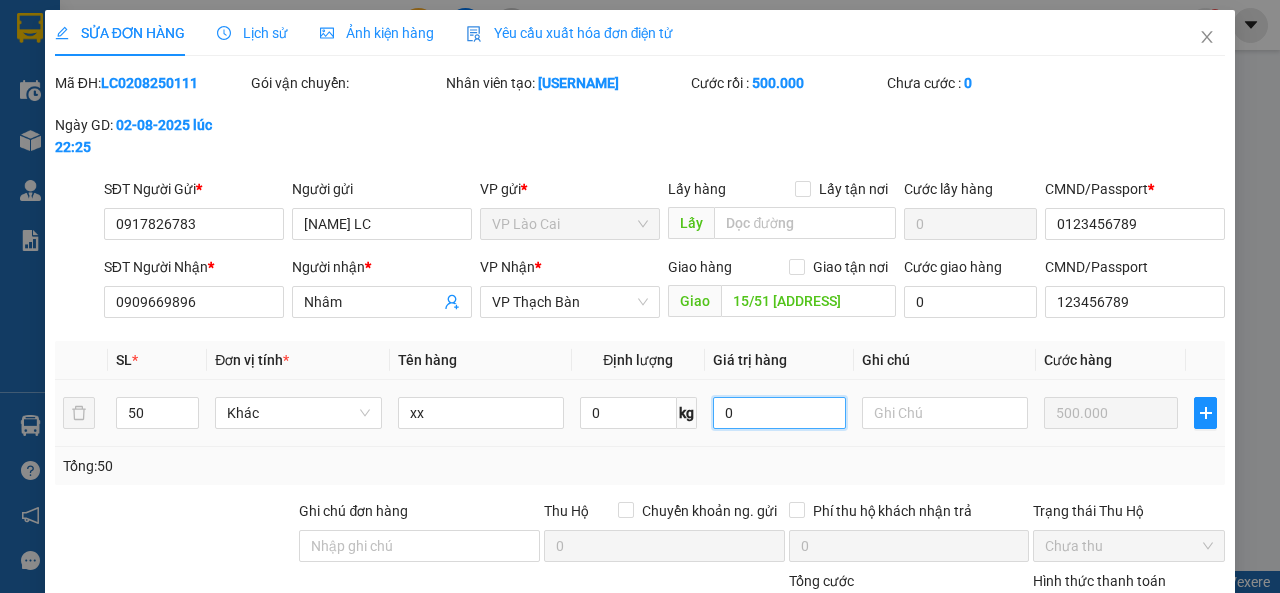 click on "0" at bounding box center (779, 413) 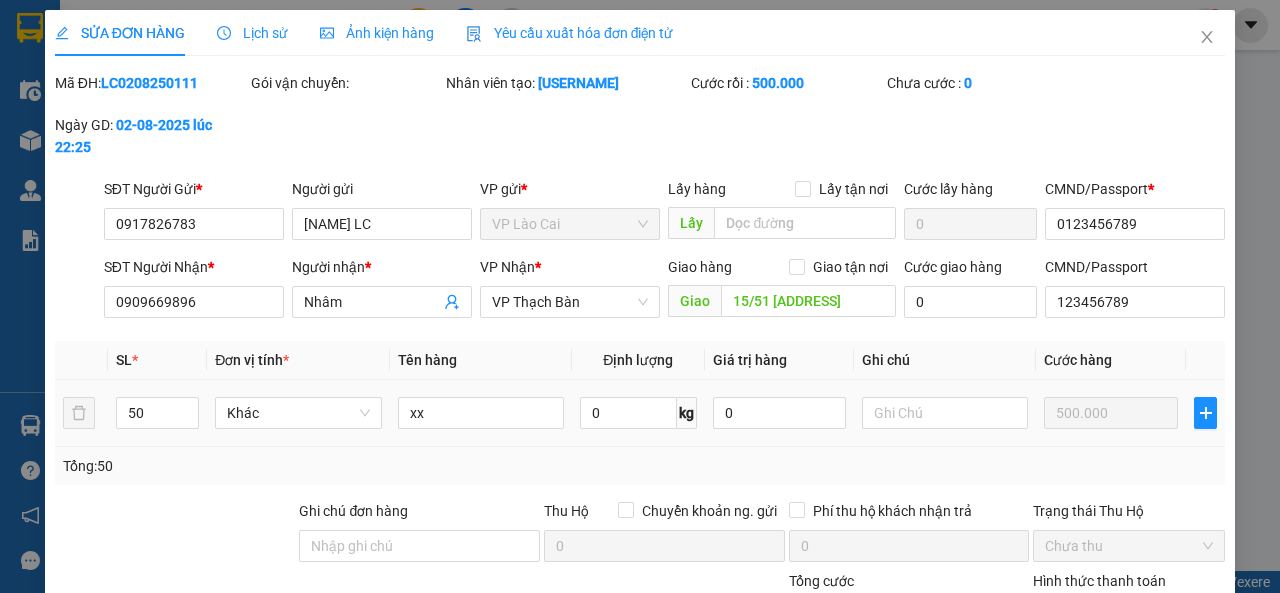 scroll, scrollTop: 232, scrollLeft: 0, axis: vertical 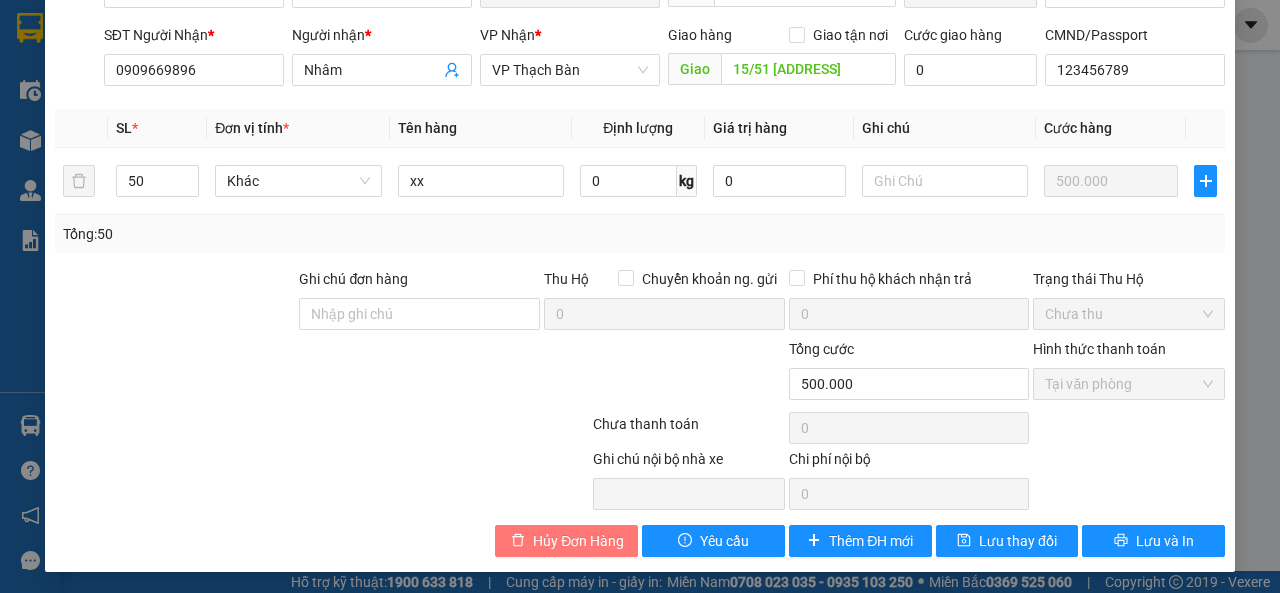 click on "Hủy Đơn Hàng" at bounding box center [578, 541] 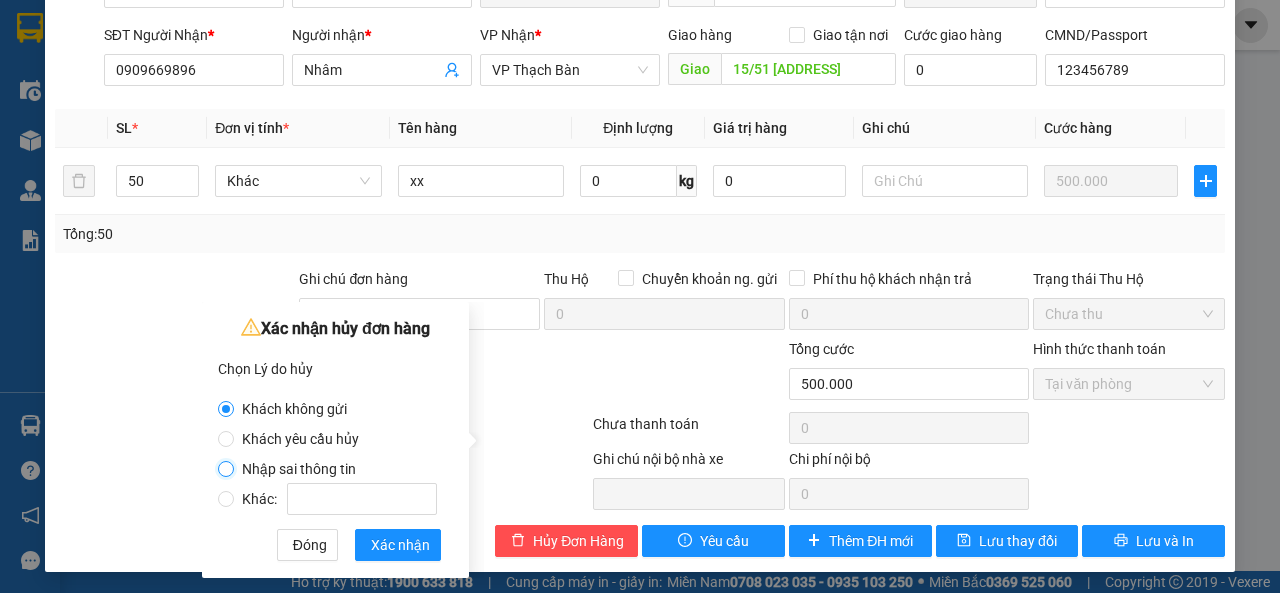 click on "Nhập sai thông tin" at bounding box center (226, 469) 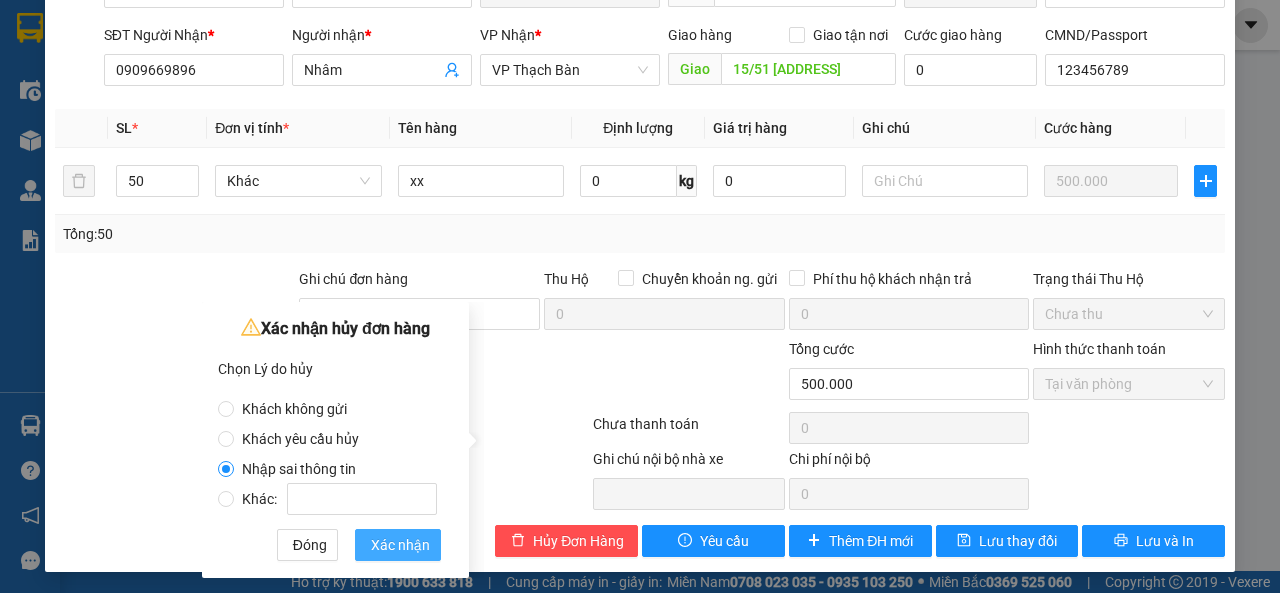 click on "Xác nhận" at bounding box center [400, 545] 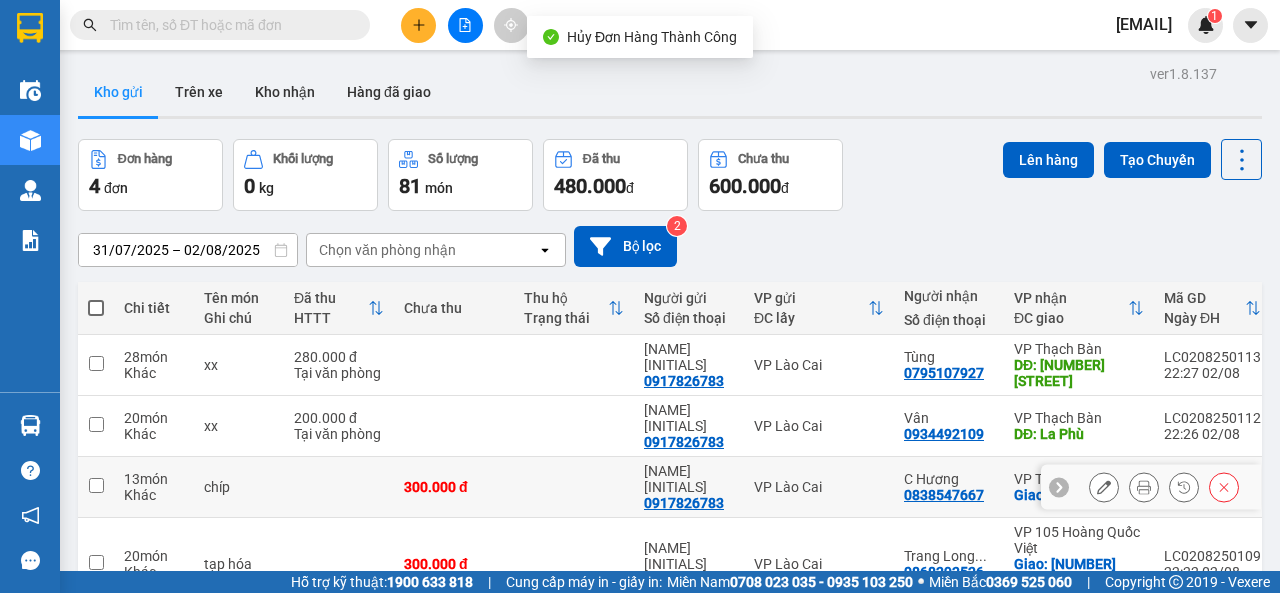 scroll, scrollTop: 0, scrollLeft: 0, axis: both 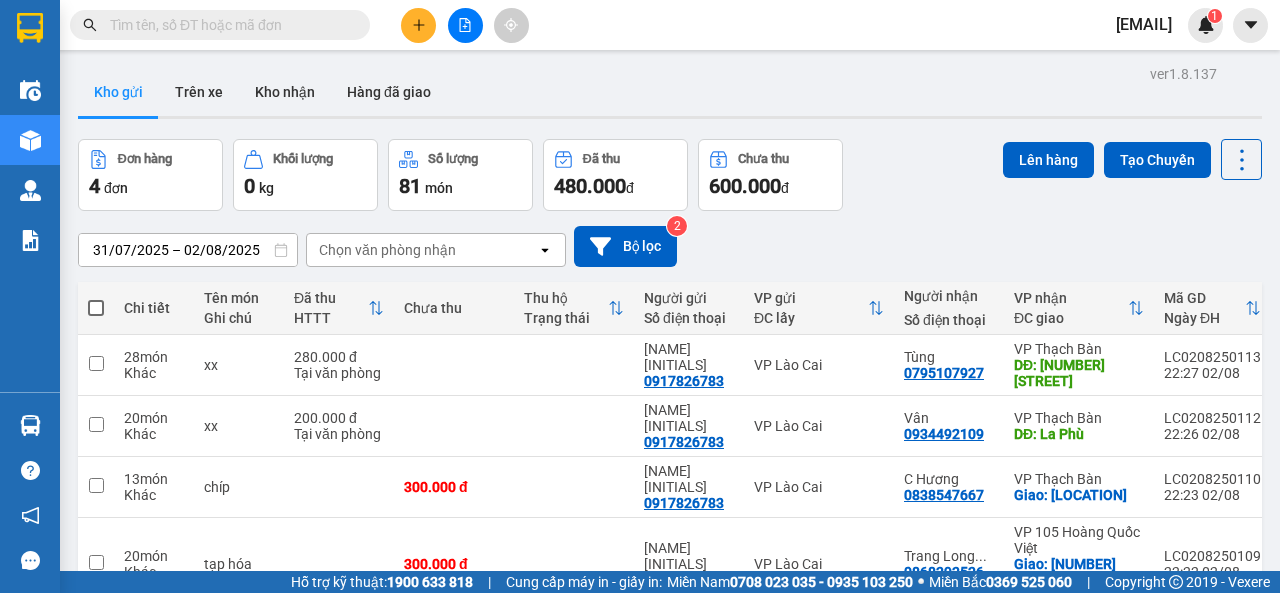 click 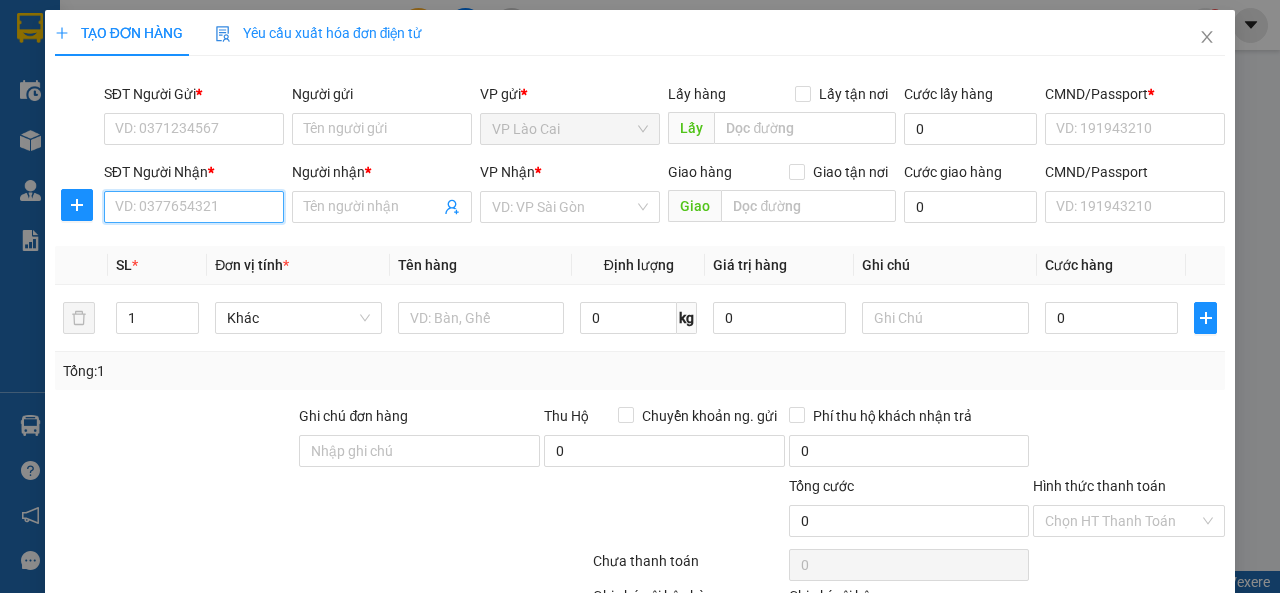 click on "SĐT Người Nhận  *" at bounding box center [194, 207] 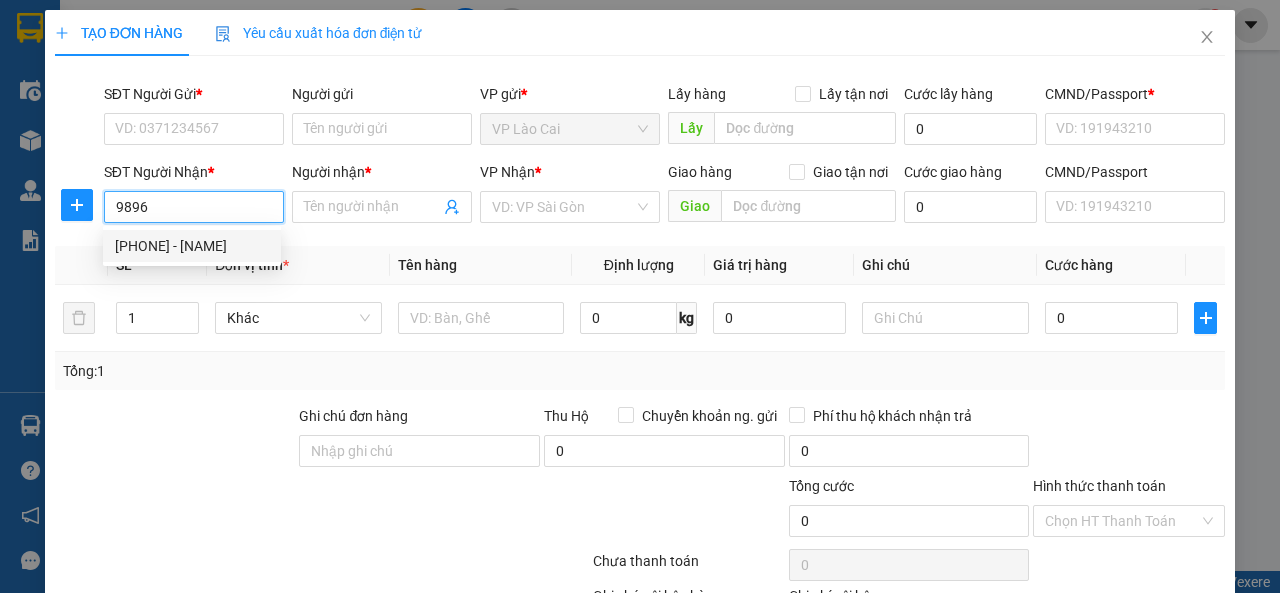 drag, startPoint x: 222, startPoint y: 237, endPoint x: 217, endPoint y: 221, distance: 16.763054 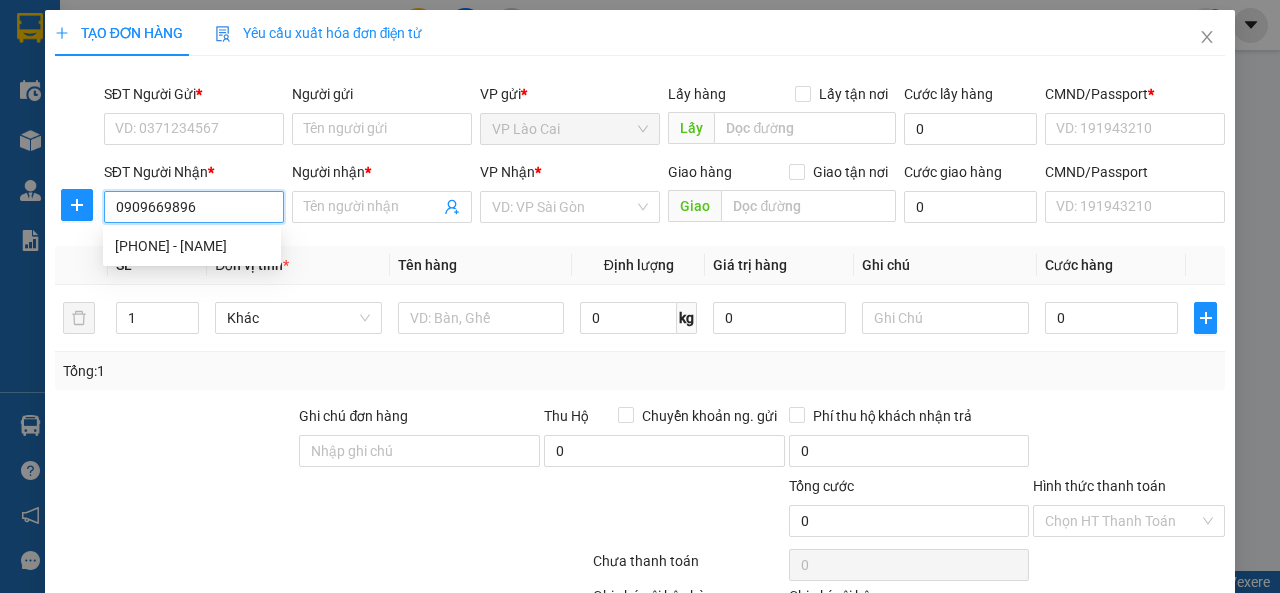 type on "Nhâm" 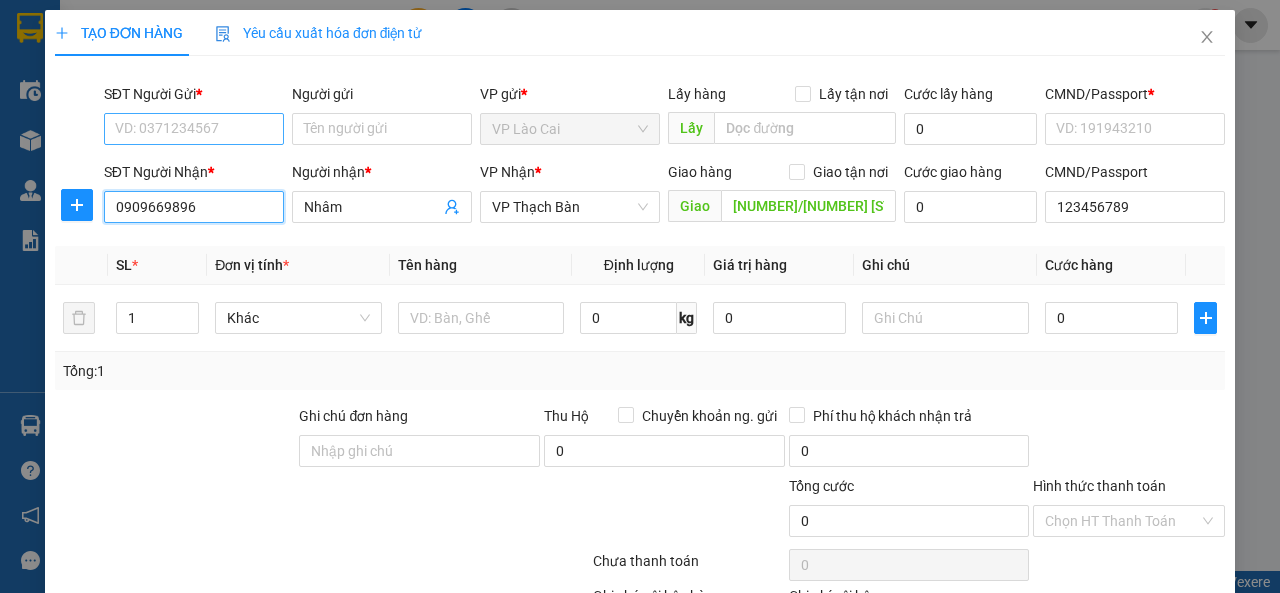 type on "0909669896" 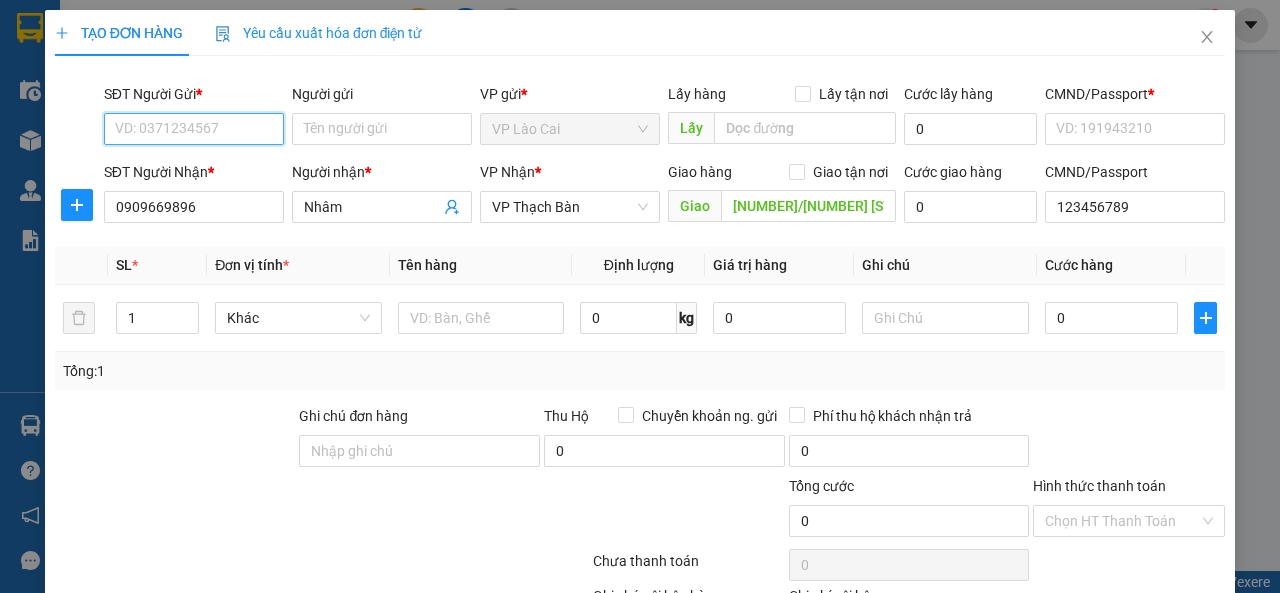 click on "SĐT Người Gửi  *" at bounding box center [194, 129] 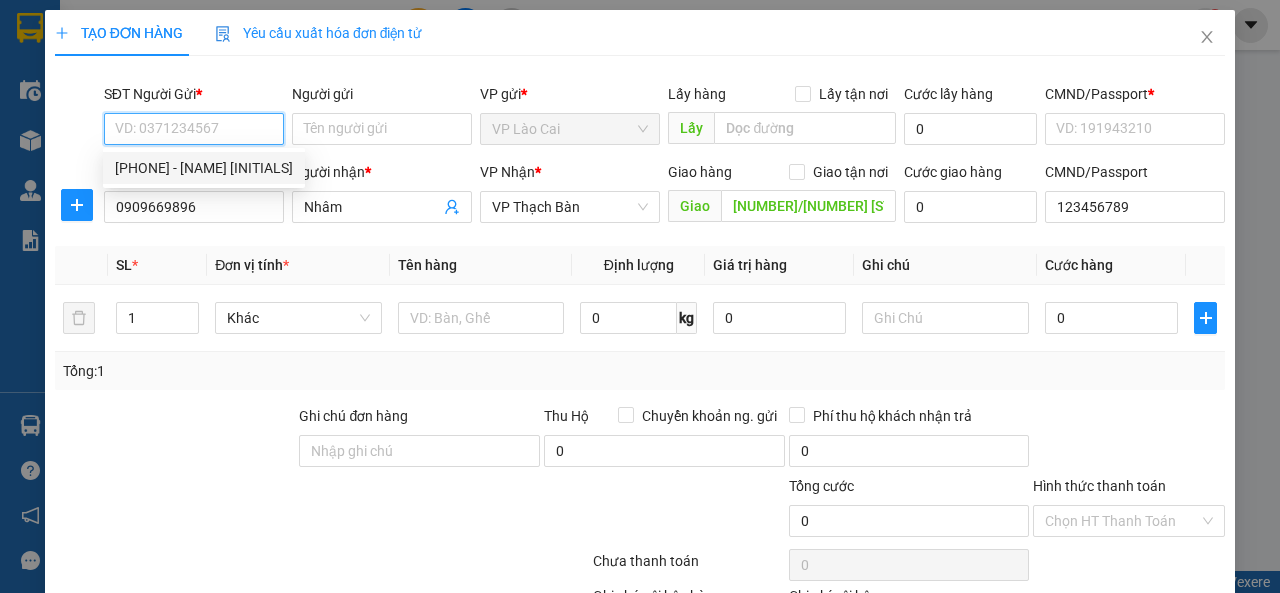 click on "[PHONE] - [NAME] [INITIALS]" at bounding box center [204, 168] 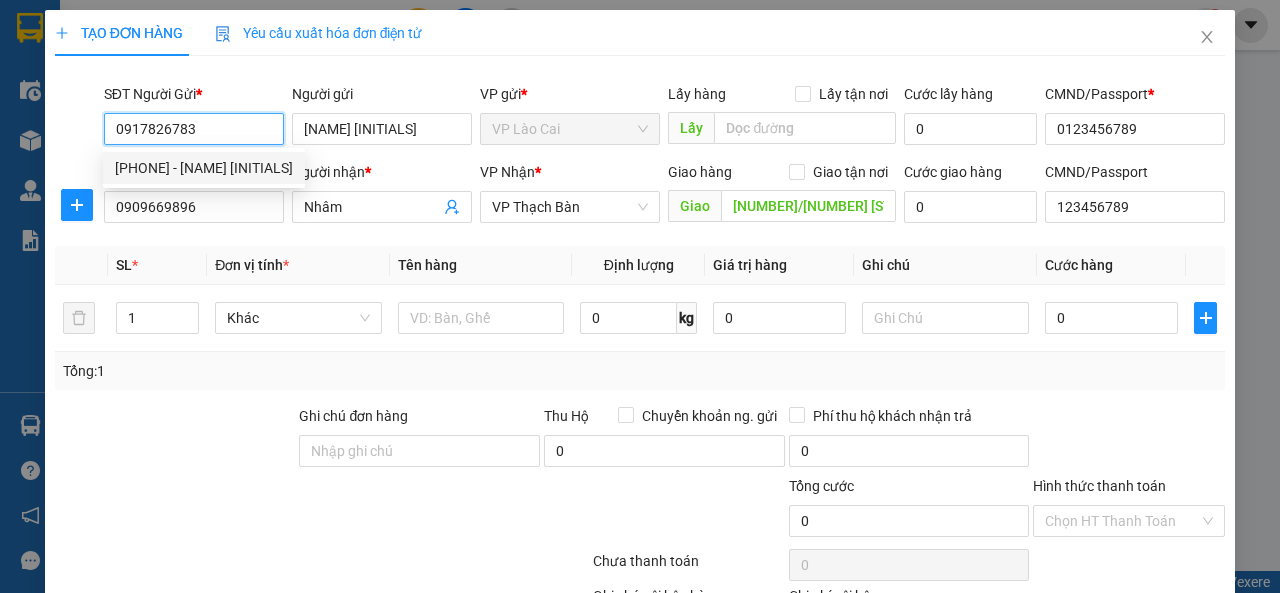 type on "0917826783" 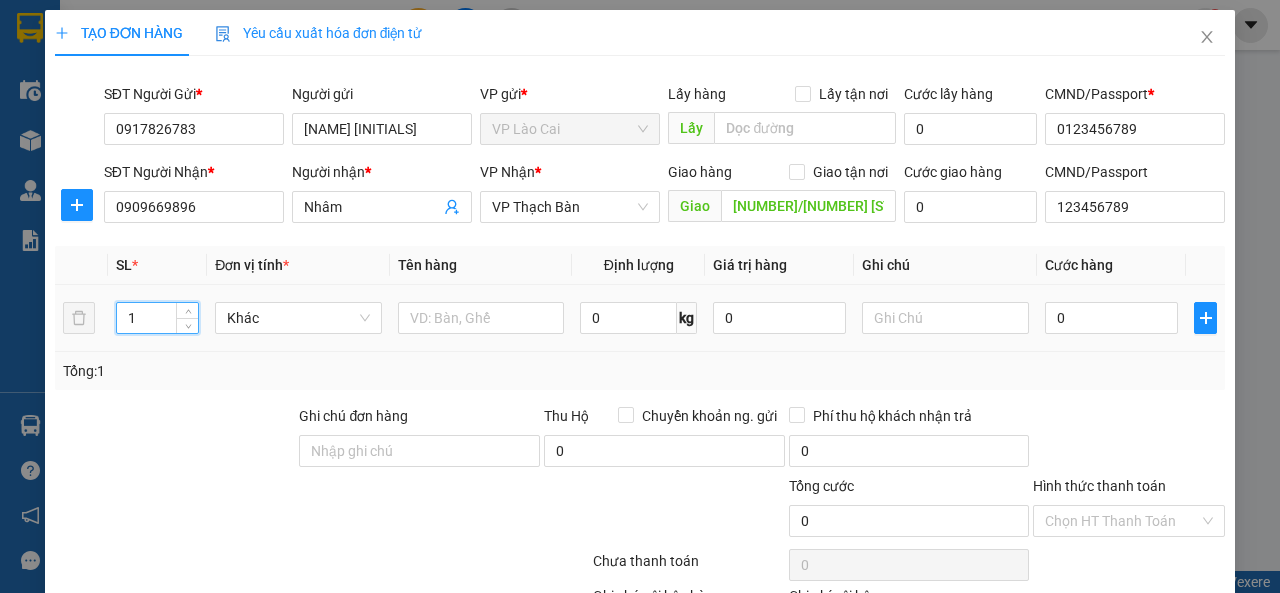 drag, startPoint x: 144, startPoint y: 318, endPoint x: 112, endPoint y: 326, distance: 32.984844 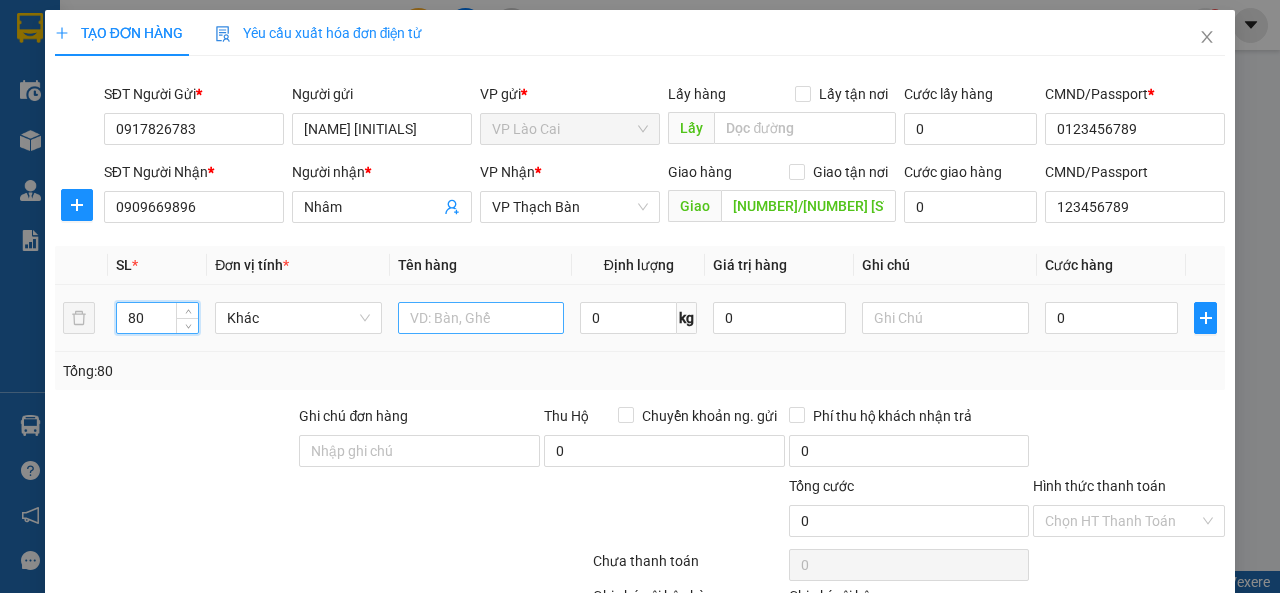 type on "80" 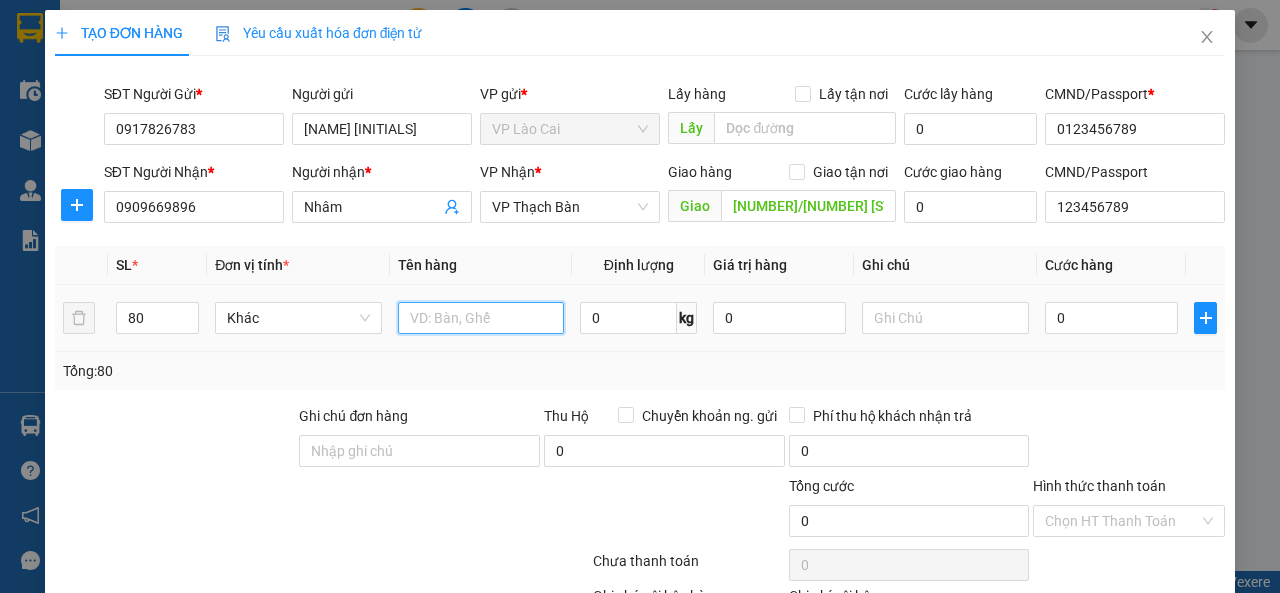 click at bounding box center (481, 318) 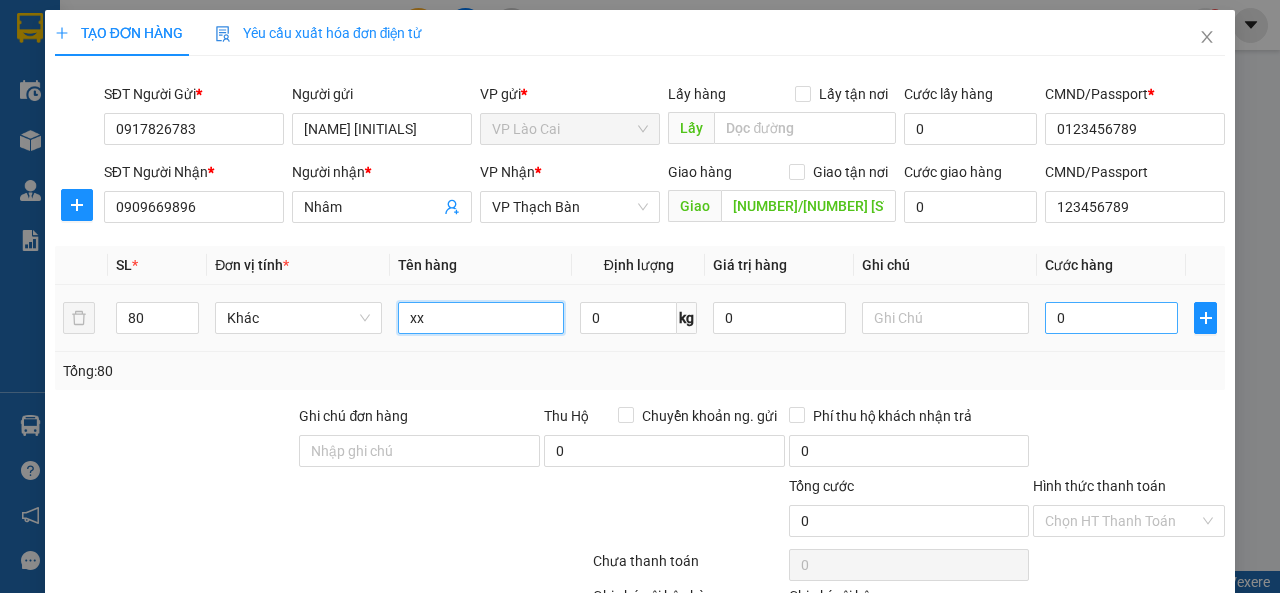 type on "xx" 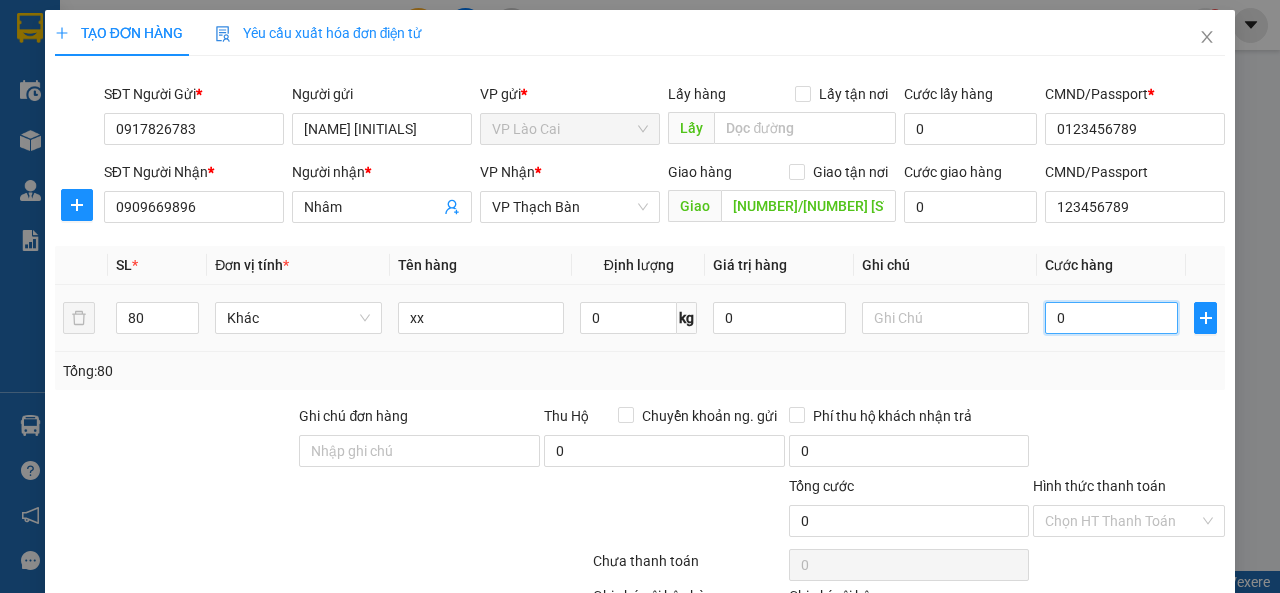 click on "0" at bounding box center (1111, 318) 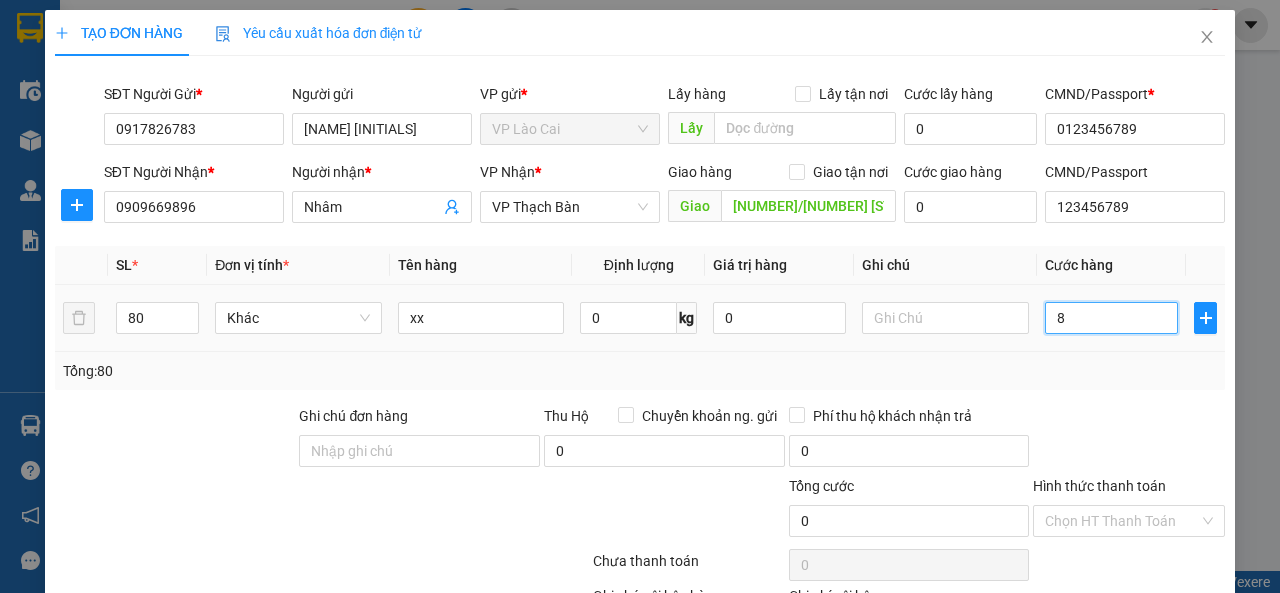 type on "8" 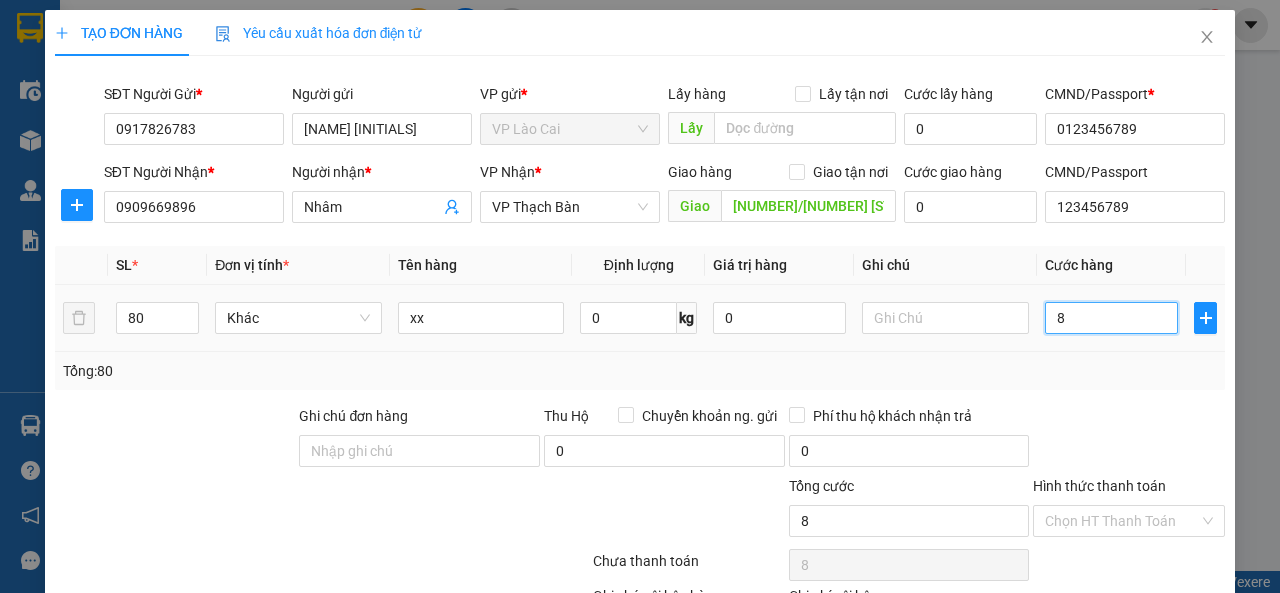 type on "80" 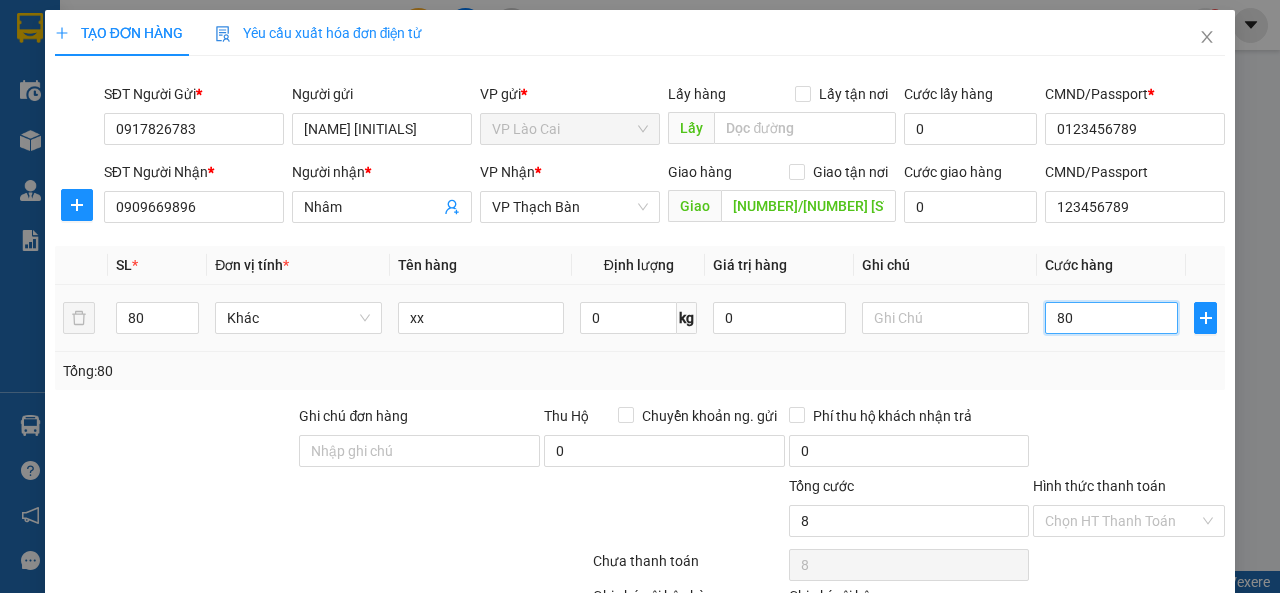 type on "80" 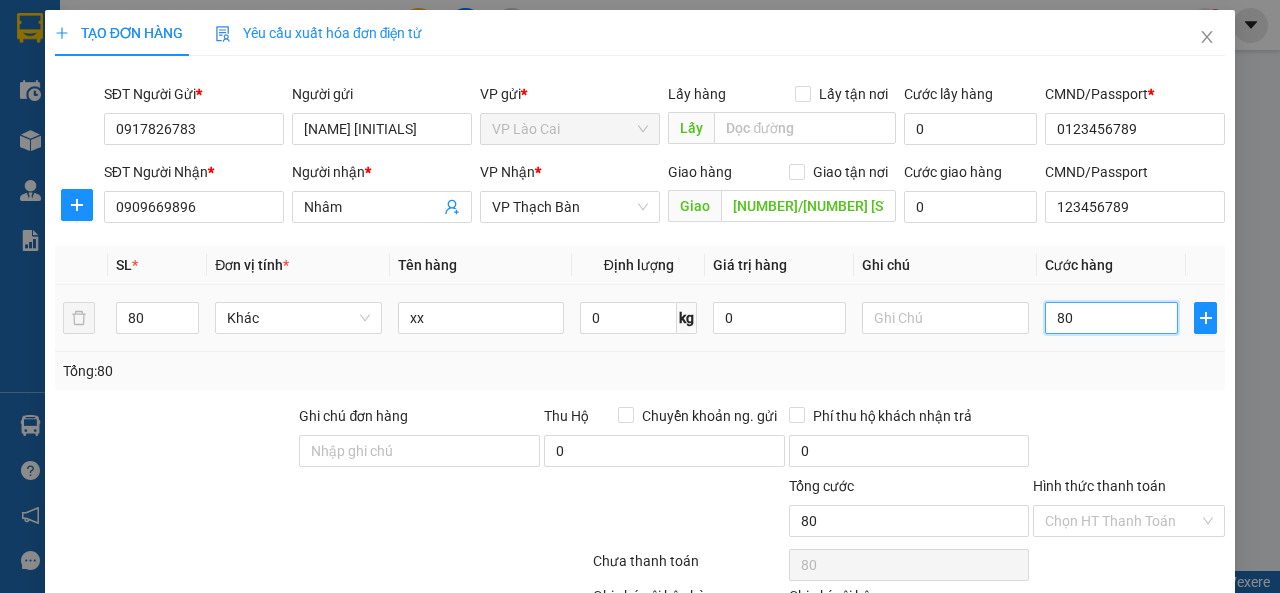 type on "800" 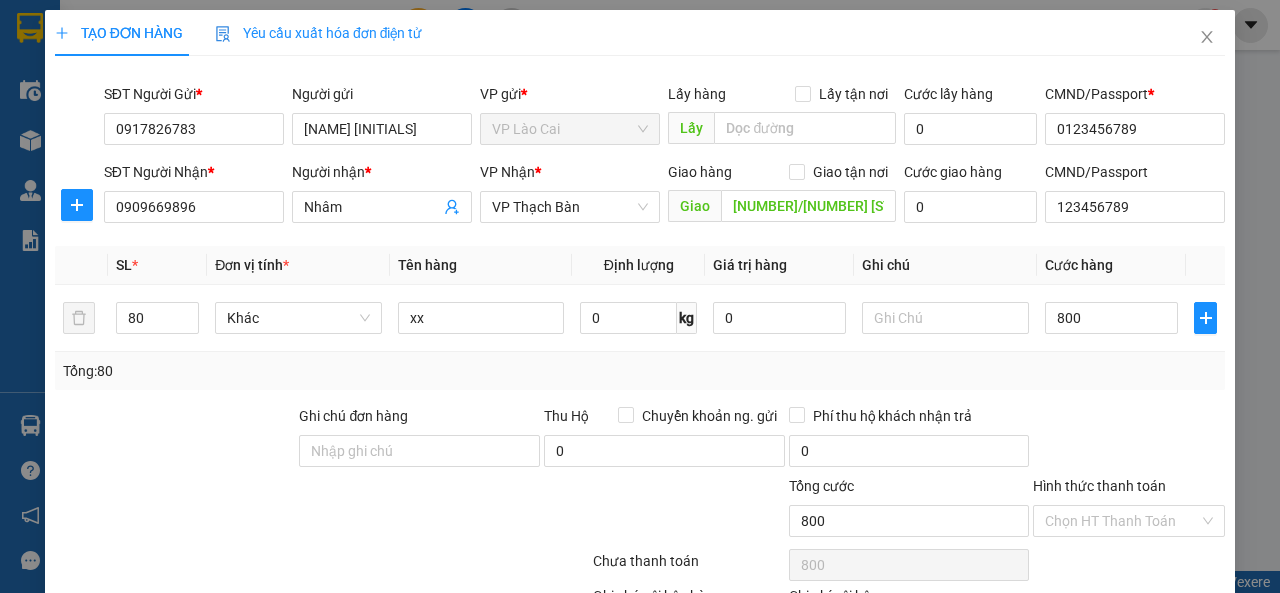 type on "800.000" 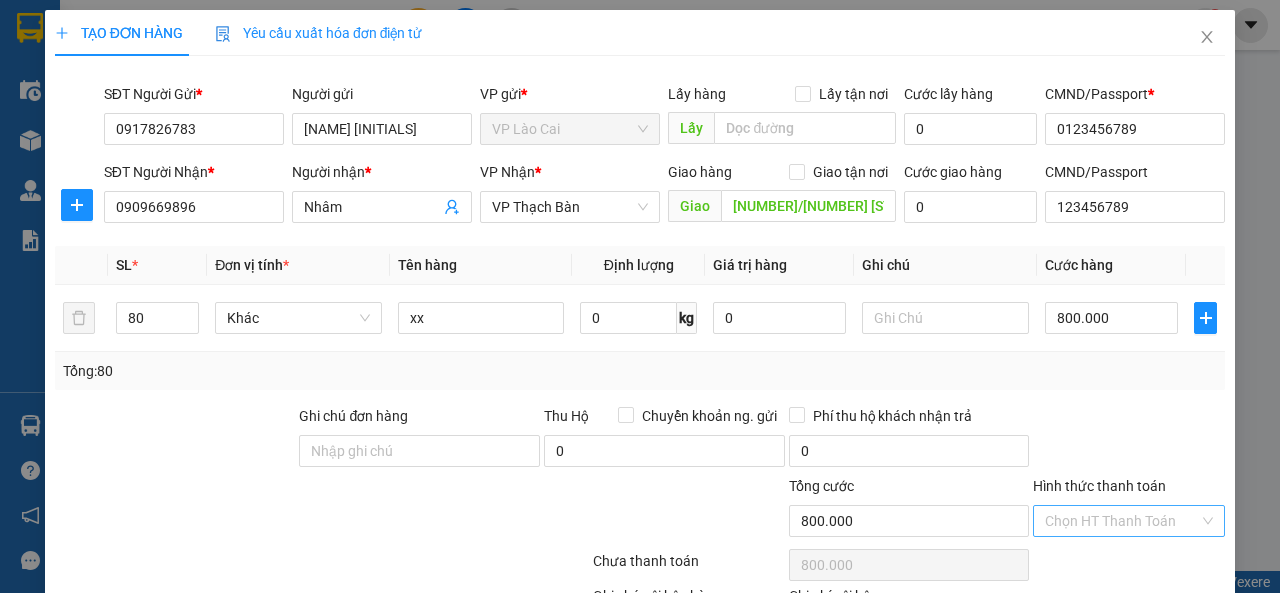 click on "Hình thức thanh toán" at bounding box center [1122, 521] 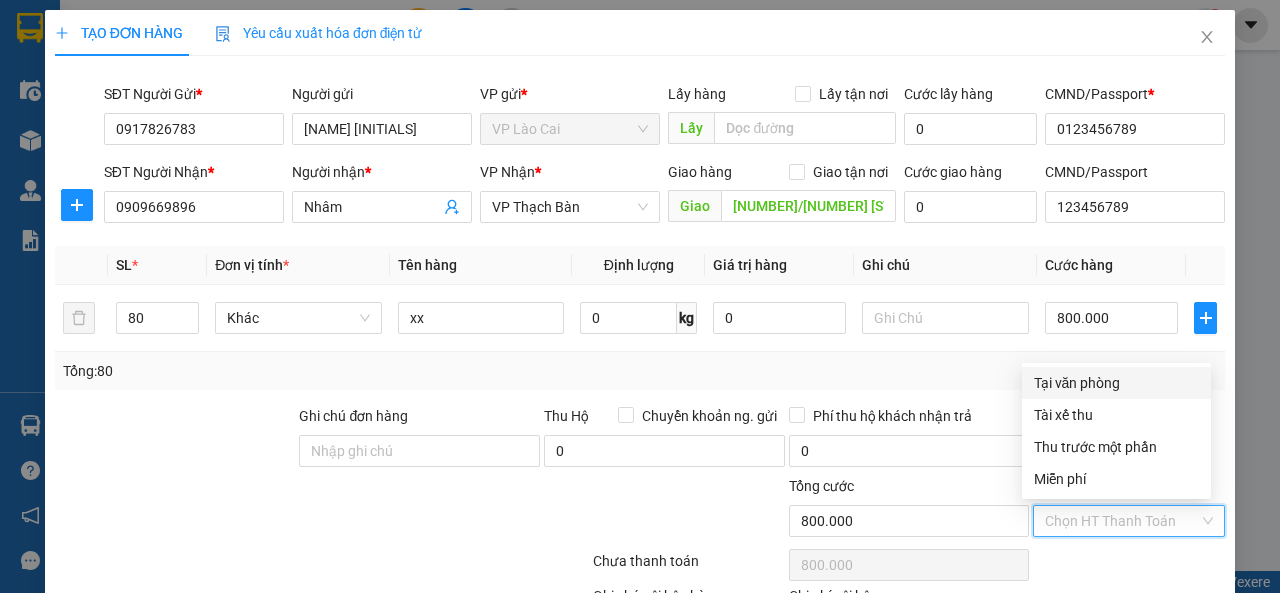 click on "Tại văn phòng" at bounding box center [1116, 383] 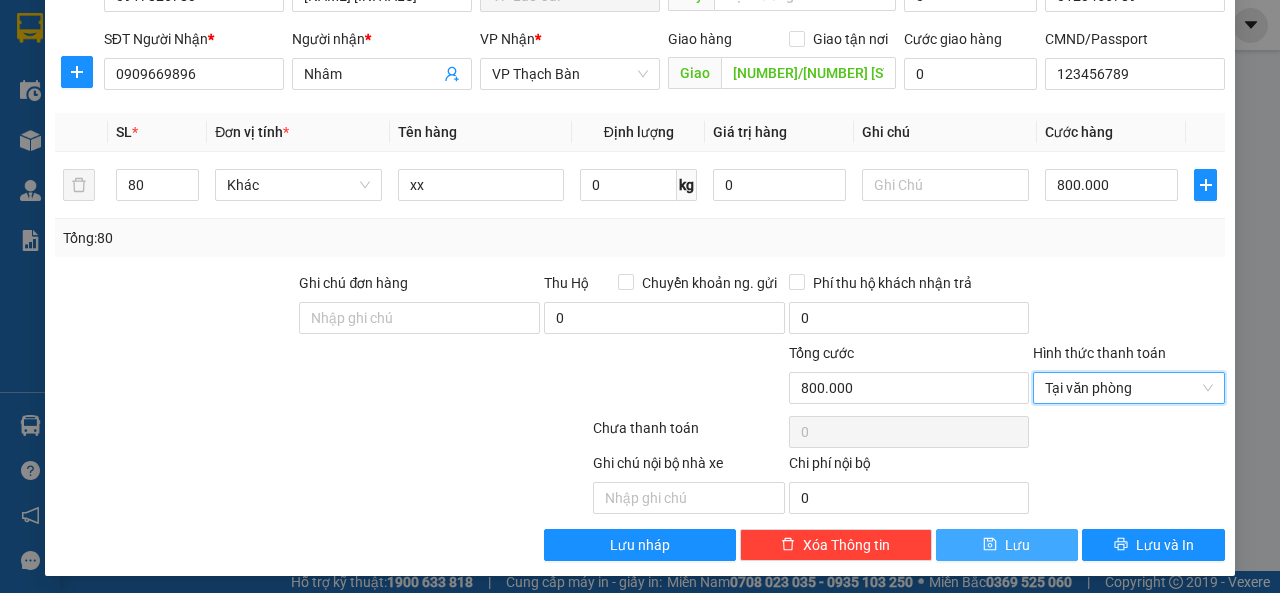 scroll, scrollTop: 137, scrollLeft: 0, axis: vertical 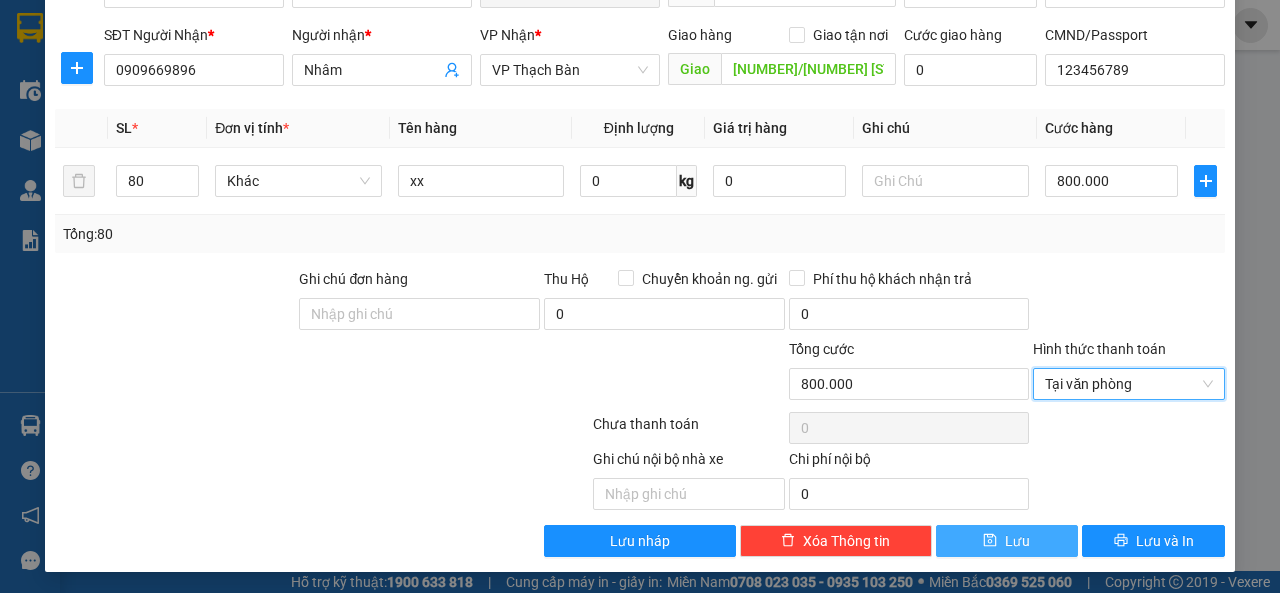 click 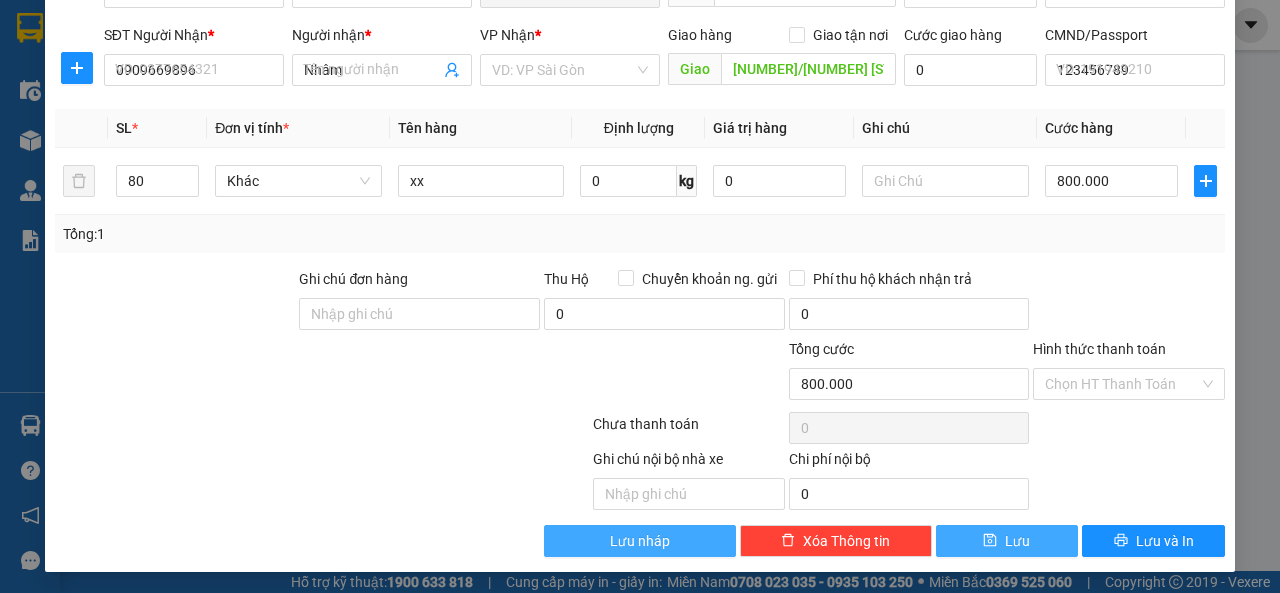 type 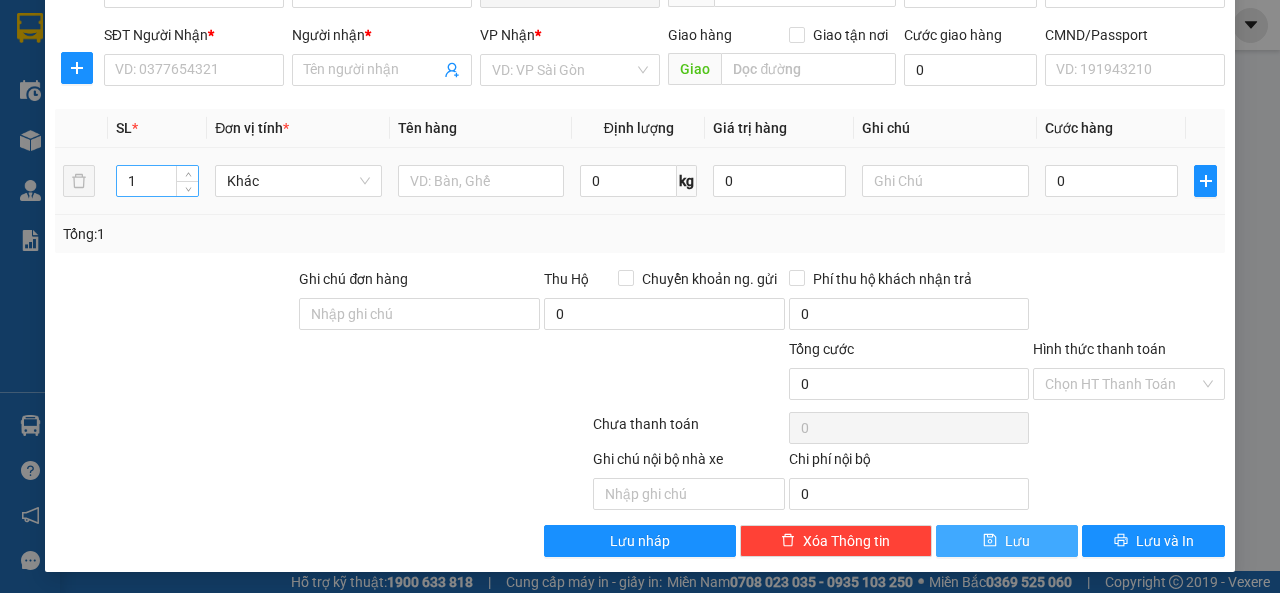 click on "1" at bounding box center (158, 181) 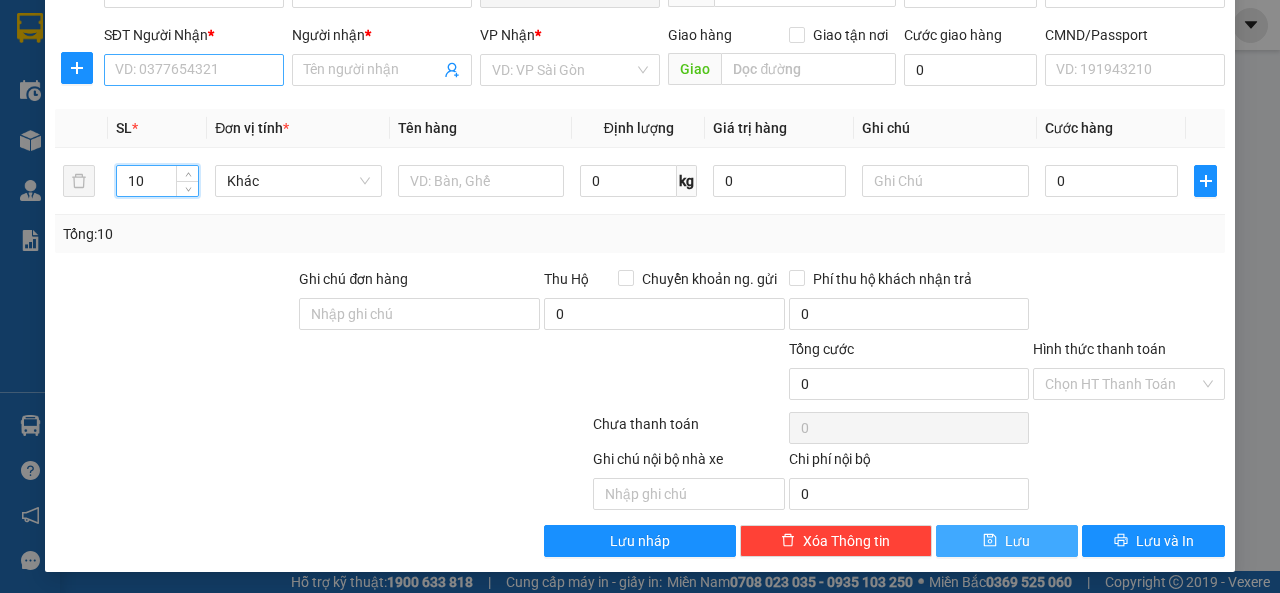 type on "10" 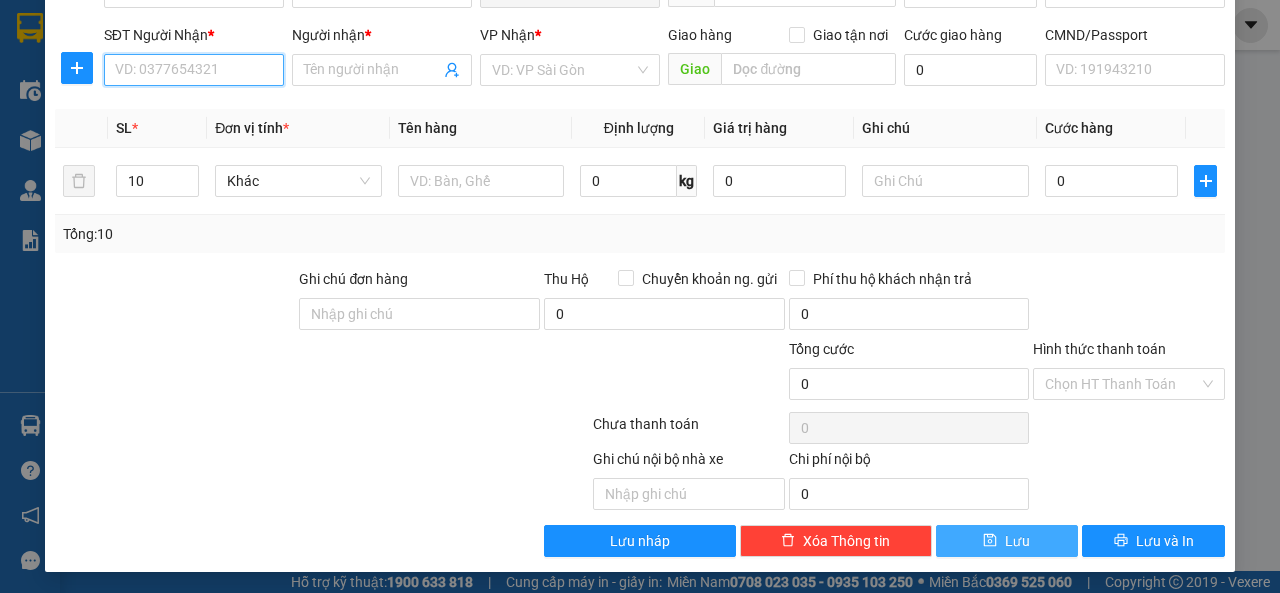 click on "SĐT Người Nhận  *" at bounding box center [194, 70] 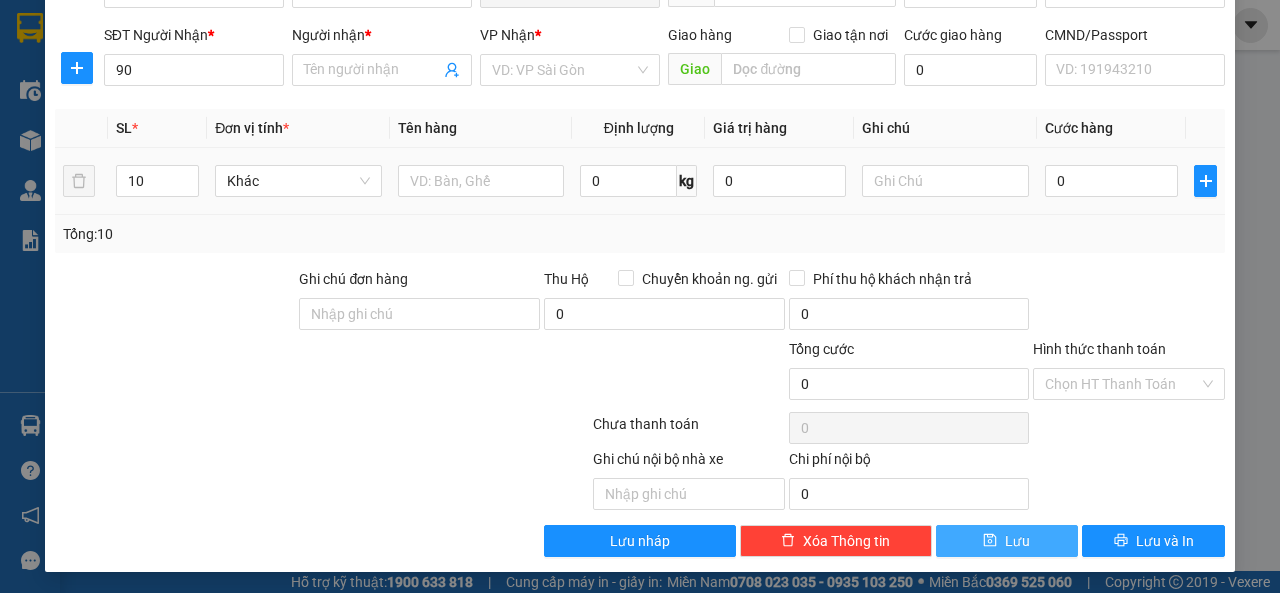click on "Khác" at bounding box center (298, 181) 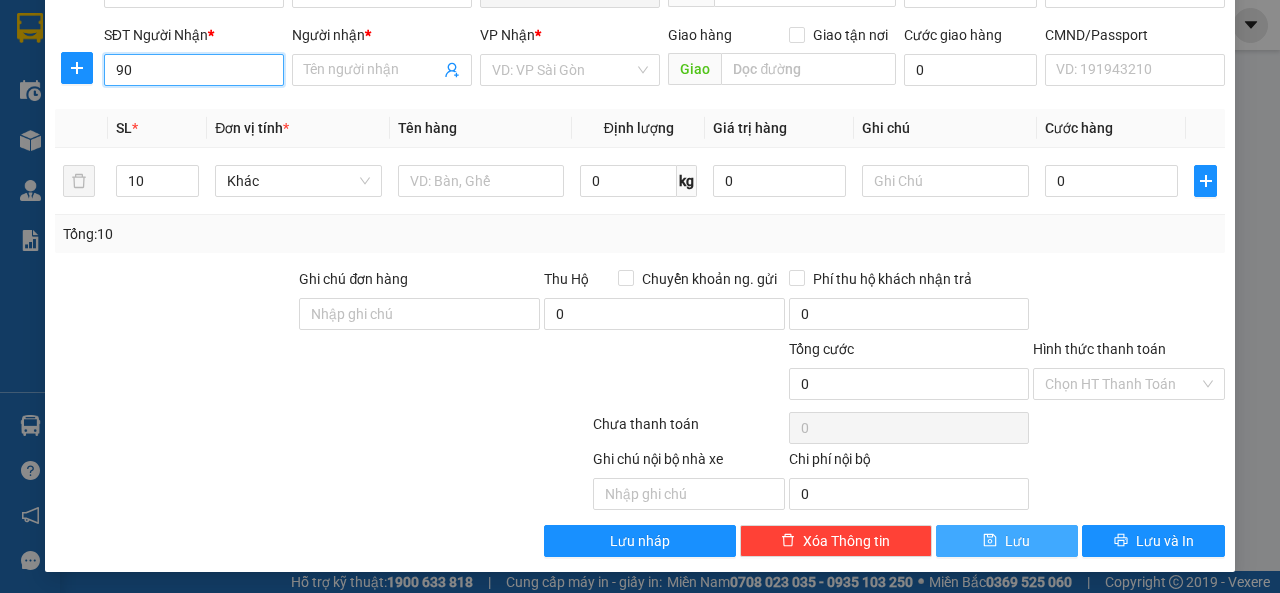 click on "90" at bounding box center [194, 70] 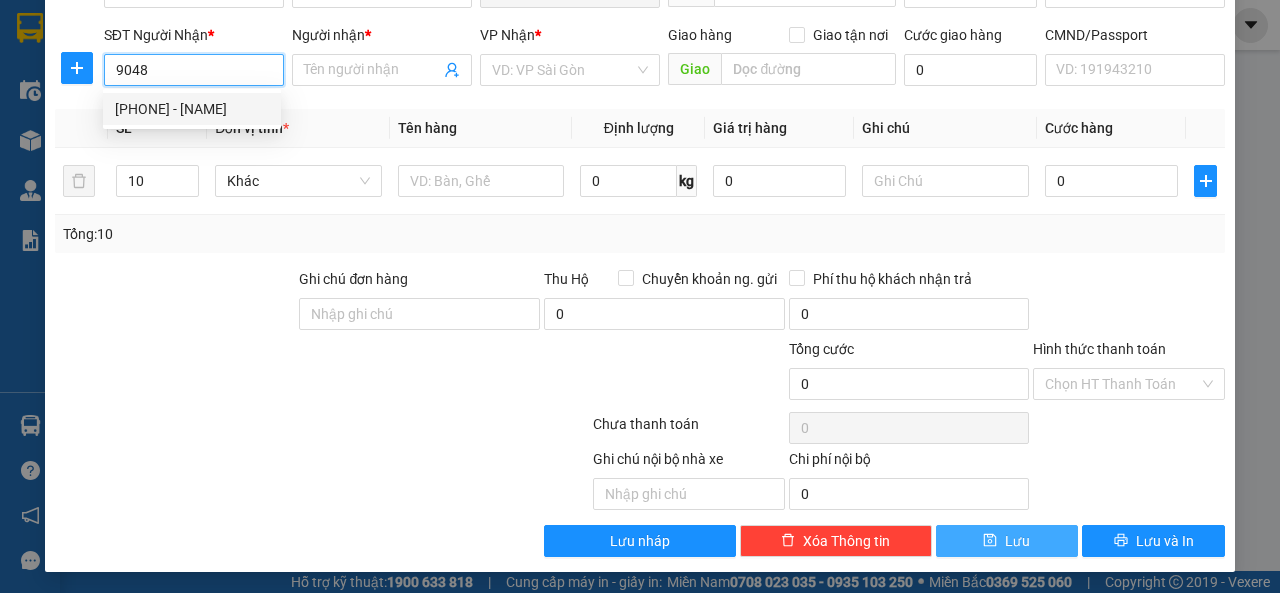 click on "0901839048 - Thủy" at bounding box center (192, 109) 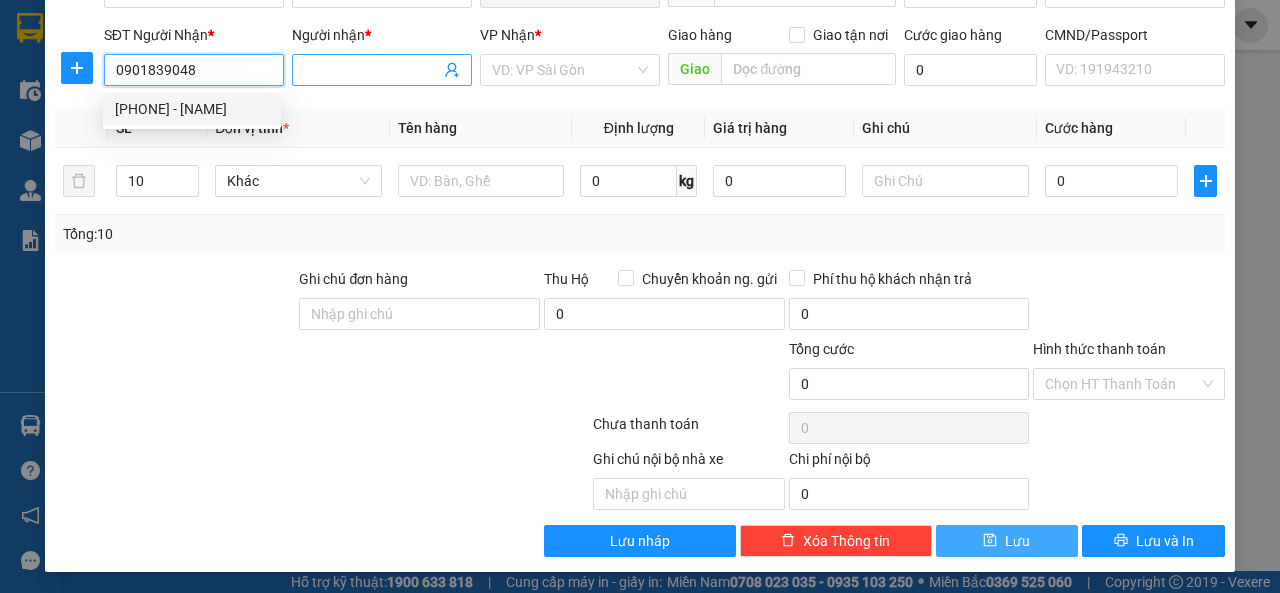 type on "Thủy" 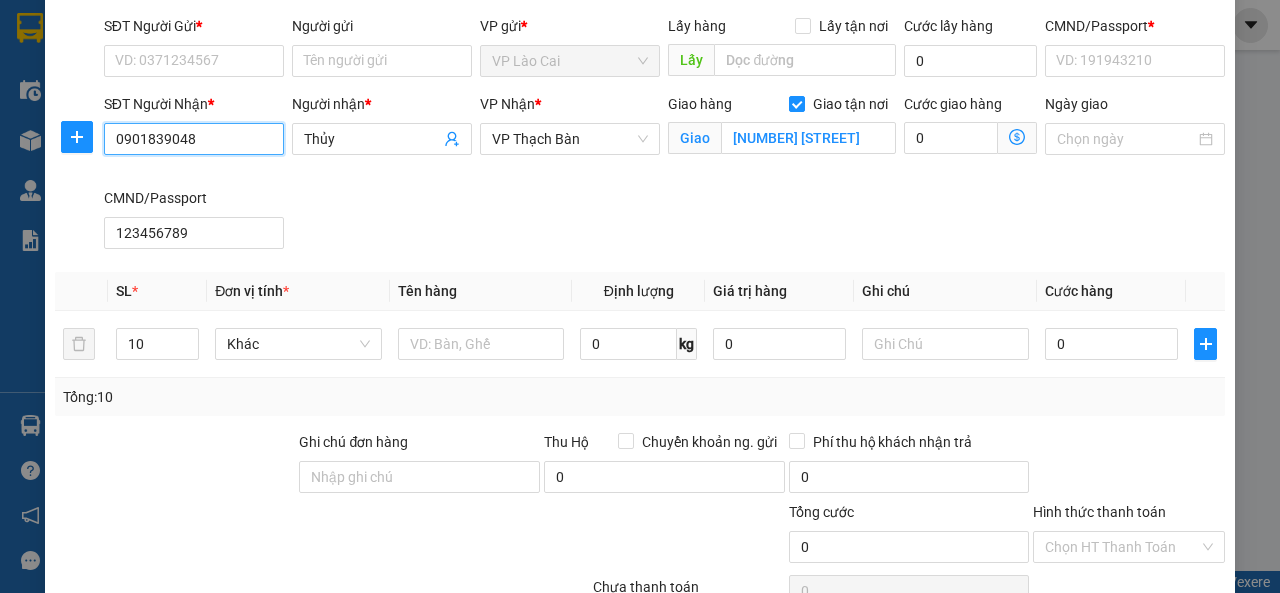 scroll, scrollTop: 37, scrollLeft: 0, axis: vertical 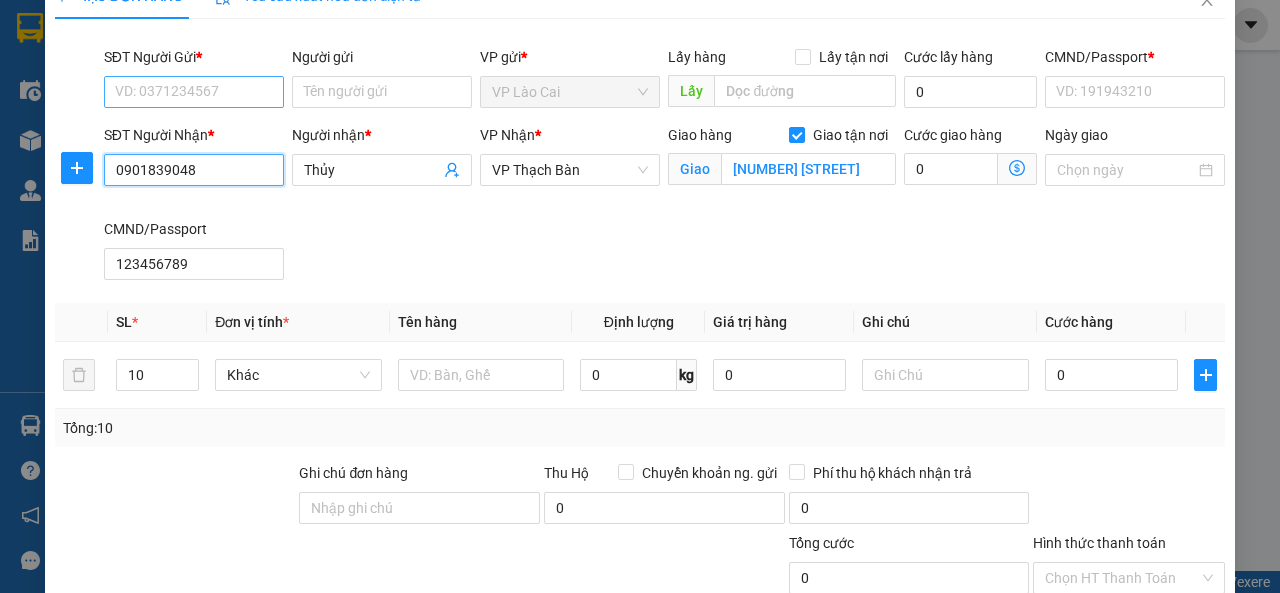 type on "0901839048" 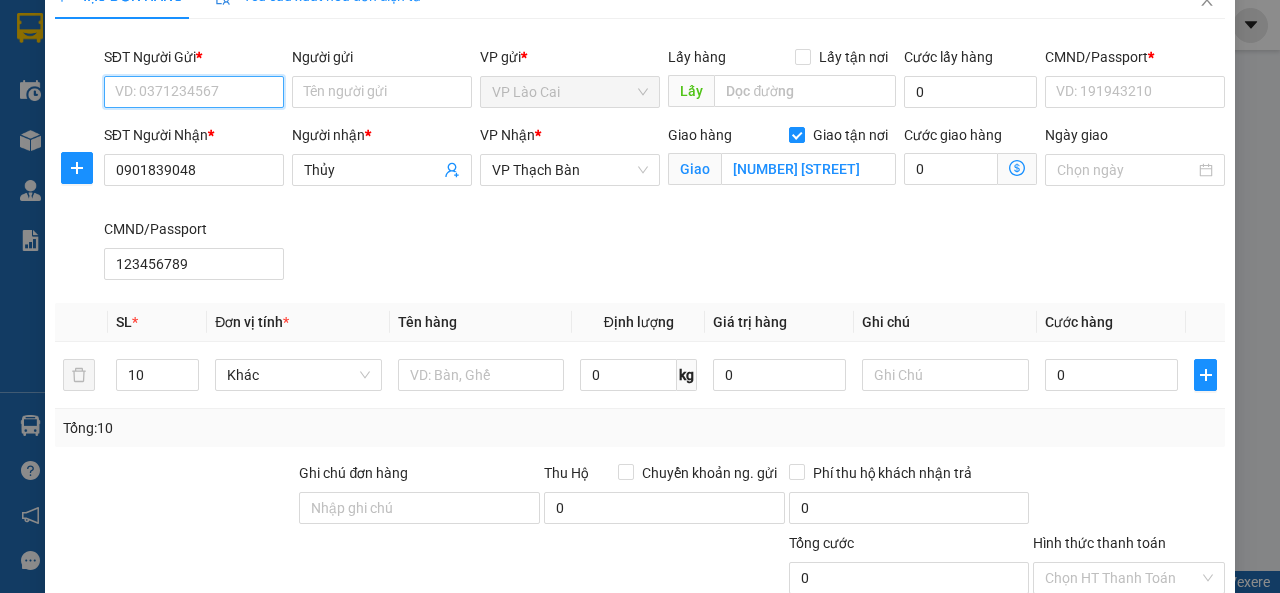 click on "SĐT Người Gửi  *" at bounding box center [194, 92] 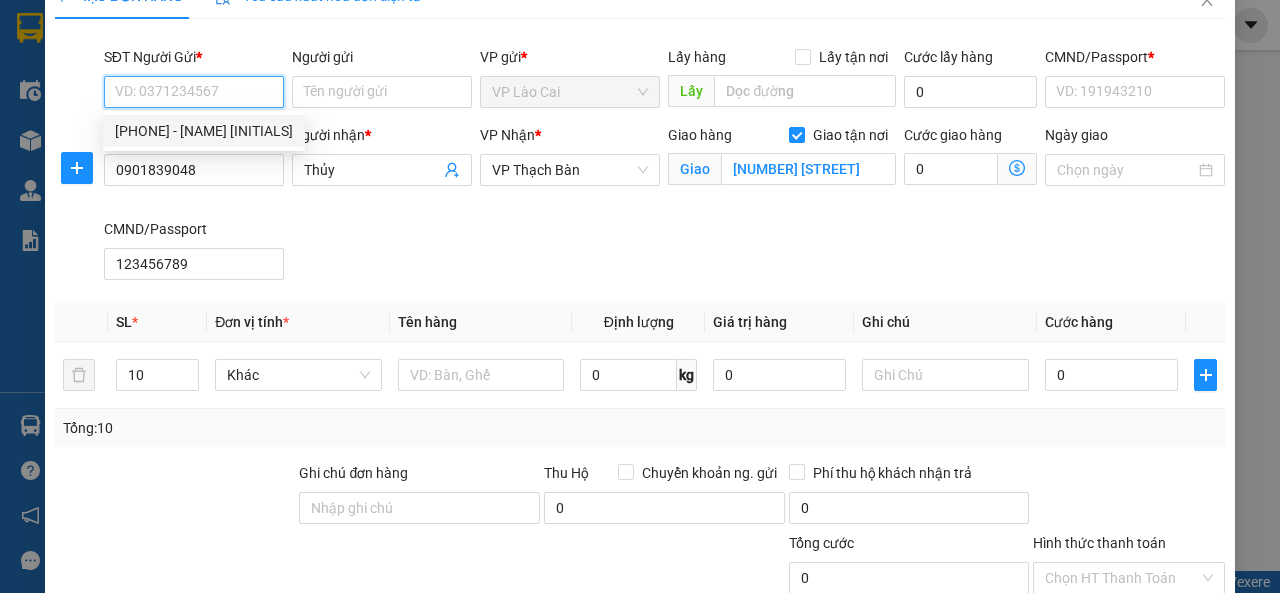 click on "[PHONE] - [FIRST] [LAST]" at bounding box center [204, 131] 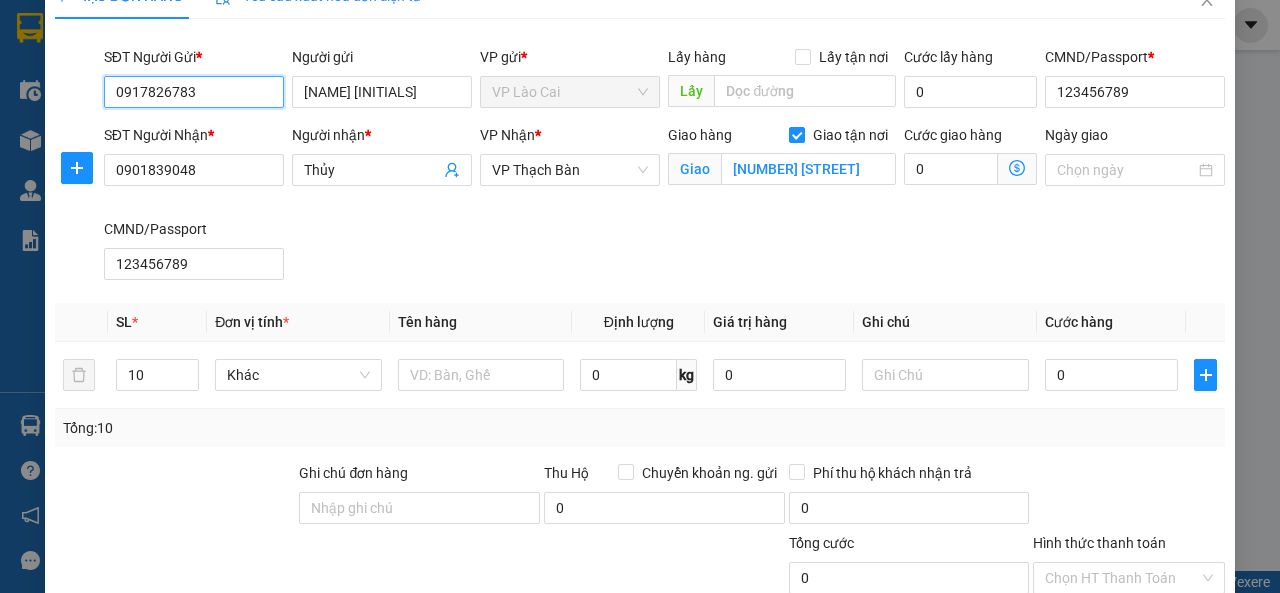 scroll, scrollTop: 130, scrollLeft: 0, axis: vertical 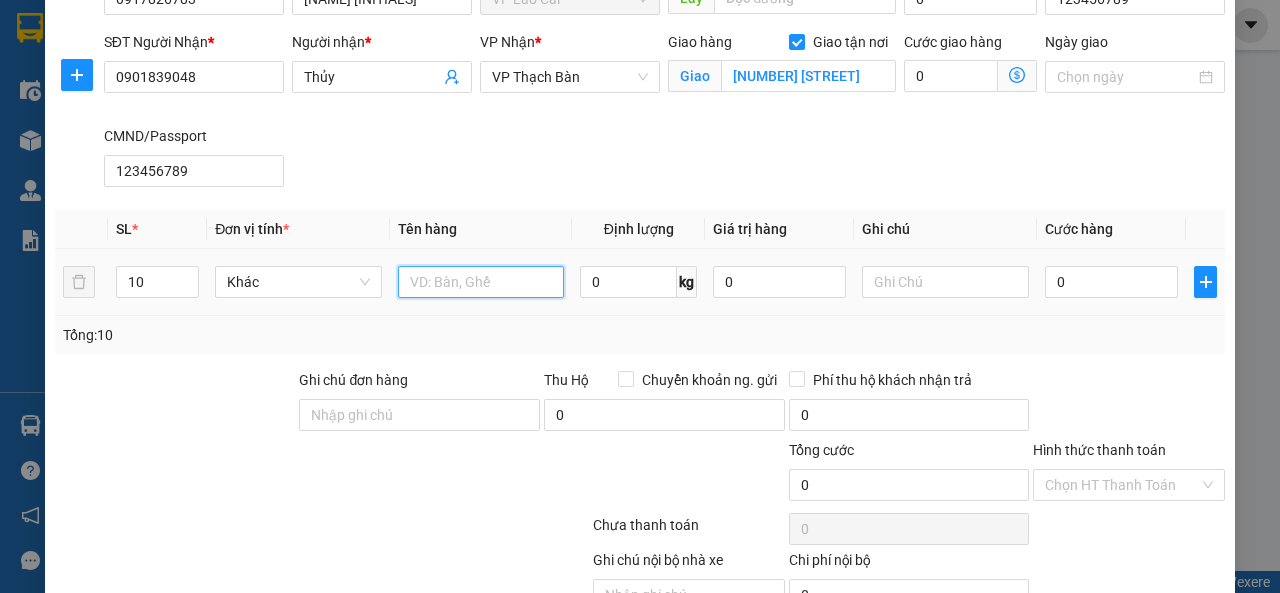 click at bounding box center (481, 282) 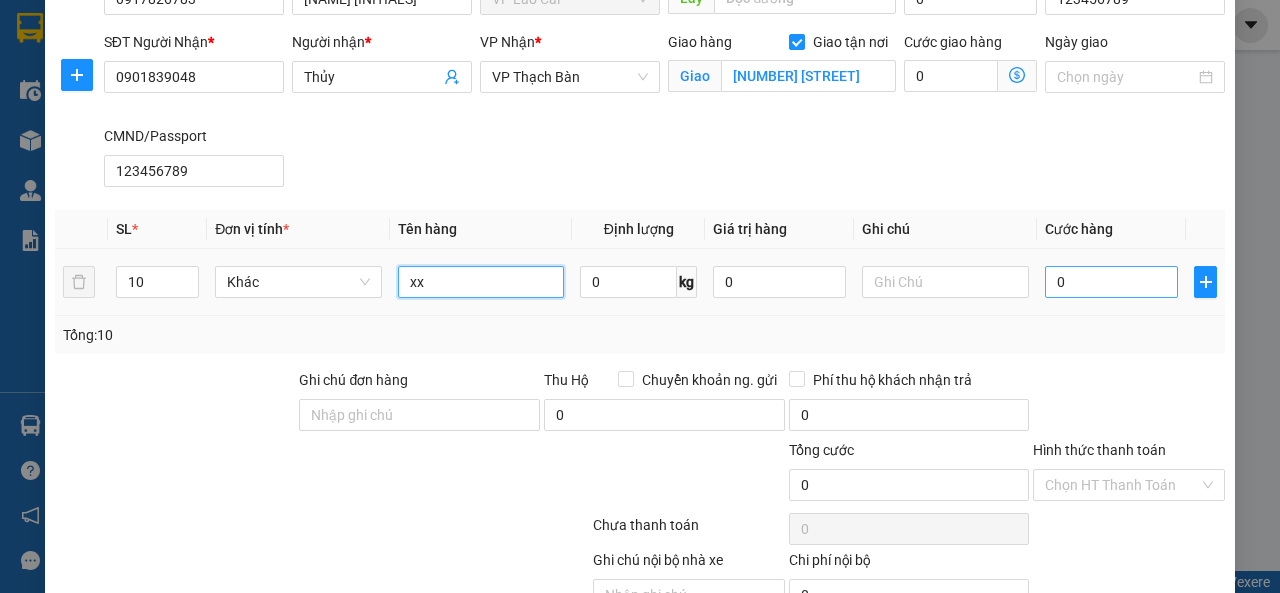 type on "xx" 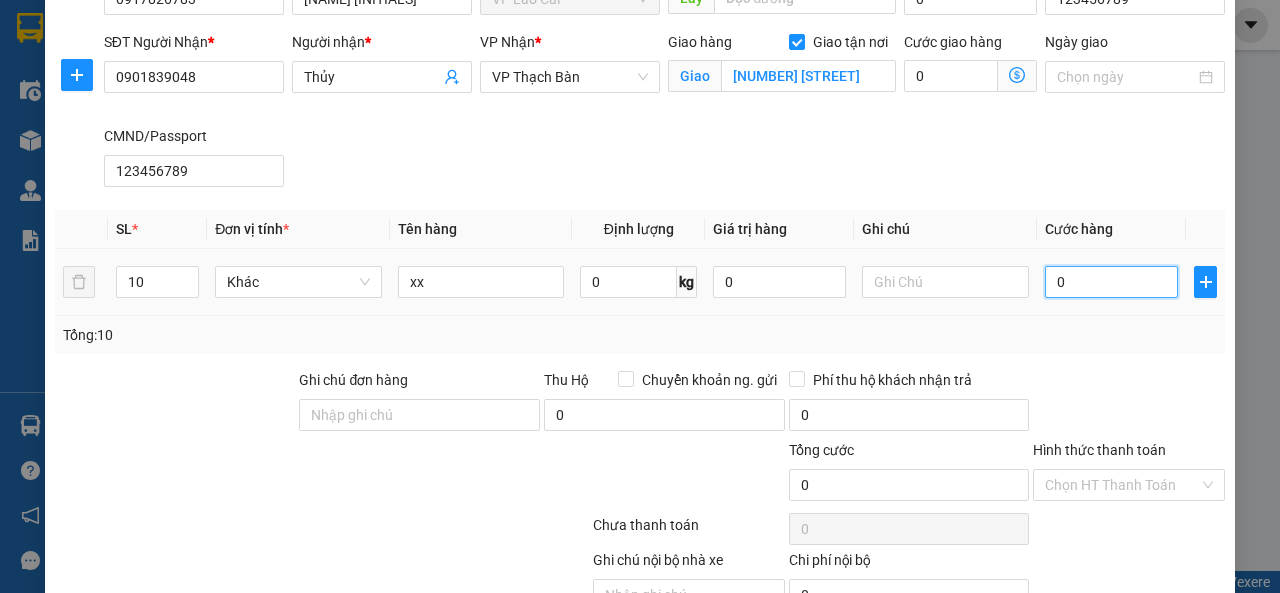click on "0" at bounding box center (1111, 282) 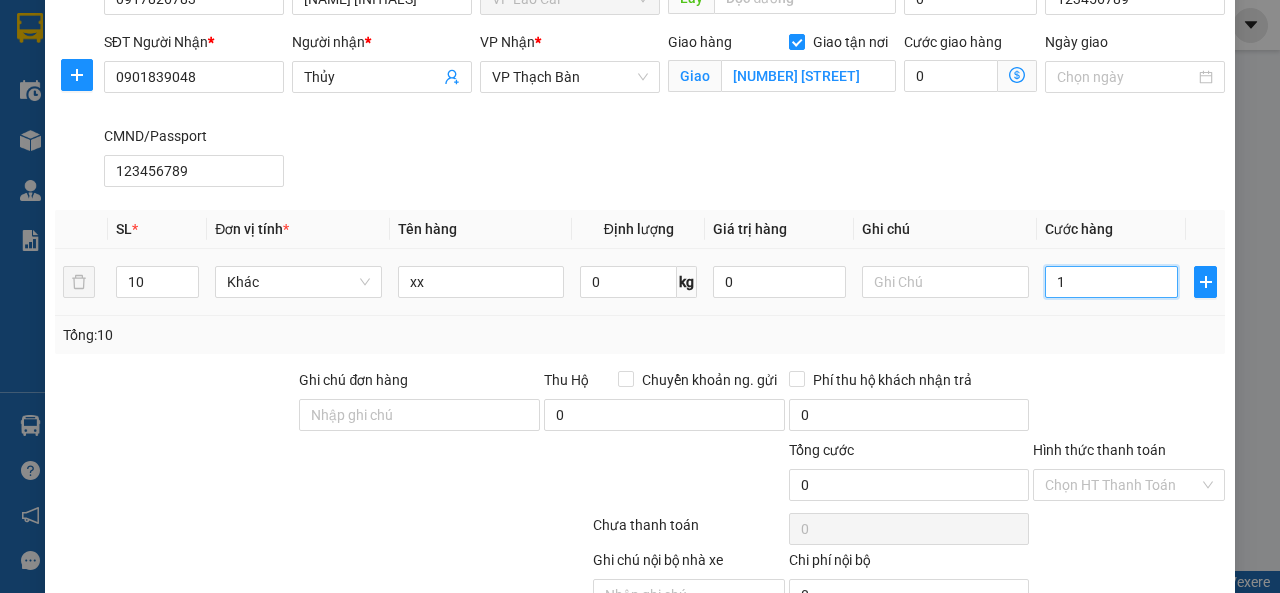 type on "1" 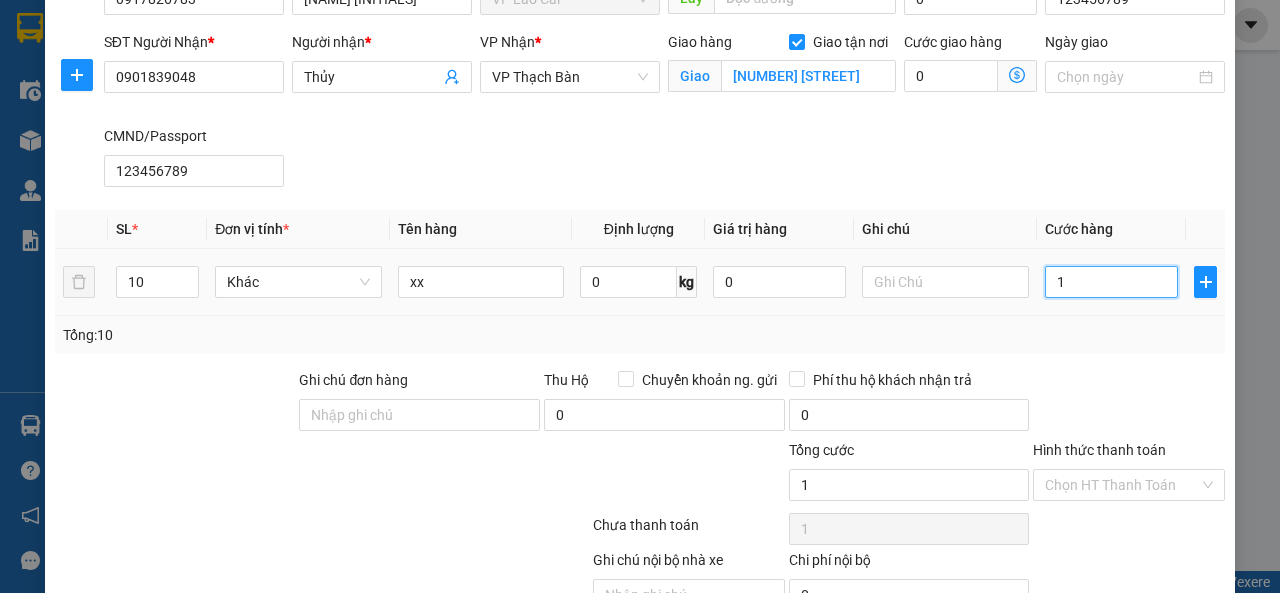 type on "10" 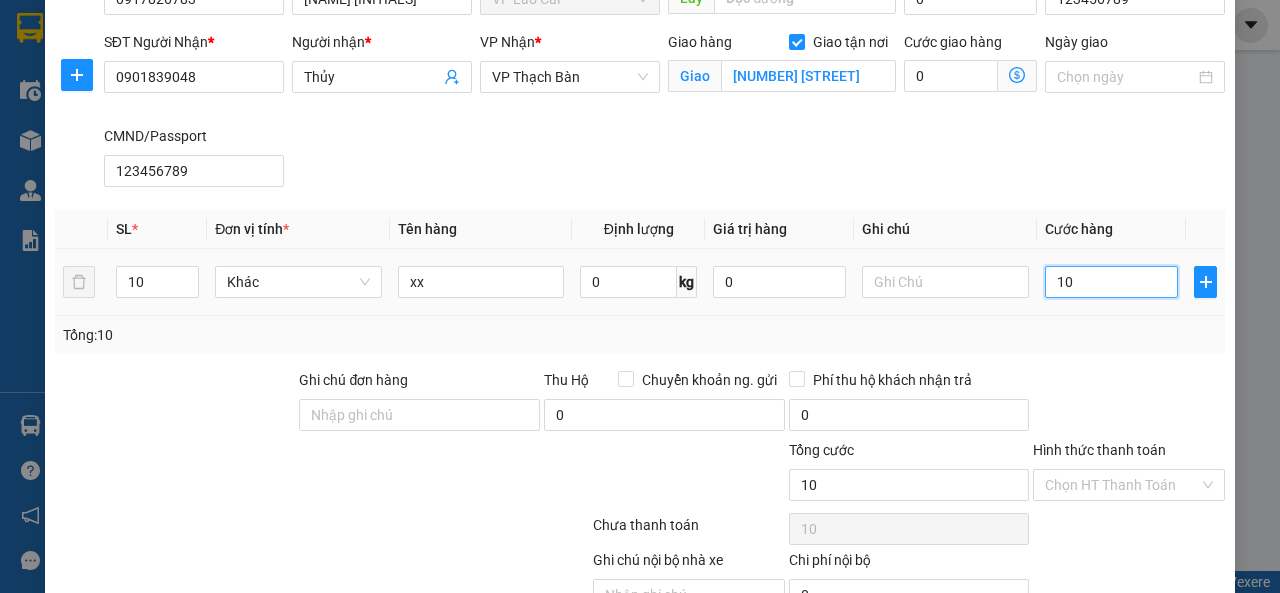 type on "100" 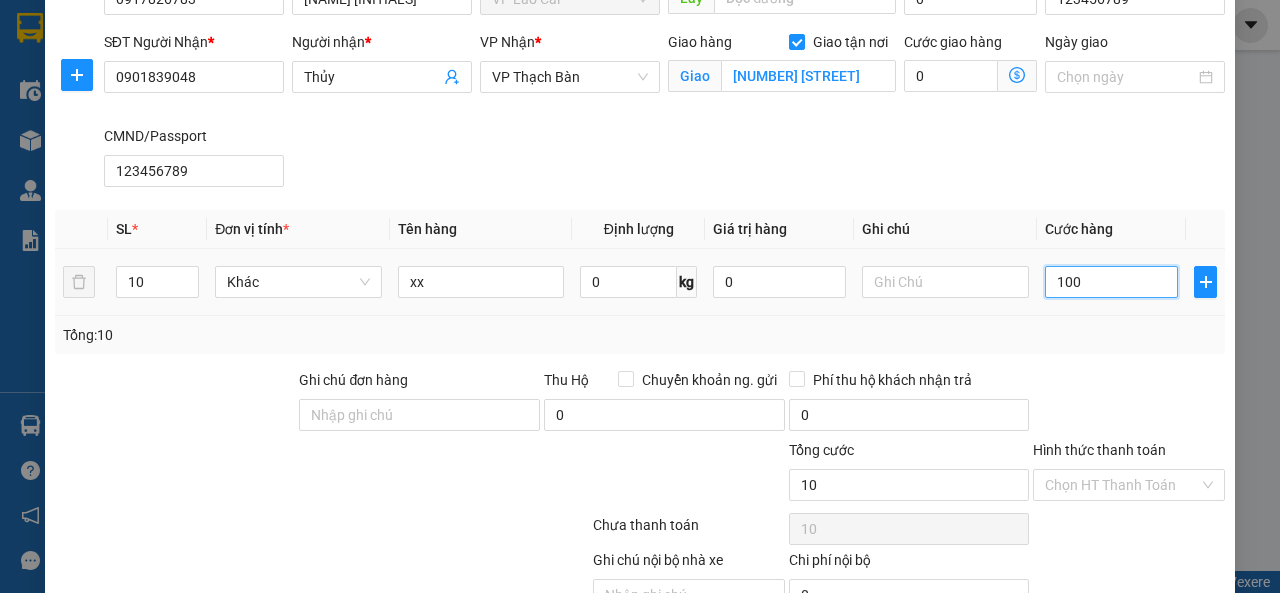 type on "100" 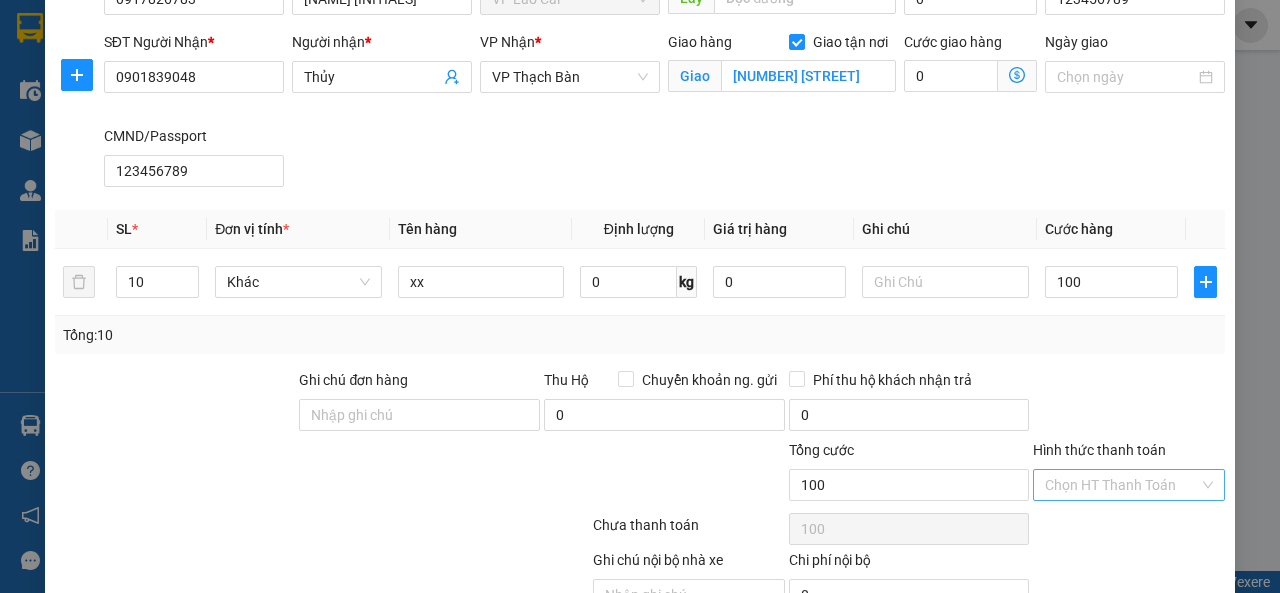 click on "Hình thức thanh toán" at bounding box center [1122, 485] 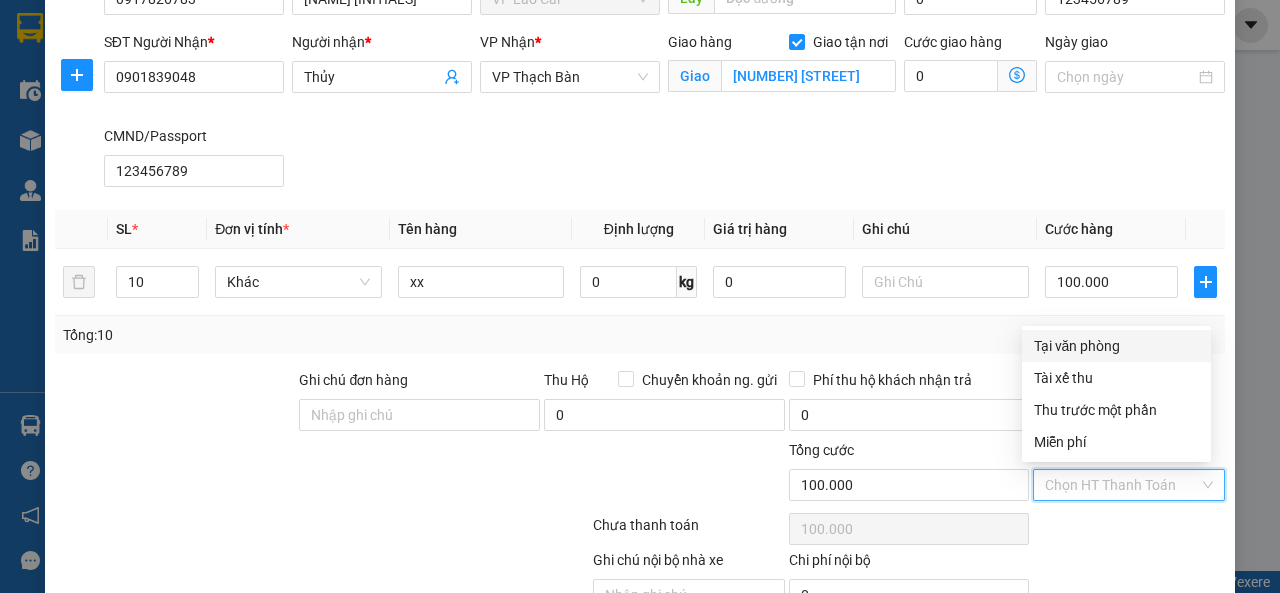 click on "Tại văn phòng" at bounding box center (1116, 346) 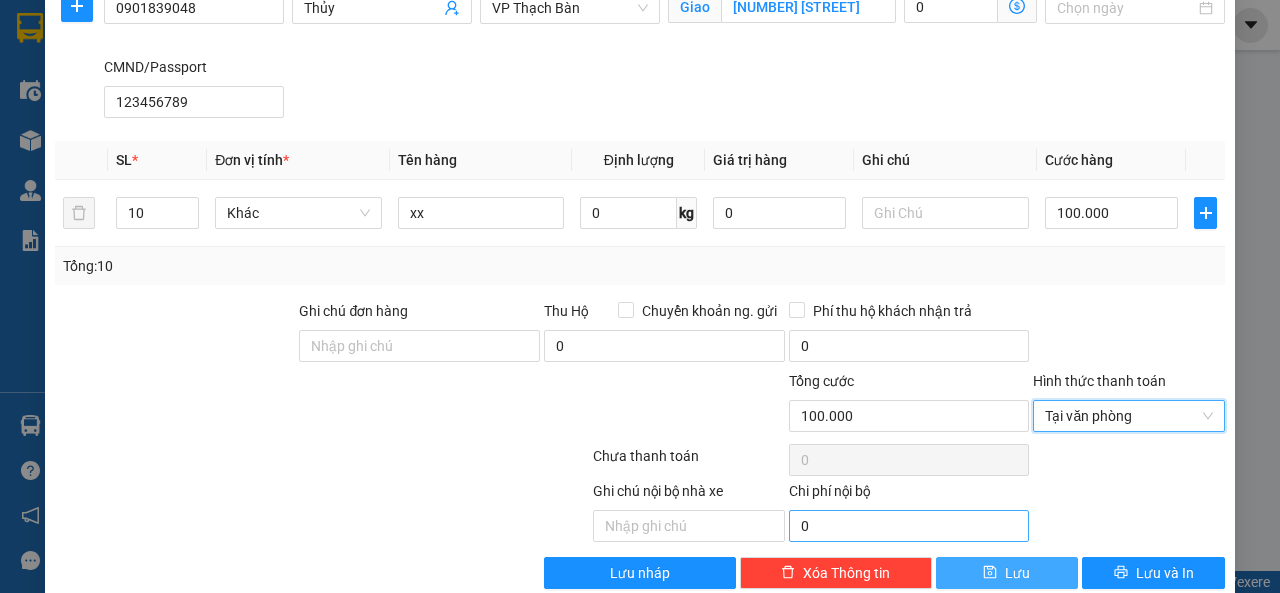 scroll, scrollTop: 230, scrollLeft: 0, axis: vertical 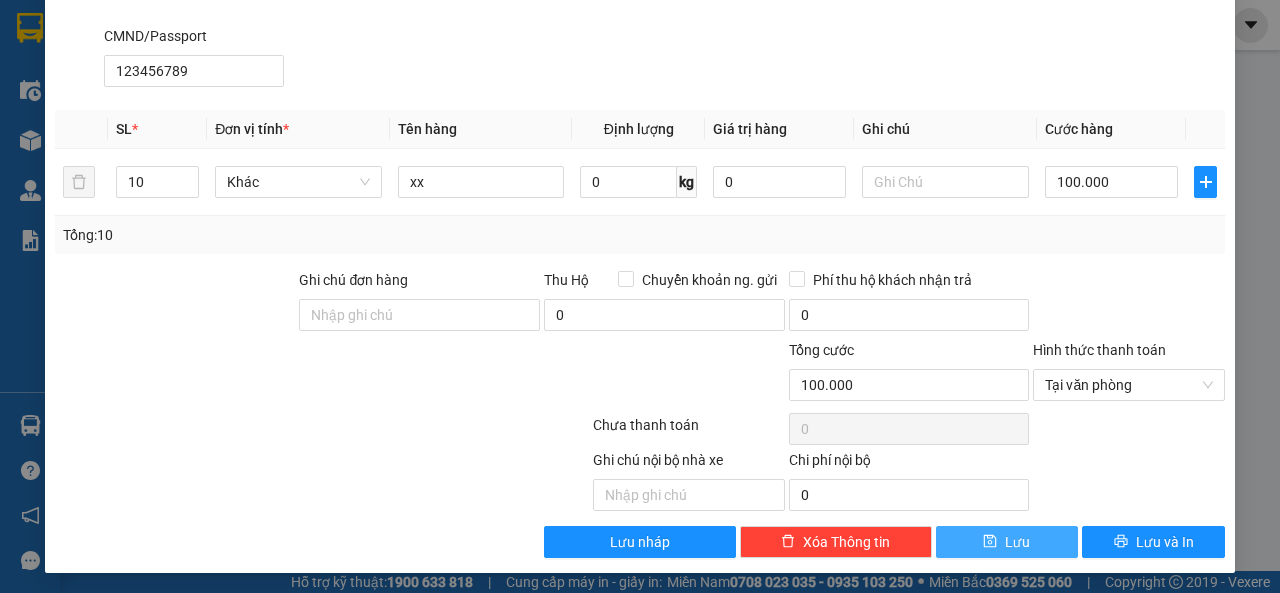 click on "Lưu" at bounding box center [1007, 542] 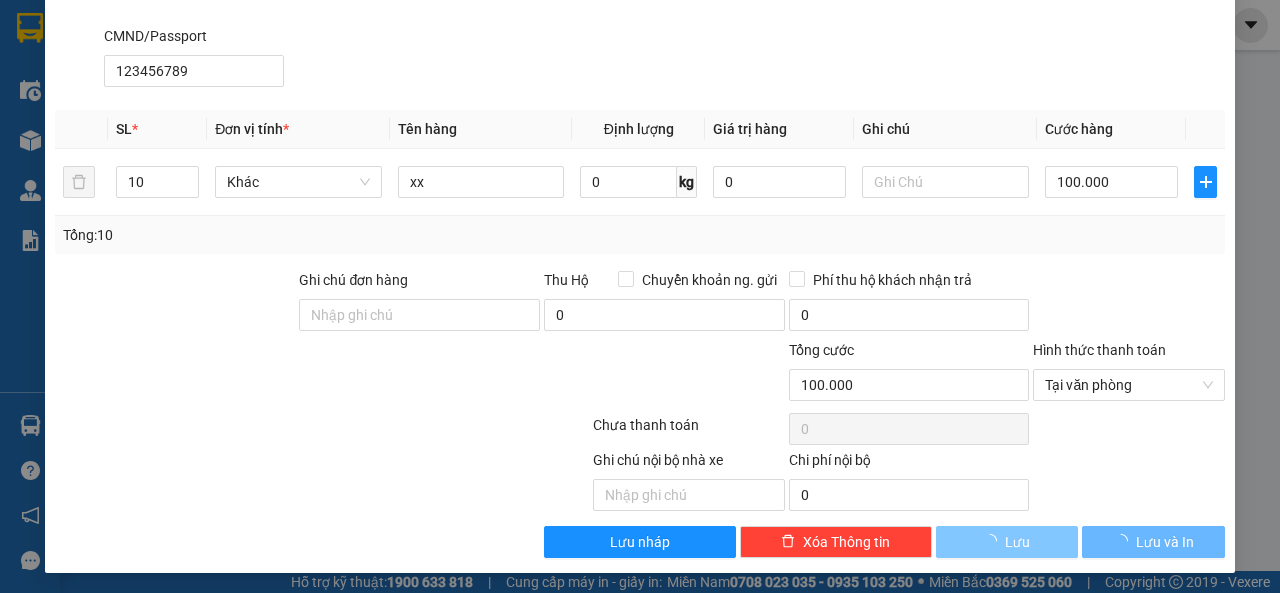 type 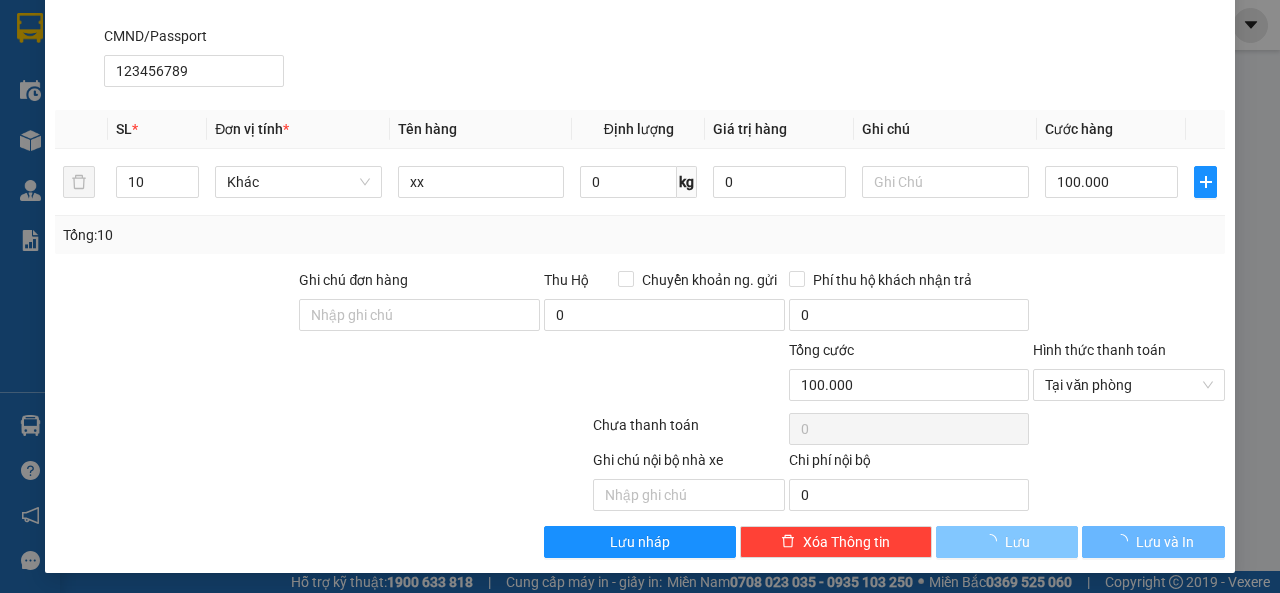 type 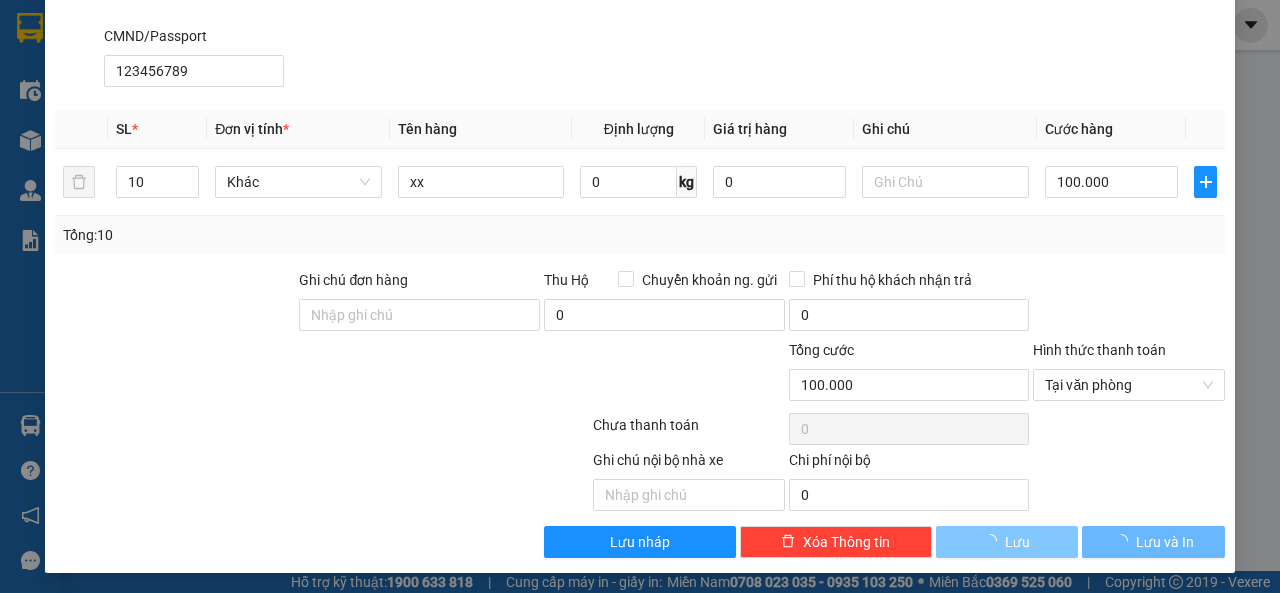 checkbox on "false" 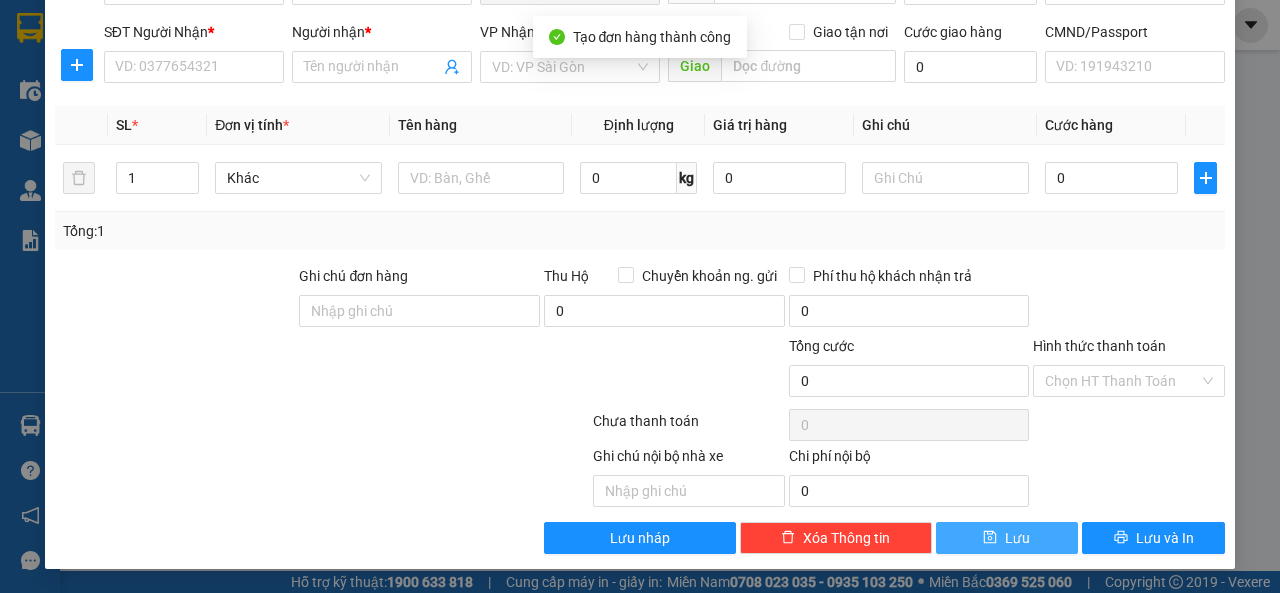 scroll, scrollTop: 137, scrollLeft: 0, axis: vertical 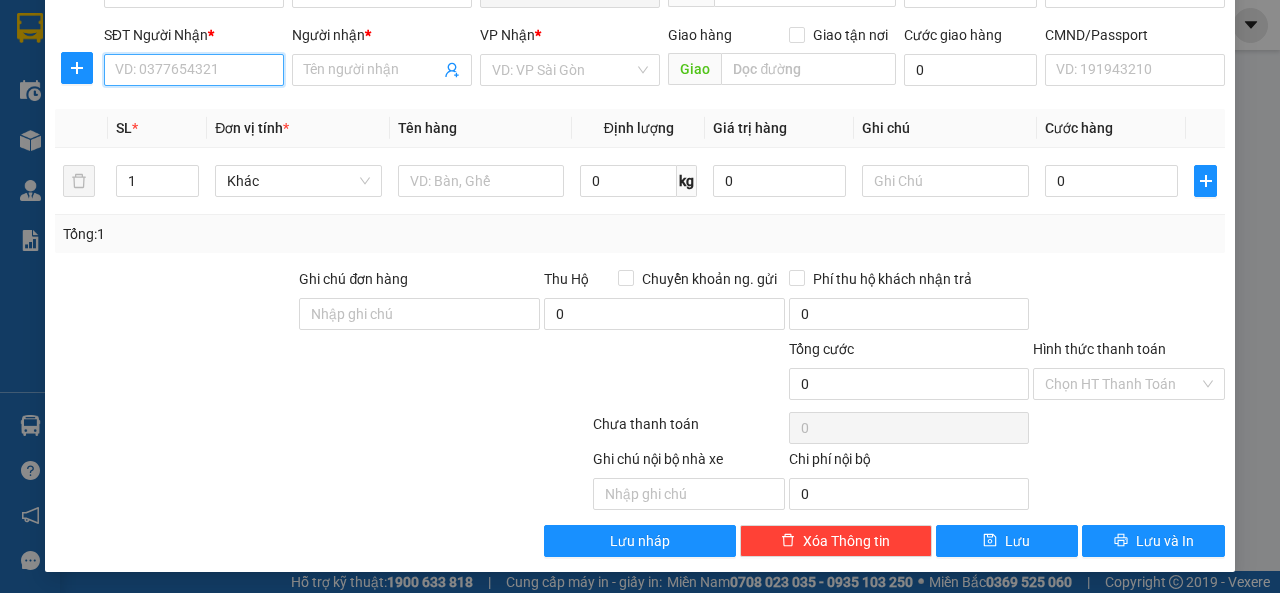 click on "SĐT Người Nhận  *" at bounding box center (194, 70) 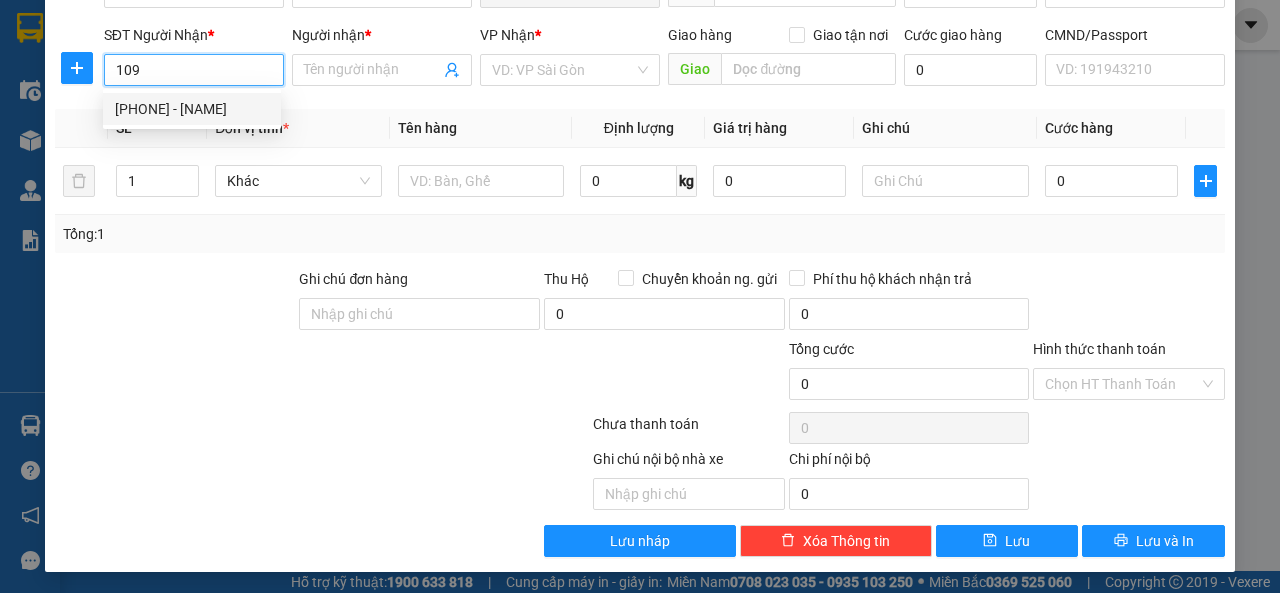 click on "[PHONE] - [FIRST]" at bounding box center [192, 109] 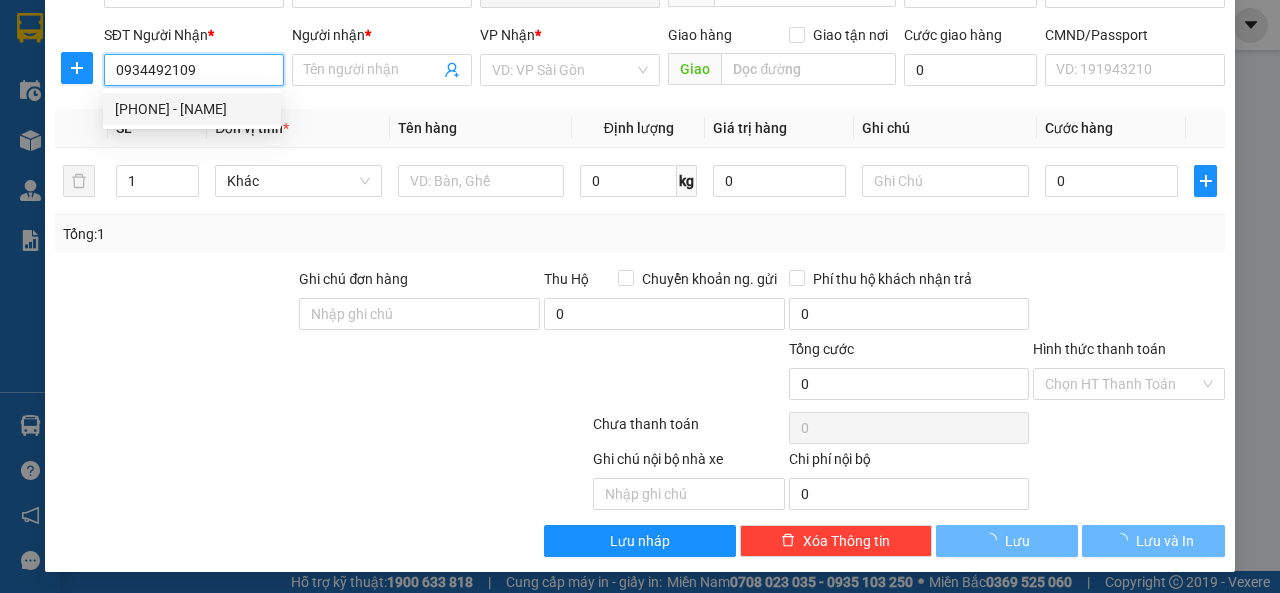 type on "Vân" 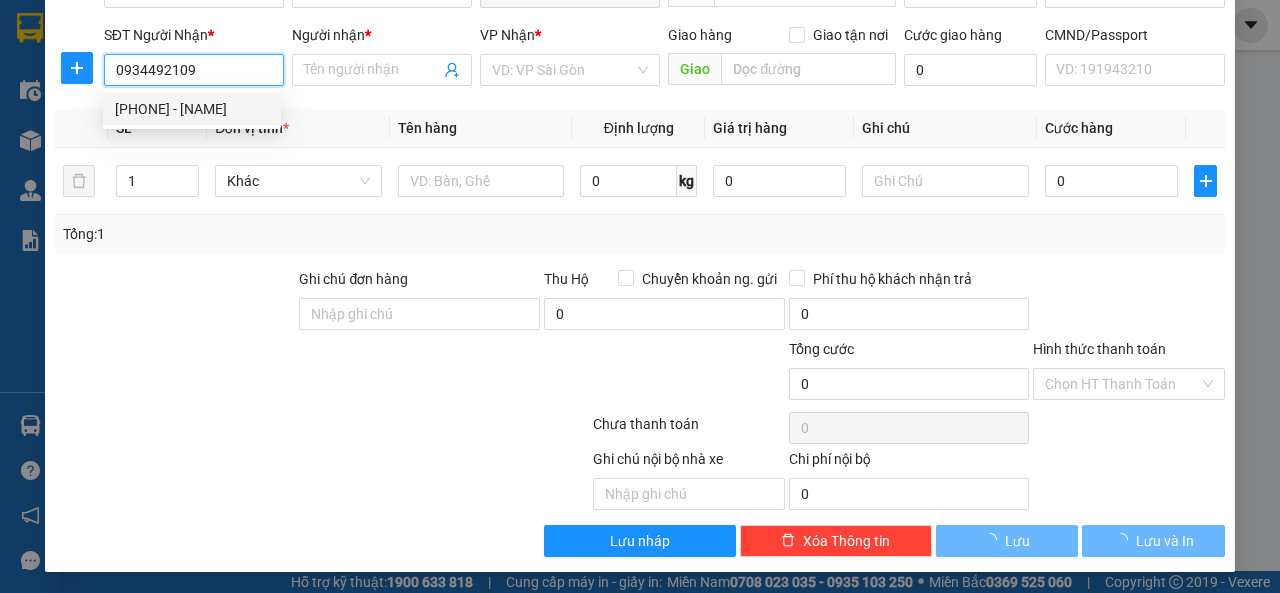 type on "La Phù" 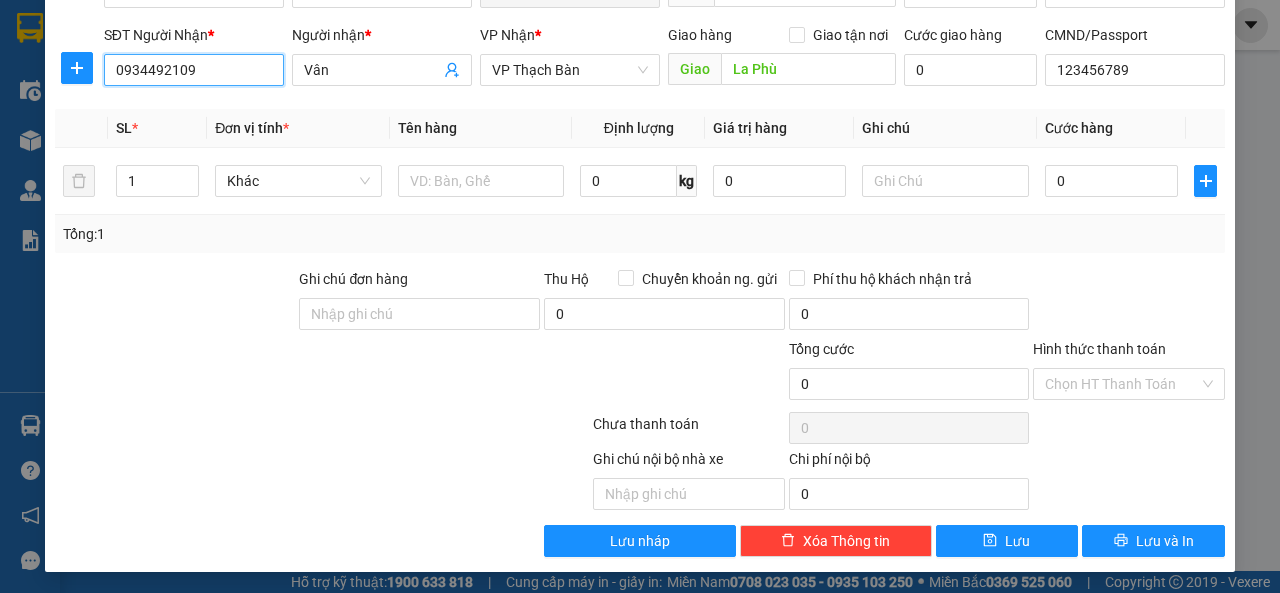 type on "0934492109" 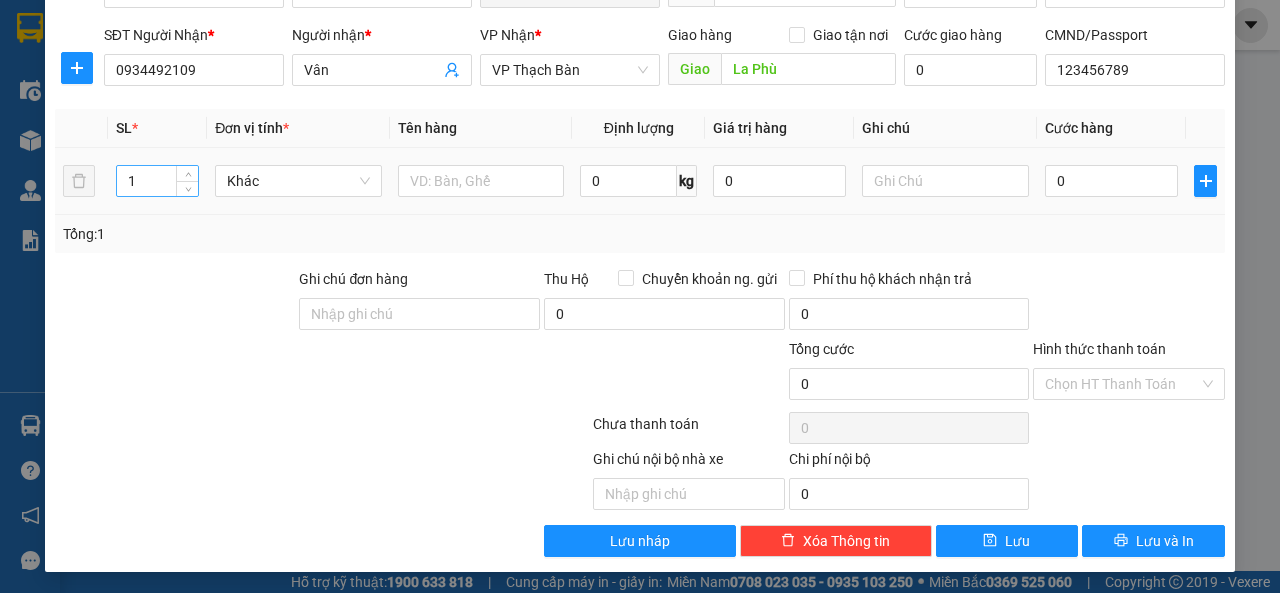 click on "1" at bounding box center (158, 181) 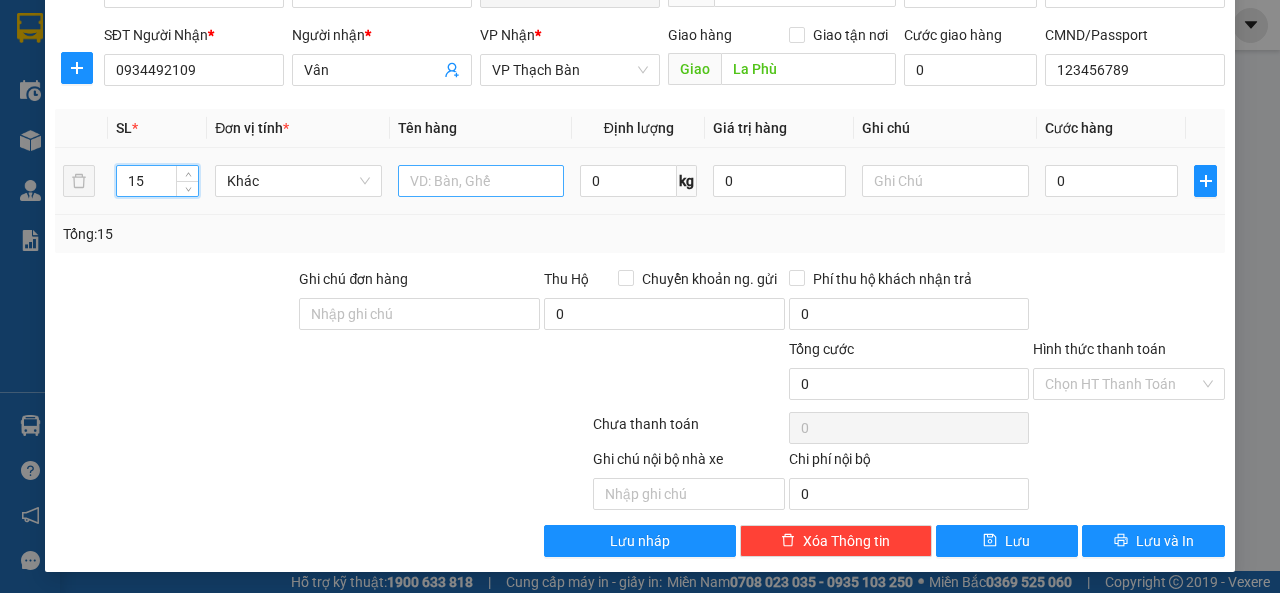 type on "15" 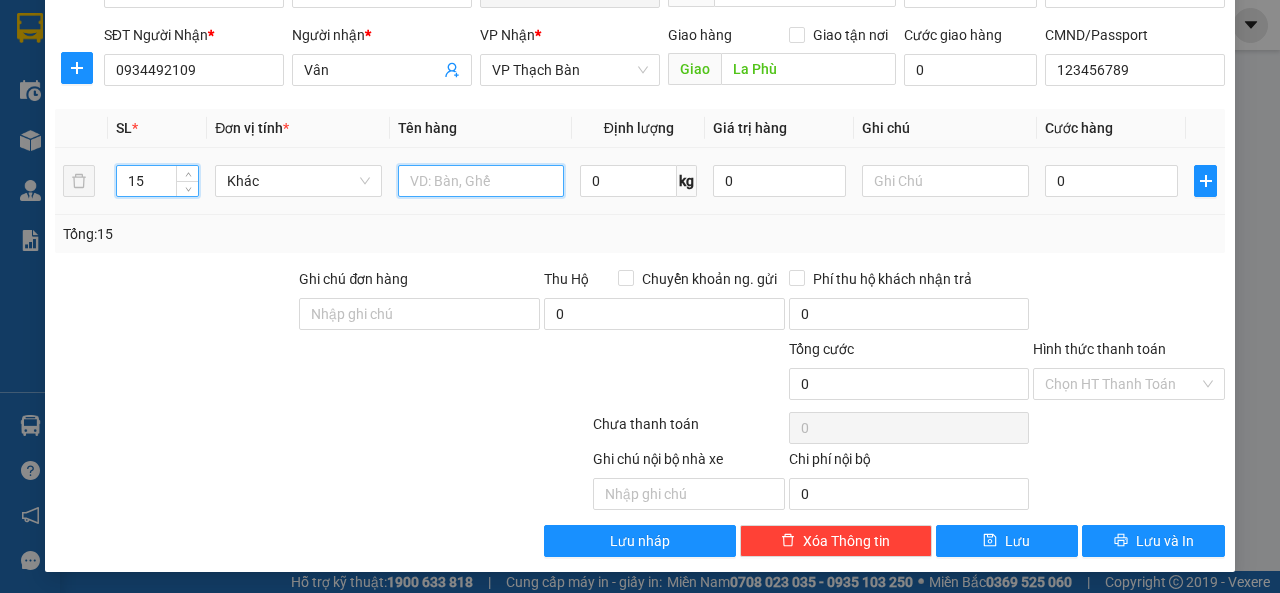 click at bounding box center [481, 181] 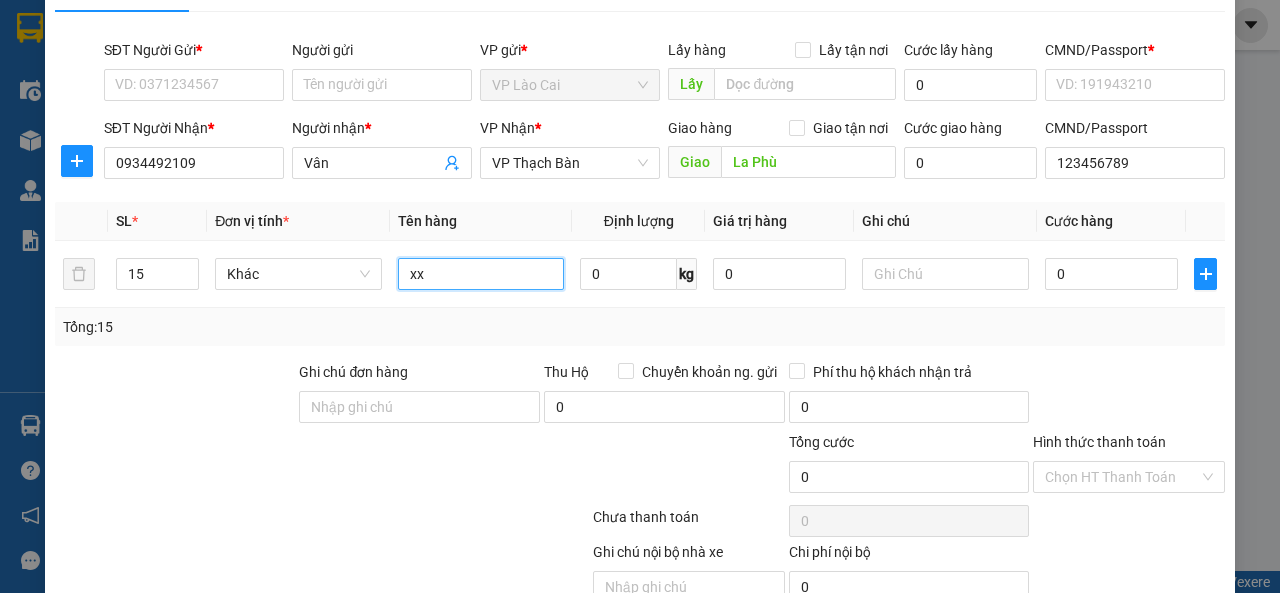 scroll, scrollTop: 37, scrollLeft: 0, axis: vertical 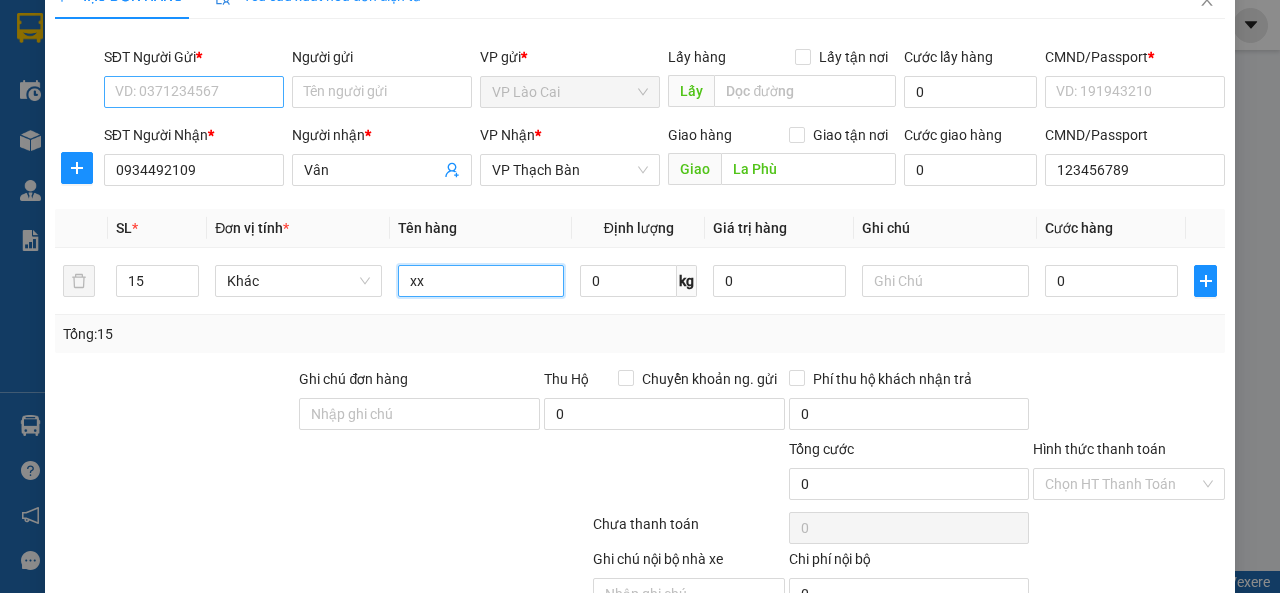 type on "xx" 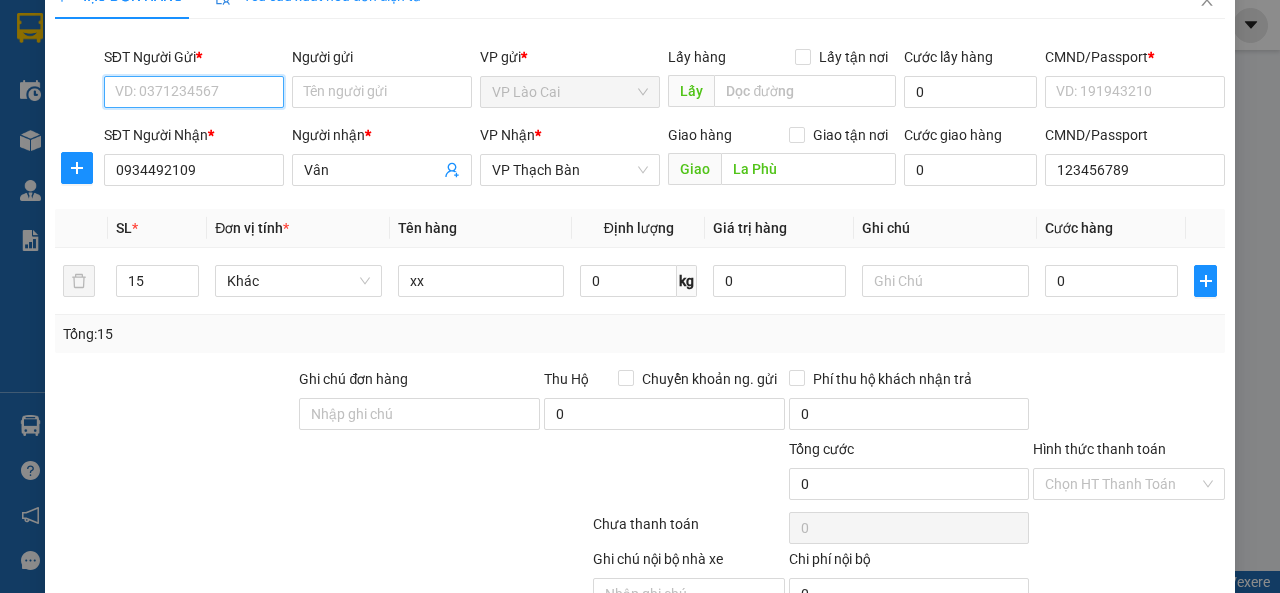 click on "SĐT Người Gửi  *" at bounding box center [194, 92] 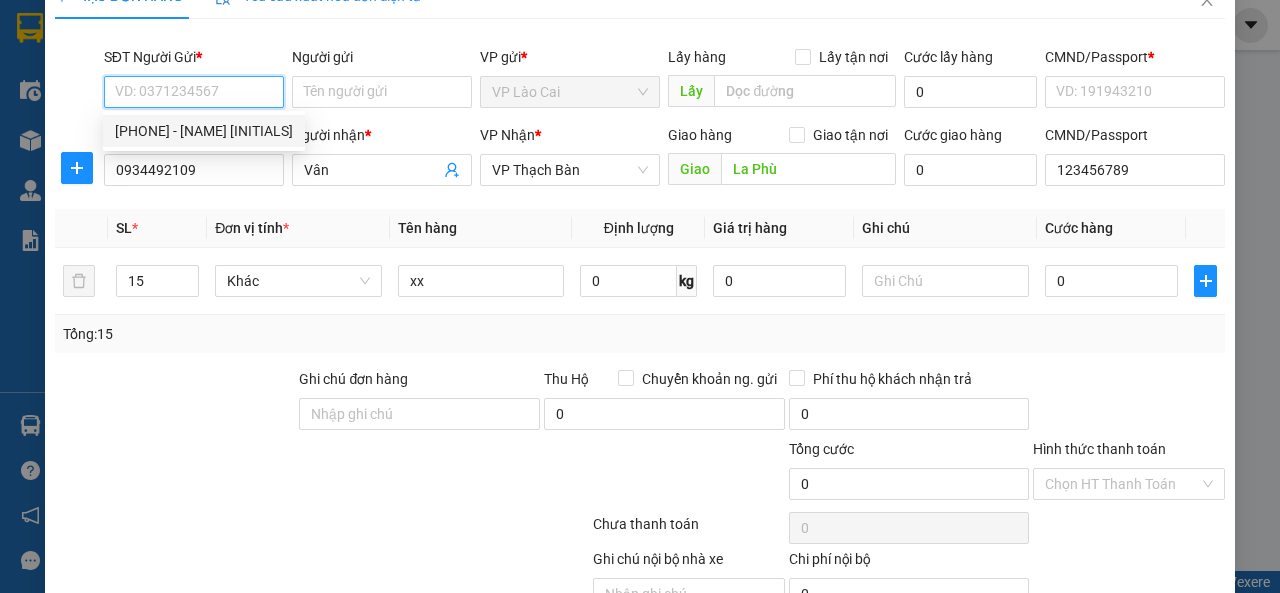 click on "[PHONE] - [FIRST] [LAST]" at bounding box center [204, 131] 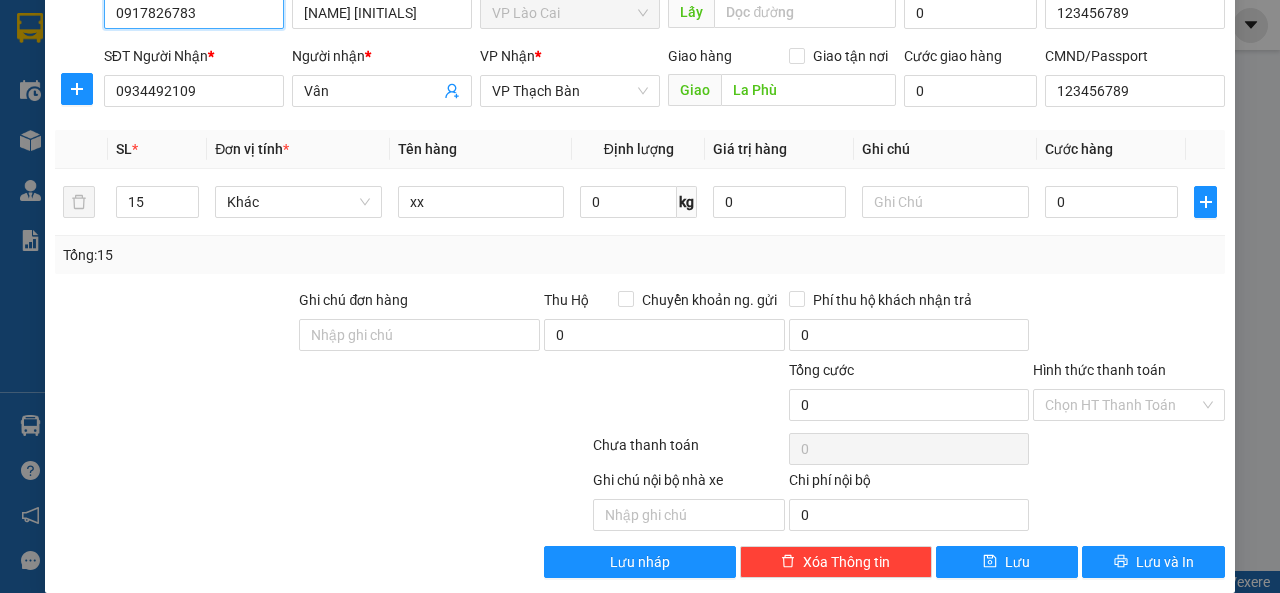 scroll, scrollTop: 137, scrollLeft: 0, axis: vertical 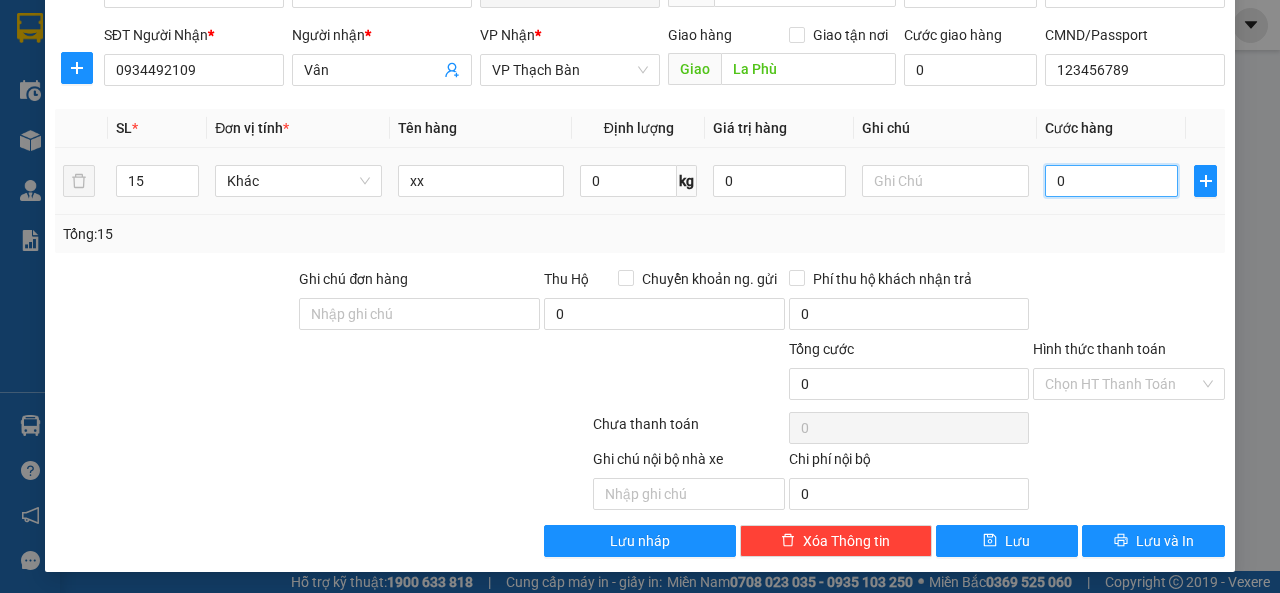 click on "0" at bounding box center [1111, 181] 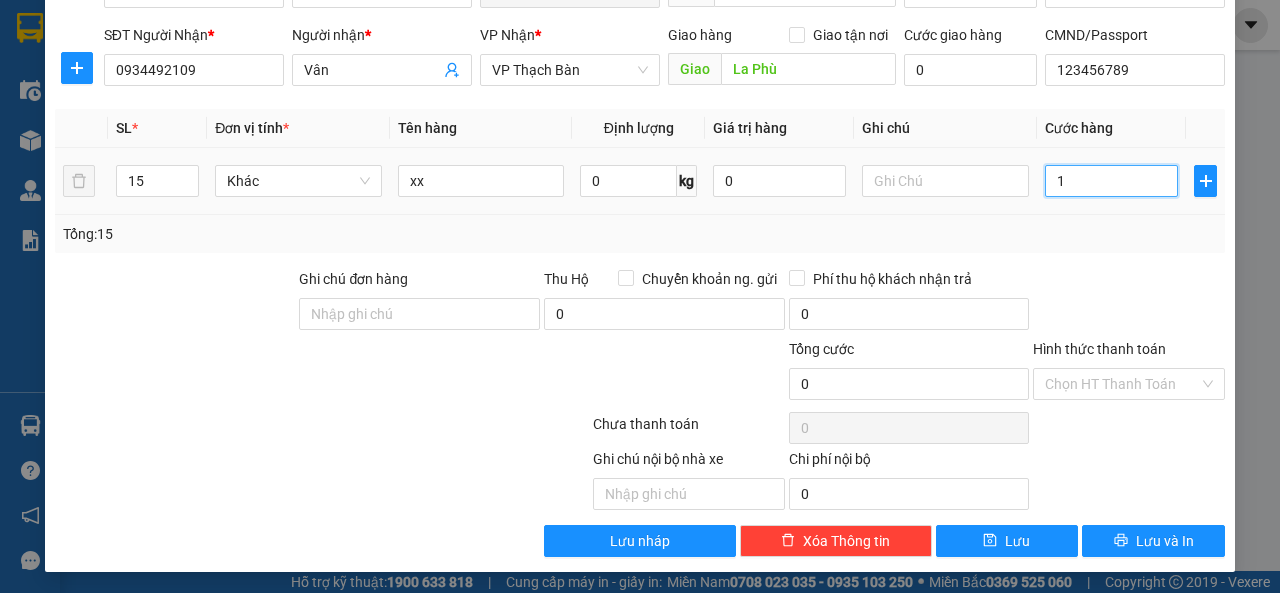 type on "1" 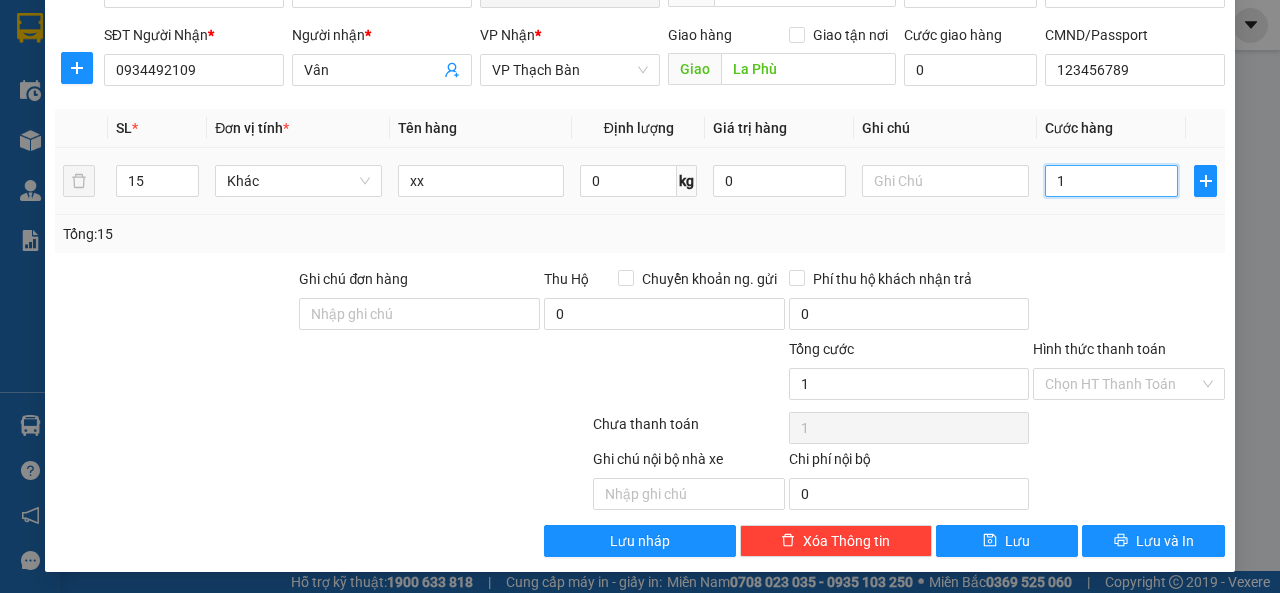 type on "15" 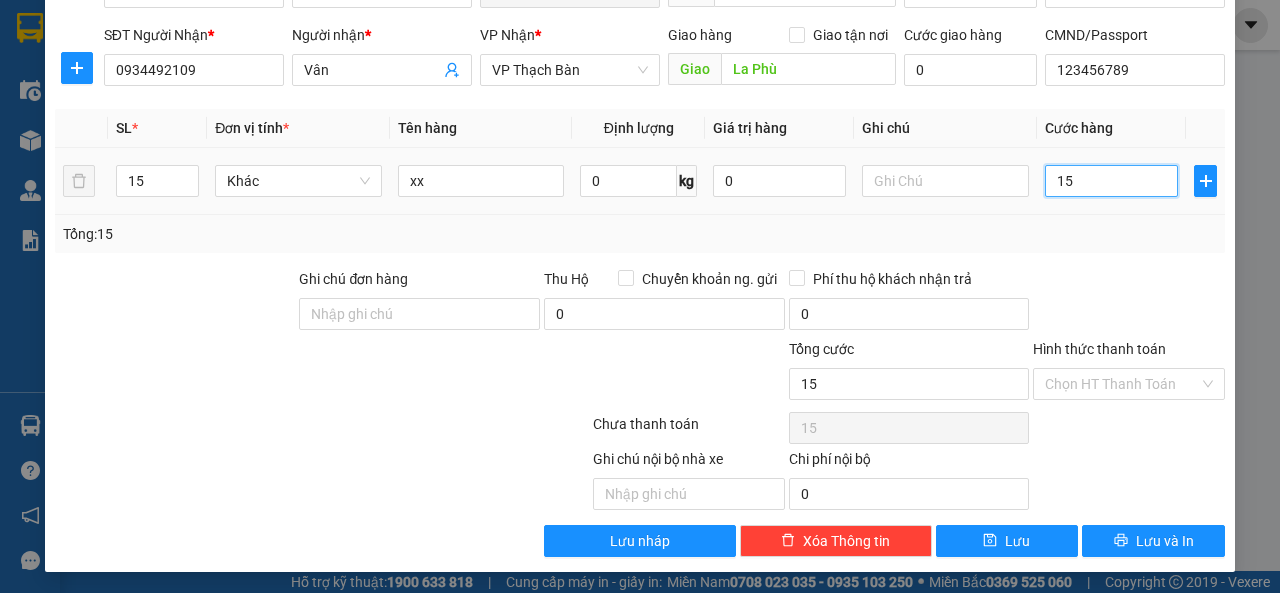 type on "150" 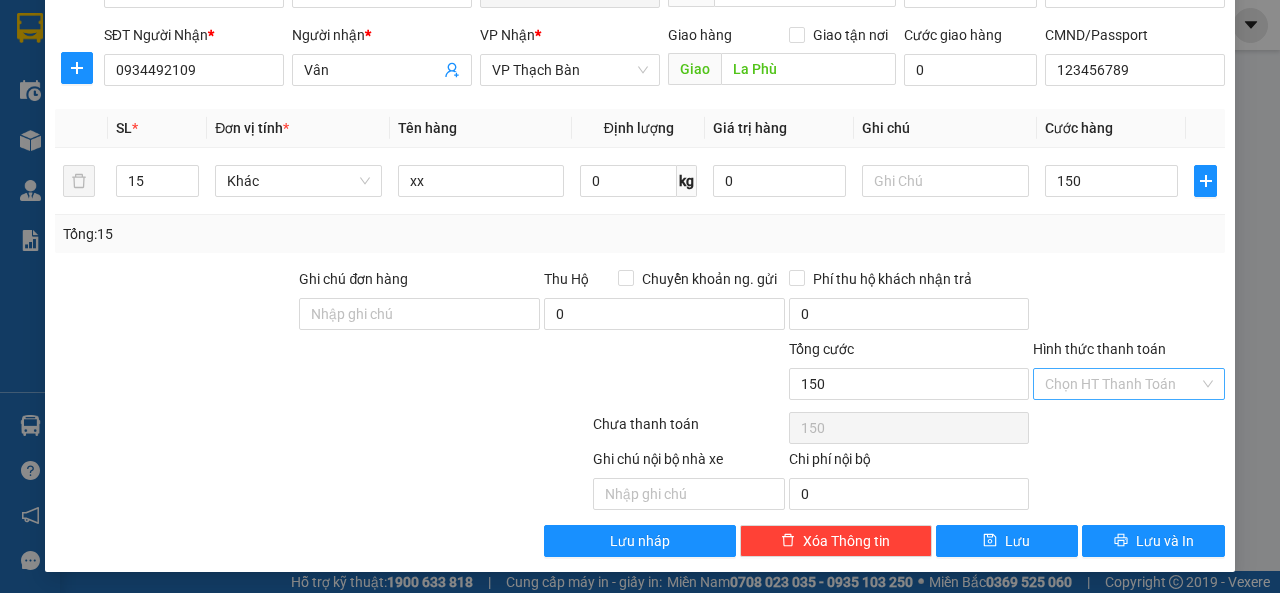 type on "150.000" 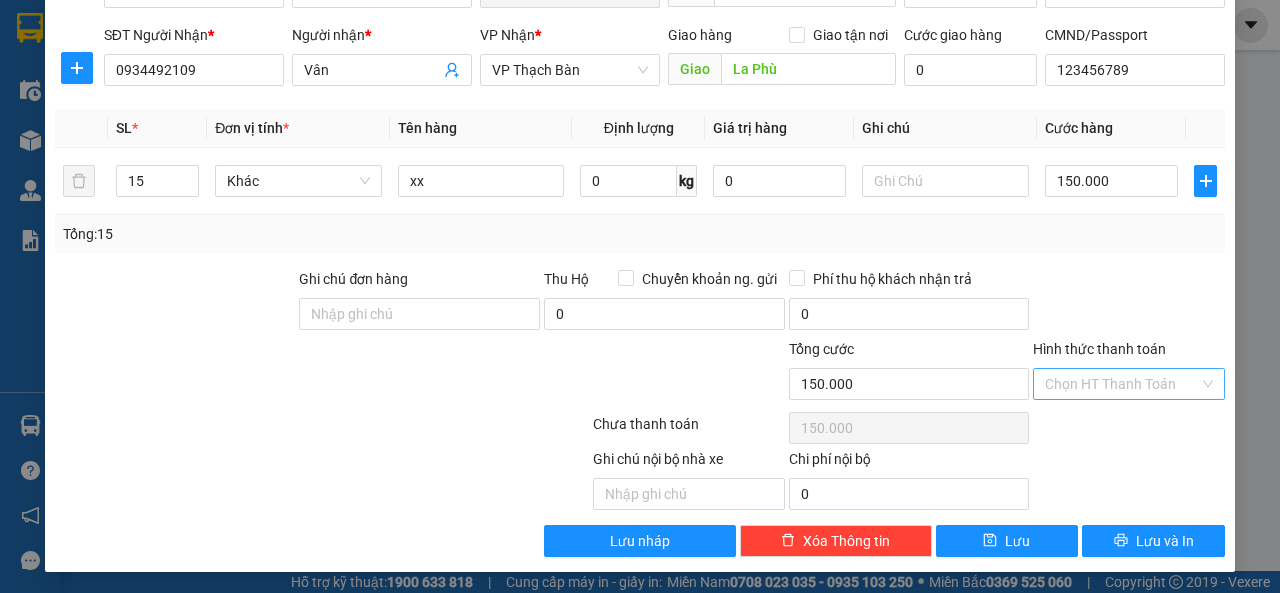 click on "Hình thức thanh toán" at bounding box center (1122, 384) 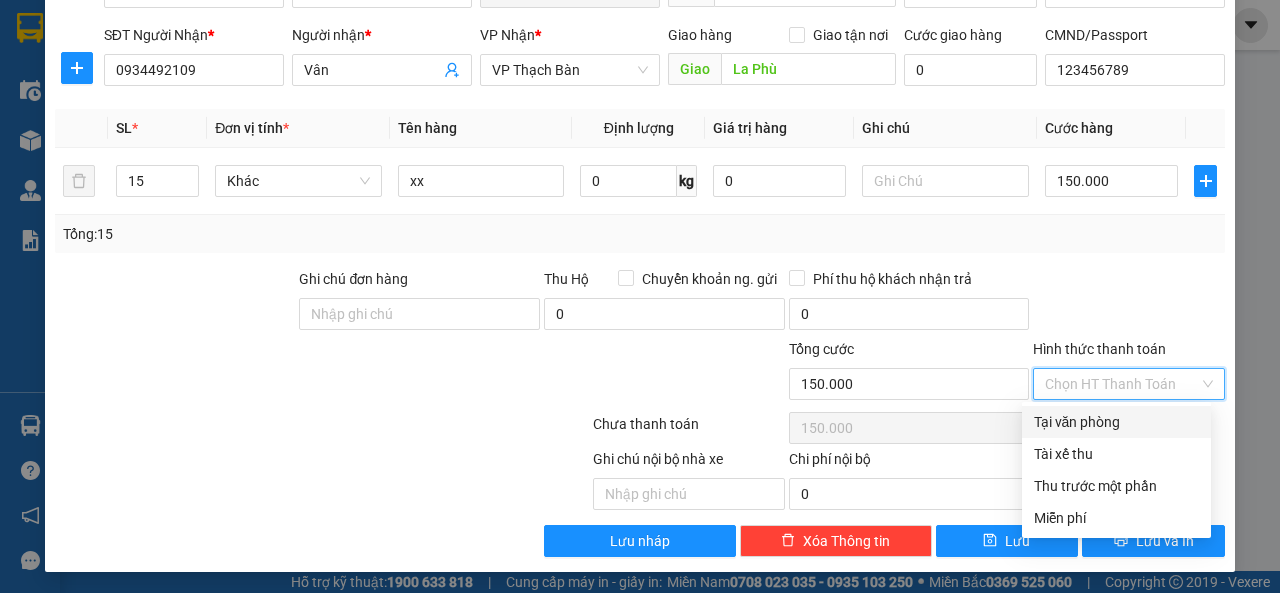 click on "Tại văn phòng" at bounding box center (1116, 422) 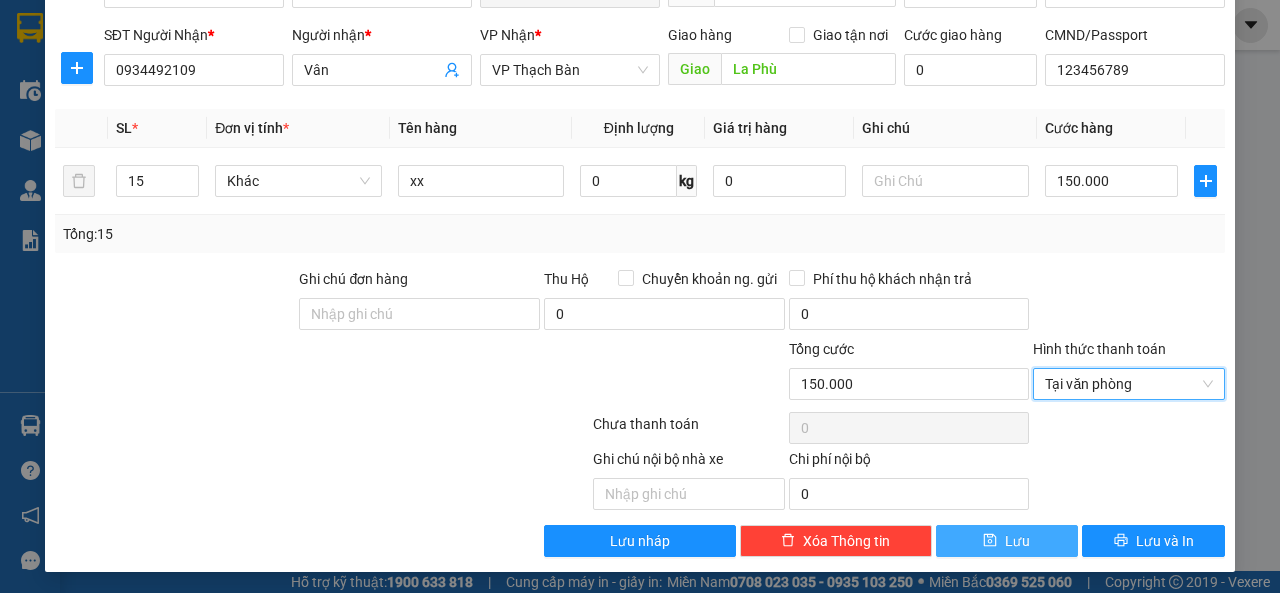 click on "Lưu" at bounding box center [1017, 541] 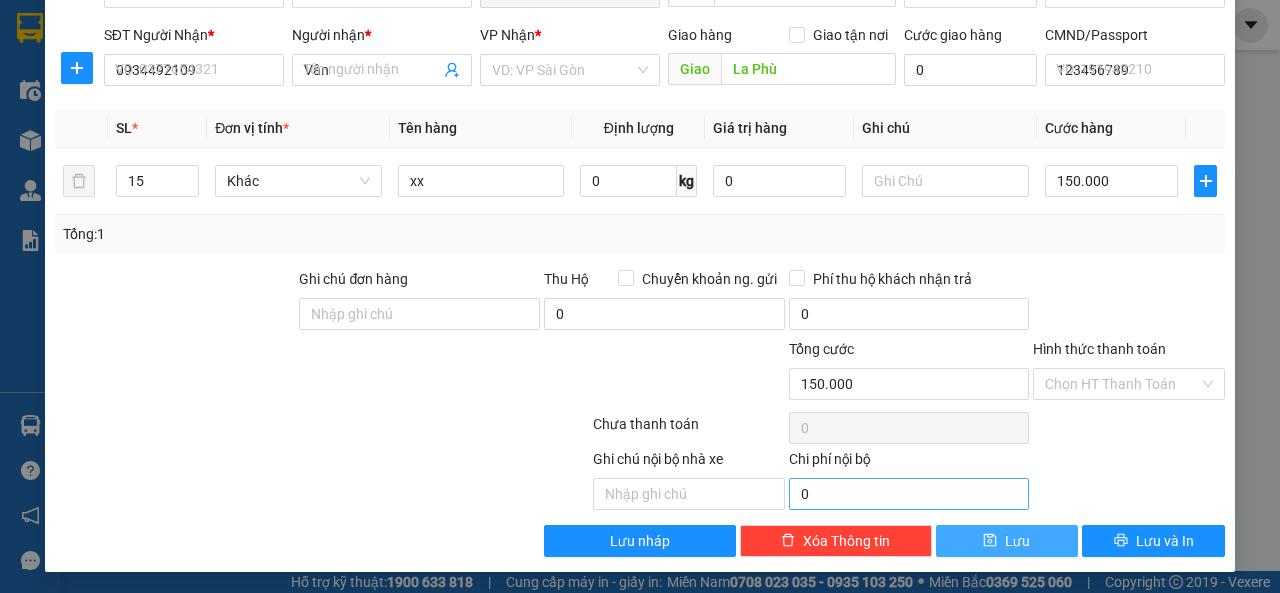 type 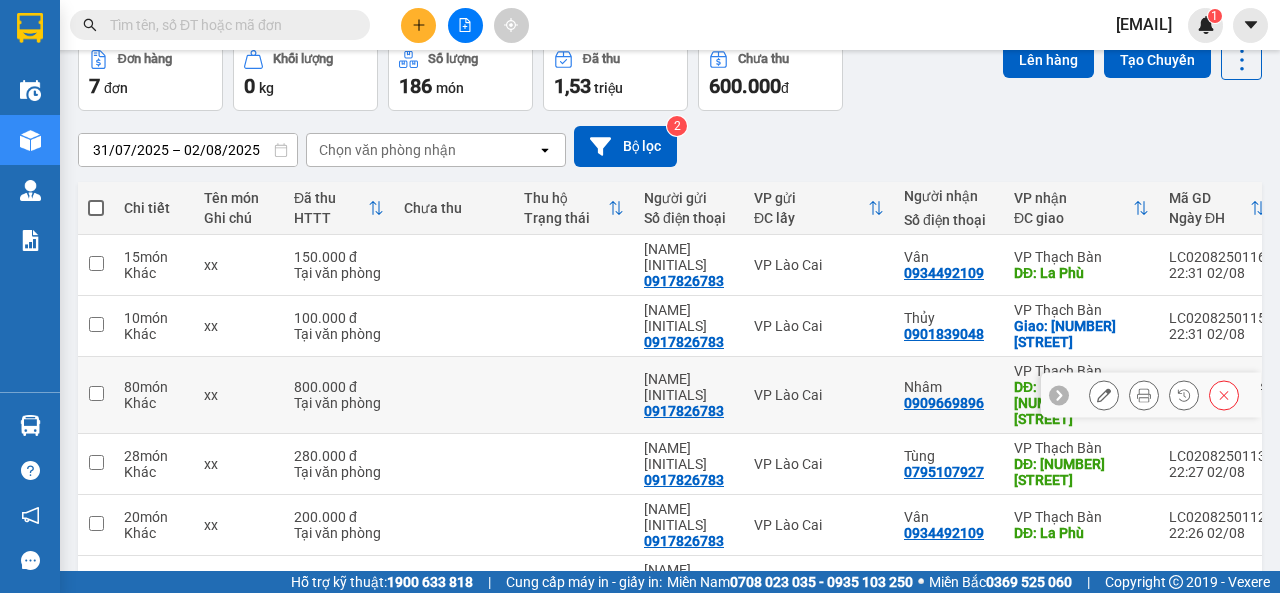scroll, scrollTop: 218, scrollLeft: 0, axis: vertical 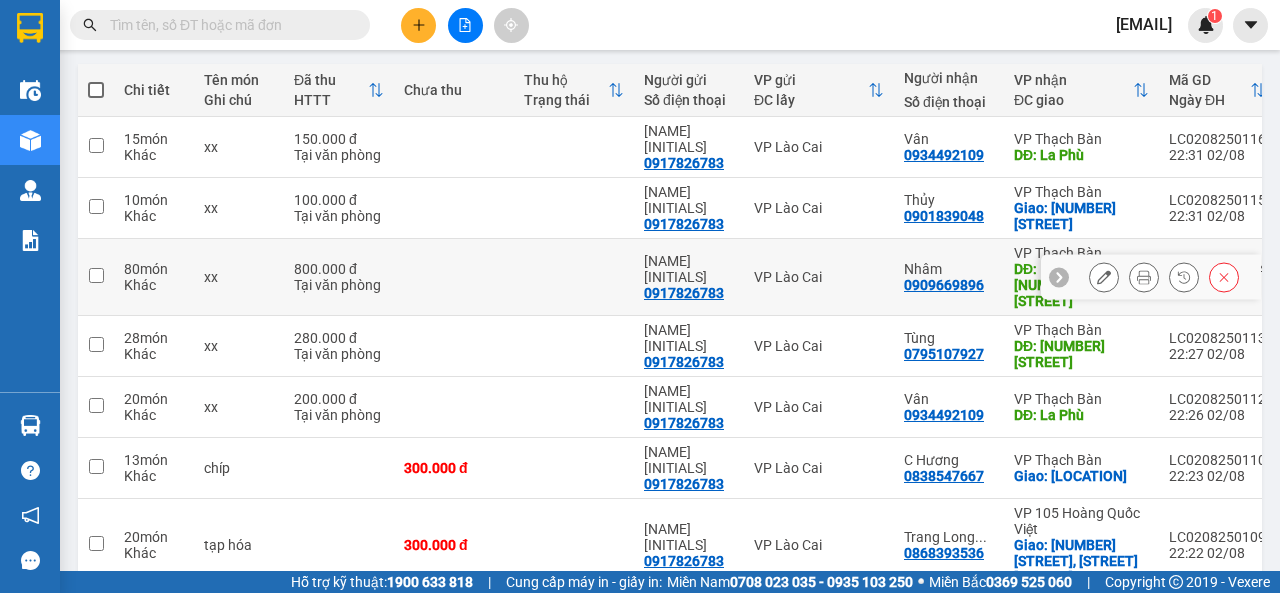 click at bounding box center [96, 275] 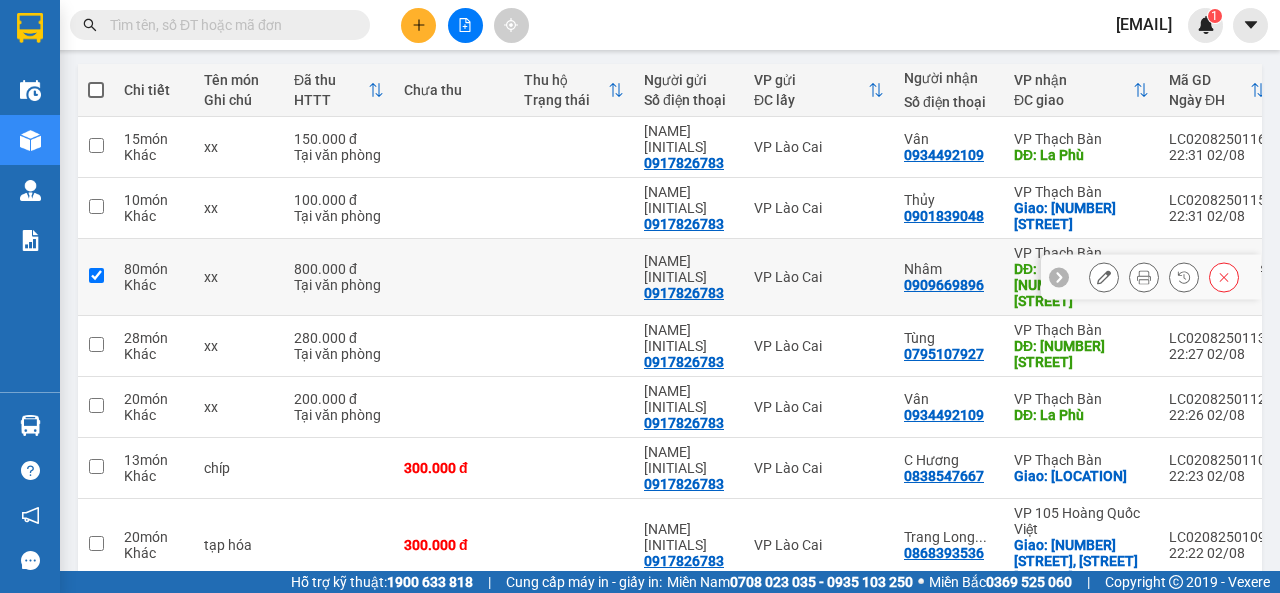 checkbox on "true" 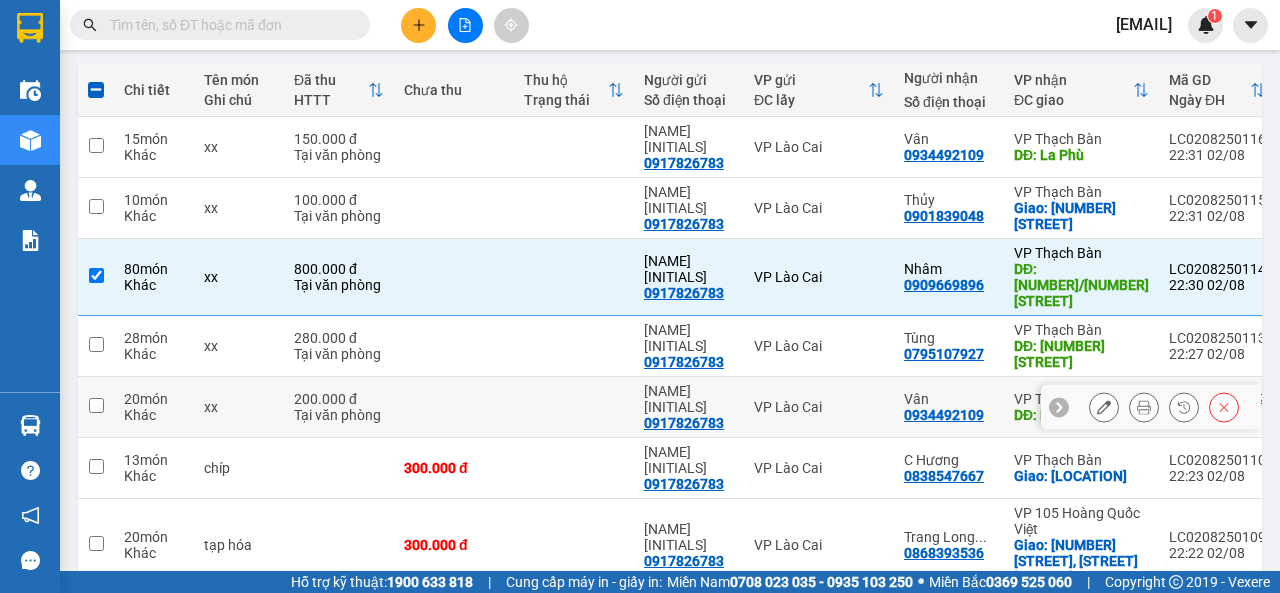 drag, startPoint x: 97, startPoint y: 316, endPoint x: 94, endPoint y: 298, distance: 18.248287 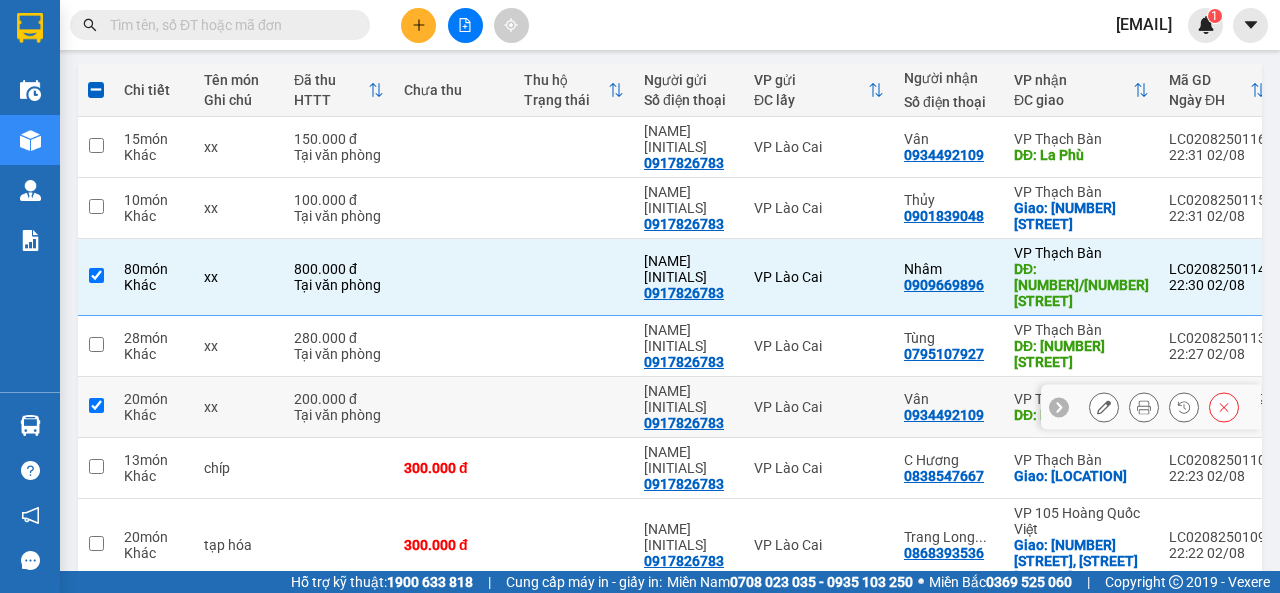 checkbox on "true" 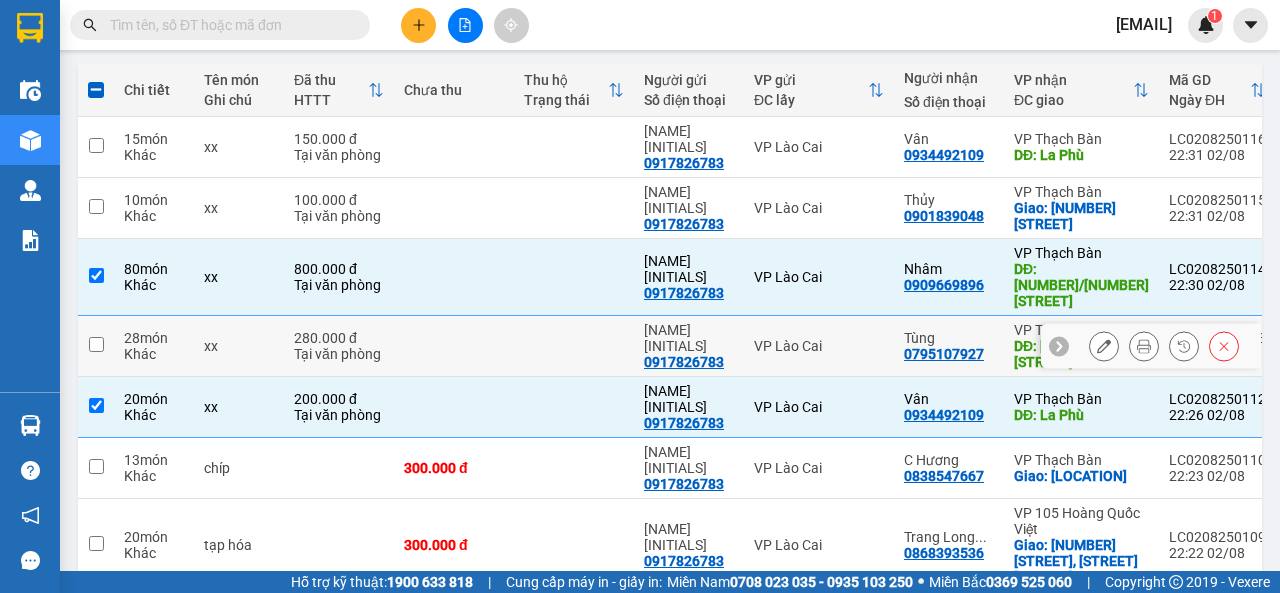 drag, startPoint x: 102, startPoint y: 271, endPoint x: 102, endPoint y: 245, distance: 26 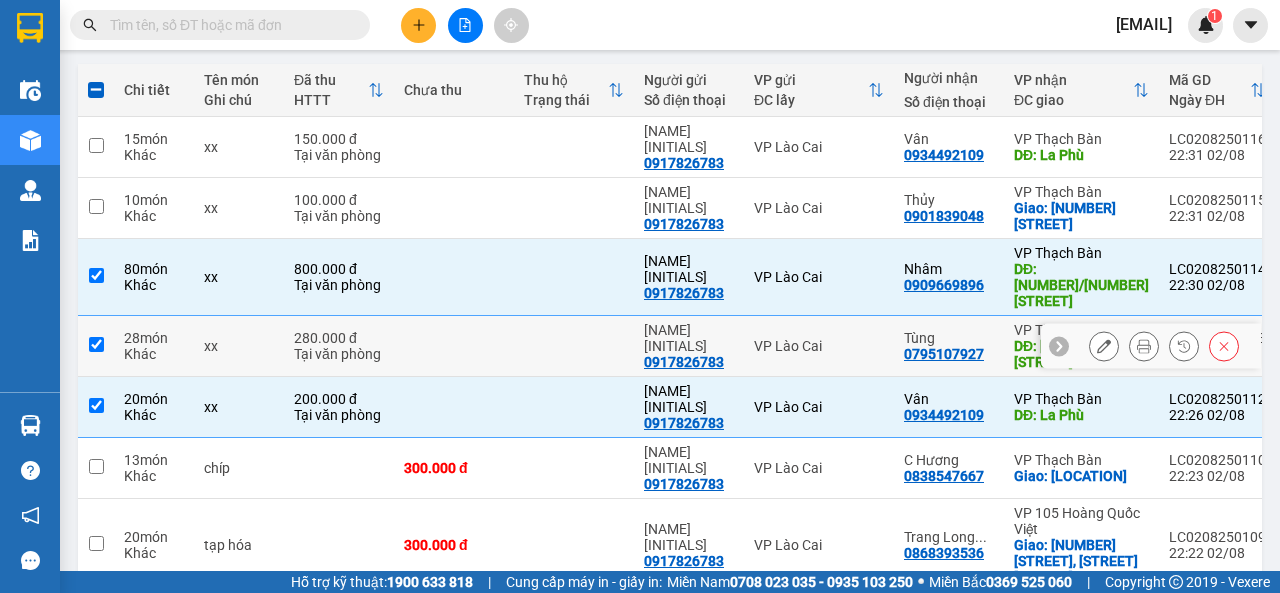checkbox on "true" 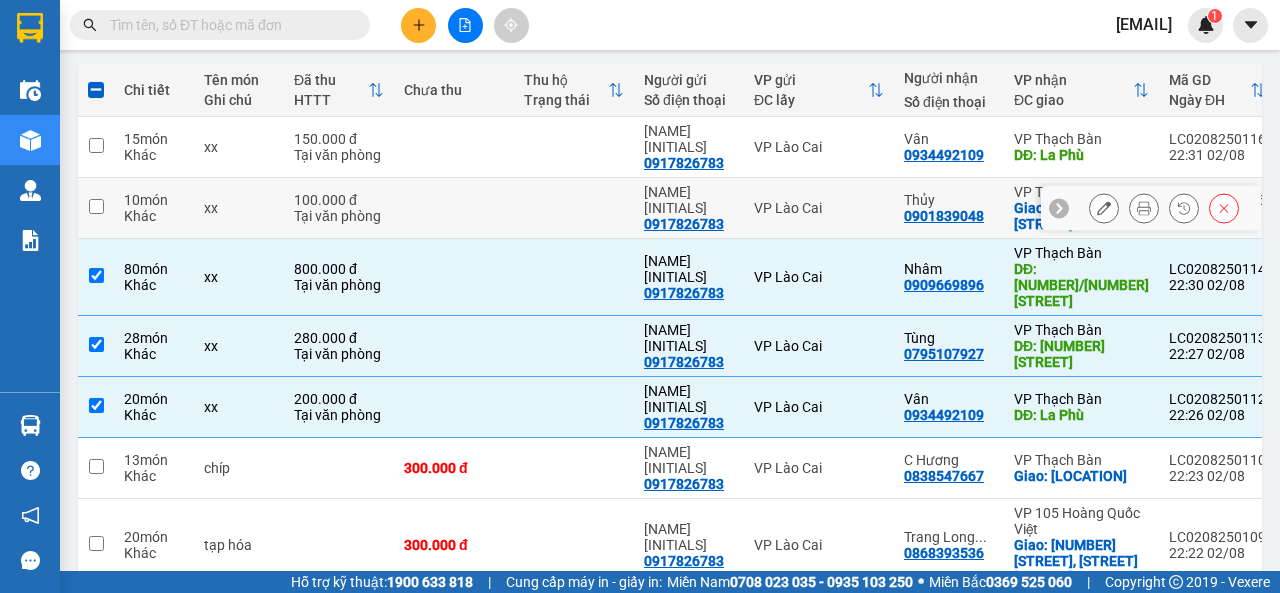 click at bounding box center [96, 206] 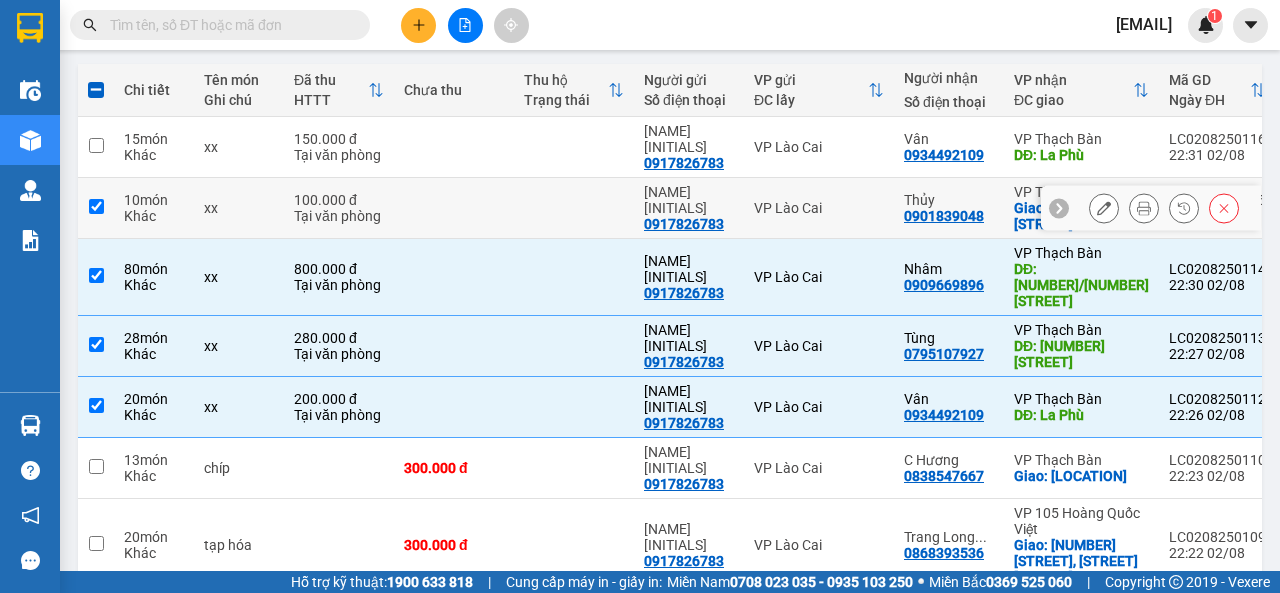 checkbox on "true" 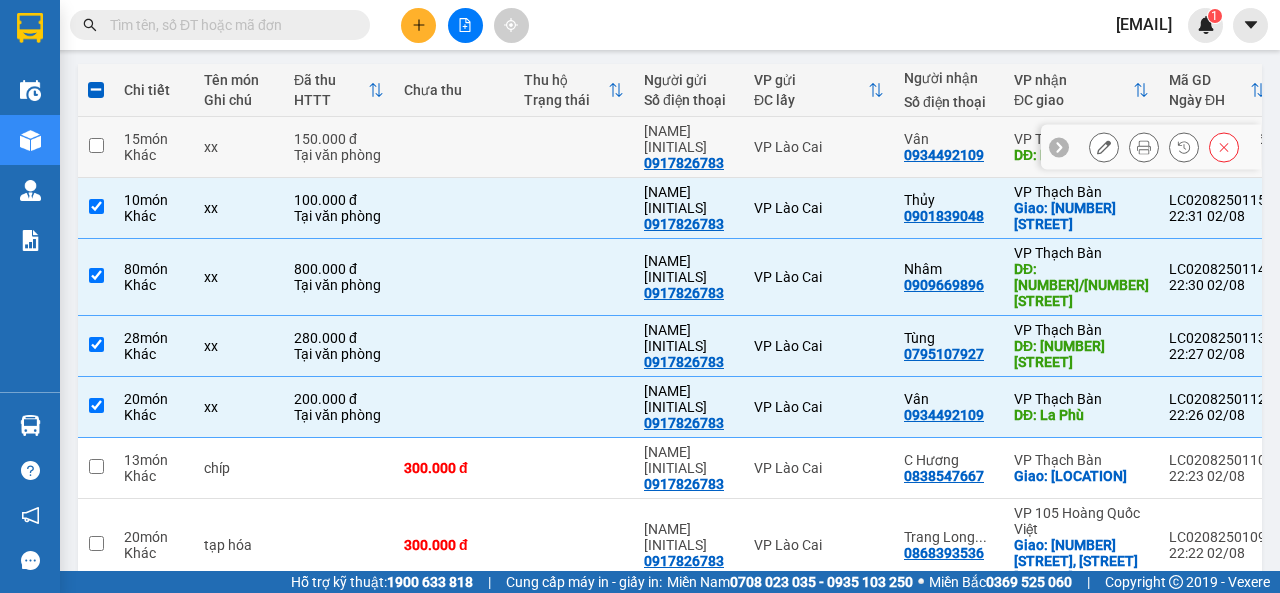 click at bounding box center [96, 145] 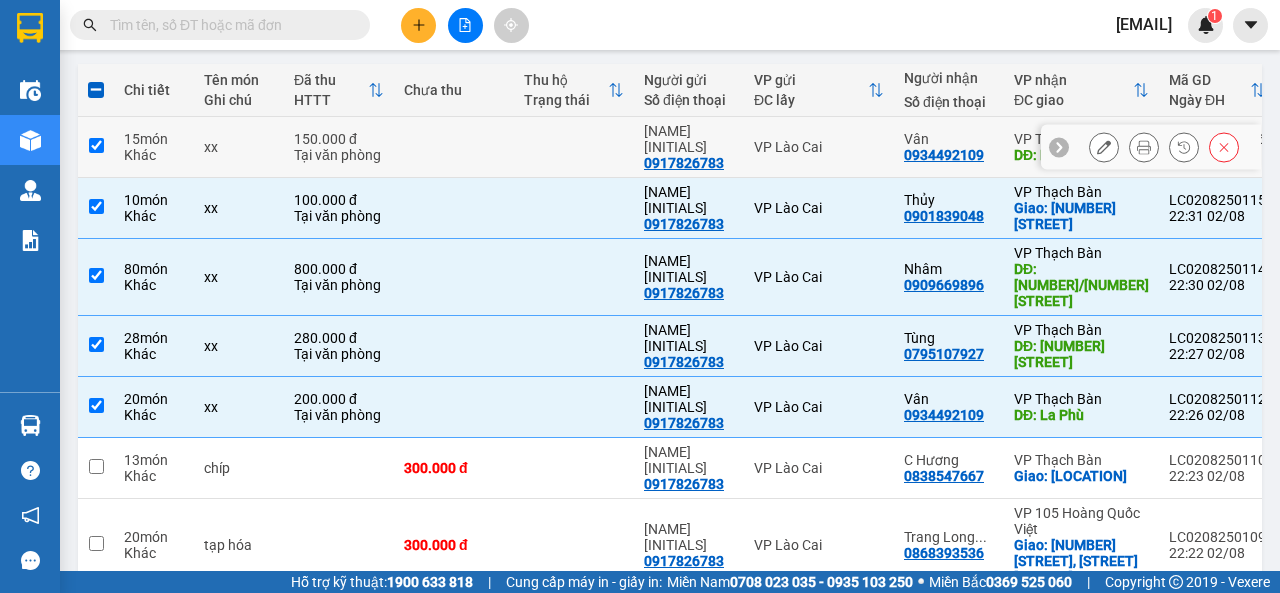 checkbox on "true" 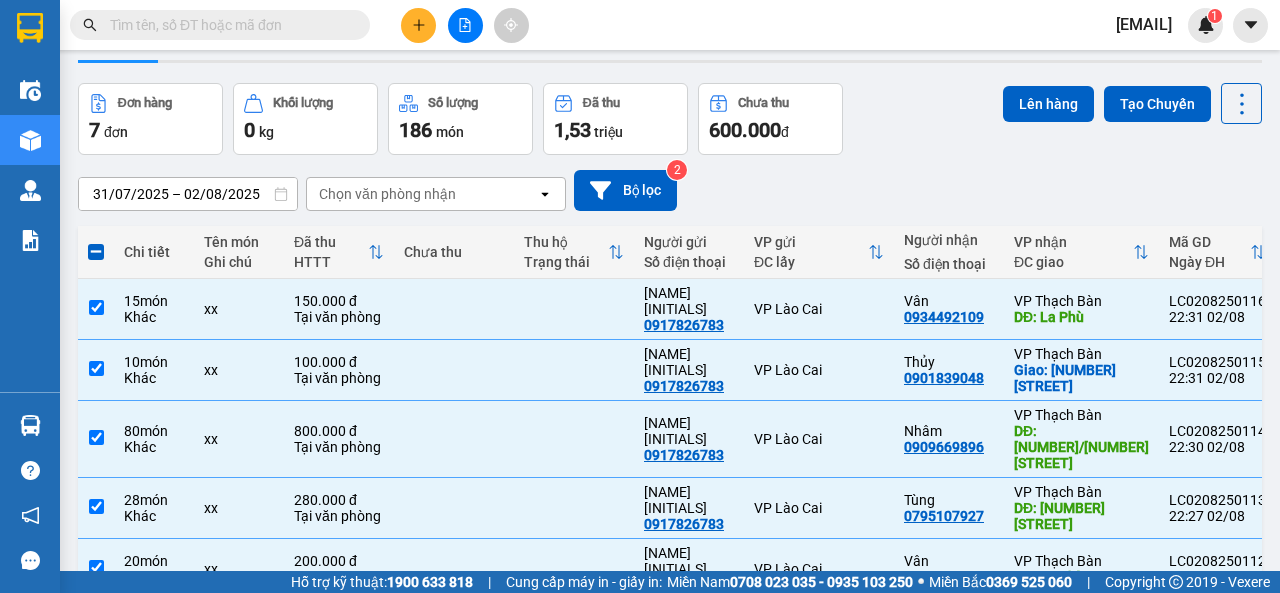 scroll, scrollTop: 0, scrollLeft: 0, axis: both 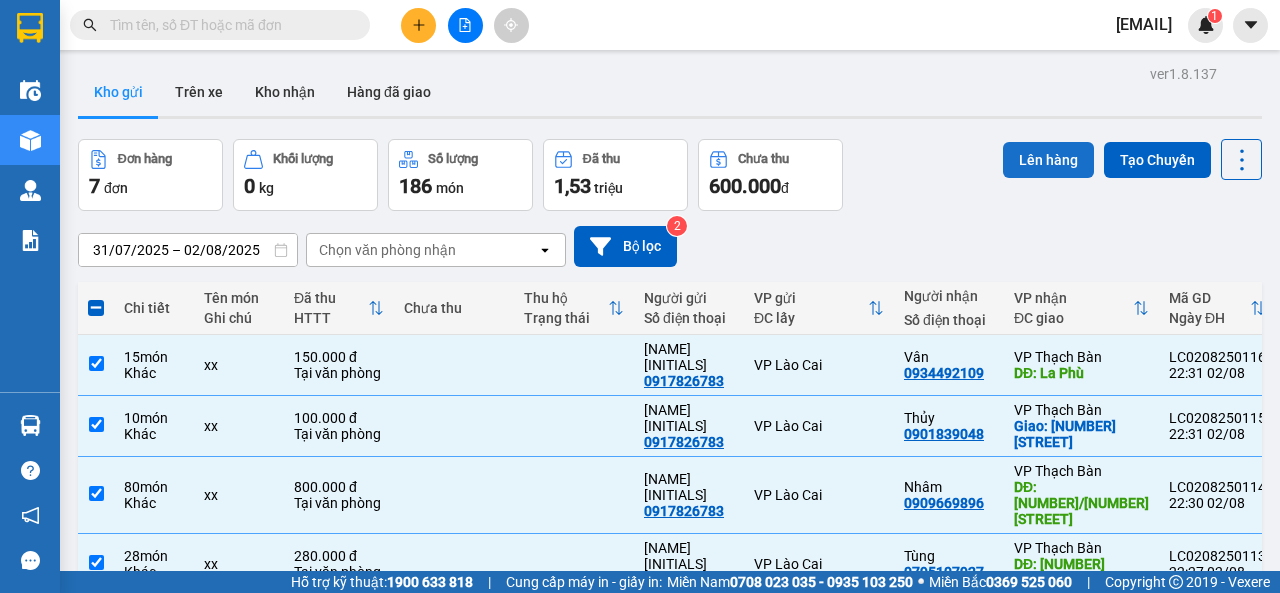 click on "Lên hàng" at bounding box center [1048, 160] 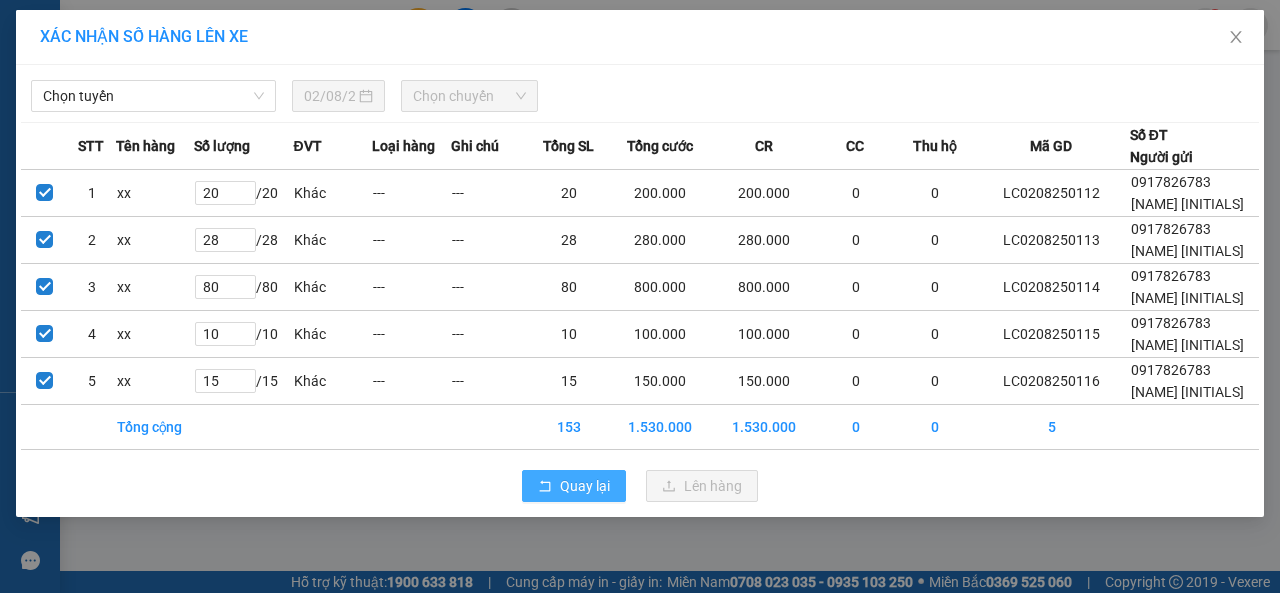 click on "Quay lại" at bounding box center (585, 486) 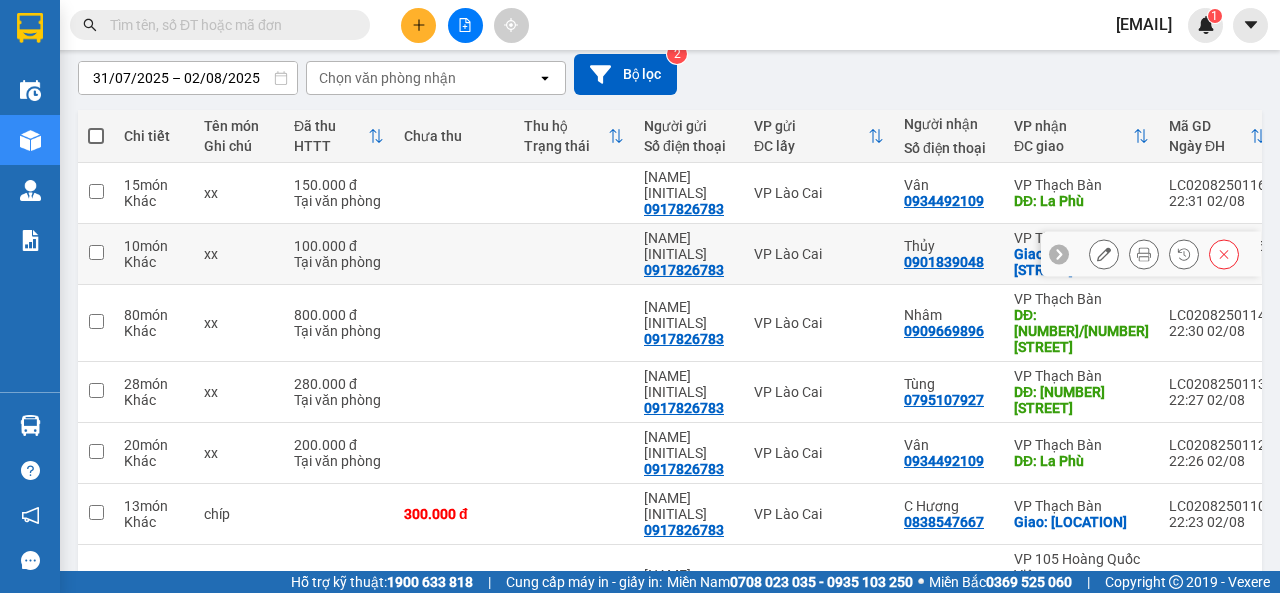scroll, scrollTop: 200, scrollLeft: 0, axis: vertical 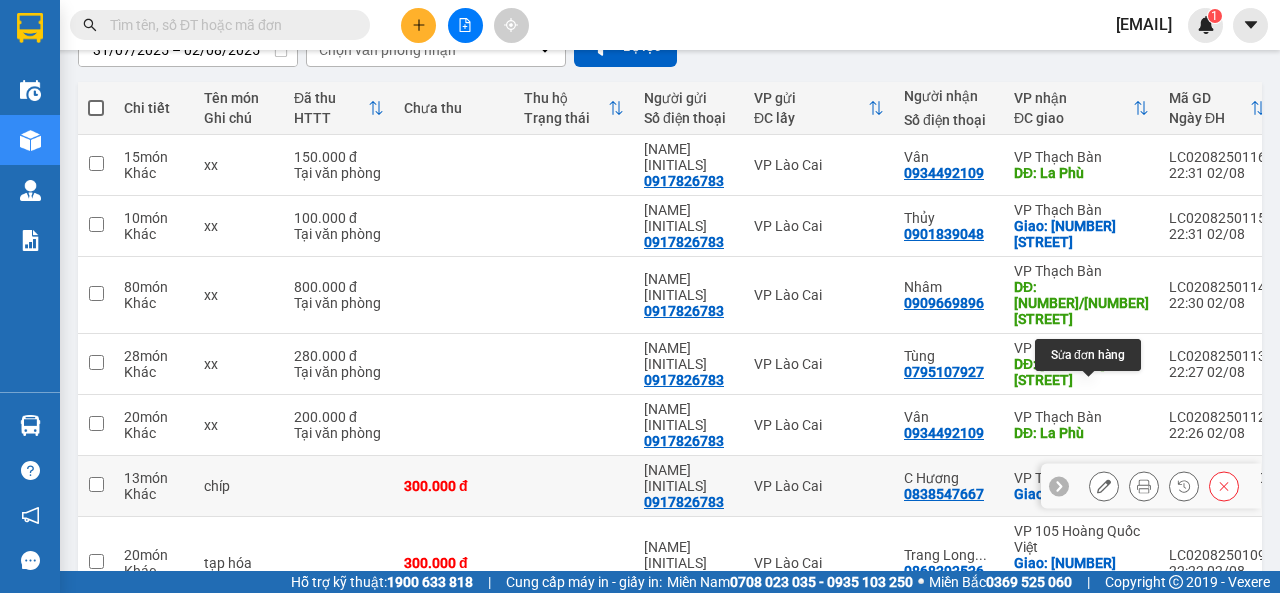 click 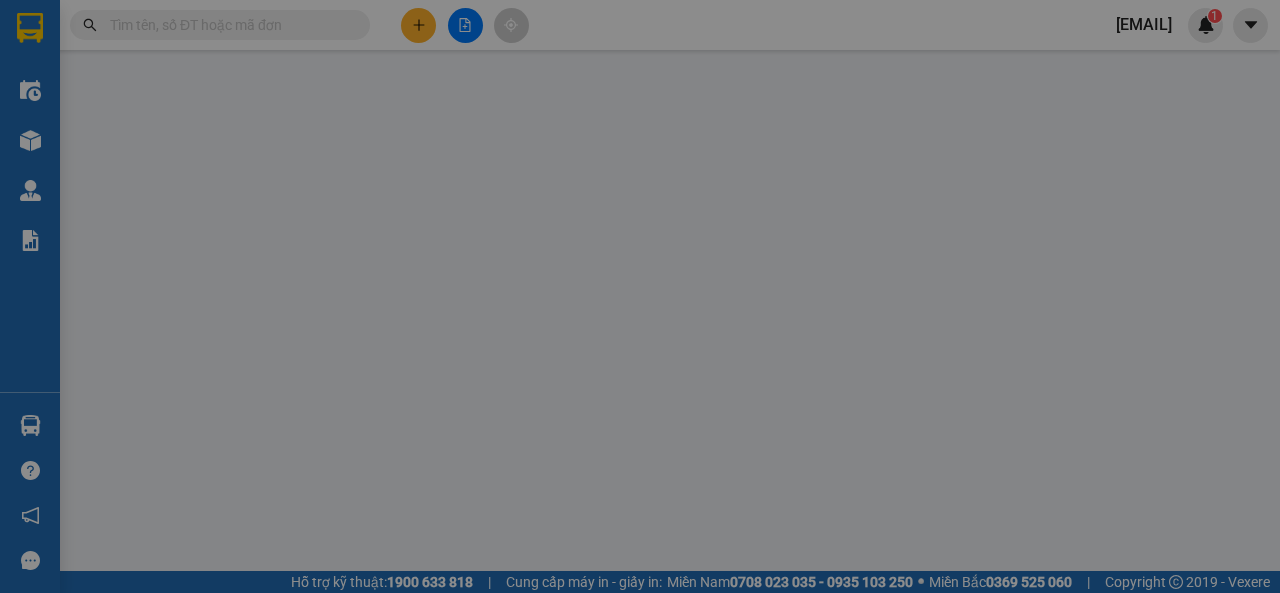 scroll, scrollTop: 0, scrollLeft: 0, axis: both 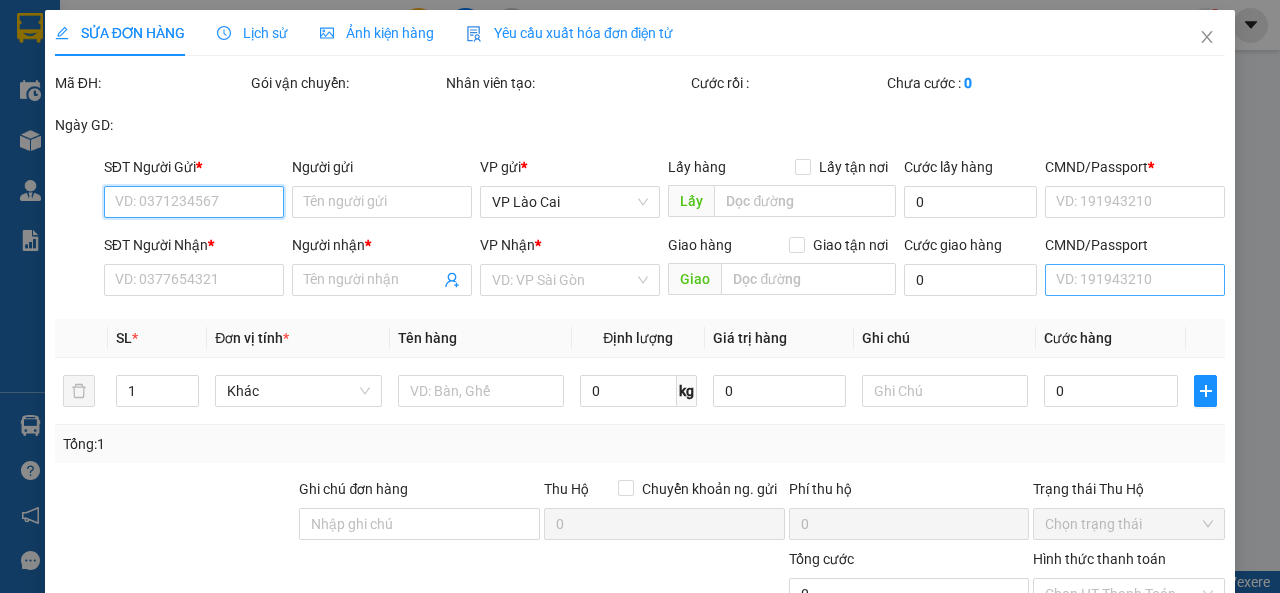 type on "0917826783" 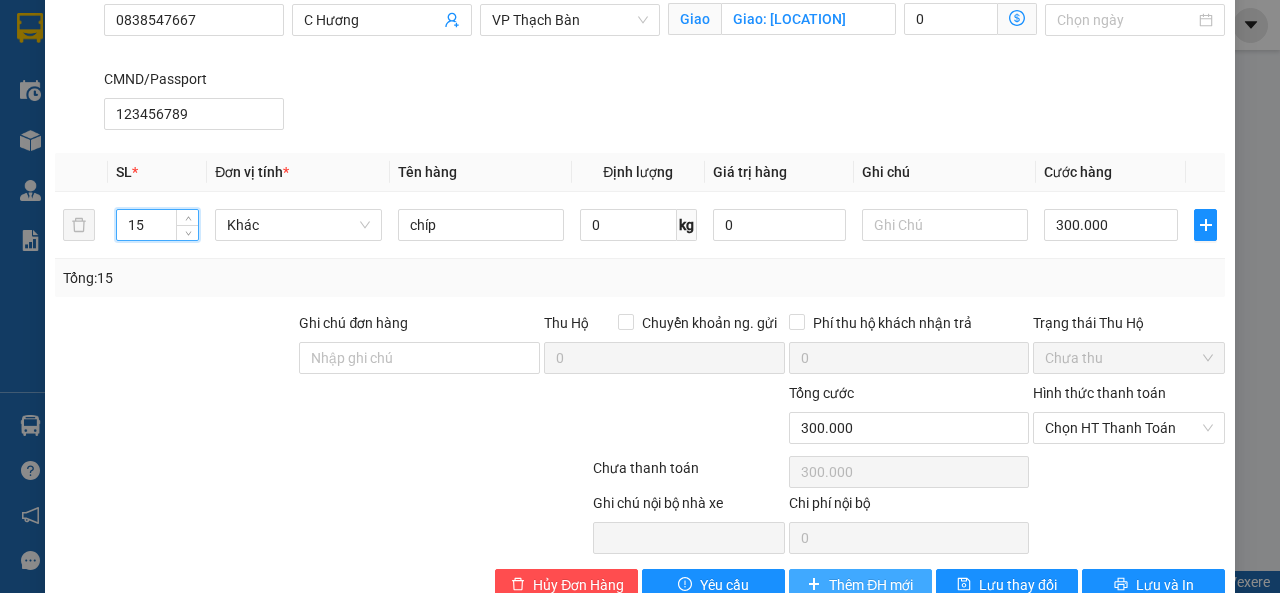 scroll, scrollTop: 325, scrollLeft: 0, axis: vertical 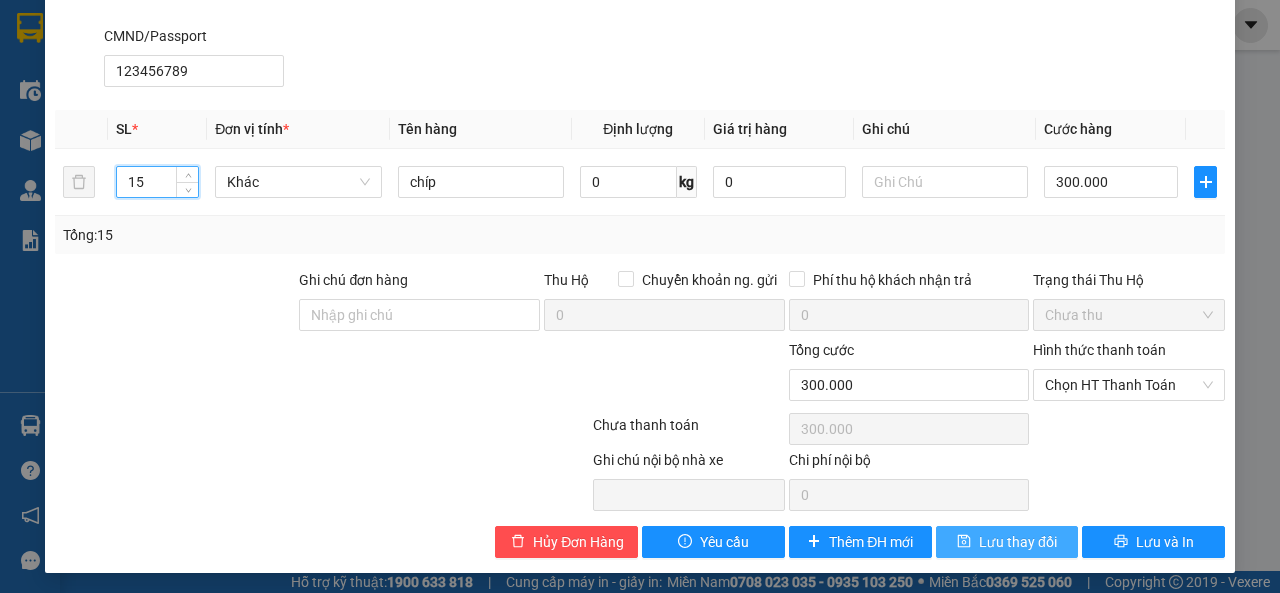 type on "15" 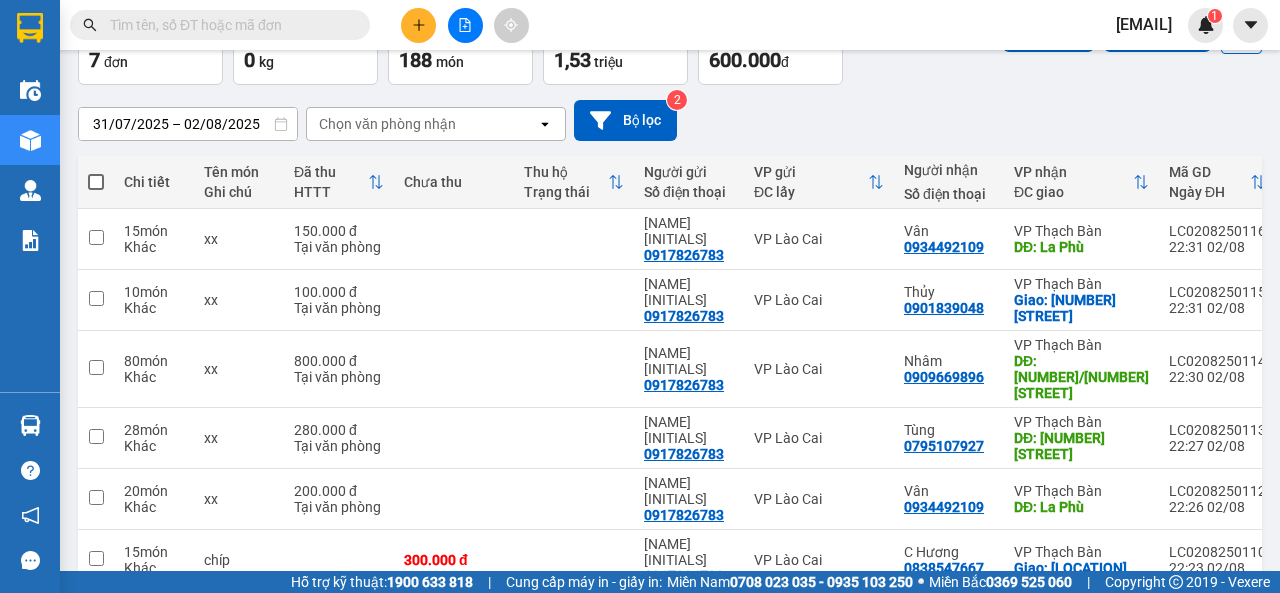 scroll, scrollTop: 218, scrollLeft: 0, axis: vertical 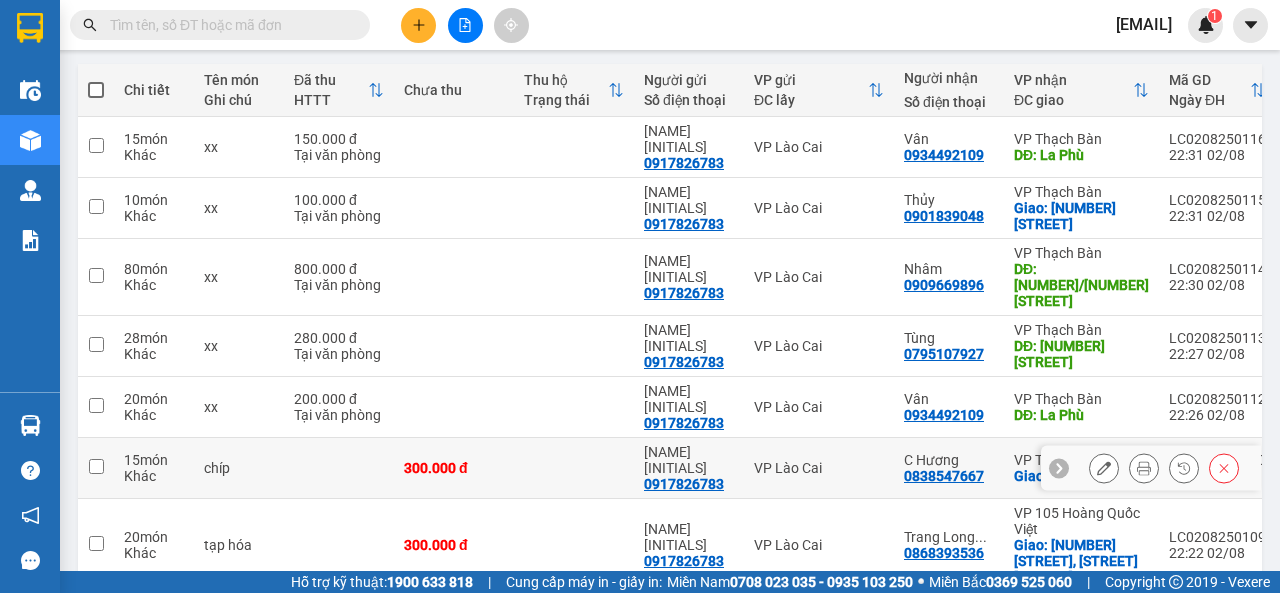 click at bounding box center [96, 468] 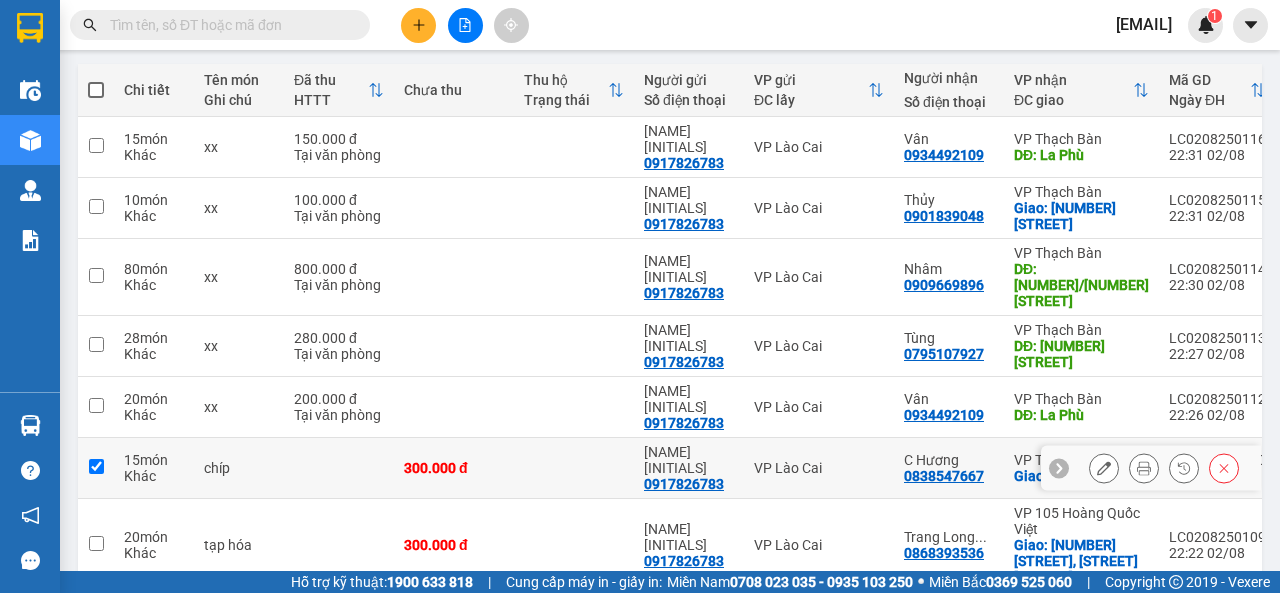 checkbox on "true" 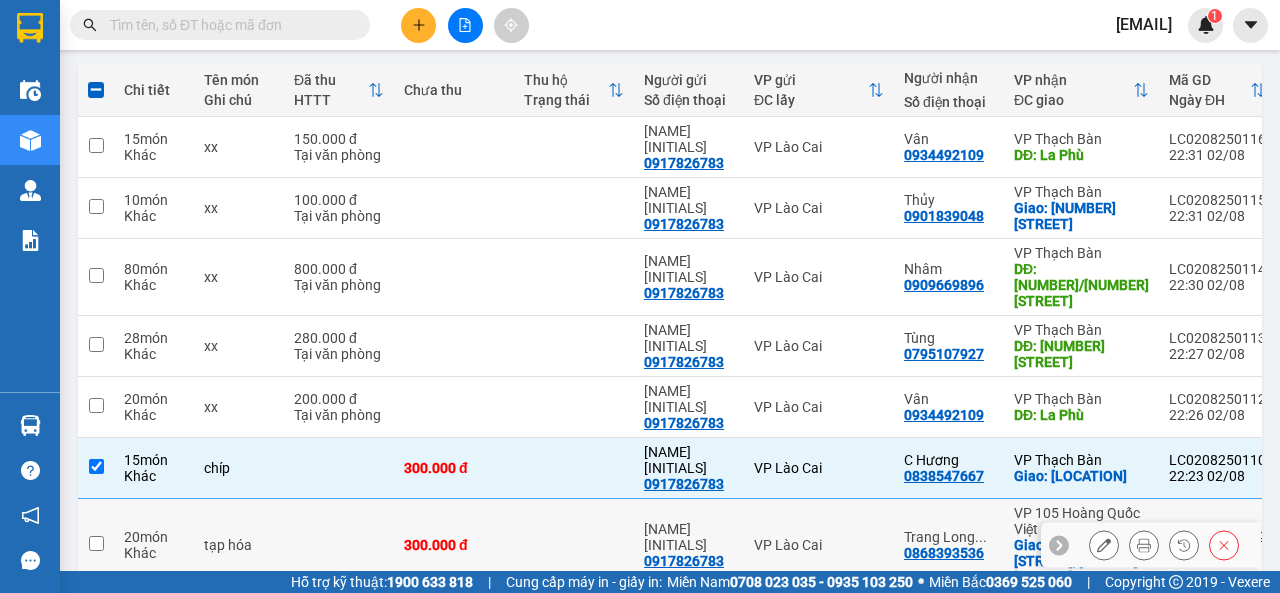 click at bounding box center [96, 545] 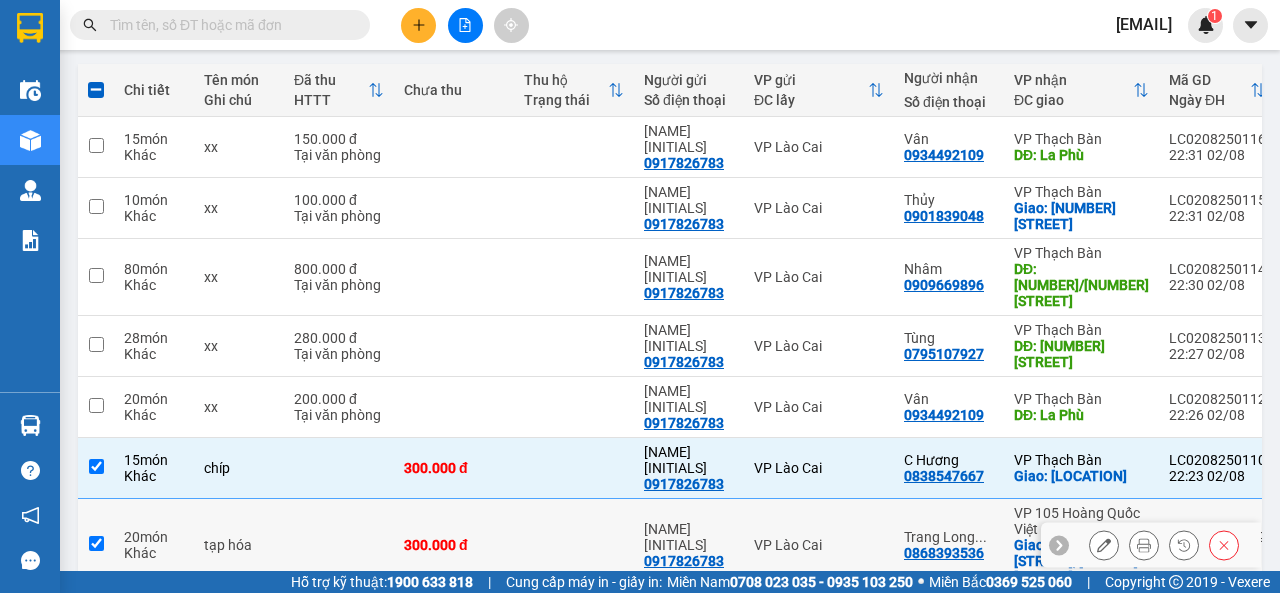checkbox on "true" 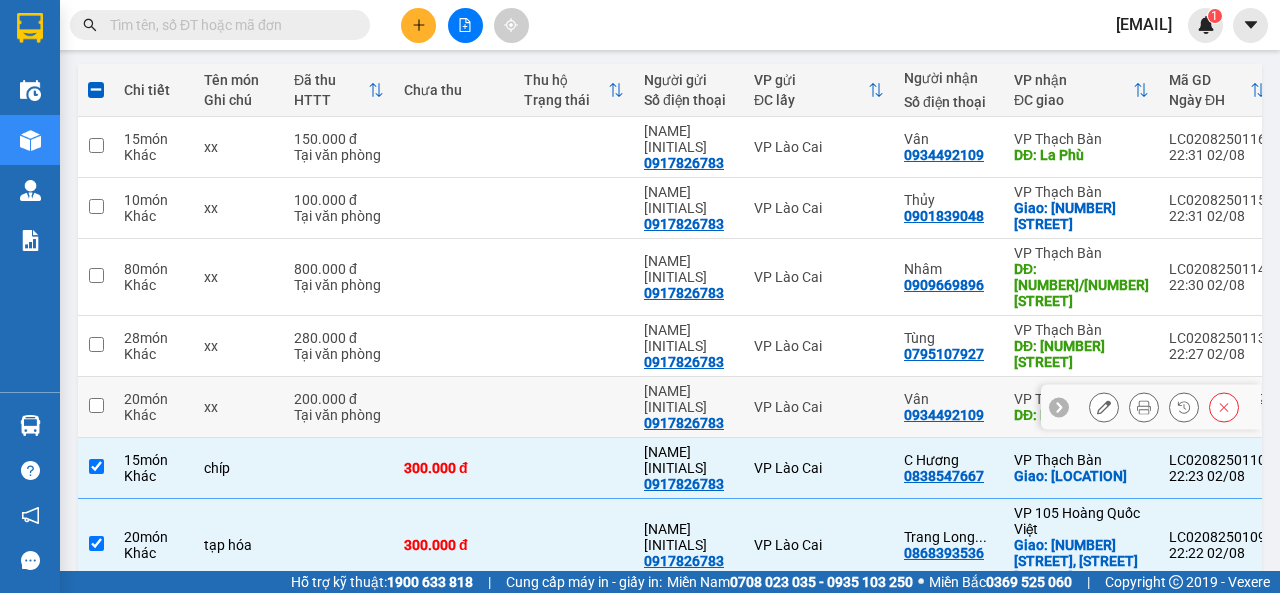 click at bounding box center (96, 405) 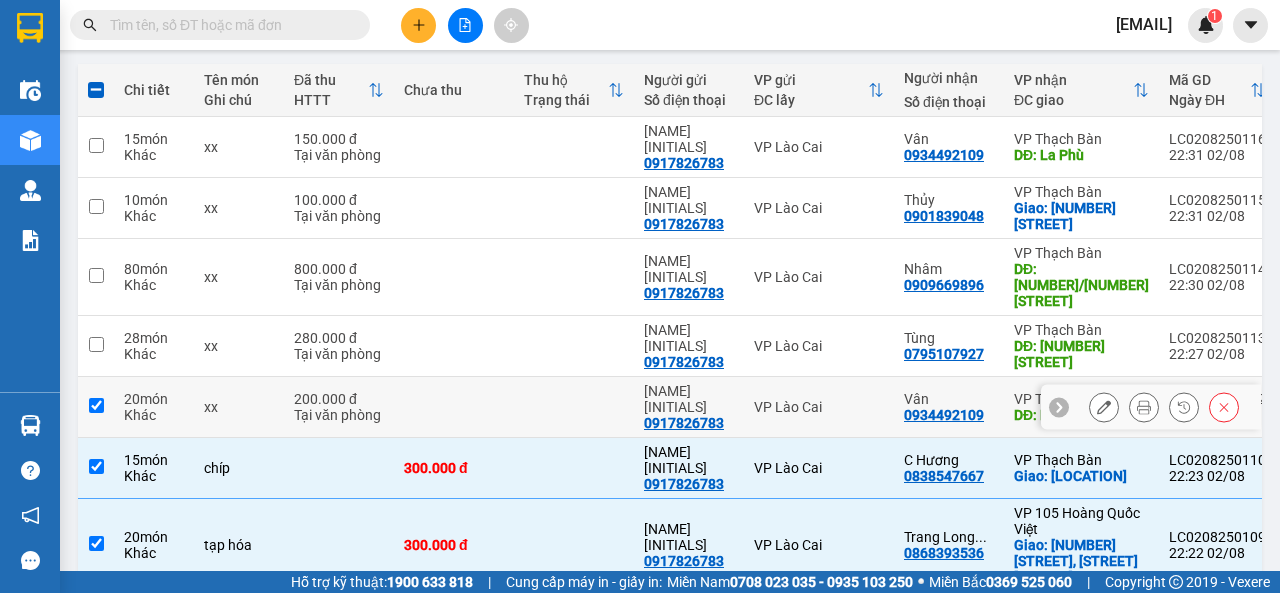 checkbox on "true" 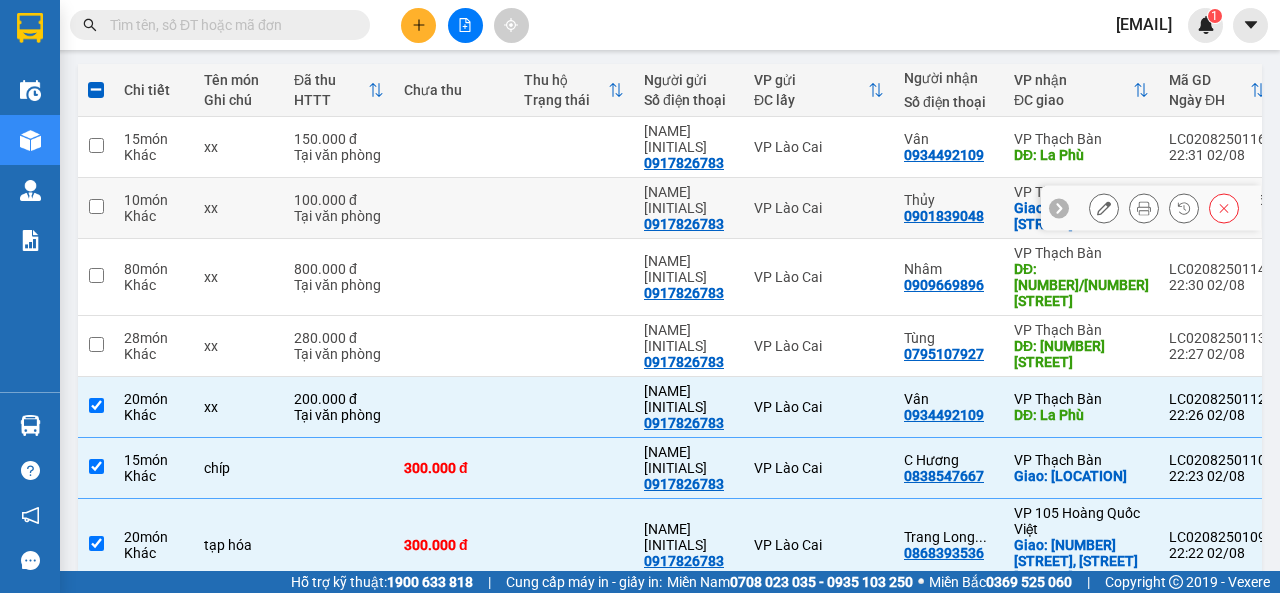 click at bounding box center [96, 206] 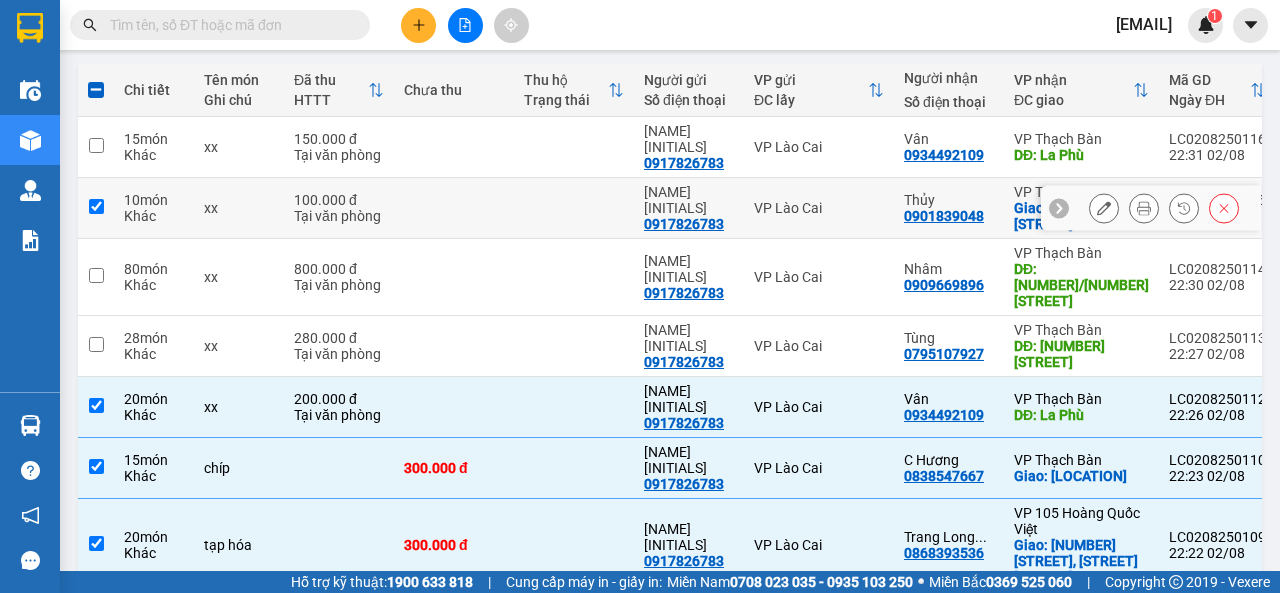 checkbox on "true" 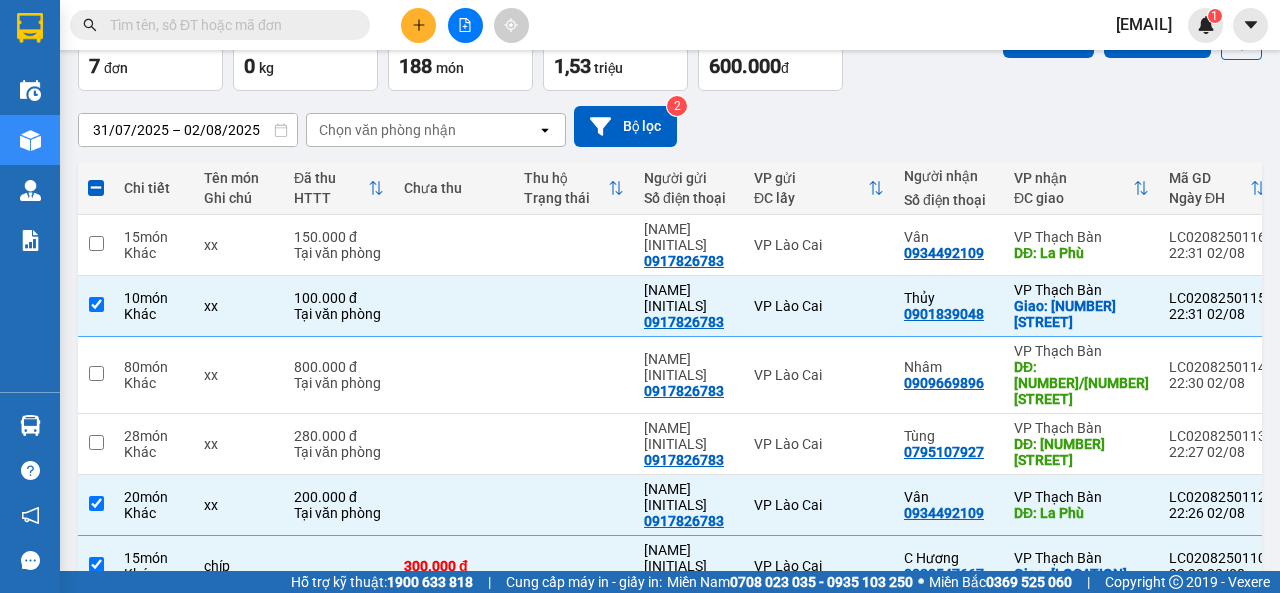 scroll, scrollTop: 118, scrollLeft: 0, axis: vertical 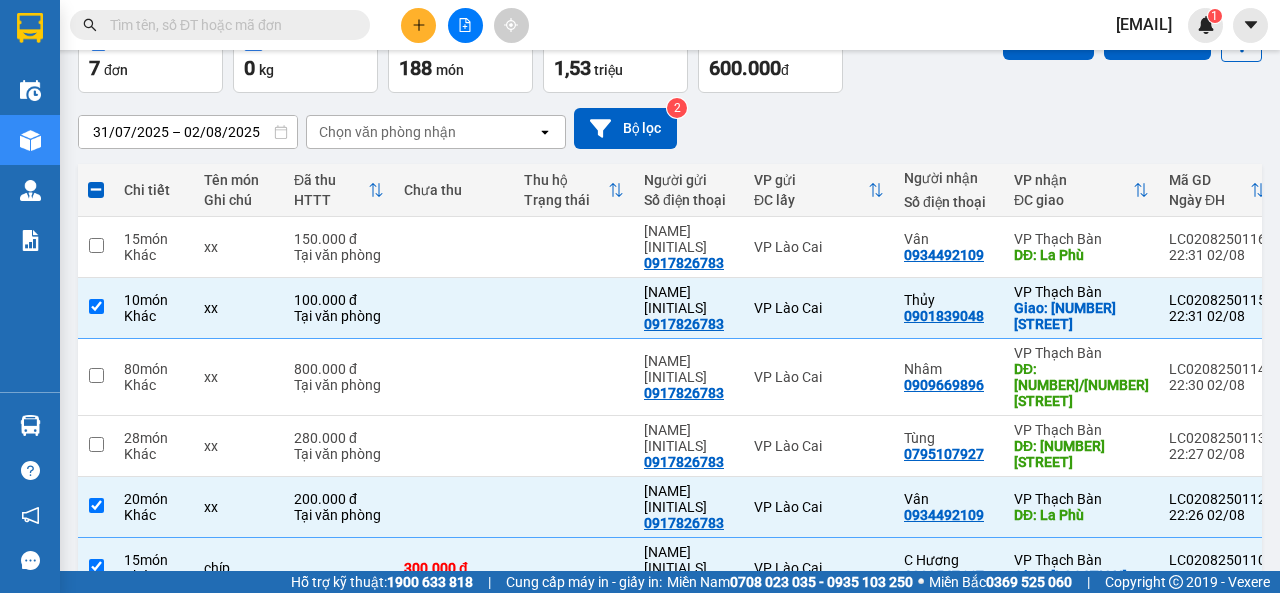 click on "Kết quả tìm kiếm ( 0 )  Bộ lọc  No Data lnson.got 1" at bounding box center (640, 25) 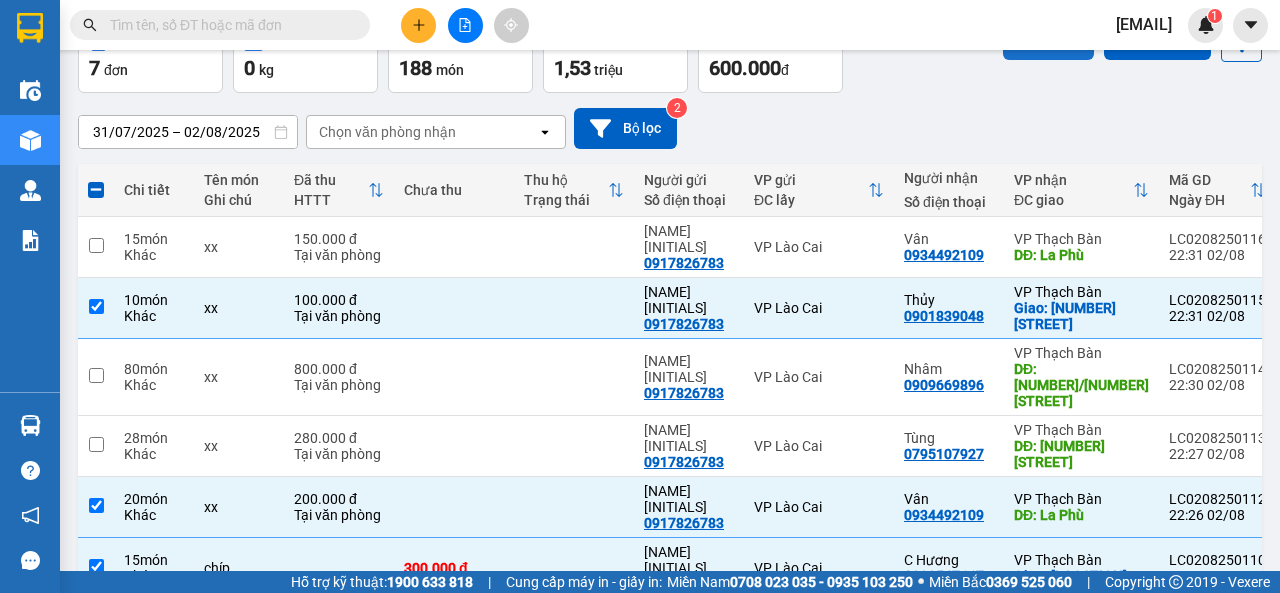 click on "Lên hàng" at bounding box center [1048, 42] 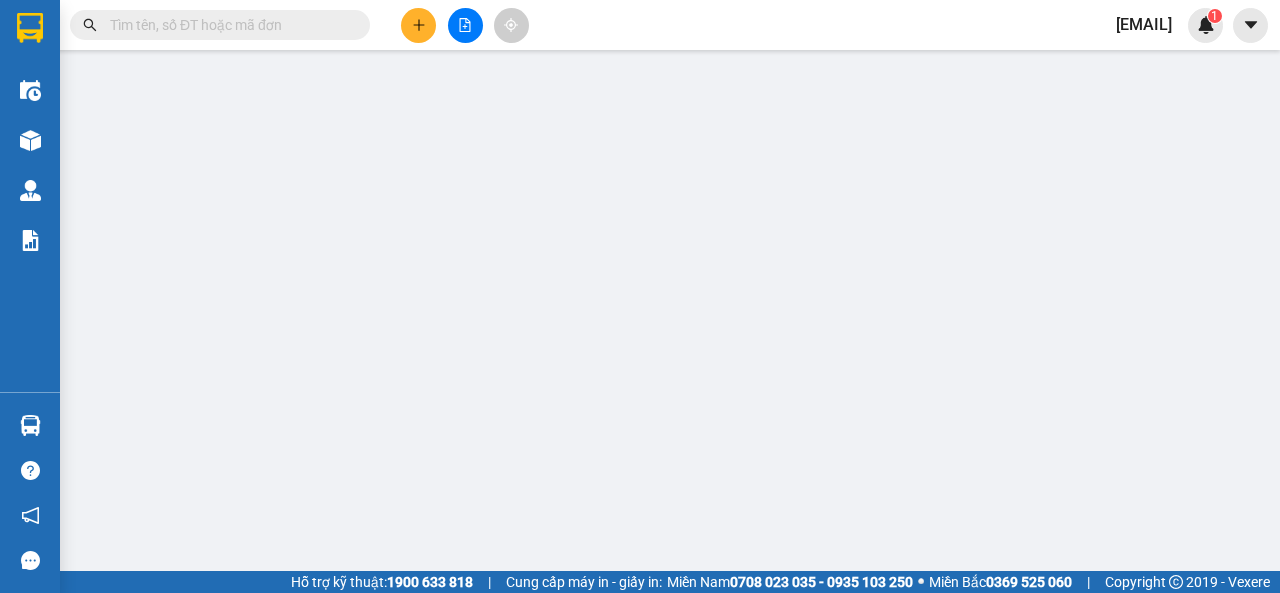 scroll, scrollTop: 0, scrollLeft: 0, axis: both 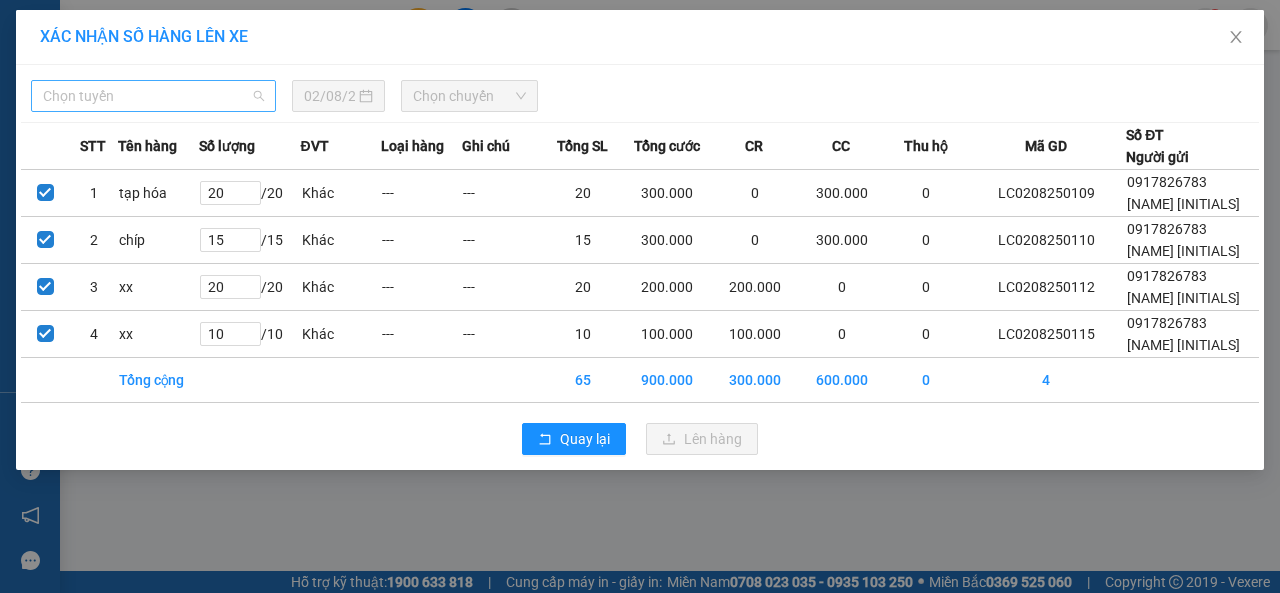 click on "Chọn tuyến" at bounding box center [153, 96] 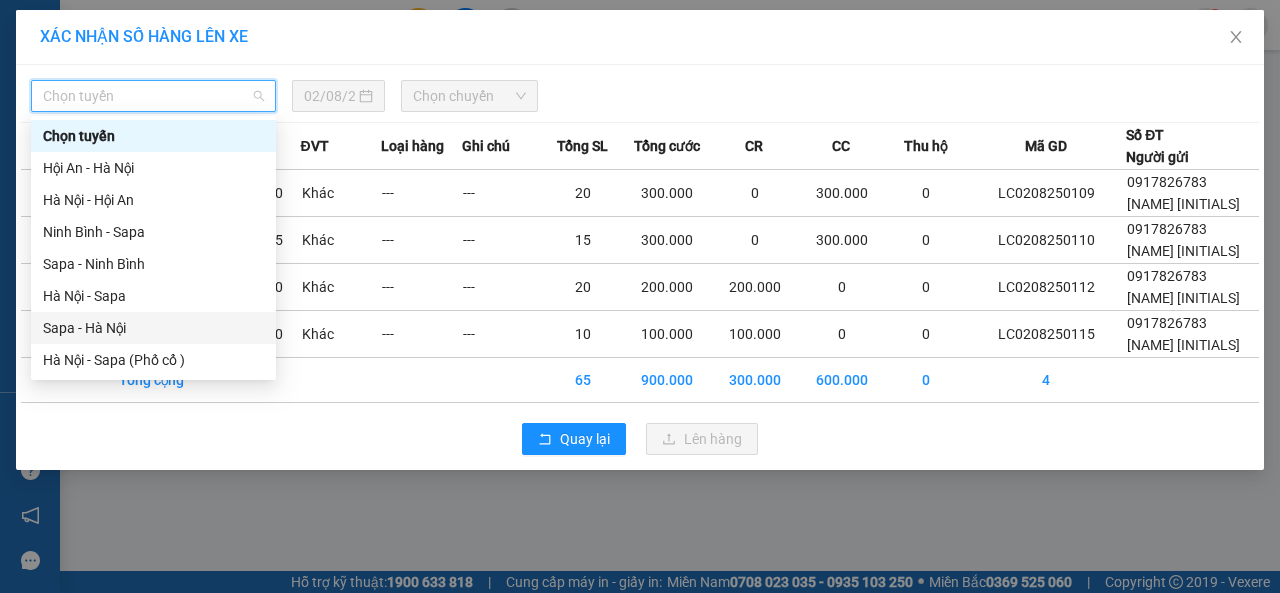 click on "Sapa - Hà Nội" at bounding box center (153, 328) 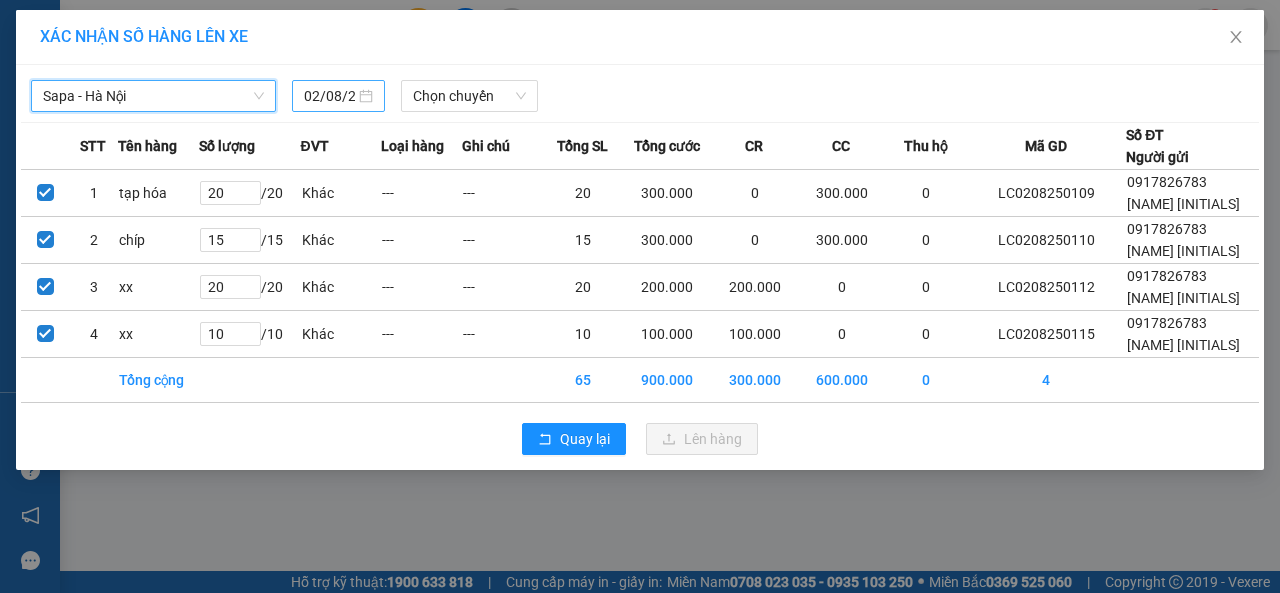 click on "02/08/2025" at bounding box center (329, 96) 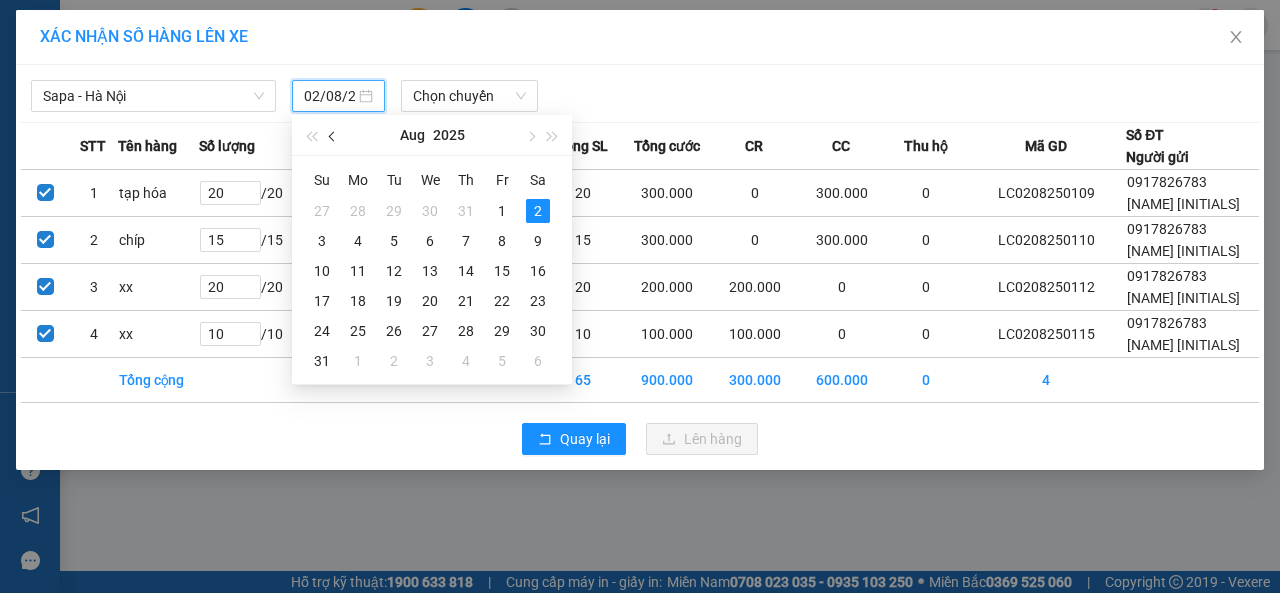 click at bounding box center (334, 137) 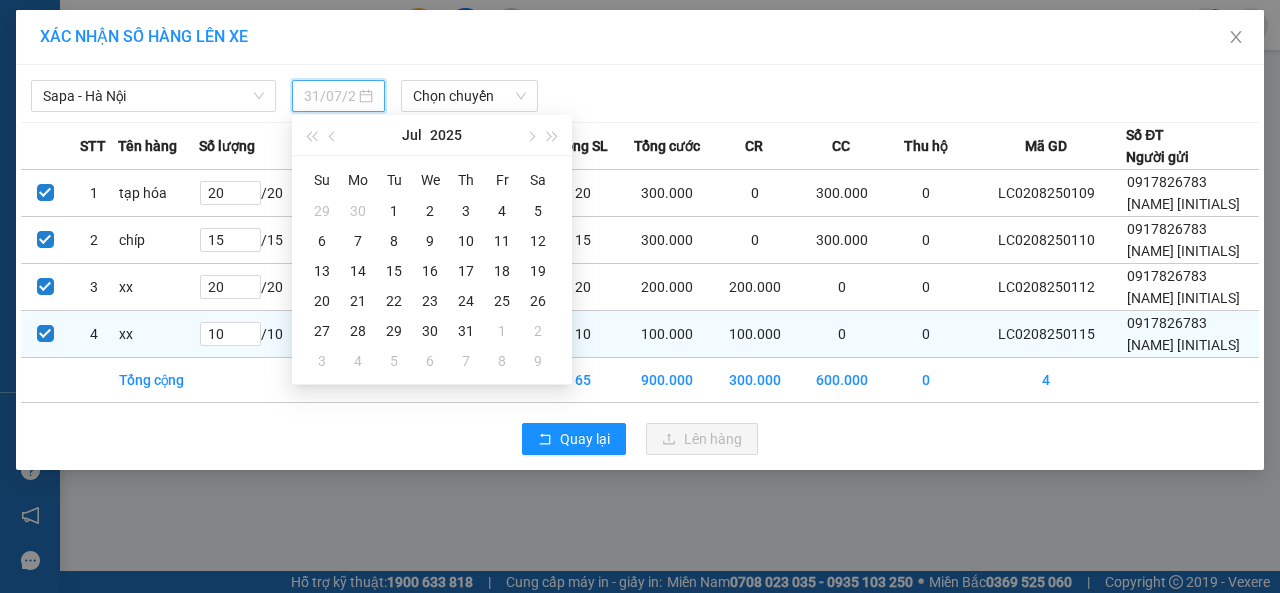 click on "31" at bounding box center [466, 331] 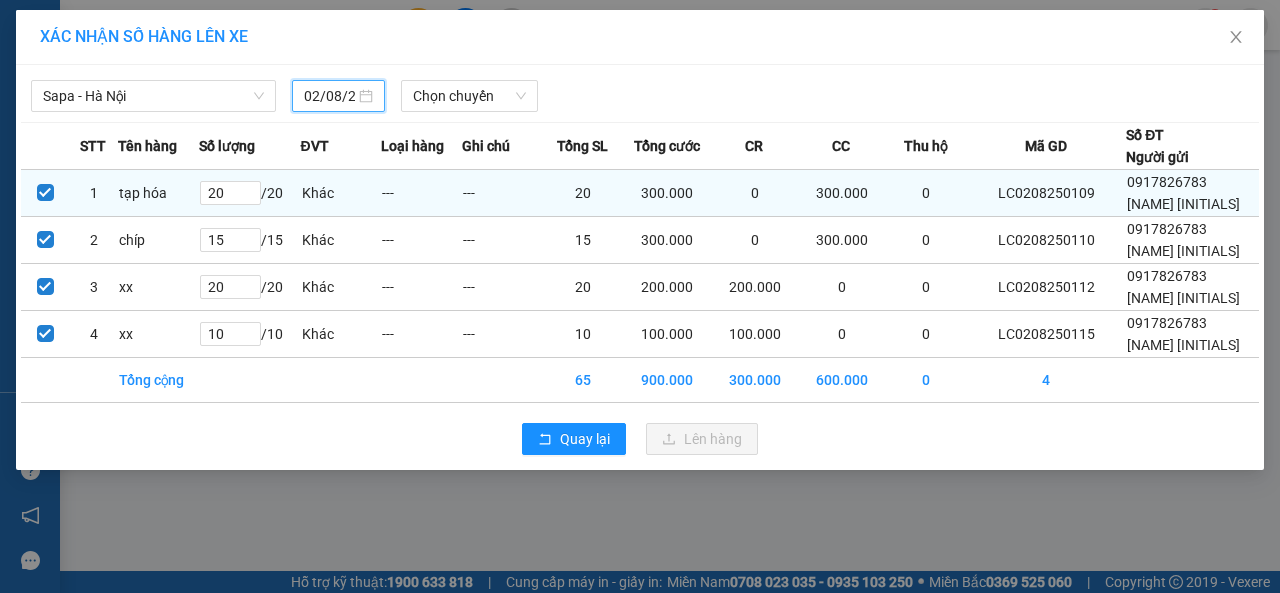 type on "31/07/2025" 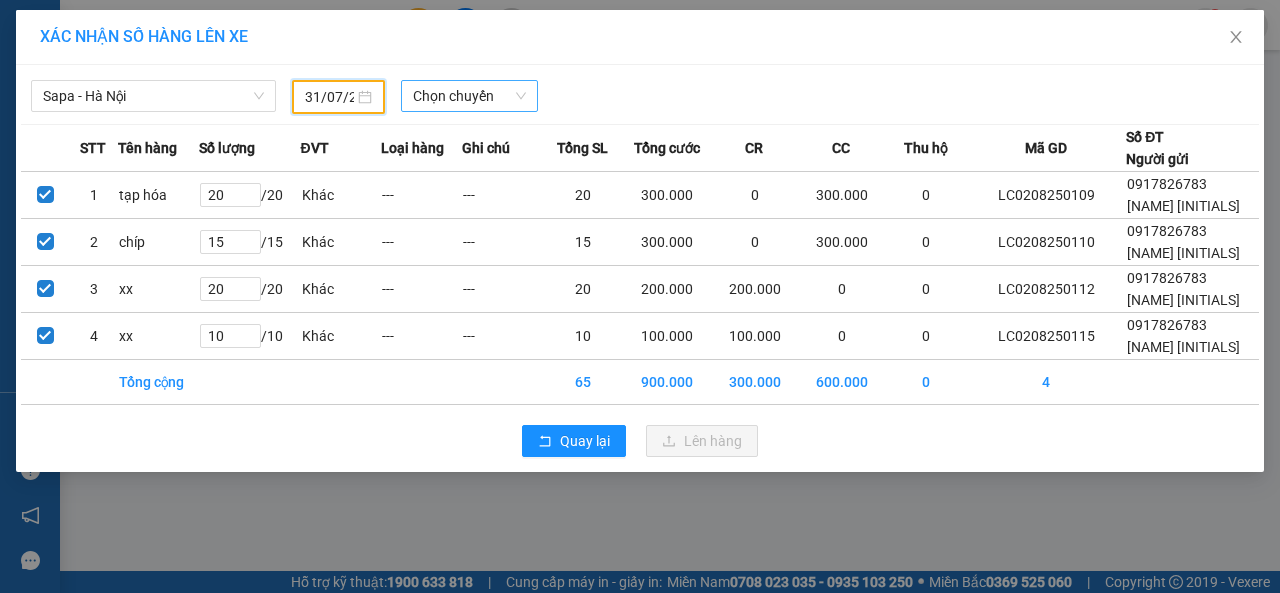 click on "Chọn chuyến" at bounding box center [469, 96] 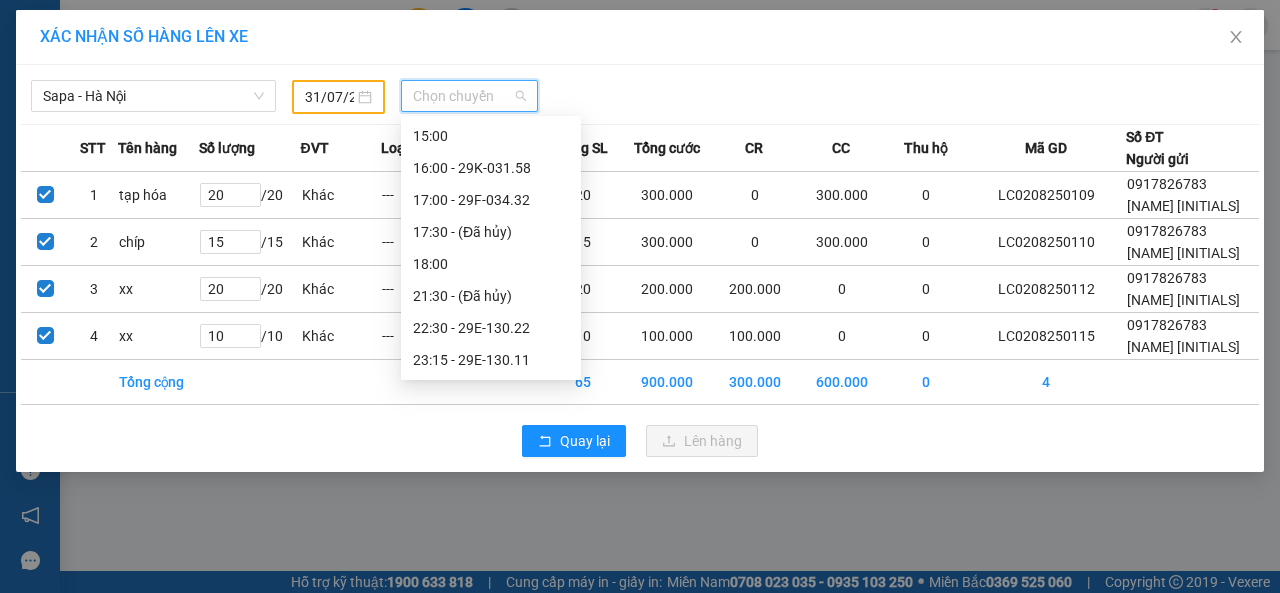 scroll, scrollTop: 480, scrollLeft: 0, axis: vertical 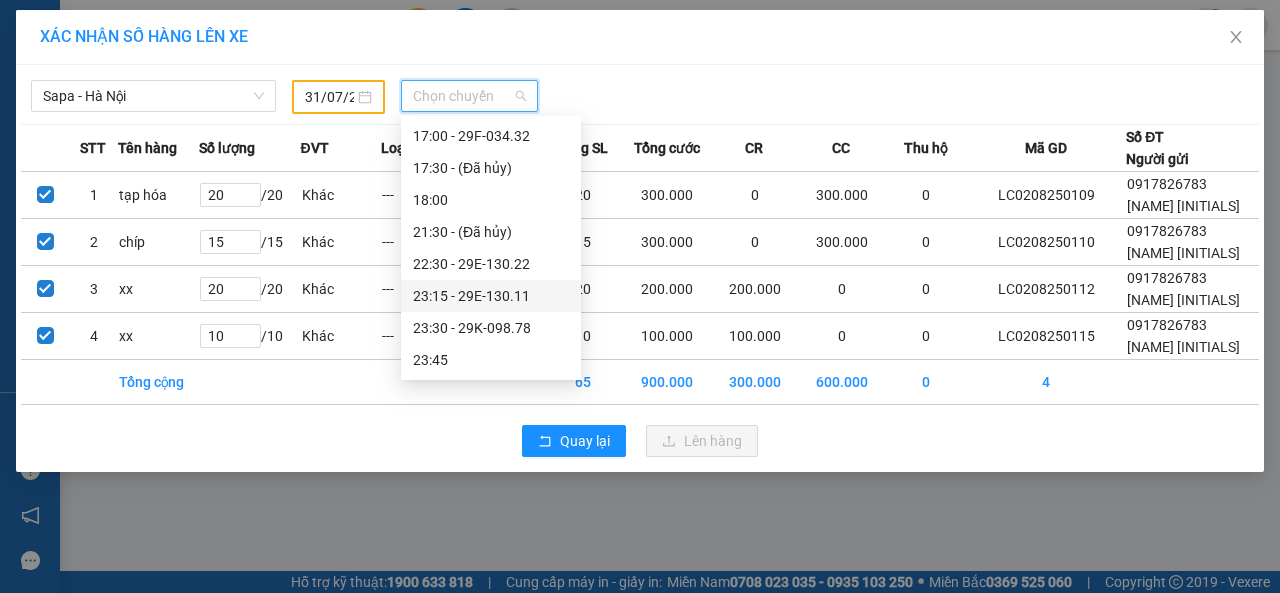 click on "23:15     - 29E-130.11" at bounding box center (491, 296) 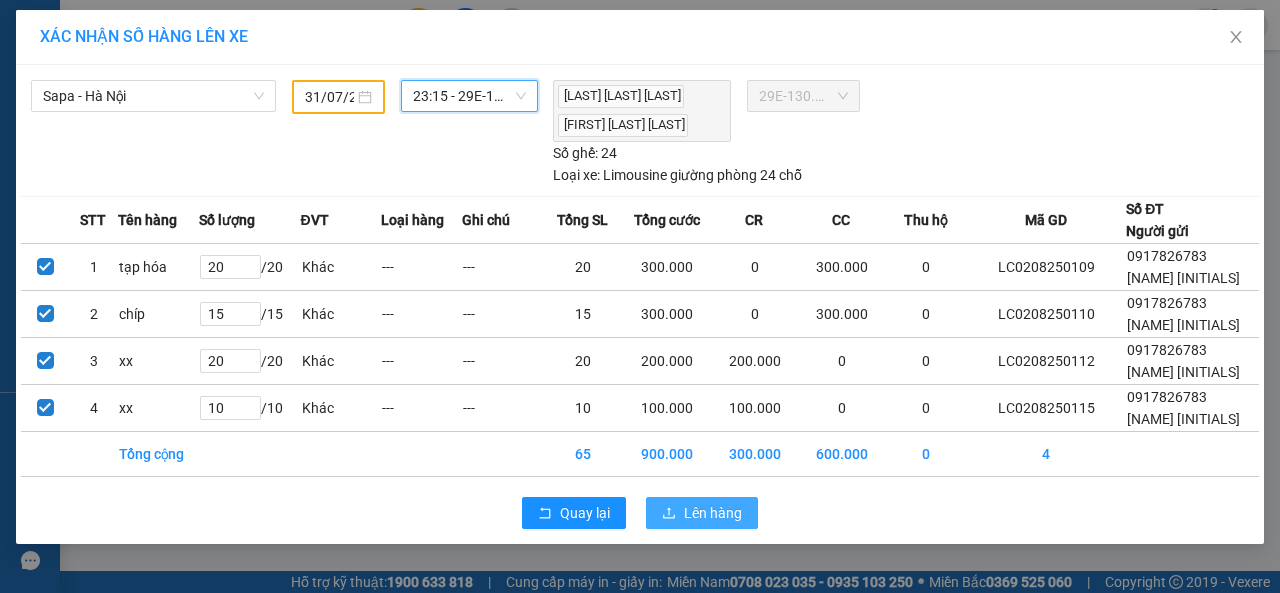 click on "Lên hàng" at bounding box center (713, 513) 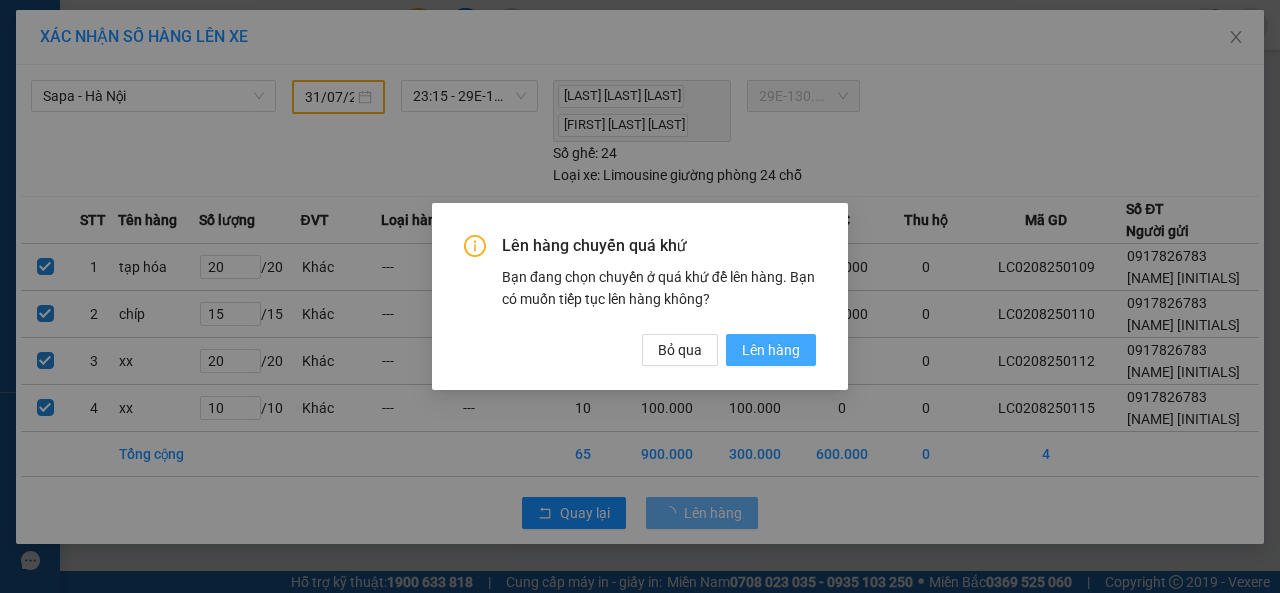 click on "Lên hàng" at bounding box center [771, 350] 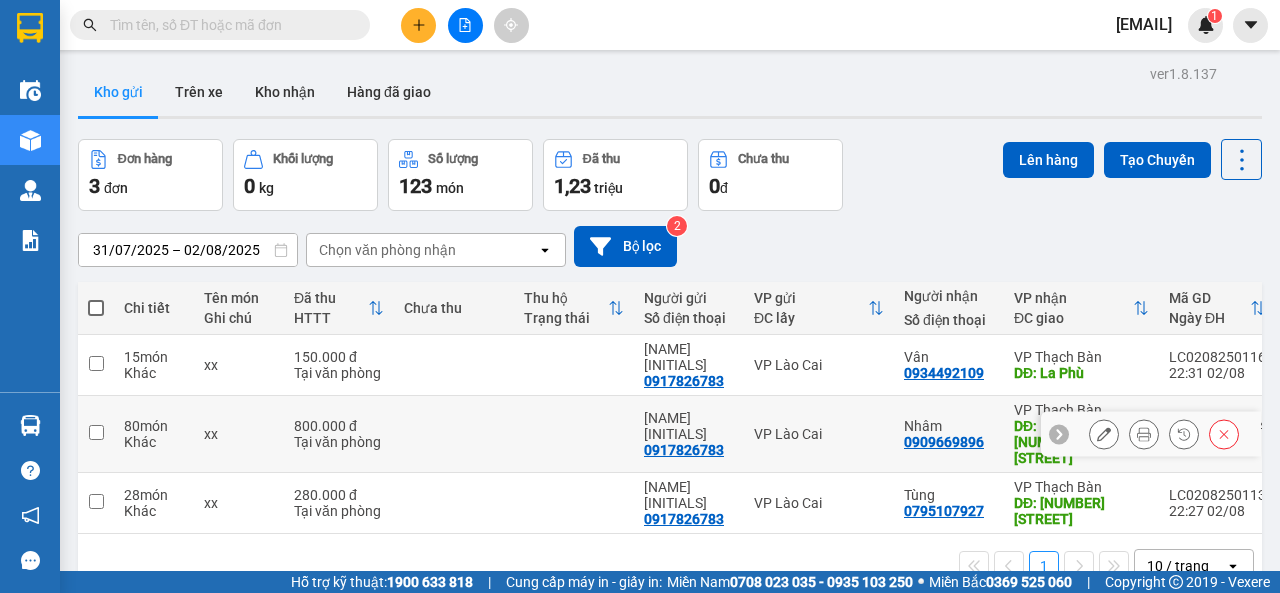 click at bounding box center (96, 432) 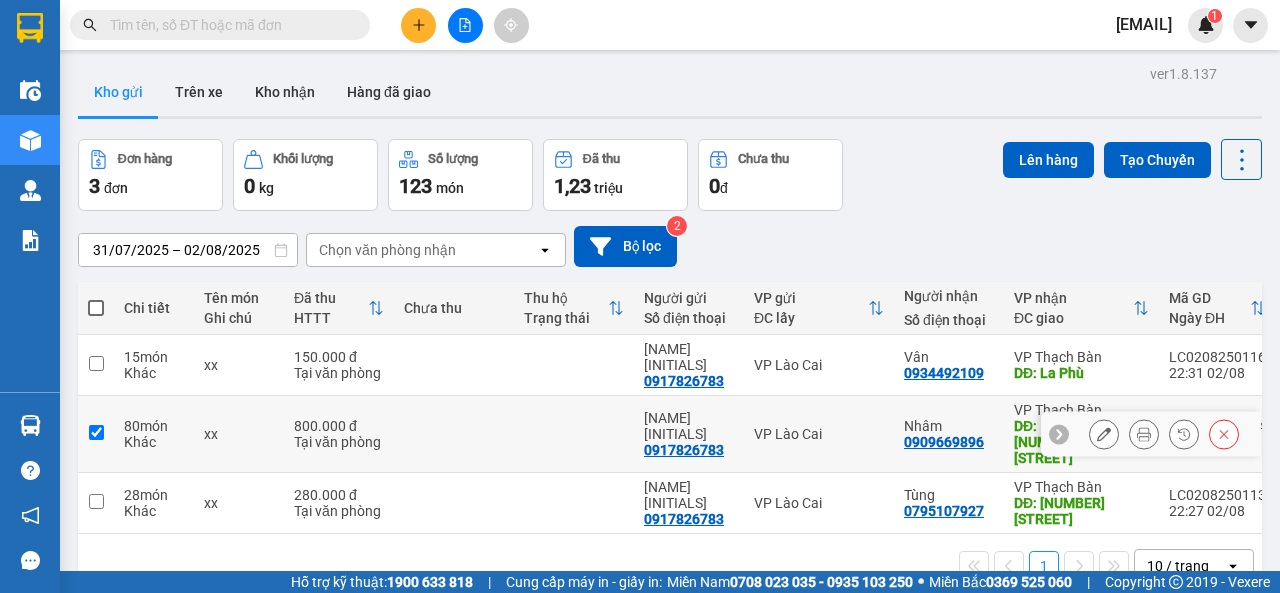 checkbox on "true" 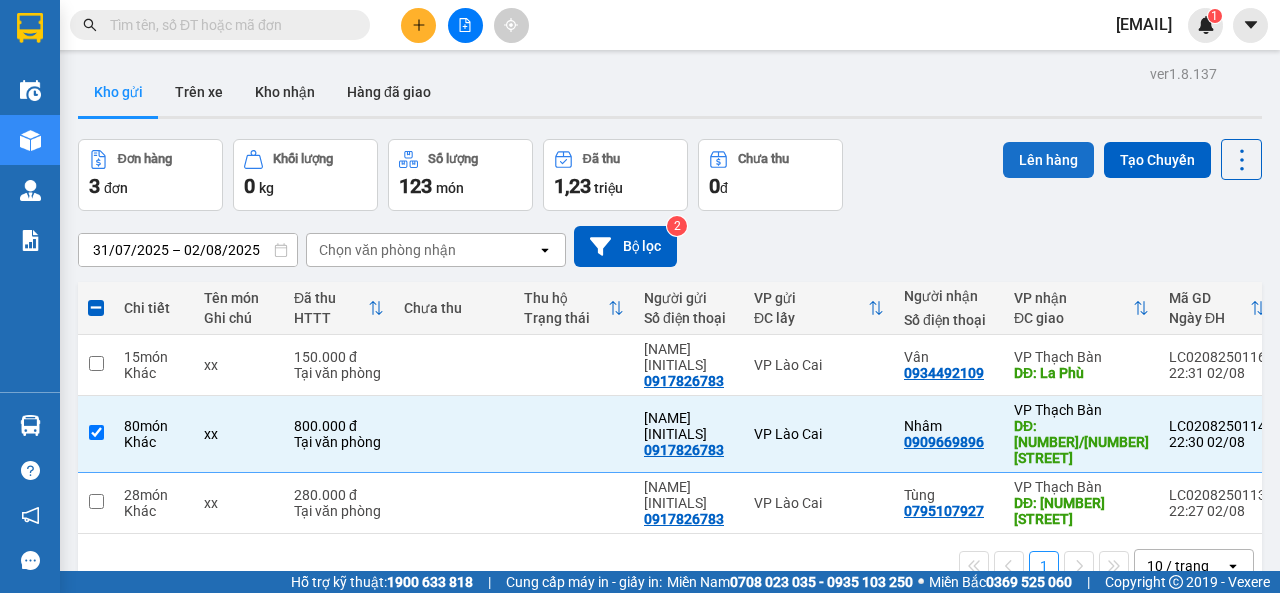 click on "Lên hàng" at bounding box center (1048, 160) 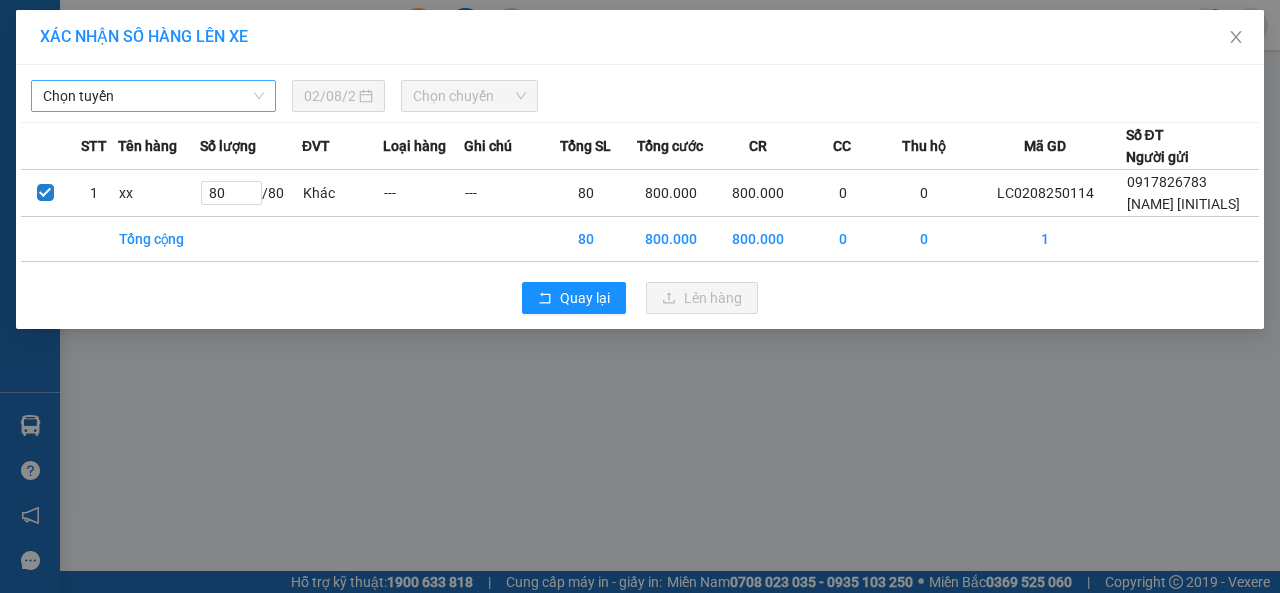 click on "Chọn tuyến" at bounding box center (153, 96) 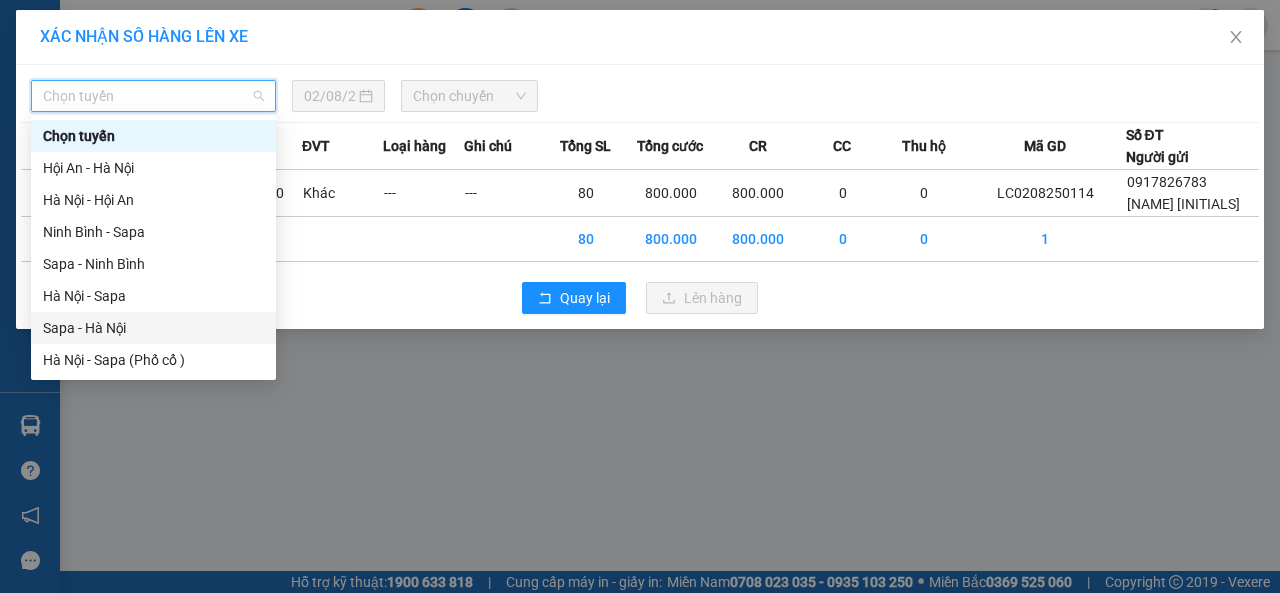 click on "Sapa - Hà Nội" at bounding box center [153, 328] 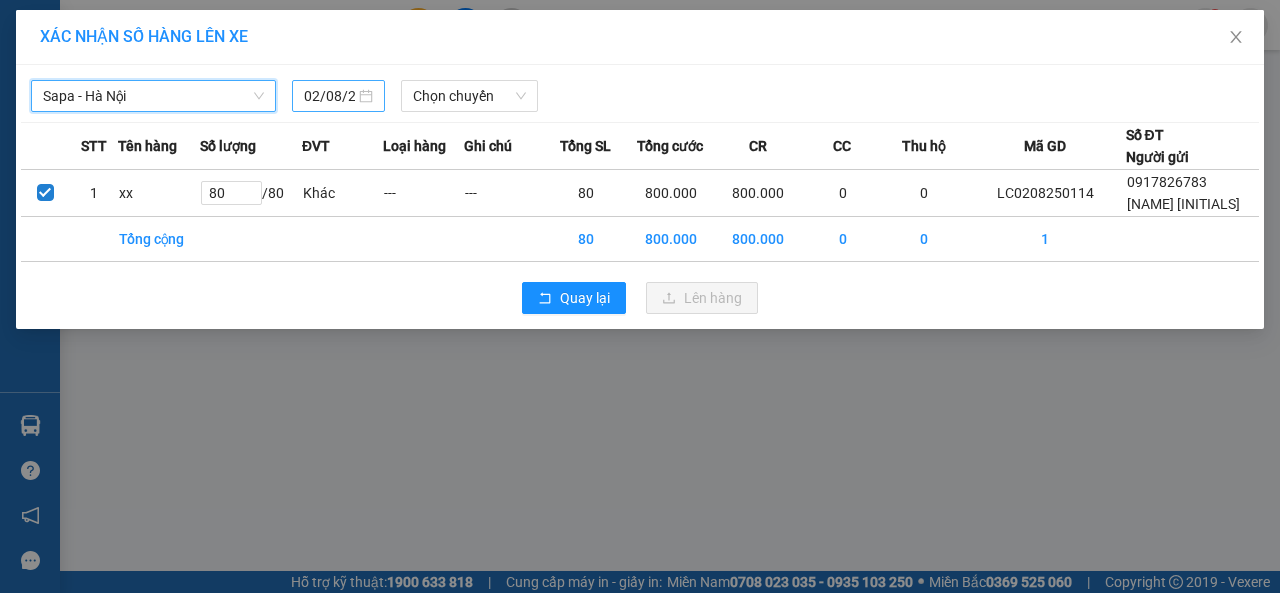 click on "02/08/2025" at bounding box center (329, 96) 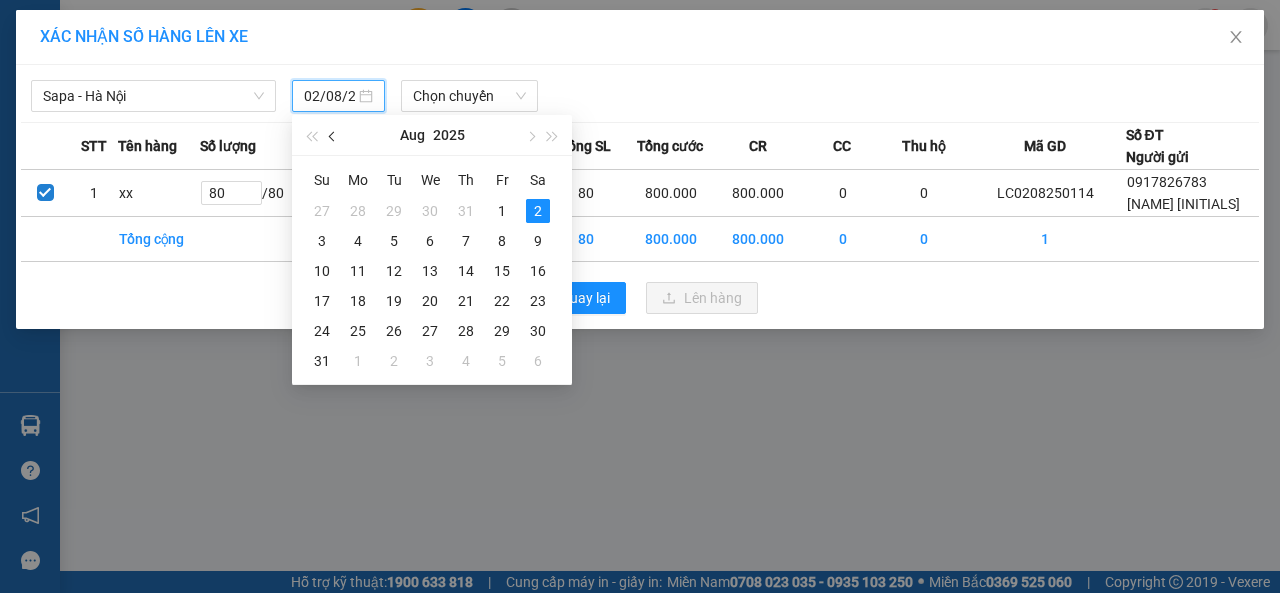 click at bounding box center [334, 137] 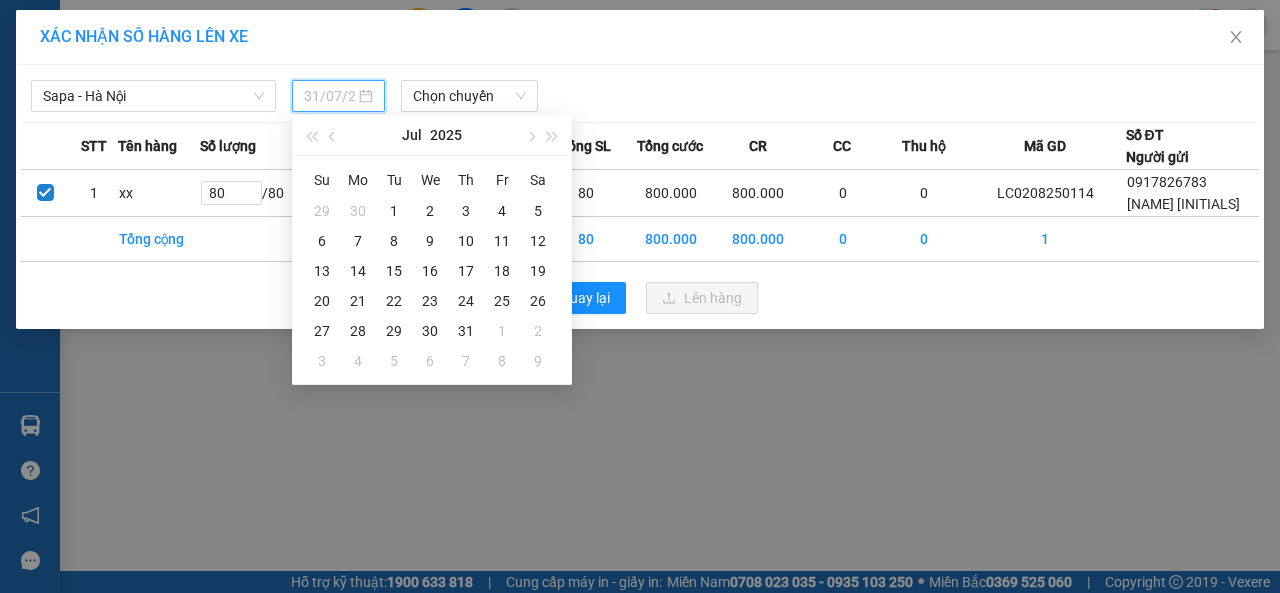 drag, startPoint x: 466, startPoint y: 324, endPoint x: 474, endPoint y: 295, distance: 30.083218 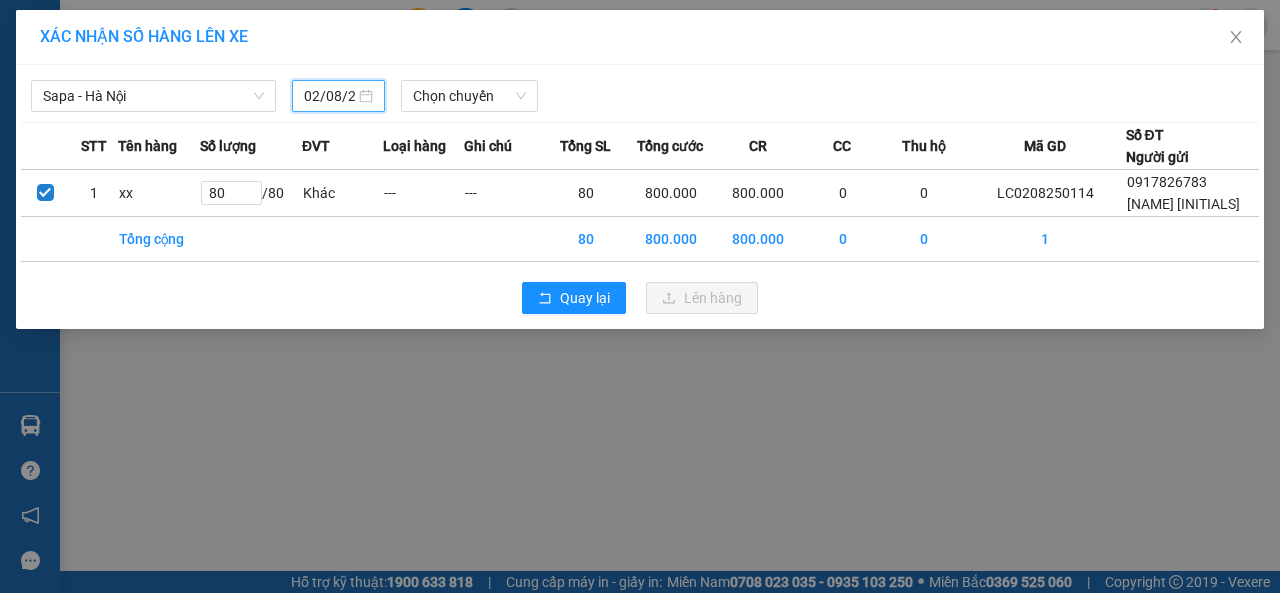 type on "31/07/2025" 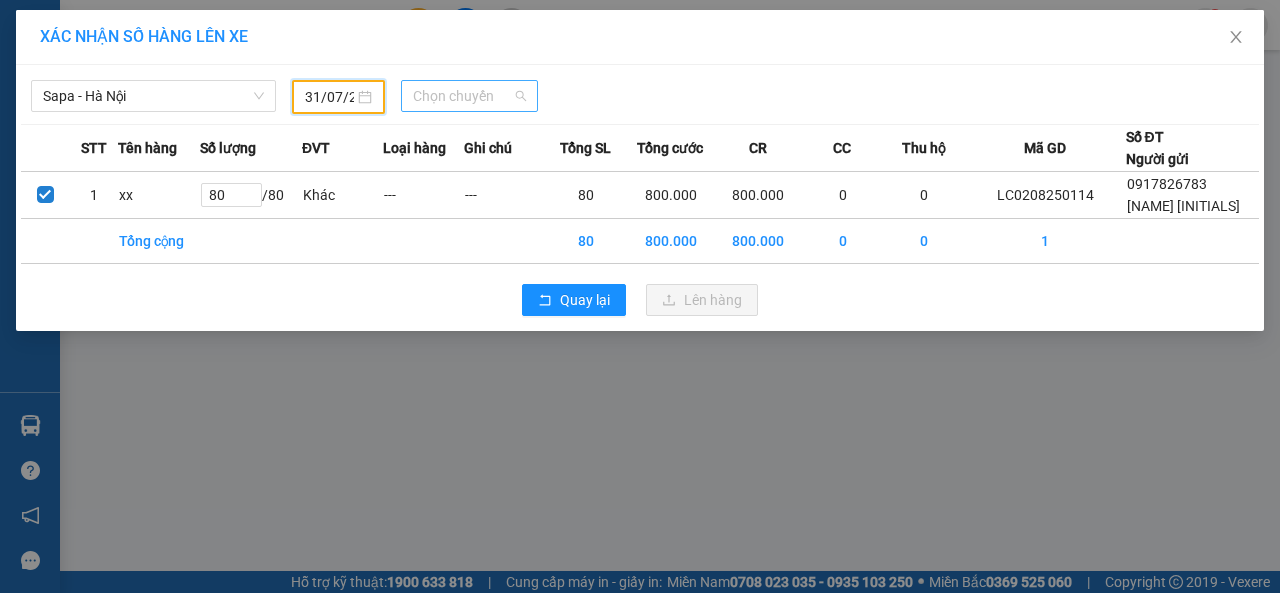 click on "Chọn chuyến" at bounding box center [469, 96] 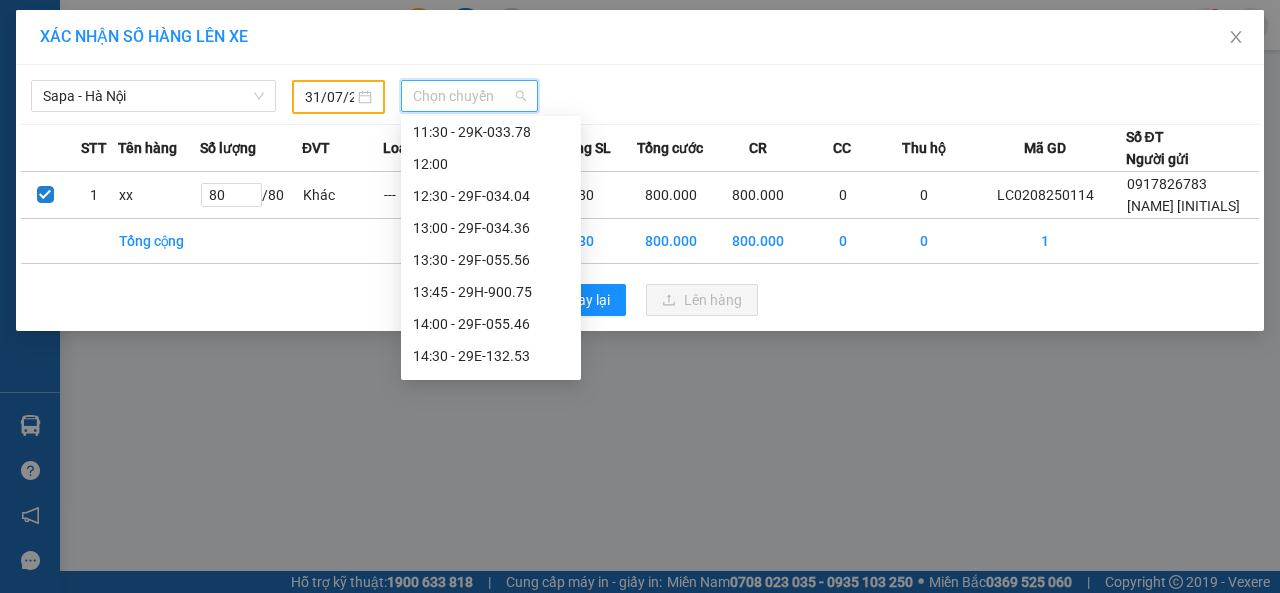 scroll, scrollTop: 80, scrollLeft: 0, axis: vertical 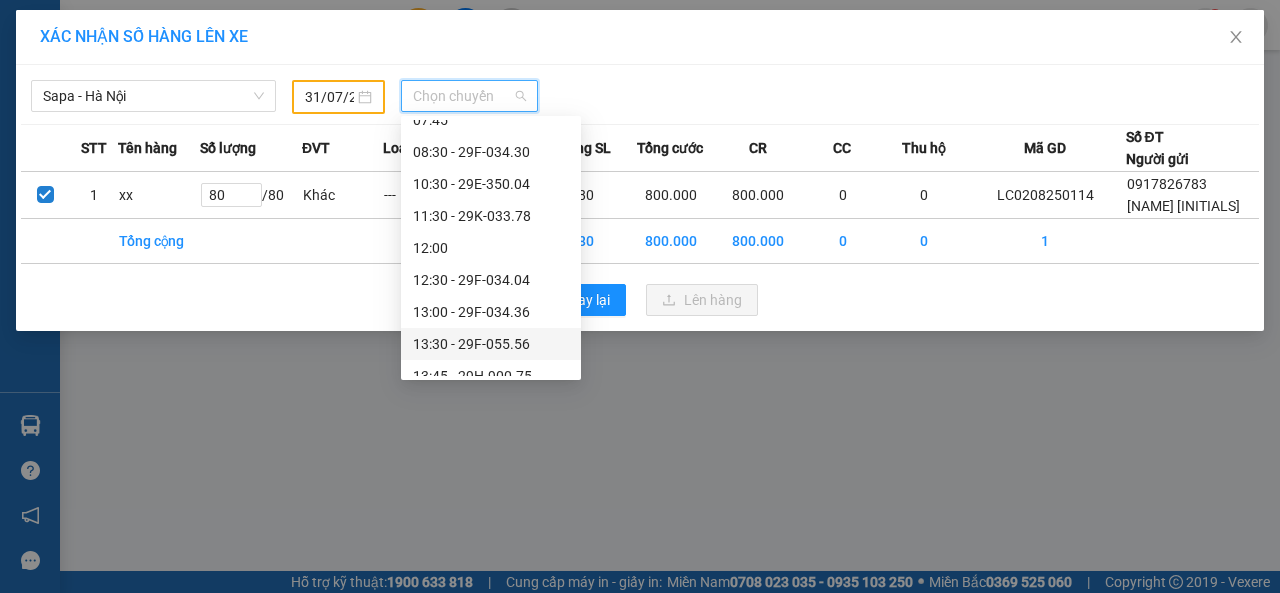 click on "13:30     - 29F-055.56" at bounding box center (491, 344) 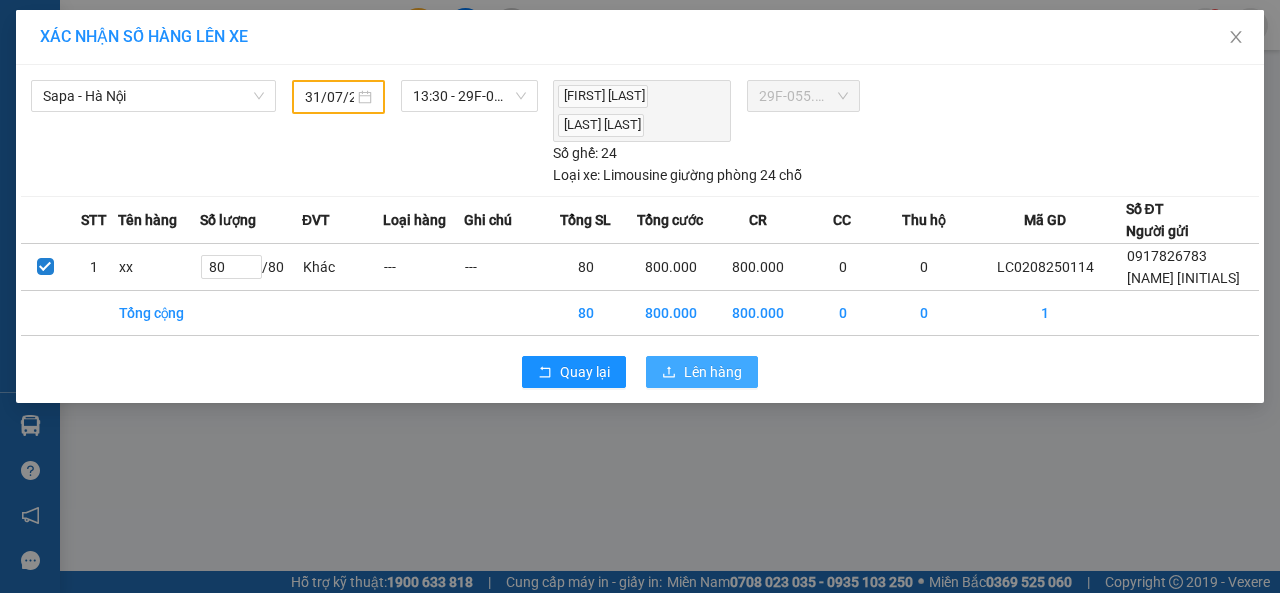 click on "Lên hàng" at bounding box center (713, 372) 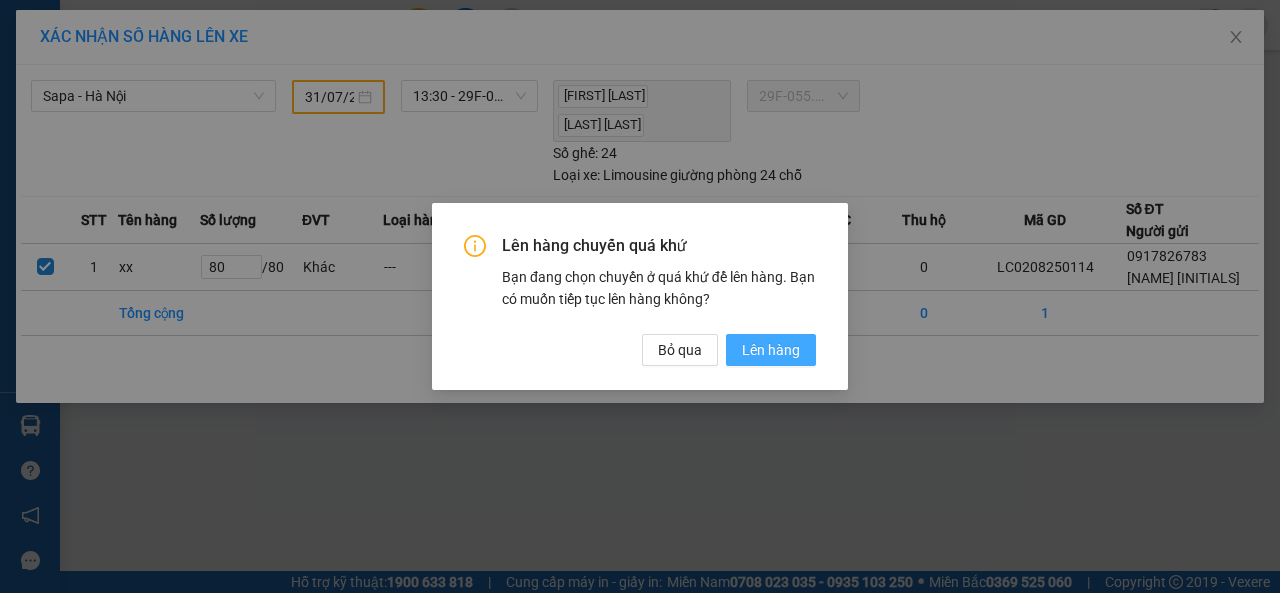 click on "Lên hàng" at bounding box center (771, 350) 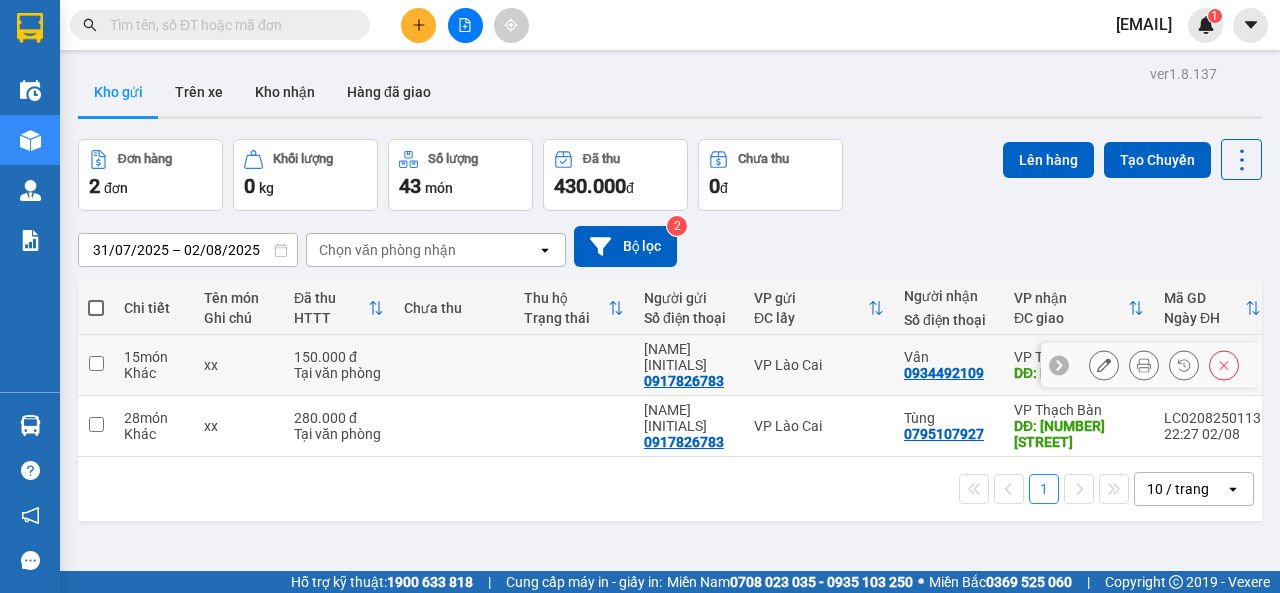 click at bounding box center (96, 365) 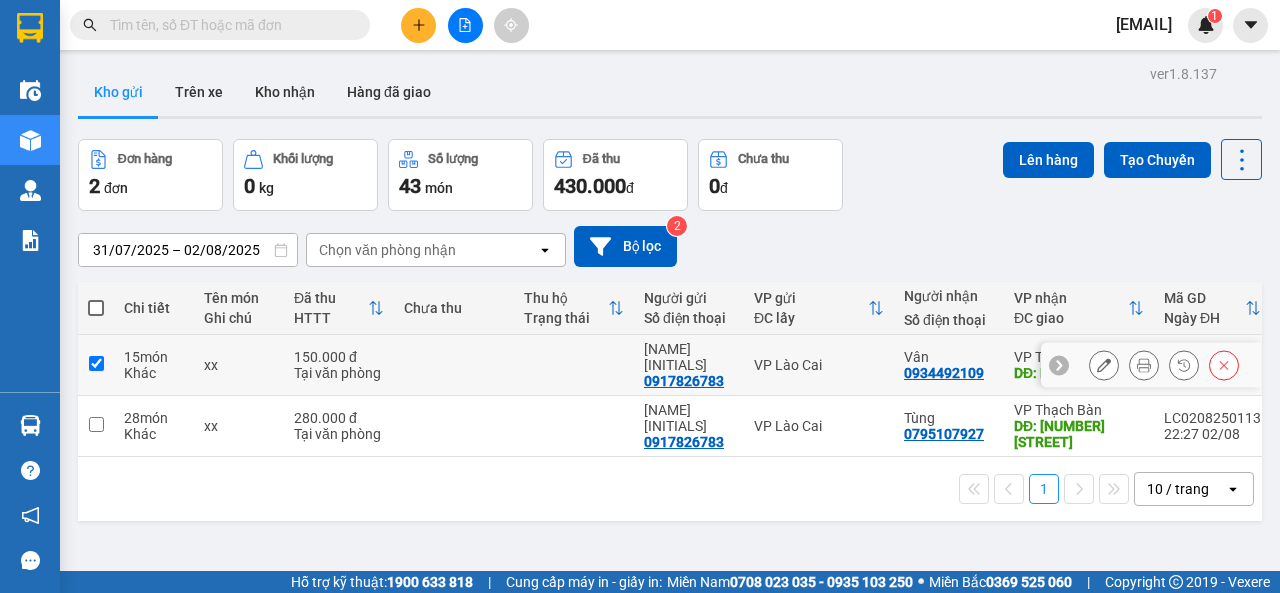 checkbox on "true" 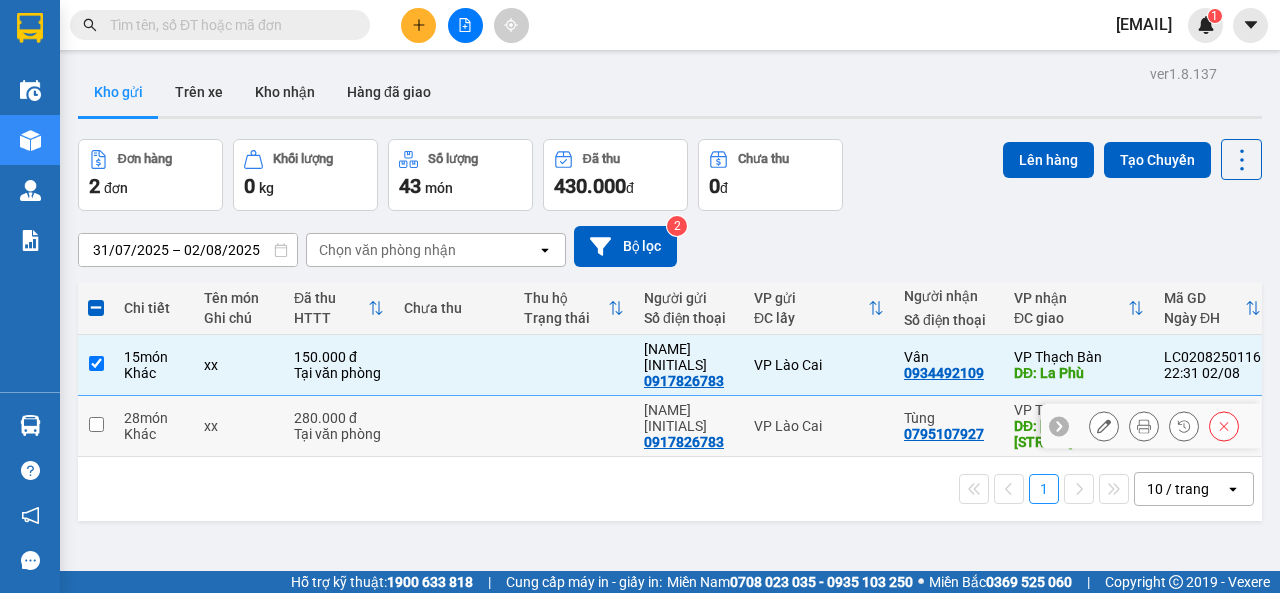 click at bounding box center [96, 426] 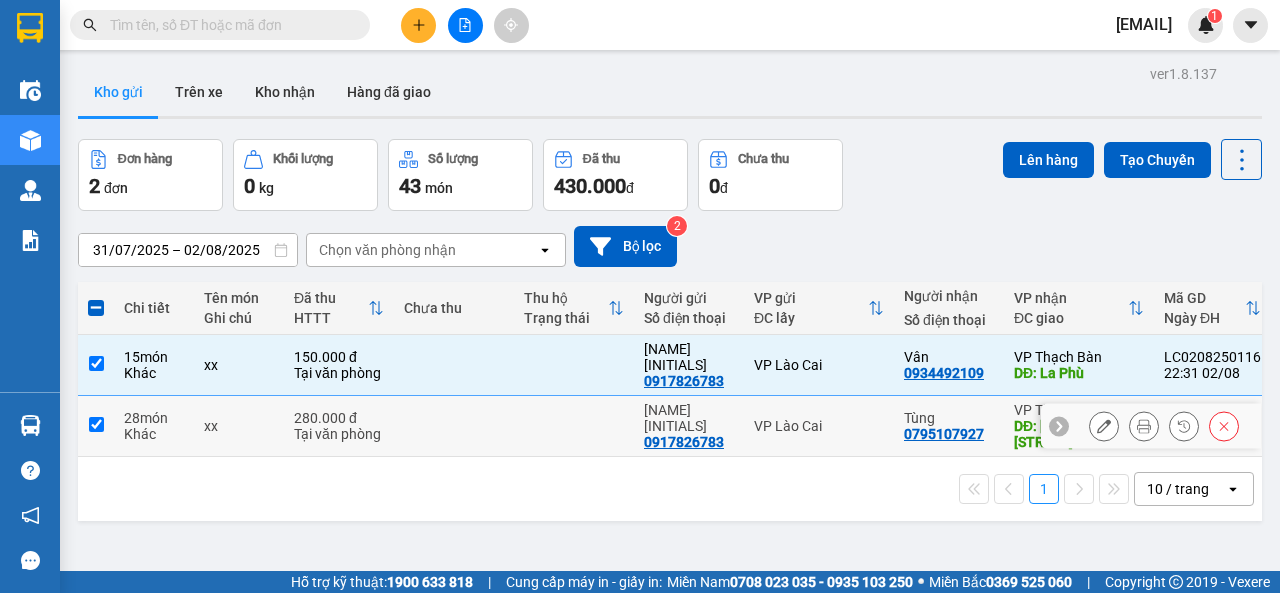 checkbox on "true" 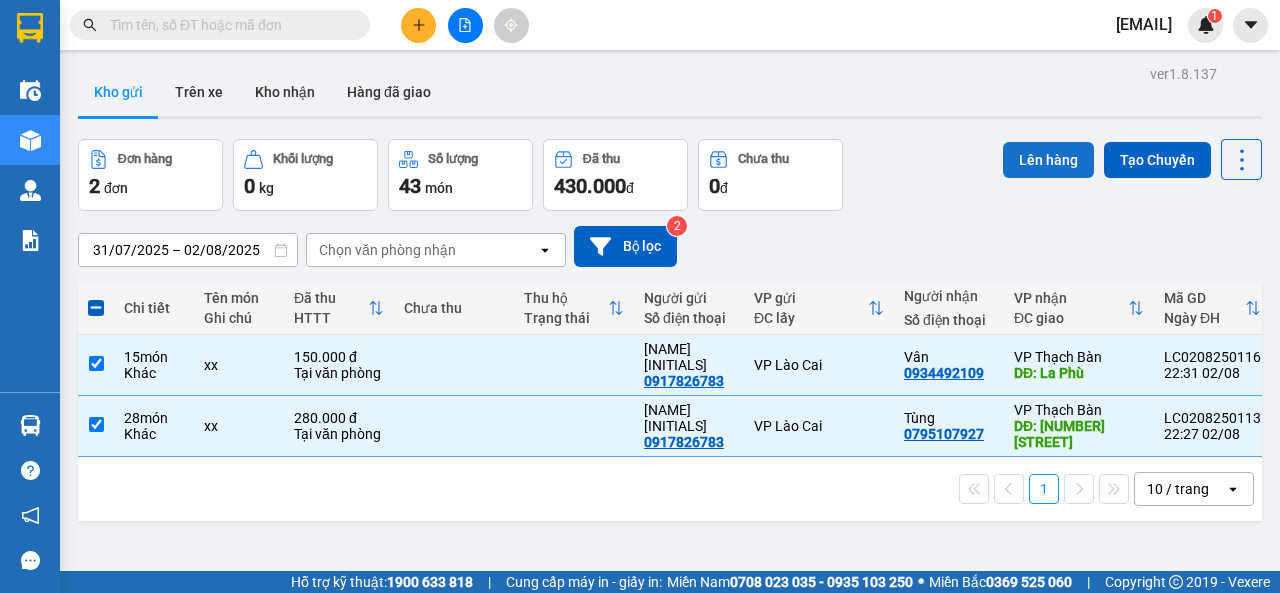click on "Lên hàng" at bounding box center (1048, 160) 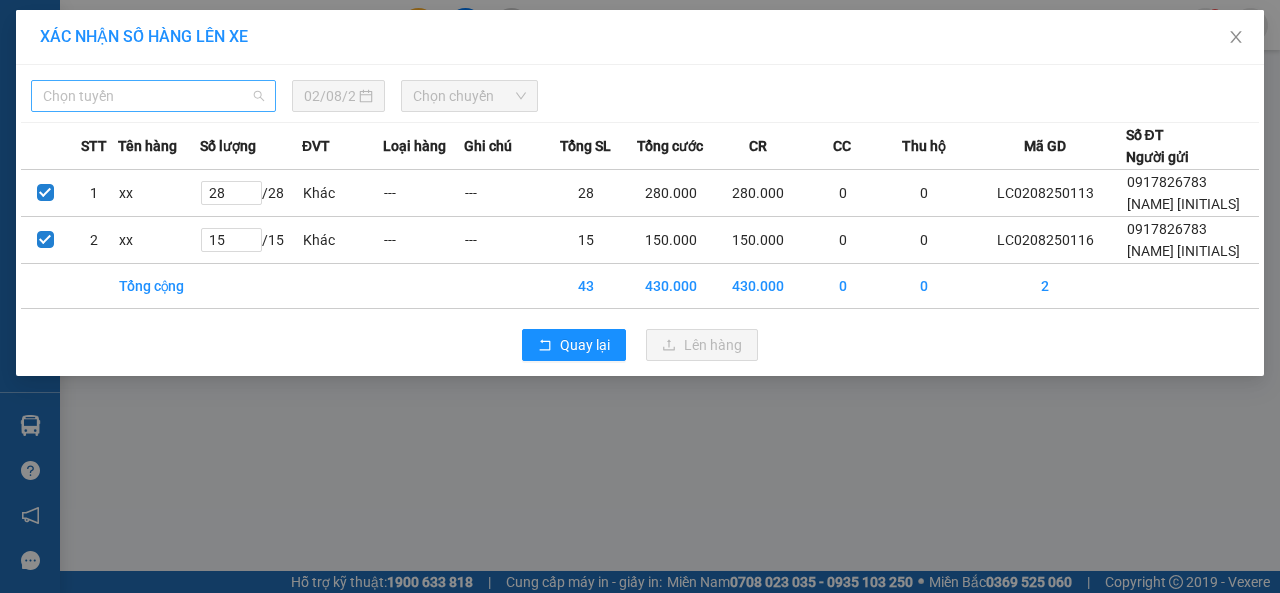 click on "Chọn tuyến" at bounding box center (153, 96) 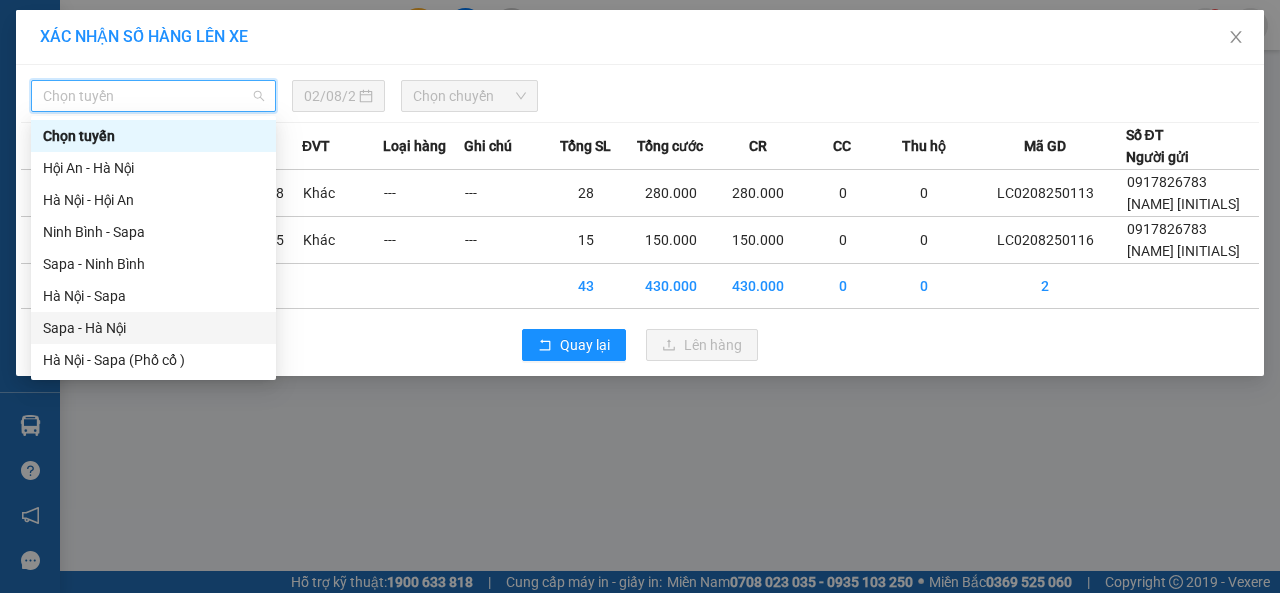 click on "Sapa - Hà Nội" at bounding box center [153, 328] 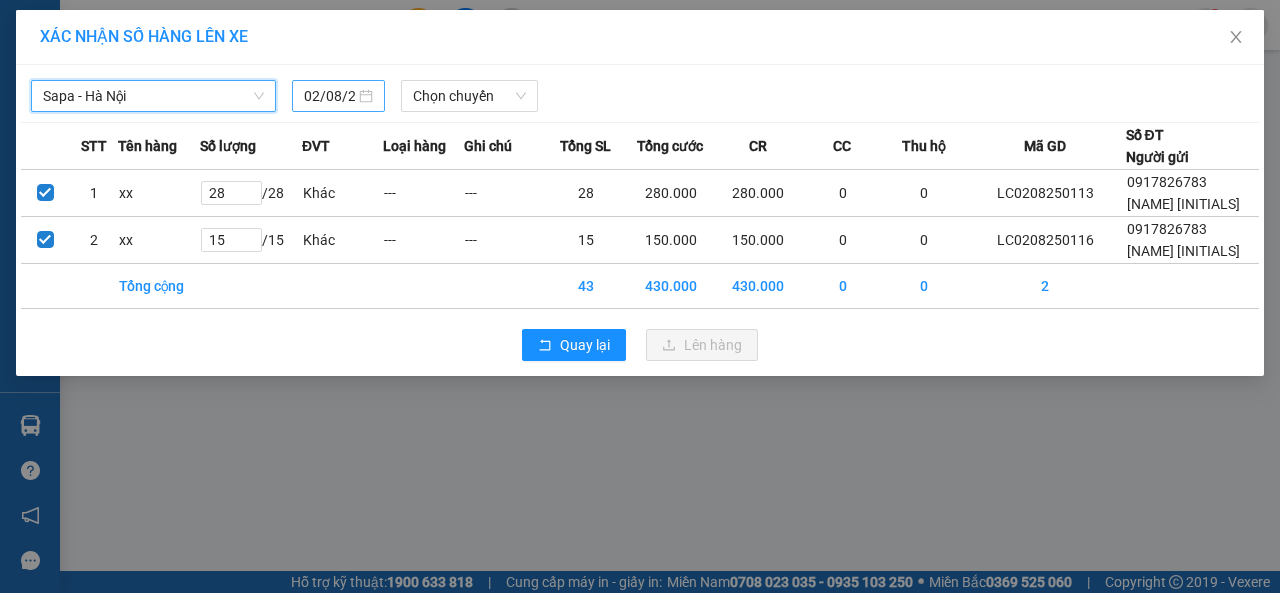 click on "02/08/2025" at bounding box center [329, 96] 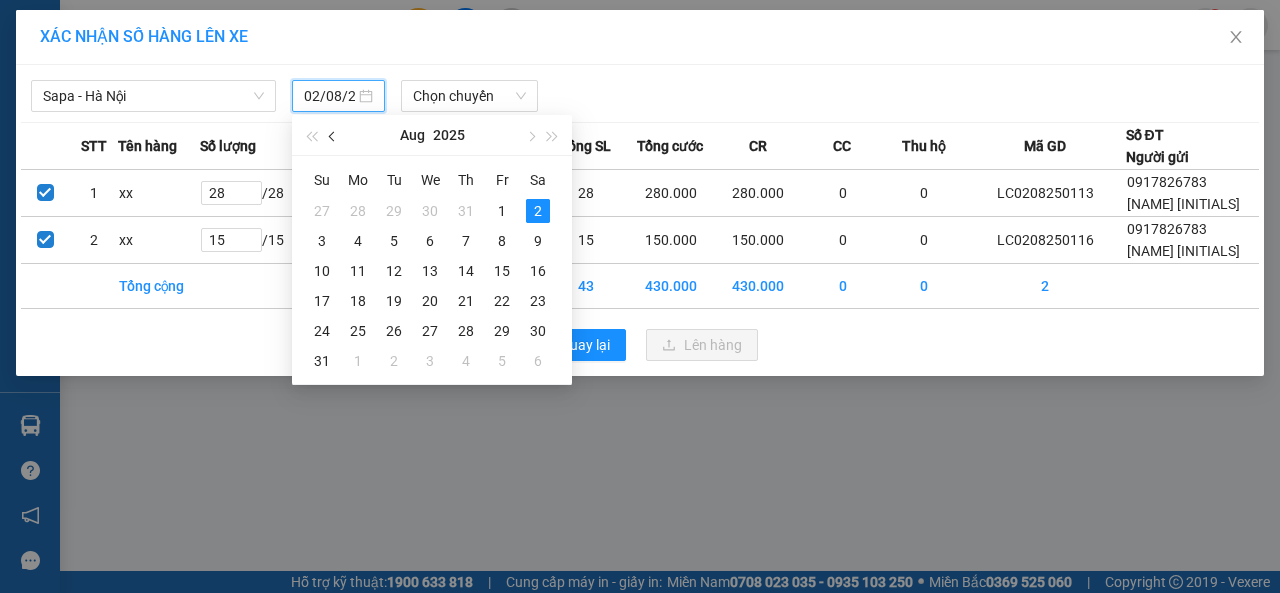 click at bounding box center [334, 137] 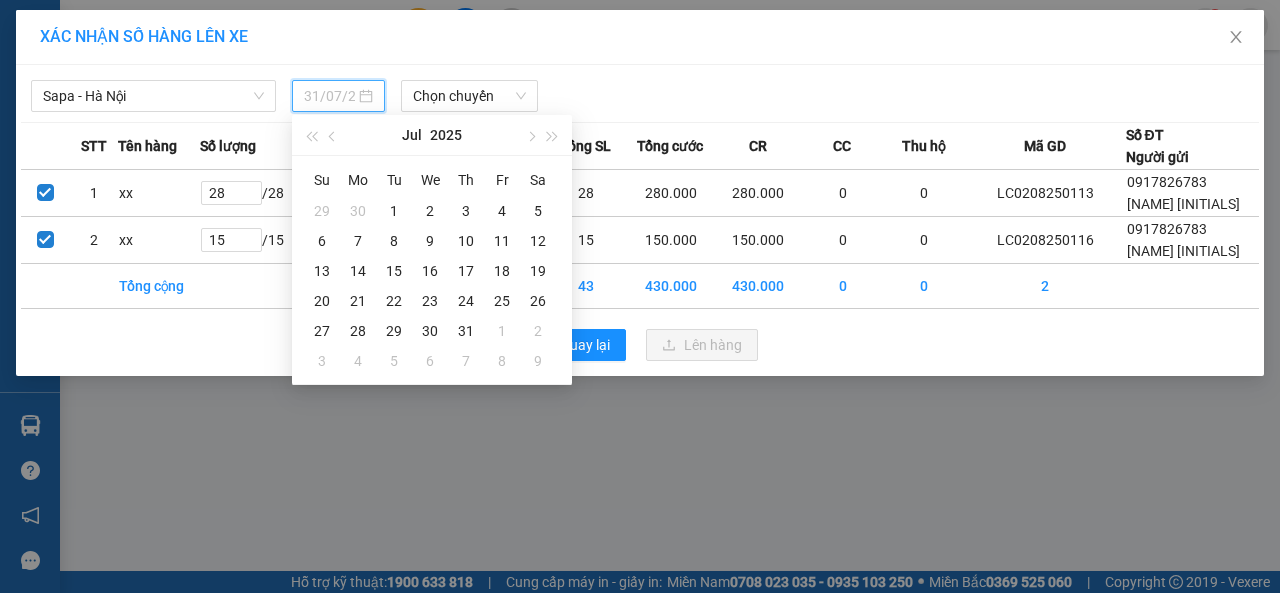 drag, startPoint x: 464, startPoint y: 329, endPoint x: 550, endPoint y: 130, distance: 216.78792 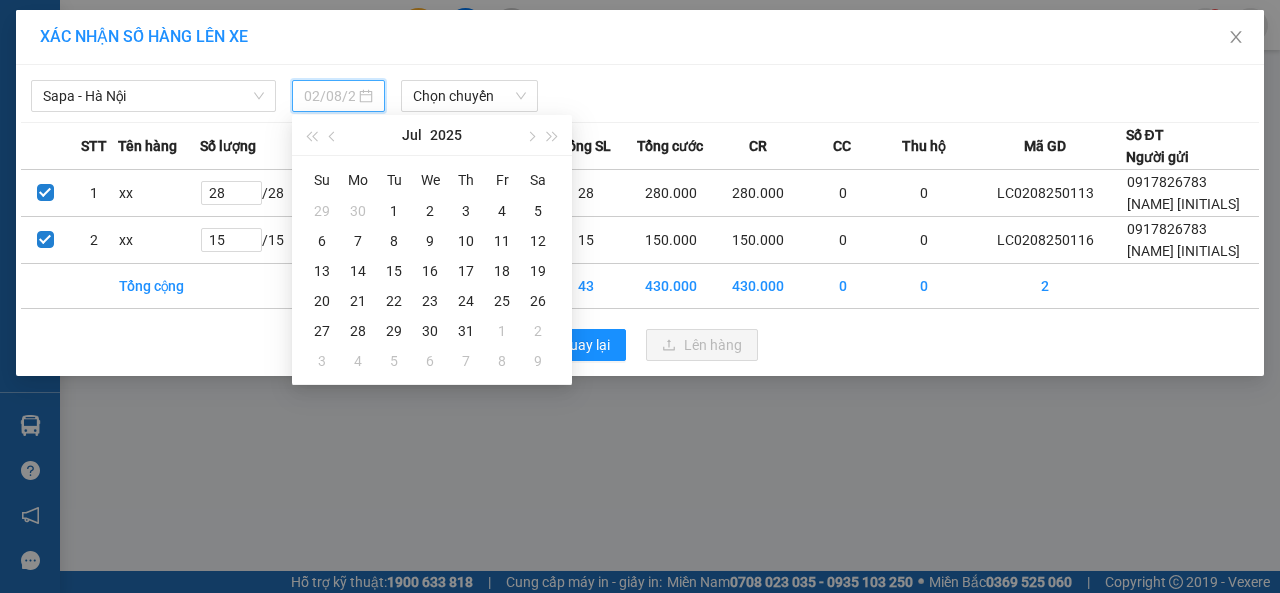 type on "31/07/2025" 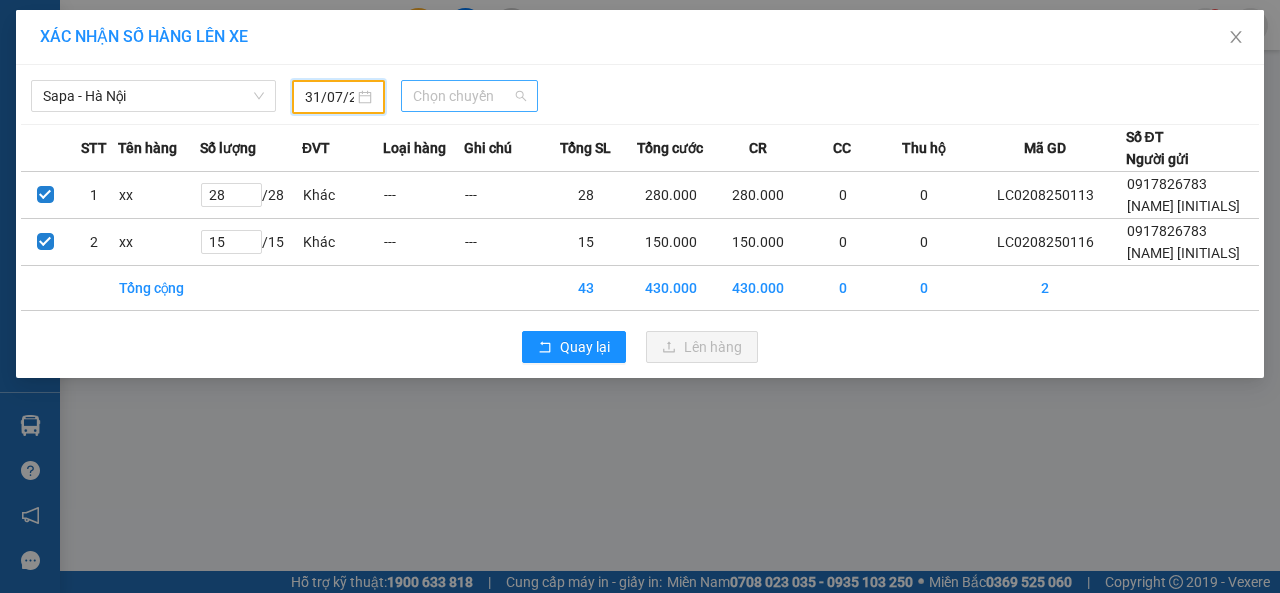 click on "Chọn chuyến" at bounding box center [469, 96] 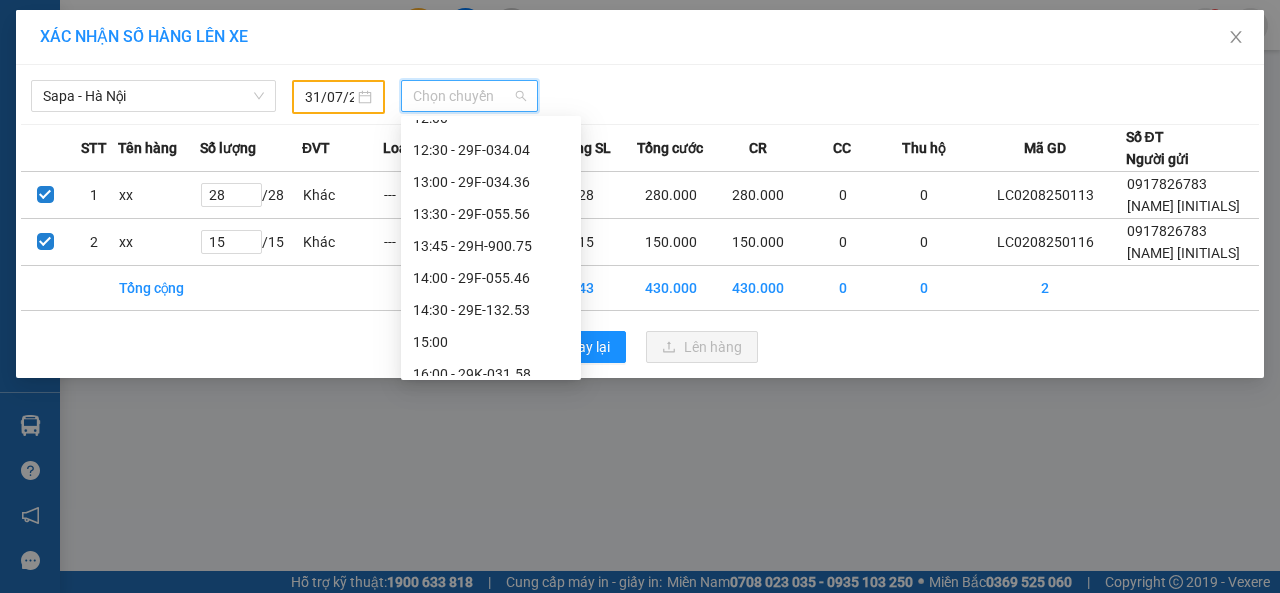 scroll, scrollTop: 180, scrollLeft: 0, axis: vertical 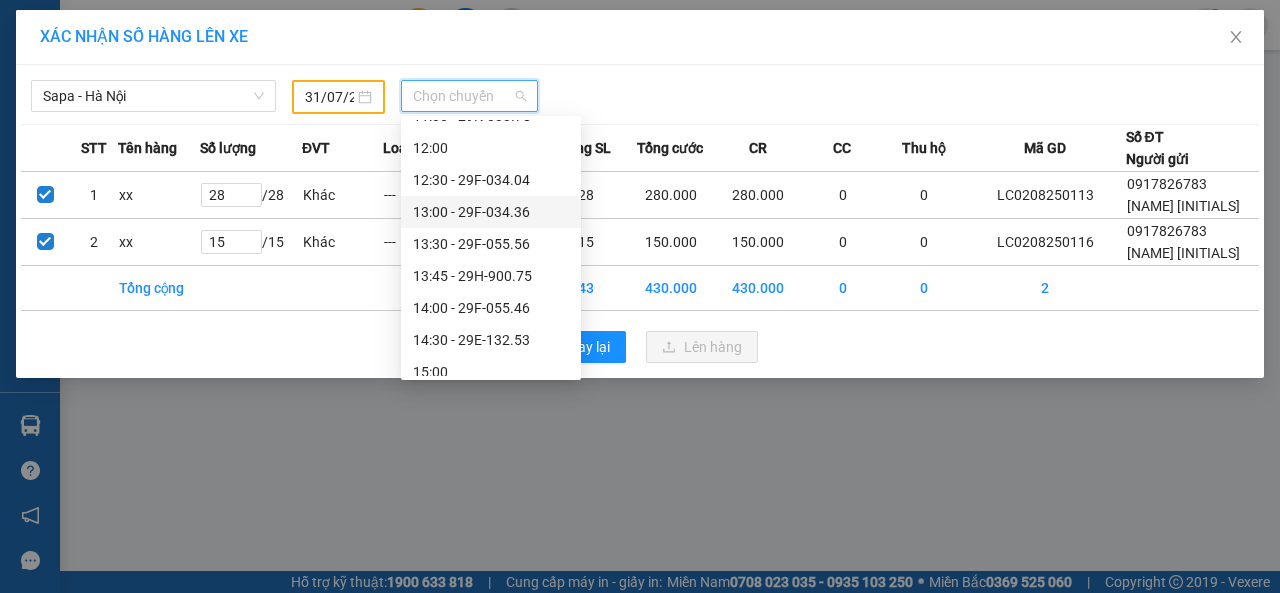 click on "13:00     - 29F-034.36" at bounding box center [491, 212] 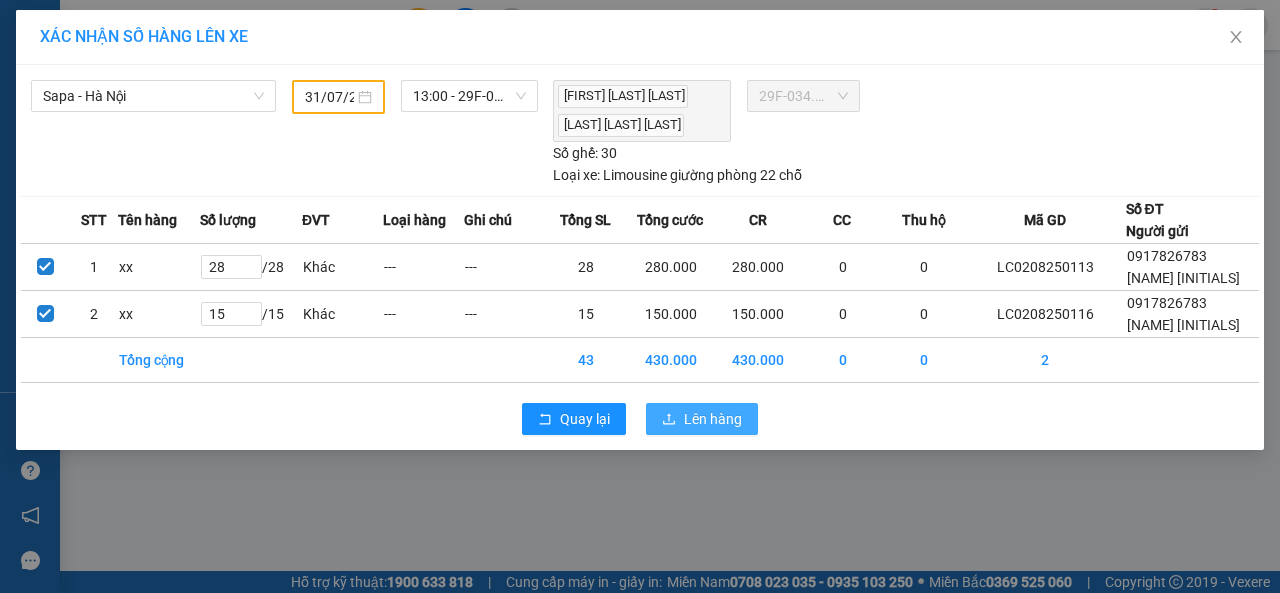 click on "Lên hàng" at bounding box center [713, 419] 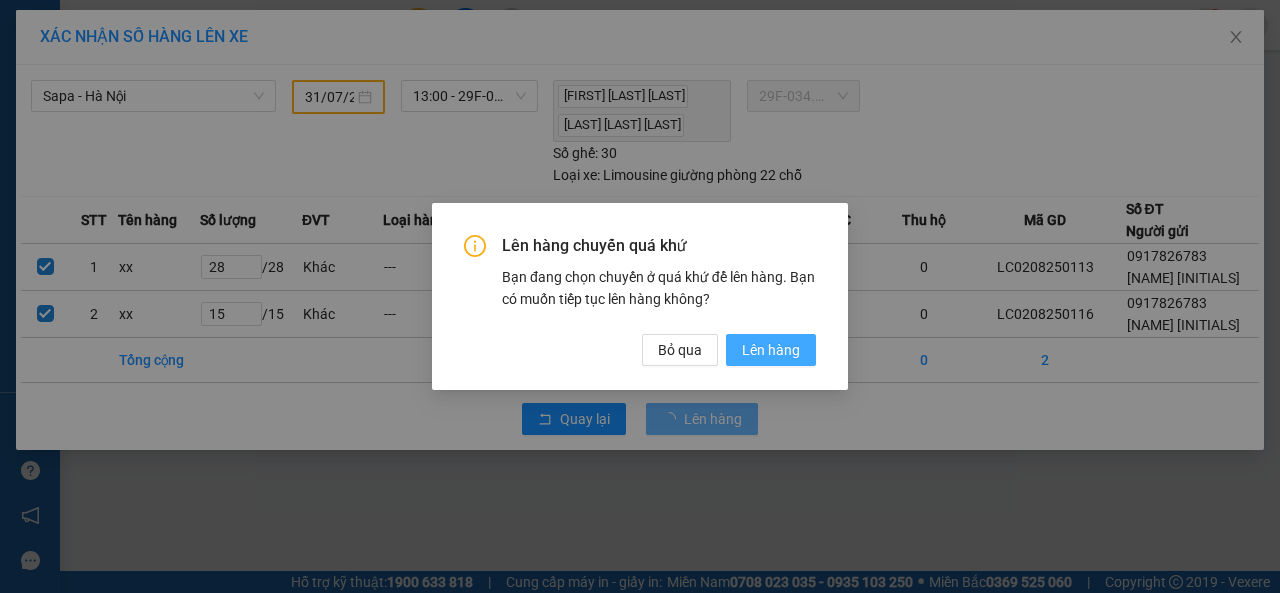 click on "Lên hàng" at bounding box center [771, 350] 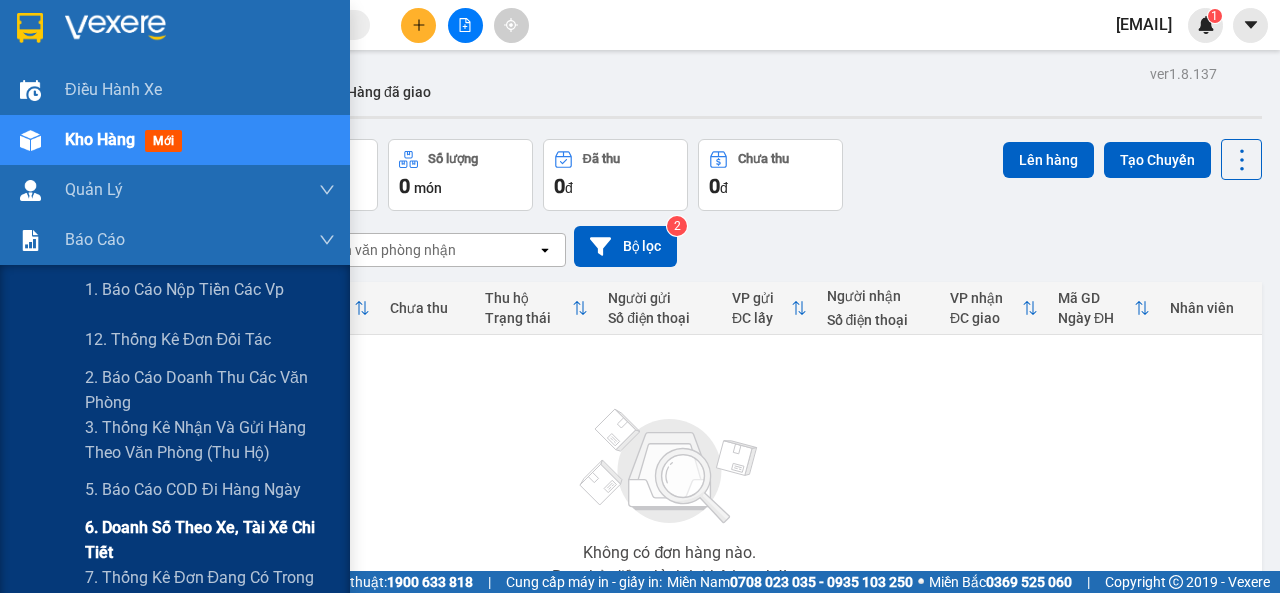 drag, startPoint x: 120, startPoint y: 538, endPoint x: 136, endPoint y: 527, distance: 19.416489 